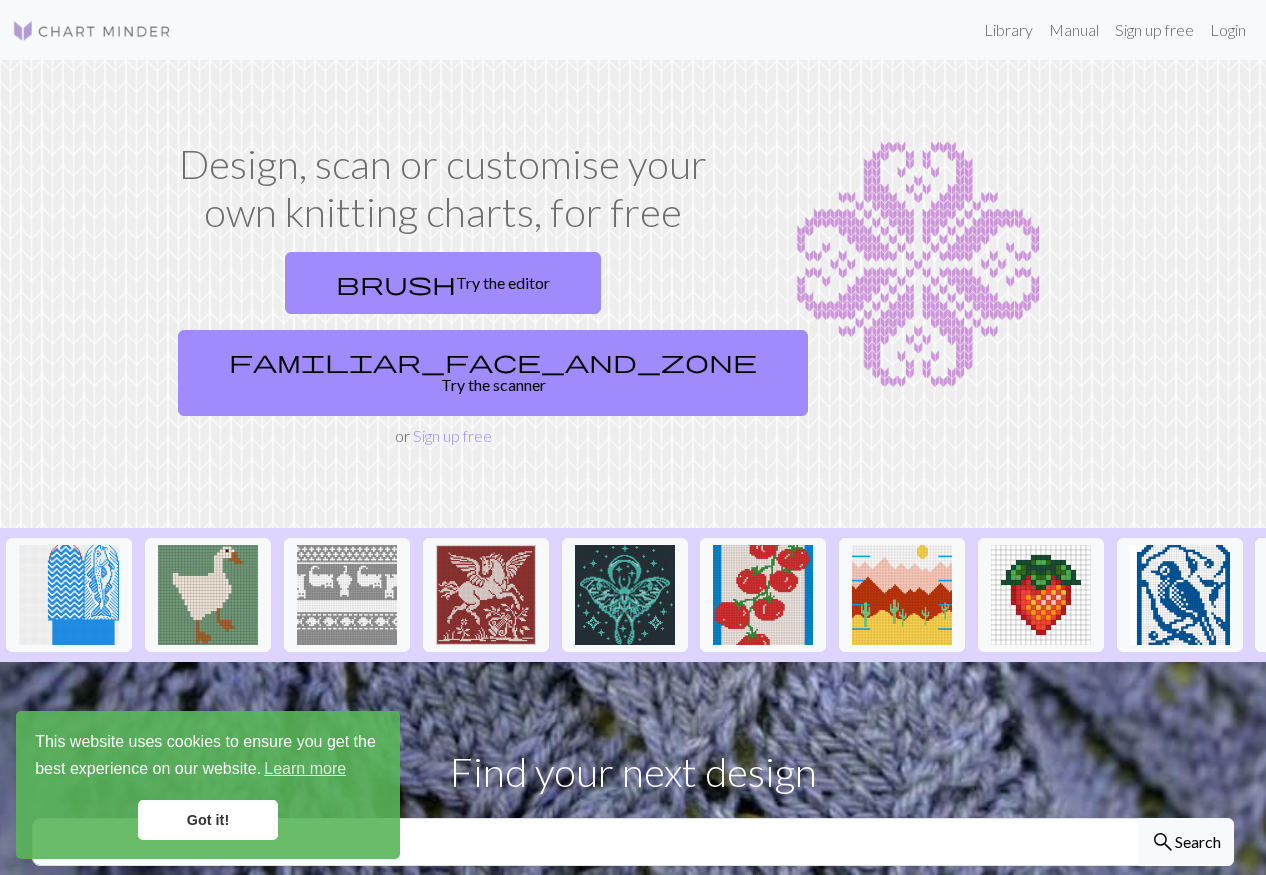 scroll, scrollTop: 0, scrollLeft: 0, axis: both 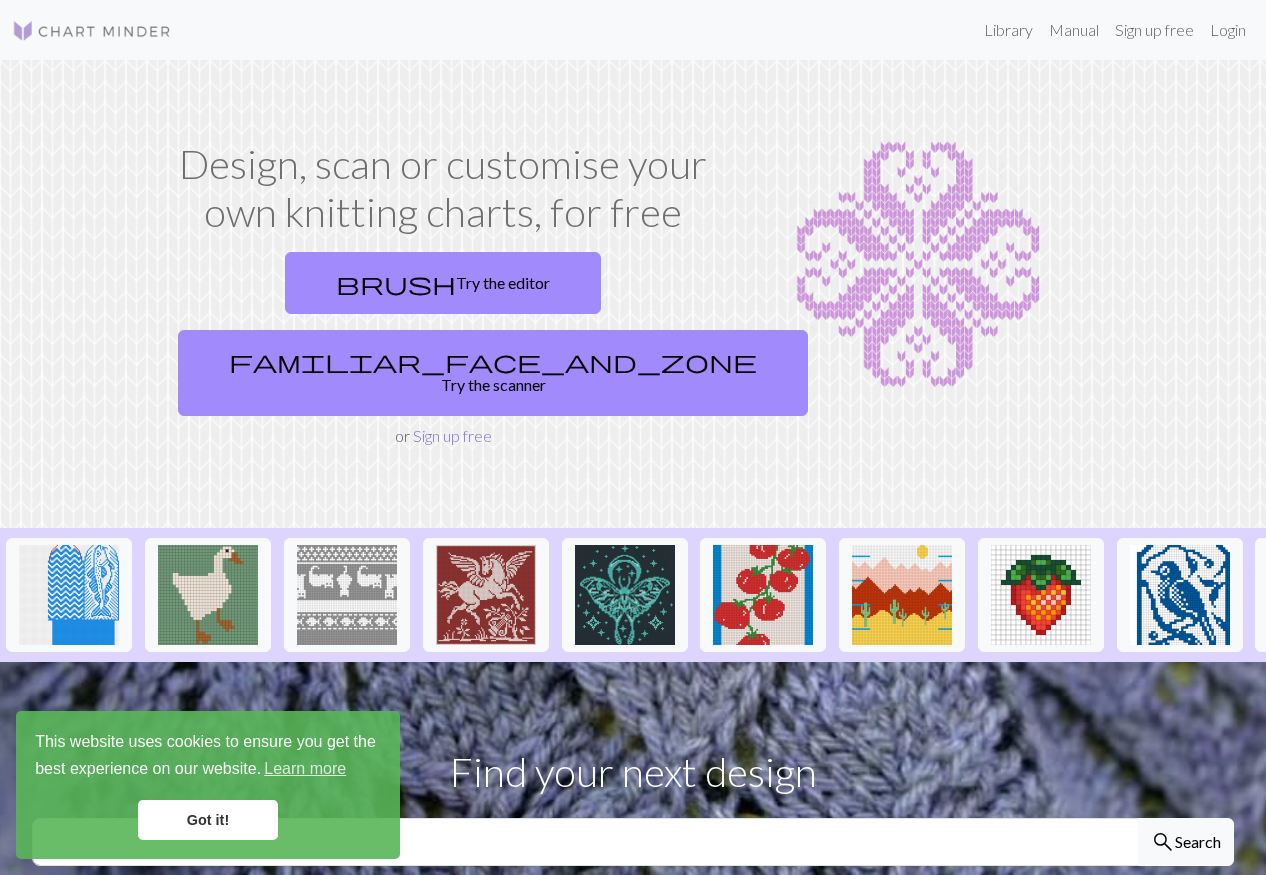 click on "Sign up free" at bounding box center [452, 435] 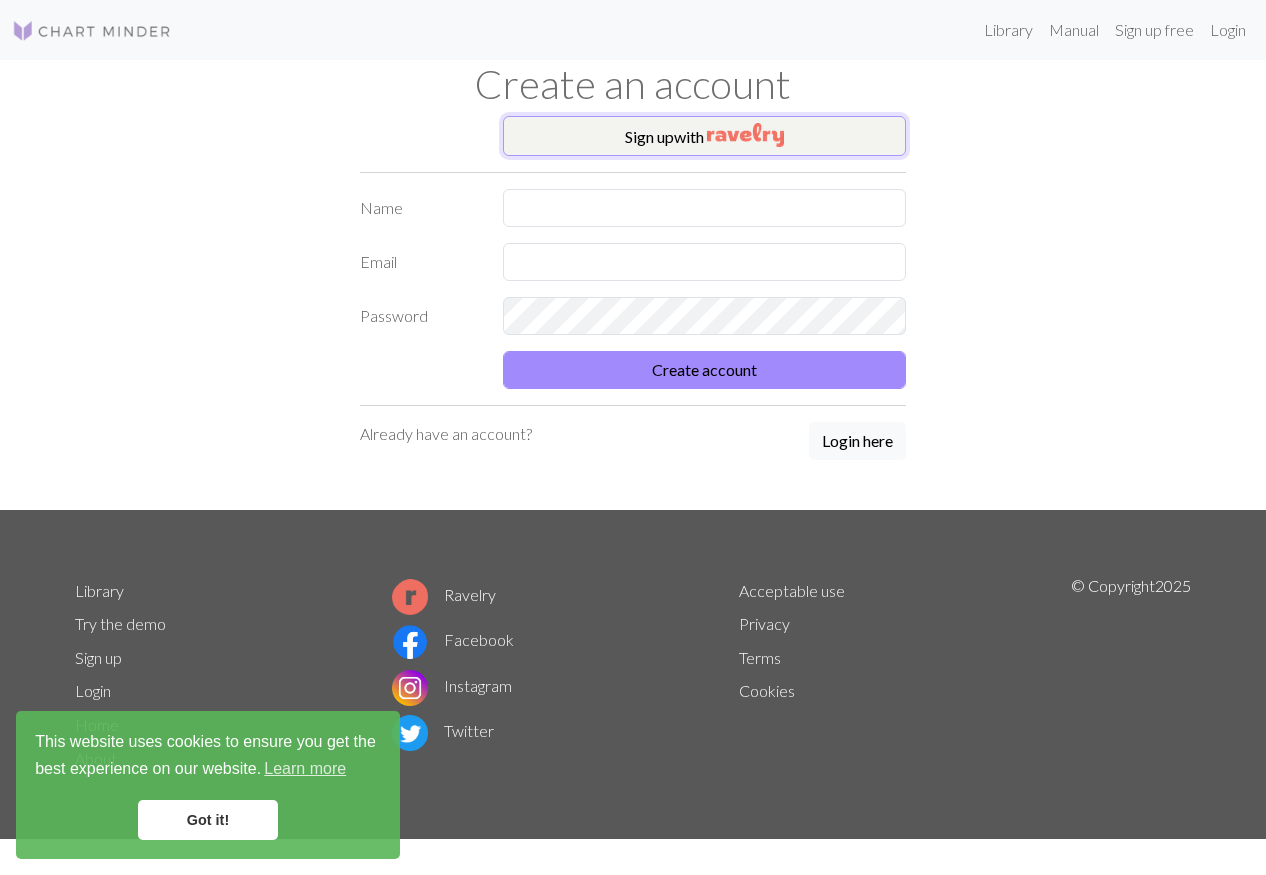 click at bounding box center (745, 135) 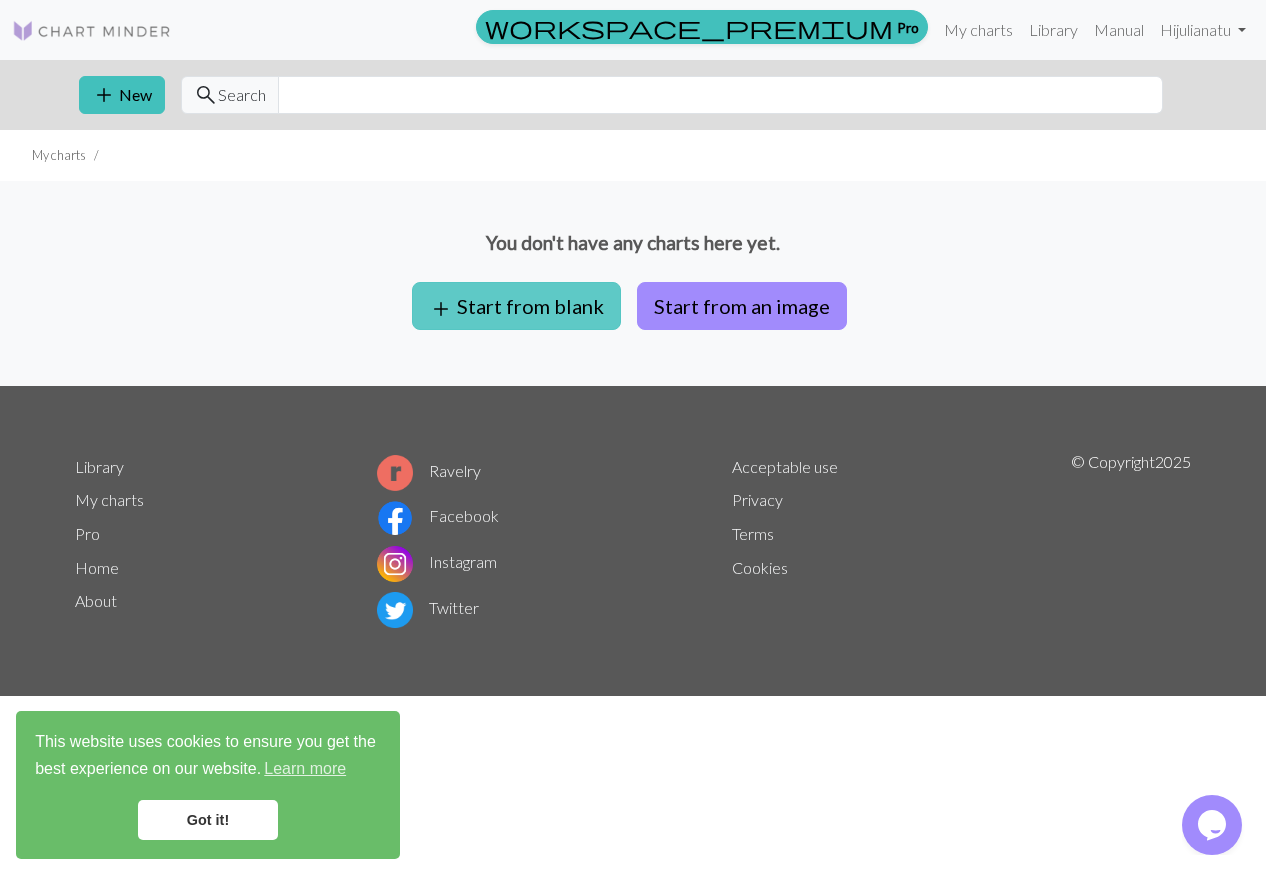 click on "add   Start from blank" at bounding box center (516, 306) 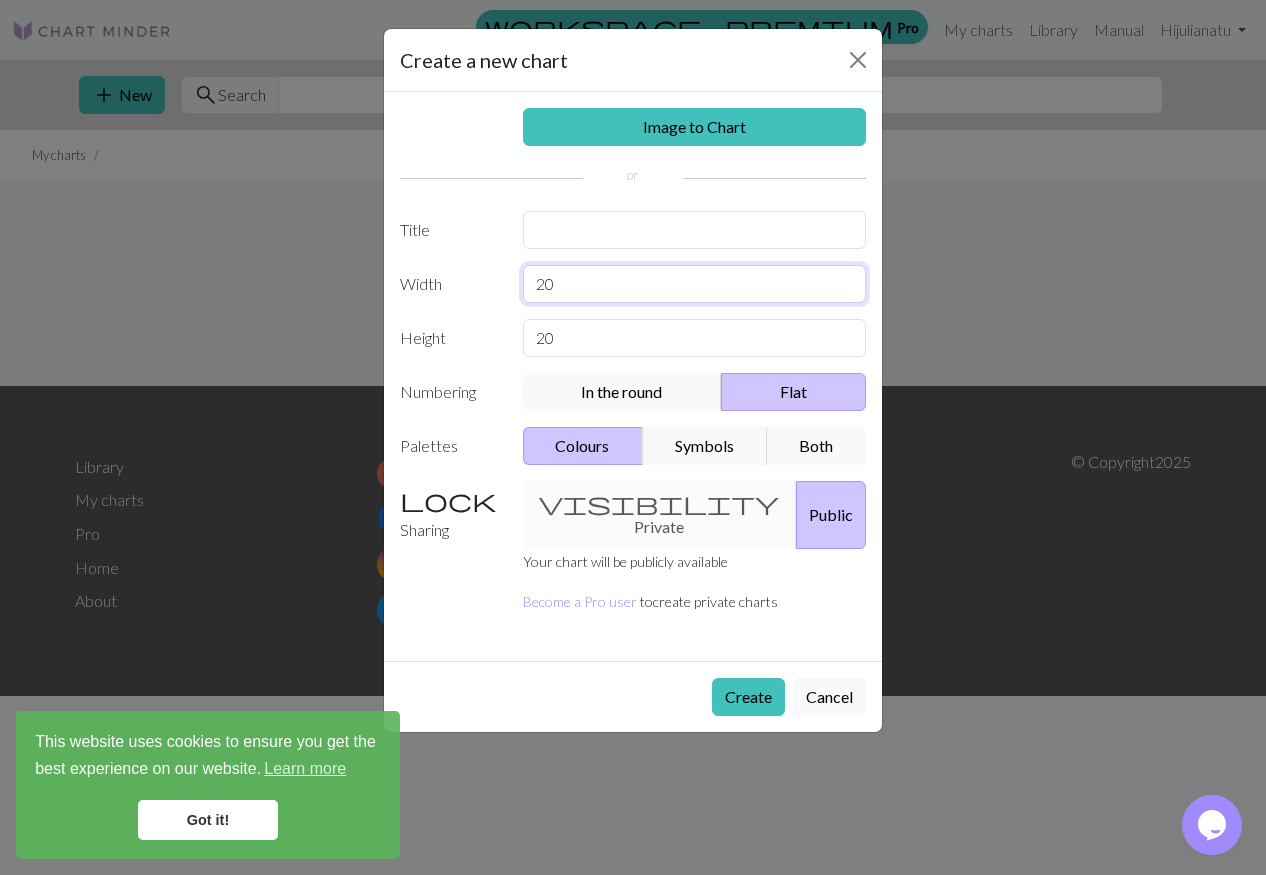 drag, startPoint x: 581, startPoint y: 292, endPoint x: 463, endPoint y: 286, distance: 118.15244 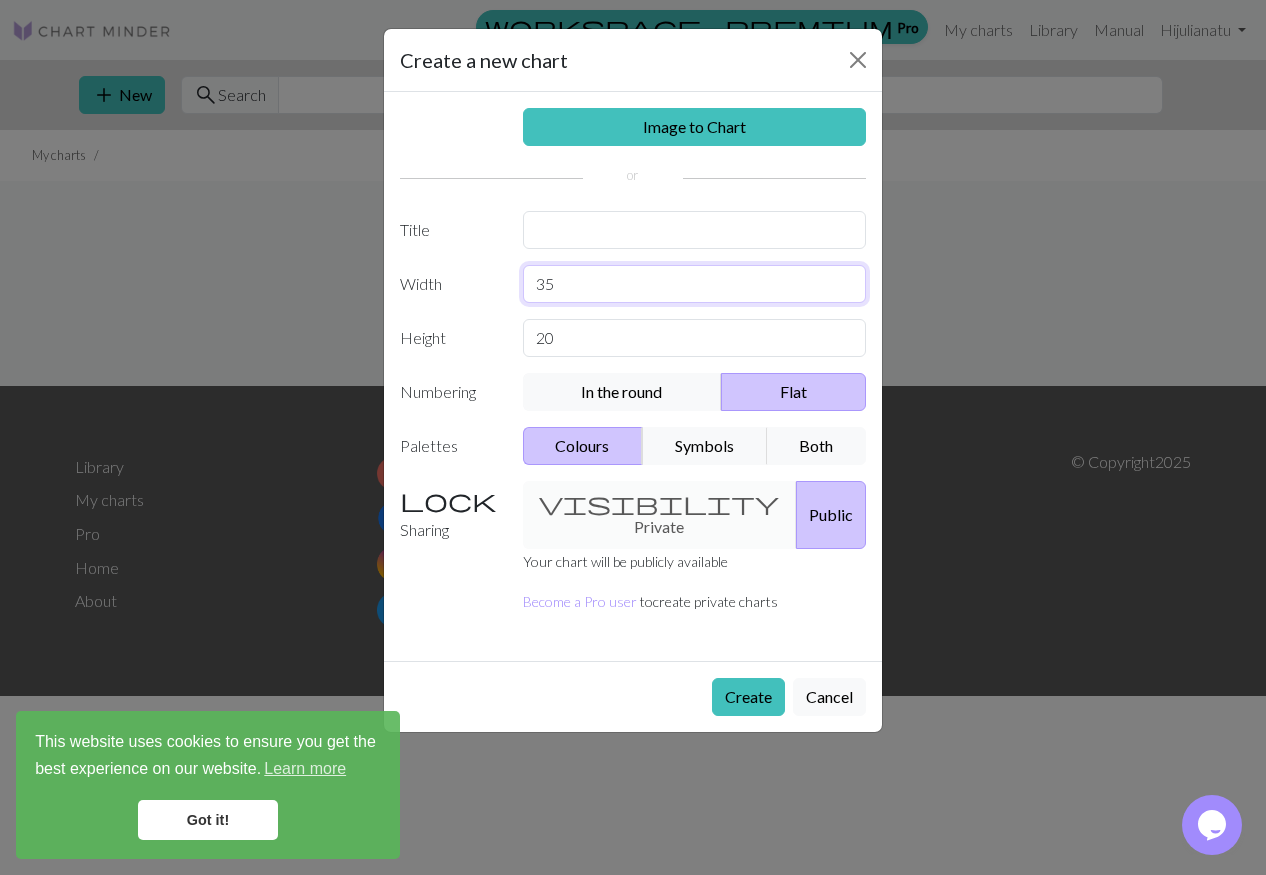 drag, startPoint x: 563, startPoint y: 284, endPoint x: 518, endPoint y: 284, distance: 45 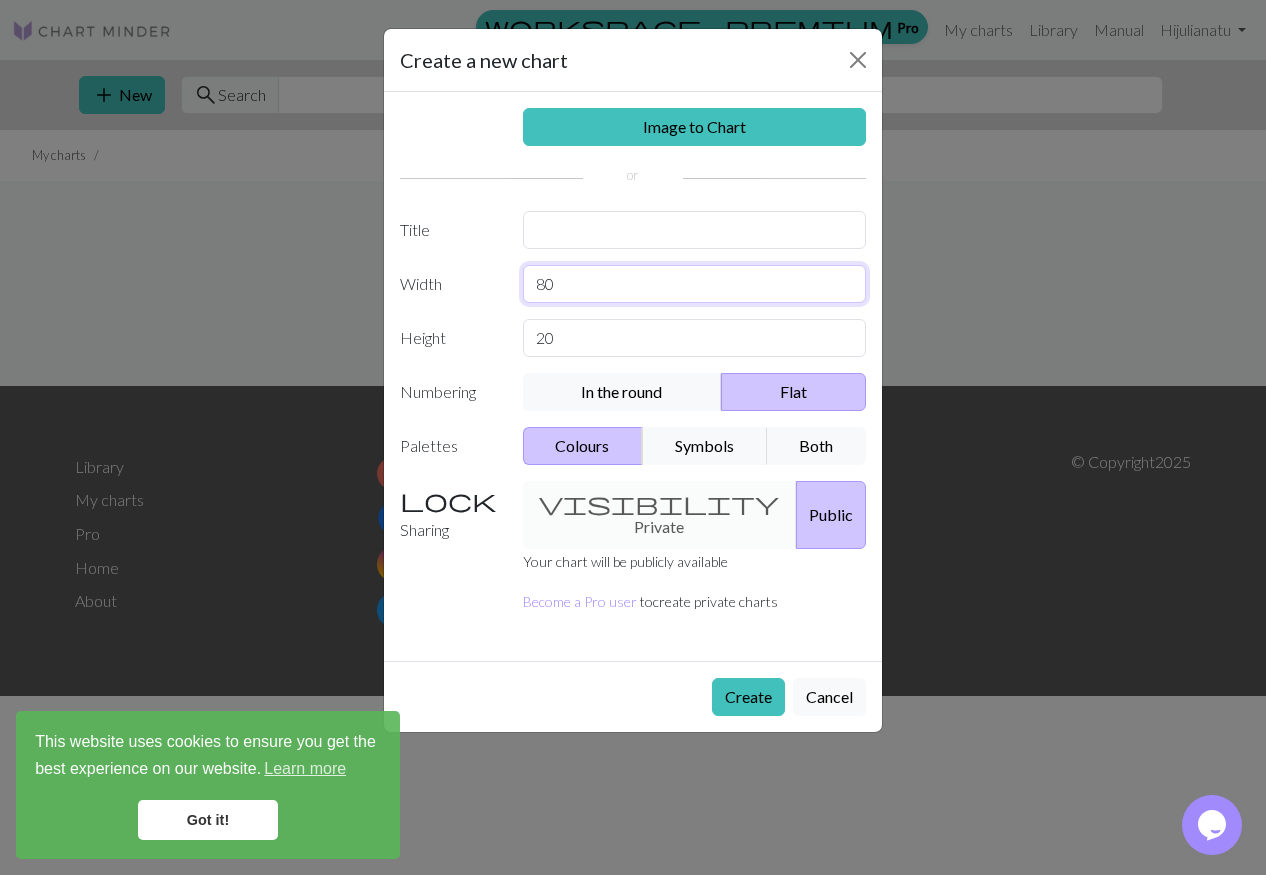 type on "80" 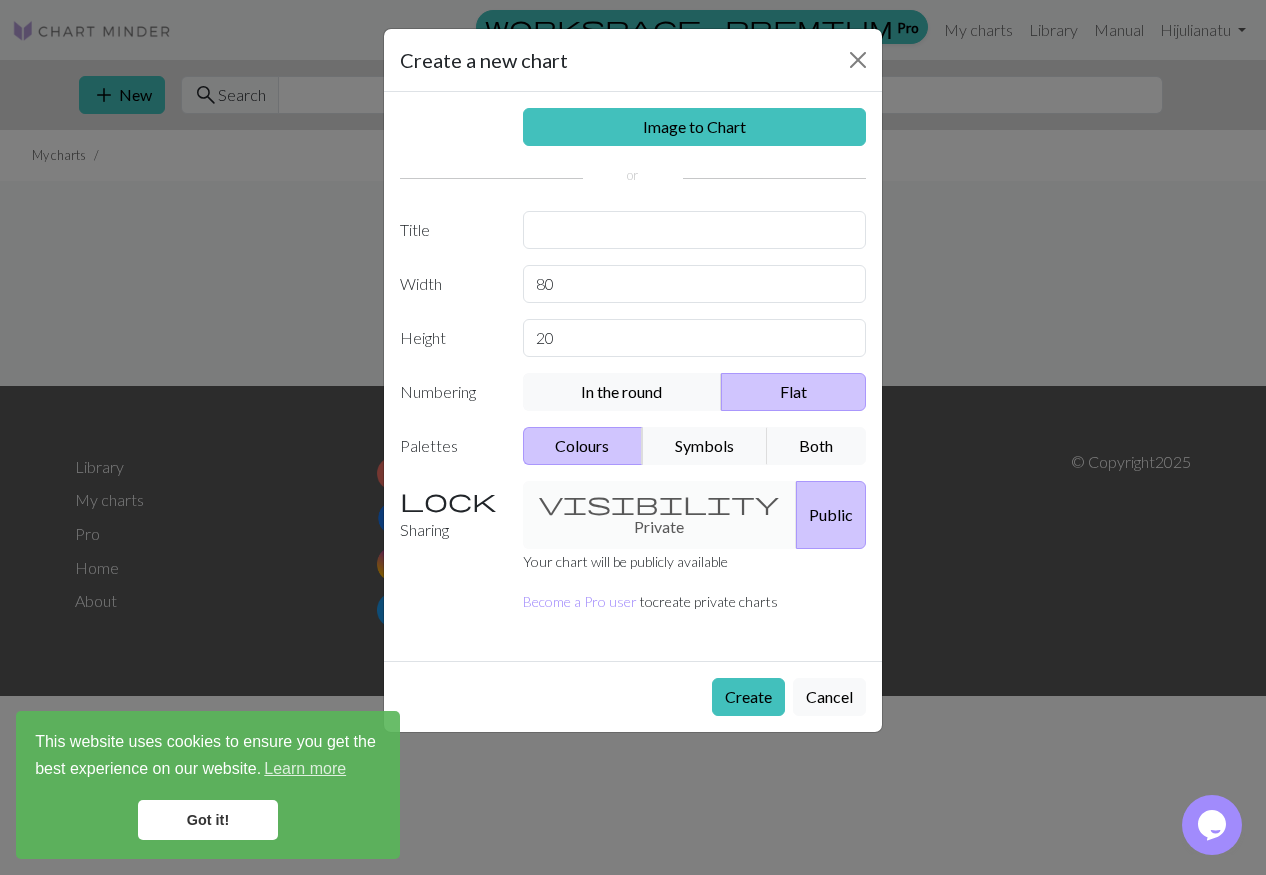 click on "Image to Chart Title Width 80 Height 20 Numbering In the round Flat Palettes Colours Symbols Both Sharing visibility  Private Public Your chart will be publicly available Become a Pro user   to  create private charts" at bounding box center [633, 376] 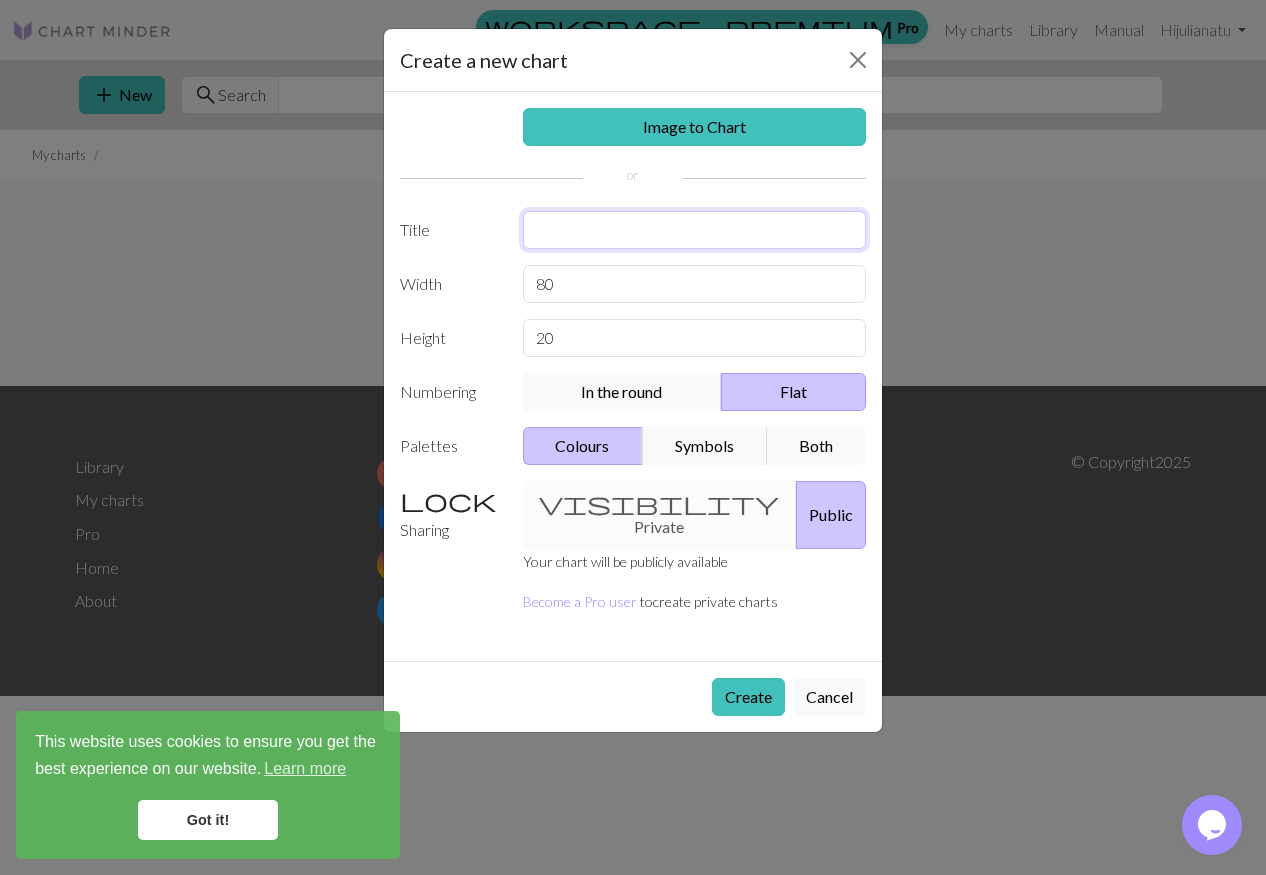 click at bounding box center (695, 230) 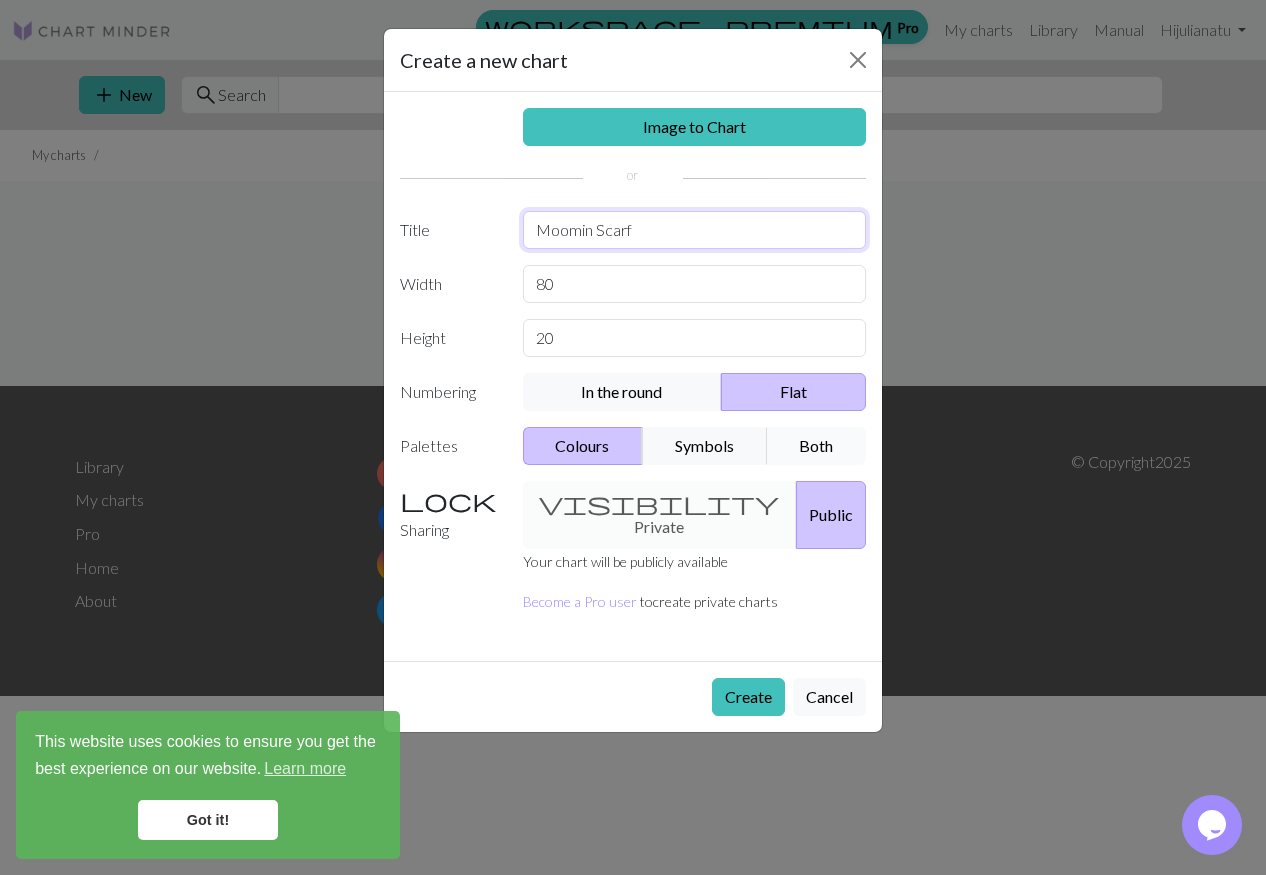 type on "Moomin Scarf" 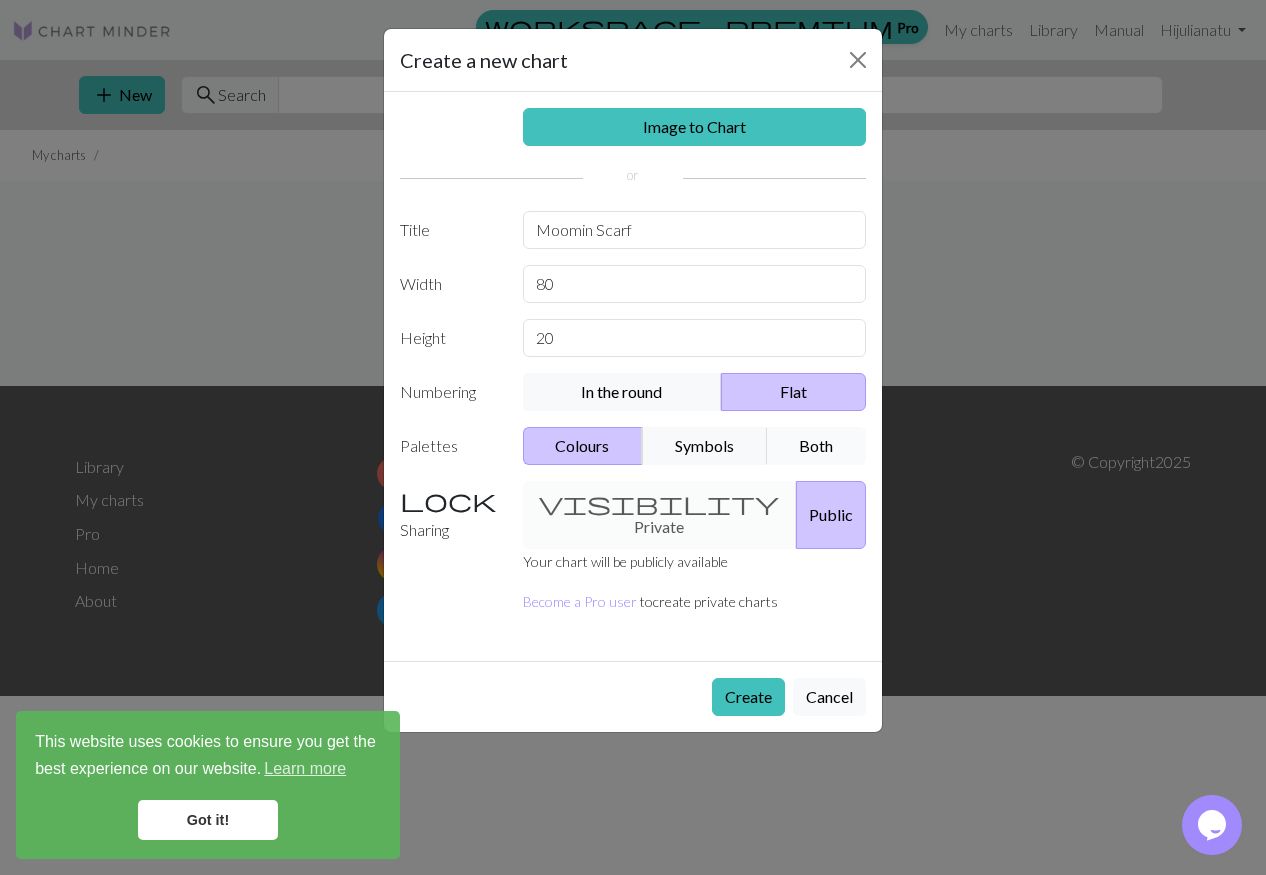 click on "Both" at bounding box center (817, 446) 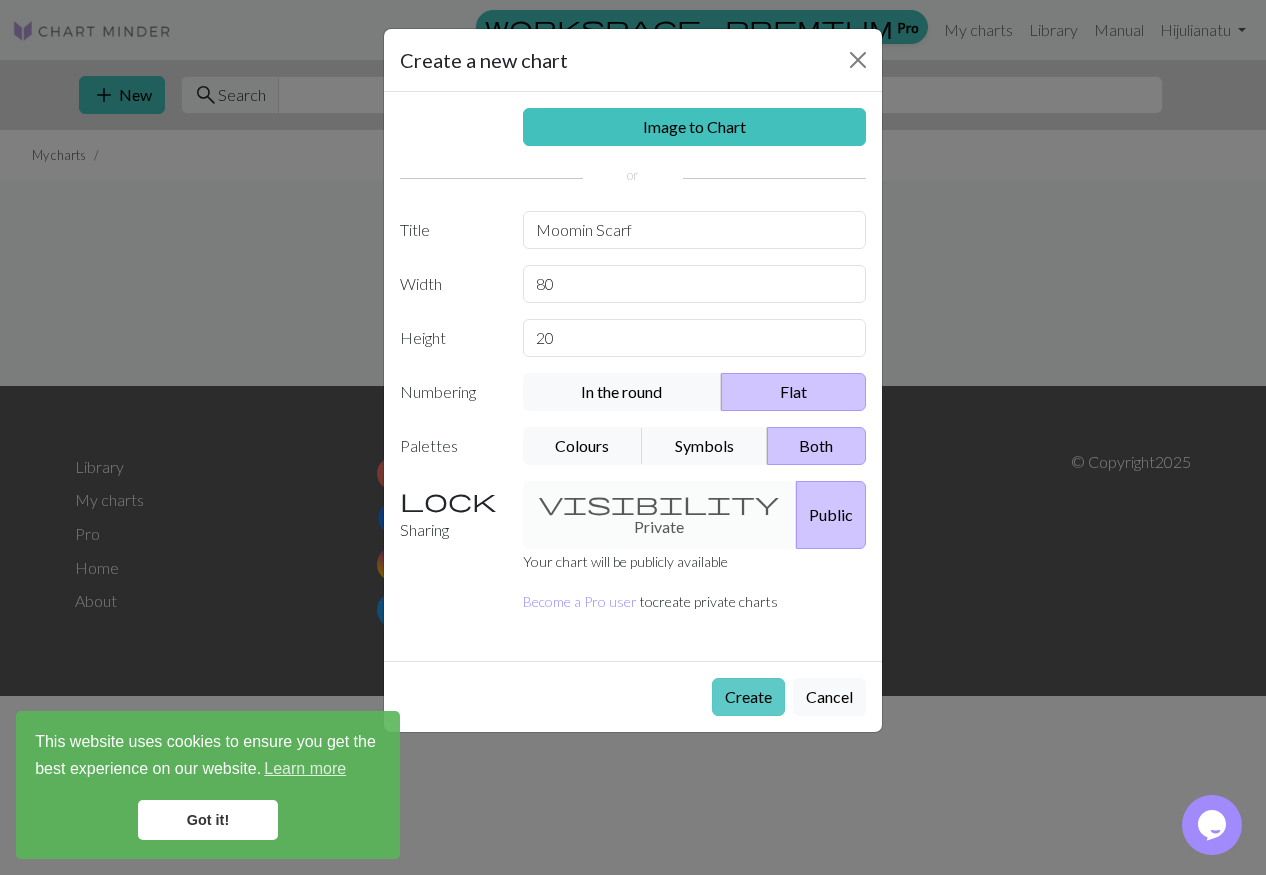click on "Create" at bounding box center (748, 697) 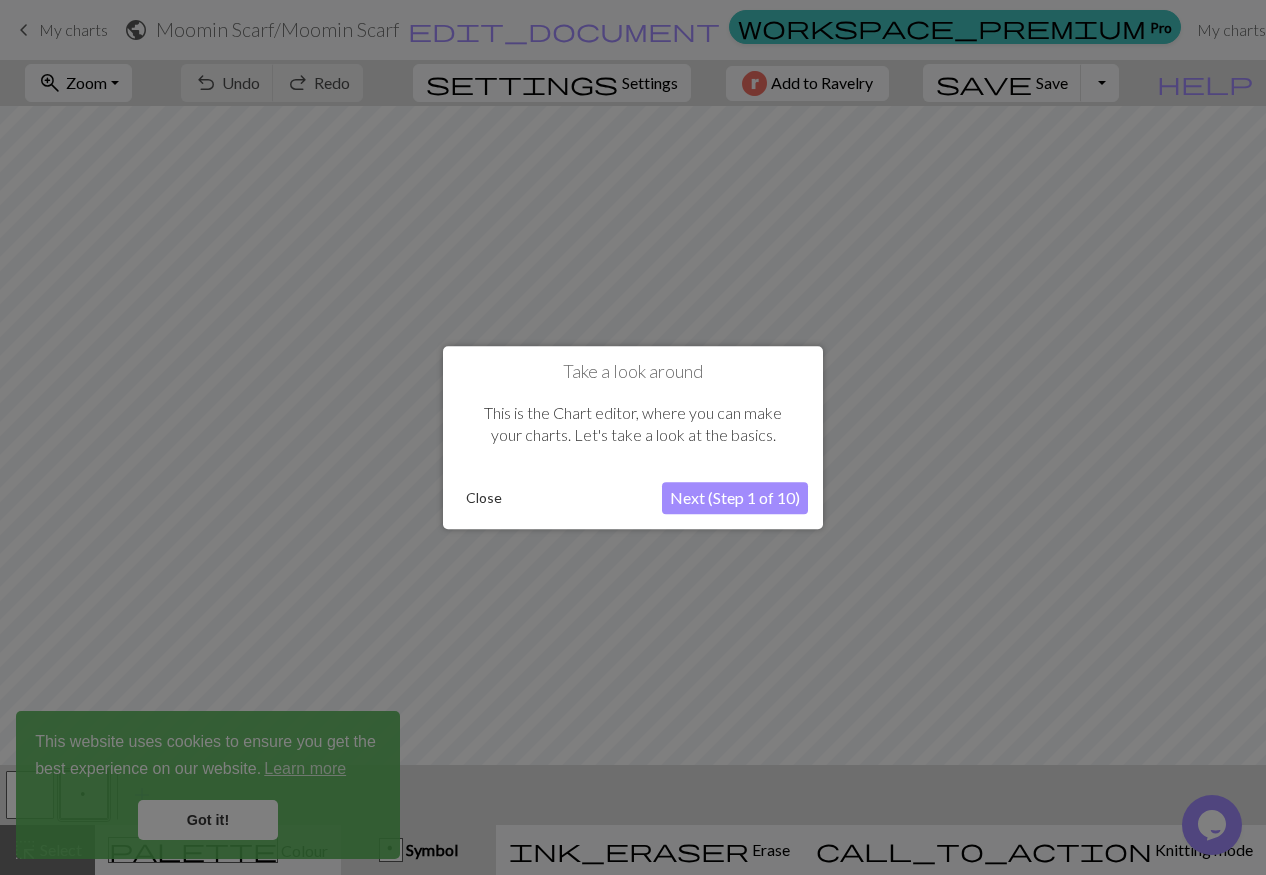 click on "Next (Step 1 of 10)" at bounding box center (735, 498) 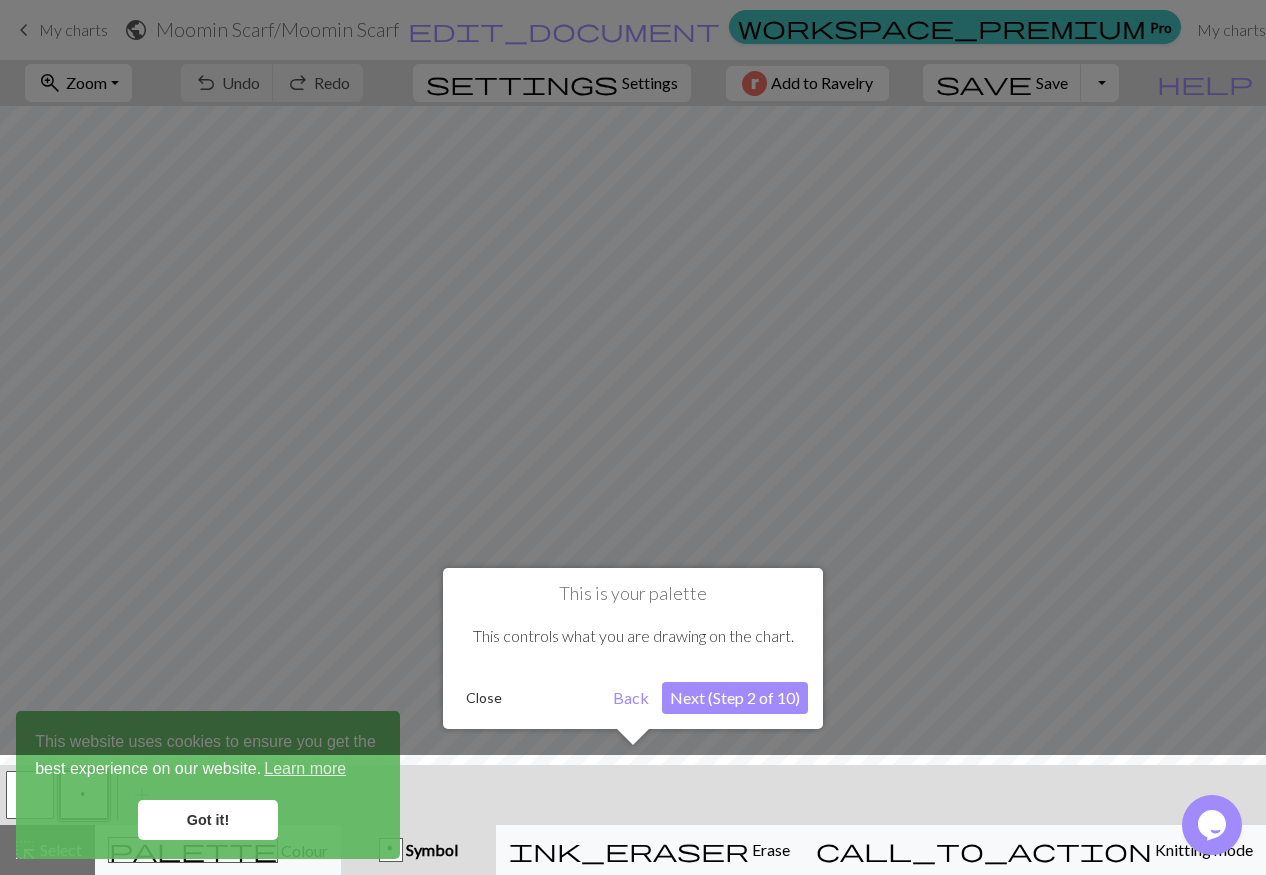 click on "Next (Step 2 of 10)" at bounding box center [735, 698] 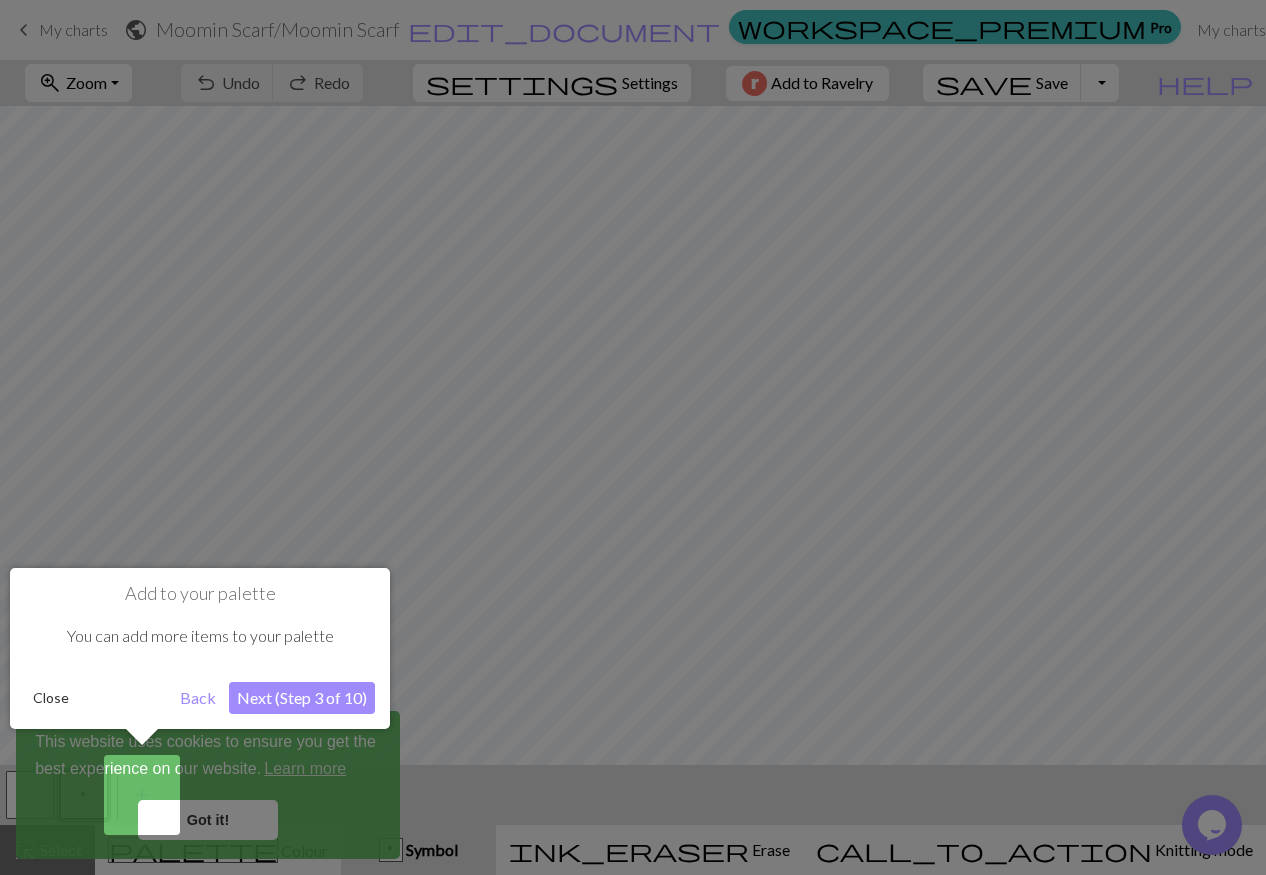 click on "Next (Step 3 of 10)" at bounding box center (302, 698) 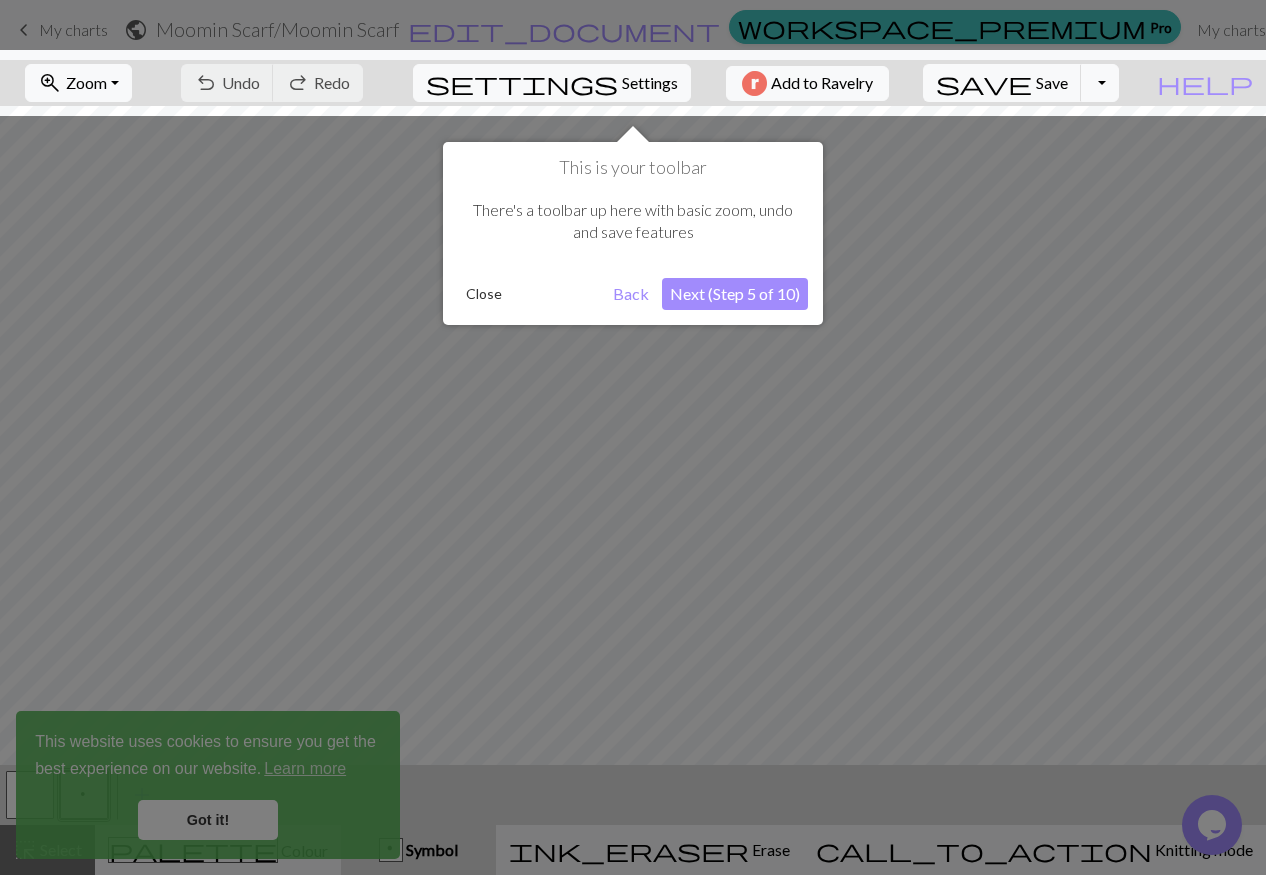 click on "Next (Step 5 of 10)" at bounding box center [735, 294] 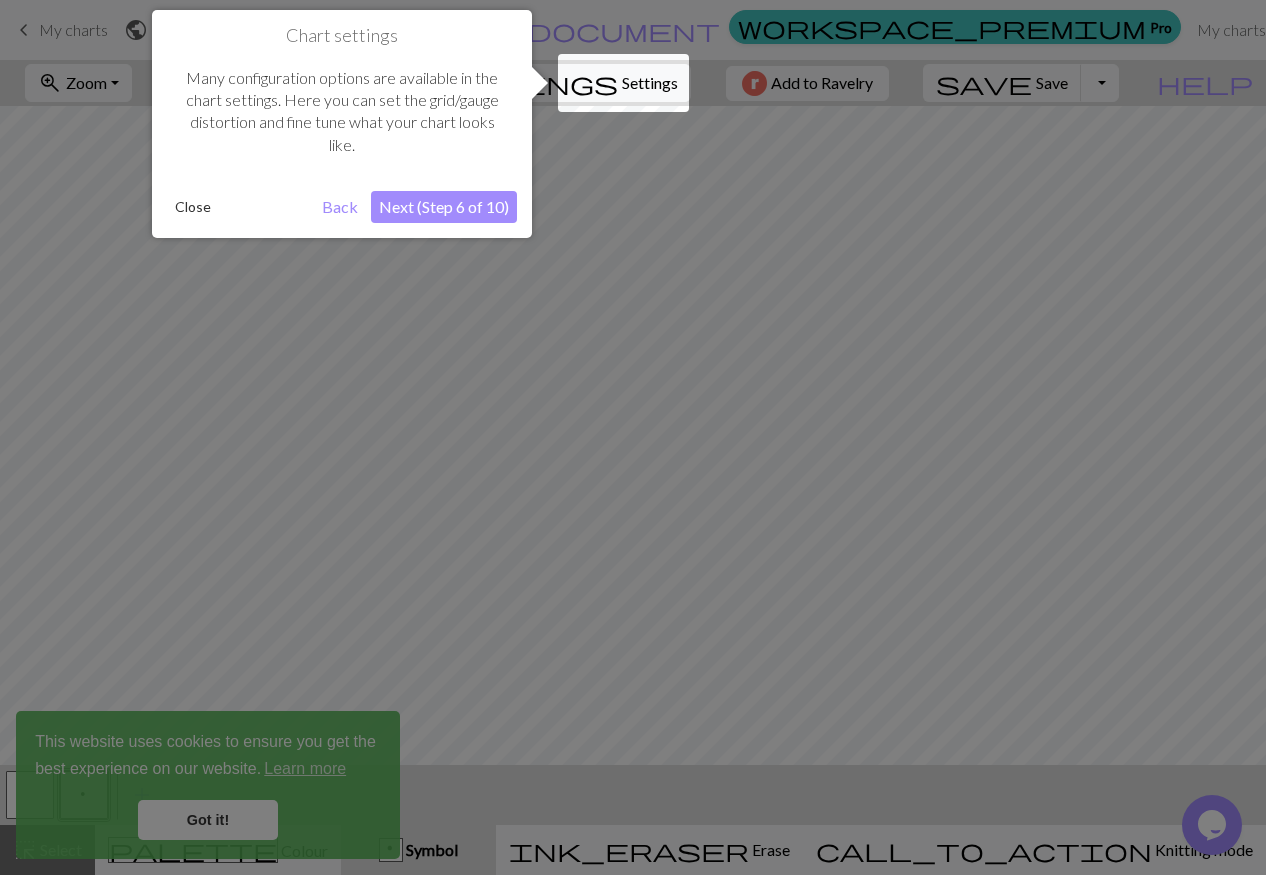 click on "Next (Step 6 of 10)" at bounding box center (444, 207) 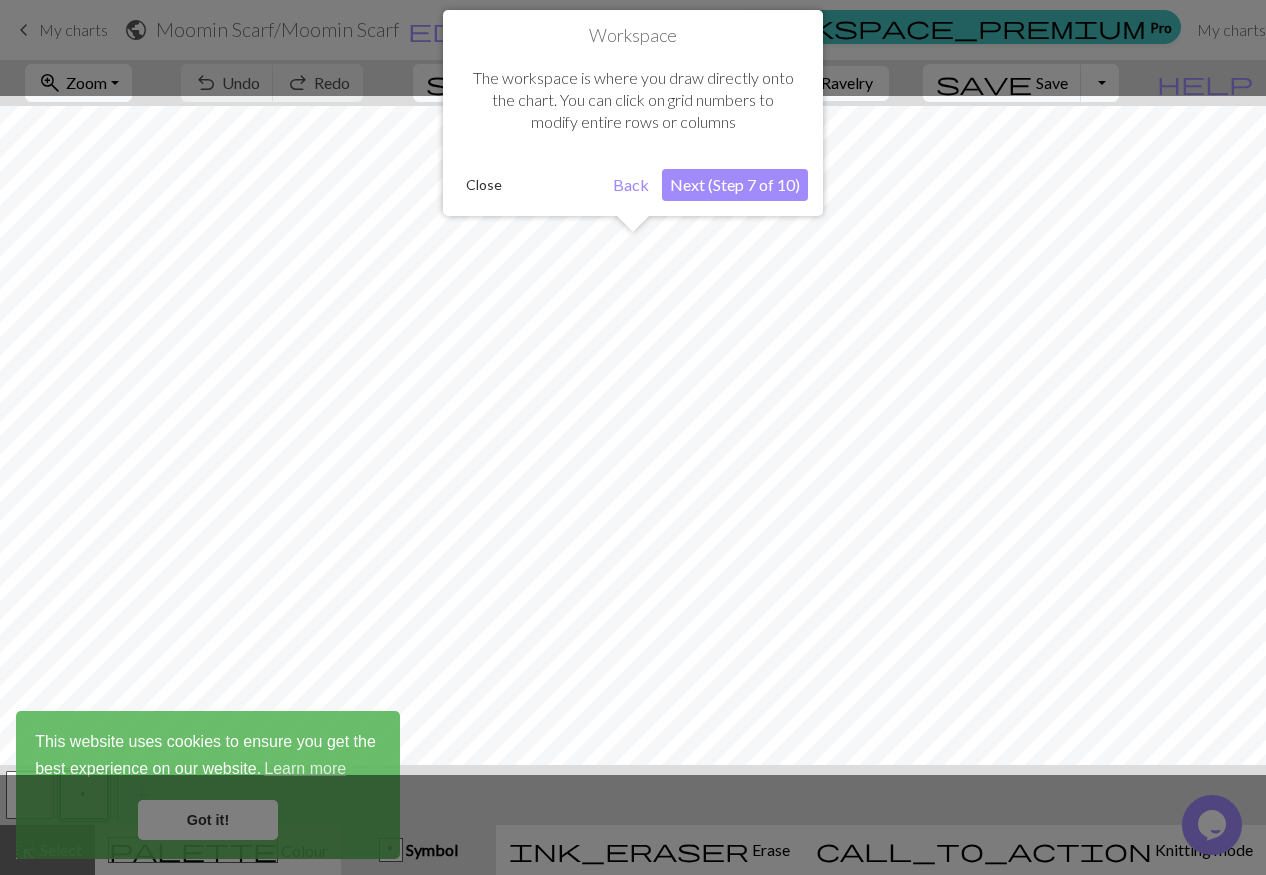 click on "Next (Step 7 of 10)" at bounding box center (735, 185) 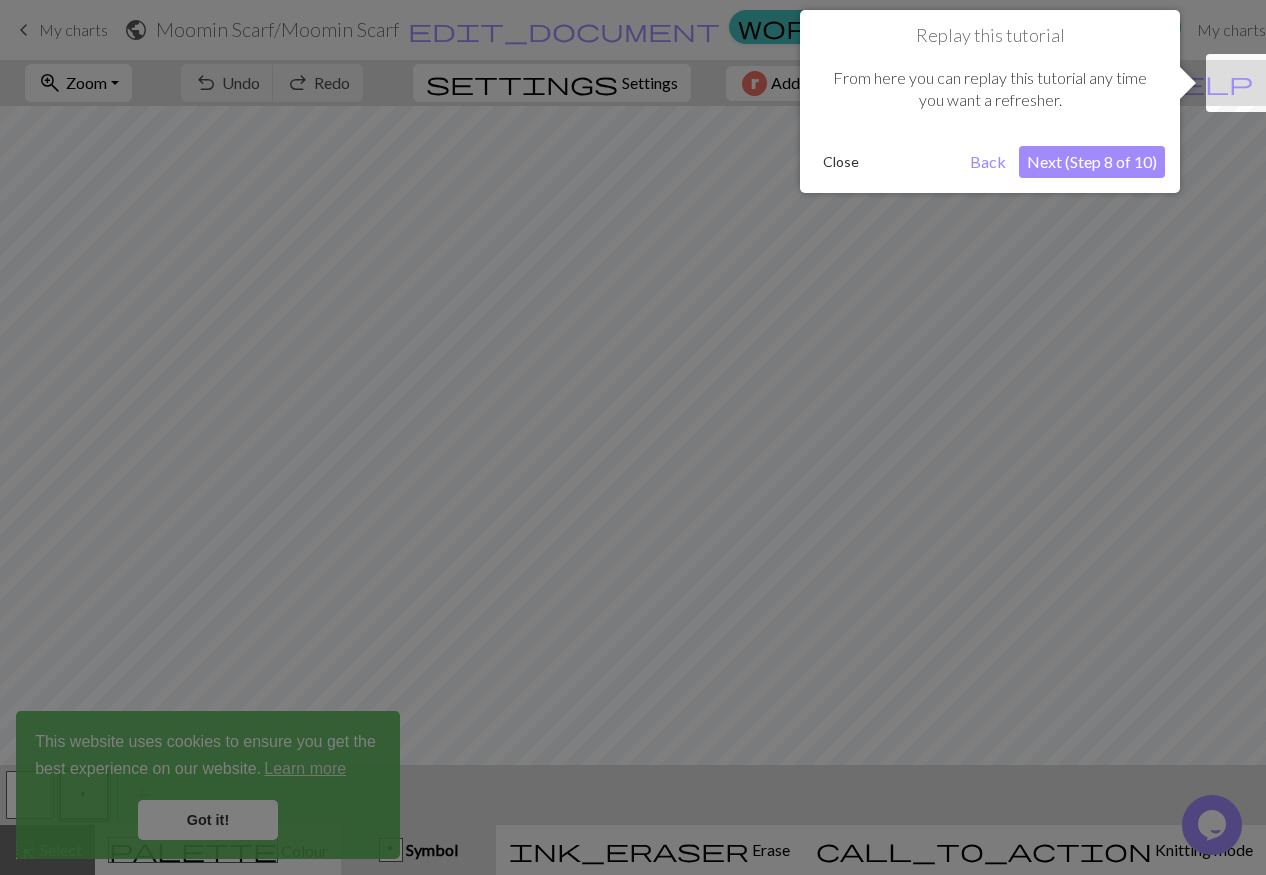 click on "Next (Step 8 of 10)" at bounding box center (1092, 162) 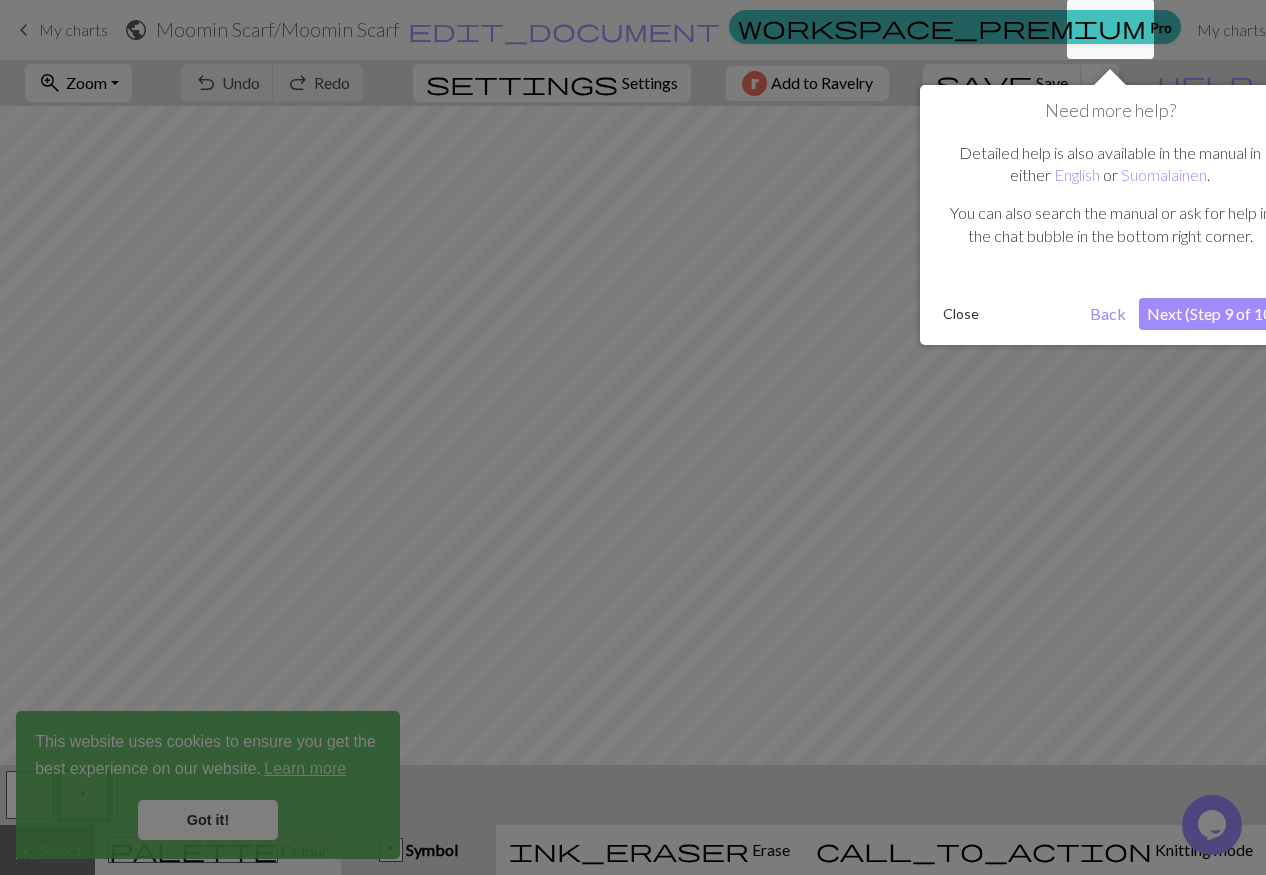click on "Next (Step 9 of 10)" at bounding box center [1212, 314] 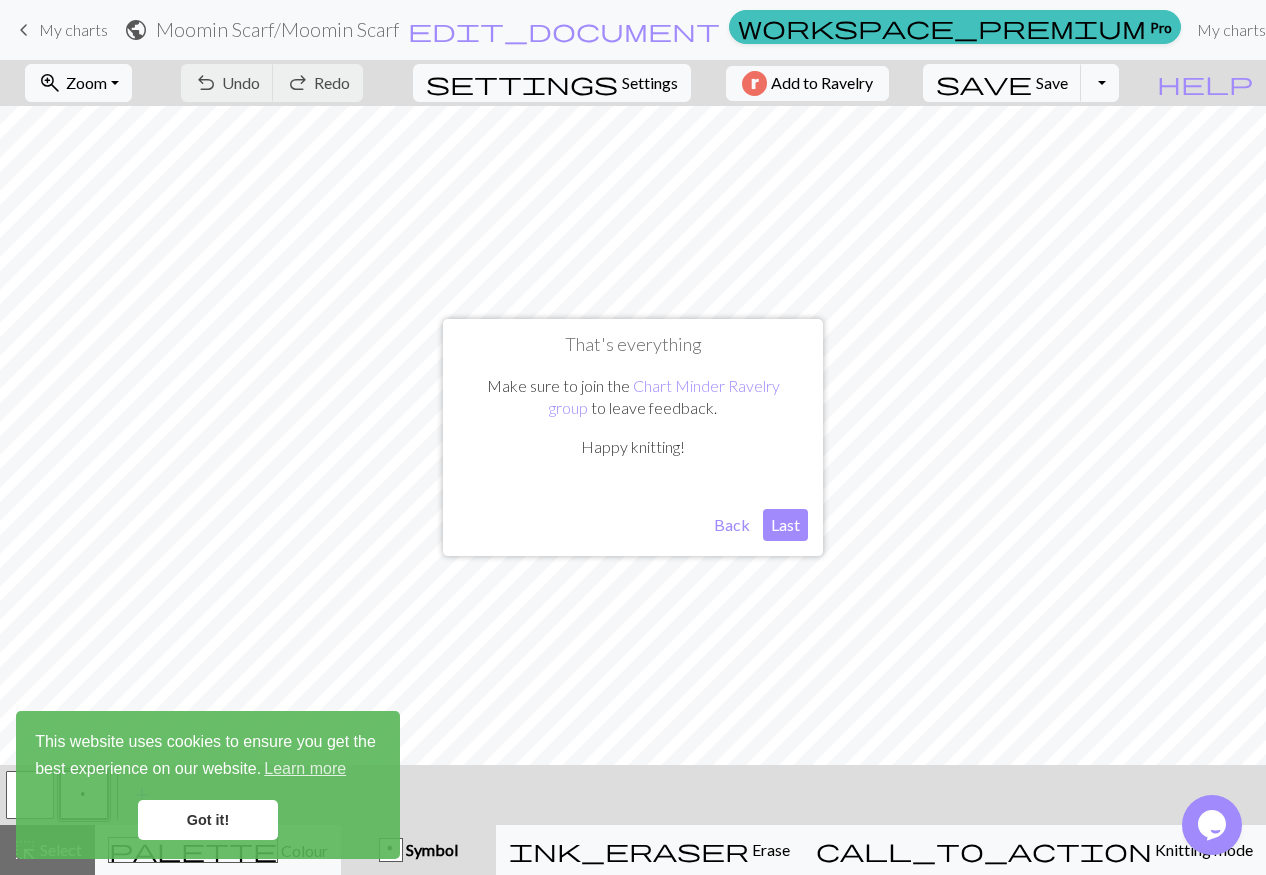 click on "Last" at bounding box center (785, 525) 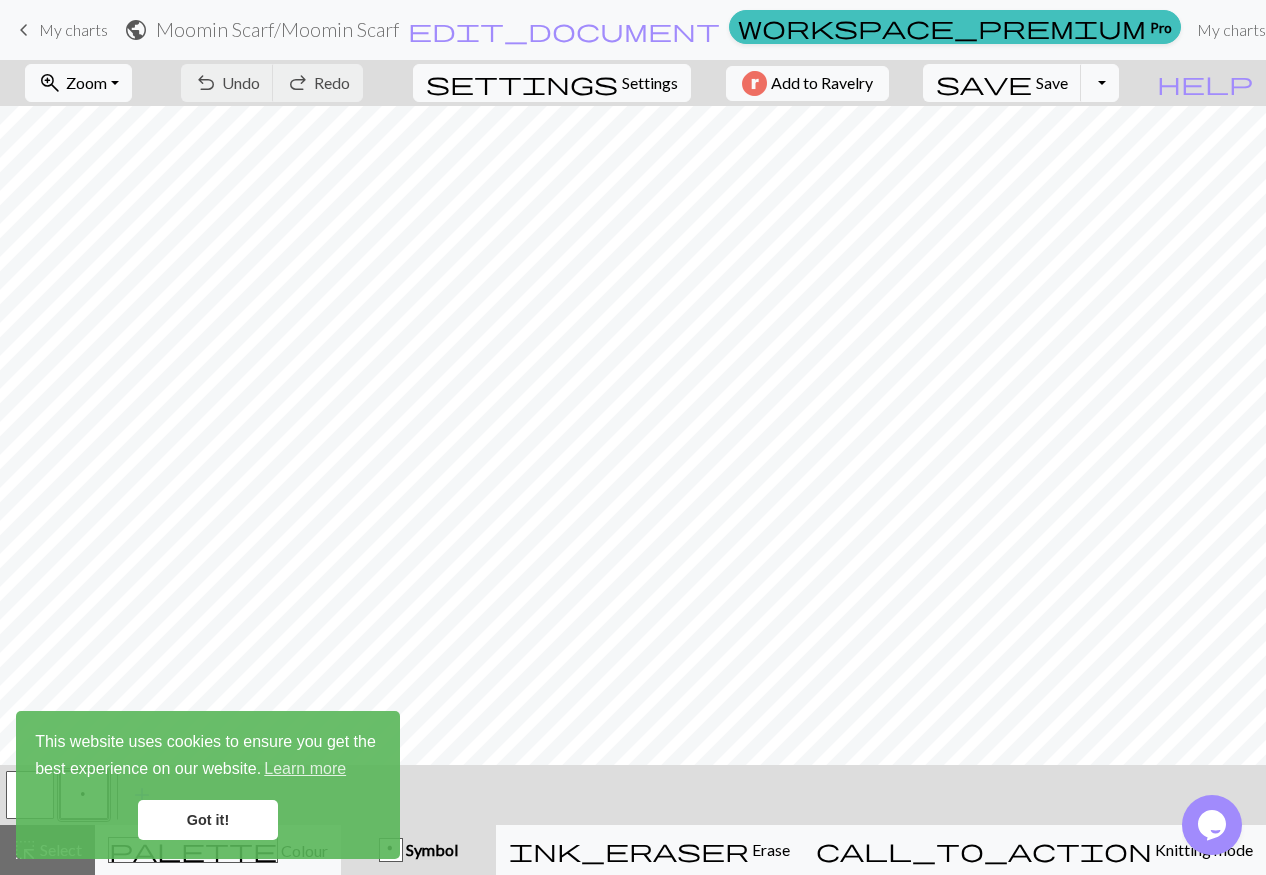 click on "Got it!" at bounding box center (208, 820) 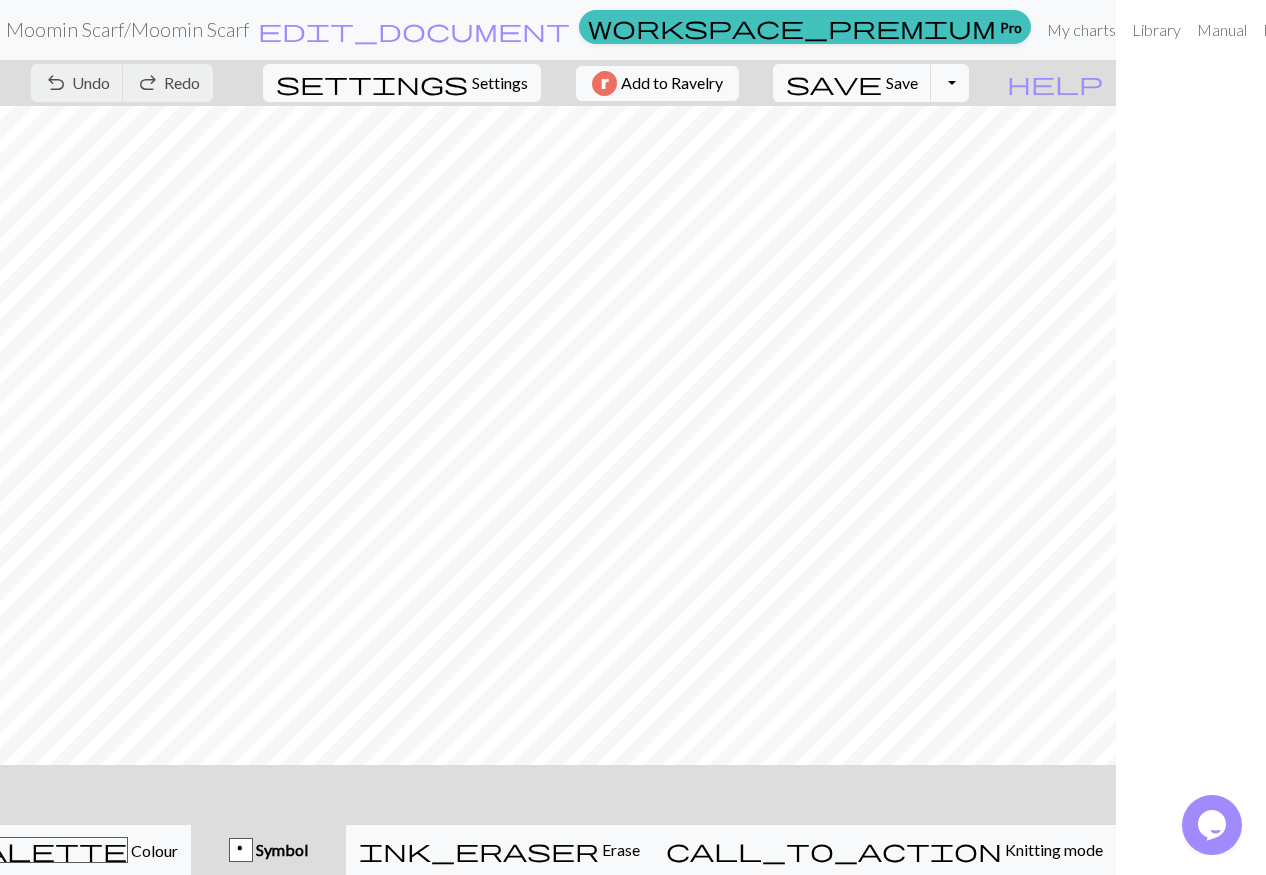 scroll, scrollTop: 0, scrollLeft: 0, axis: both 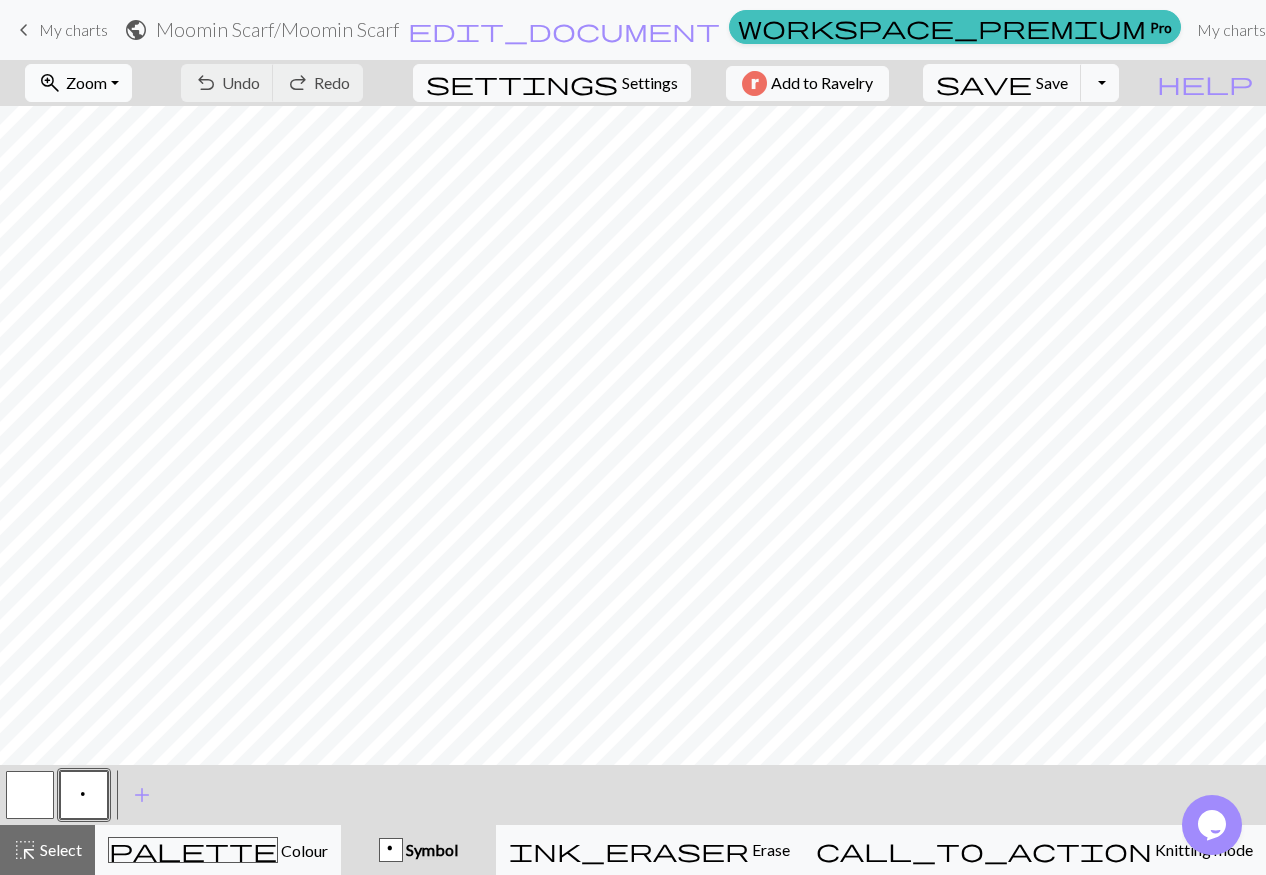 click on "Zoom" at bounding box center (86, 82) 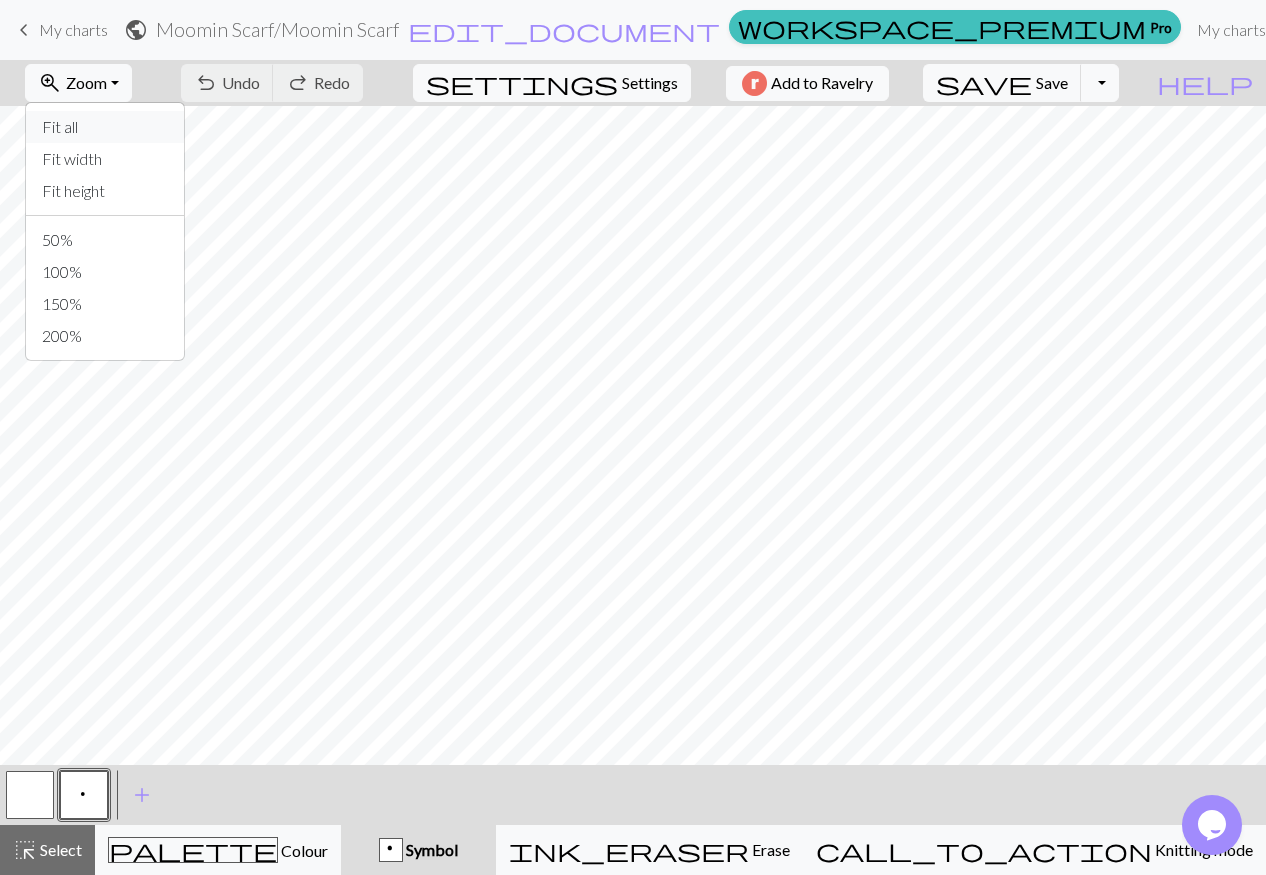 click on "Fit all" at bounding box center (105, 127) 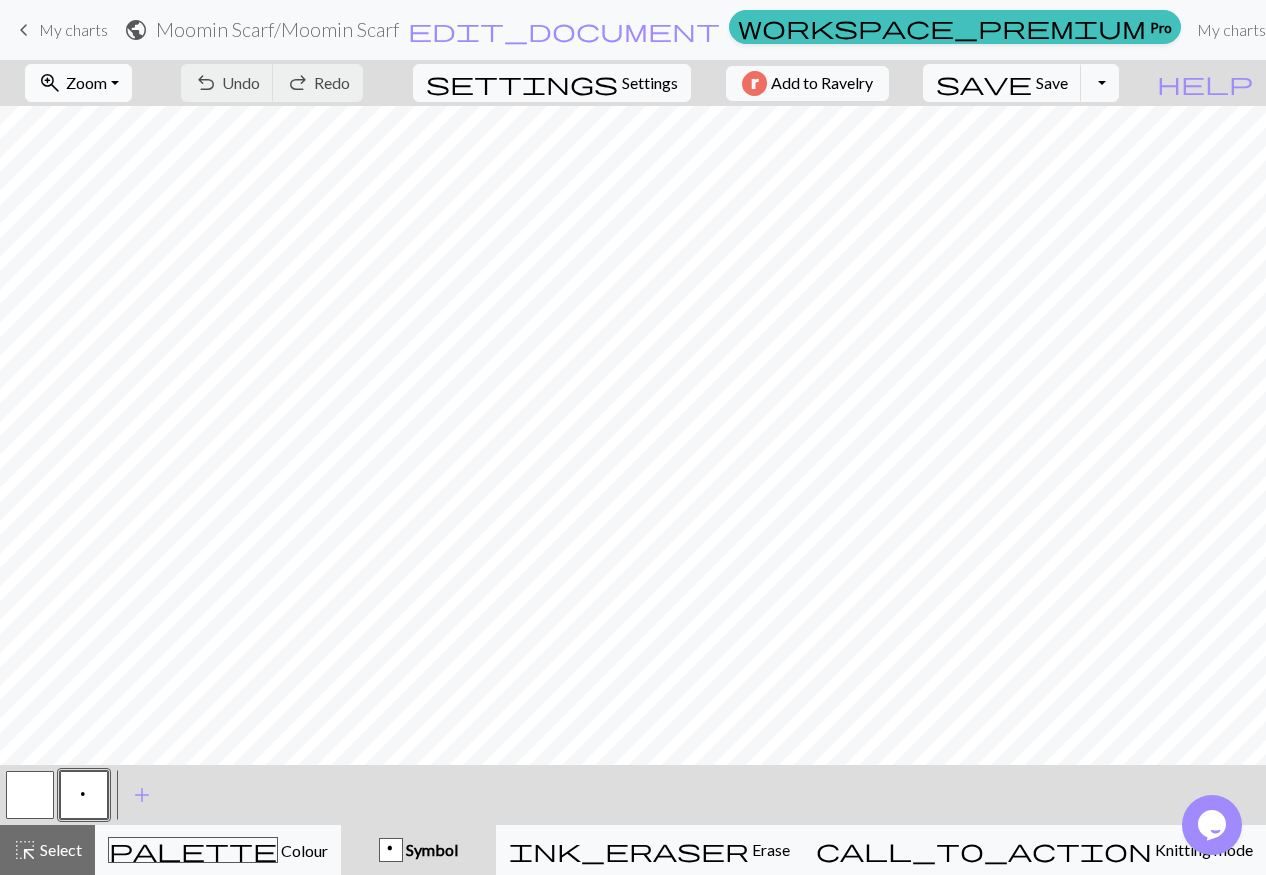 click on "zoom_in Zoom Zoom" at bounding box center [78, 83] 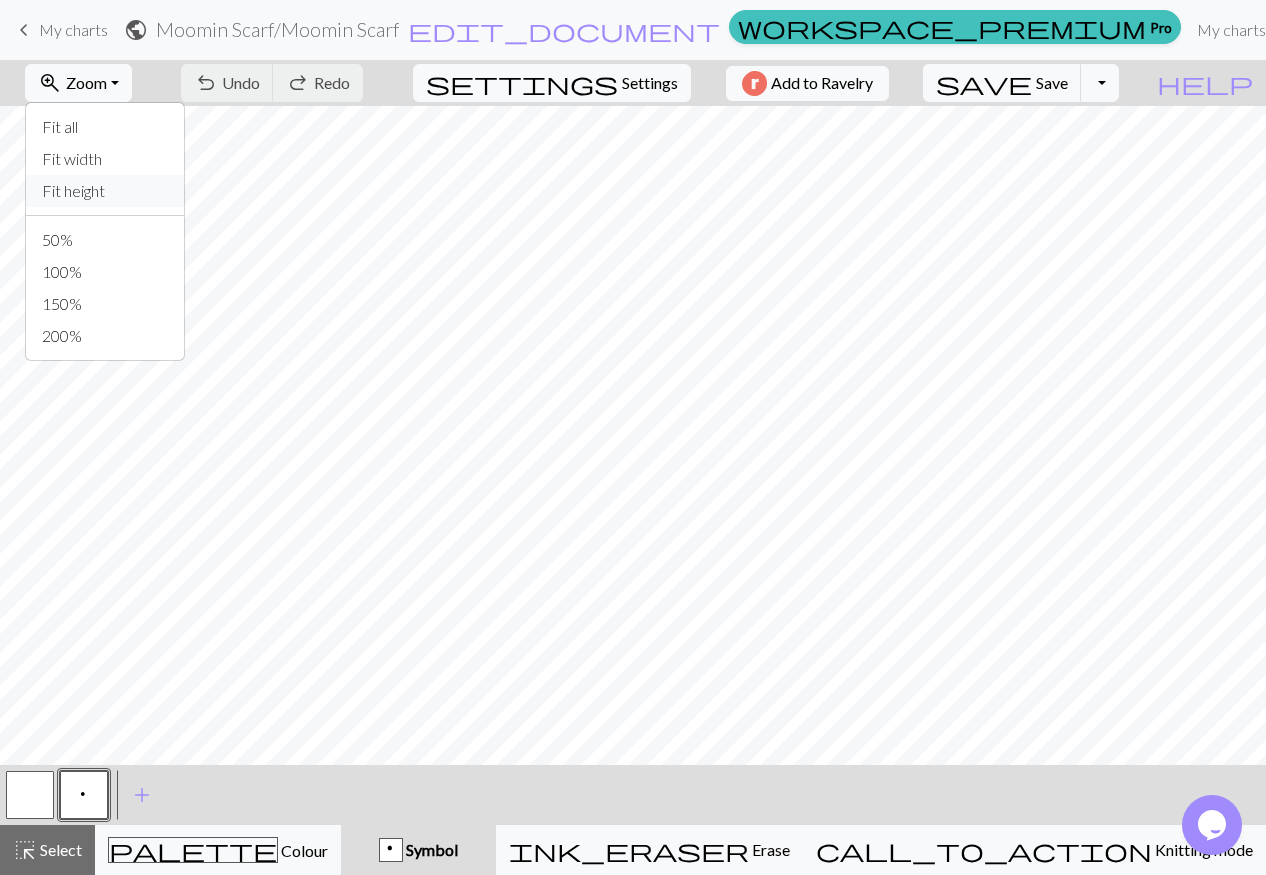 click on "Fit height" at bounding box center [105, 191] 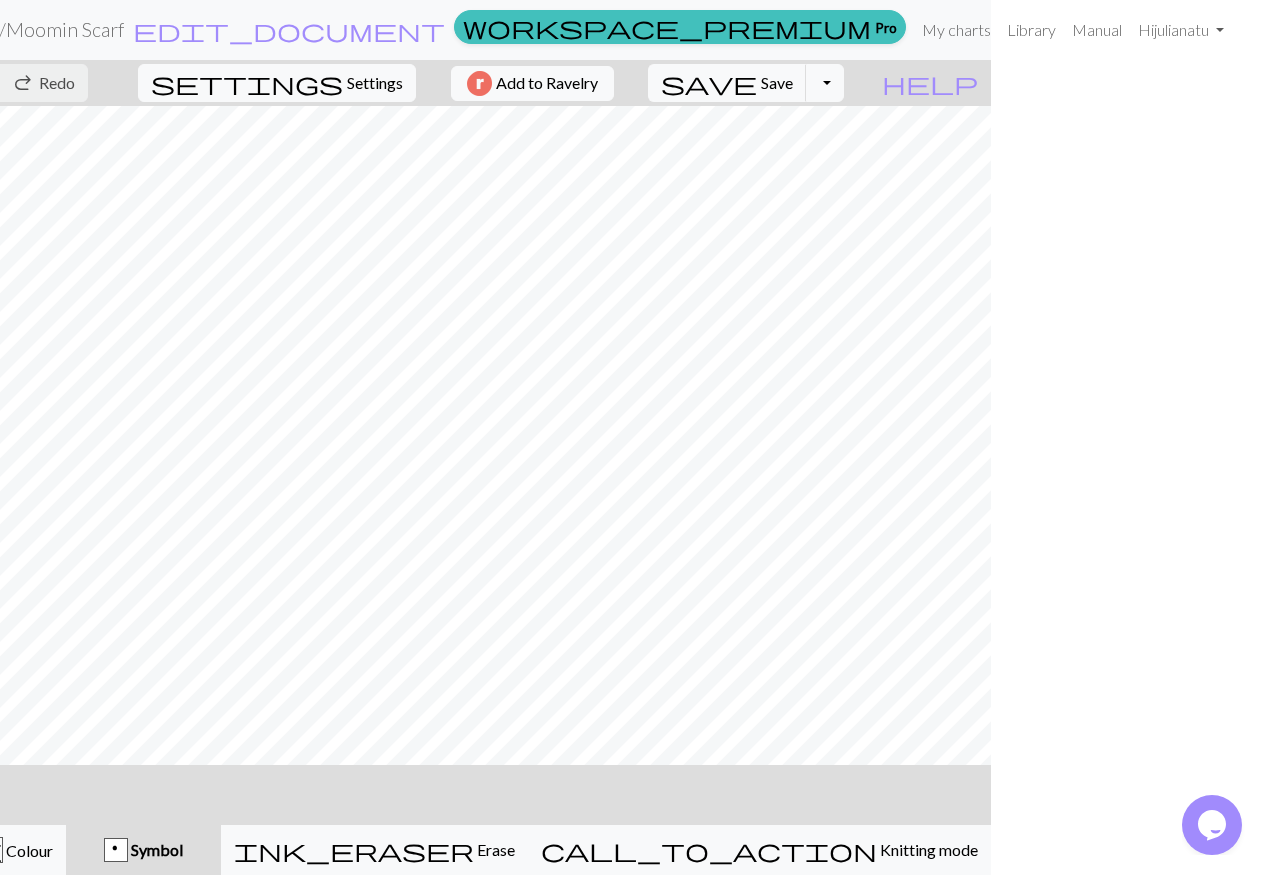 scroll, scrollTop: 0, scrollLeft: 0, axis: both 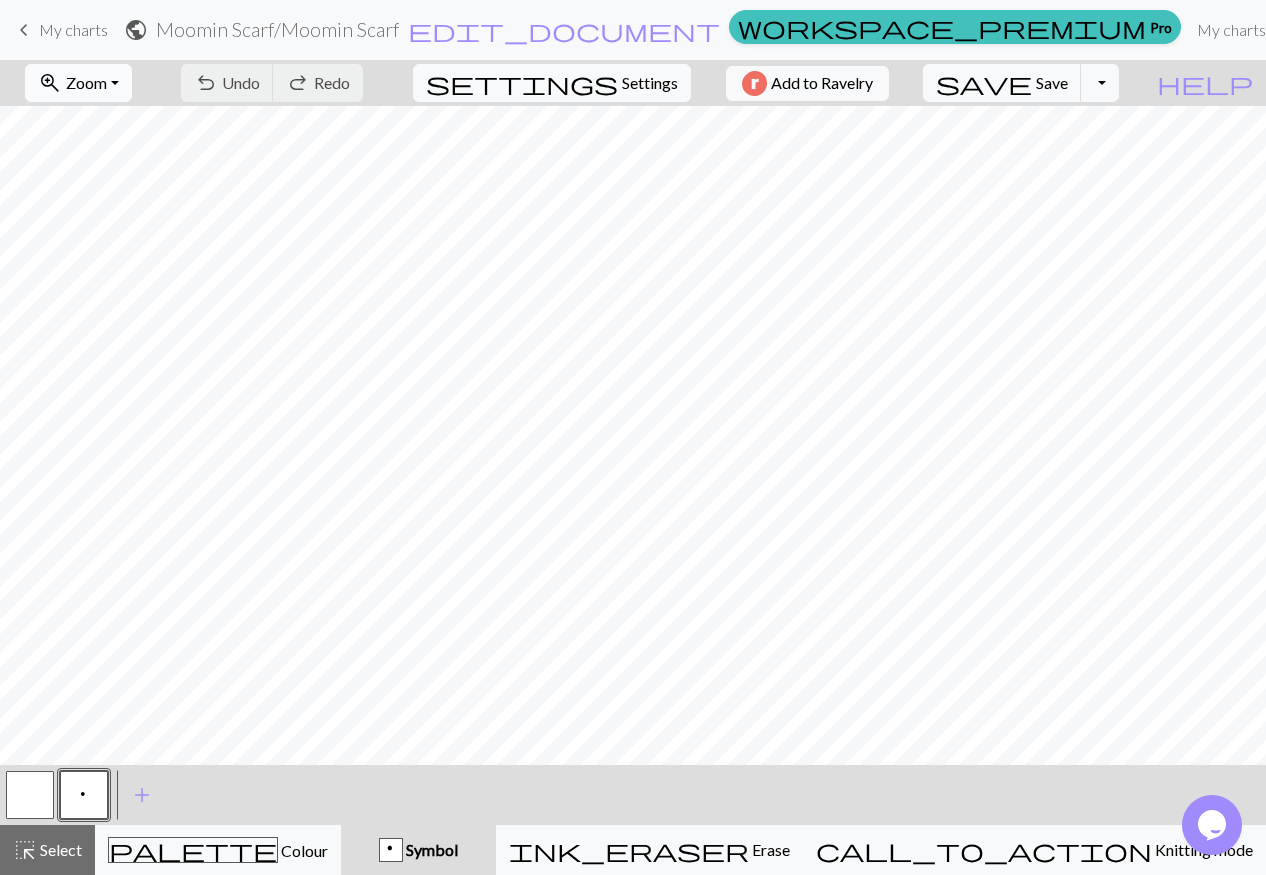 click on "zoom_in Zoom Zoom" at bounding box center (78, 83) 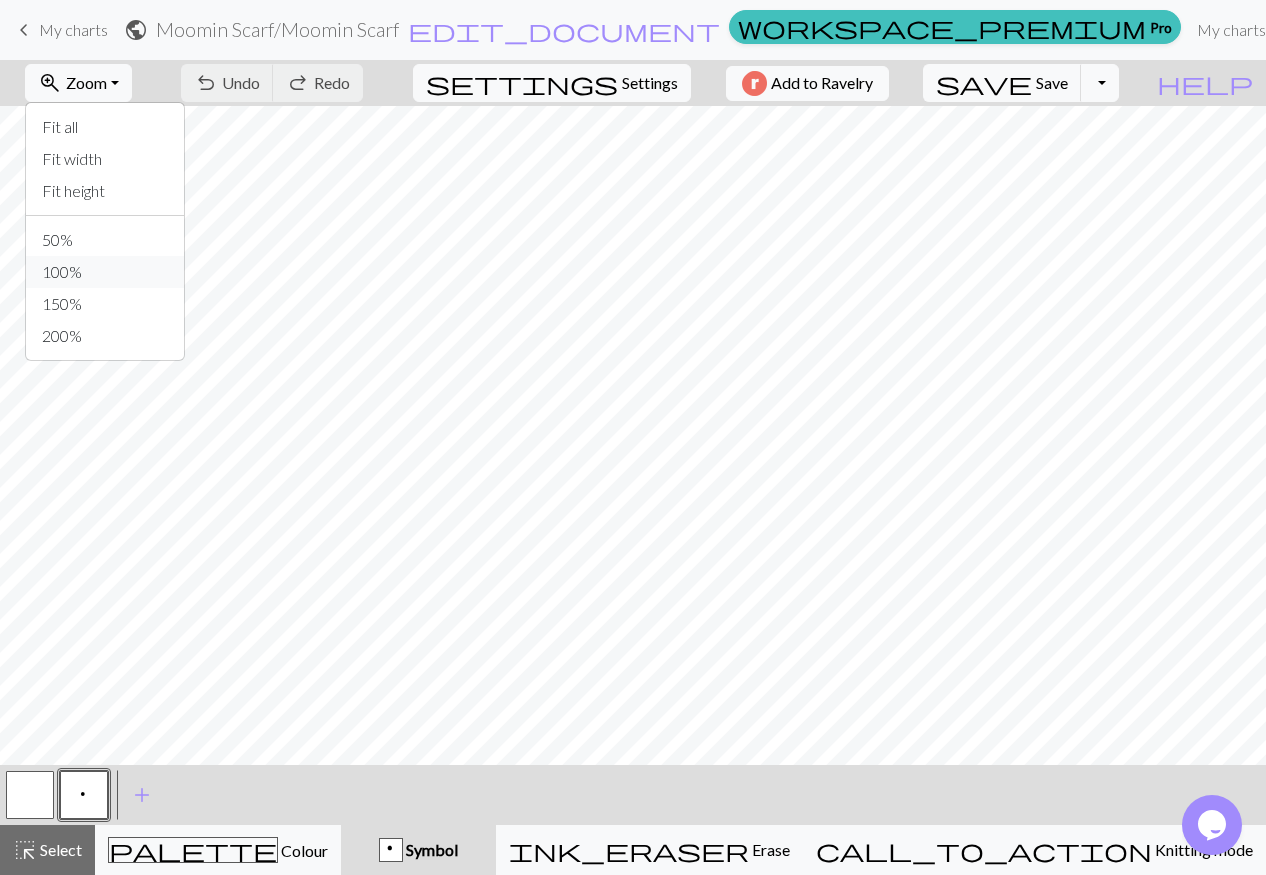 click on "100%" at bounding box center [105, 272] 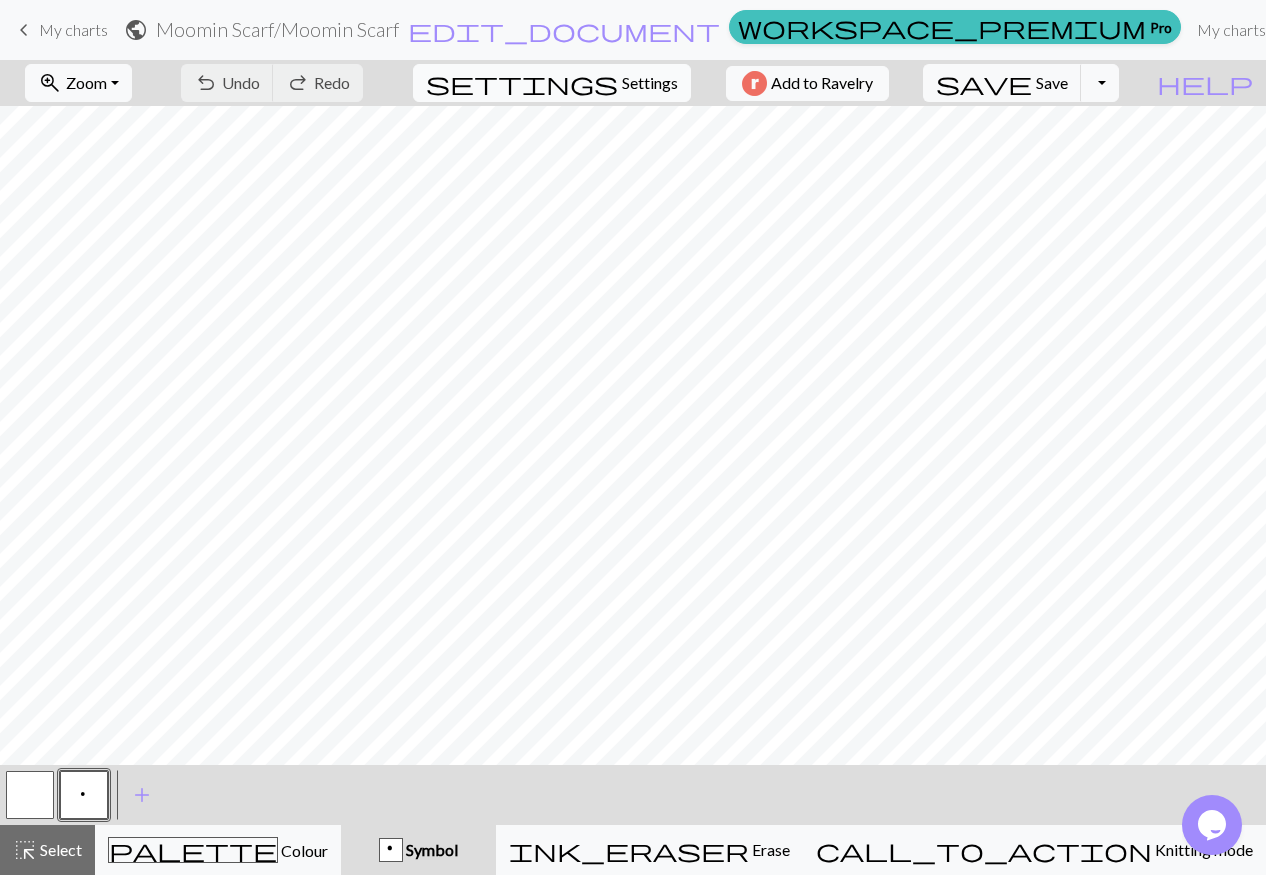 click on "settings  Settings" at bounding box center [552, 83] 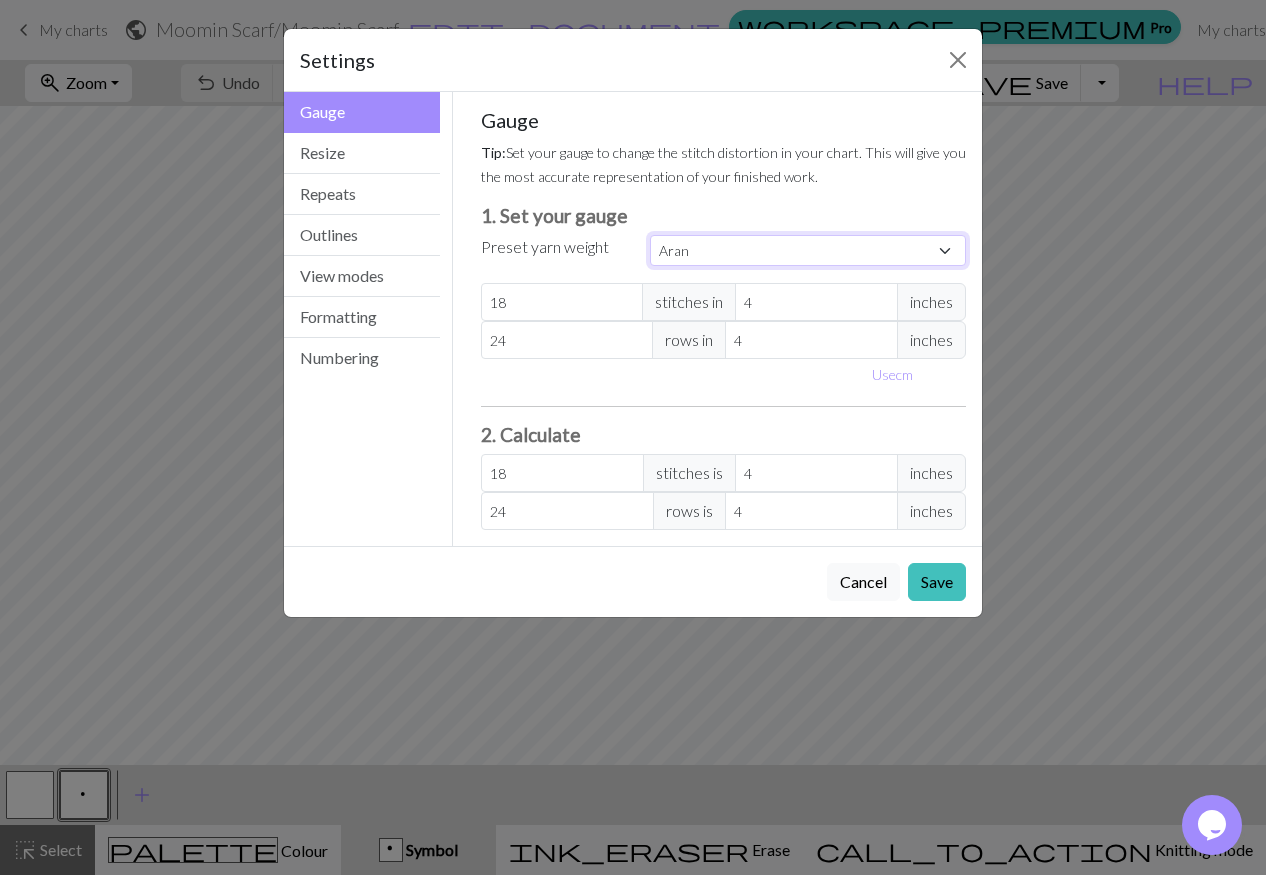 click on "Custom Square Lace Light Fingering Fingering Sport Double knit Worsted Aran Bulky Super Bulky" at bounding box center (808, 250) 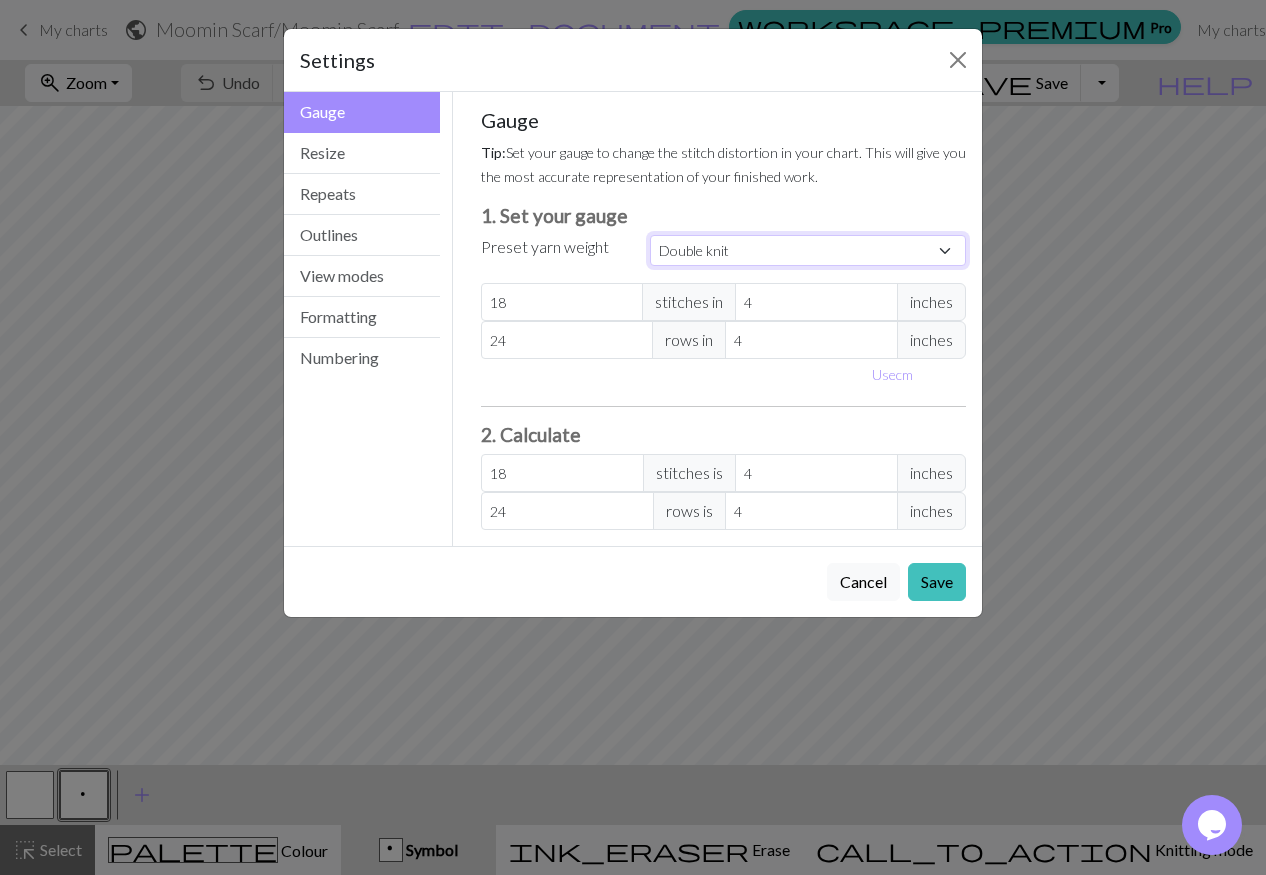 type on "22" 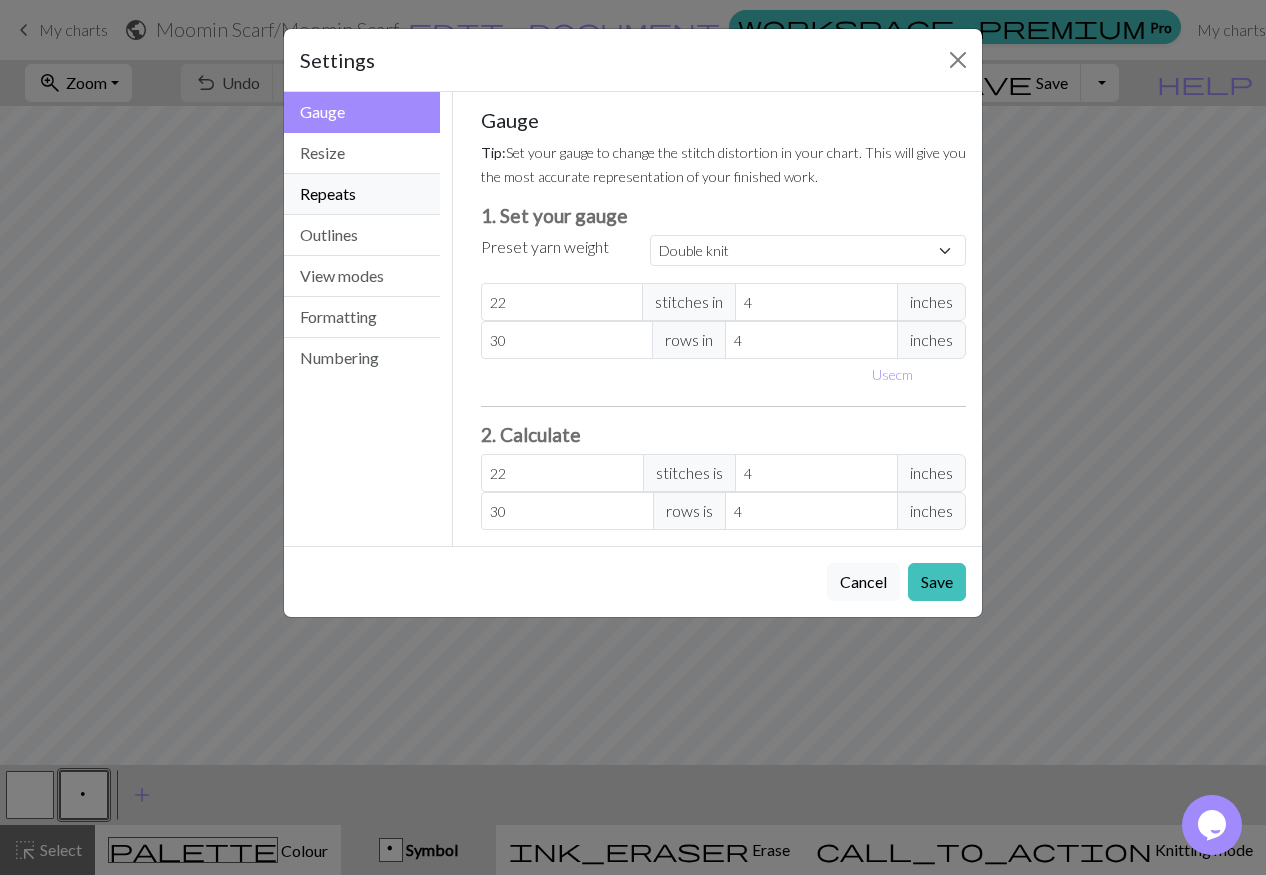 click on "Repeats" at bounding box center (362, 194) 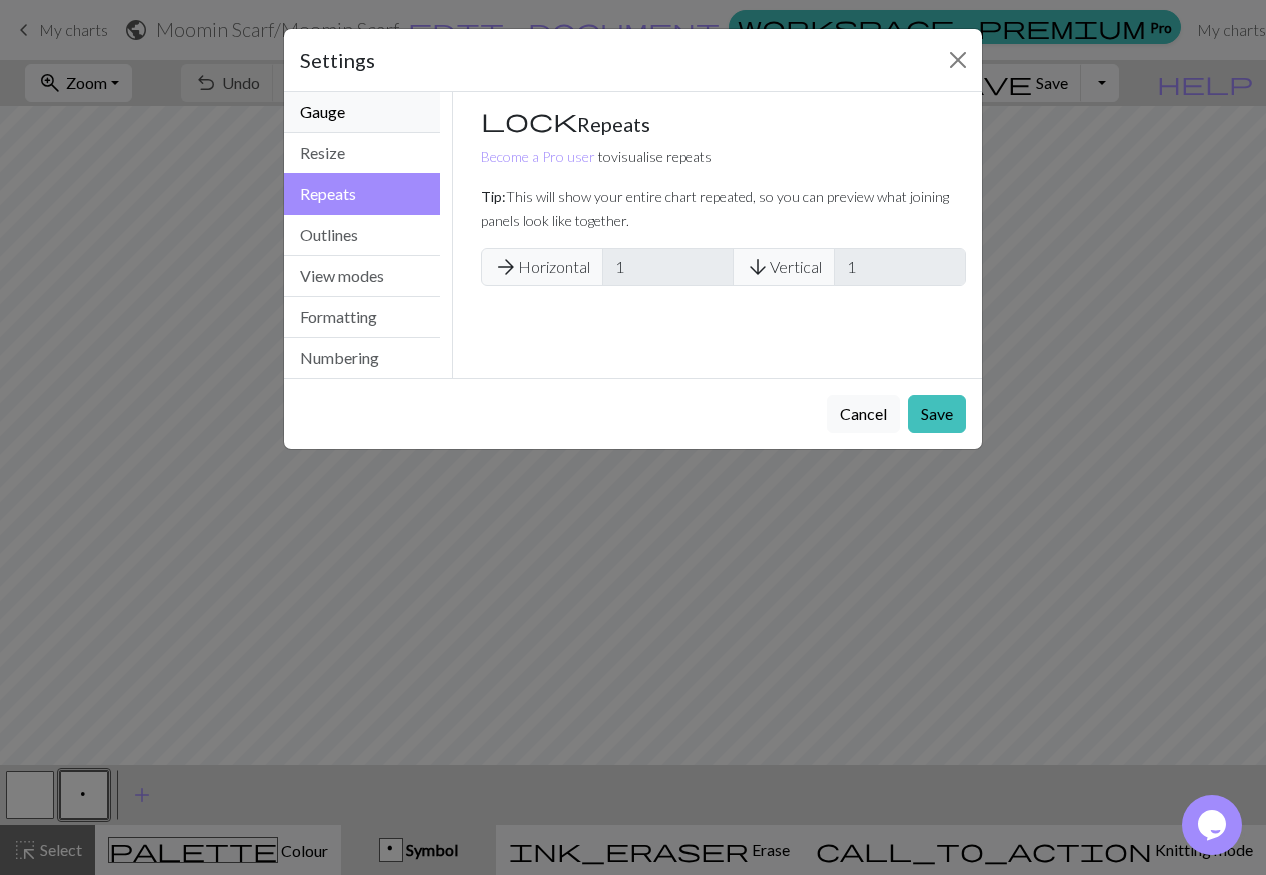click on "Gauge" at bounding box center (362, 112) 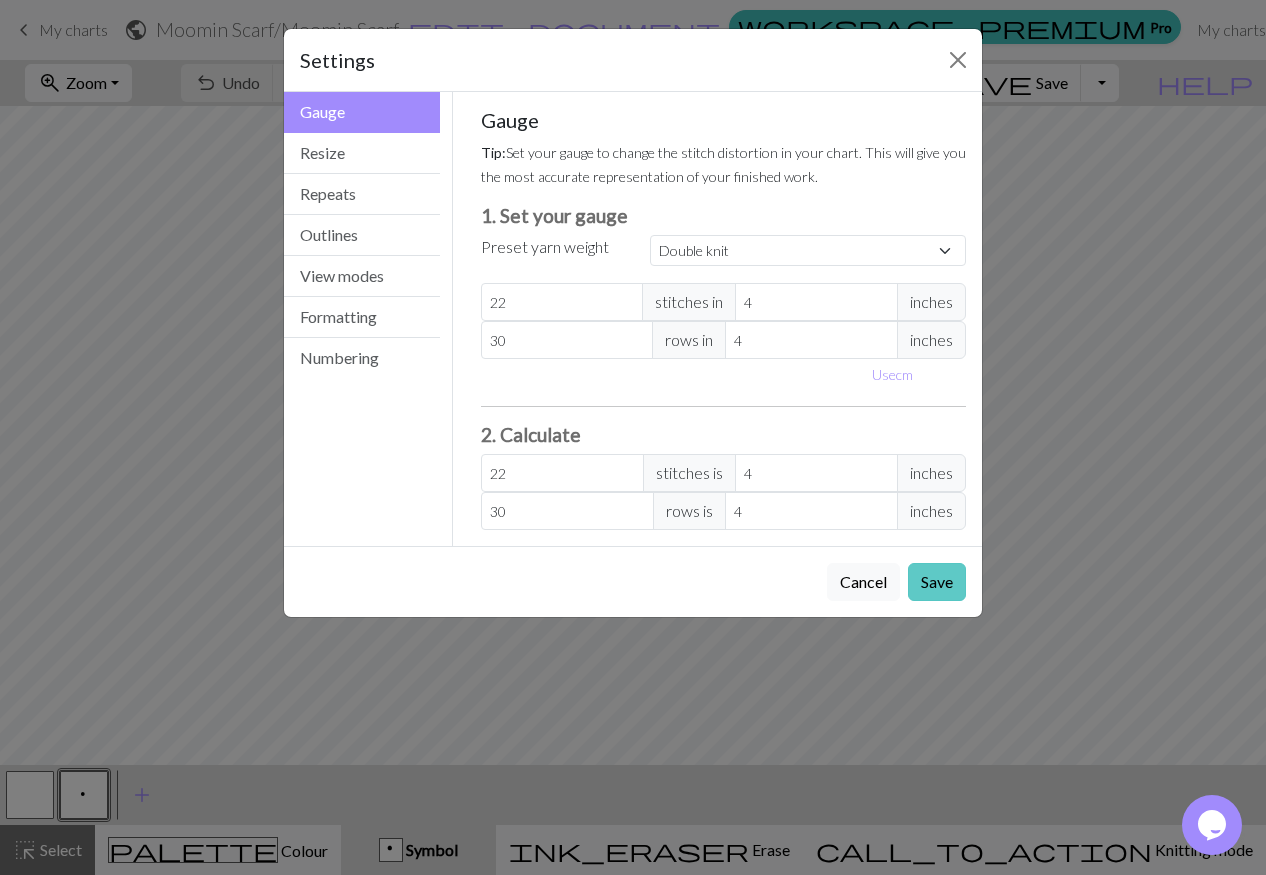 click on "Save" at bounding box center [937, 582] 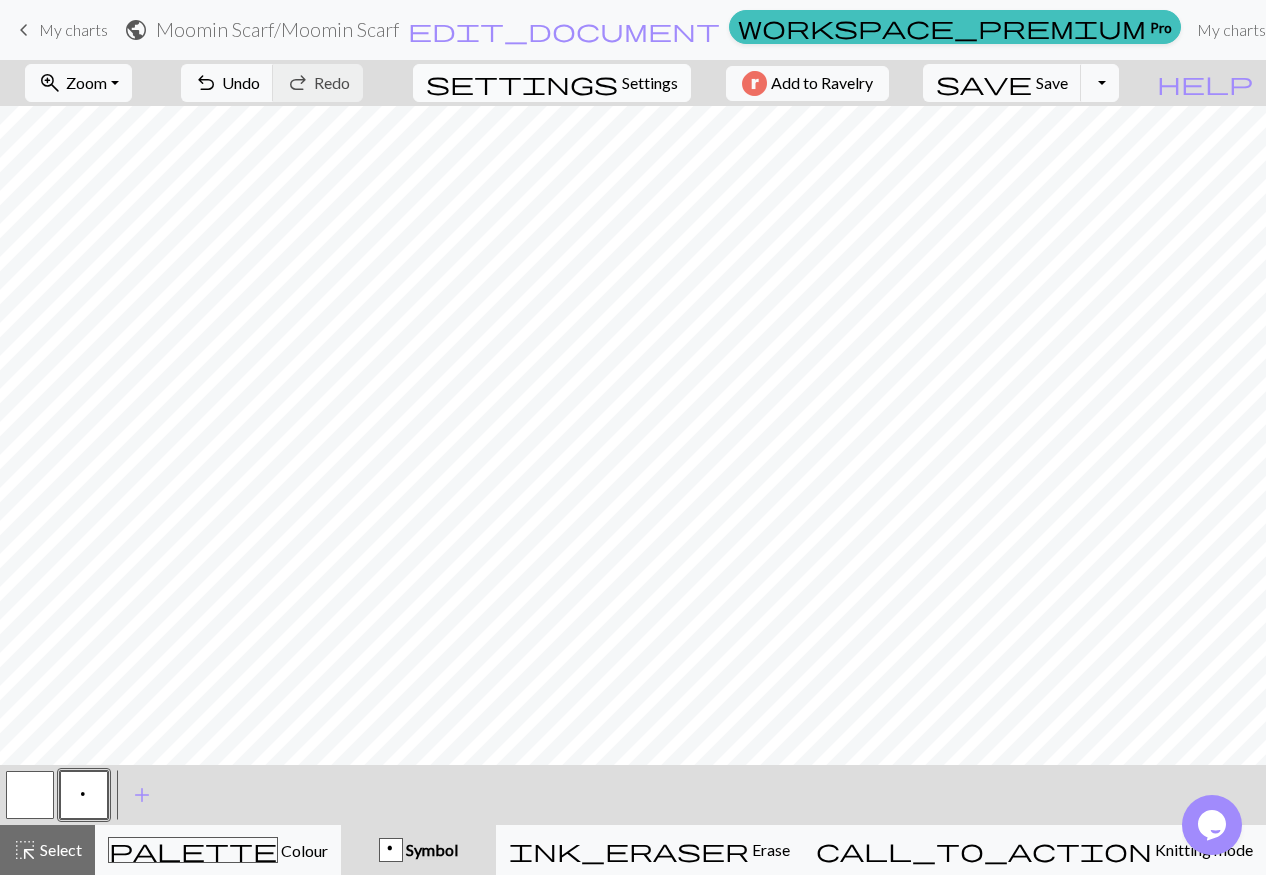 click on "Settings" at bounding box center (650, 83) 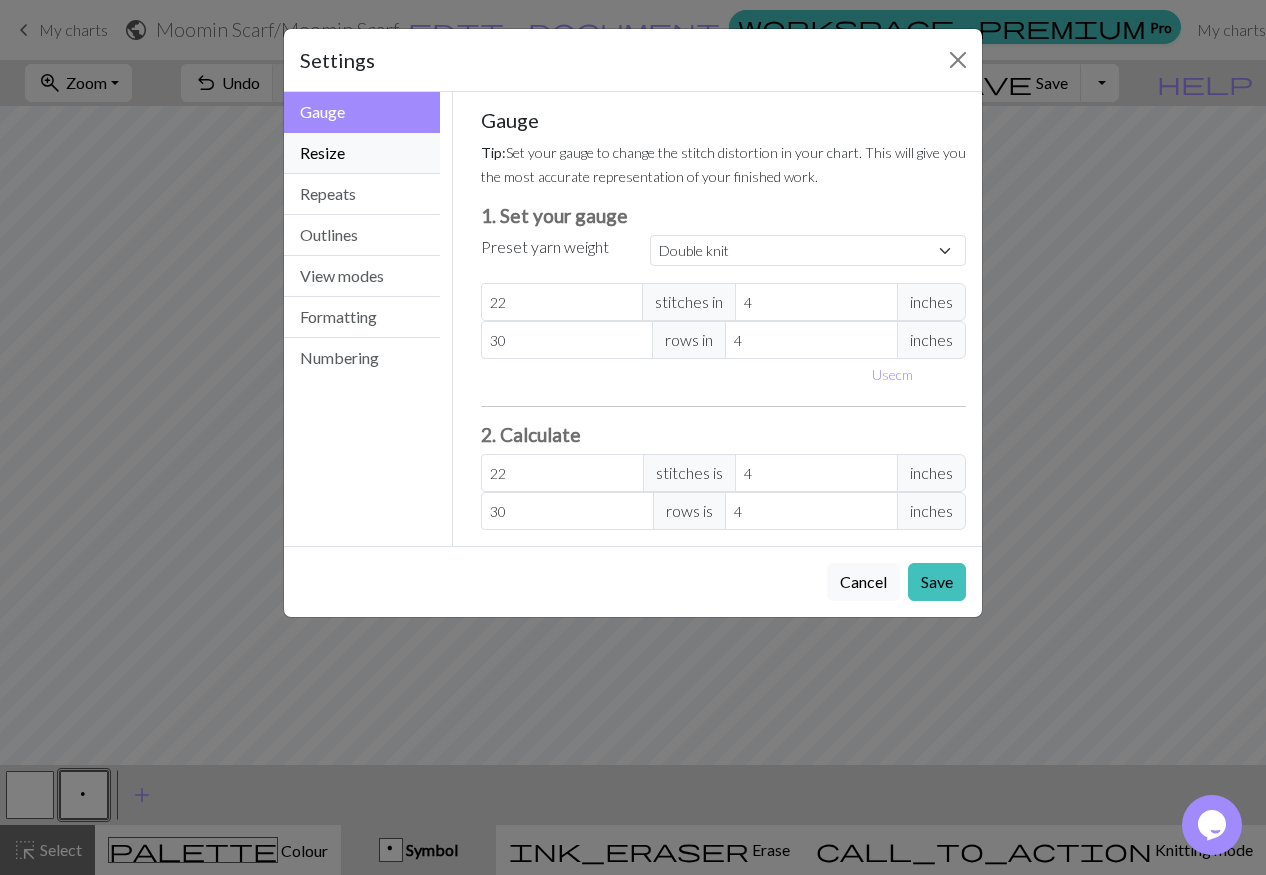 click on "Resize" at bounding box center [362, 153] 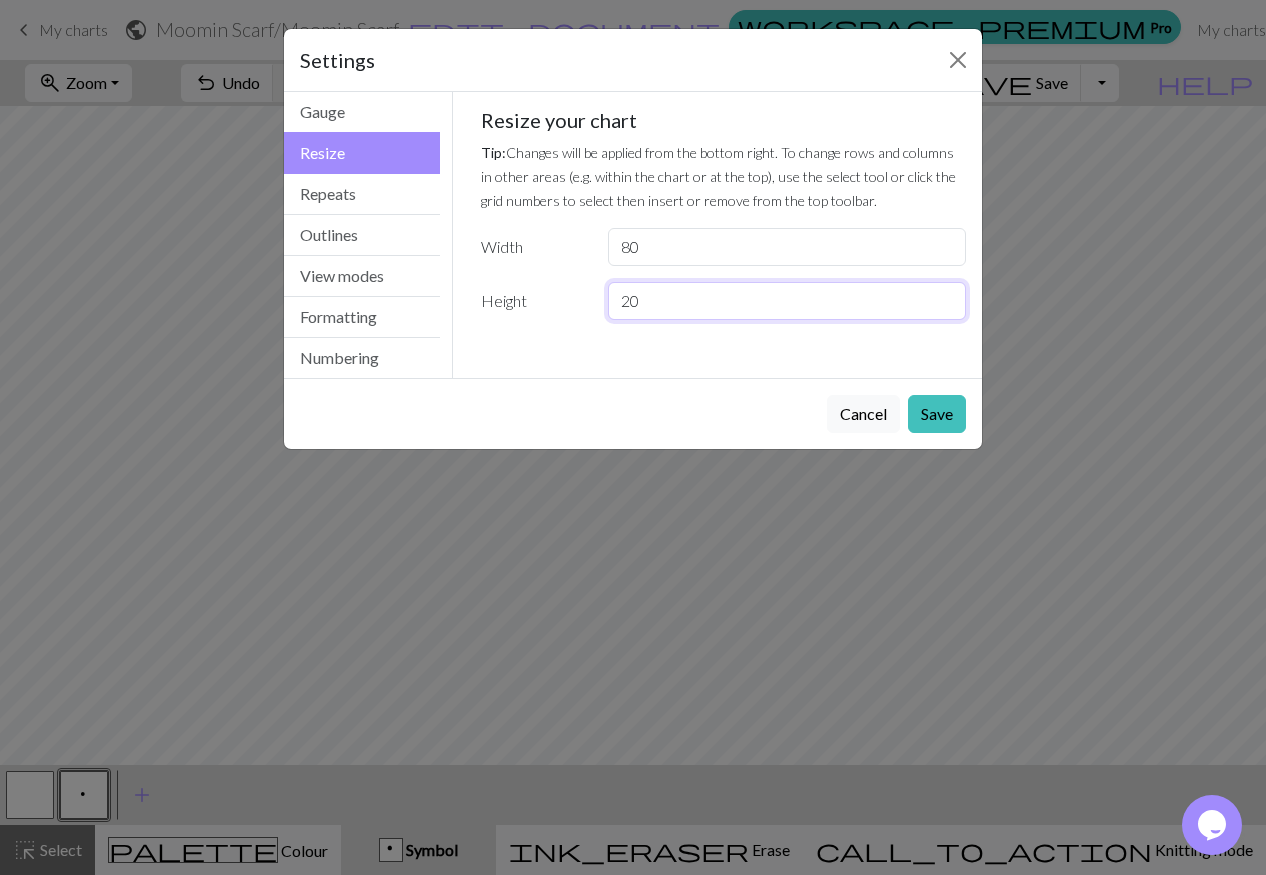 click on "20" at bounding box center (787, 301) 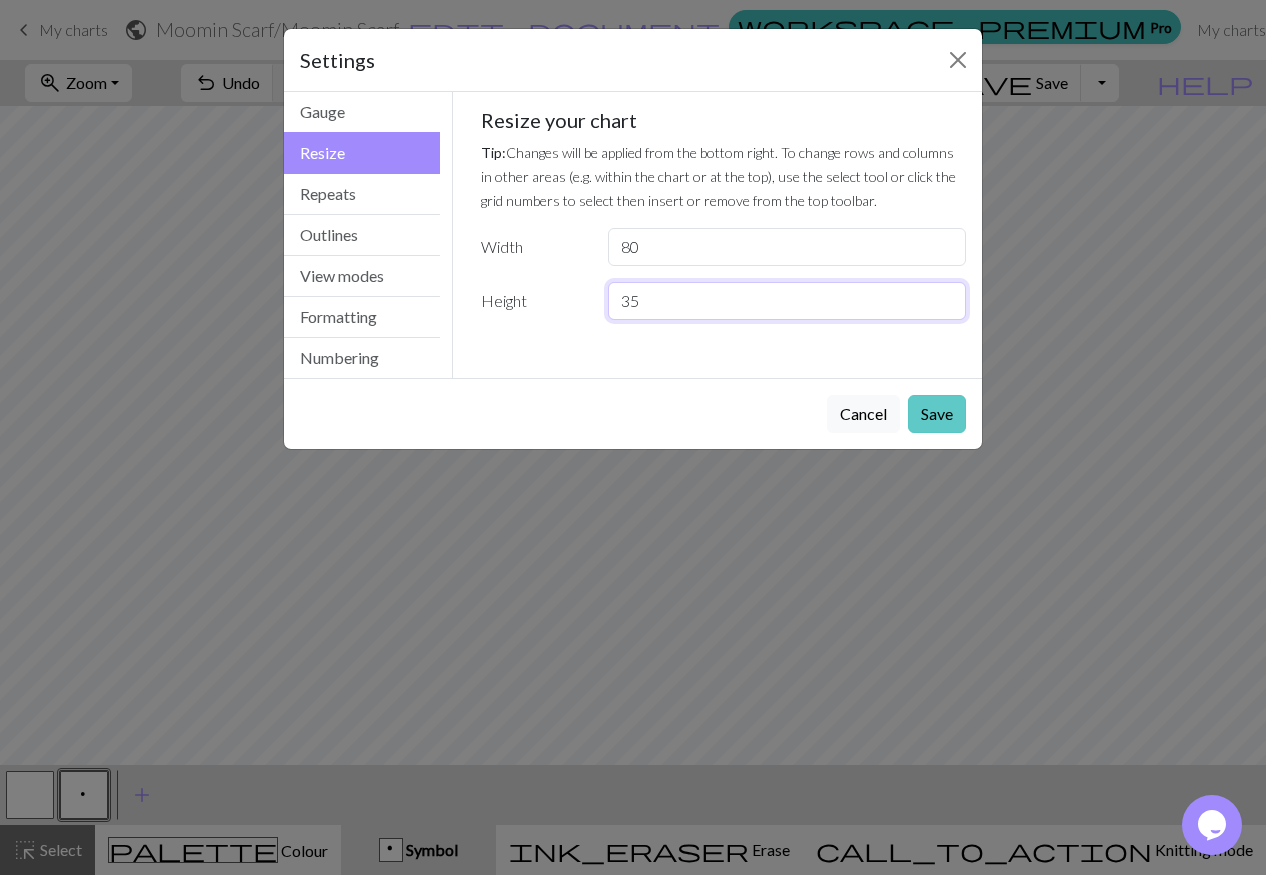 type on "35" 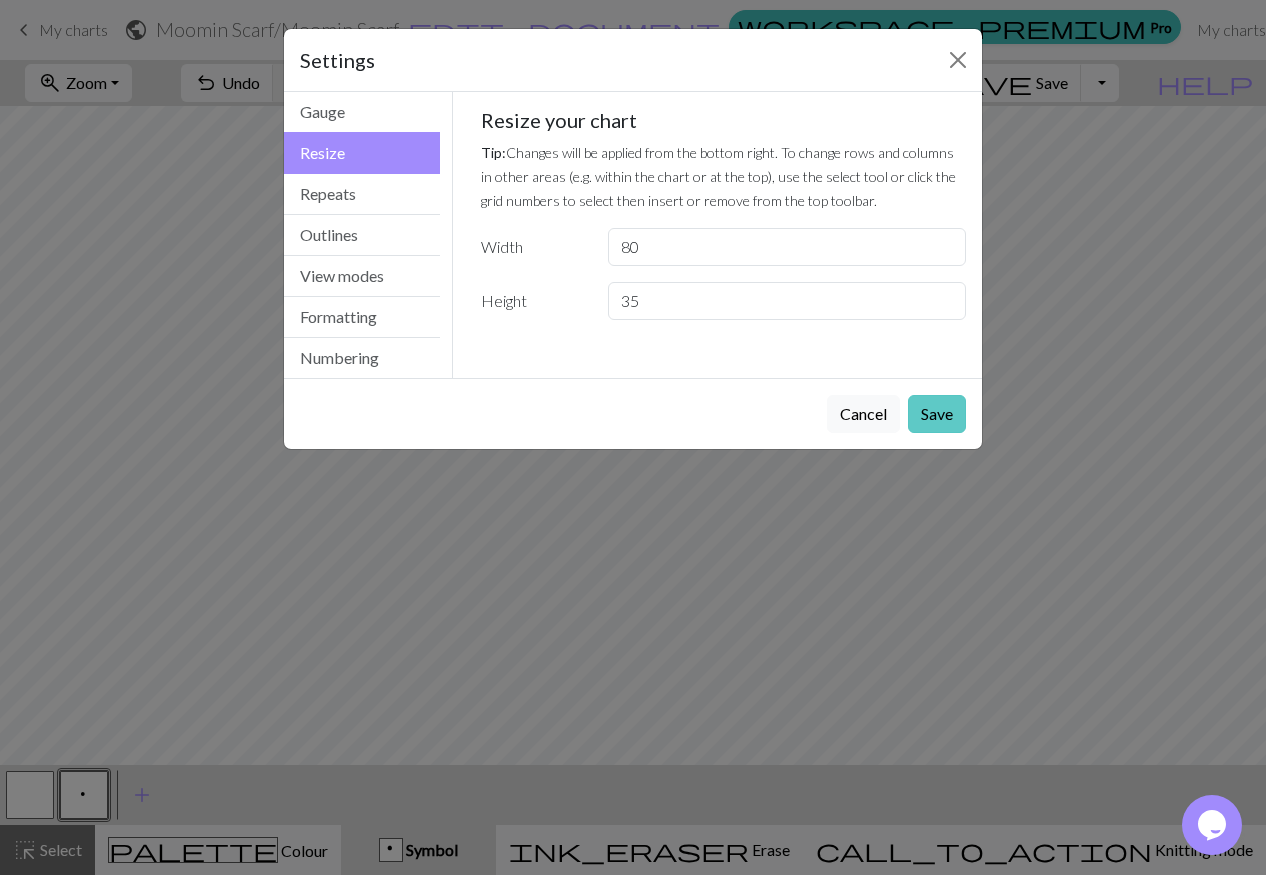 click on "Save" at bounding box center (937, 414) 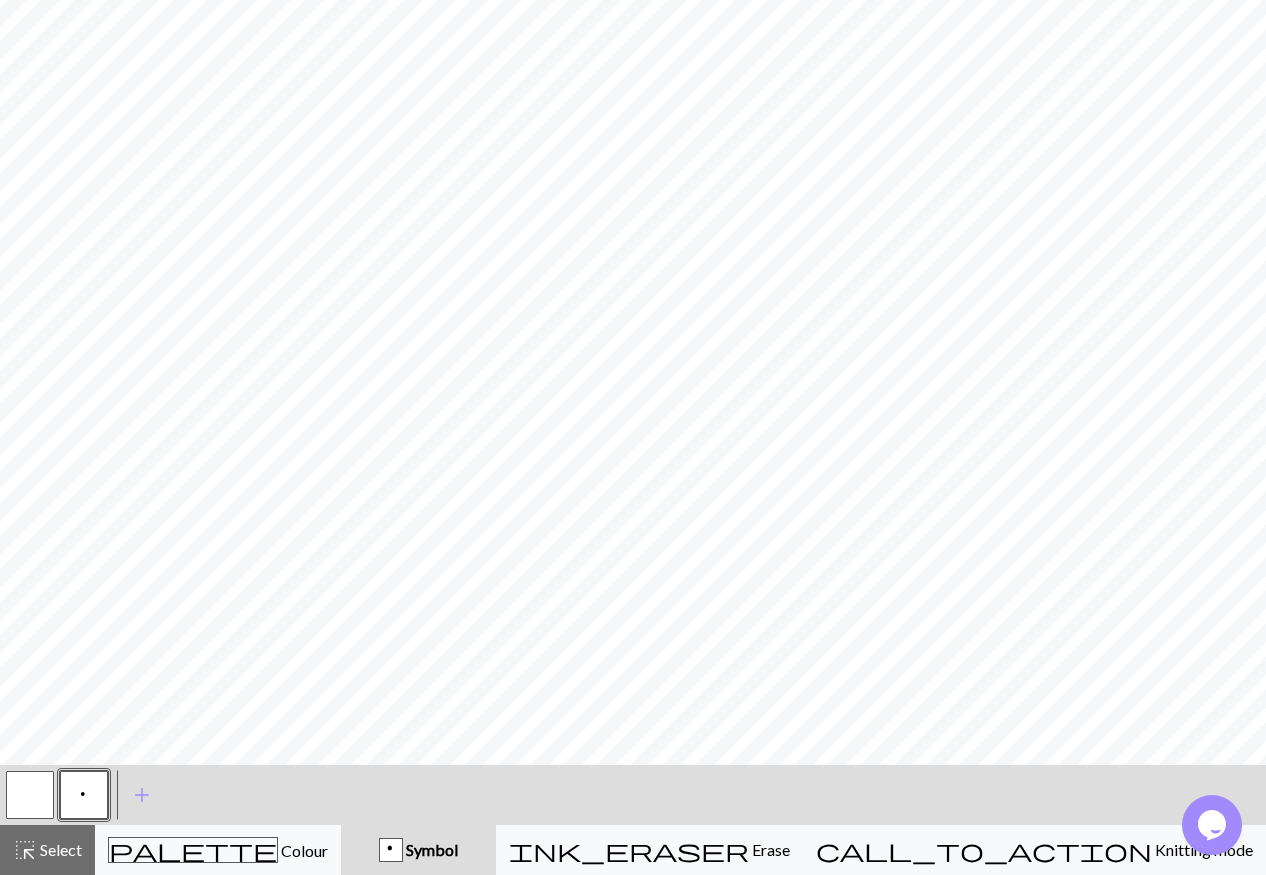 scroll, scrollTop: 0, scrollLeft: 0, axis: both 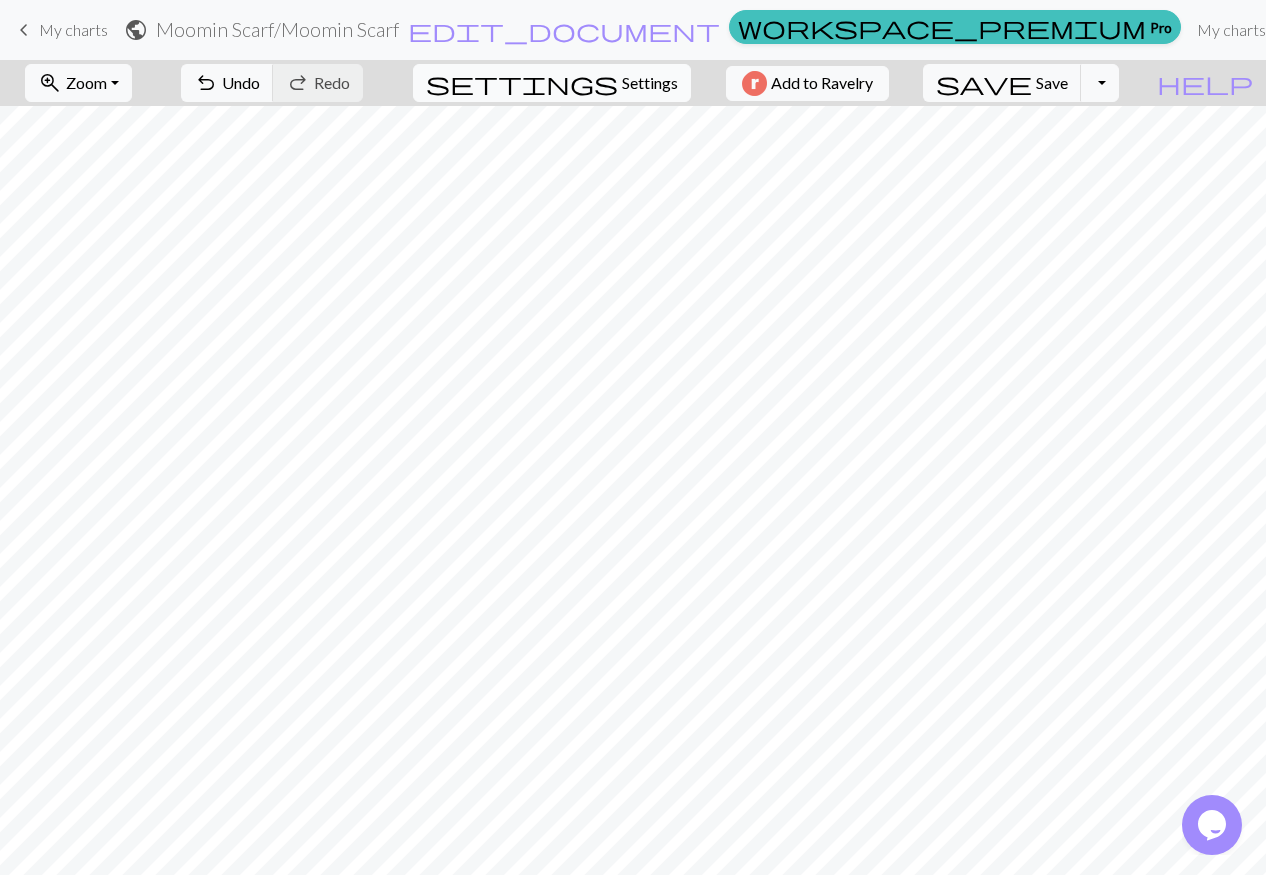 click on "Settings" at bounding box center (650, 83) 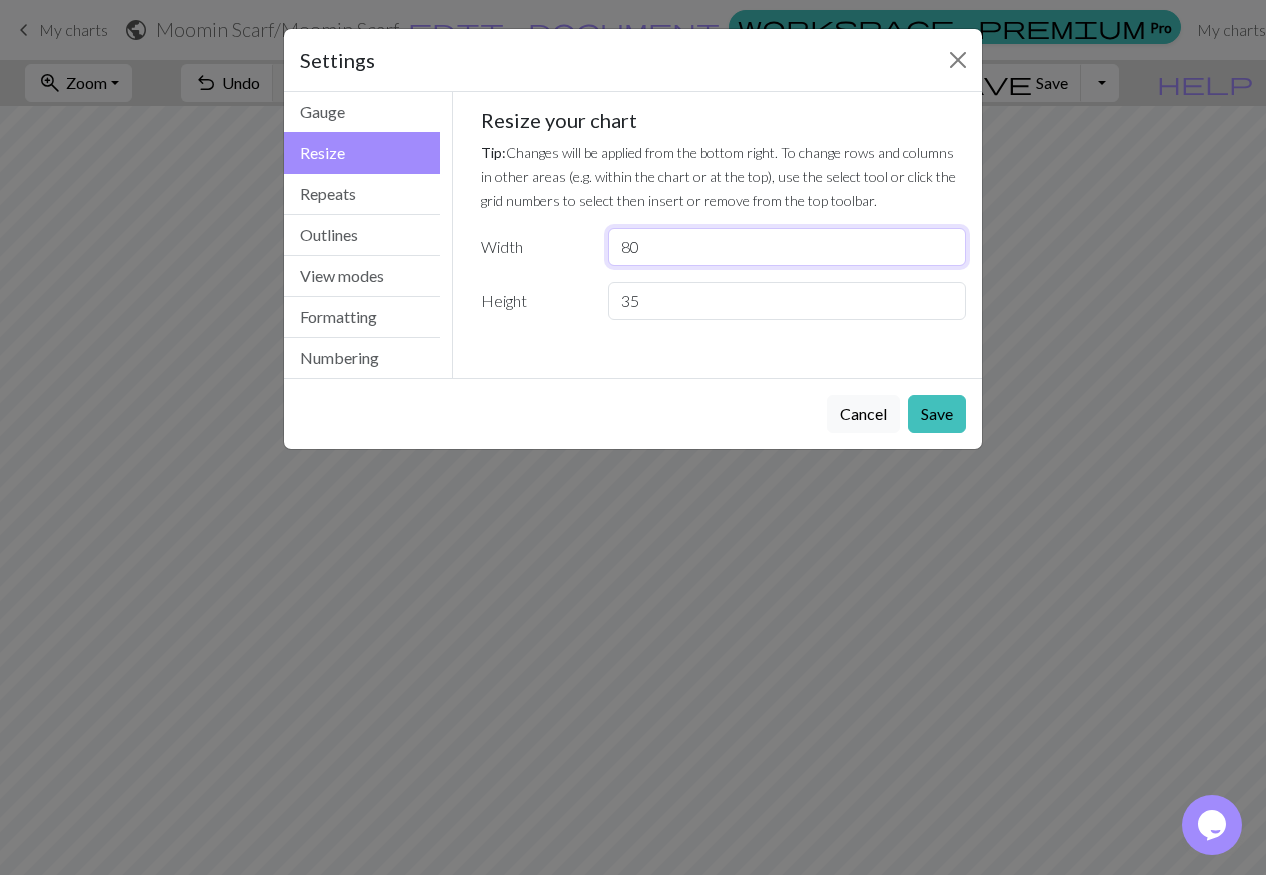 drag, startPoint x: 672, startPoint y: 250, endPoint x: 551, endPoint y: 232, distance: 122.33152 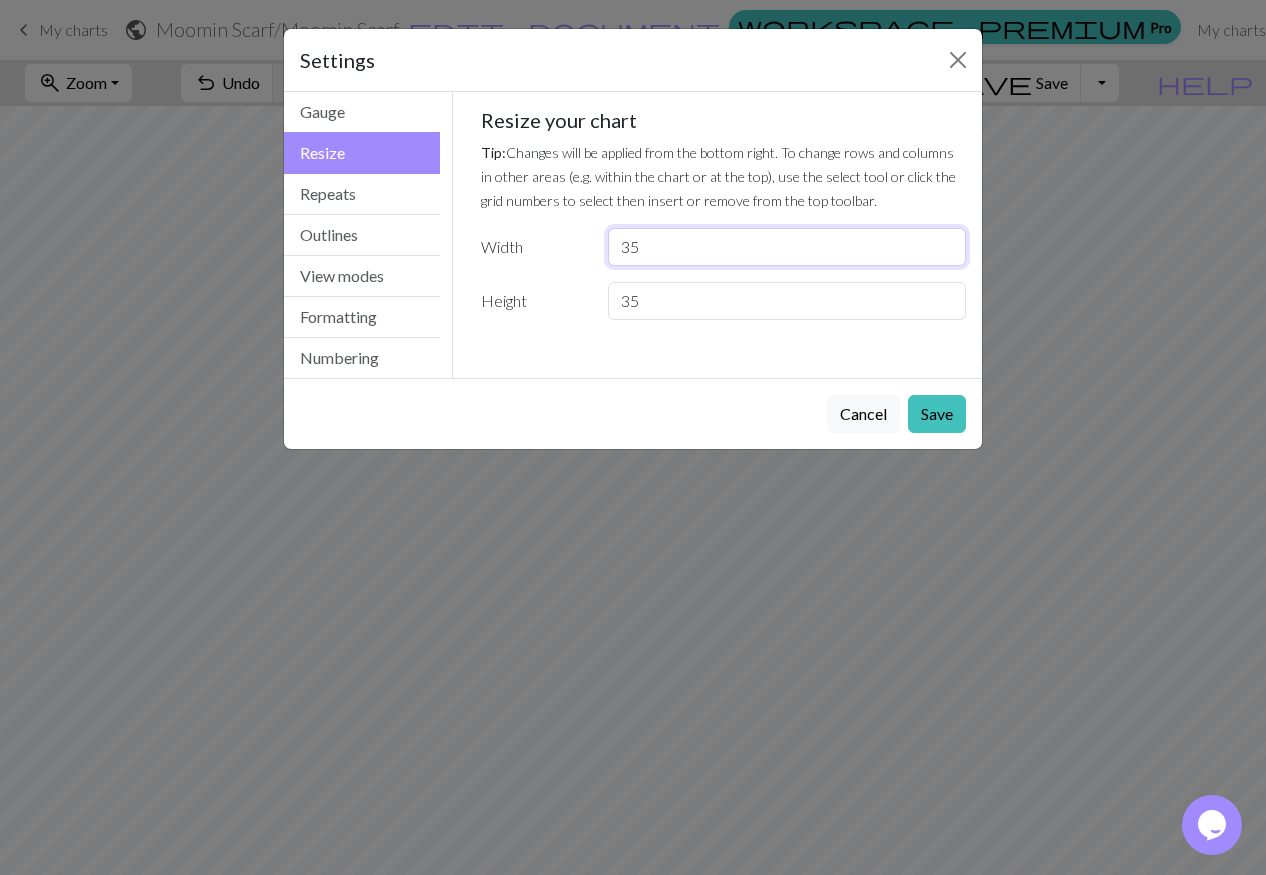 type on "35" 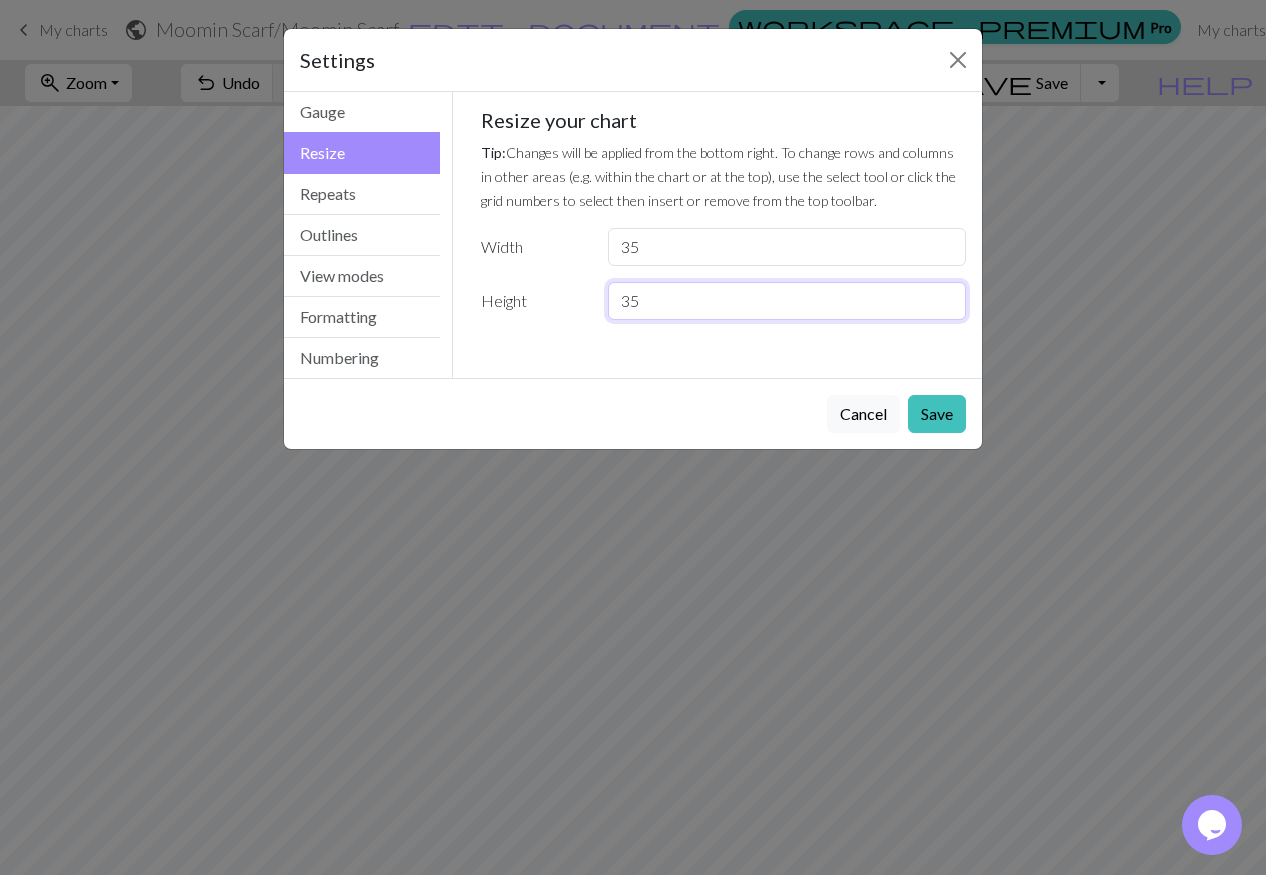 drag, startPoint x: 643, startPoint y: 298, endPoint x: 542, endPoint y: 290, distance: 101.31634 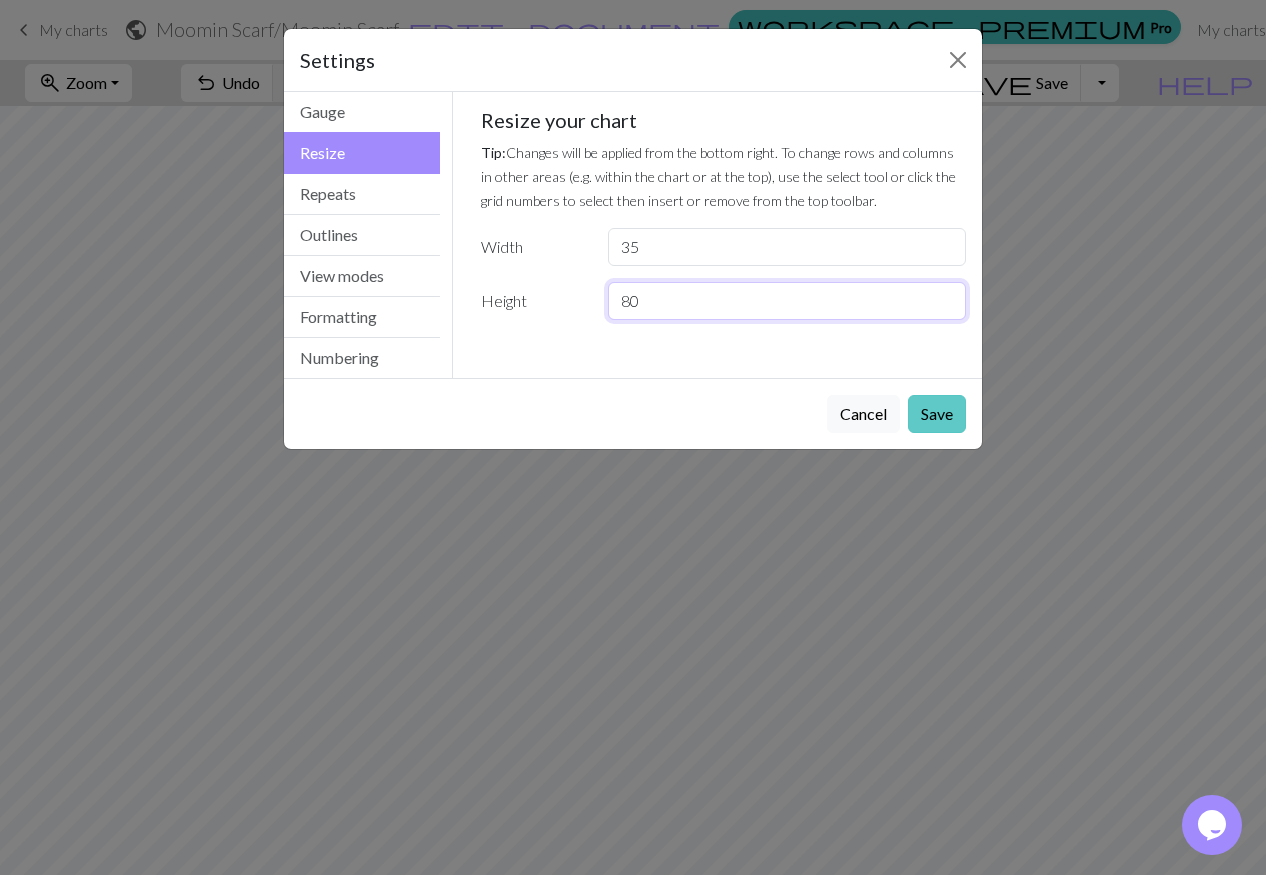 type on "80" 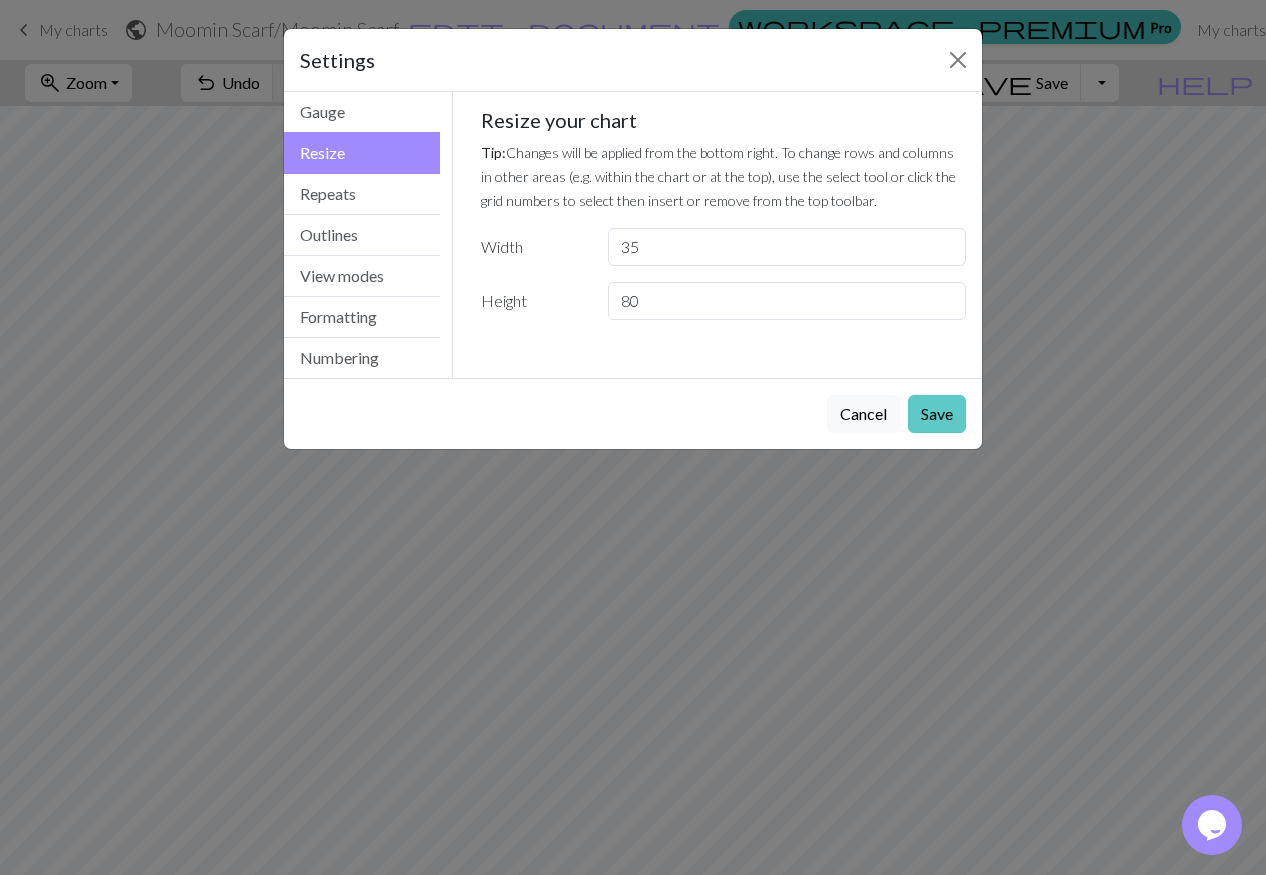 click on "Save" at bounding box center [937, 414] 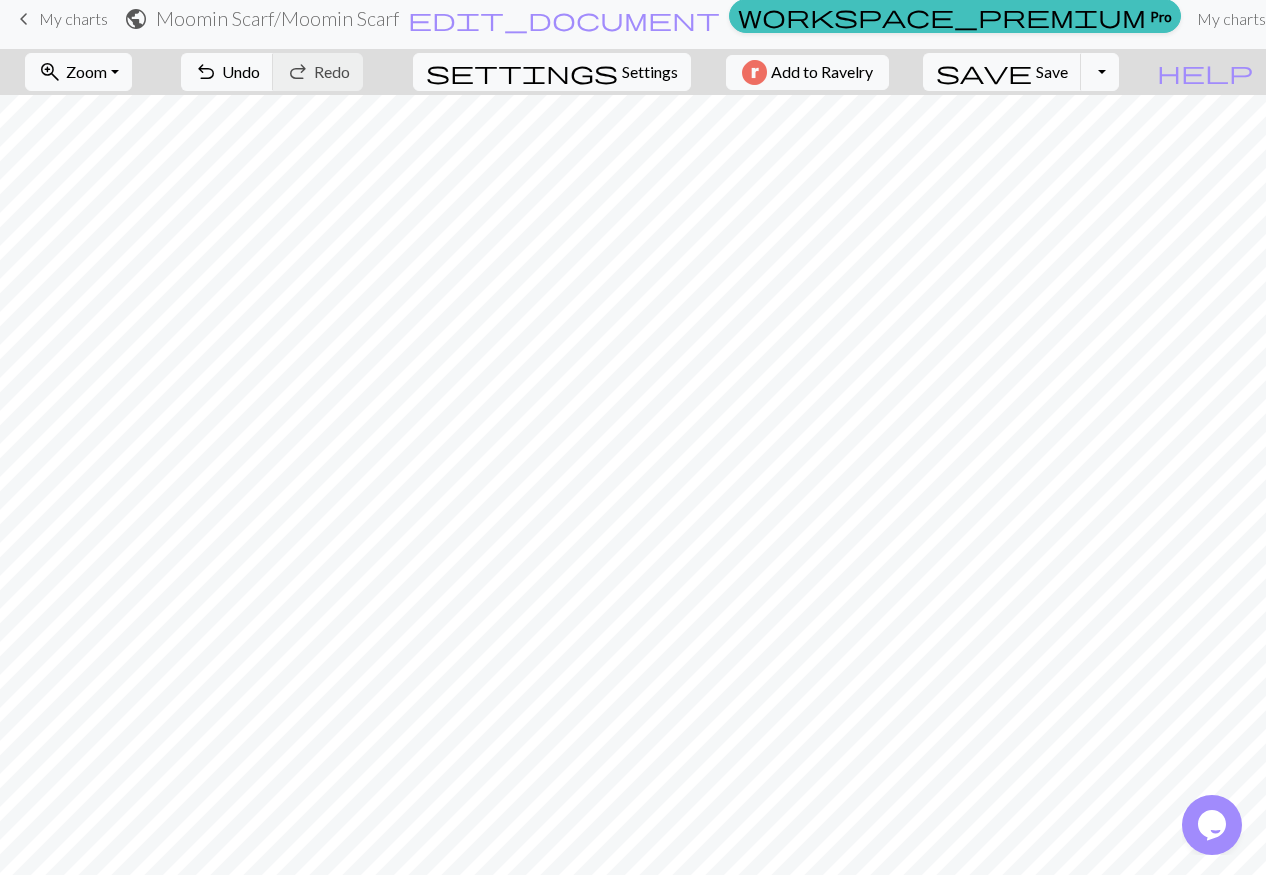 scroll, scrollTop: 0, scrollLeft: 0, axis: both 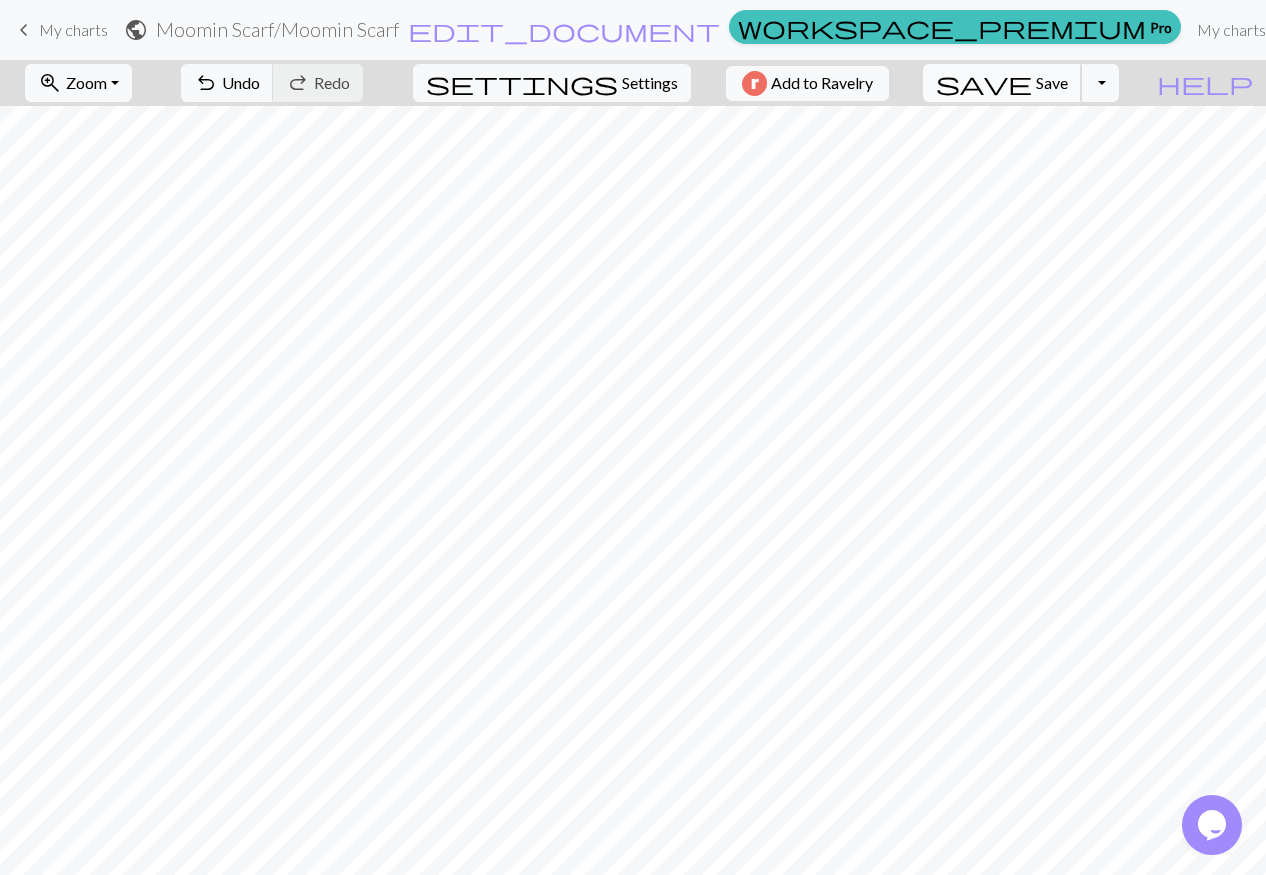 click on "Save" at bounding box center (1052, 82) 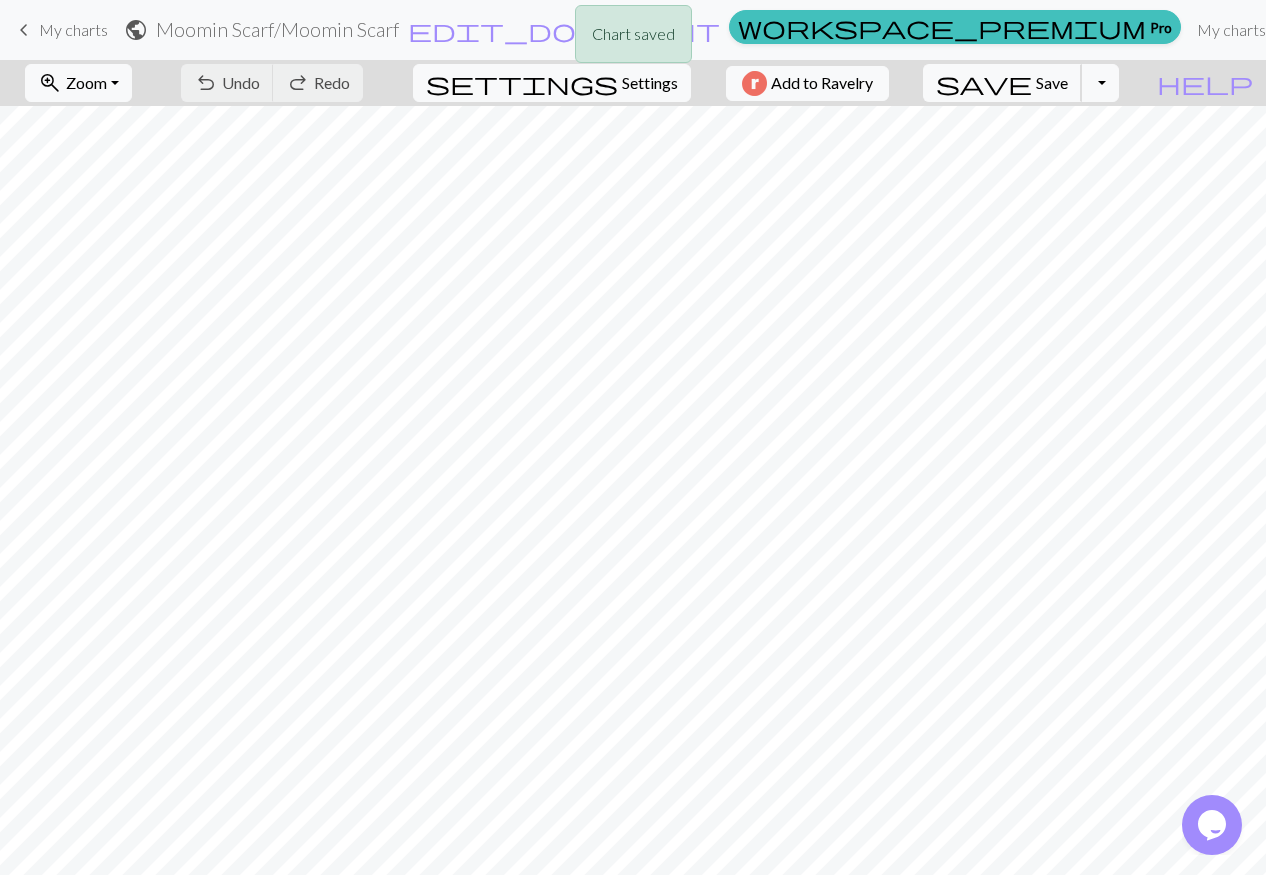 scroll, scrollTop: 1031, scrollLeft: 0, axis: vertical 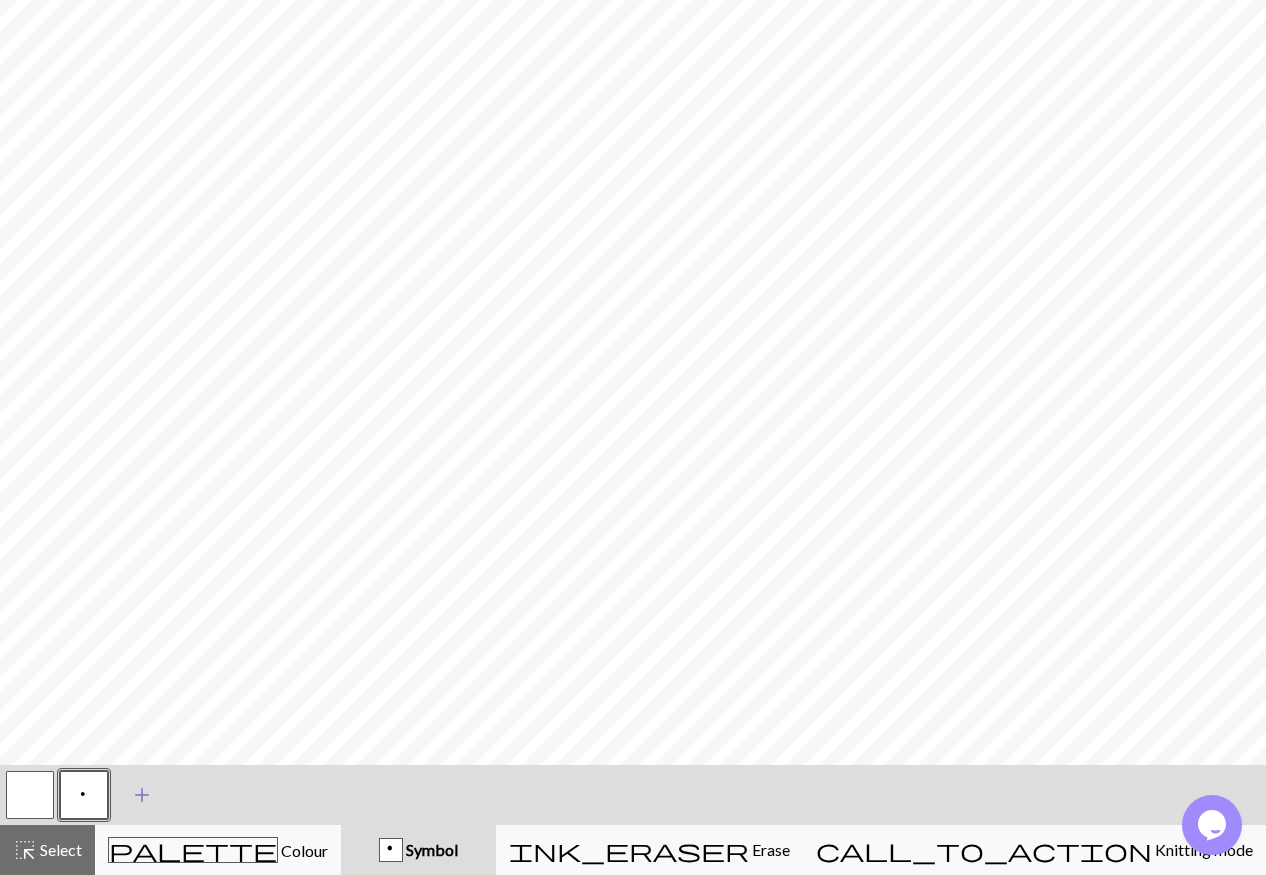 click on "add" at bounding box center [142, 795] 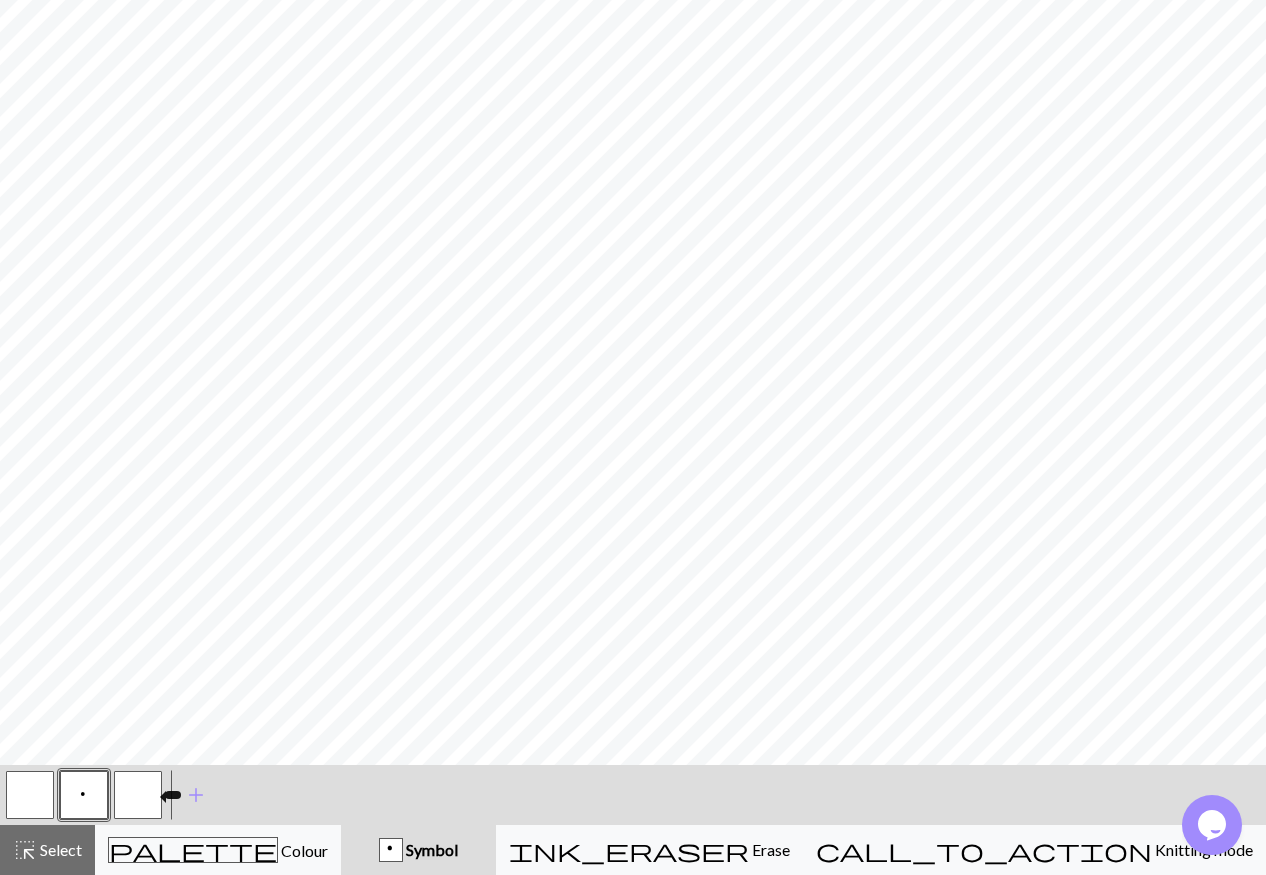 click at bounding box center (138, 795) 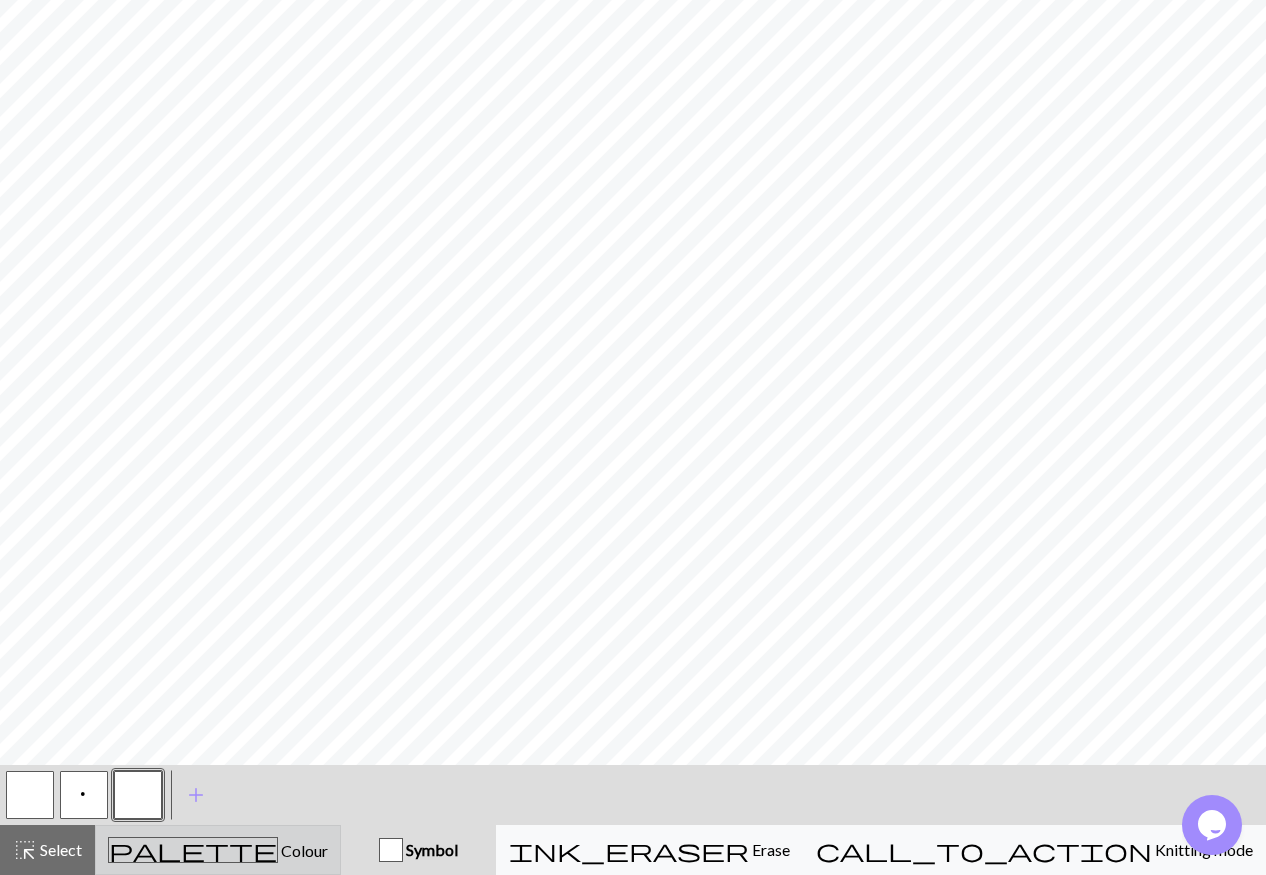 type 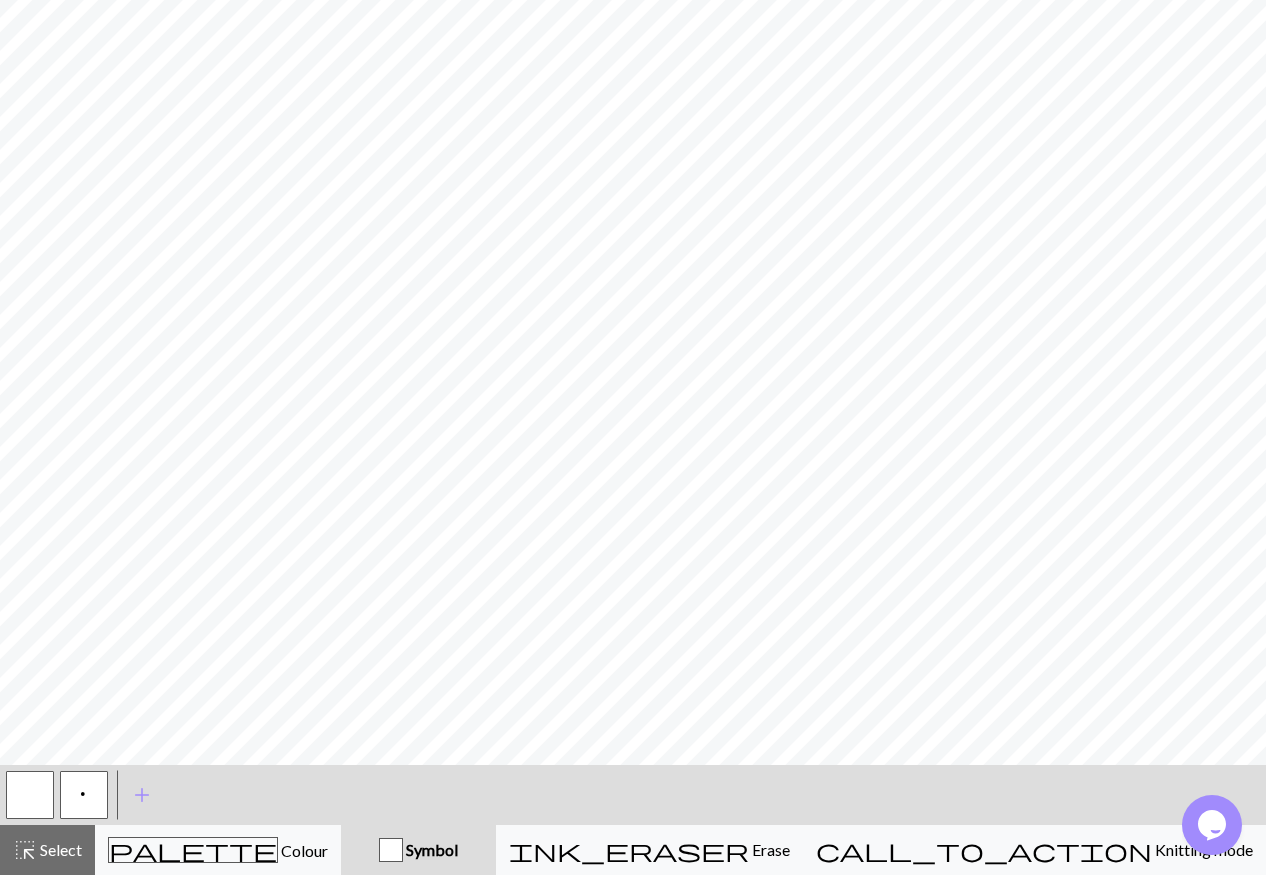 scroll, scrollTop: 0, scrollLeft: 0, axis: both 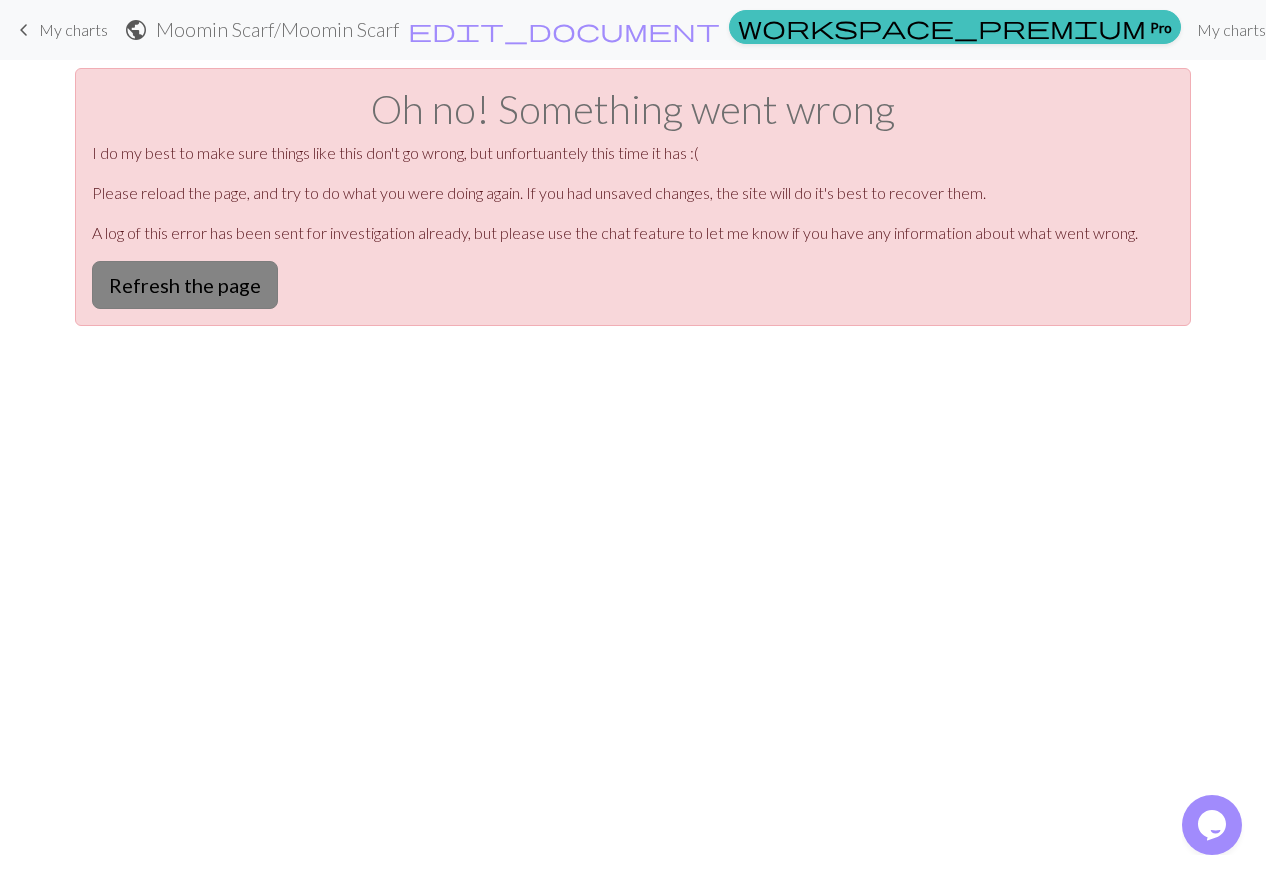 click on "Refresh the page" at bounding box center (185, 285) 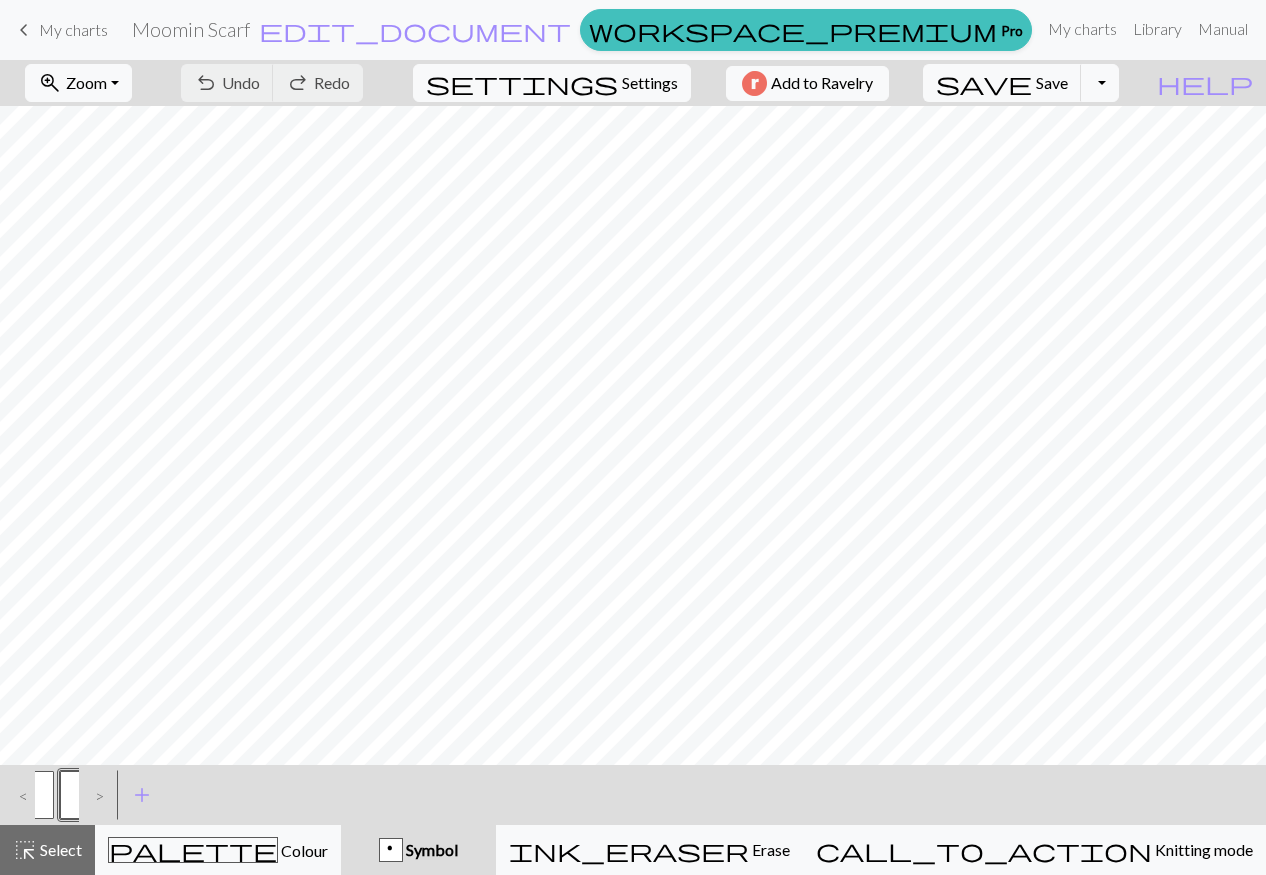 scroll, scrollTop: 0, scrollLeft: 0, axis: both 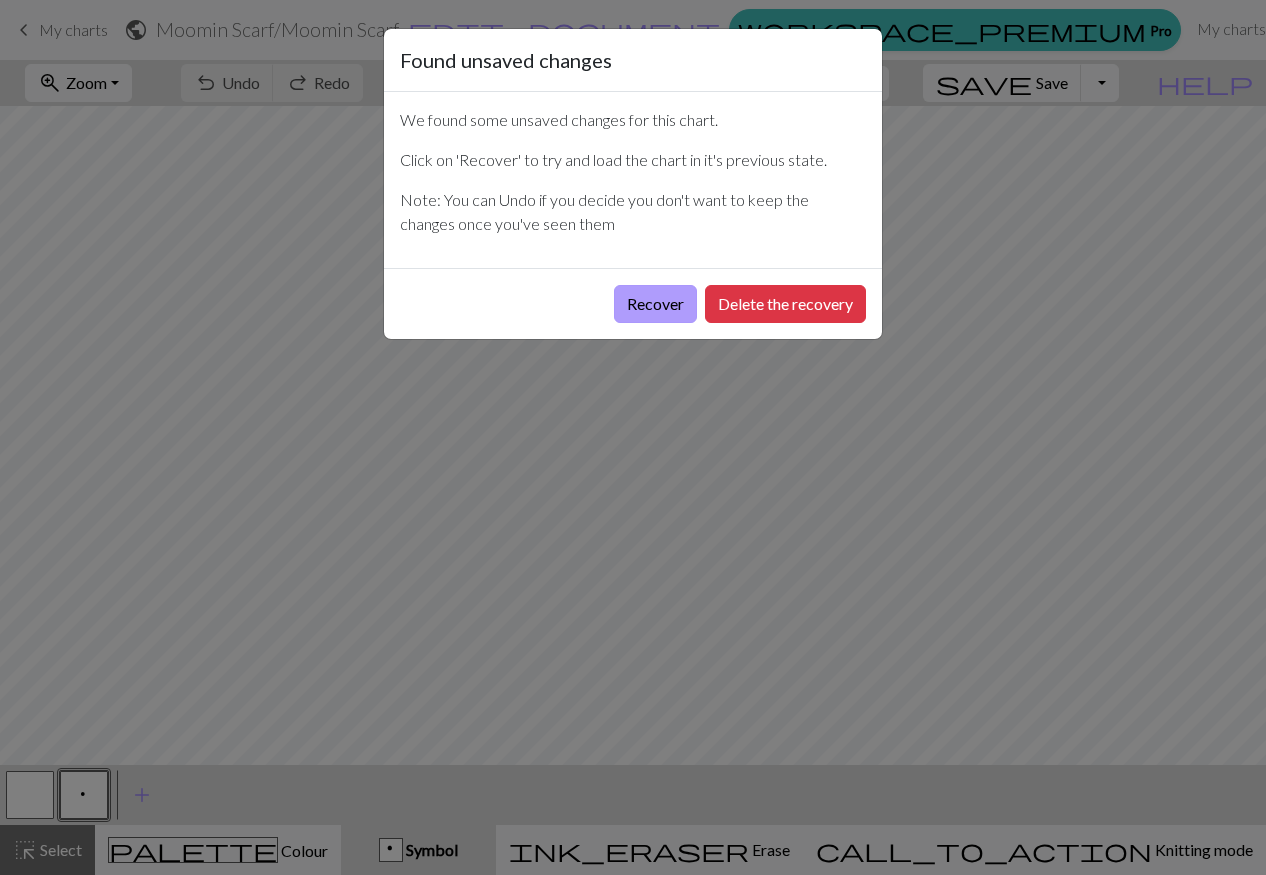 click on "Recover" at bounding box center (655, 304) 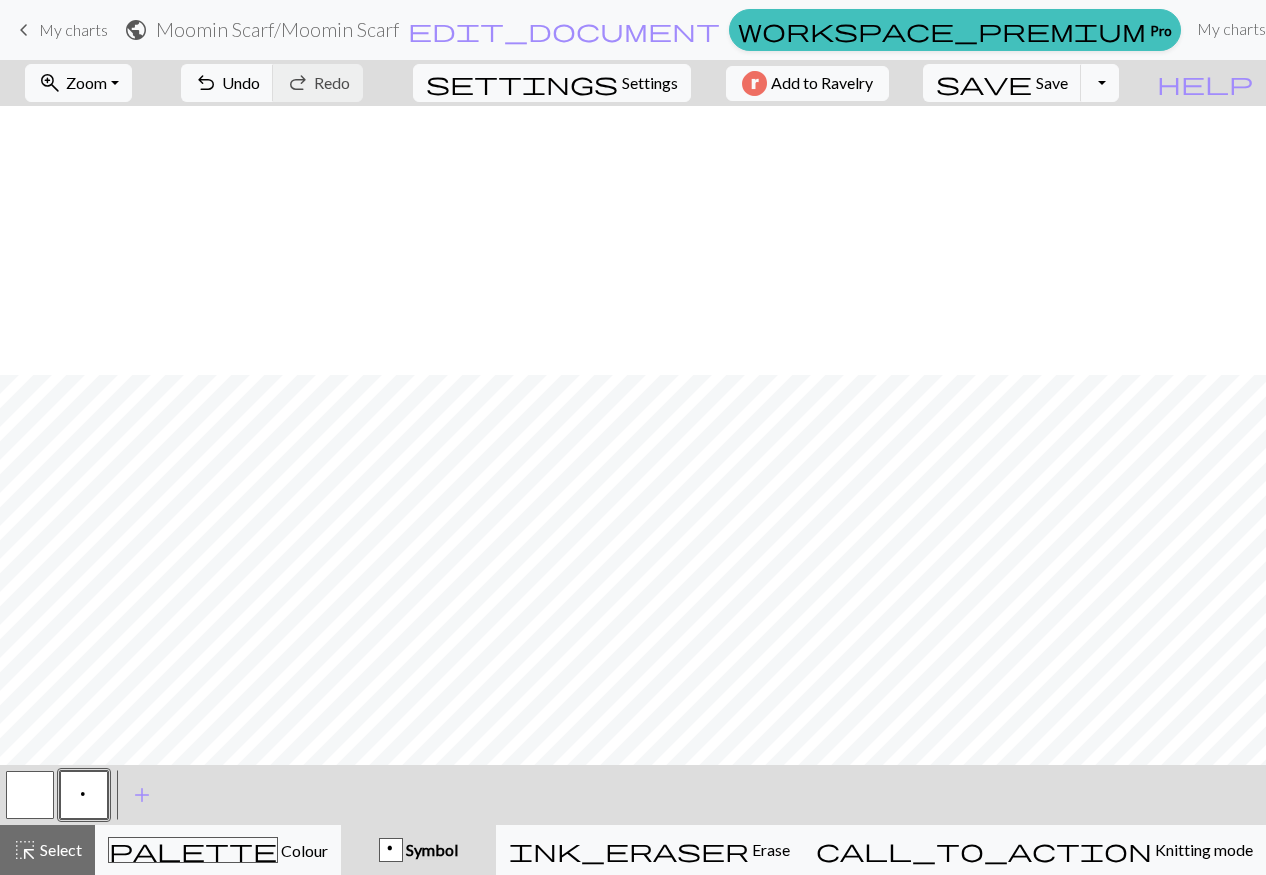 scroll, scrollTop: 1031, scrollLeft: 0, axis: vertical 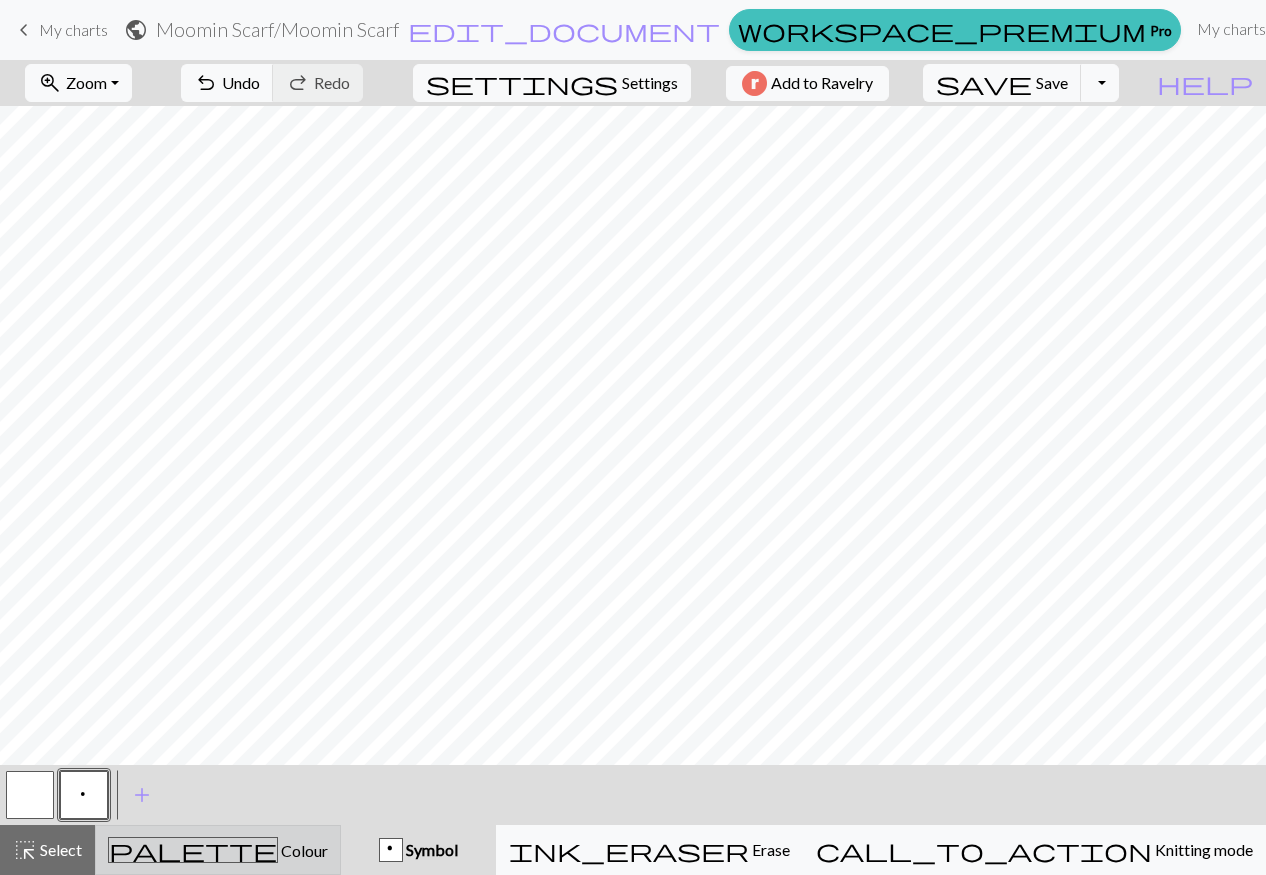 click on "Colour" at bounding box center [303, 850] 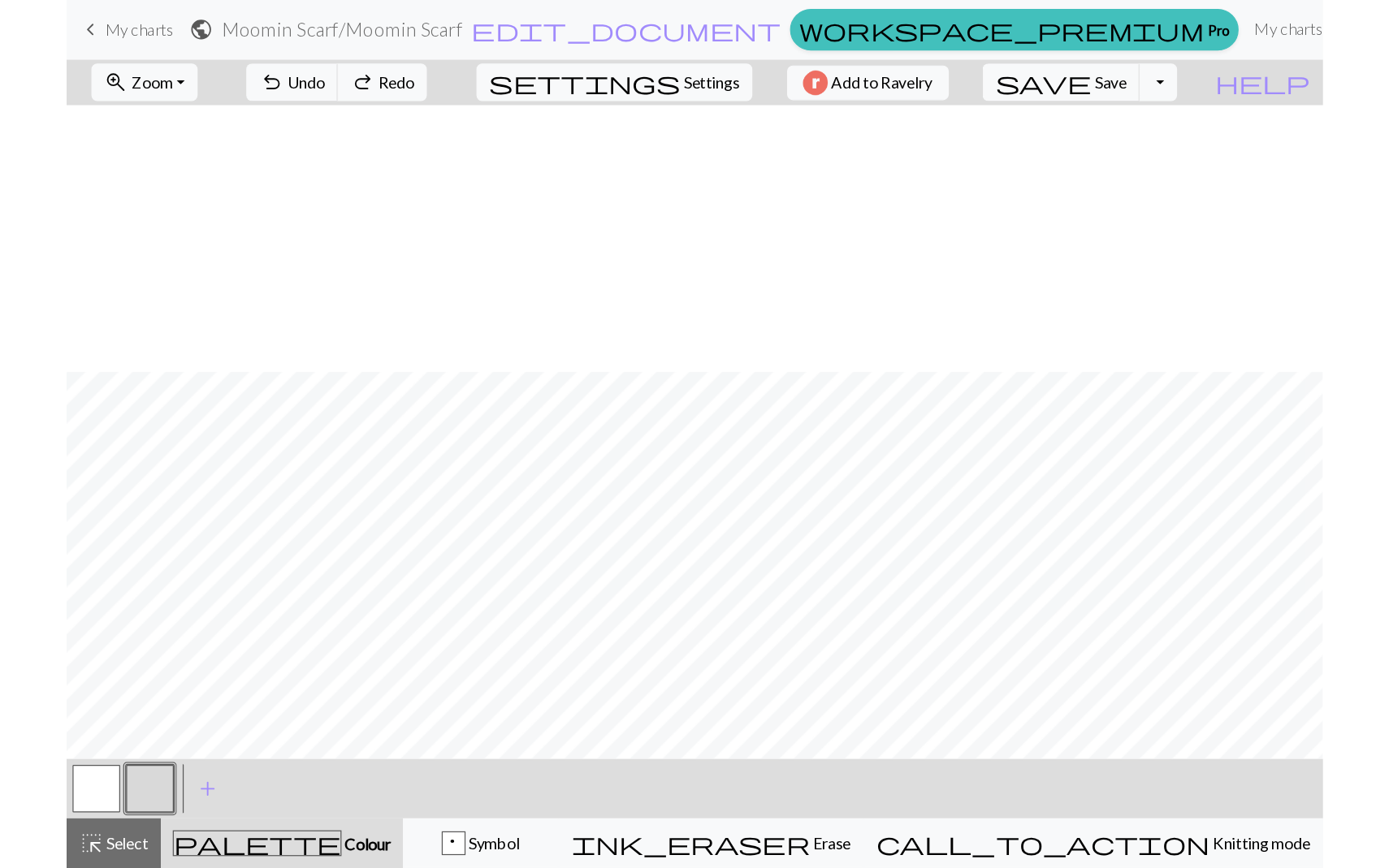 scroll, scrollTop: 837, scrollLeft: 0, axis: vertical 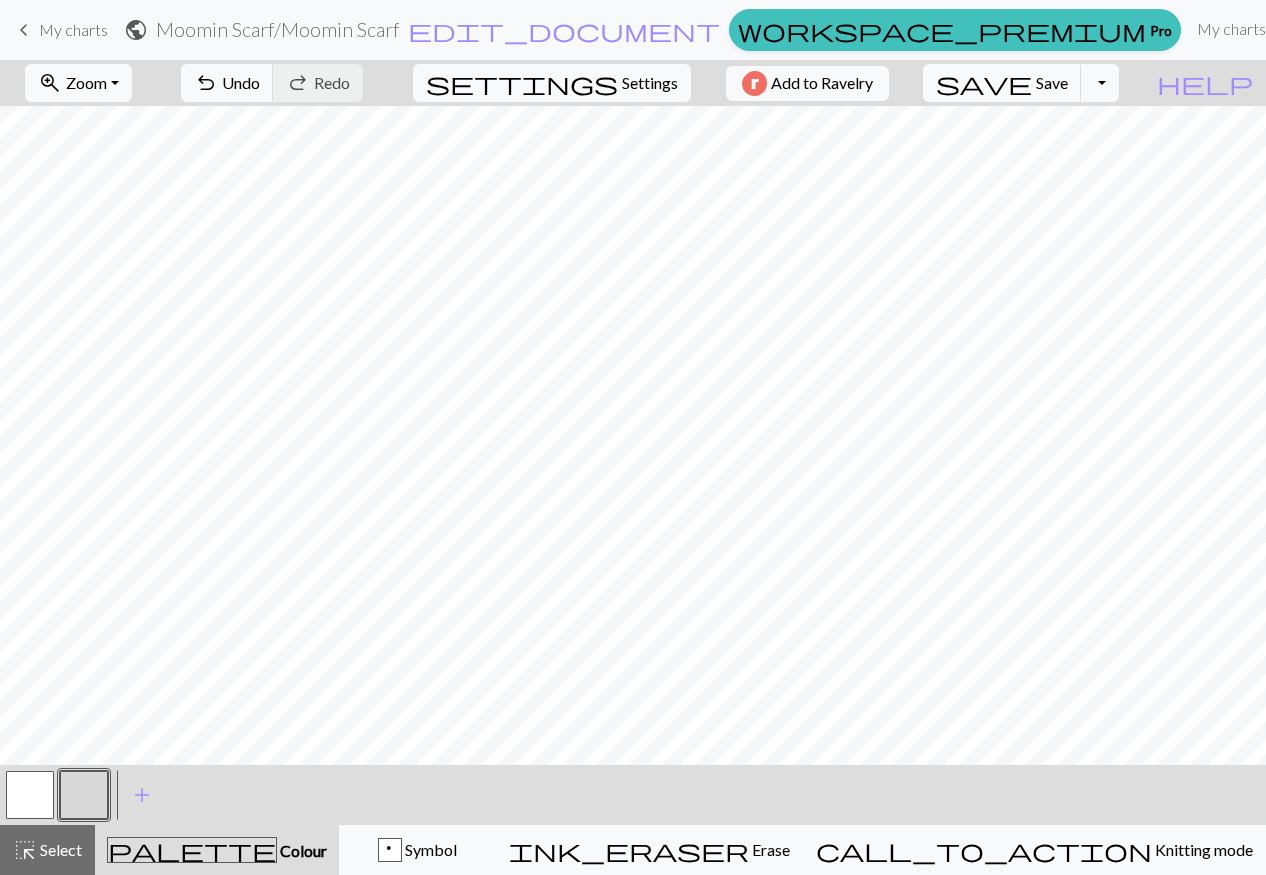 click on "palette" at bounding box center [192, 850] 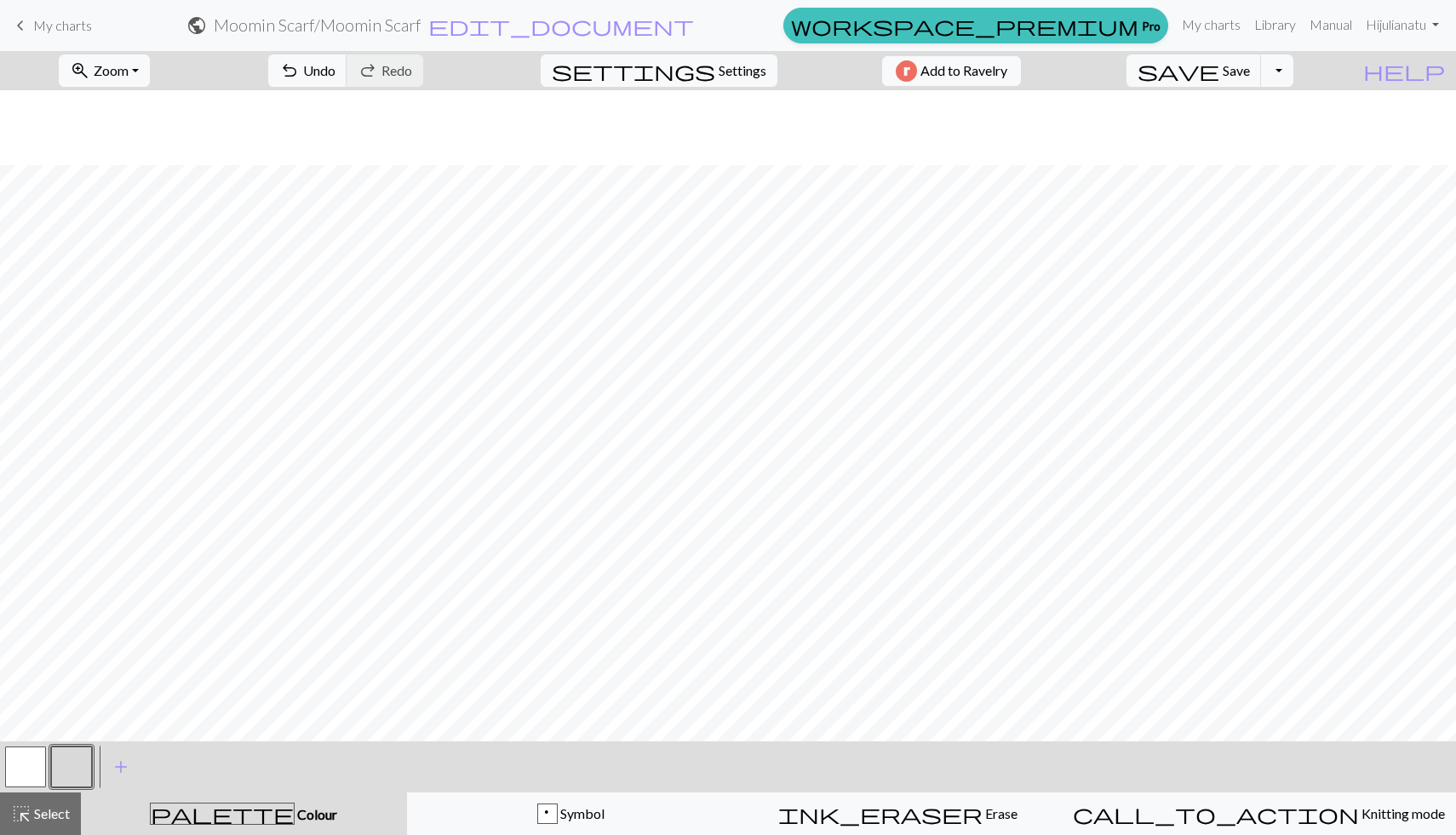 scroll, scrollTop: 787, scrollLeft: 0, axis: vertical 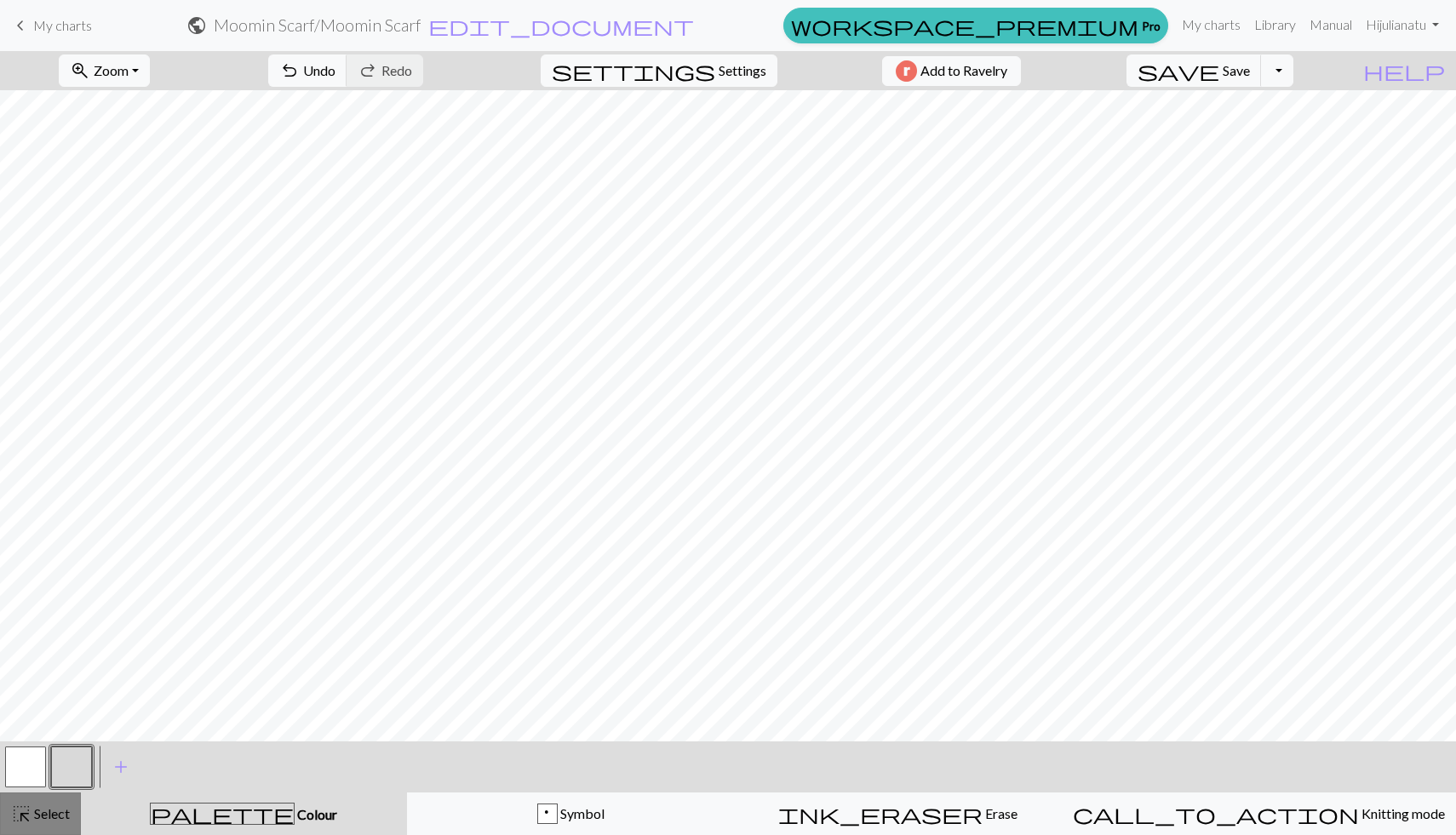 click on "highlight_alt" at bounding box center (21, 814) 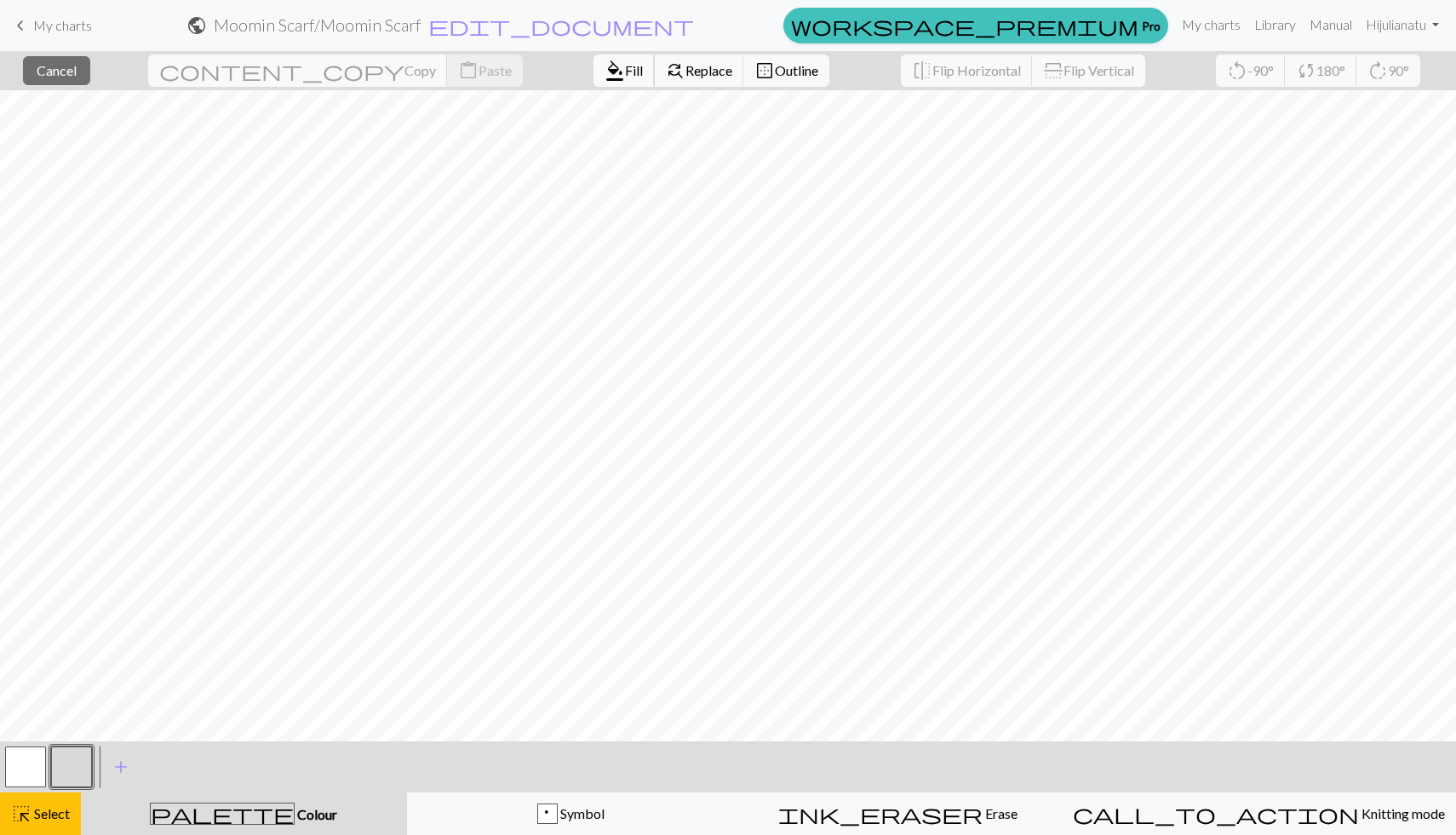 click on "format_color_fill" at bounding box center [615, 71] 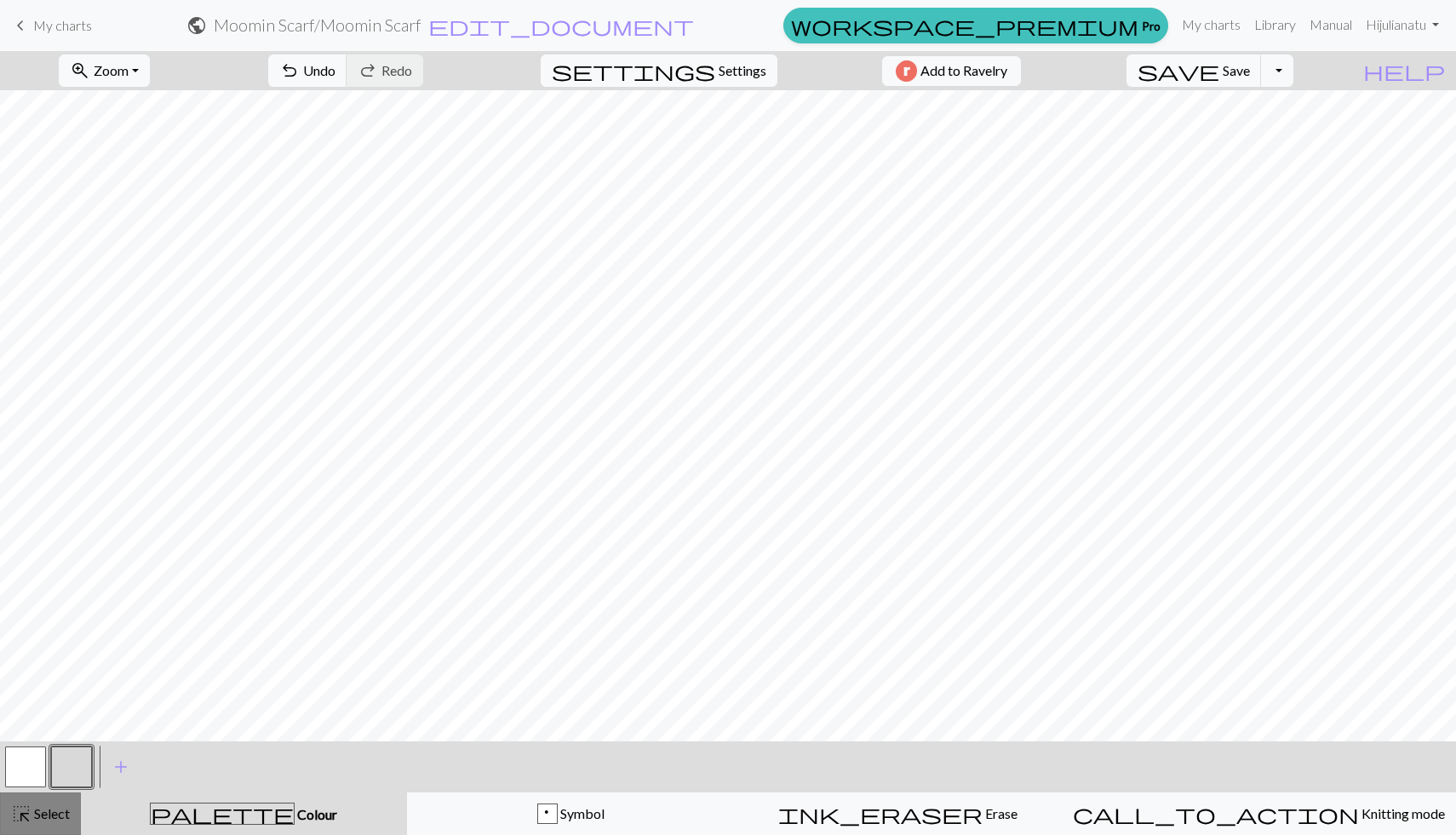 click on "Select" at bounding box center (50, 813) 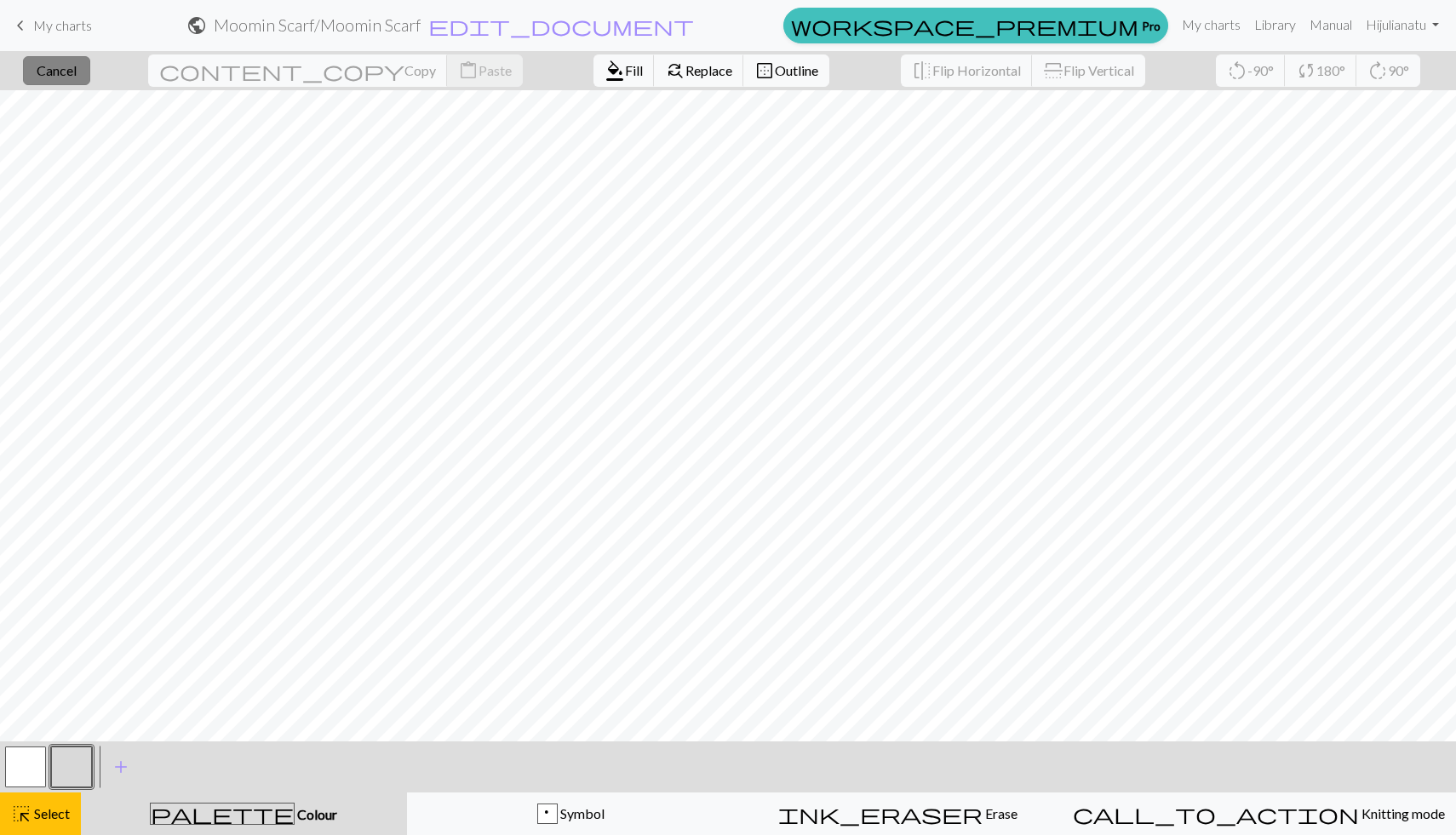 click on "Cancel" at bounding box center (56, 70) 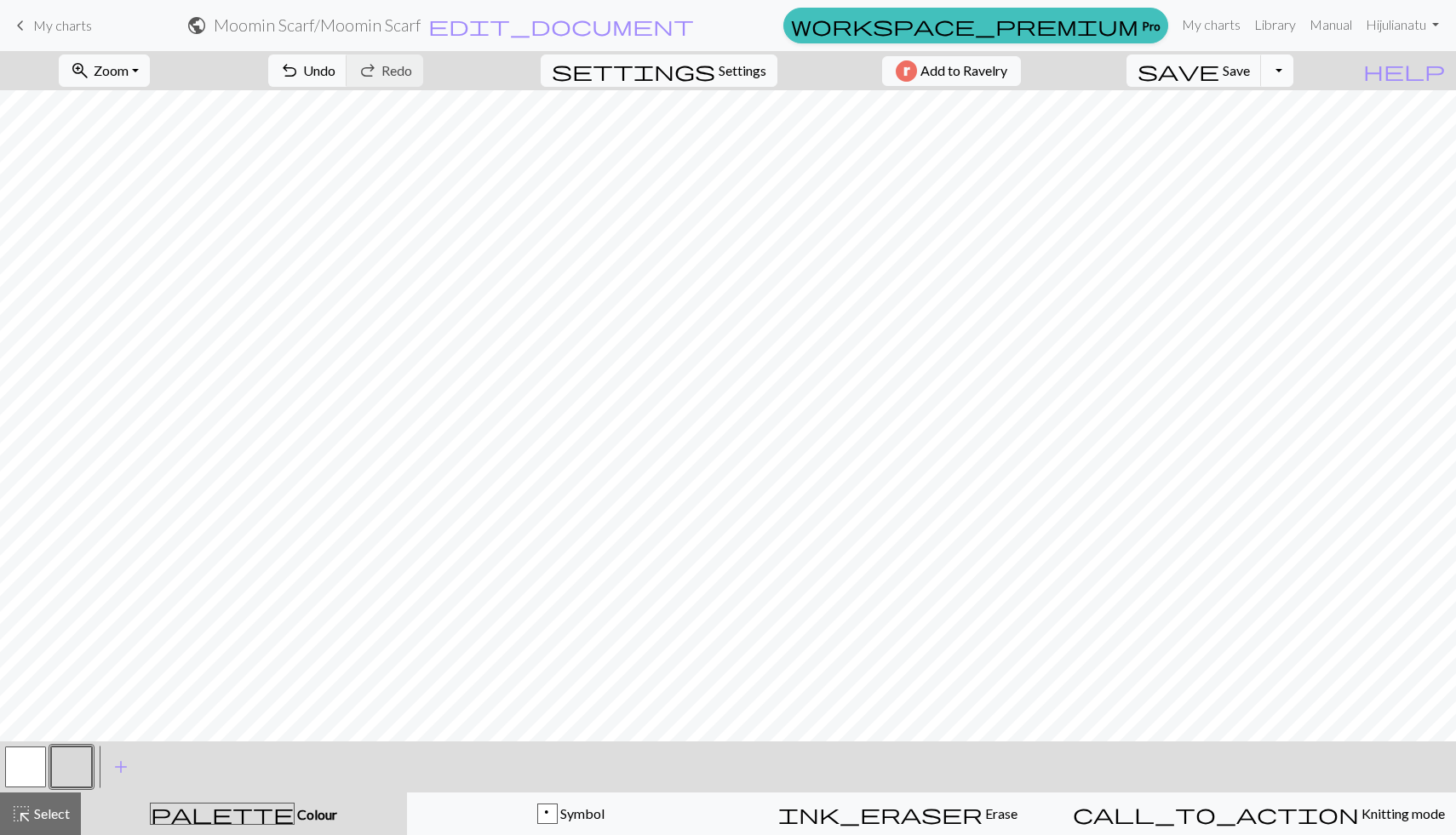 click on "Toggle Dropdown" at bounding box center (1277, 71) 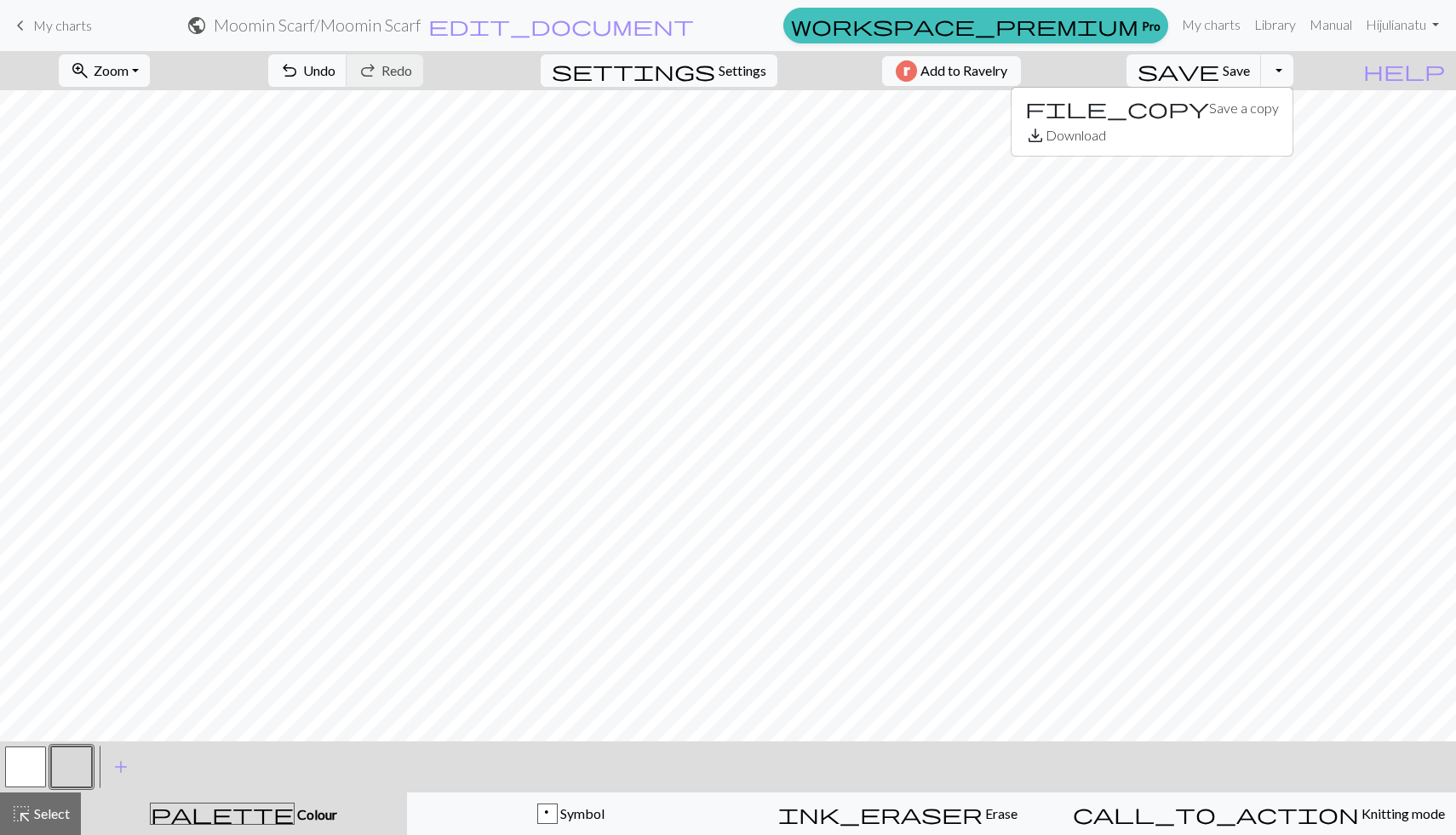 click on "zoom_in Zoom Zoom Fit all Fit width Fit height 50% 100% 150% 200% undo Undo Undo redo Redo Redo settings  Settings    Add to Ravelry save Save Save Toggle Dropdown file_copy  Save a copy save_alt  Download" at bounding box center (676, 71) 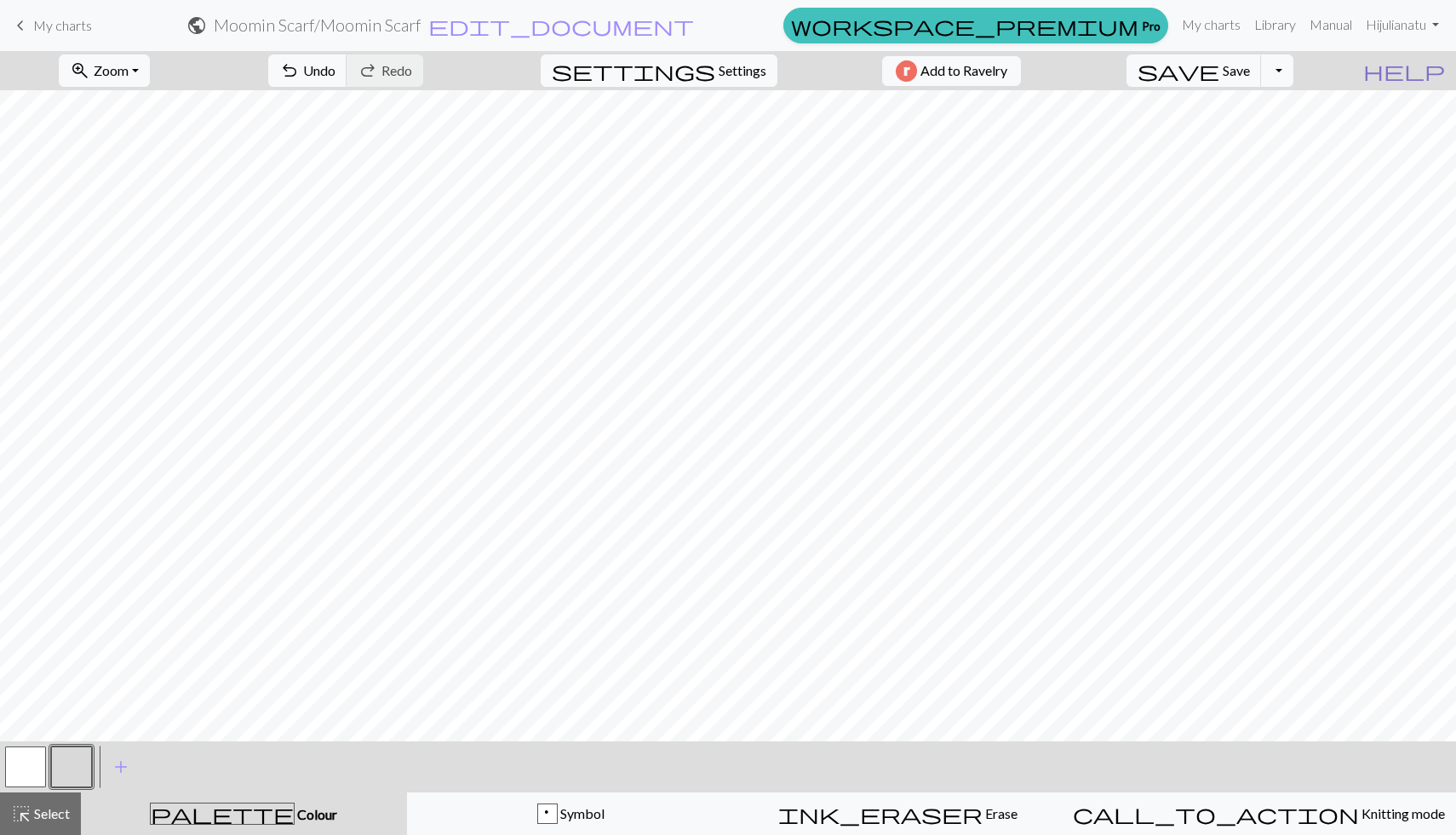 click on "help" at bounding box center (1404, 71) 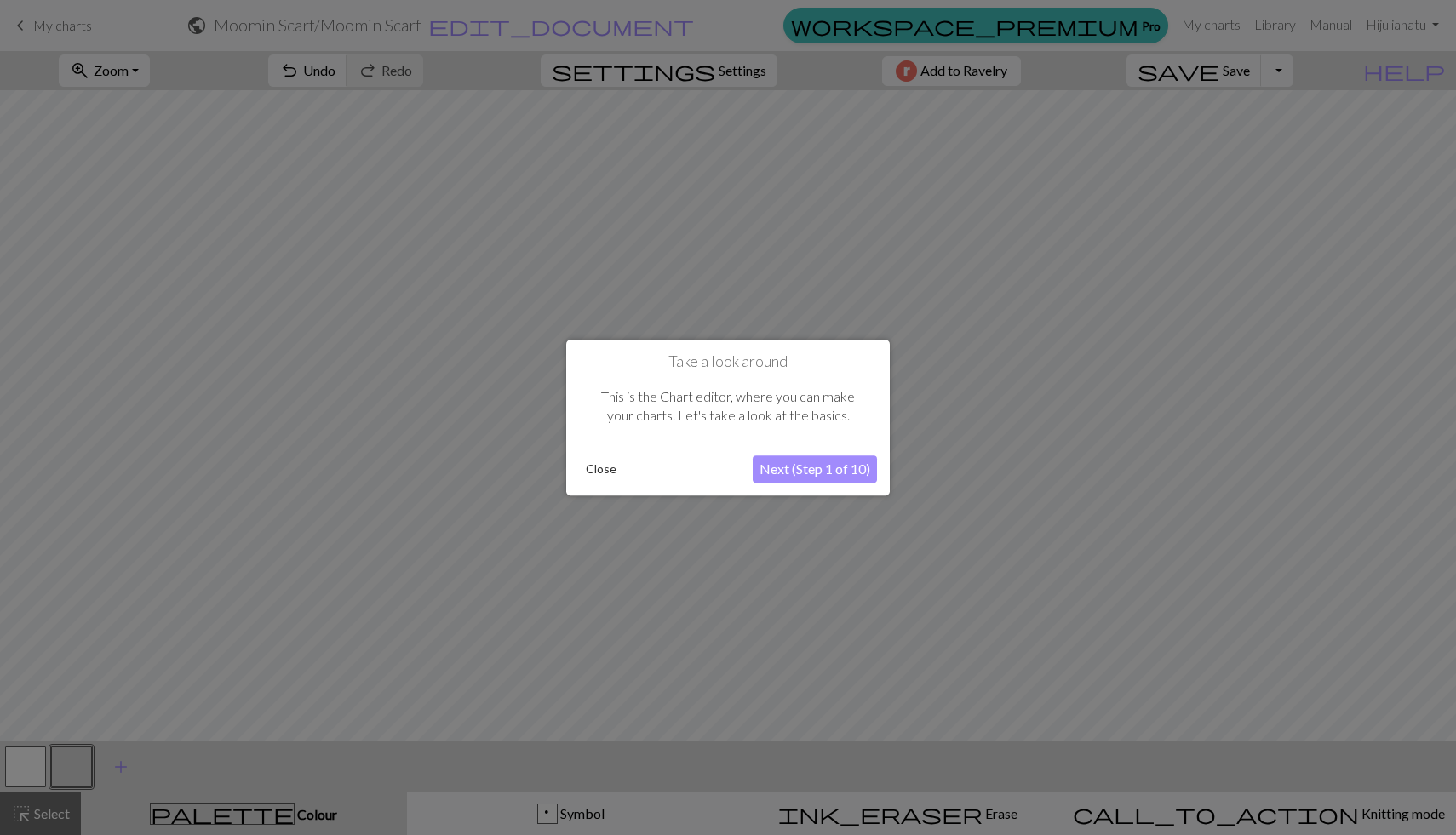 click on "Next (Step 1 of 10)" at bounding box center [815, 469] 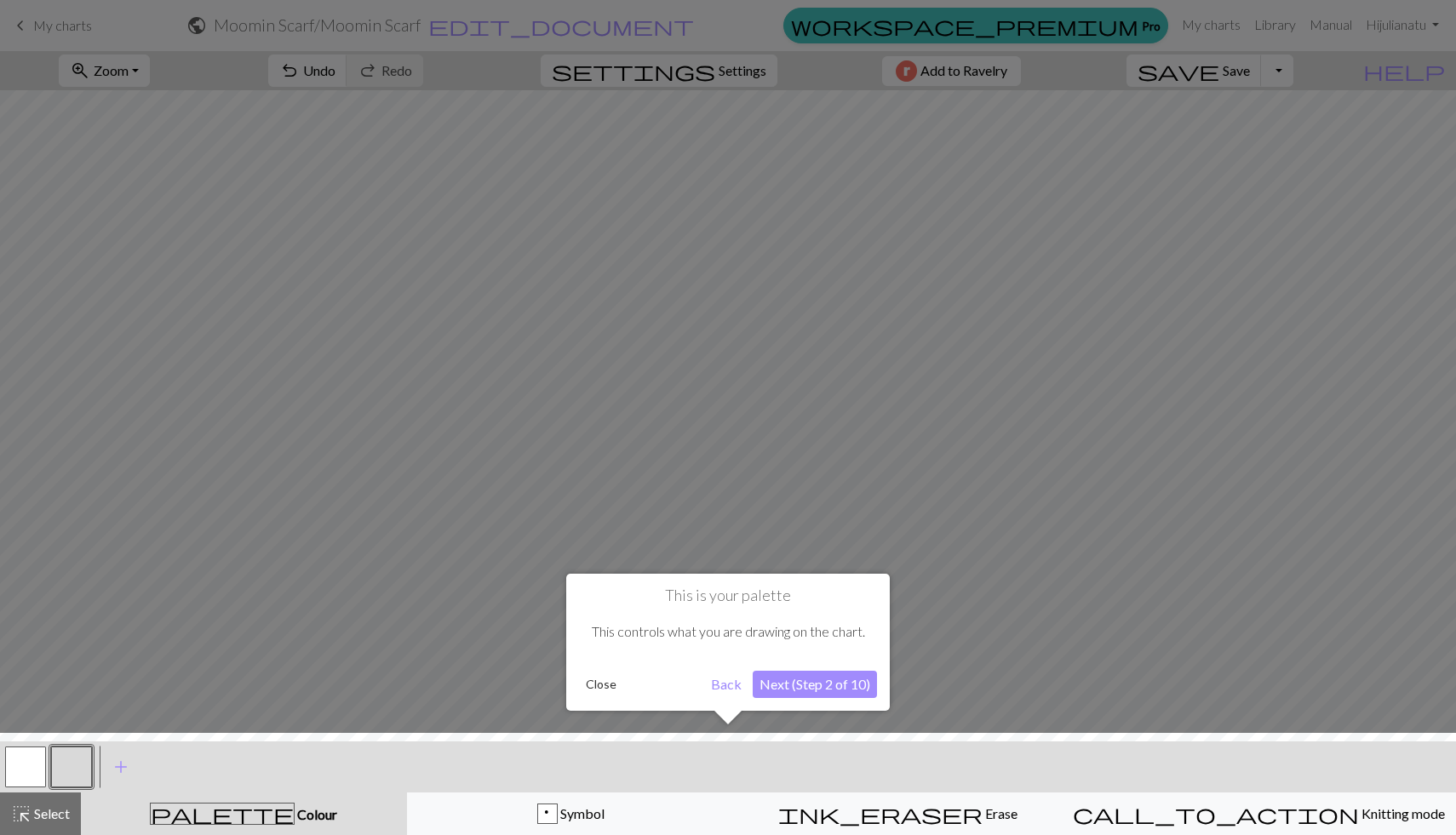 click on "Next (Step 2 of 10)" at bounding box center [815, 684] 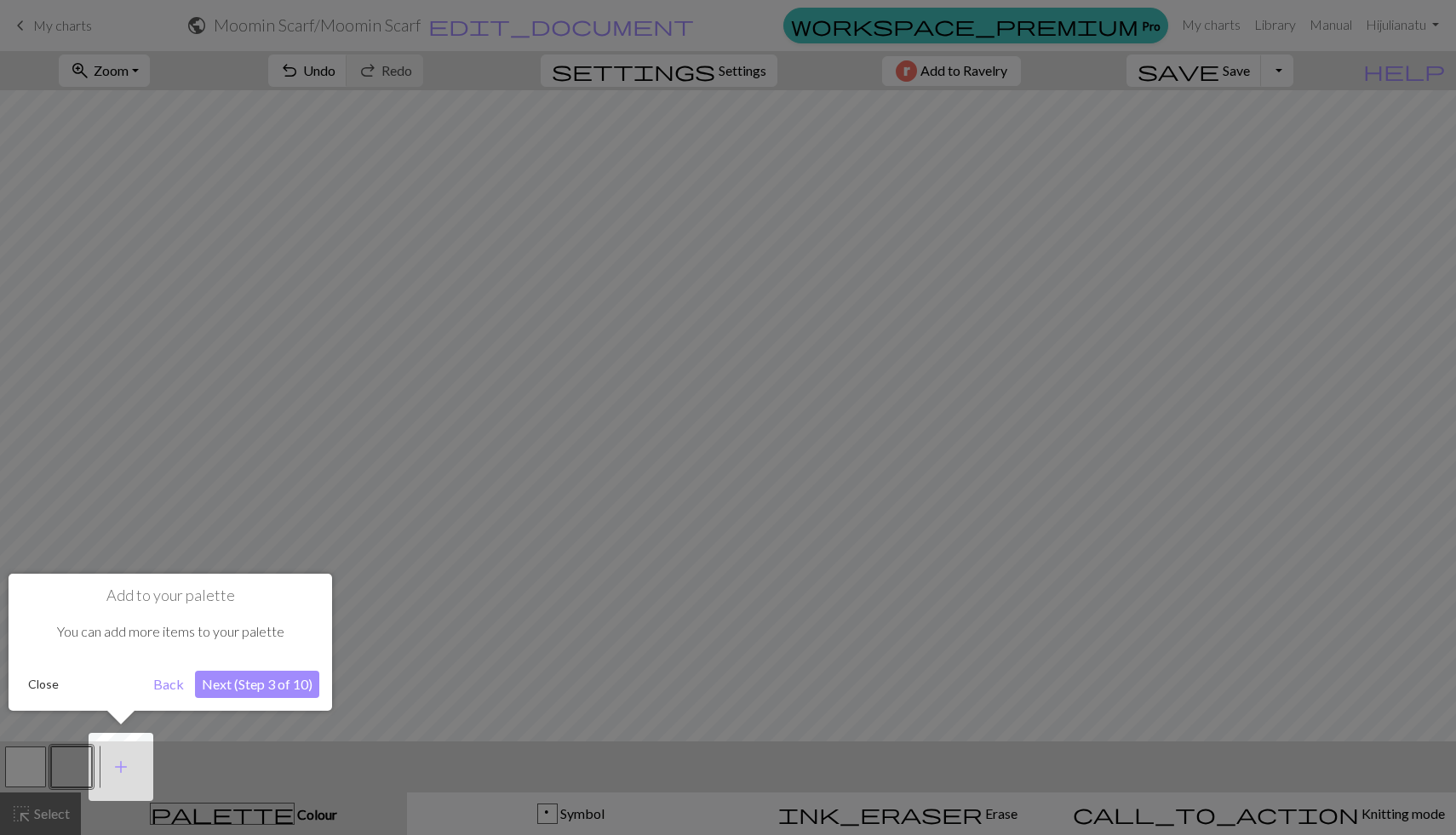 click on "Next (Step 3 of 10)" at bounding box center [257, 684] 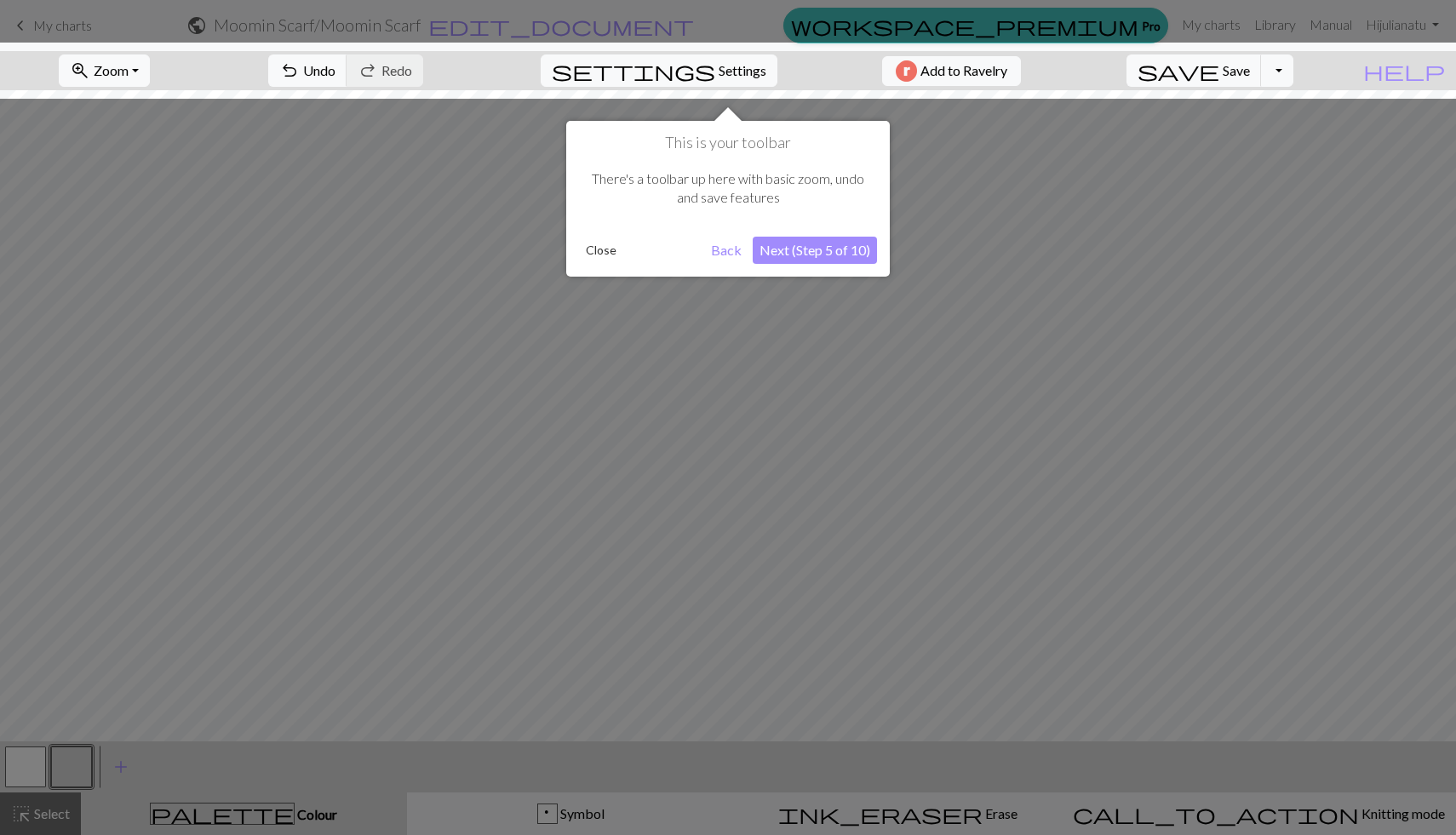 click on "Next (Step 5 of 10)" at bounding box center [815, 250] 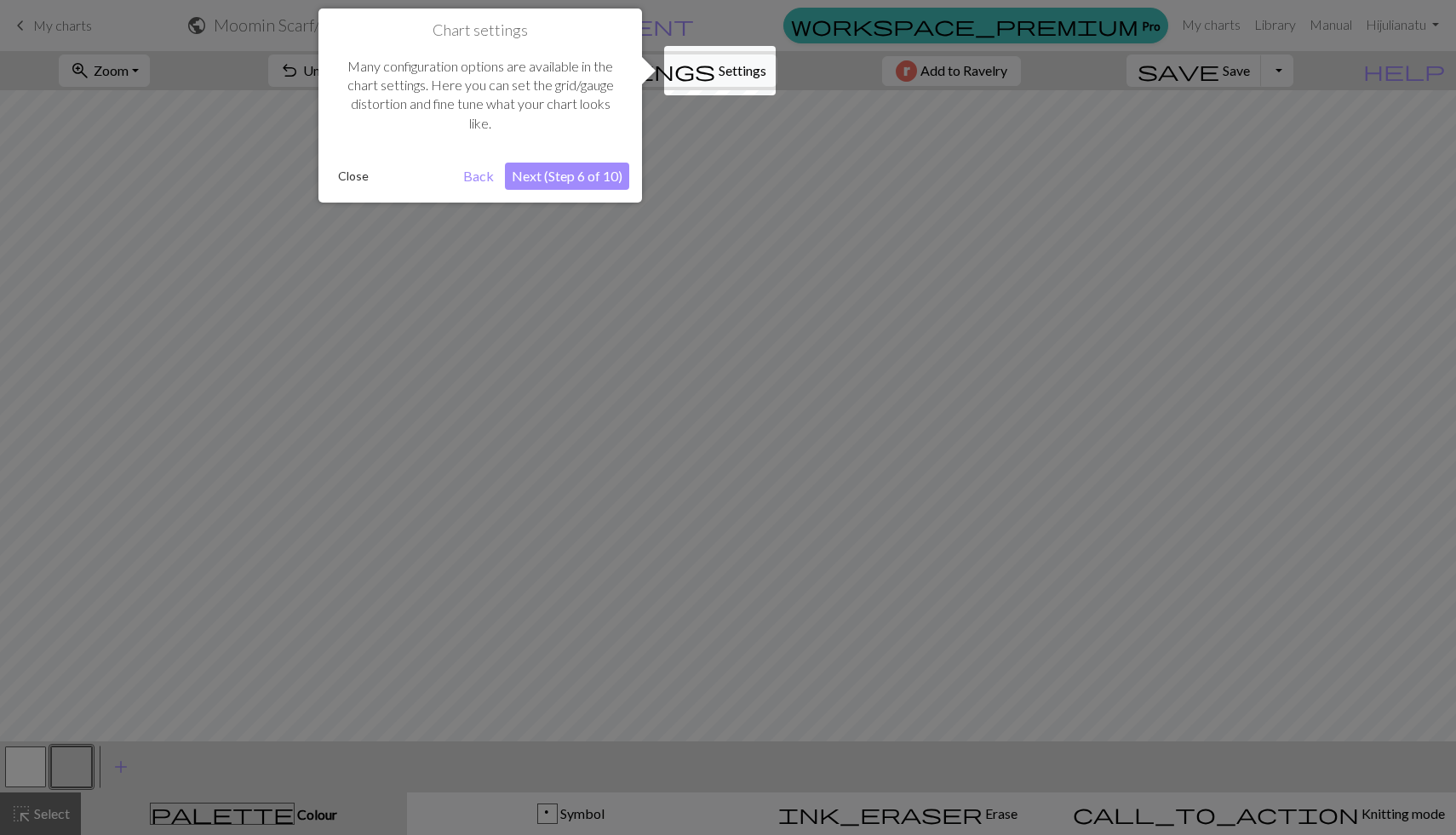 click on "Next (Step 6 of 10)" at bounding box center [567, 176] 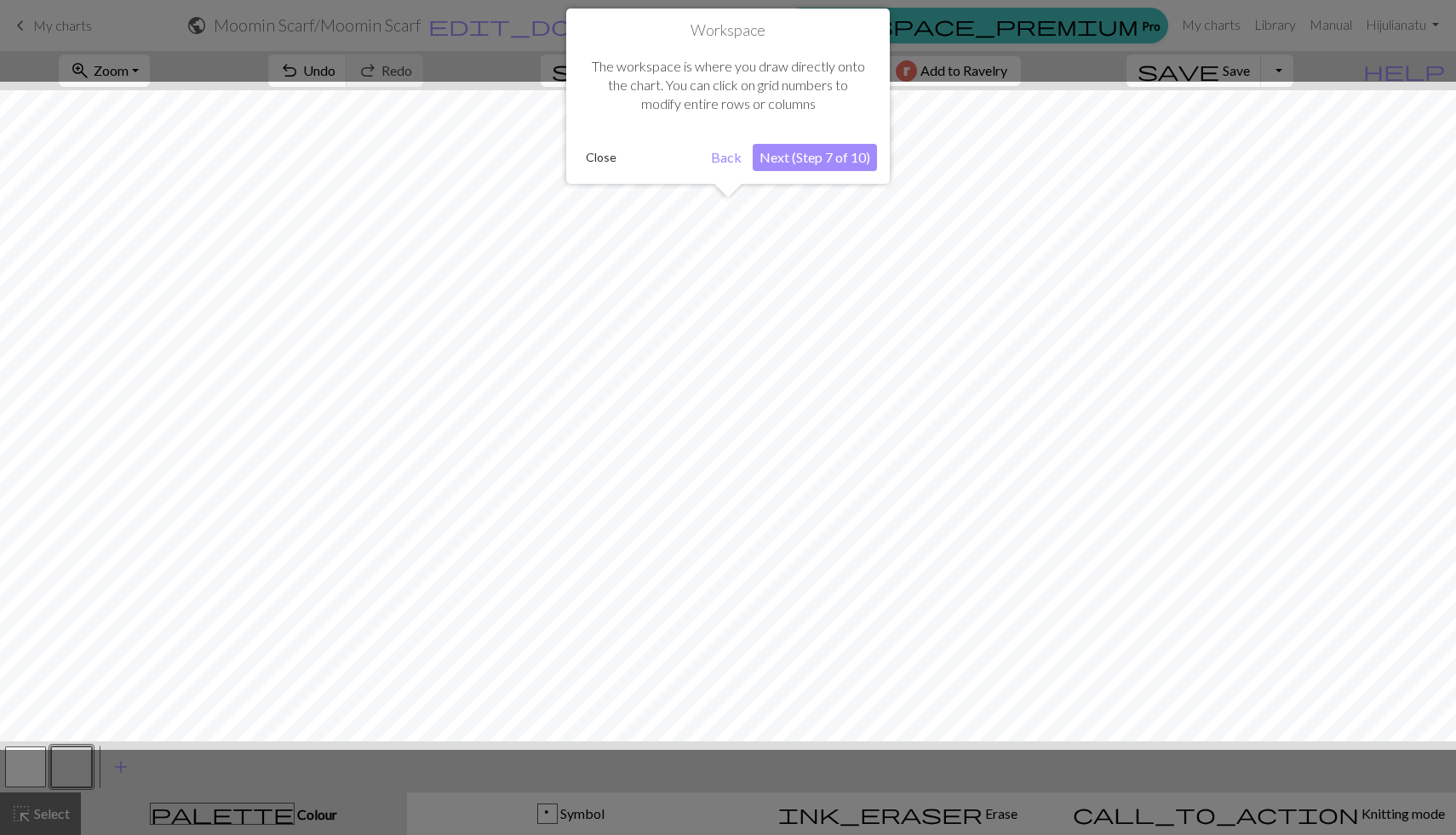 click on "Next (Step 7 of 10)" at bounding box center [815, 157] 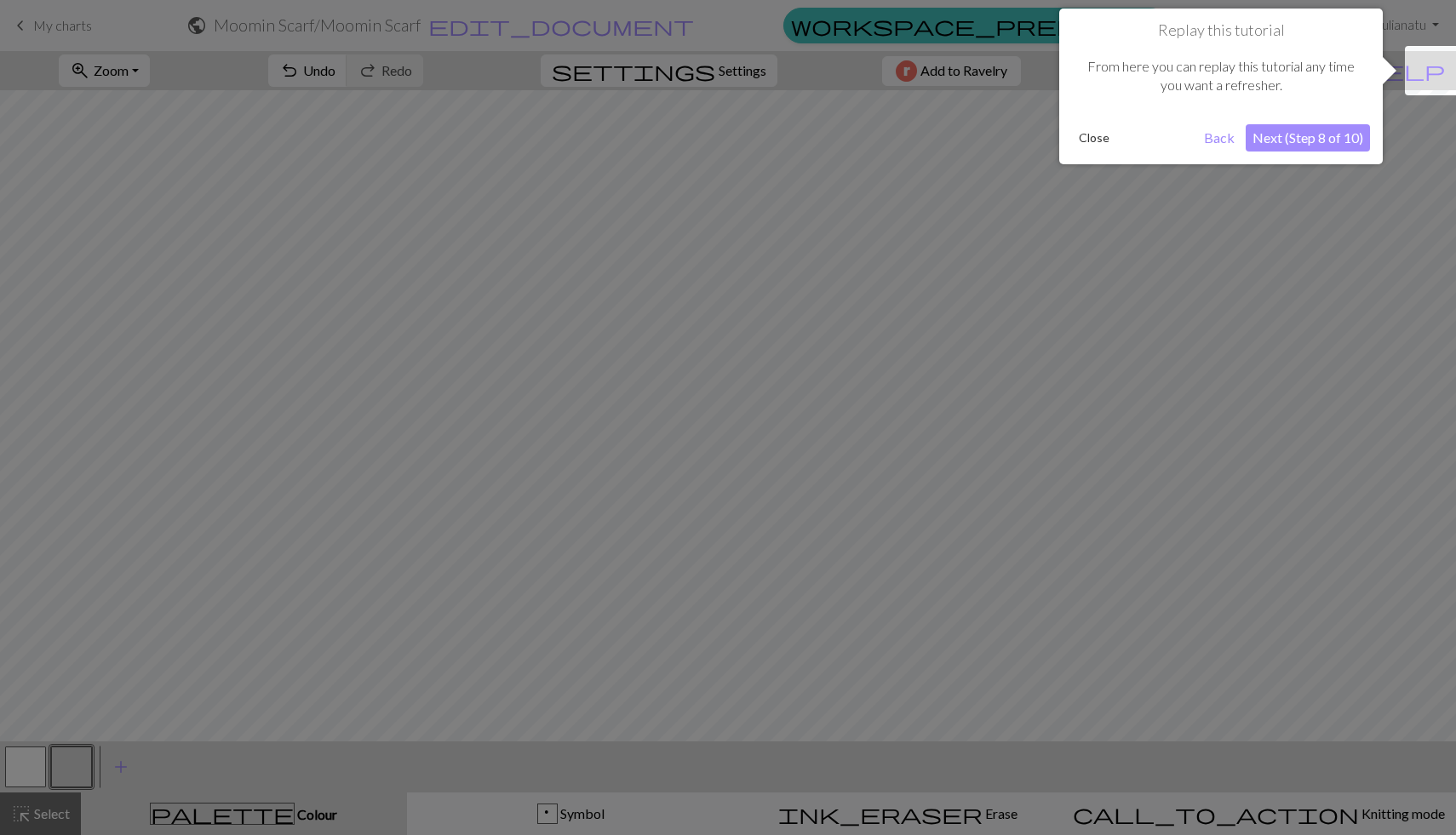 click on "Next (Step 8 of 10)" at bounding box center [1308, 138] 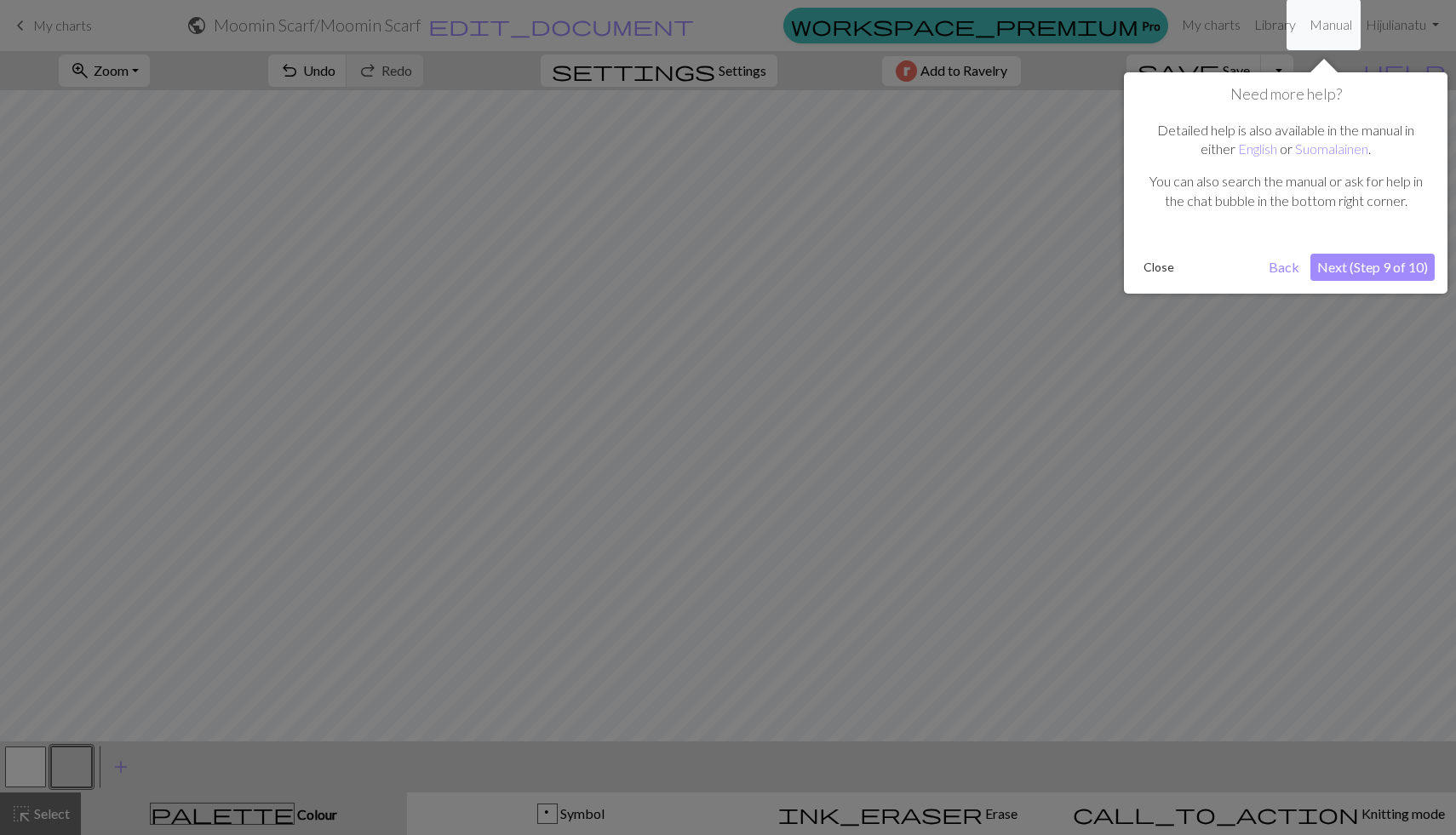 click on "Next (Step 9 of 10)" at bounding box center (1373, 267) 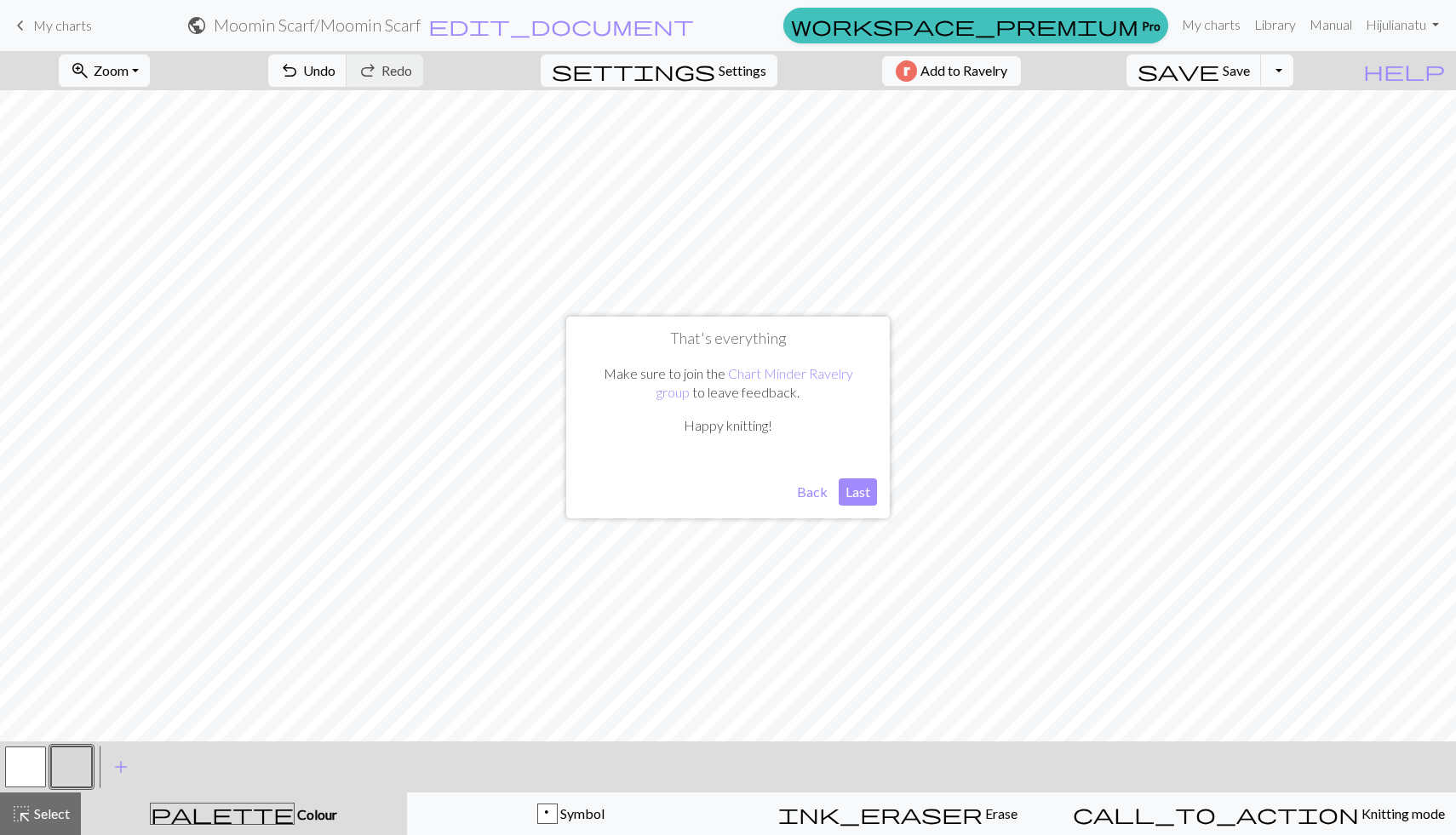 click on "Last" at bounding box center (857, 492) 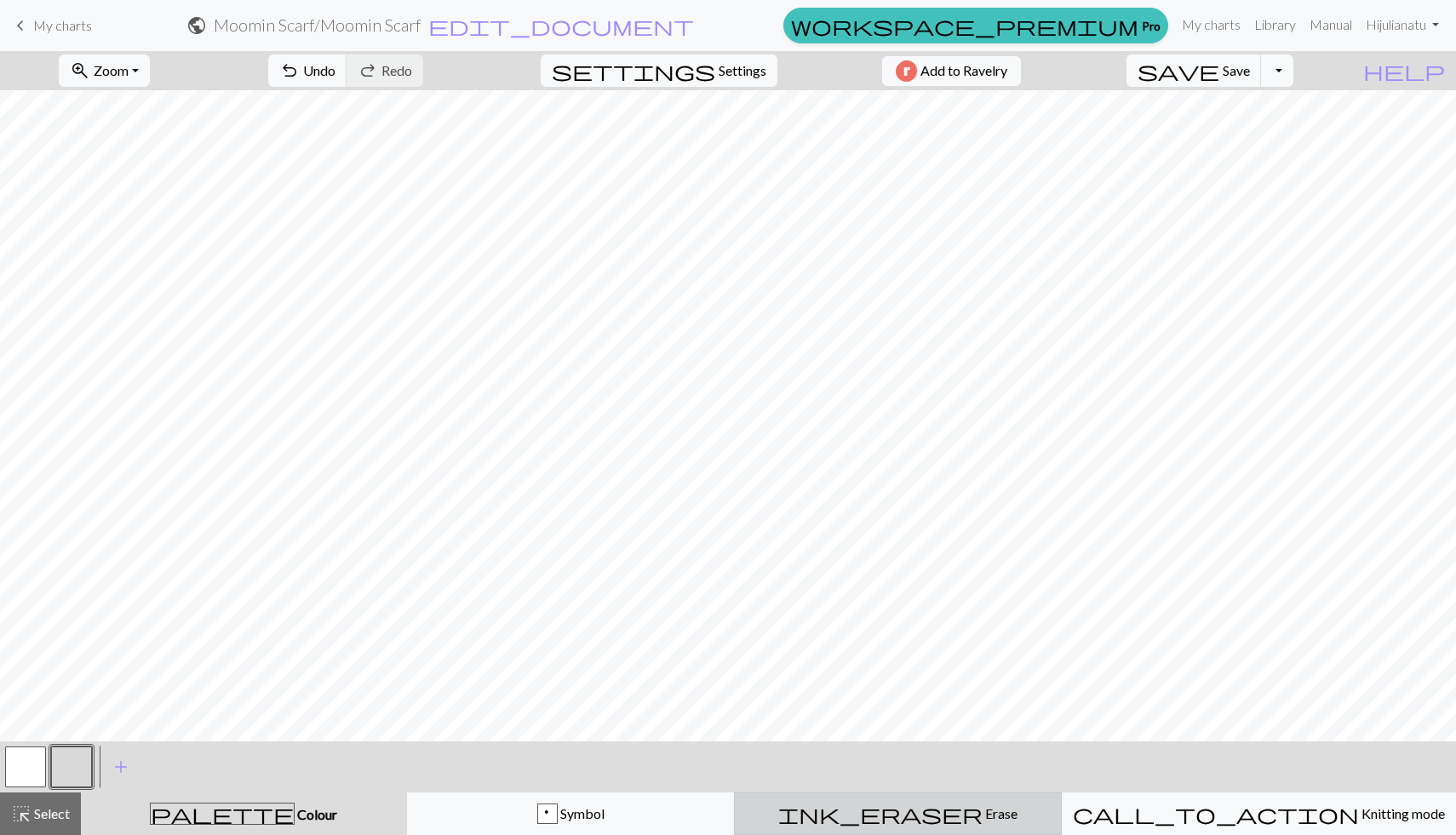 click on "Erase" at bounding box center (1000, 813) 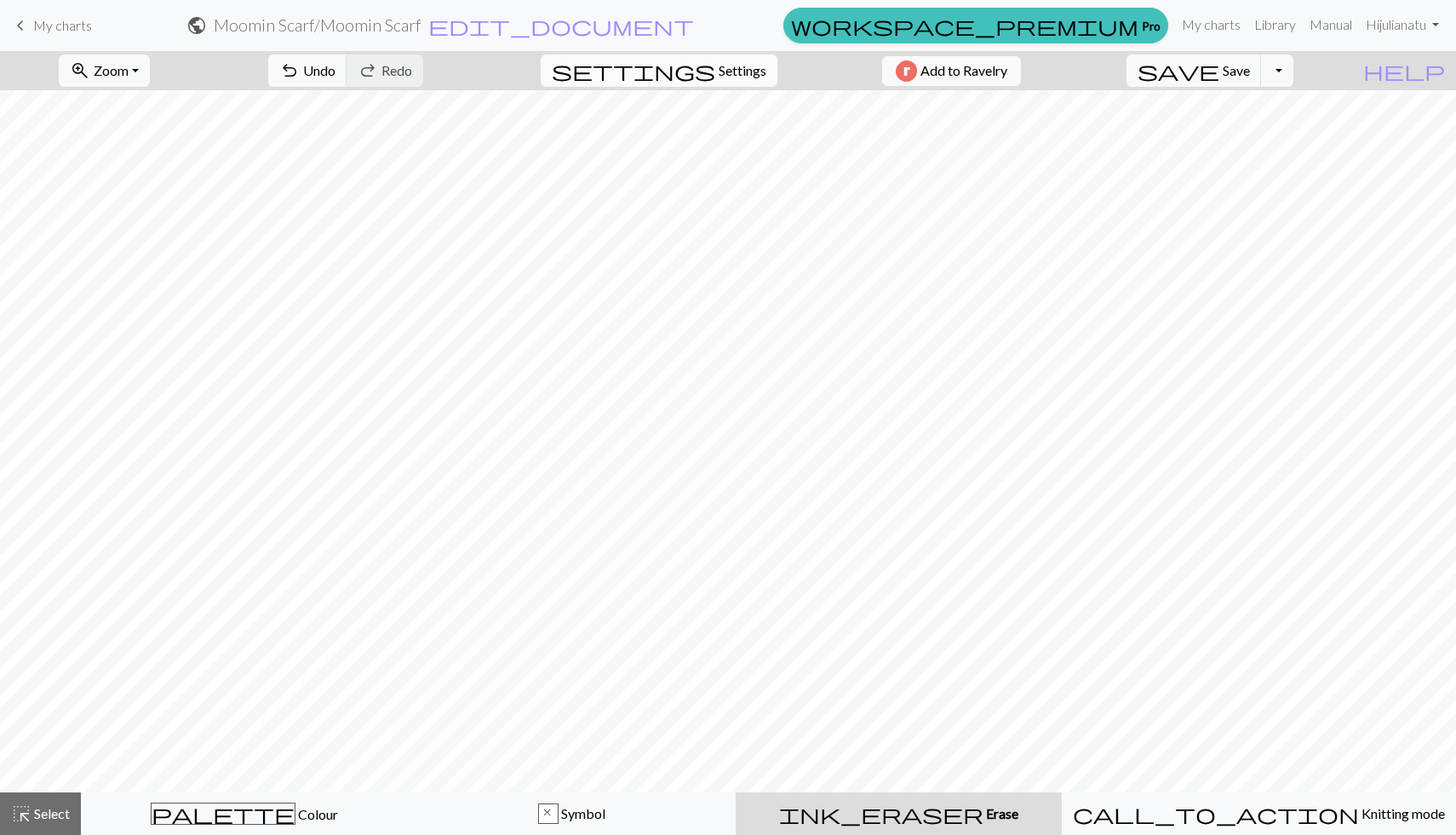 click on "settings" at bounding box center [633, 71] 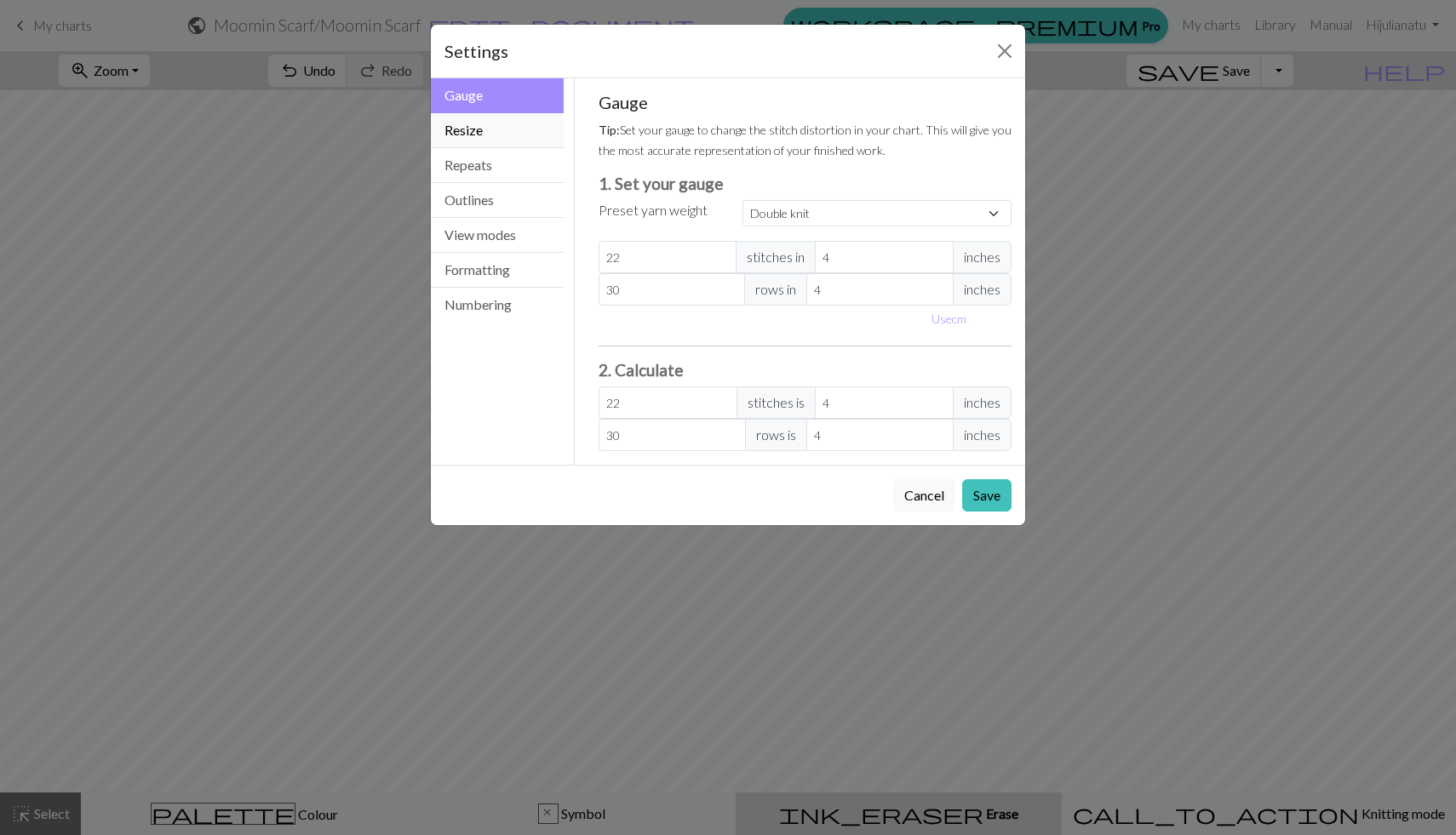 click on "Resize" at bounding box center (497, 130) 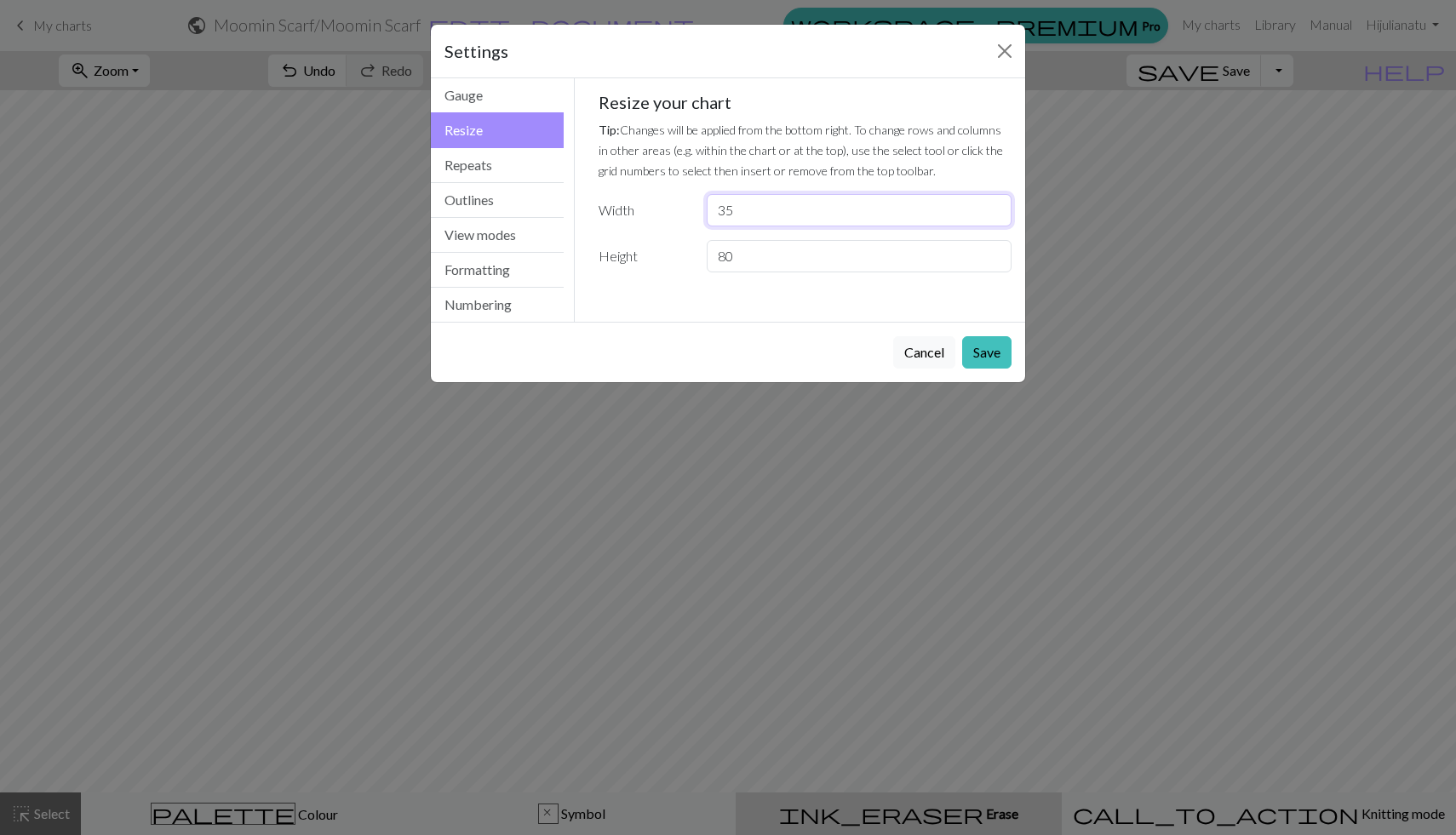 click on "35" at bounding box center (859, 210) 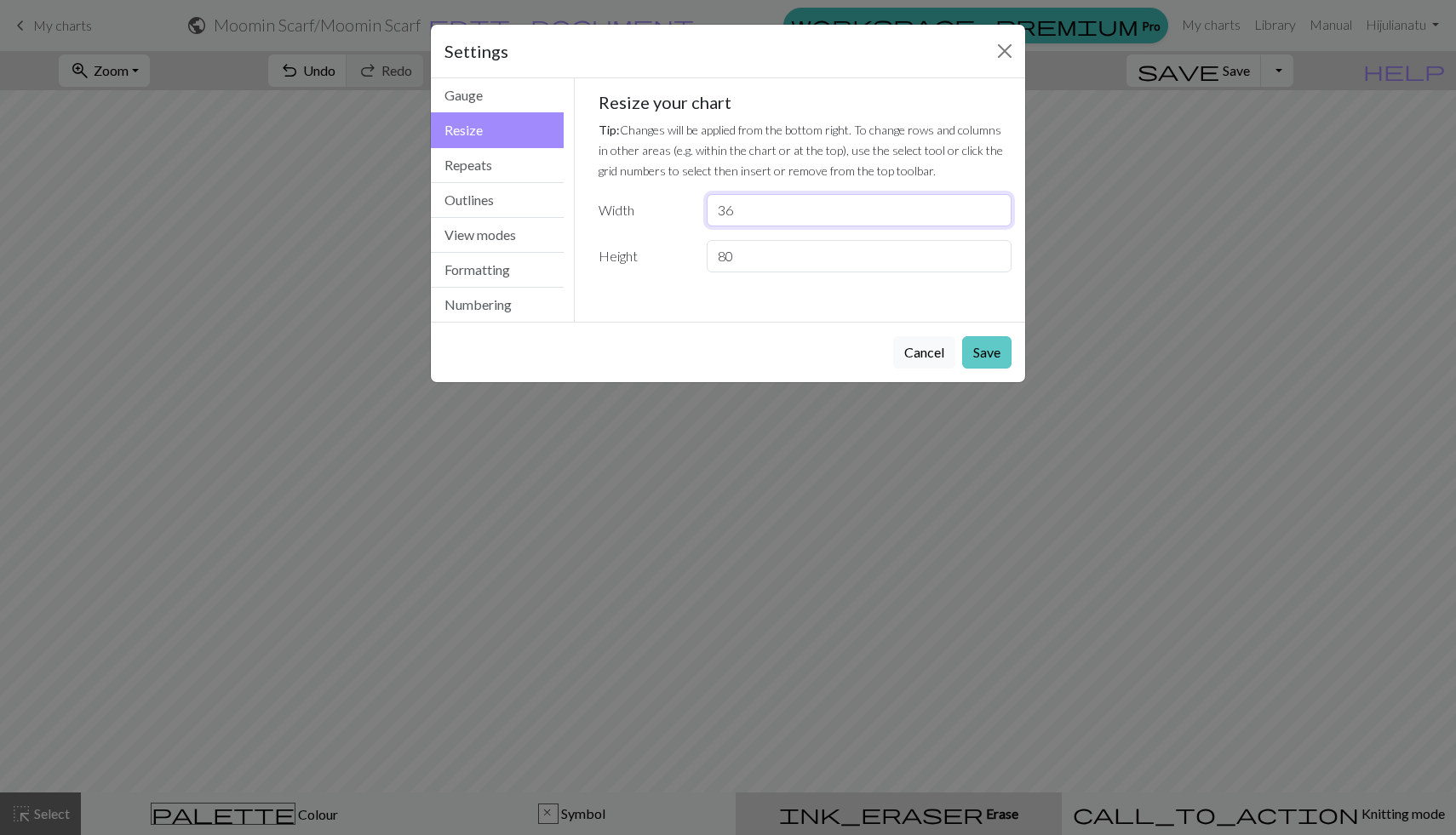 type on "36" 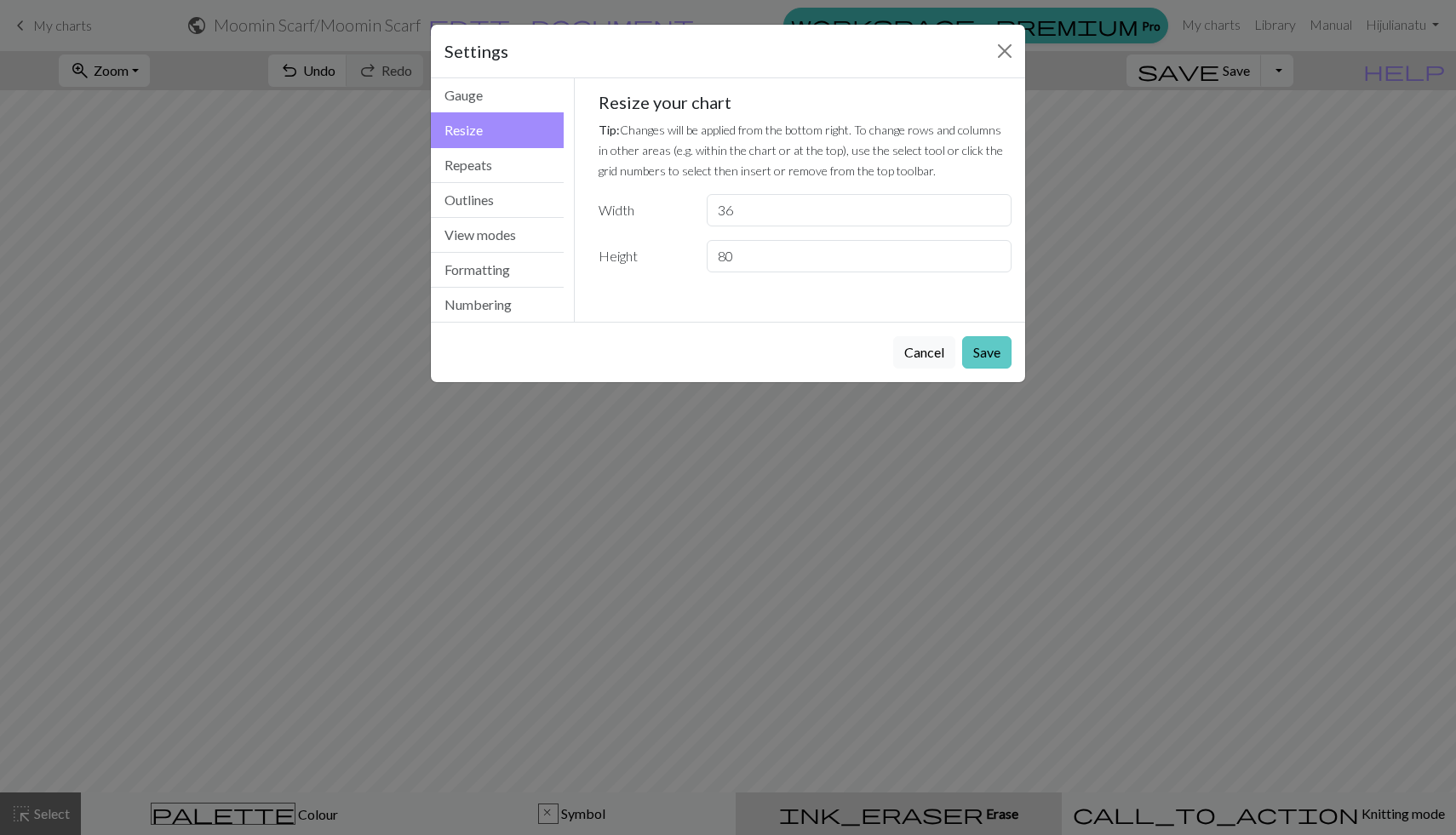 click on "Save" at bounding box center [987, 352] 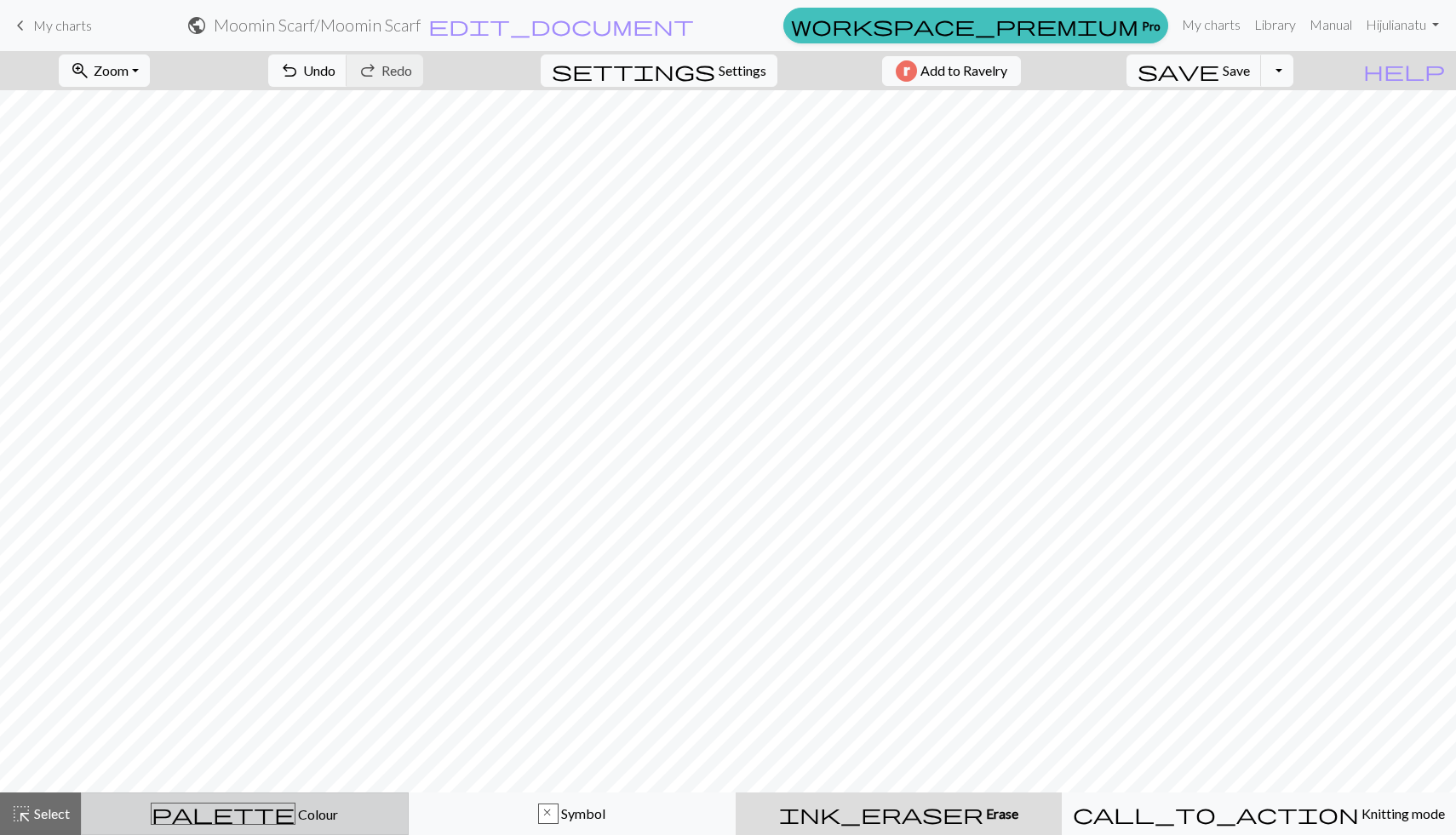 click on "palette   Colour   Colour" at bounding box center (244, 814) 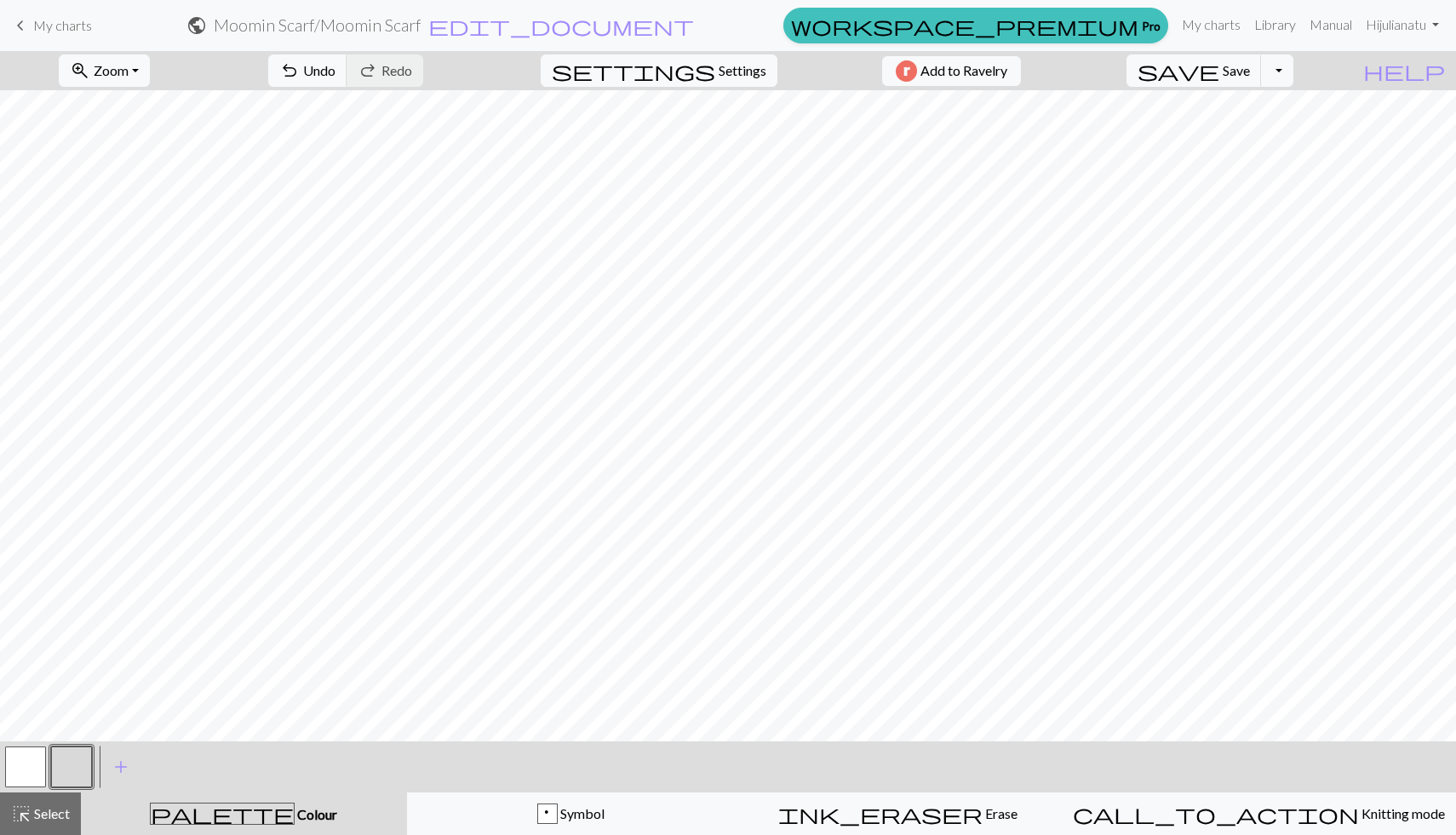 scroll, scrollTop: 787, scrollLeft: 0, axis: vertical 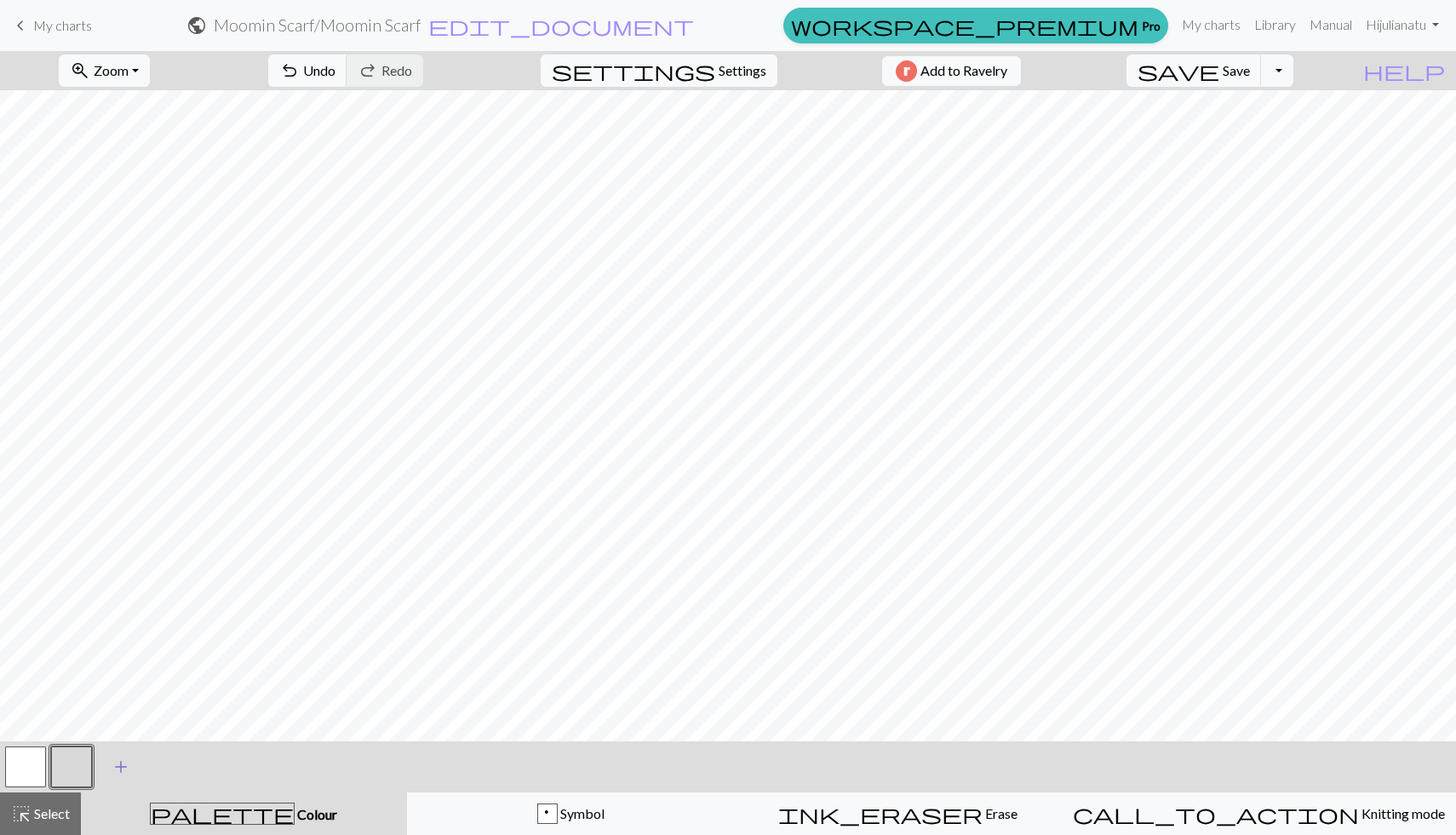 click on "add" at bounding box center (121, 767) 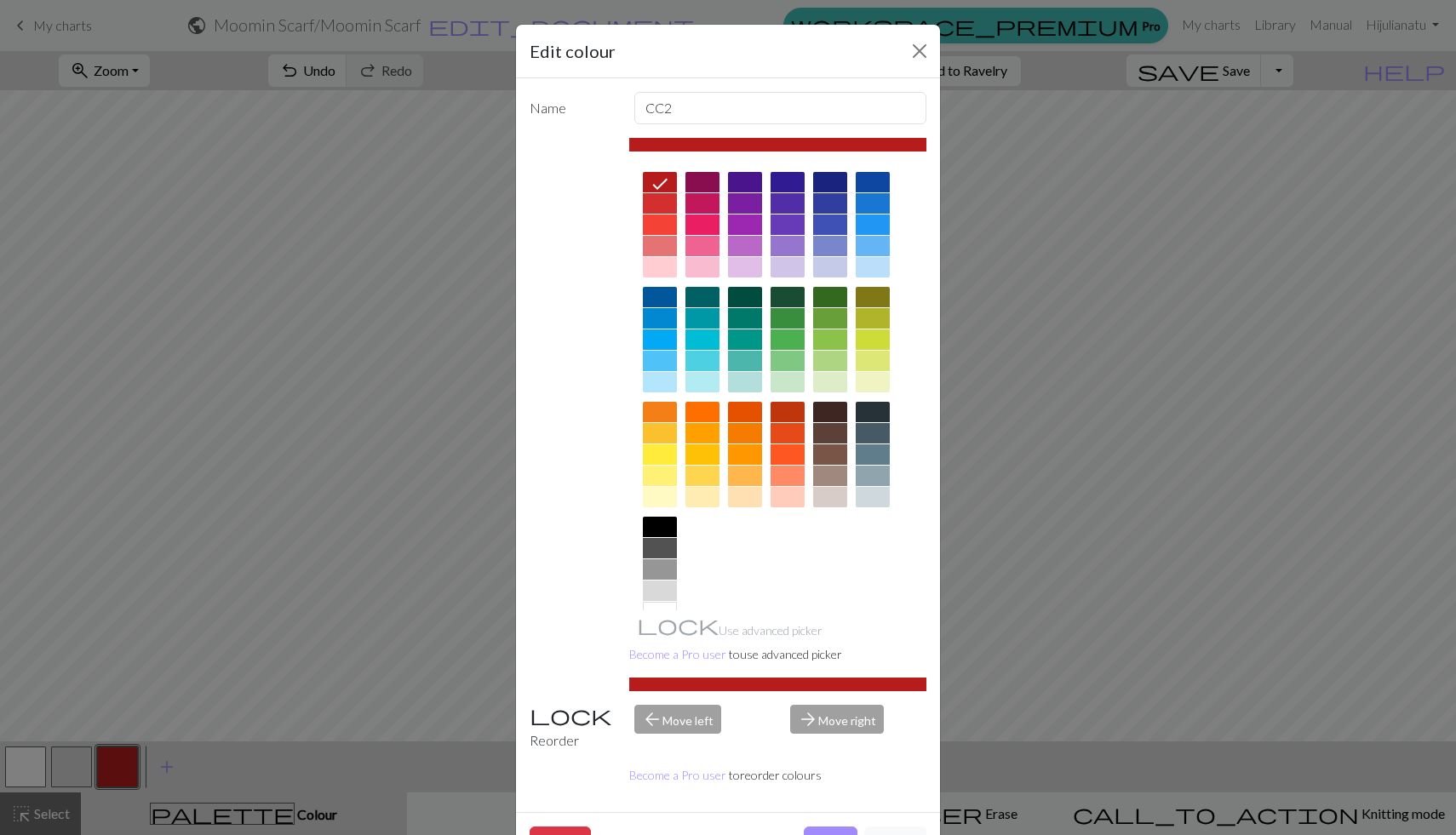 click at bounding box center (660, 267) 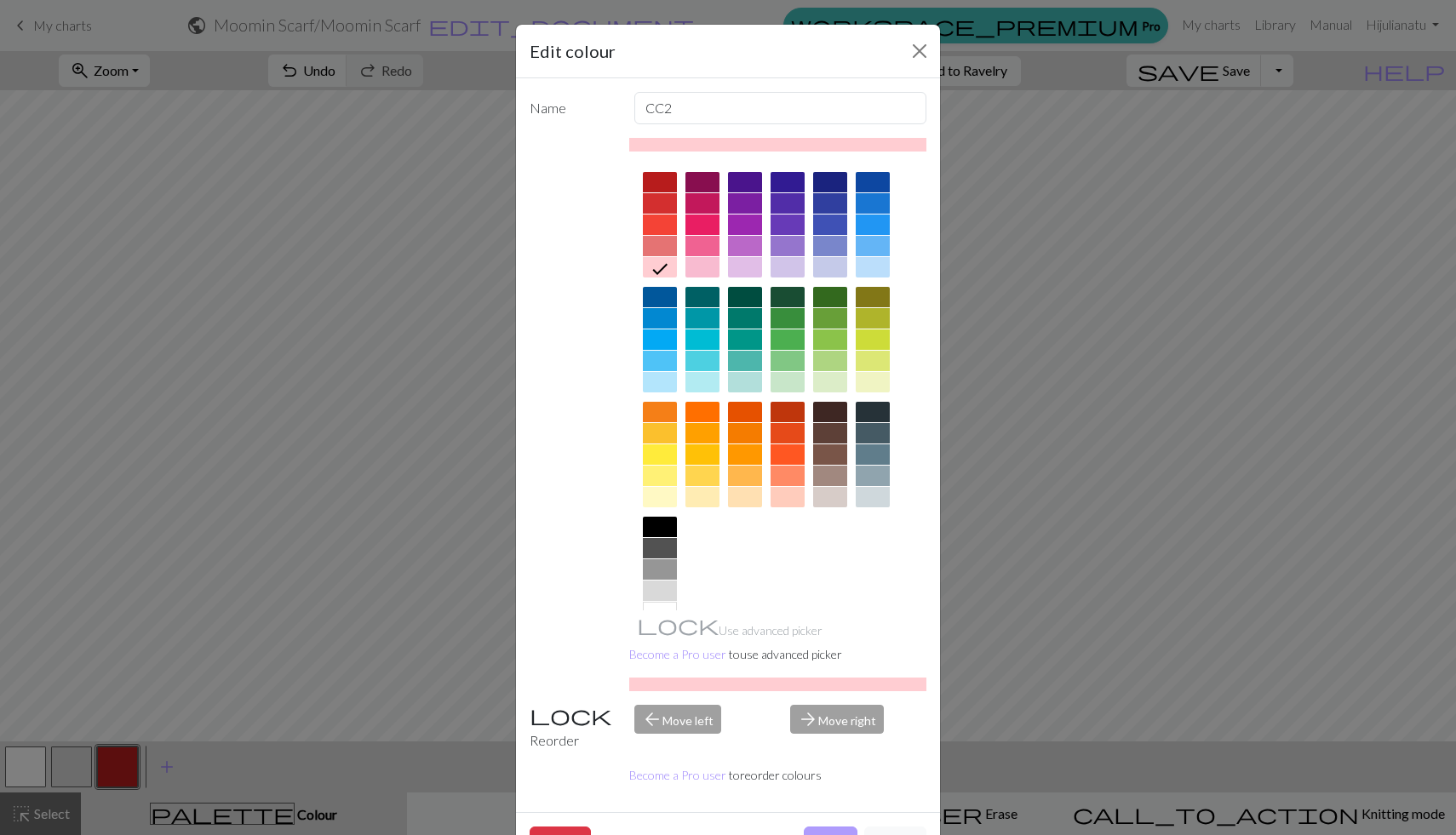 click on "Done" at bounding box center (830, 843) 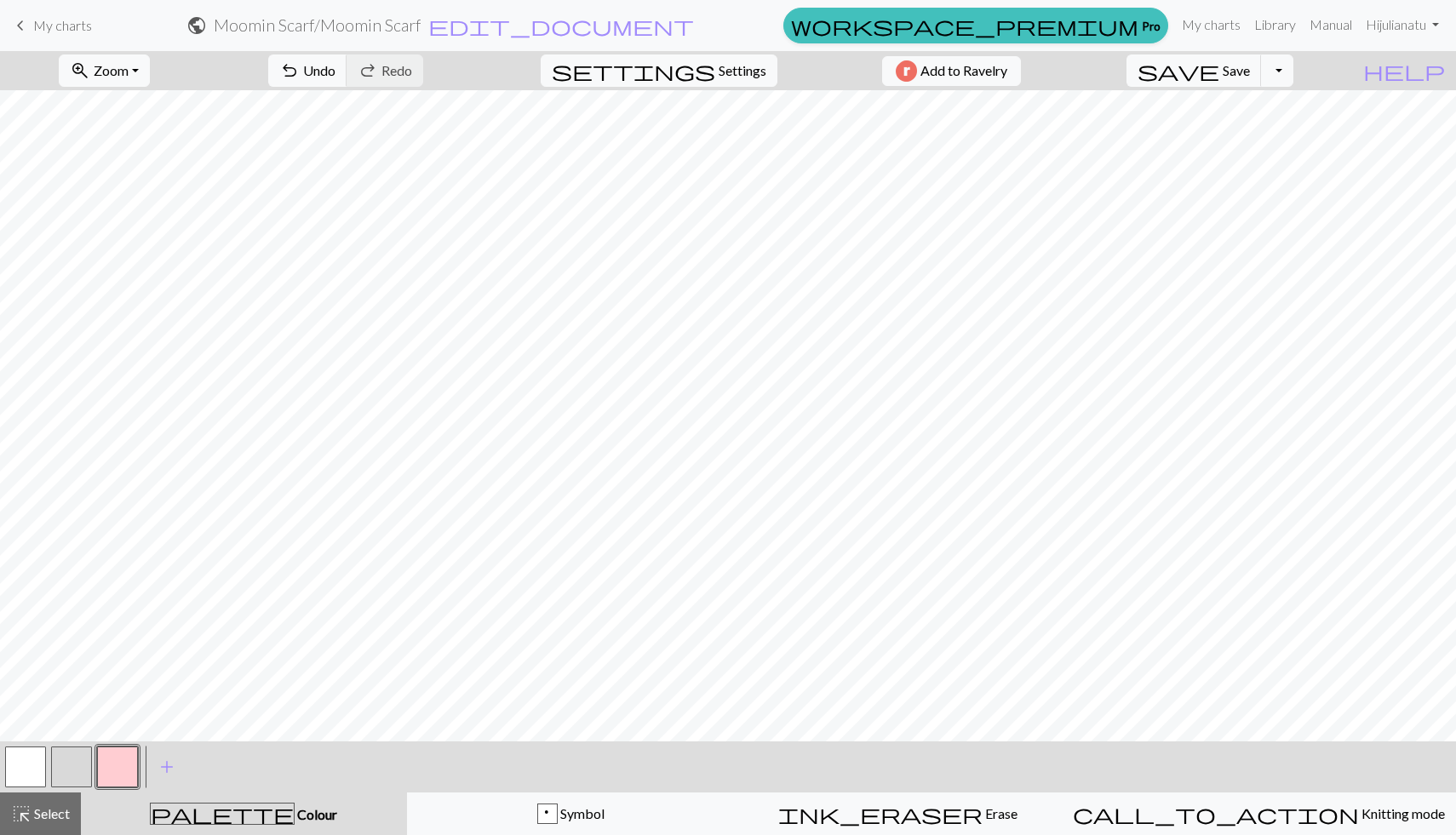 click at bounding box center (72, 767) 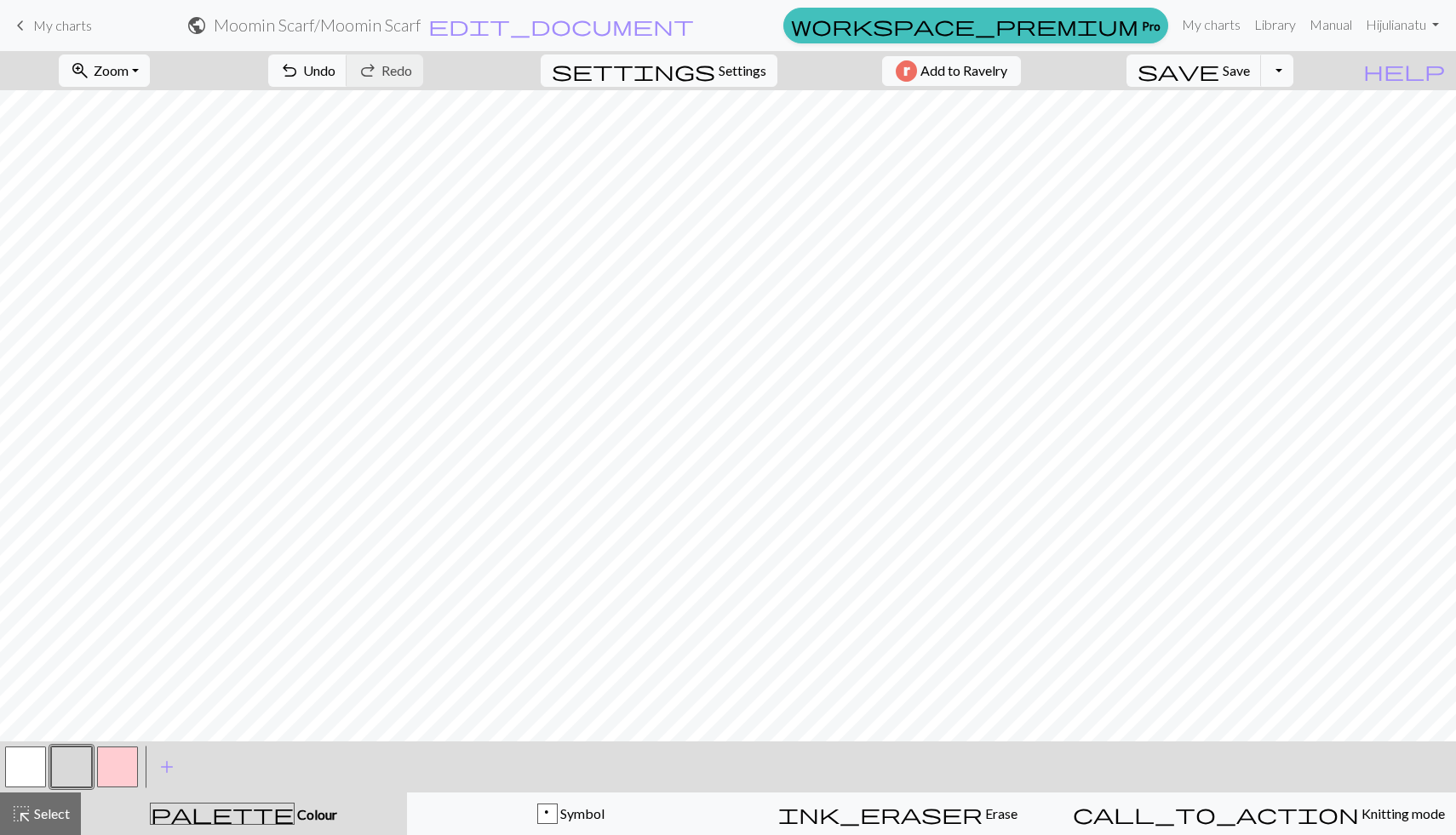 type 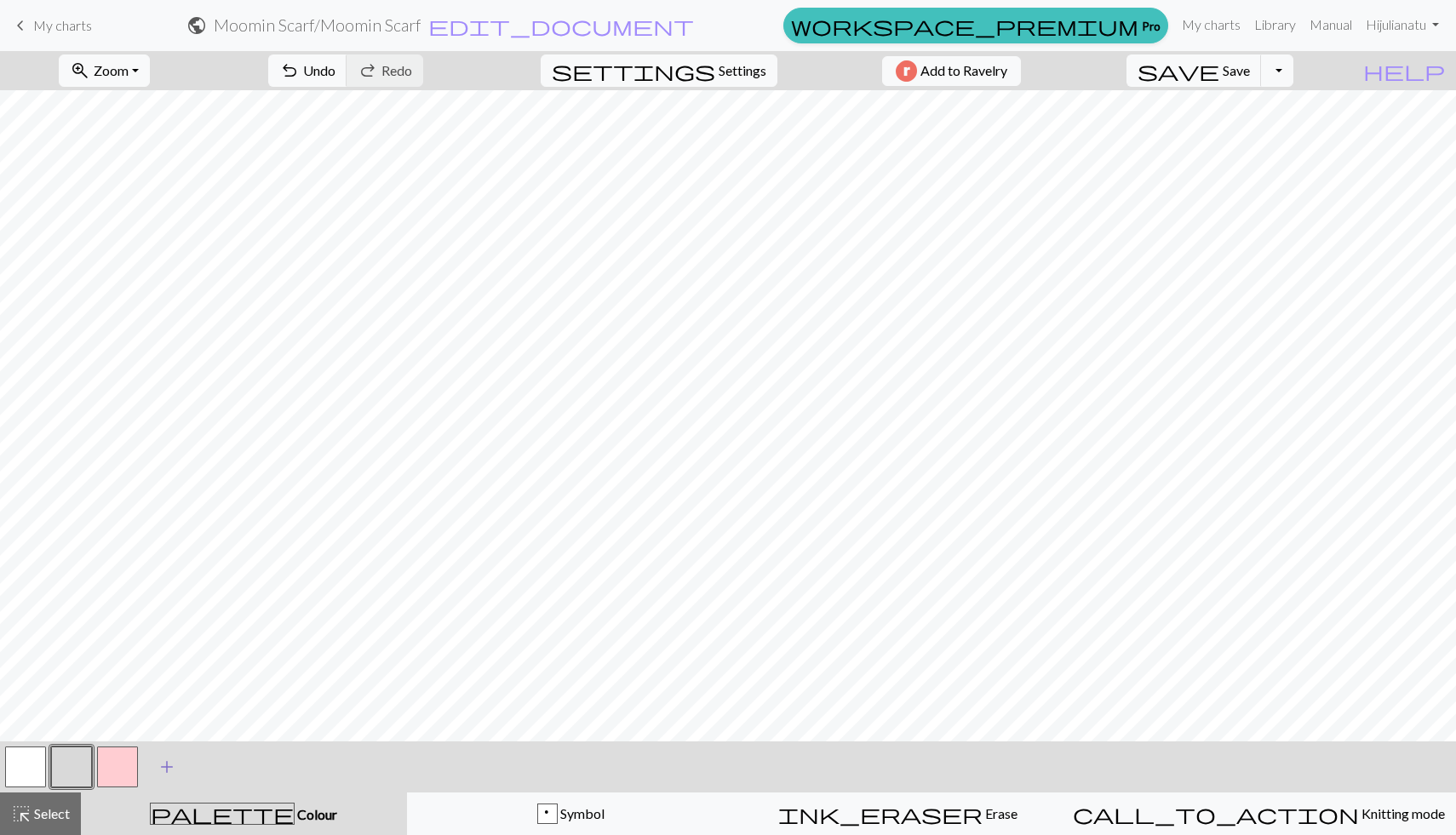 click on "add" at bounding box center (167, 767) 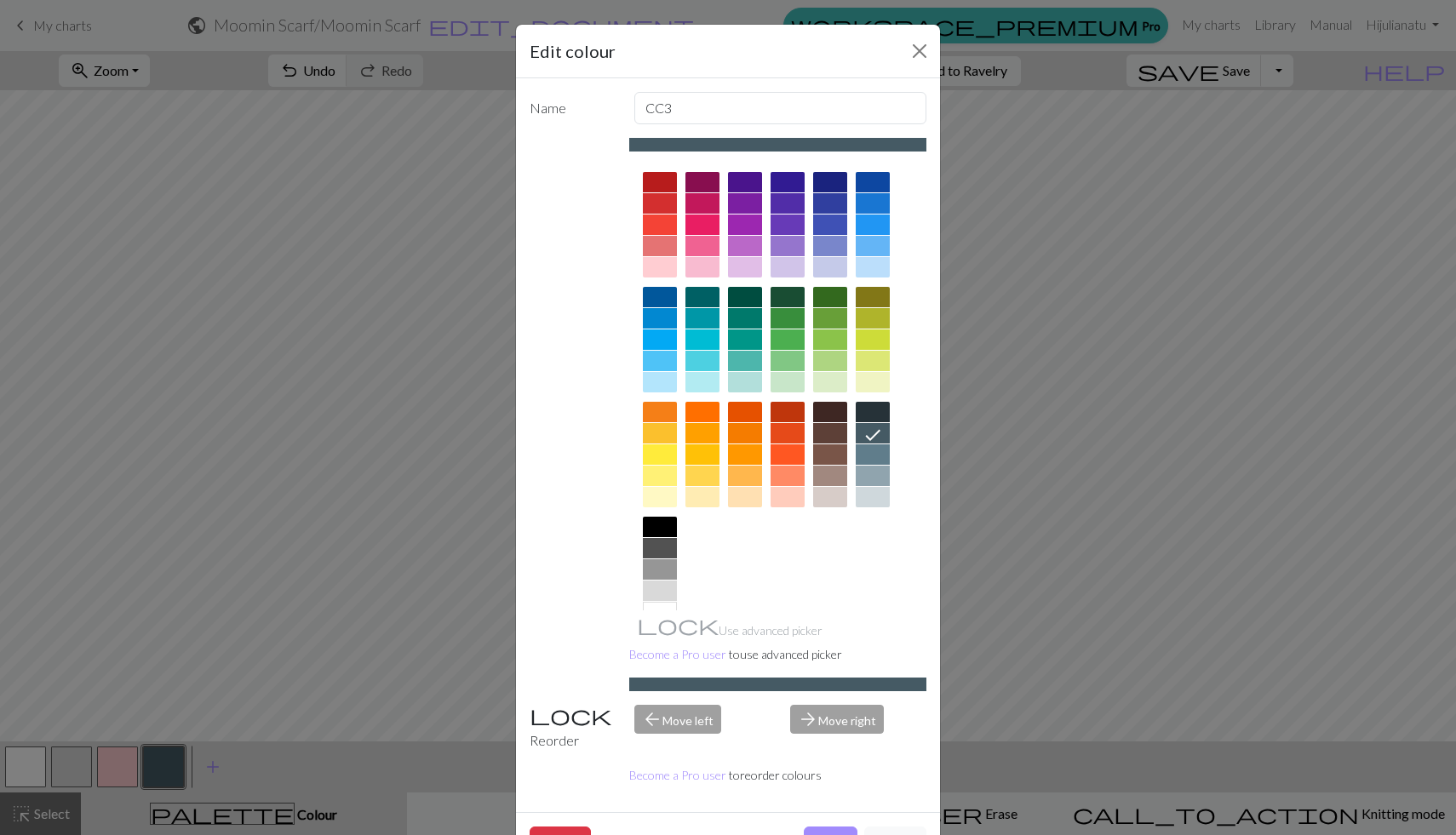click at bounding box center [873, 225] 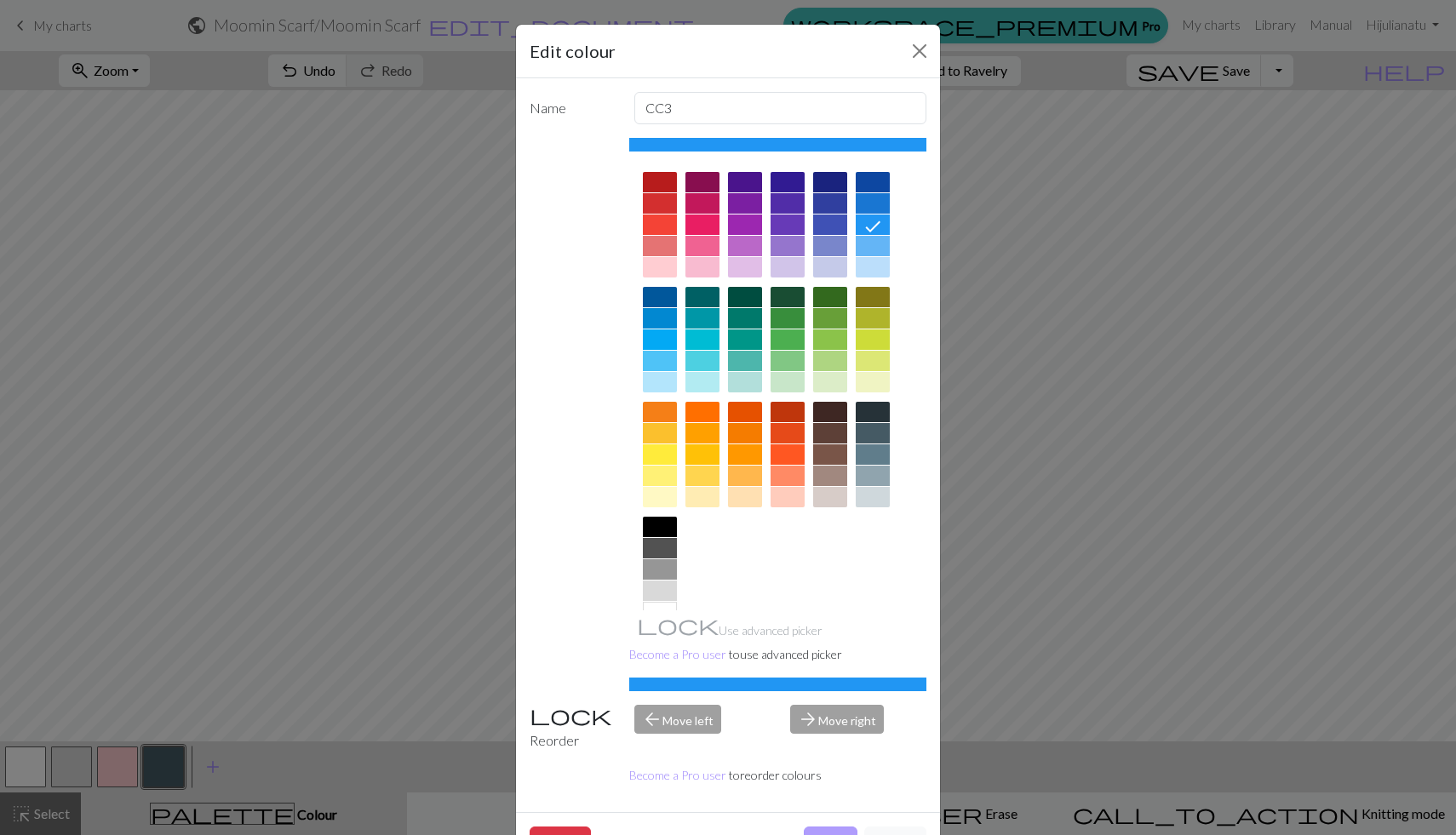 click on "Done" at bounding box center (830, 843) 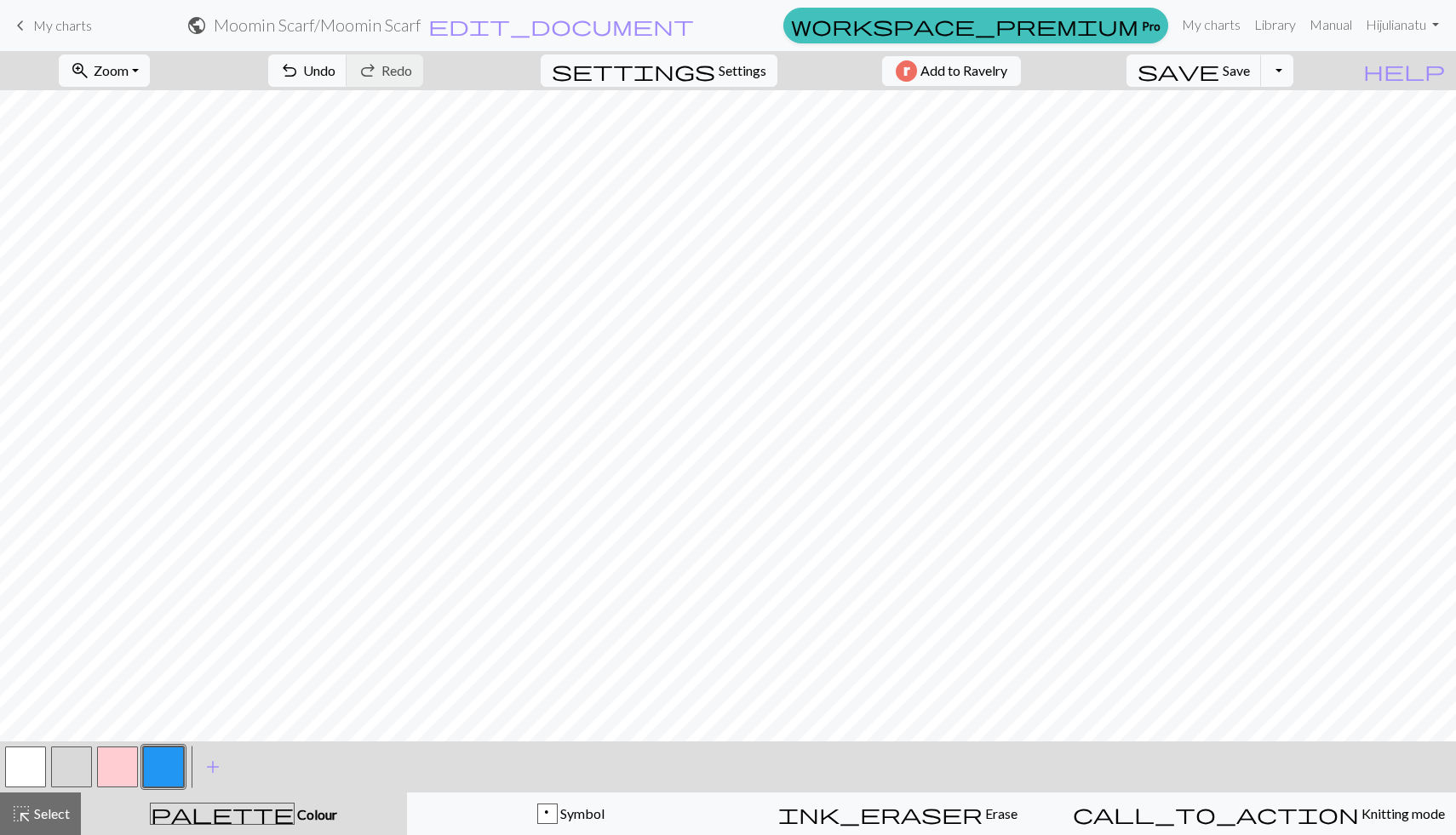 click at bounding box center [118, 767] 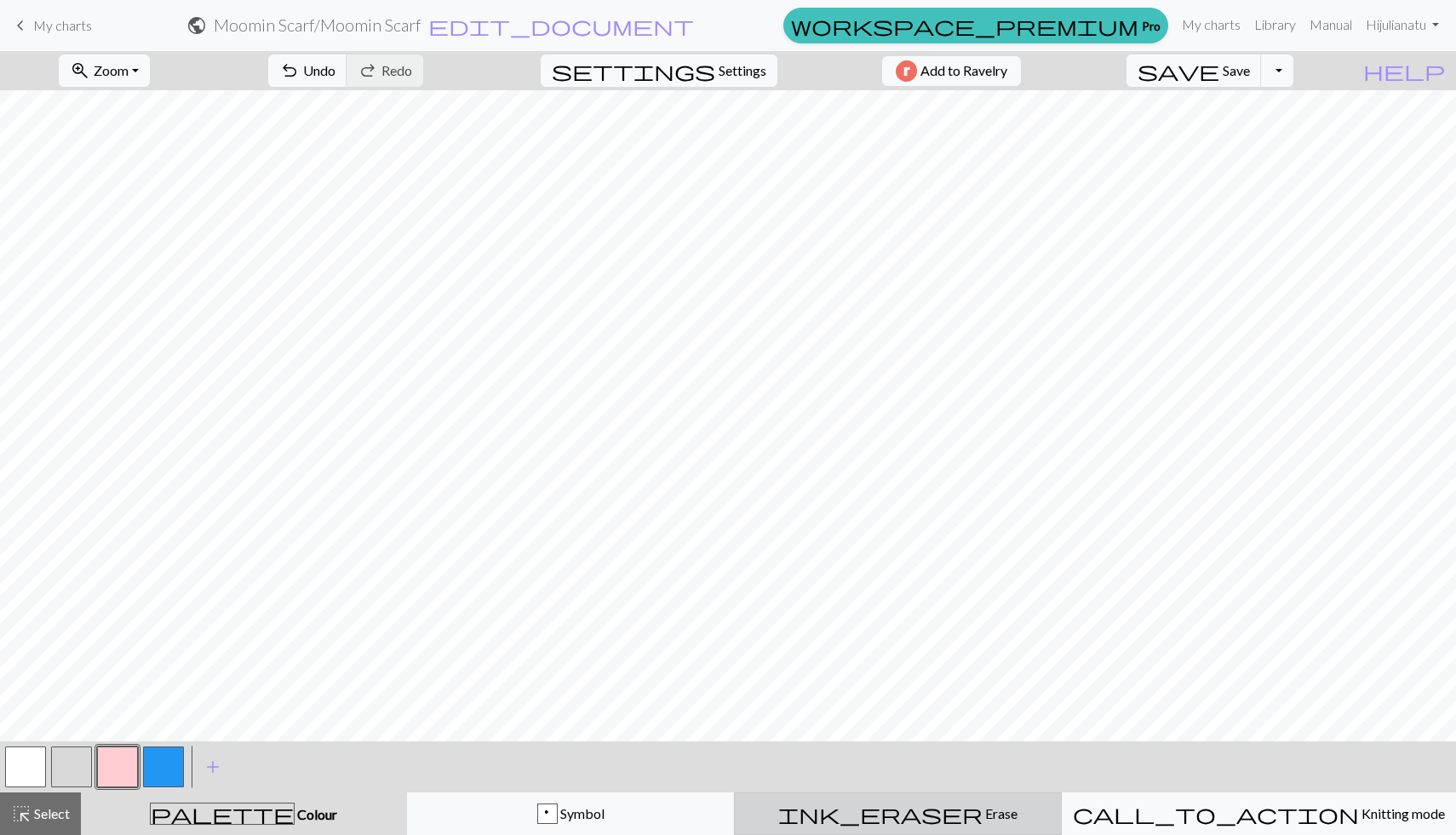 click on "ink_eraser" at bounding box center (880, 814) 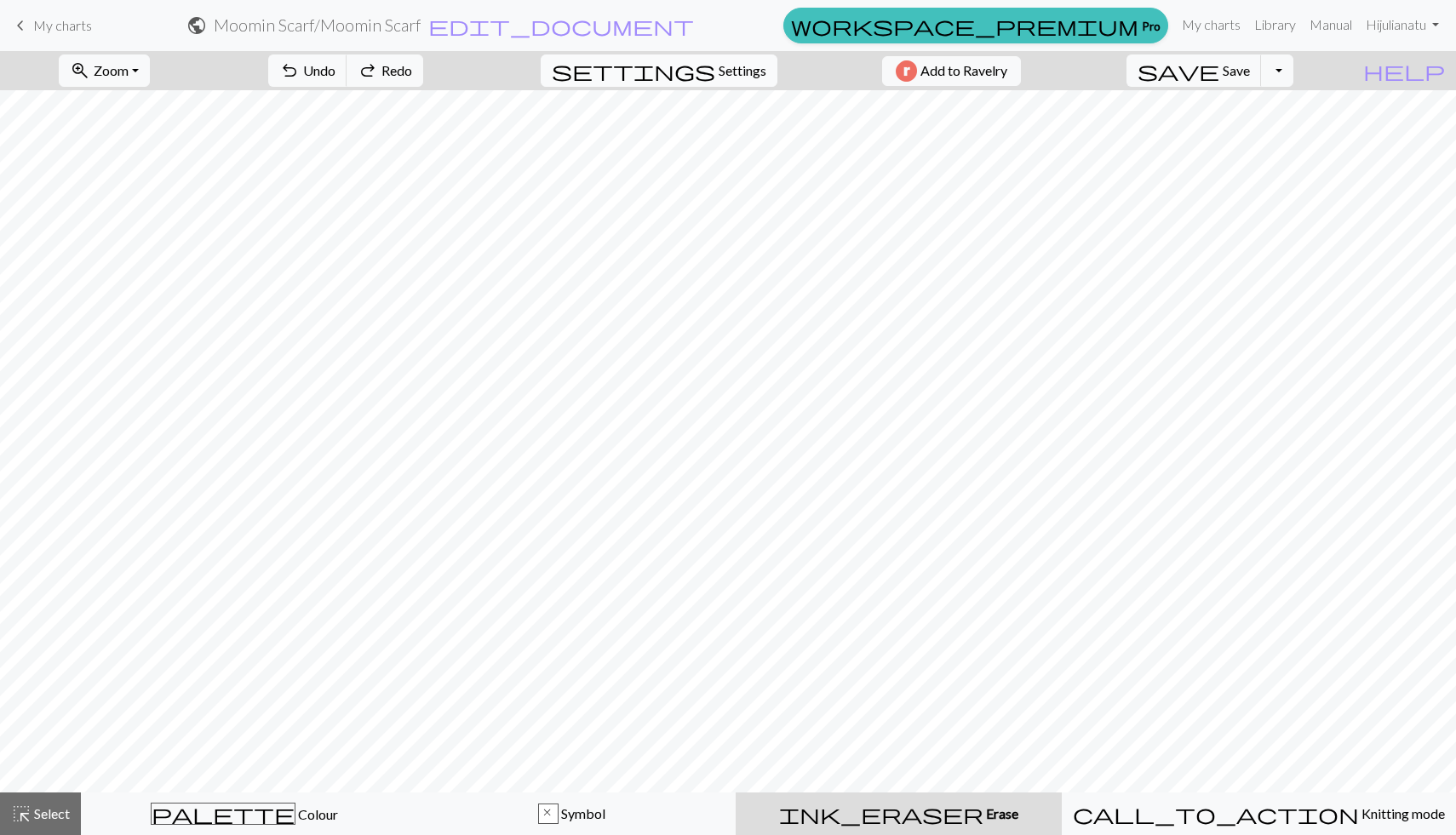 click on "Settings" at bounding box center [742, 71] 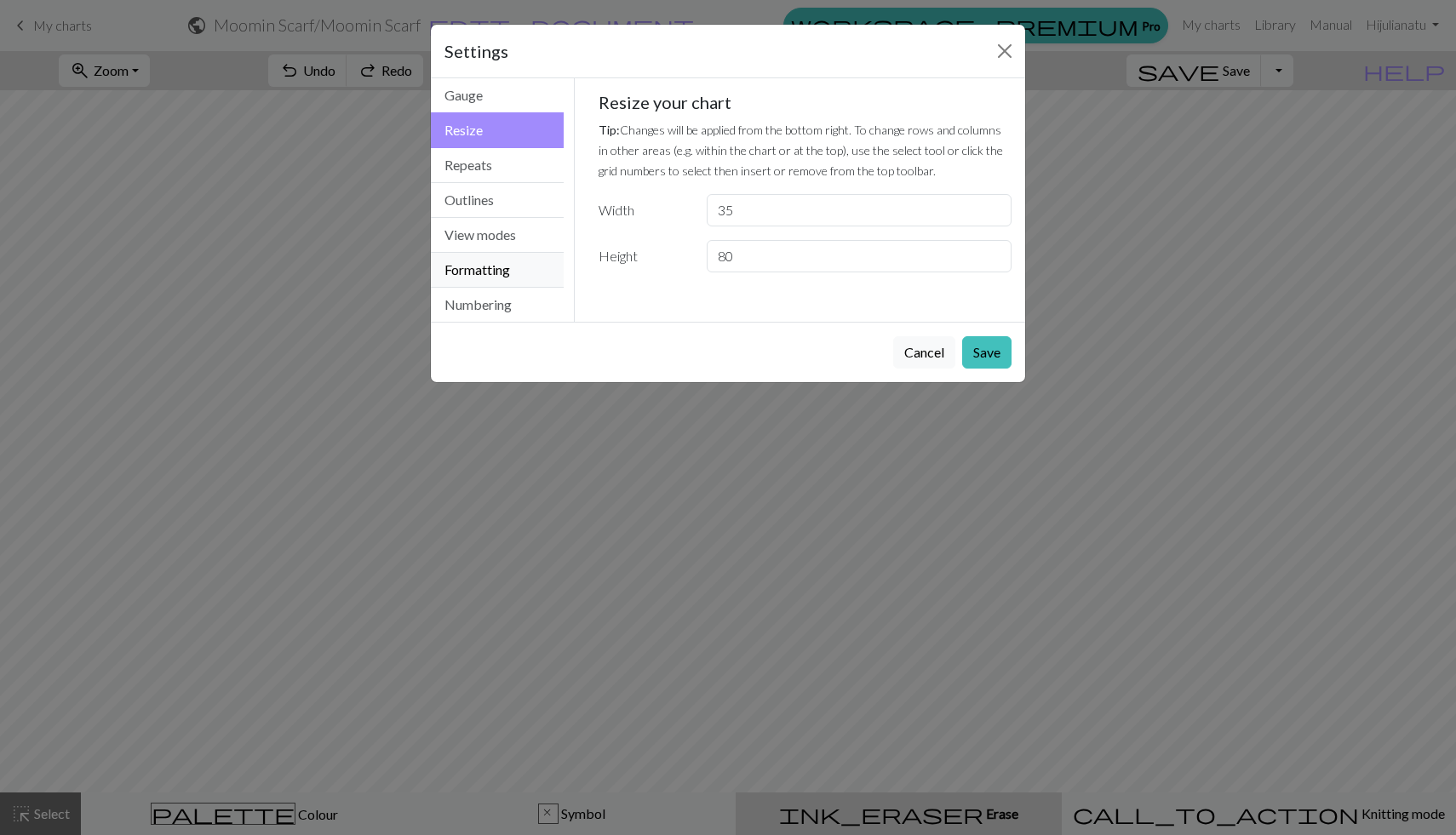 click on "Formatting" at bounding box center (497, 270) 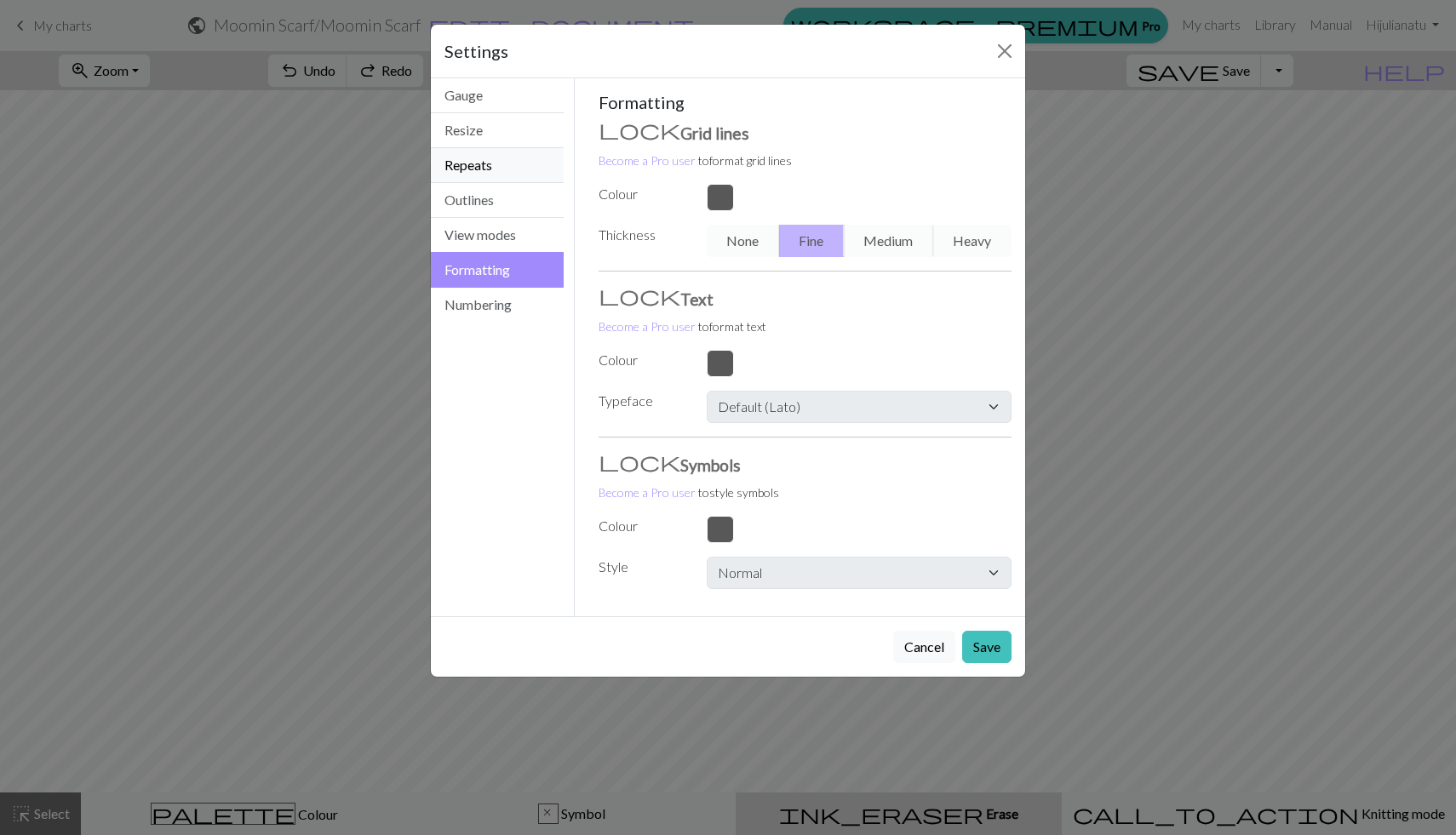 click on "Repeats" at bounding box center (497, 165) 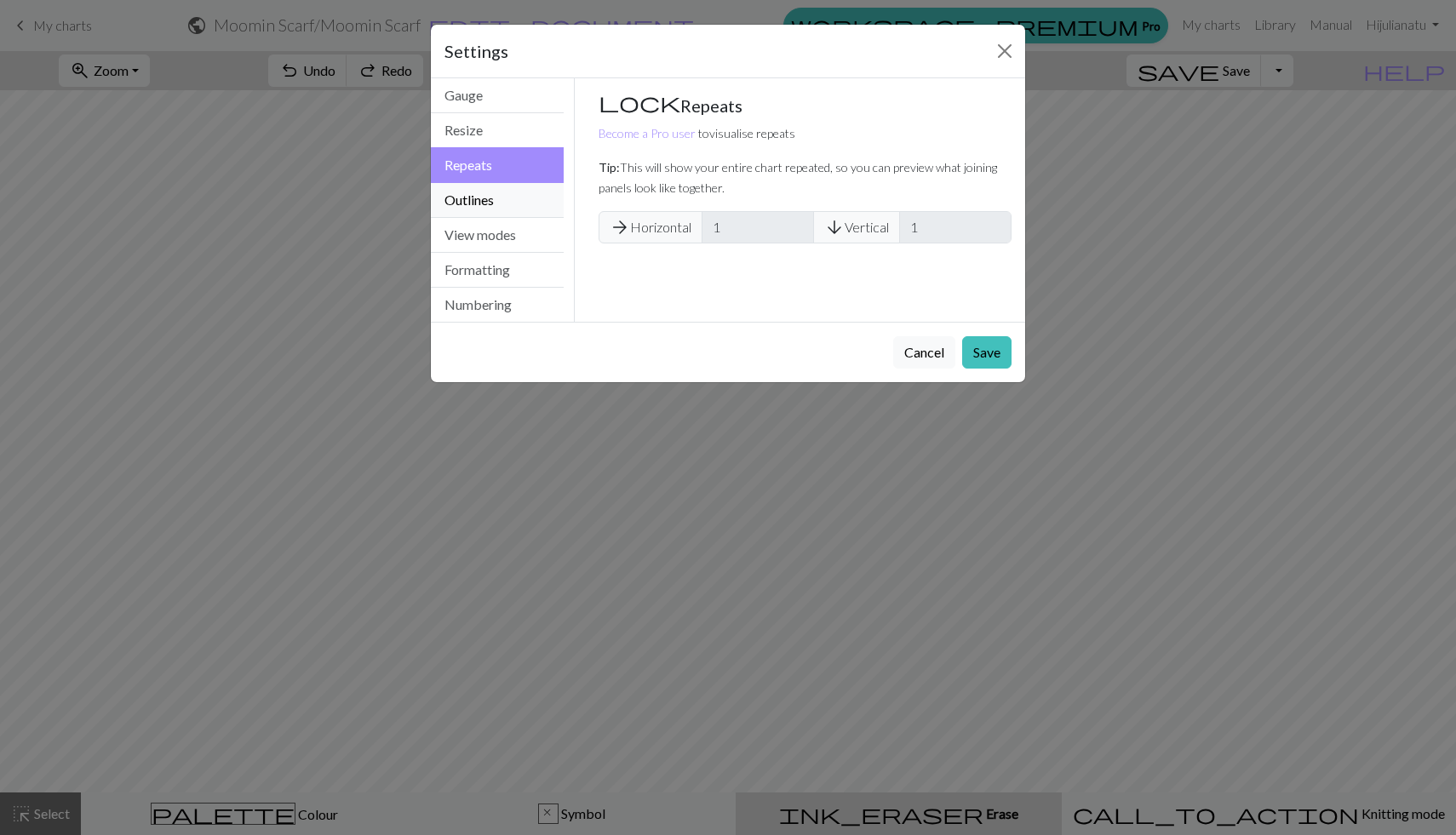 click on "Outlines" at bounding box center (497, 200) 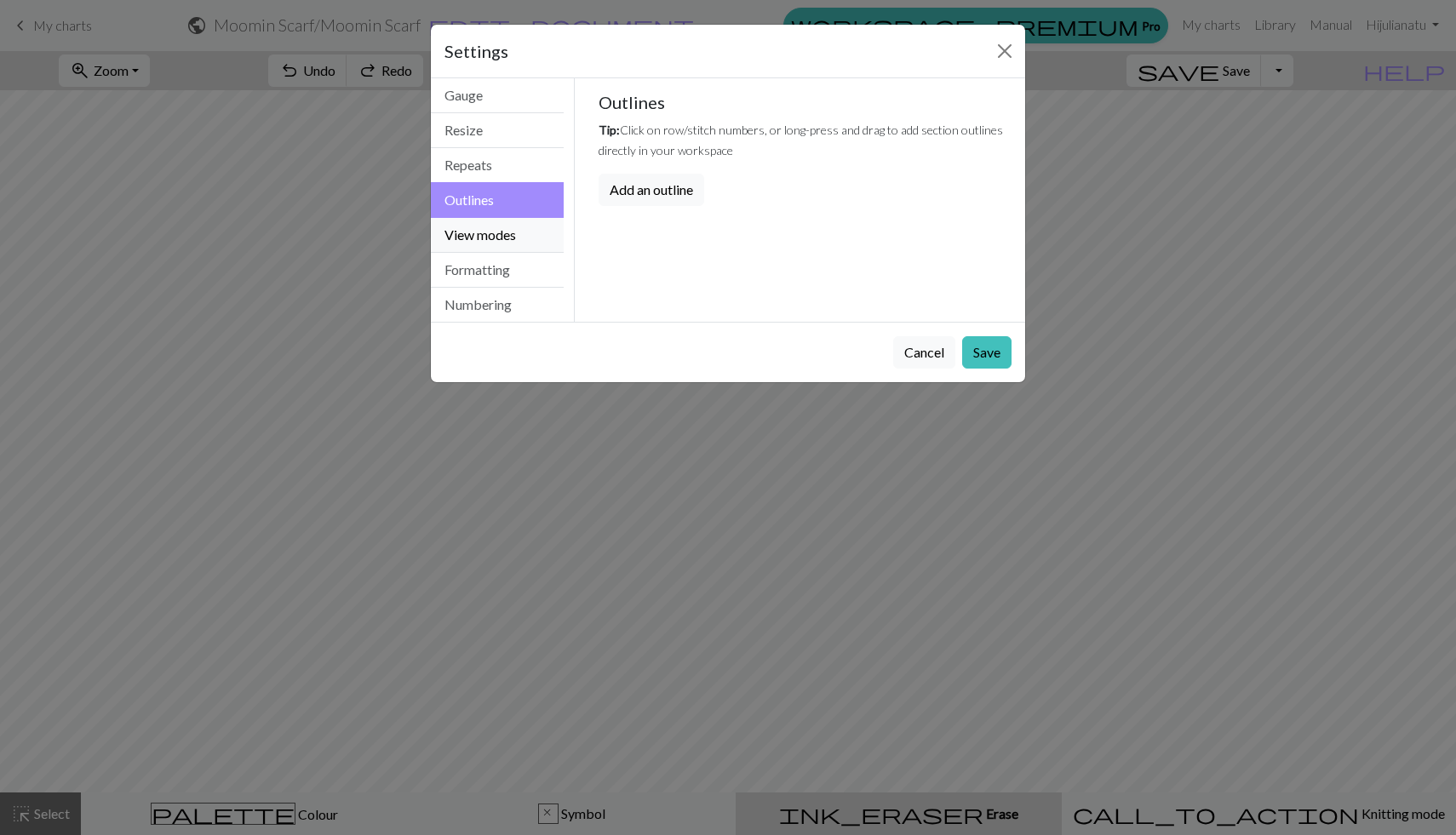 click on "View modes" at bounding box center [497, 235] 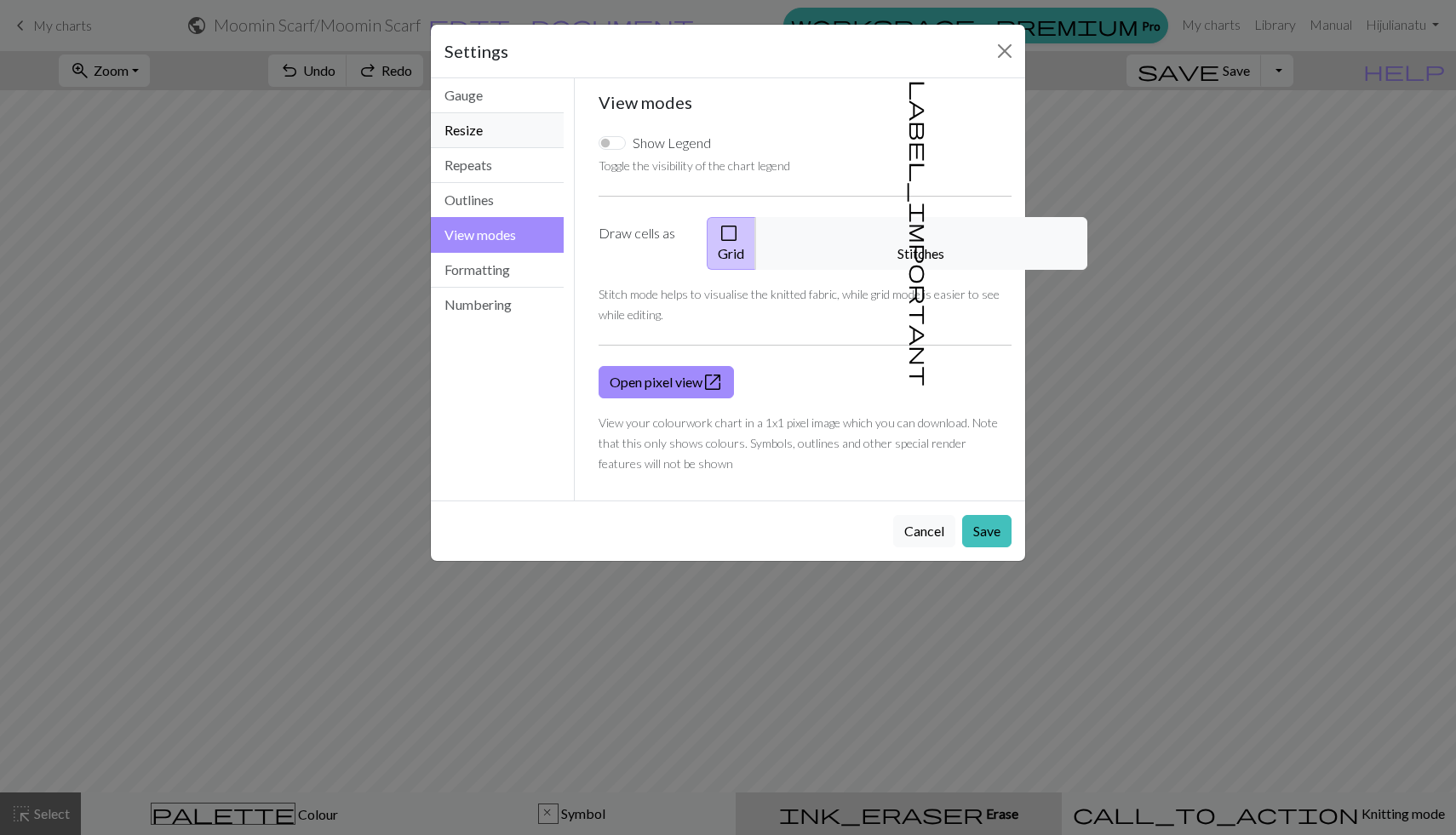 click on "Resize" at bounding box center [497, 130] 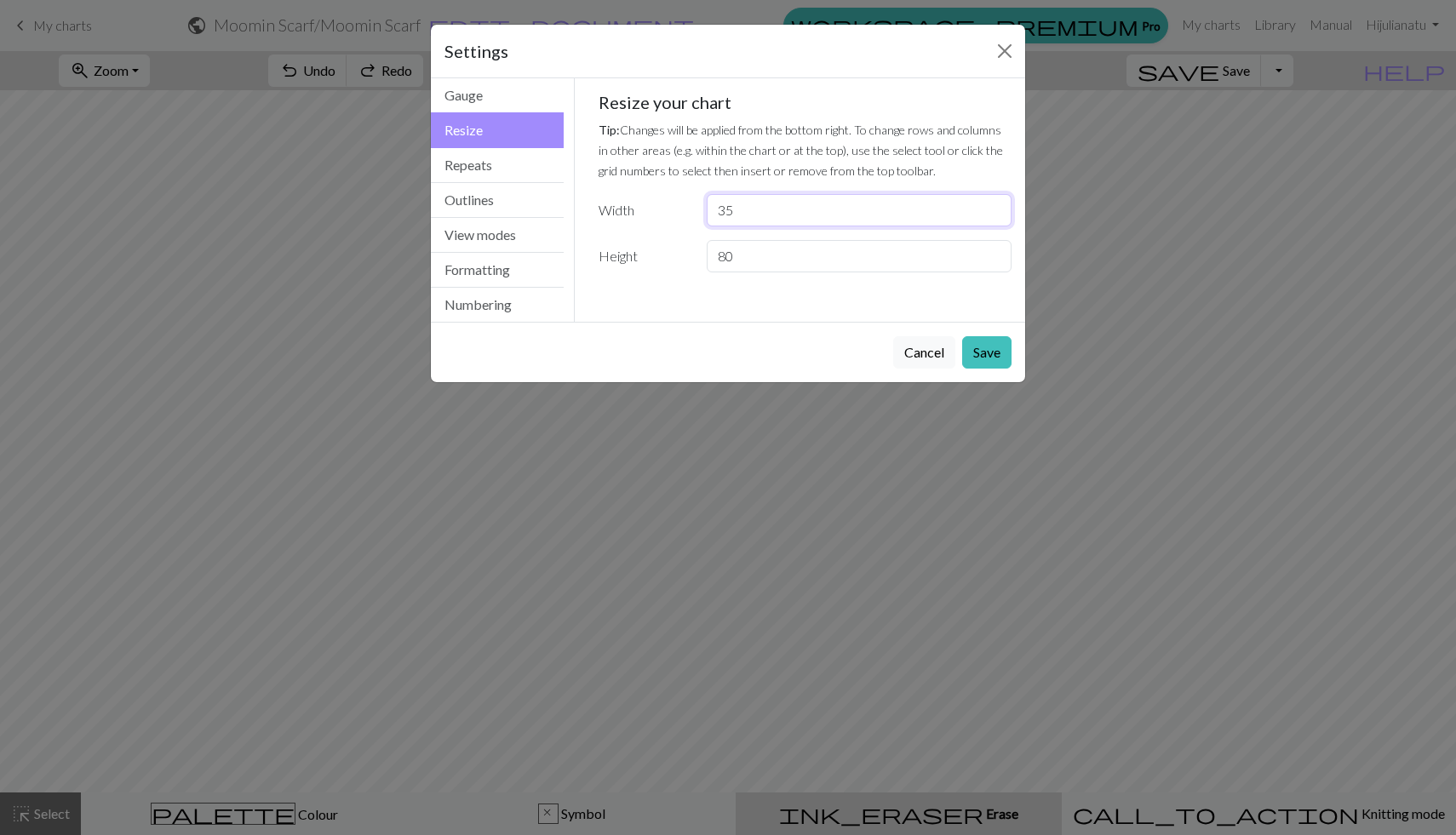 click on "35" at bounding box center [859, 210] 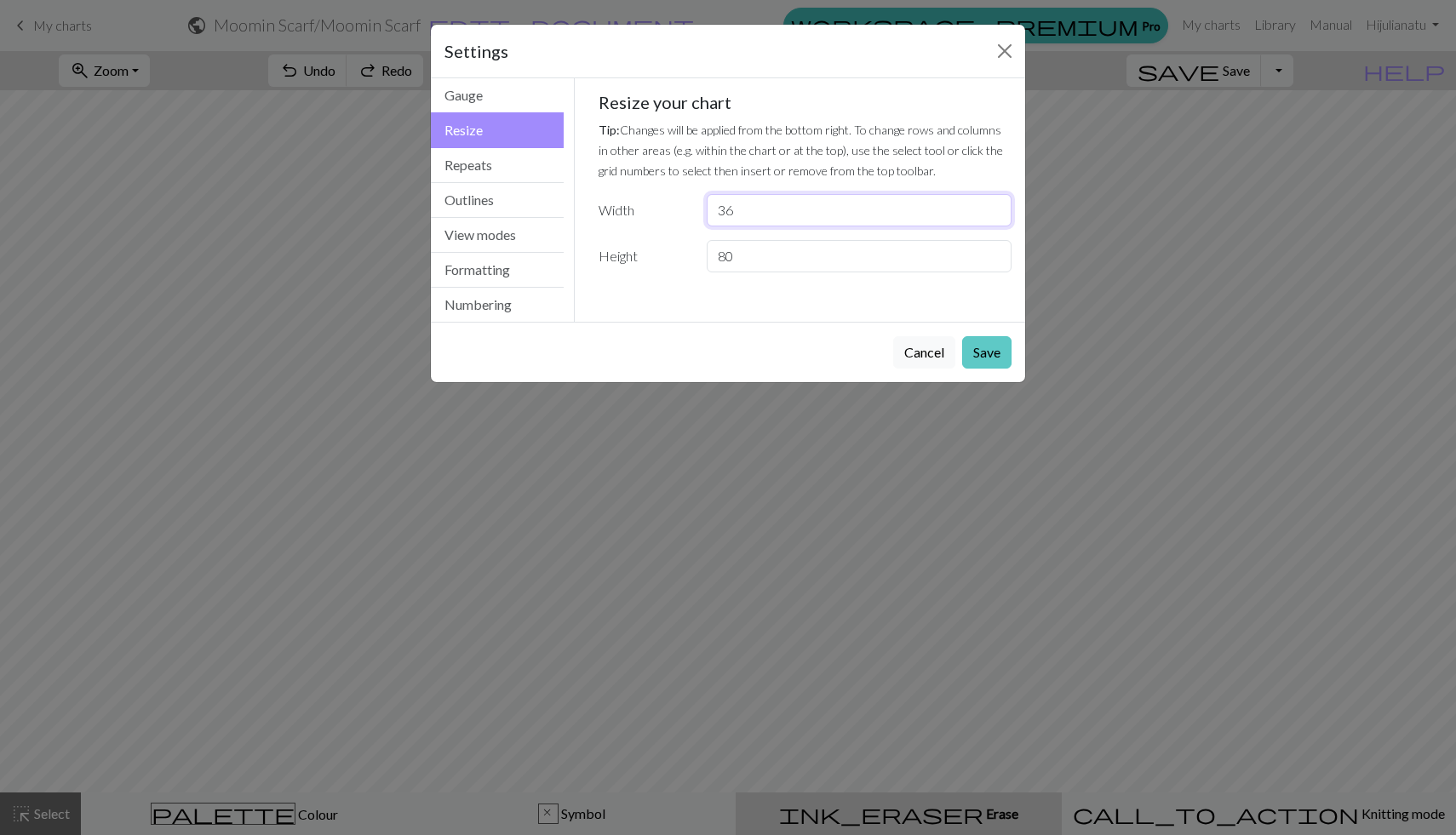 type on "36" 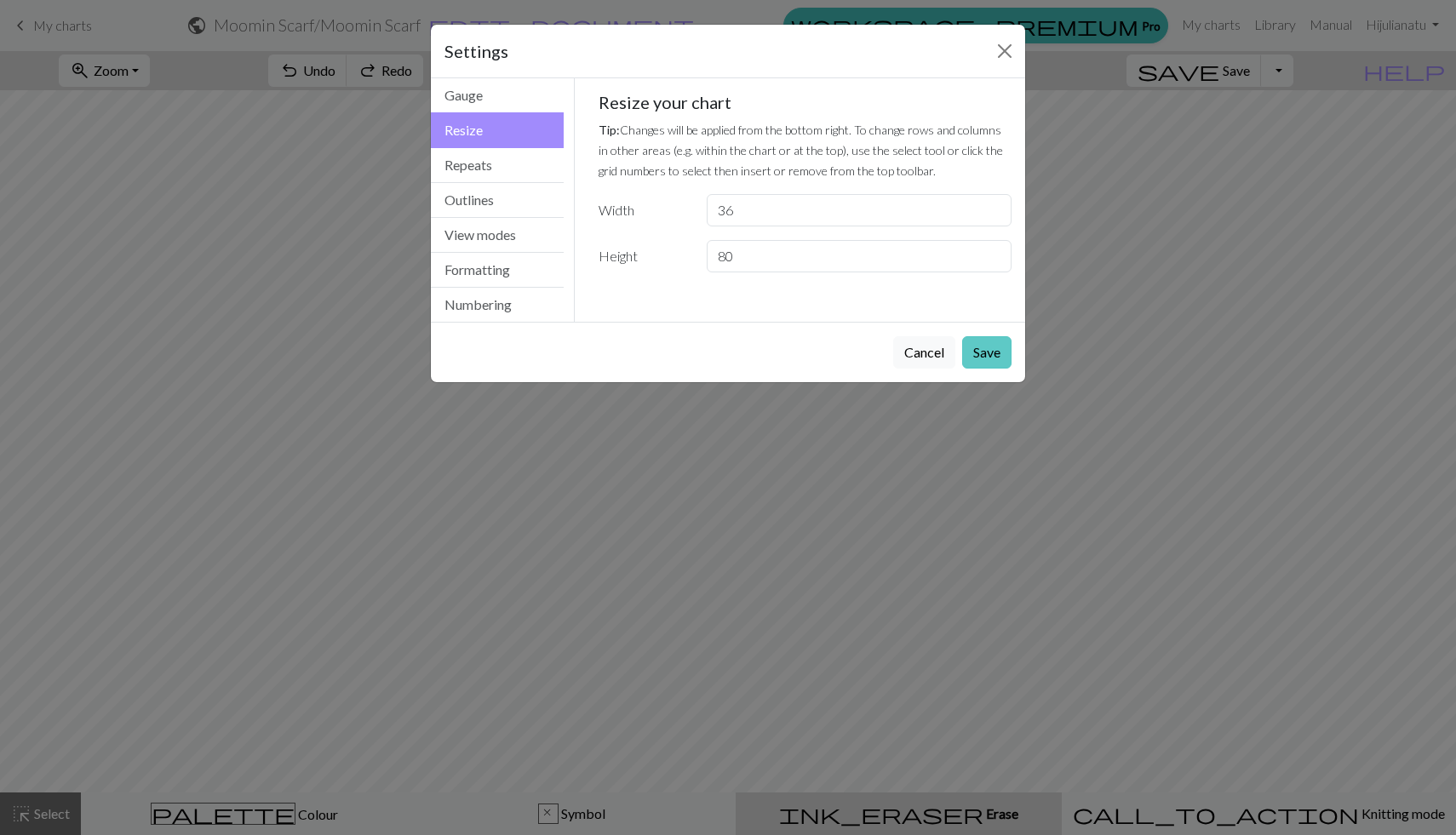 click on "Save" at bounding box center (987, 352) 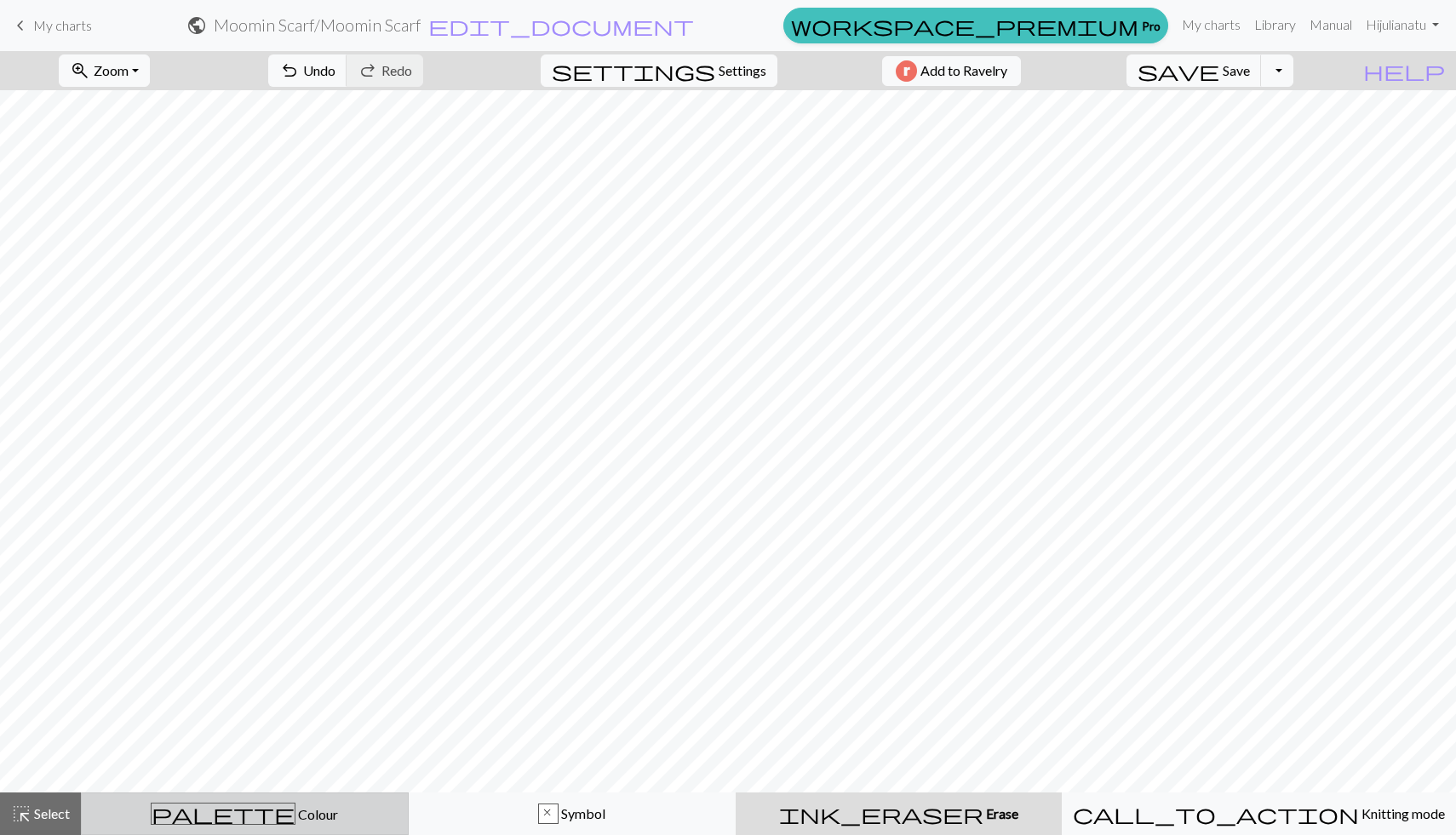 click on "palette   Colour   Colour" at bounding box center [244, 814] 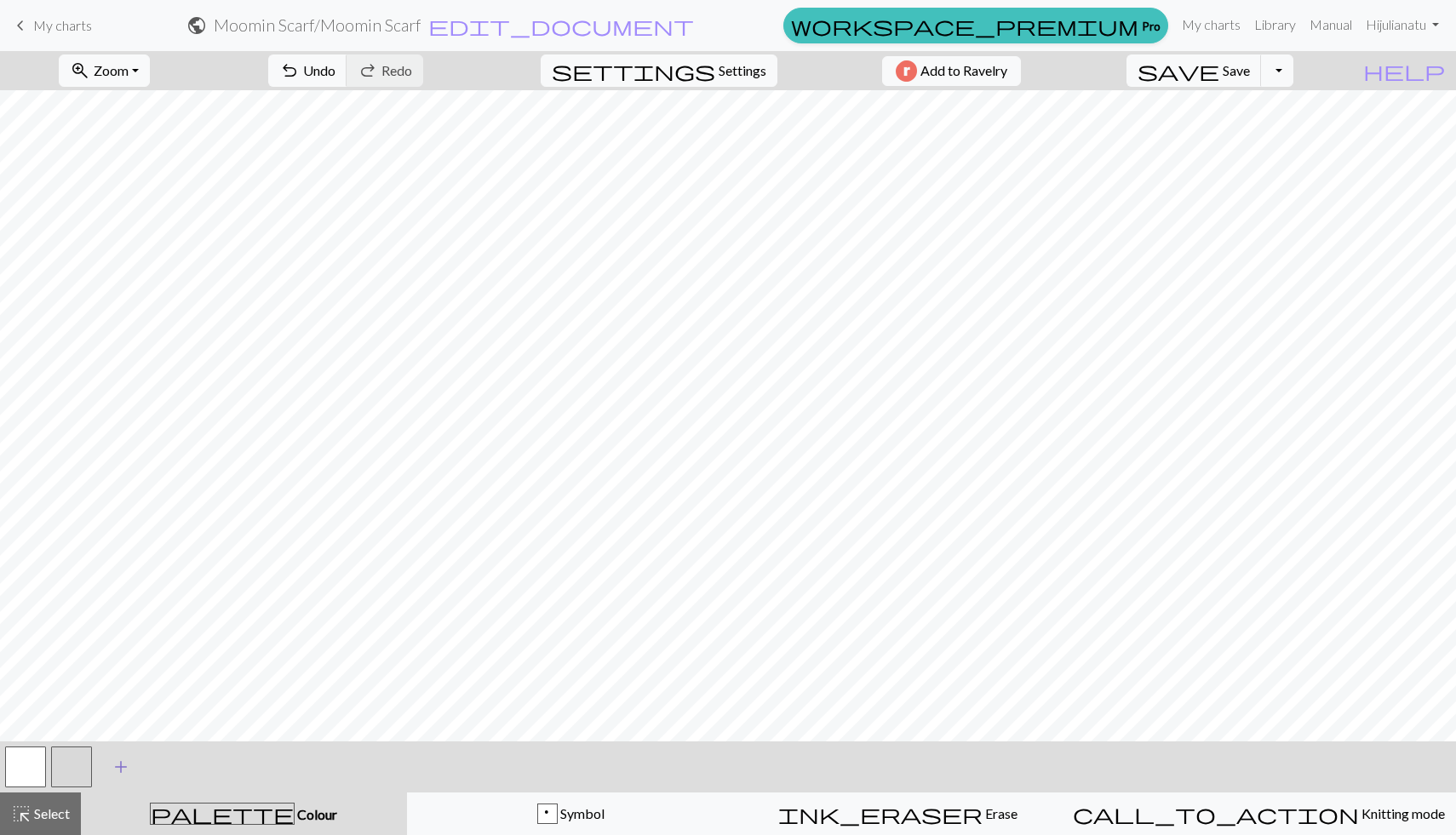click on "add" at bounding box center [121, 767] 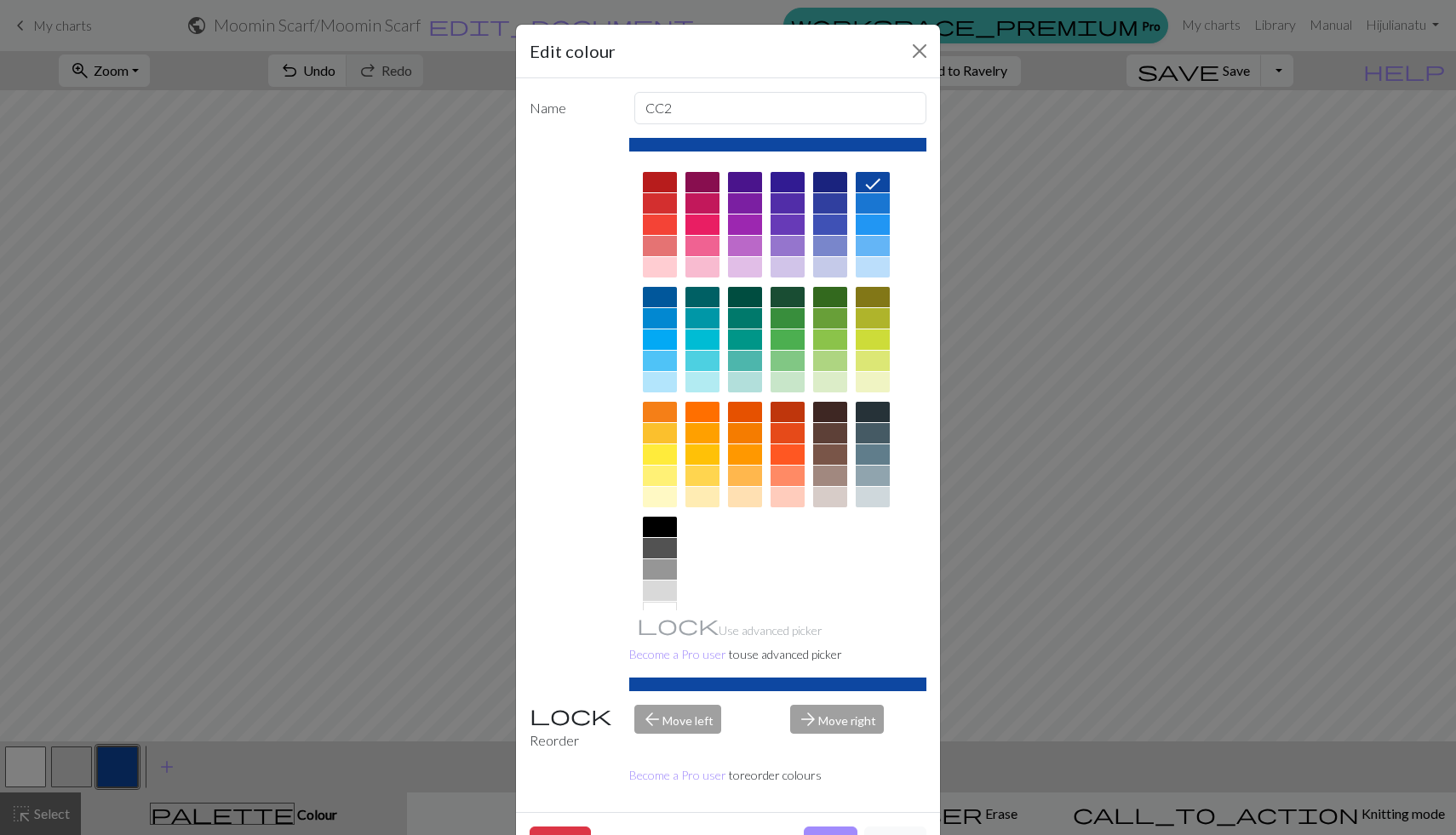 click at bounding box center (660, 267) 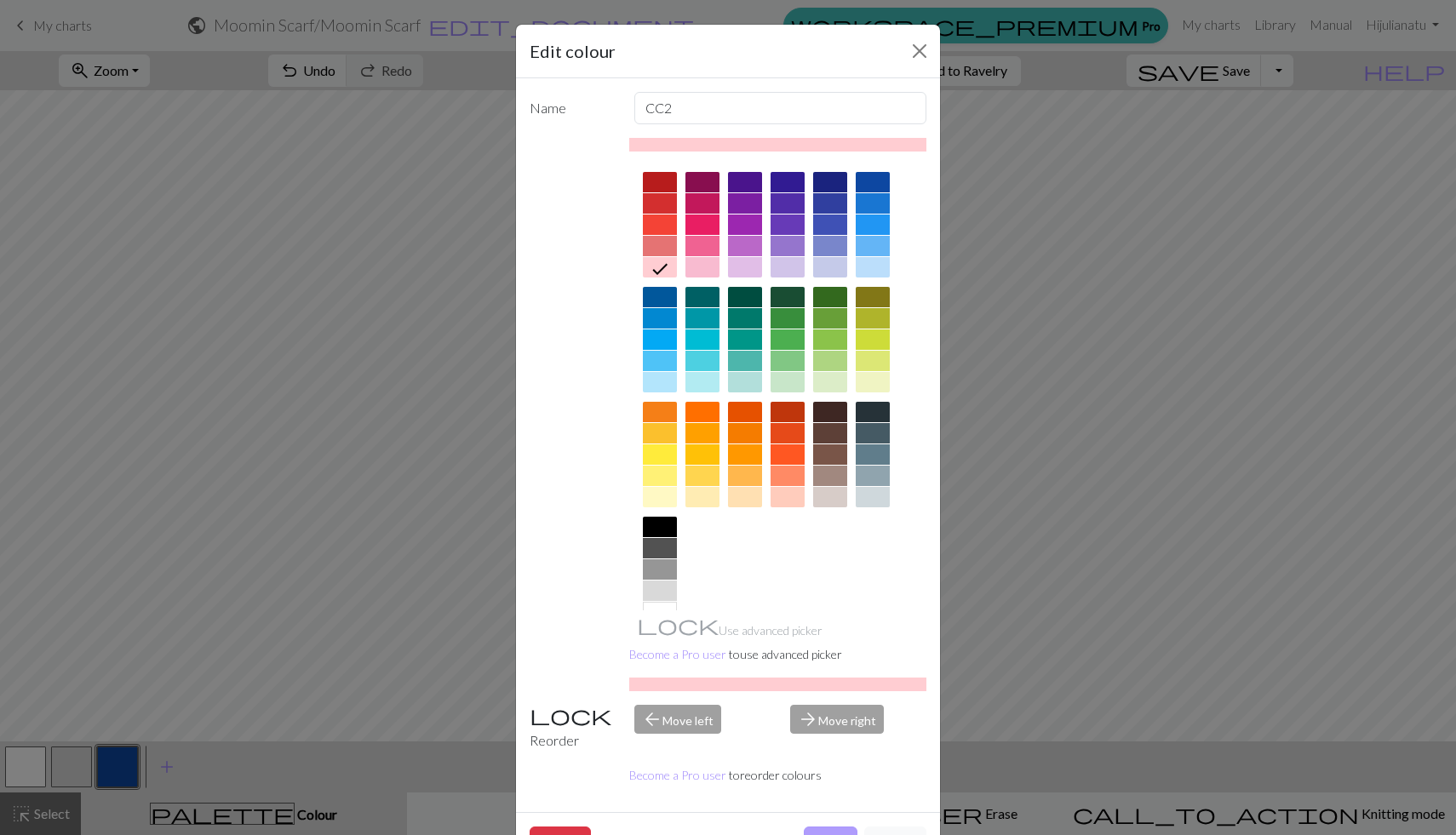 click on "Done" at bounding box center [830, 843] 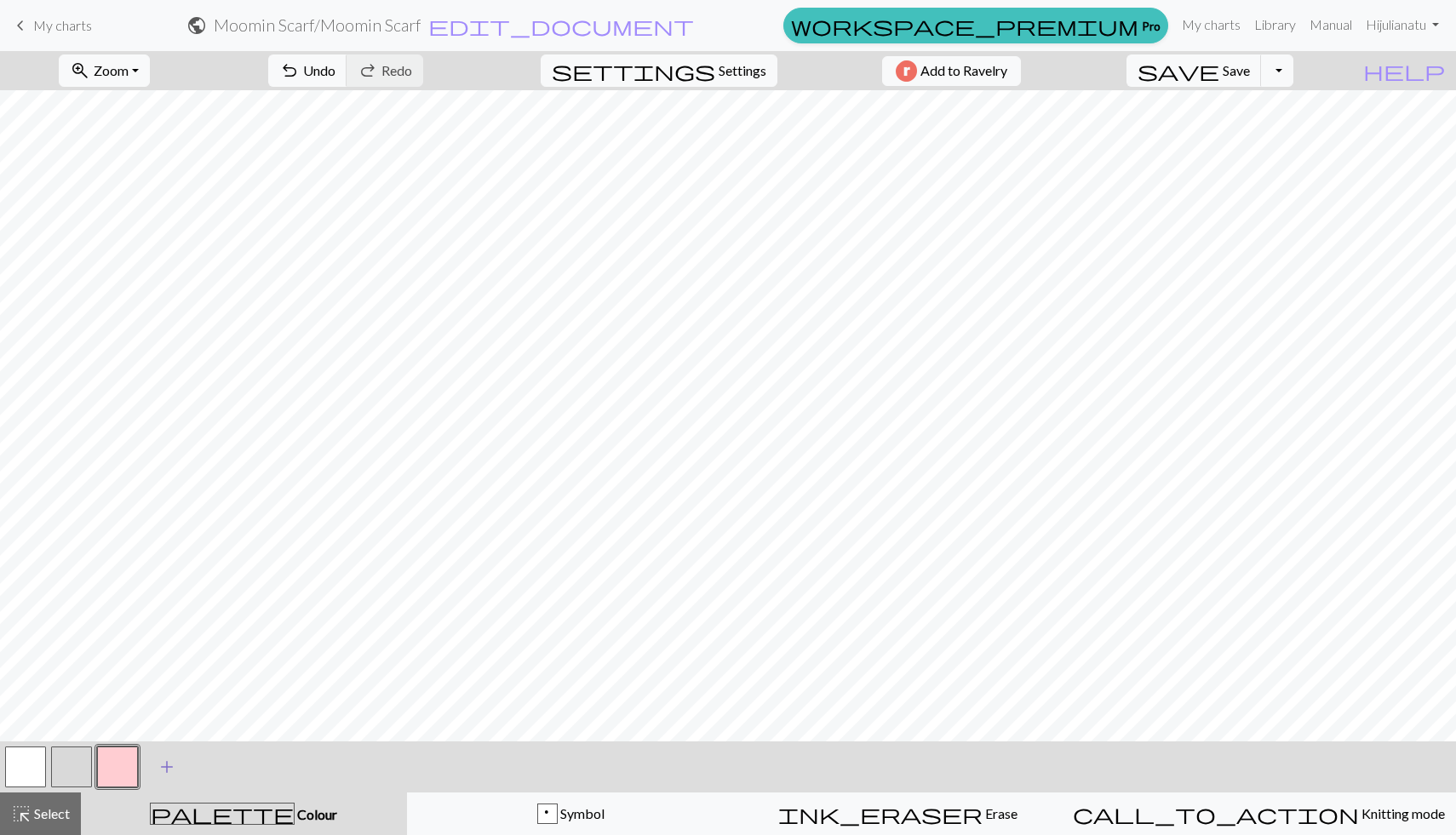 click on "add" at bounding box center [167, 767] 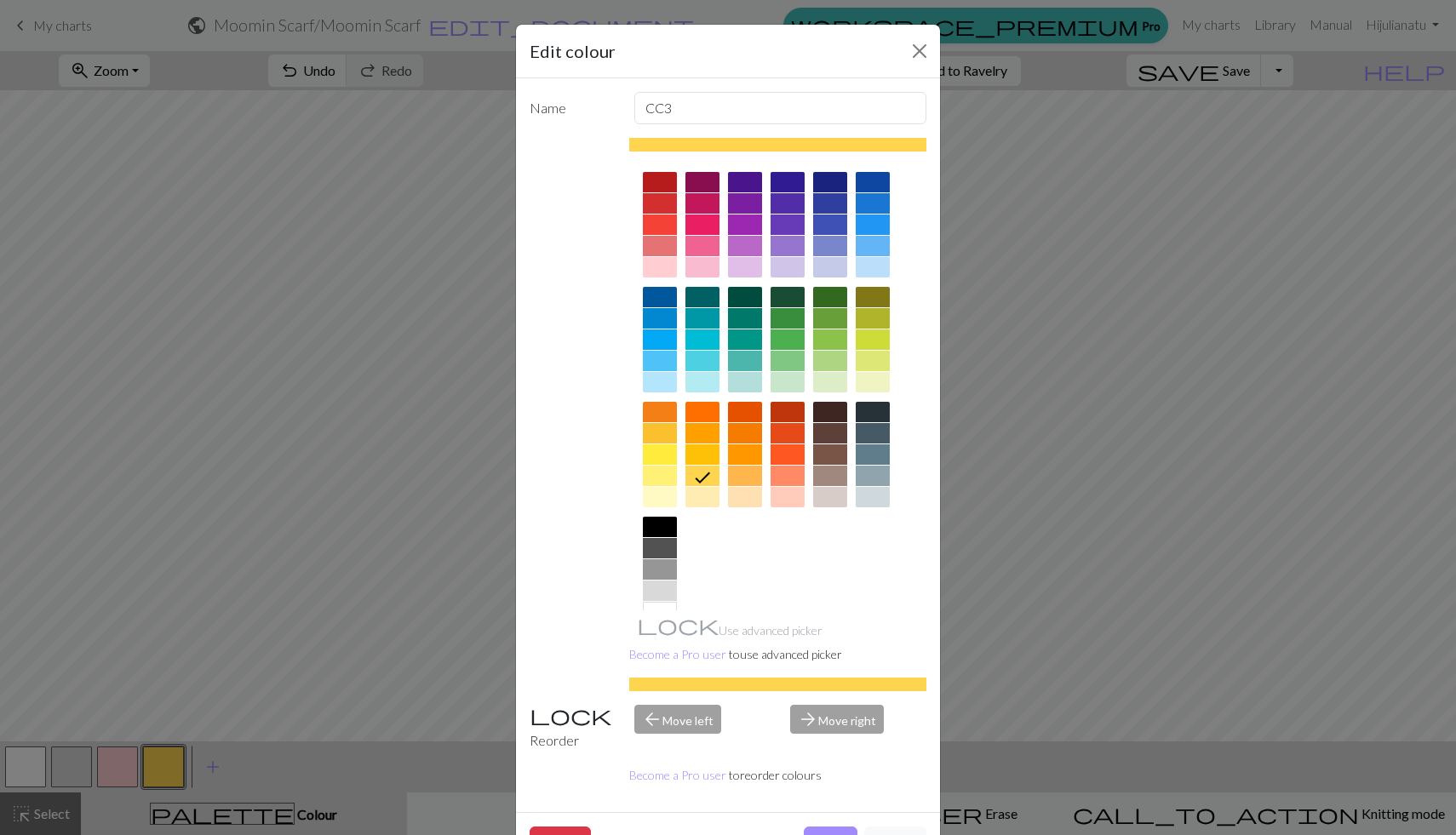 click at bounding box center (873, 246) 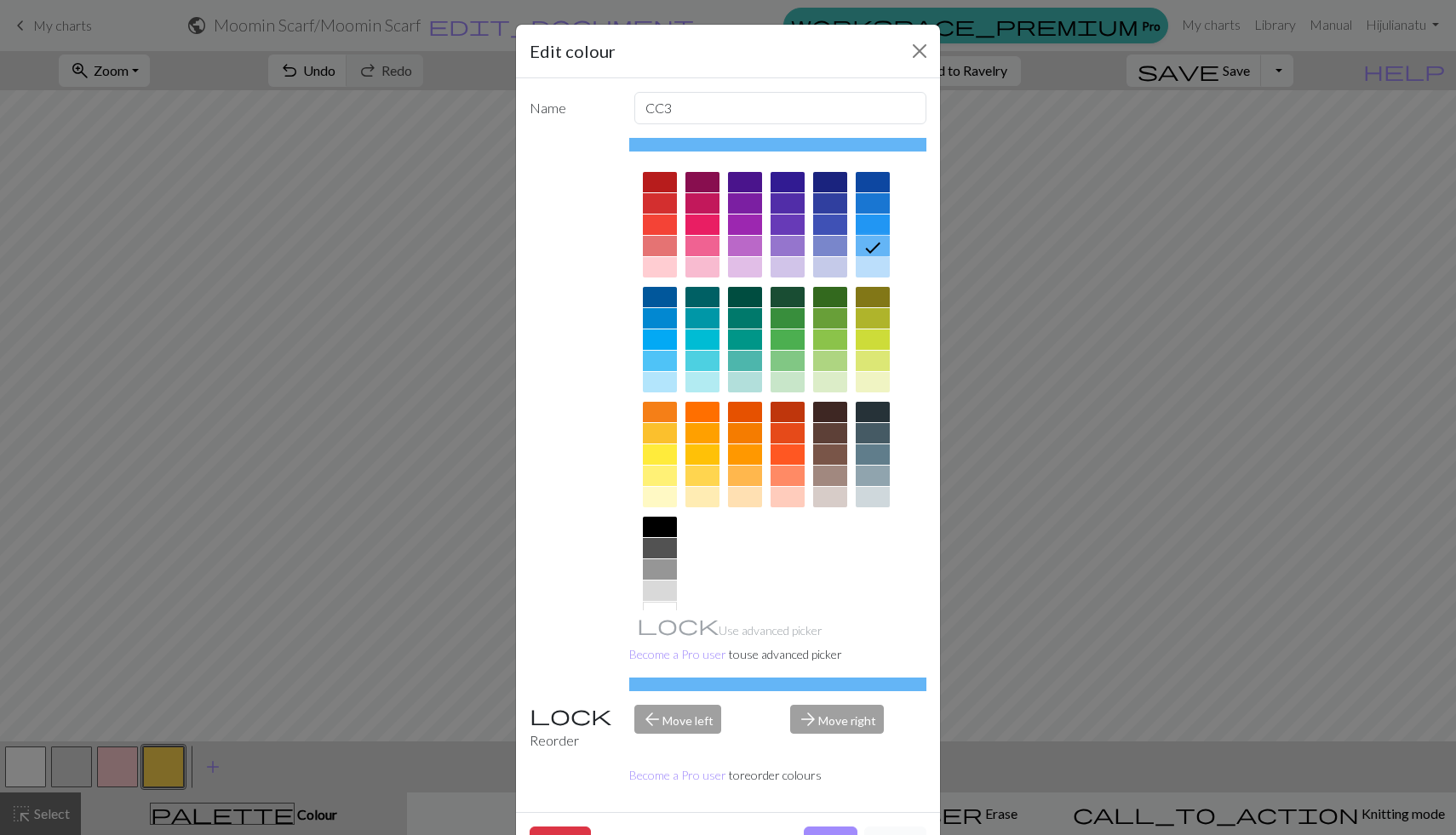 click on "Cancel" at bounding box center (895, 843) 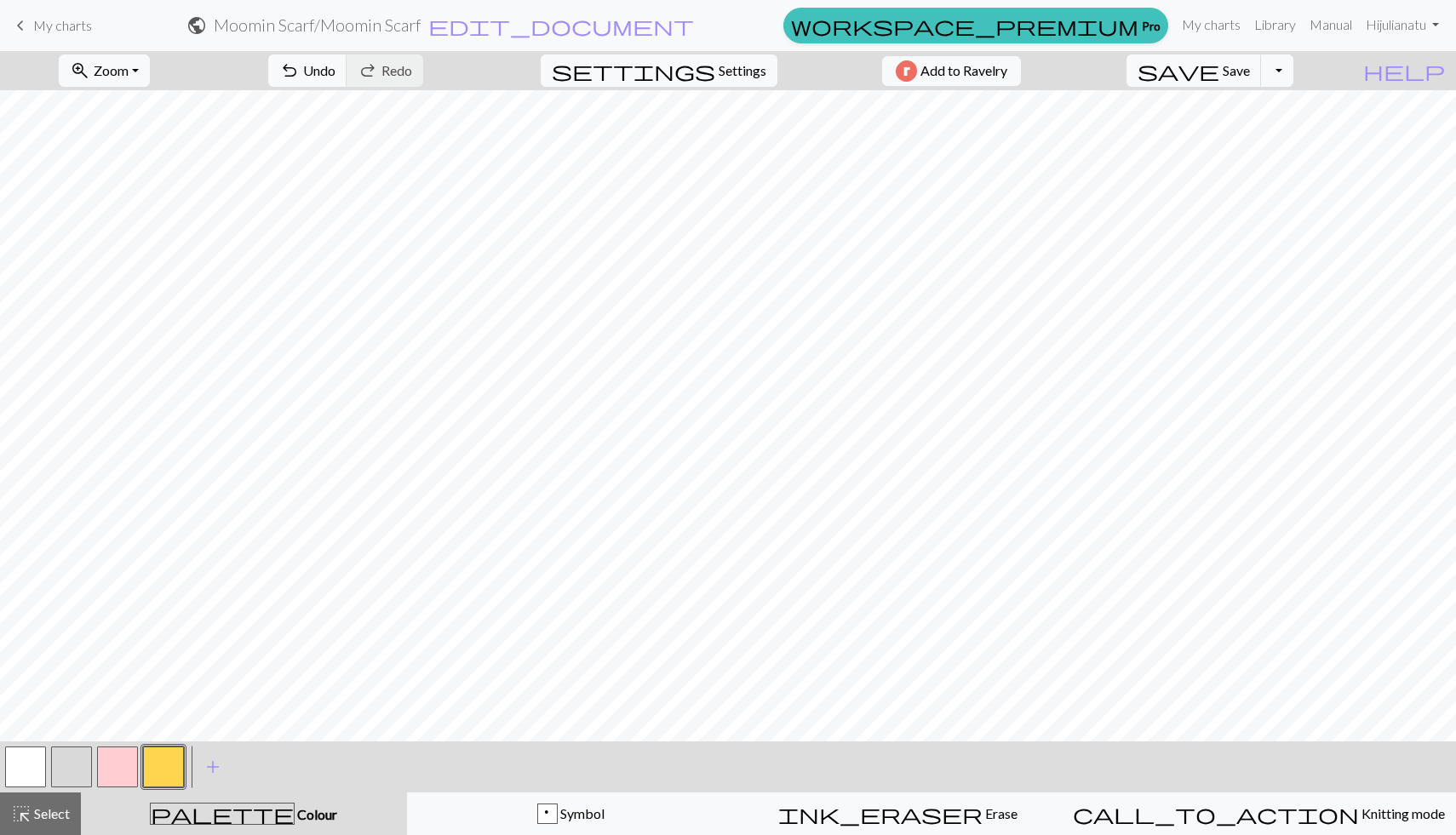 click at bounding box center [163, 767] 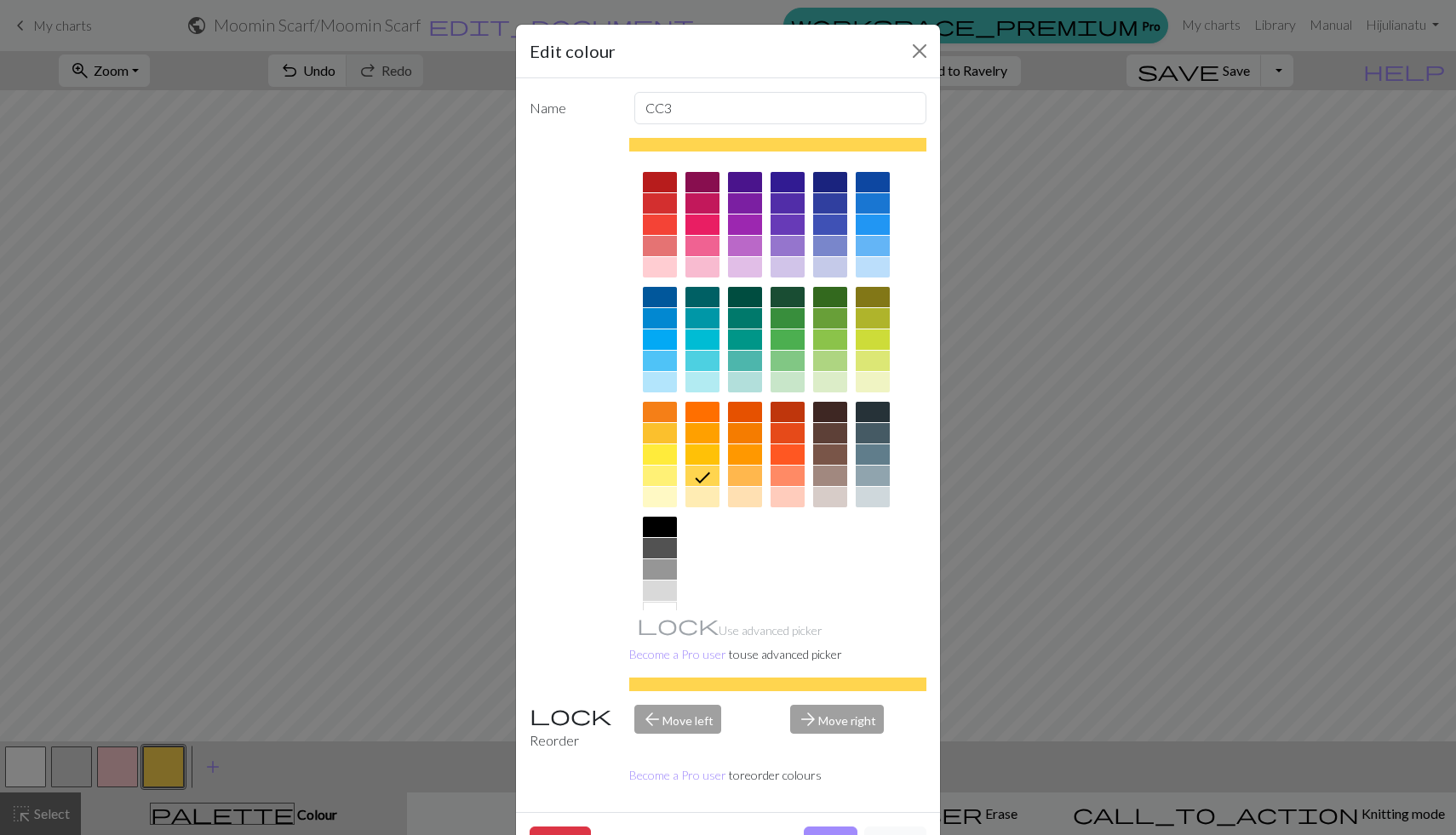 click on "Edit colour" at bounding box center (728, 51) 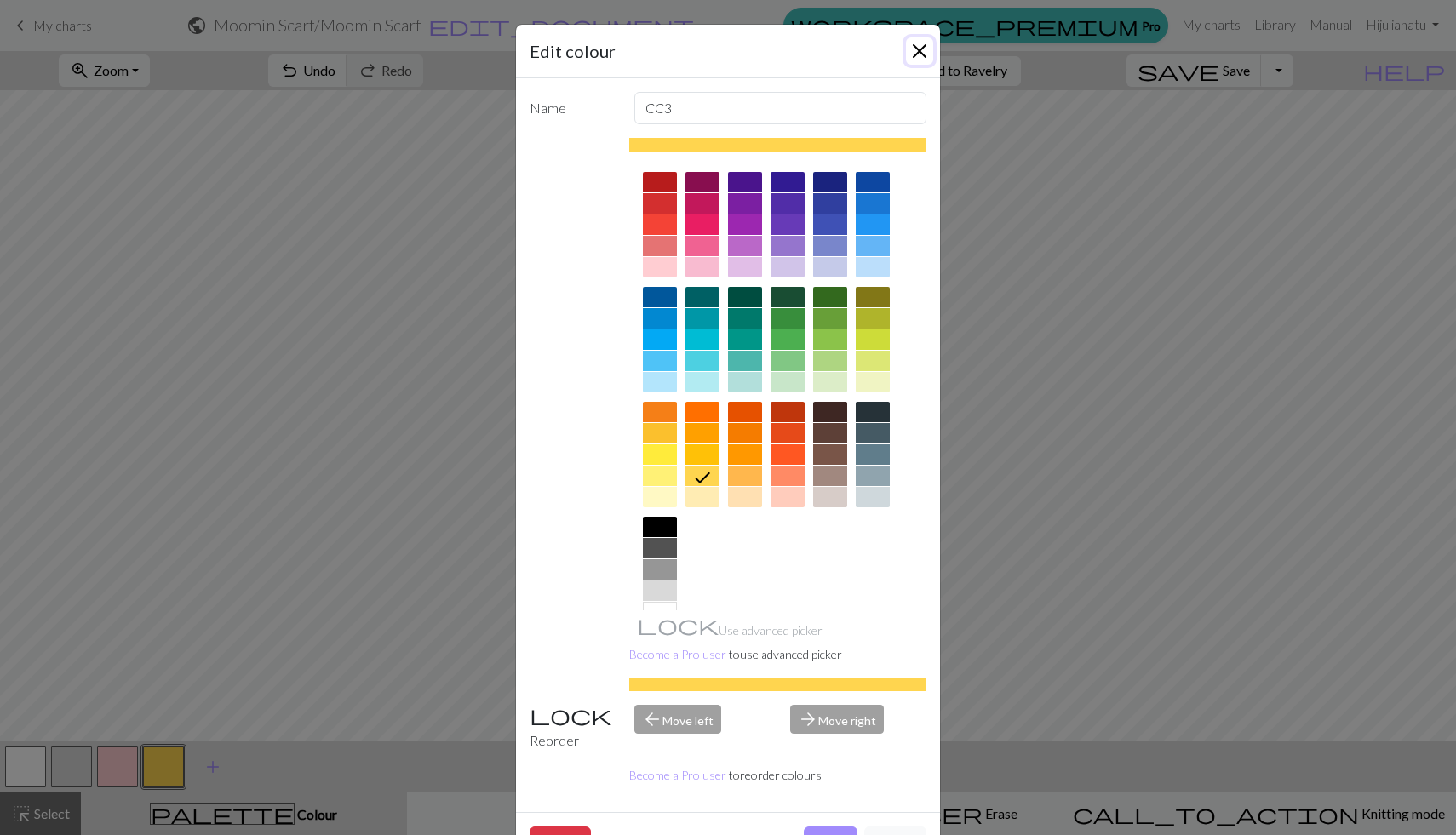 click at bounding box center [920, 51] 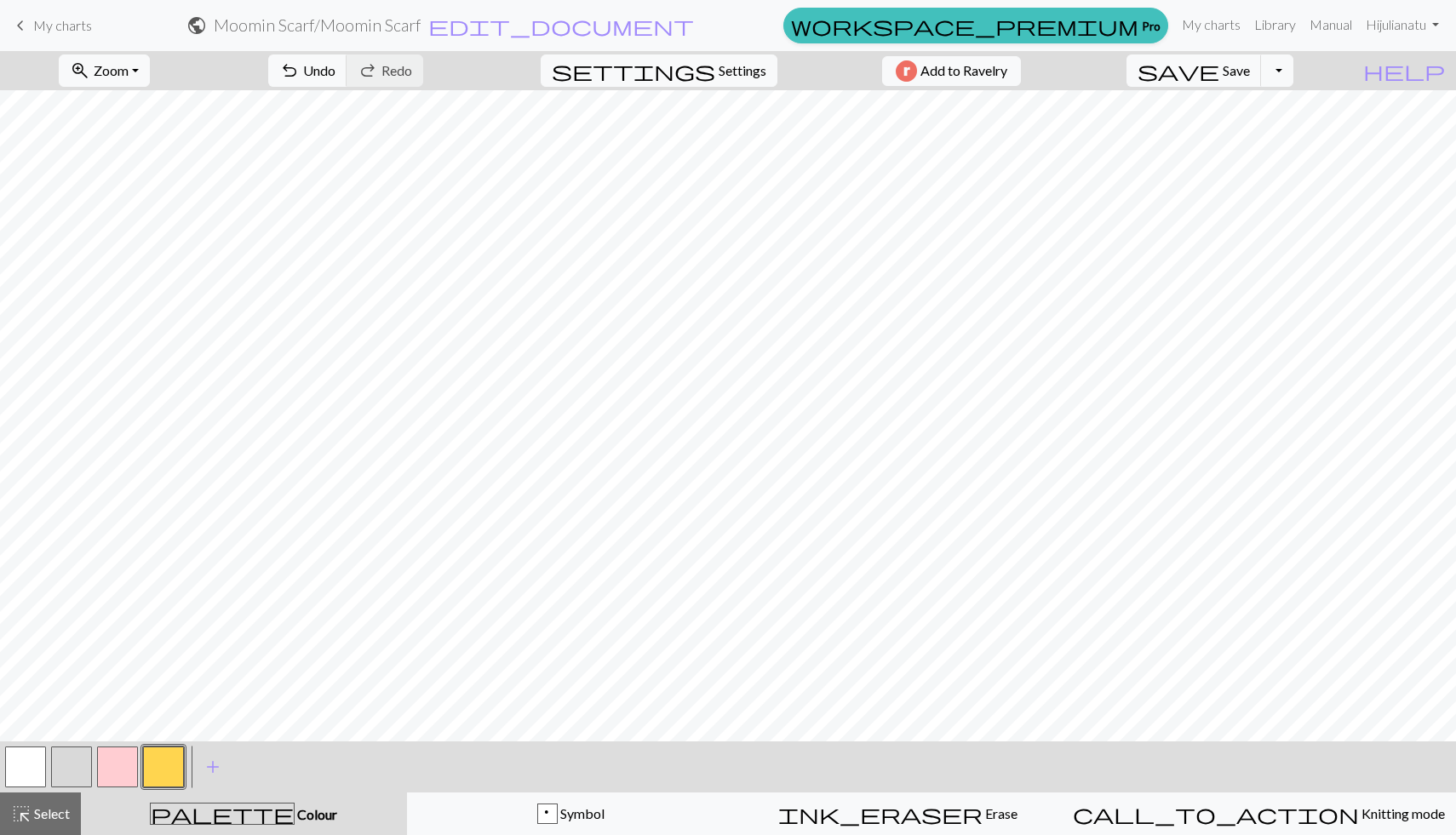 click at bounding box center (72, 767) 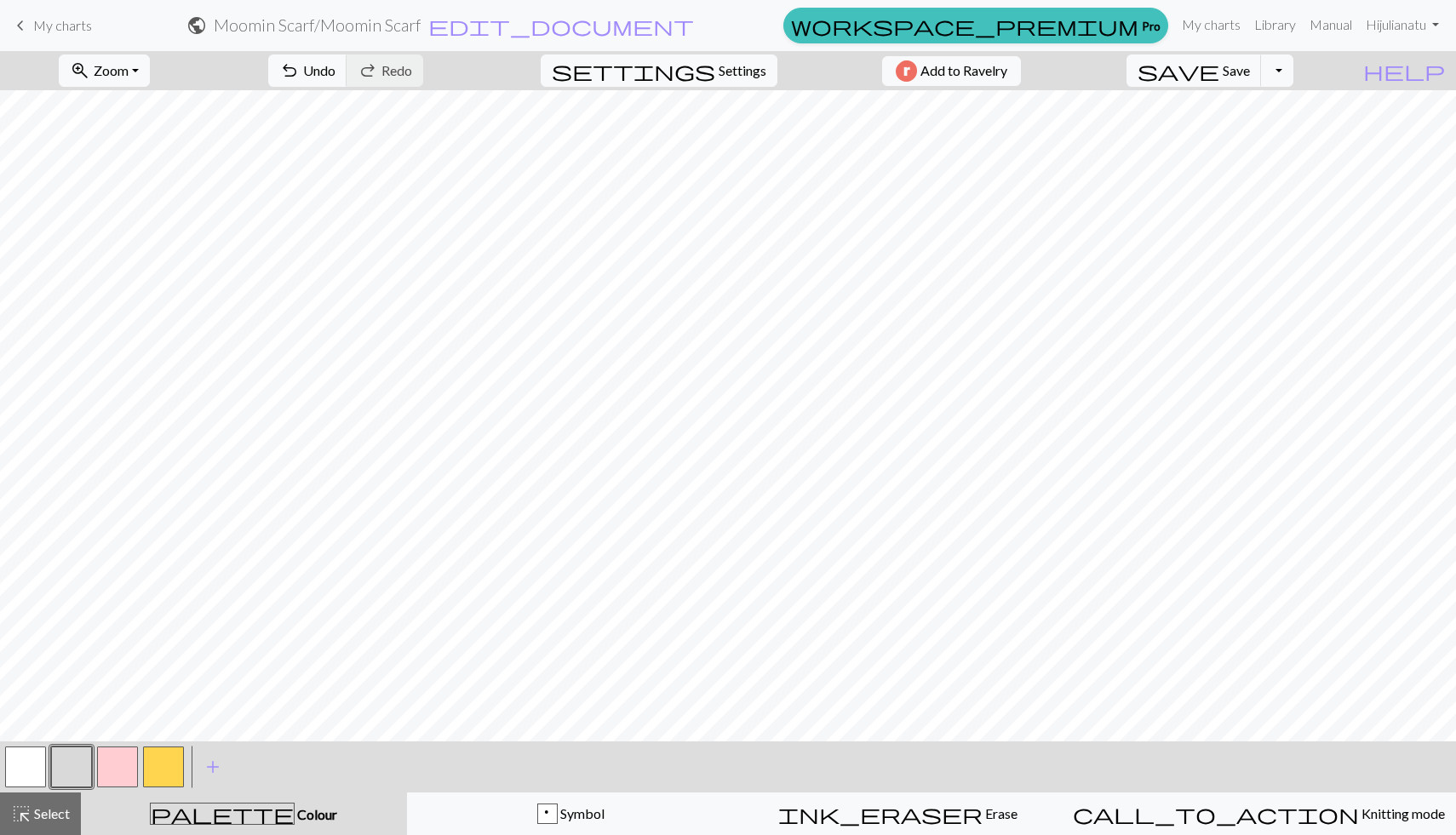 click at bounding box center (72, 767) 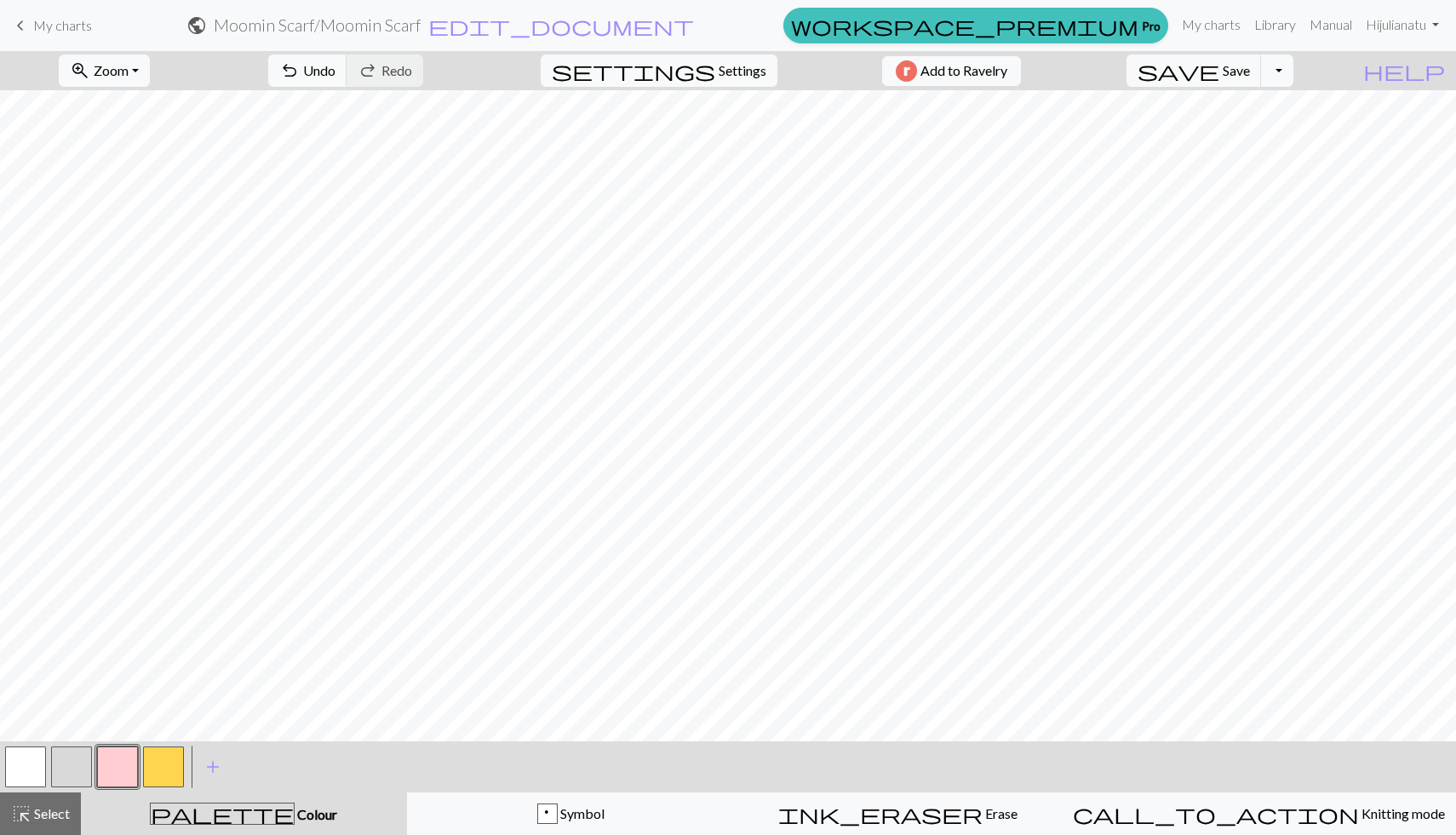 scroll, scrollTop: 787, scrollLeft: 0, axis: vertical 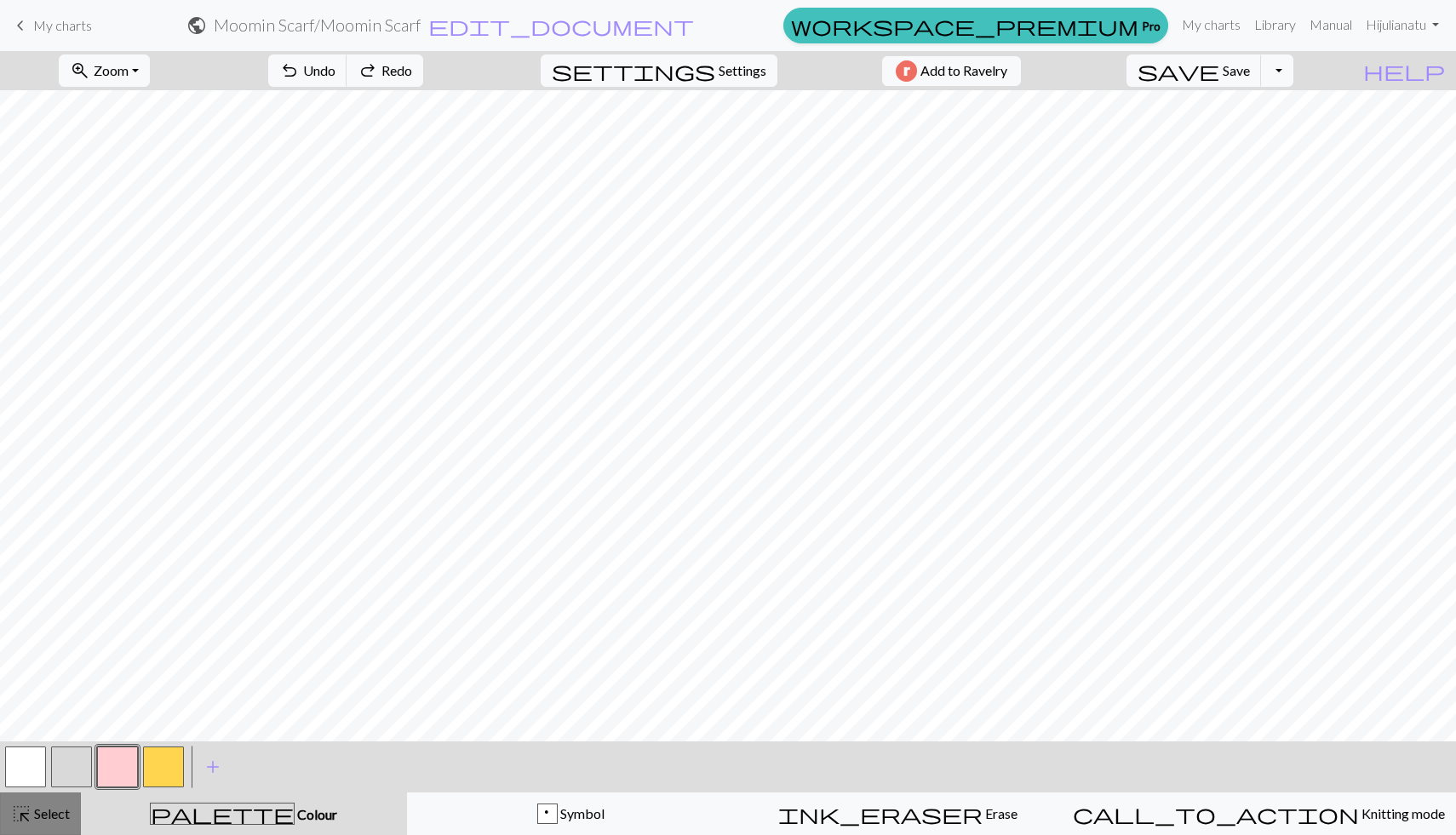 click on "highlight_alt   Select   Select" at bounding box center [40, 814] 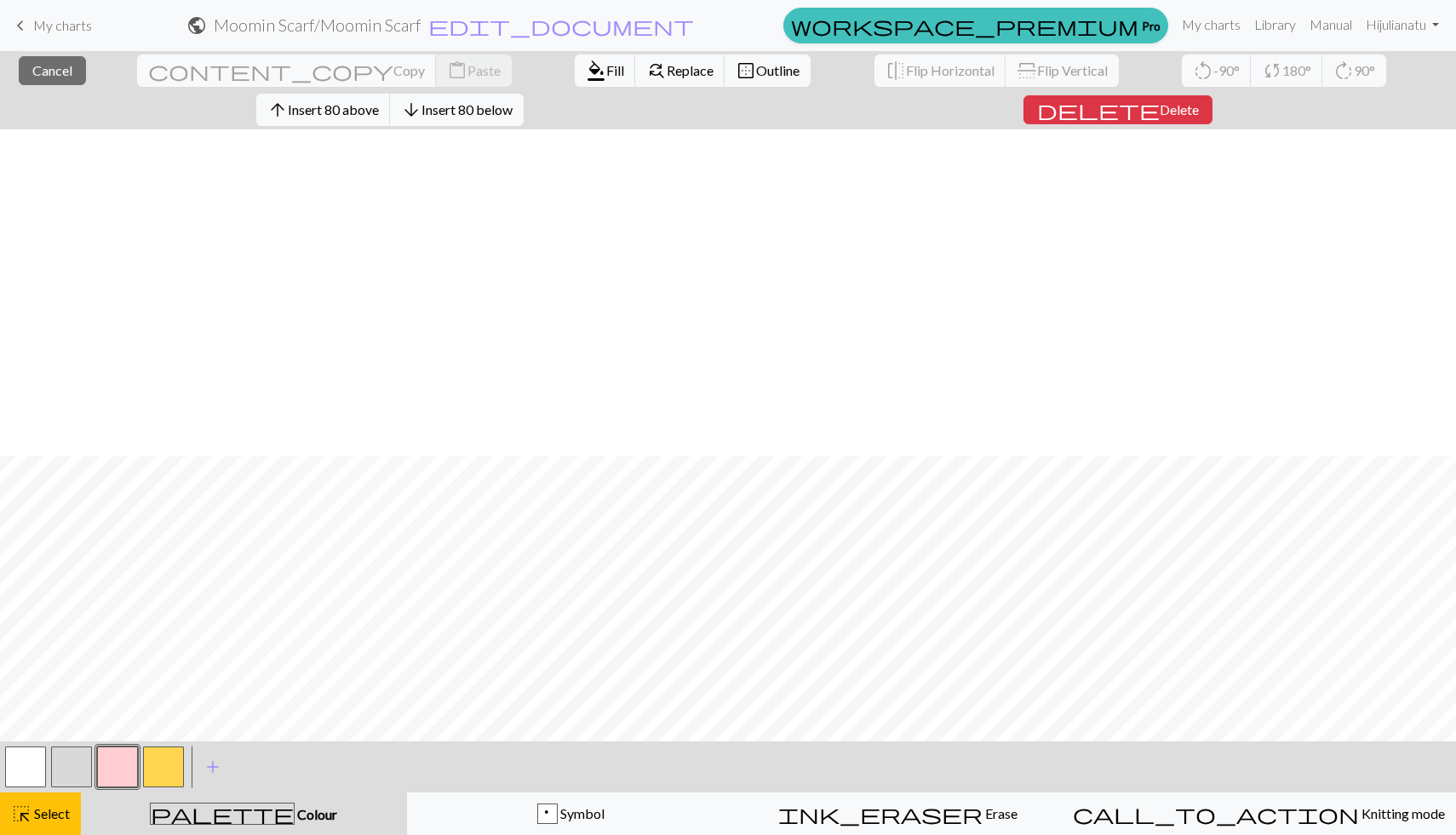 scroll, scrollTop: 787, scrollLeft: 0, axis: vertical 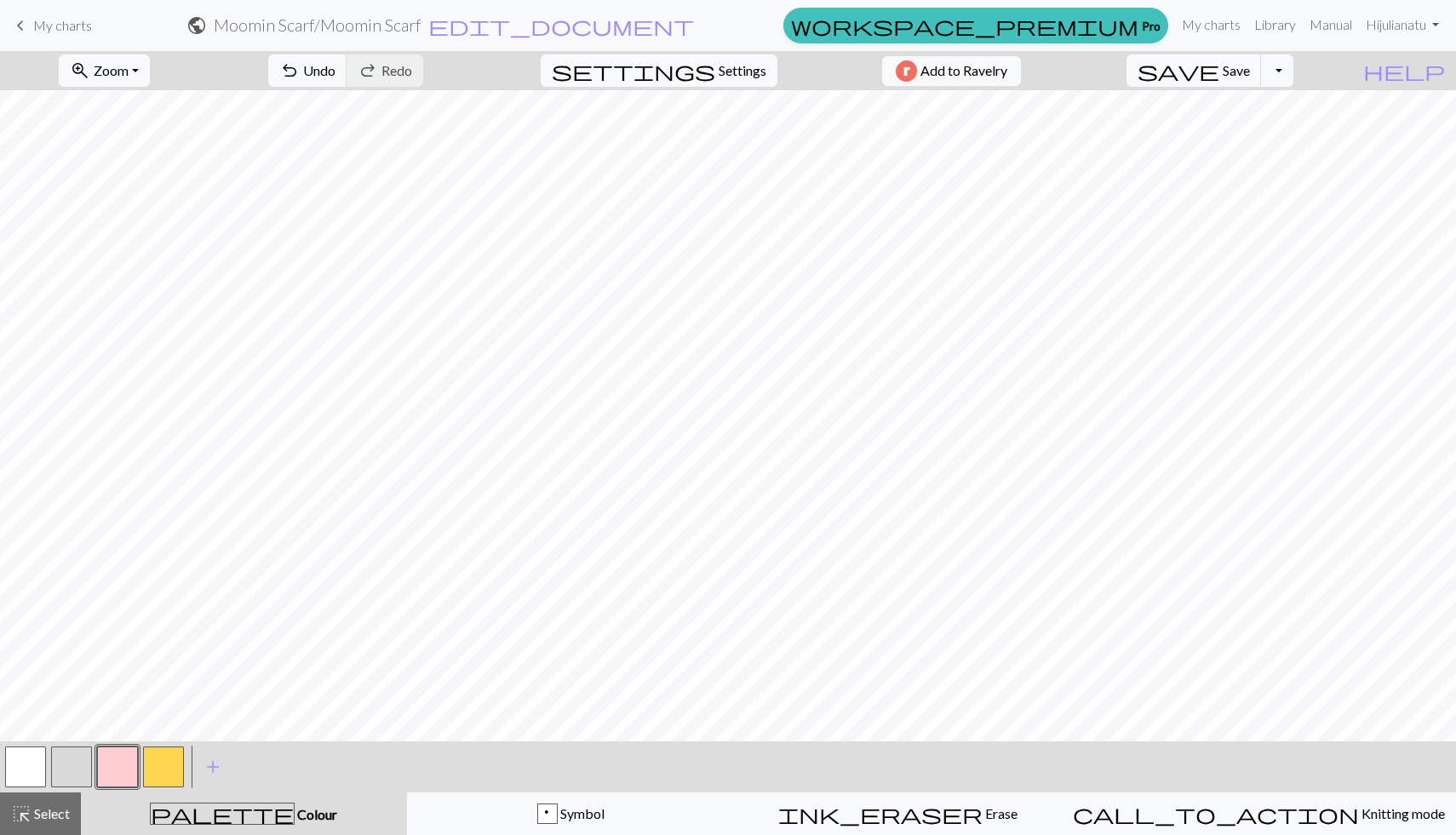 click at bounding box center [26, 767] 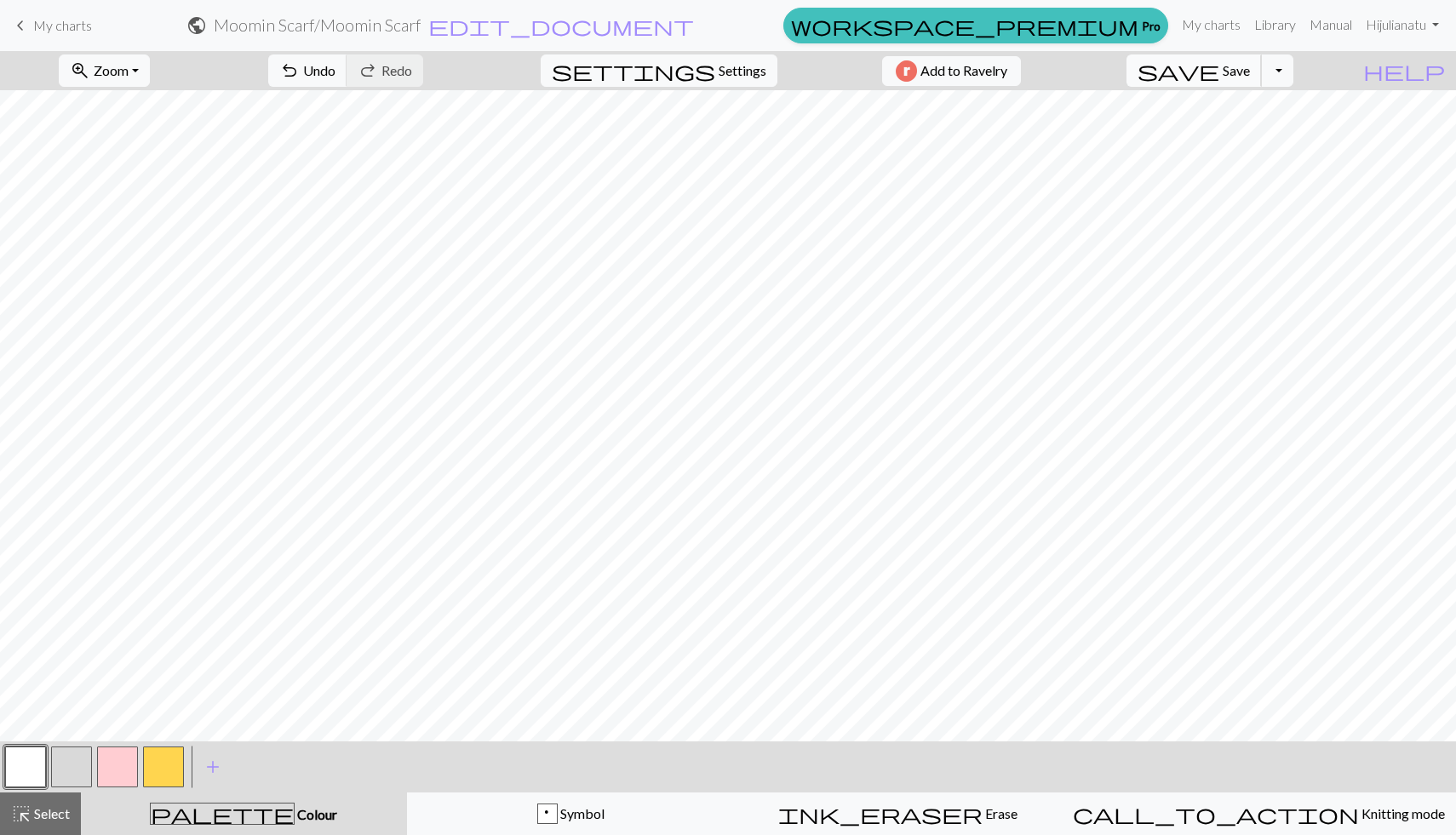 click on "save Save Save" at bounding box center (1194, 71) 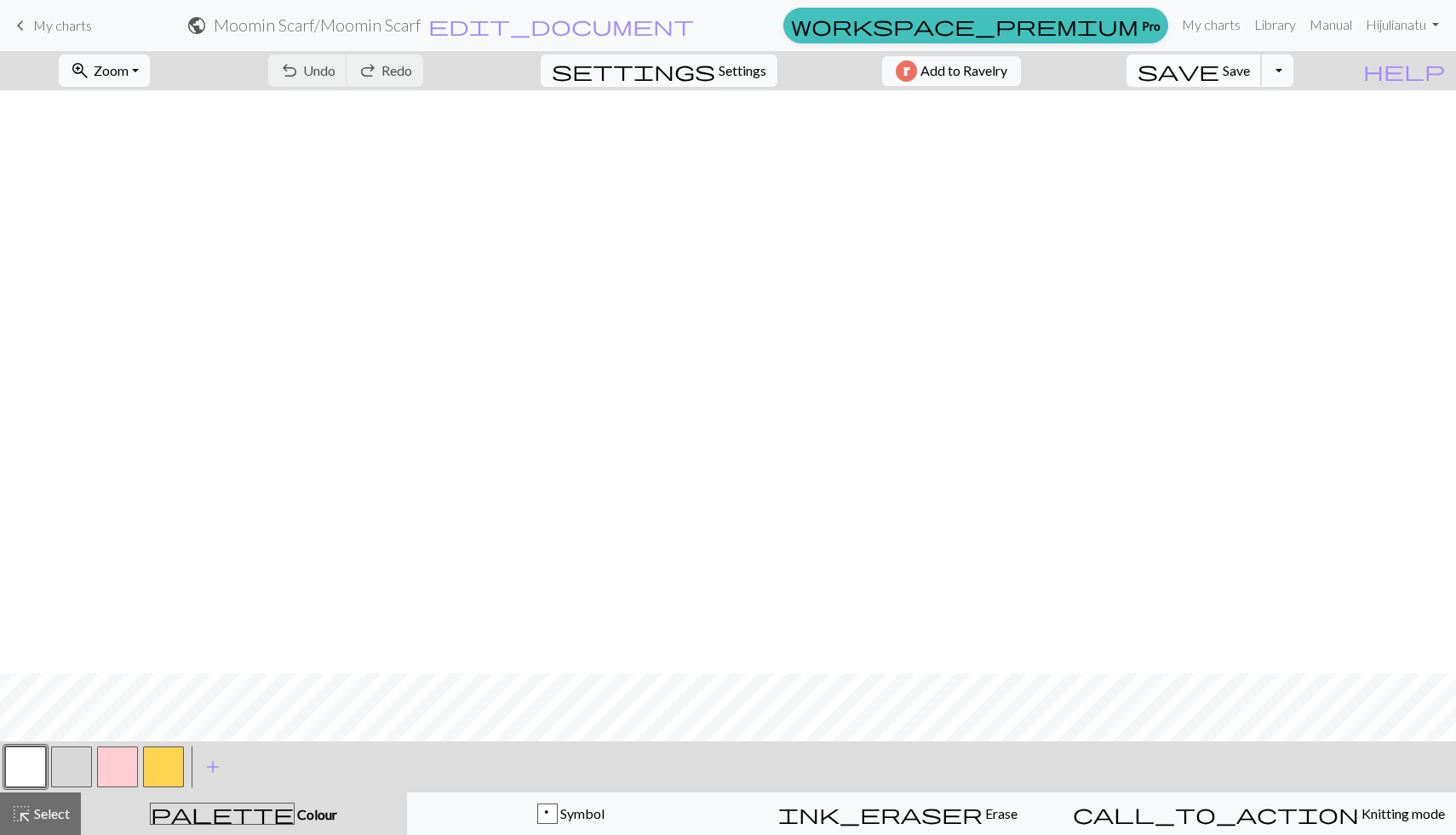 scroll, scrollTop: 787, scrollLeft: 0, axis: vertical 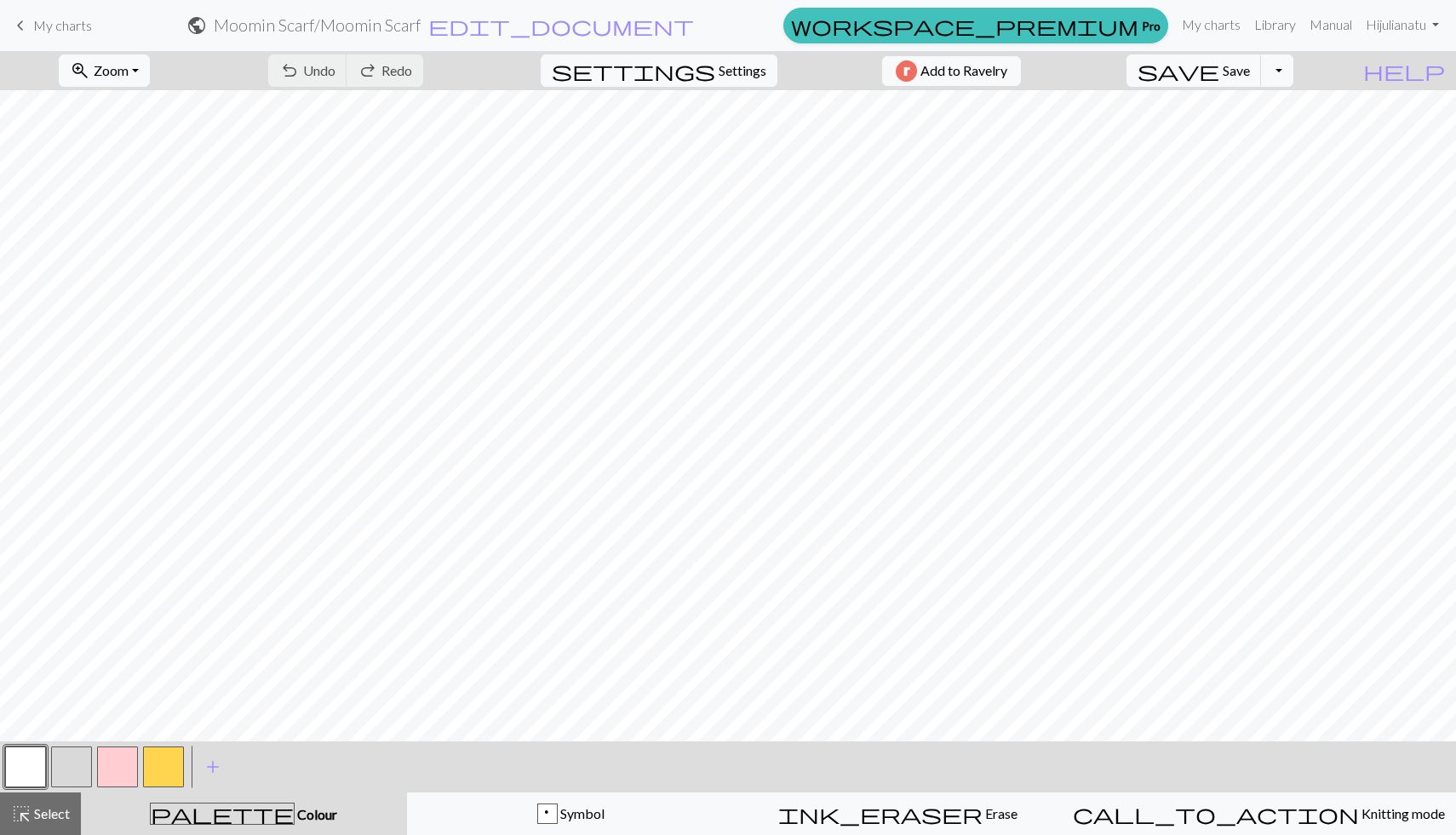 click at bounding box center (118, 767) 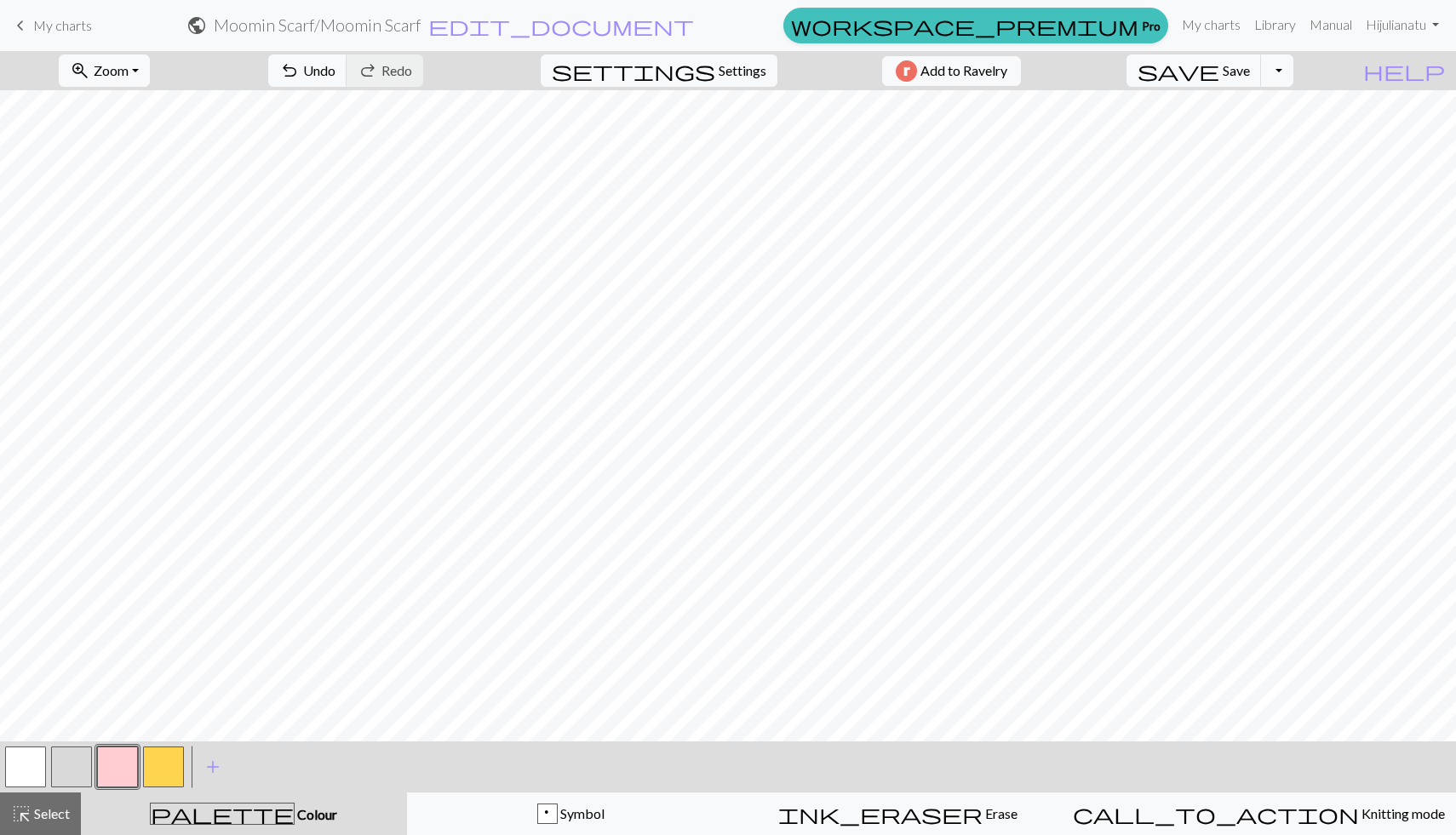 click at bounding box center [26, 767] 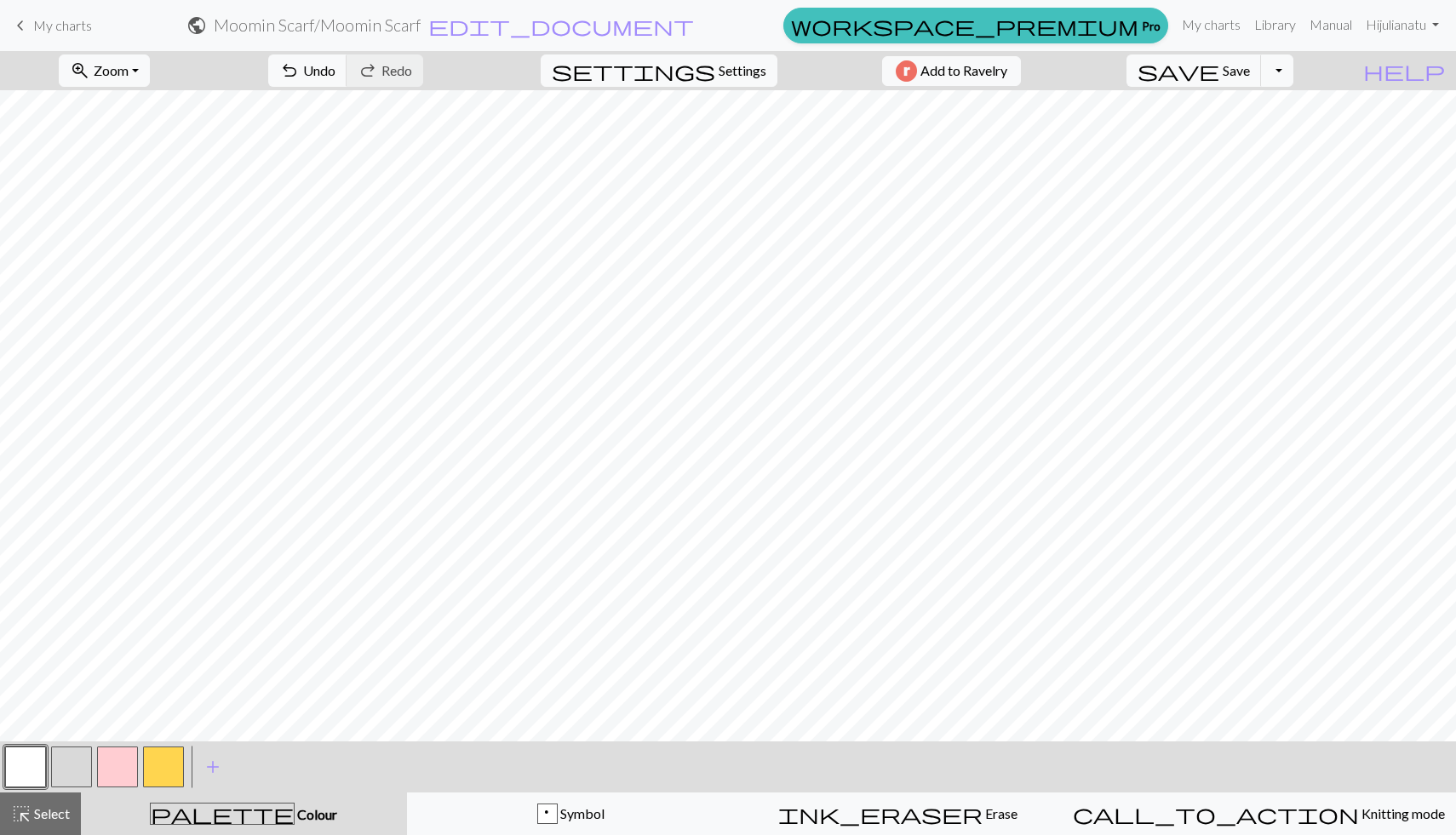 click at bounding box center (118, 767) 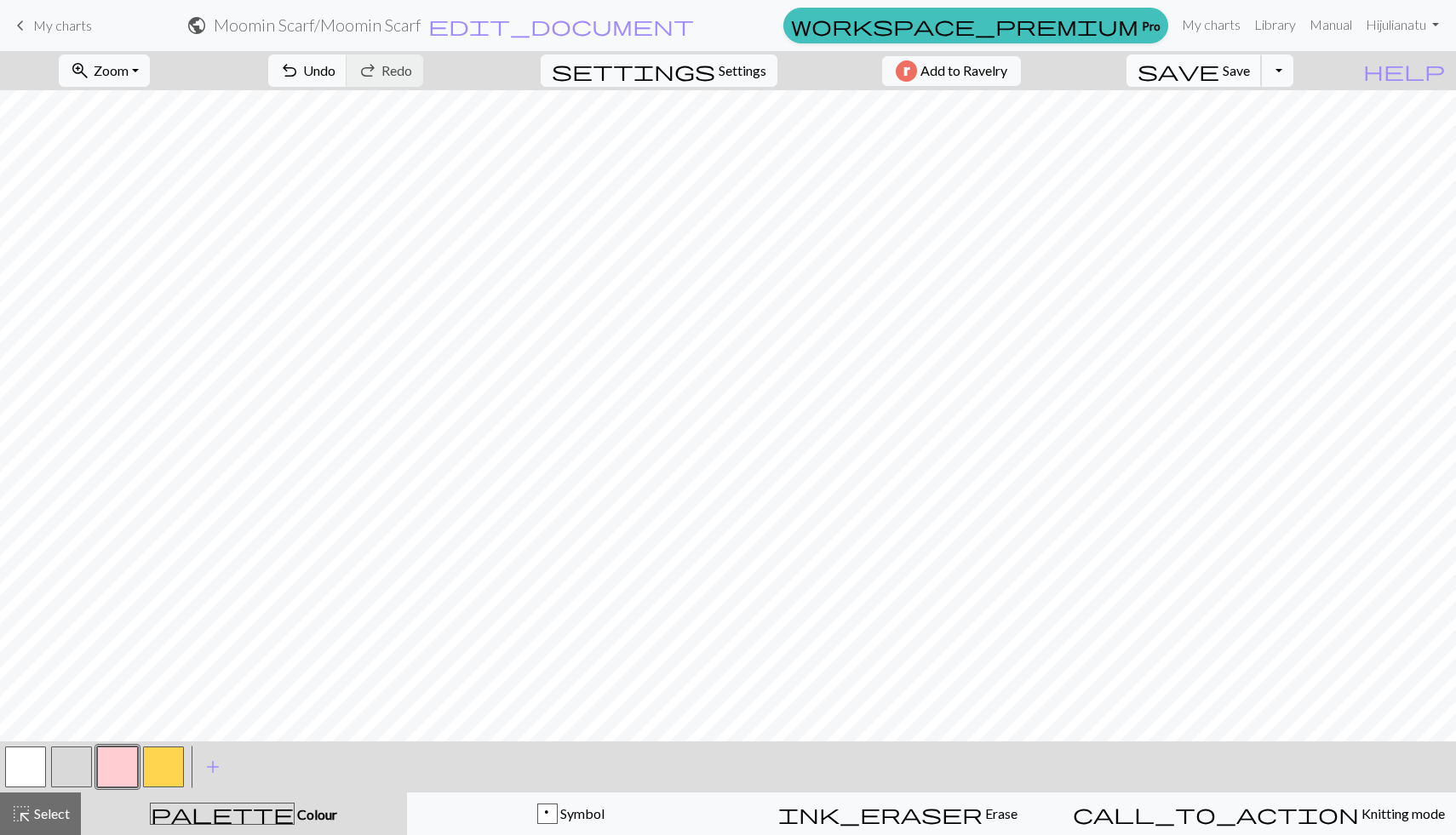 click on "save" at bounding box center (1178, 71) 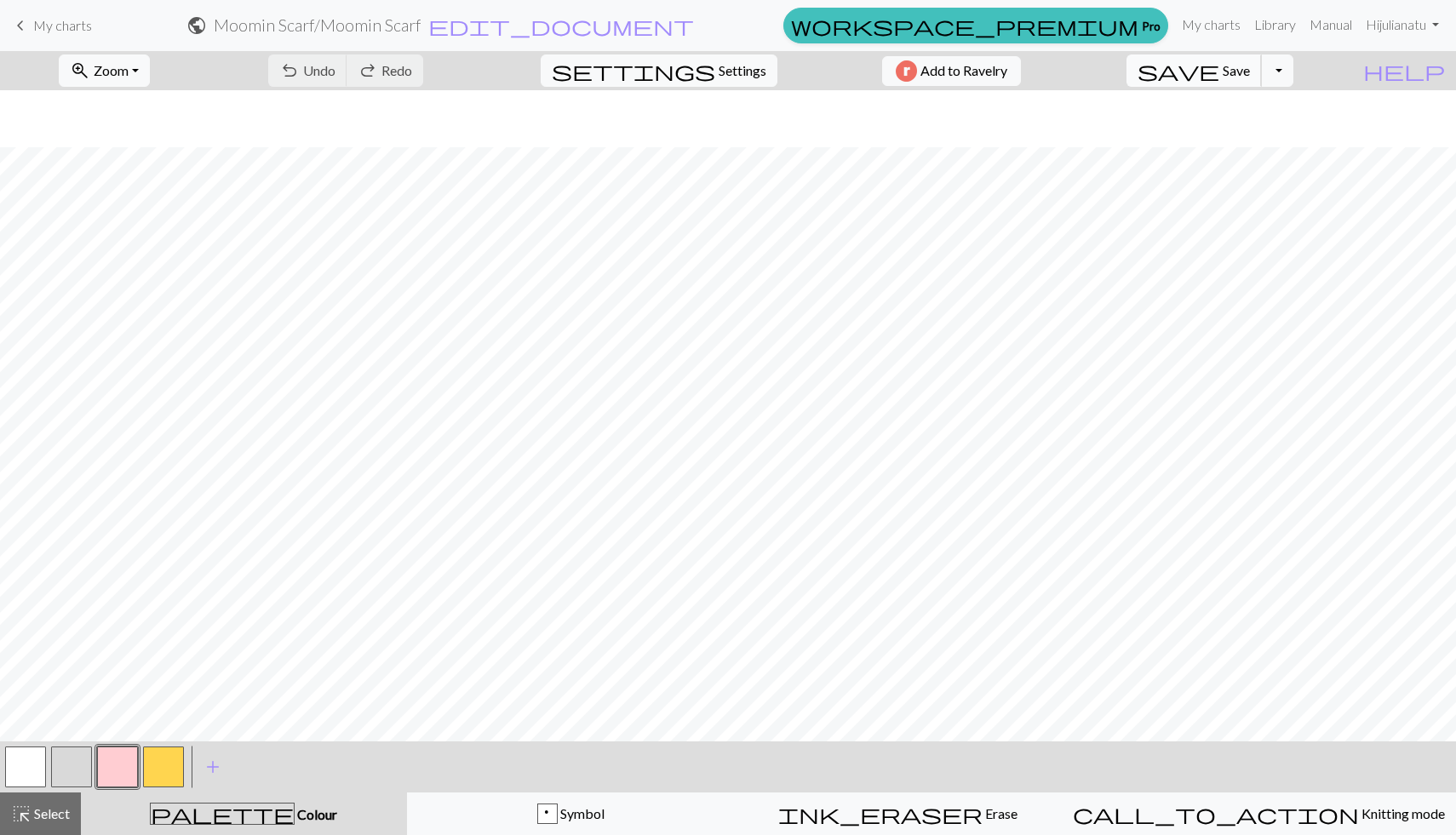 scroll, scrollTop: 787, scrollLeft: 0, axis: vertical 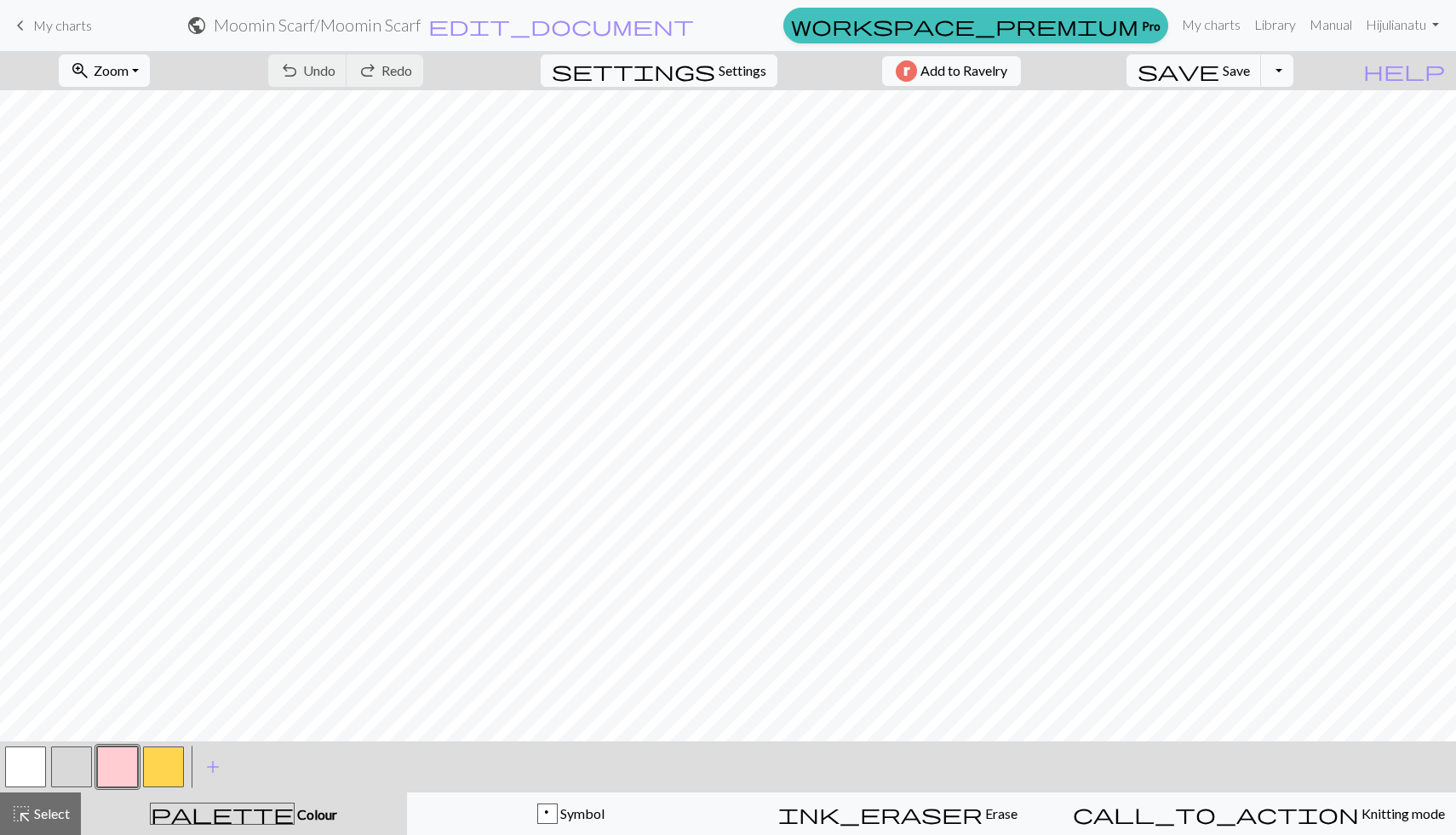 click at bounding box center [163, 767] 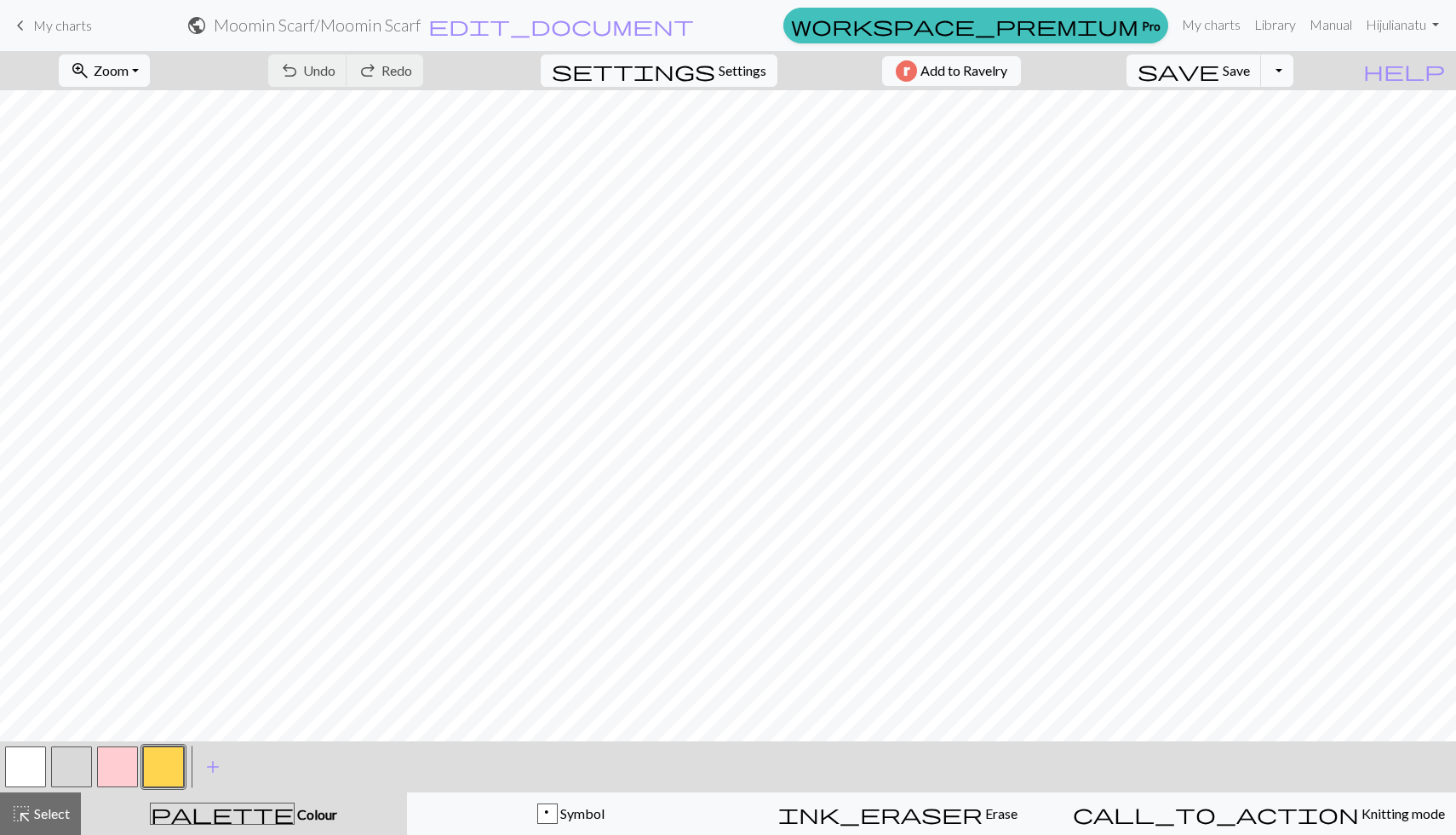 click at bounding box center [163, 767] 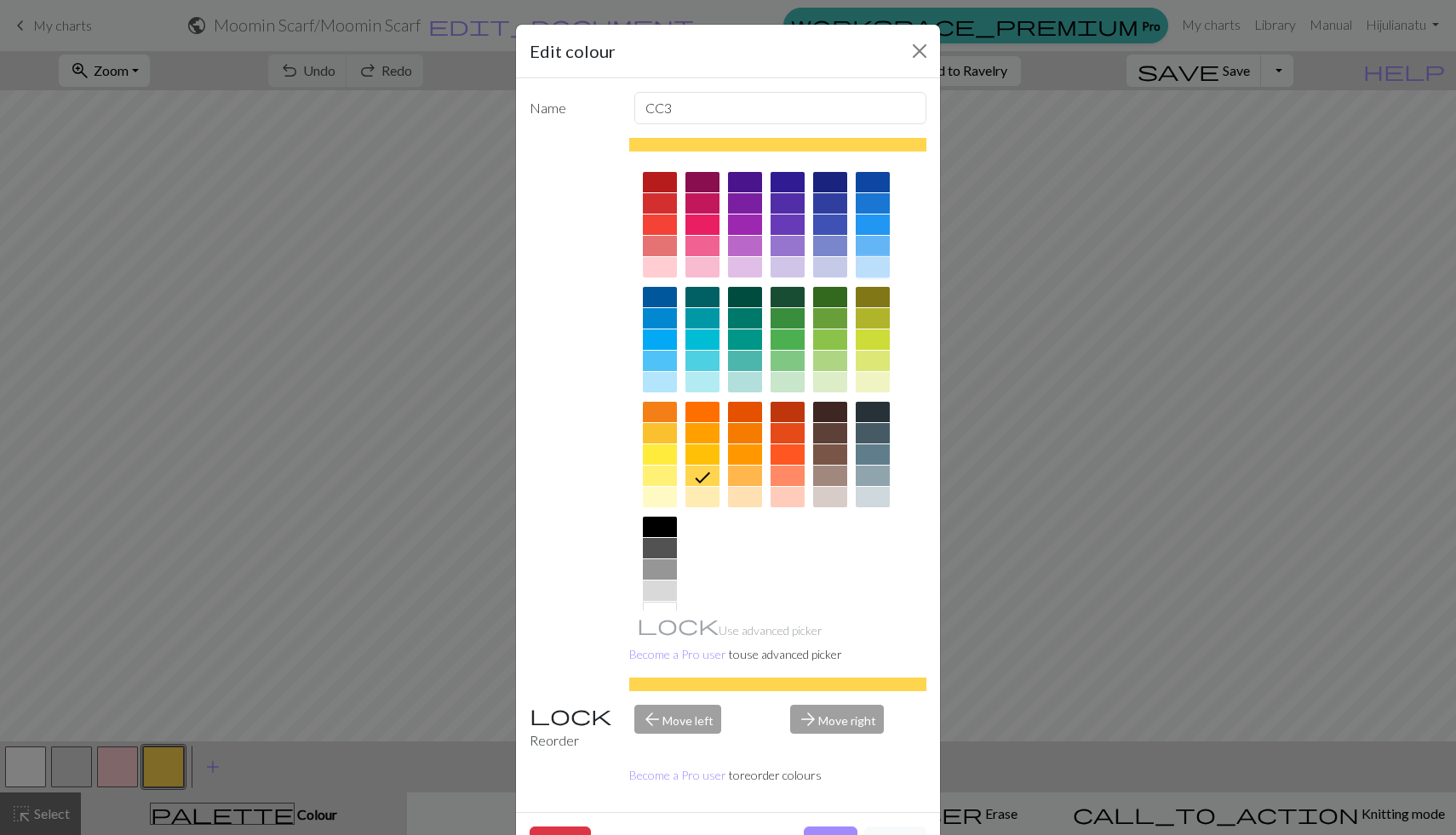 click at bounding box center (873, 267) 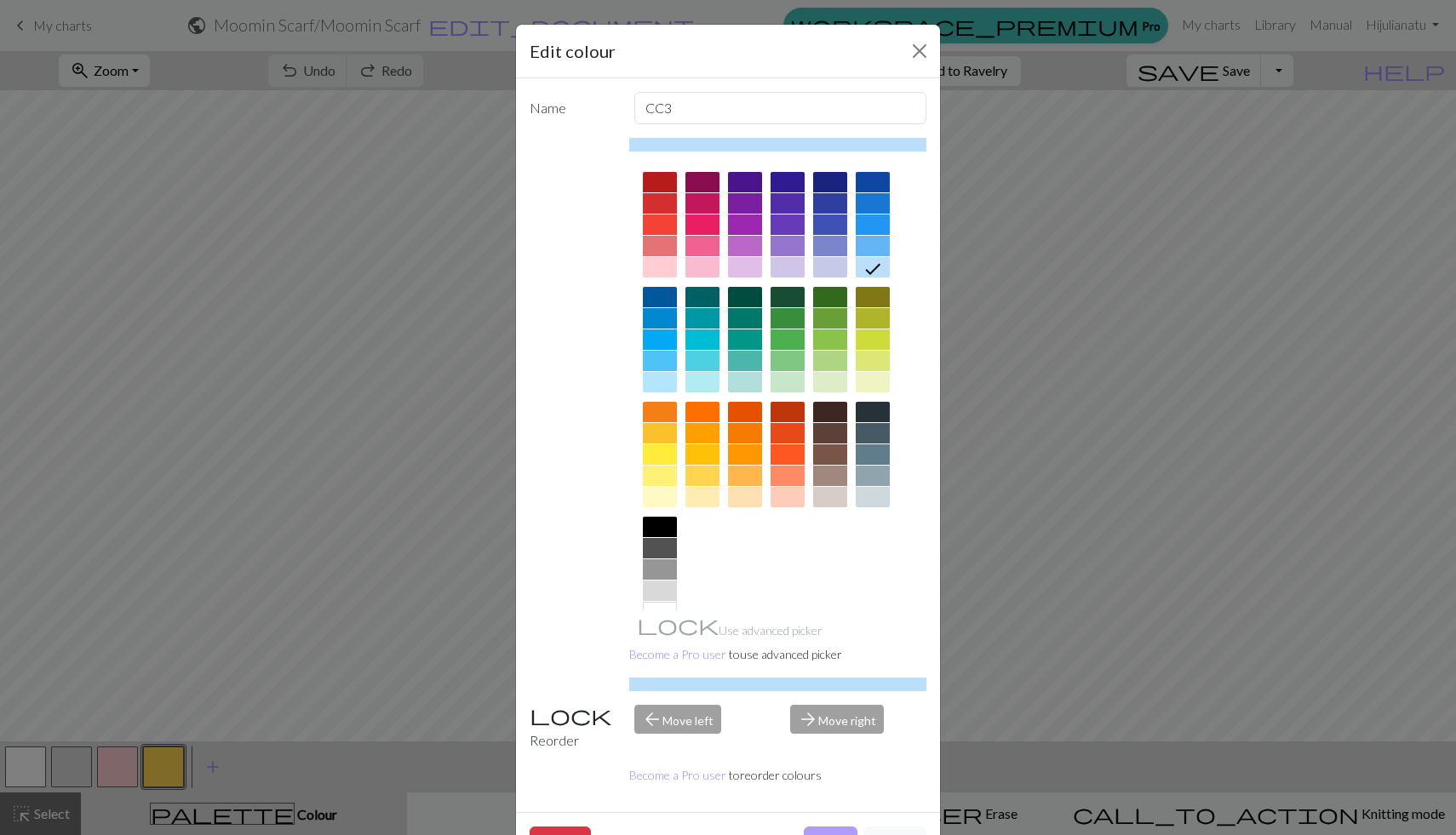 click on "Done" at bounding box center (830, 843) 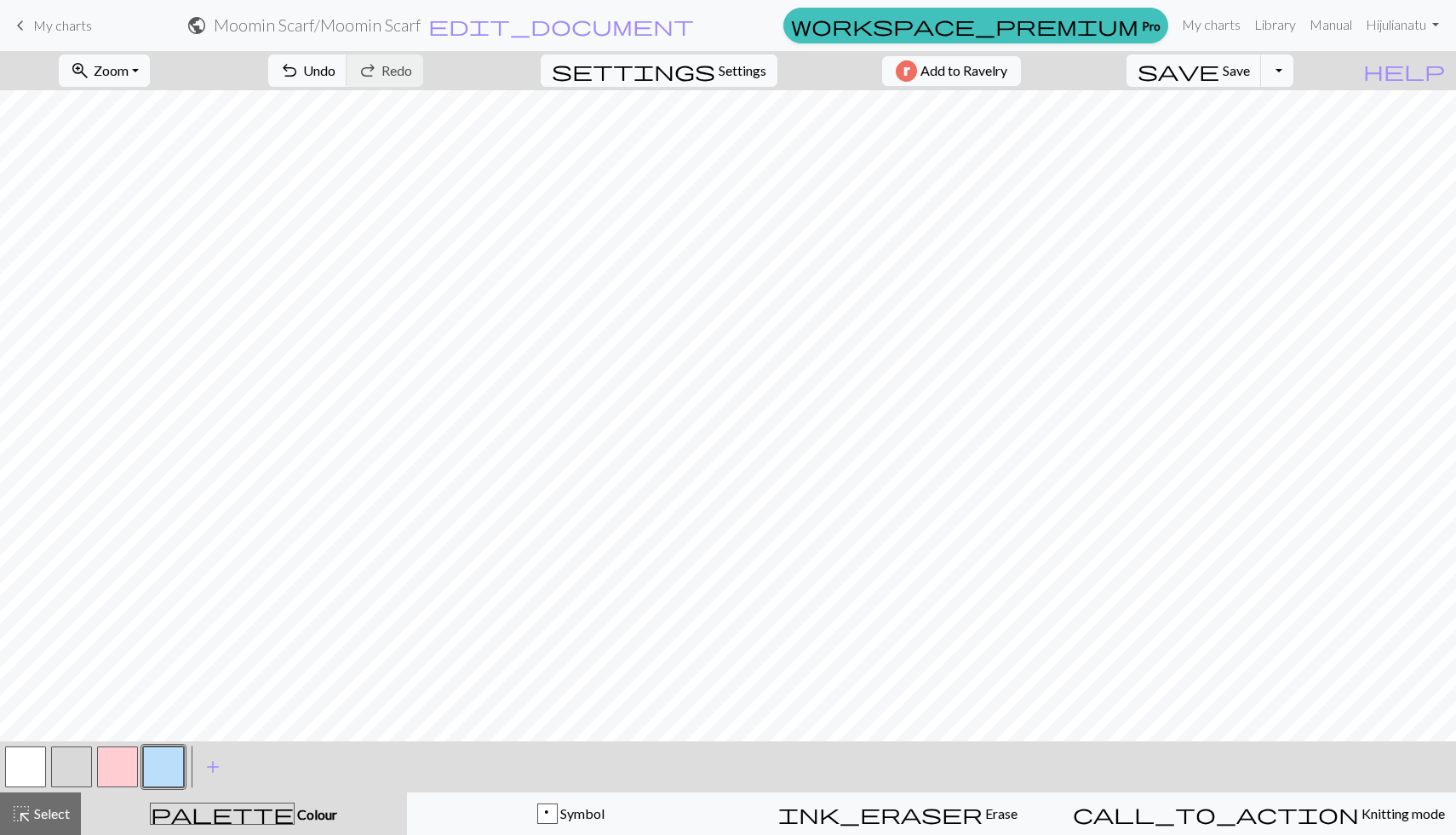 click at bounding box center [26, 767] 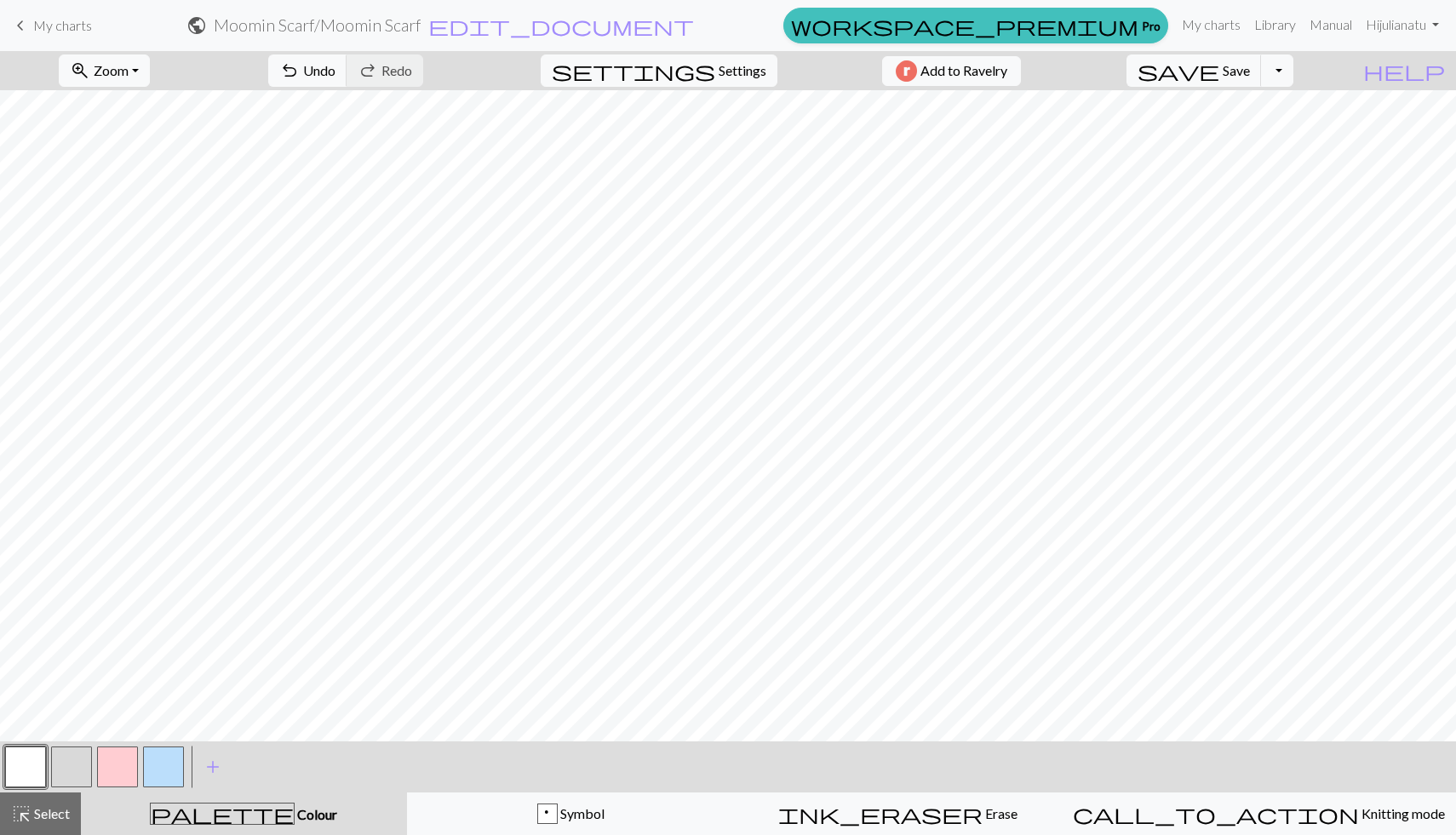 click at bounding box center (163, 767) 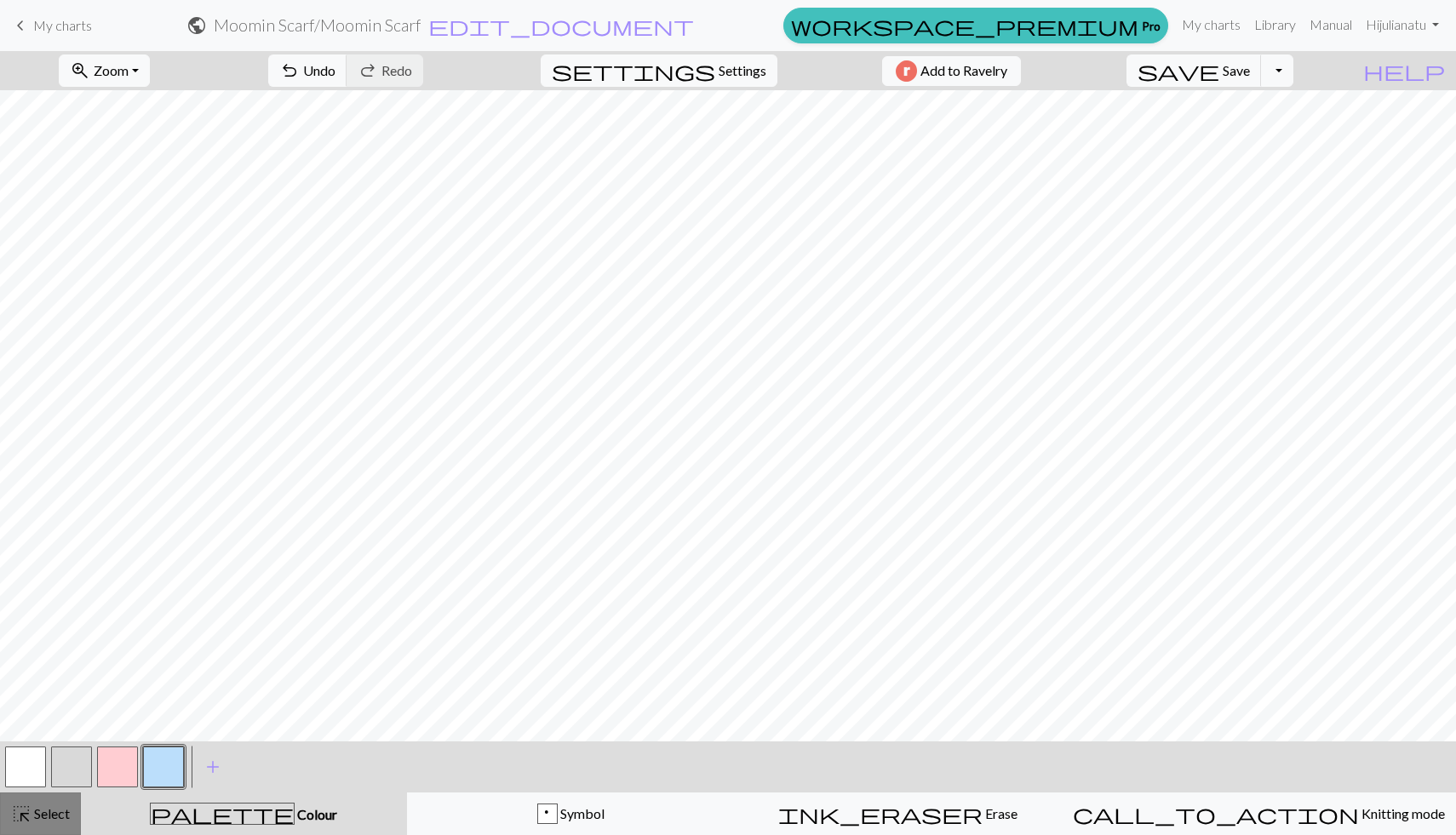 click on "Select" at bounding box center (50, 813) 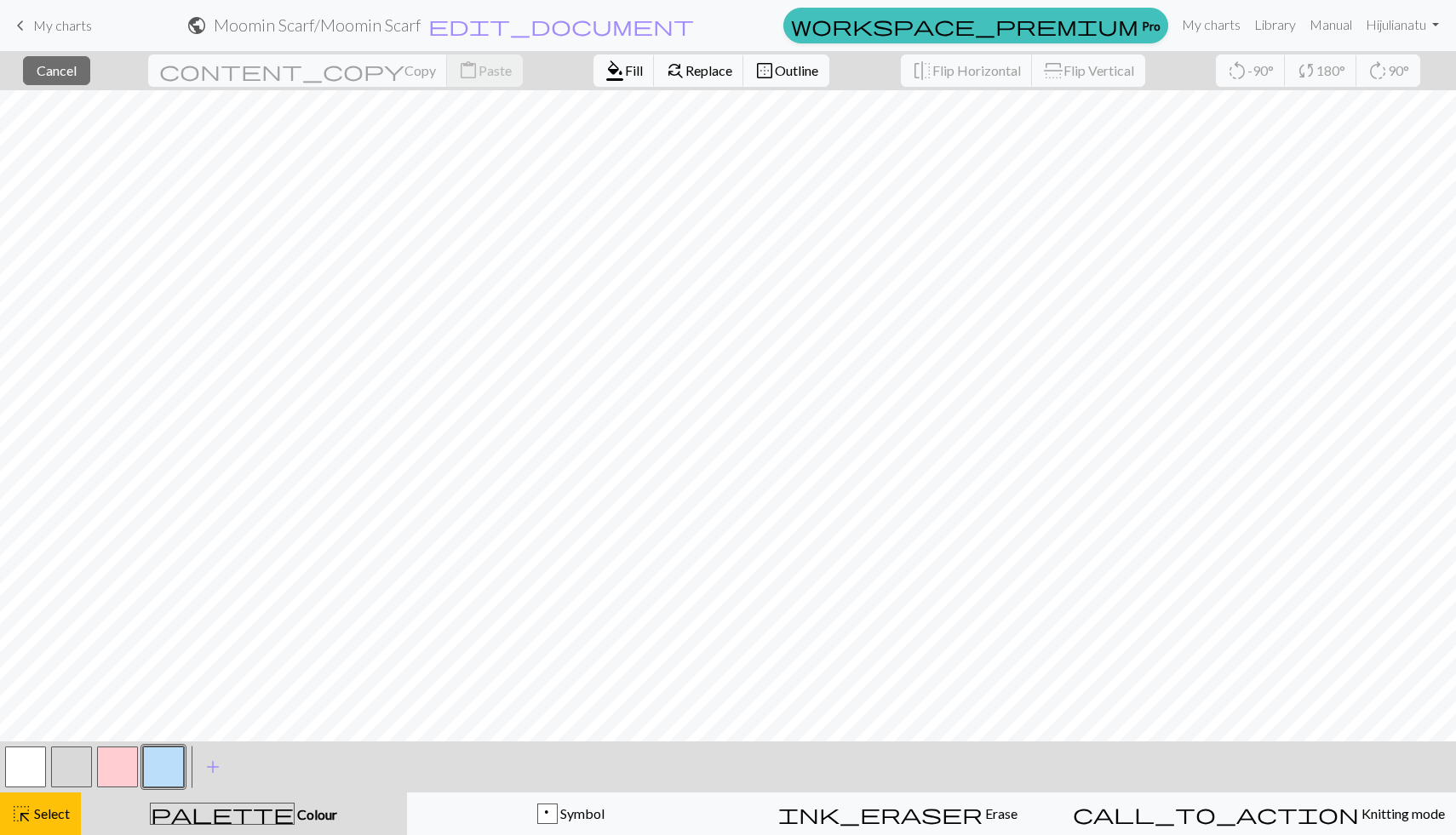 click at bounding box center (163, 767) 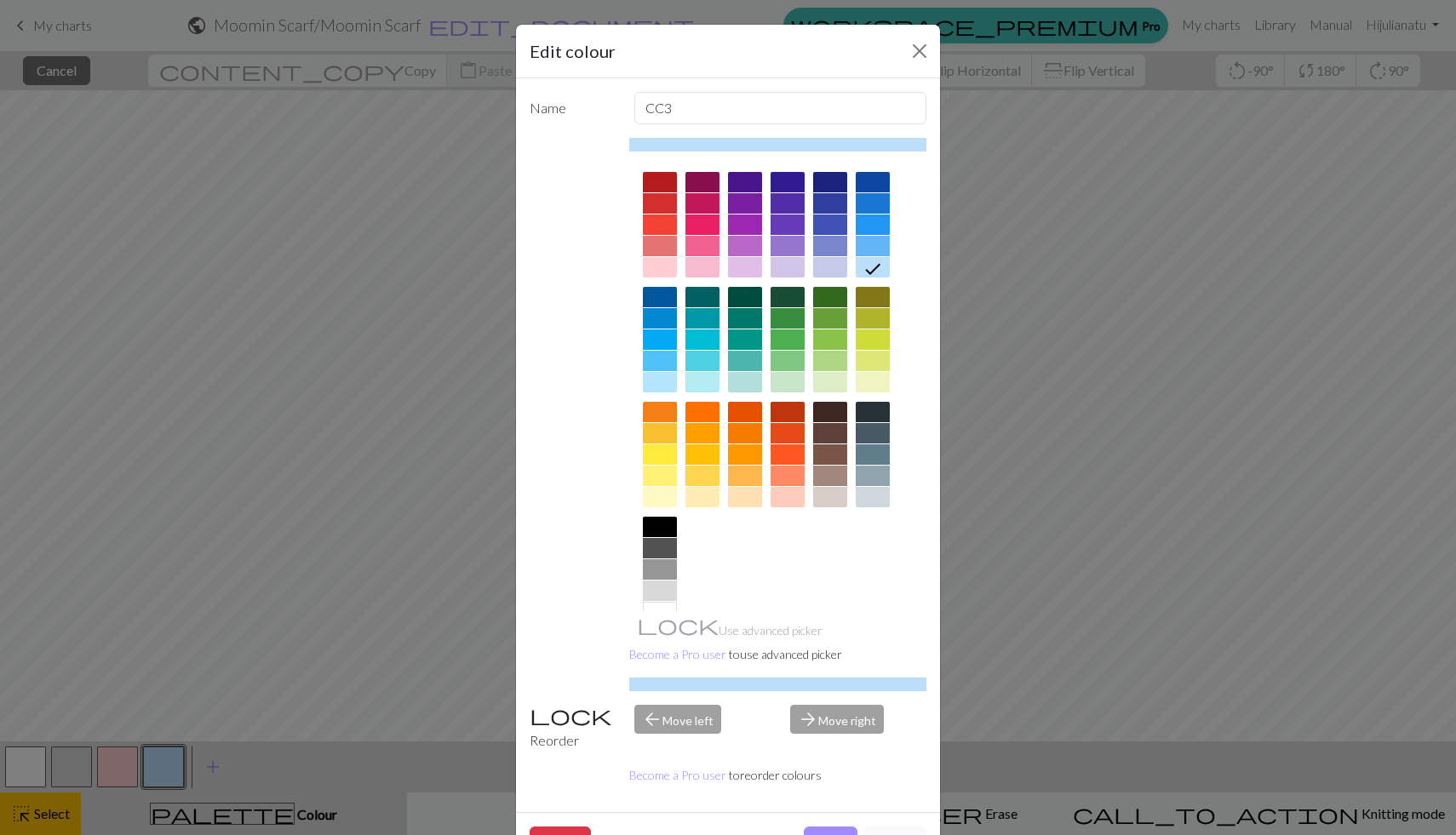 click 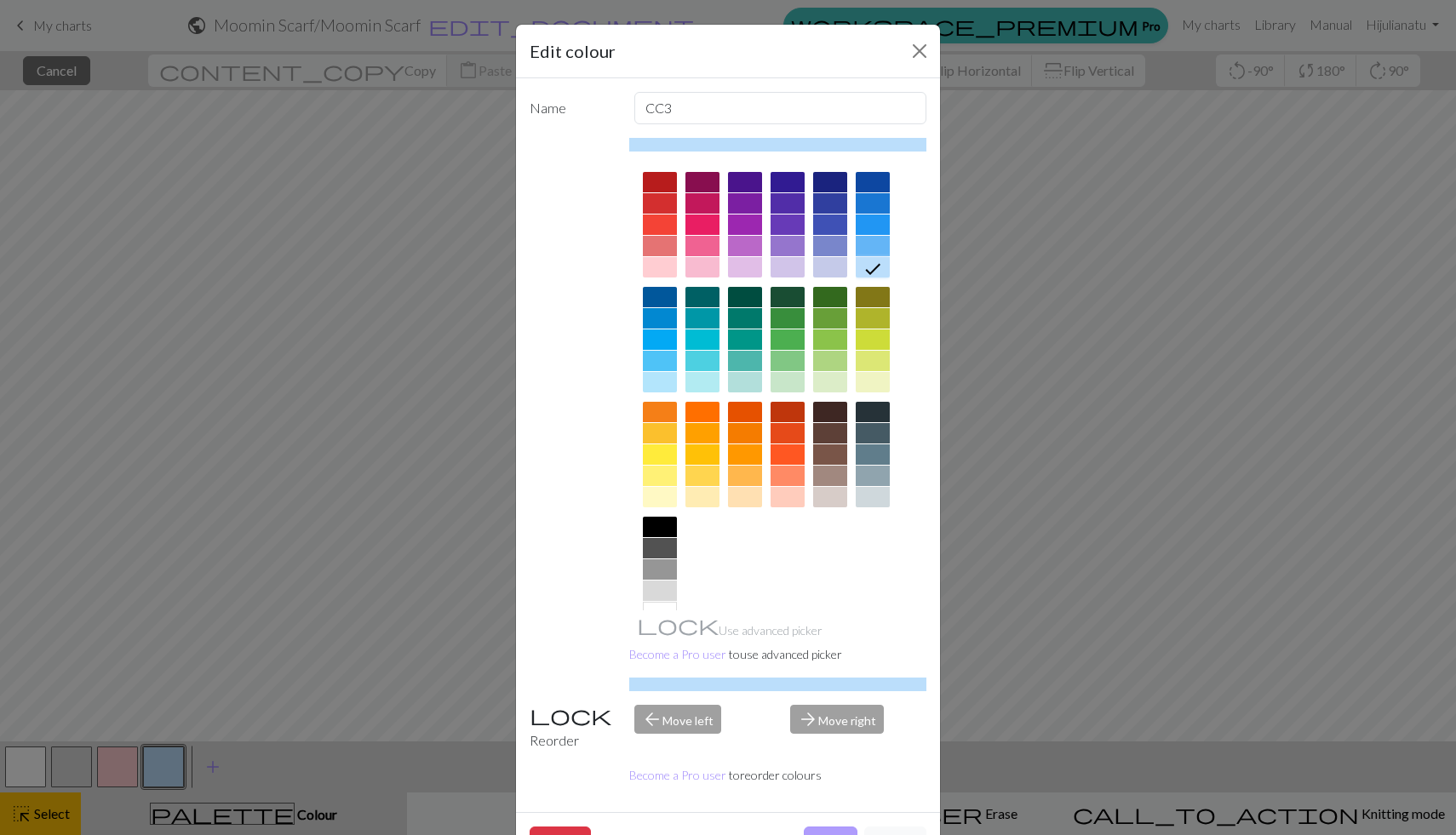 click on "Done" at bounding box center (830, 843) 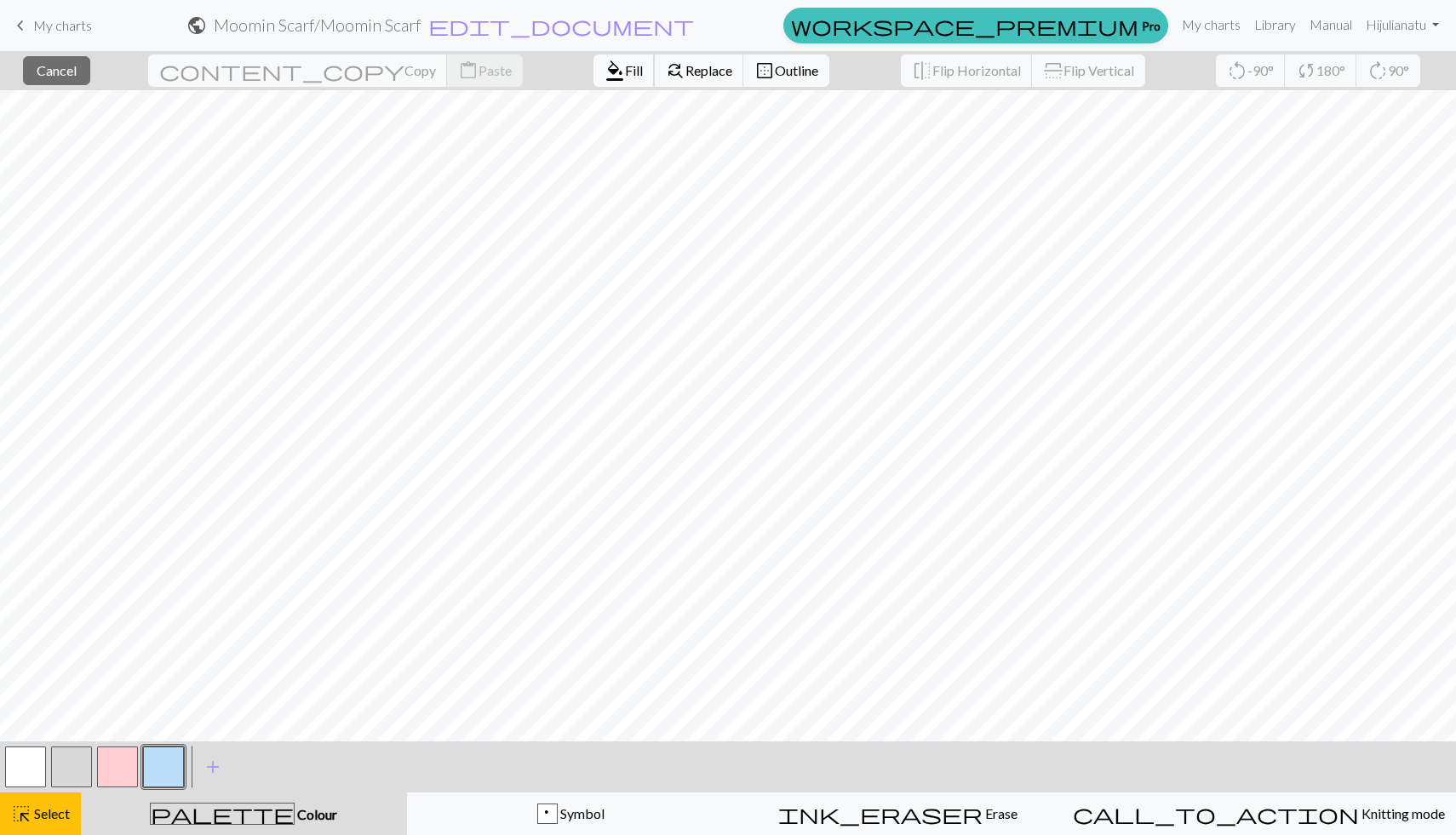 click on "Fill" at bounding box center [633, 70] 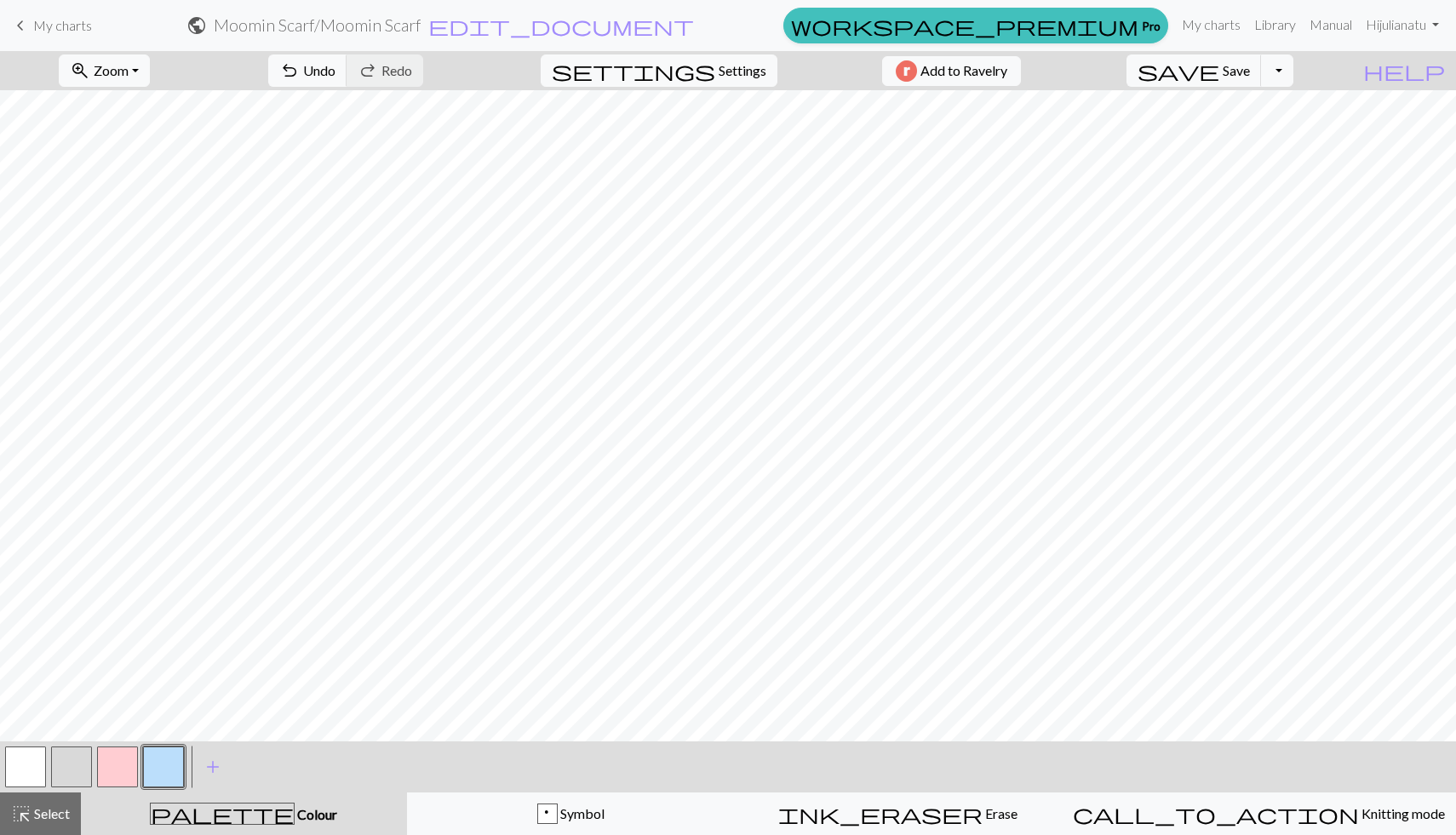 click at bounding box center [26, 767] 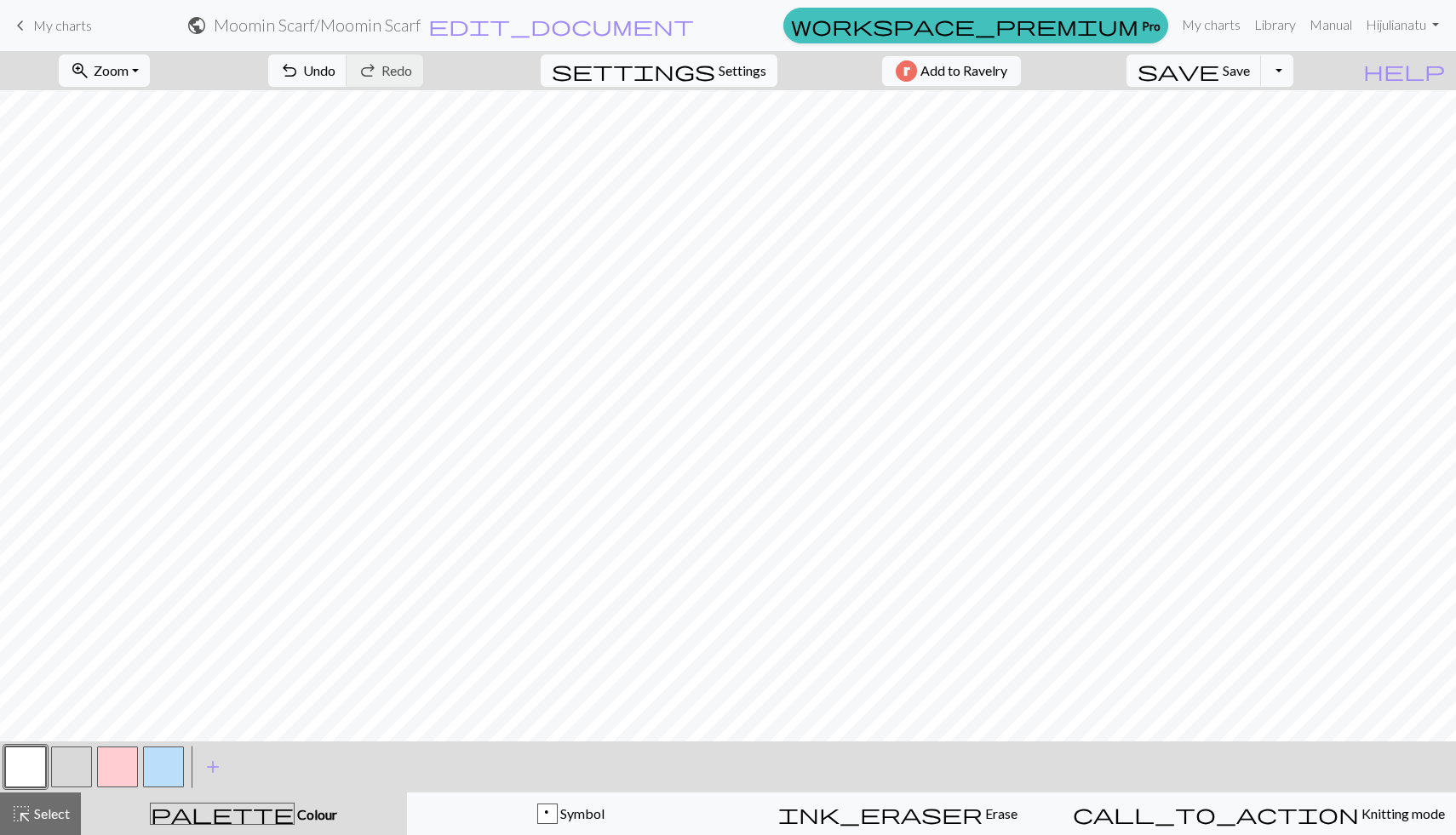 click on "settings" at bounding box center [633, 71] 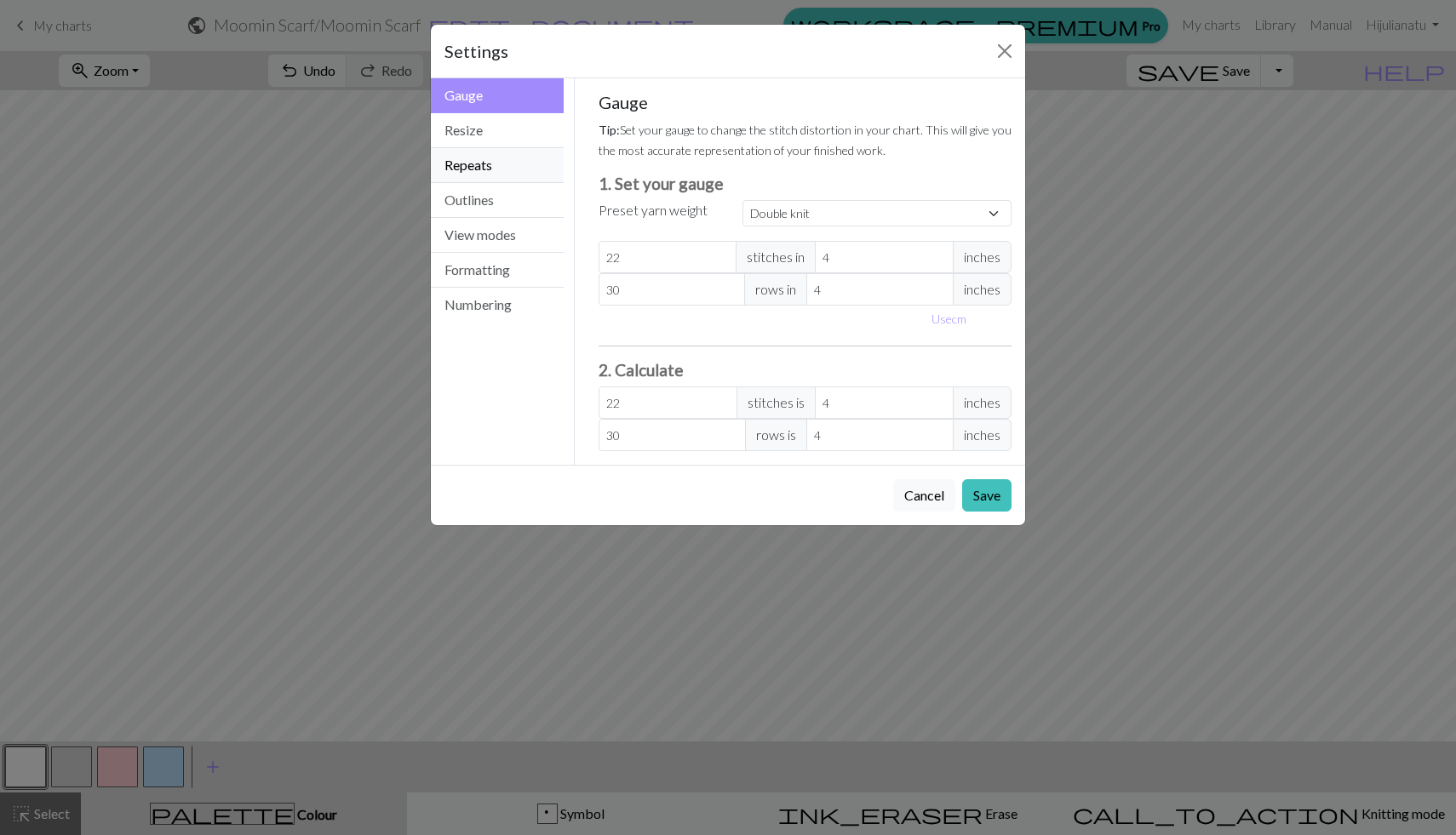 click on "Repeats" at bounding box center (497, 165) 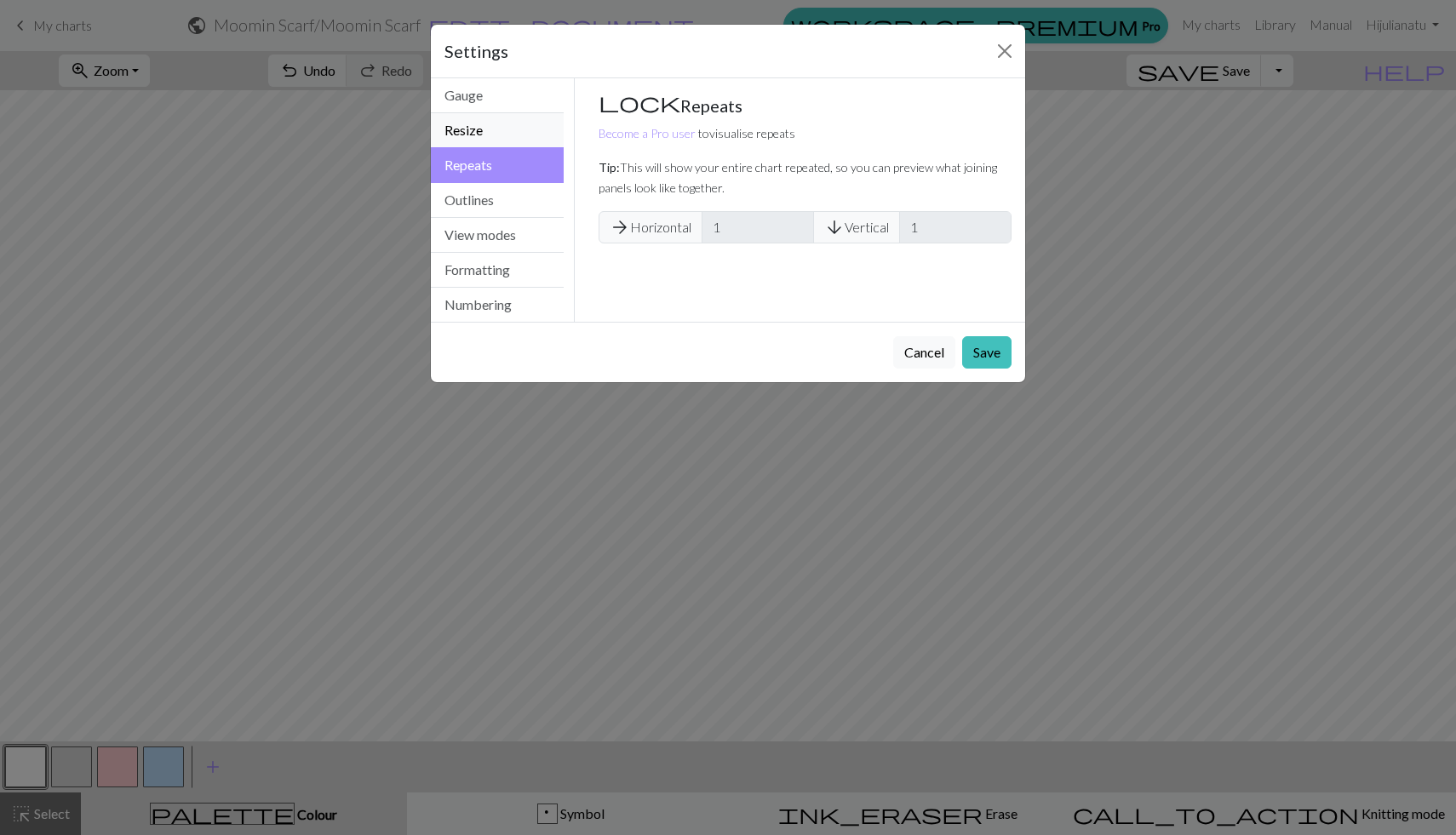 click on "Resize" at bounding box center [497, 130] 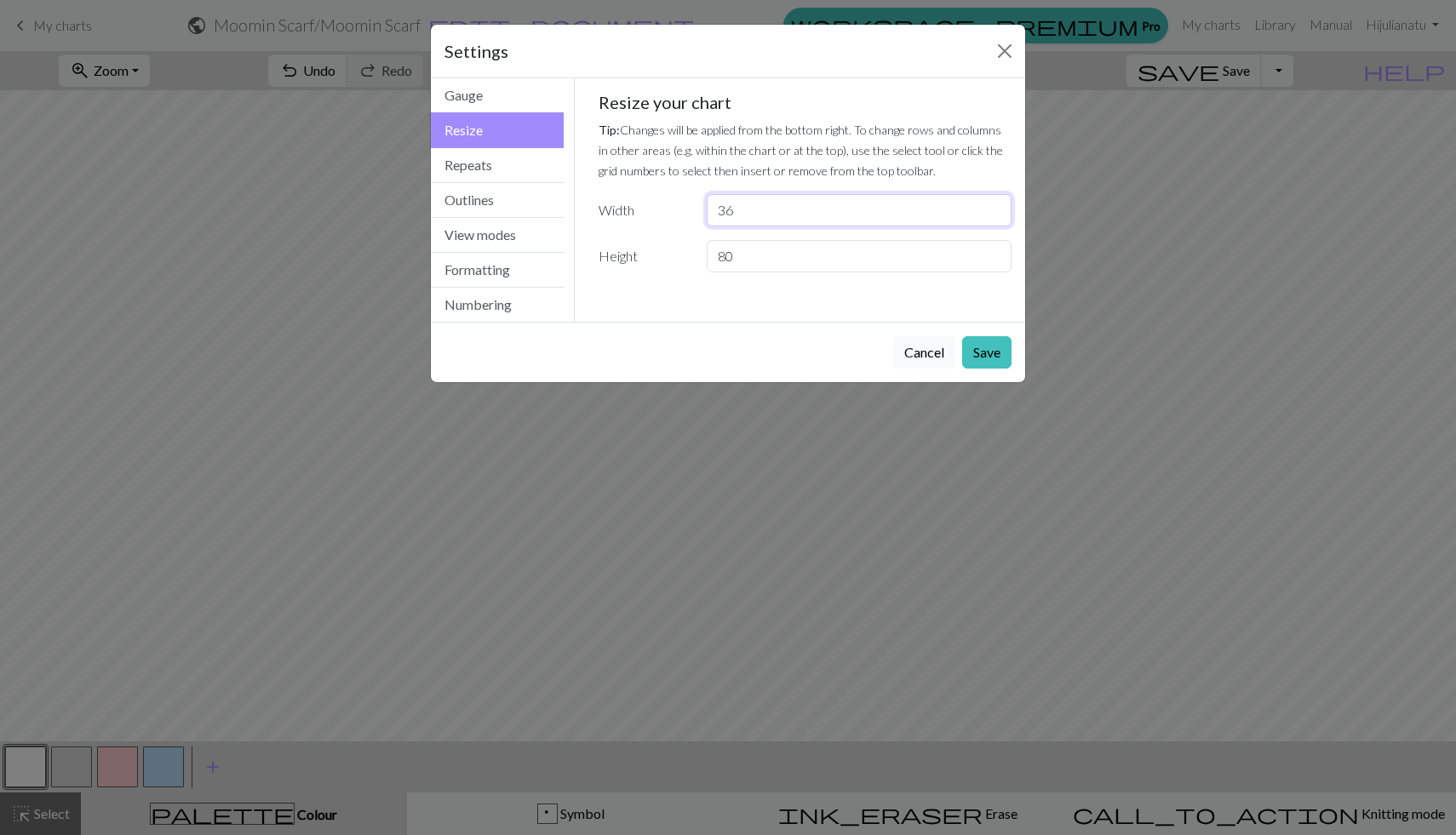 click on "36" at bounding box center (859, 210) 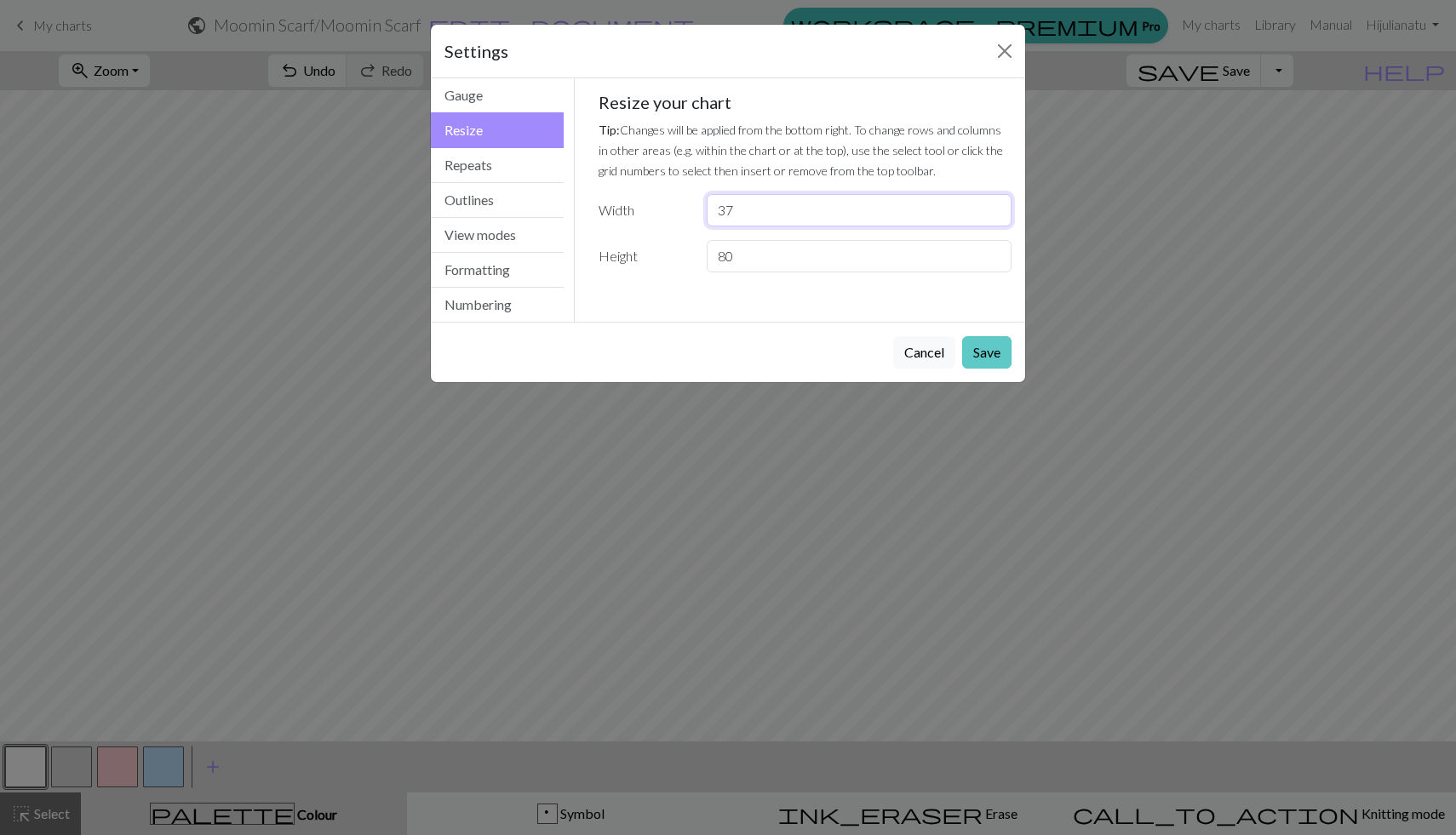 type on "37" 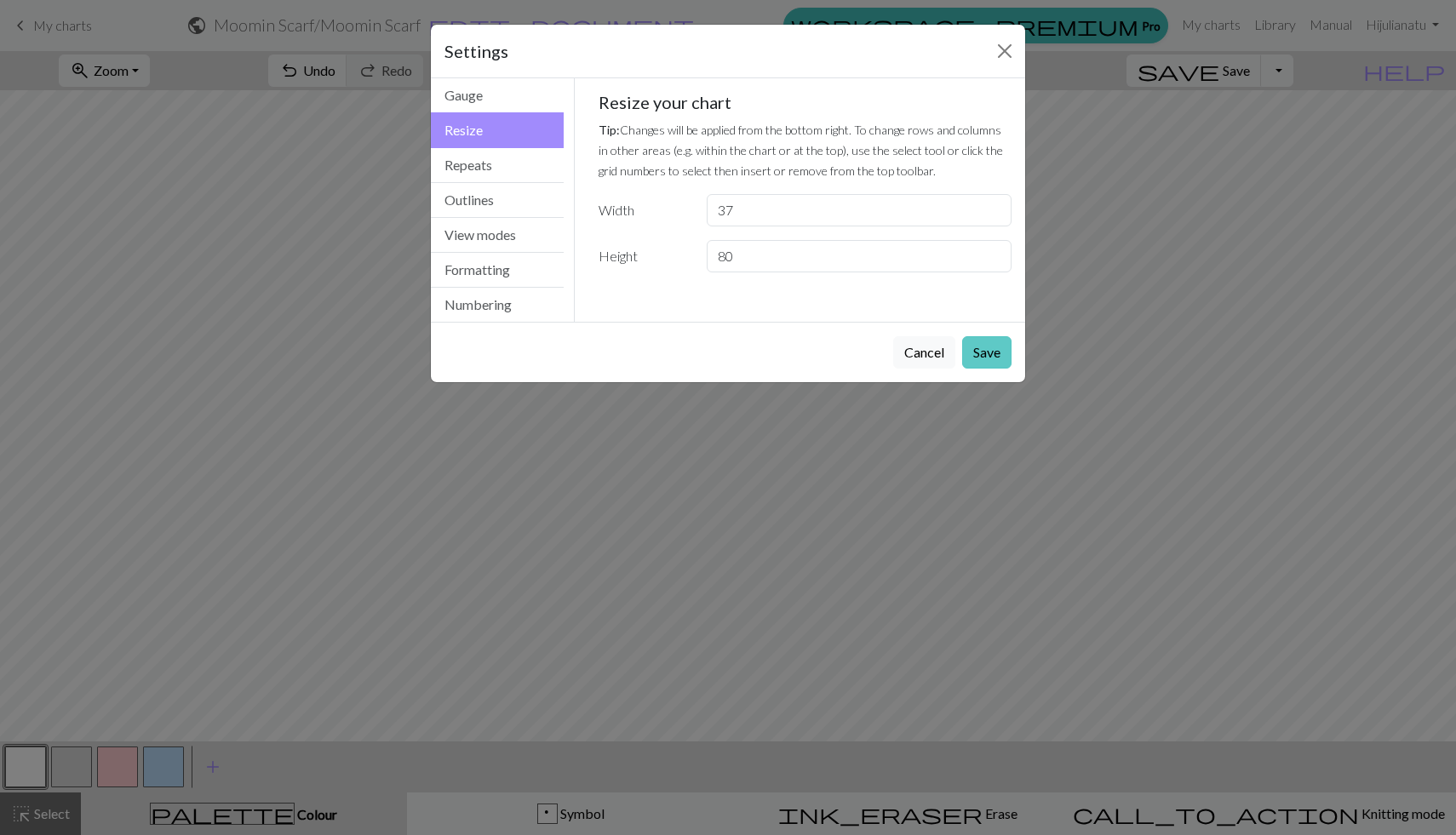 click on "Save" at bounding box center [987, 352] 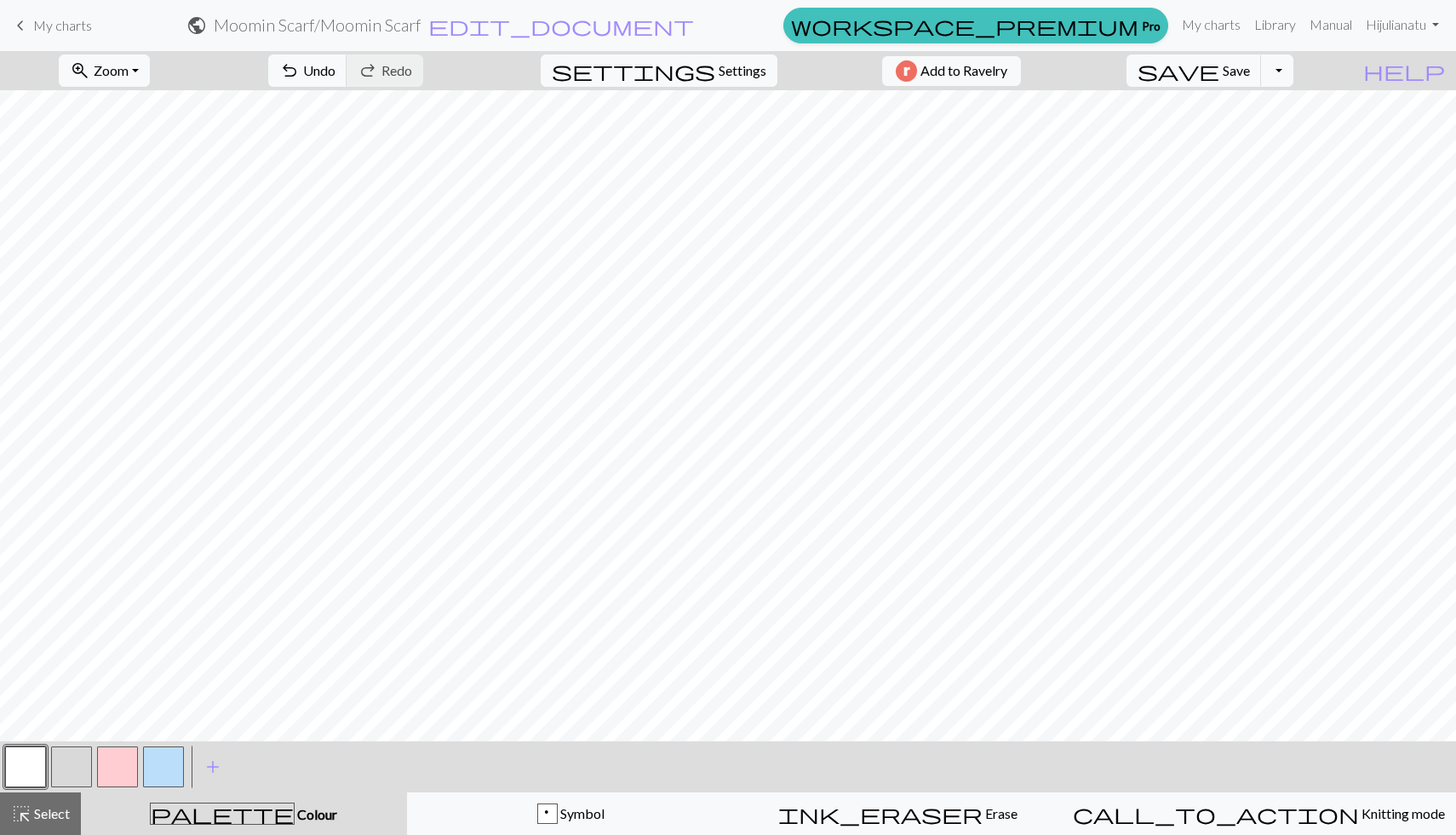 click at bounding box center (118, 767) 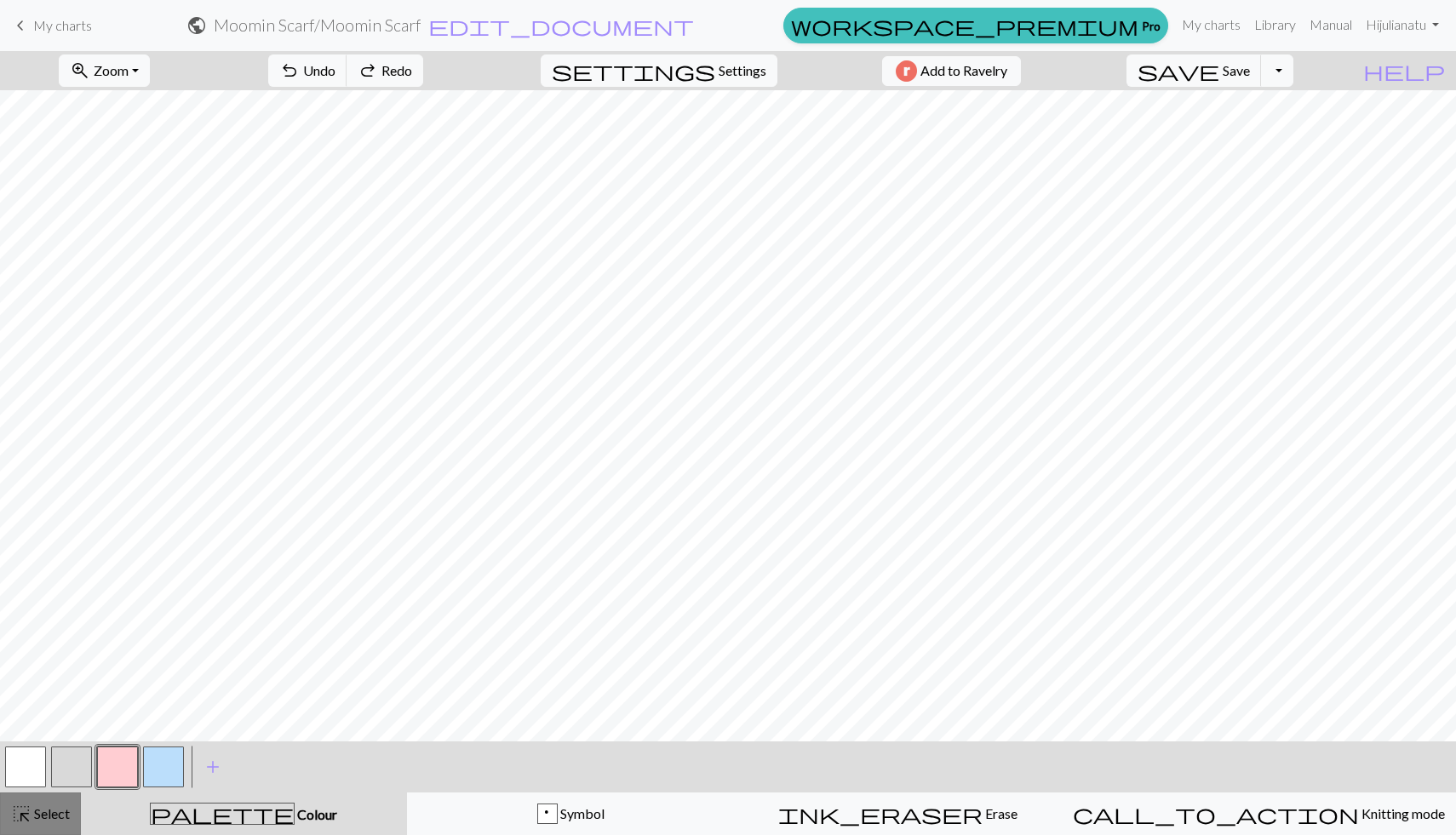 click on "highlight_alt   Select   Select" at bounding box center (40, 814) 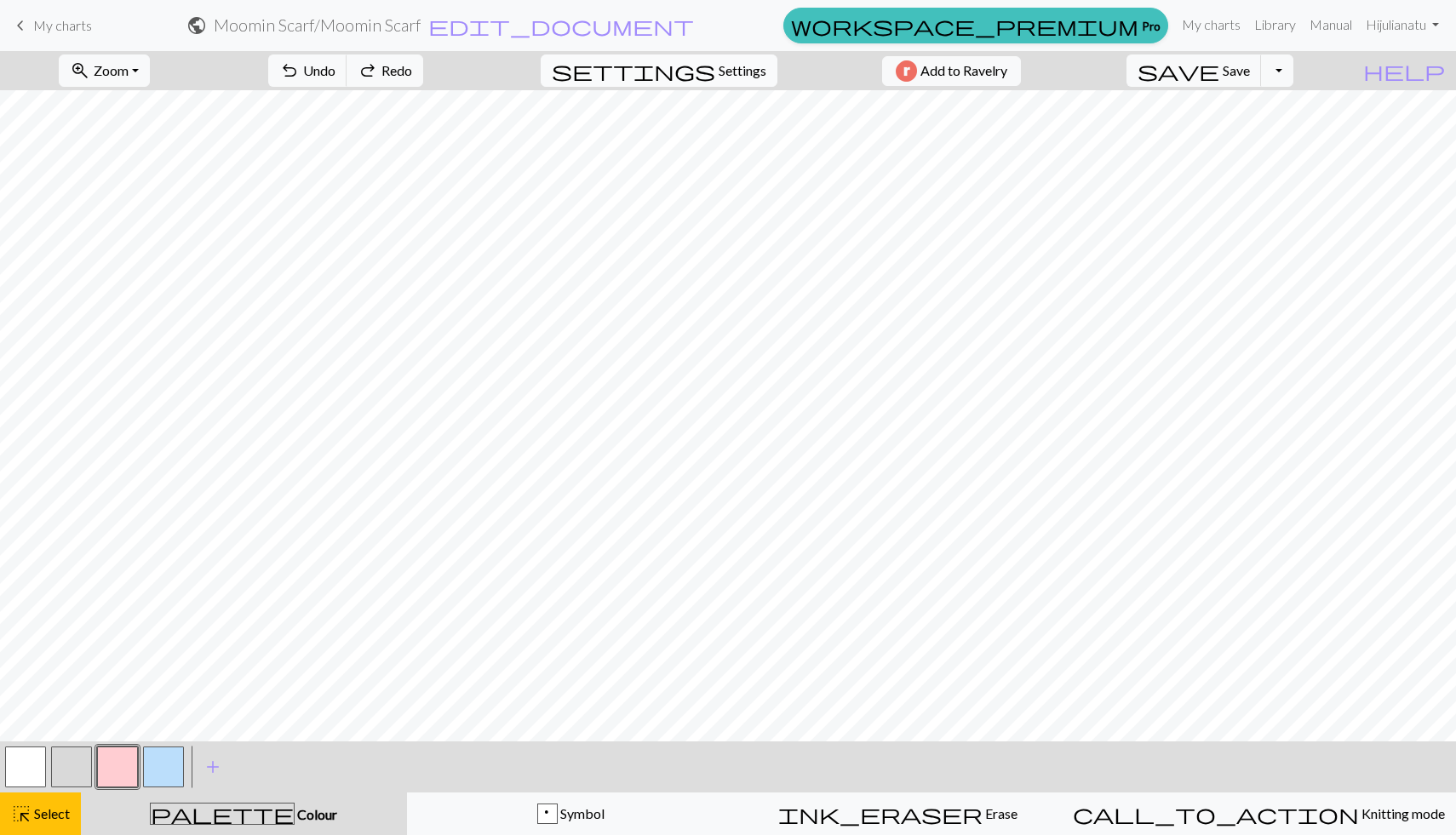 click on "Settings" at bounding box center [742, 71] 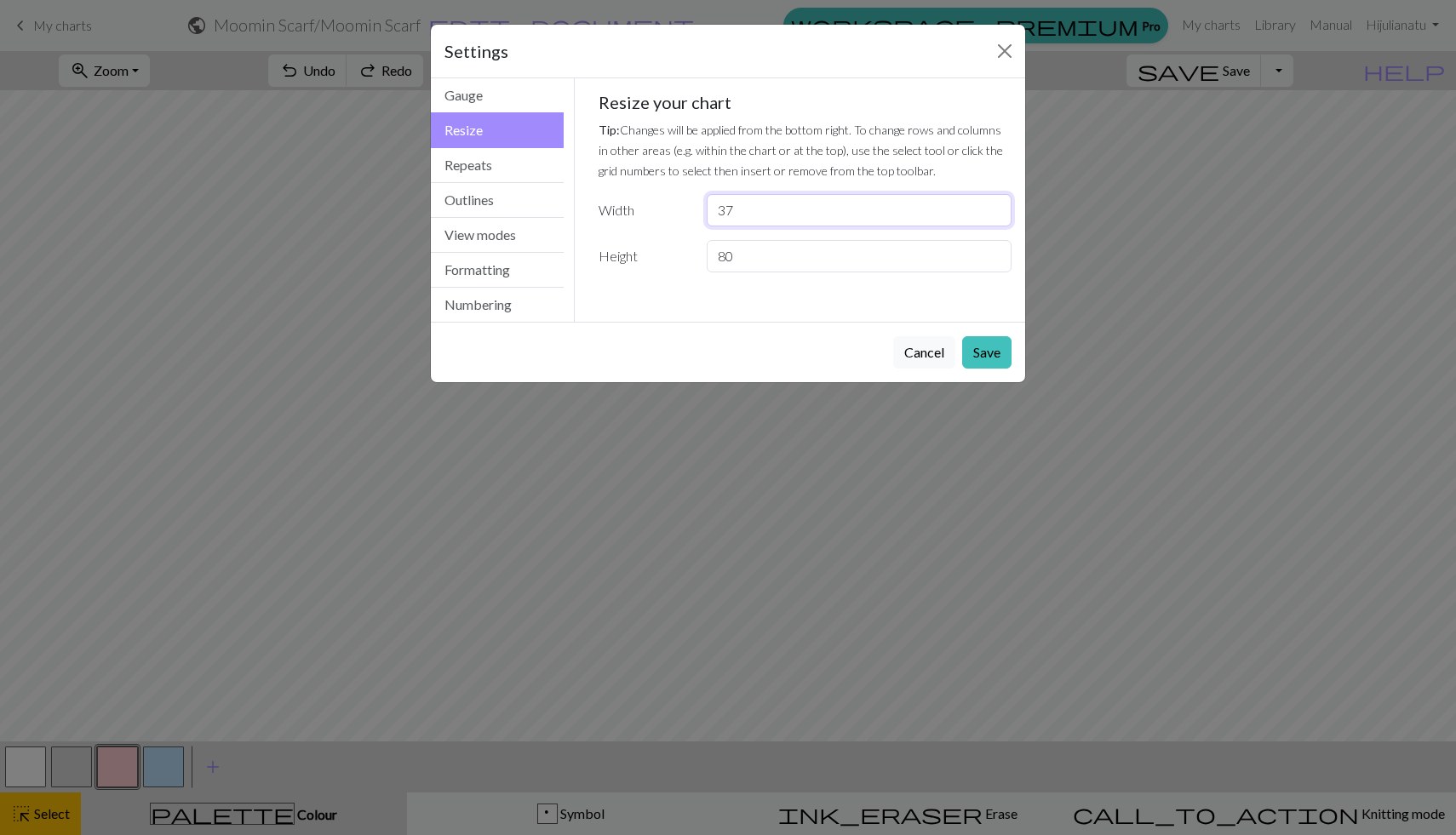 click on "37" at bounding box center (859, 210) 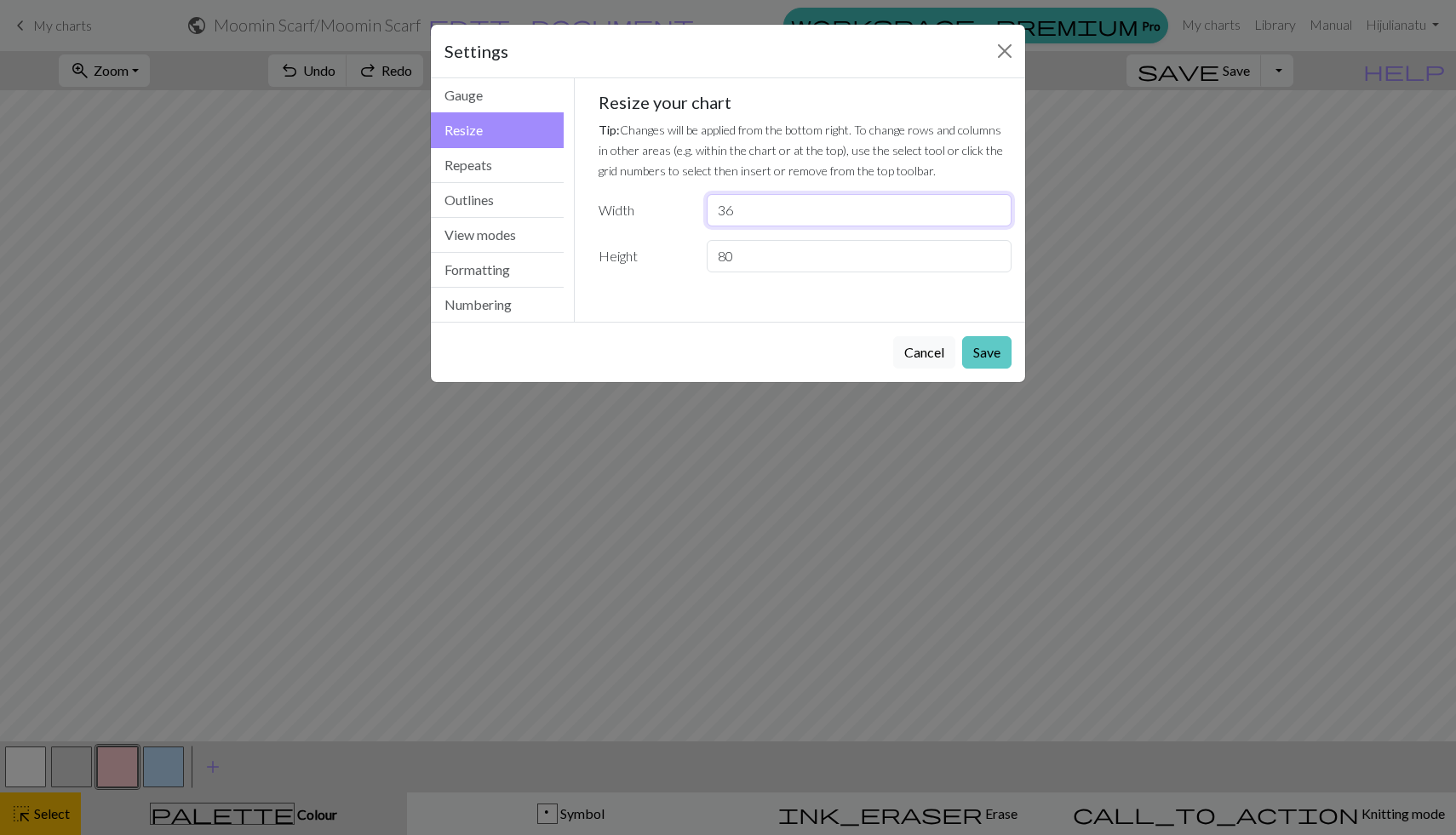 type on "36" 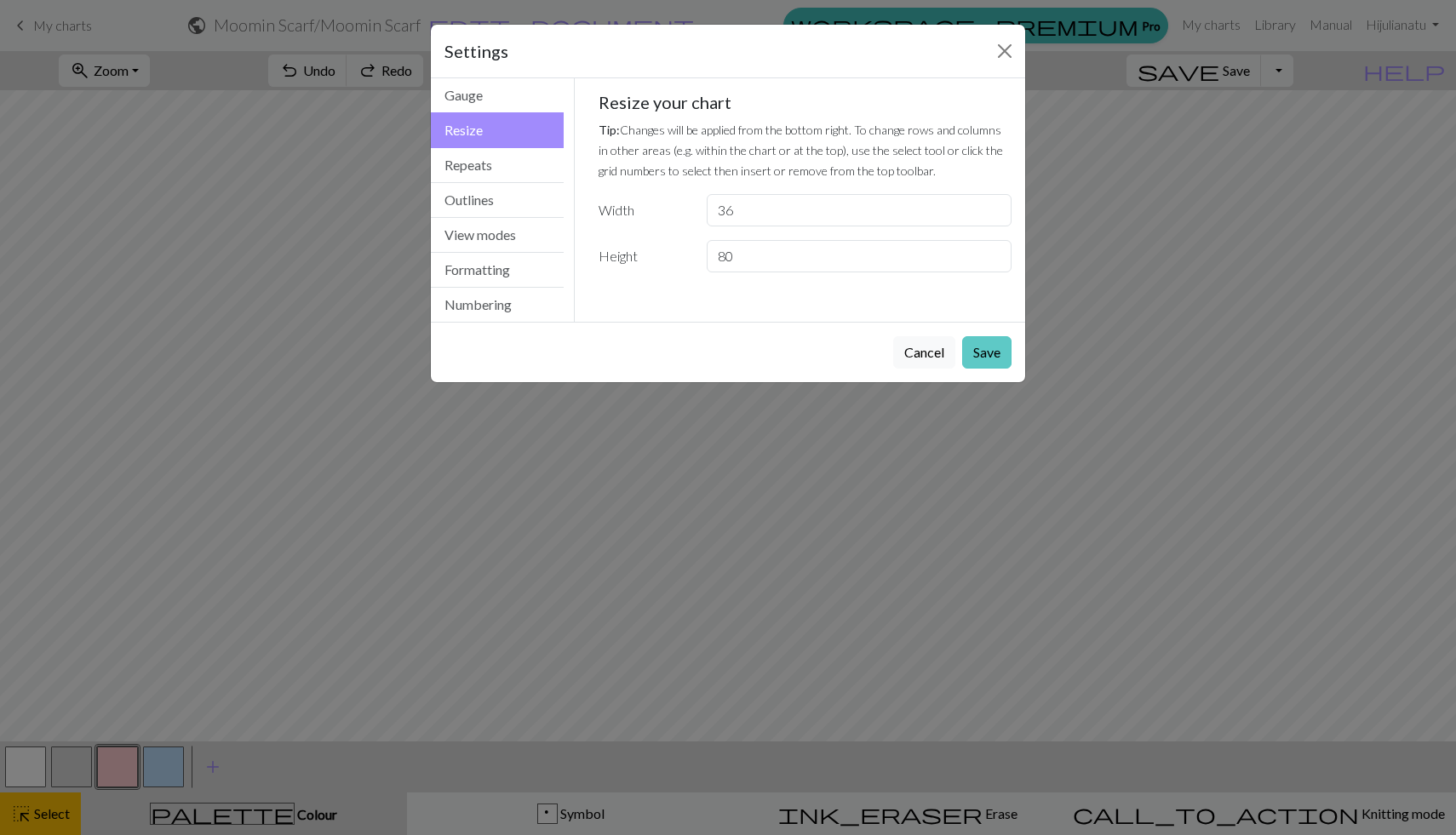 click on "Save" at bounding box center (987, 352) 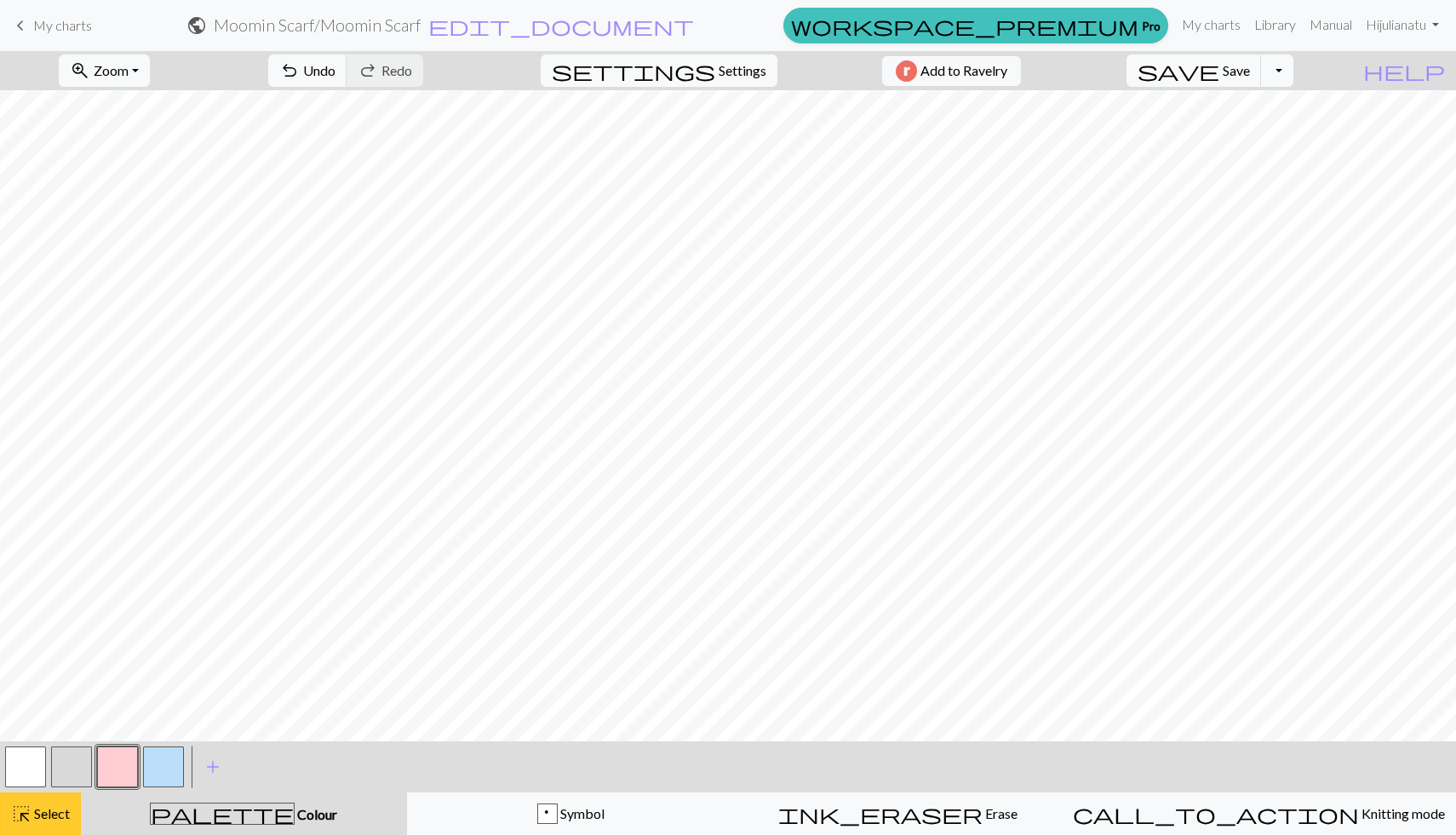 click on "Select" at bounding box center (50, 813) 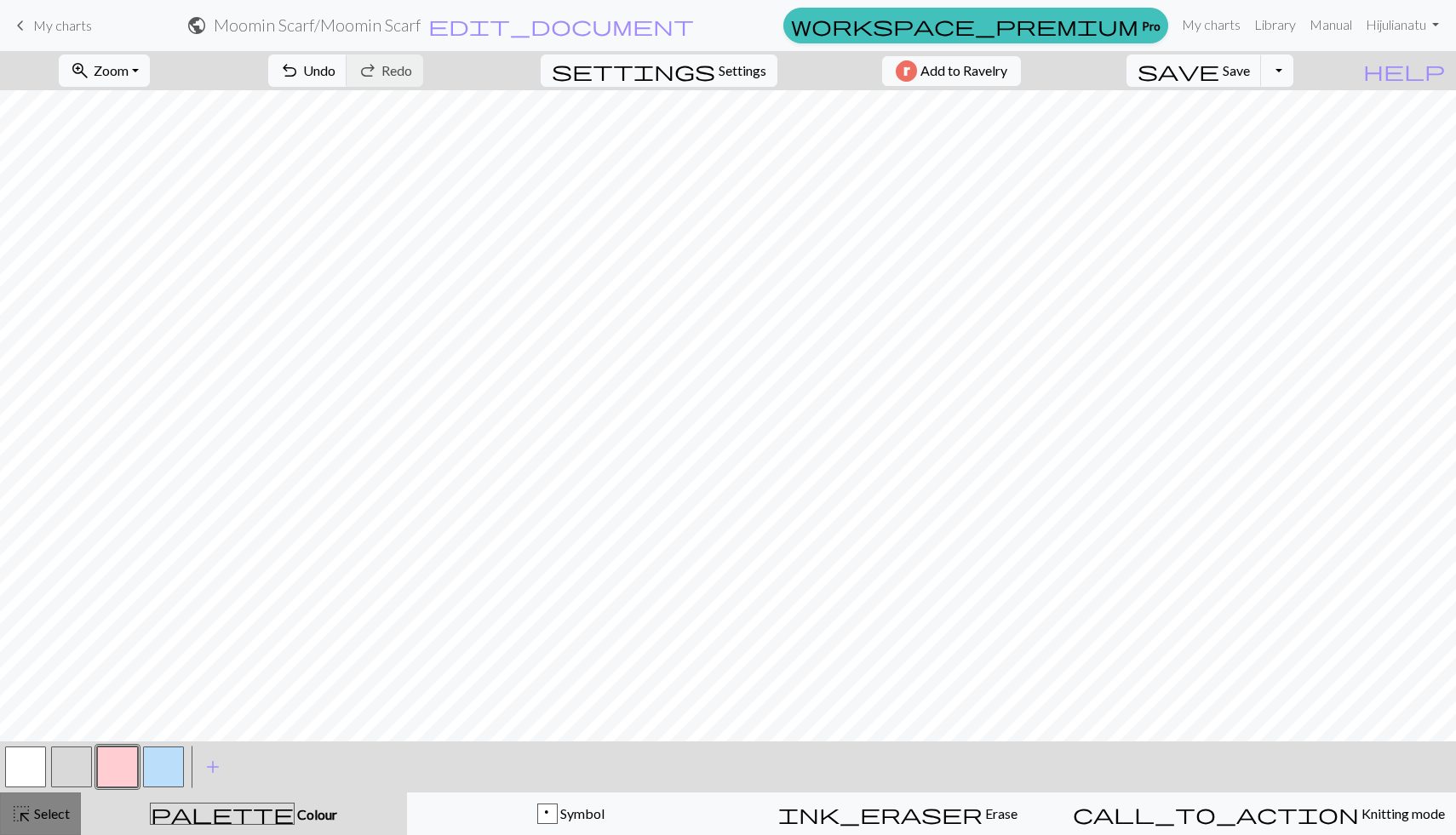 click on "highlight_alt" at bounding box center [21, 814] 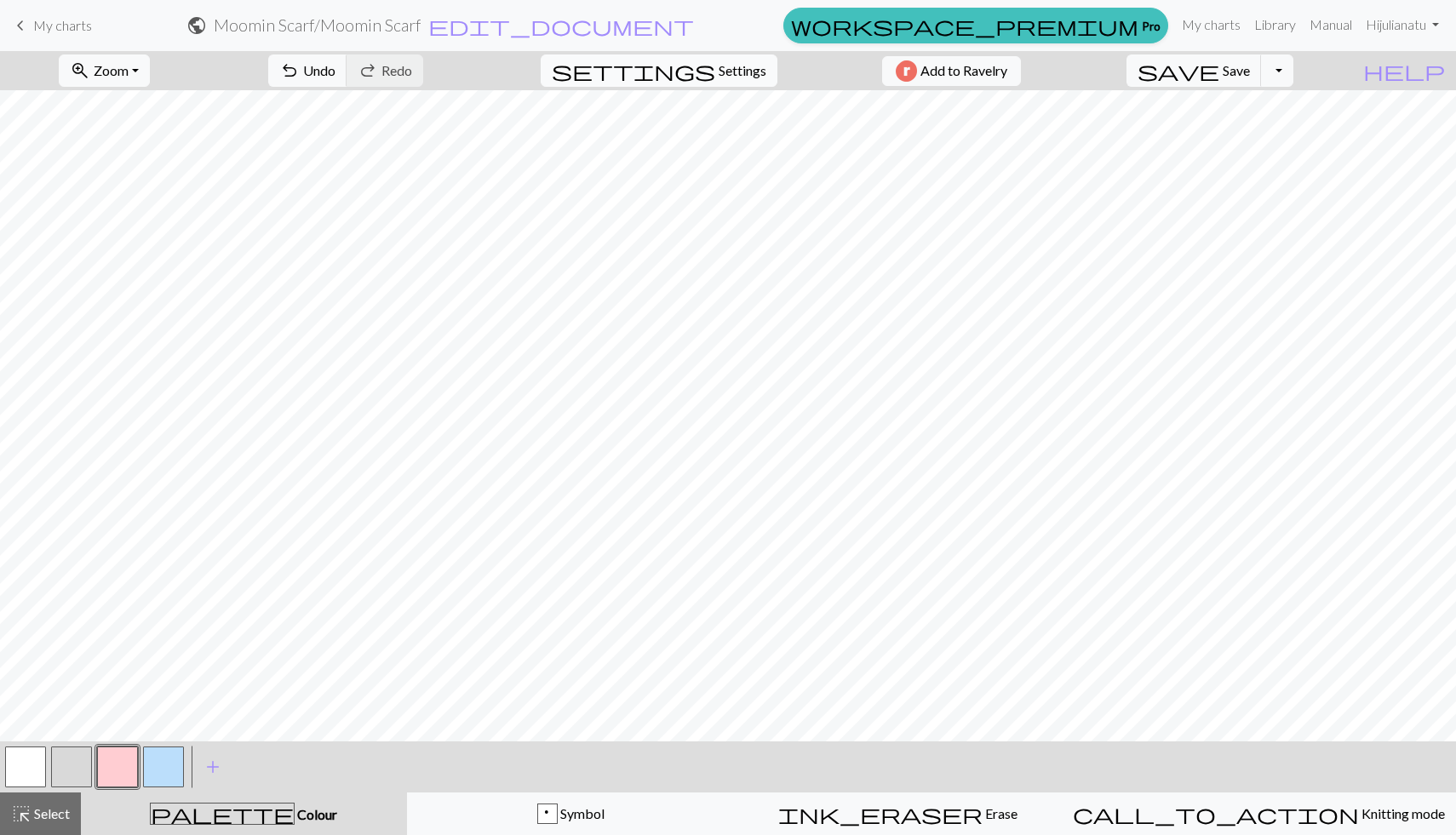 click on "Settings" at bounding box center (742, 71) 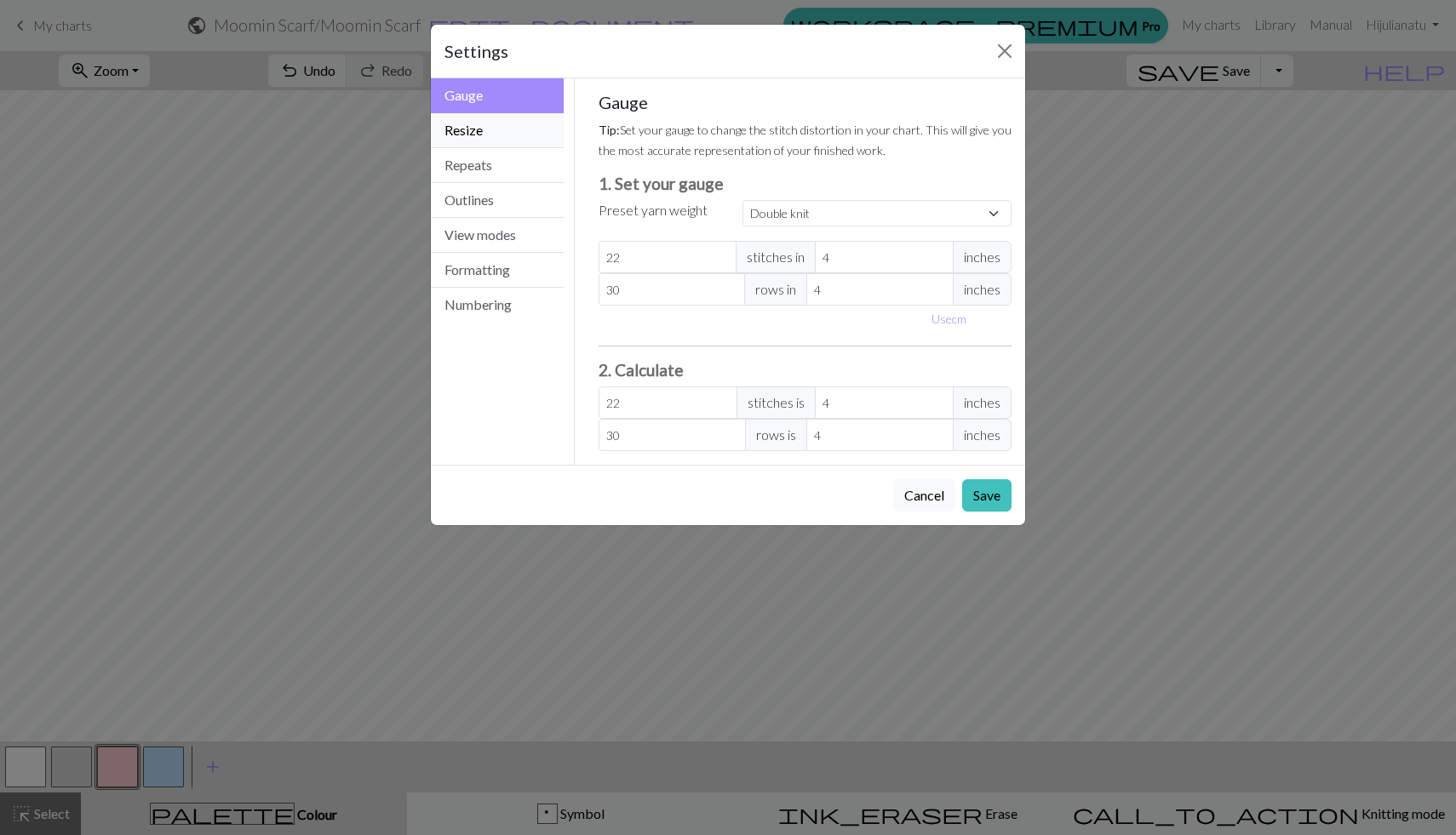 click on "Resize" at bounding box center (497, 130) 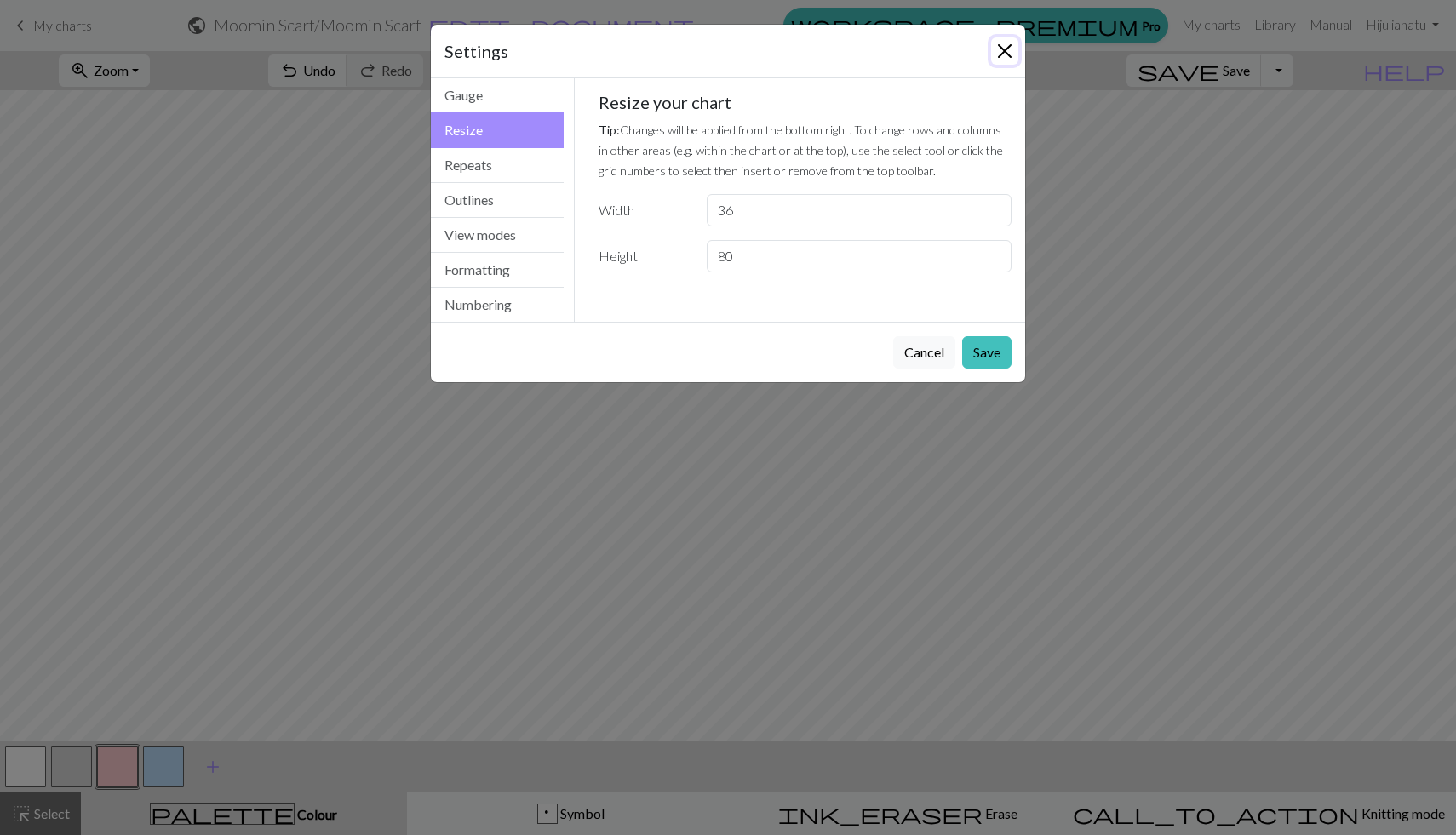 click at bounding box center [1005, 51] 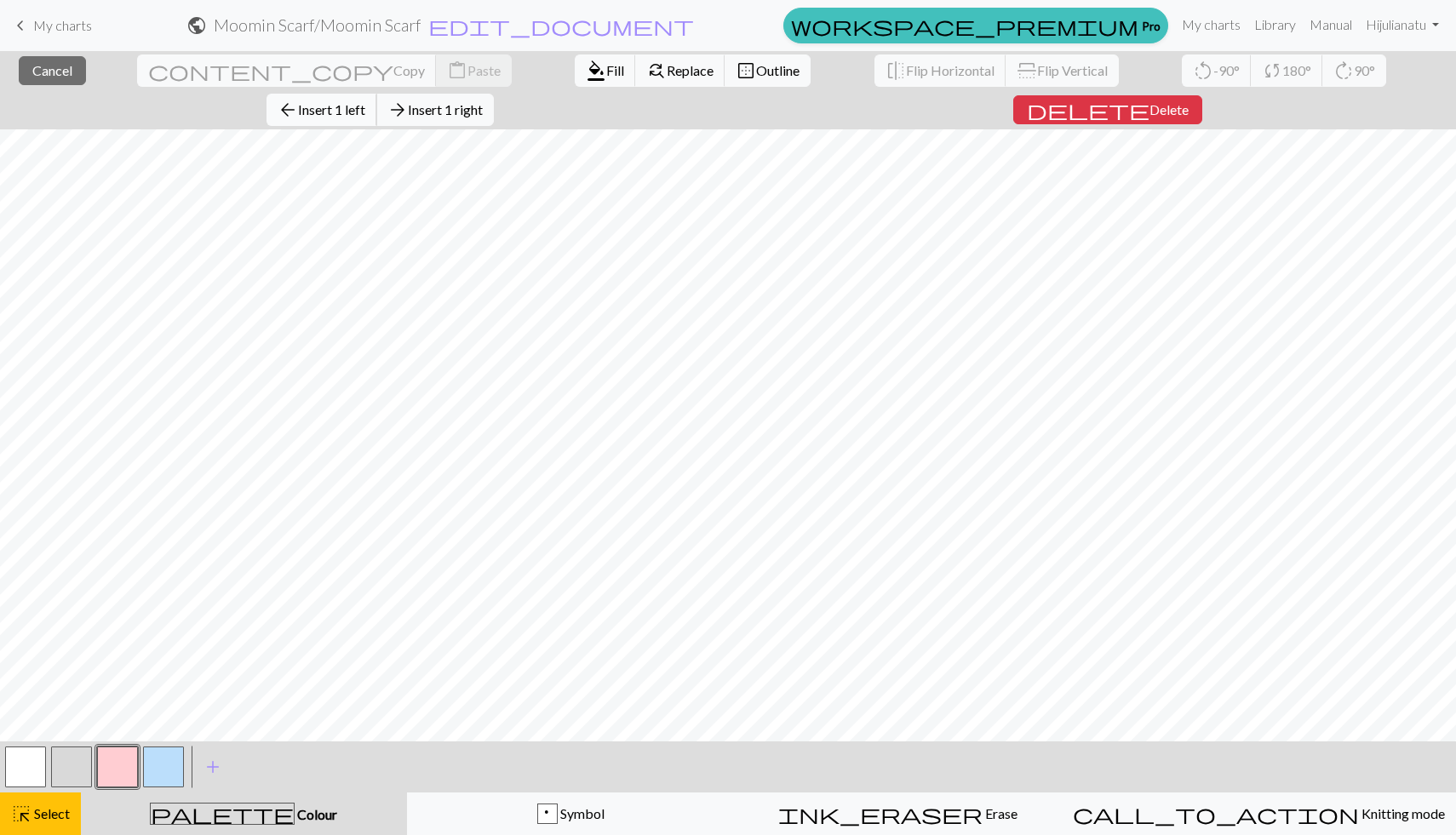 click on "Insert 1 left" at bounding box center [331, 109] 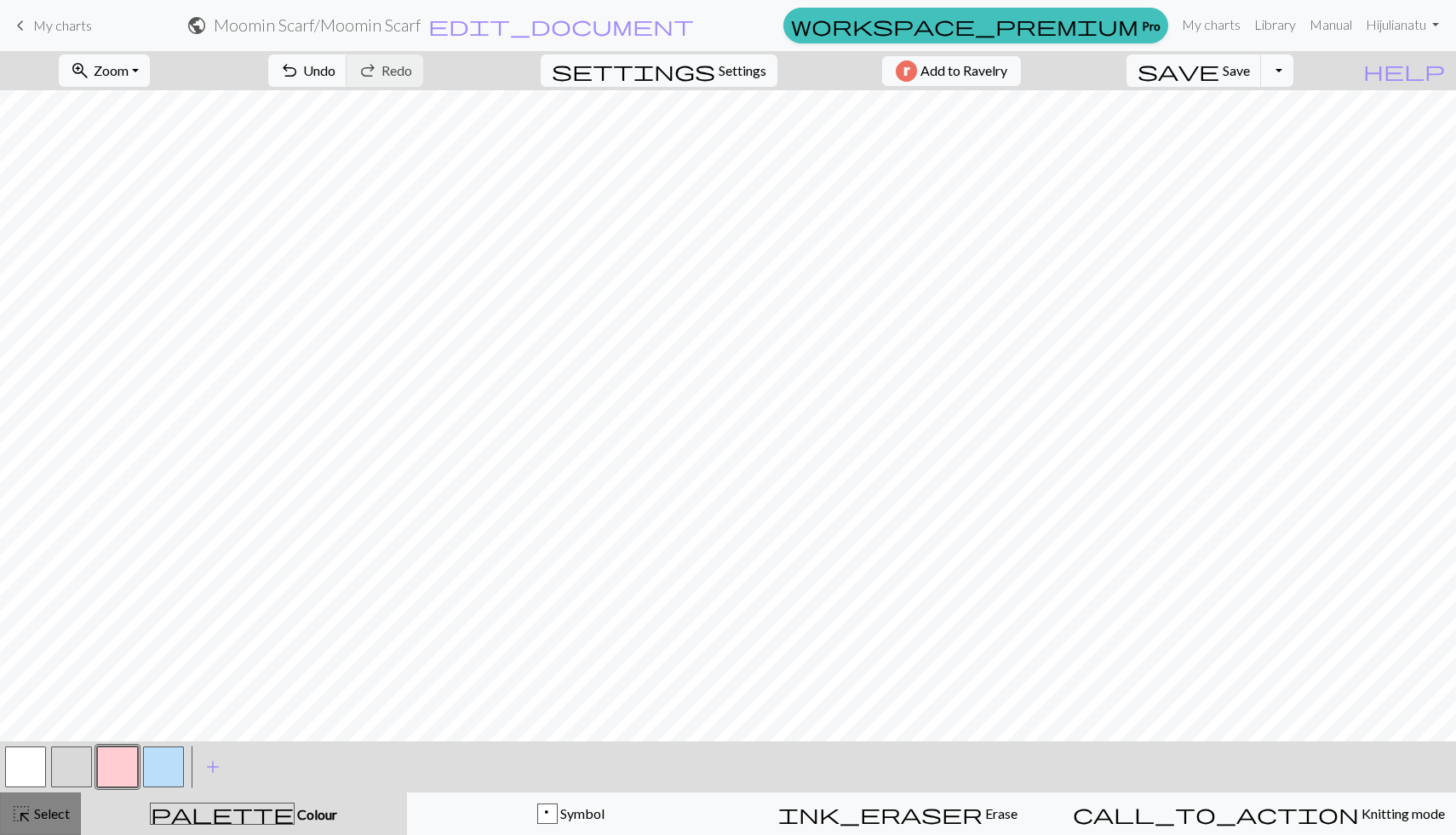 click on "Select" at bounding box center [50, 813] 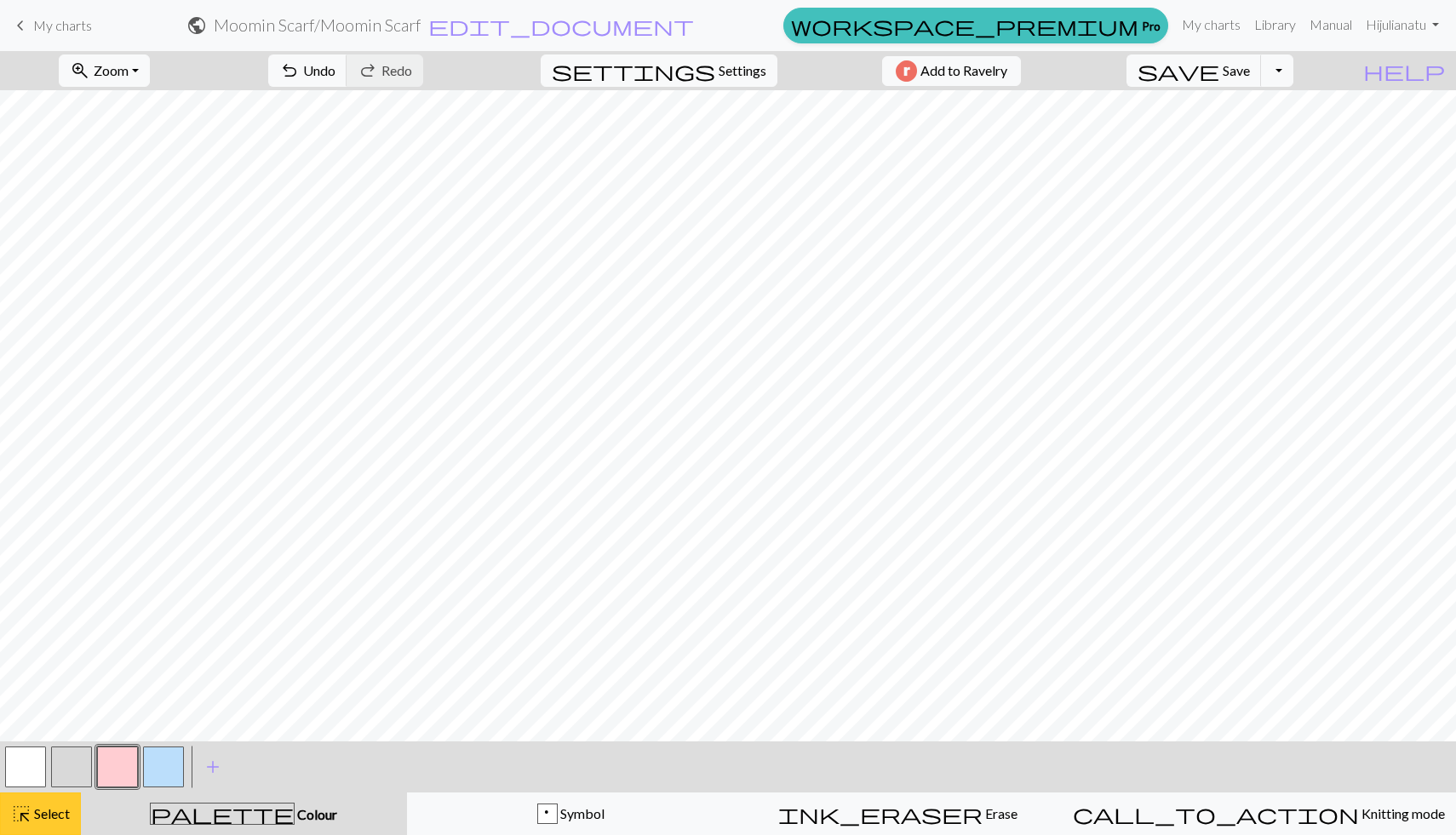 click on "Select" at bounding box center [50, 813] 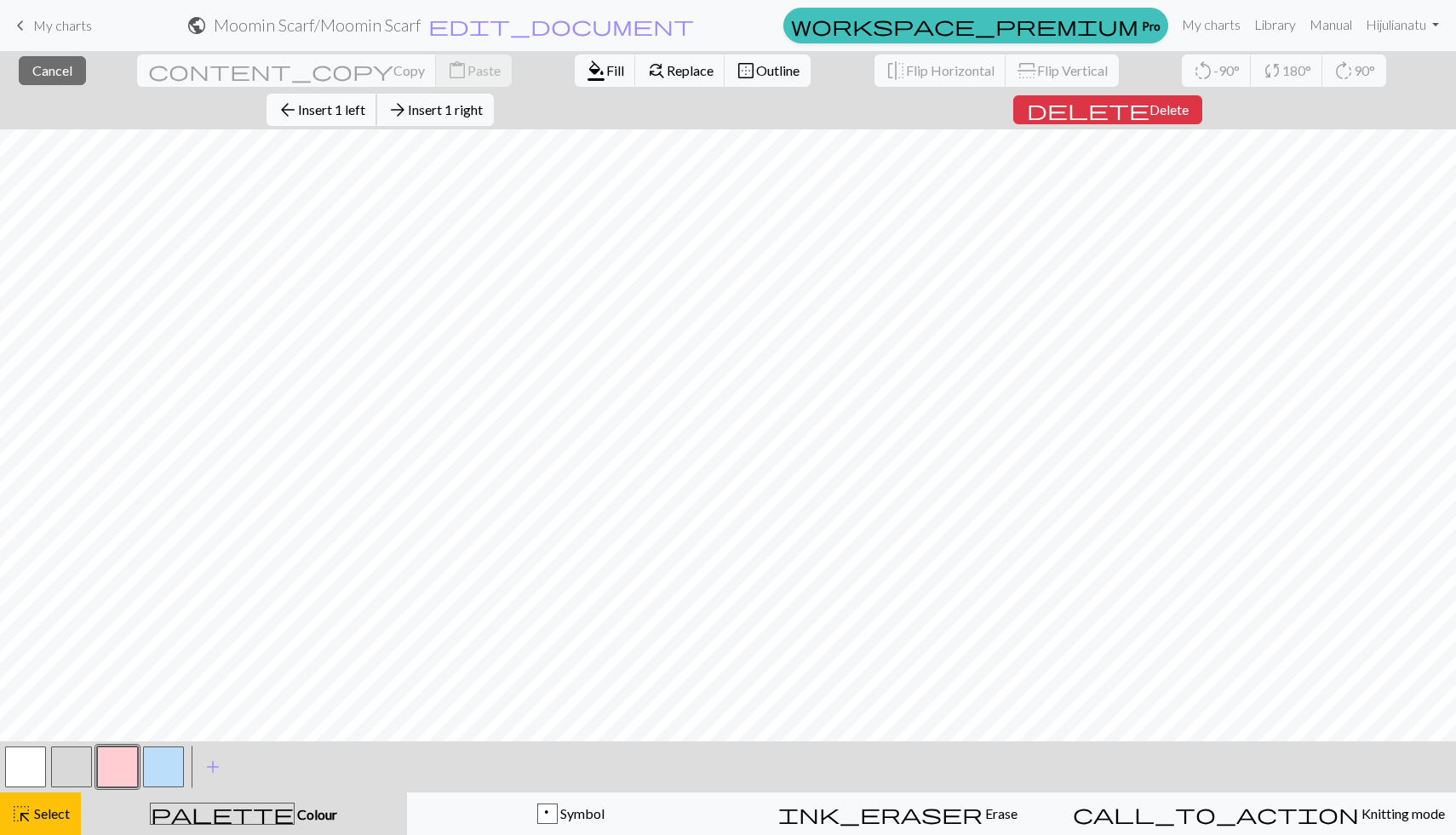 click on "Insert 1 left" at bounding box center [331, 109] 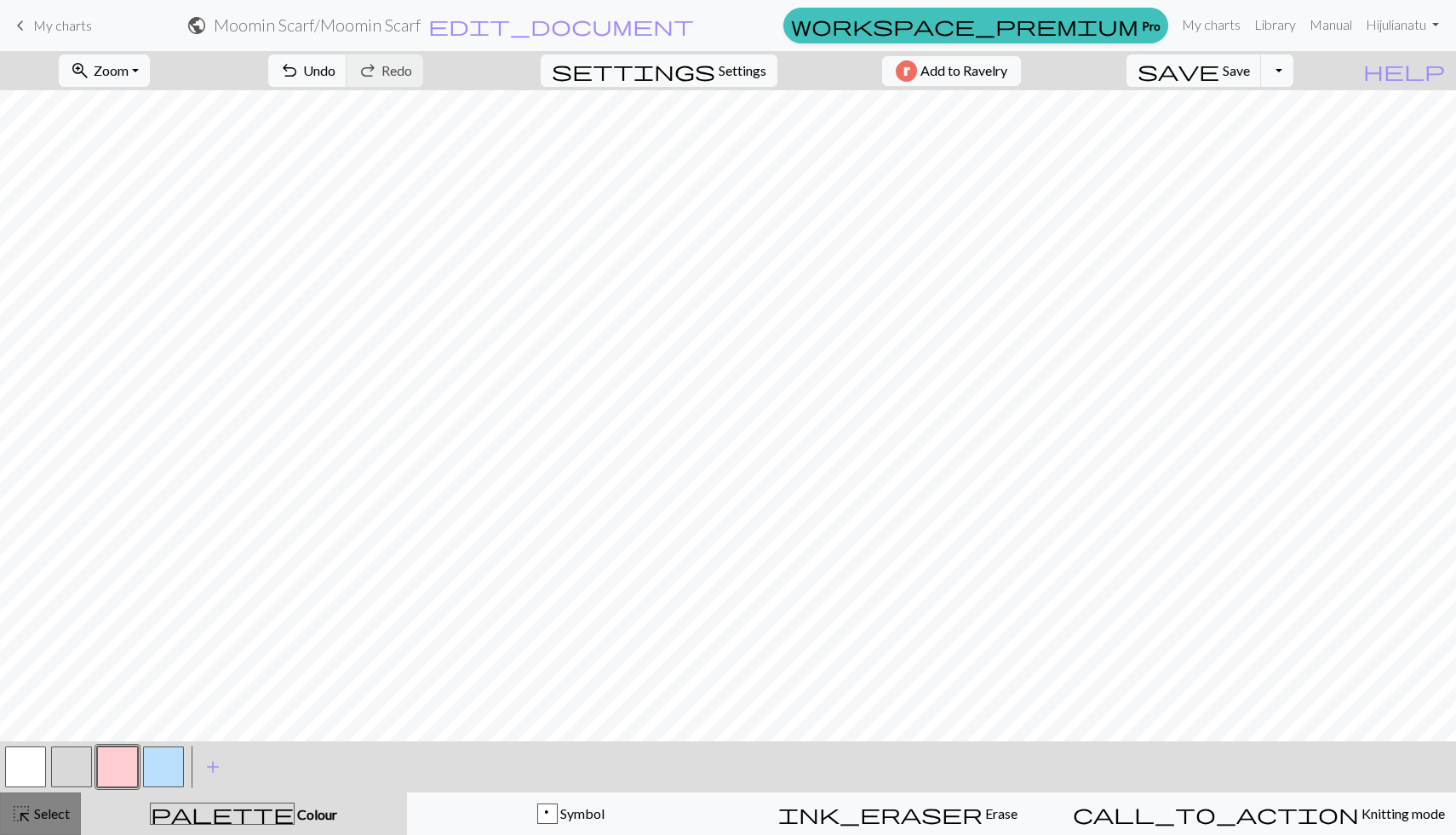 click on "Select" at bounding box center [50, 813] 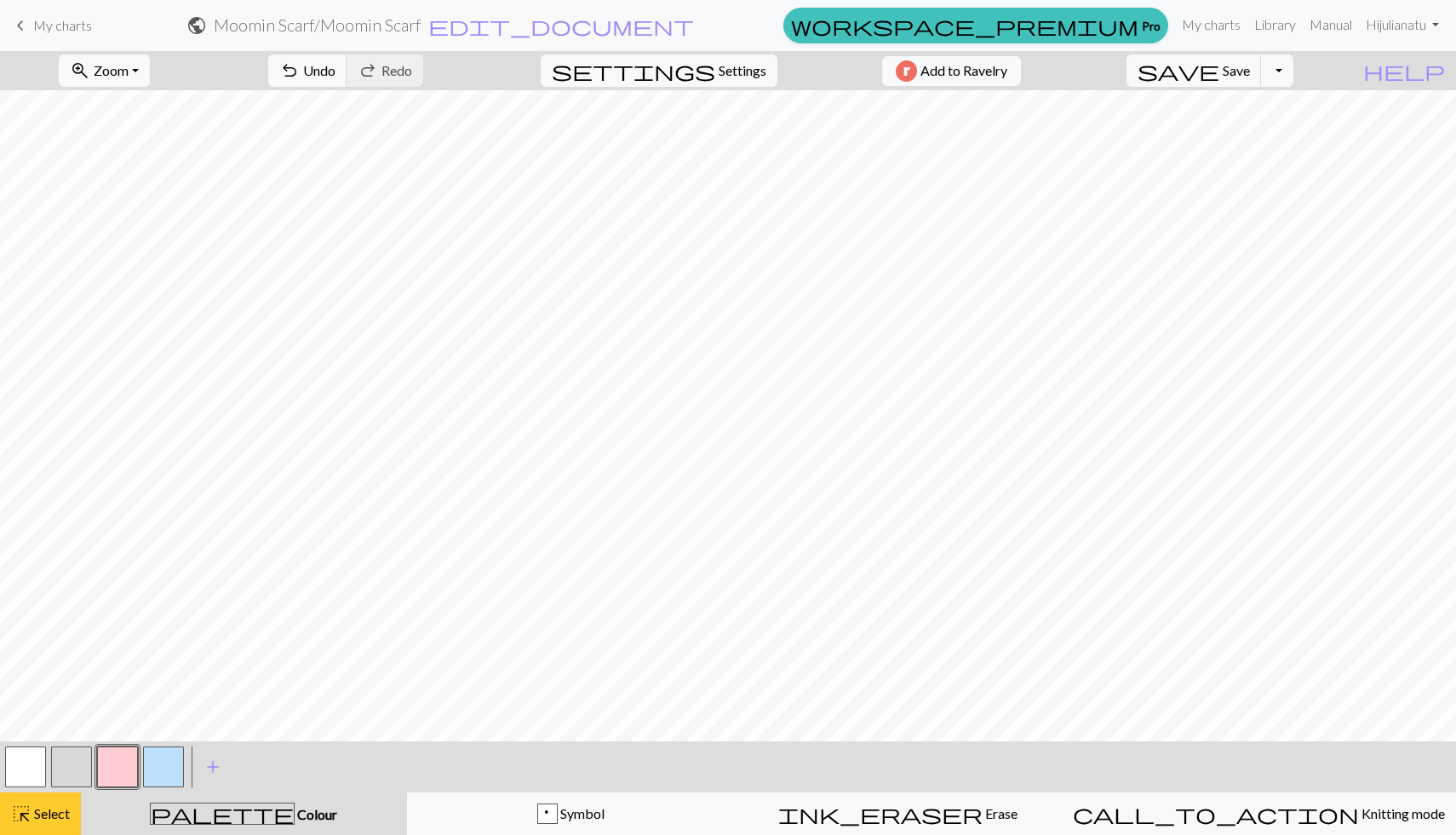 click on "highlight_alt   Select   Select" at bounding box center (40, 814) 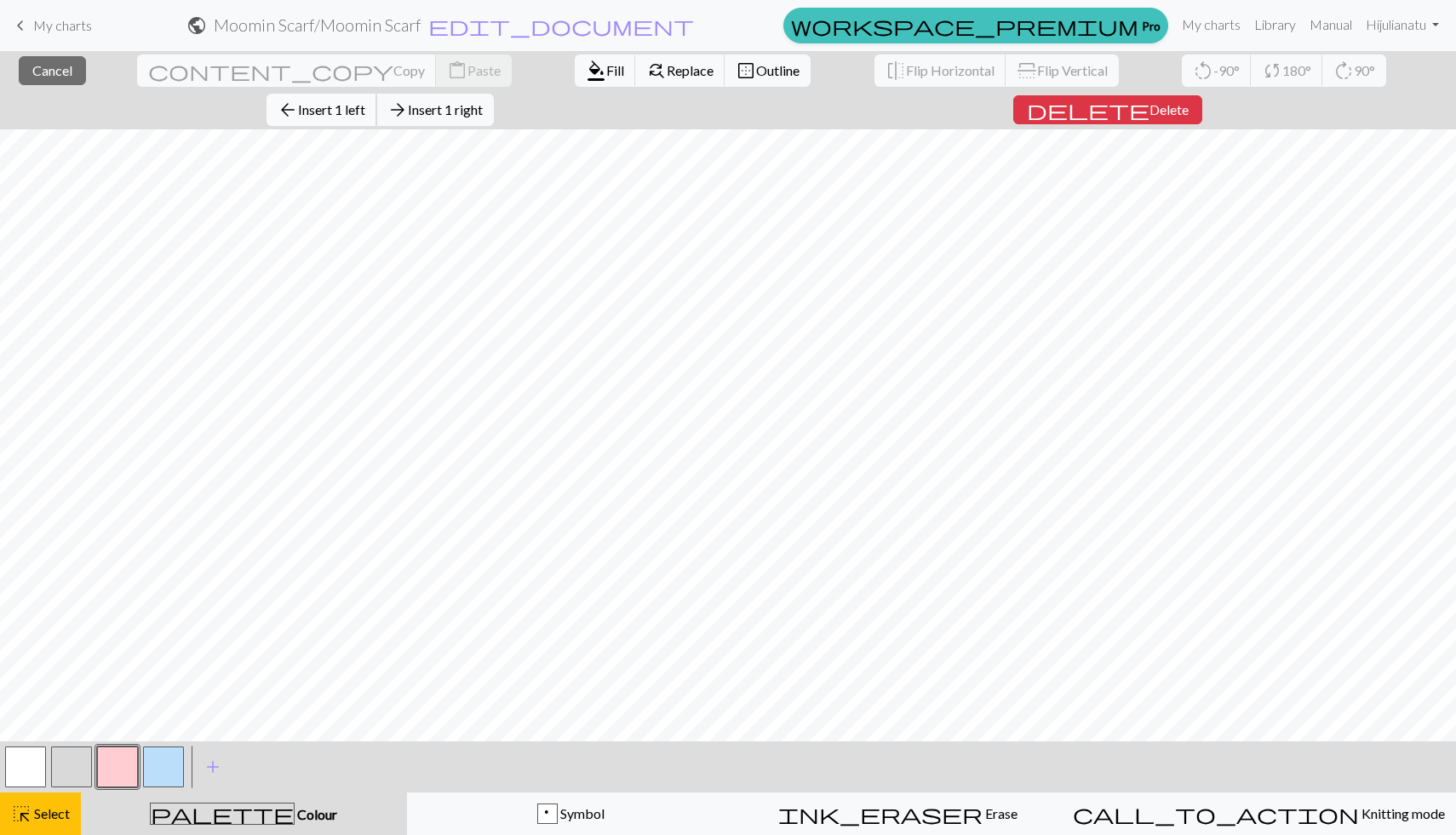 click on "Insert 1 left" at bounding box center (331, 109) 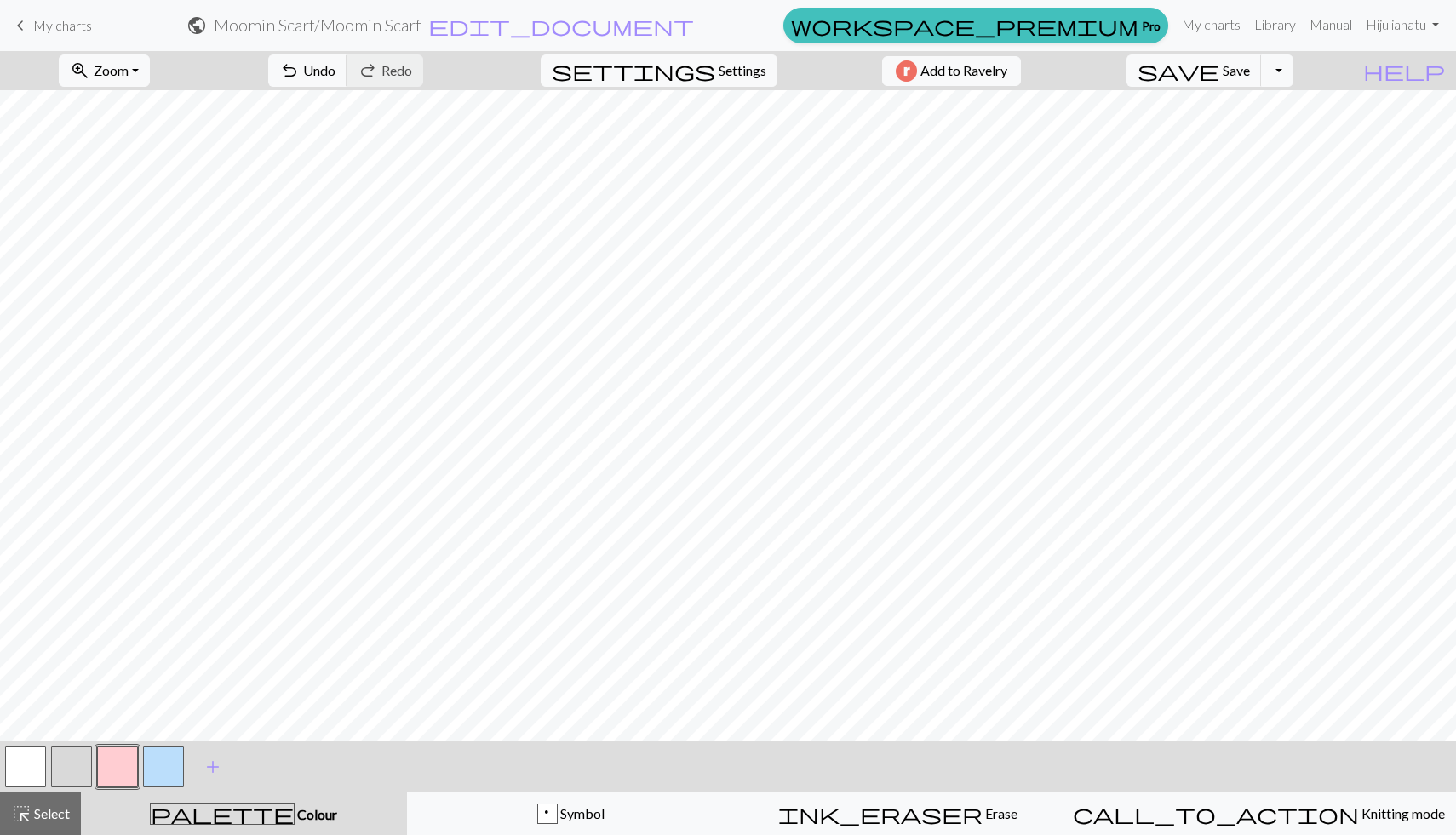 click at bounding box center [118, 767] 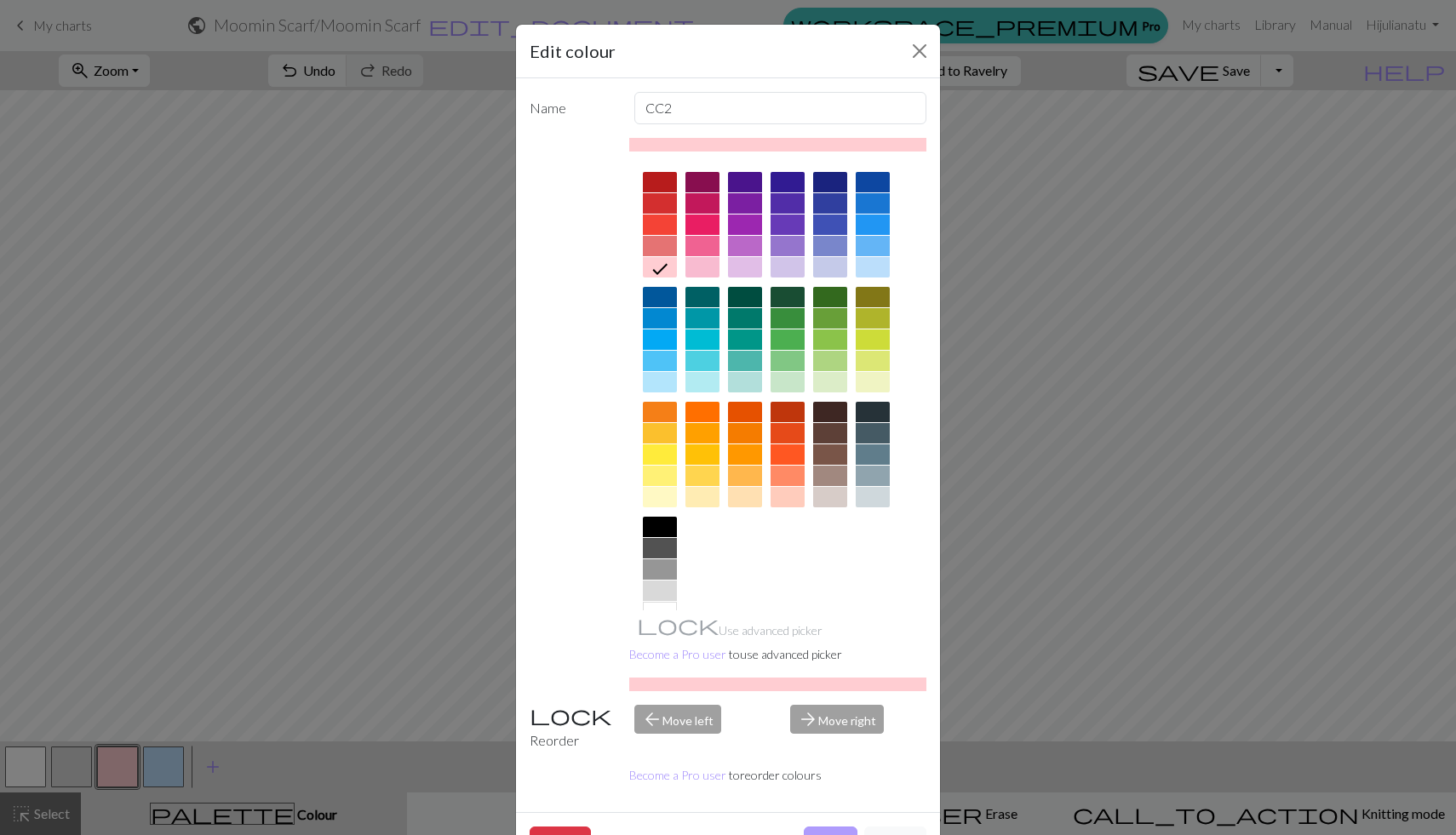 click on "Done" at bounding box center (830, 843) 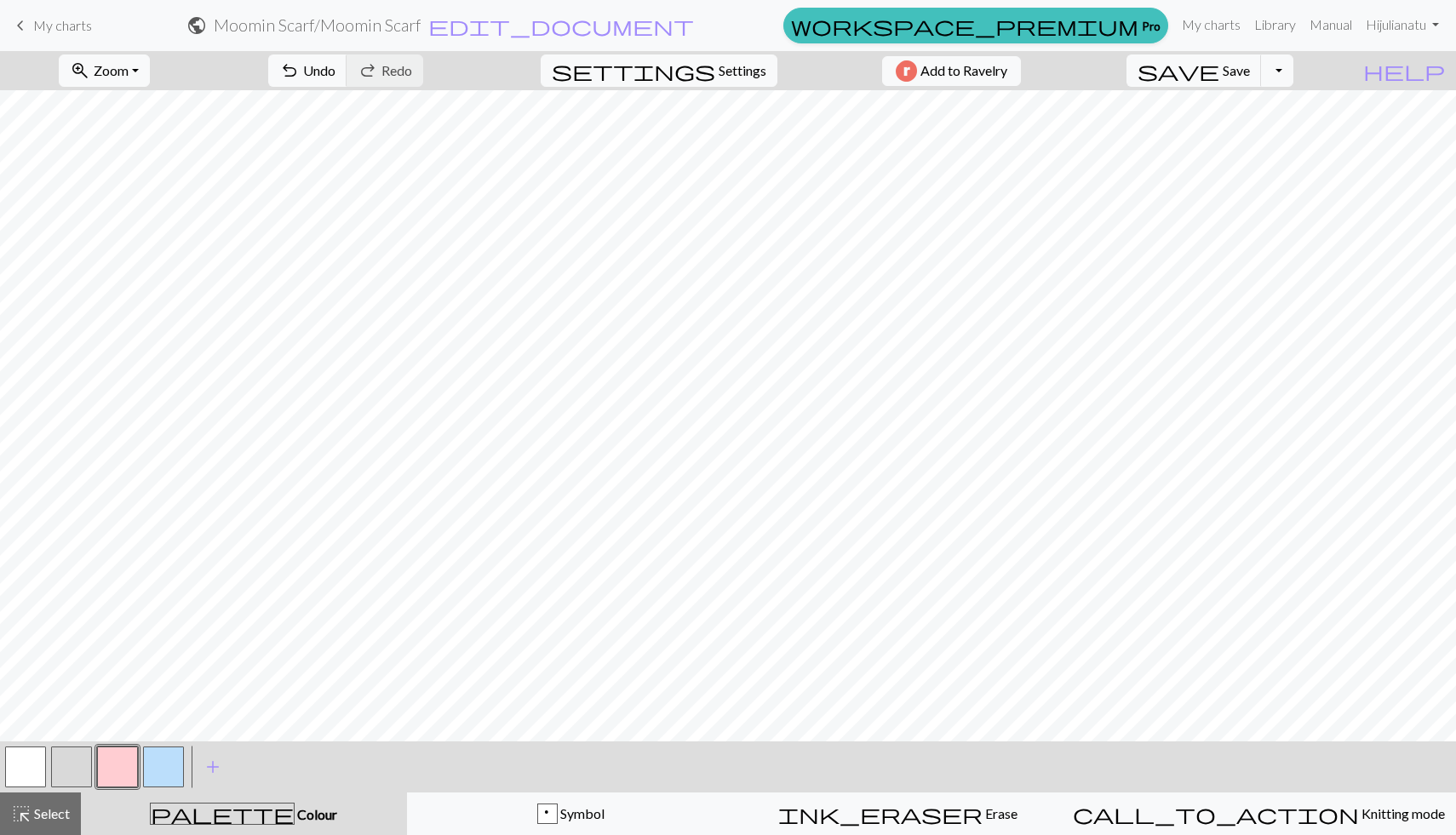 click at bounding box center [163, 767] 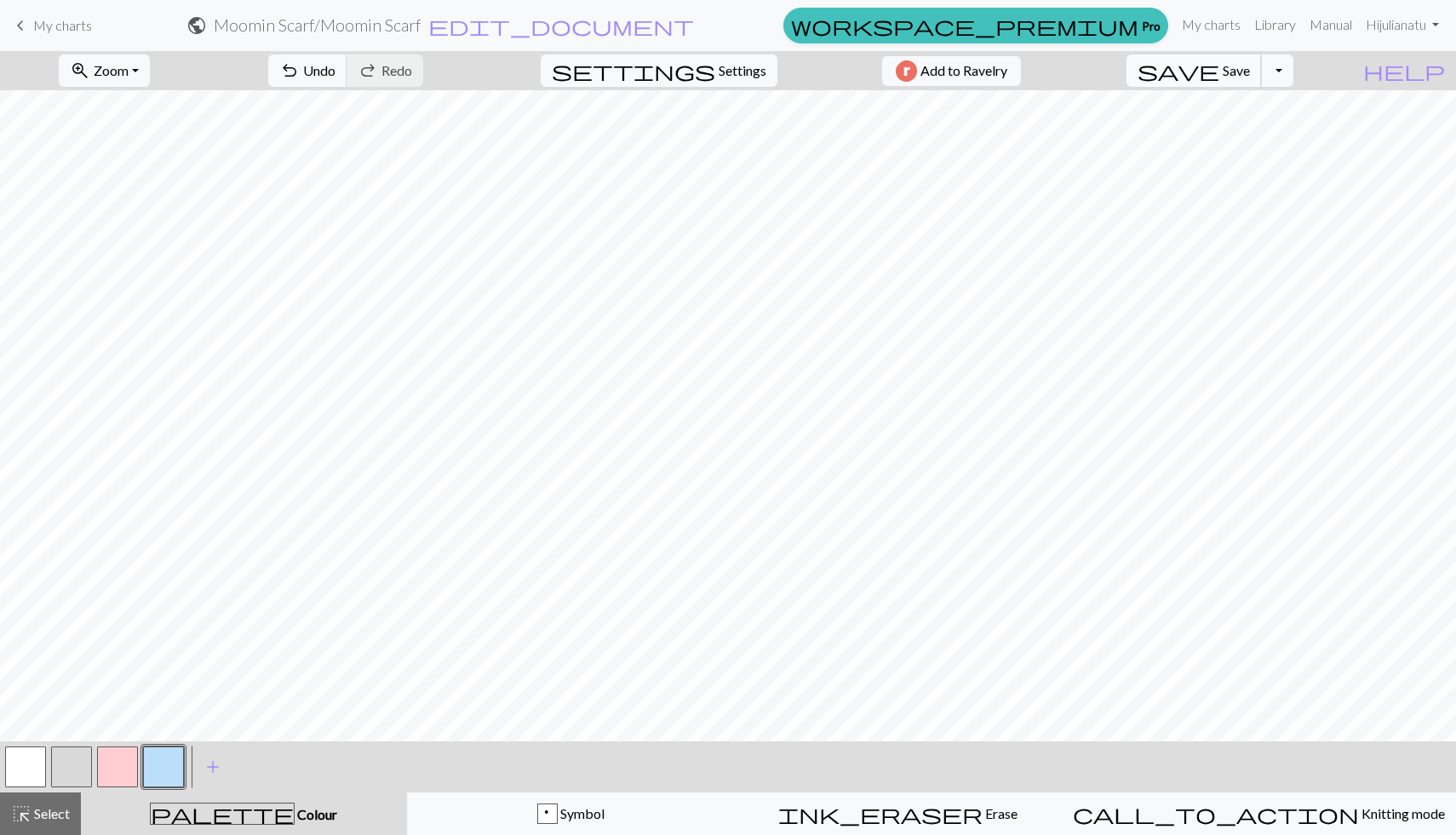 click on "Save" at bounding box center [1236, 70] 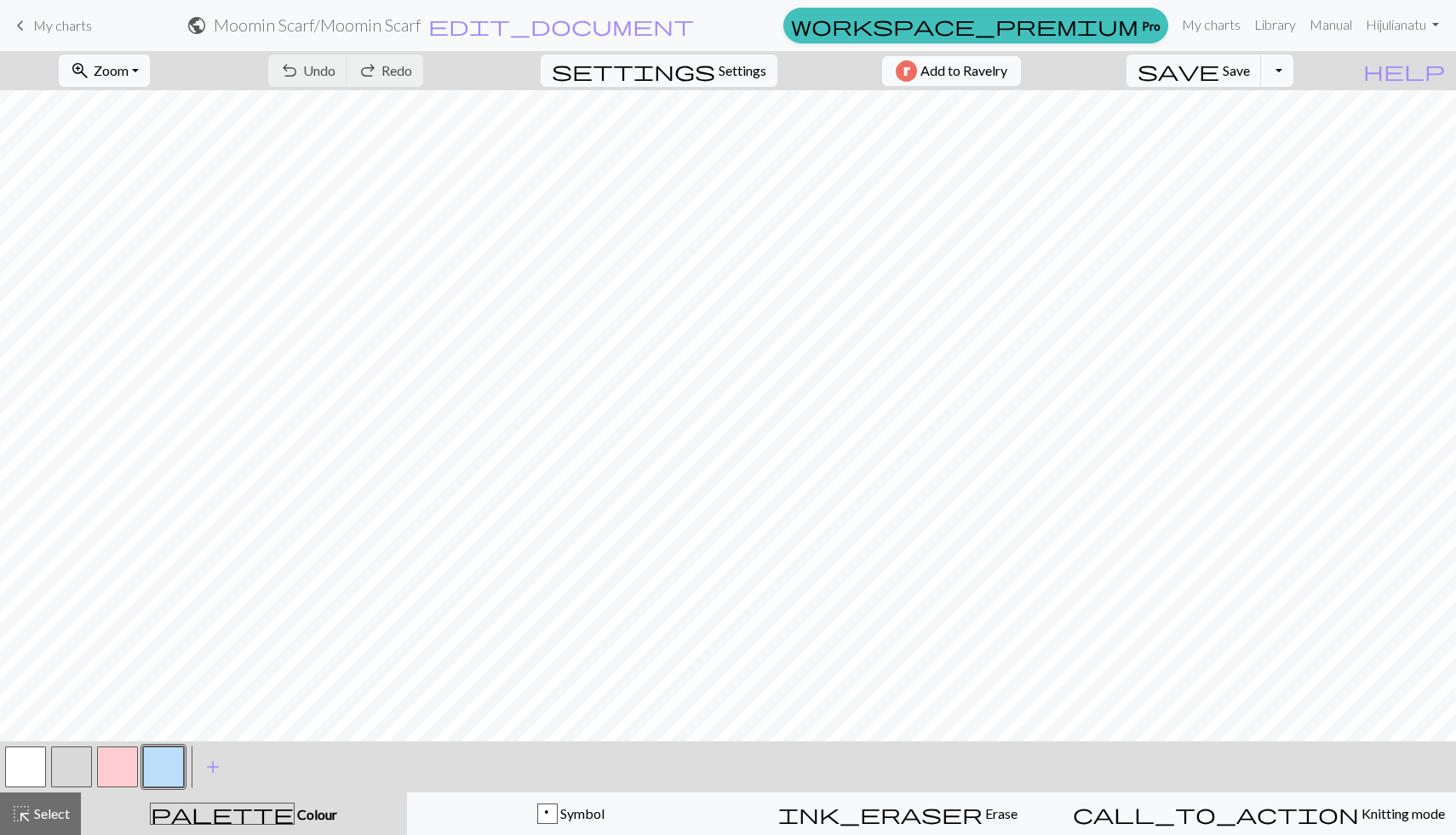 click at bounding box center [26, 767] 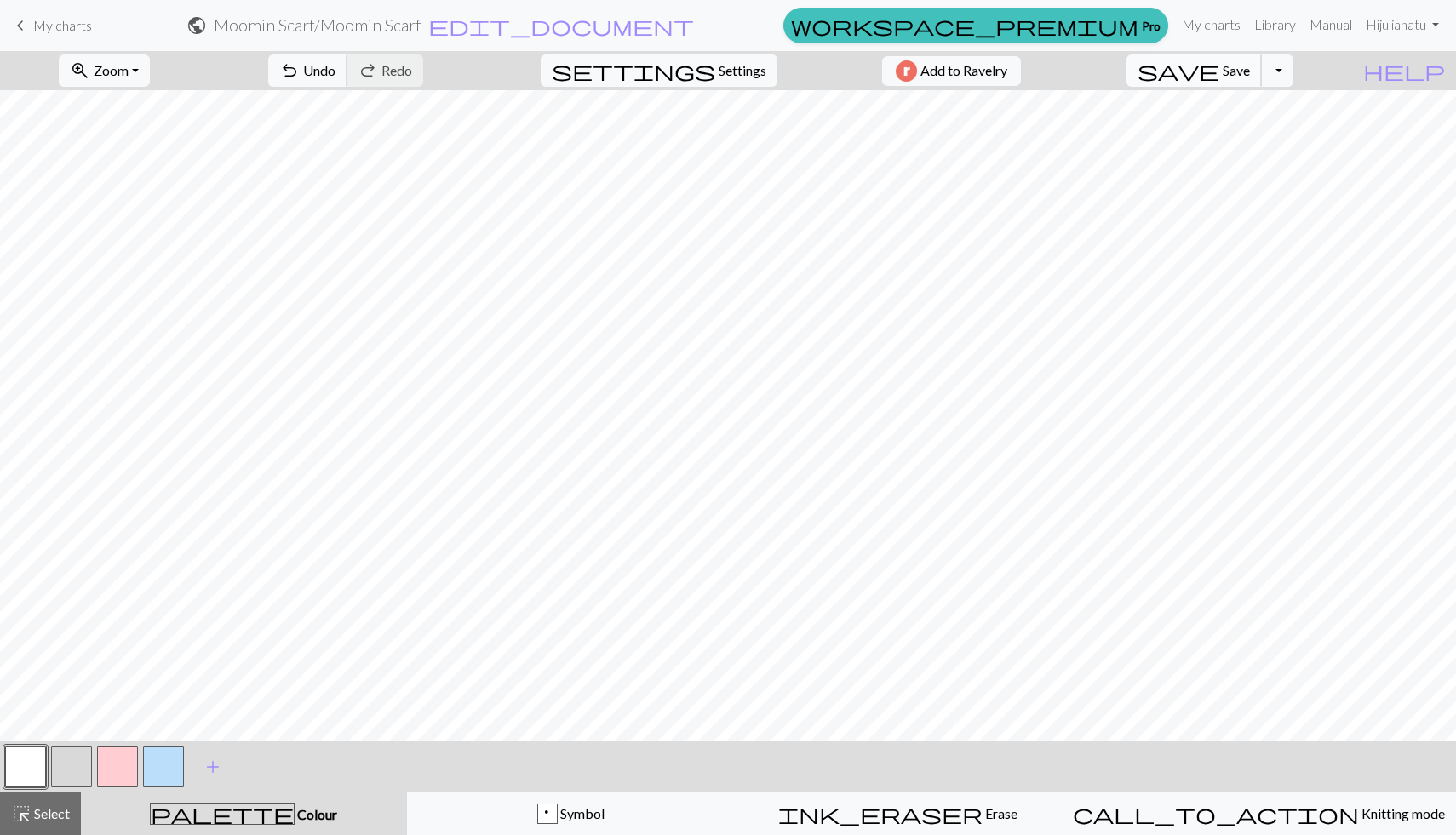 click on "save Save Save" at bounding box center [1194, 71] 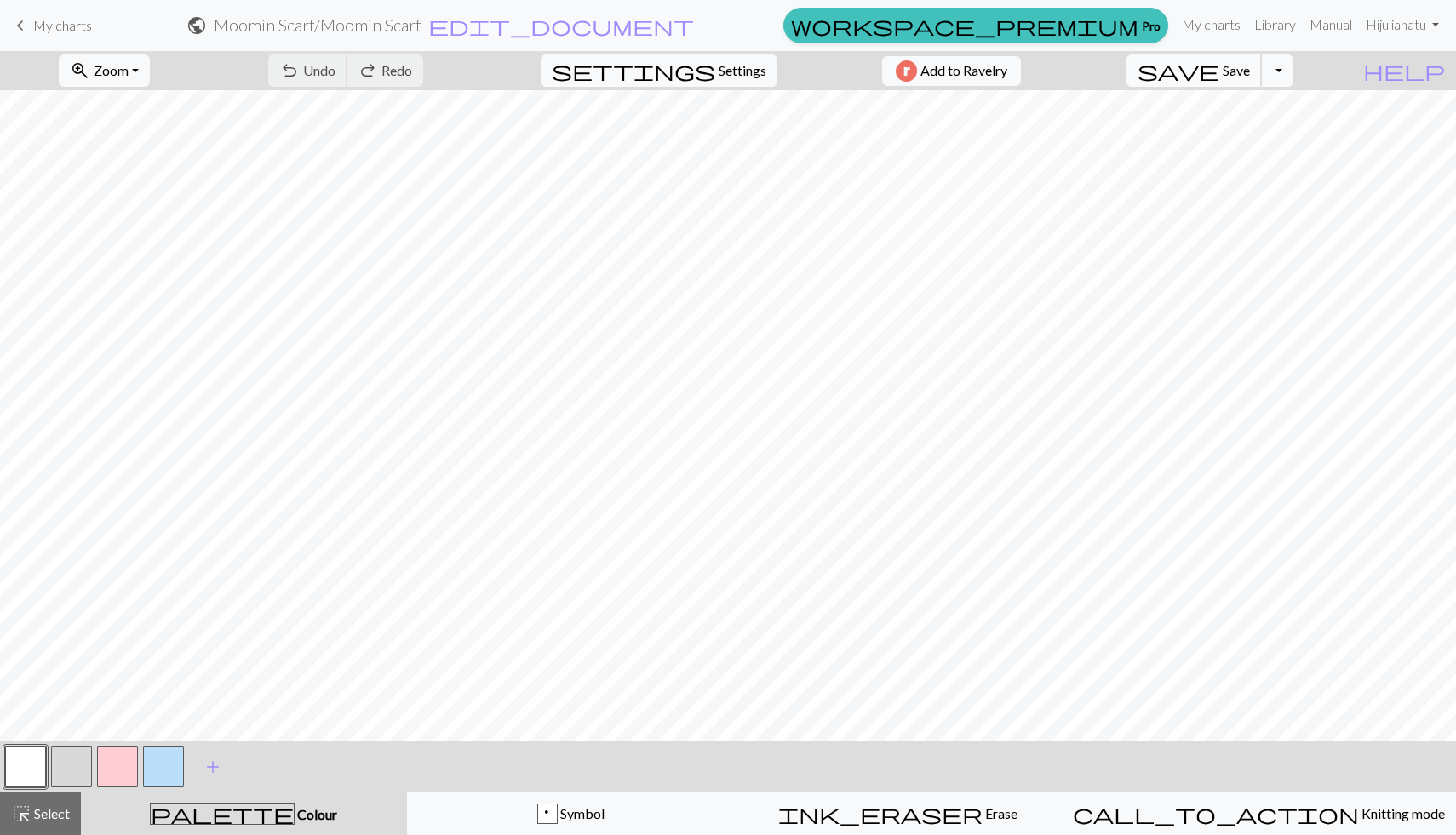 scroll, scrollTop: 787, scrollLeft: 0, axis: vertical 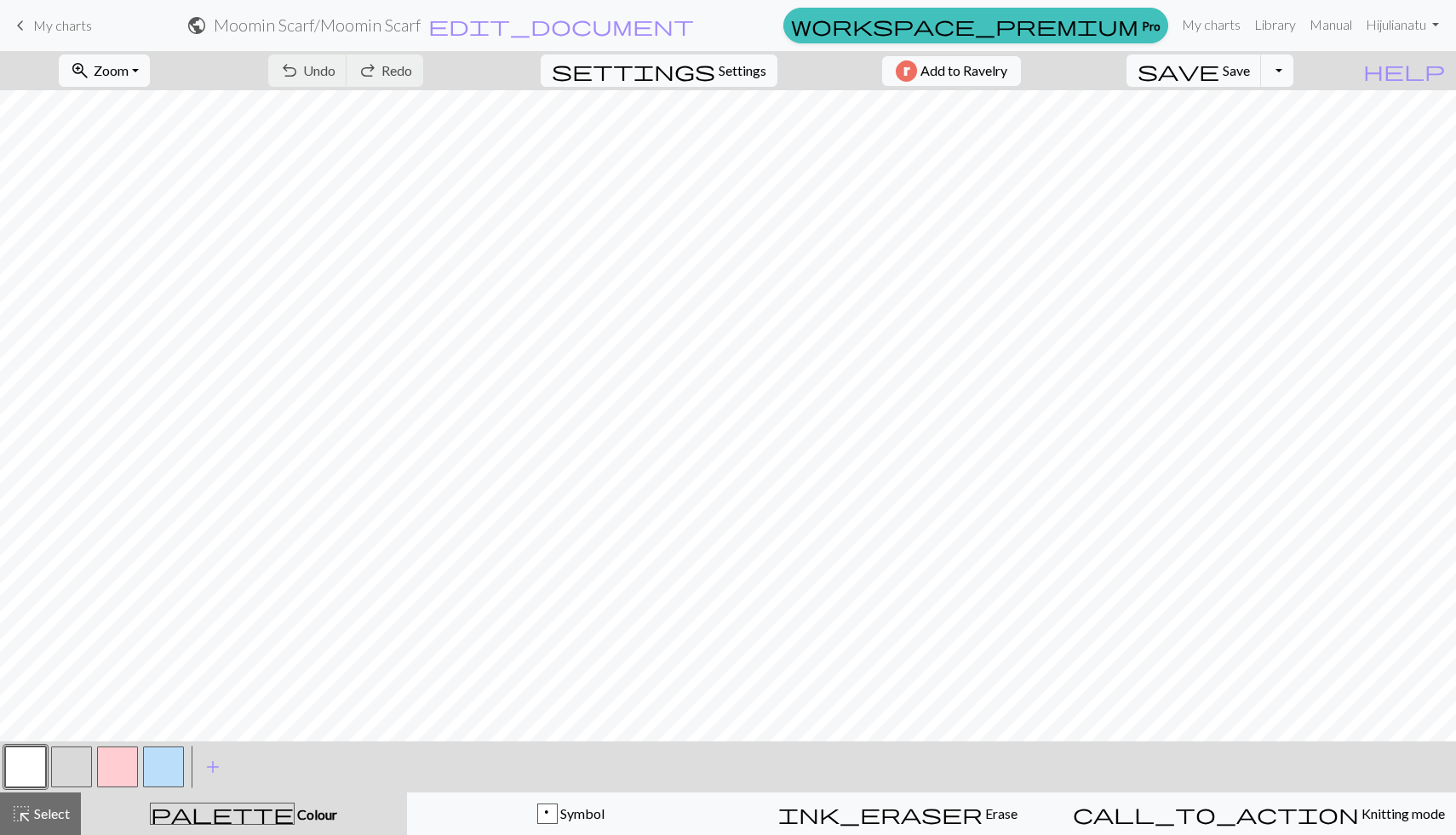 click at bounding box center [118, 767] 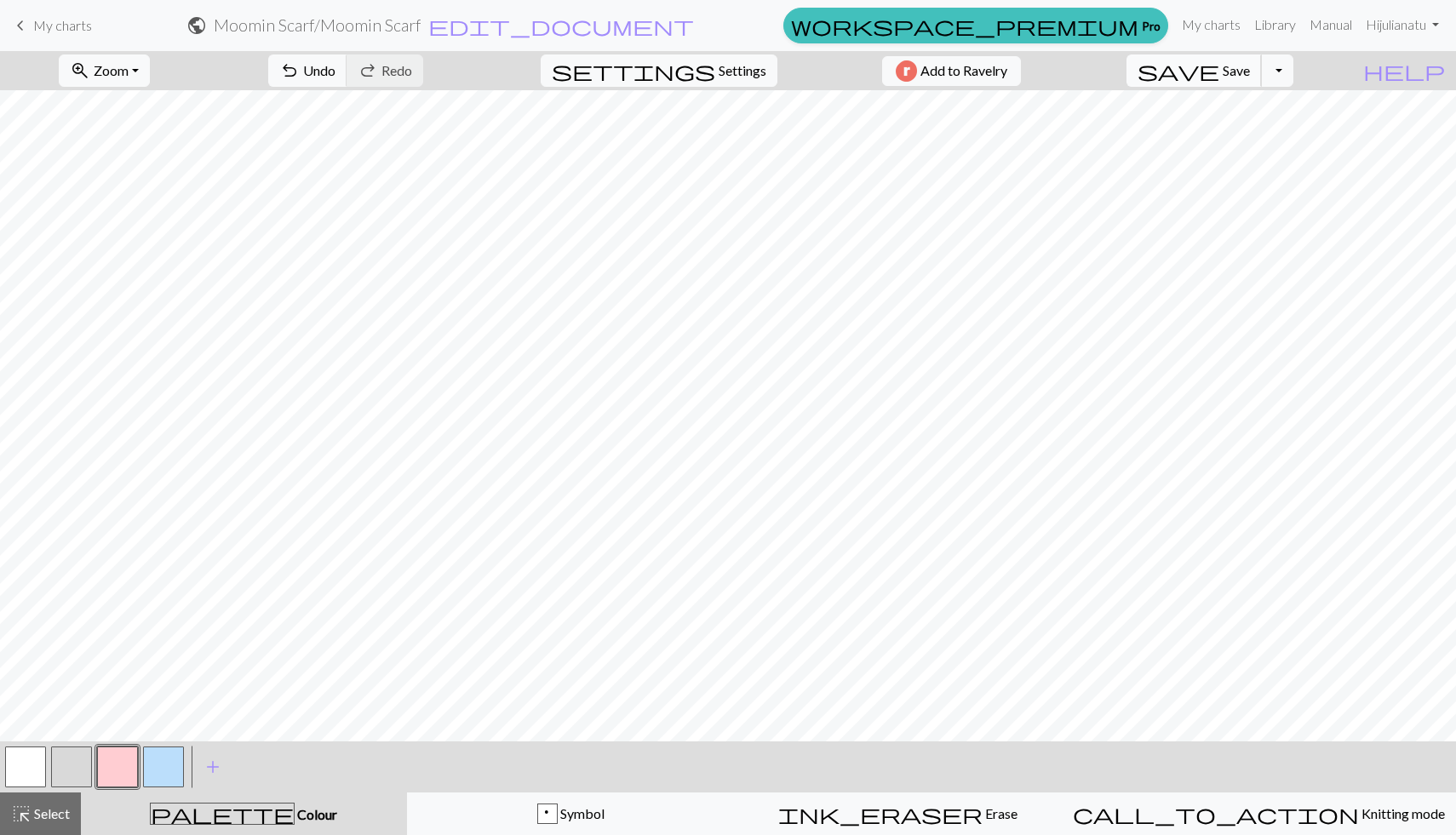 click on "save Save Save" at bounding box center [1194, 71] 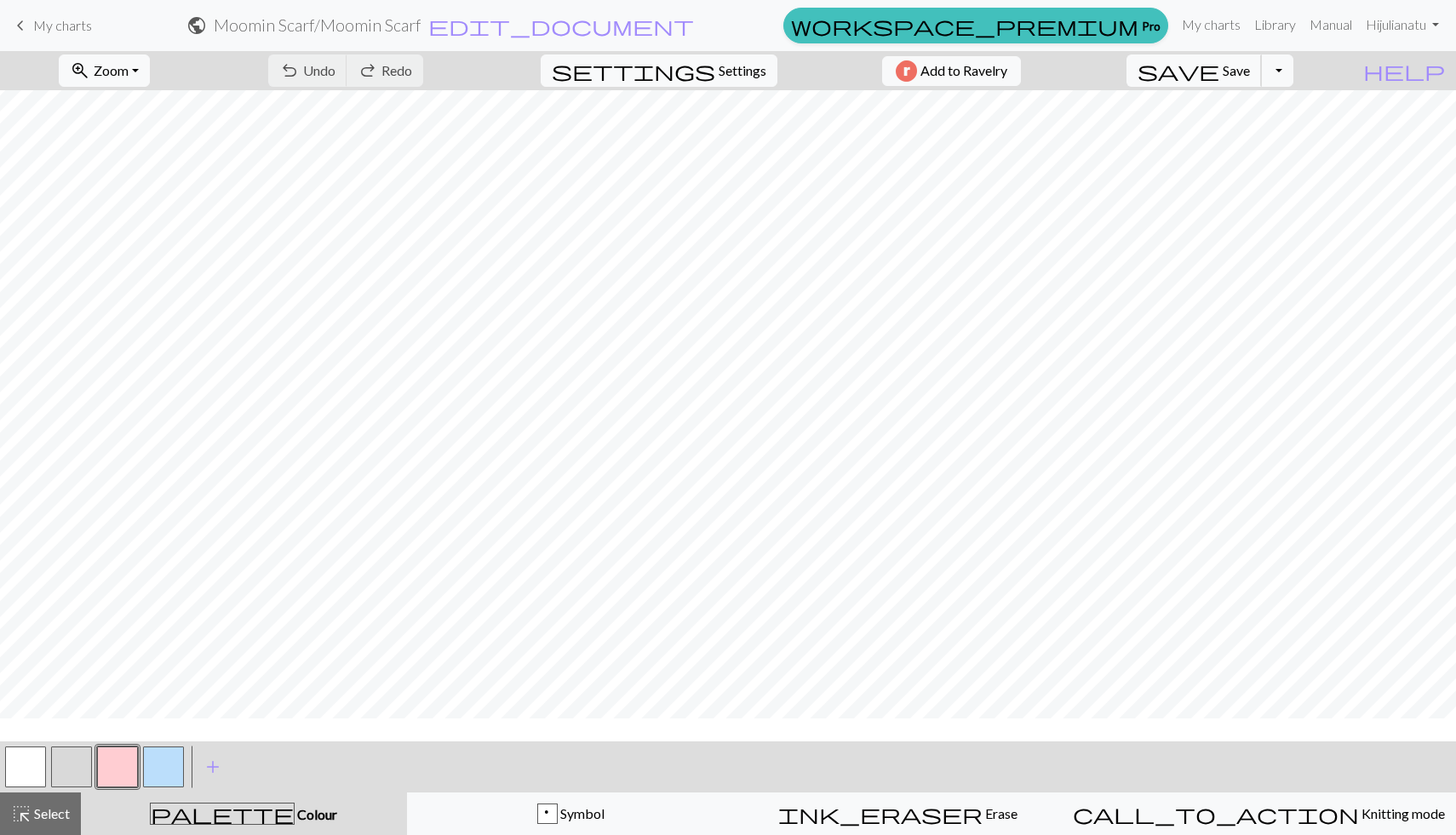 scroll, scrollTop: 605, scrollLeft: 0, axis: vertical 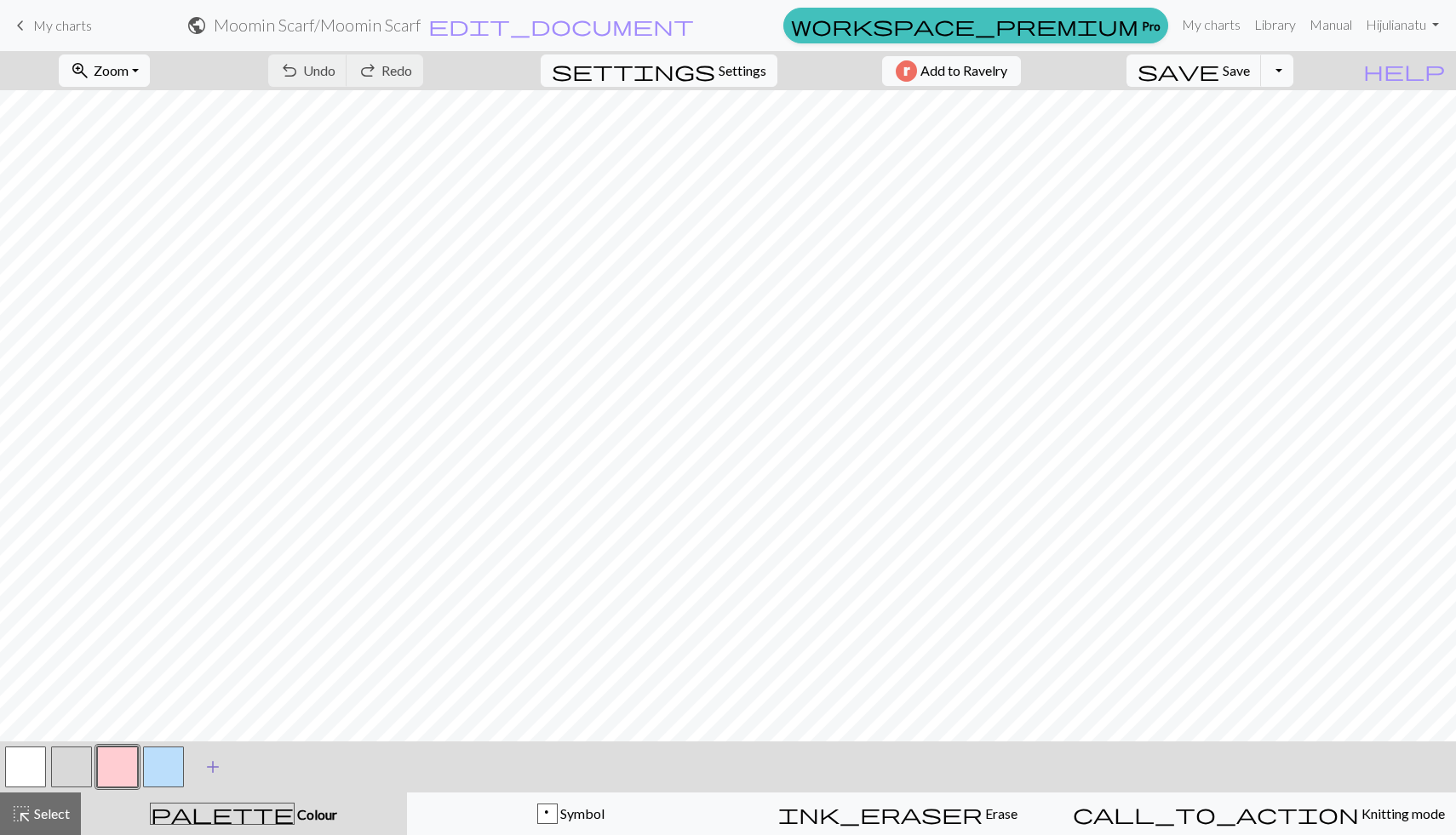 click on "add" at bounding box center (213, 767) 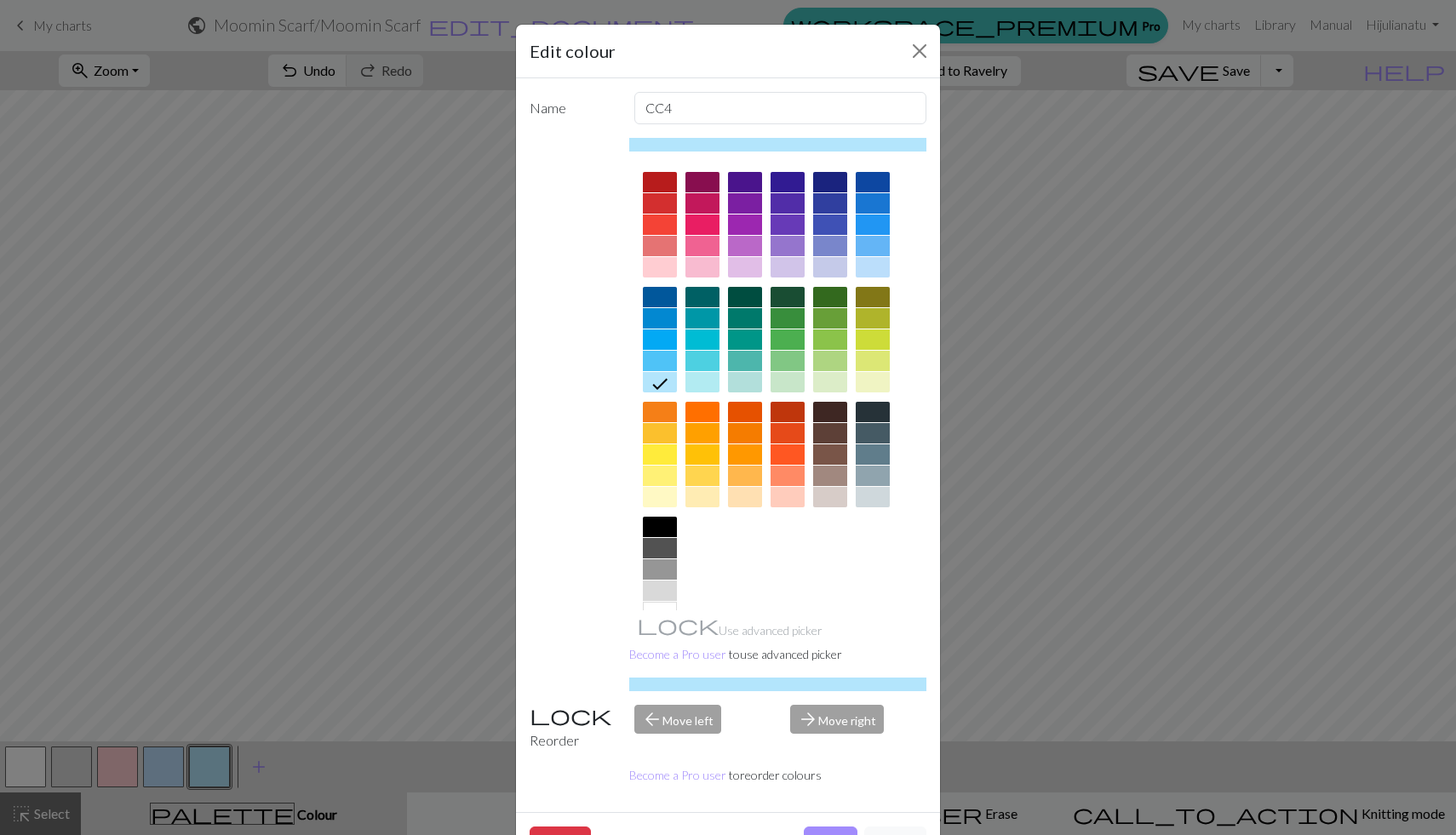 click at bounding box center (830, 455) 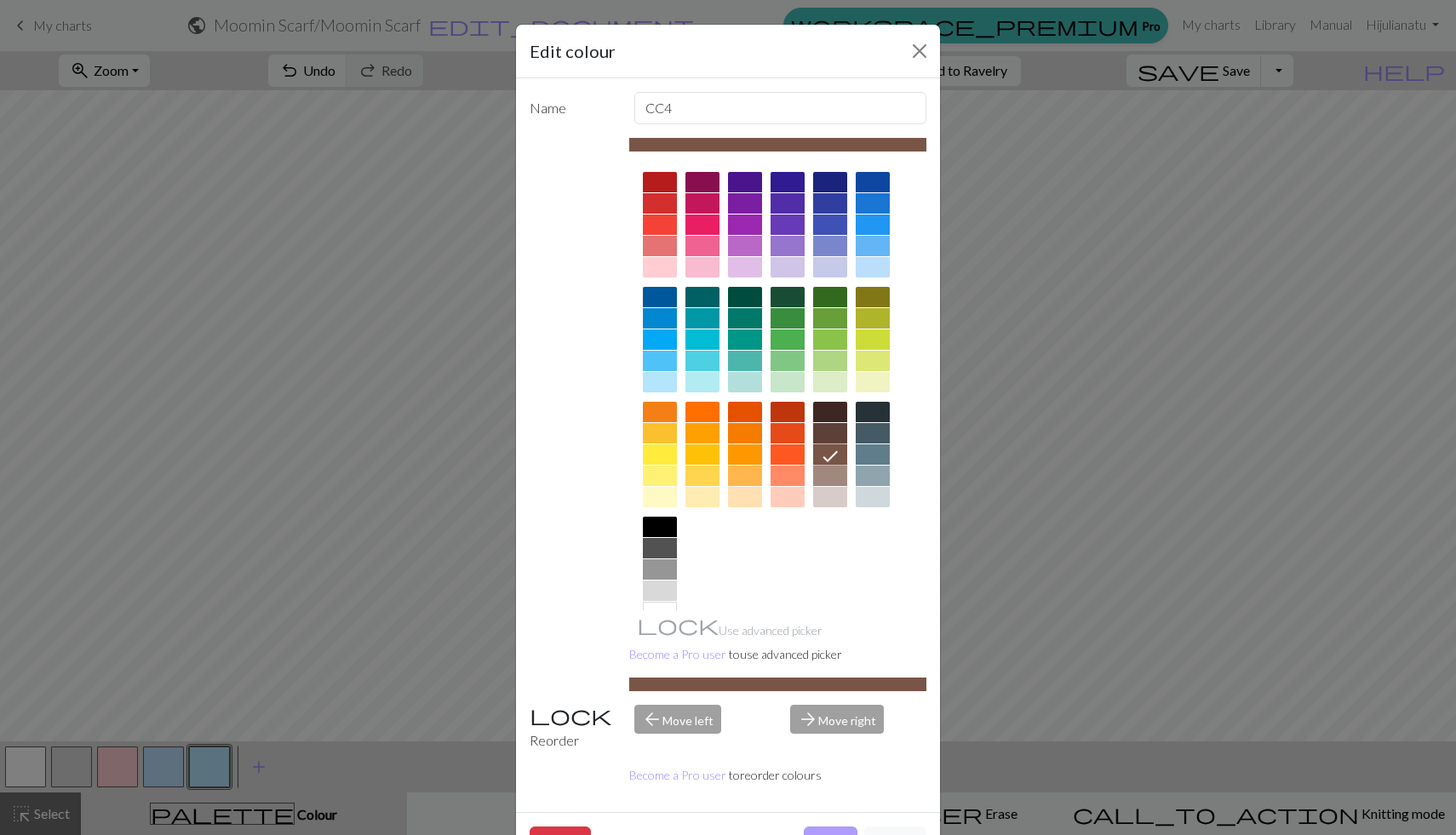 click on "Done" at bounding box center [830, 843] 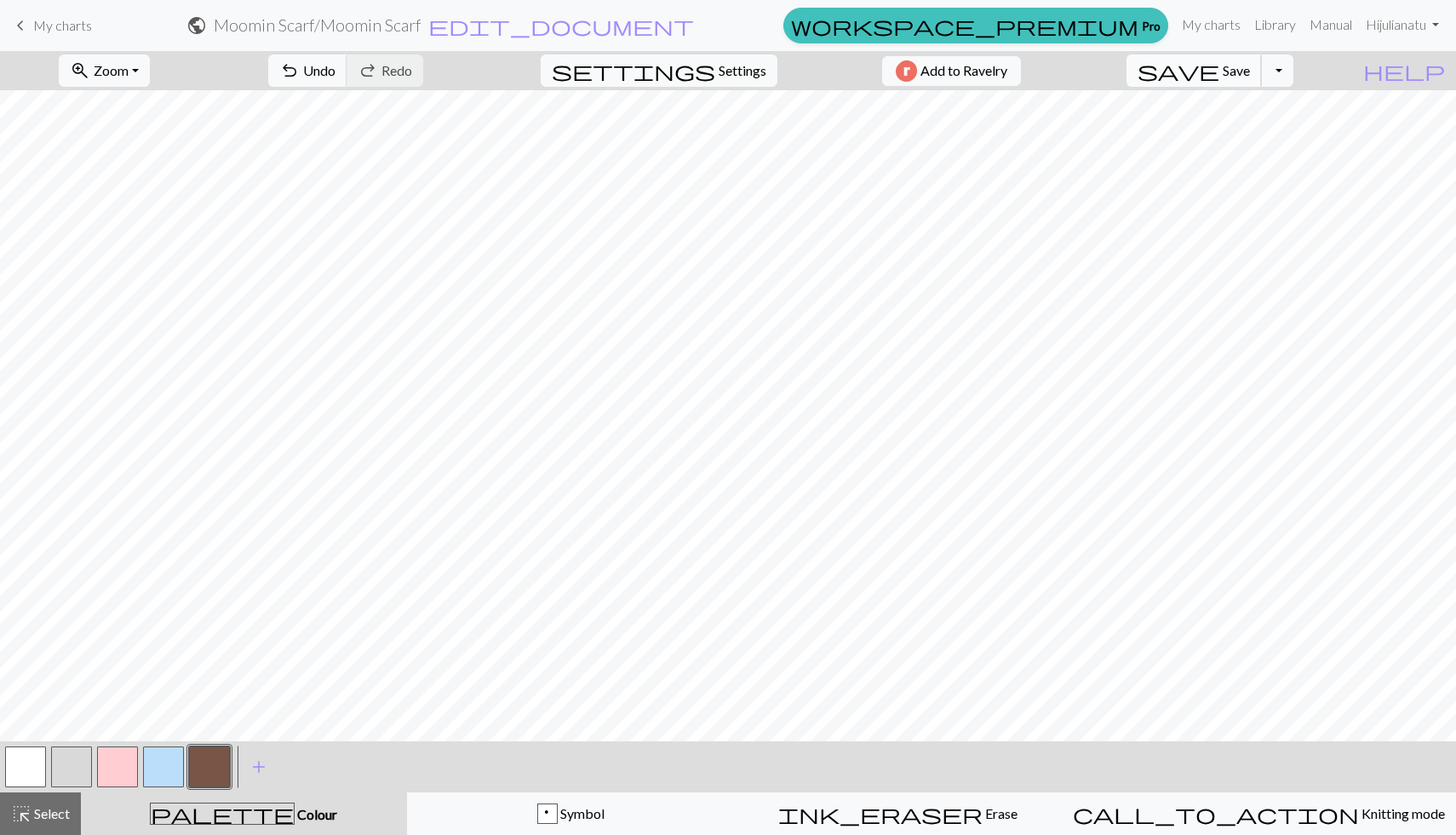 click on "Save" at bounding box center (1236, 70) 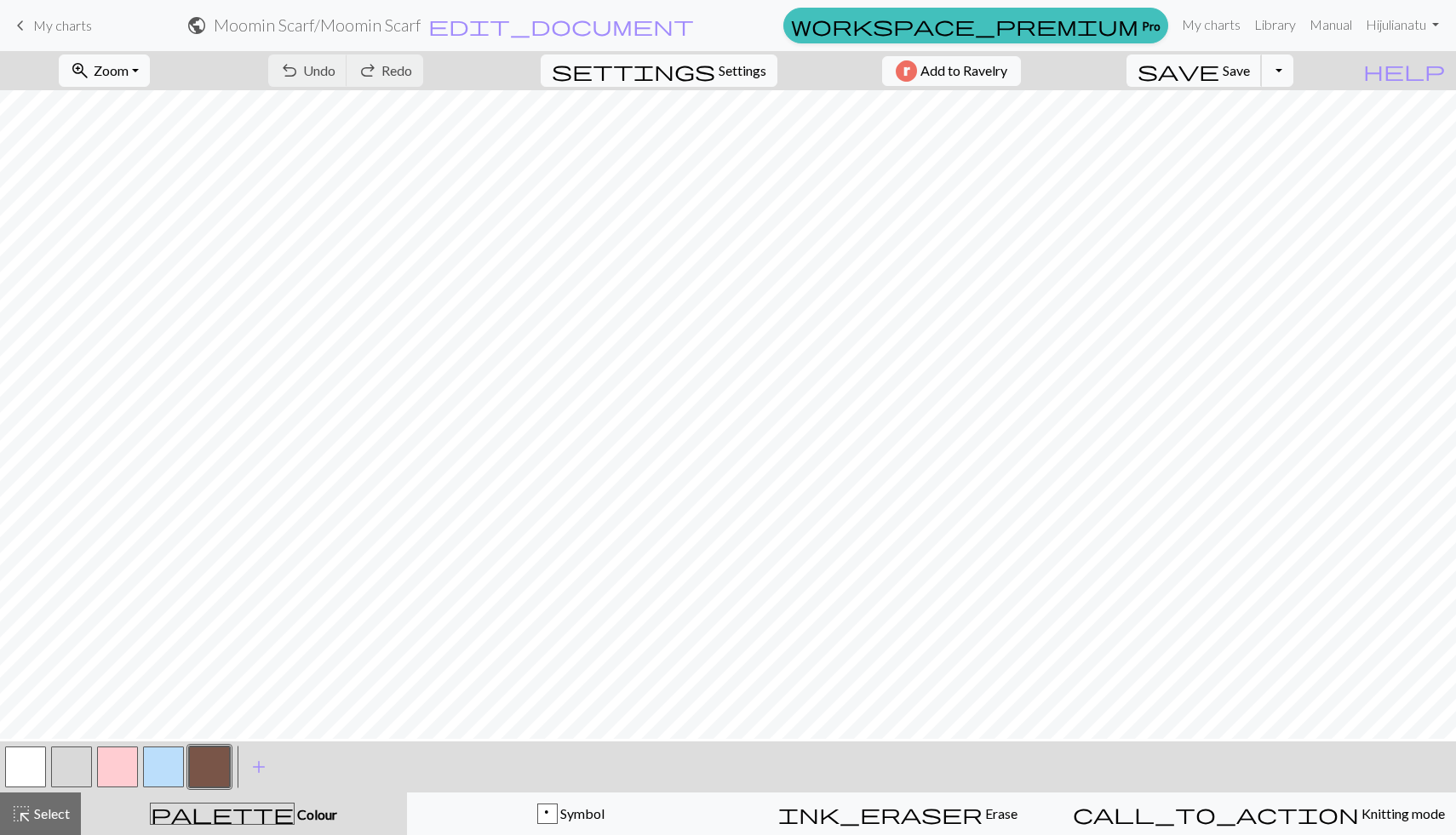 scroll, scrollTop: 625, scrollLeft: 0, axis: vertical 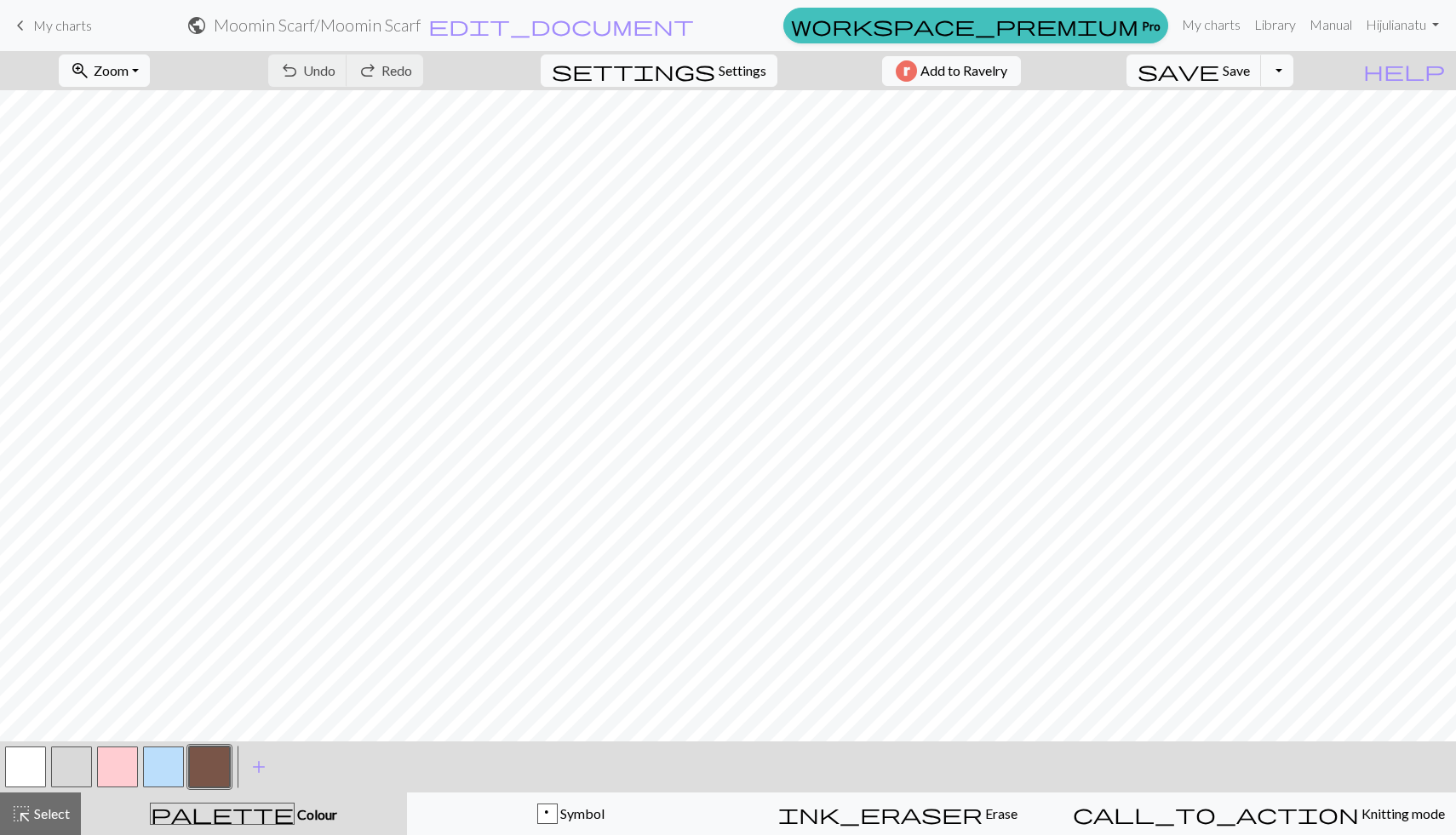 click at bounding box center (118, 767) 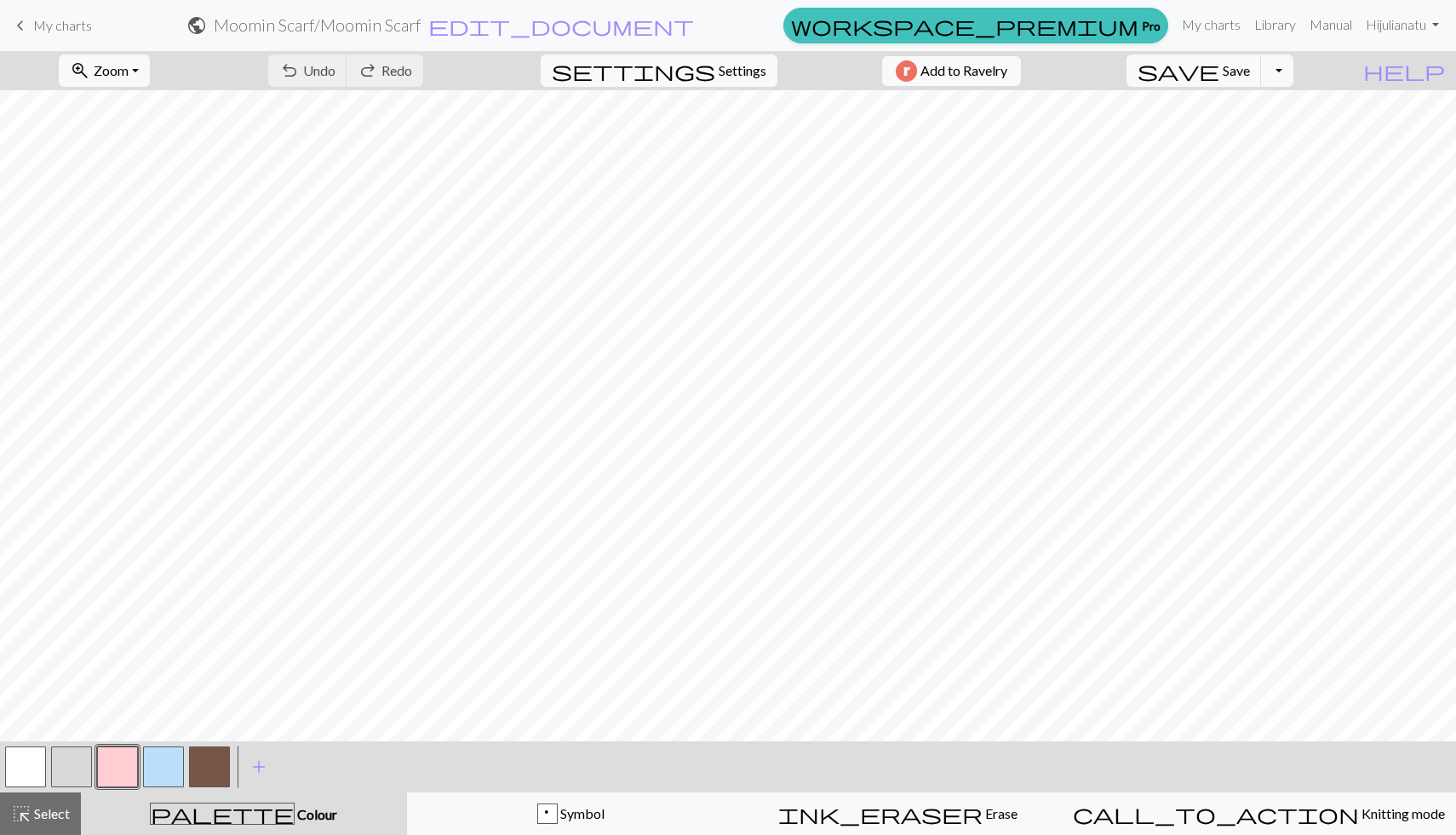 scroll, scrollTop: 500, scrollLeft: 0, axis: vertical 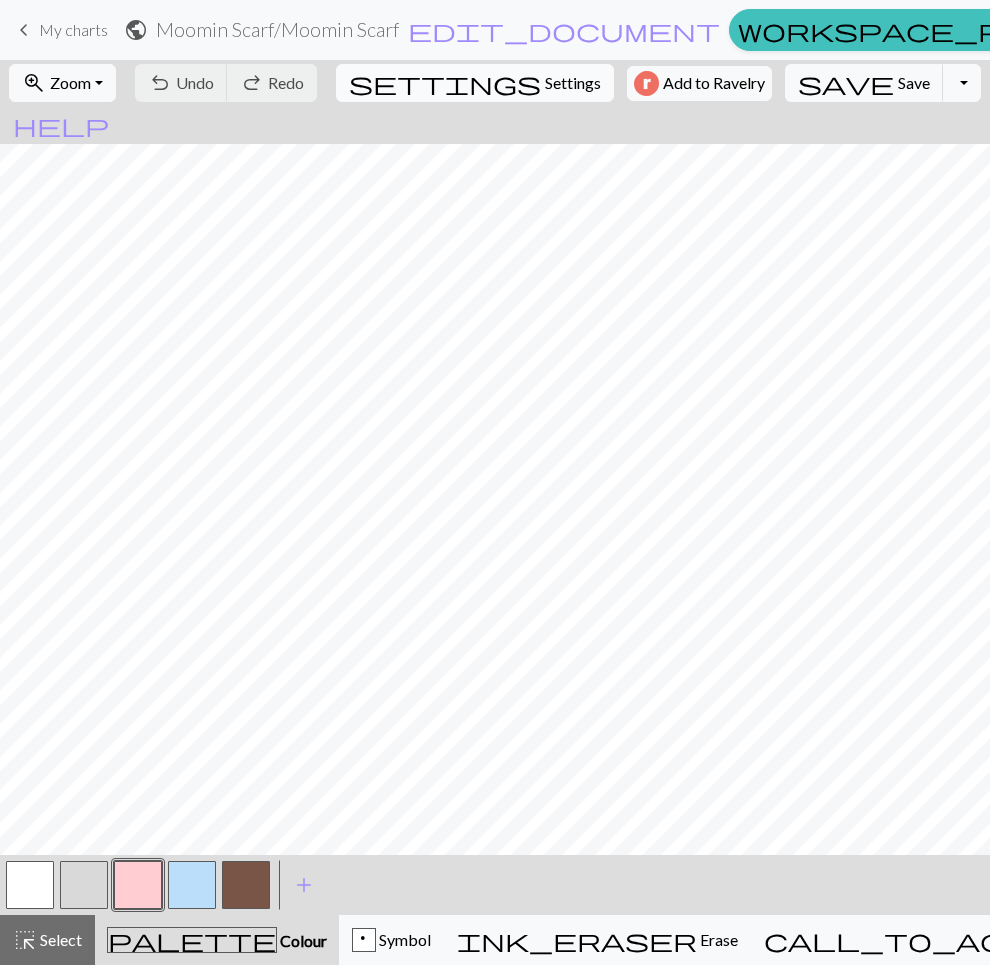 click on "settings" at bounding box center [445, 83] 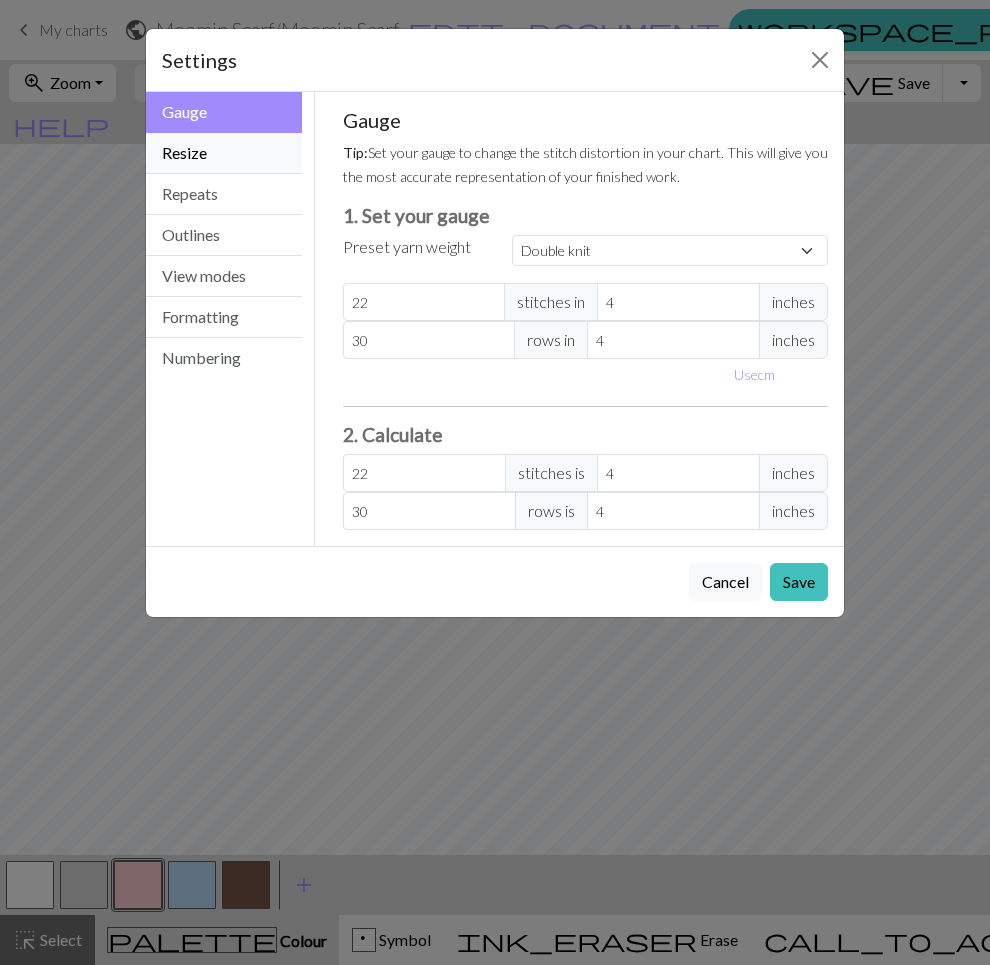 click on "Resize" at bounding box center [224, 153] 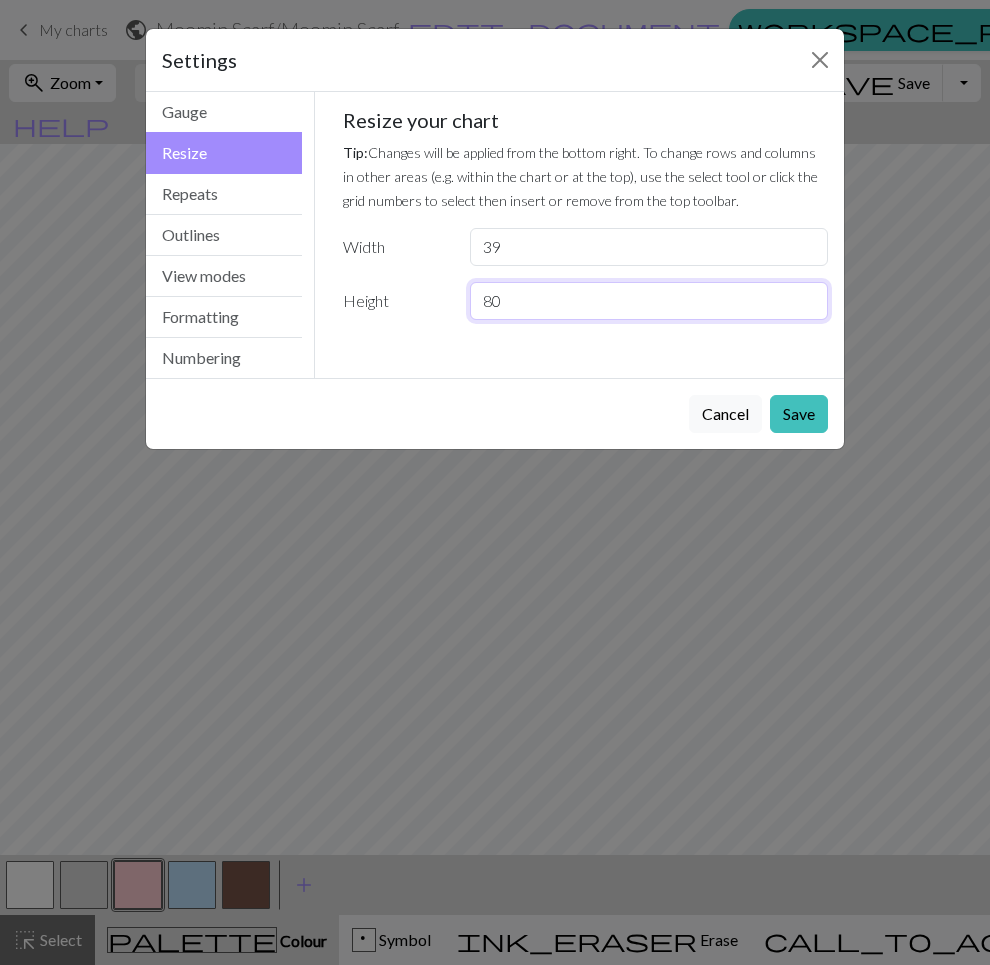 drag, startPoint x: 506, startPoint y: 300, endPoint x: 425, endPoint y: 300, distance: 81 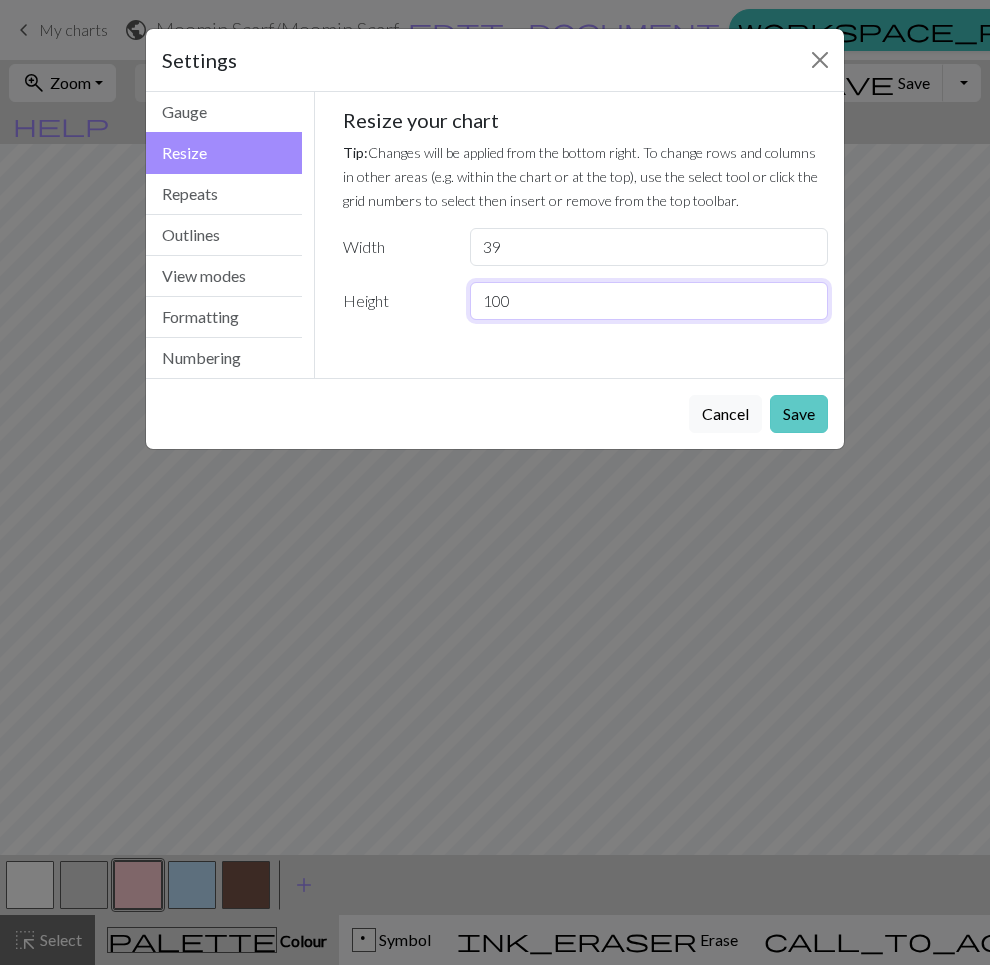 type on "100" 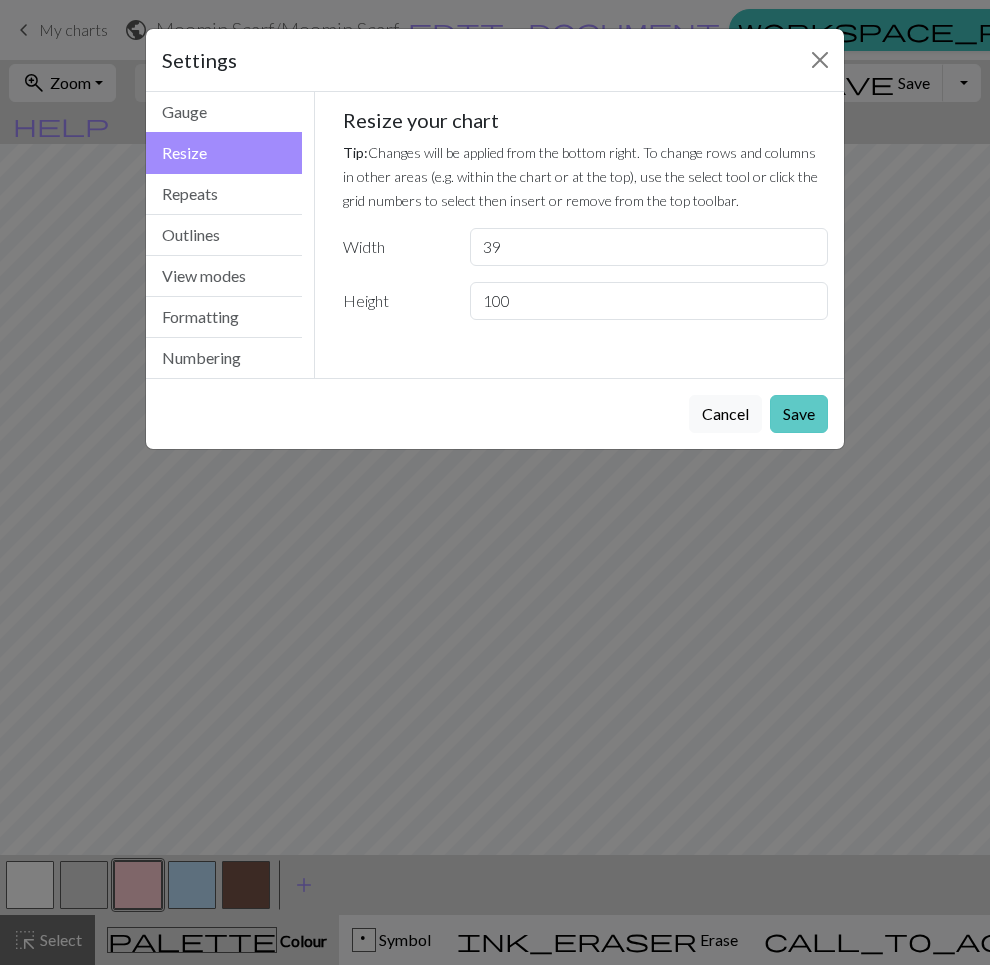 click on "Save" at bounding box center (799, 414) 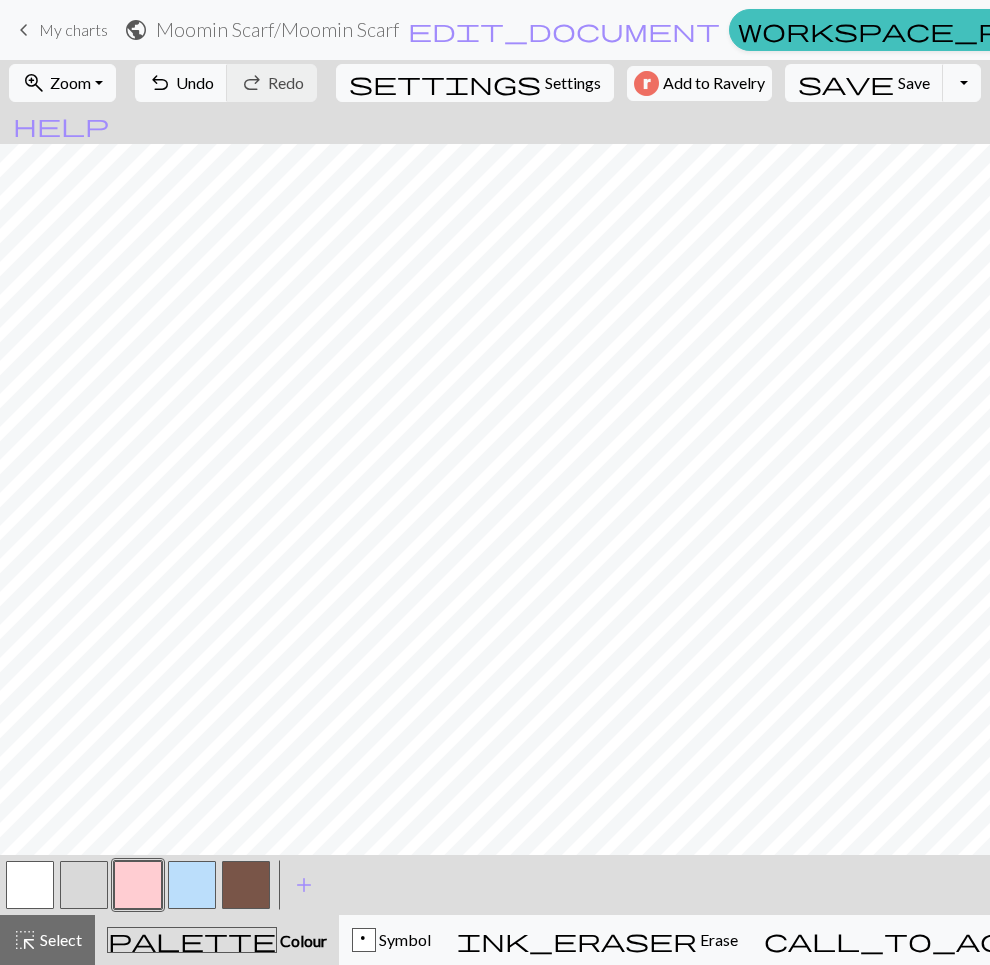 scroll, scrollTop: 1340, scrollLeft: 0, axis: vertical 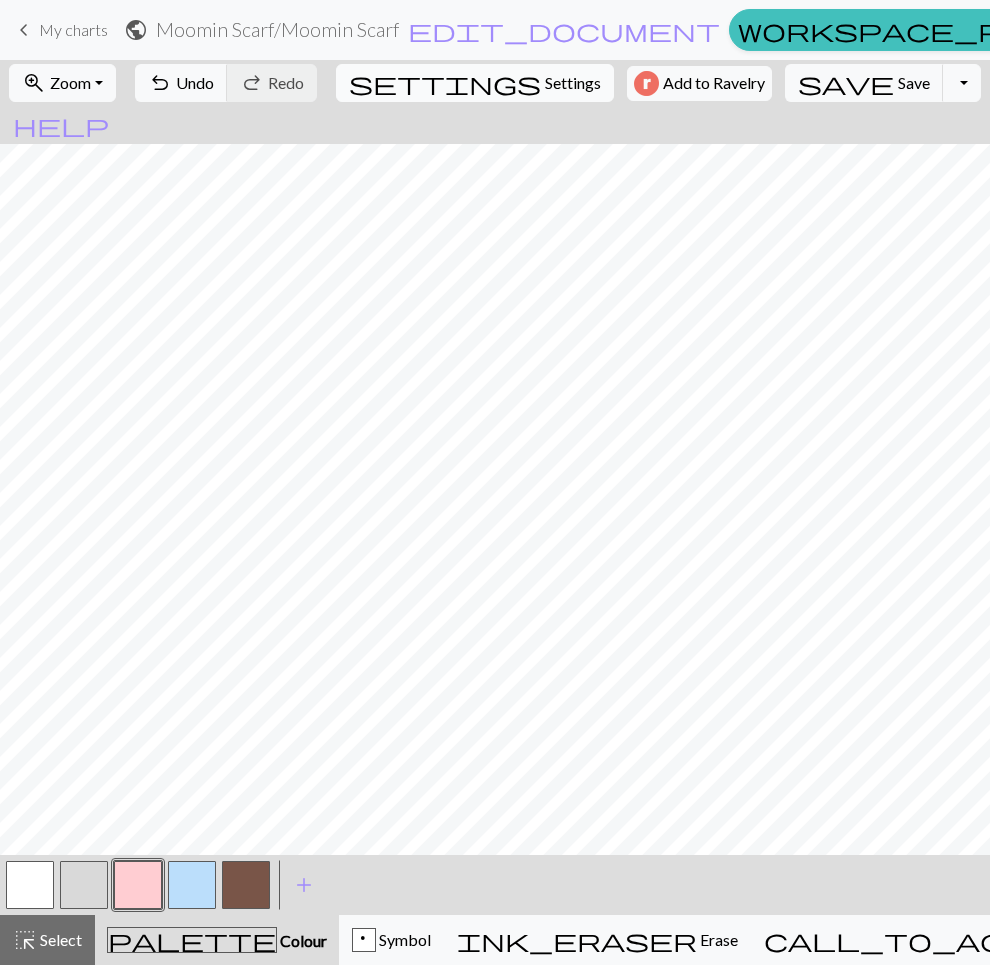 click on "Settings" at bounding box center (573, 83) 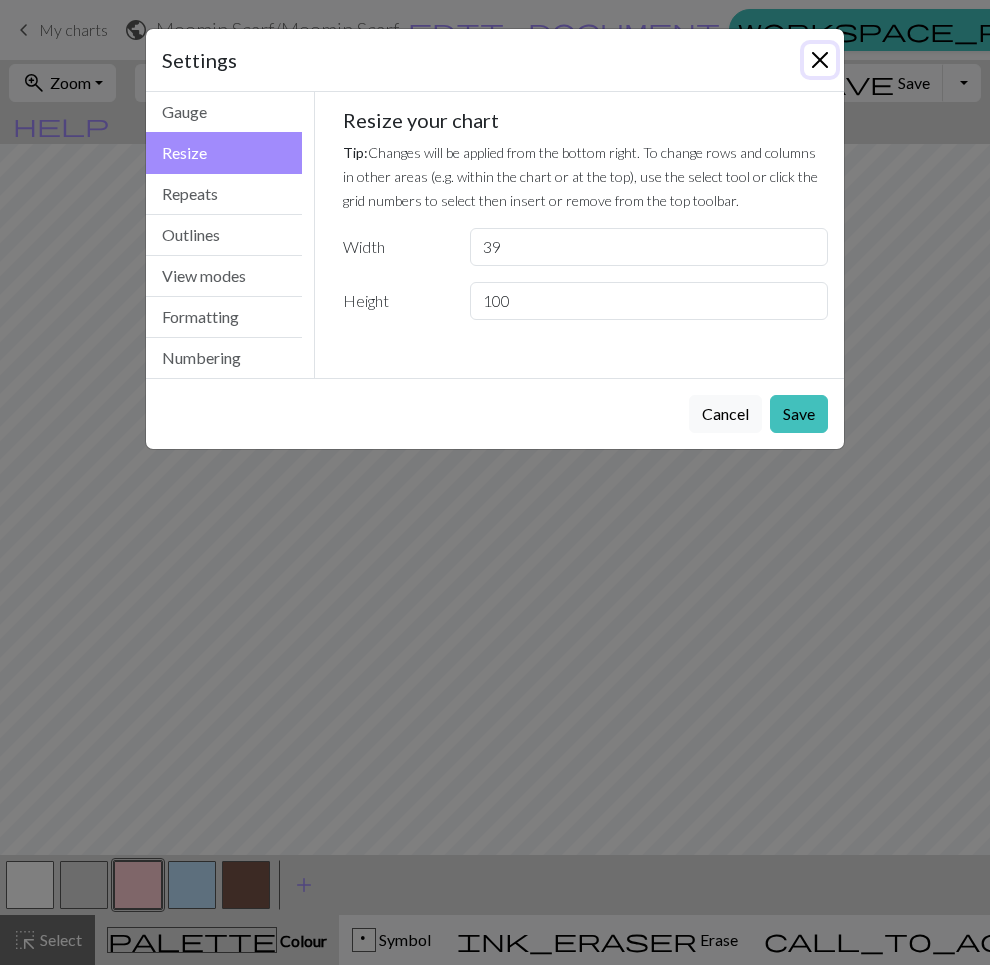 click at bounding box center (820, 60) 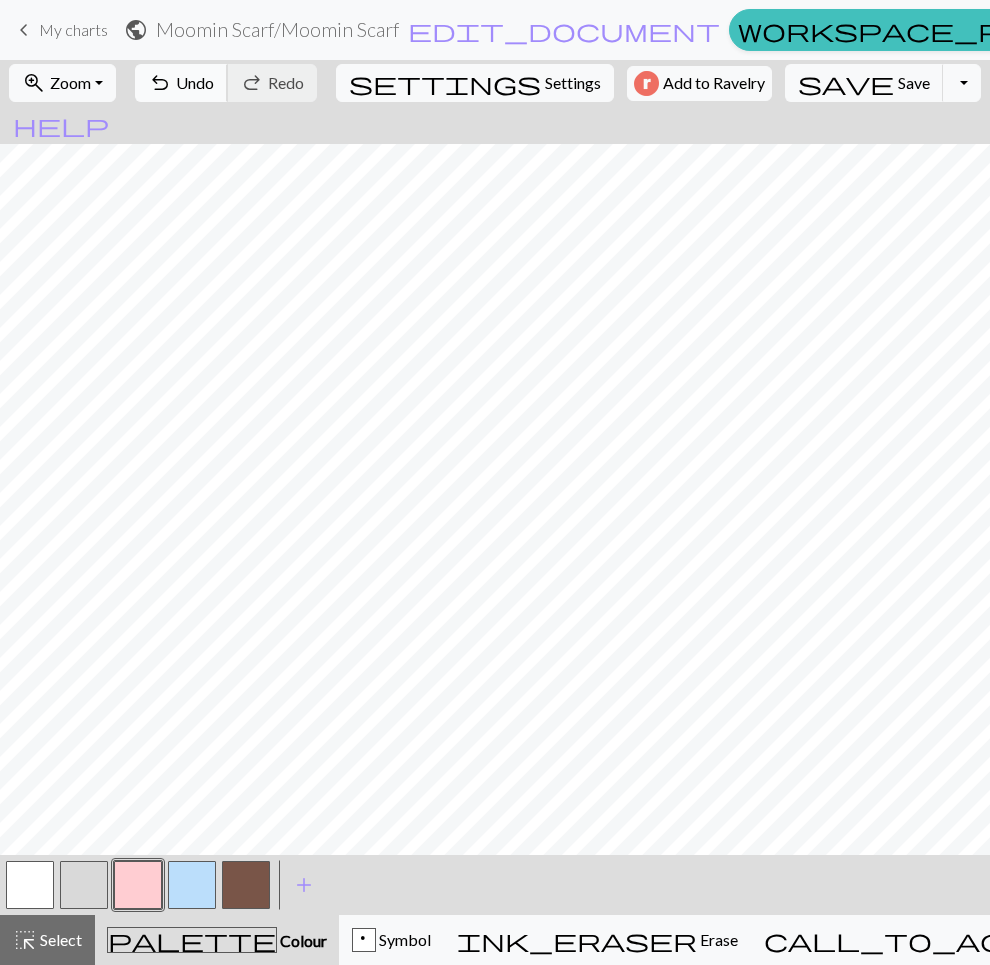 click on "undo" at bounding box center [160, 83] 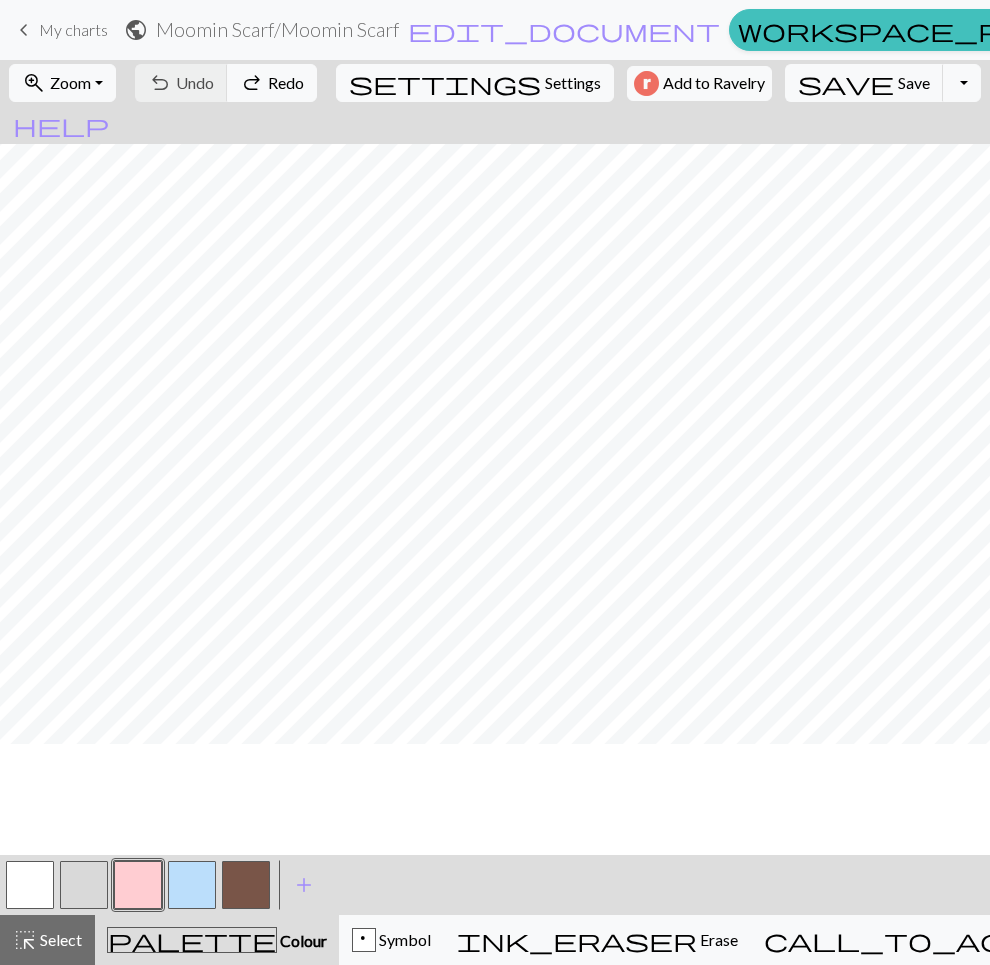 scroll, scrollTop: 941, scrollLeft: 0, axis: vertical 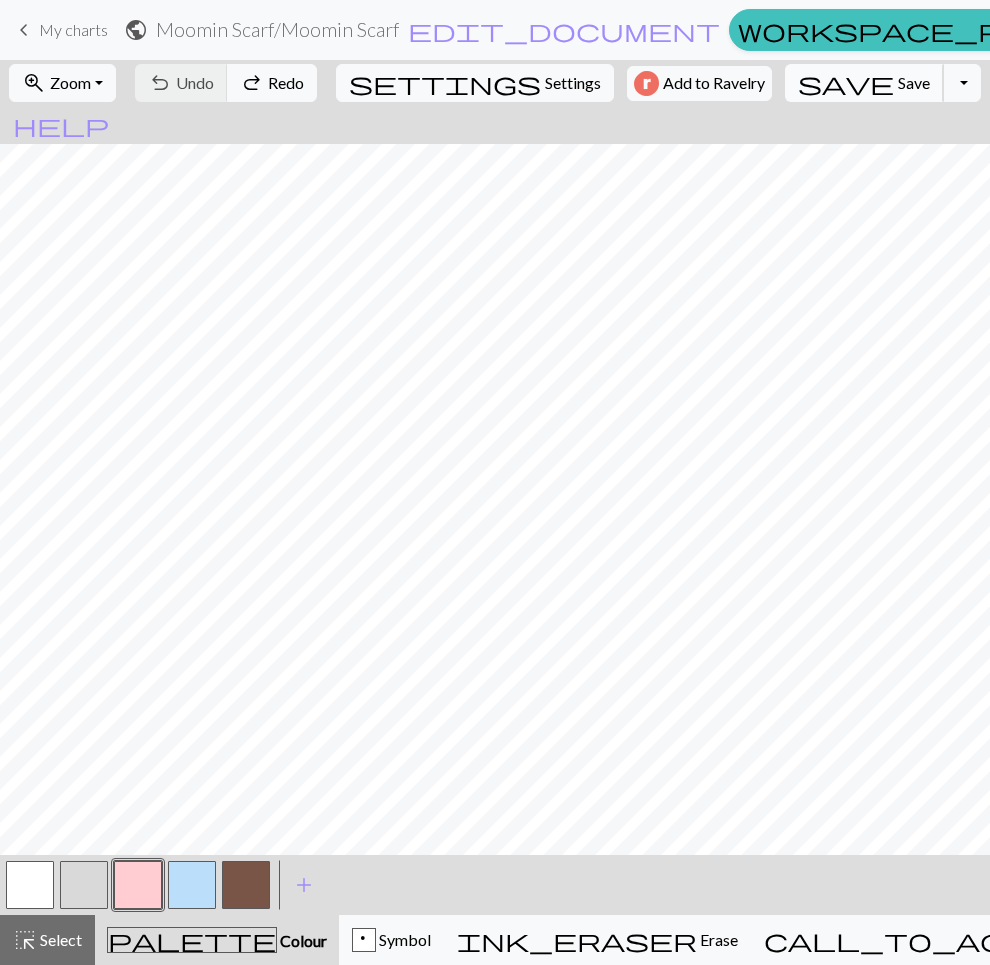 click on "Save" at bounding box center [914, 82] 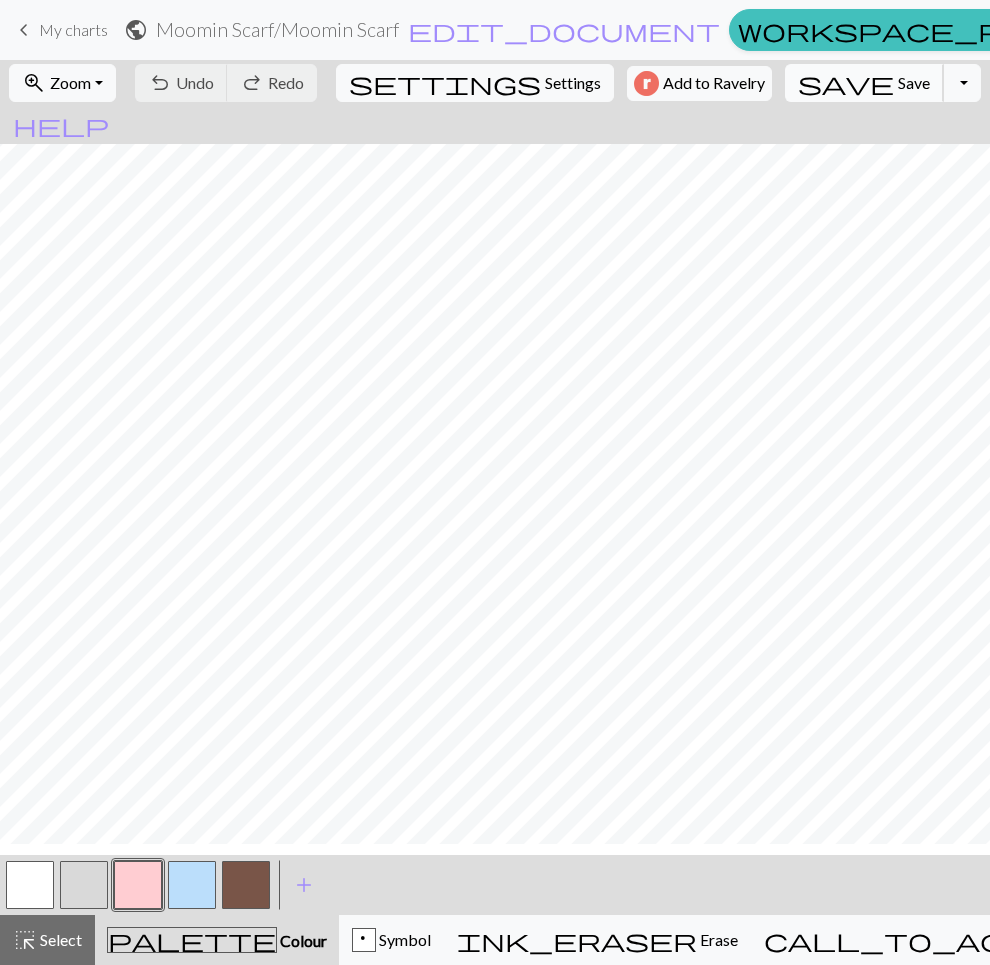 scroll, scrollTop: 609, scrollLeft: 0, axis: vertical 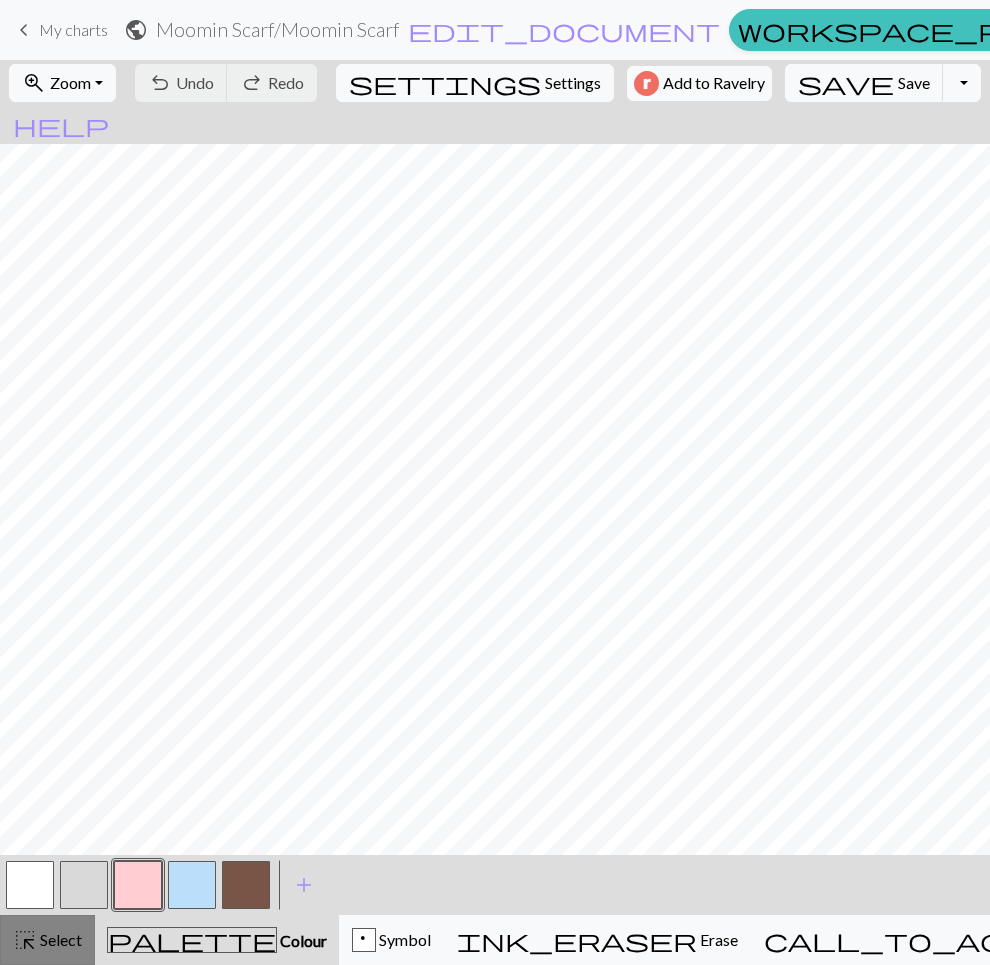 click on "Select" at bounding box center [59, 939] 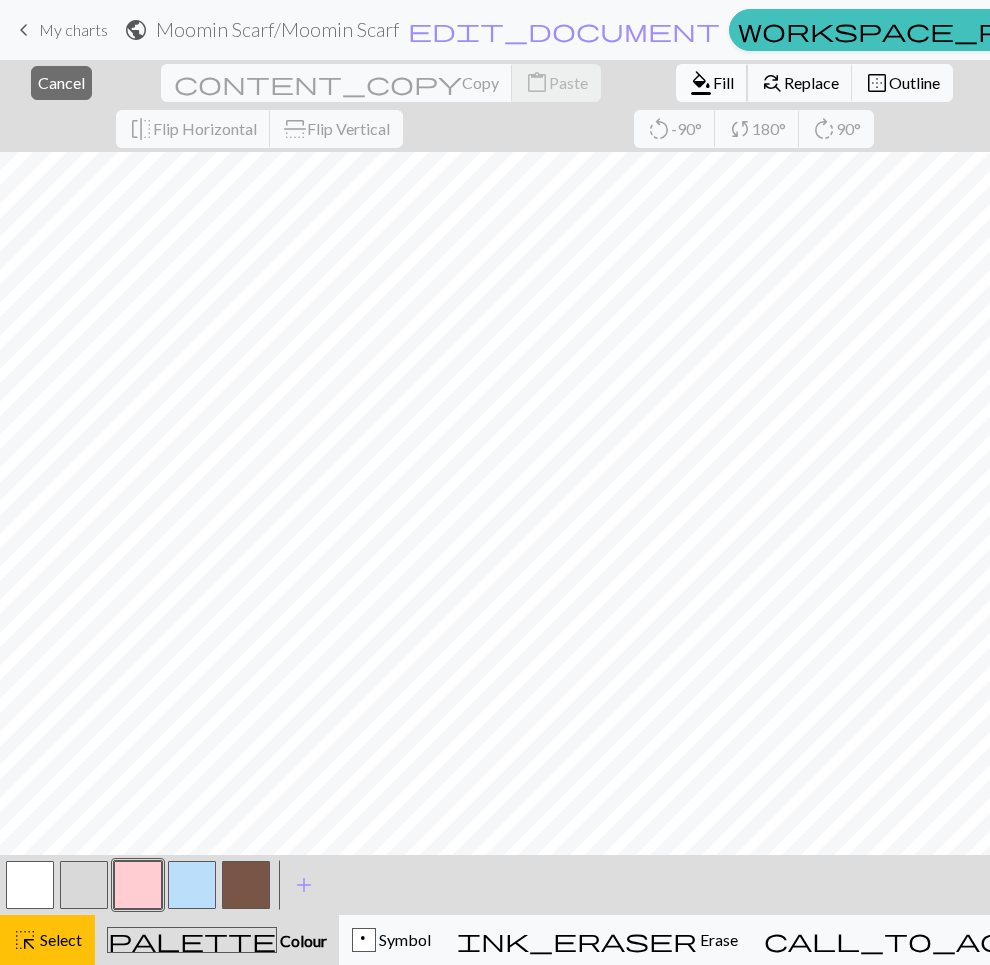 click on "Fill" at bounding box center (723, 82) 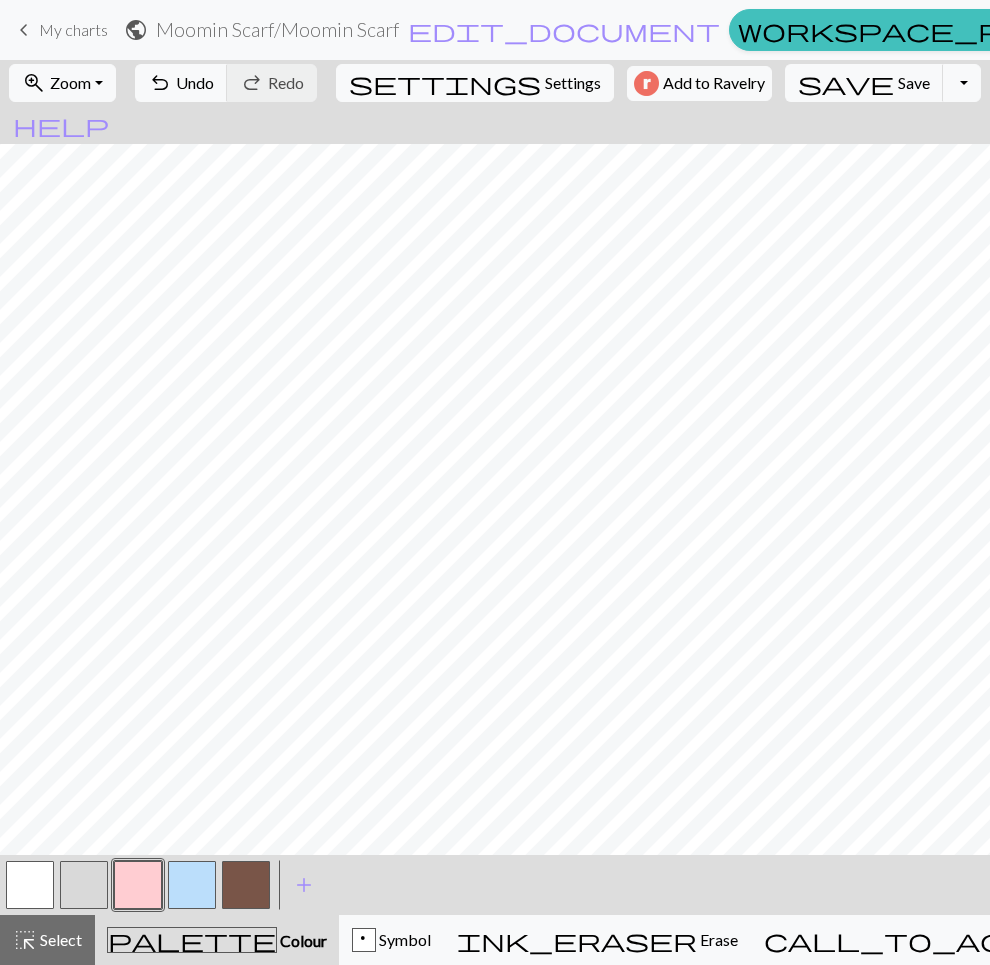 scroll, scrollTop: 467, scrollLeft: 0, axis: vertical 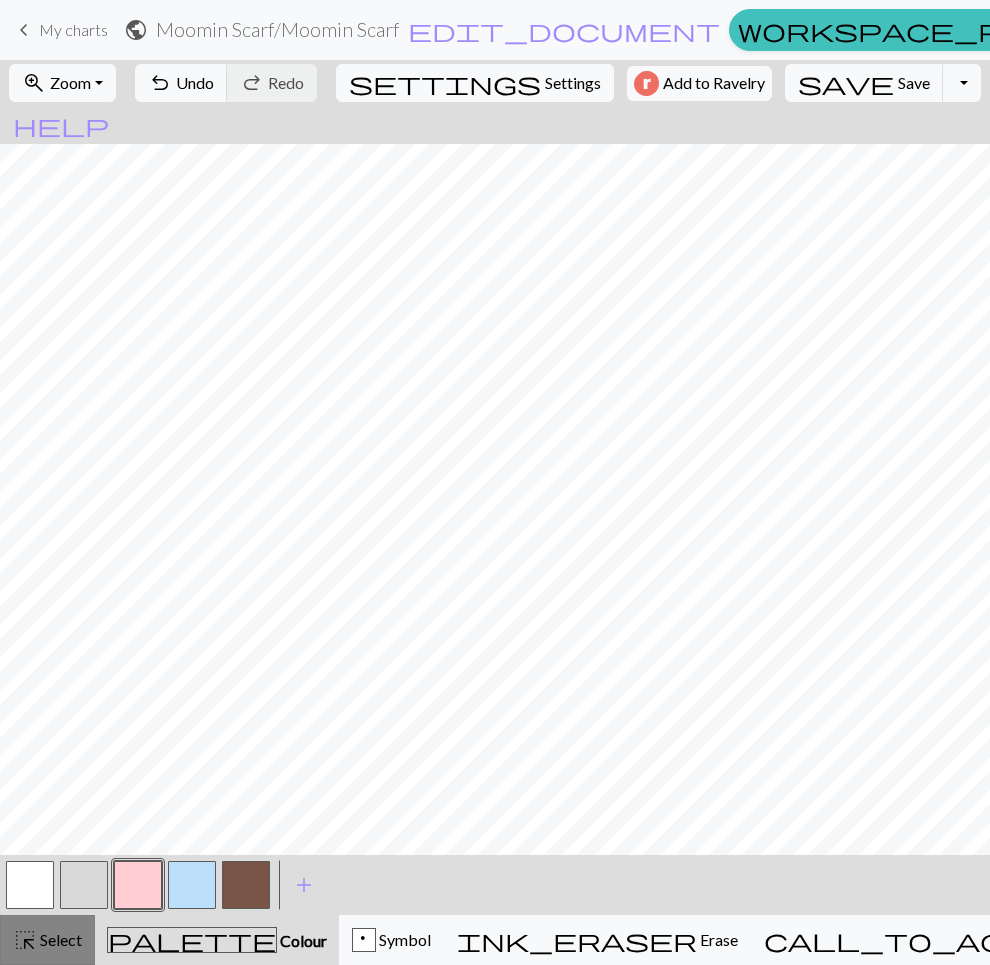 click on "highlight_alt" at bounding box center [25, 940] 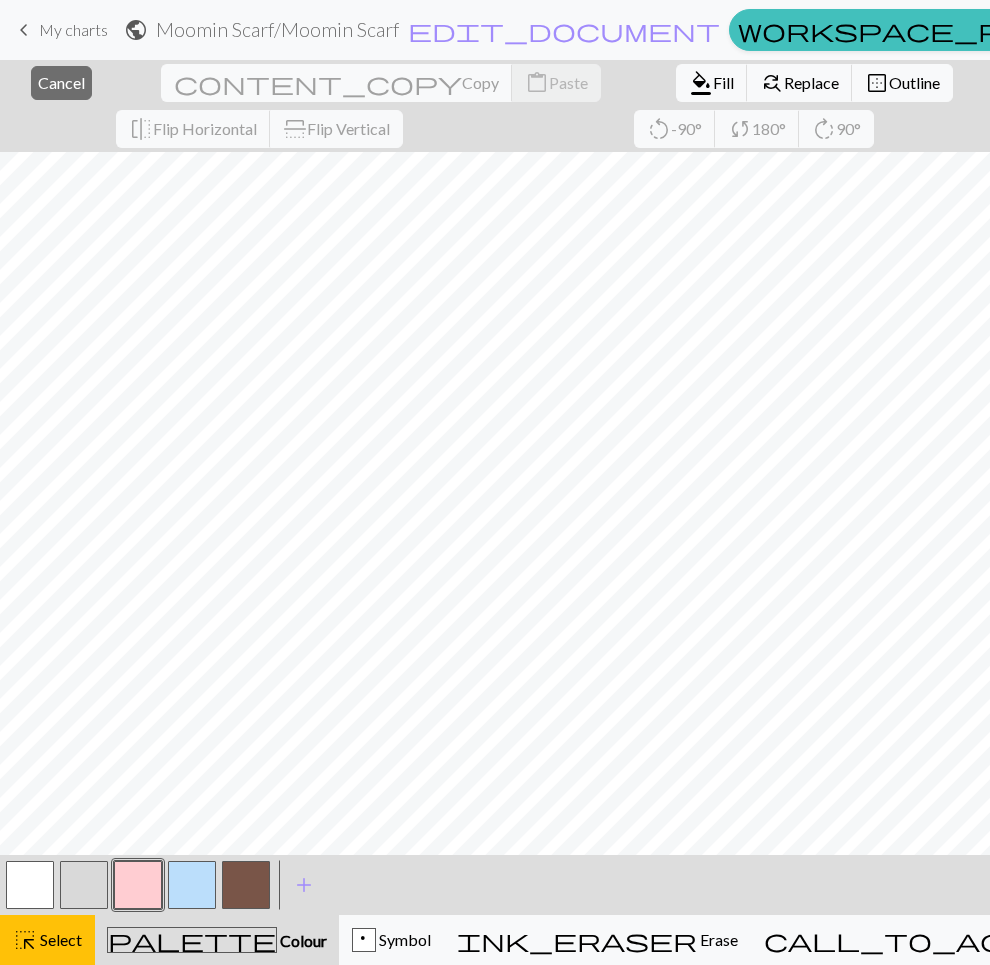 click at bounding box center (138, 885) 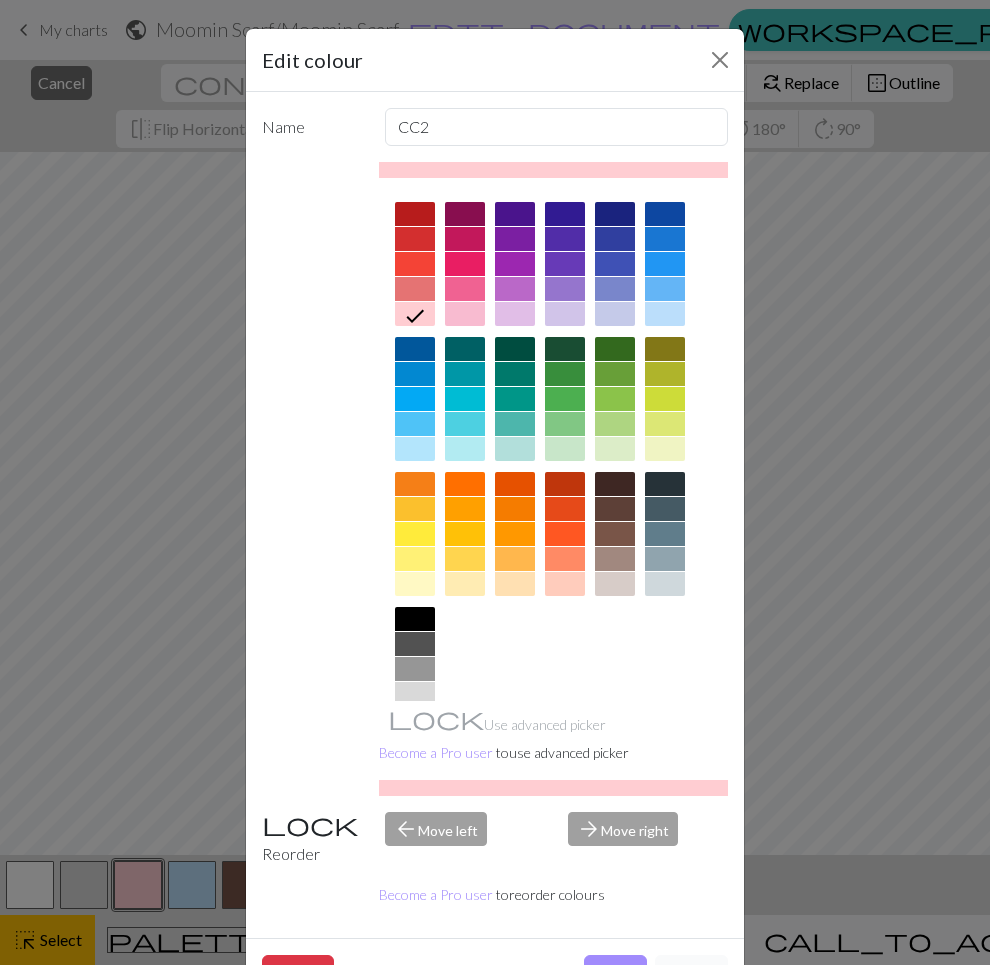 click on "Cancel" at bounding box center [691, 974] 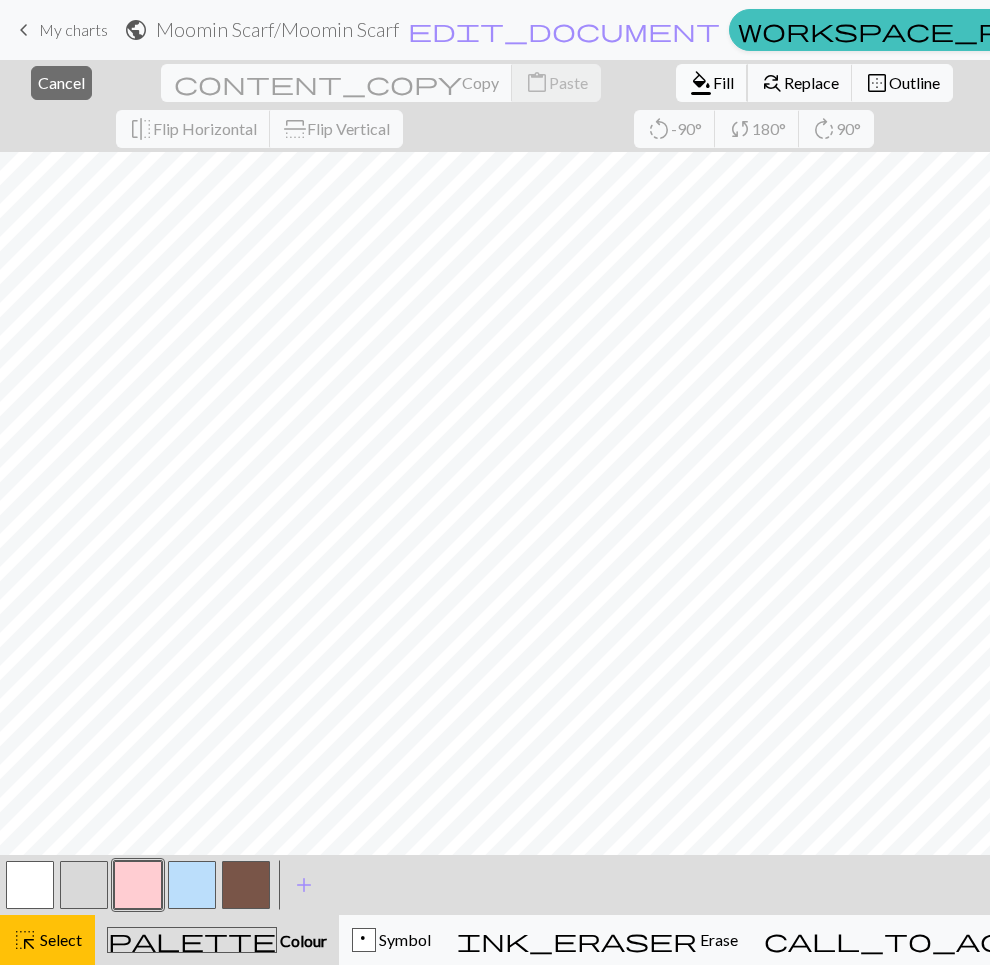 click on "Fill" at bounding box center (723, 82) 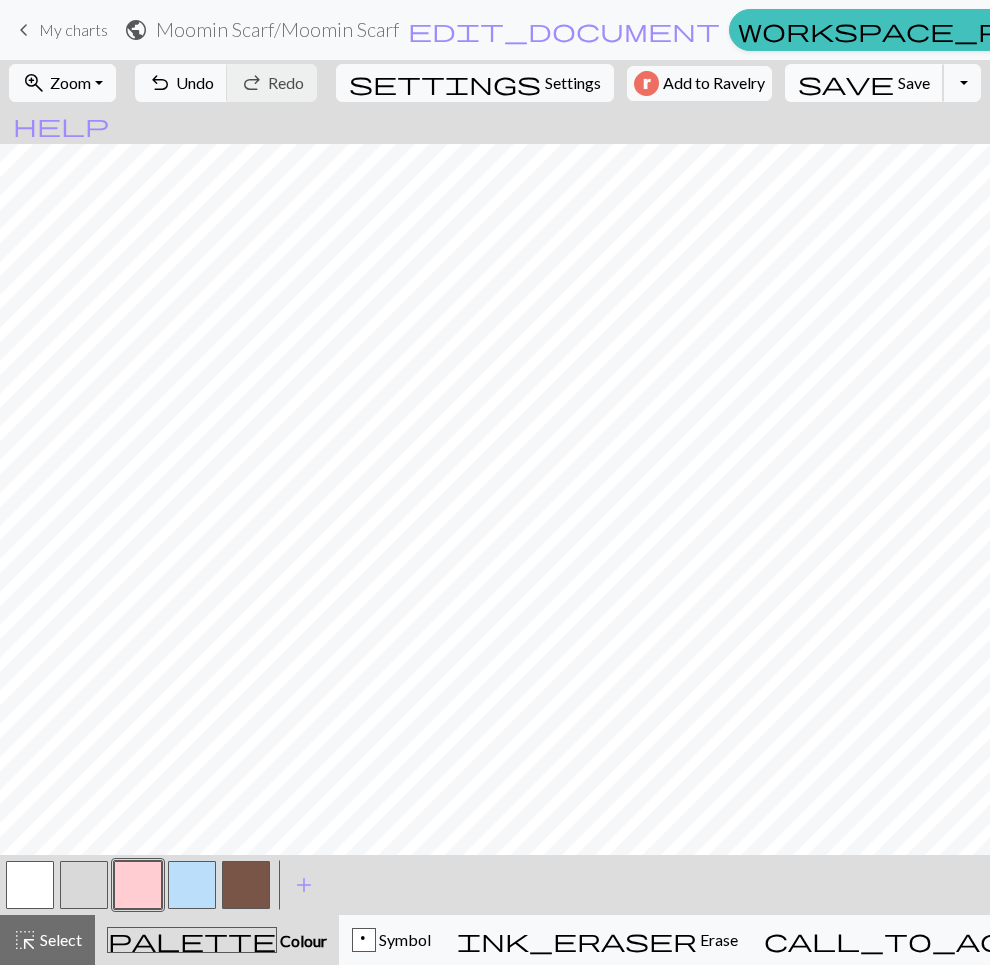 click on "Save" at bounding box center (914, 82) 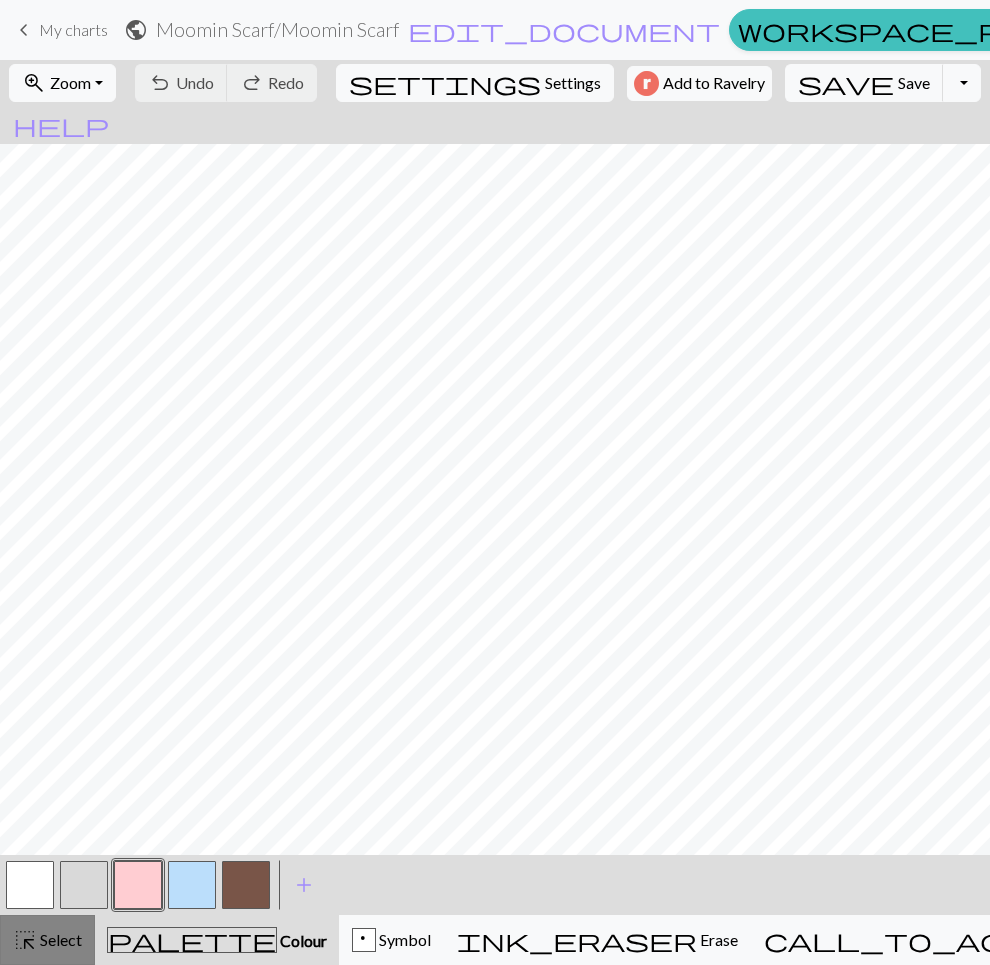 click on "highlight_alt" at bounding box center (25, 940) 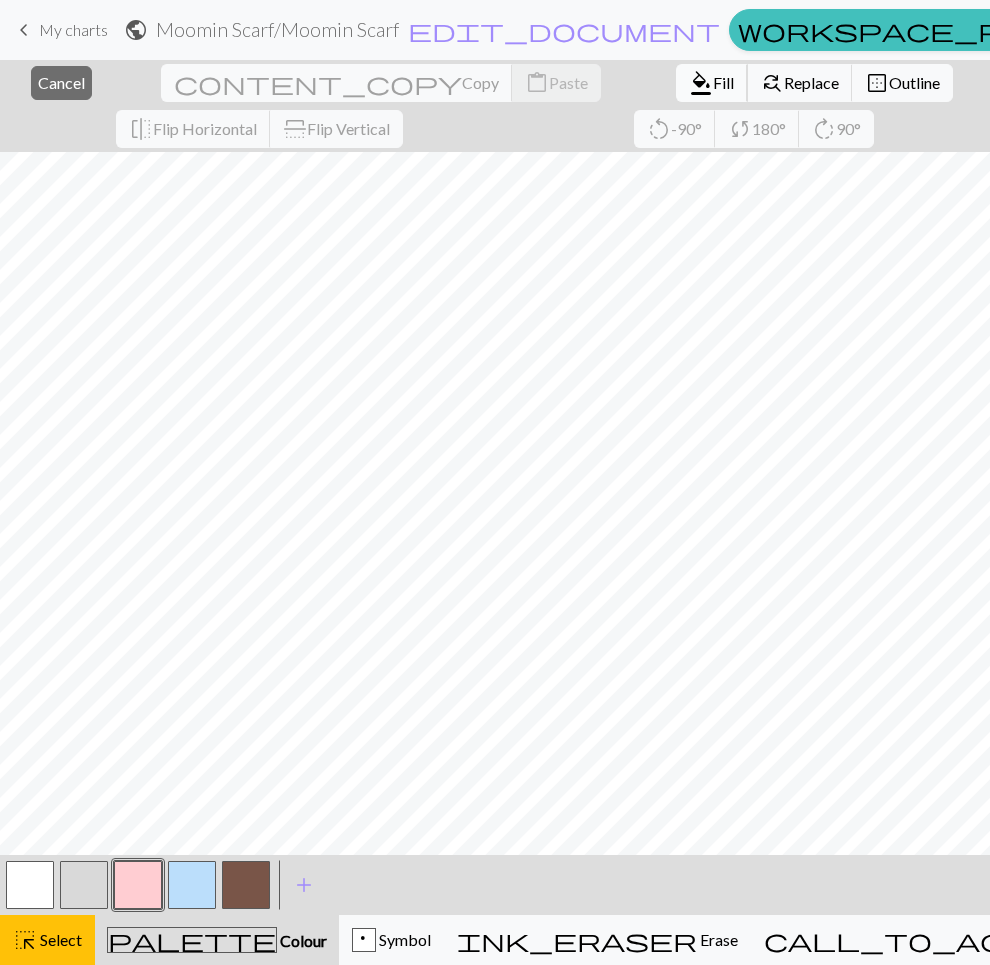 click on "Fill" at bounding box center [723, 82] 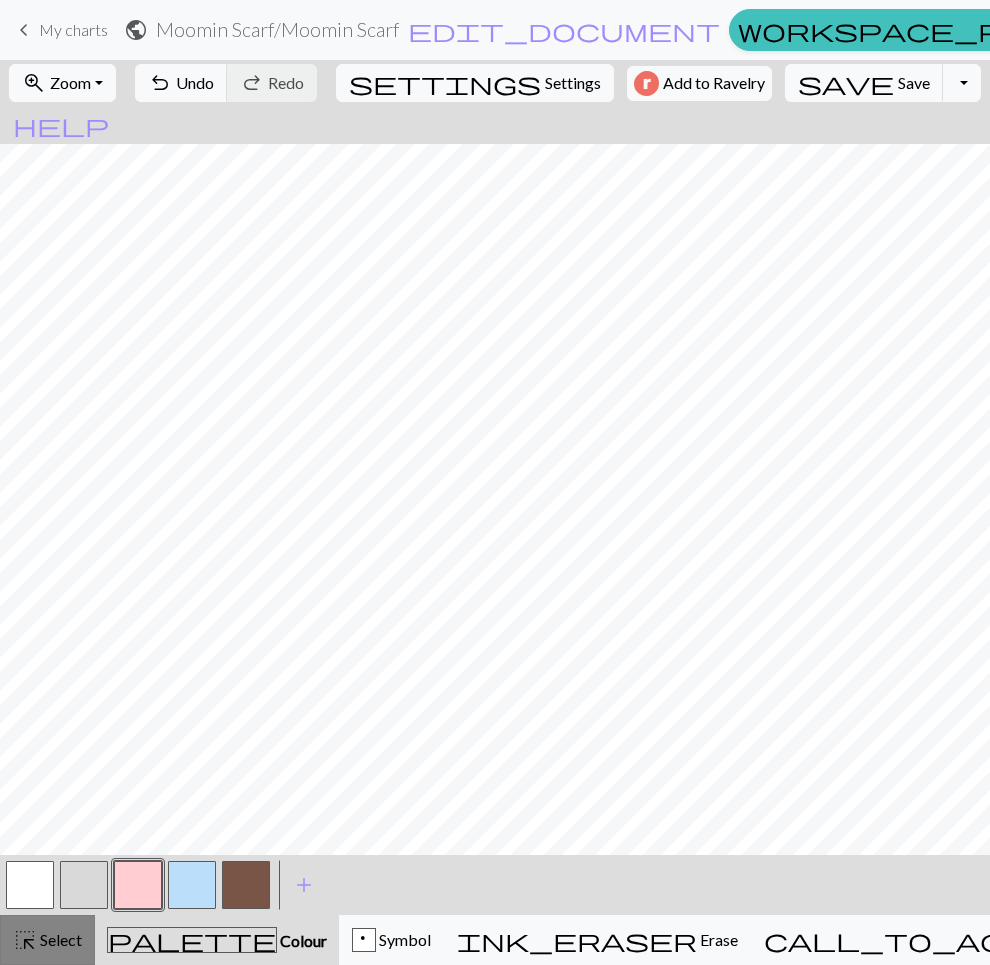 click on "Select" at bounding box center (59, 939) 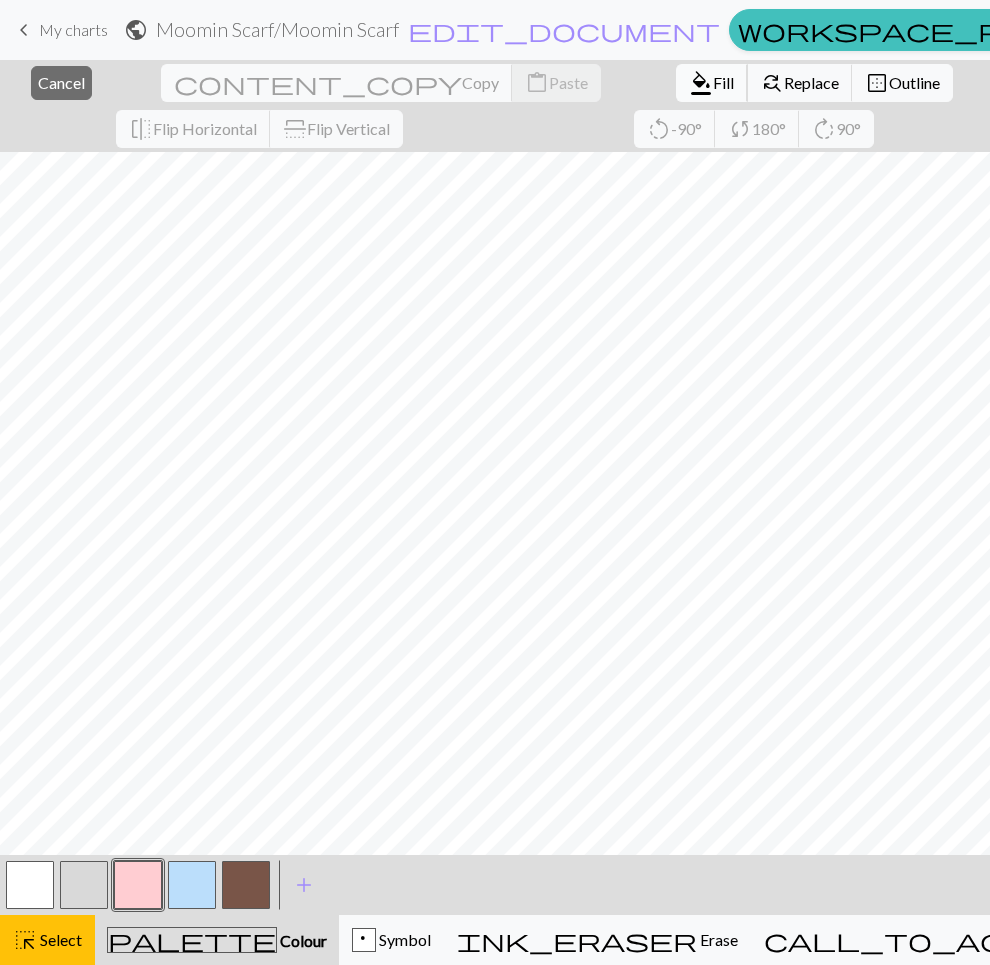 click on "format_color_fill" at bounding box center (701, 83) 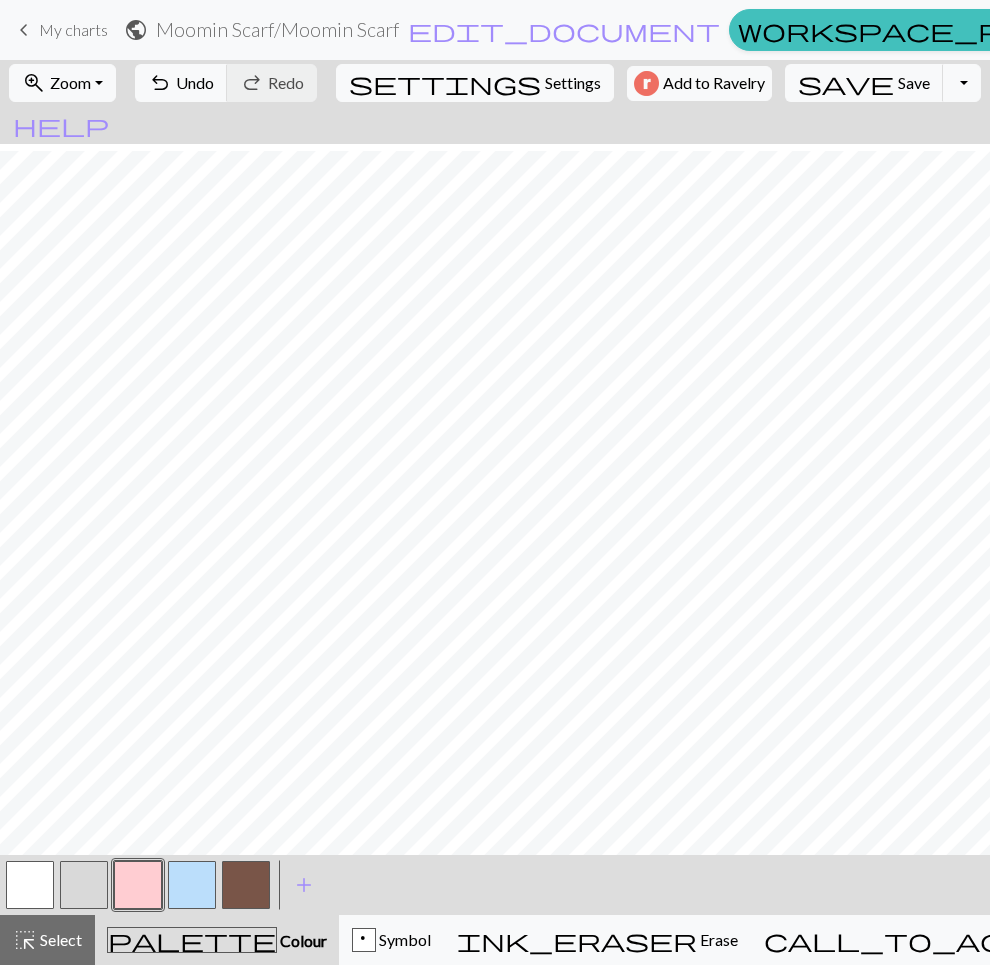 scroll, scrollTop: 543, scrollLeft: 0, axis: vertical 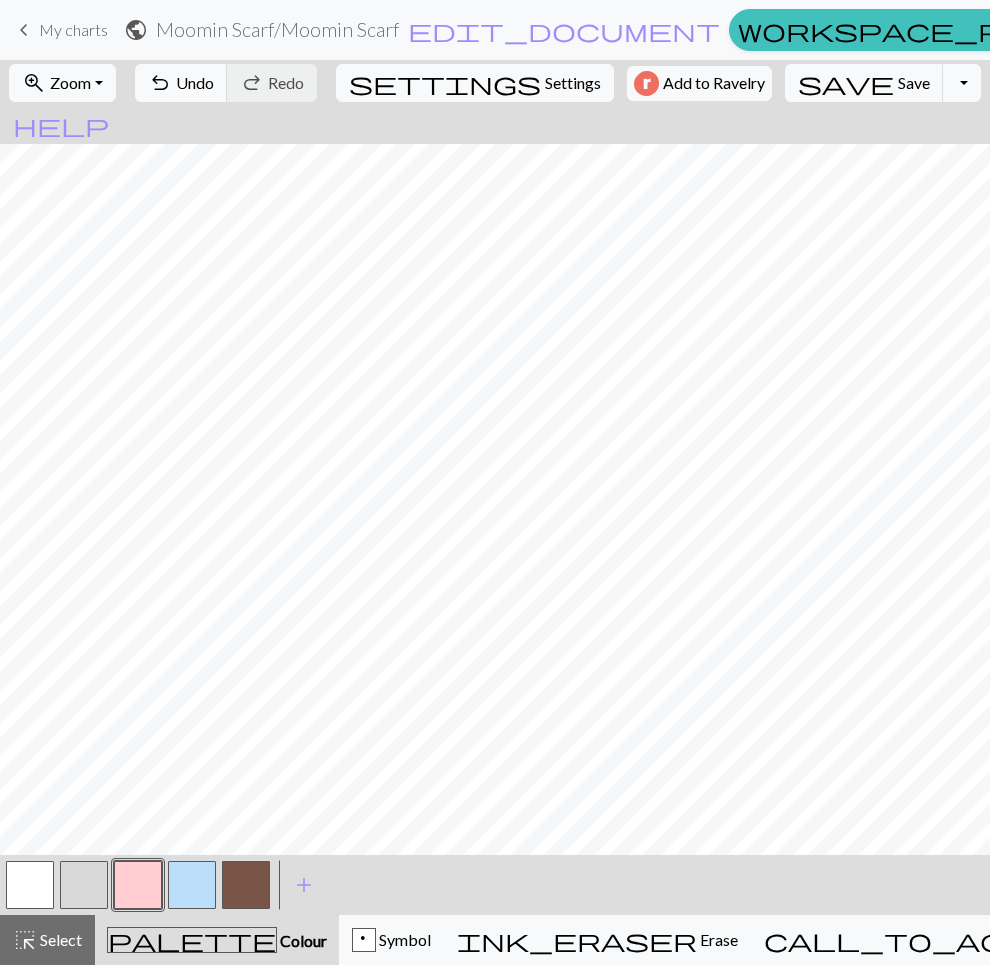 click at bounding box center [30, 885] 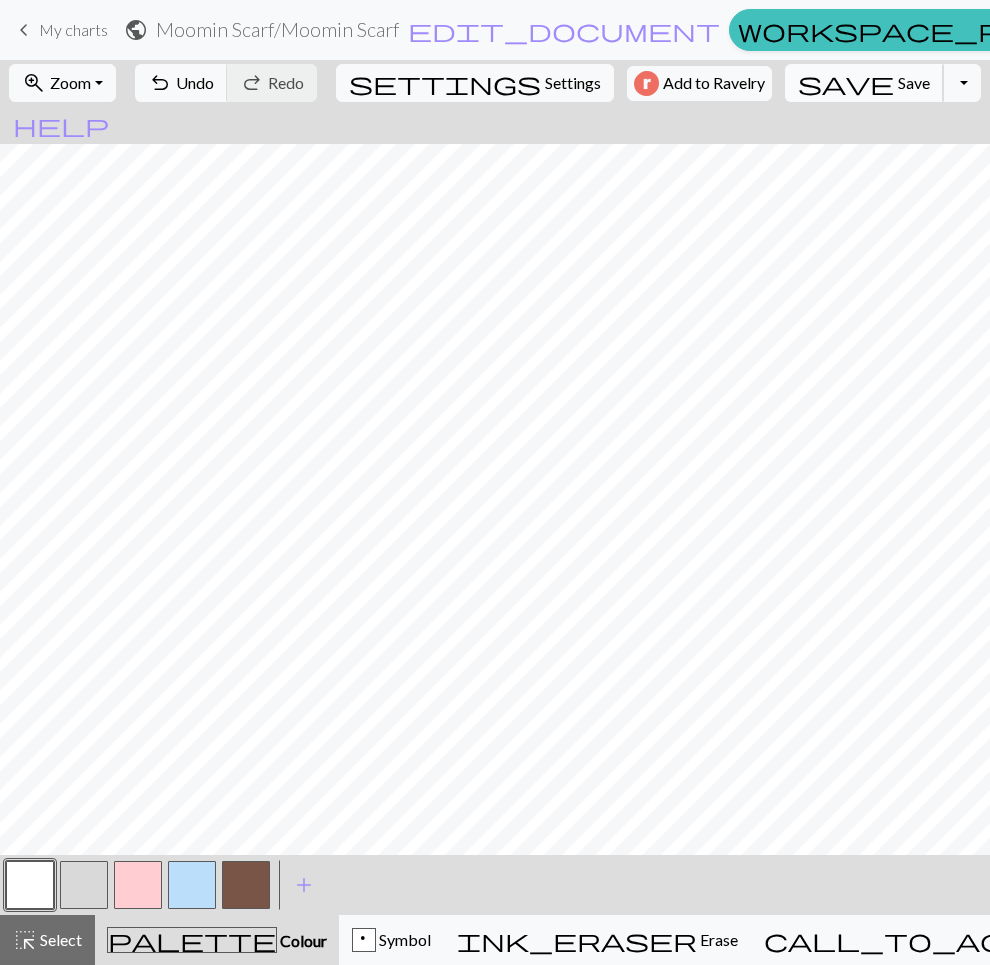 click on "save" at bounding box center [846, 83] 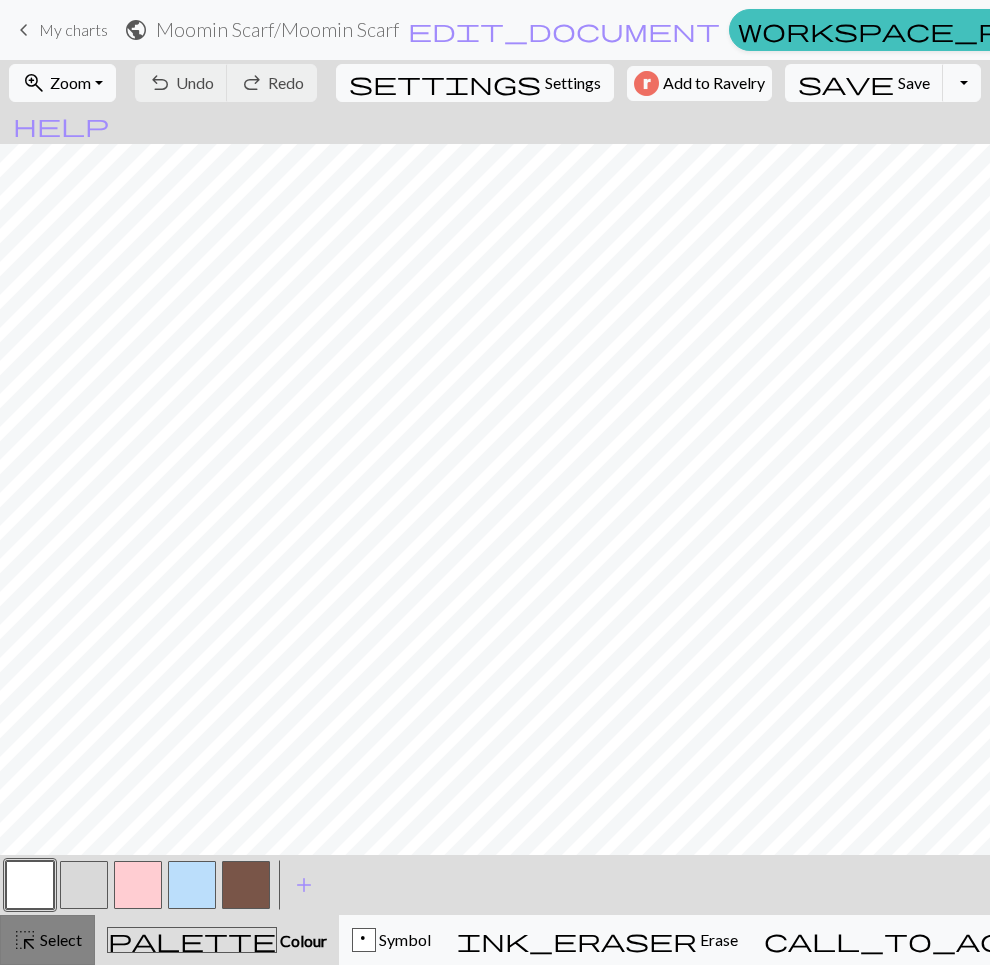 click on "highlight_alt" at bounding box center (25, 940) 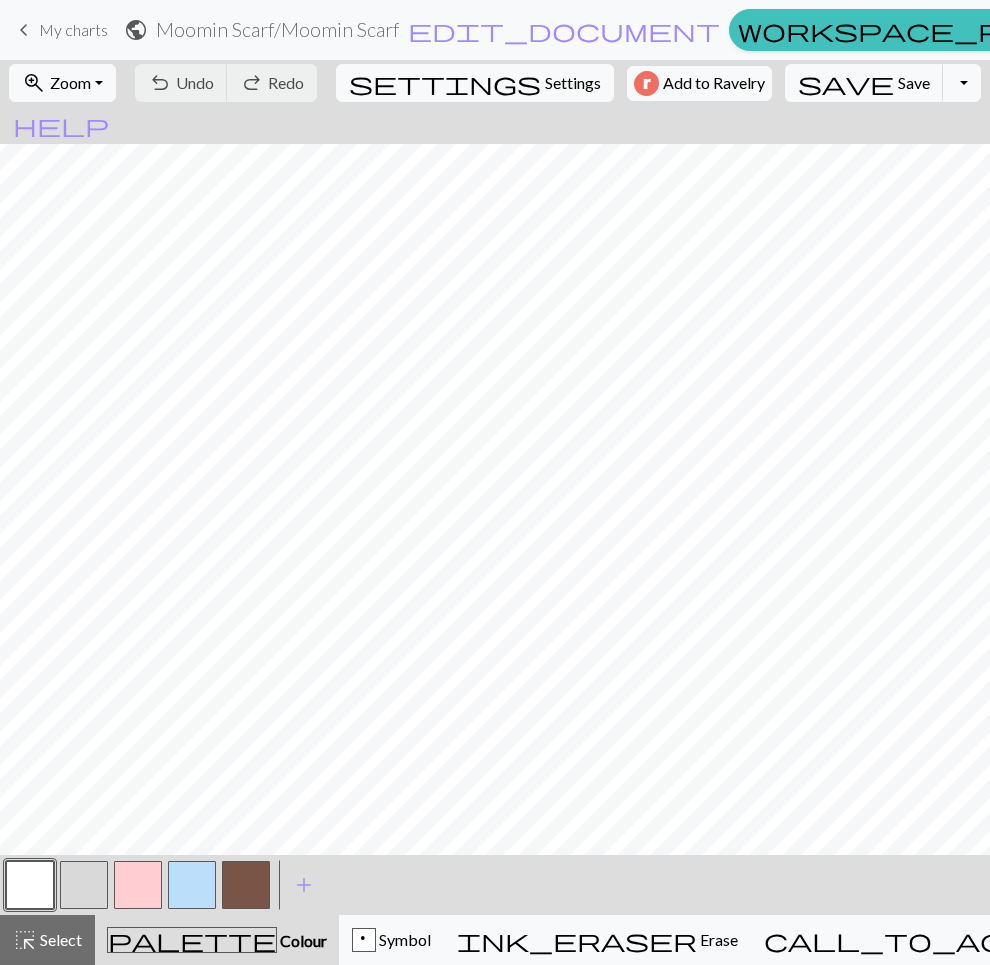 scroll, scrollTop: 348, scrollLeft: 0, axis: vertical 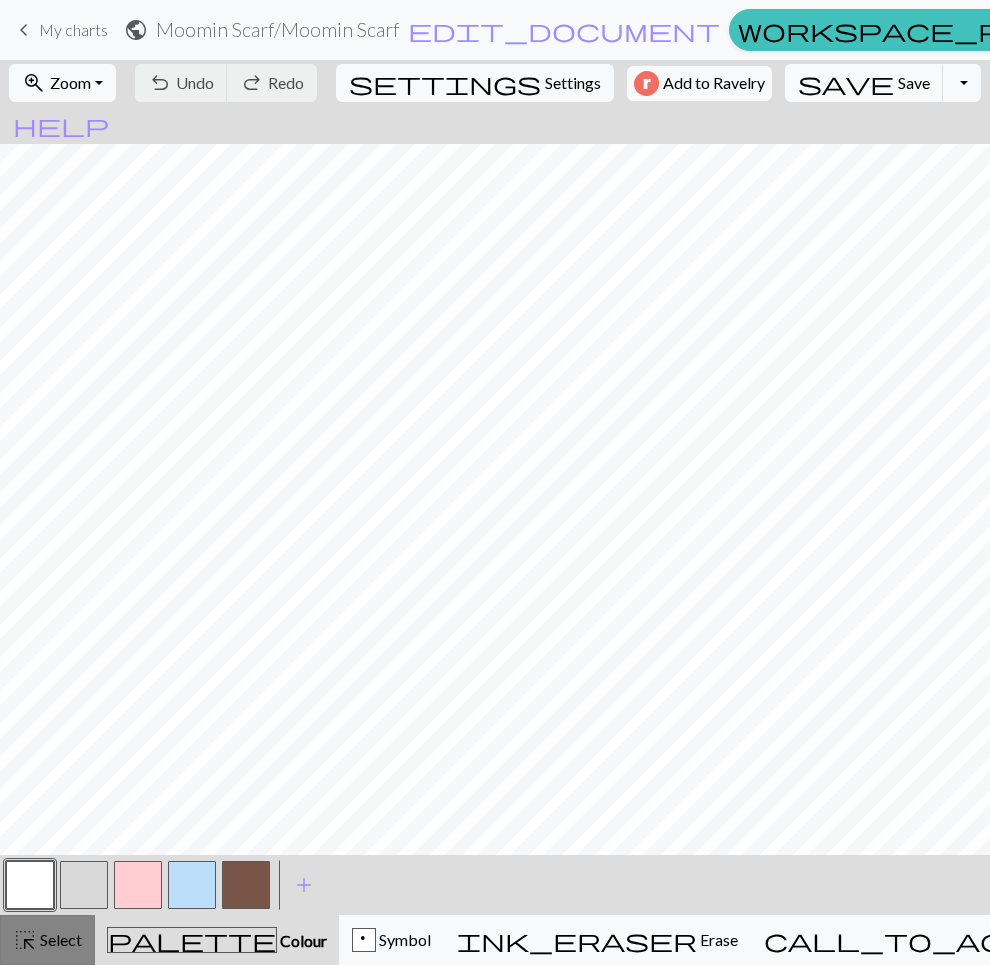 click on "Select" at bounding box center [59, 939] 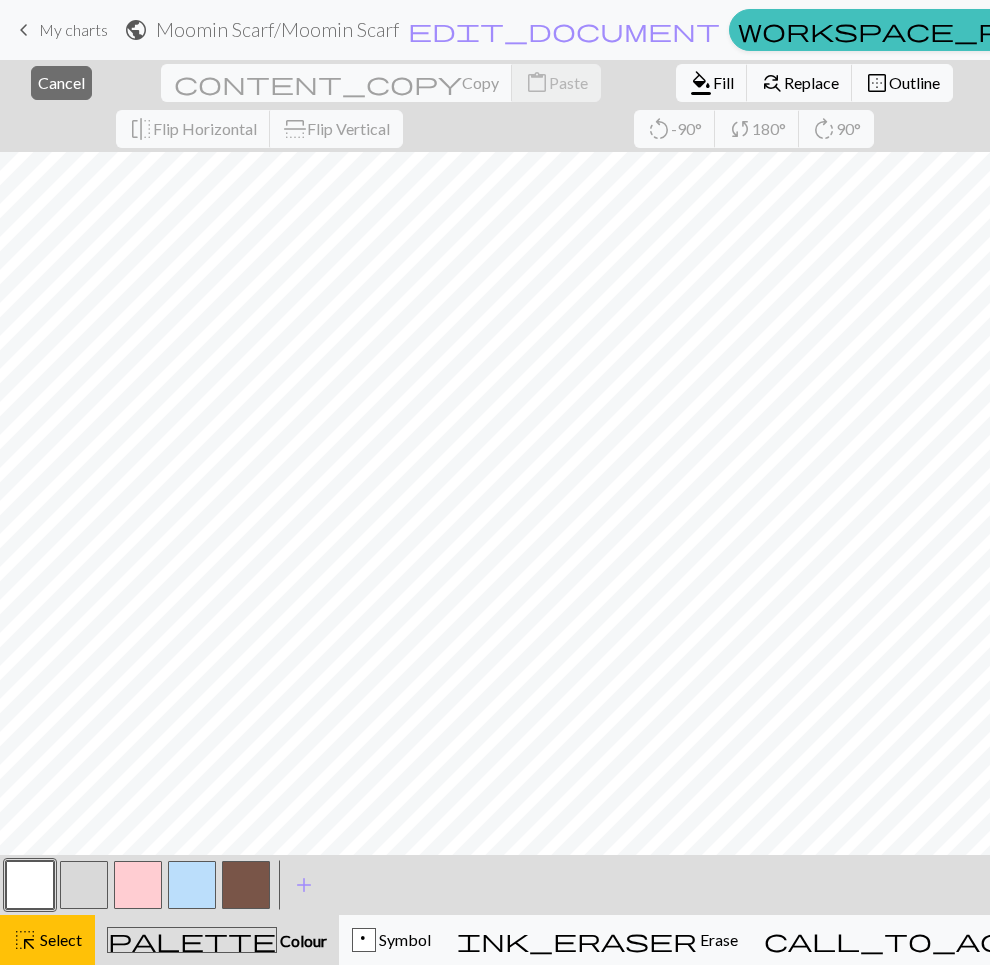 click at bounding box center [138, 885] 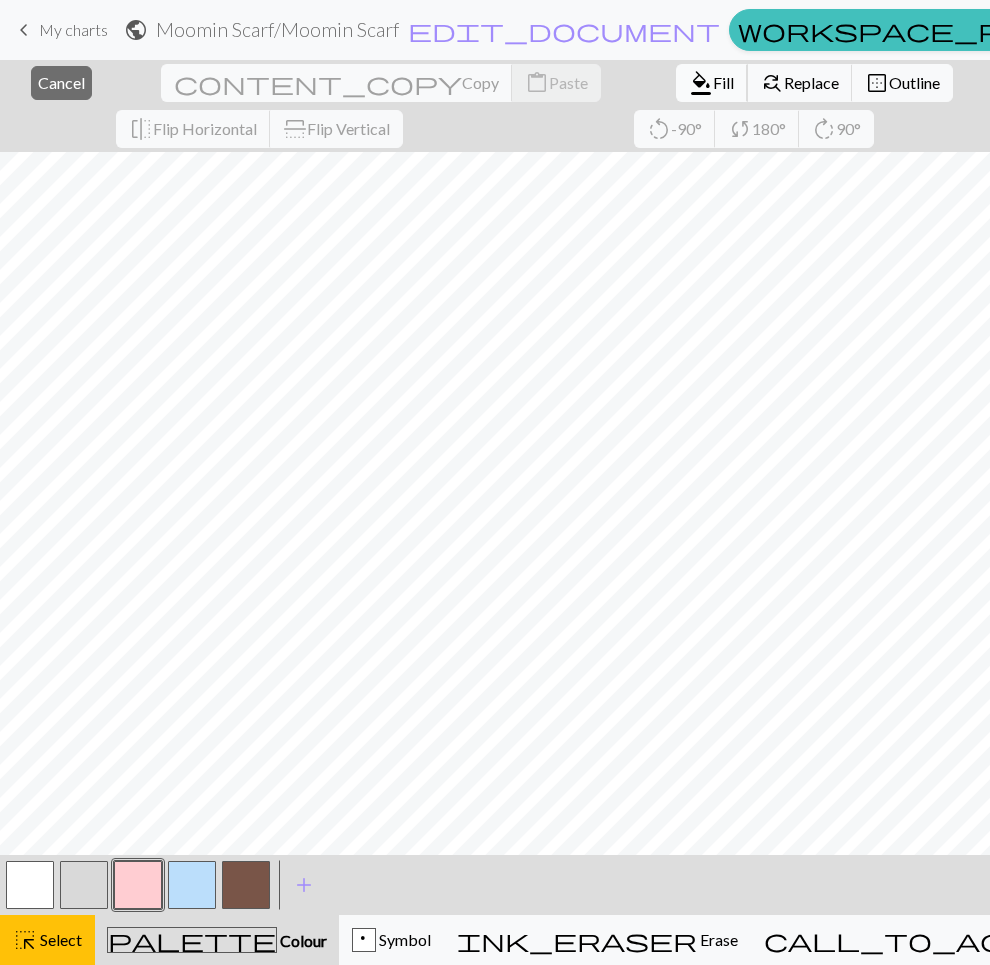 click on "Fill" at bounding box center [723, 82] 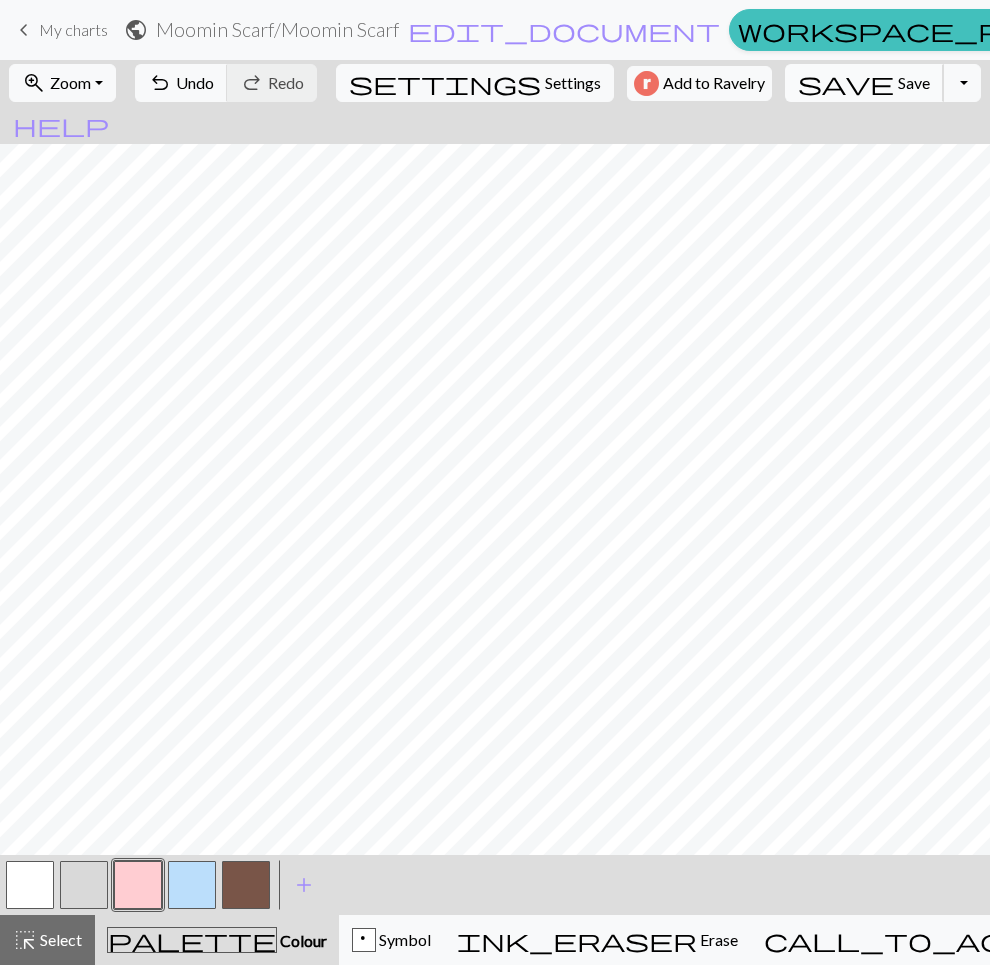 click on "Save" at bounding box center [914, 82] 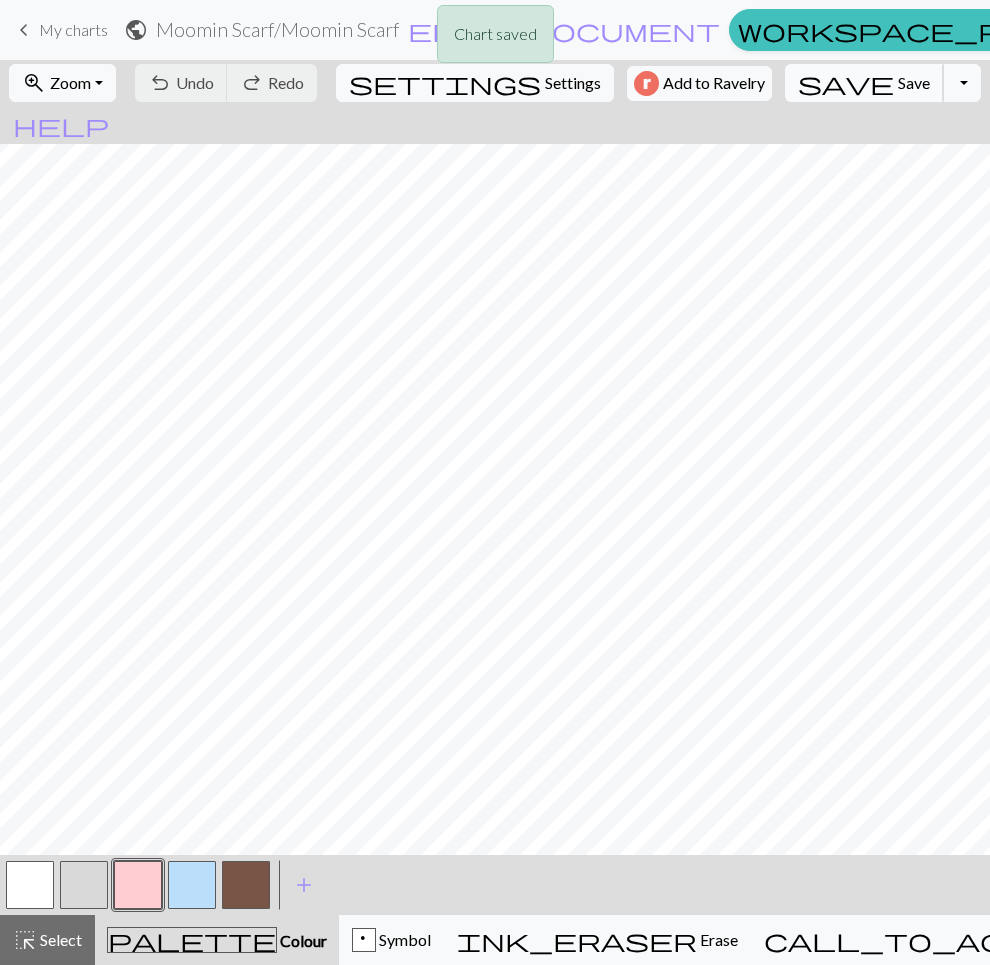 scroll, scrollTop: 222, scrollLeft: 0, axis: vertical 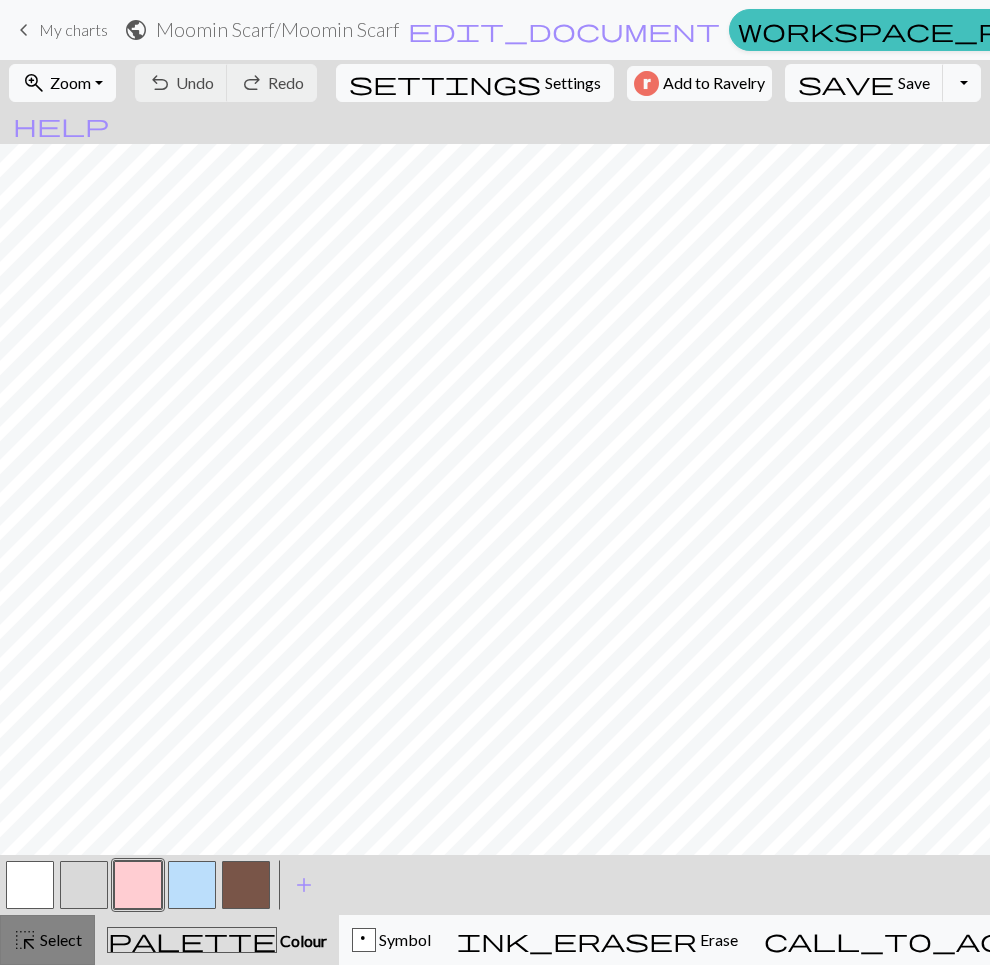click on "highlight_alt" at bounding box center (25, 940) 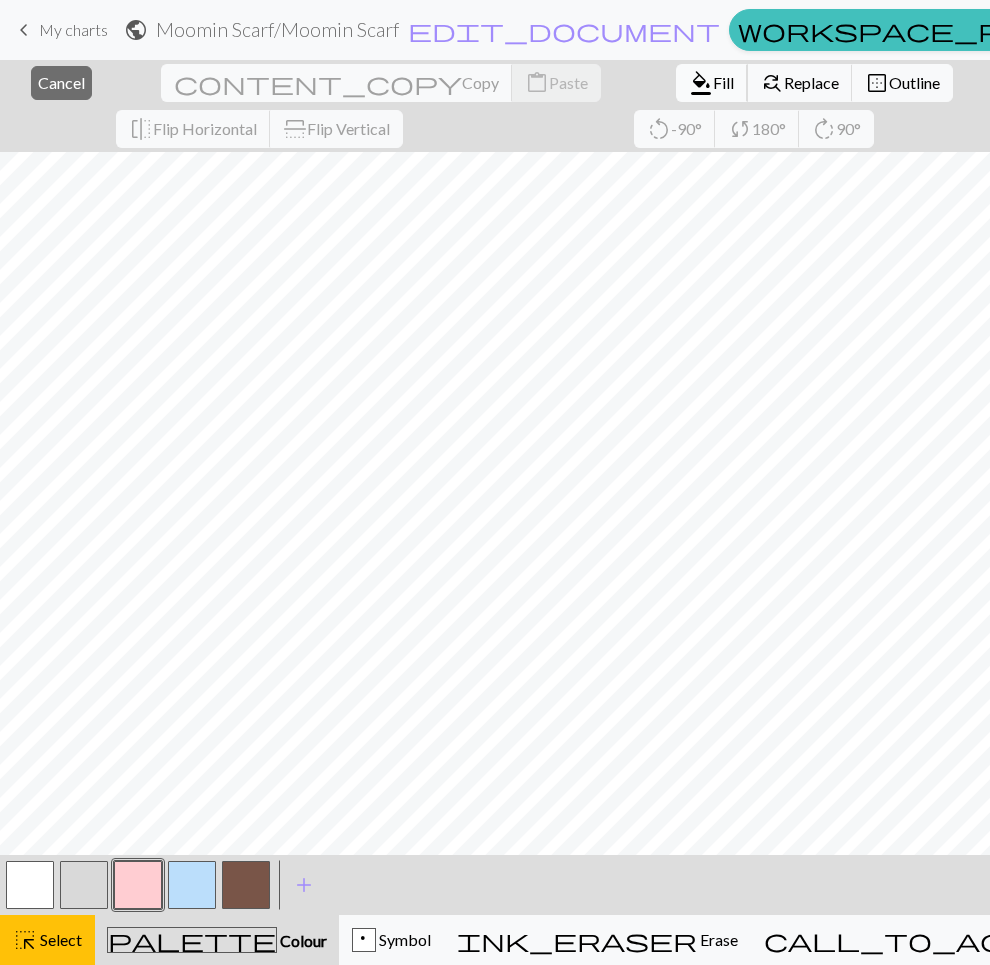 click on "Fill" at bounding box center (723, 82) 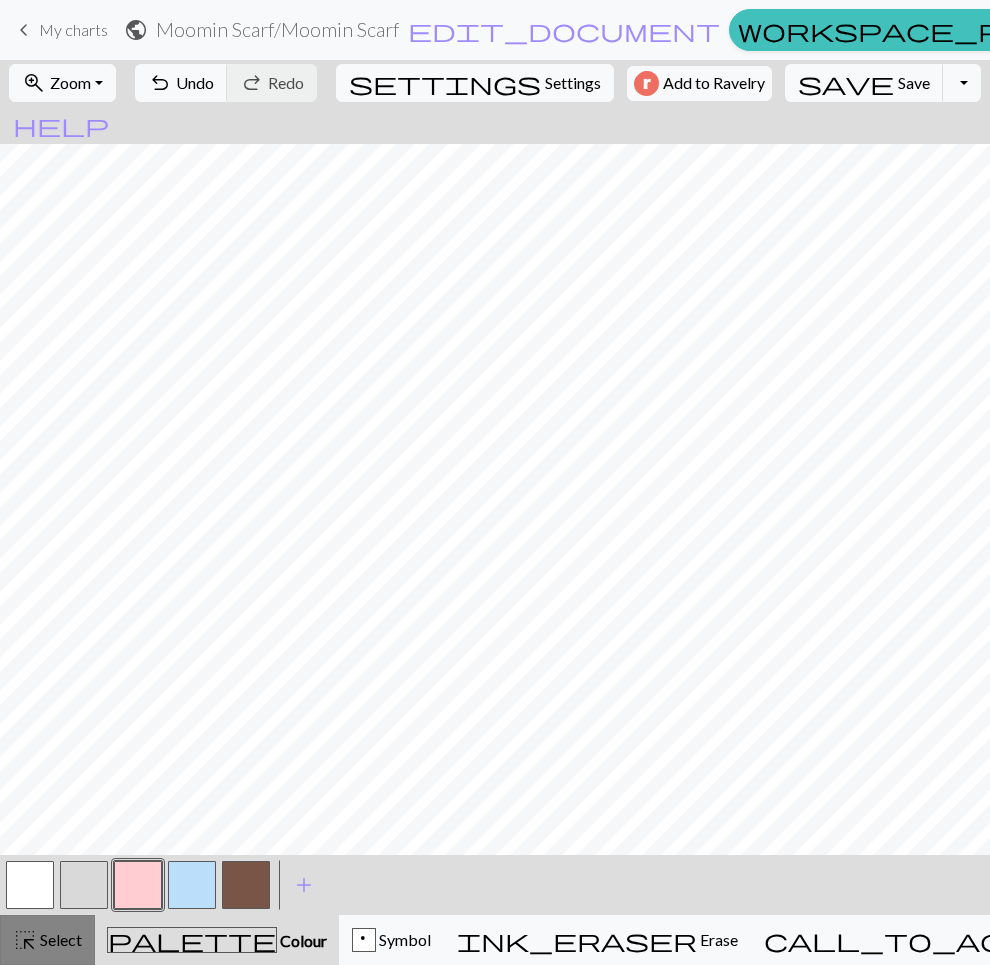 click on "highlight_alt   Select   Select" at bounding box center (47, 940) 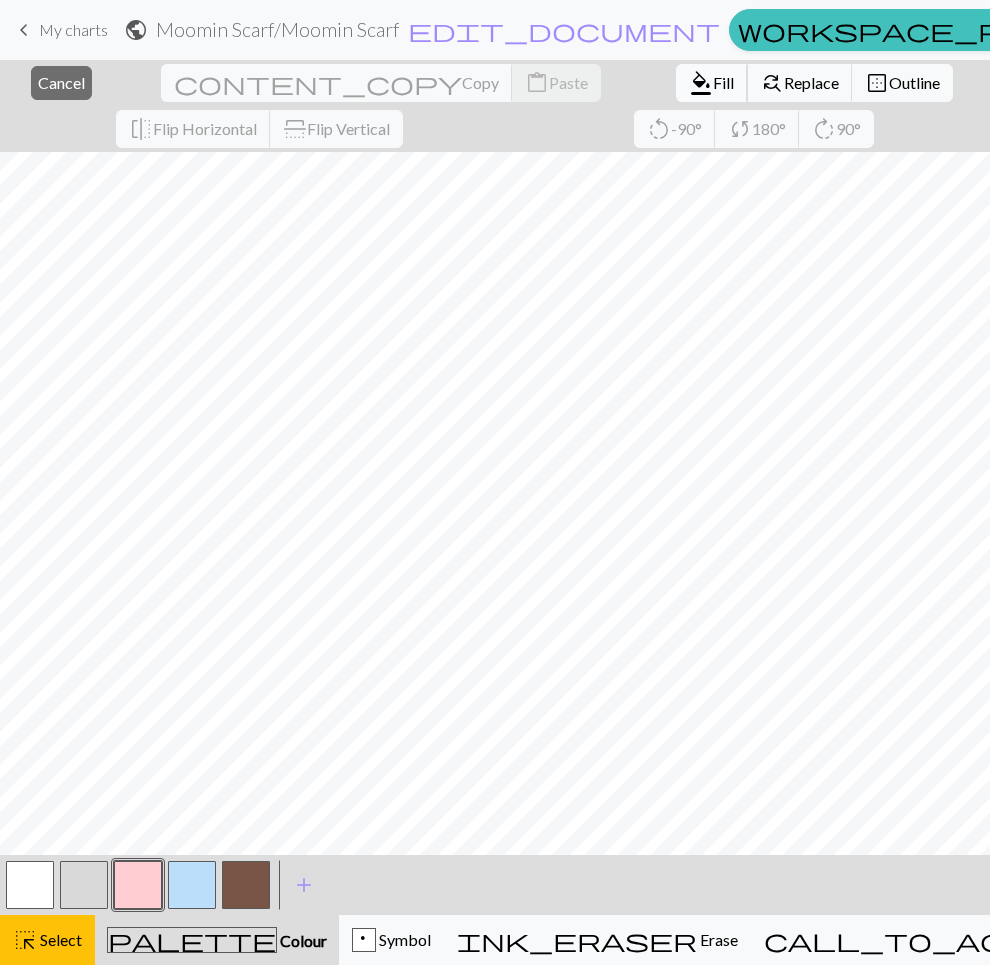 click on "format_color_fill" at bounding box center [701, 83] 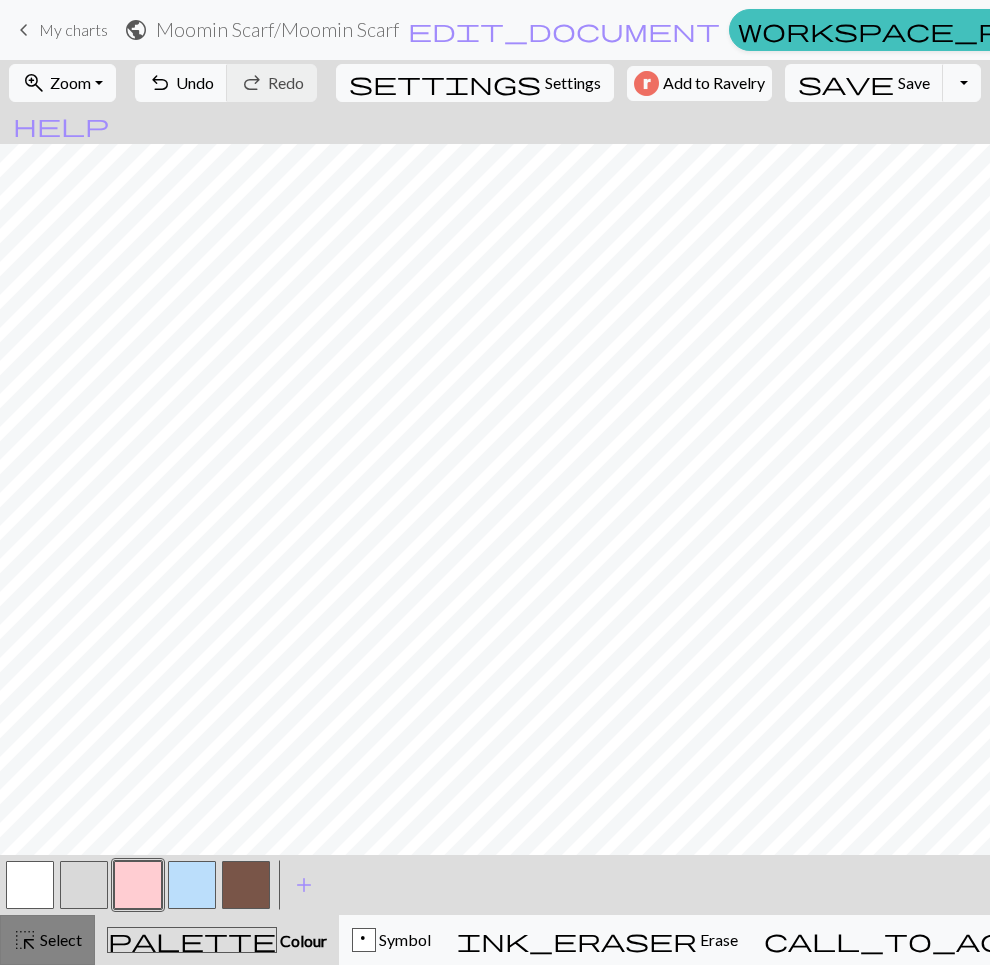 click on "highlight_alt" at bounding box center (25, 940) 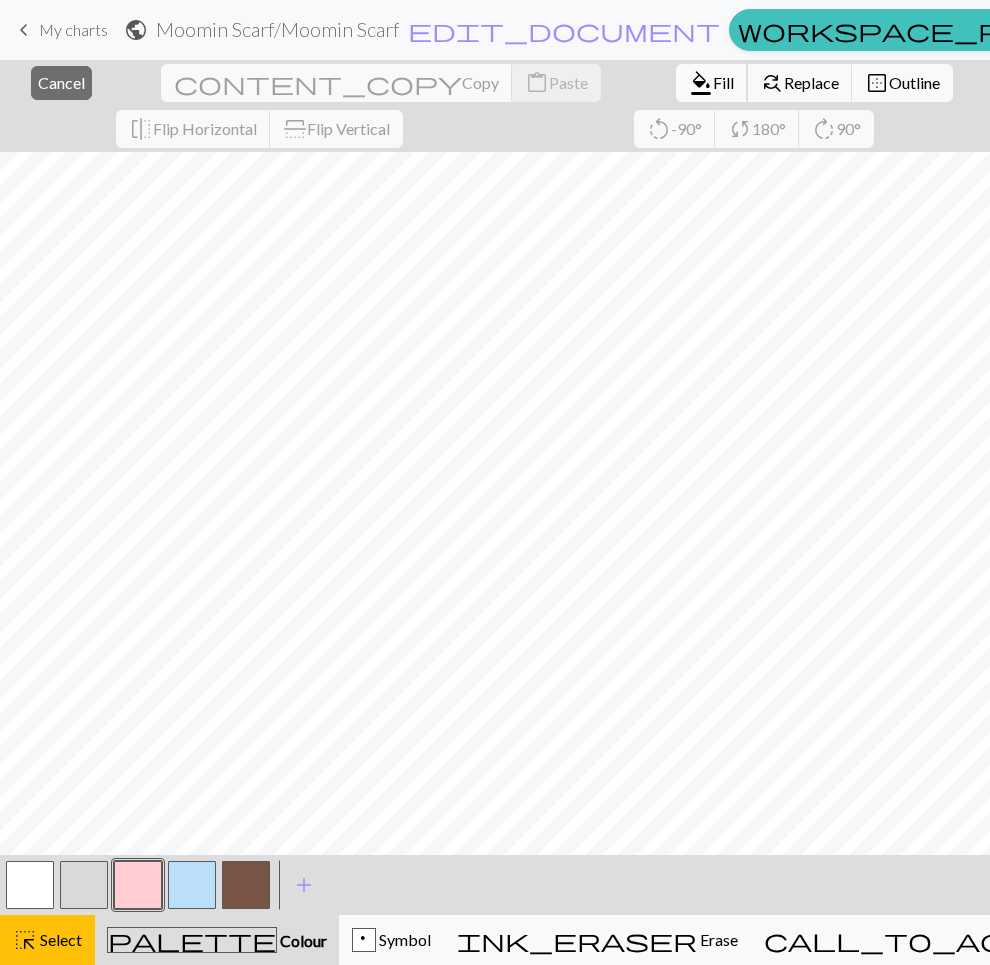 click on "format_color_fill" at bounding box center (701, 83) 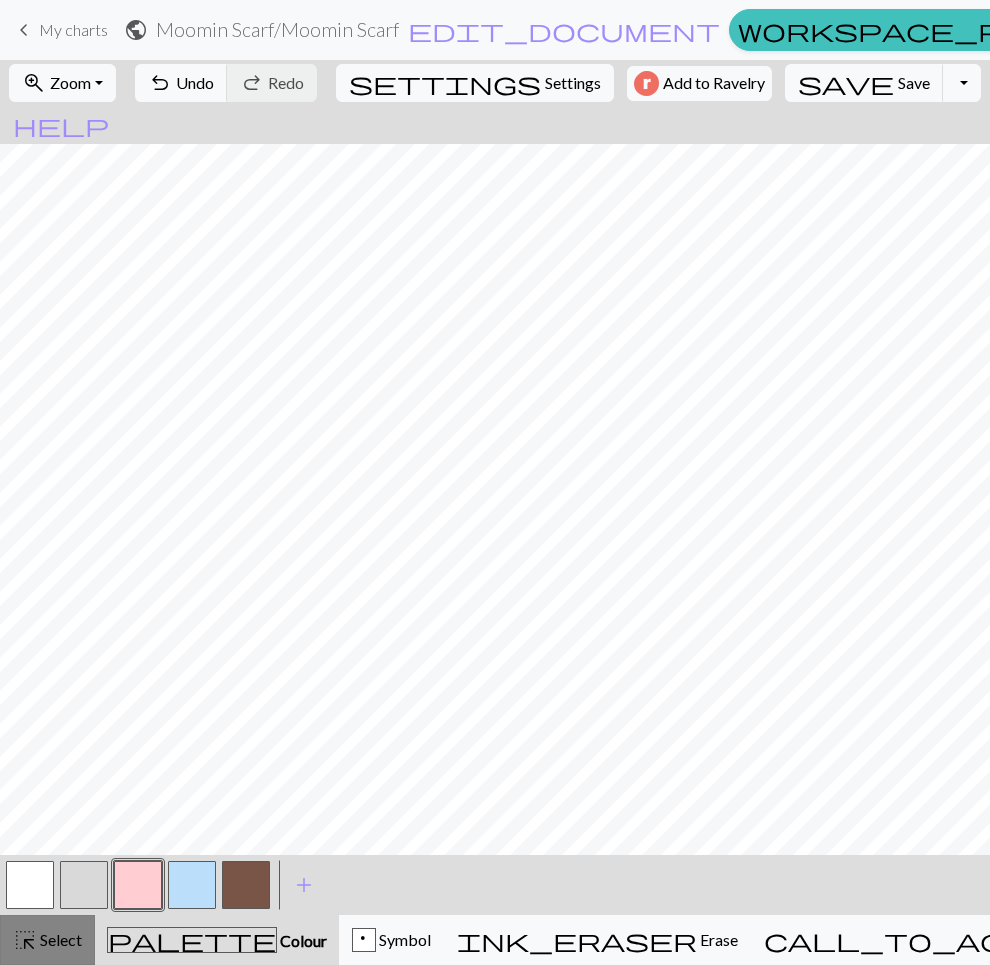 click on "highlight_alt" at bounding box center (25, 940) 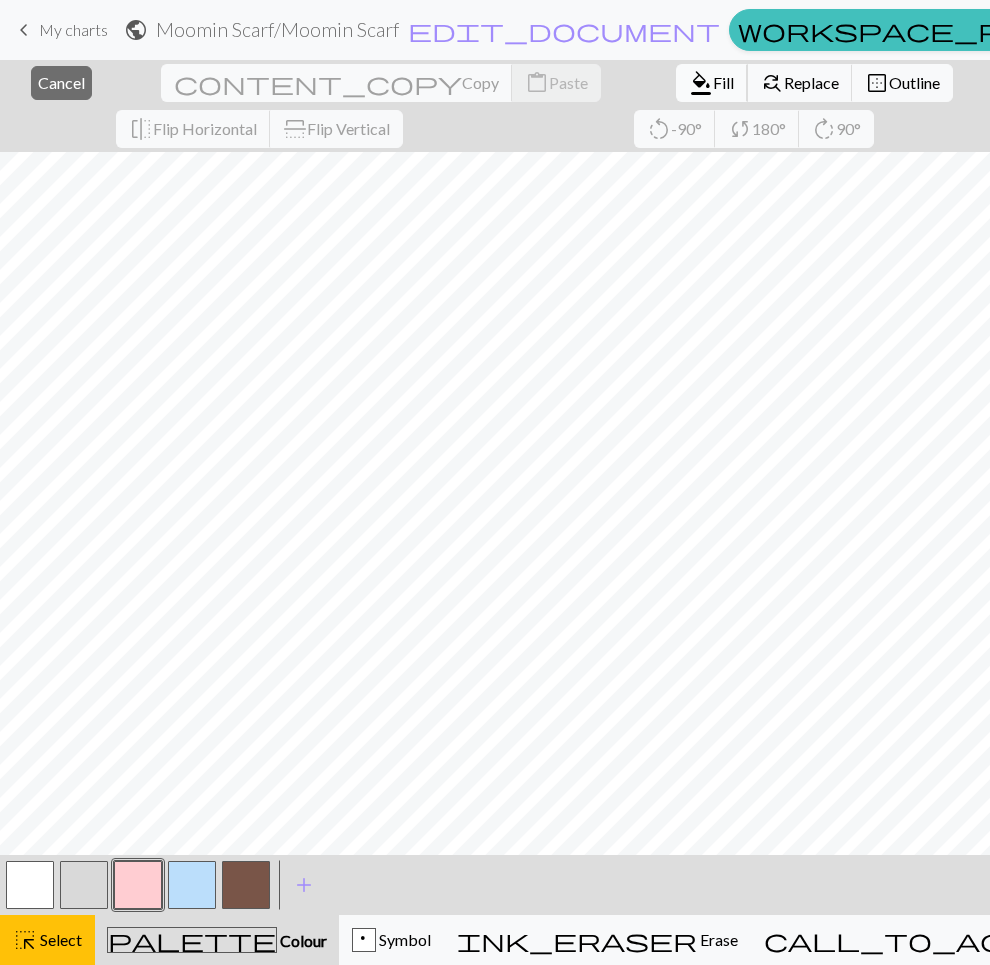 click on "Fill" at bounding box center (723, 82) 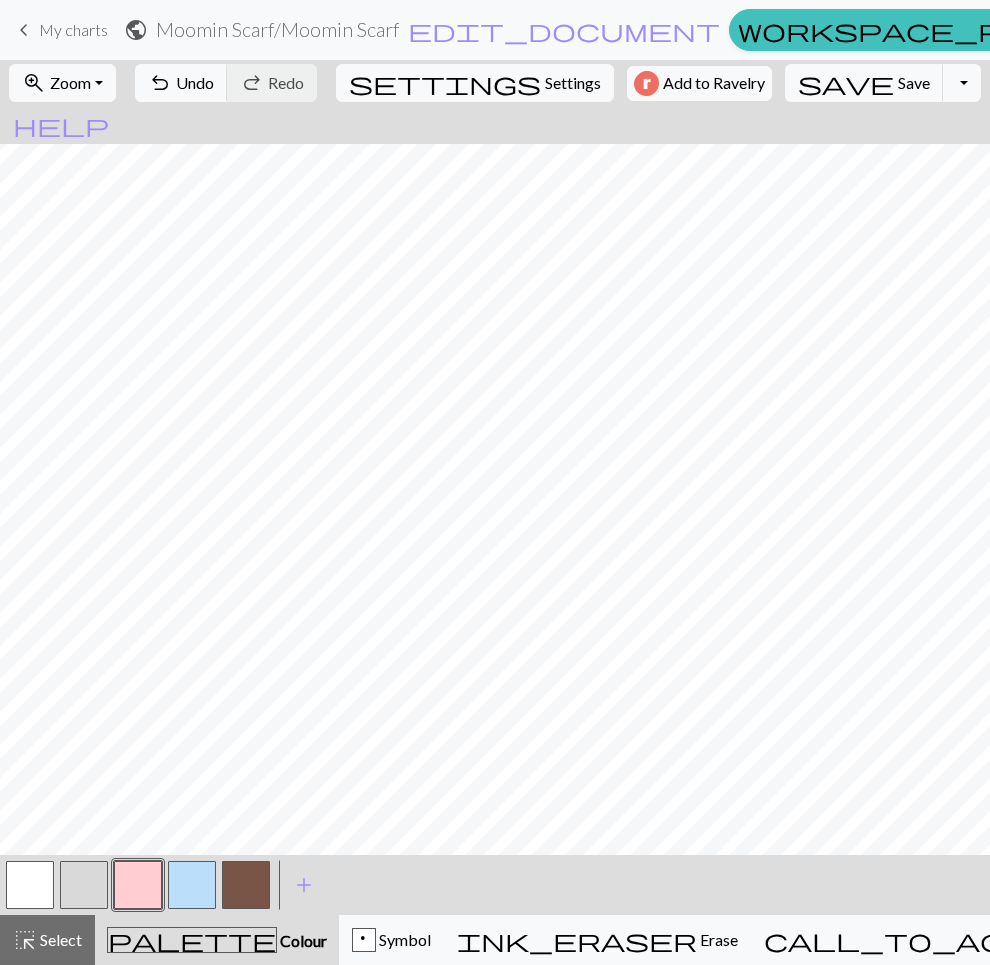 scroll, scrollTop: 0, scrollLeft: 0, axis: both 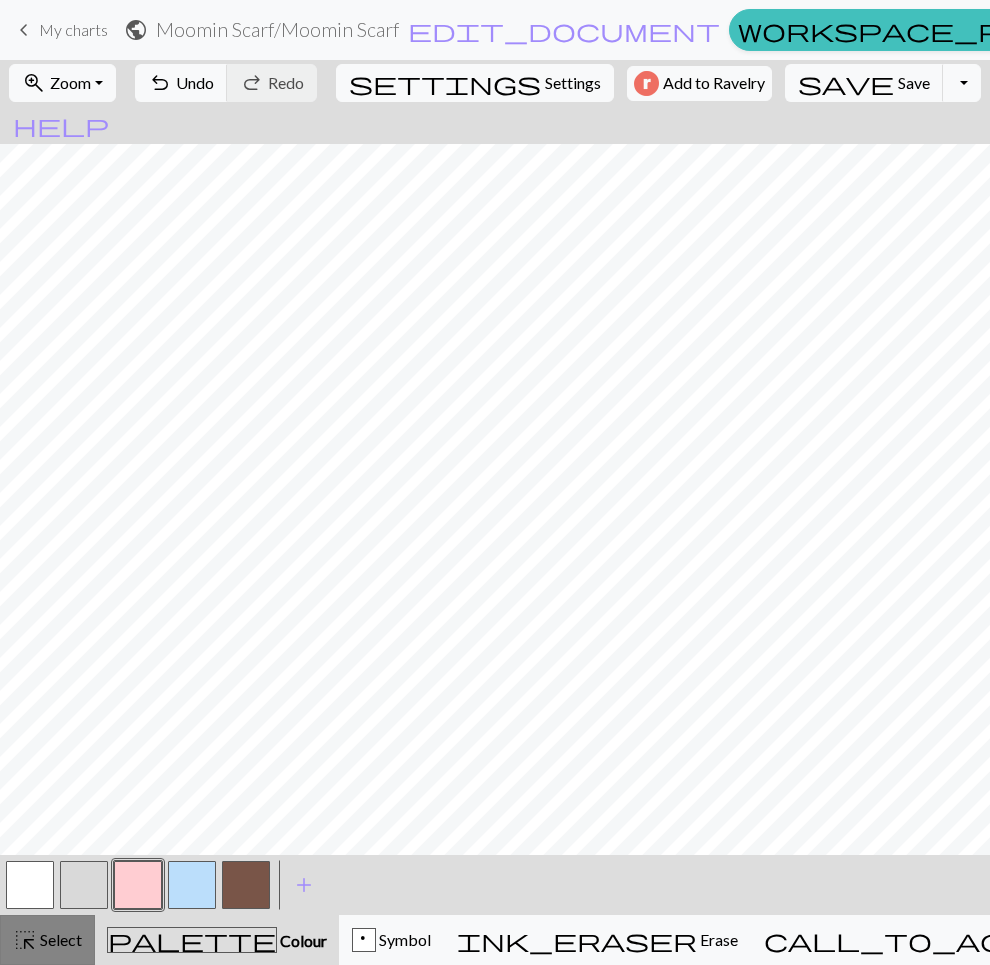 click on "highlight_alt   Select   Select" at bounding box center (47, 940) 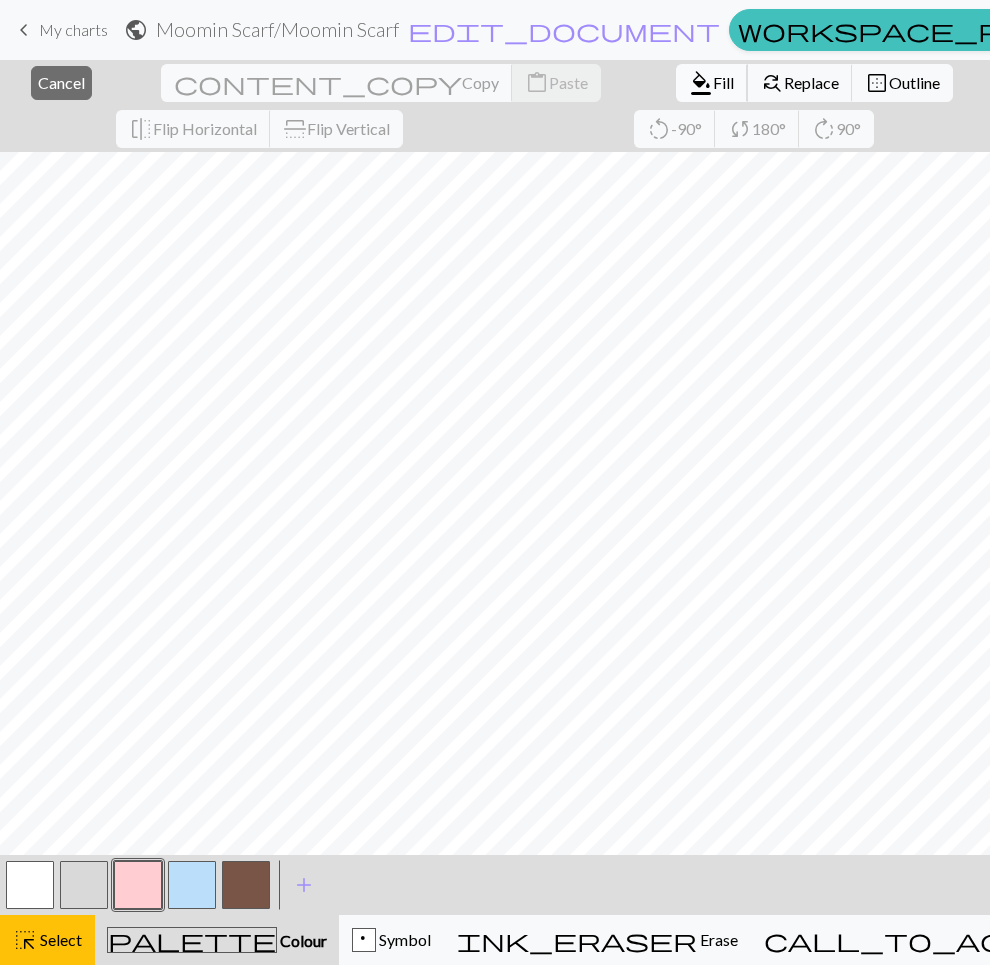 click on "Fill" at bounding box center [723, 82] 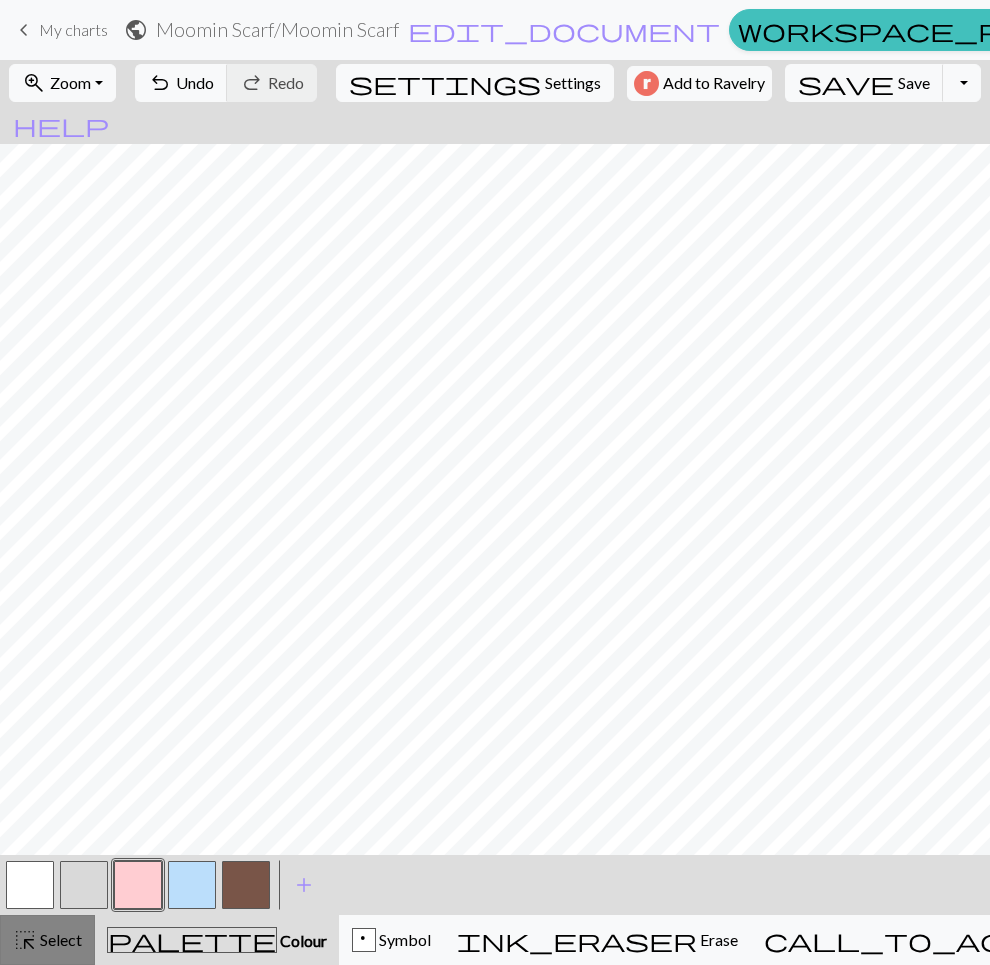 click on "Select" at bounding box center [59, 939] 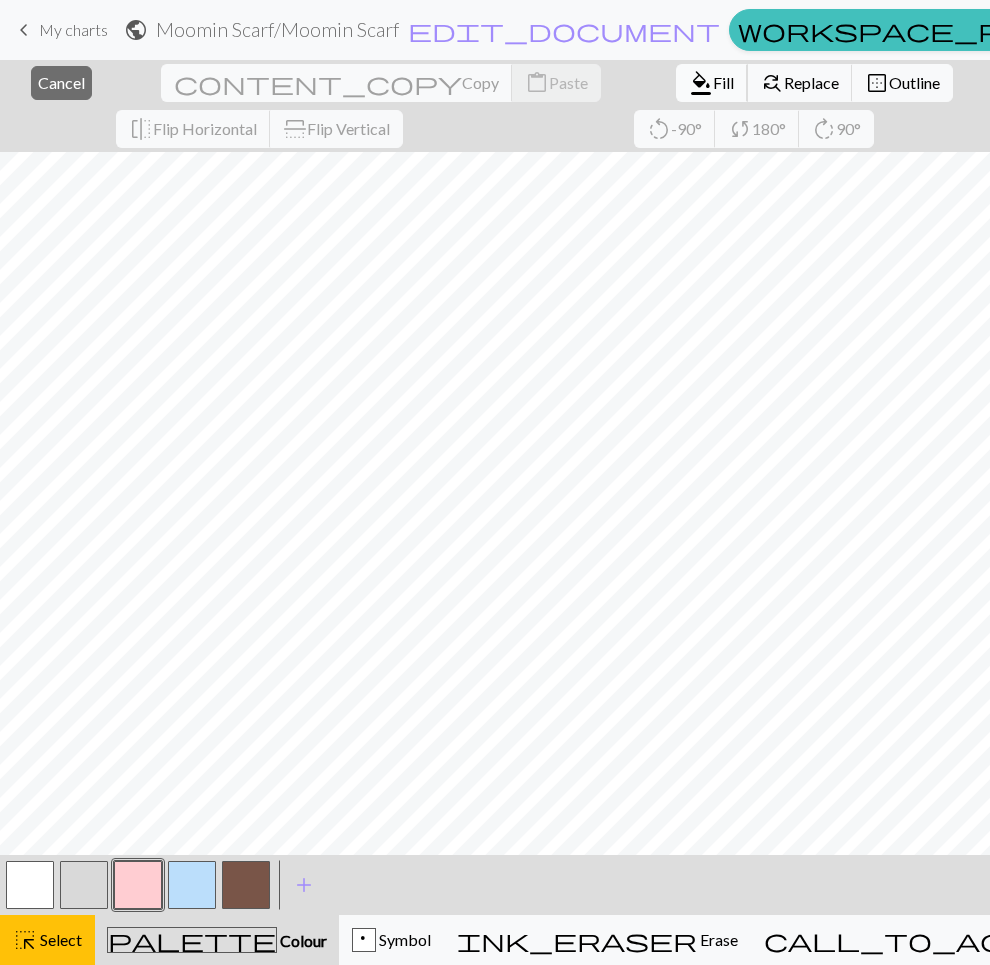 click on "Fill" at bounding box center [723, 82] 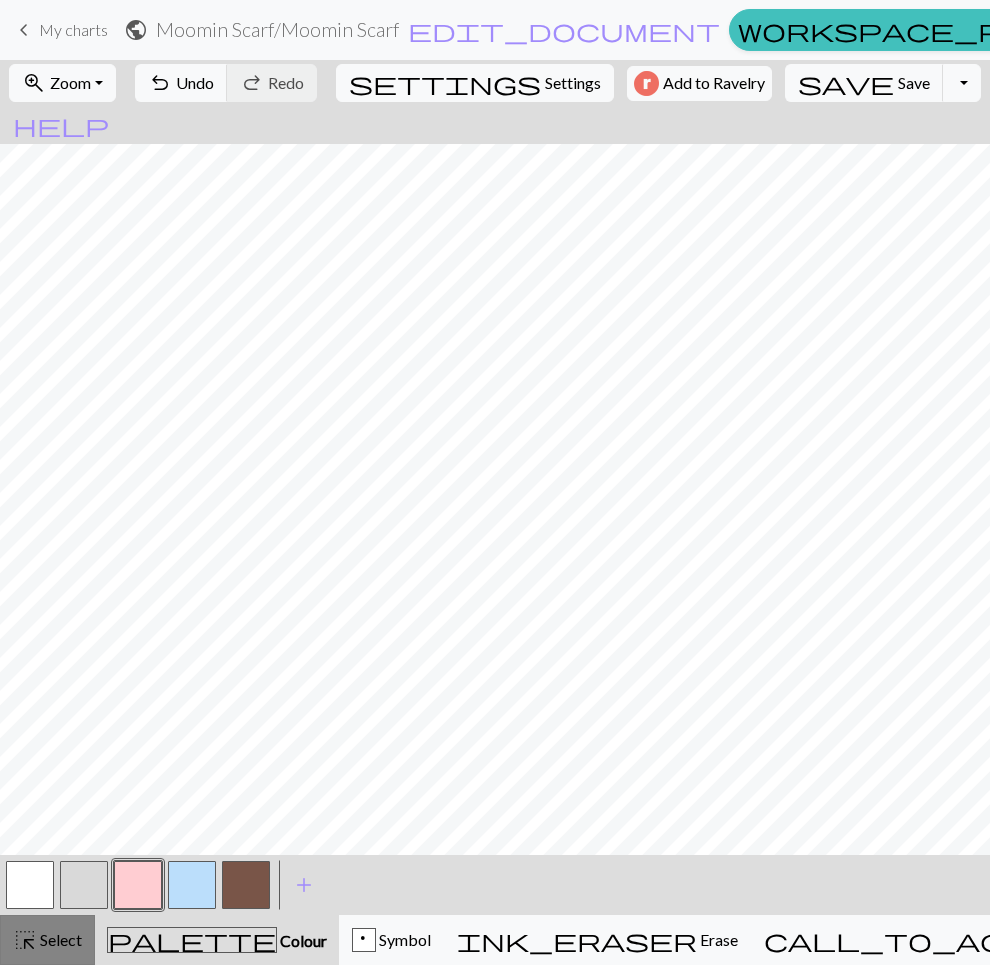 click on "Select" at bounding box center (59, 939) 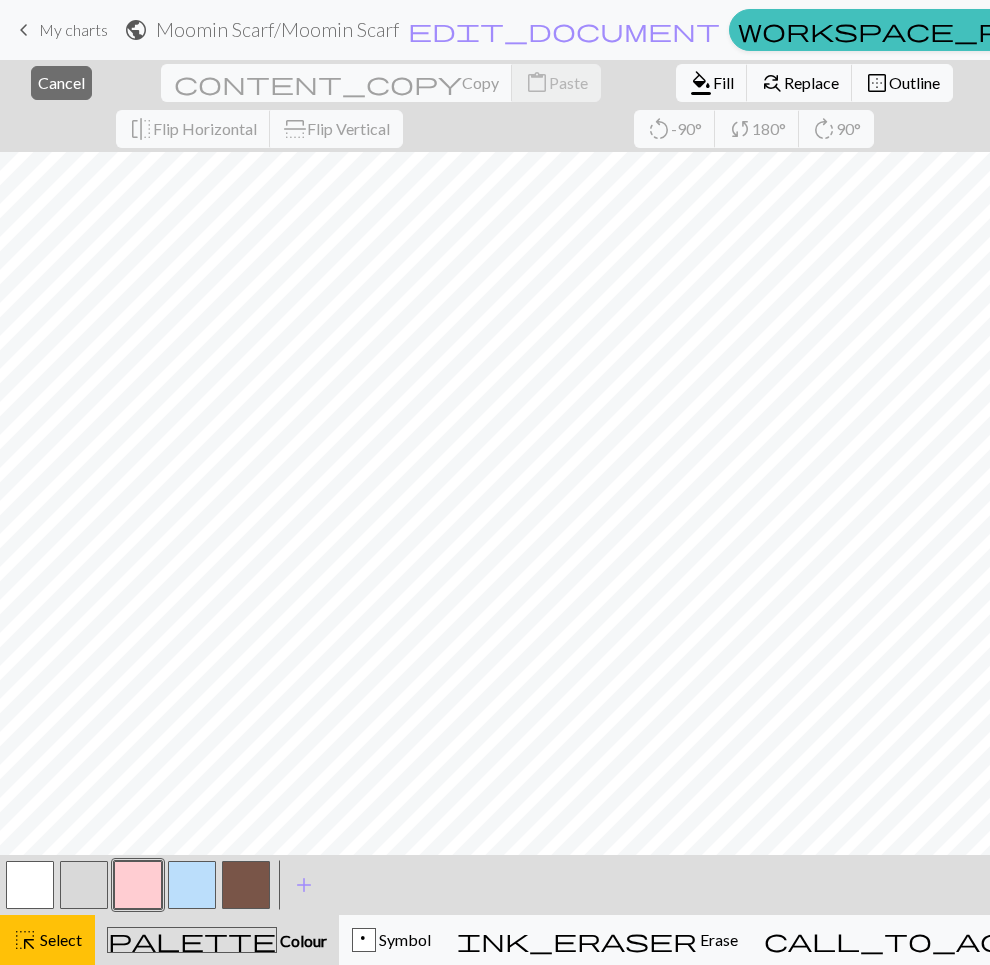 click at bounding box center (138, 885) 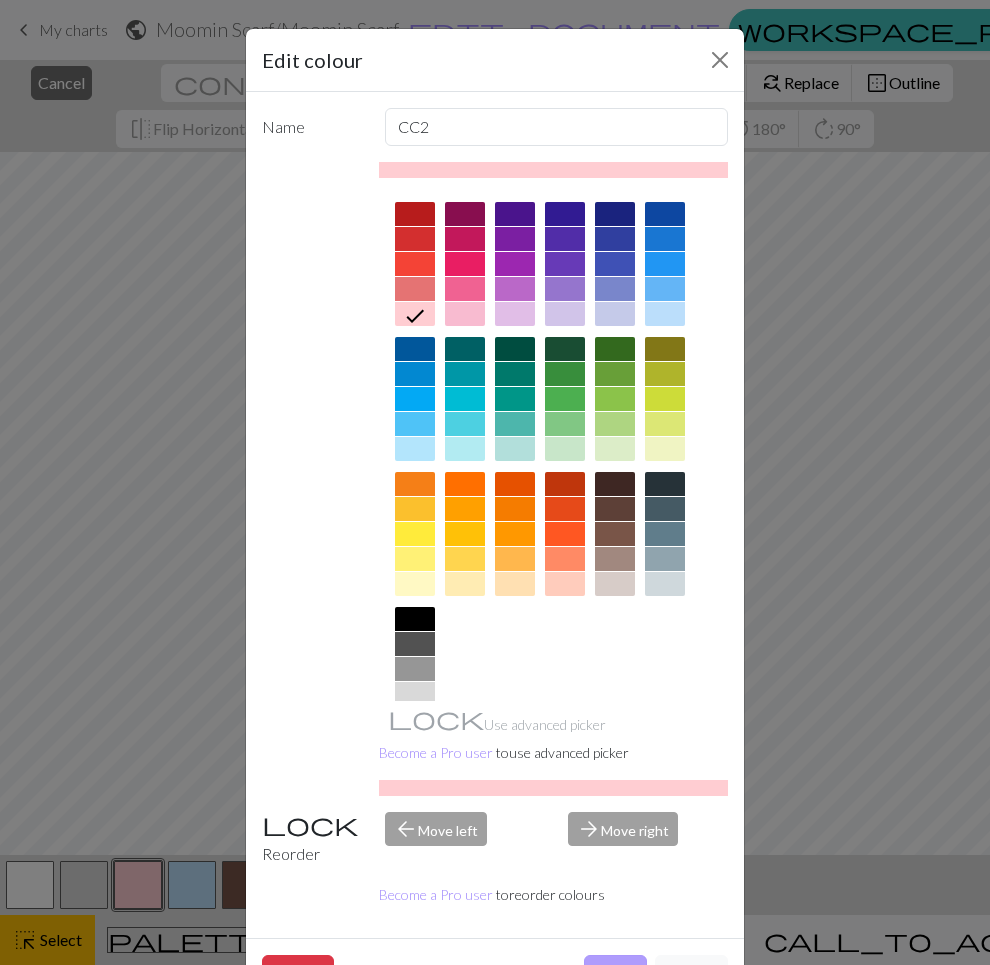 click on "Done" at bounding box center [615, 974] 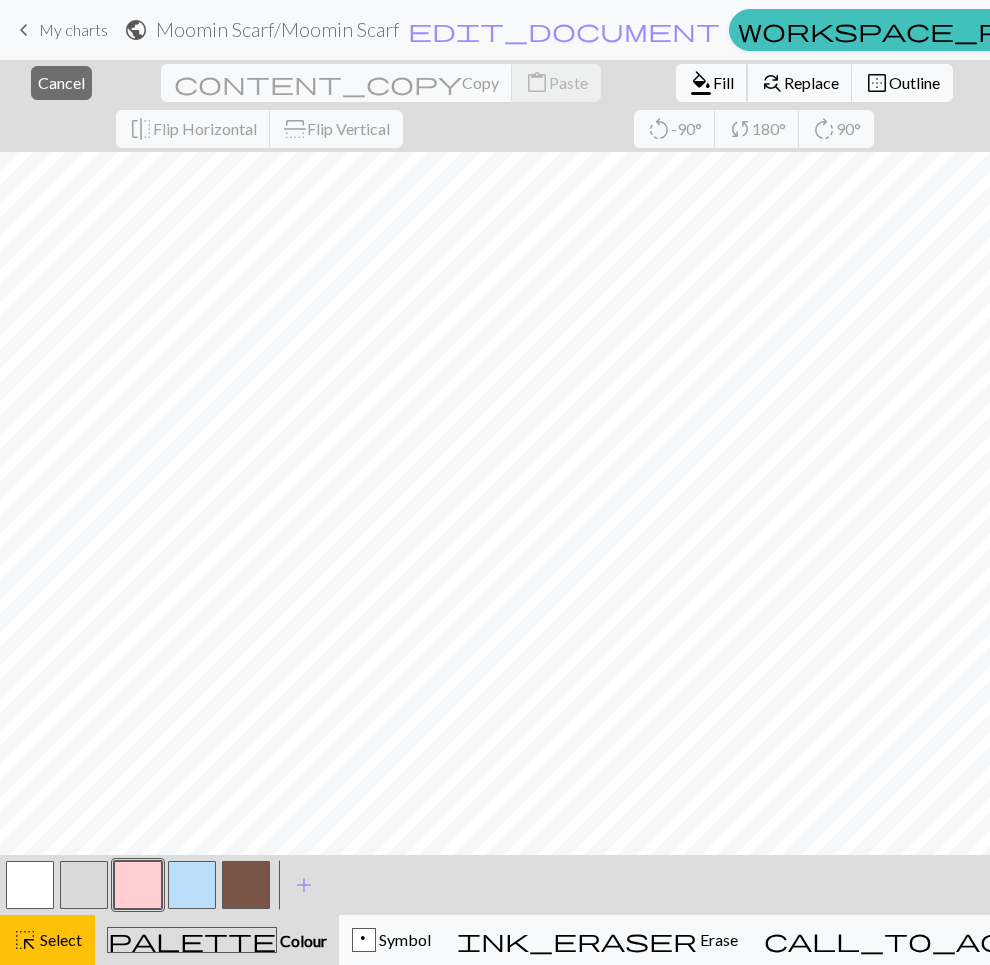 click on "Fill" at bounding box center [723, 82] 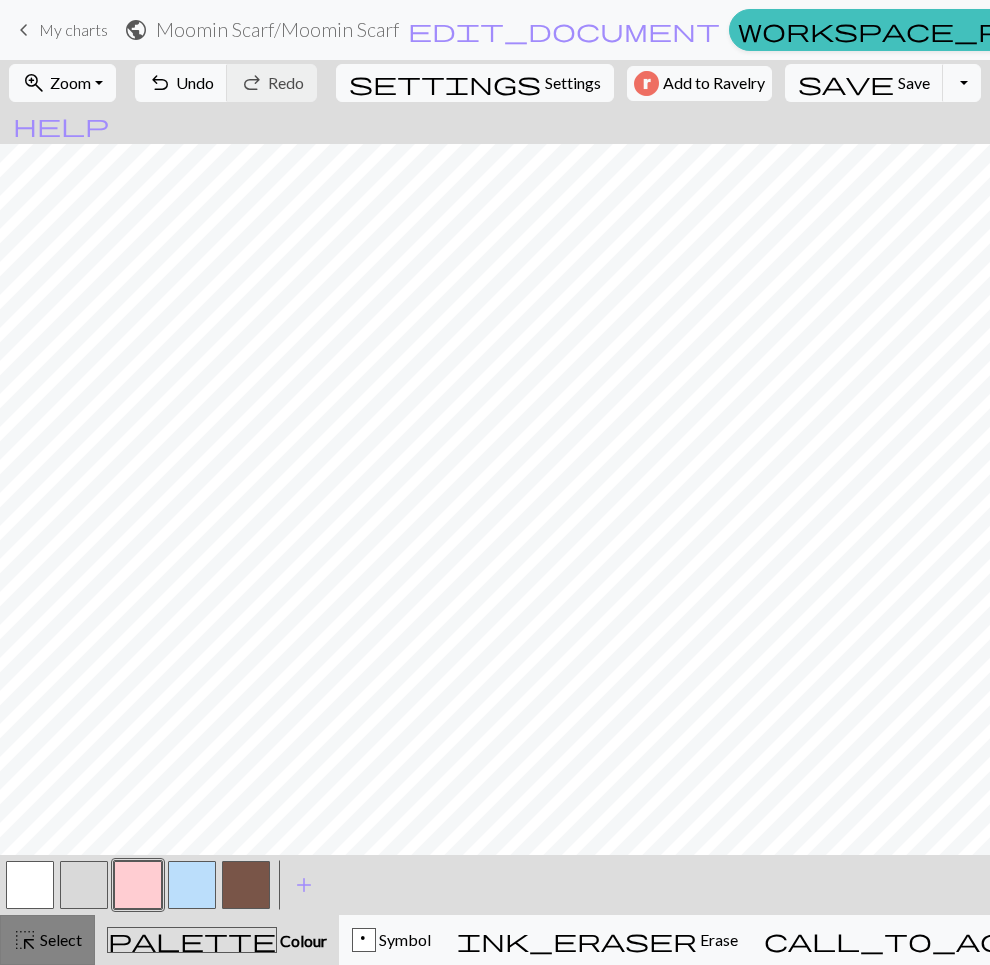 click on "Select" at bounding box center [59, 939] 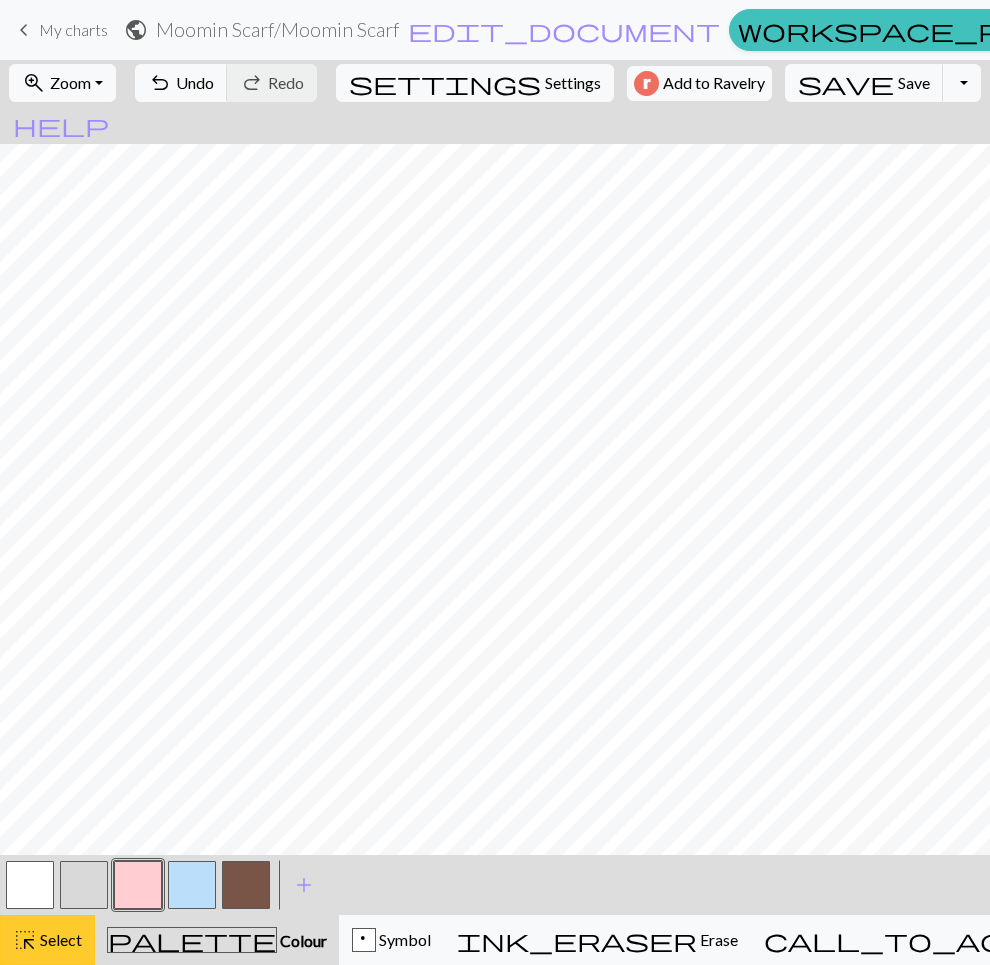 click on "highlight_alt   Select   Select" at bounding box center [47, 940] 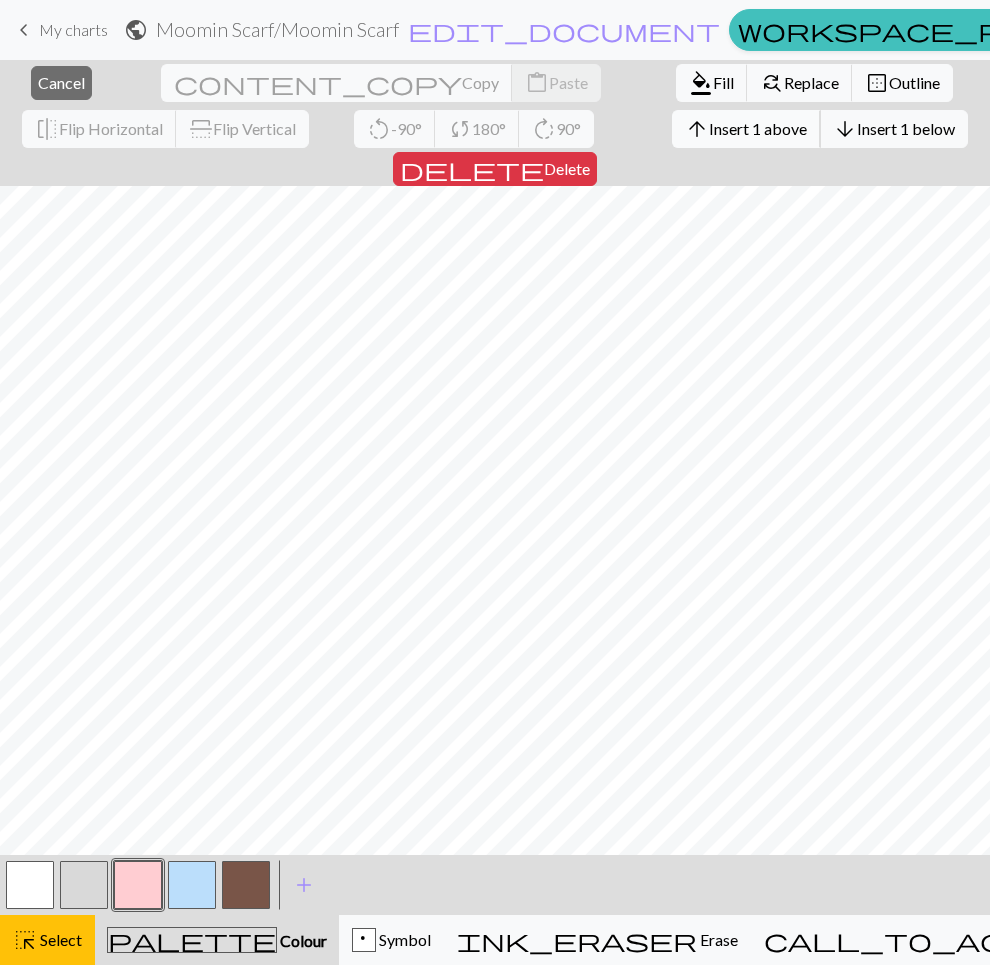 click on "Insert 1 above" at bounding box center (758, 128) 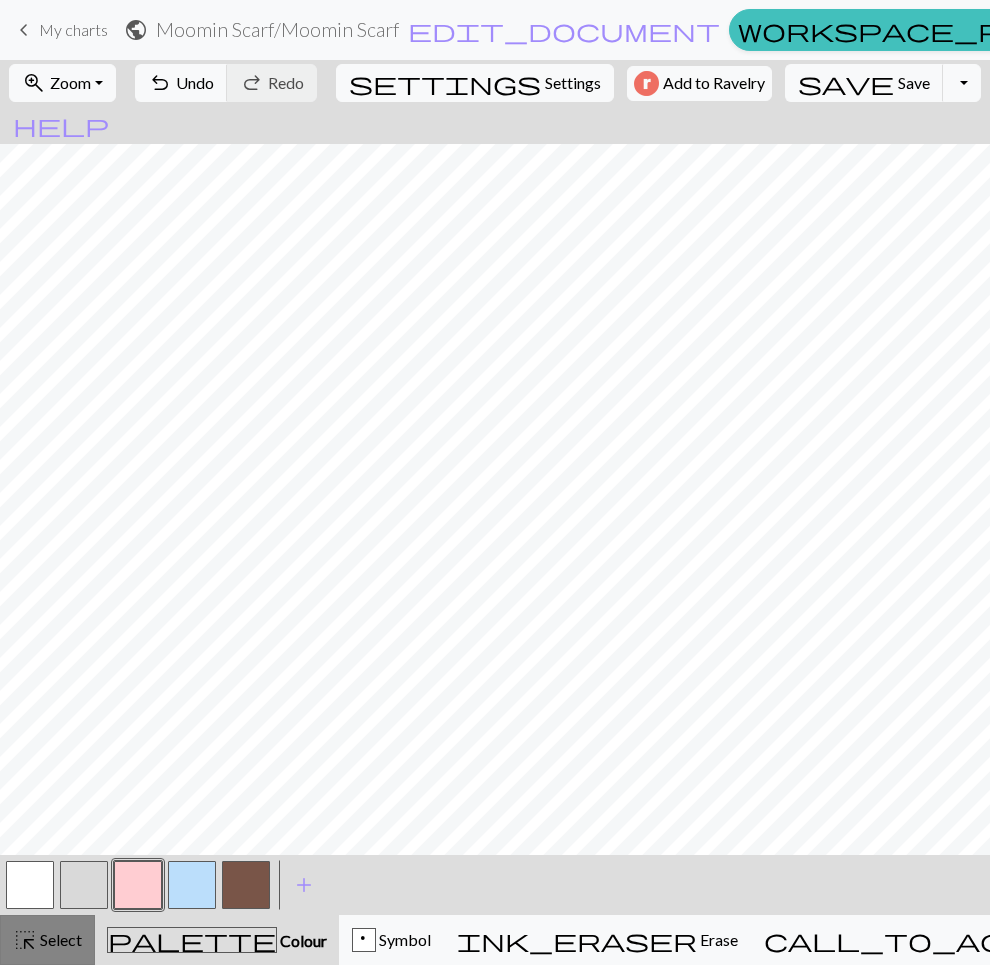 click on "Select" at bounding box center (59, 939) 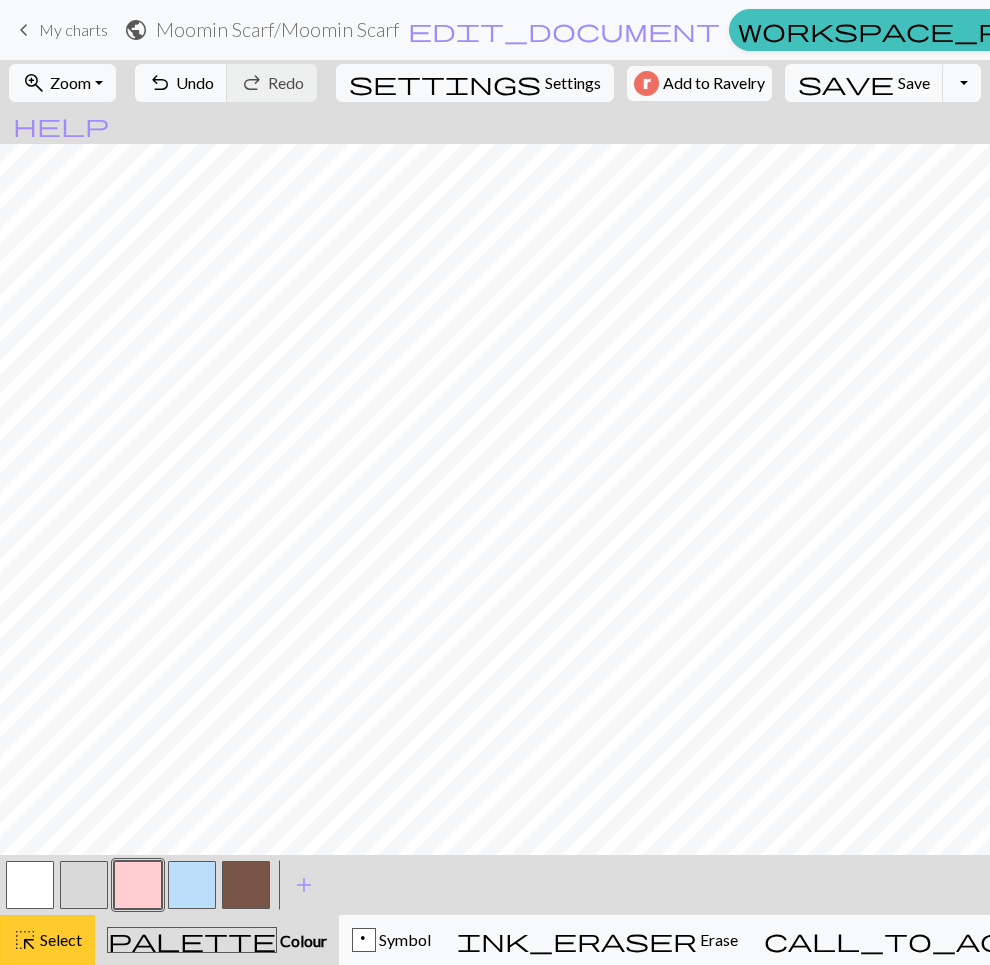click on "Select" at bounding box center (59, 939) 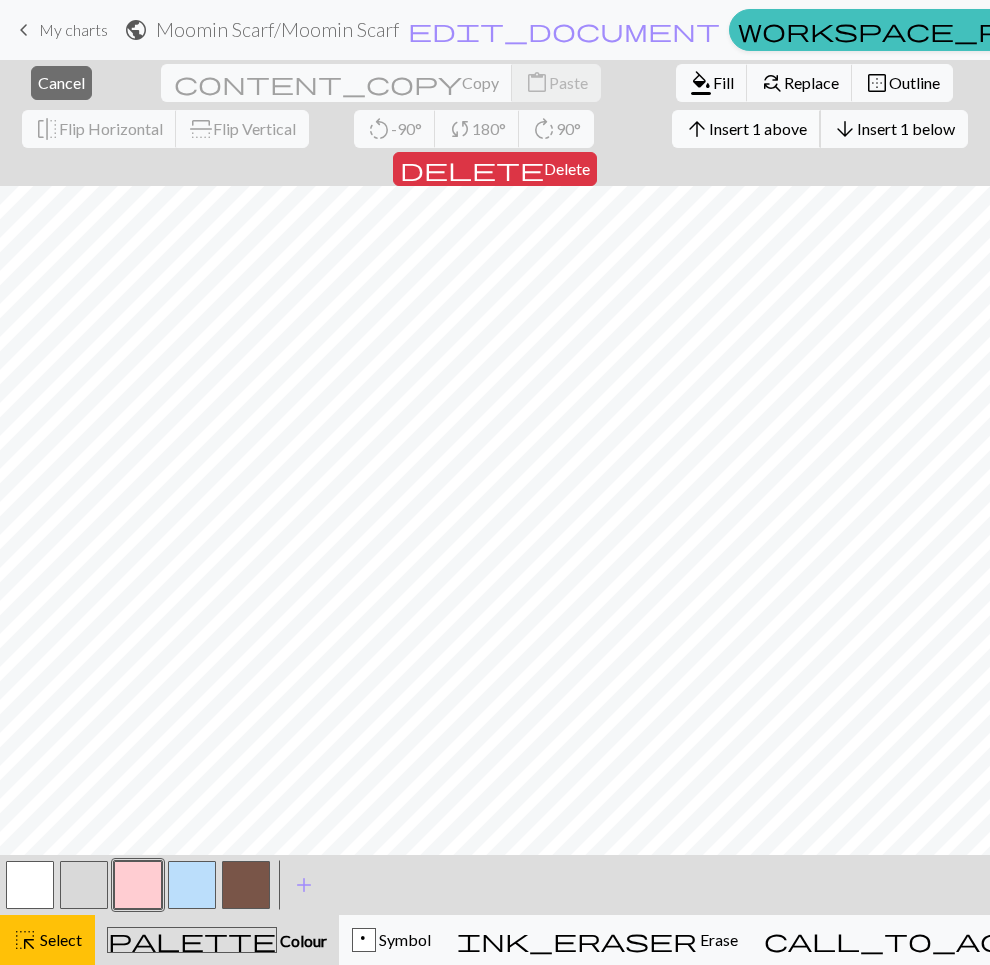 click on "Insert 1 above" at bounding box center [758, 128] 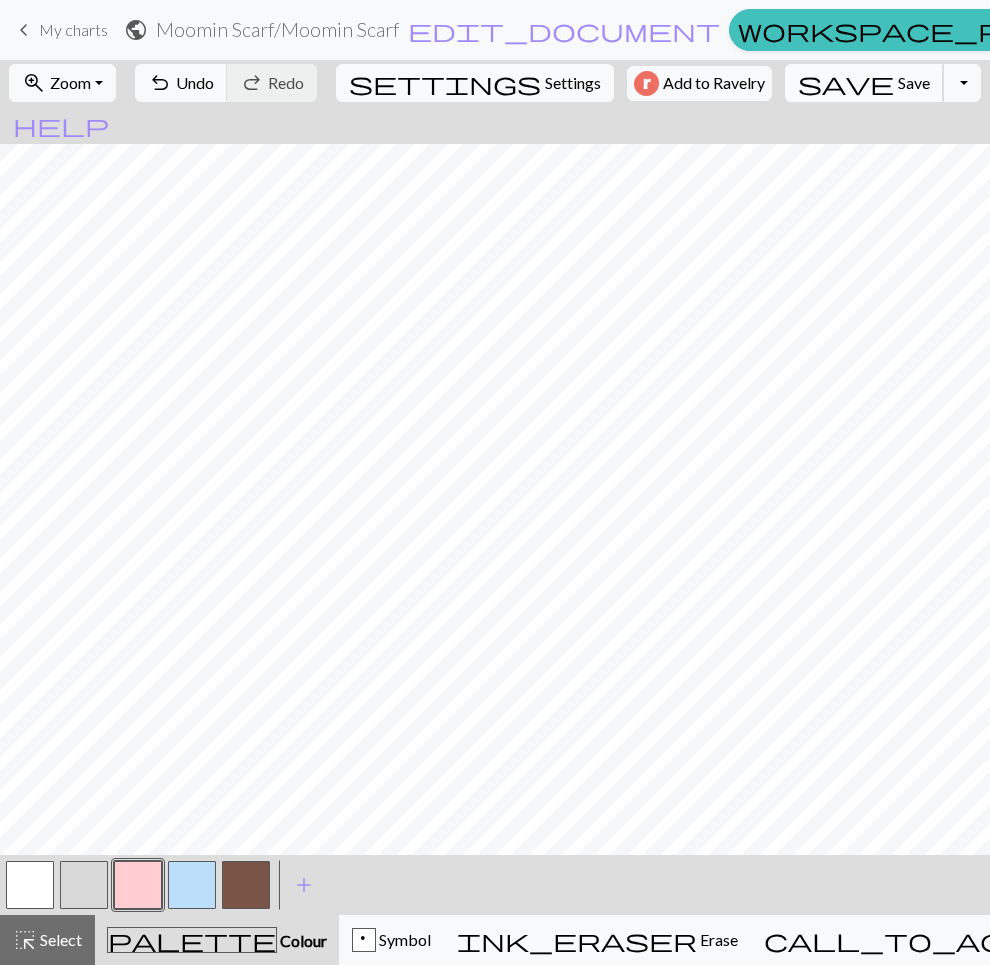 click on "Save" at bounding box center [914, 82] 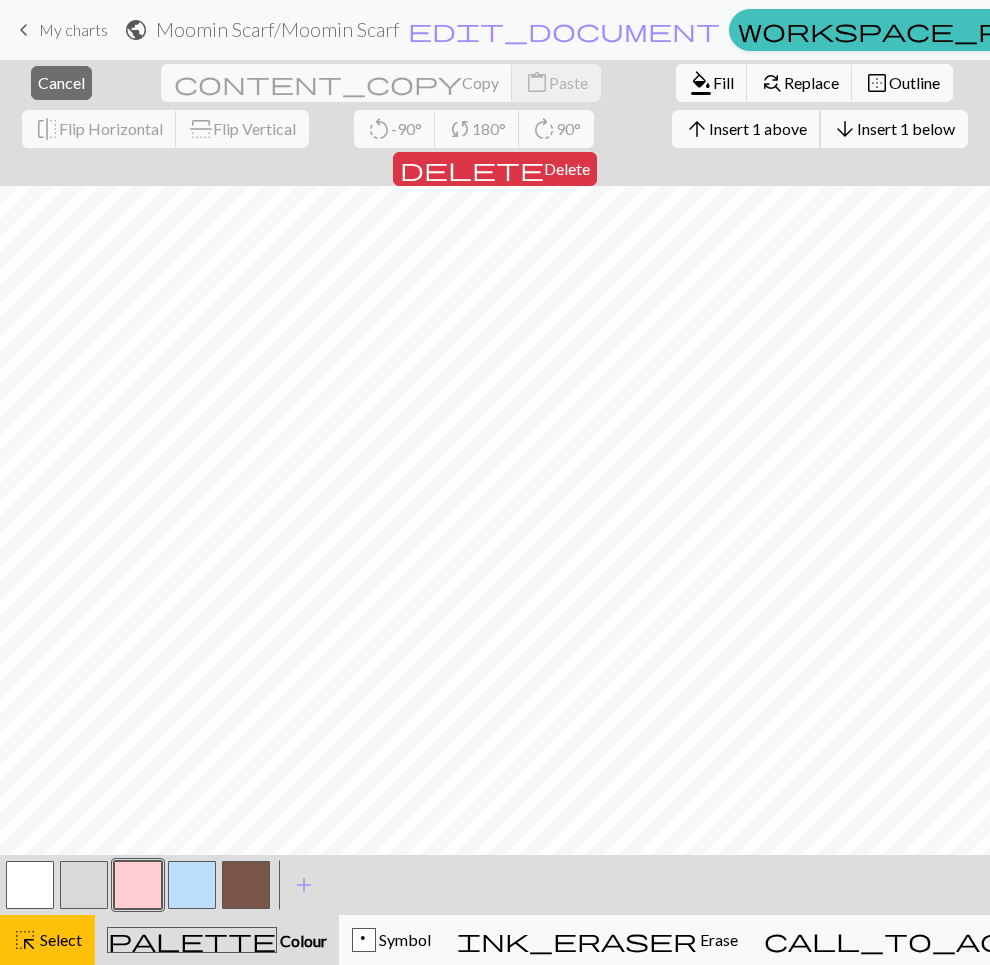 click on "Insert 1 above" at bounding box center (758, 128) 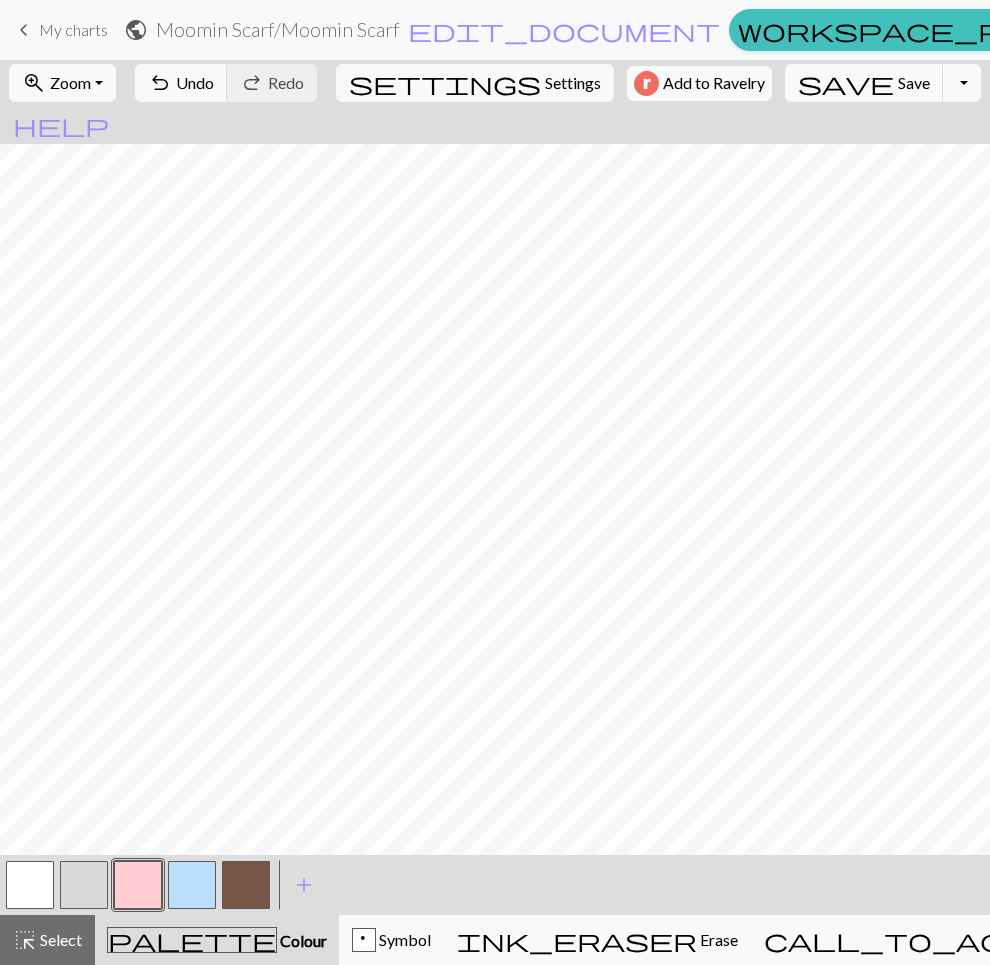 scroll, scrollTop: 0, scrollLeft: 0, axis: both 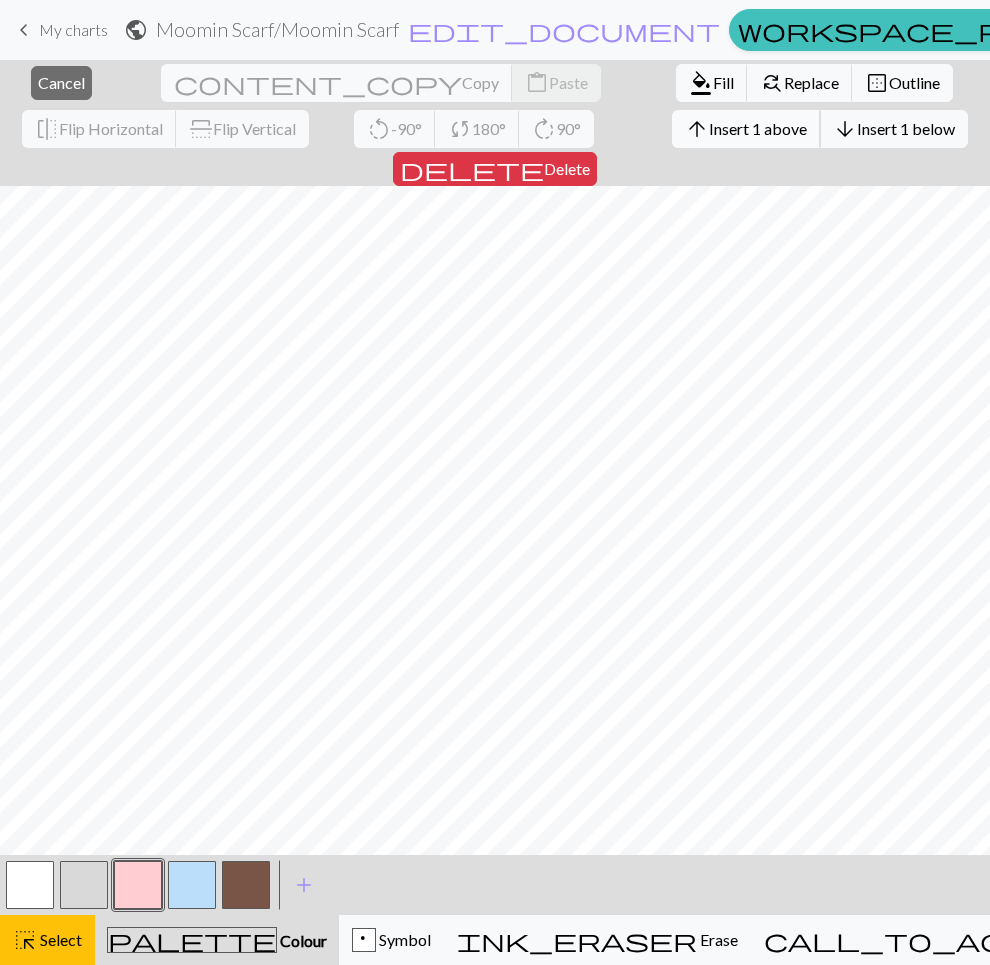 click on "Insert 1 above" at bounding box center (758, 128) 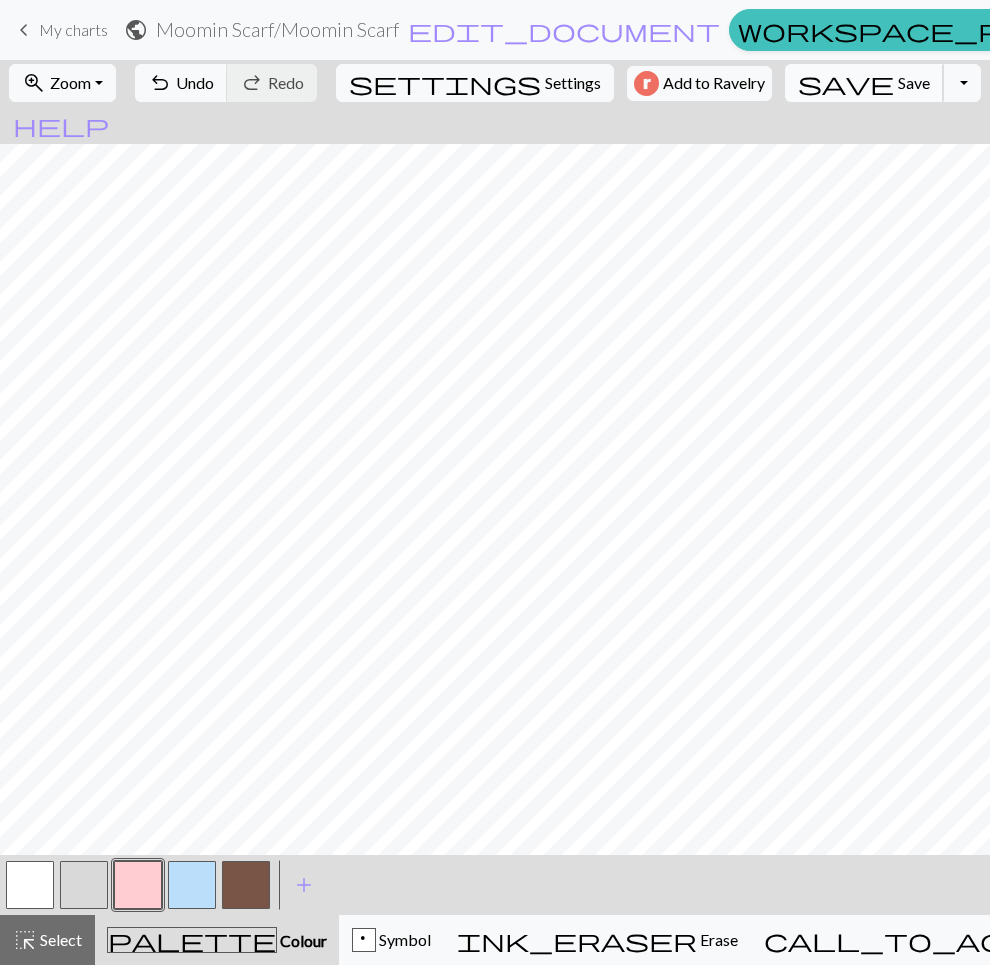click on "save" at bounding box center [846, 83] 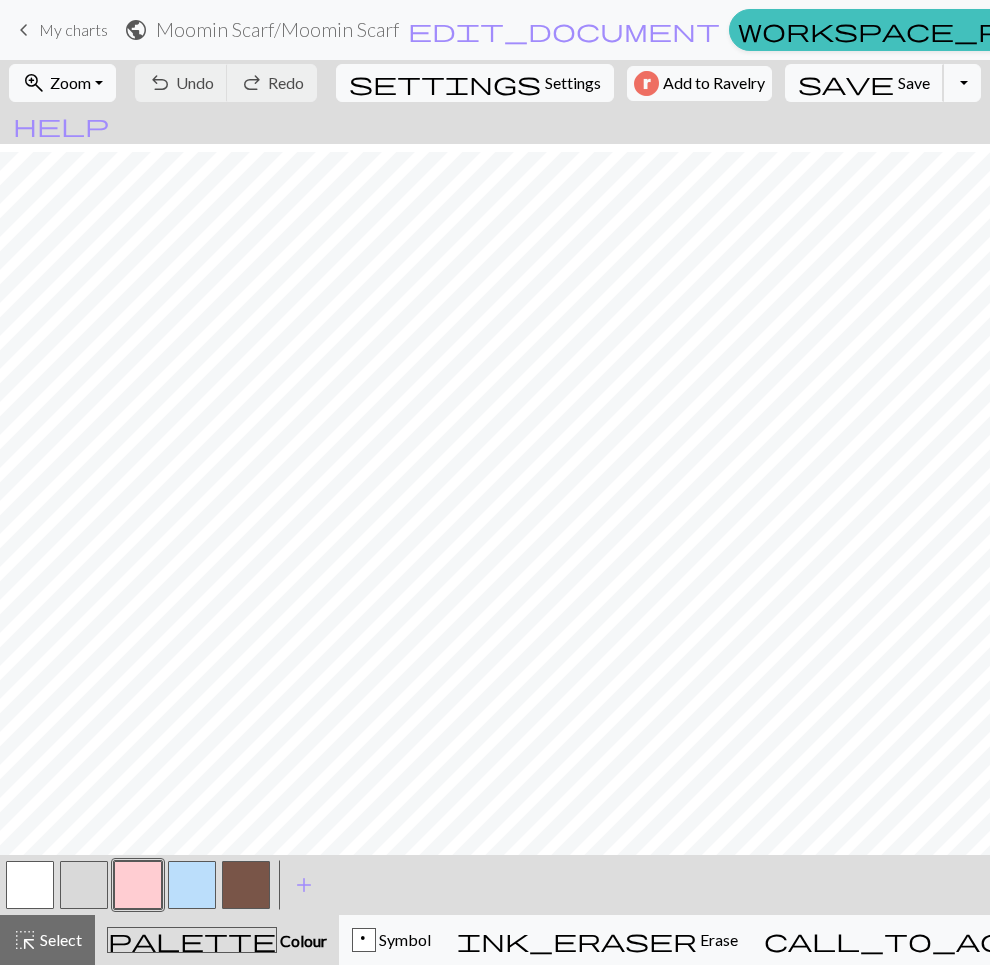 scroll, scrollTop: 962, scrollLeft: 0, axis: vertical 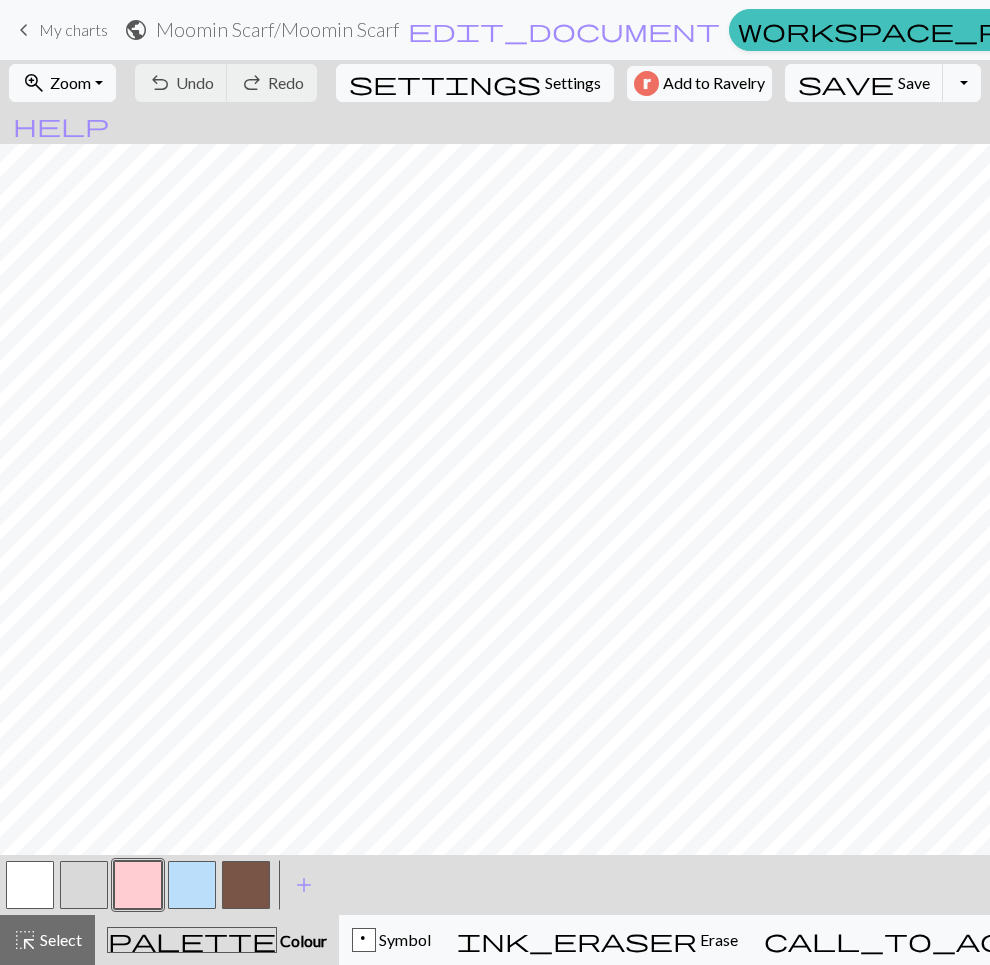 click at bounding box center [30, 885] 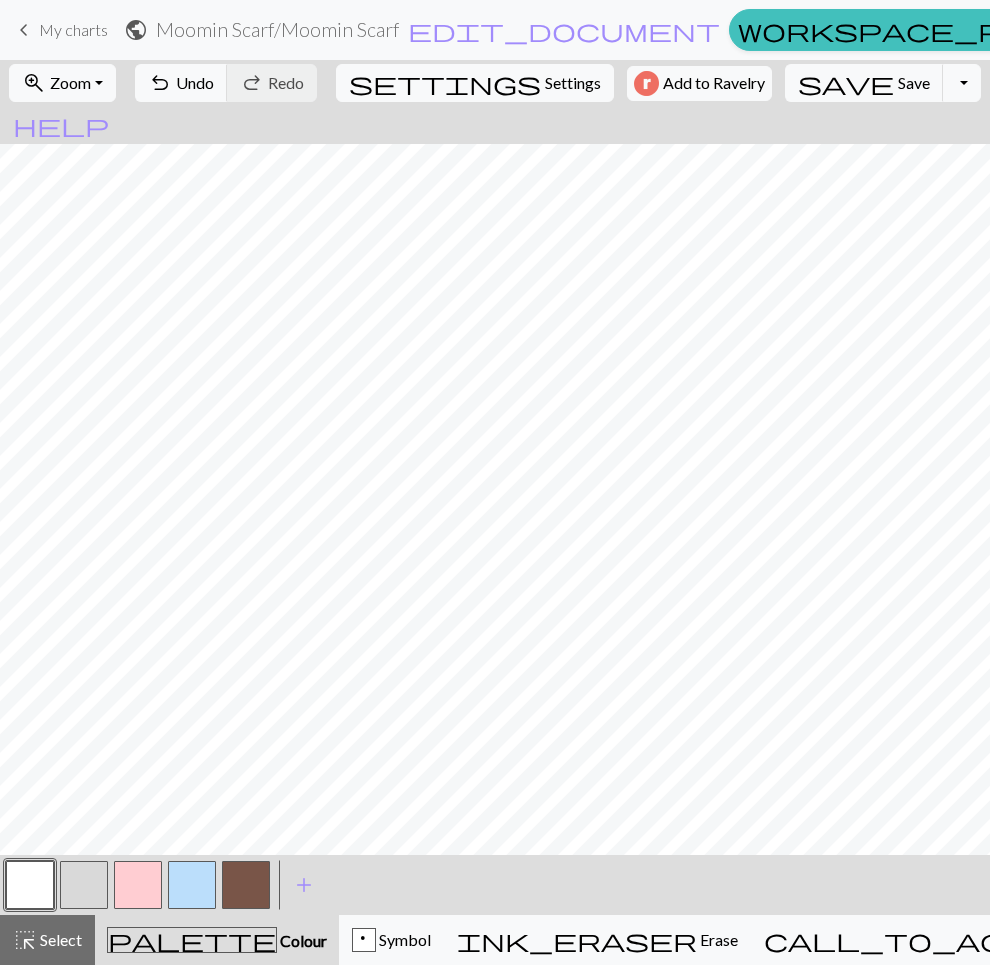 scroll, scrollTop: 463, scrollLeft: 0, axis: vertical 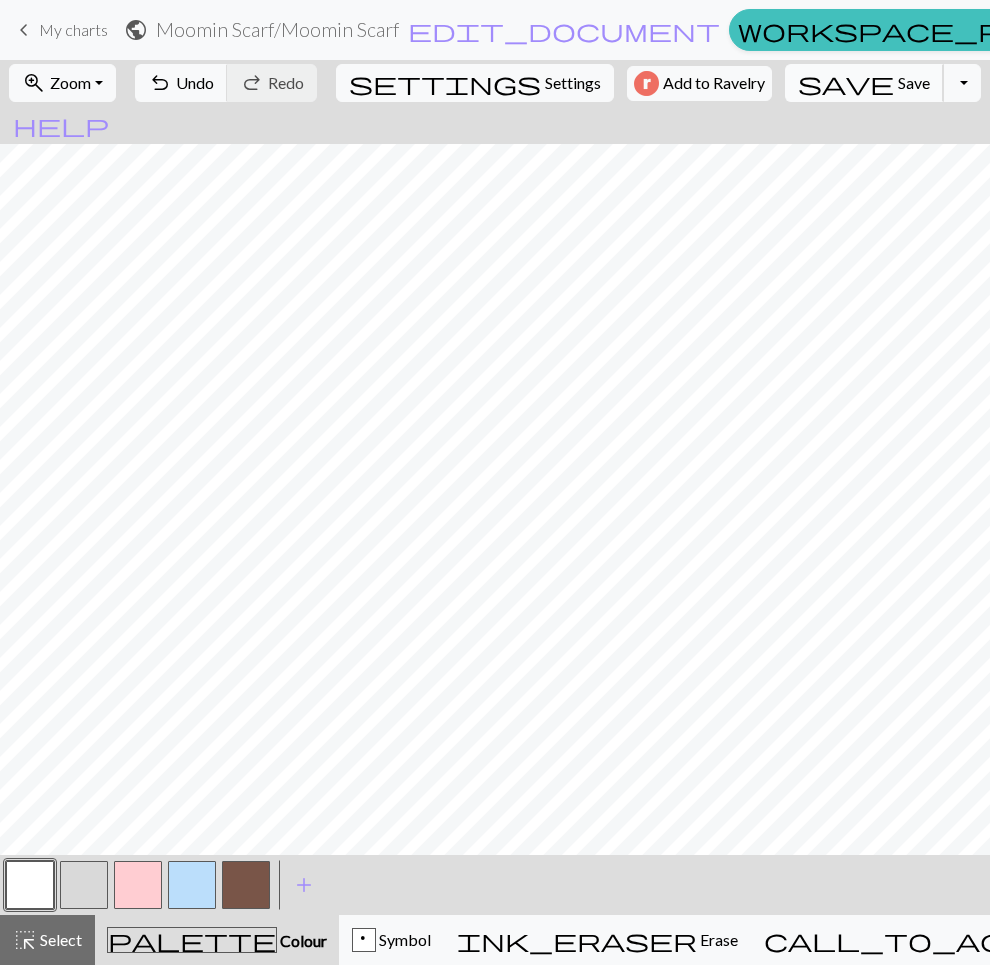click on "Save" at bounding box center (914, 82) 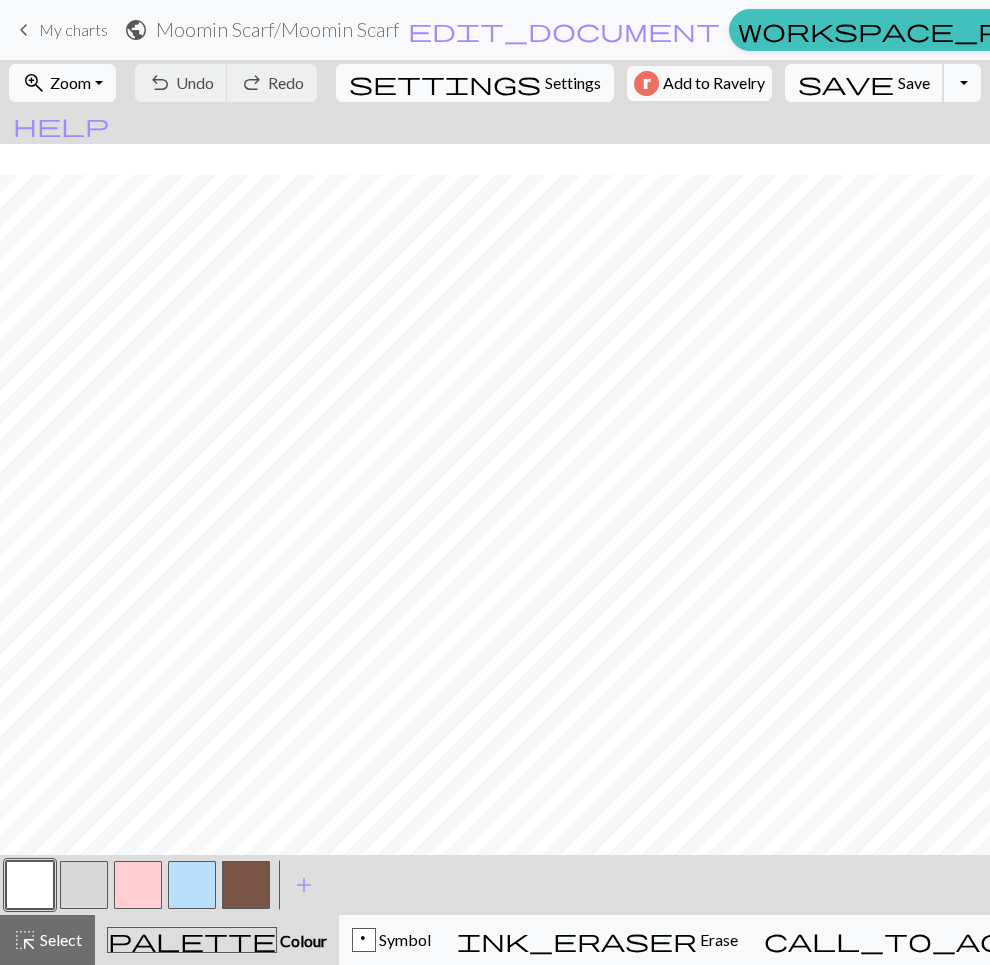 scroll, scrollTop: 1341, scrollLeft: 0, axis: vertical 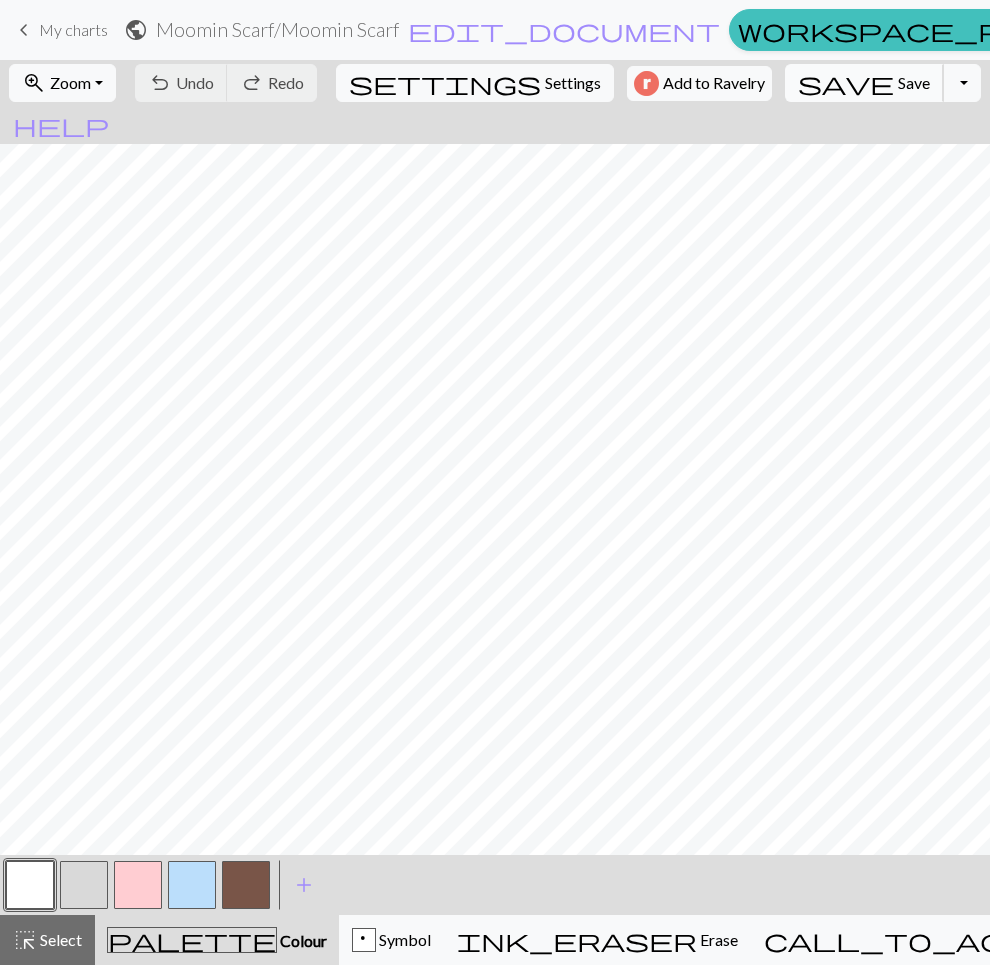 click on "save Save Save" at bounding box center (864, 83) 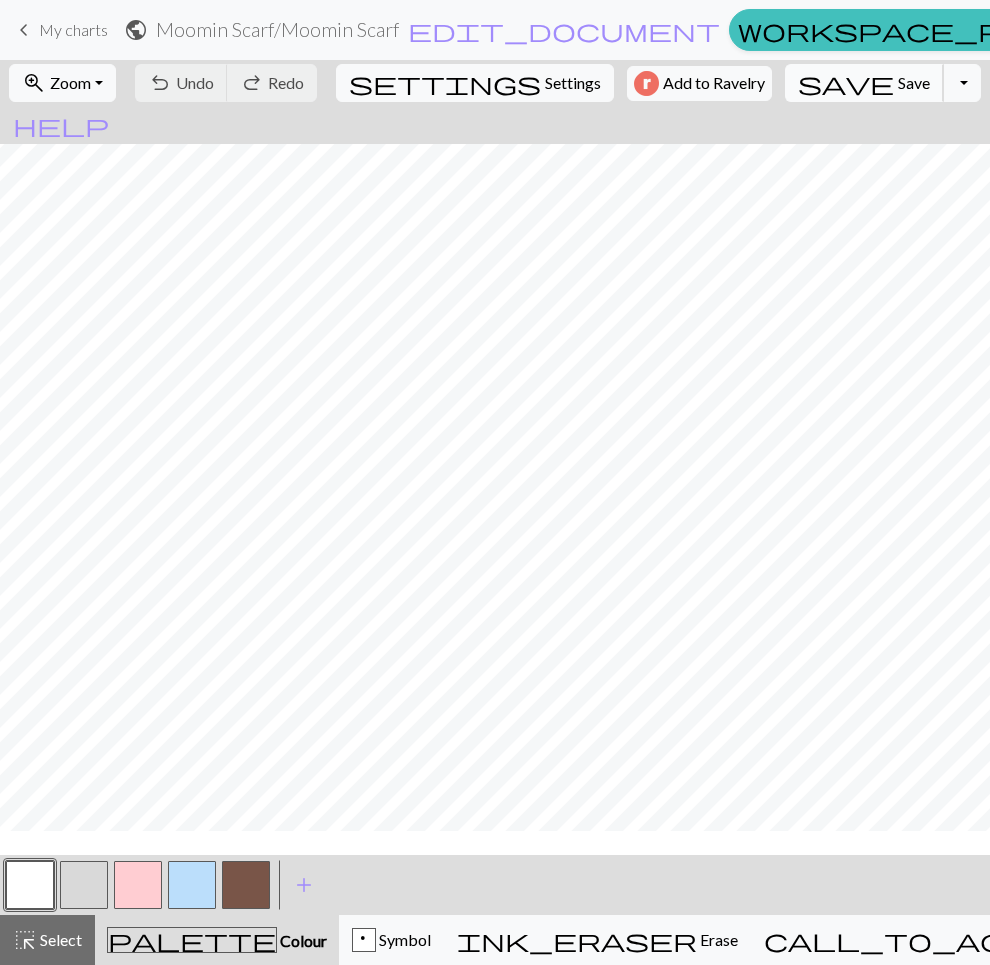 scroll, scrollTop: 591, scrollLeft: 0, axis: vertical 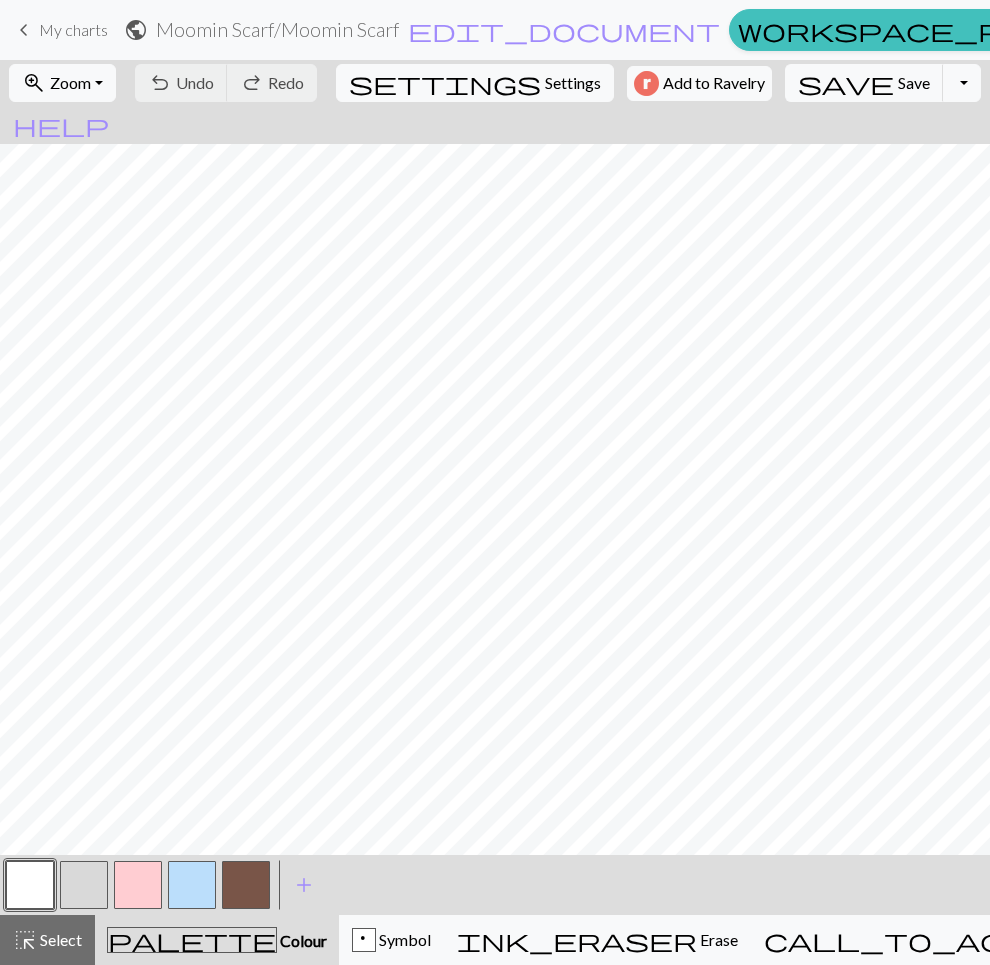 click at bounding box center (138, 885) 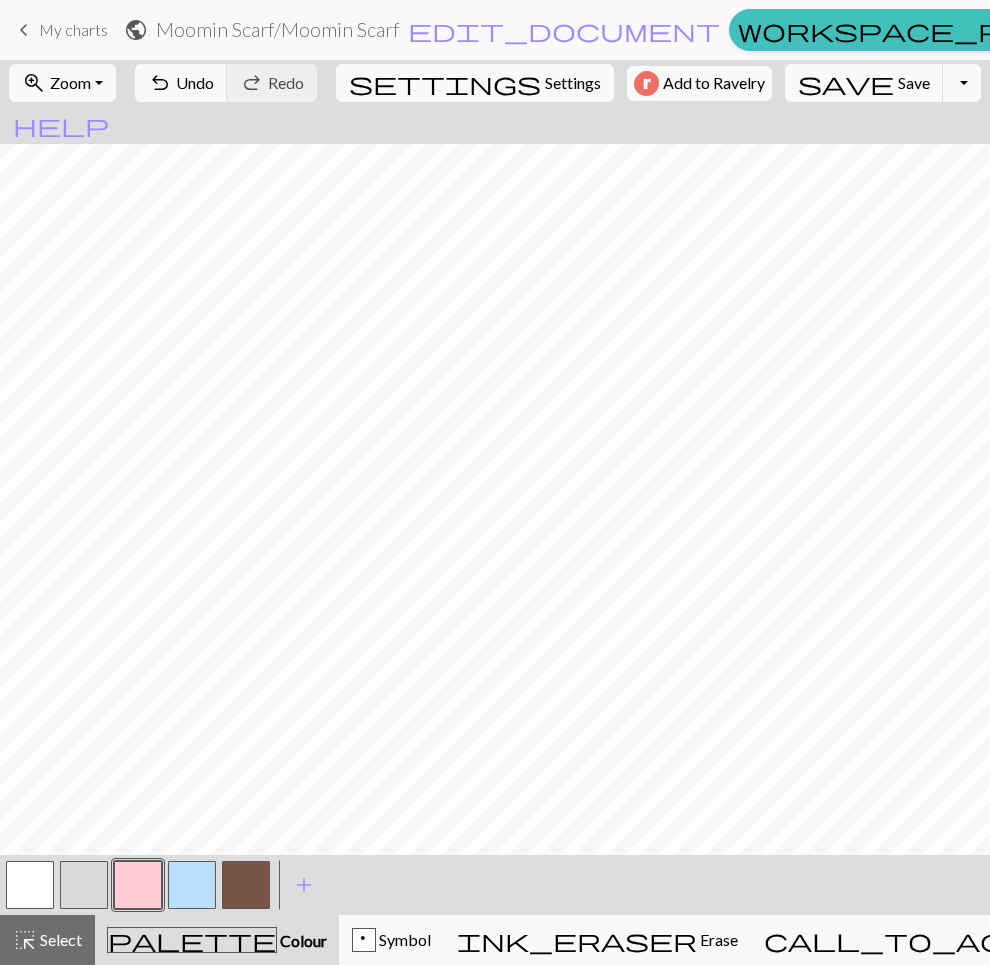 scroll, scrollTop: 408, scrollLeft: 96, axis: both 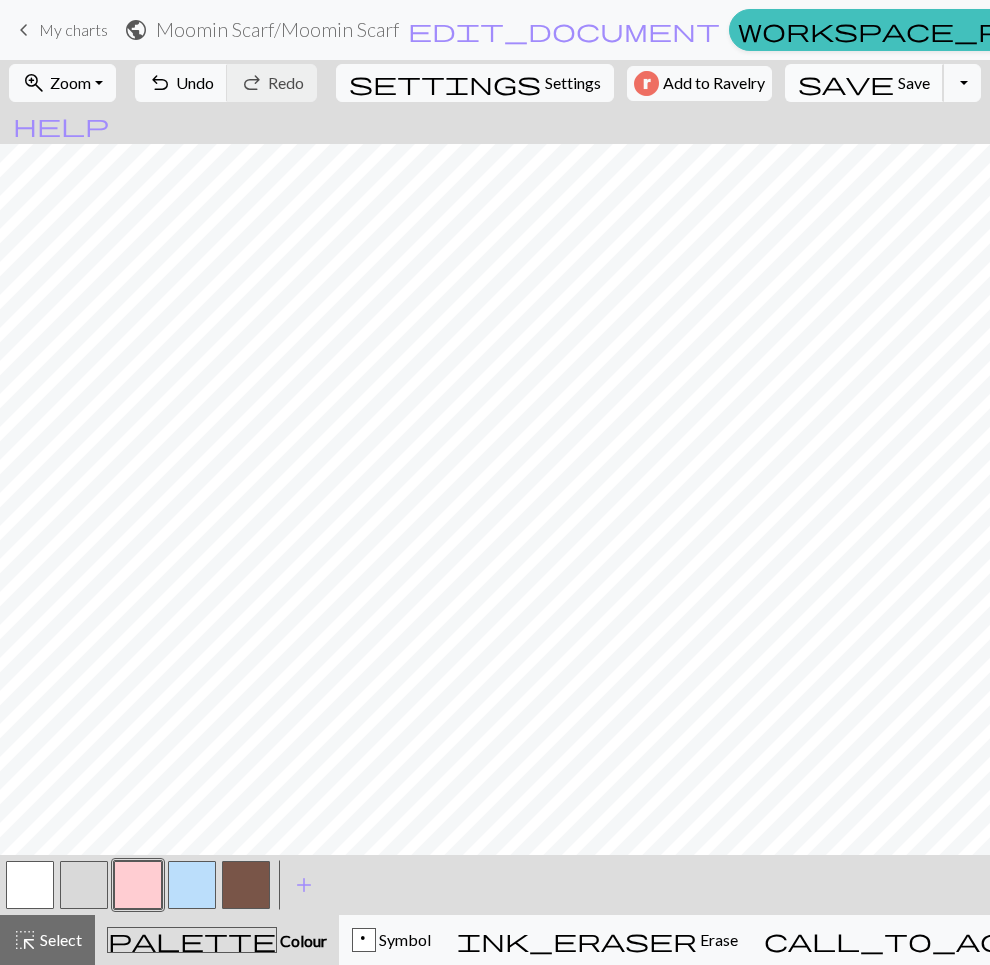 click on "Save" at bounding box center (914, 82) 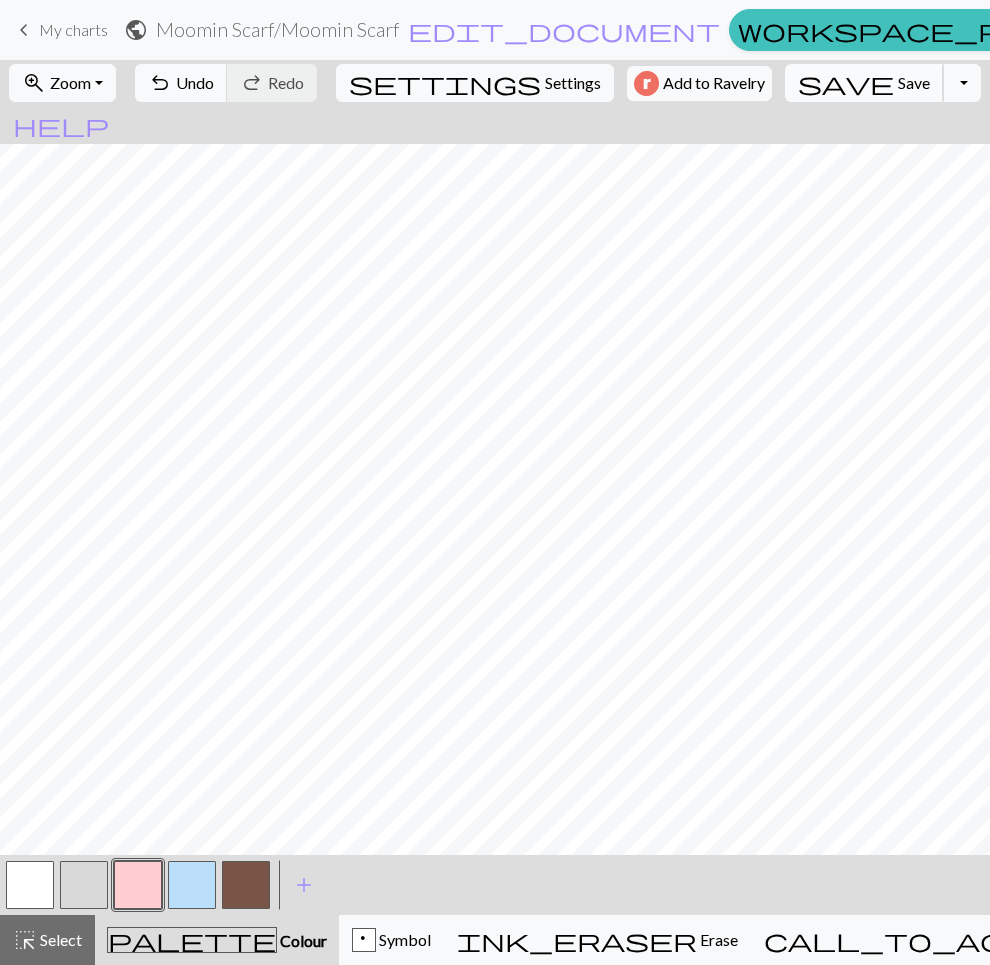 scroll, scrollTop: 598, scrollLeft: 96, axis: both 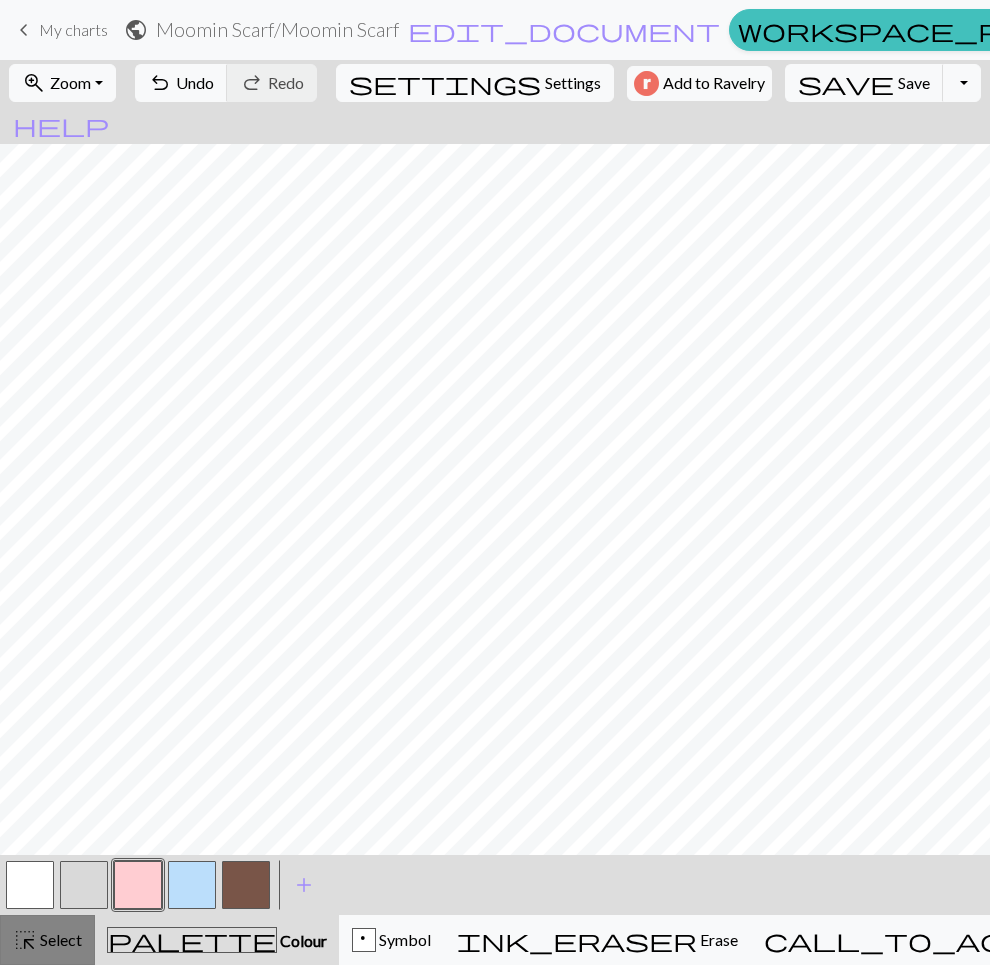 click on "Select" at bounding box center (59, 939) 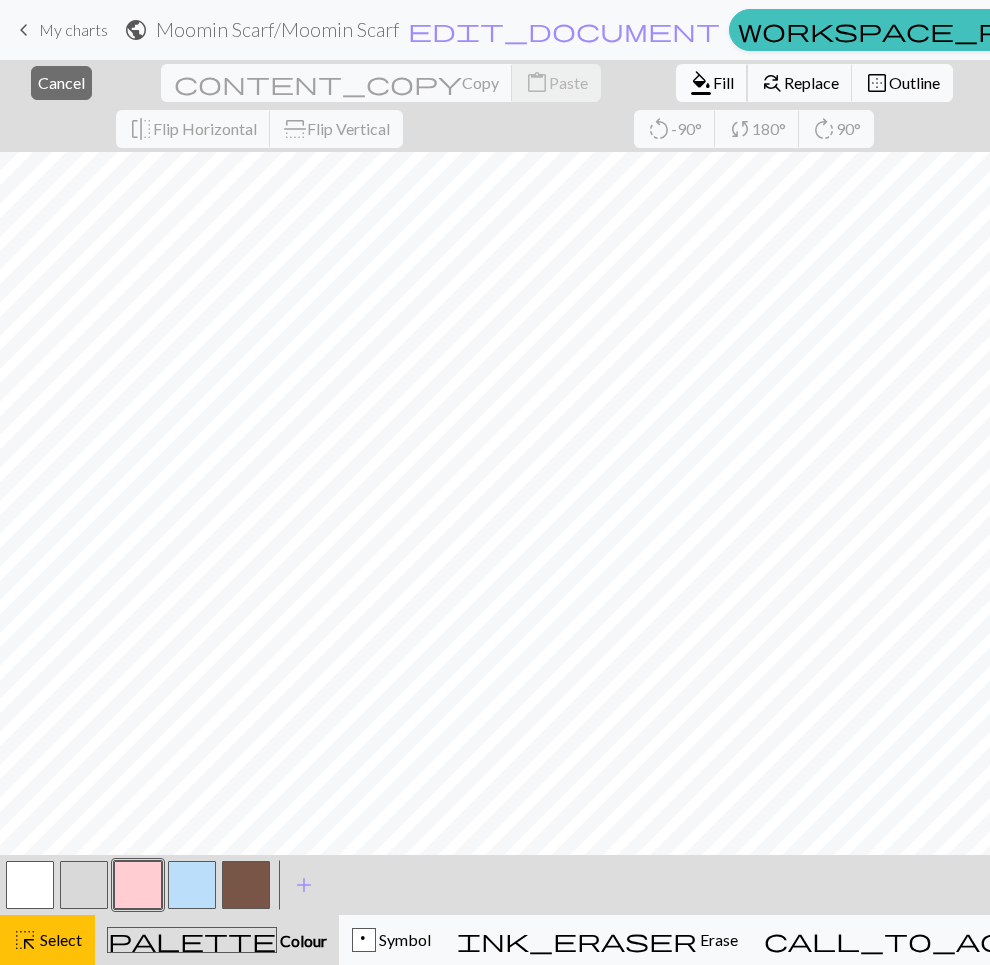 click on "format_color_fill" at bounding box center [701, 83] 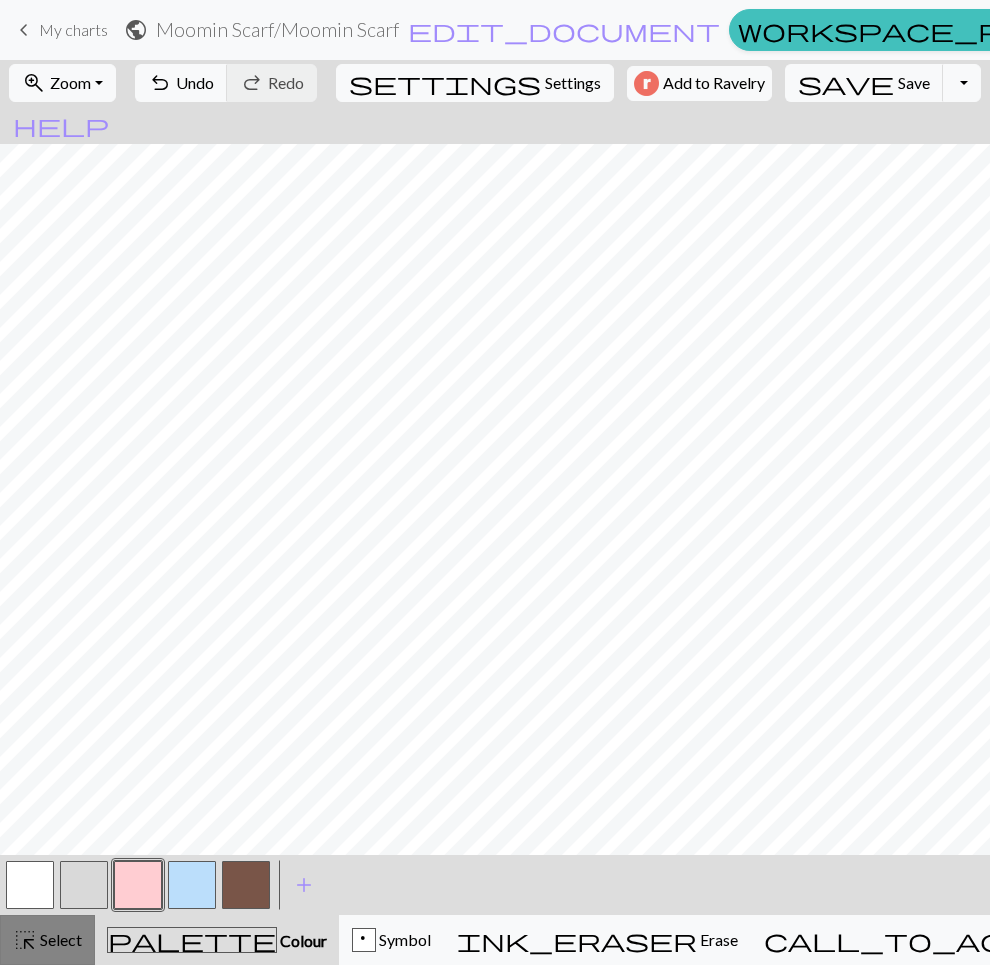 click on "Select" at bounding box center [59, 939] 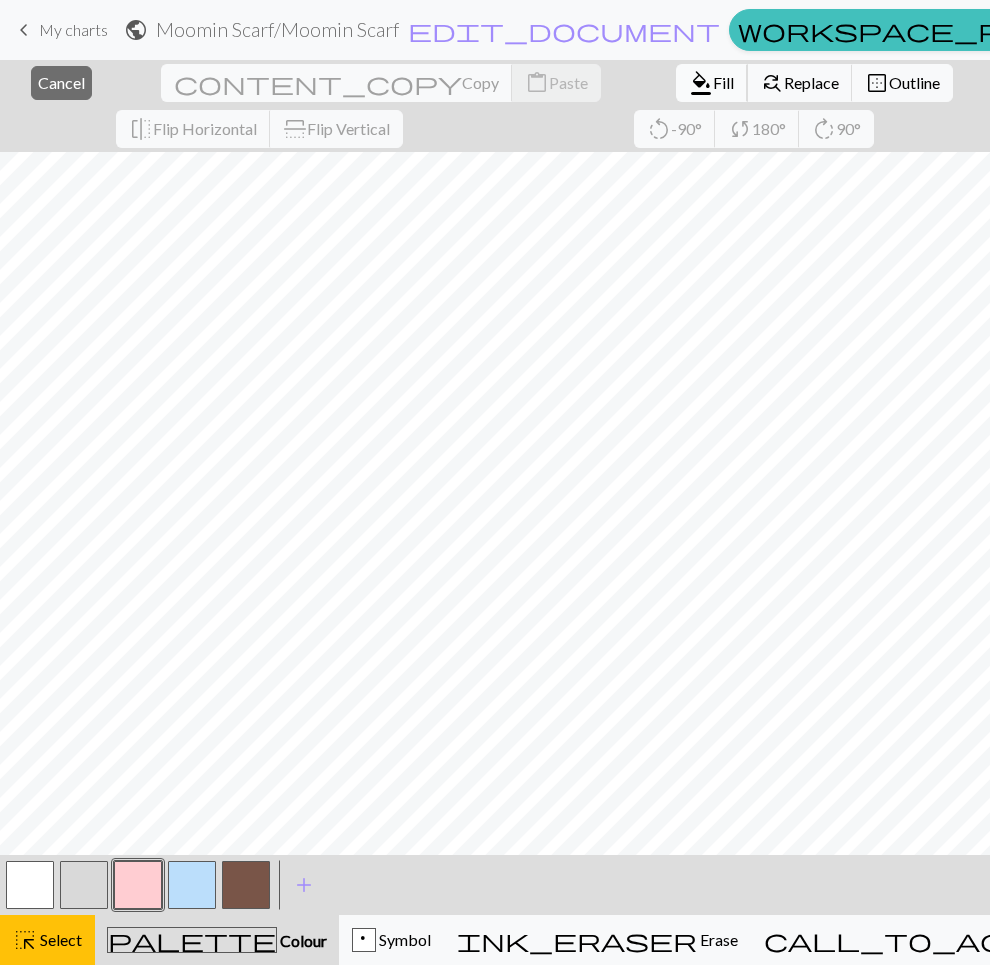 click on "Fill" at bounding box center (723, 82) 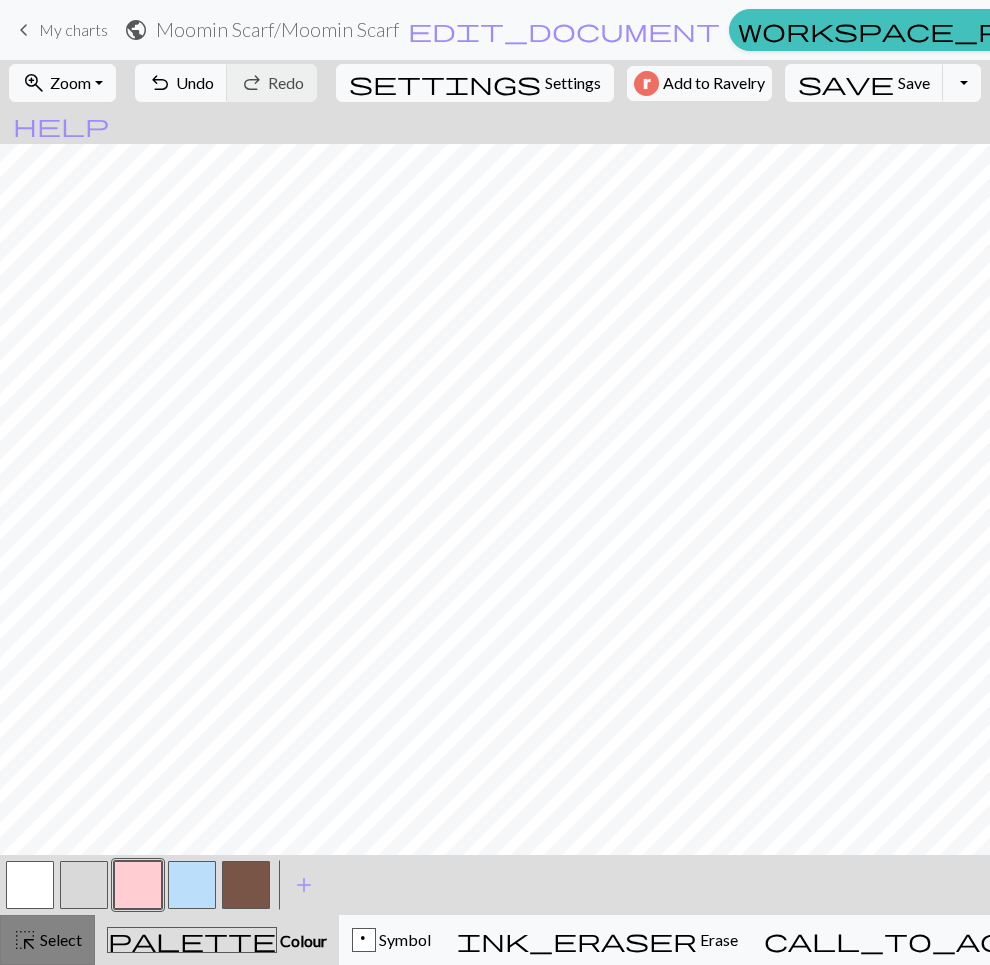 click on "highlight_alt   Select   Select" at bounding box center [47, 940] 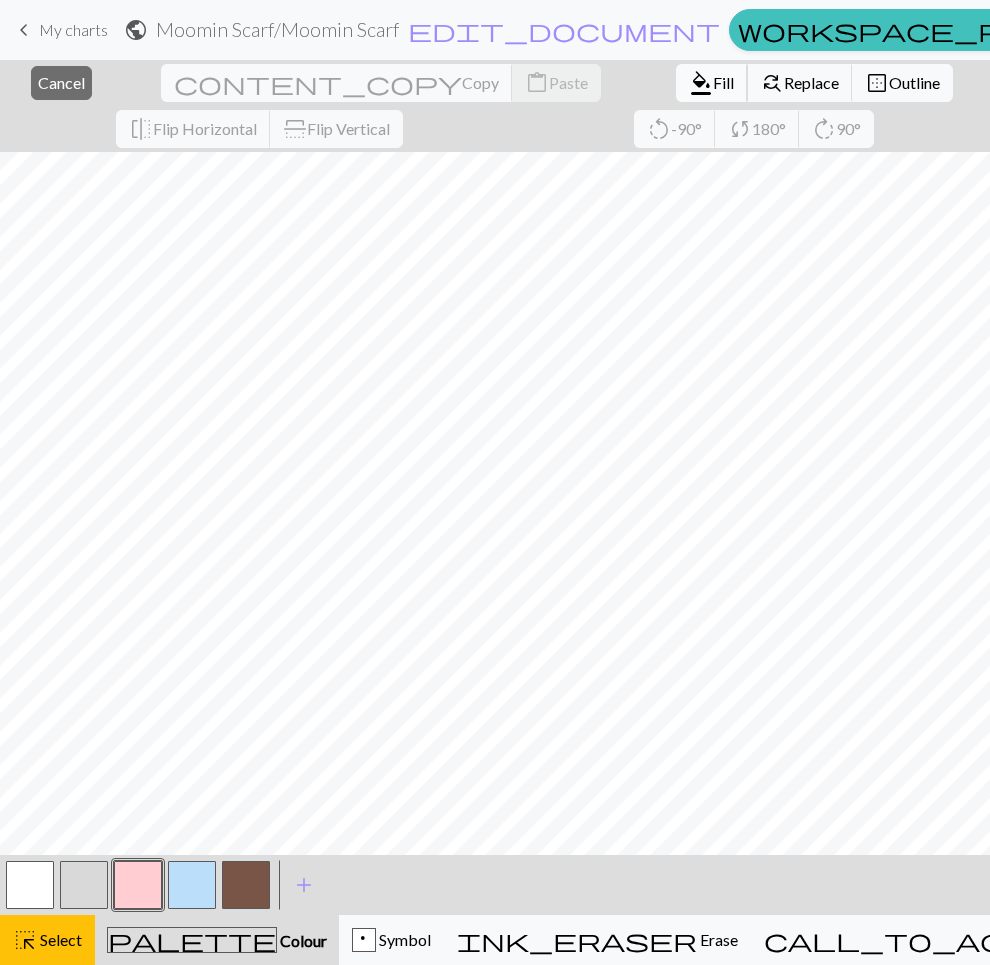 click on "Fill" at bounding box center [723, 82] 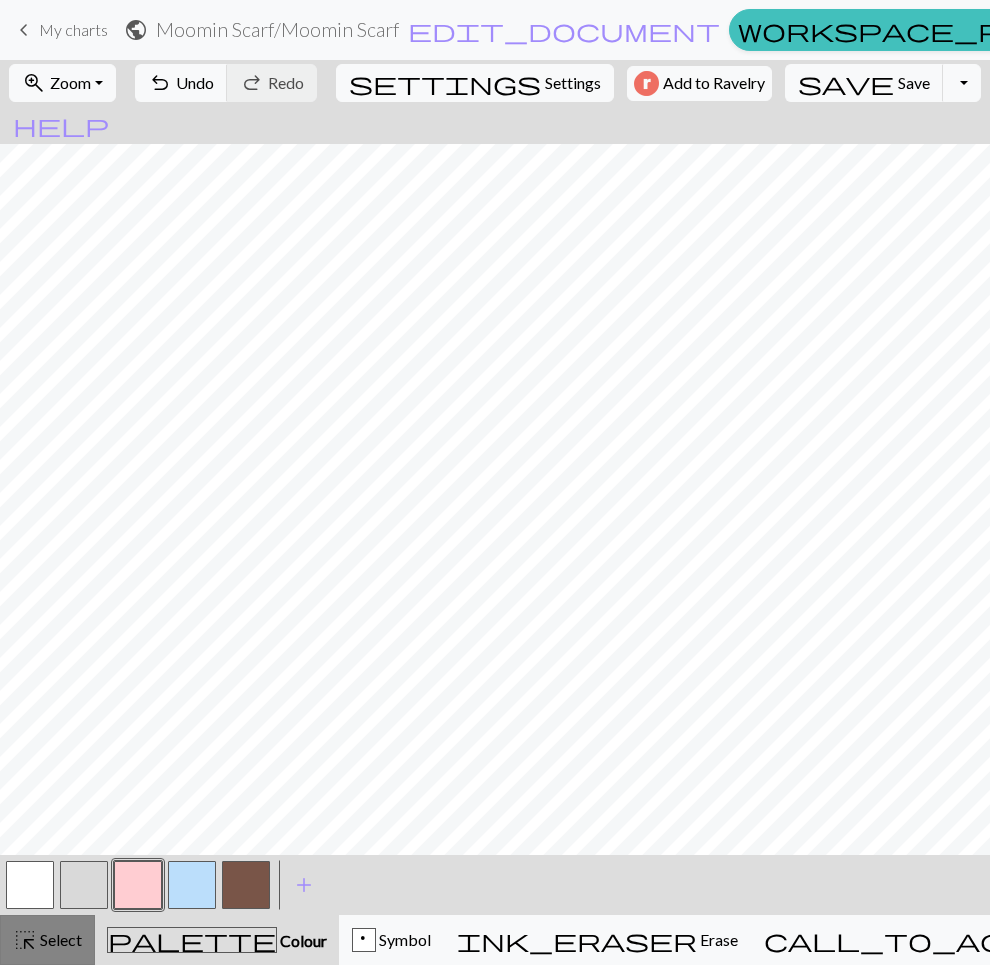 click on "Select" at bounding box center [59, 939] 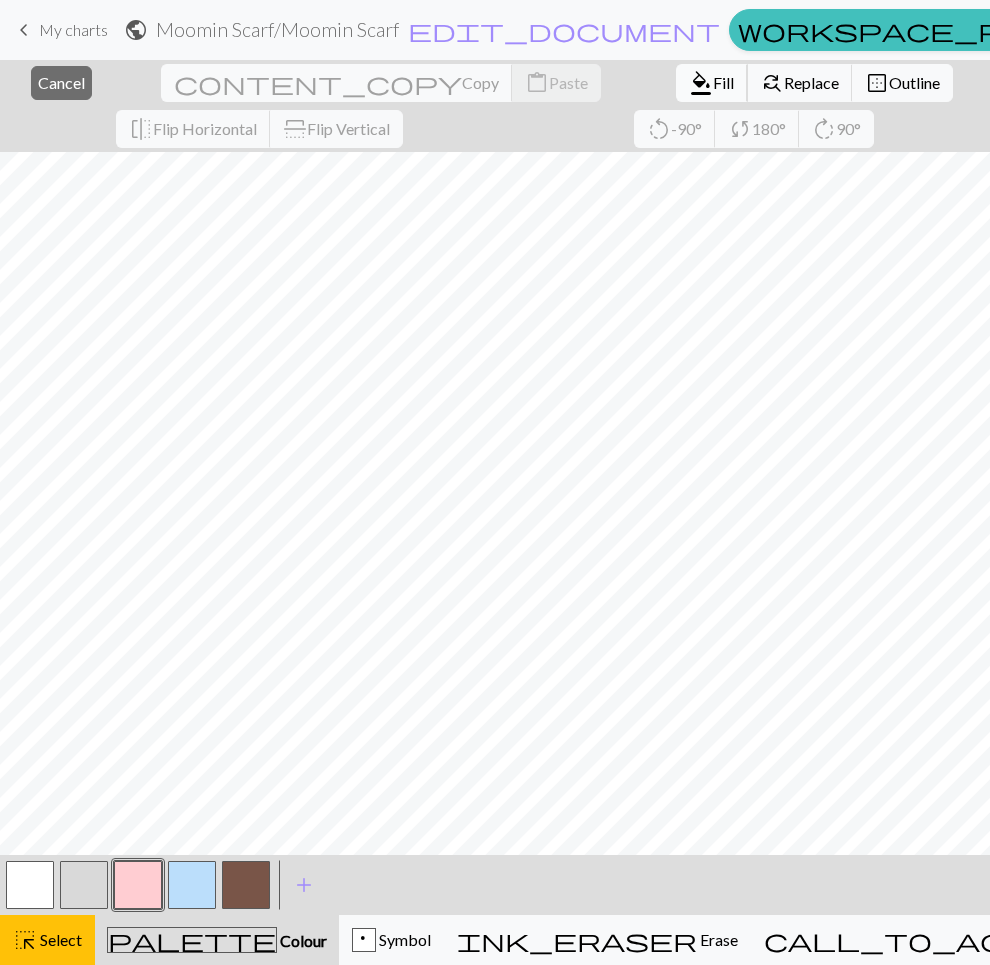 click on "Fill" at bounding box center (723, 82) 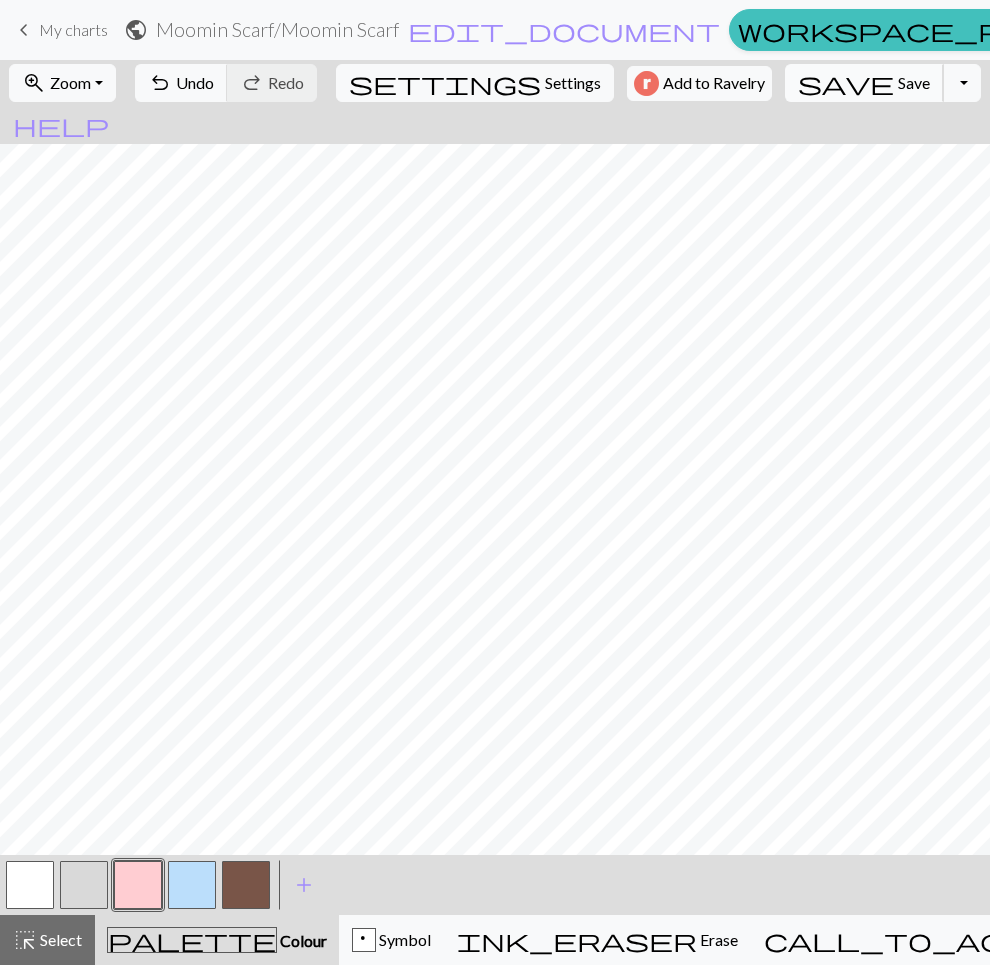click on "Save" at bounding box center [914, 82] 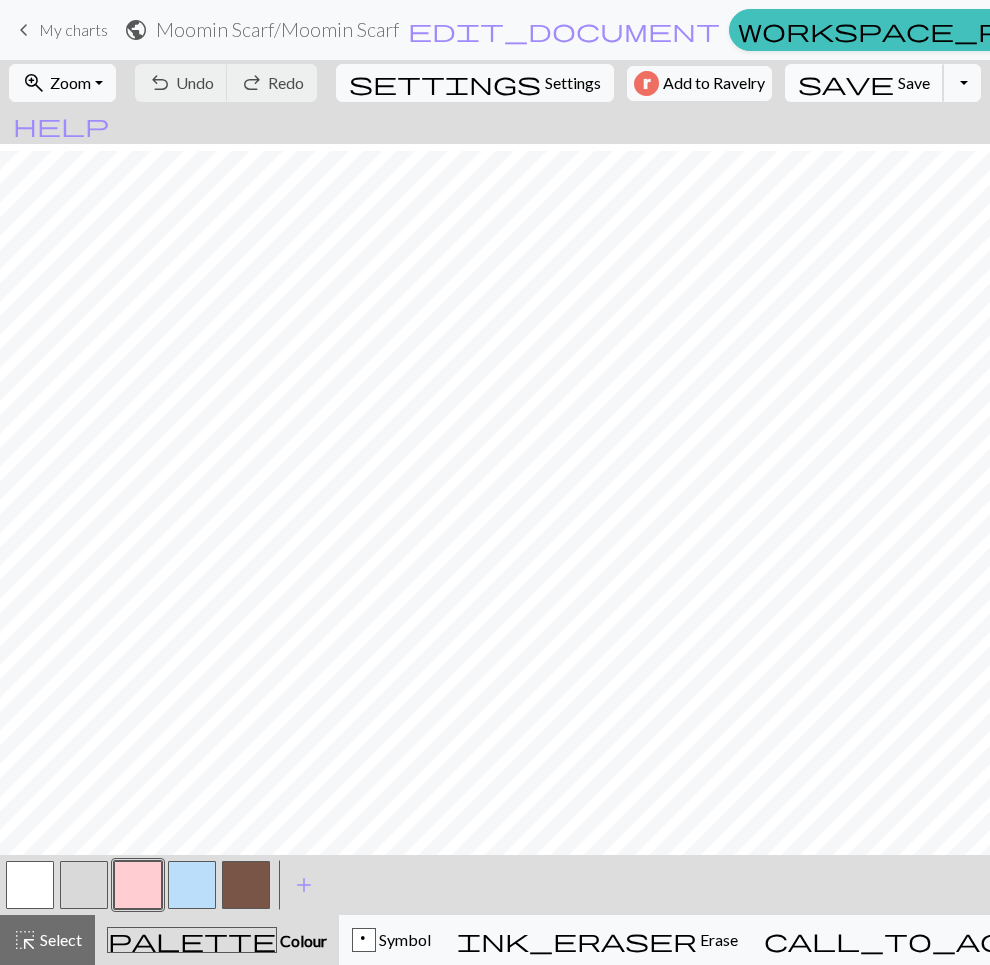 scroll, scrollTop: 44, scrollLeft: 1, axis: both 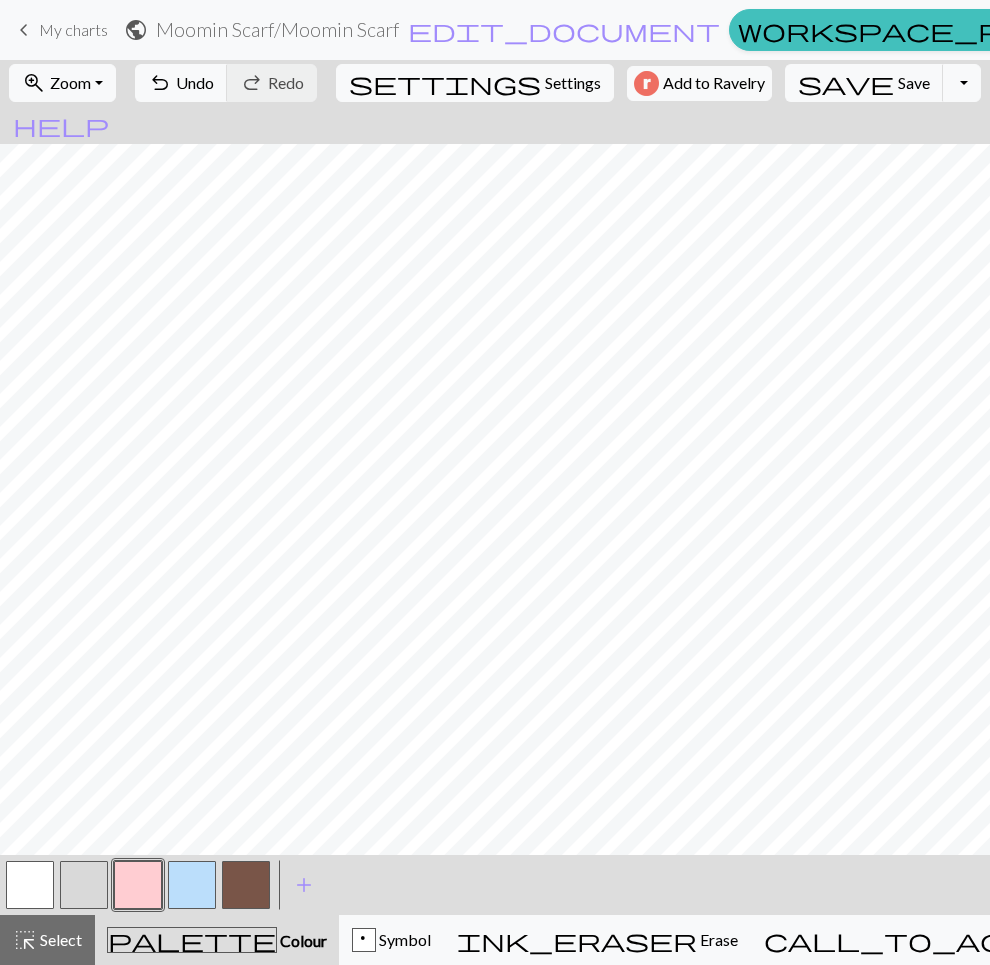 click at bounding box center (30, 885) 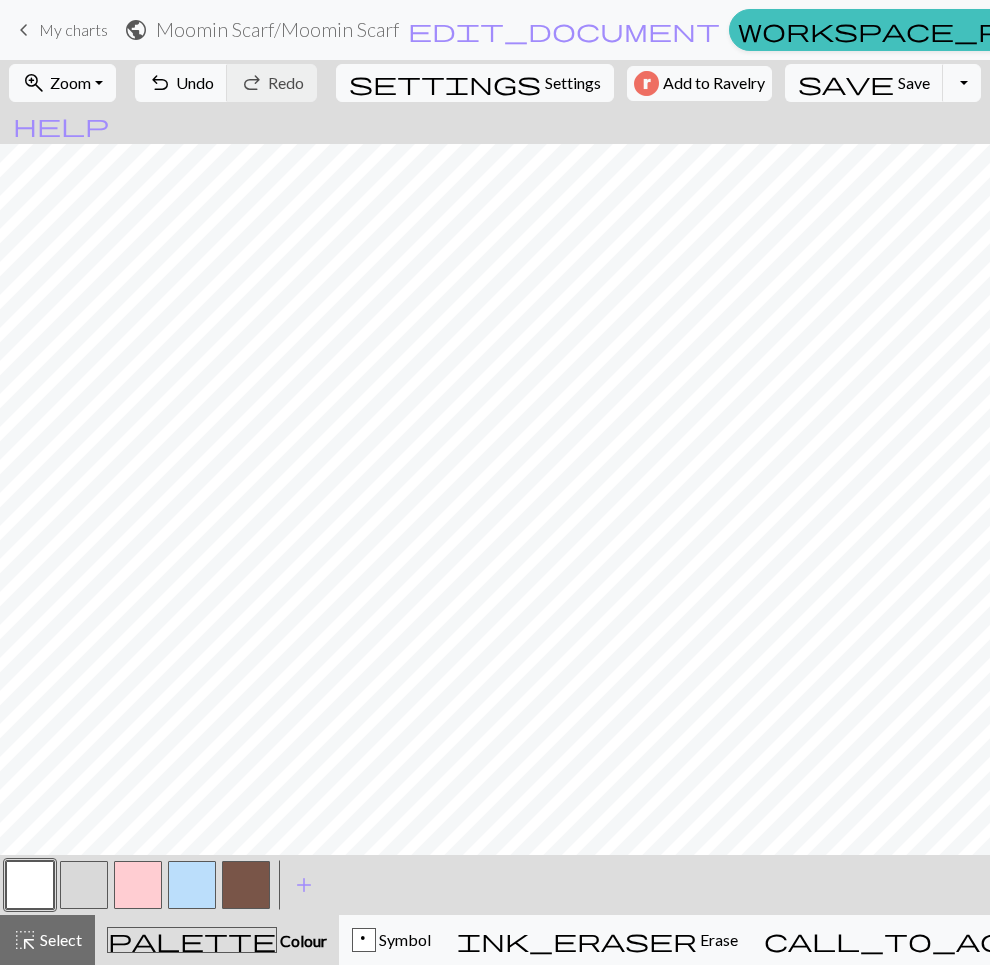 click at bounding box center (138, 885) 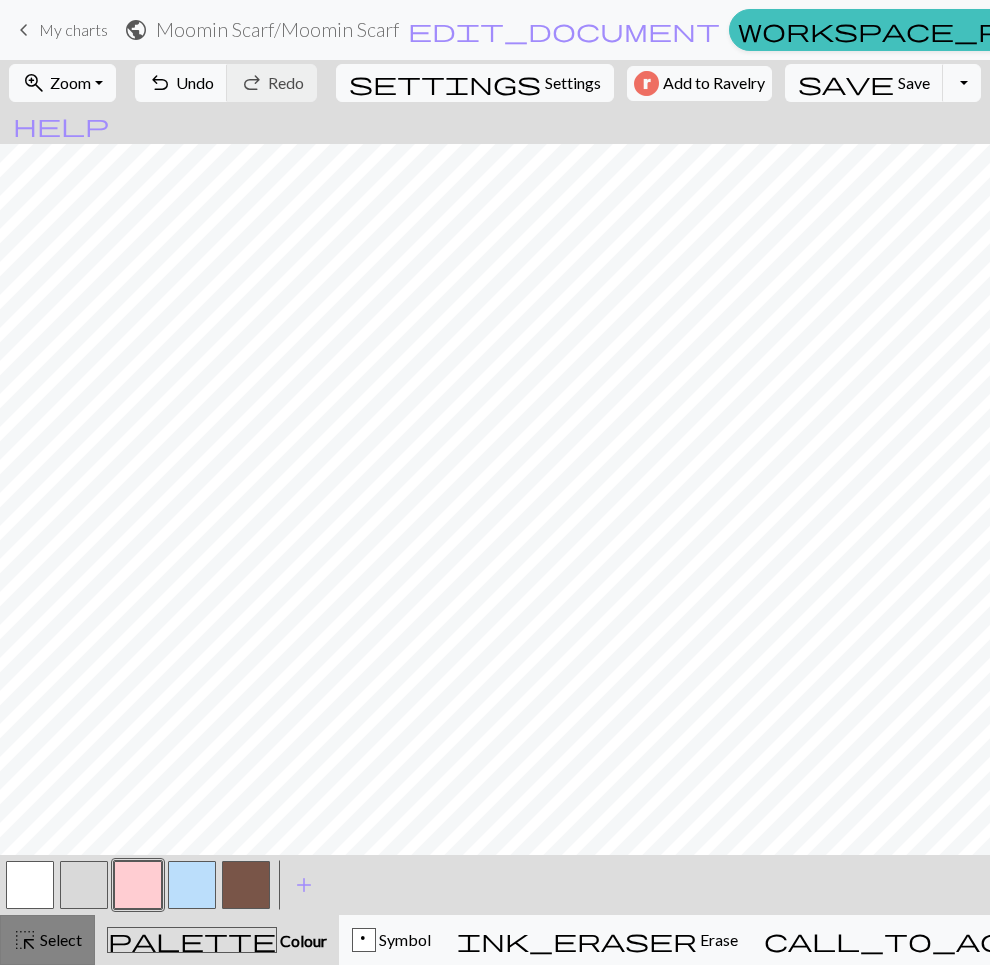 click on "highlight_alt" at bounding box center [25, 940] 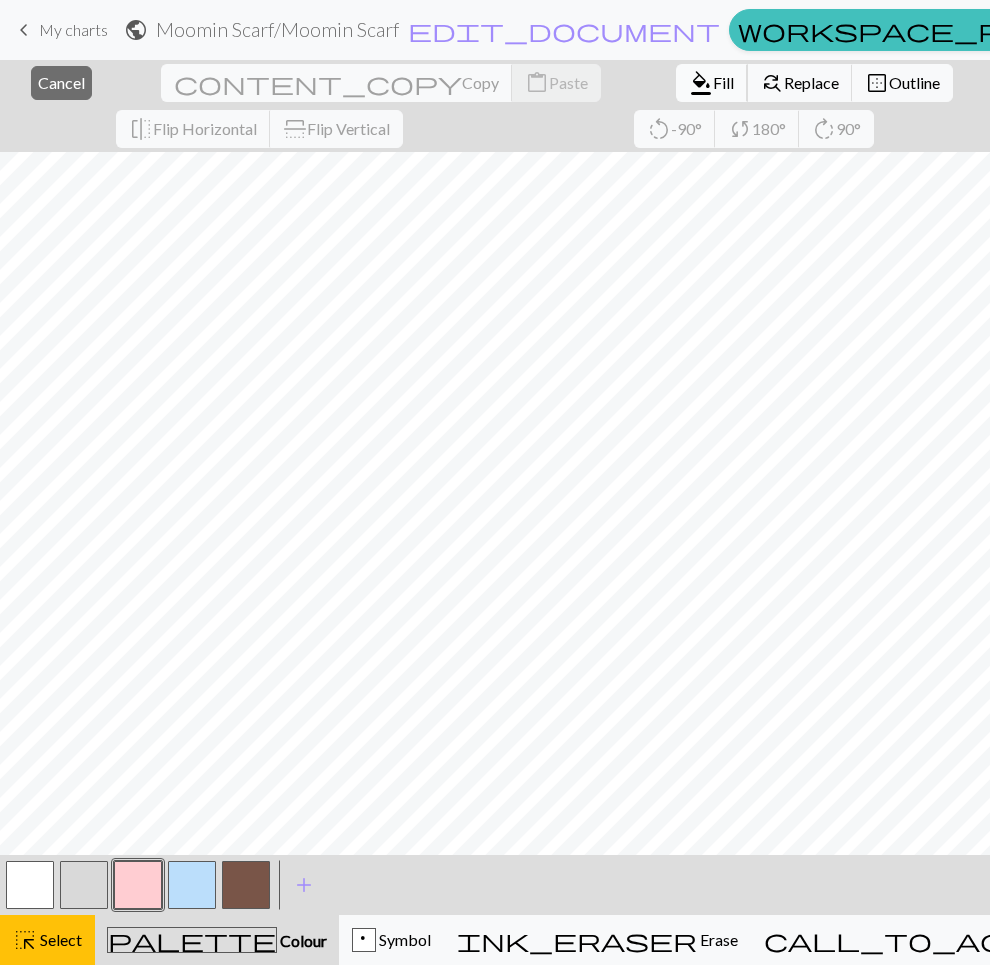 click on "Fill" at bounding box center (723, 82) 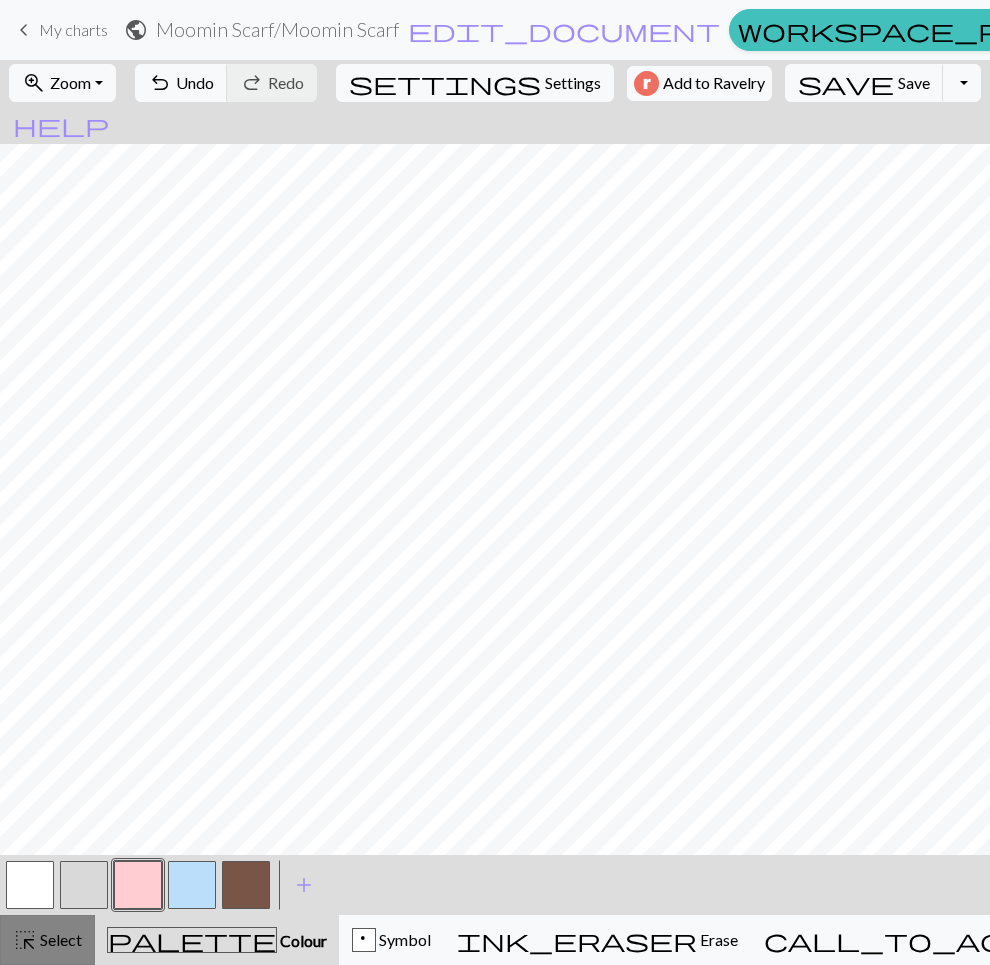 click on "Select" at bounding box center (59, 939) 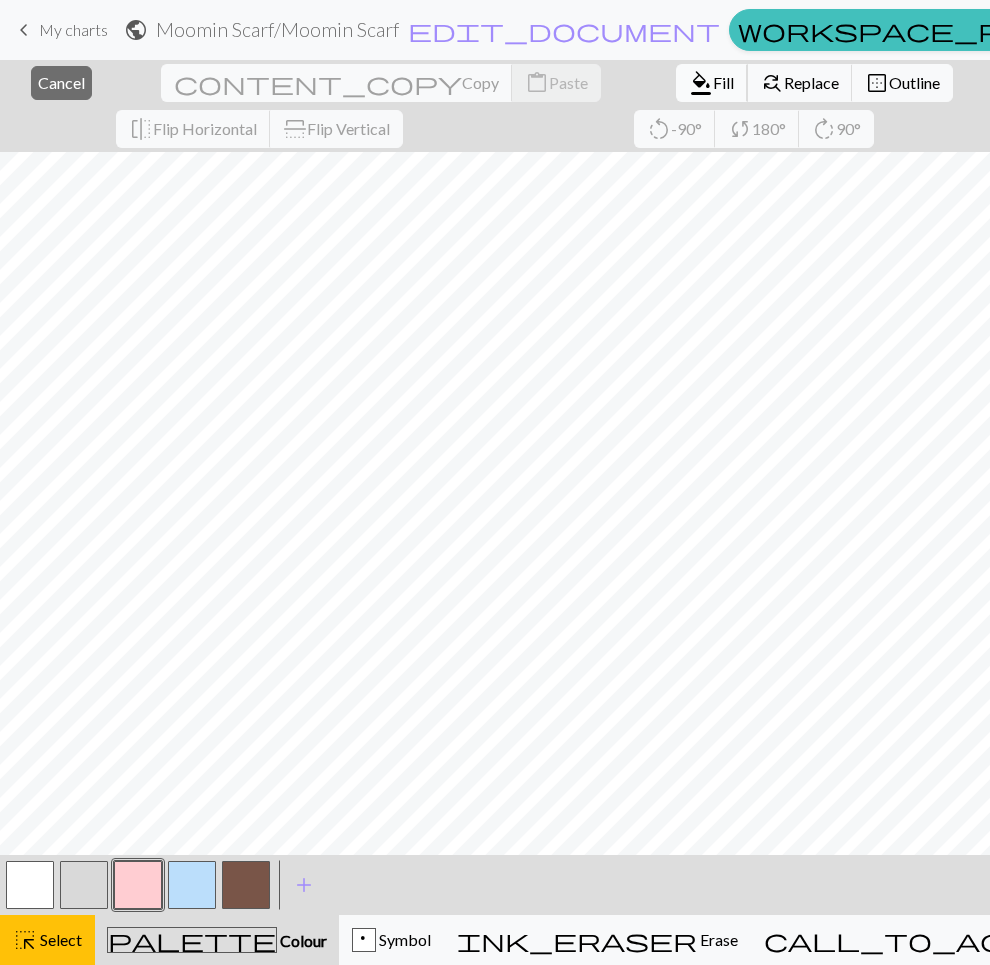 click on "format_color_fill" at bounding box center [701, 83] 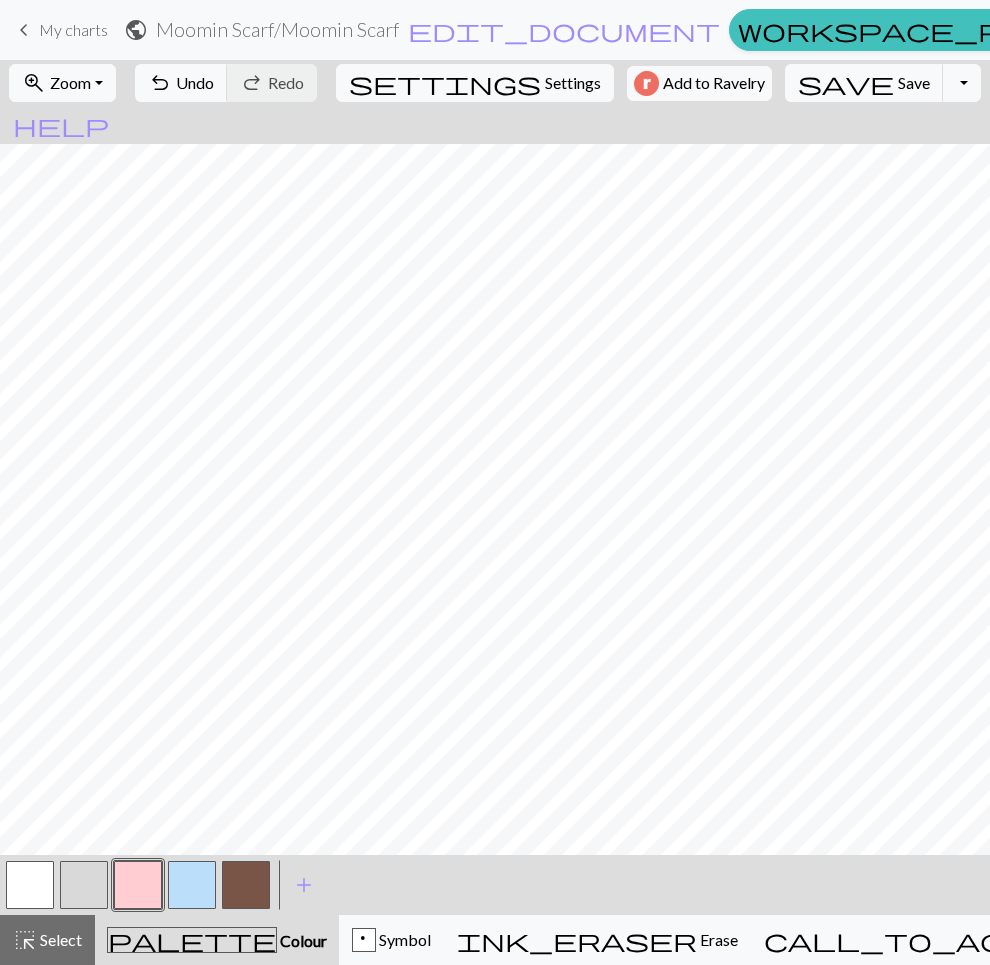 scroll, scrollTop: 136, scrollLeft: 1, axis: both 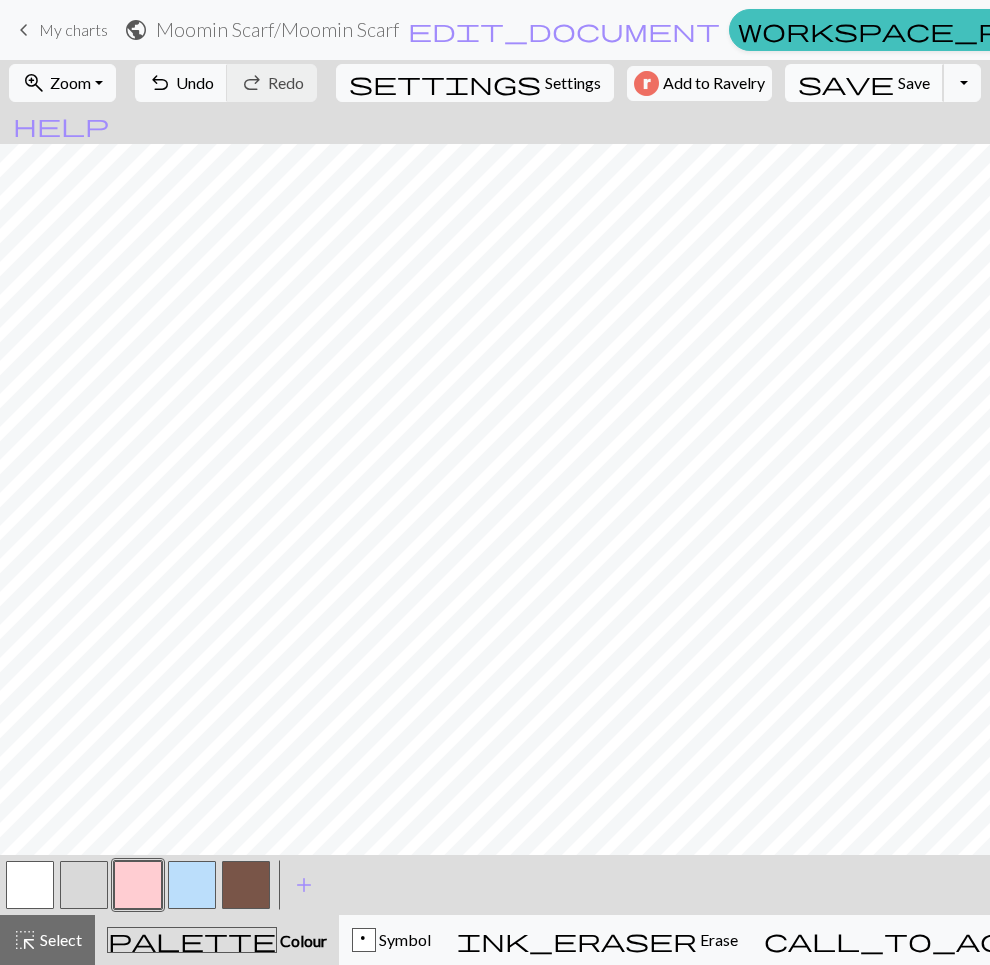 click on "Save" at bounding box center [914, 82] 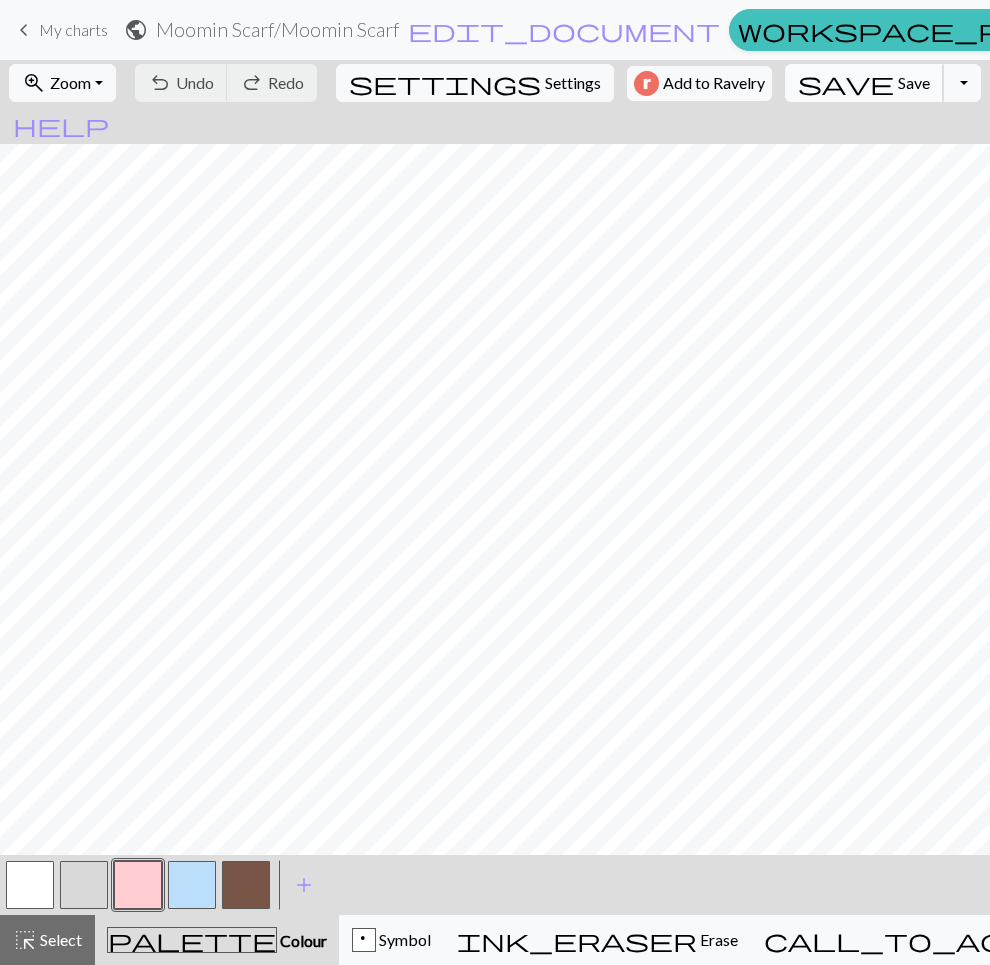 scroll, scrollTop: 0, scrollLeft: 2, axis: horizontal 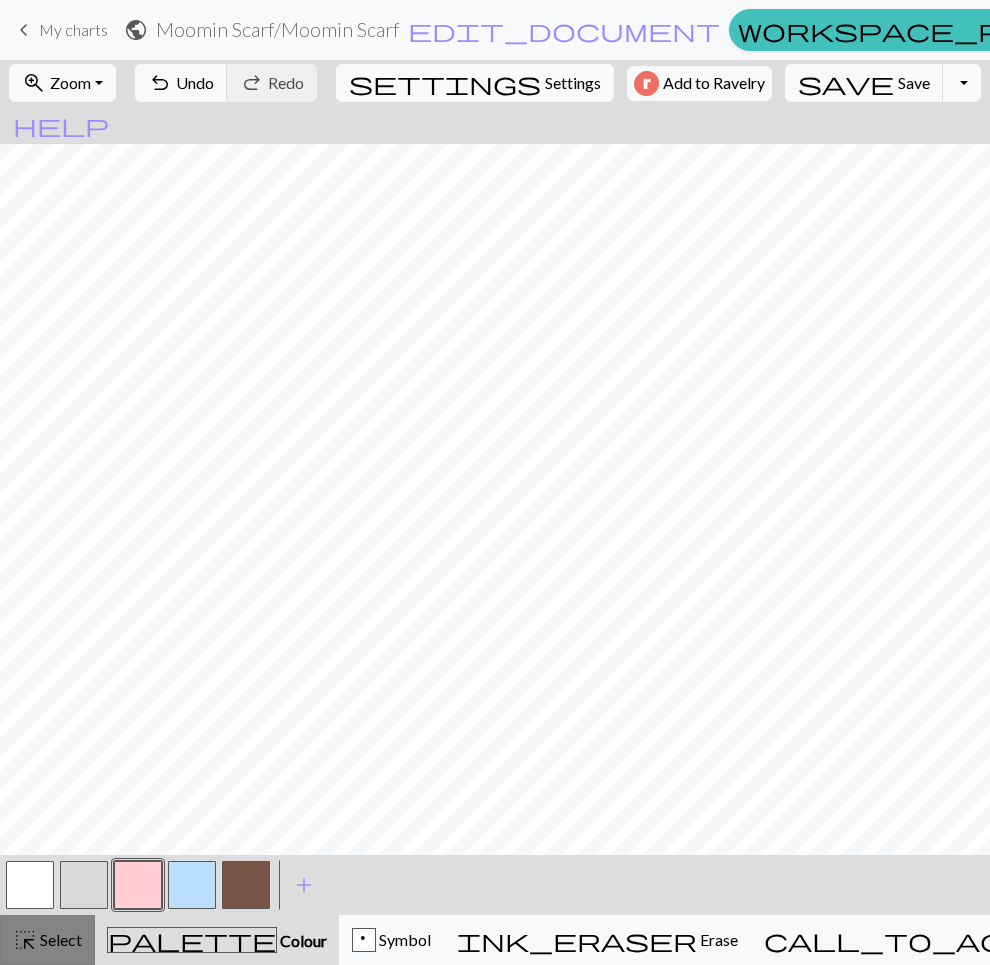 click on "highlight_alt" at bounding box center [25, 940] 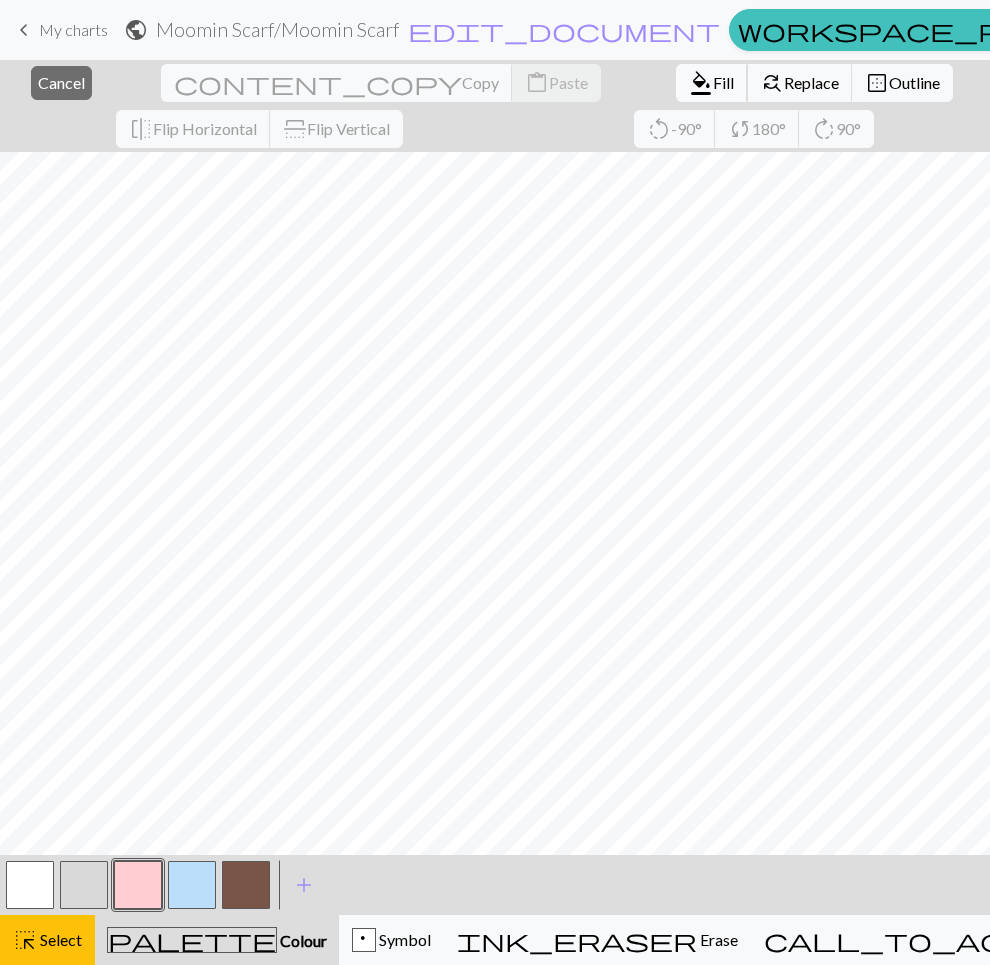 click on "Fill" at bounding box center (723, 82) 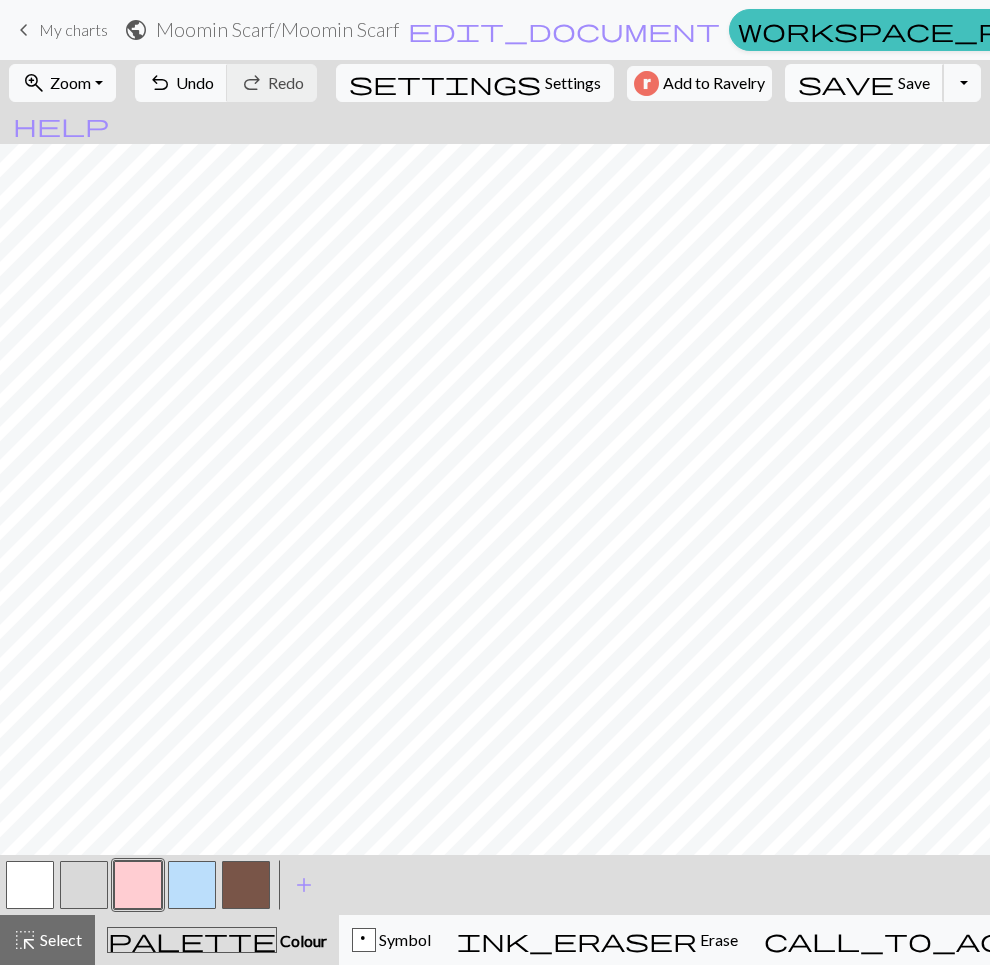 click on "Save" at bounding box center (914, 82) 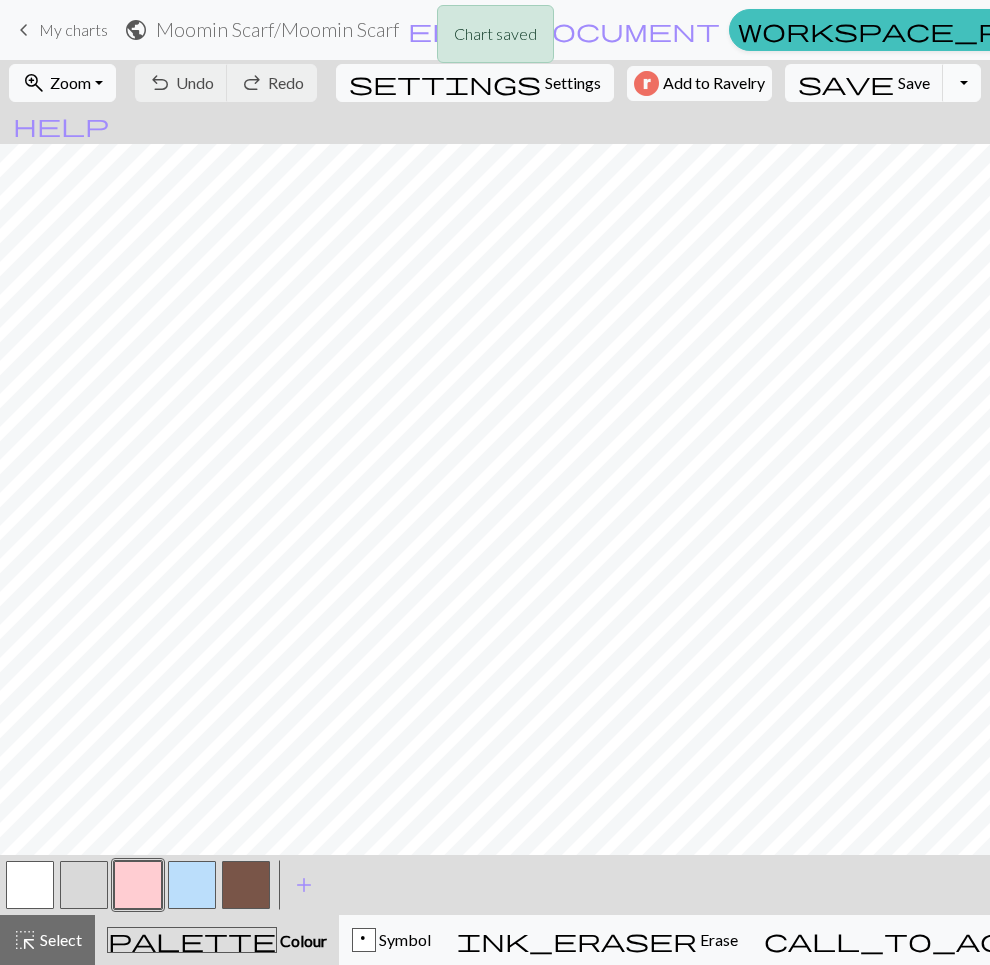 click on "Toggle Dropdown" at bounding box center [962, 83] 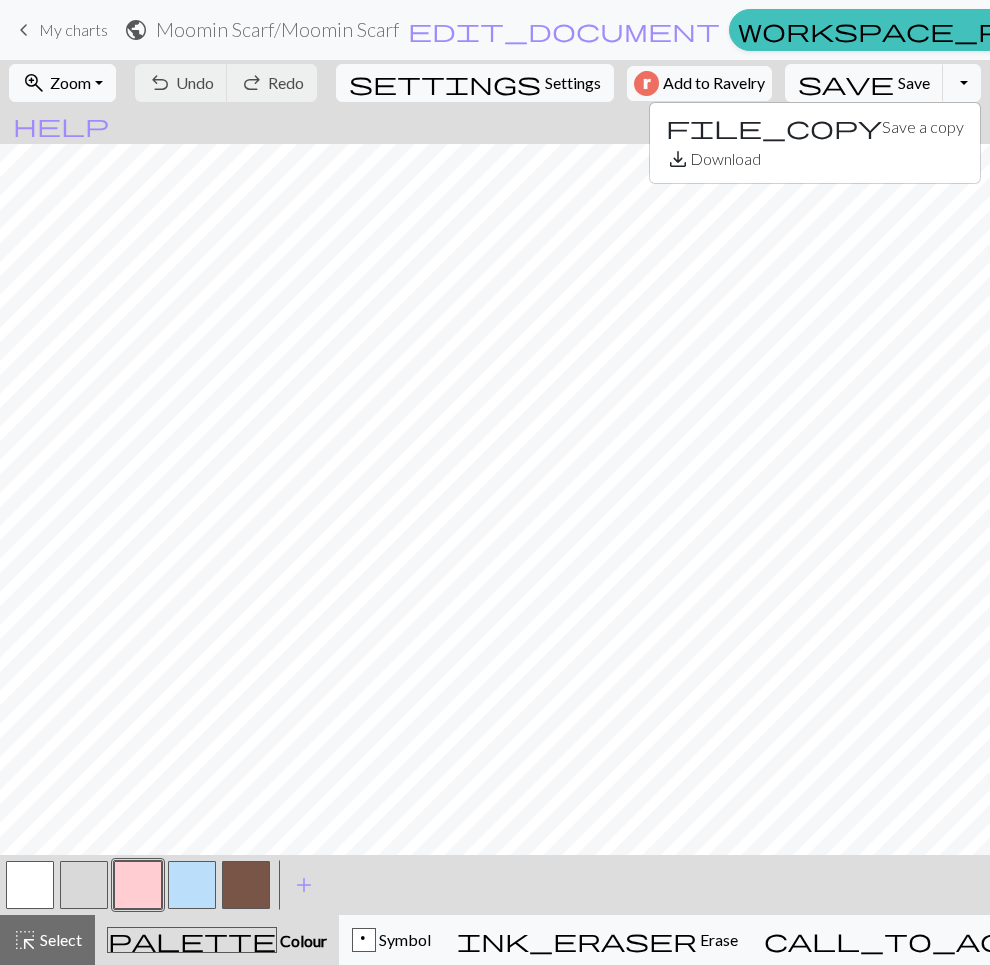 click on "zoom_in Zoom Zoom Fit all Fit width Fit height 50% 100% 150% 200% undo Undo Undo redo Redo Redo settings  Settings    Add to Ravelry save Save Save Toggle Dropdown file_copy  Save a copy save_alt  Download" at bounding box center [495, 83] 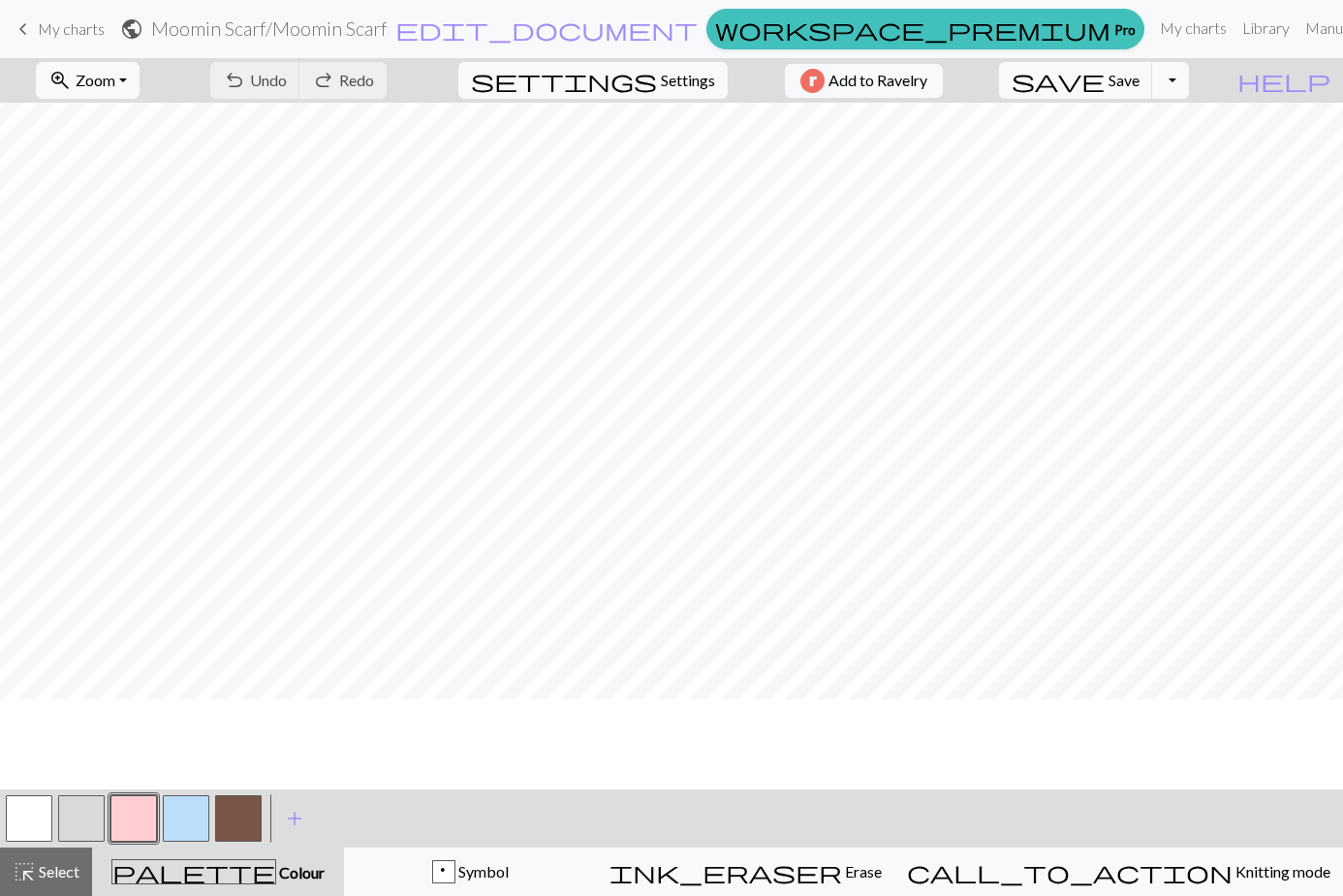 scroll, scrollTop: 947, scrollLeft: 0, axis: vertical 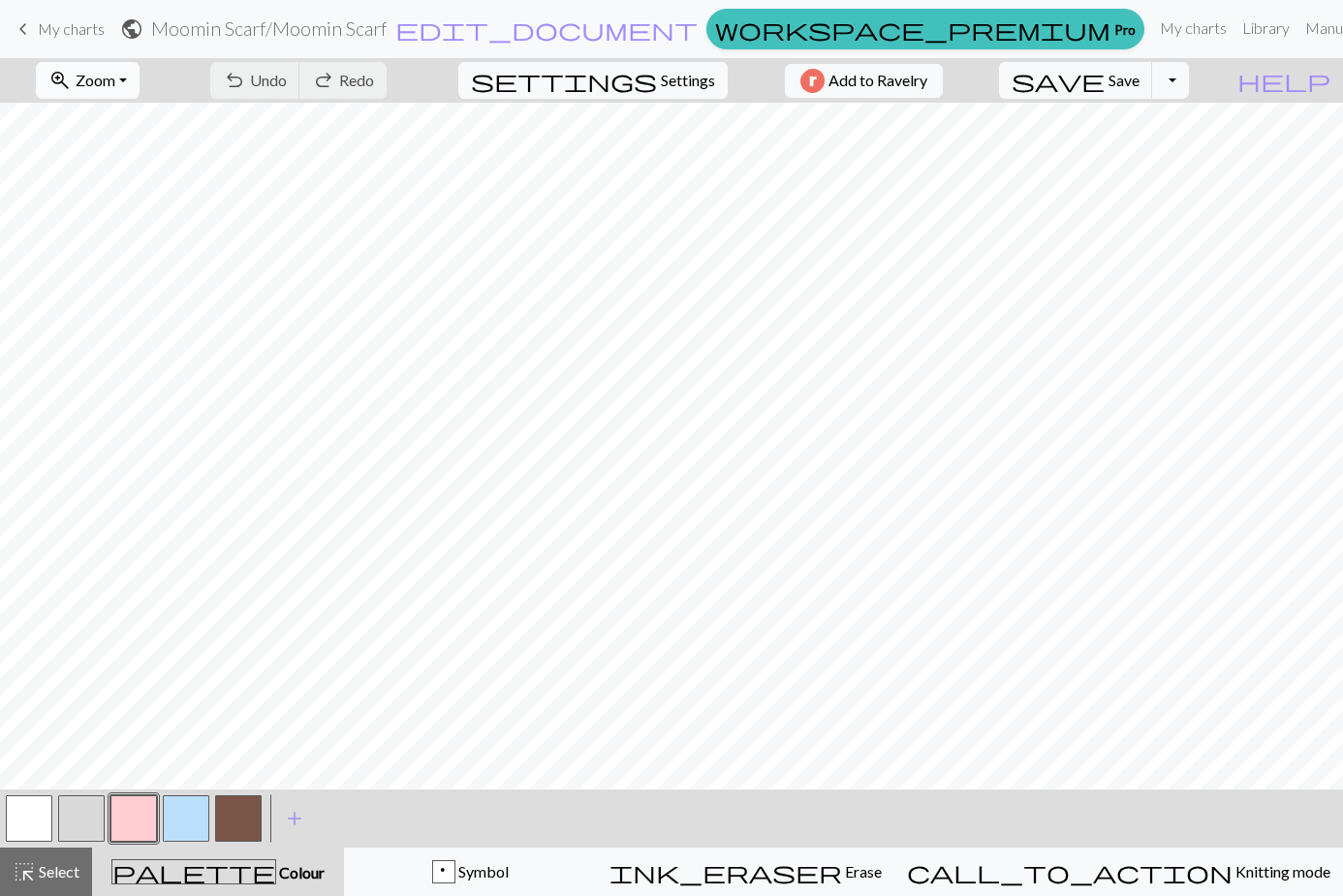click on "zoom_in Zoom Zoom" at bounding box center (87, 80) 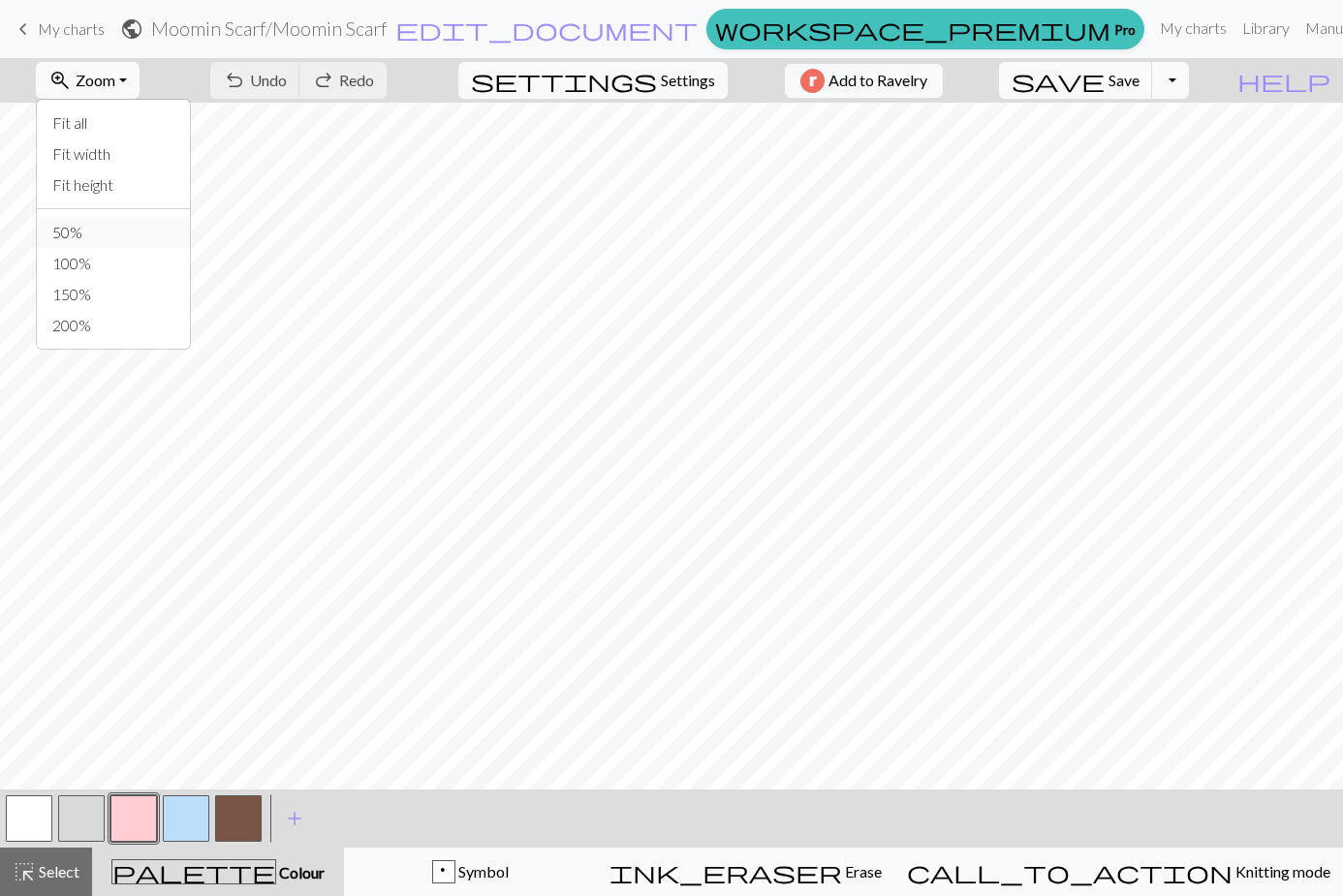 click on "50%" at bounding box center (113, 232) 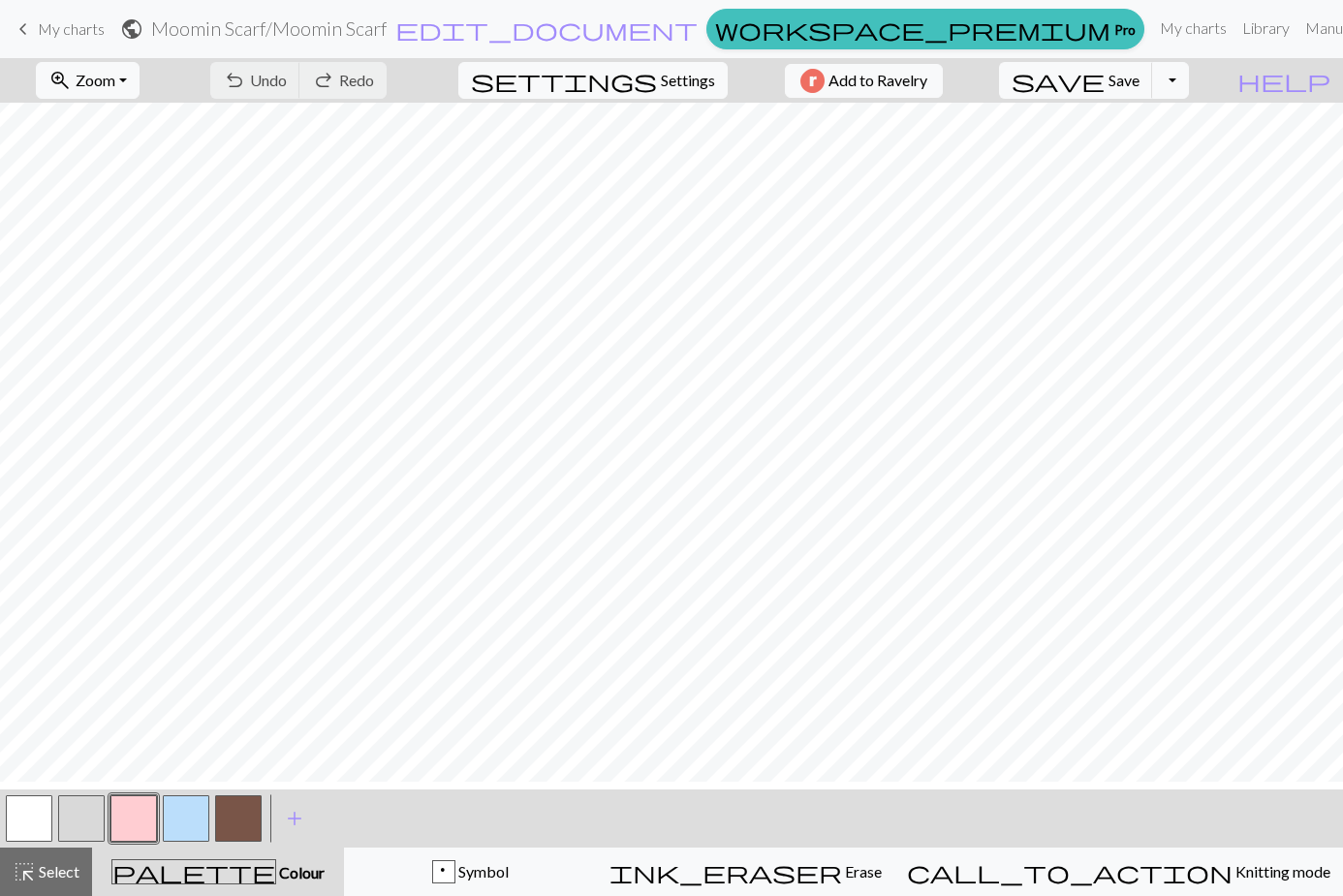 scroll, scrollTop: 0, scrollLeft: 0, axis: both 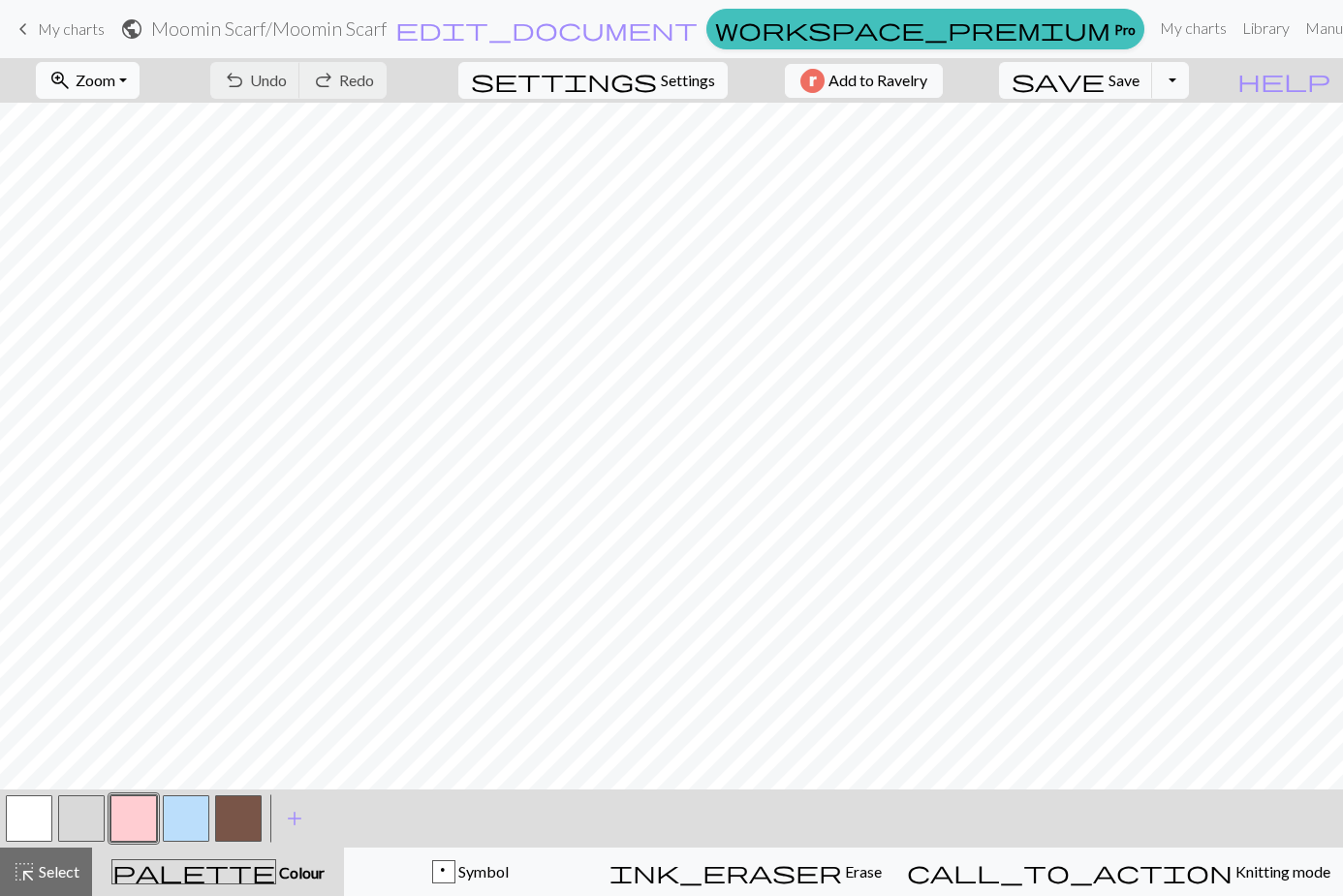 click on "zoom_in Zoom Zoom" at bounding box center [87, 80] 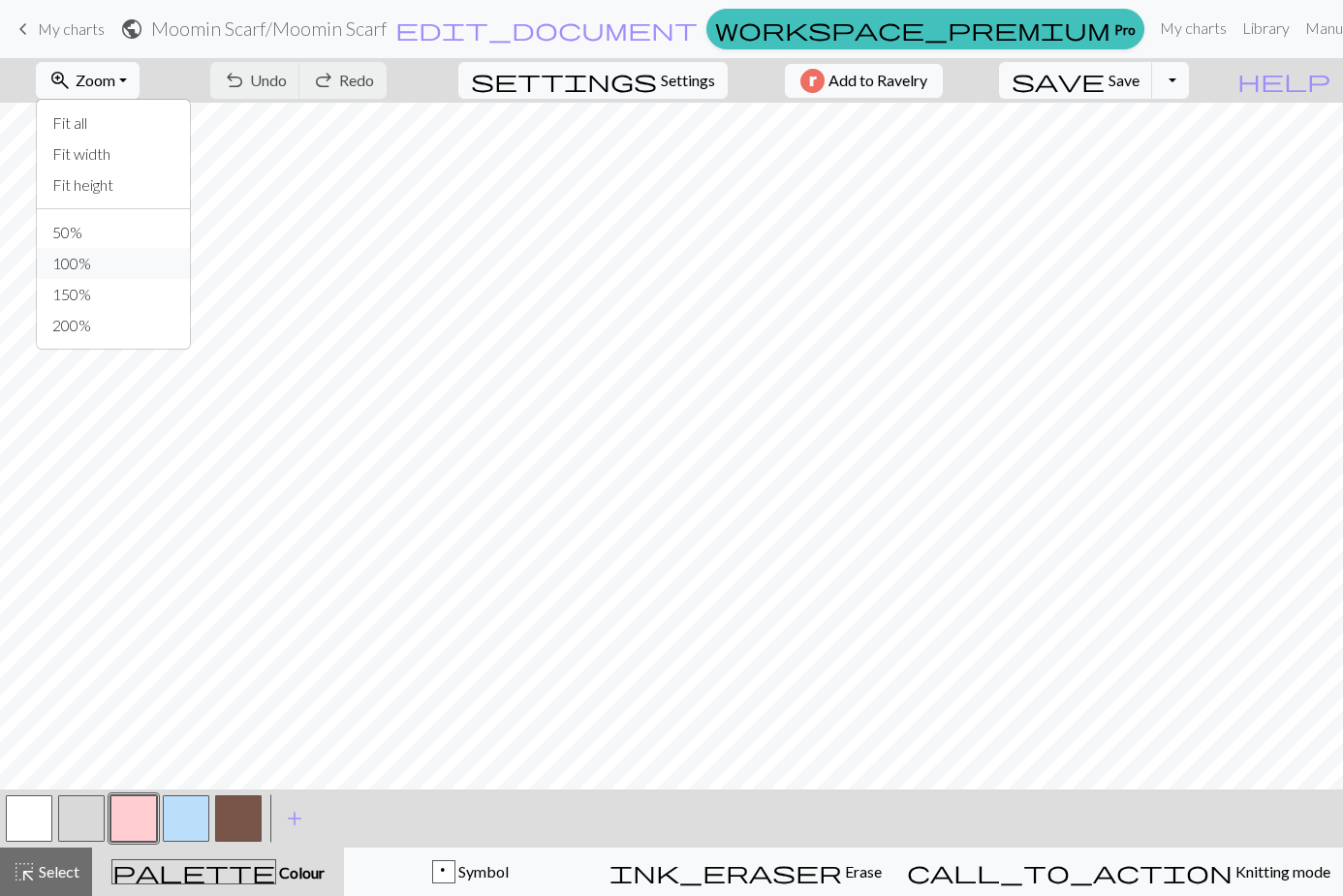 click on "100%" at bounding box center (113, 263) 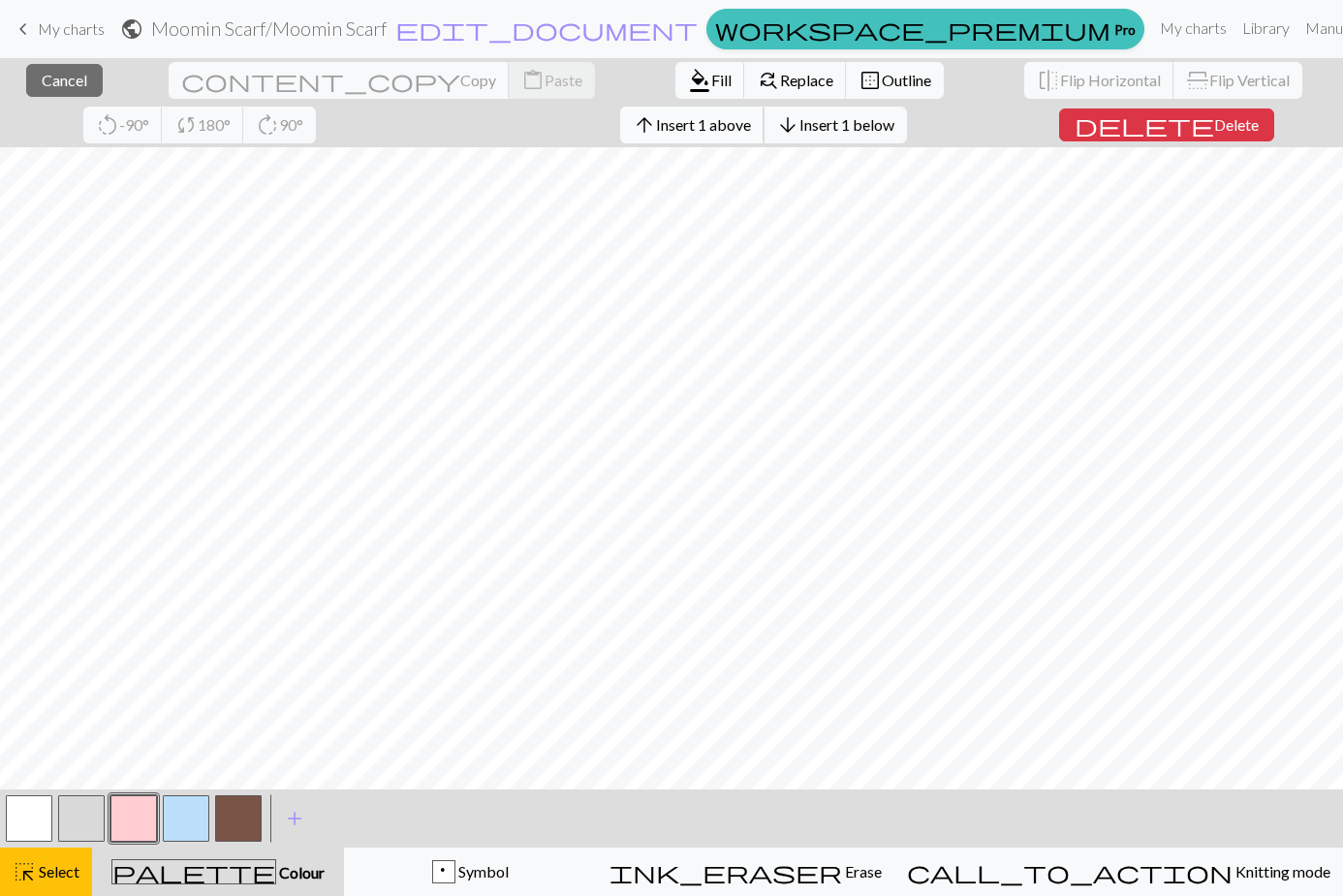 click on "Insert 1 above" at bounding box center (703, 124) 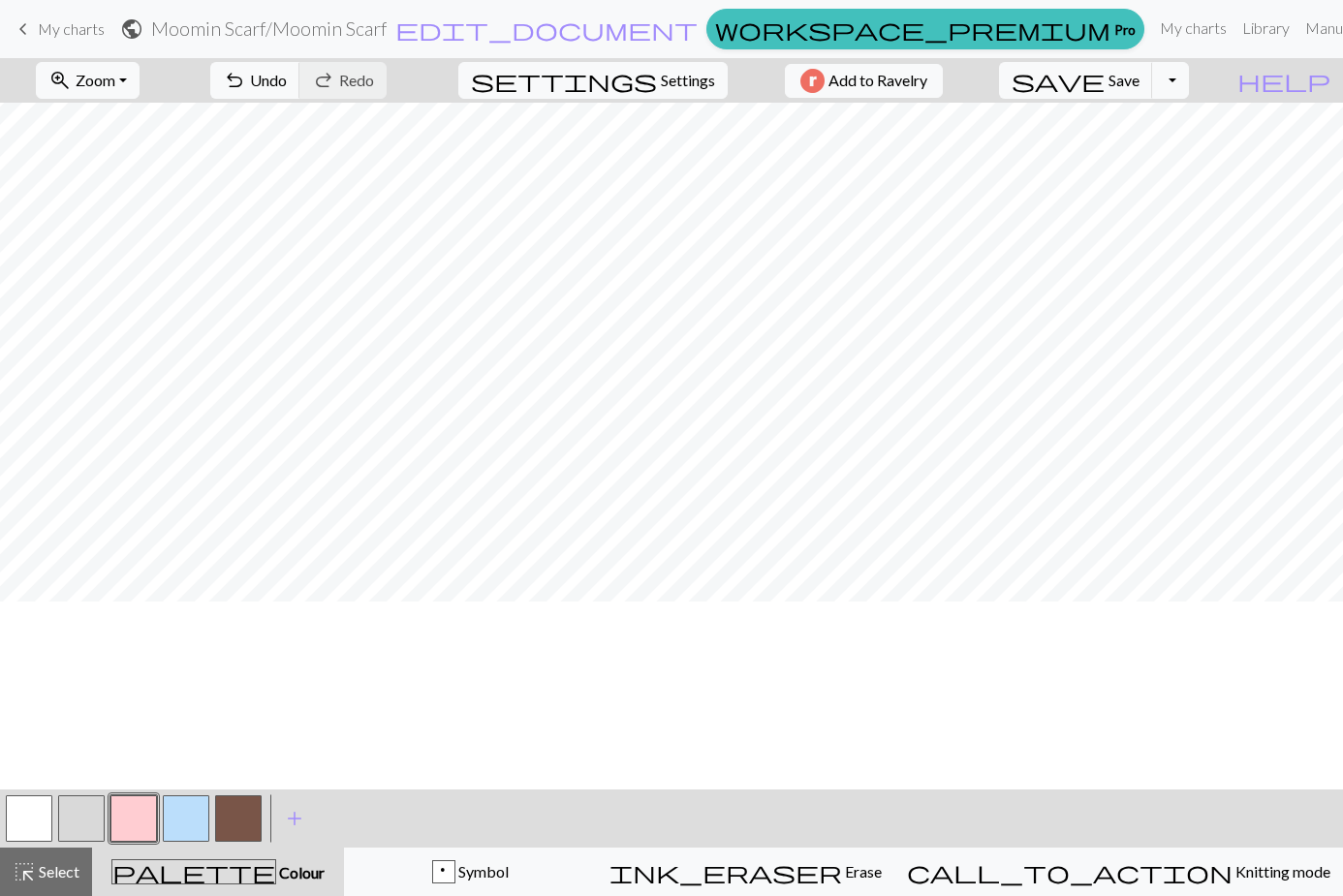 scroll, scrollTop: 0, scrollLeft: 0, axis: both 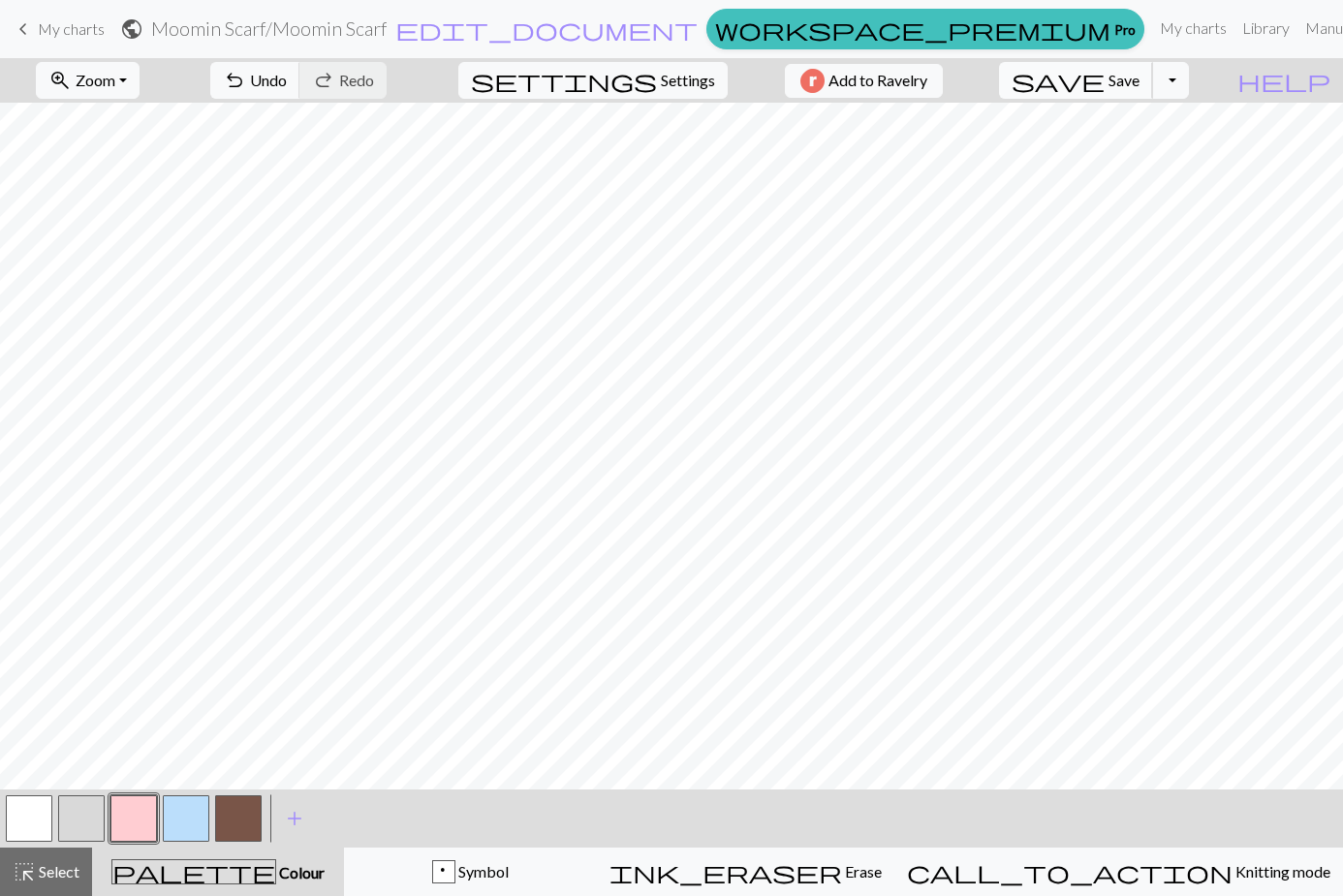 click on "save" at bounding box center [1058, 80] 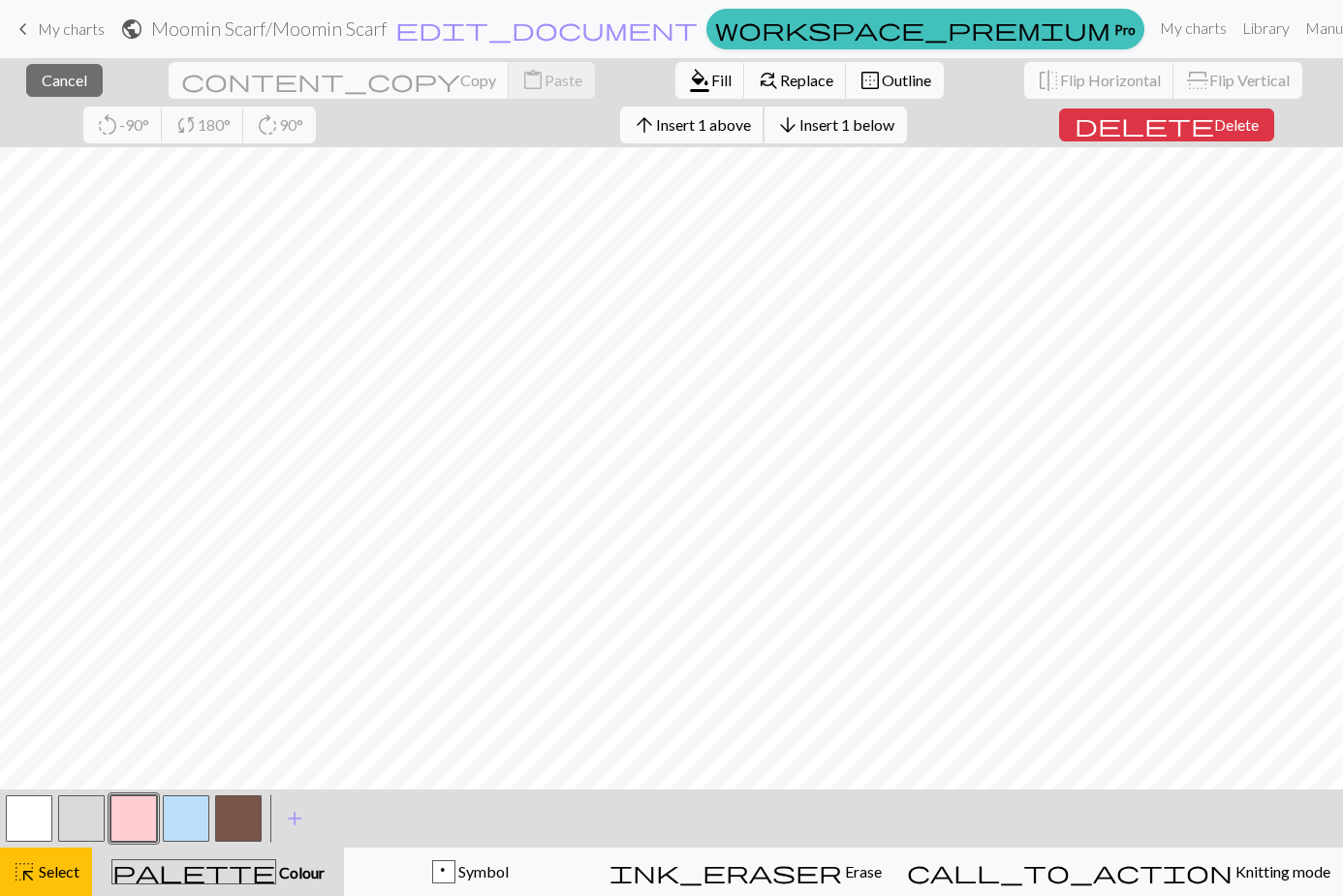 click on "Insert 1 above" at bounding box center [703, 124] 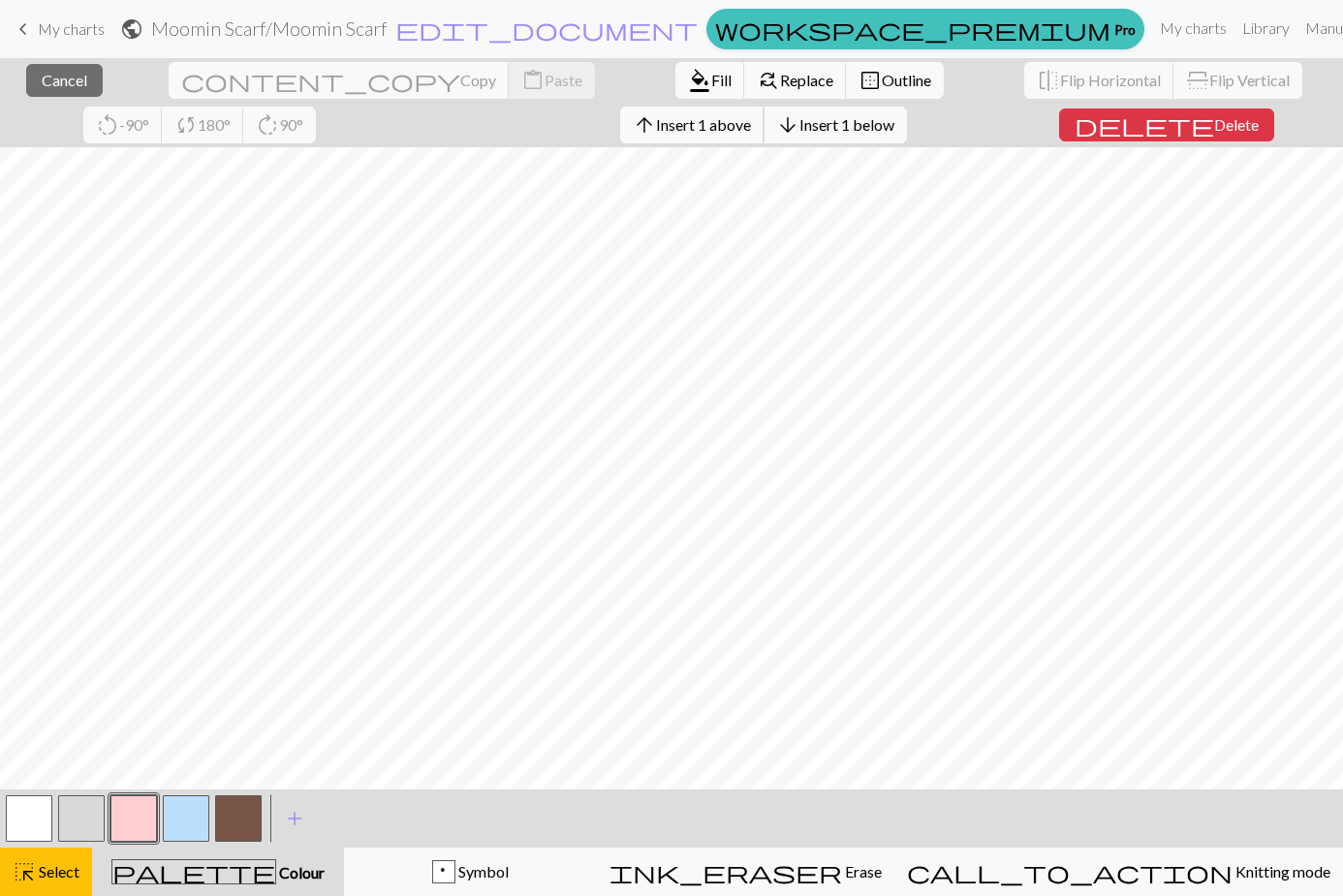 click on "arrow_upward  Insert 1 above" at bounding box center (692, 125) 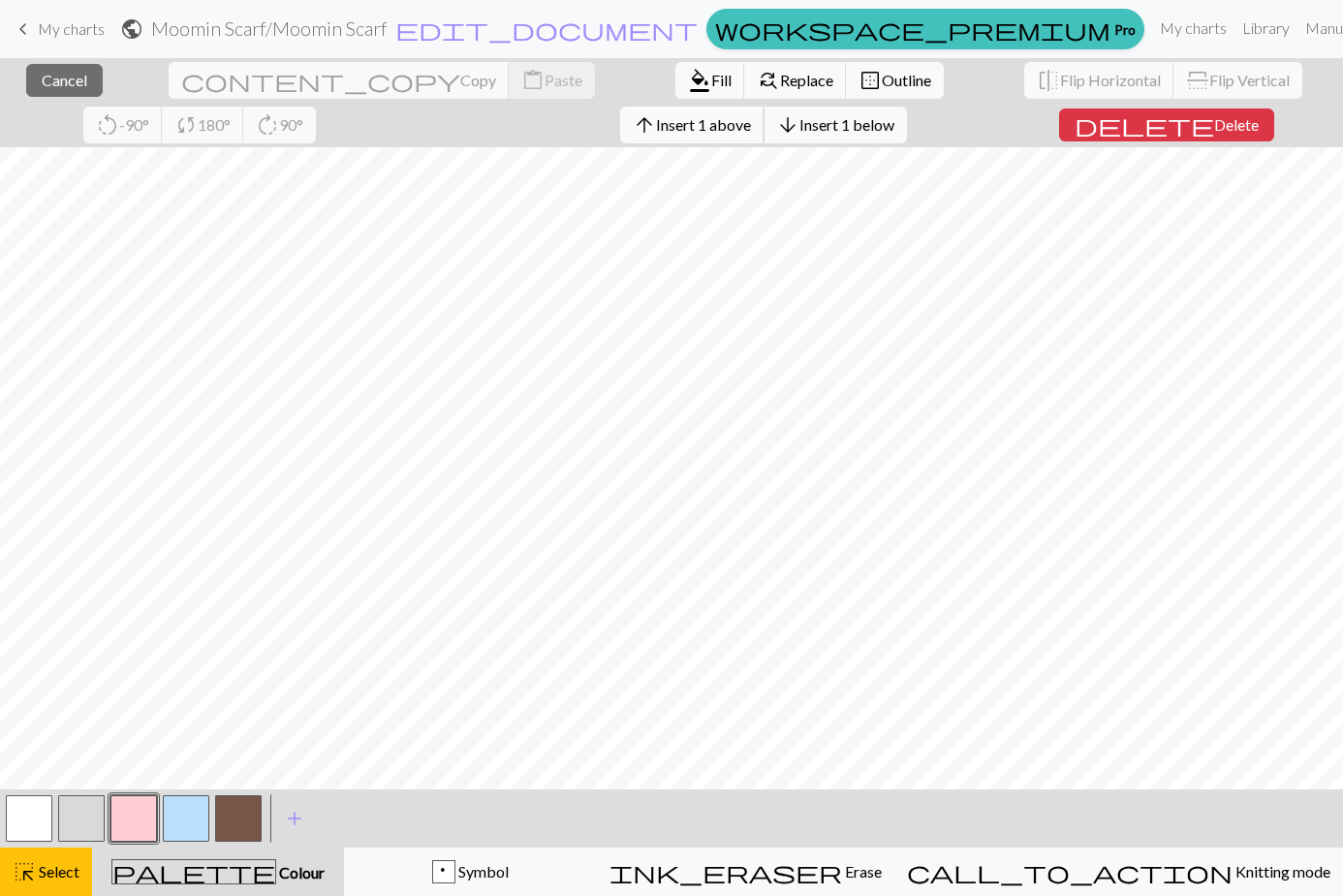 click on "Insert 1 above" at bounding box center [703, 124] 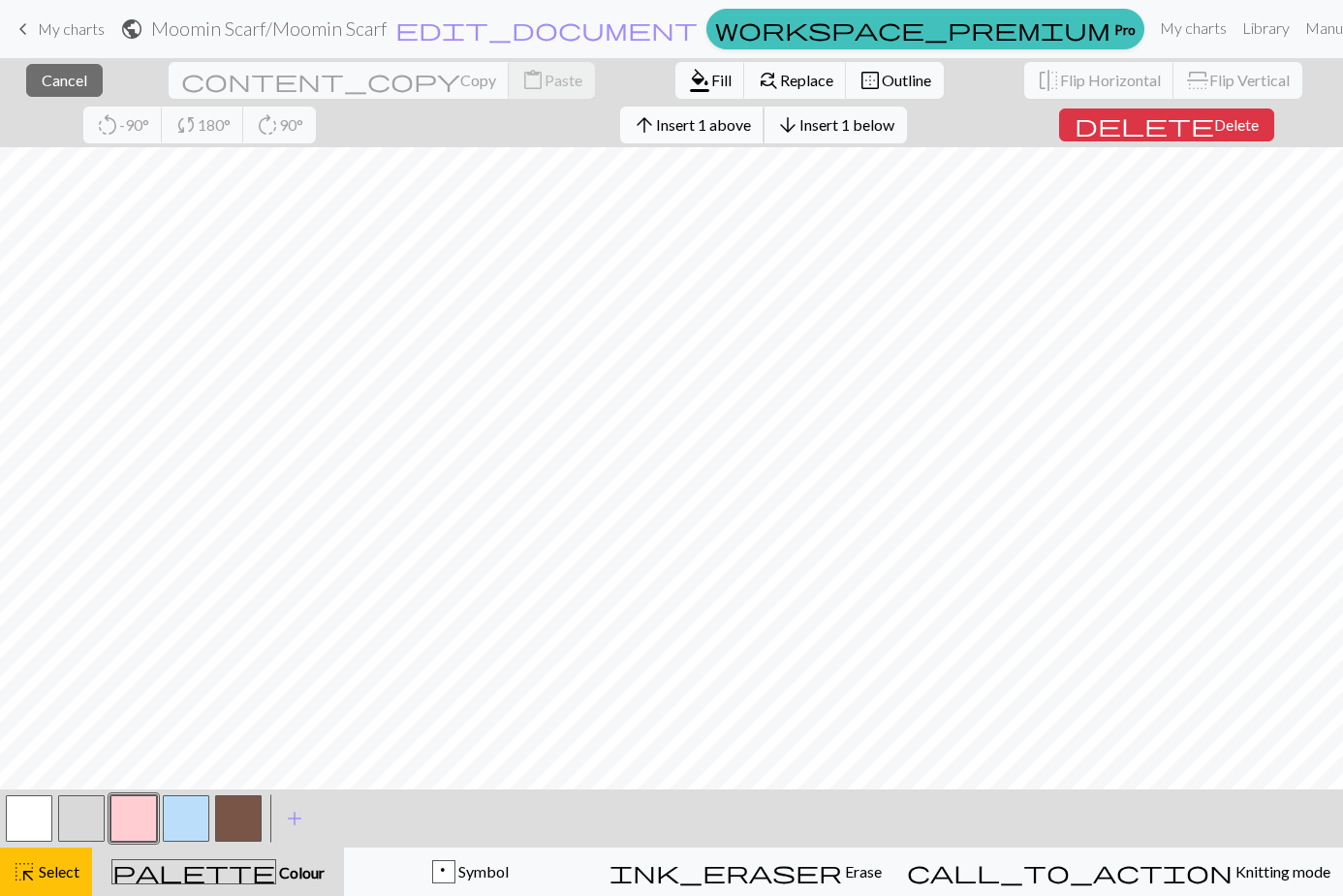click on "Insert 1 above" at bounding box center [703, 124] 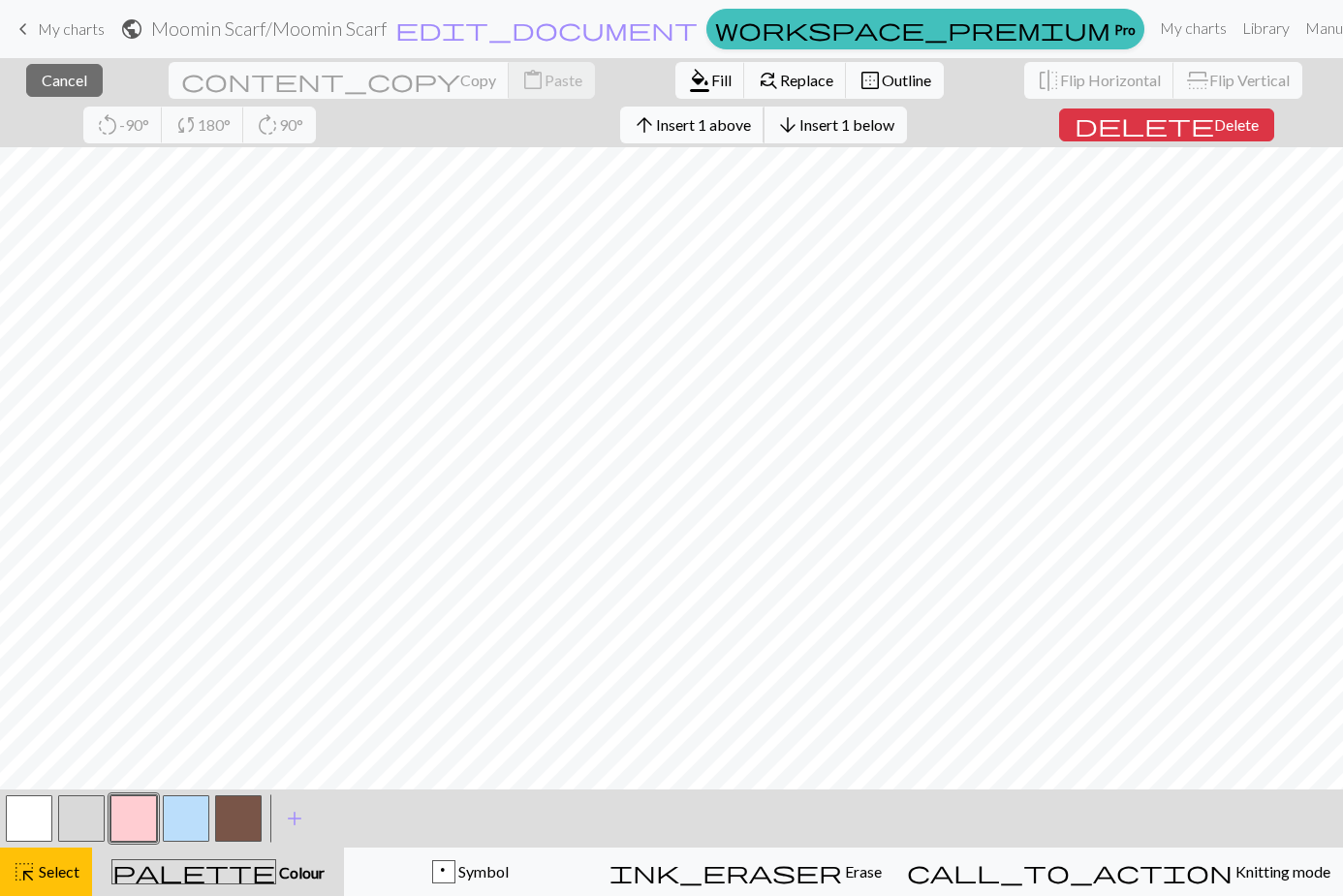 click on "Insert 1 above" at bounding box center [703, 124] 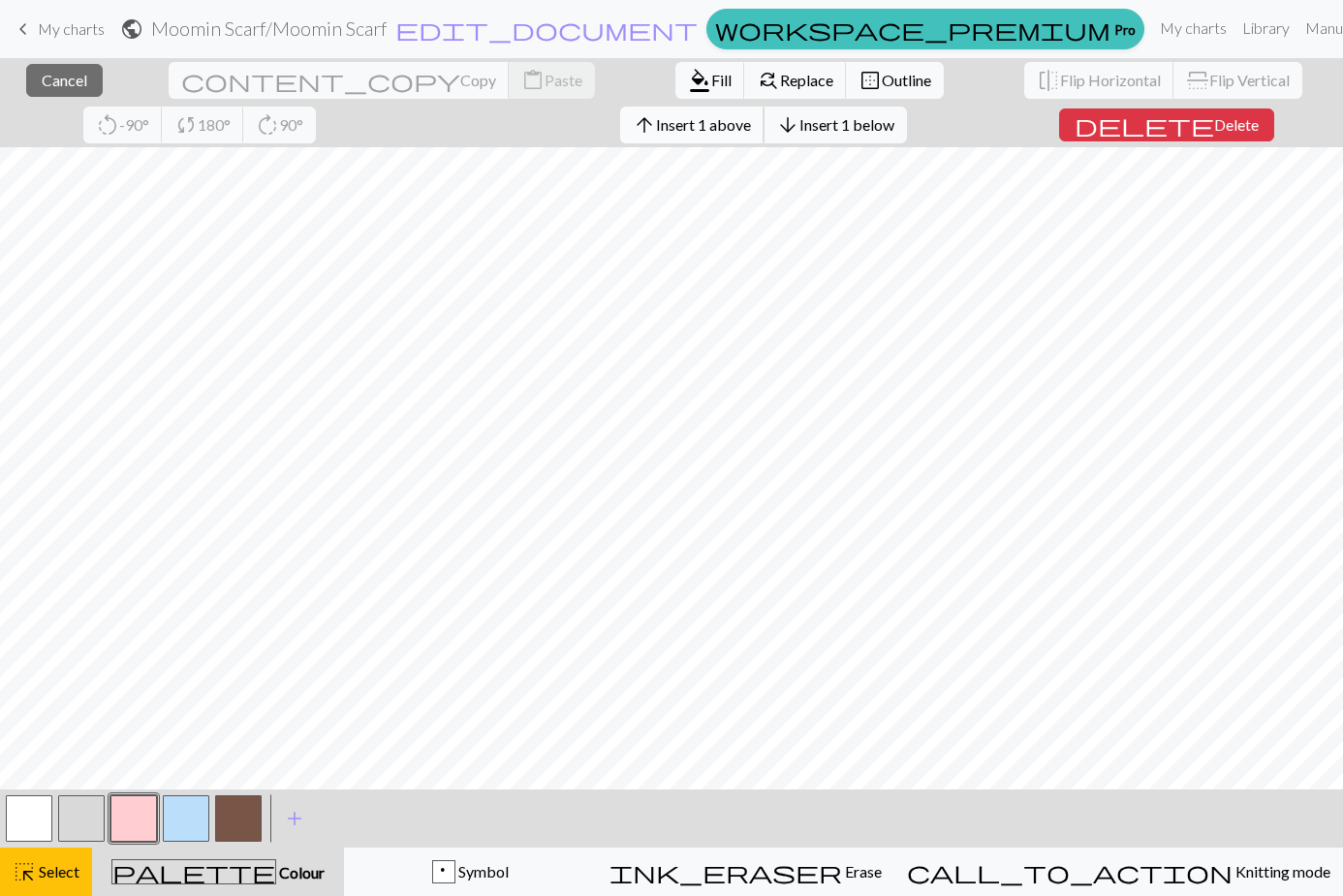 click on "arrow_upward  Insert 1 above" at bounding box center (692, 125) 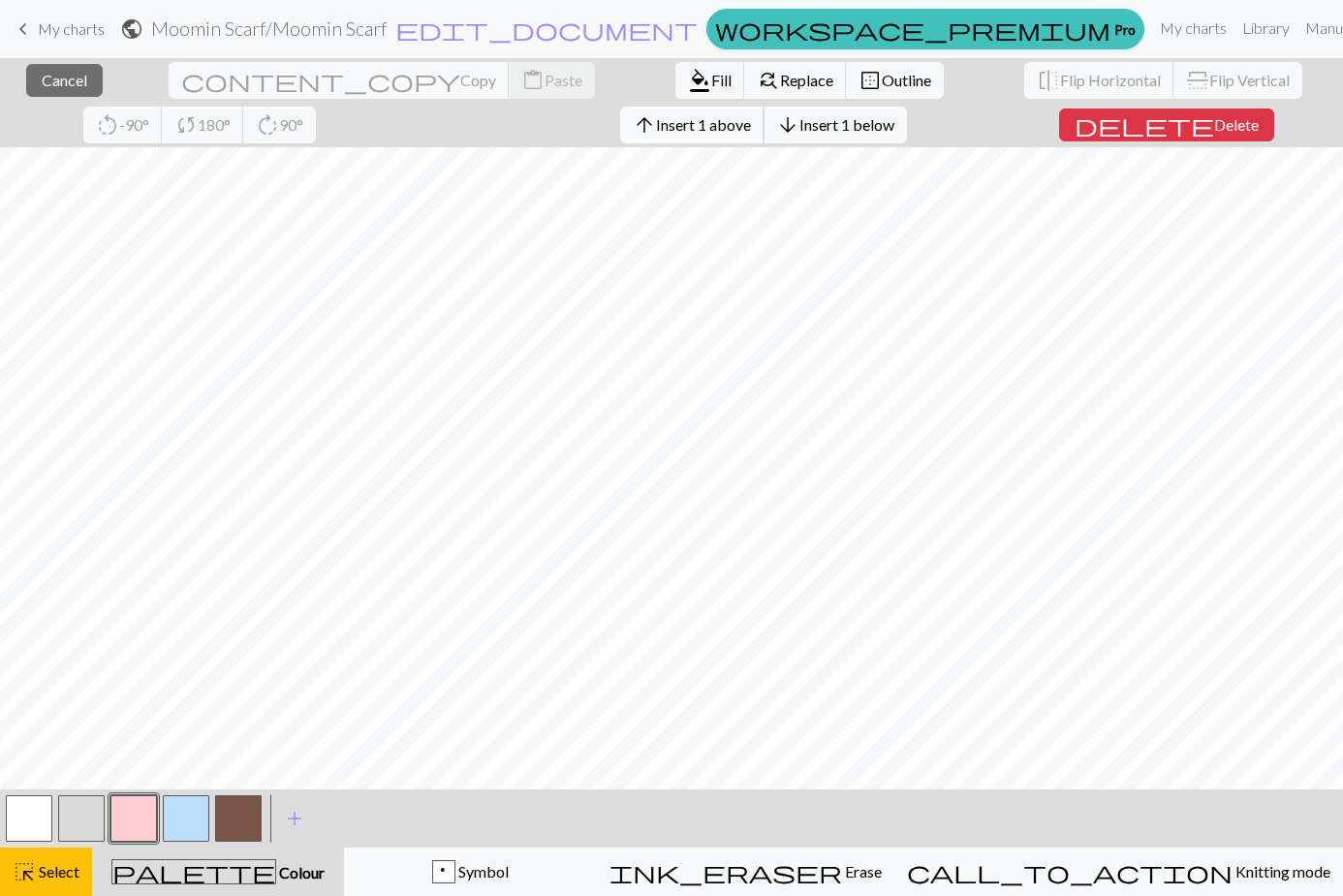 click on "Insert 1 above" at bounding box center [703, 124] 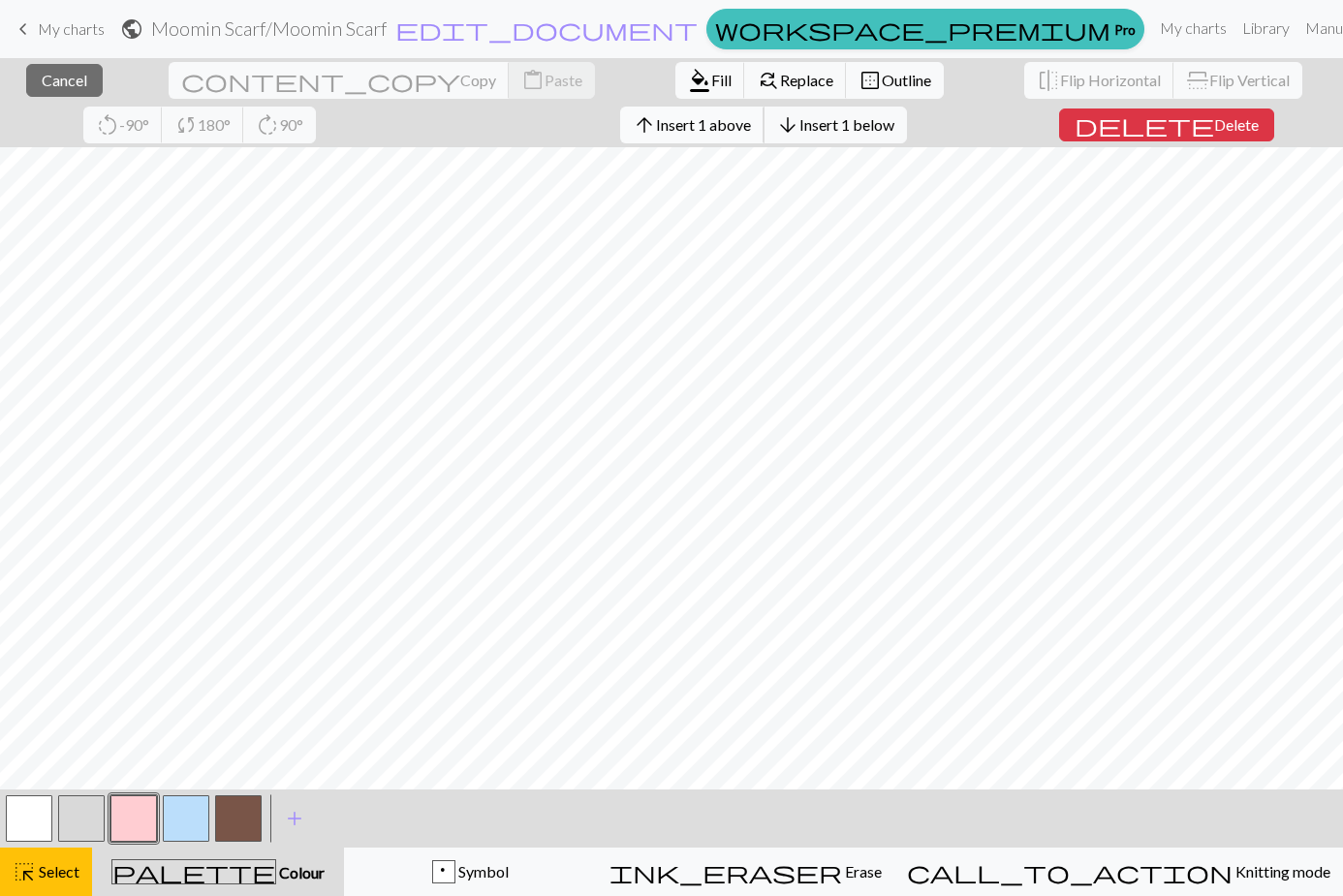 click on "Insert 1 above" at bounding box center [703, 124] 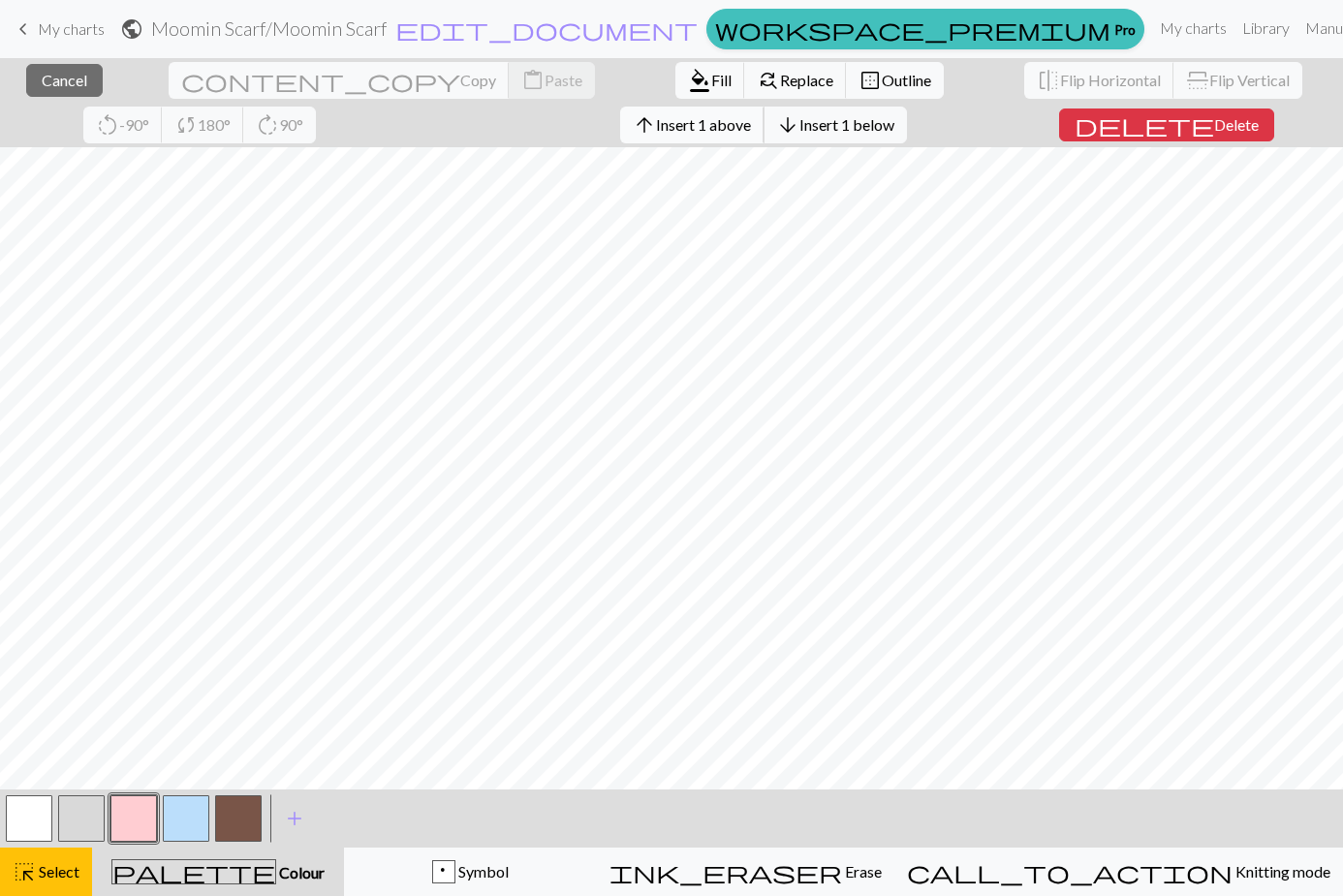 click on "Insert 1 above" at bounding box center (703, 124) 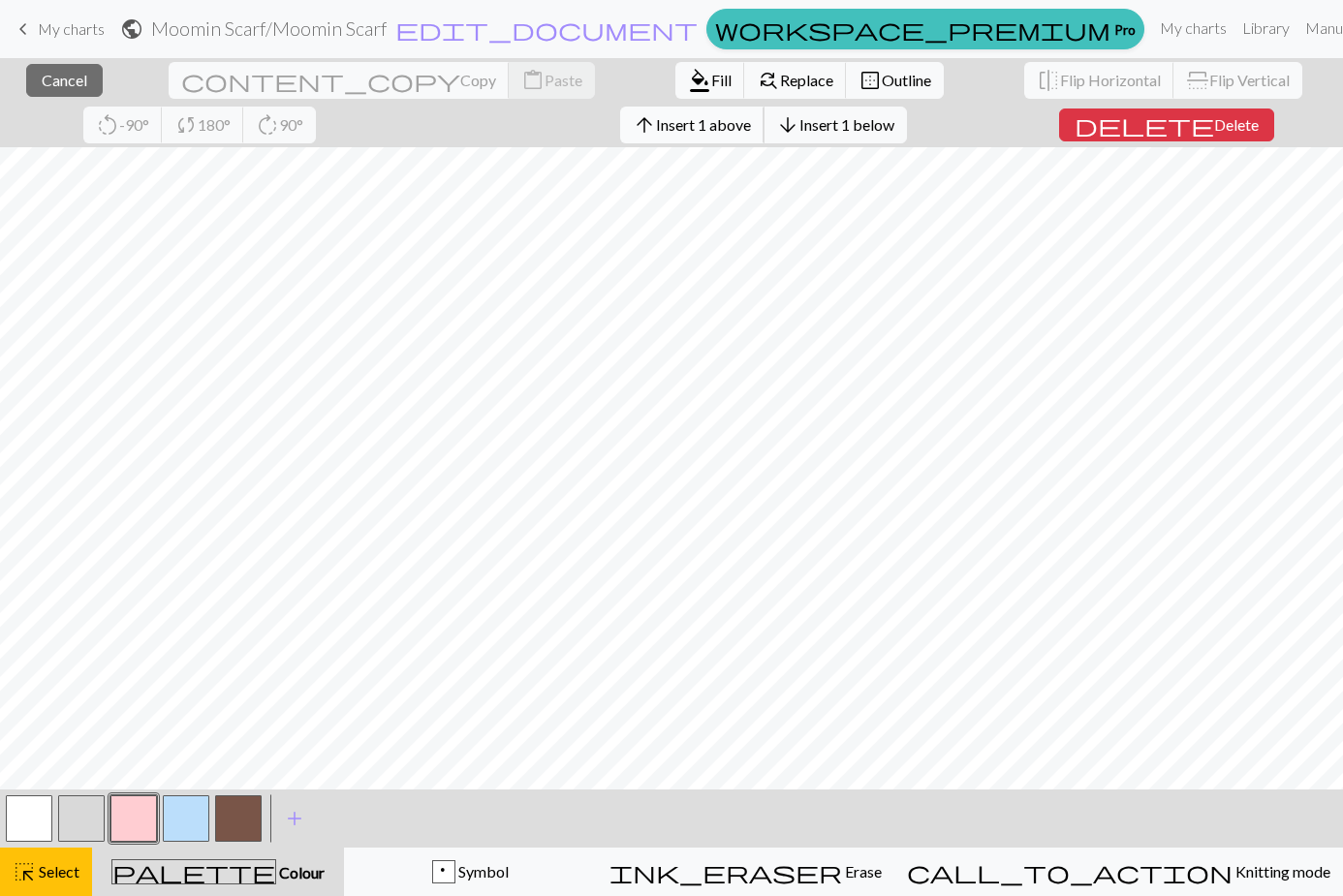 click on "Insert 1 above" at bounding box center [703, 124] 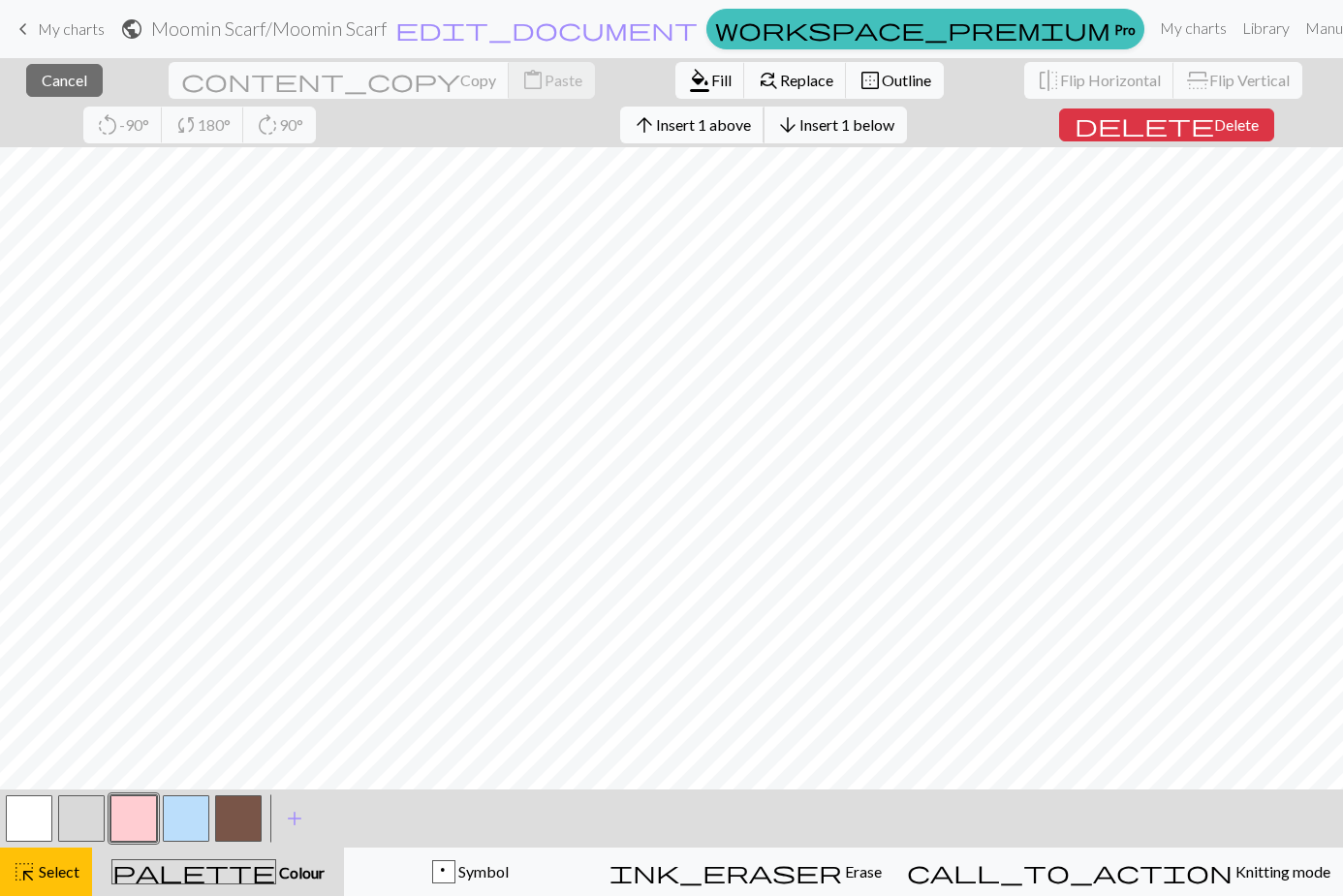 click on "Insert 1 above" at bounding box center [703, 124] 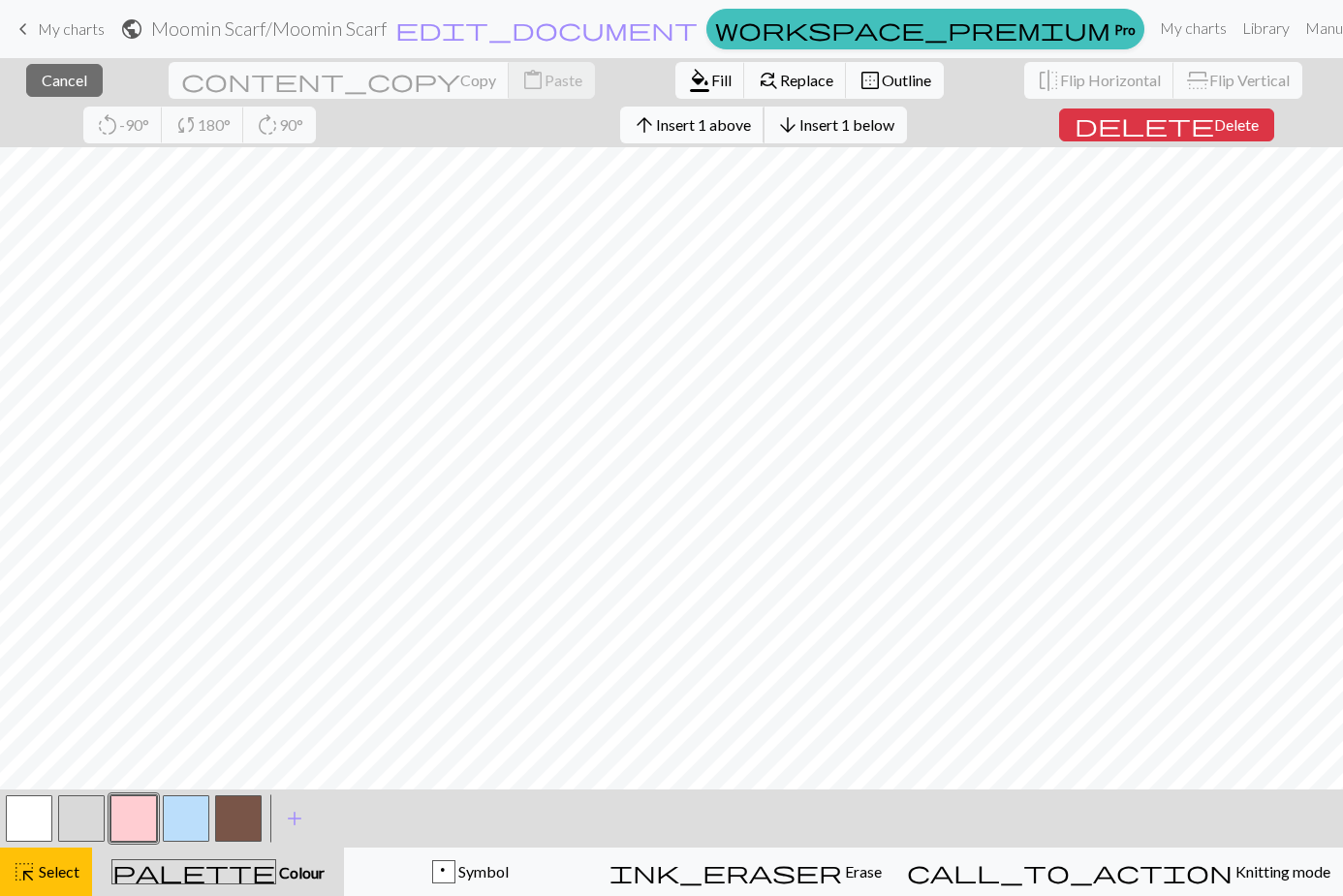 click on "Insert 1 above" at bounding box center [703, 124] 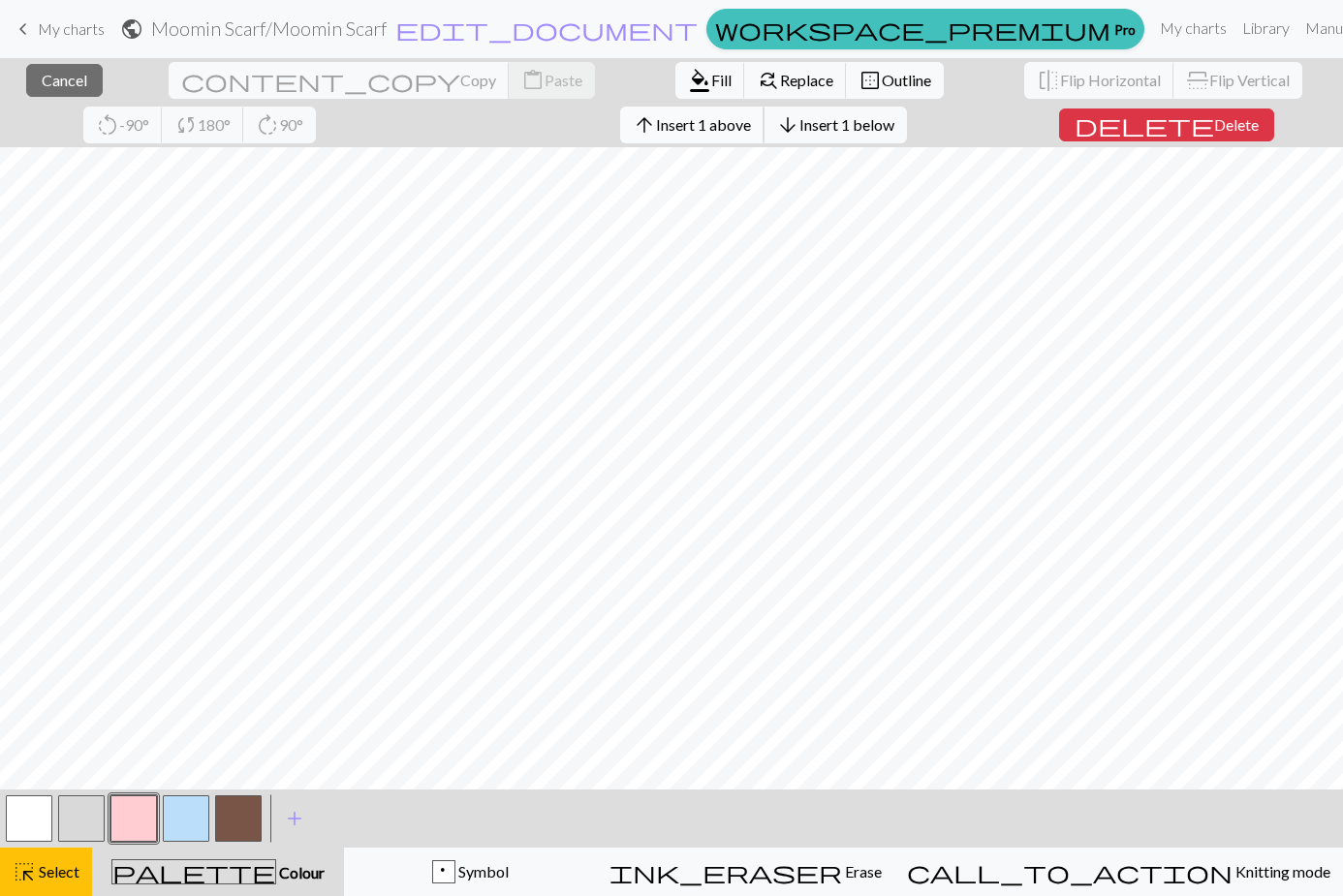 click on "Insert 1 above" at bounding box center (703, 124) 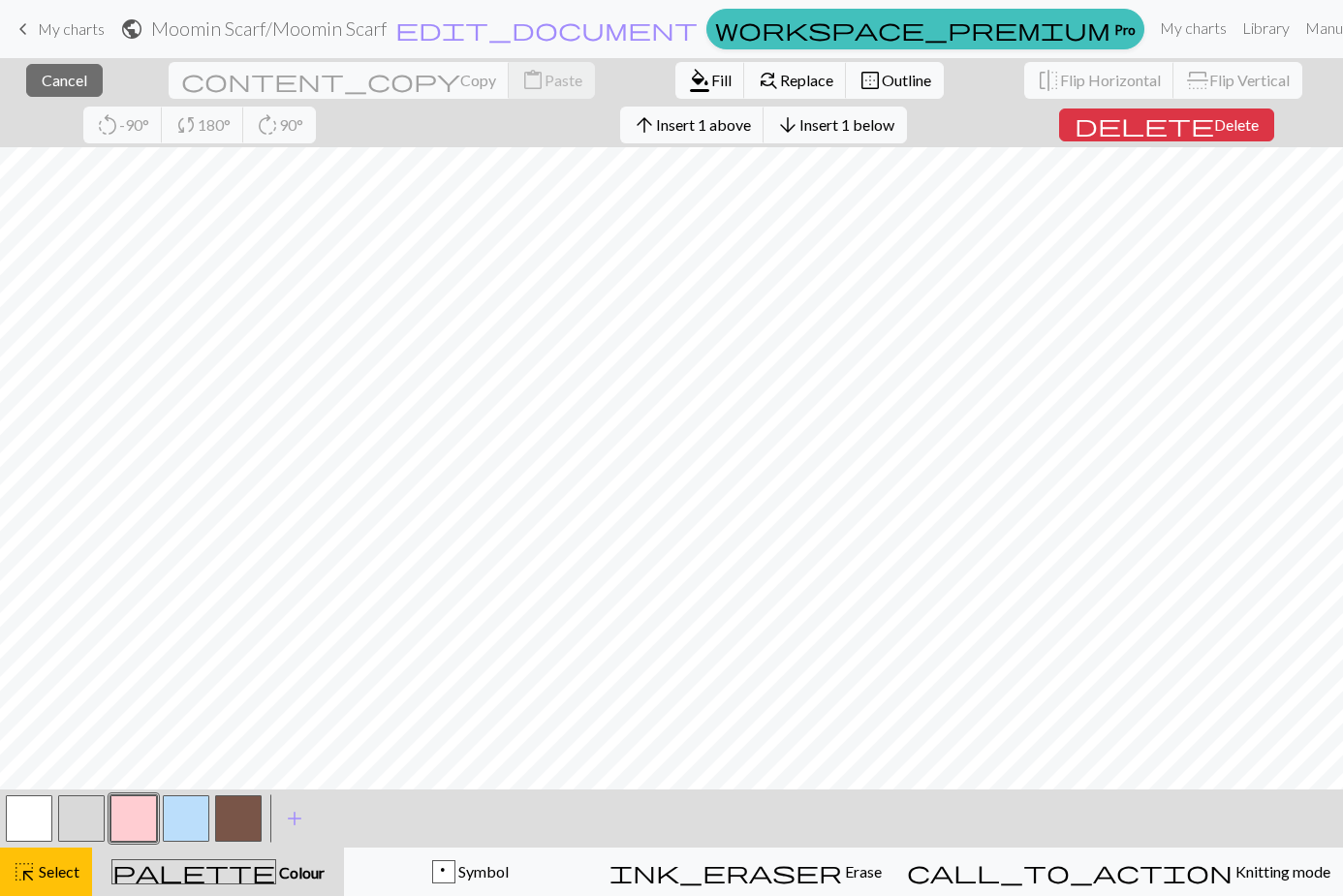 click on "arrow_upward  Insert 1 above arrow_downward Insert 1 below" at bounding box center [764, 125] 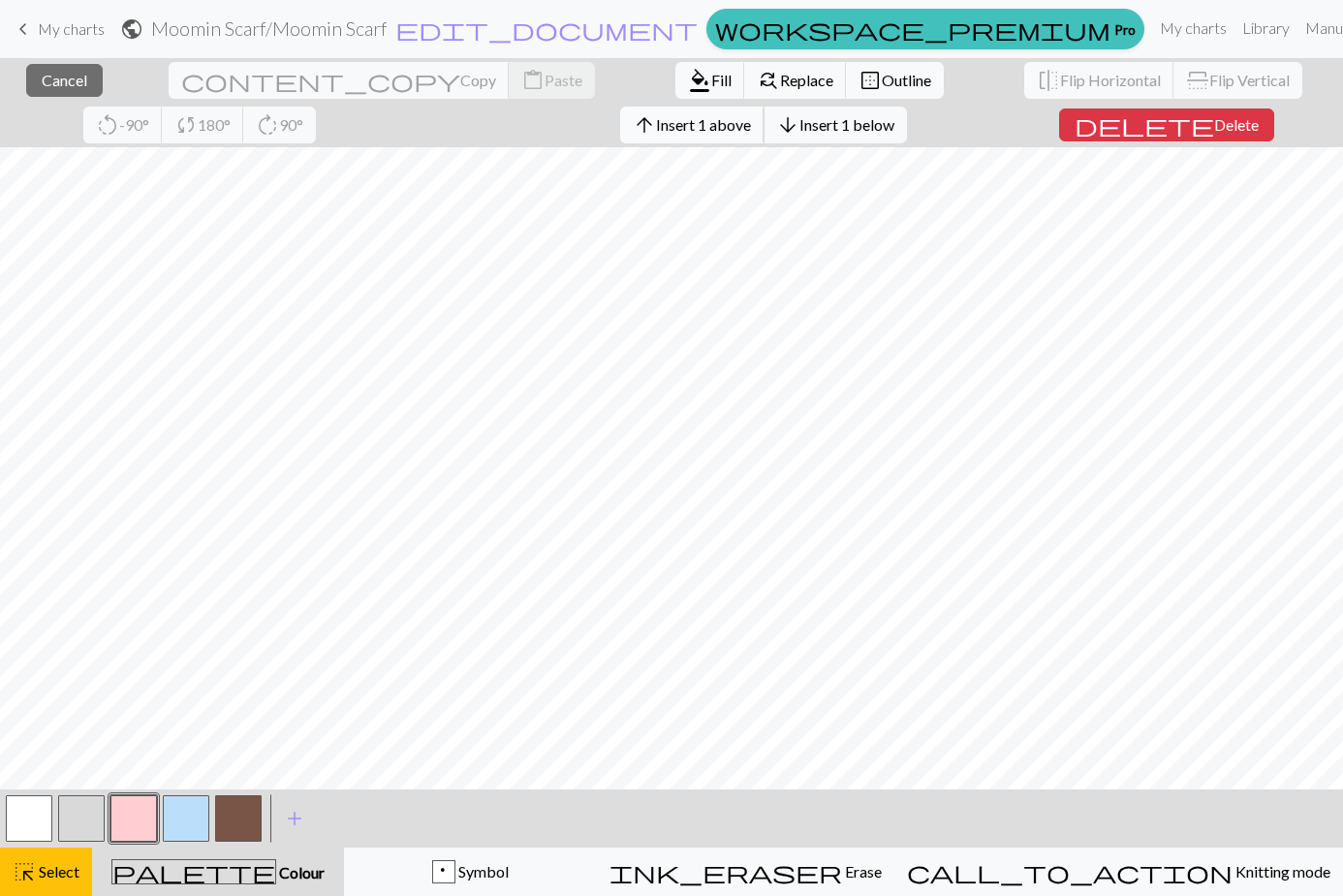 click on "arrow_upward  Insert 1 above" at bounding box center [692, 125] 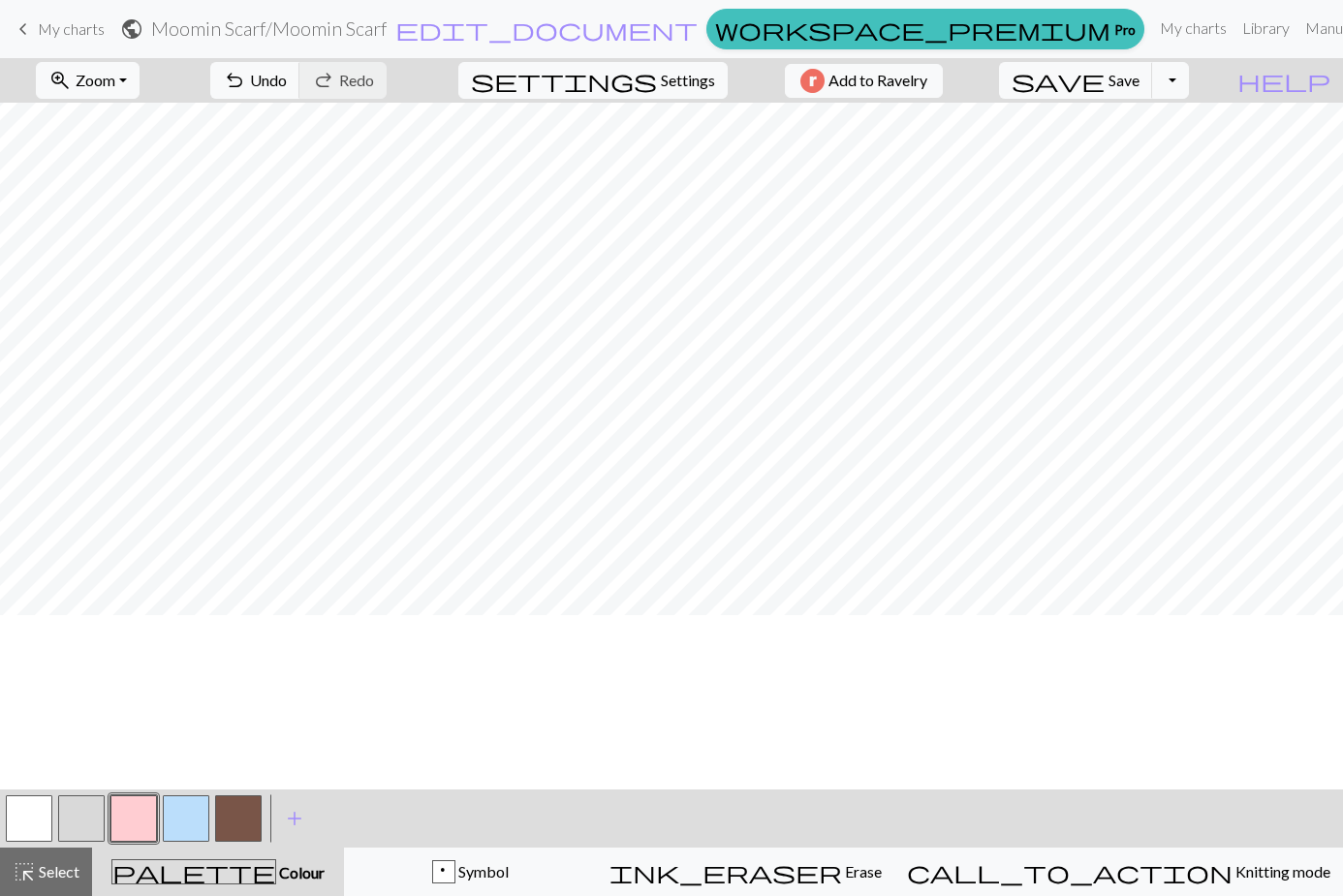 scroll, scrollTop: 0, scrollLeft: 0, axis: both 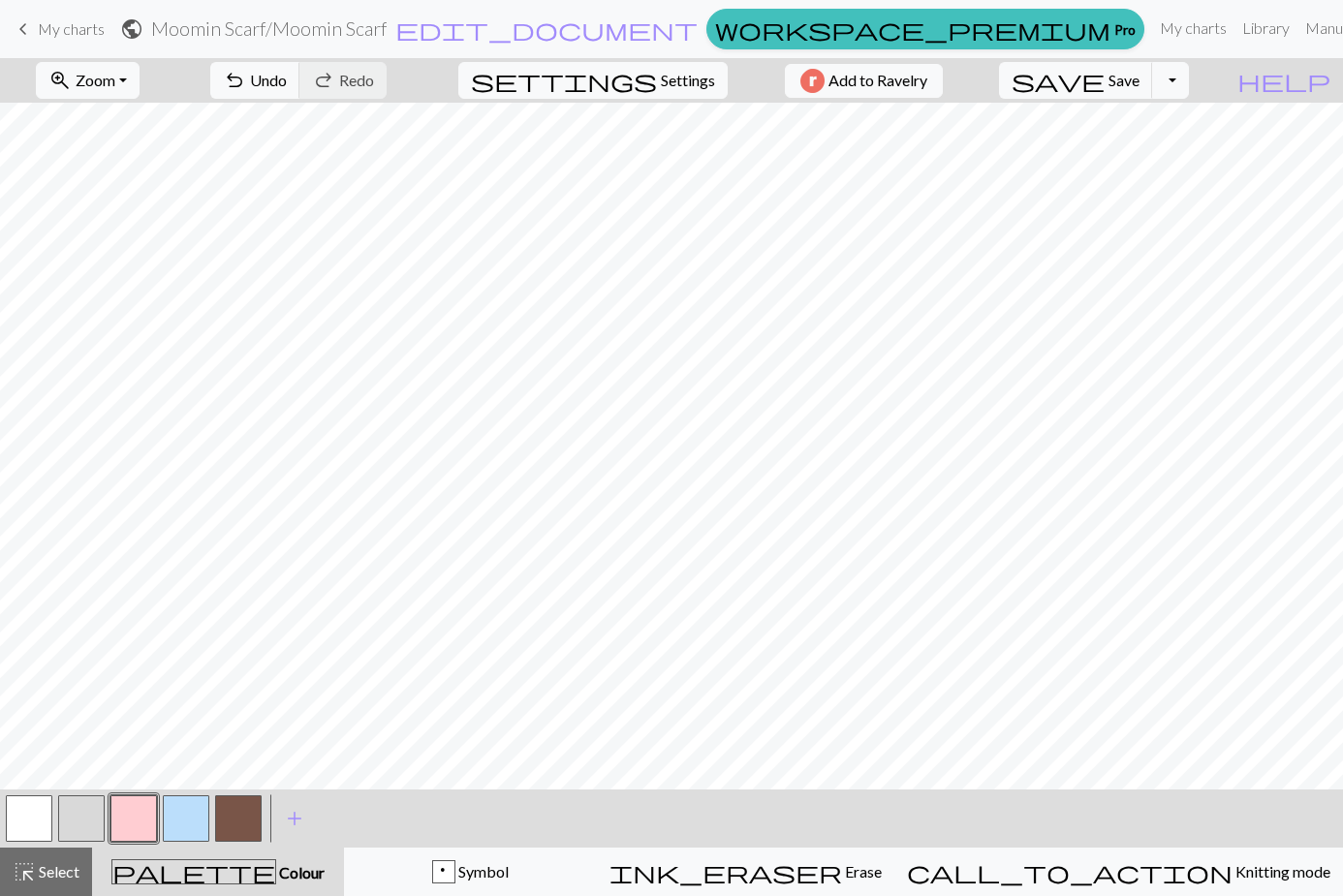 click at bounding box center [186, 819] 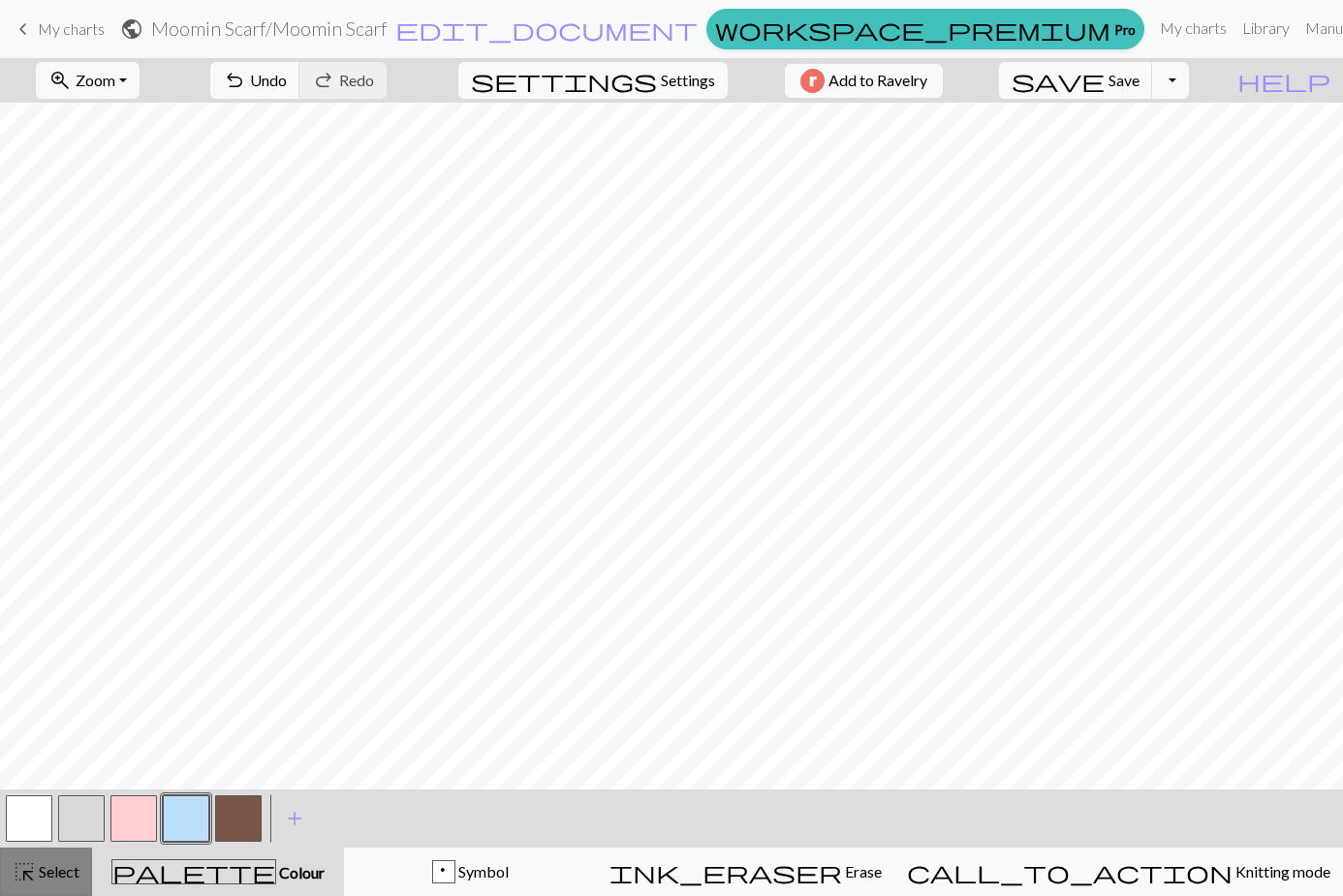 click on "Select" at bounding box center [57, 871] 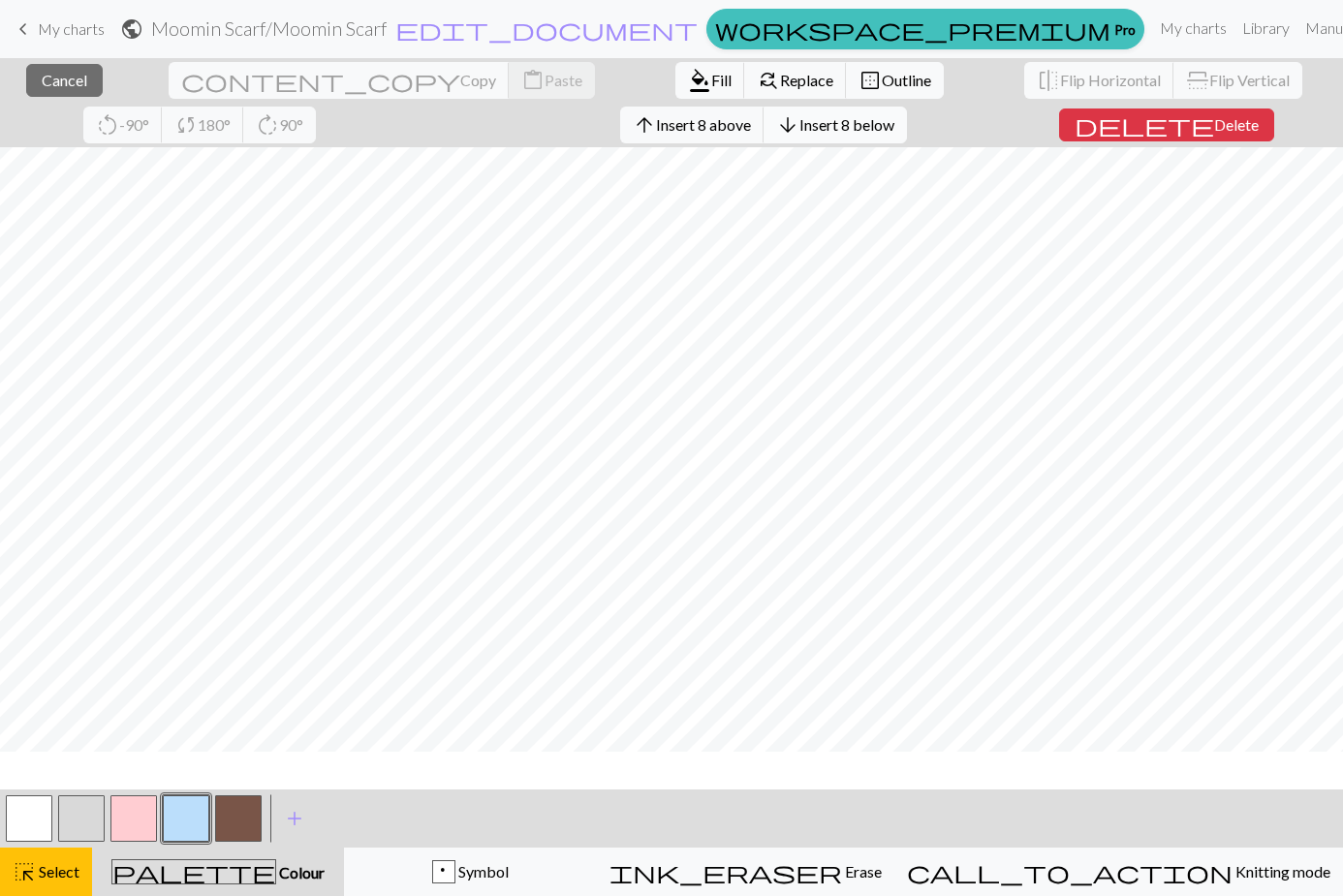 scroll, scrollTop: 38, scrollLeft: 0, axis: vertical 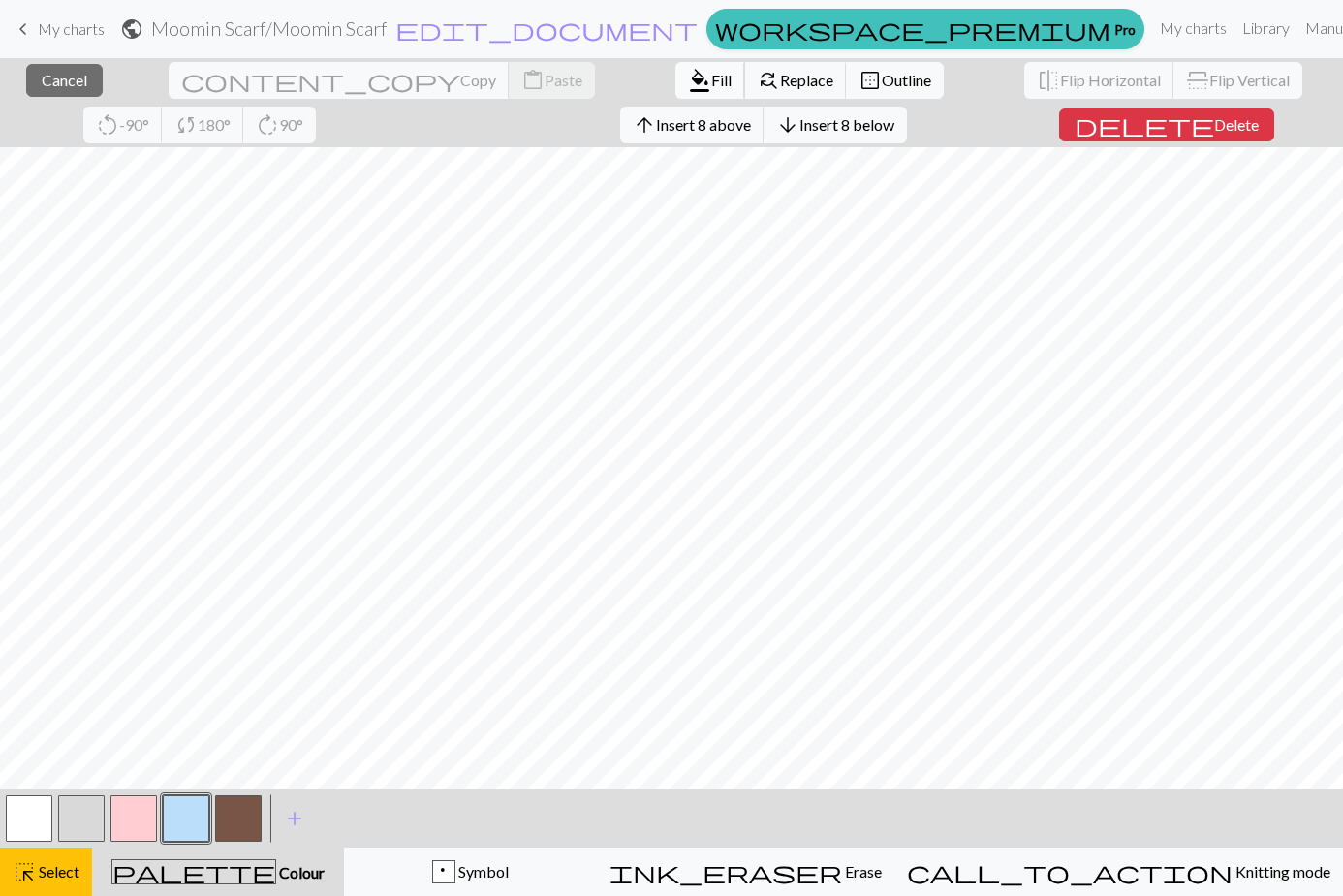 click on "Fill" at bounding box center (721, 79) 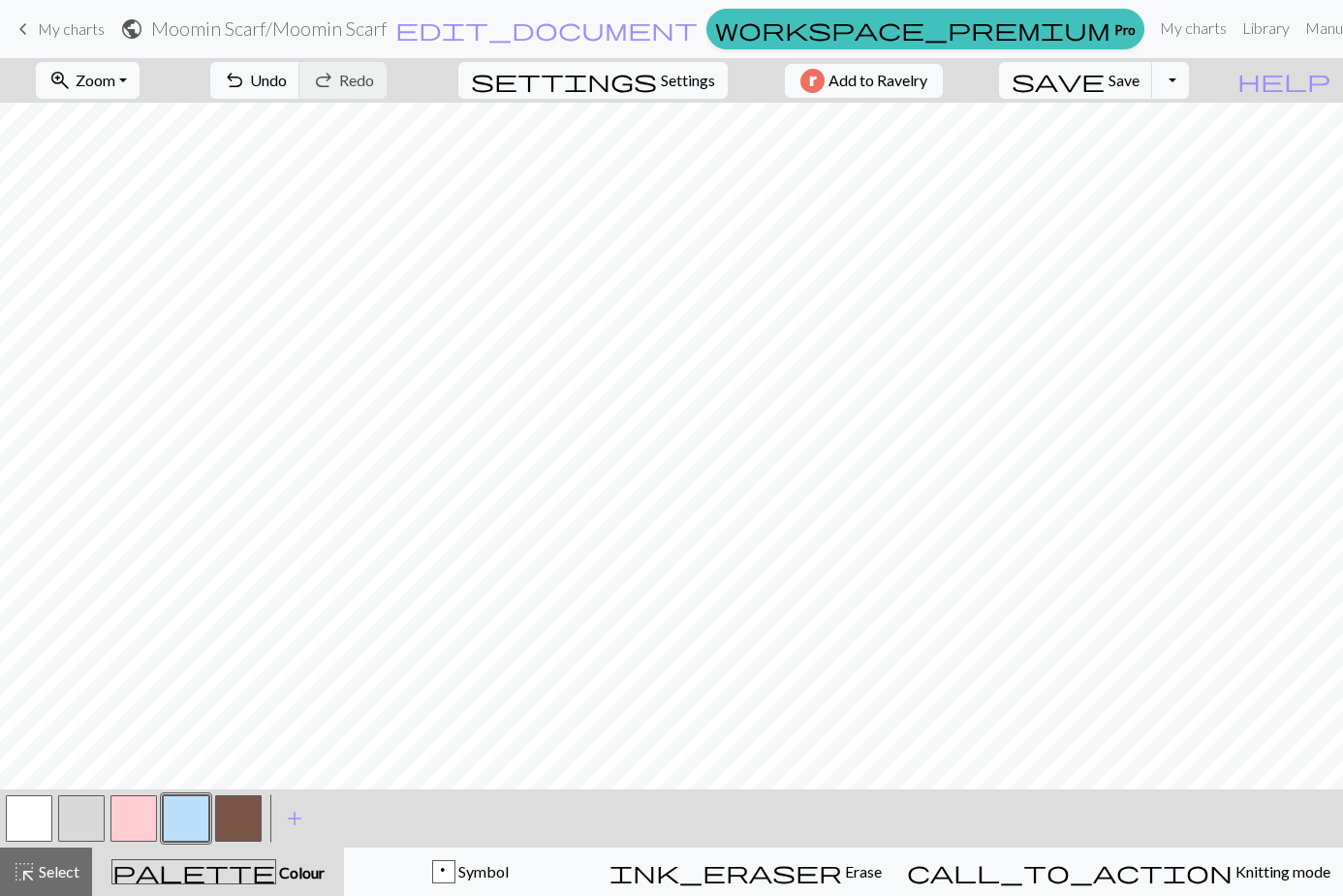 click at bounding box center (238, 819) 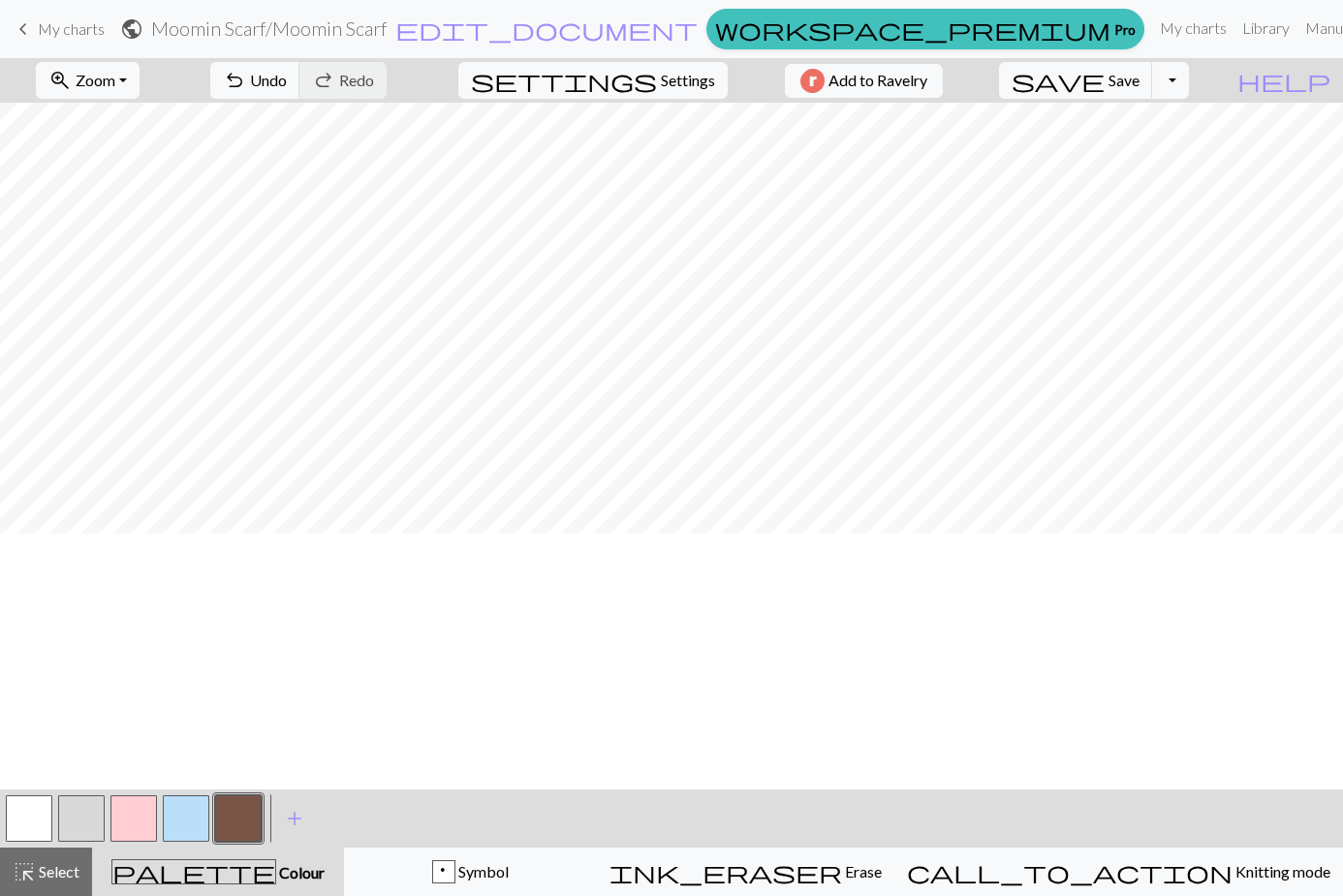 scroll, scrollTop: 0, scrollLeft: 0, axis: both 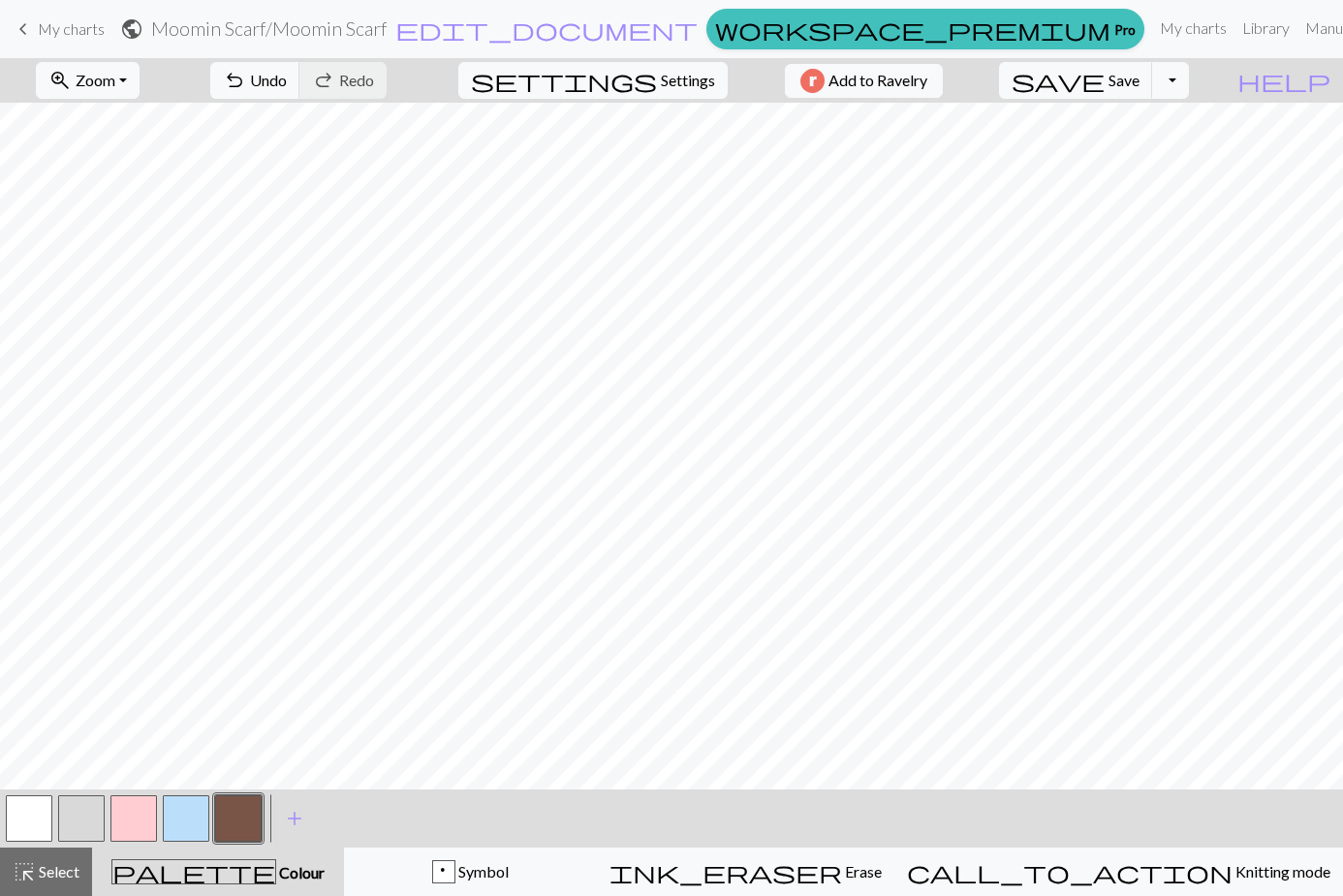 click at bounding box center (186, 819) 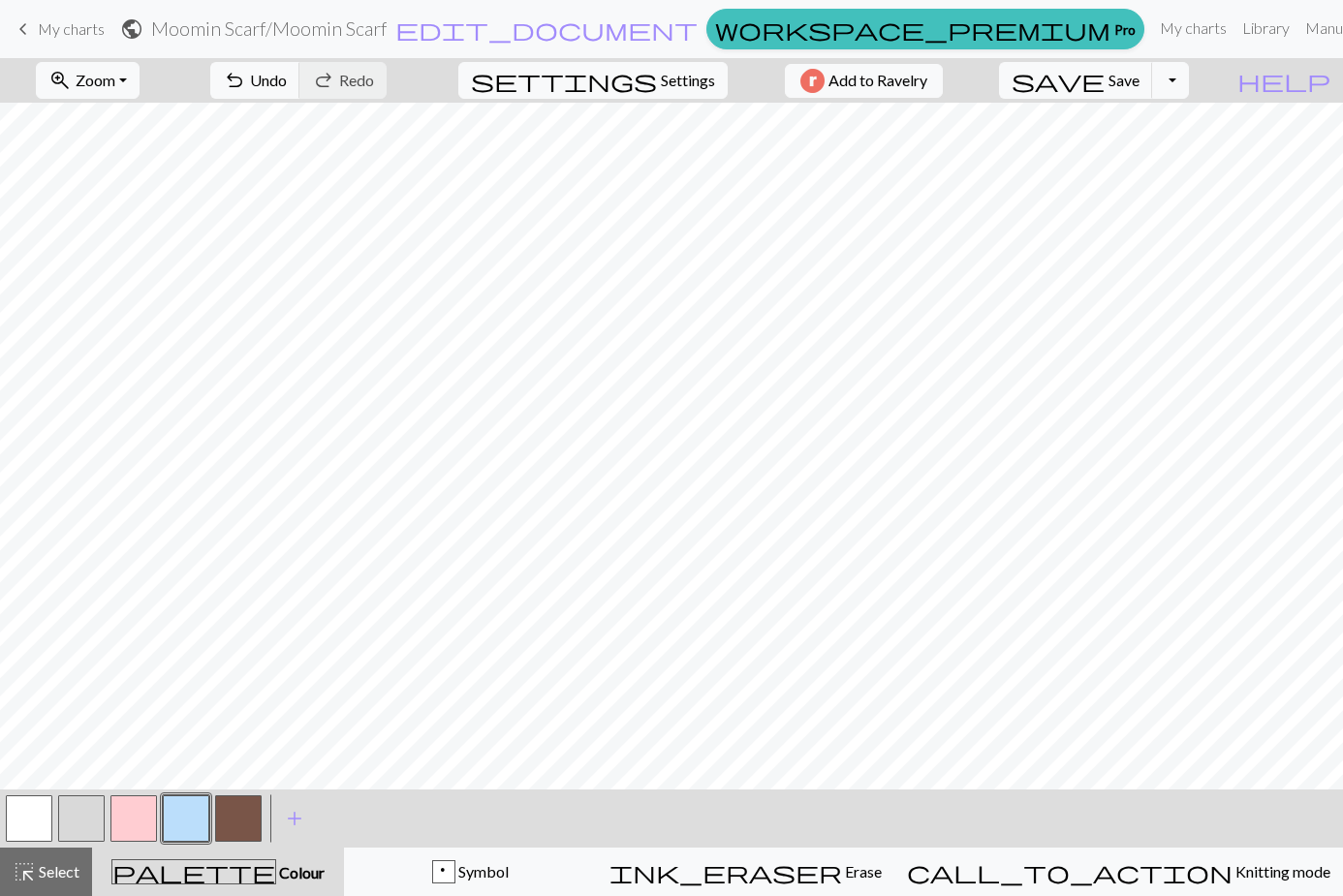 click at bounding box center [238, 819] 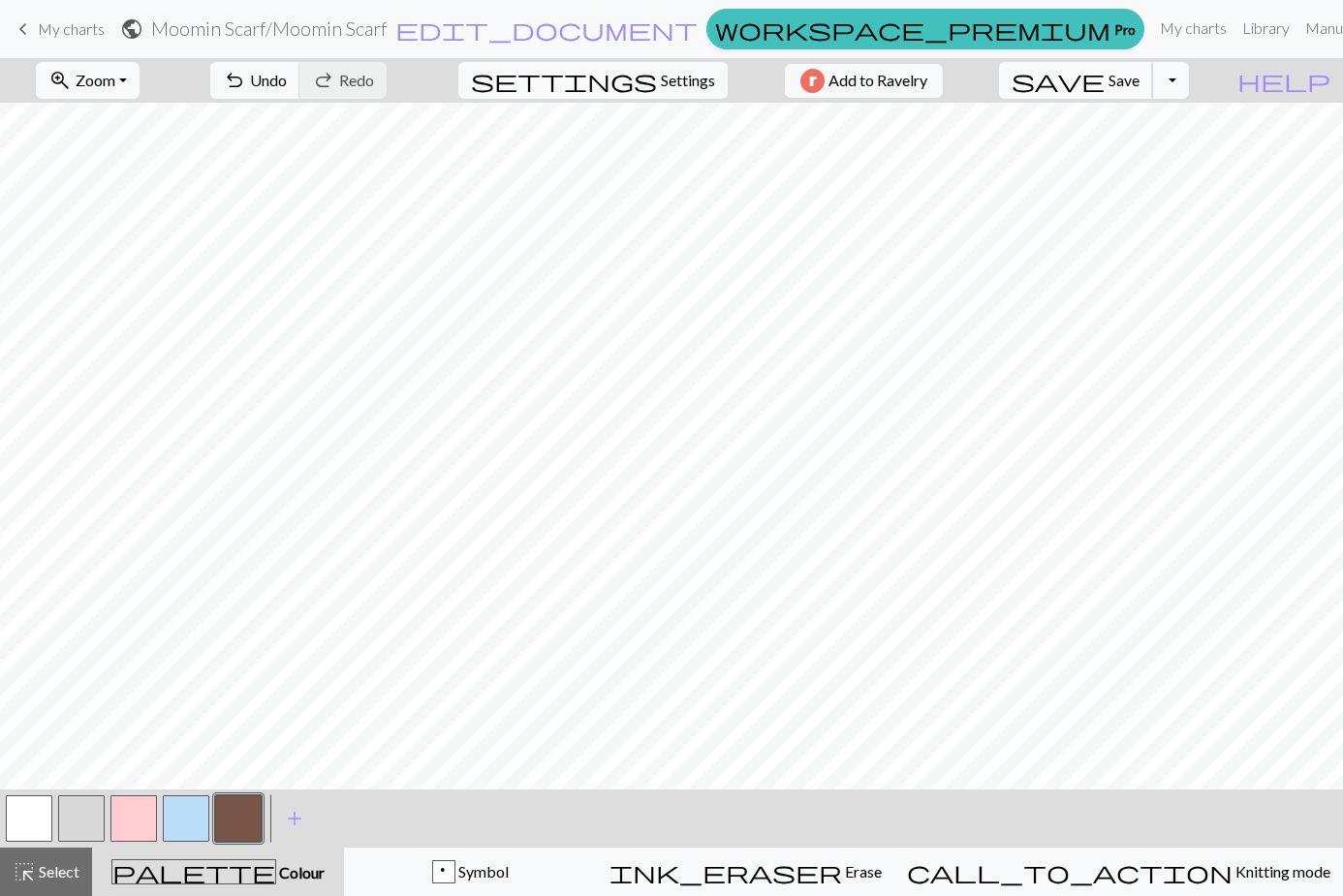 click on "Save" at bounding box center [1124, 79] 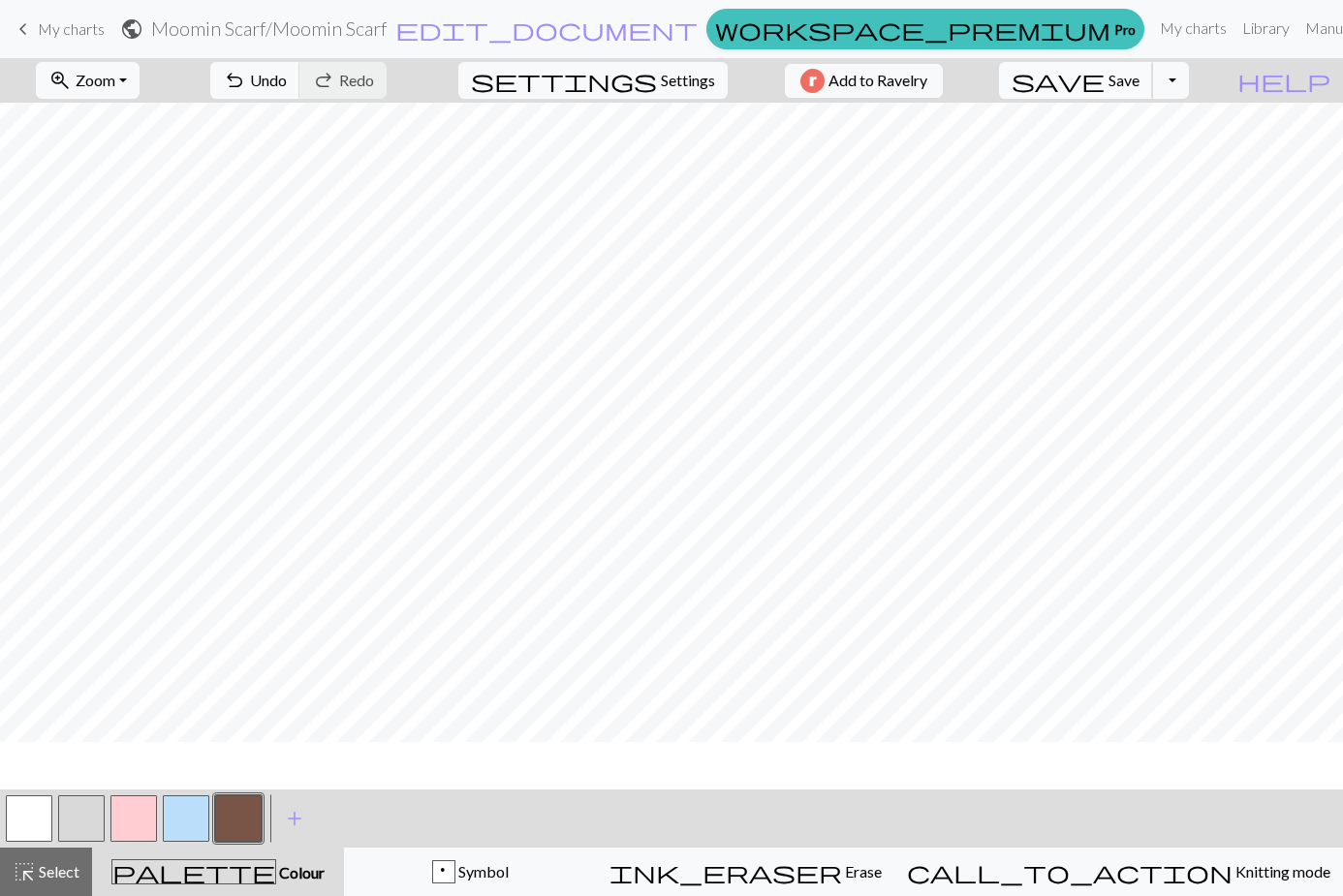 scroll, scrollTop: 0, scrollLeft: 0, axis: both 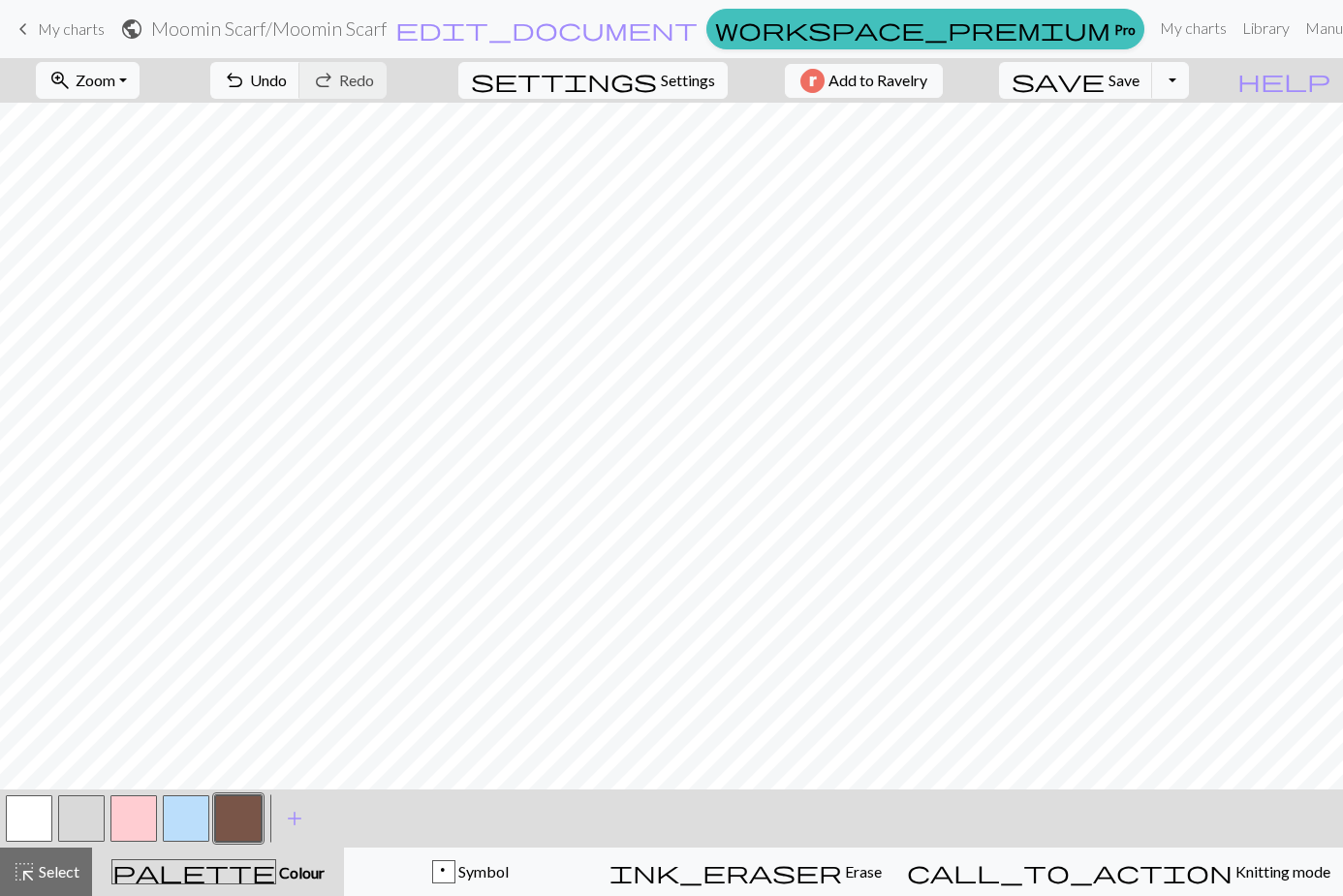 click at bounding box center [134, 819] 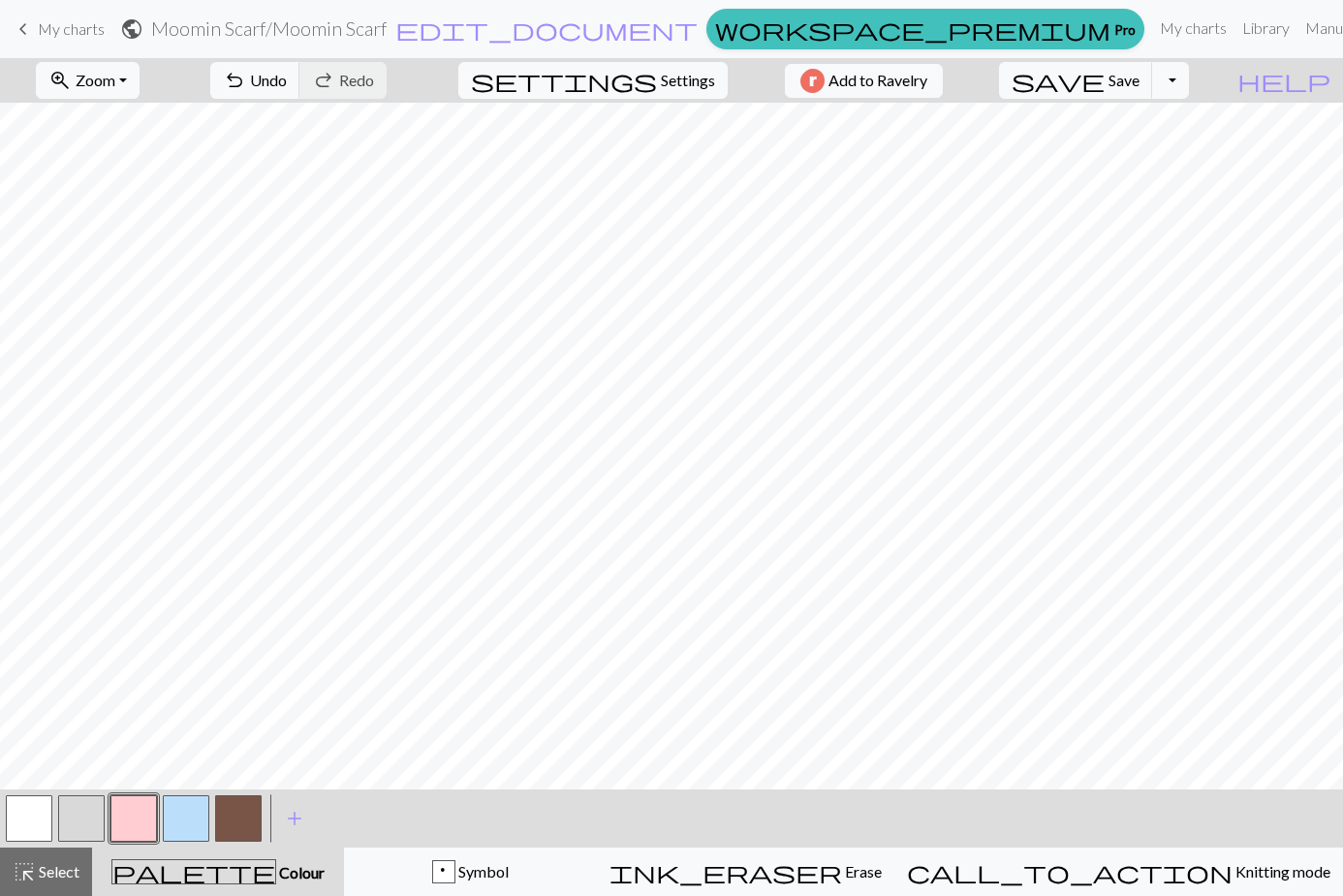 click at bounding box center (134, 819) 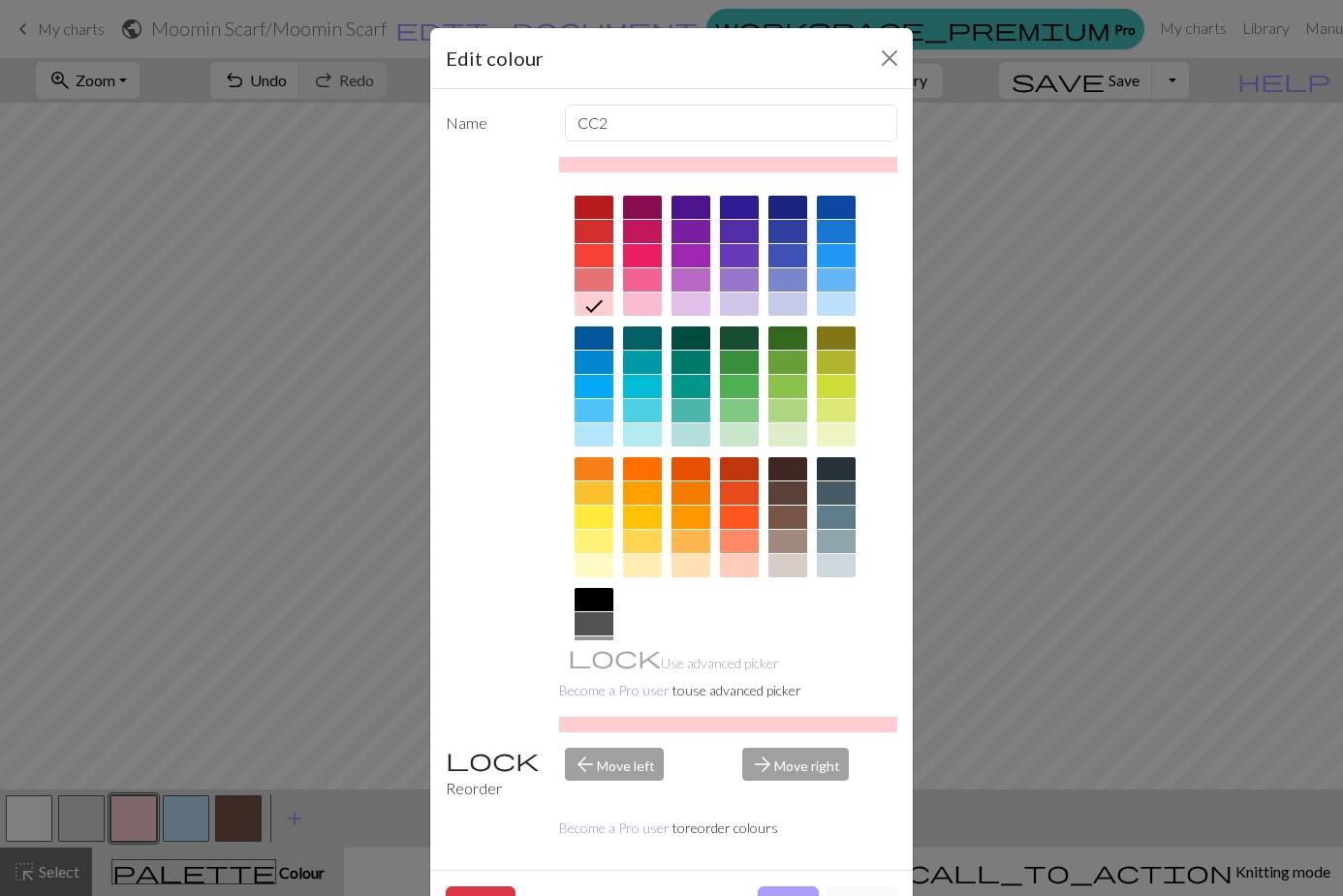 click on "Done" at bounding box center [788, 905] 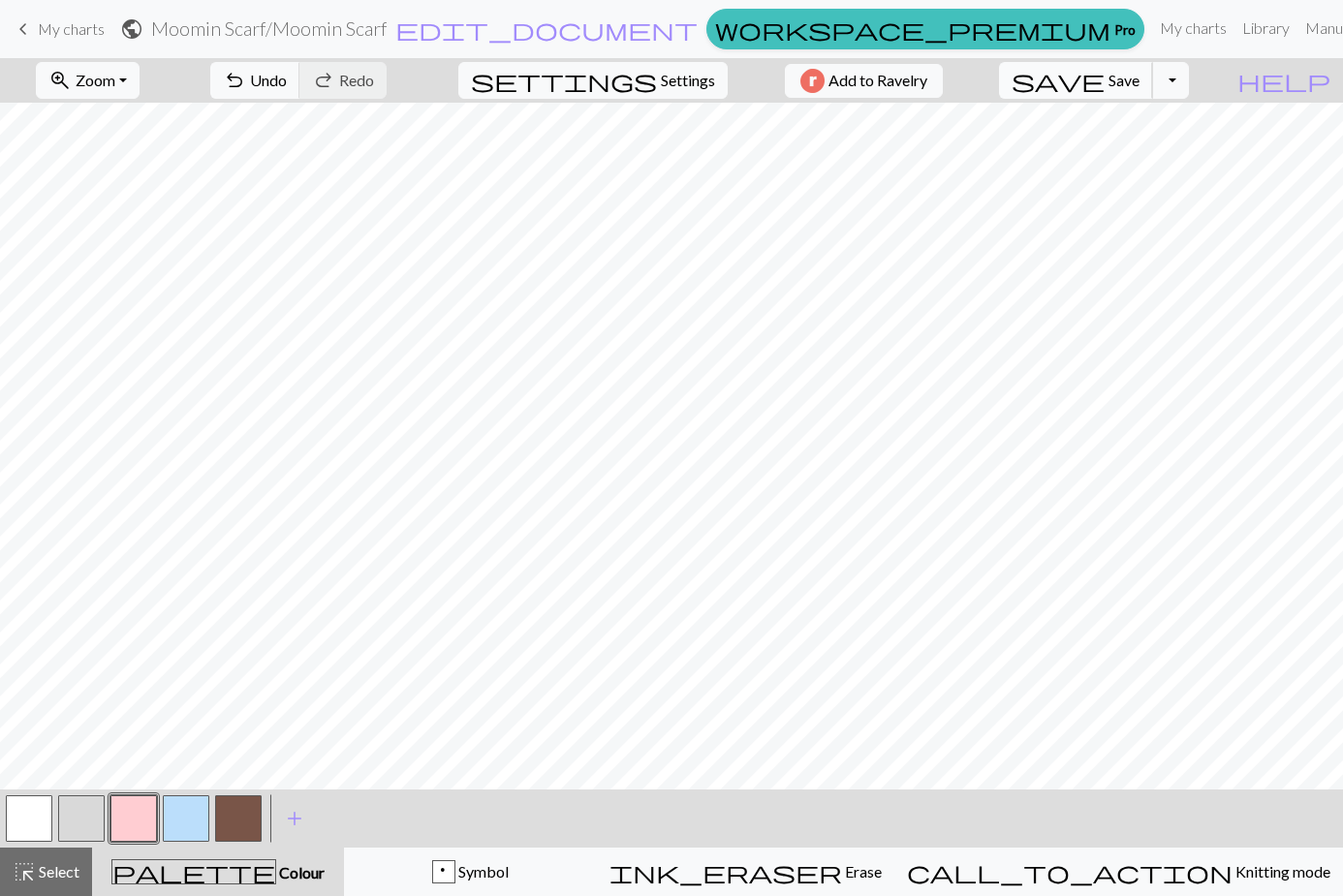 click on "save Save Save" at bounding box center (1076, 80) 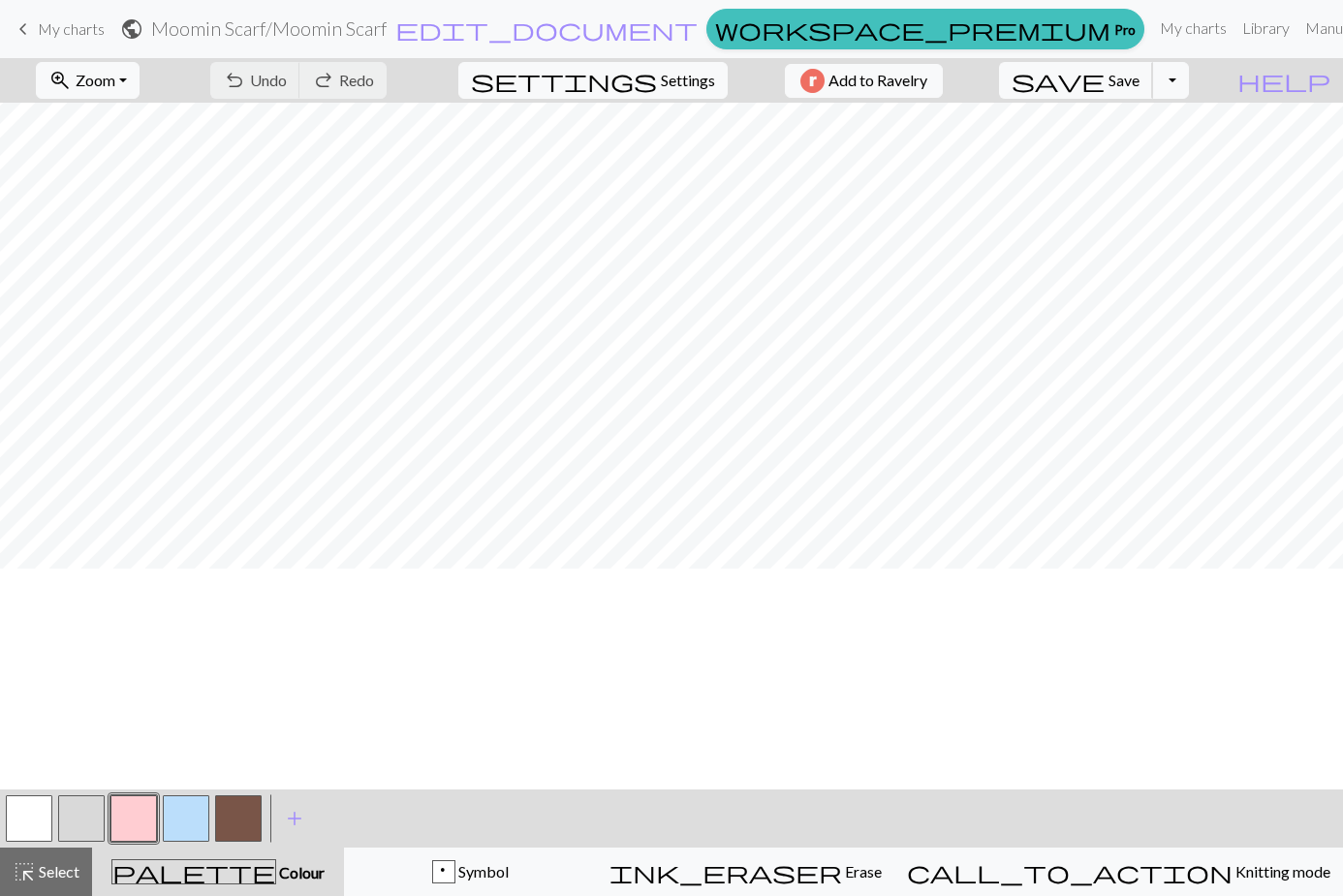 scroll, scrollTop: 0, scrollLeft: 0, axis: both 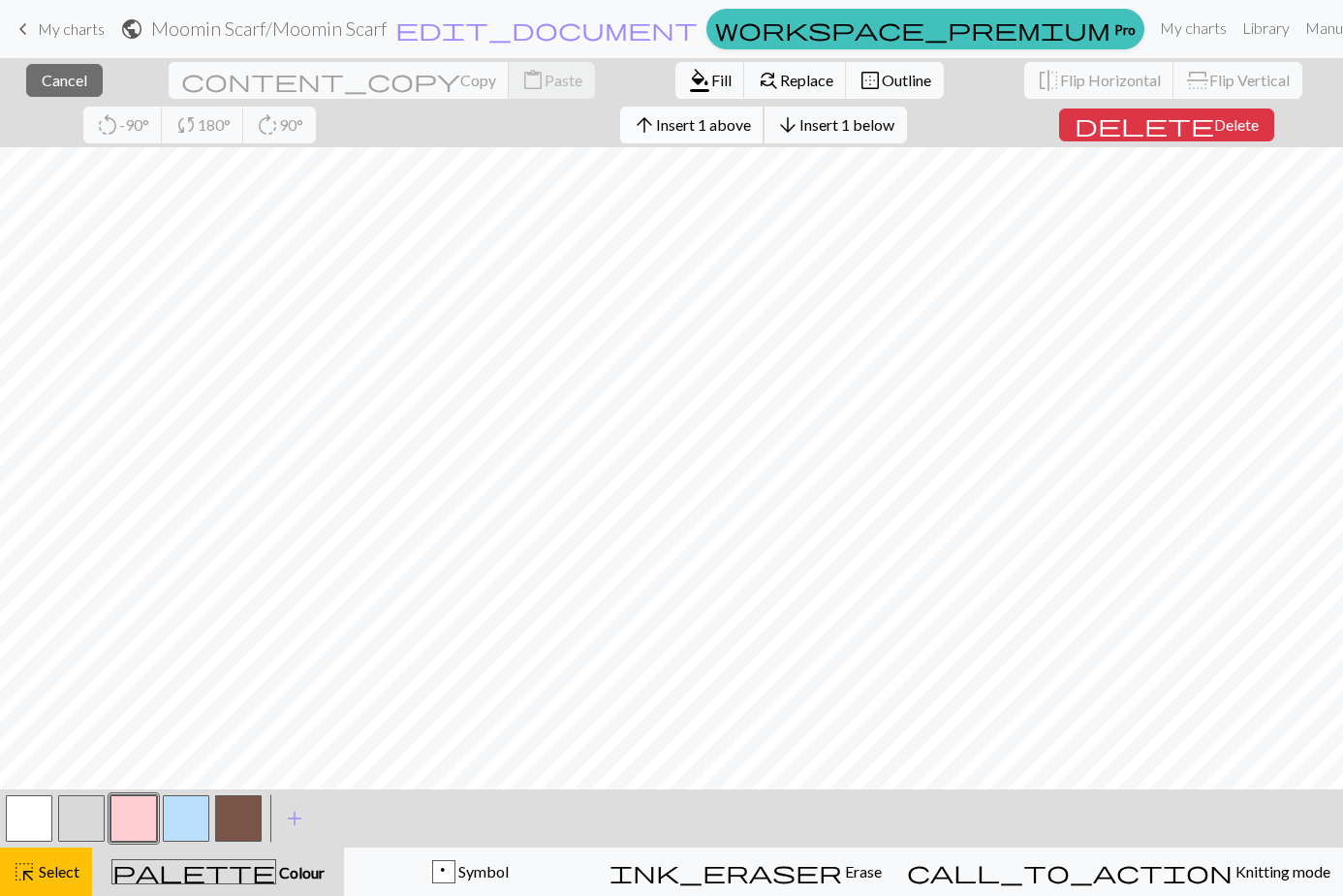 click on "Insert 1 above" at bounding box center [703, 124] 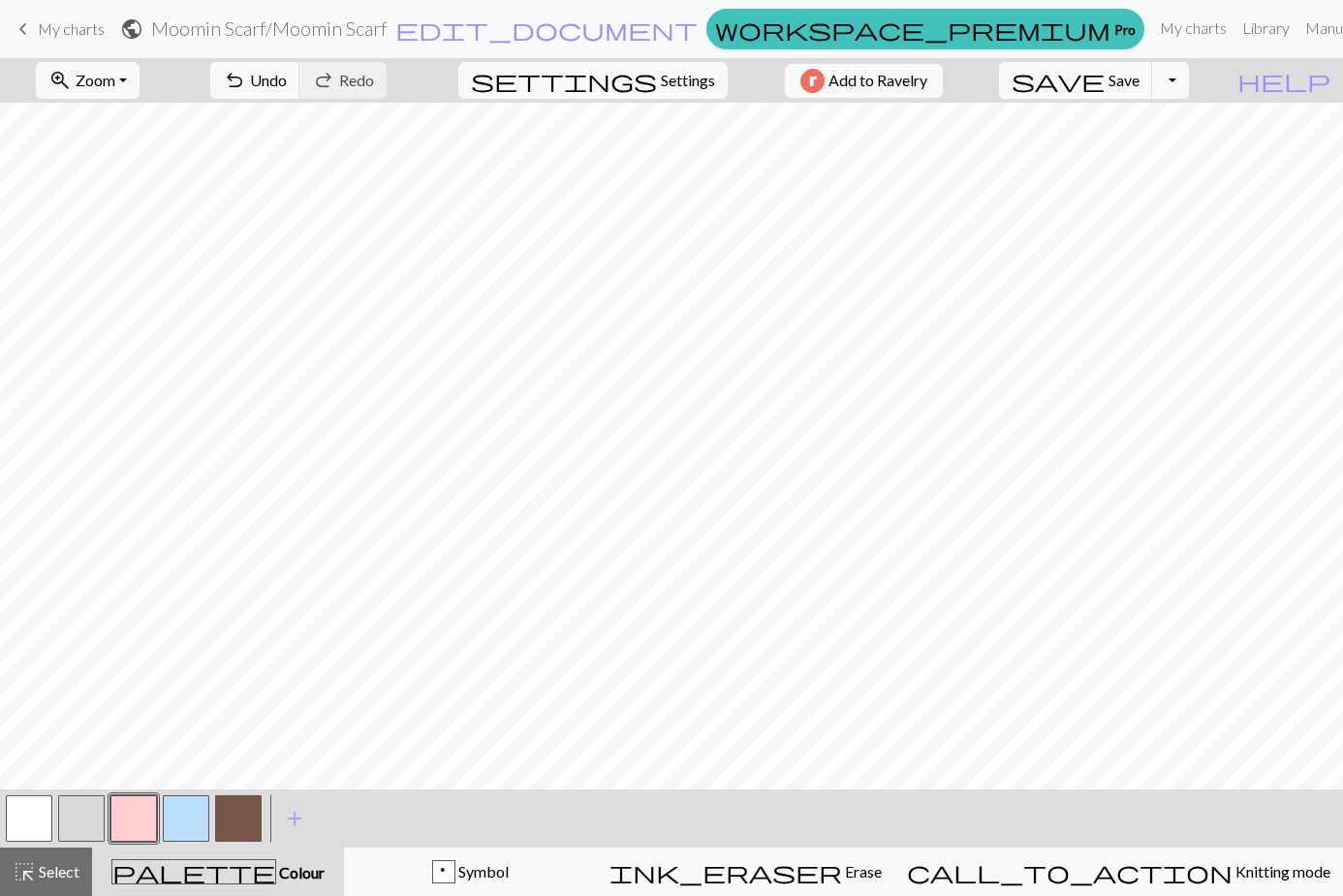 click at bounding box center [29, 819] 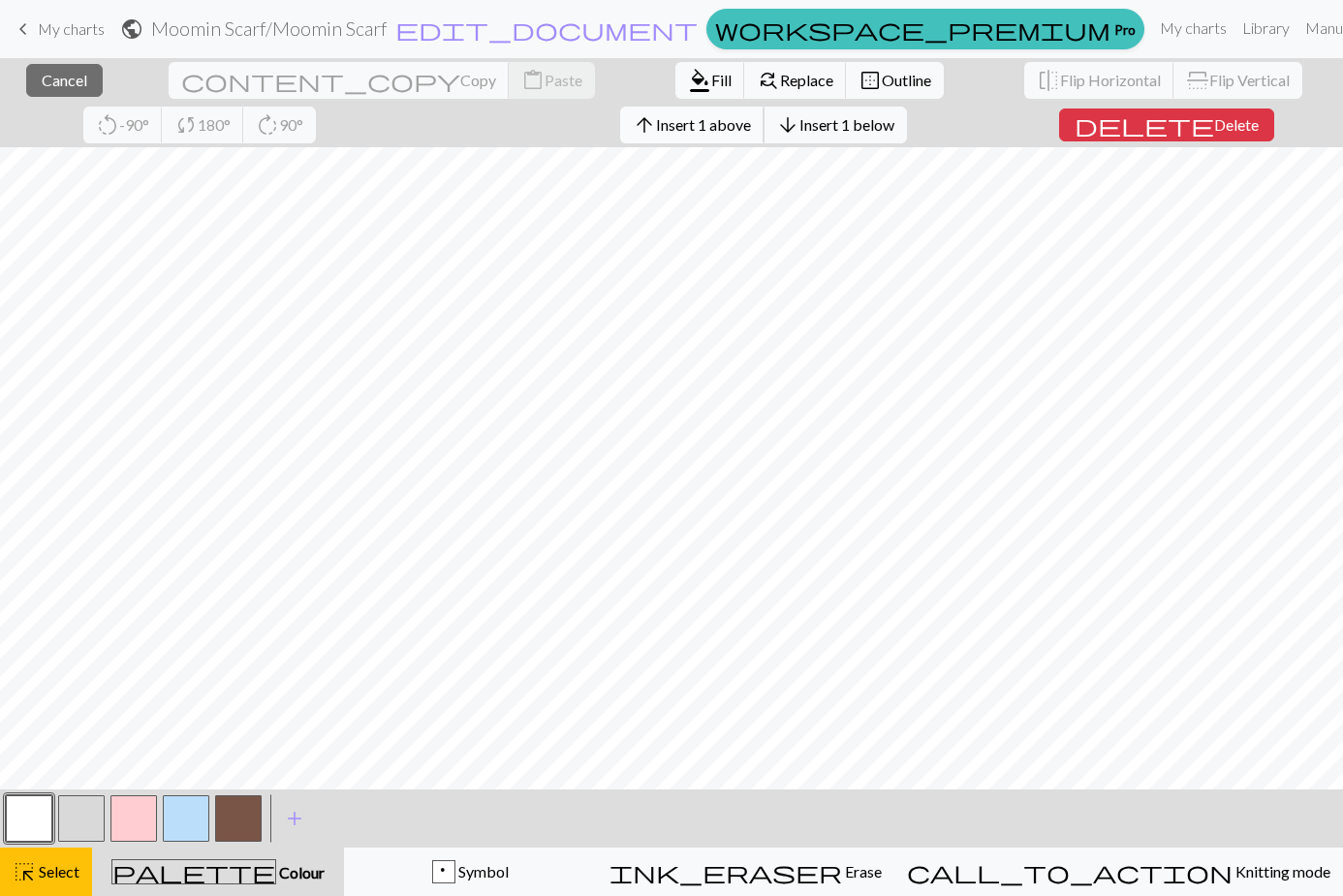 click on "Insert 1 above" at bounding box center [703, 124] 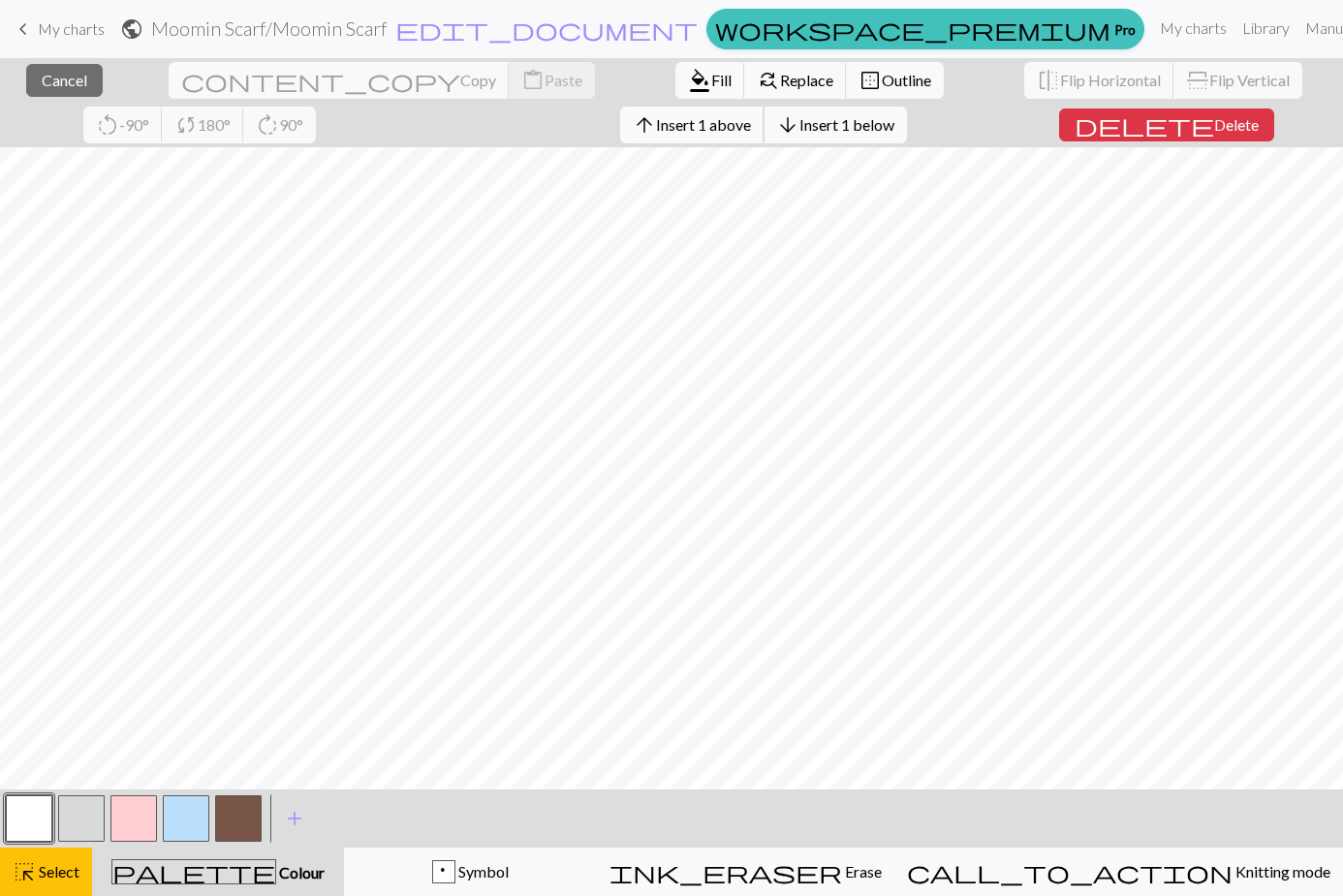 click on "Insert 1 above" at bounding box center [703, 124] 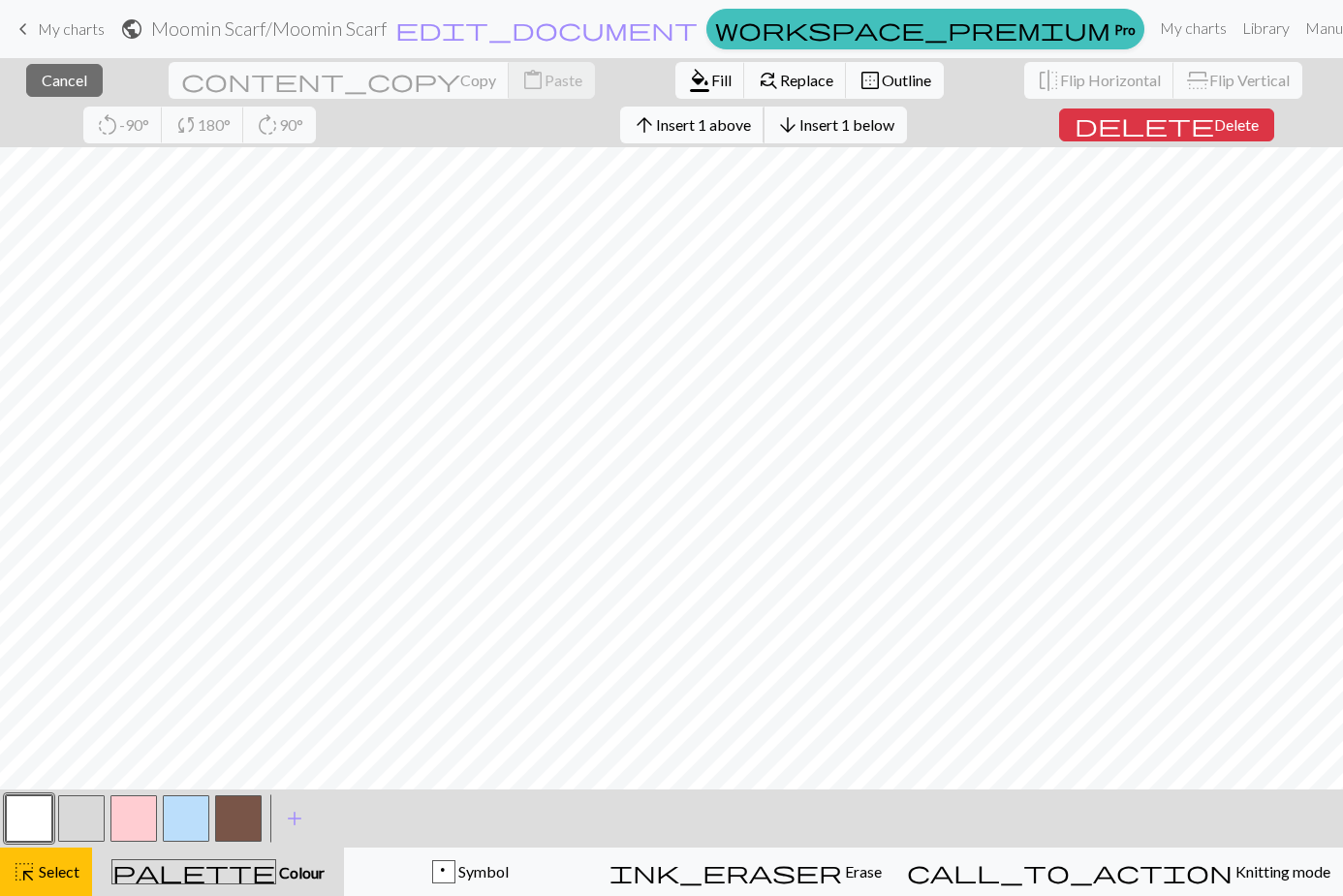 click on "Insert 1 above" at bounding box center [703, 124] 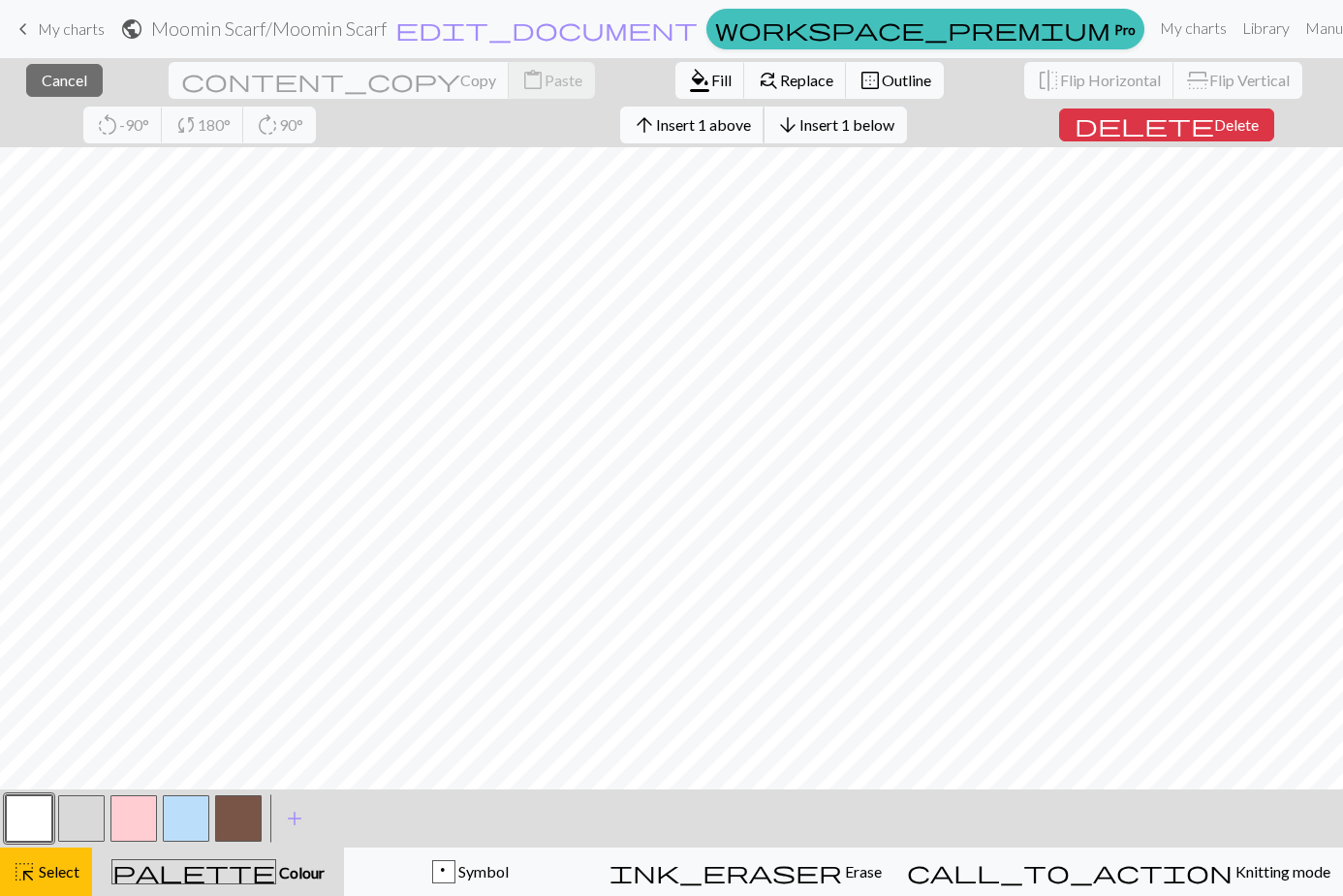 click on "Insert 1 above" at bounding box center [703, 124] 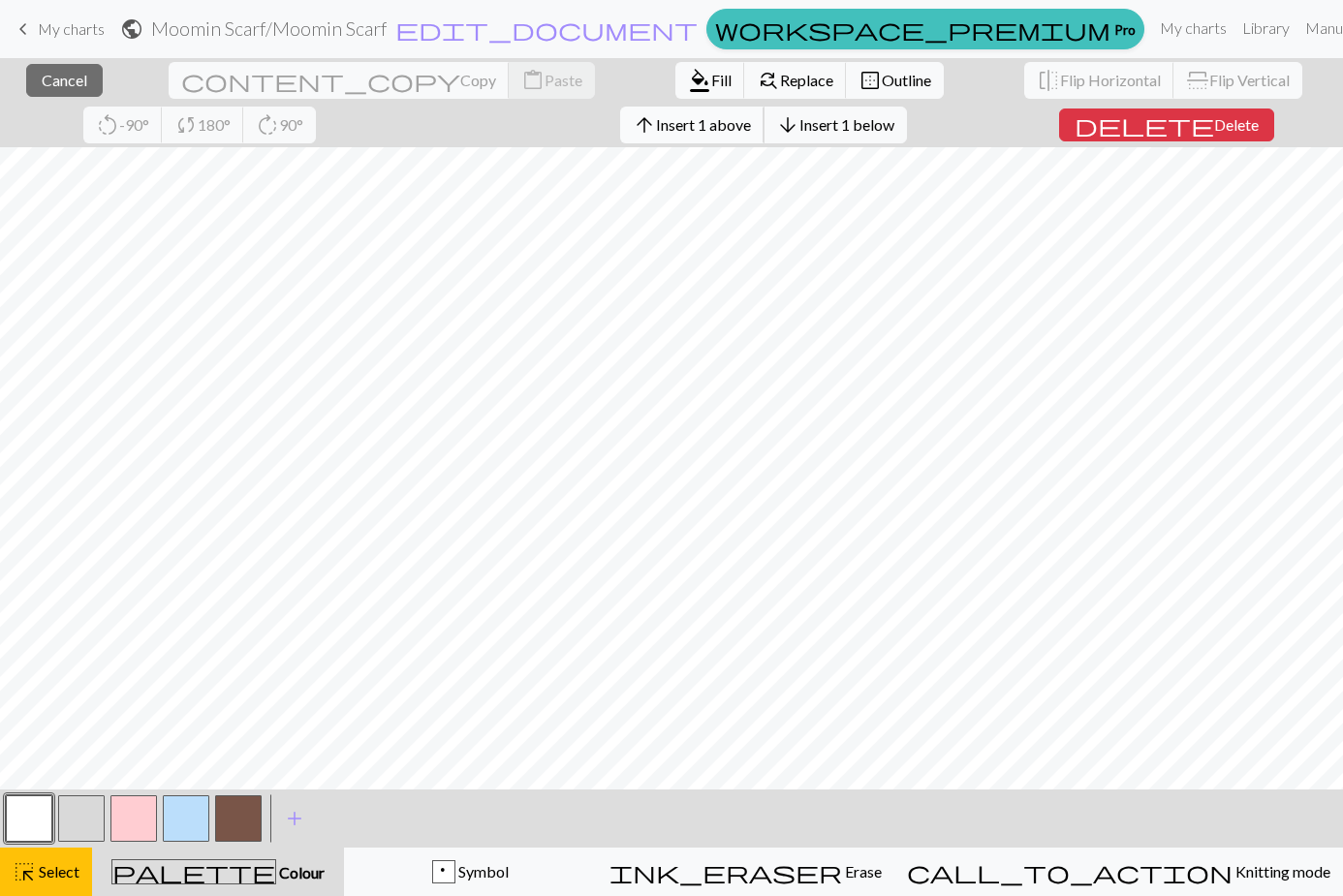 click on "Insert 1 above" at bounding box center [703, 124] 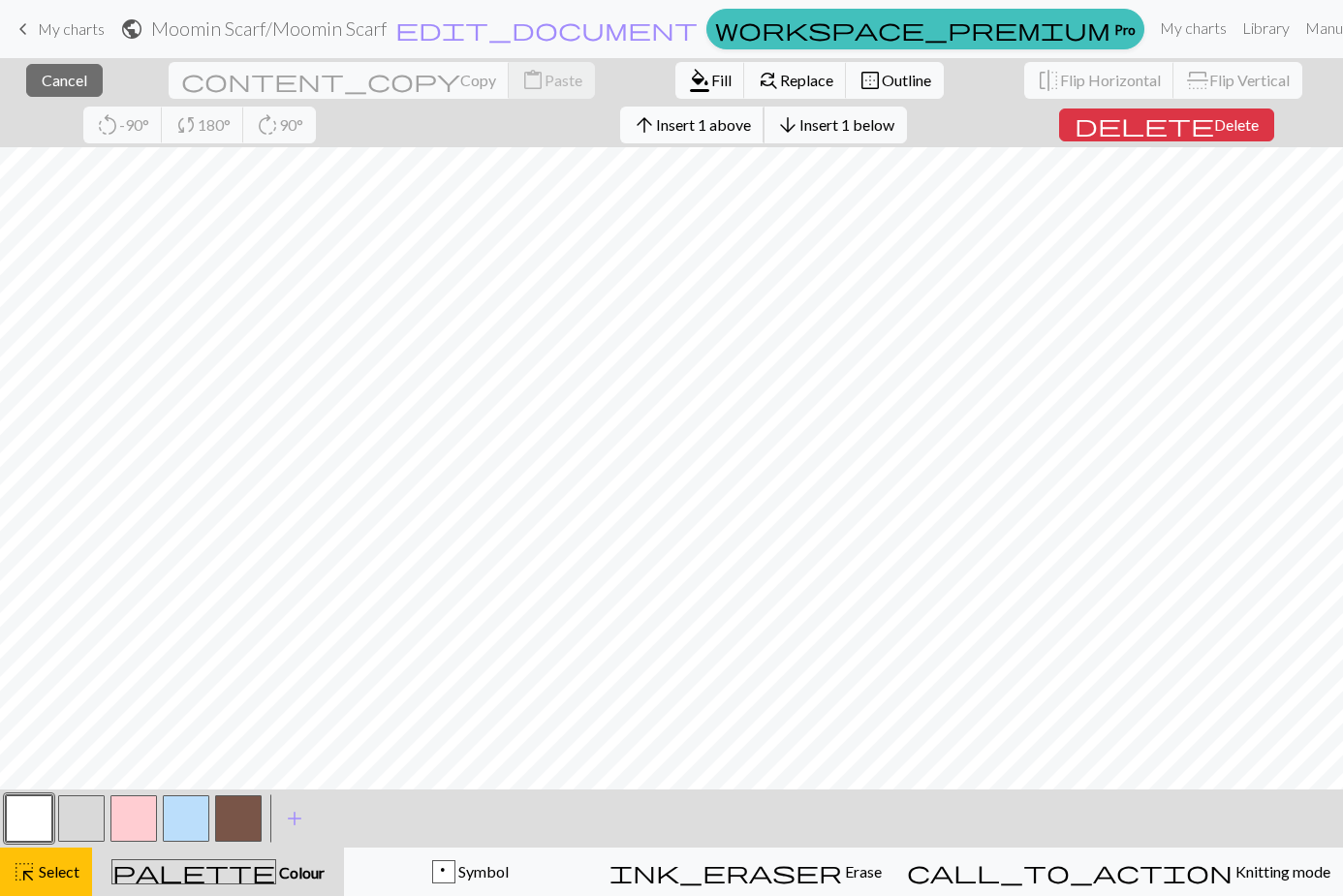 click on "Insert 1 above" at bounding box center [703, 124] 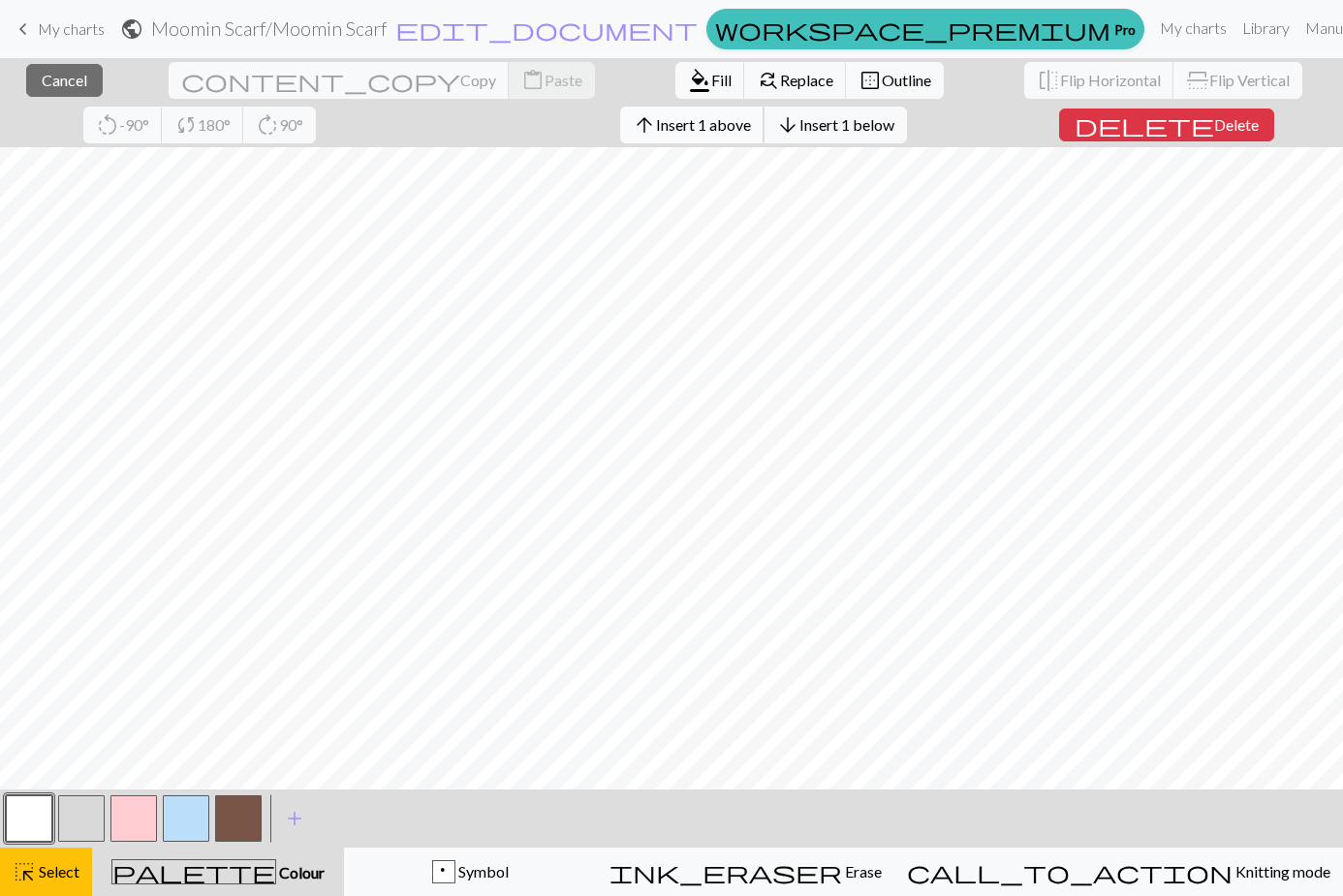 click on "Insert 1 above" at bounding box center [703, 124] 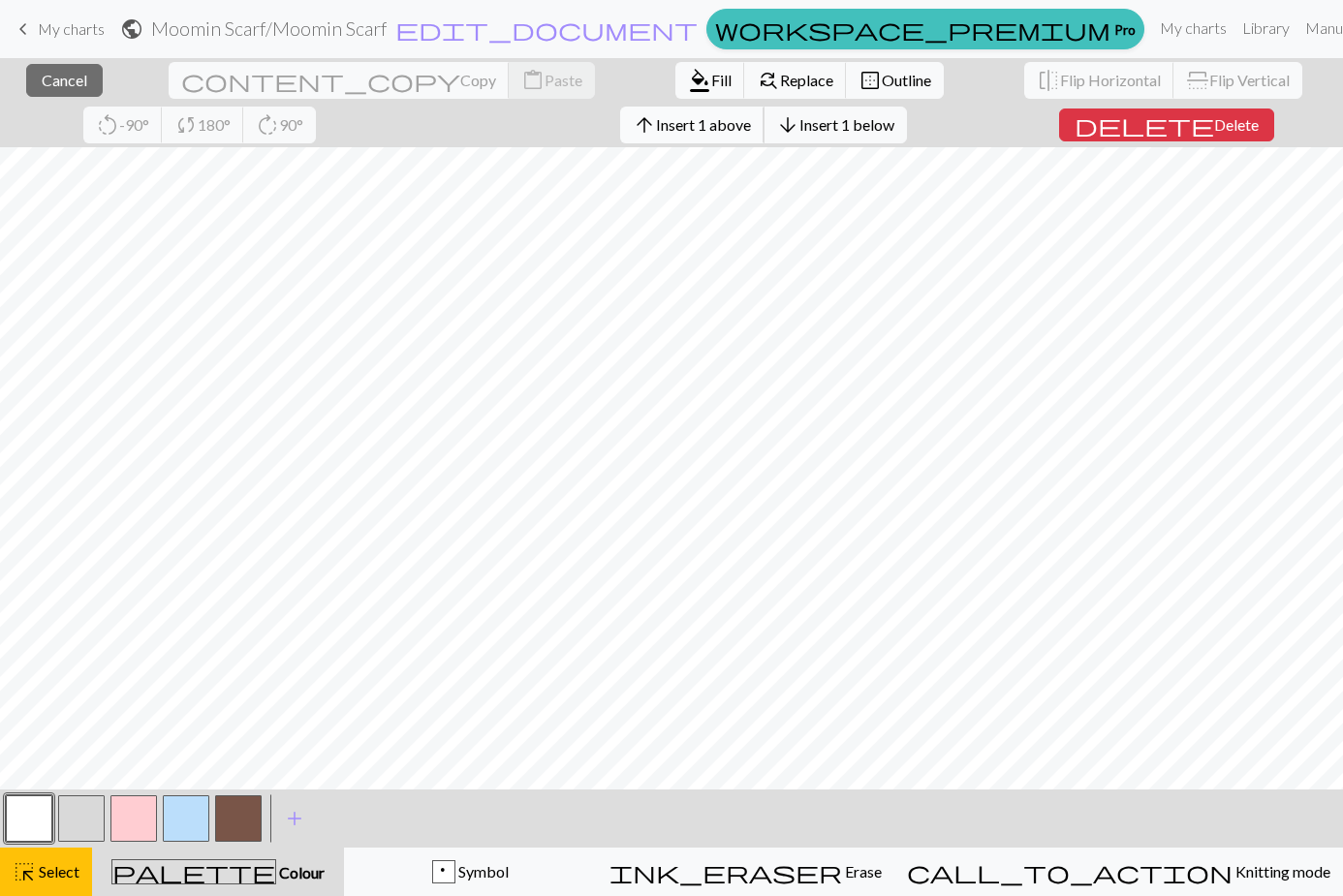 click on "Insert 1 above" at bounding box center [703, 124] 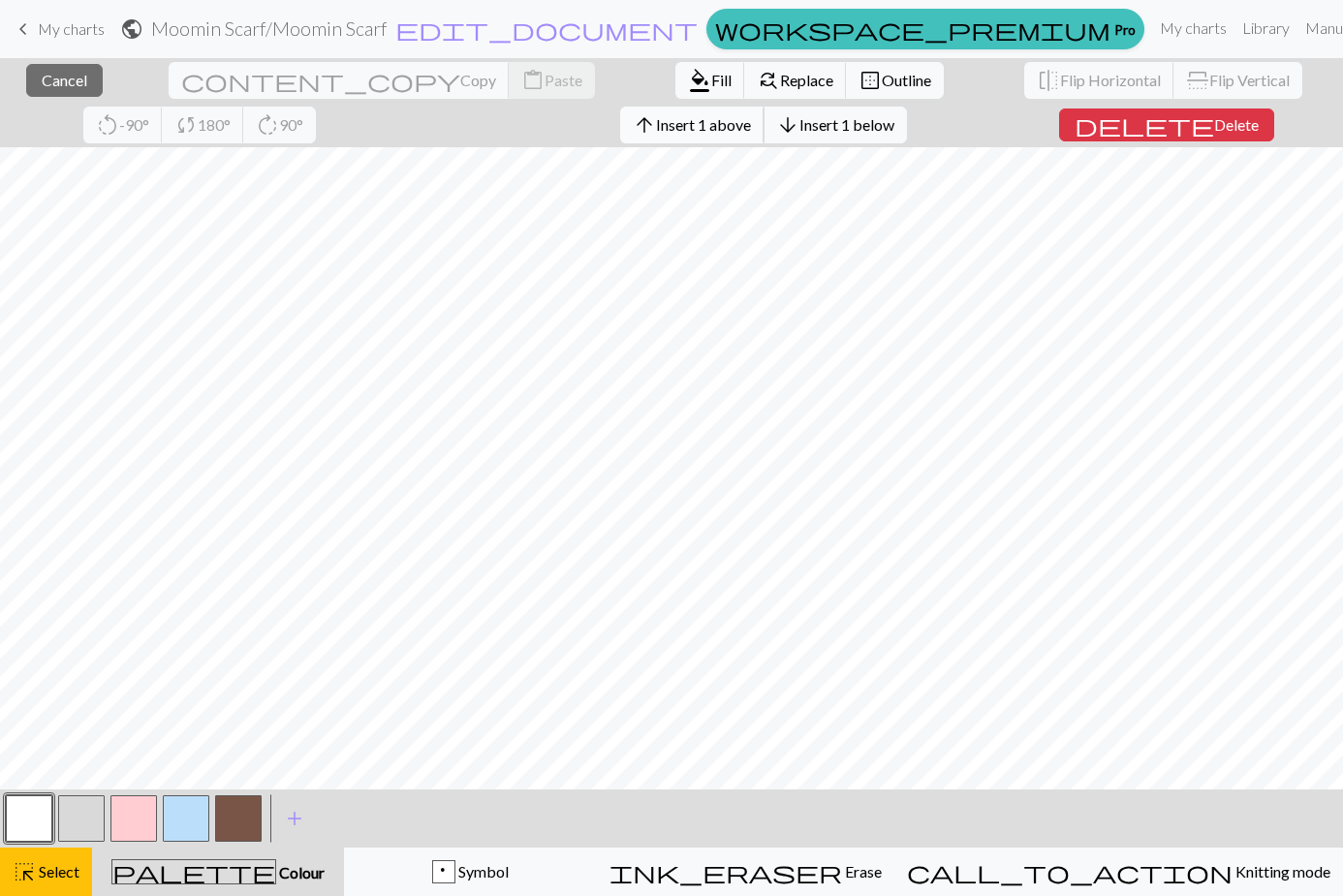 click on "arrow_upward  Insert 1 above" at bounding box center [692, 125] 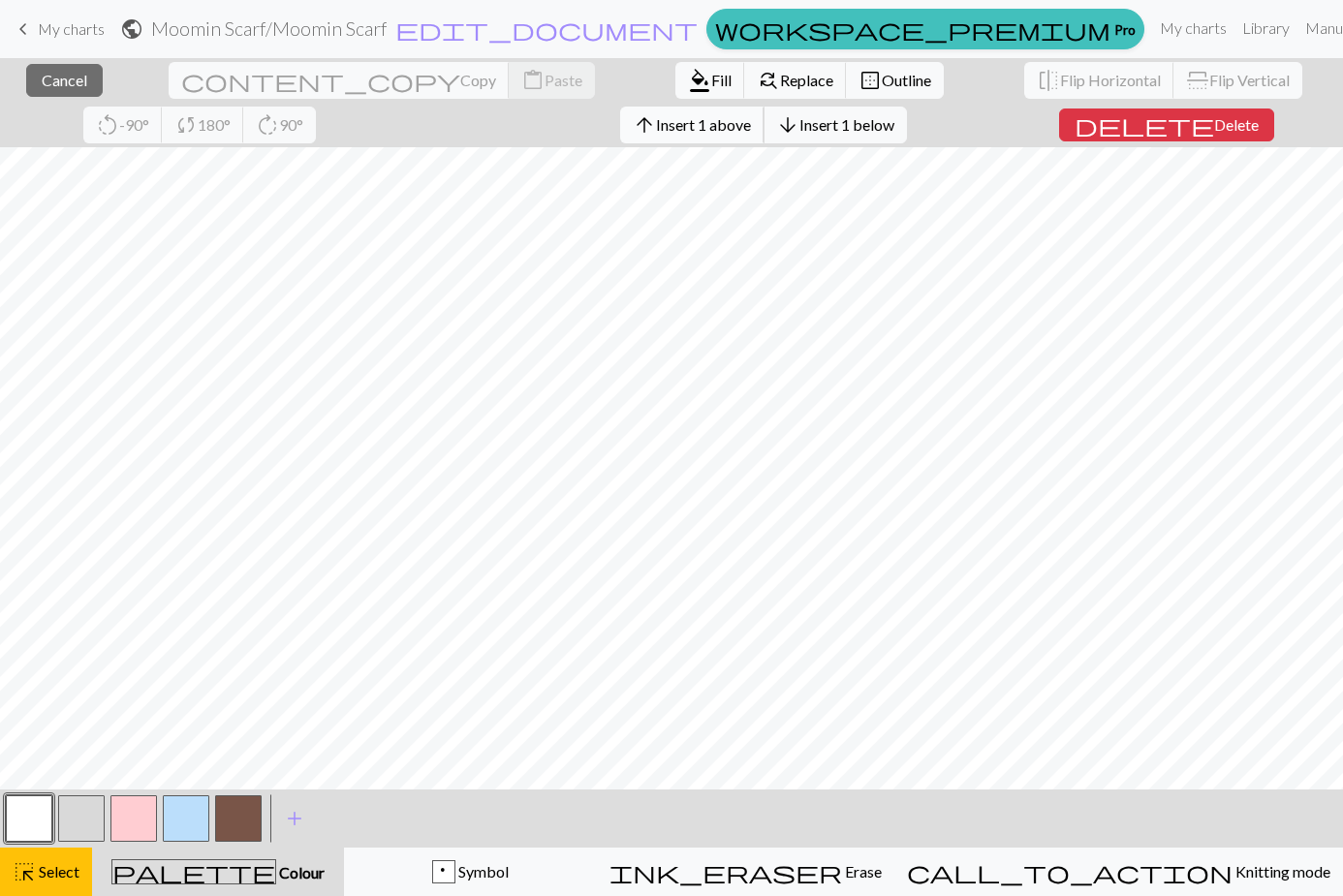 click on "Insert 1 above" at bounding box center (703, 124) 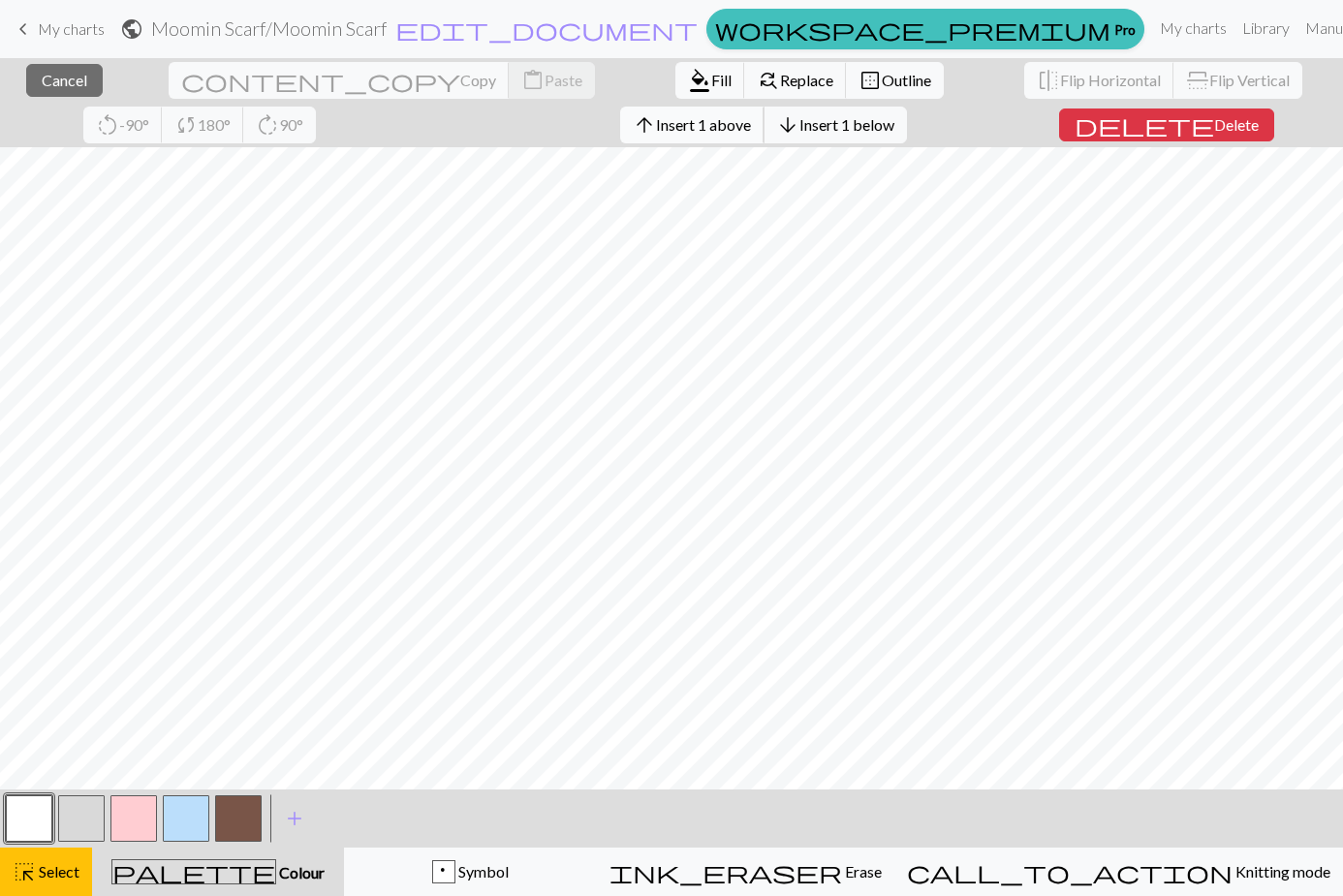 click on "Insert 1 above" at bounding box center [703, 124] 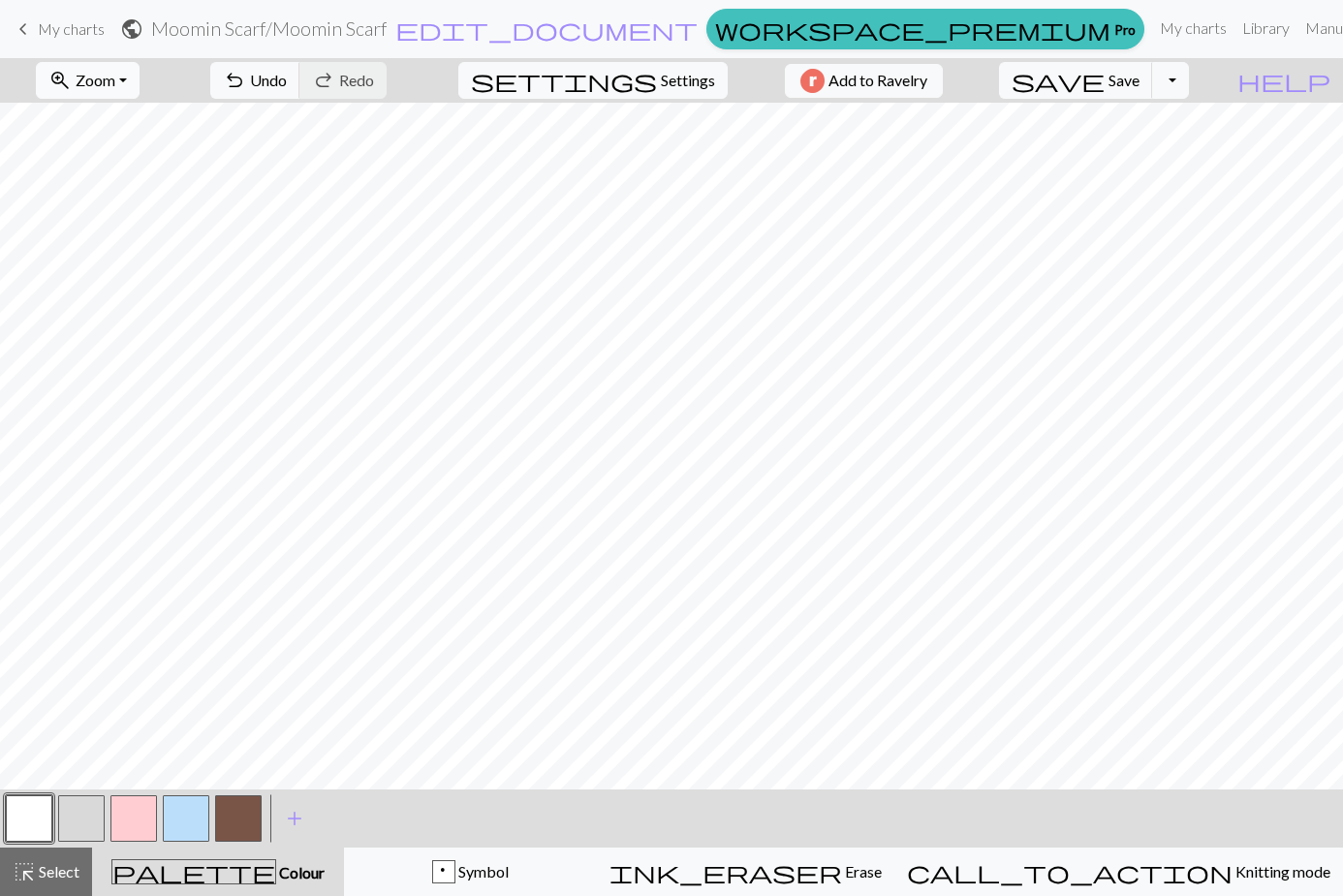 click on "Zoom" at bounding box center [95, 79] 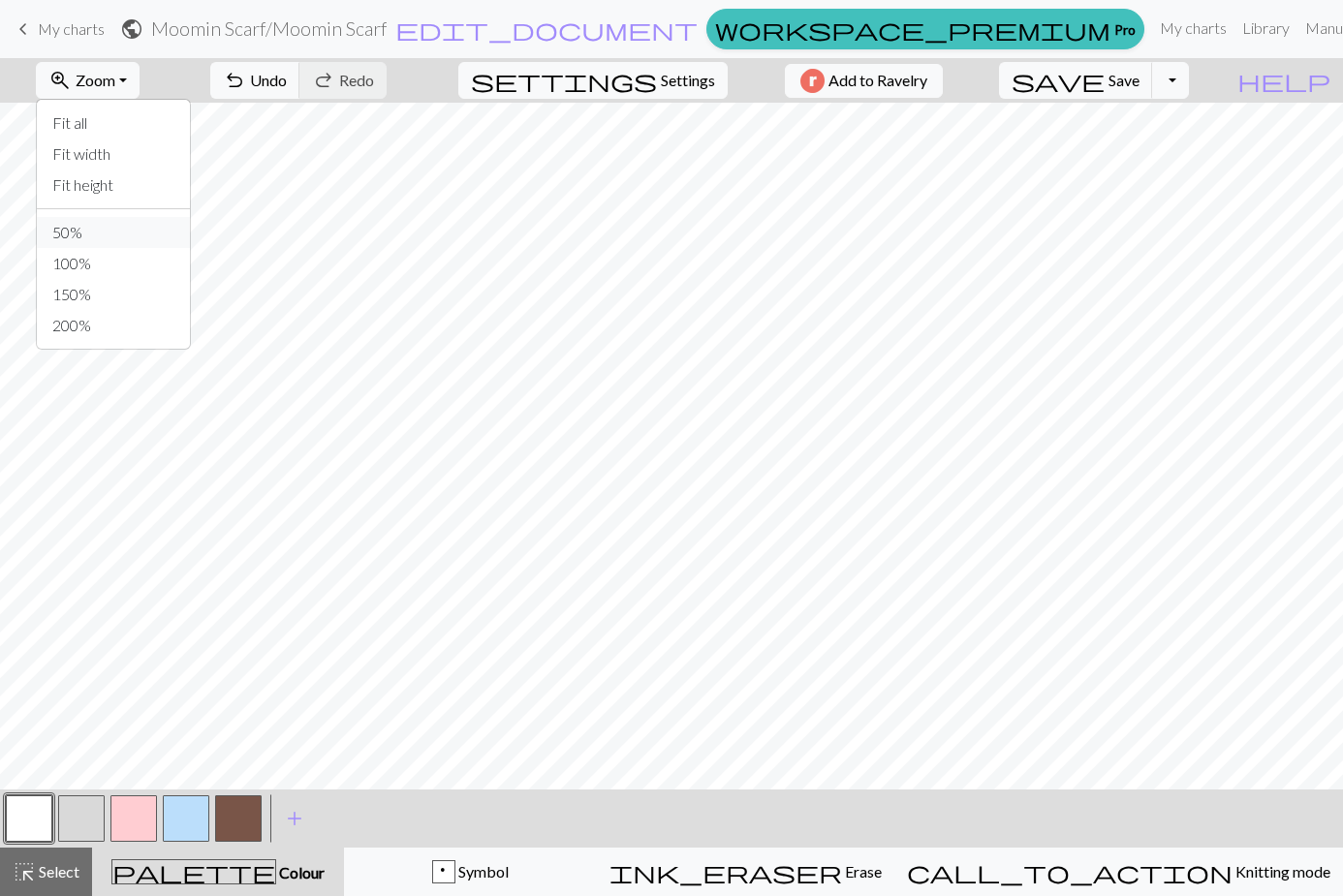 click on "50%" at bounding box center (113, 232) 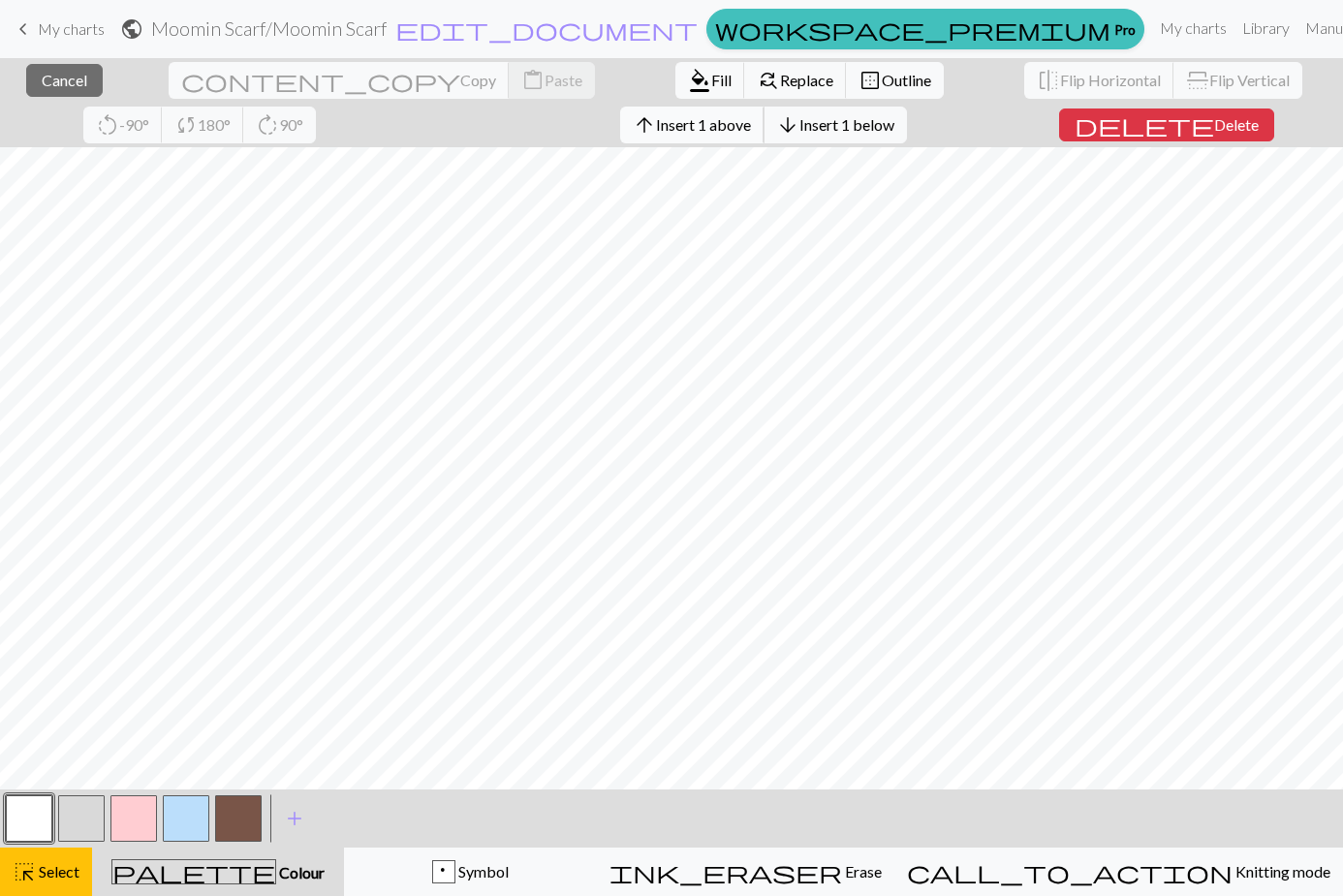 click on "Insert 1 above" at bounding box center [703, 124] 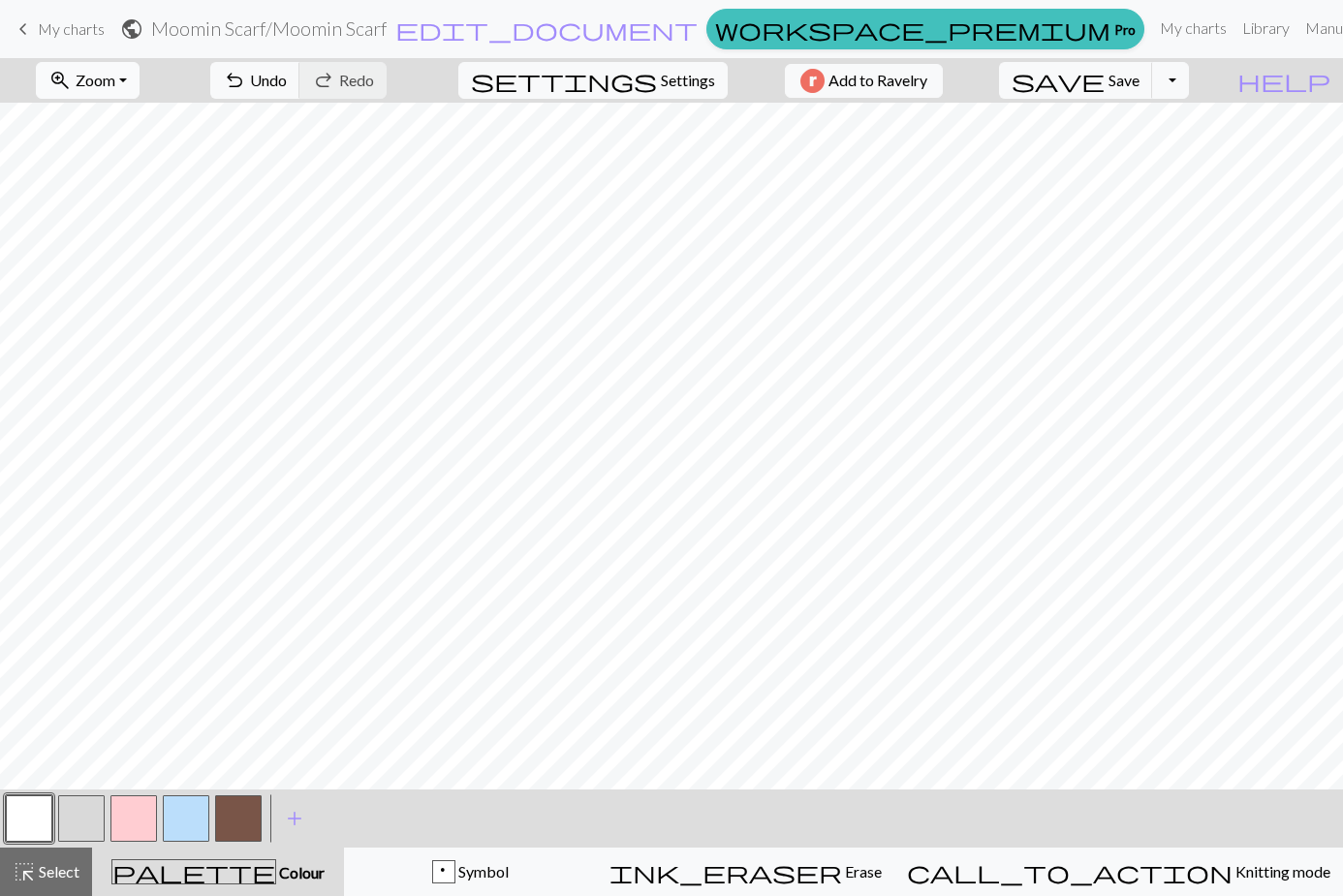 click on "zoom_in Zoom Zoom" at bounding box center [87, 80] 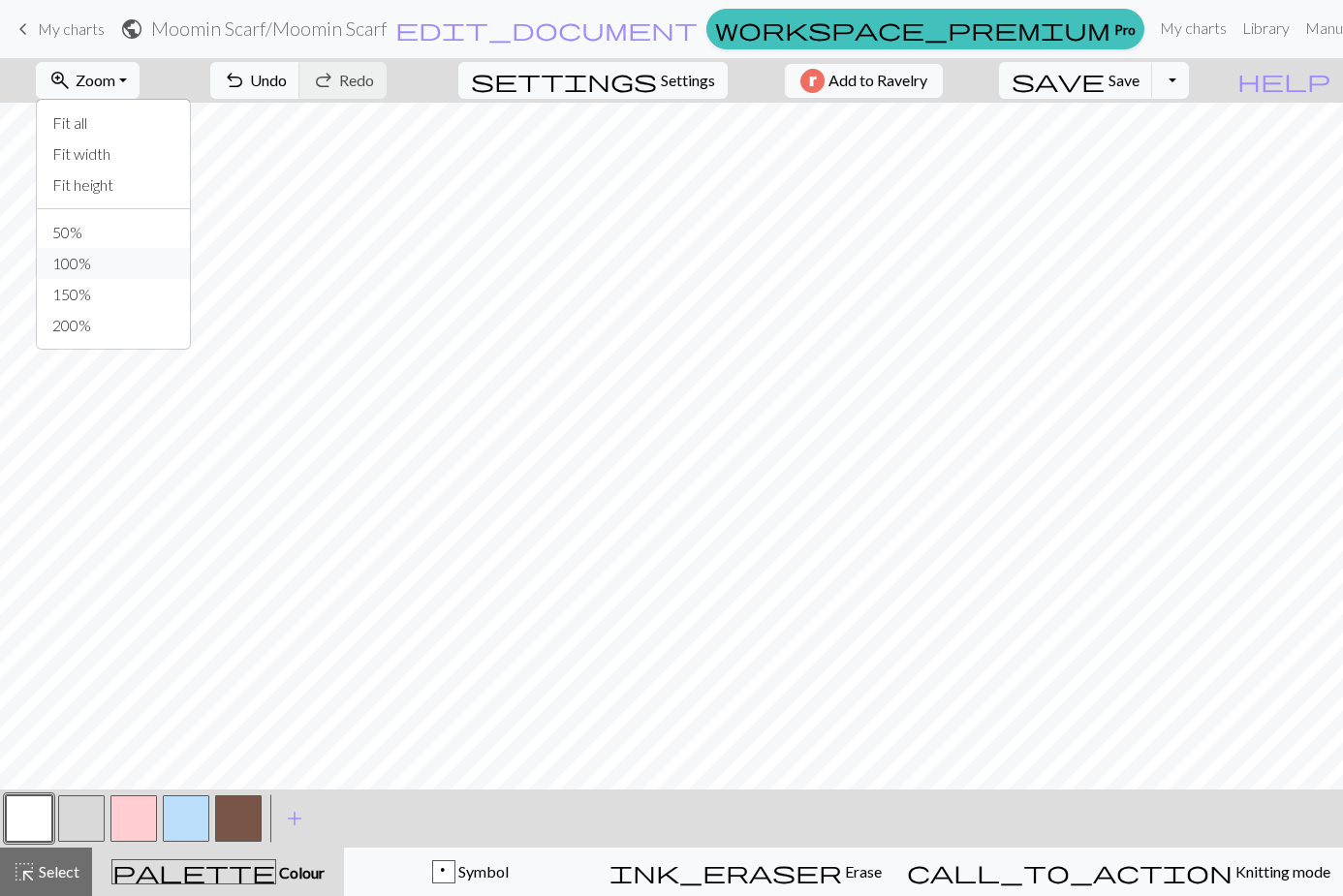 click on "100%" at bounding box center (113, 263) 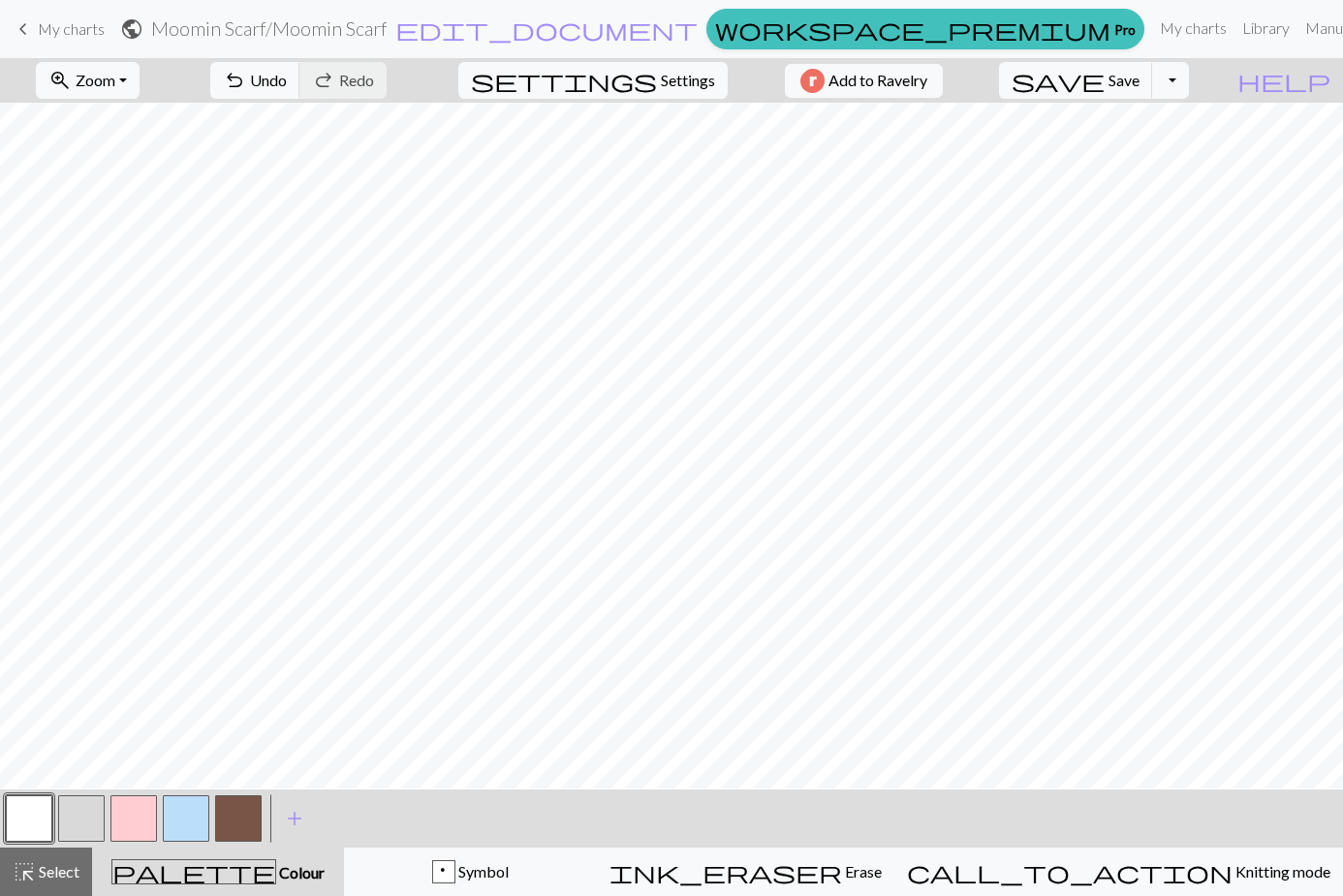 scroll, scrollTop: 580, scrollLeft: 0, axis: vertical 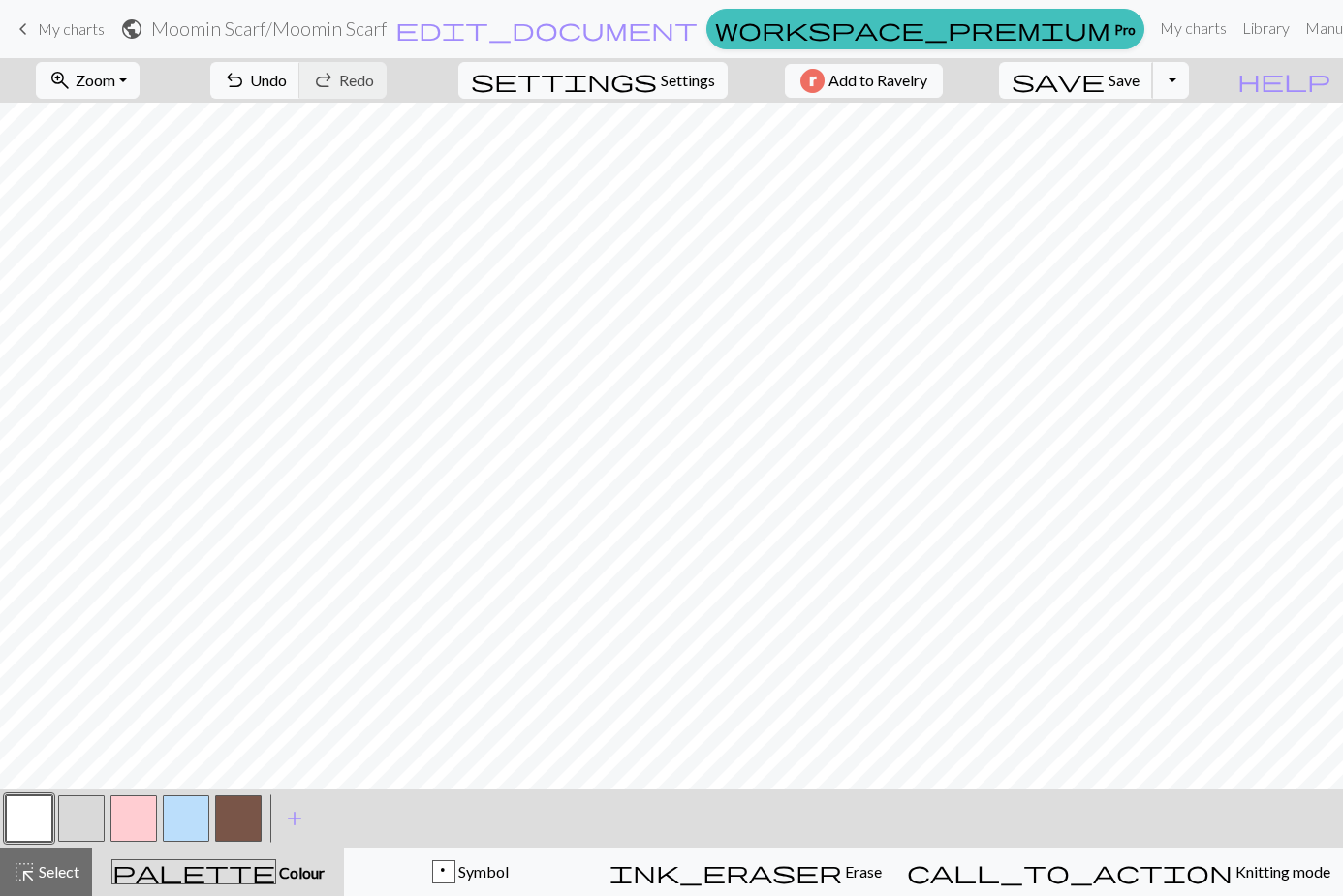 click on "save Save Save" at bounding box center (1076, 80) 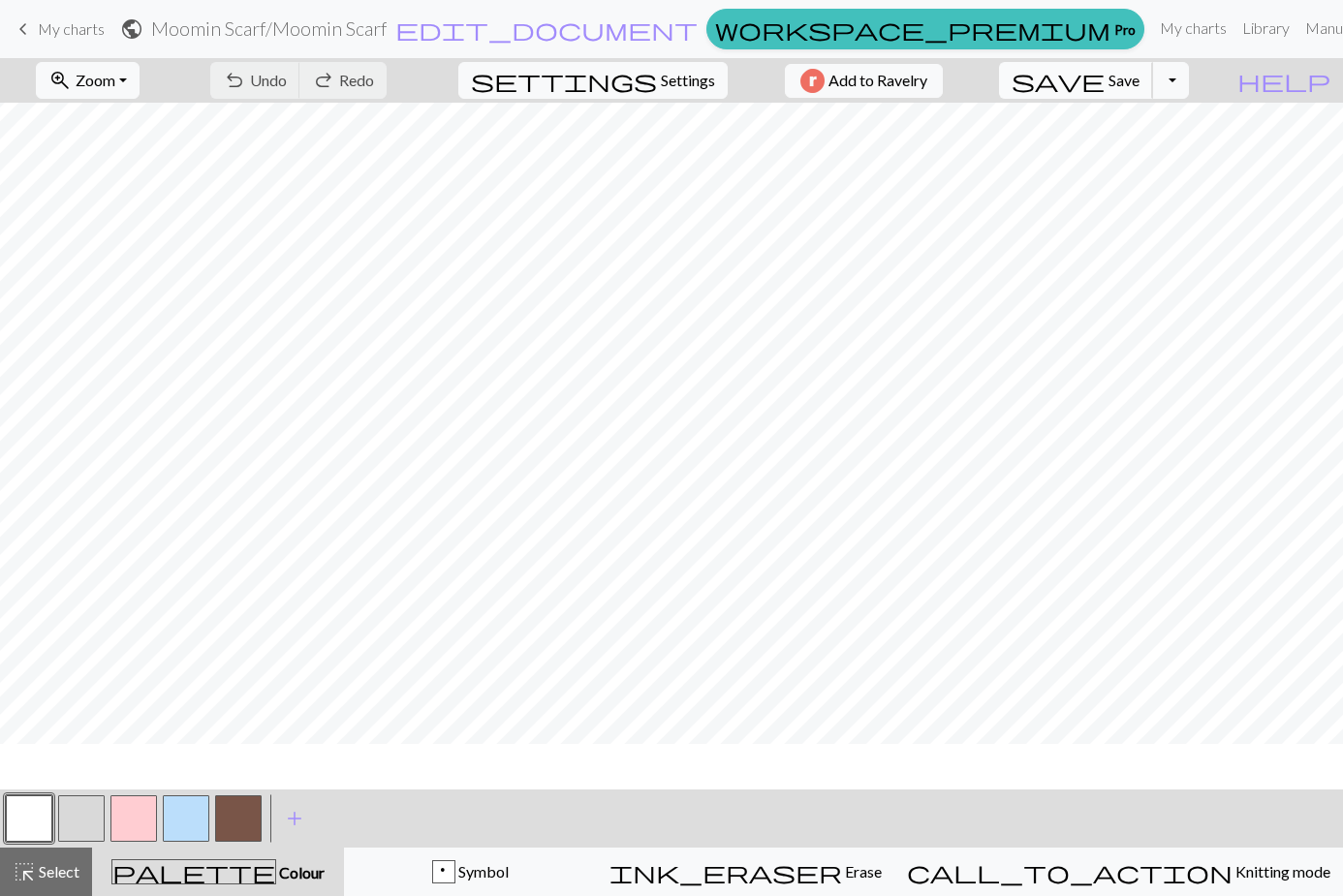 scroll, scrollTop: 442, scrollLeft: 0, axis: vertical 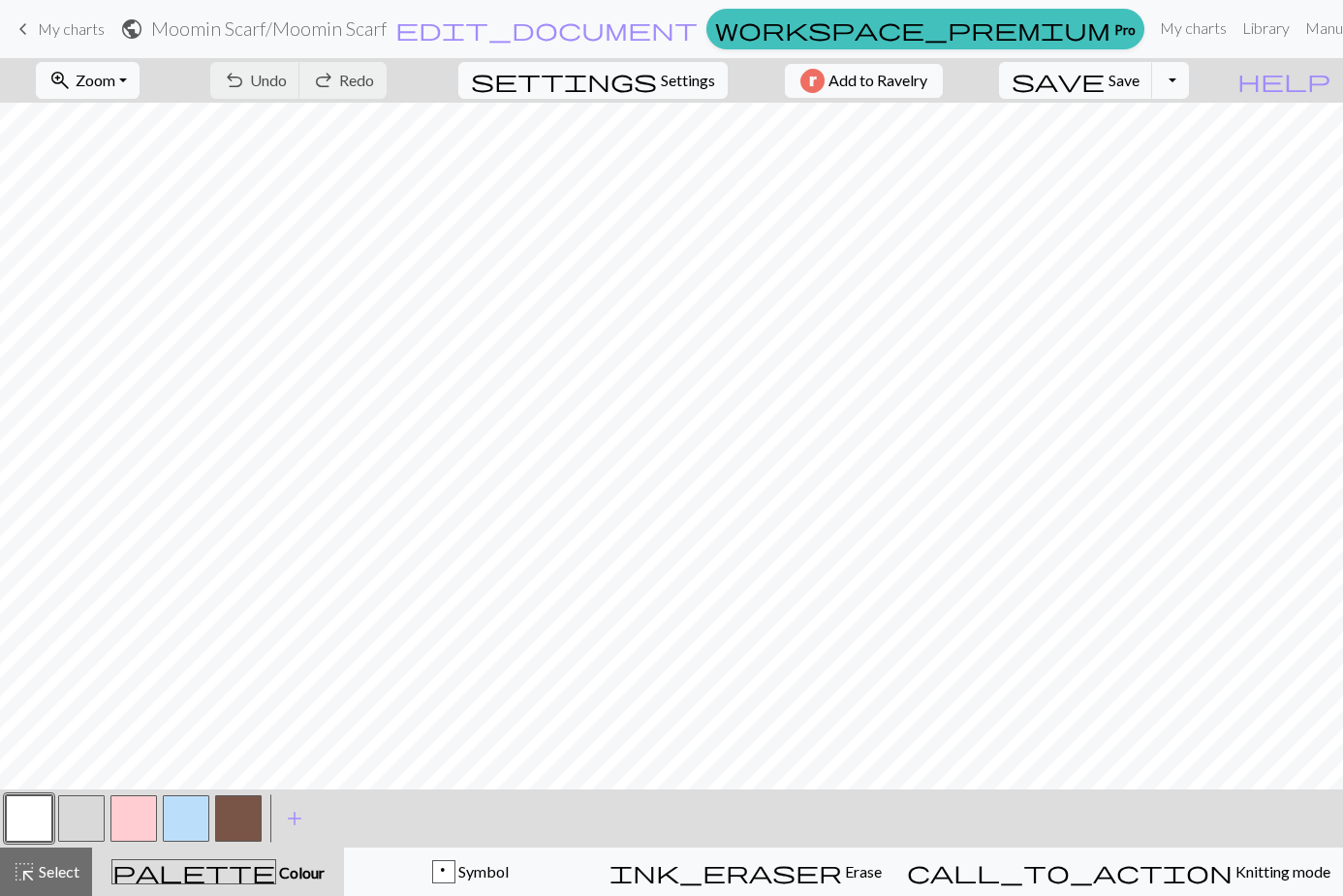 click at bounding box center (186, 819) 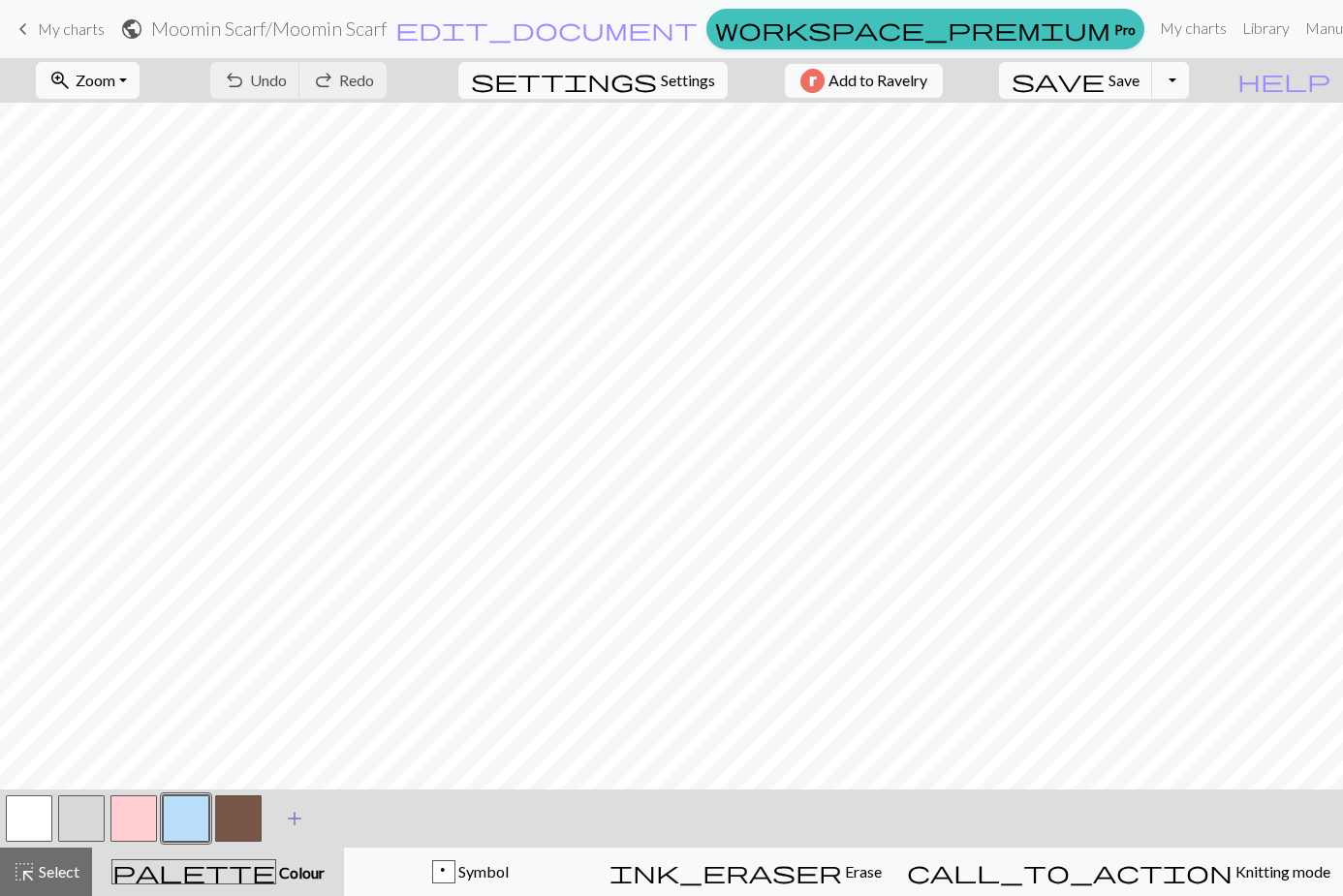 click on "add" at bounding box center (295, 819) 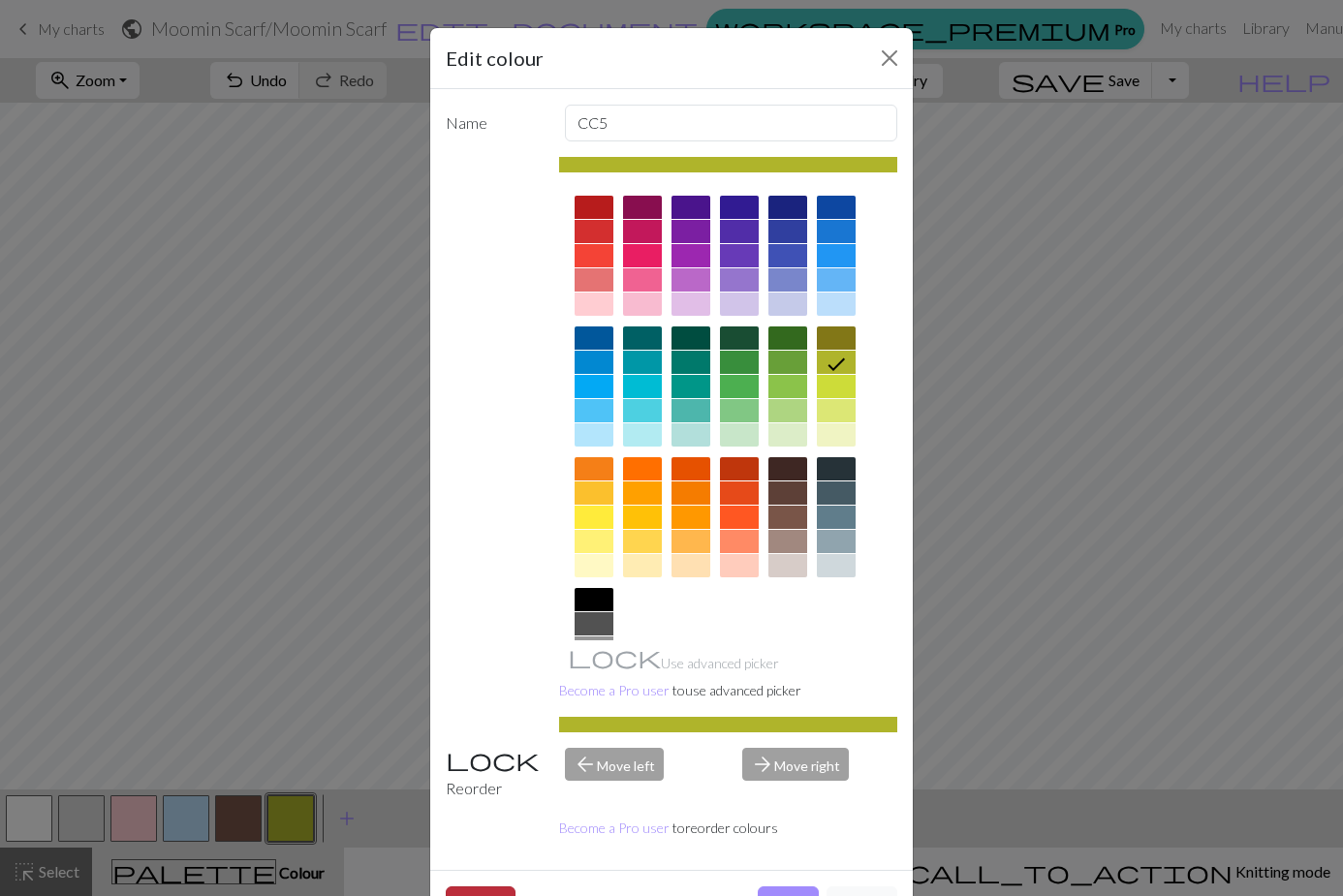 click on "Delete" at bounding box center (481, 905) 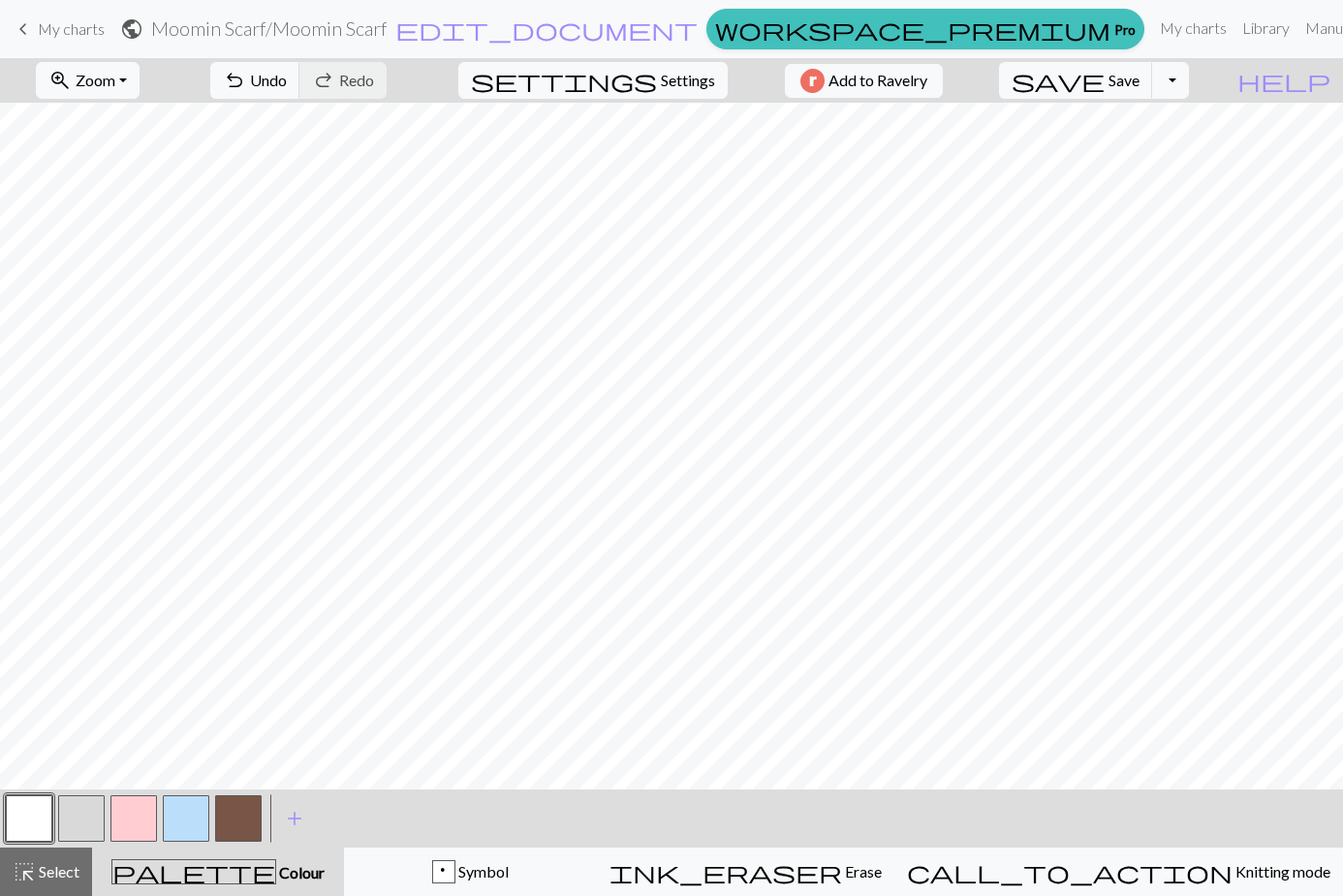 click at bounding box center [81, 819] 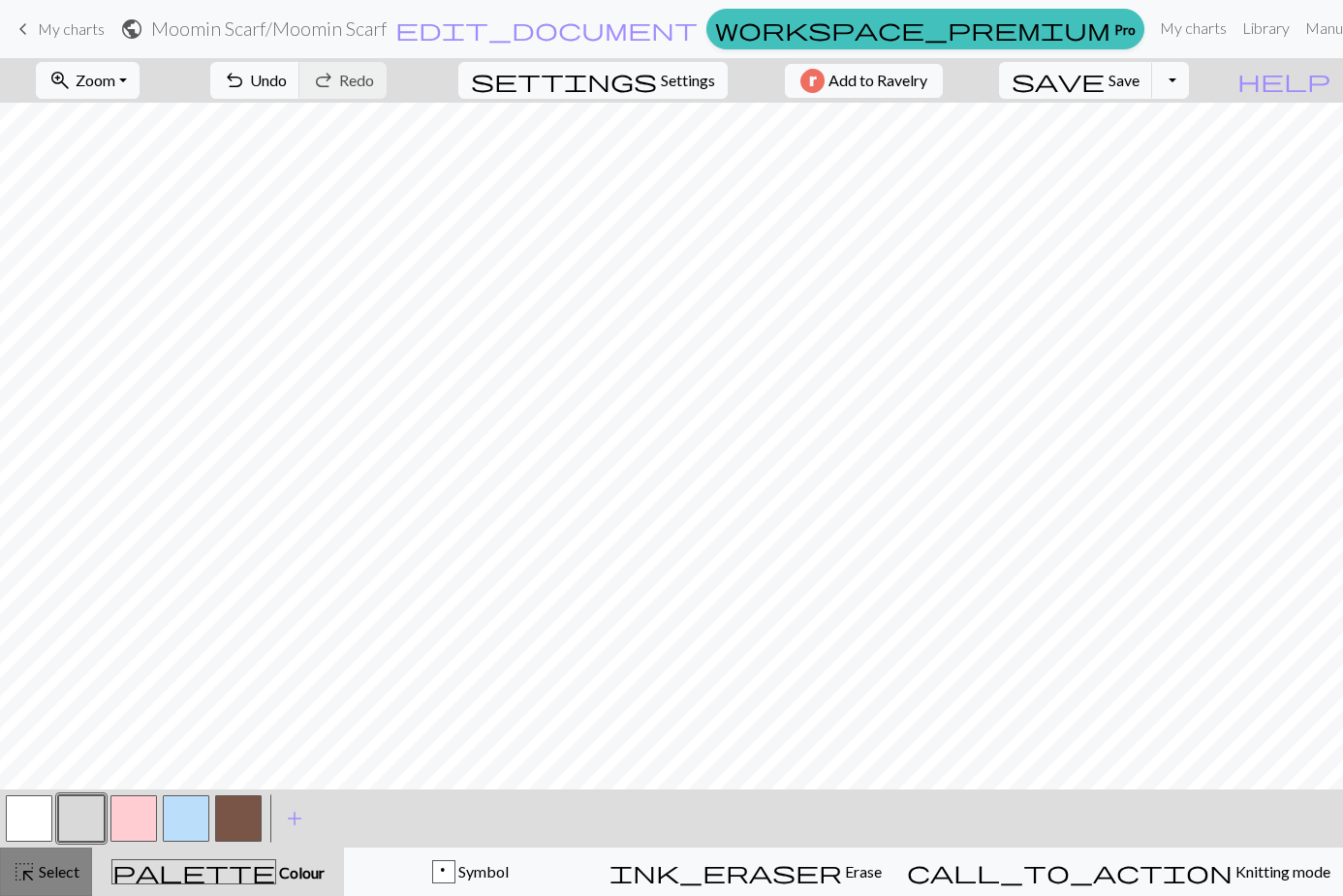 click on "highlight_alt   Select   Select" at bounding box center [46, 872] 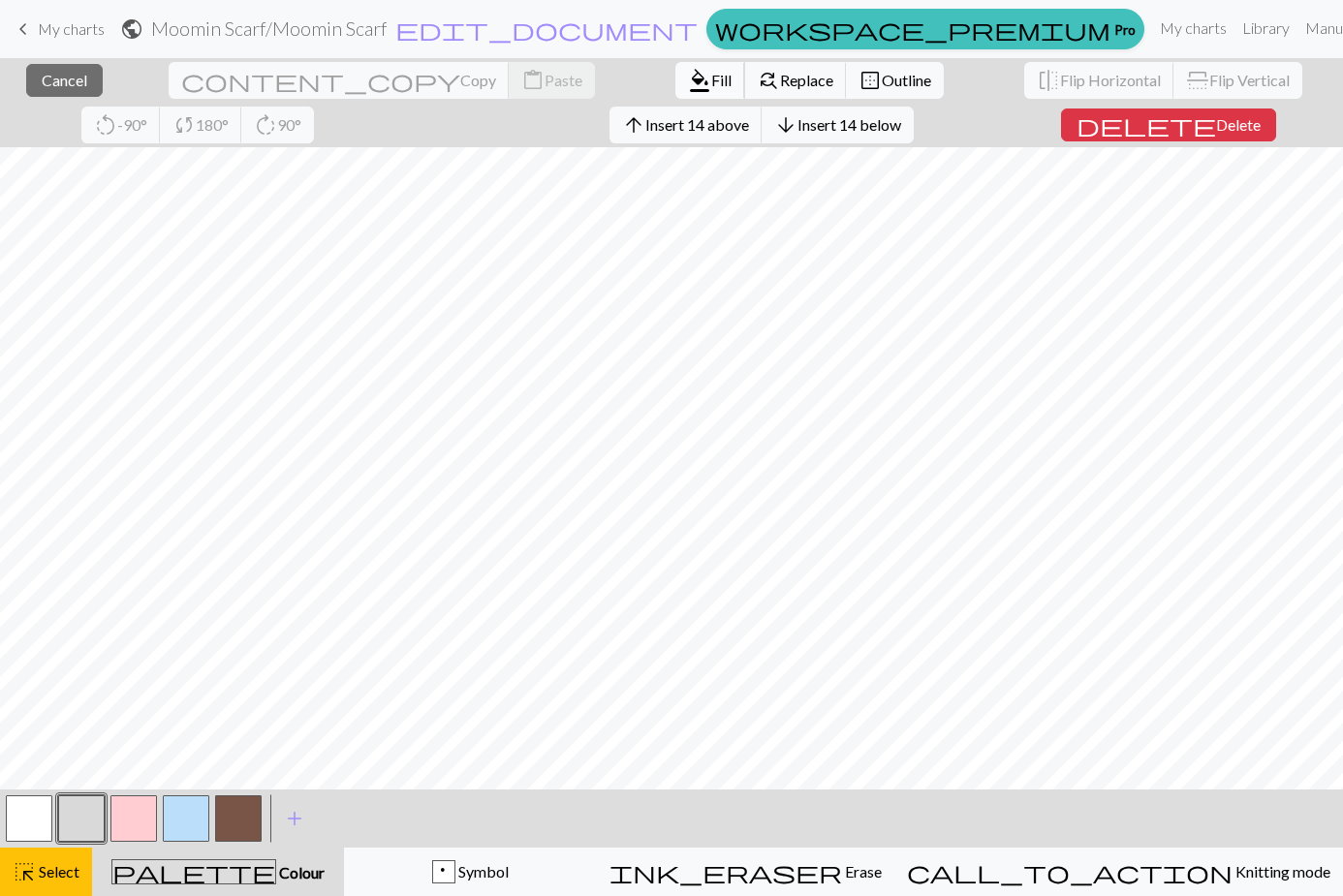 click on "Fill" at bounding box center (721, 79) 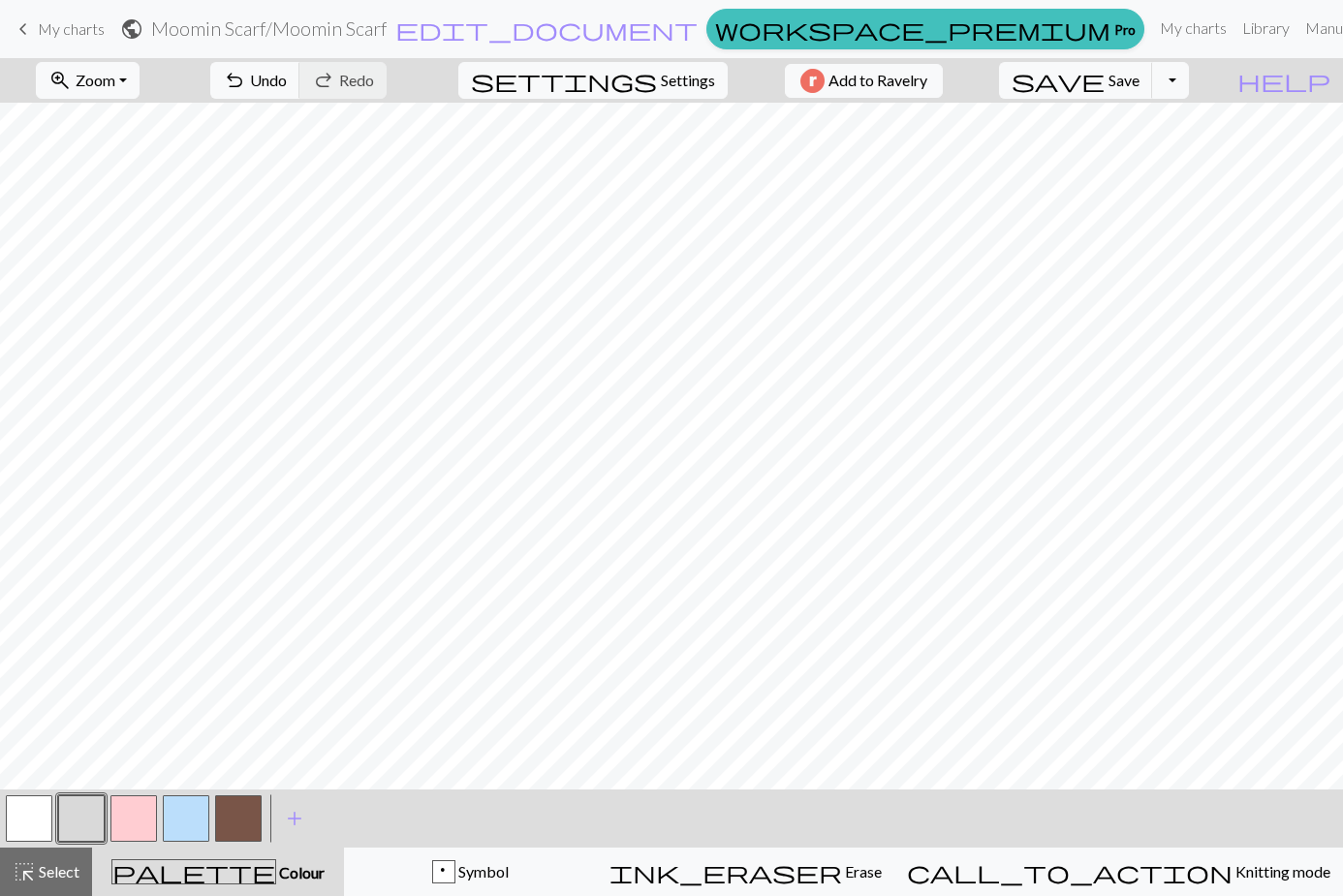 scroll, scrollTop: 380, scrollLeft: 0, axis: vertical 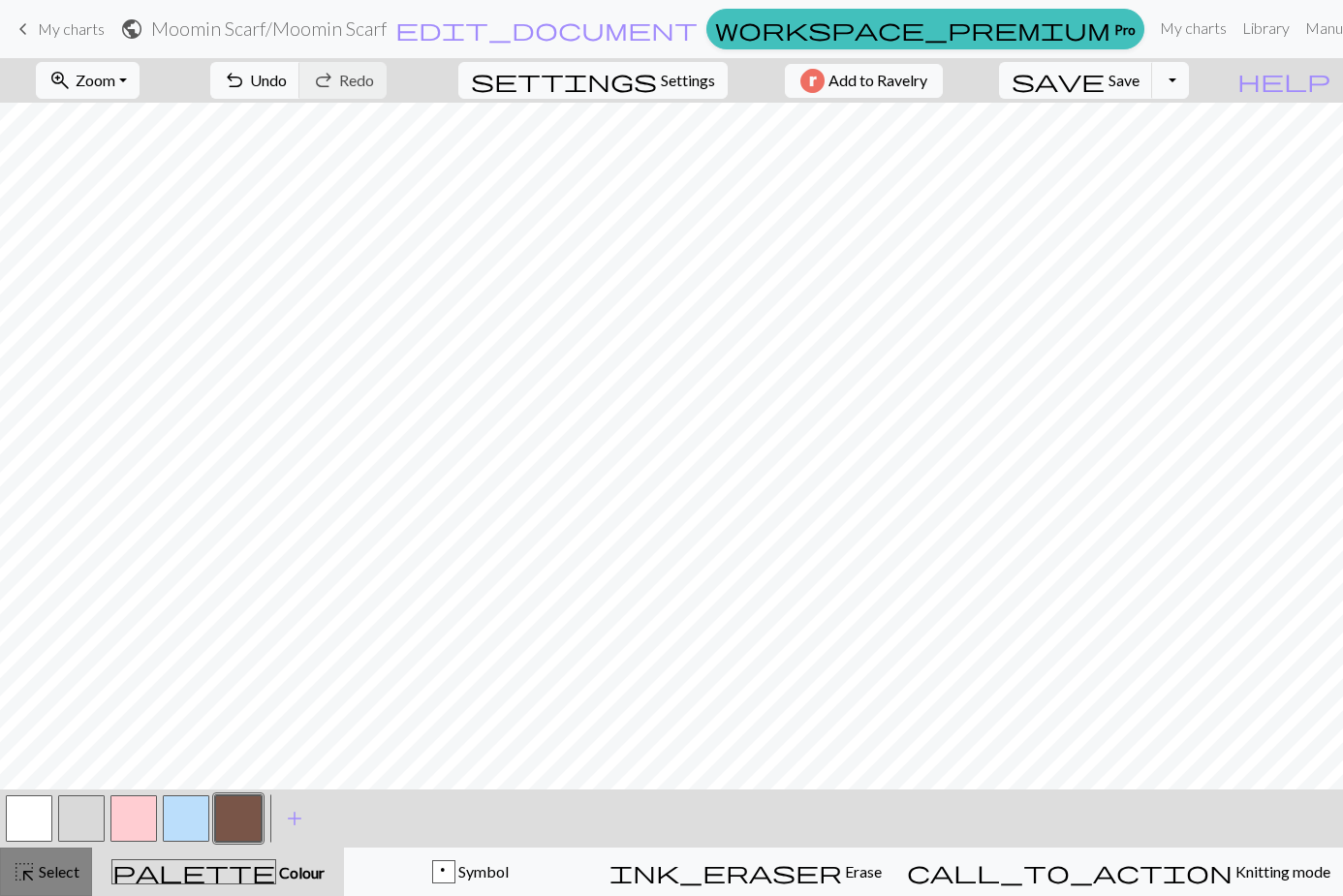 click on "Select" at bounding box center [57, 871] 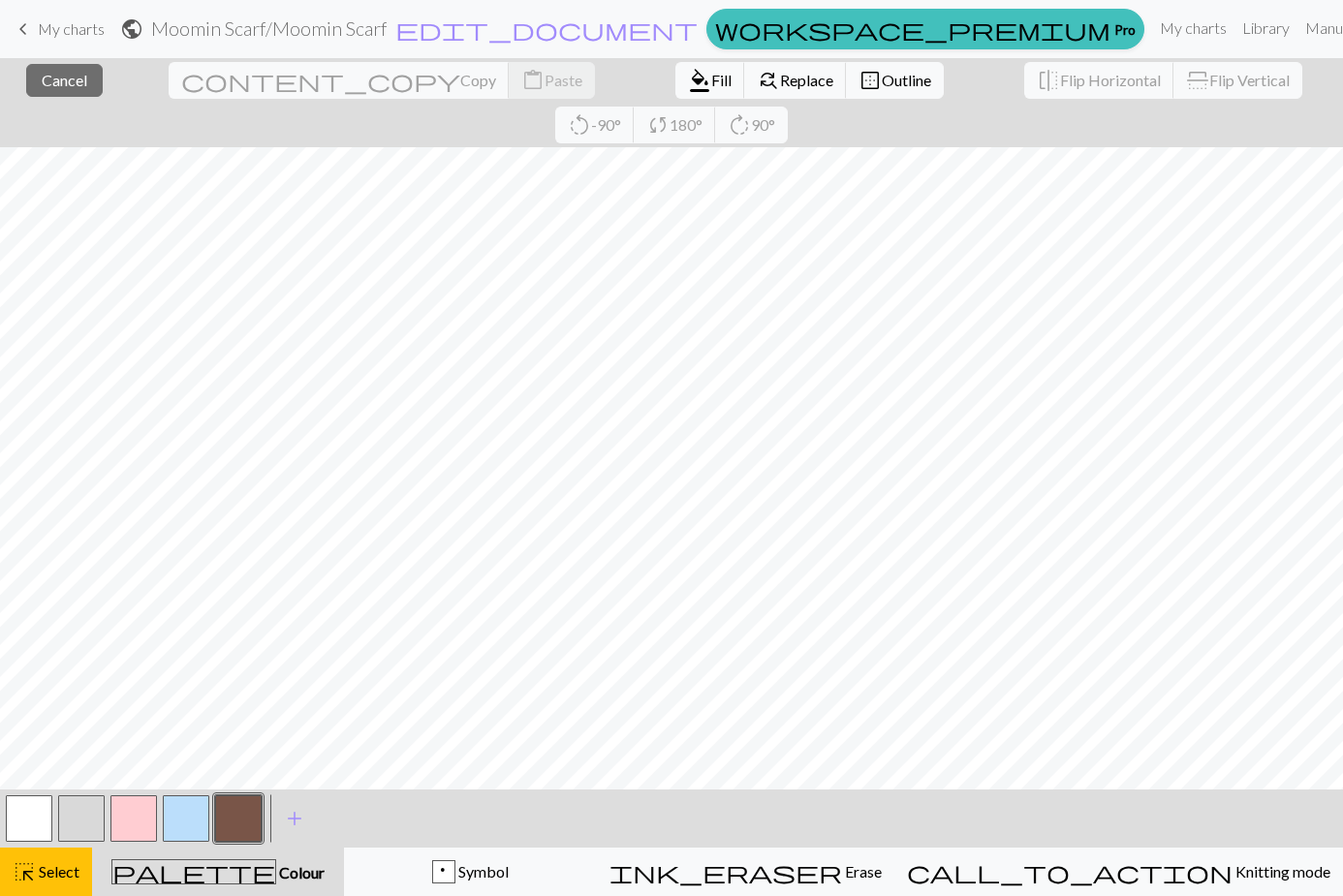 click at bounding box center [238, 819] 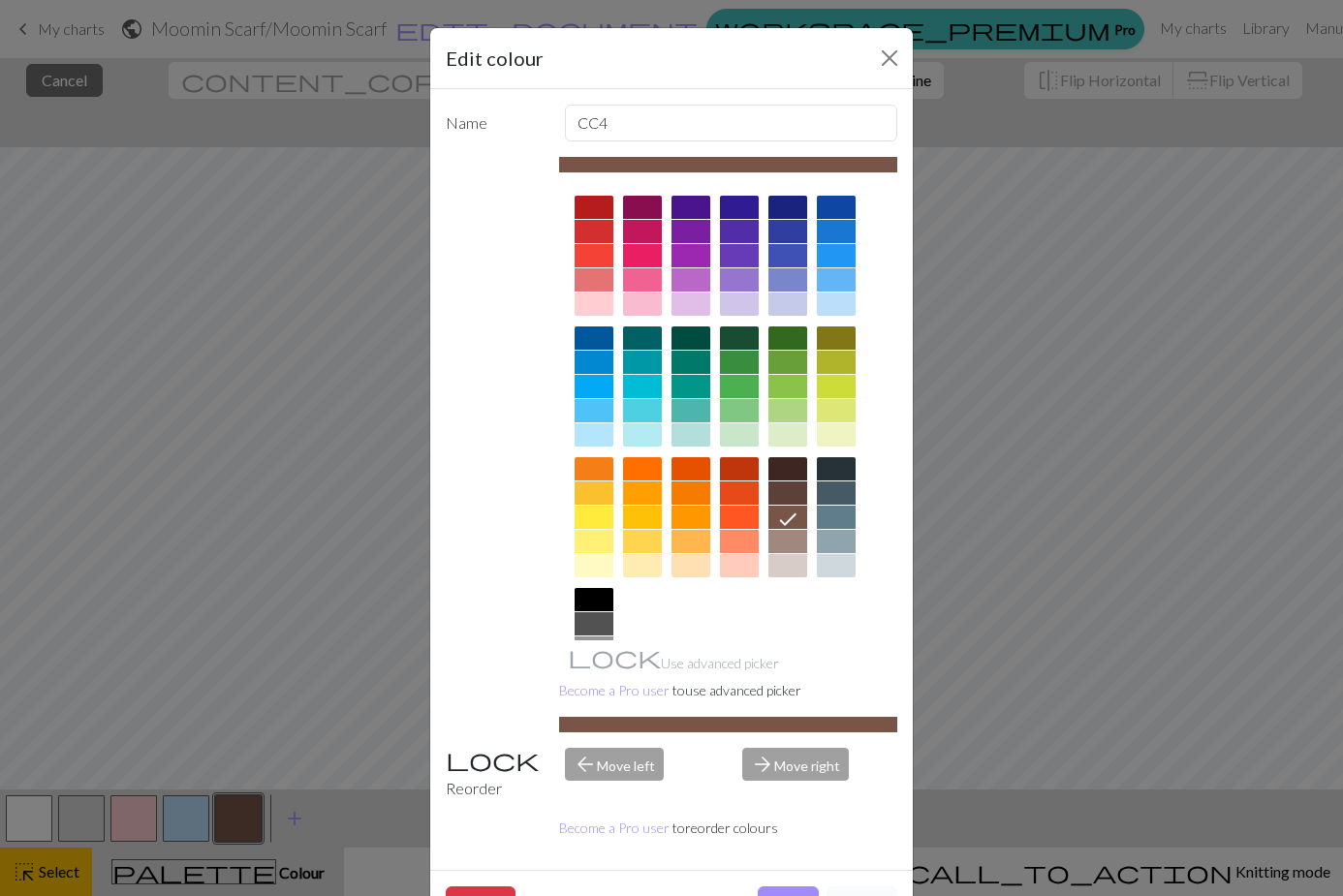 click on "Cancel" at bounding box center [861, 905] 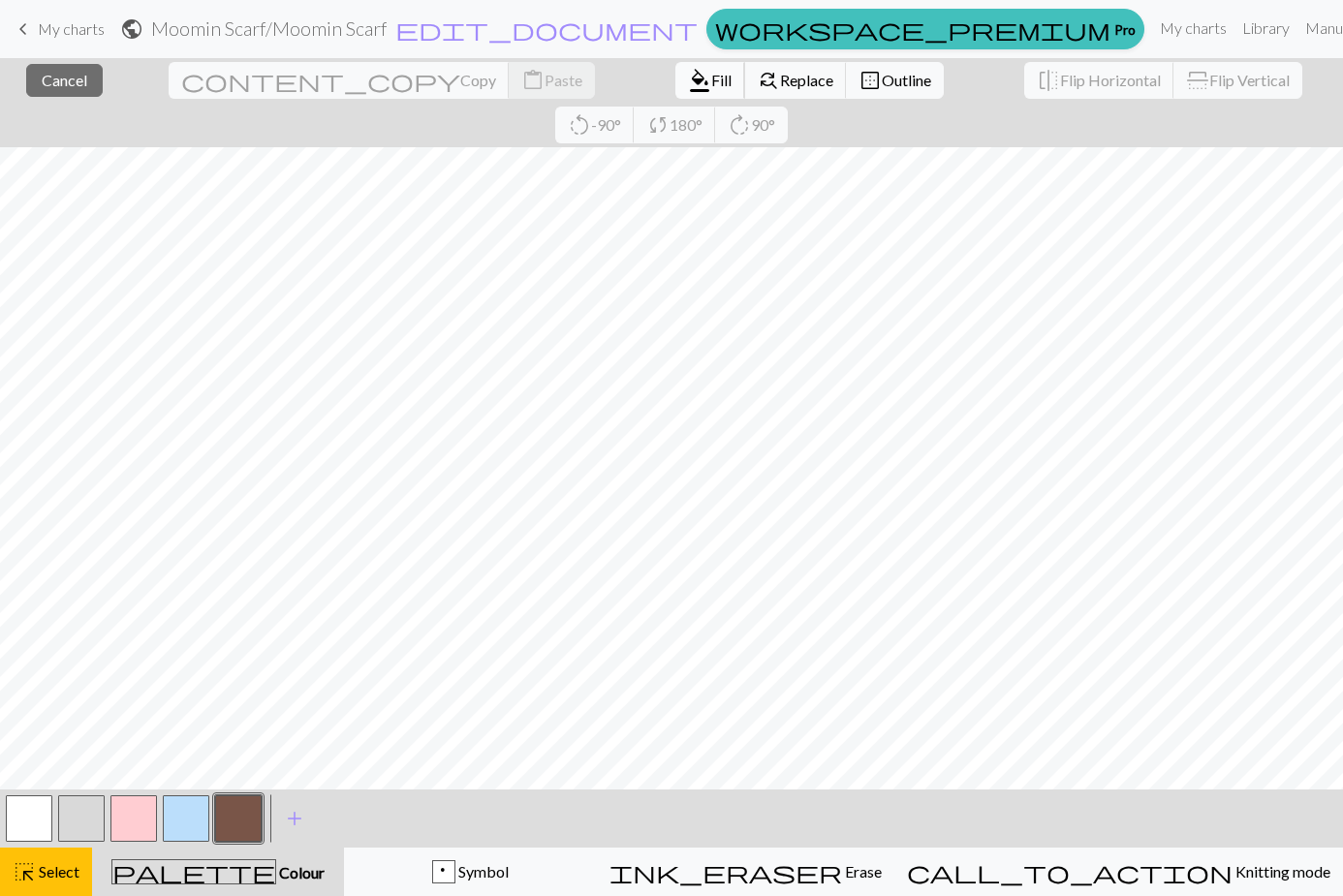 click on "Fill" at bounding box center [721, 79] 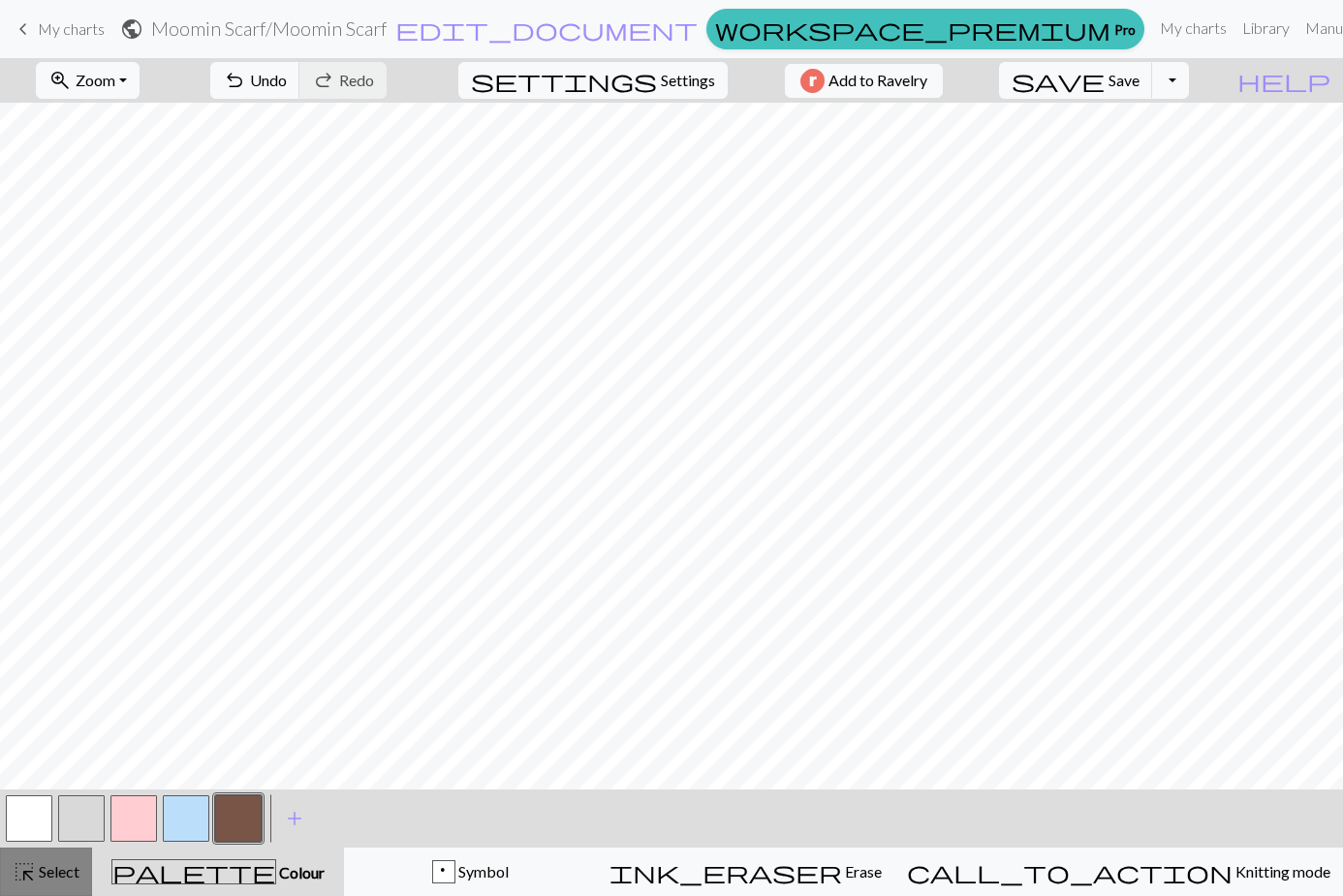 click on "Select" at bounding box center (57, 871) 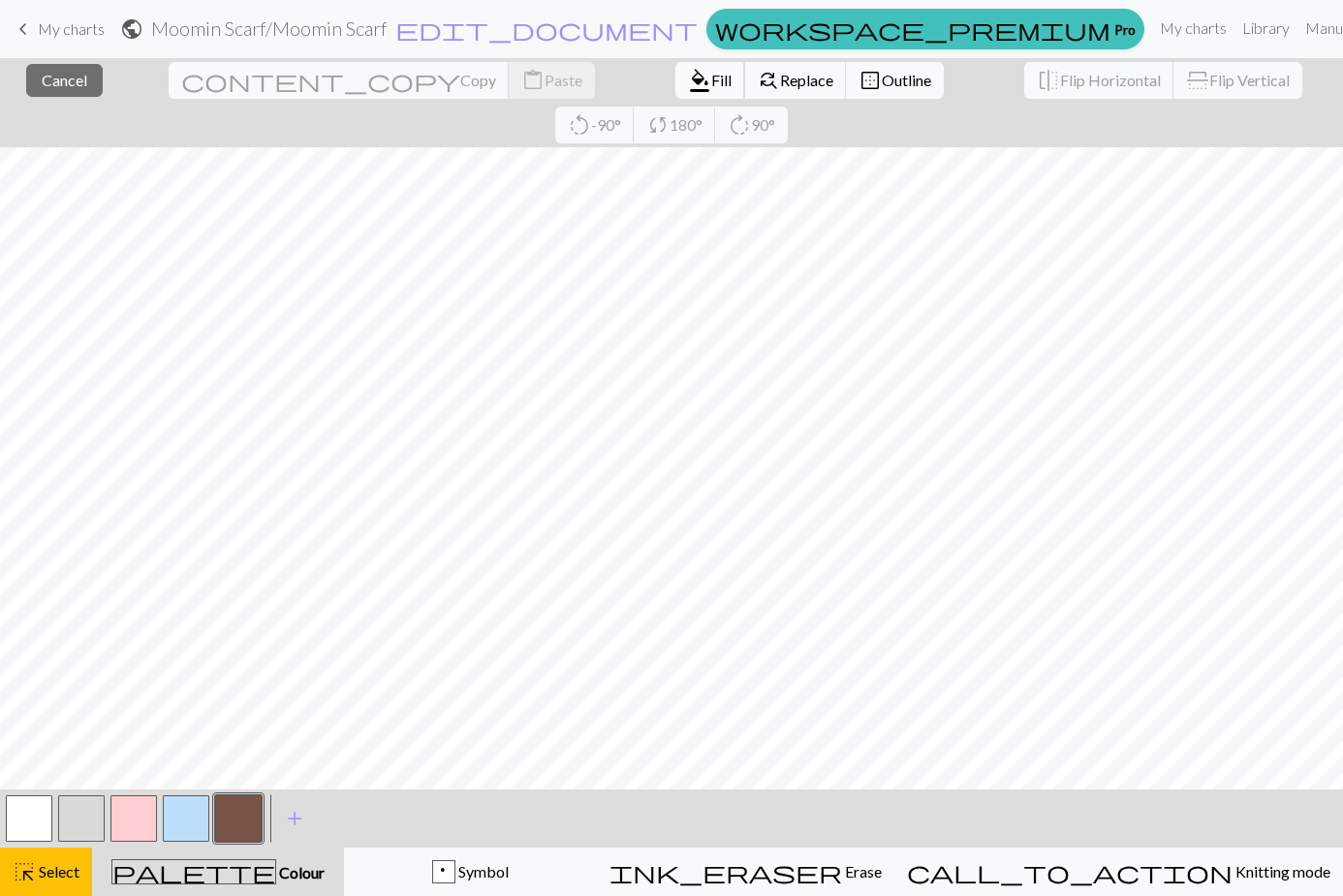 click on "Fill" at bounding box center (721, 79) 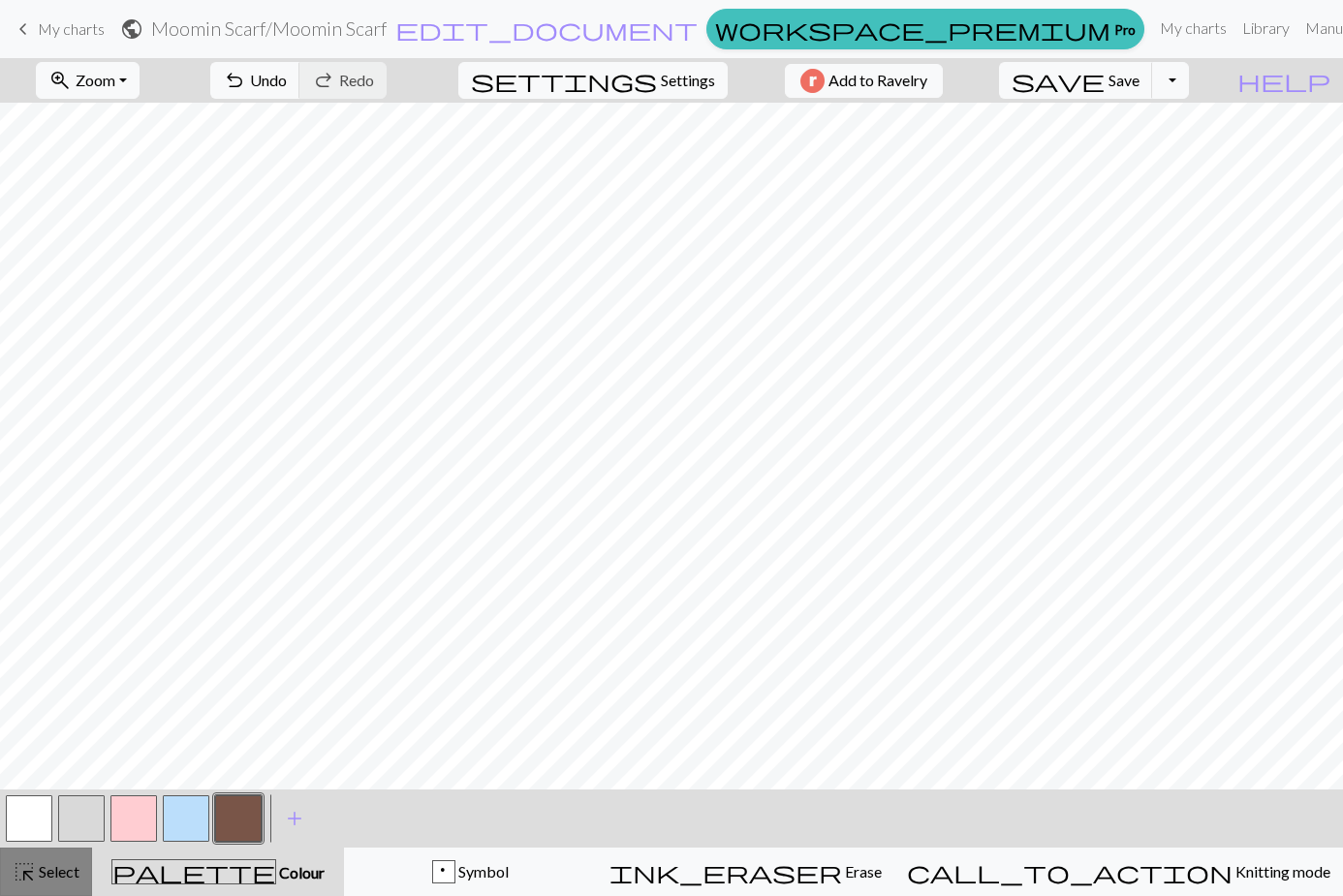 click on "highlight_alt   Select   Select" at bounding box center [46, 872] 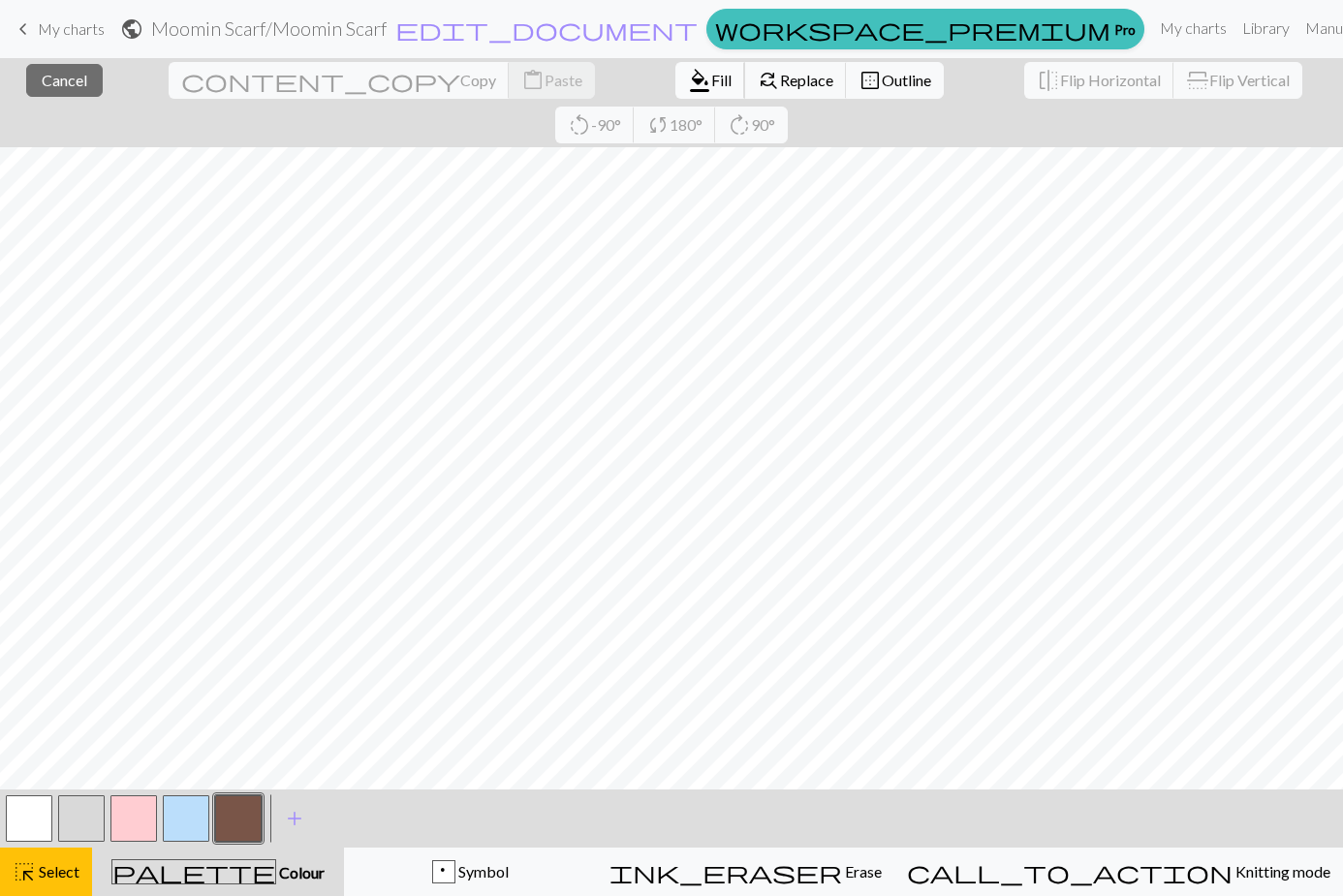 click on "Fill" at bounding box center (721, 79) 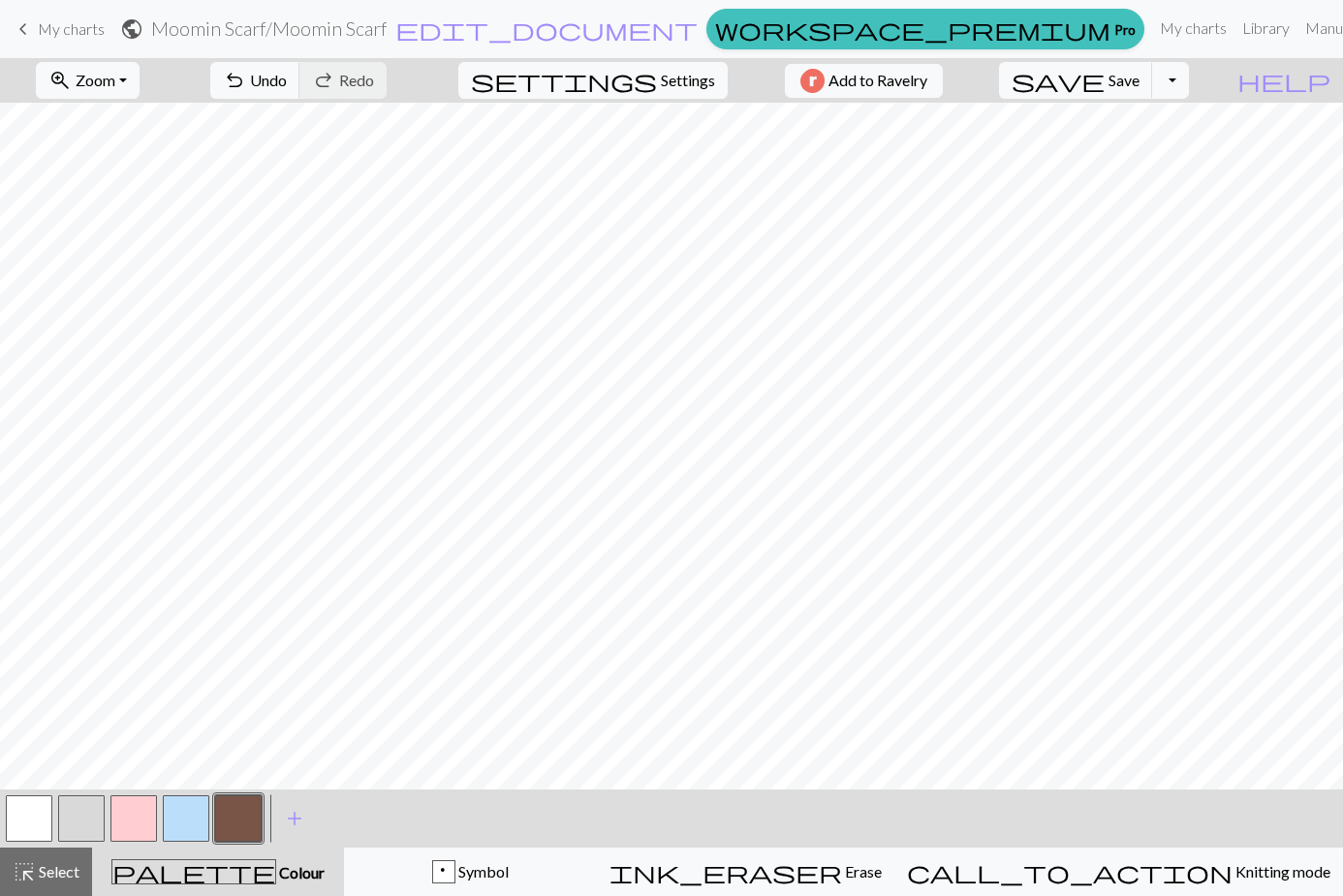 click at bounding box center (29, 819) 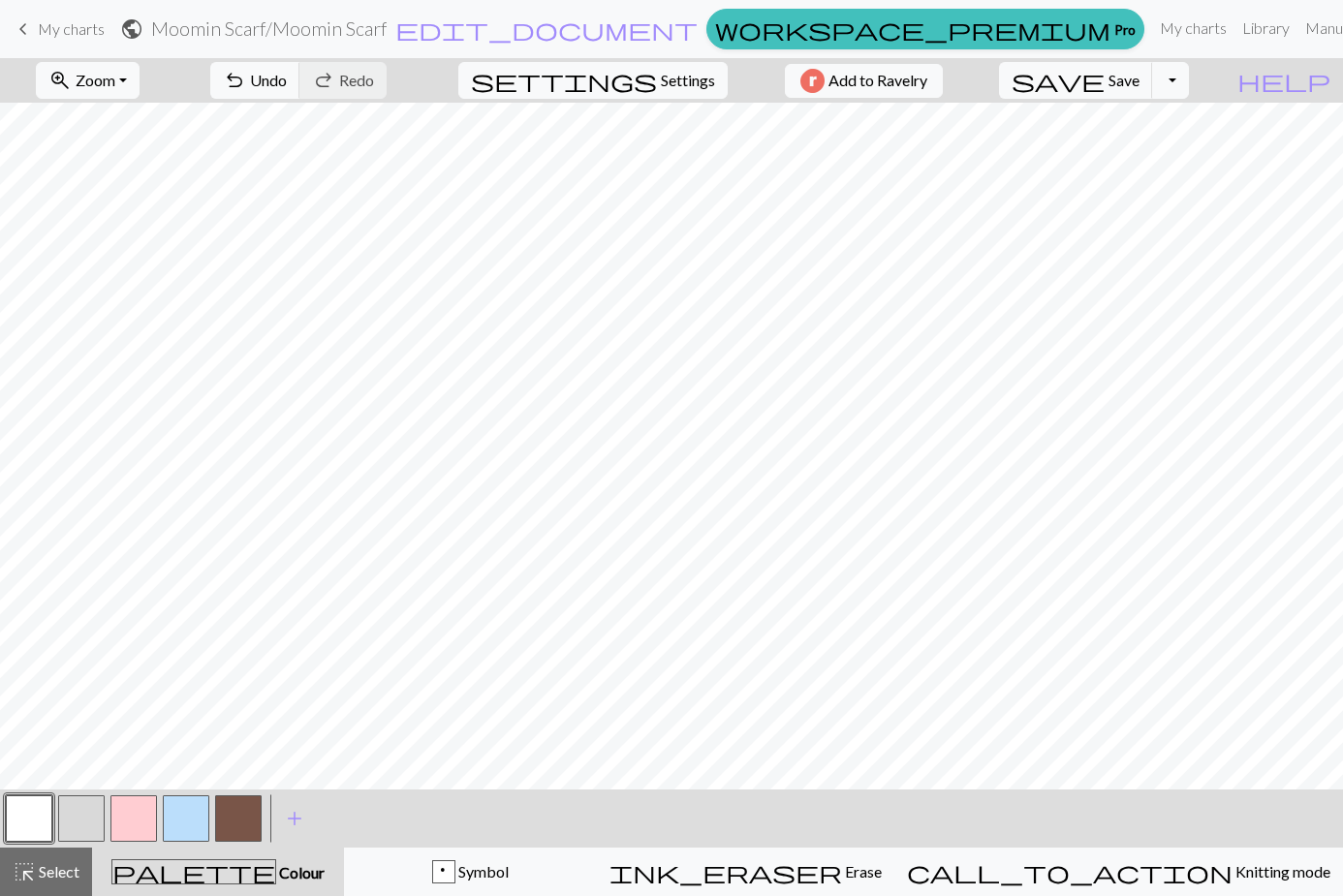 click at bounding box center [81, 819] 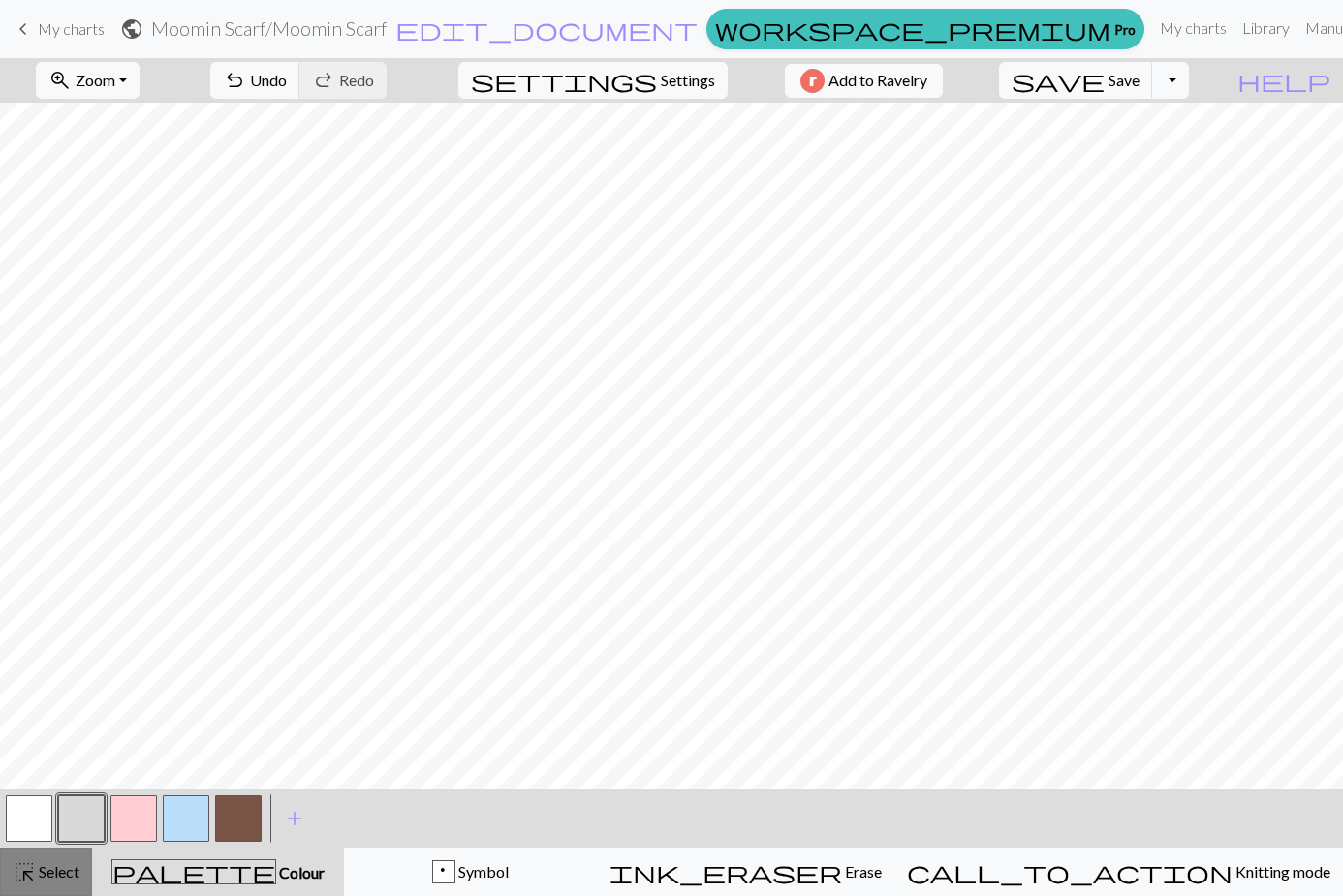 click on "highlight_alt   Select   Select" at bounding box center [46, 872] 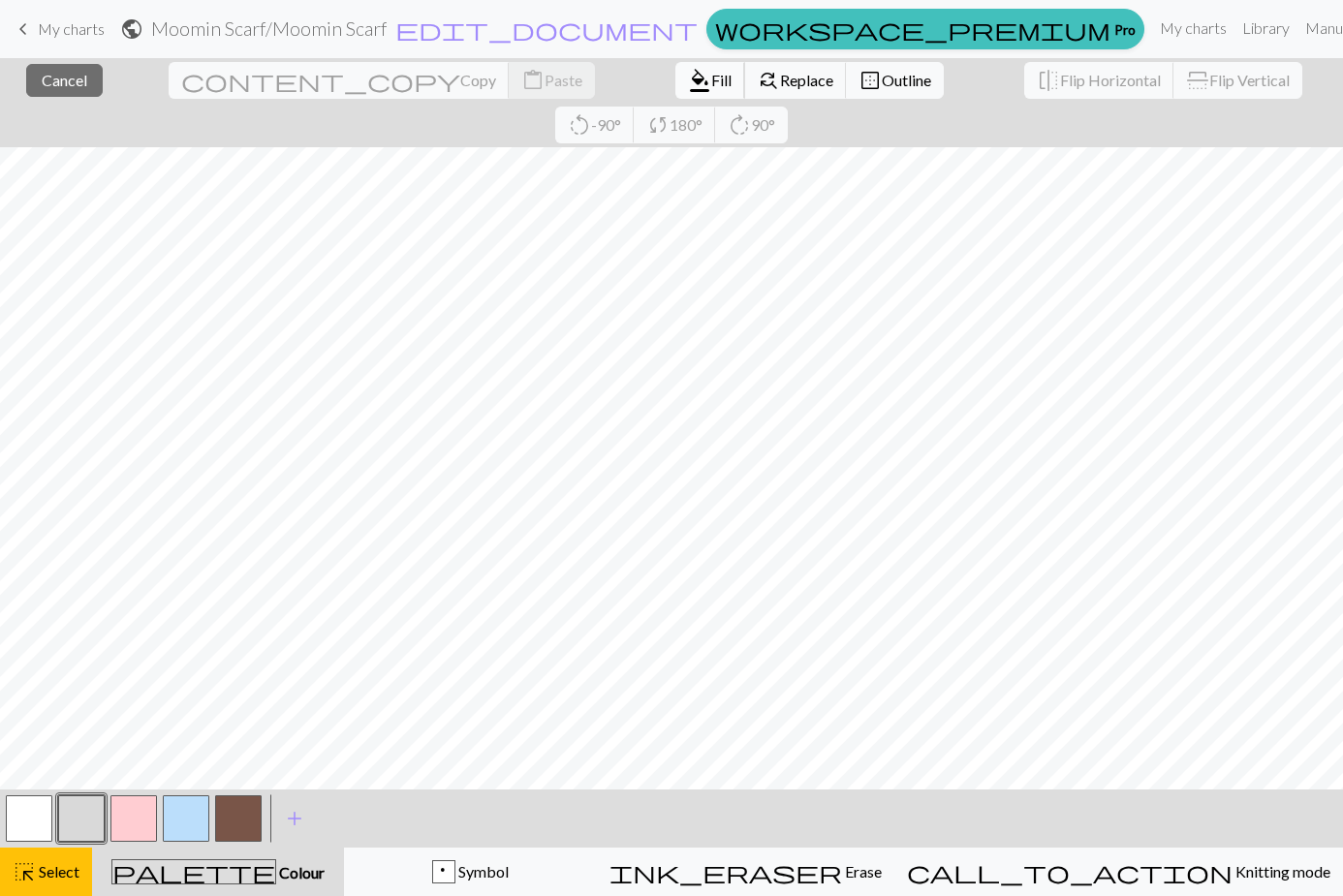 click on "format_color_fill" at bounding box center (700, 80) 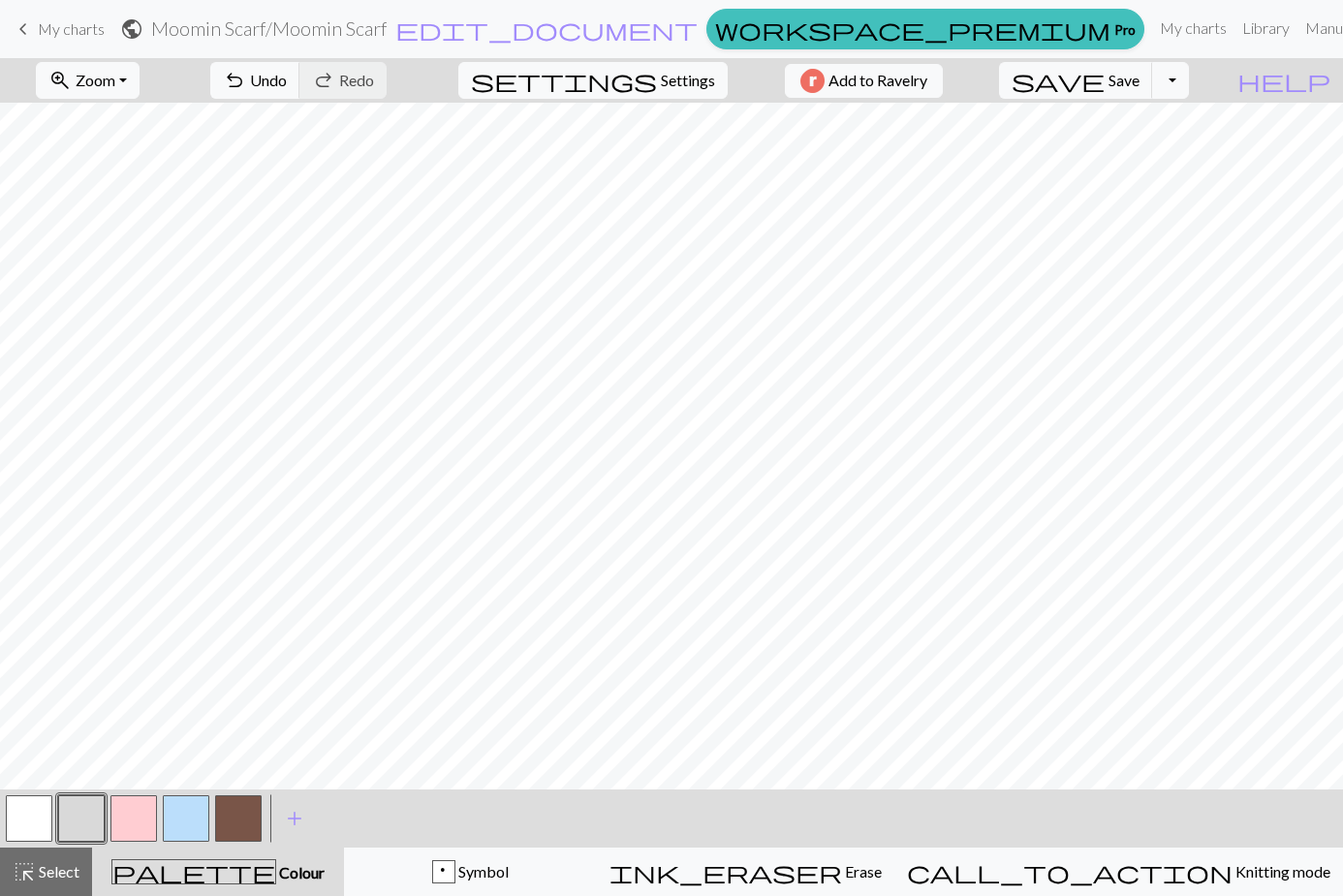 click at bounding box center (238, 819) 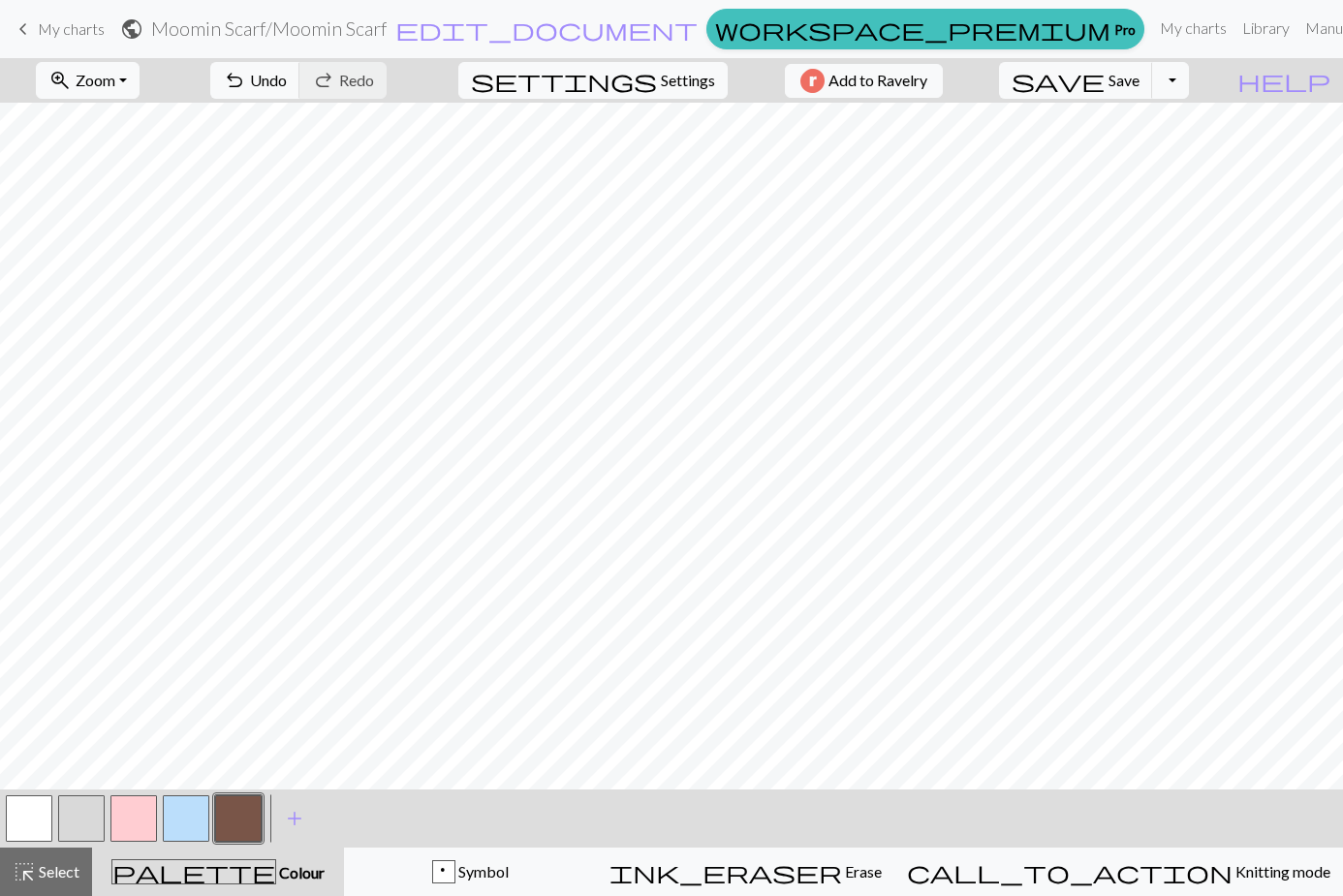 click at bounding box center [81, 819] 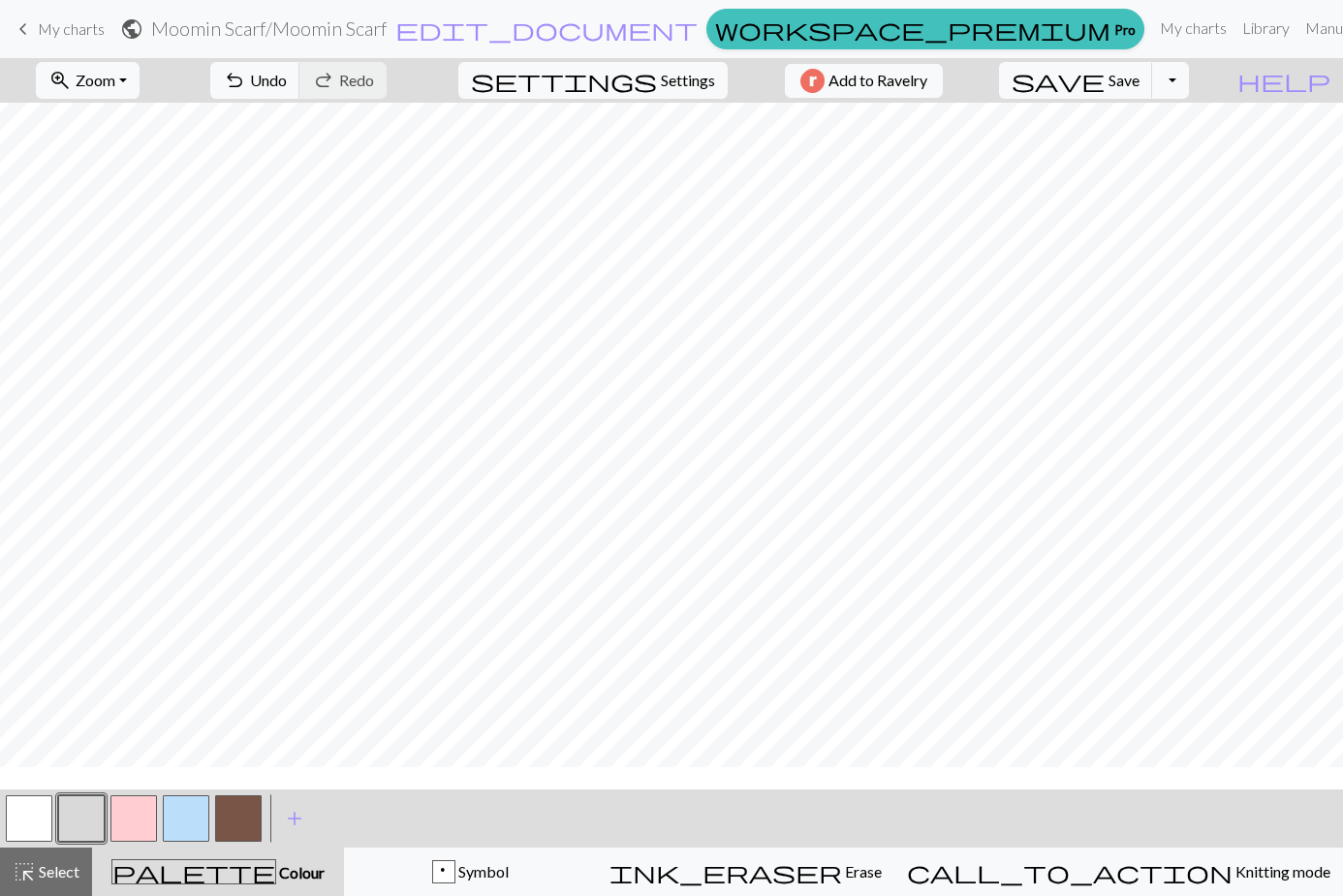 scroll, scrollTop: 417, scrollLeft: 0, axis: vertical 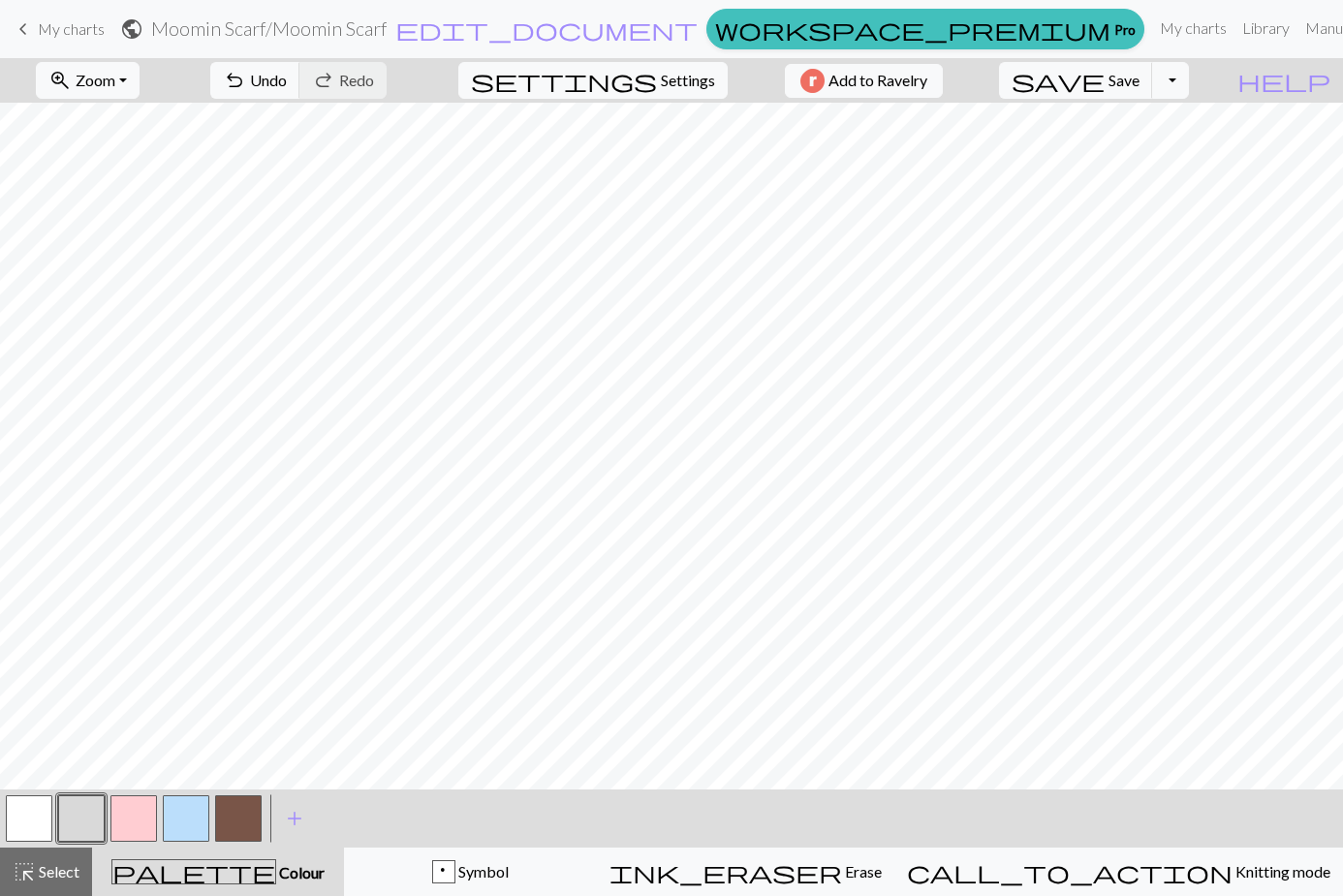 click at bounding box center [238, 819] 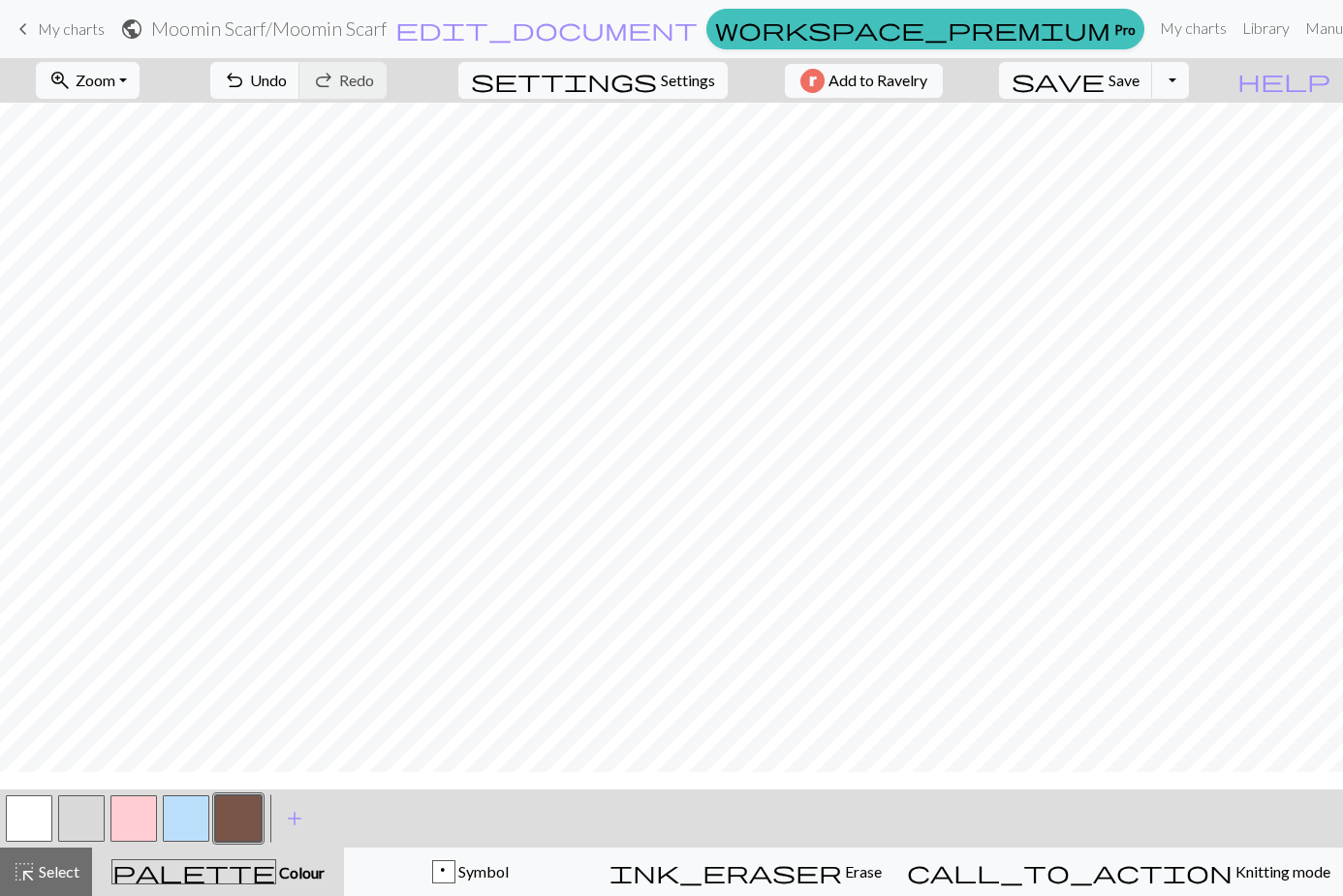 scroll, scrollTop: 343, scrollLeft: 0, axis: vertical 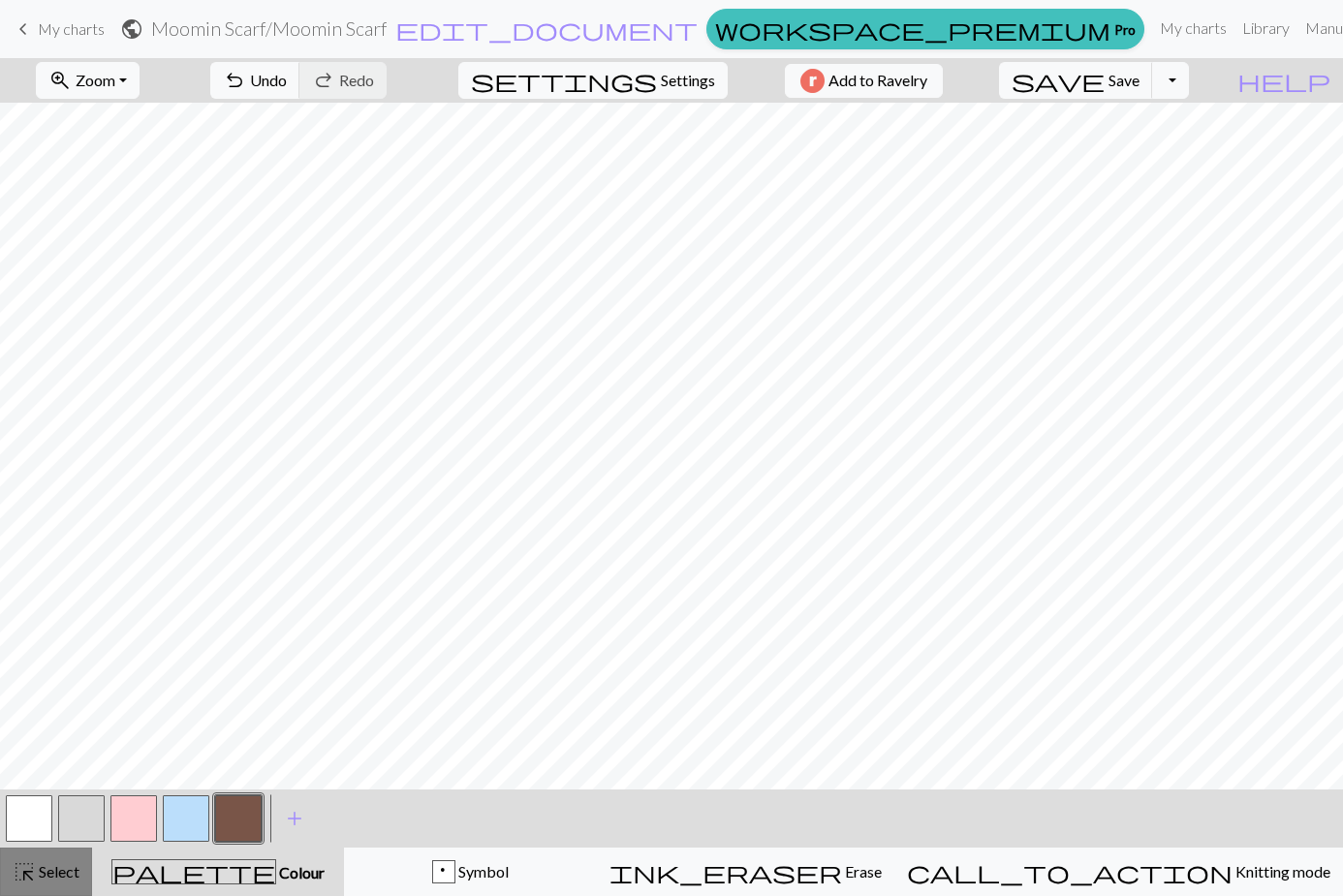 click on "highlight_alt   Select   Select" at bounding box center [46, 872] 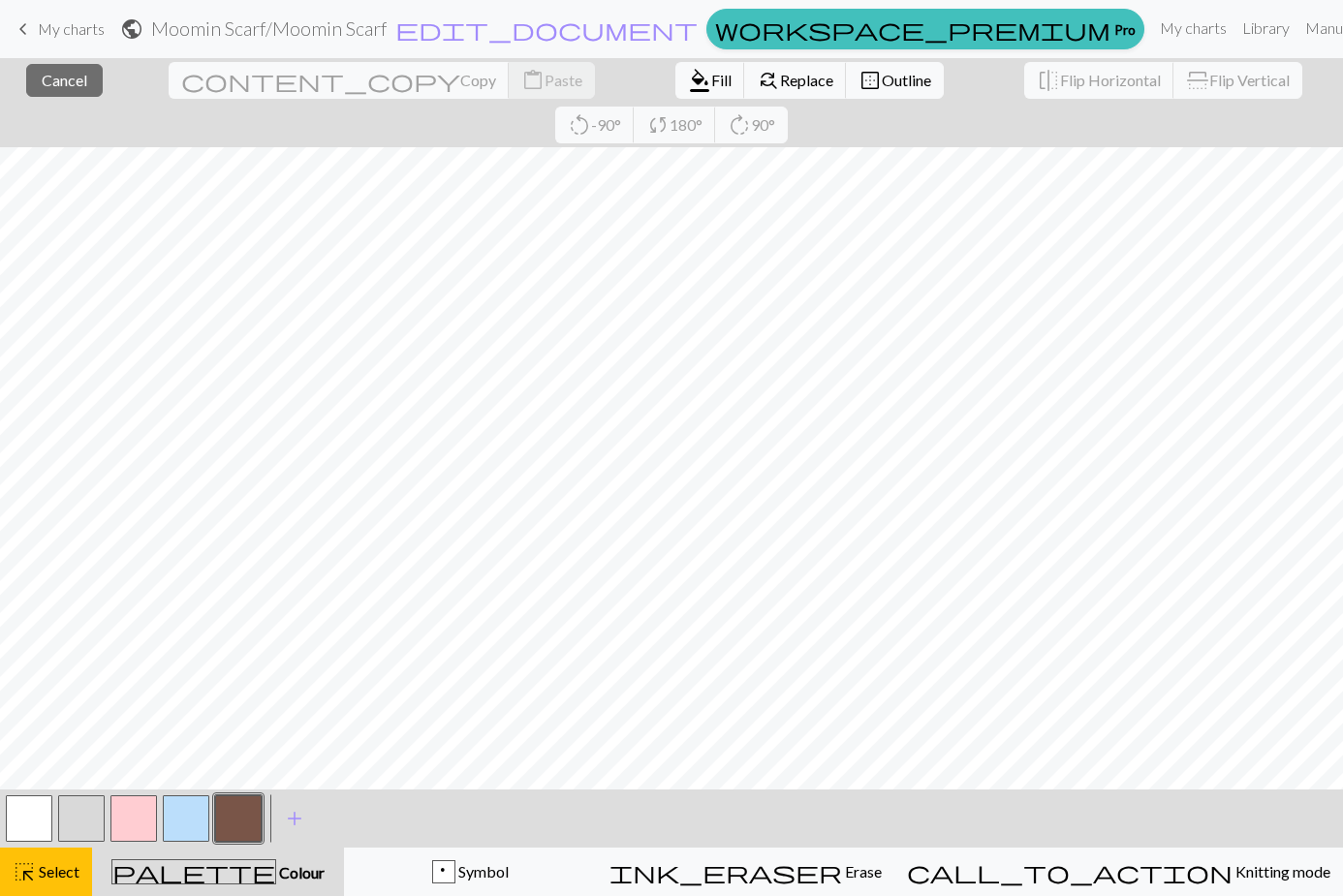 click at bounding box center (238, 819) 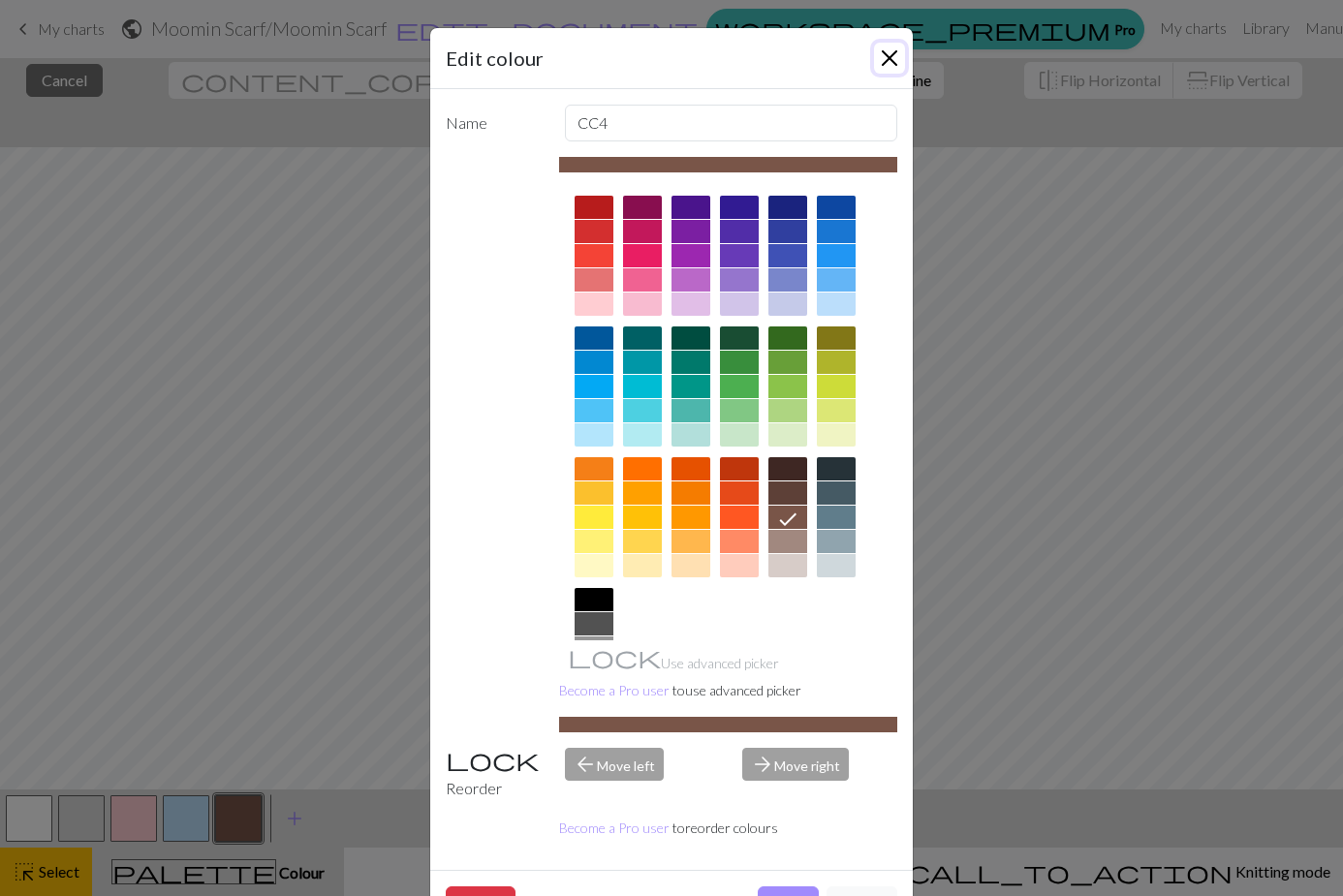 click at bounding box center [890, 58] 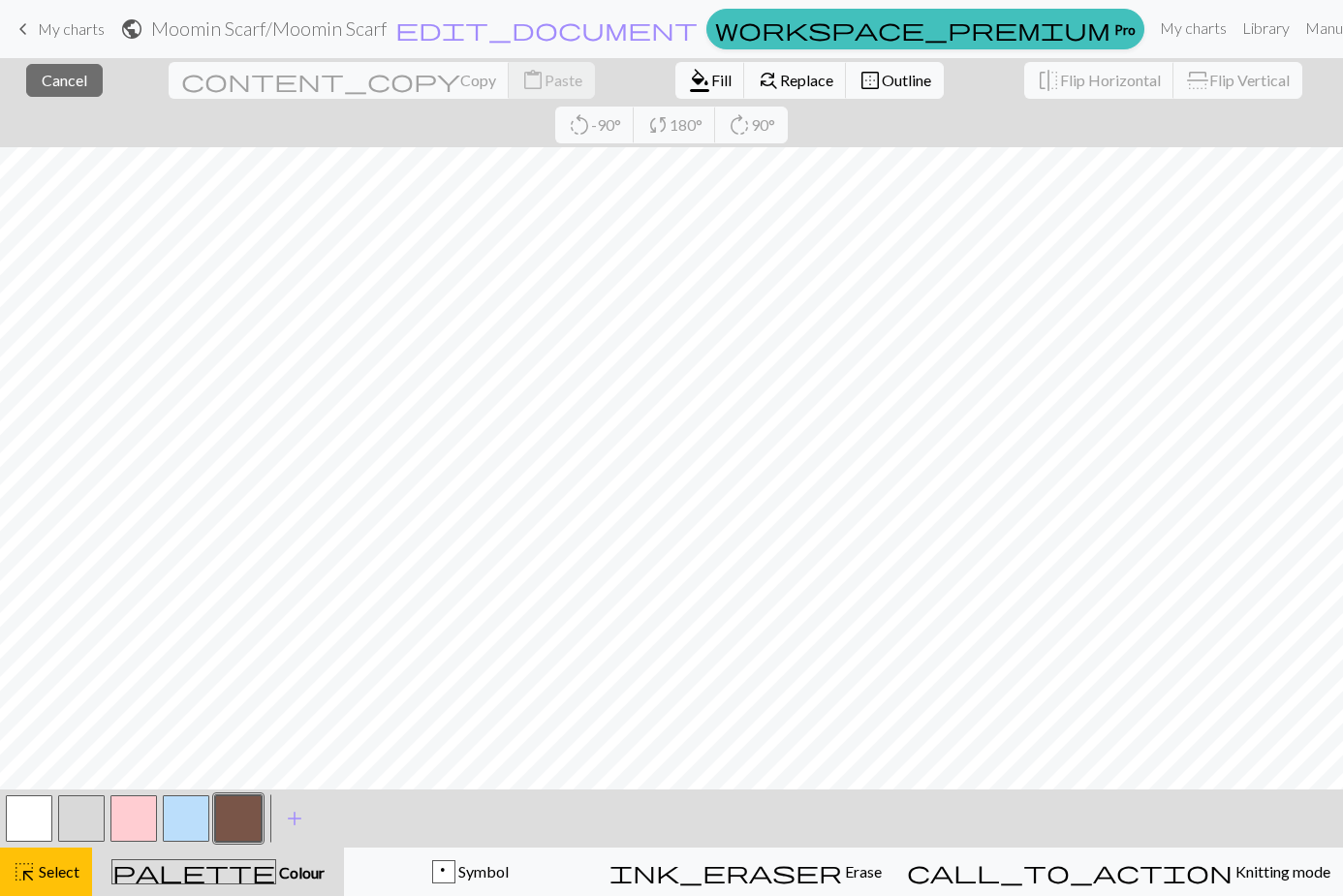 click at bounding box center [81, 819] 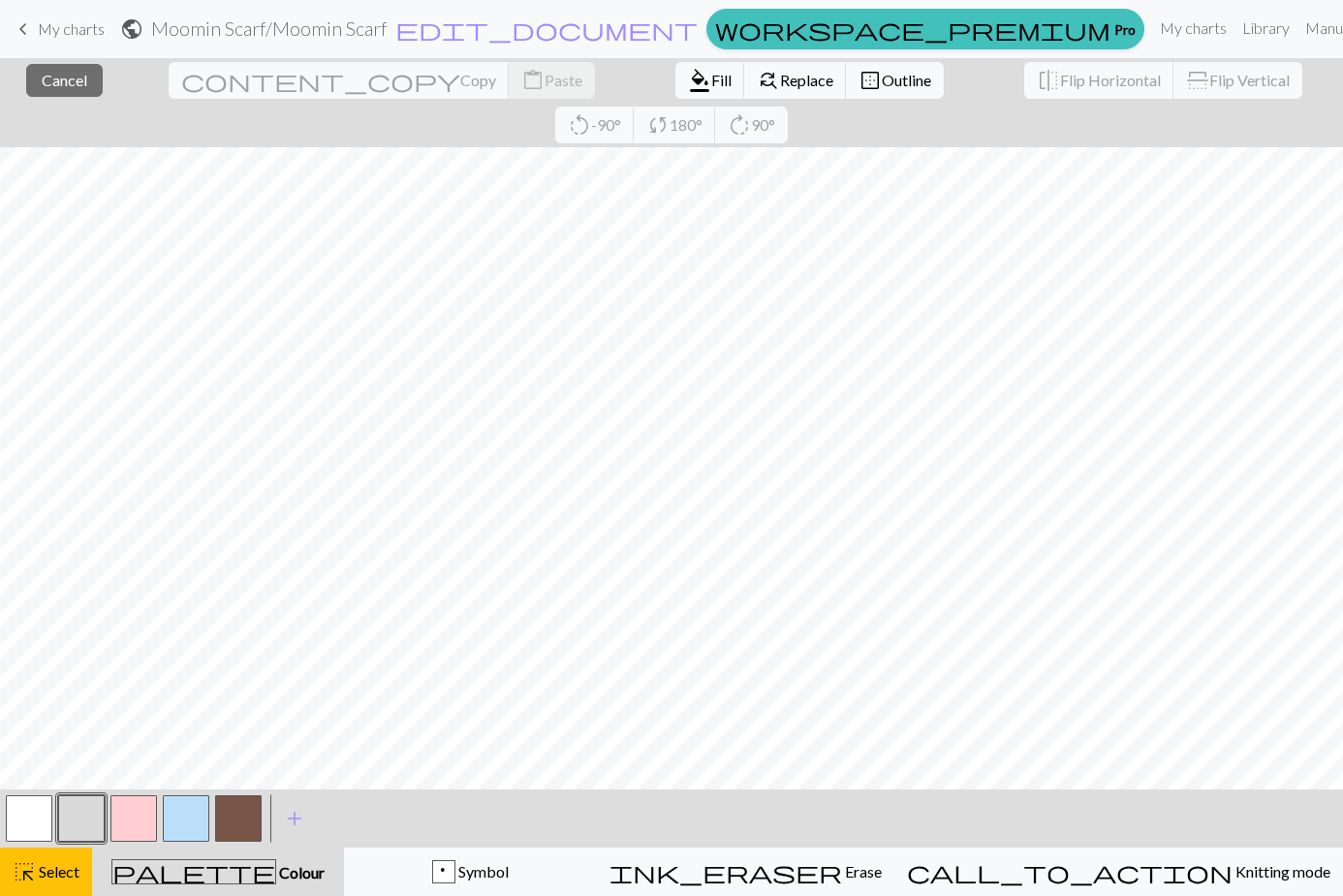 type 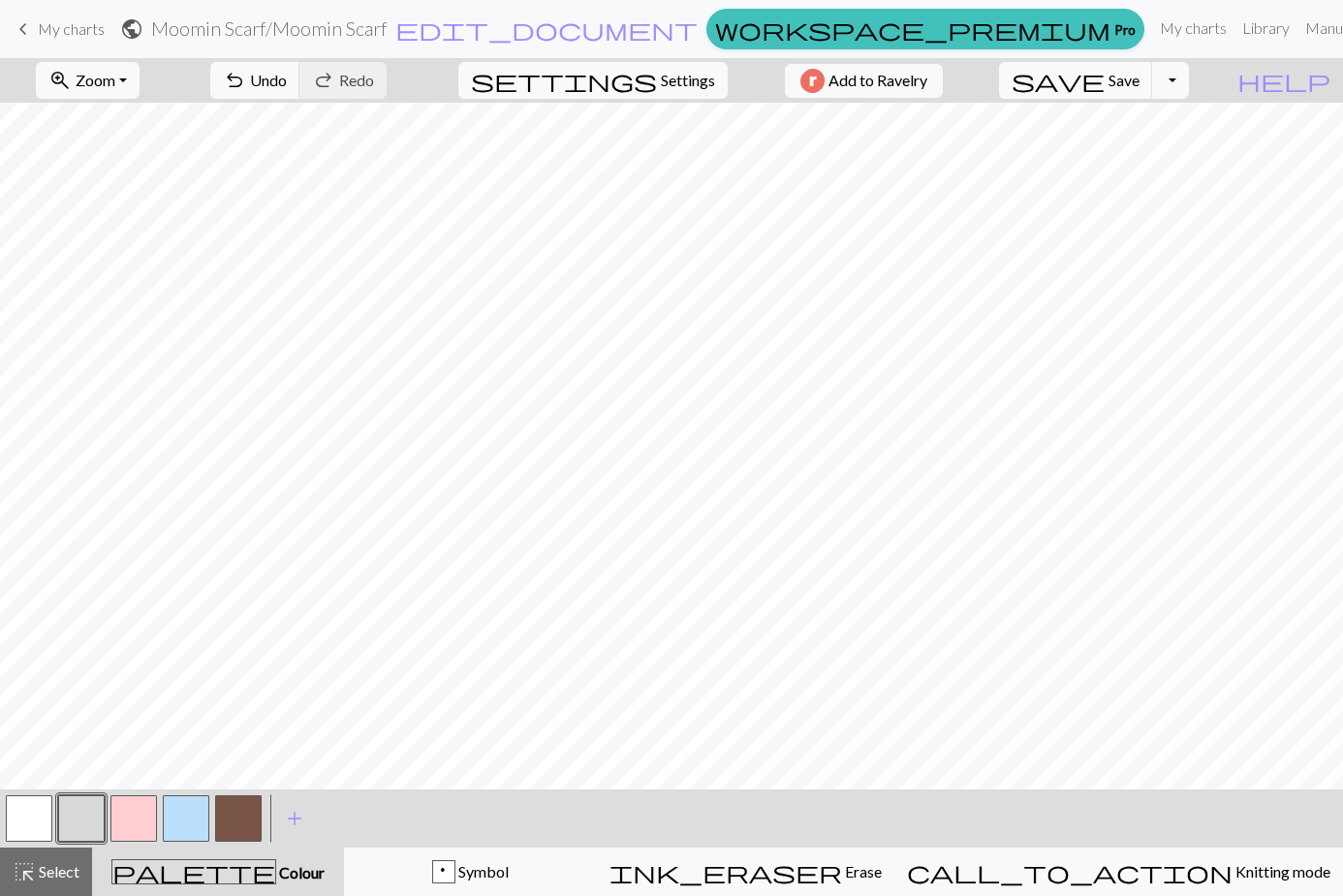 click at bounding box center [238, 819] 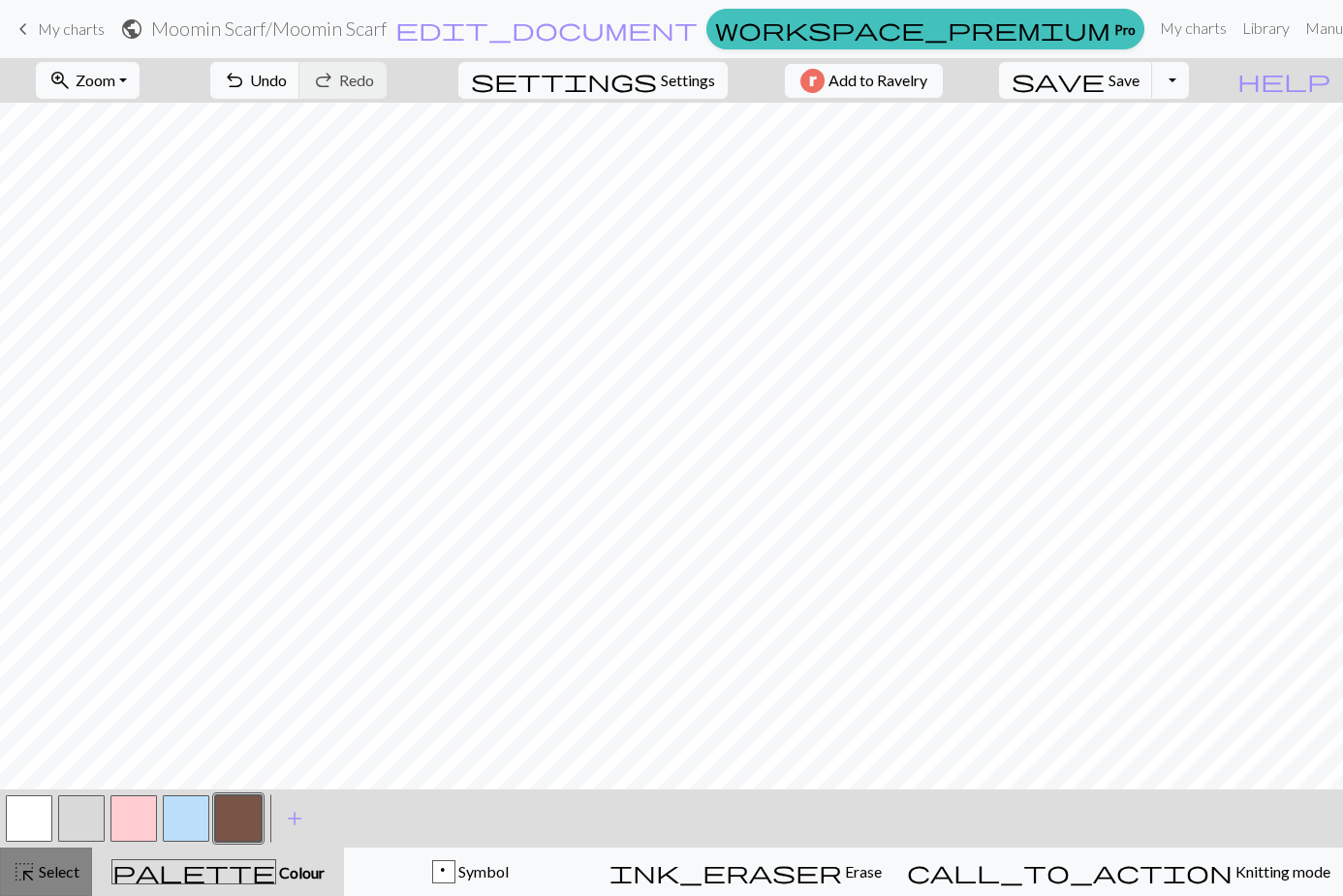 click on "highlight_alt   Select   Select" at bounding box center [46, 872] 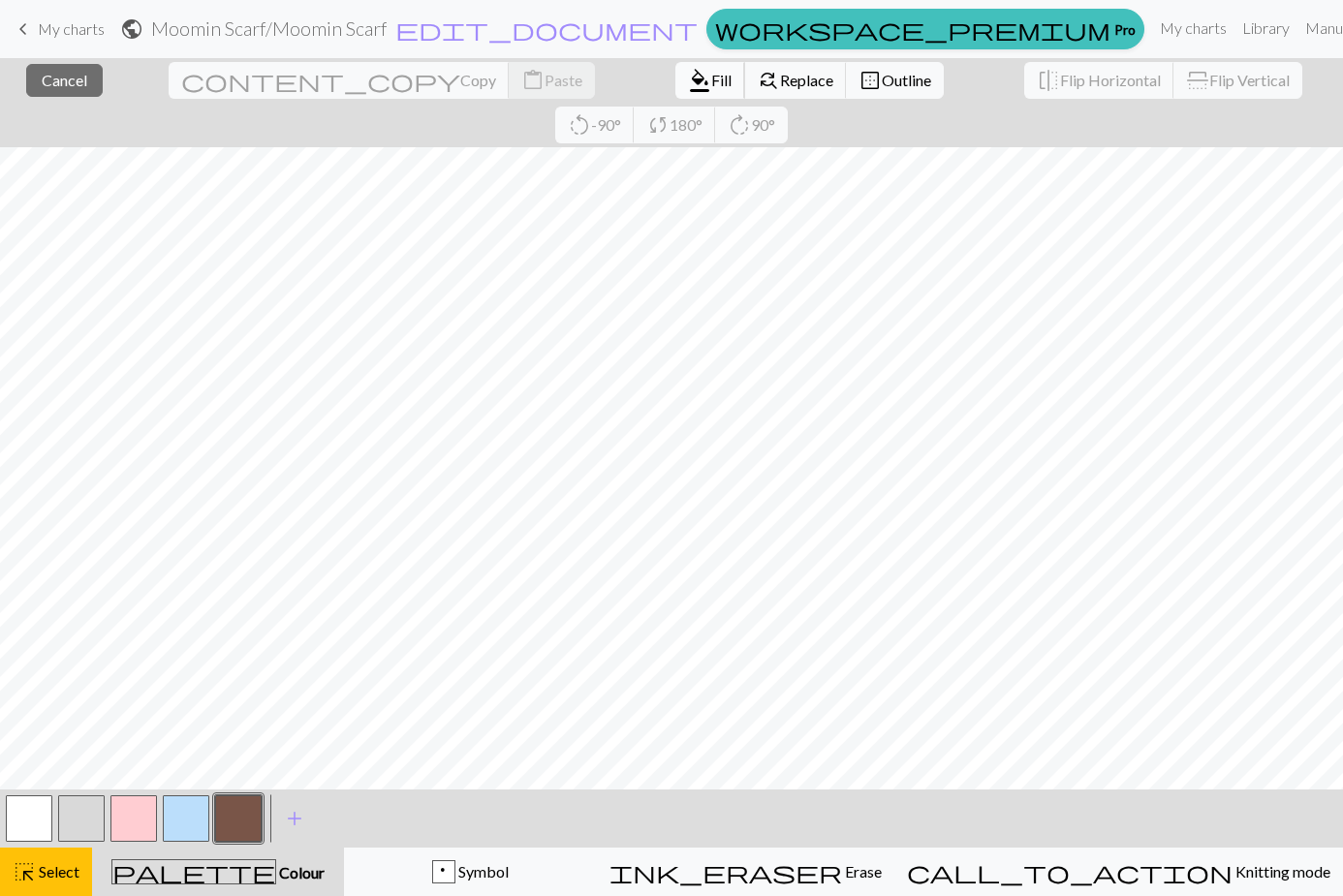 click on "Fill" at bounding box center [721, 79] 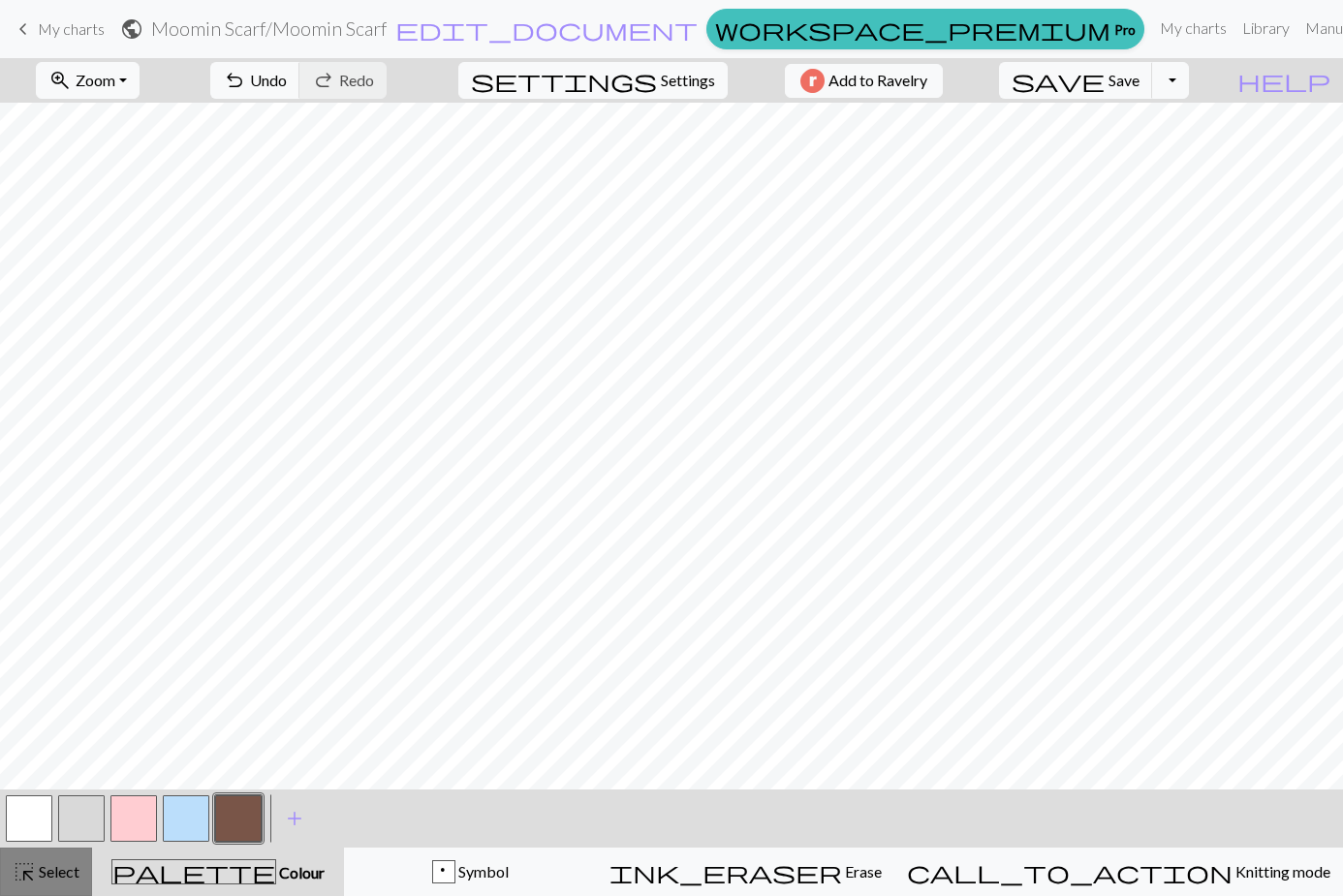 click on "Select" at bounding box center [57, 871] 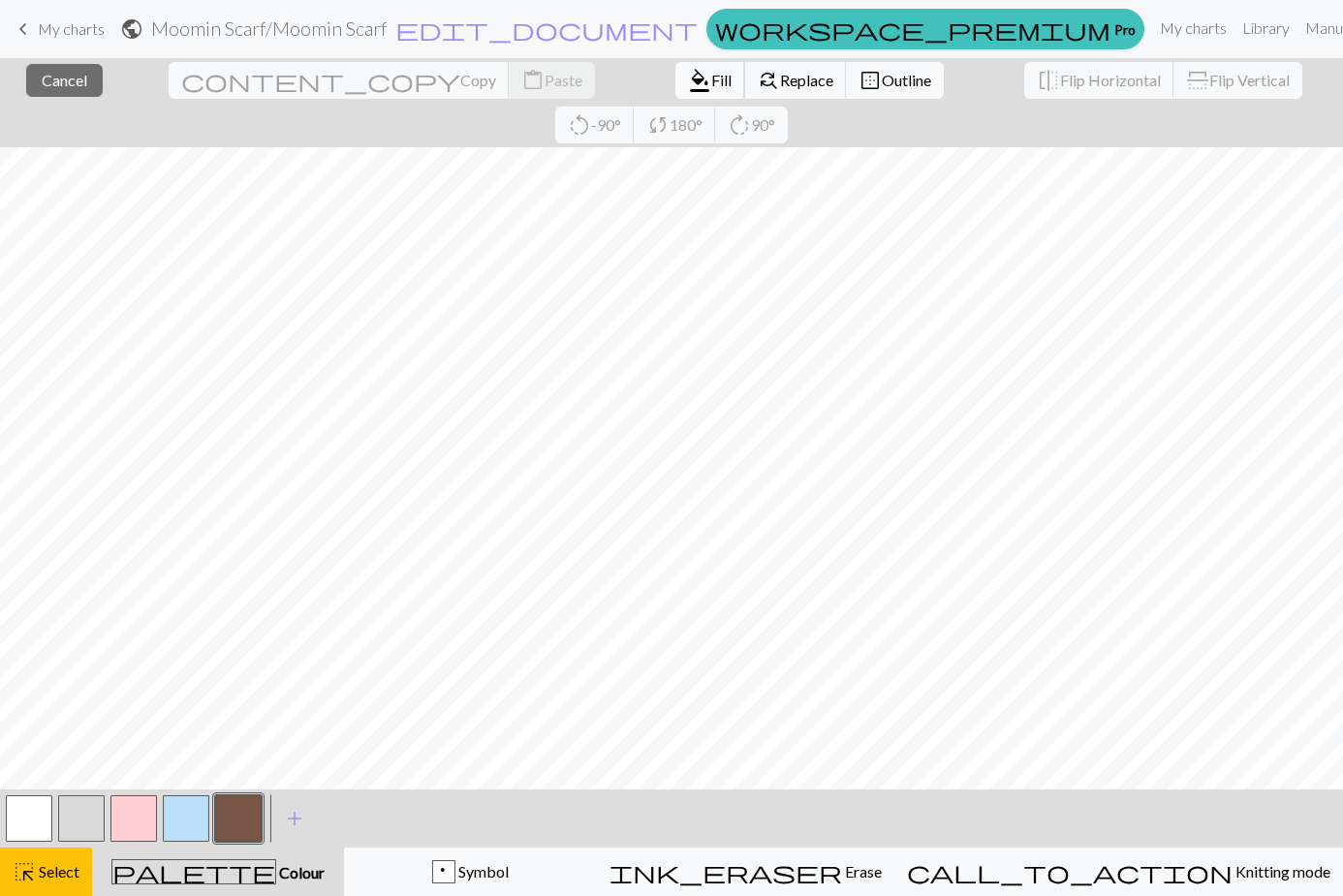 click on "format_color_fill" at bounding box center (700, 80) 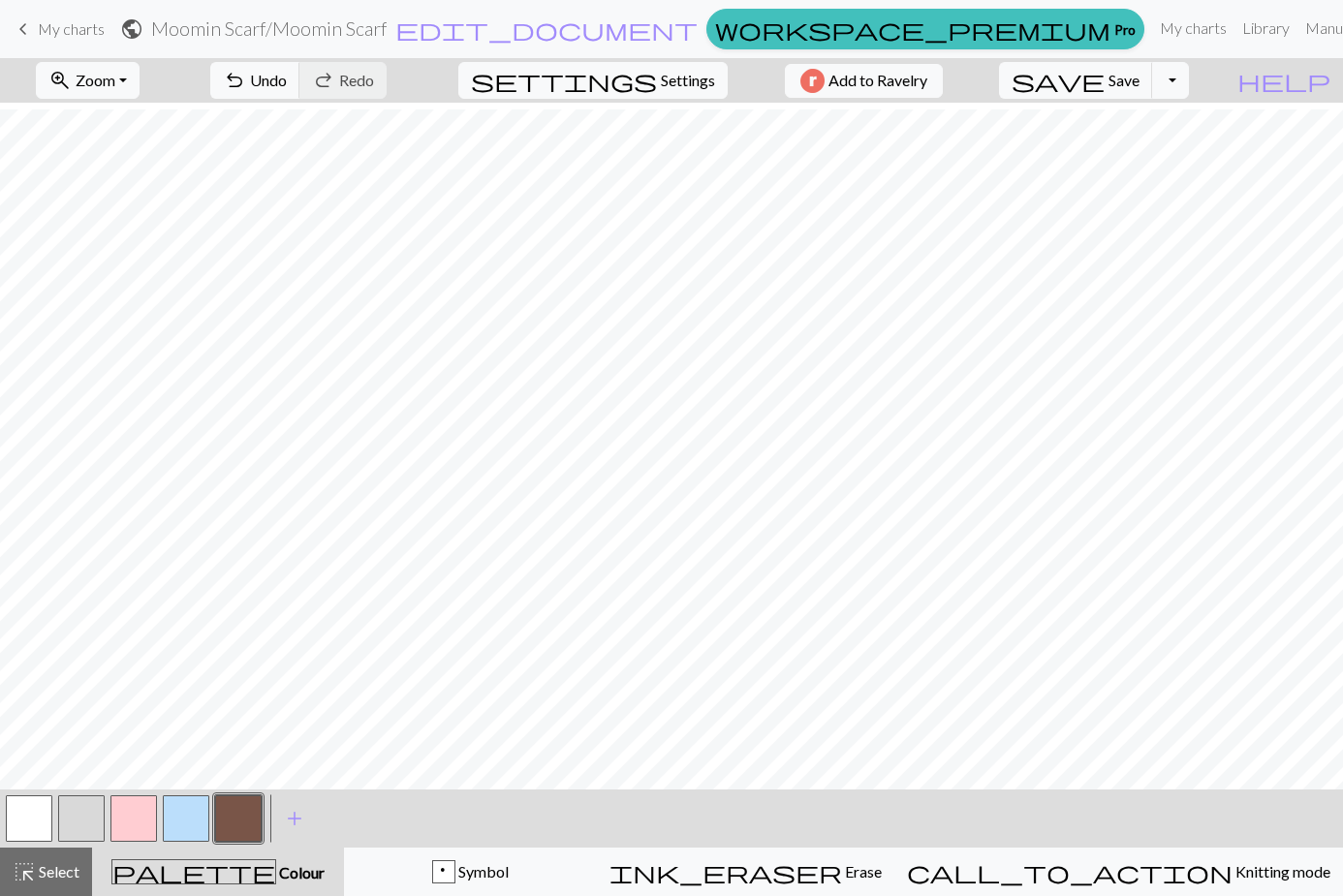 scroll, scrollTop: 420, scrollLeft: 0, axis: vertical 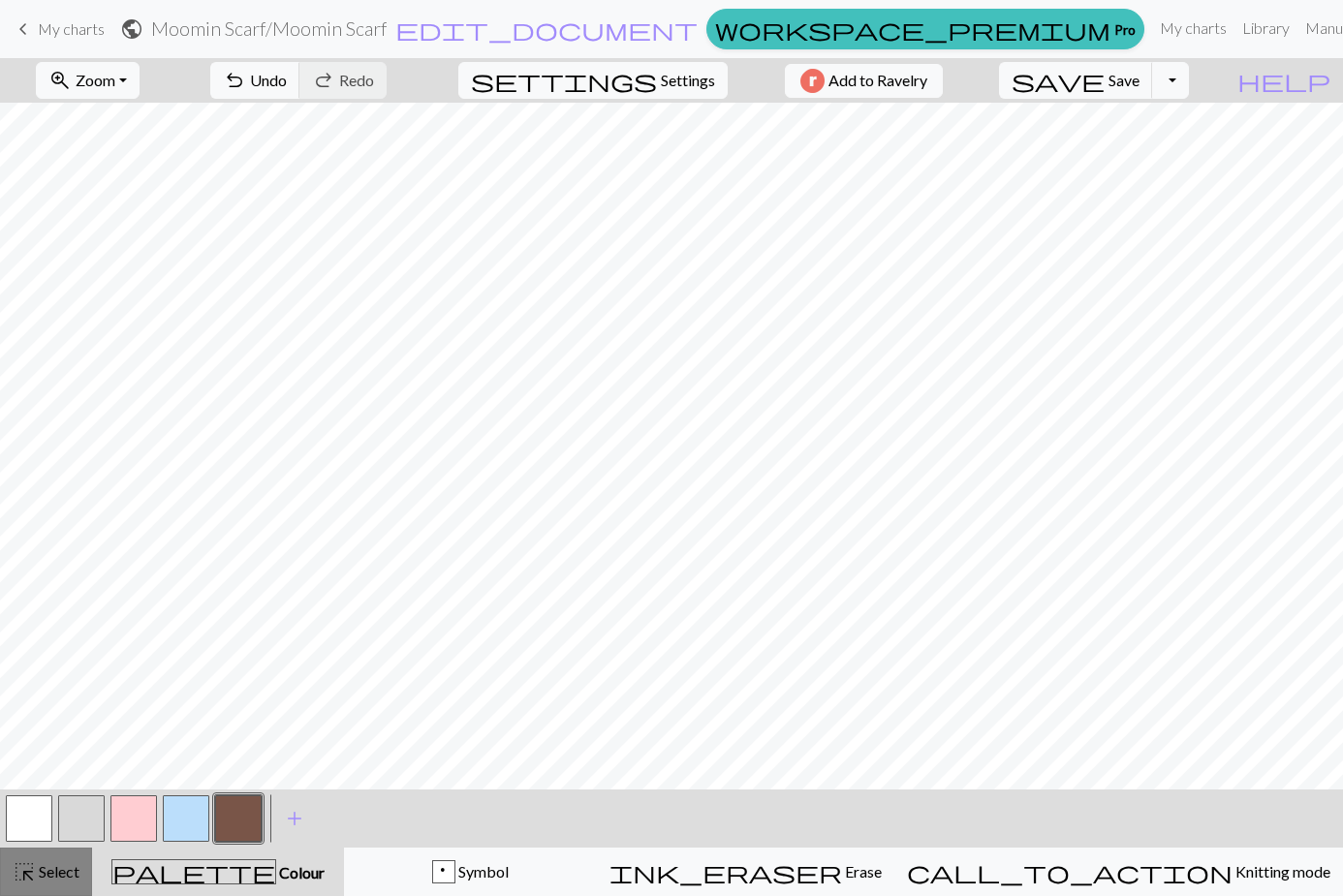 click on "highlight_alt   Select   Select" at bounding box center (46, 872) 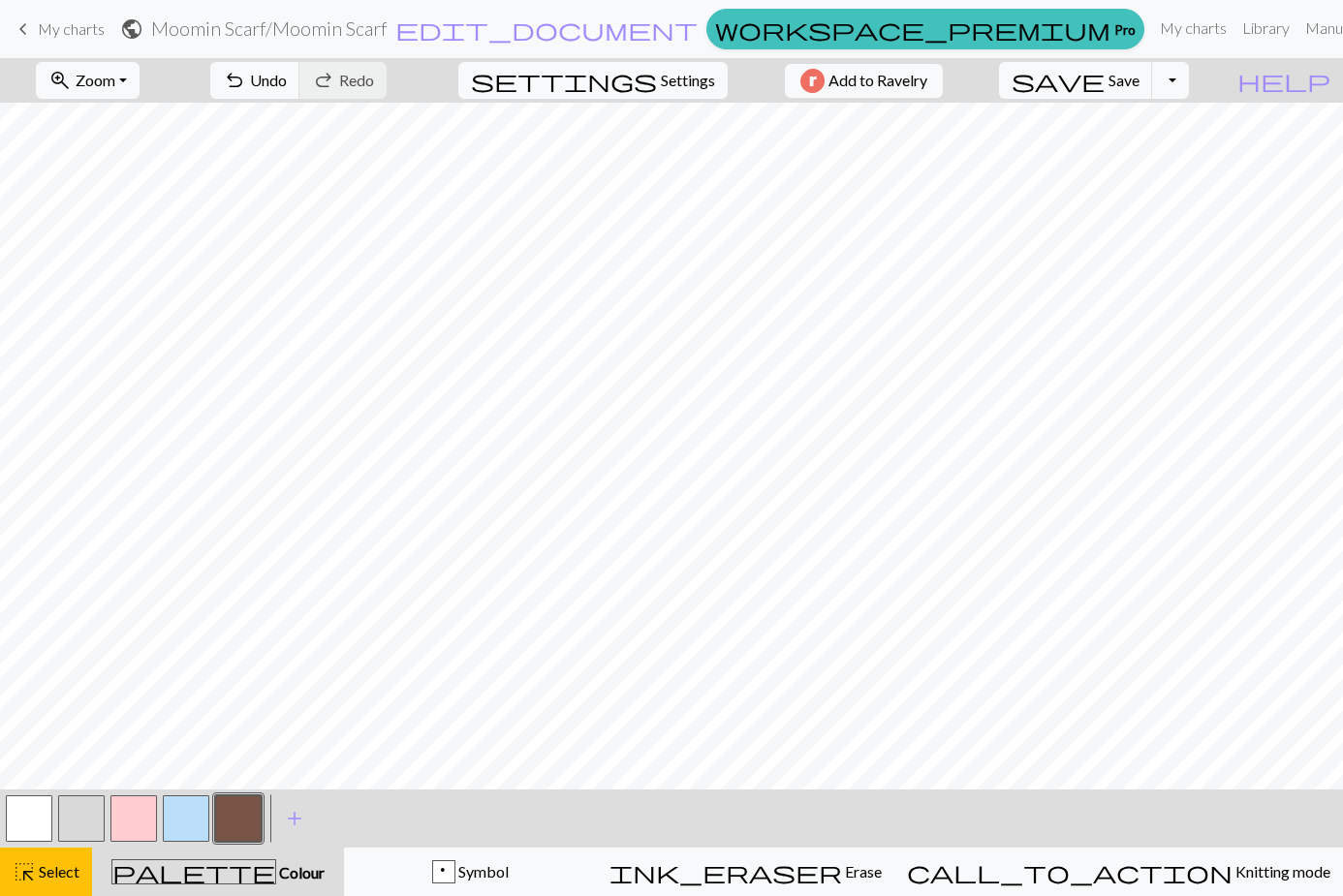 click at bounding box center [81, 819] 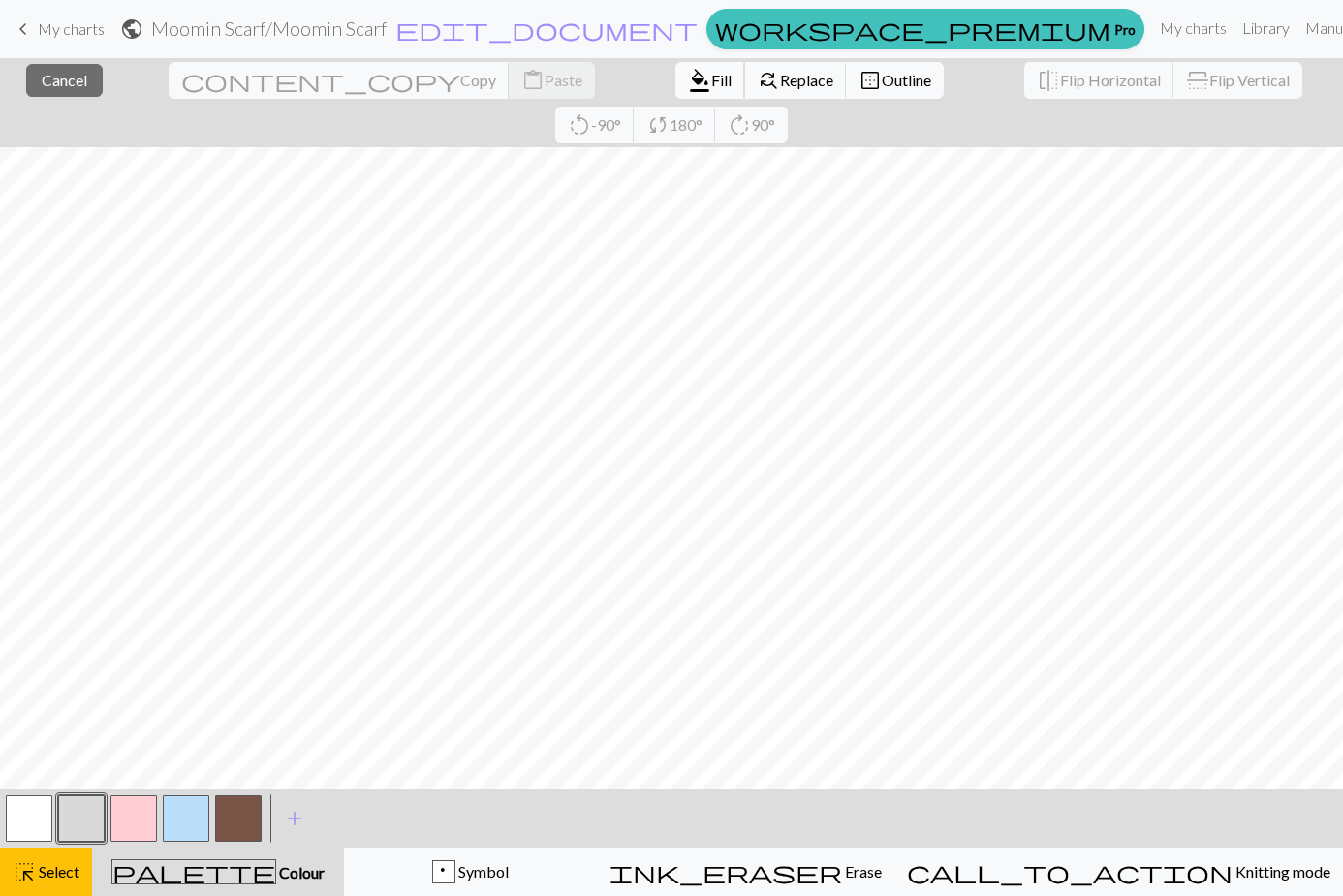 click on "format_color_fill  Fill" at bounding box center (710, 80) 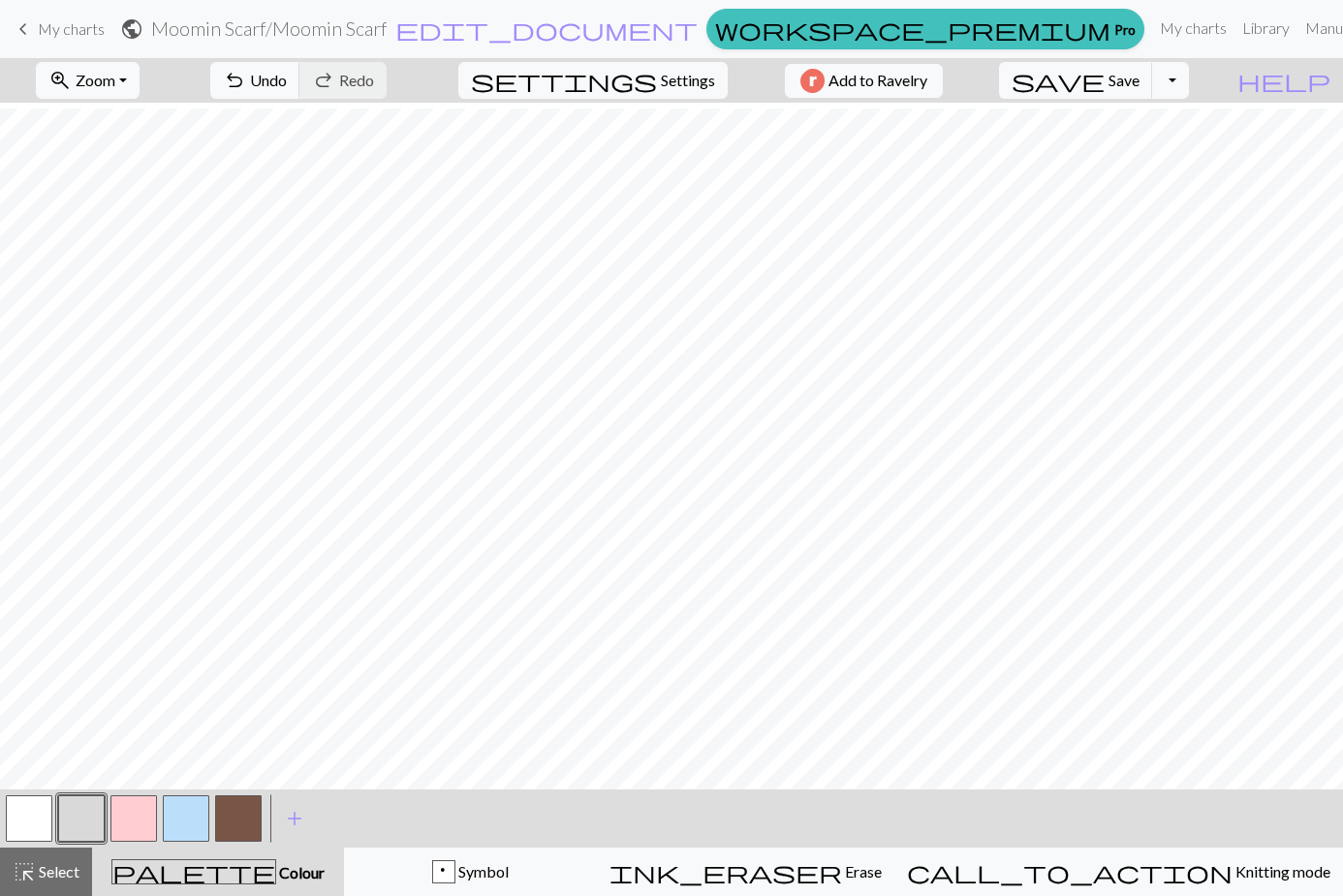 scroll, scrollTop: 407, scrollLeft: 0, axis: vertical 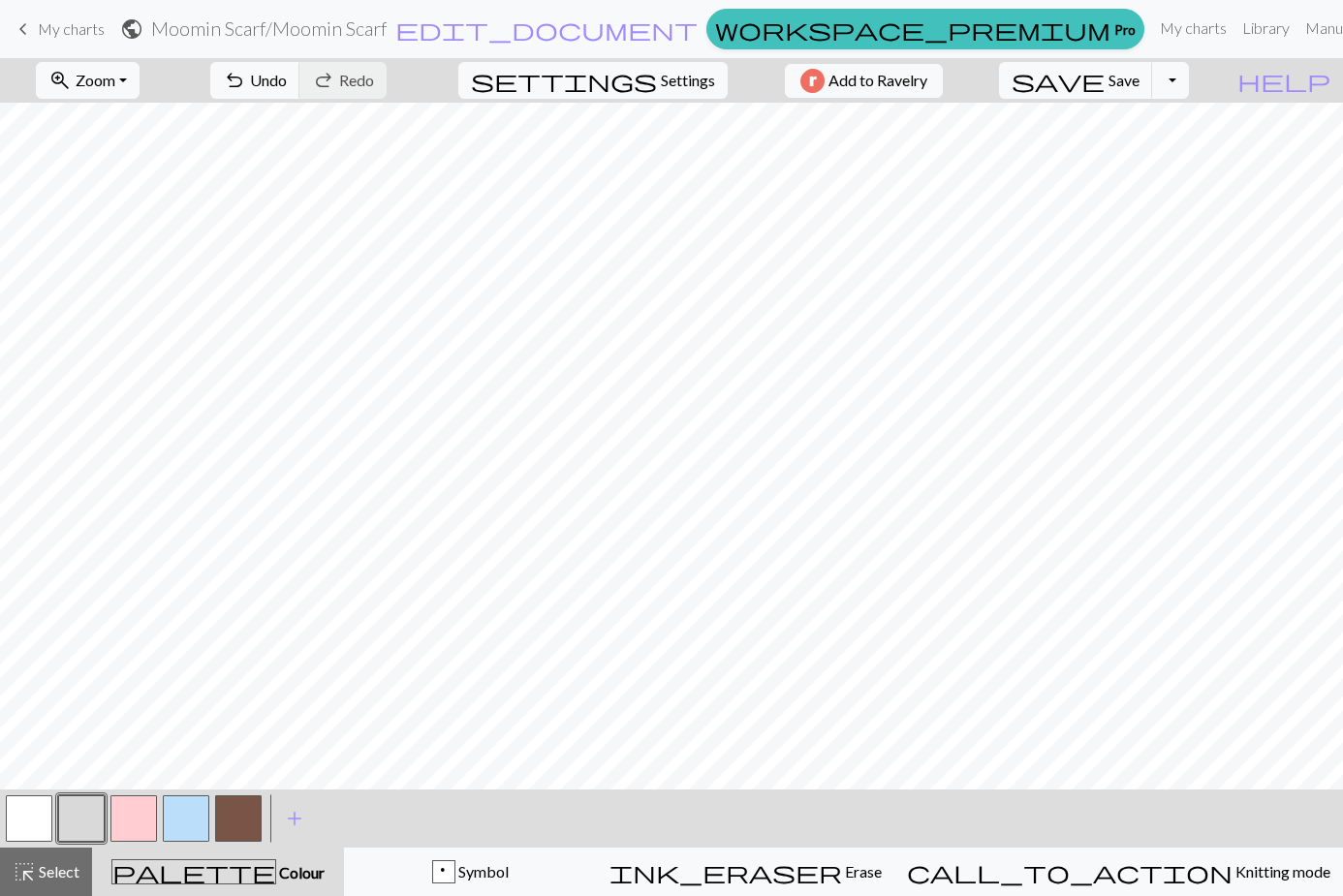 click at bounding box center (238, 819) 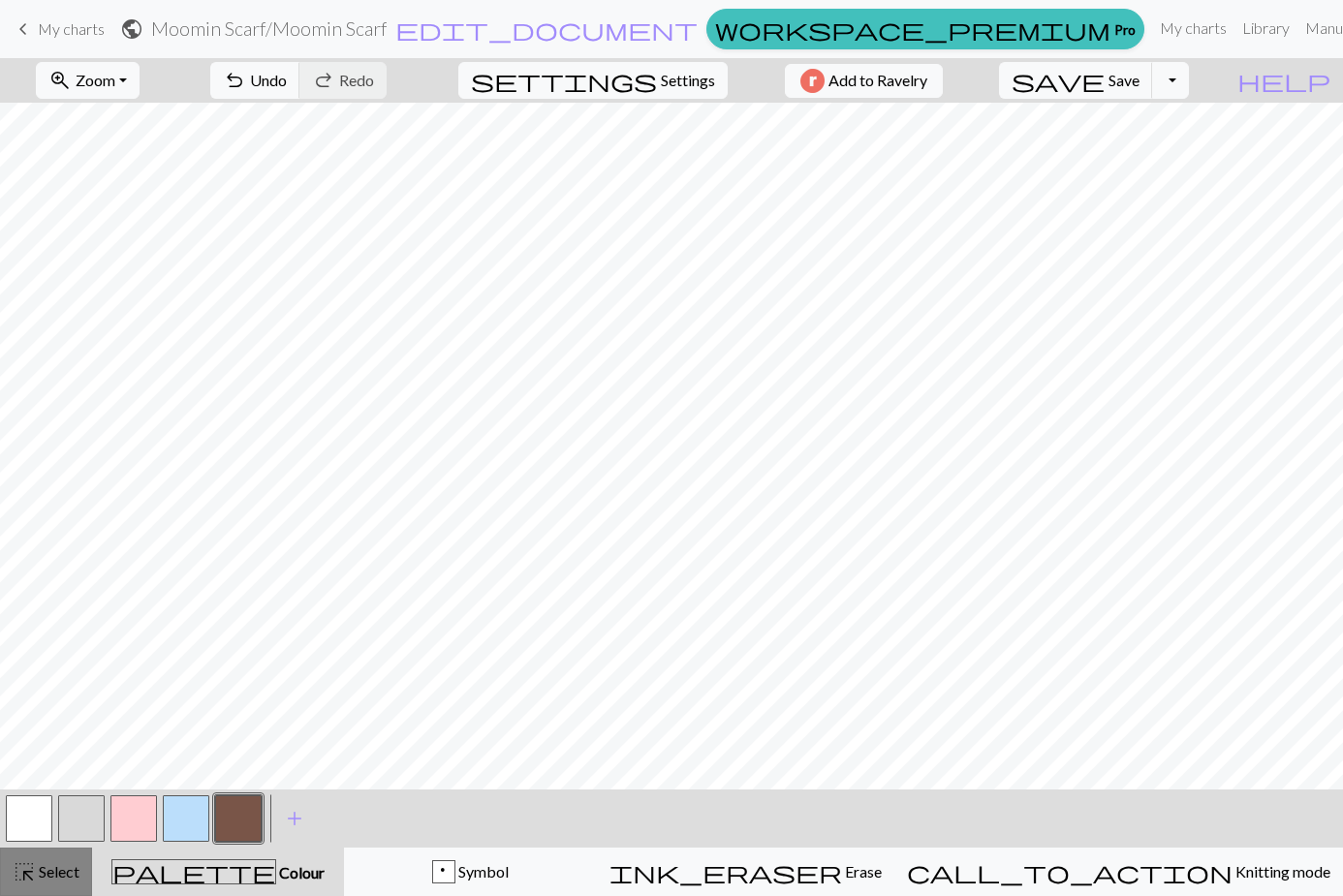 click on "Select" at bounding box center (57, 871) 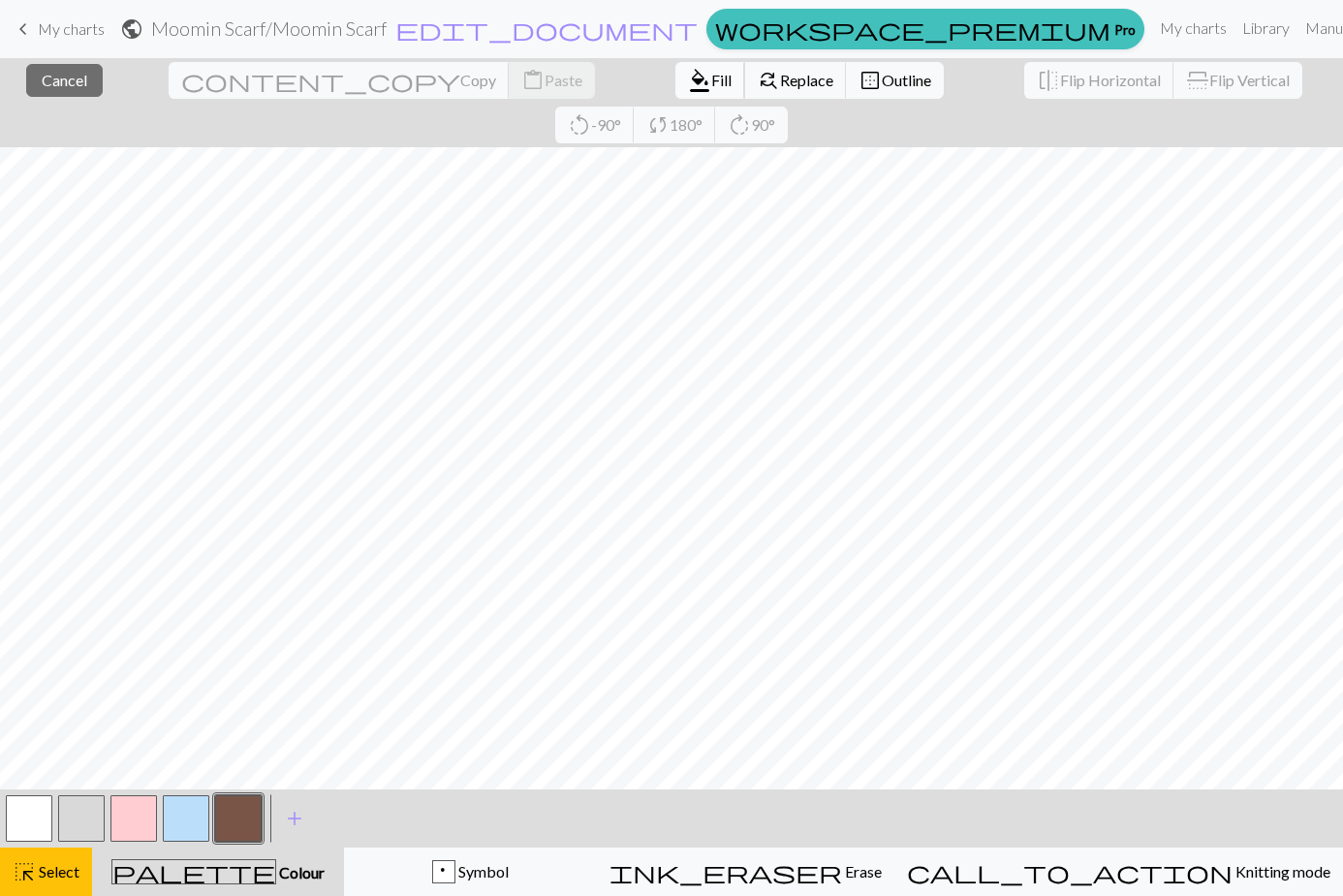 click on "format_color_fill  Fill" at bounding box center [710, 80] 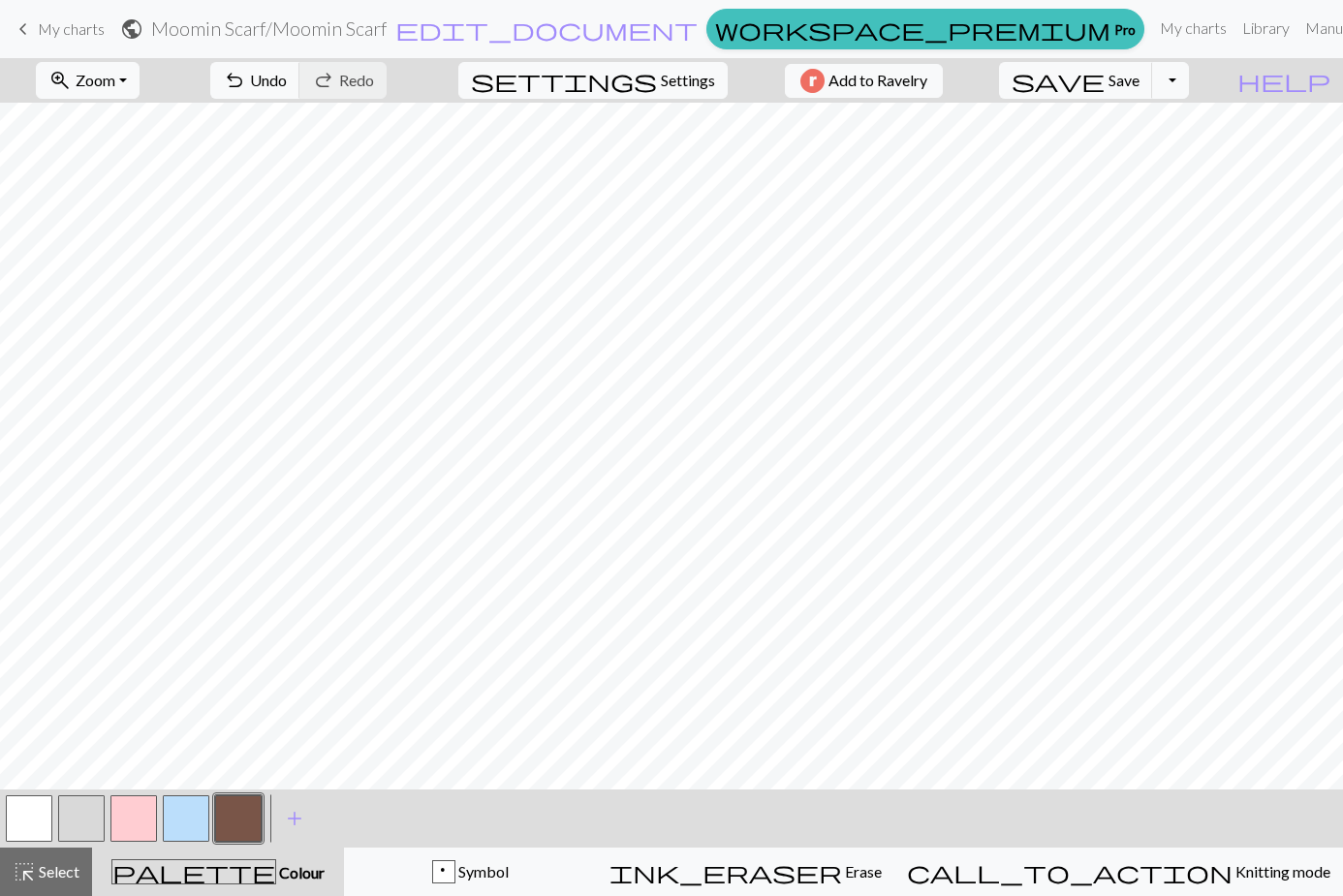 click at bounding box center (81, 819) 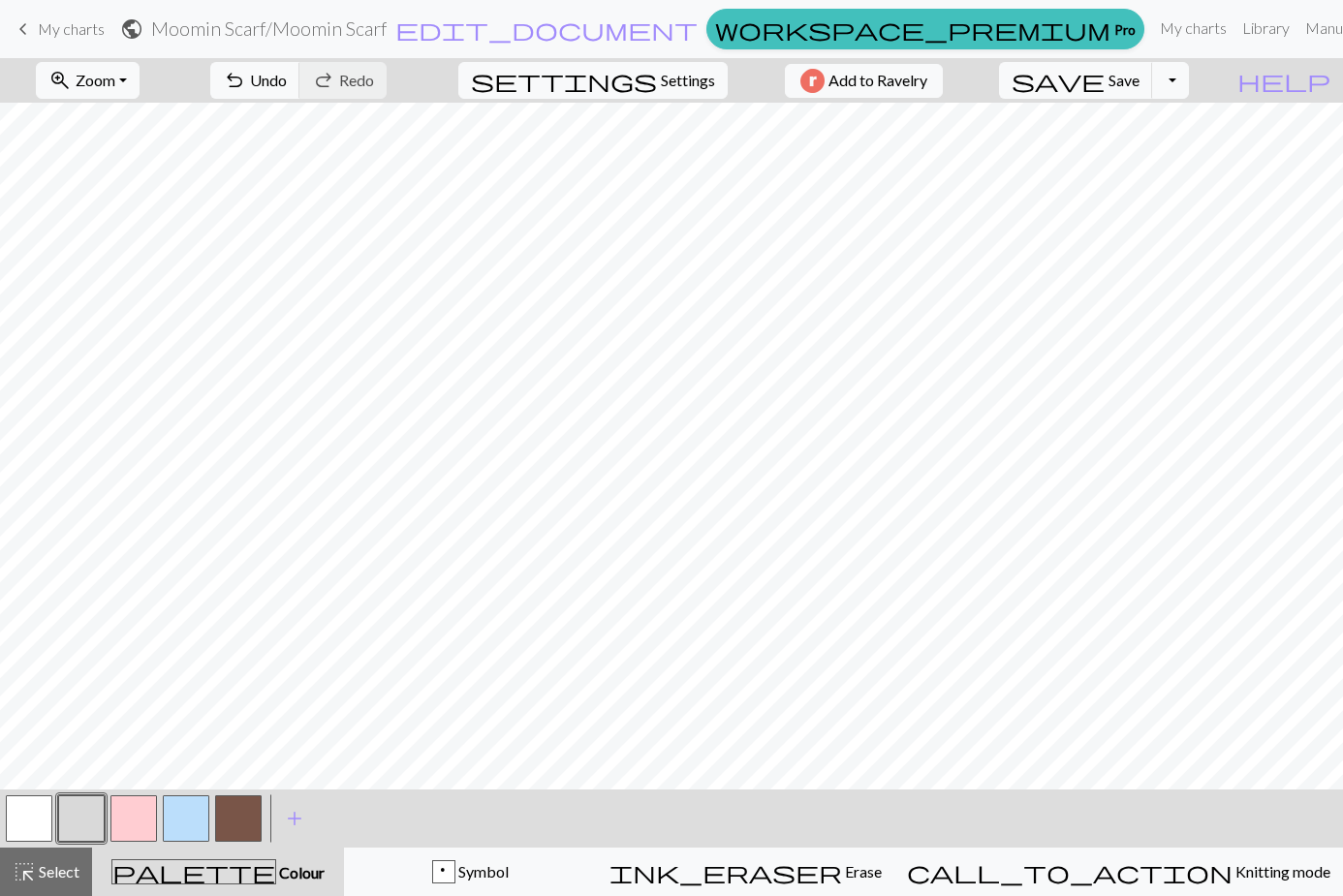 click at bounding box center [238, 819] 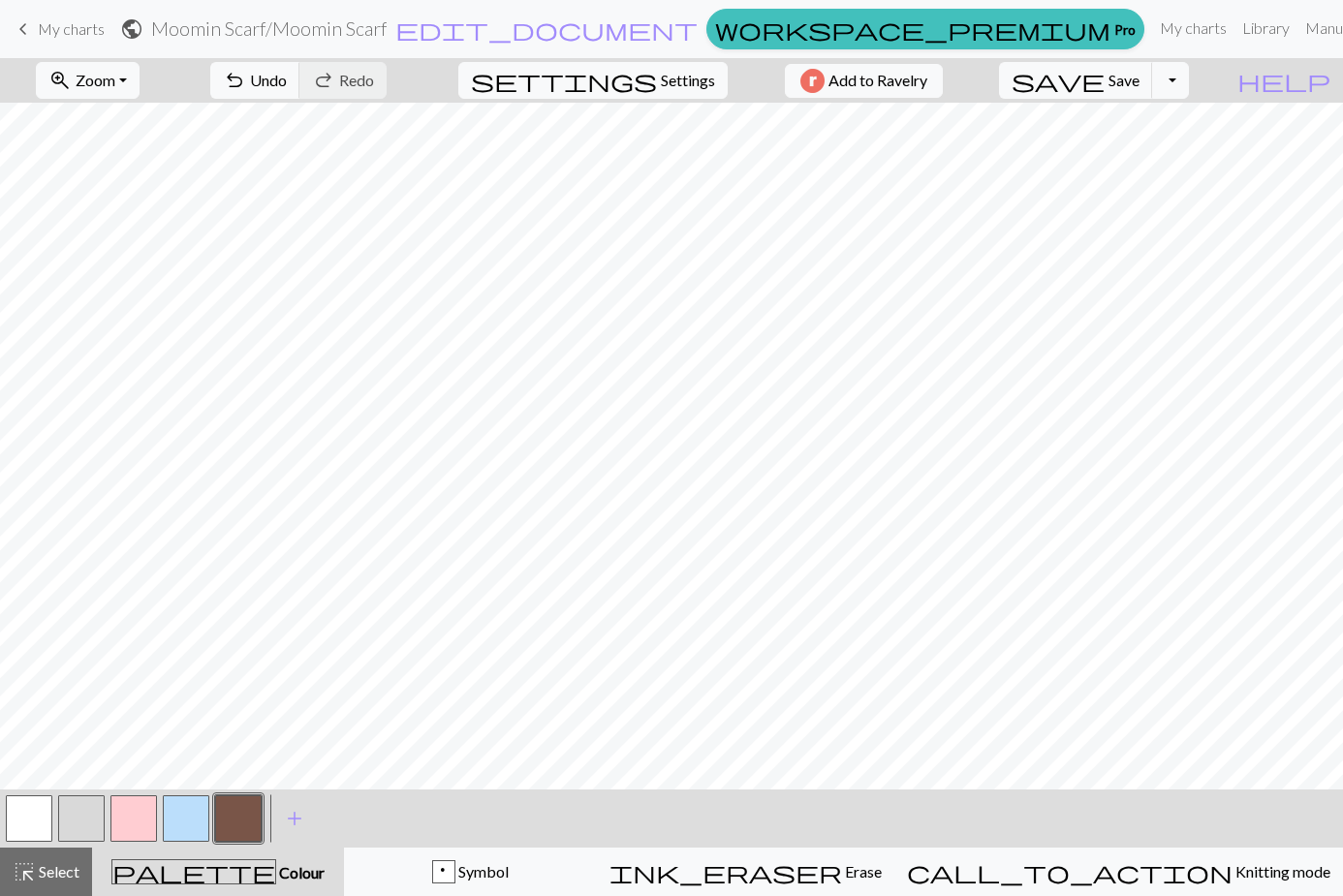 click at bounding box center (81, 819) 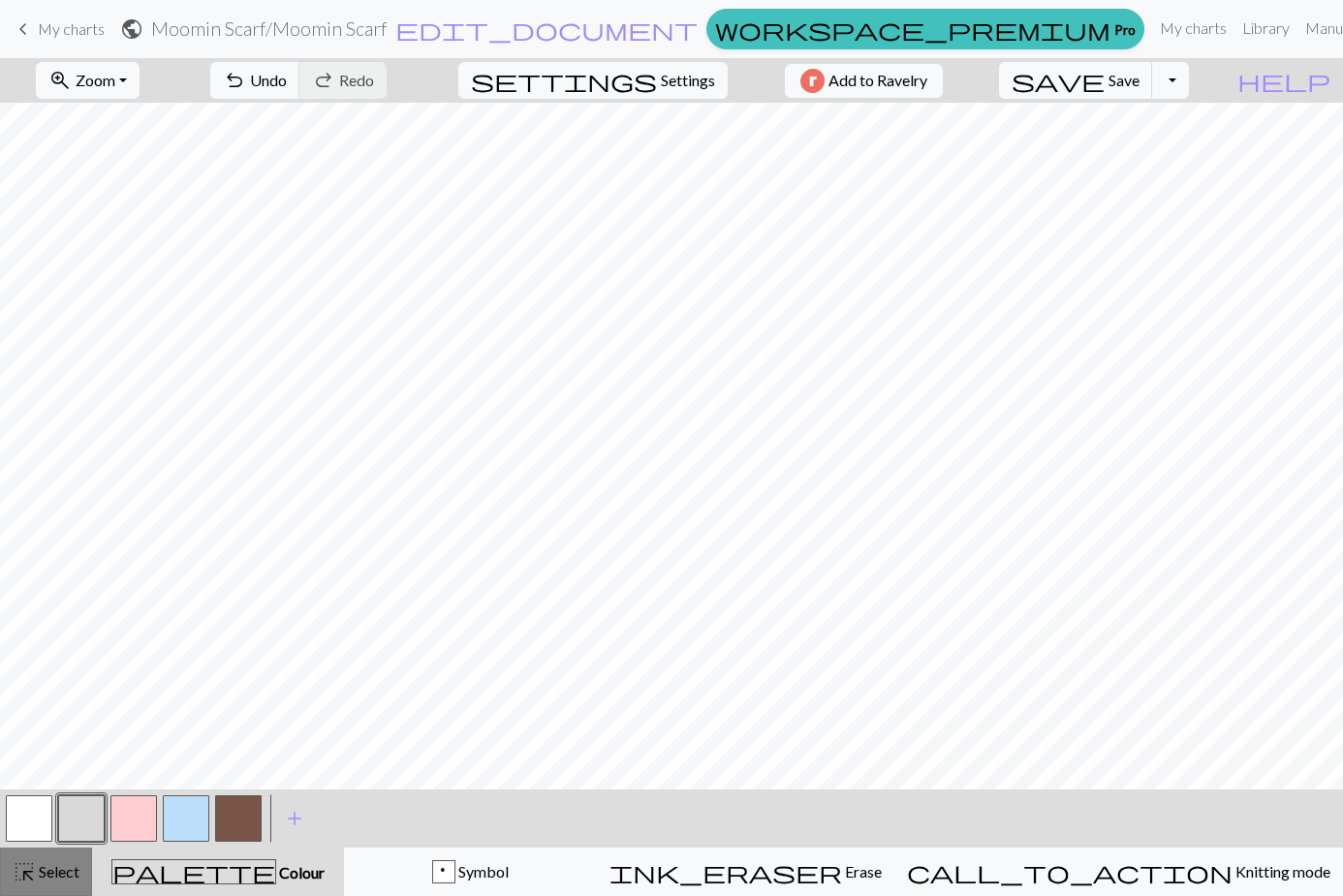 click on "Select" at bounding box center (57, 871) 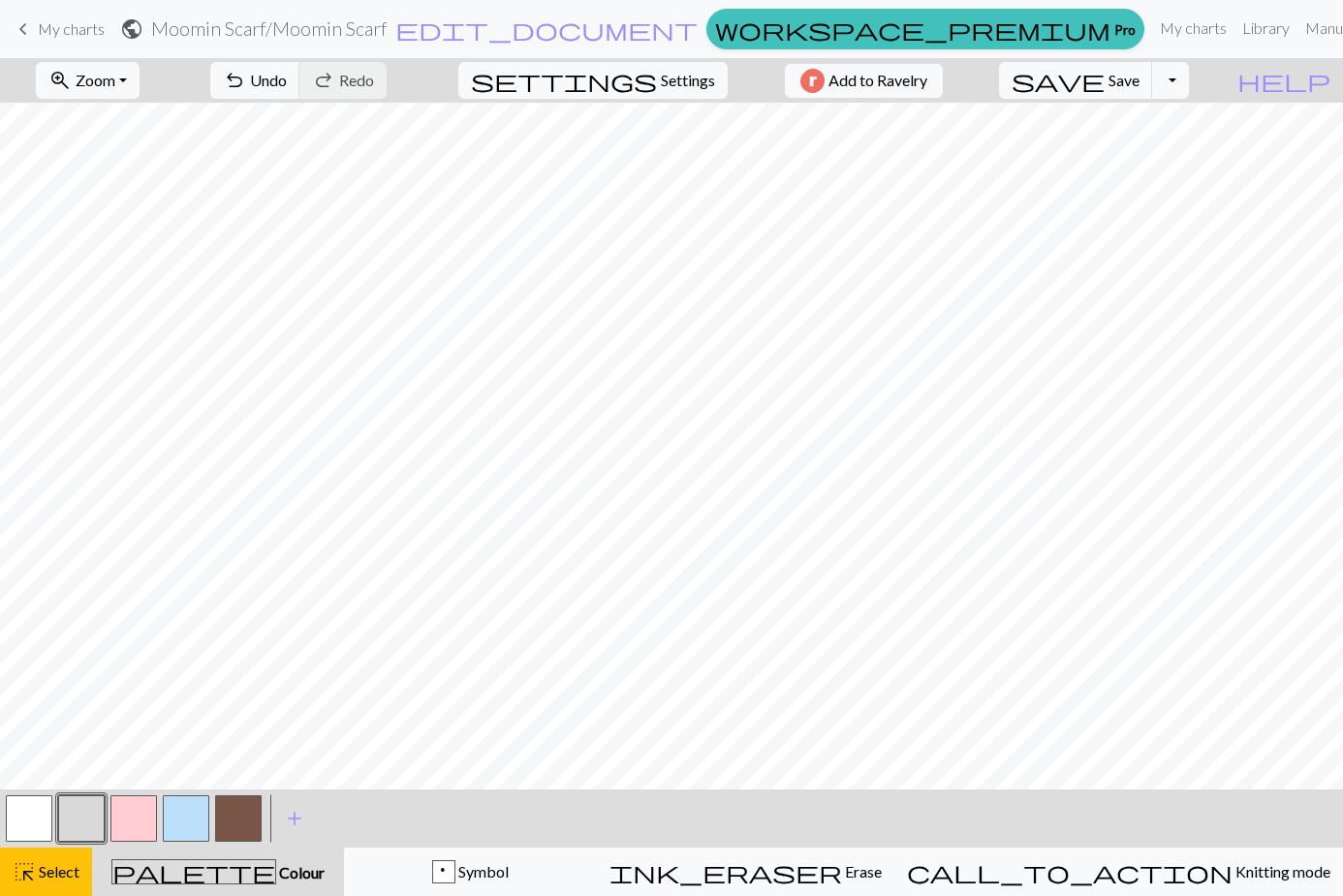 click at bounding box center [238, 819] 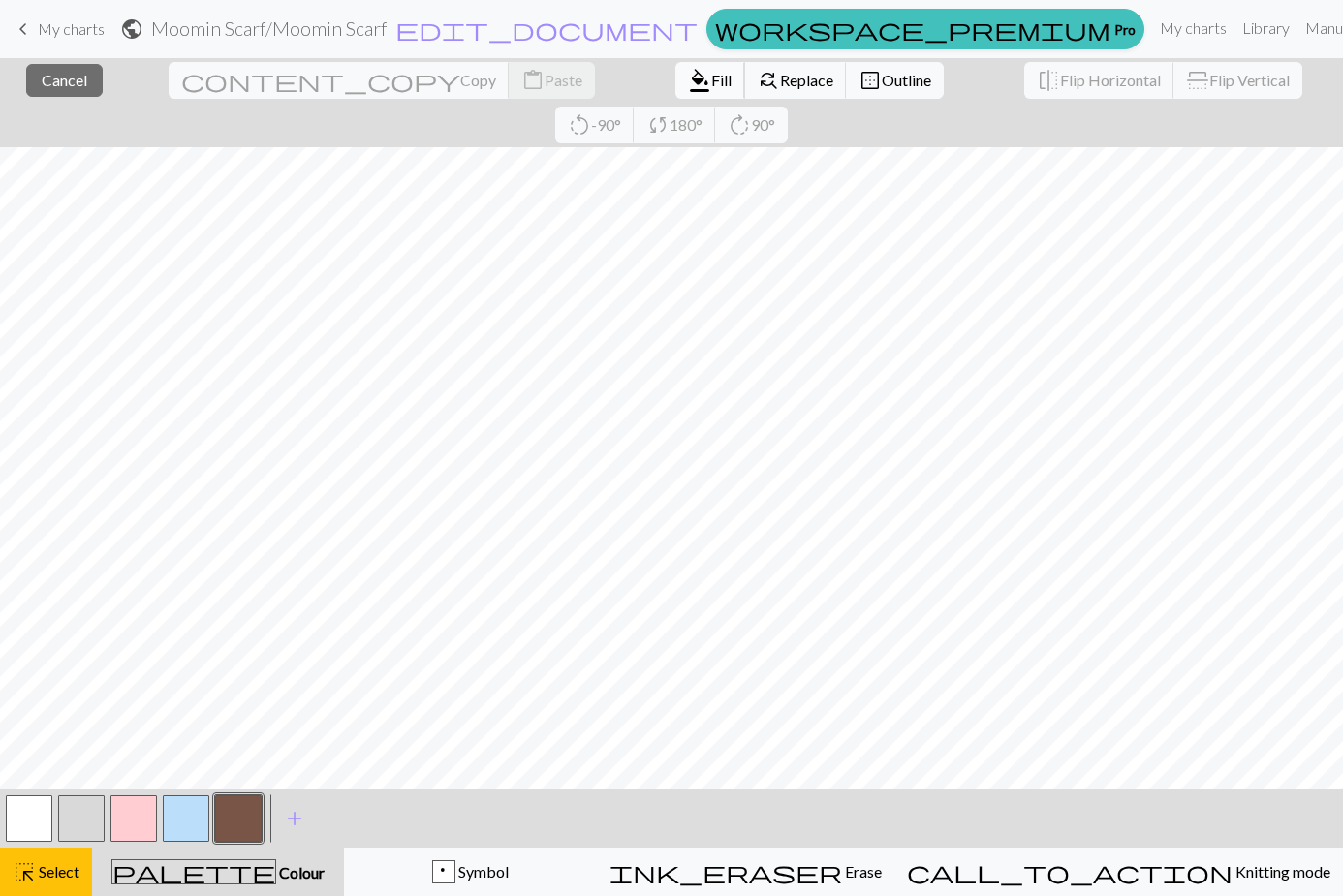 click on "format_color_fill  Fill" at bounding box center (710, 80) 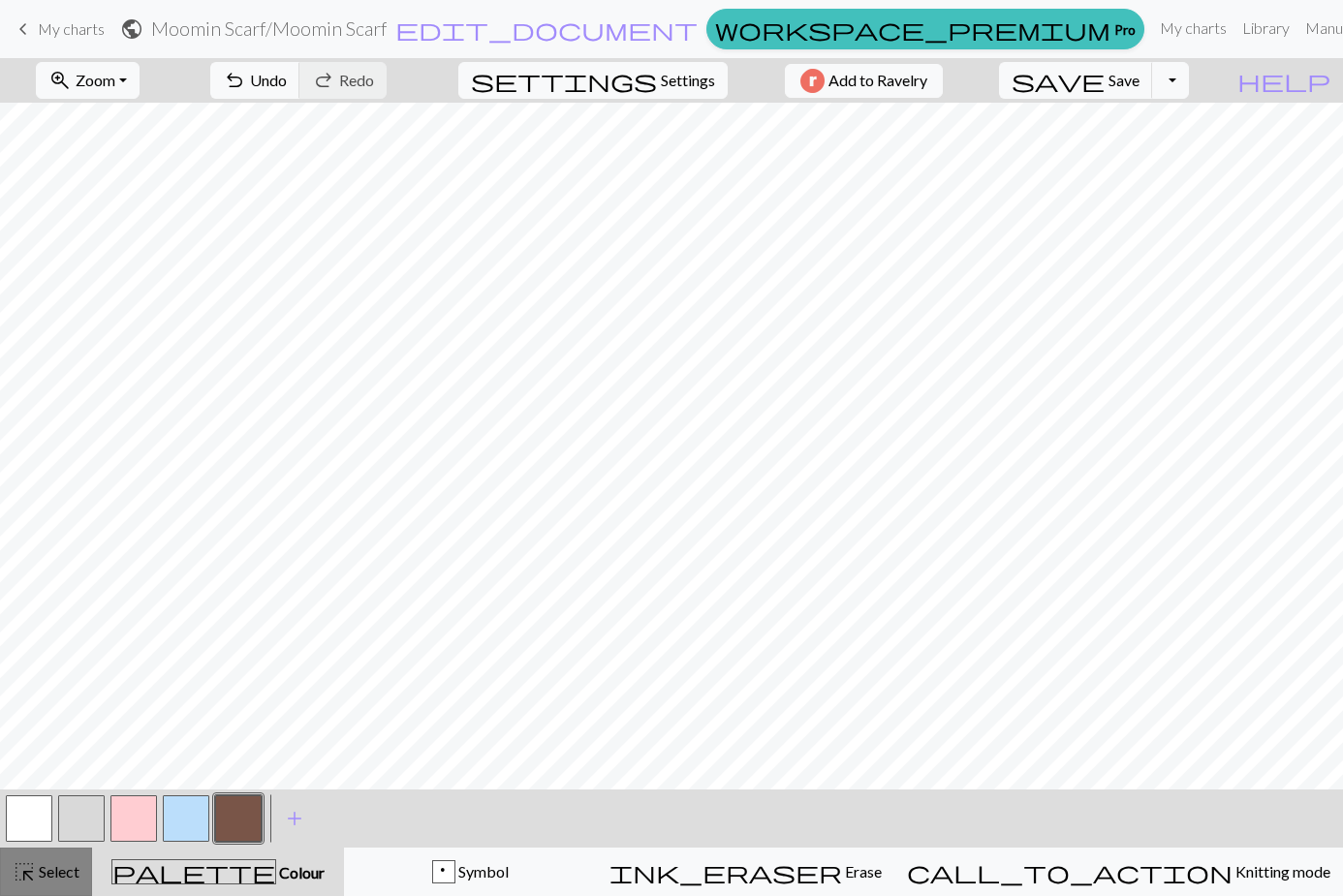 click on "highlight_alt   Select   Select" at bounding box center (46, 872) 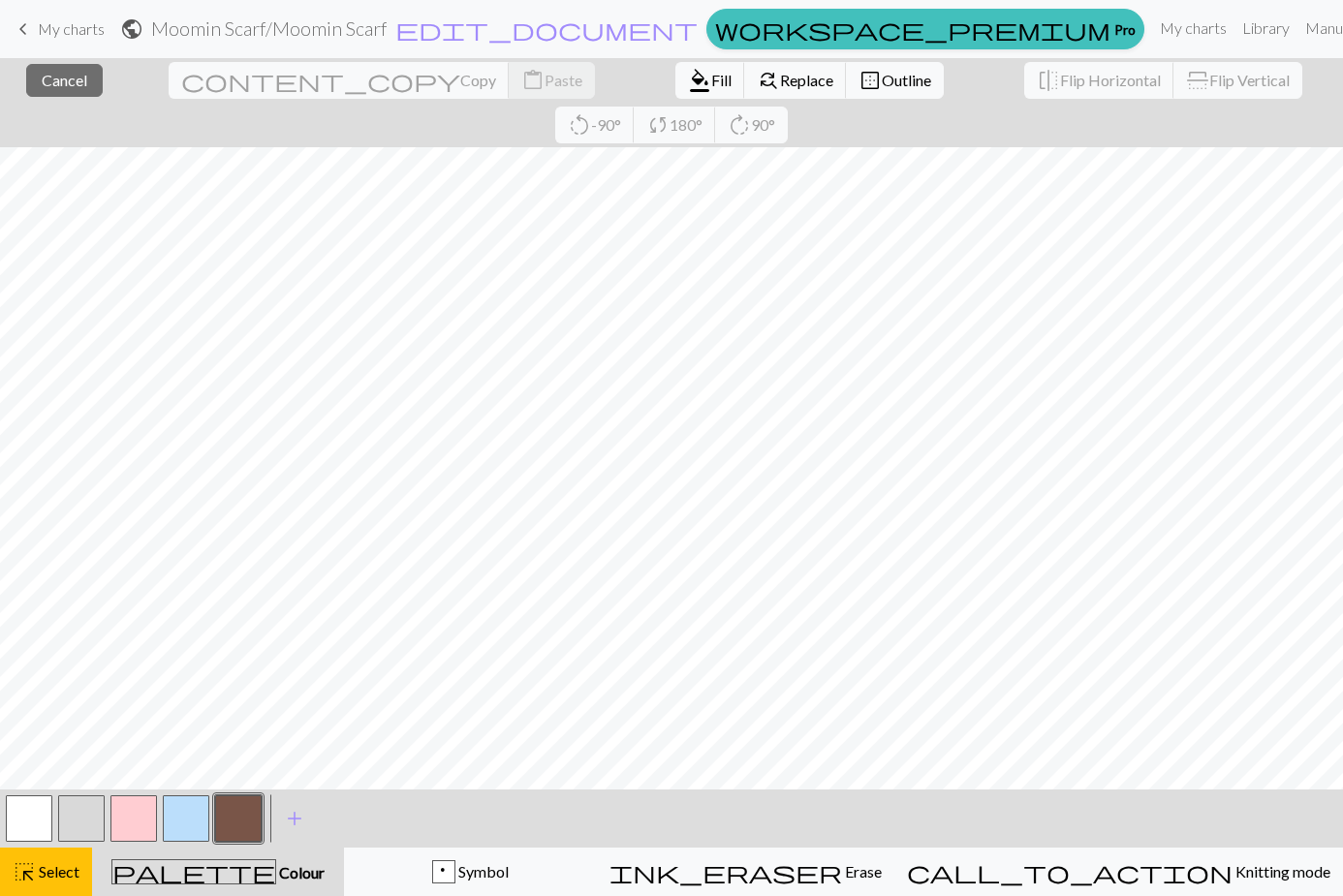 click at bounding box center (81, 819) 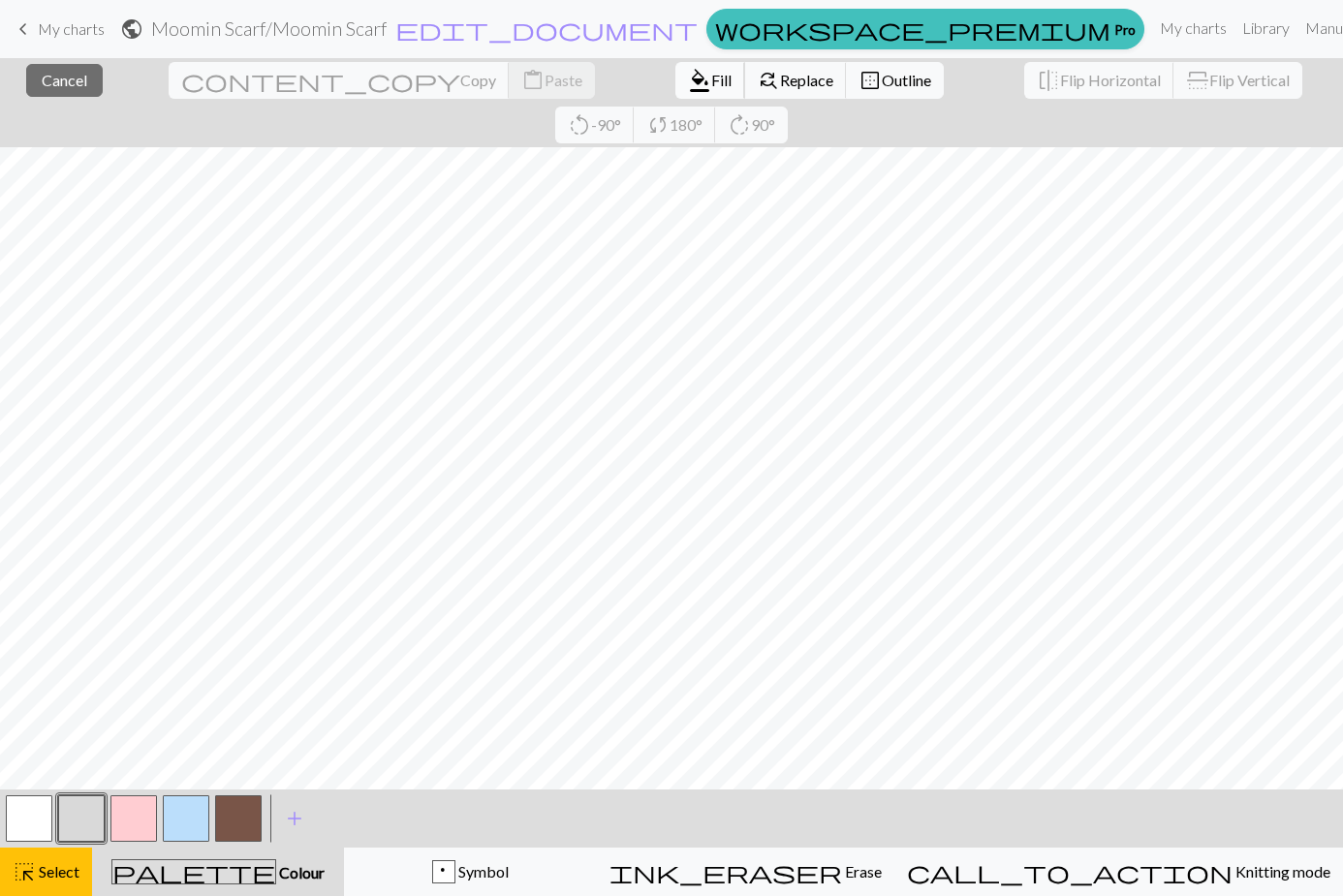 click on "format_color_fill  Fill" at bounding box center [710, 80] 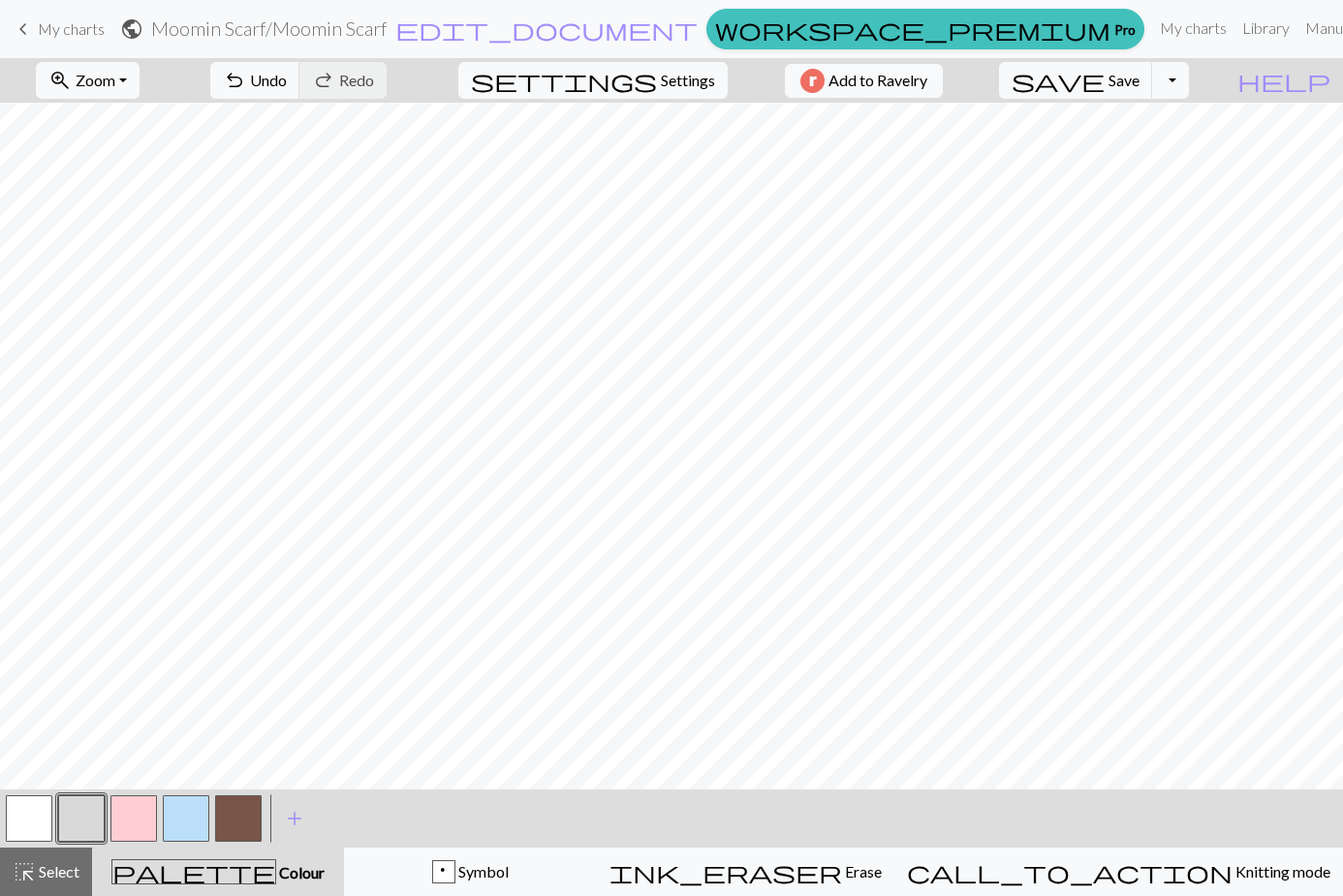 click at bounding box center [238, 819] 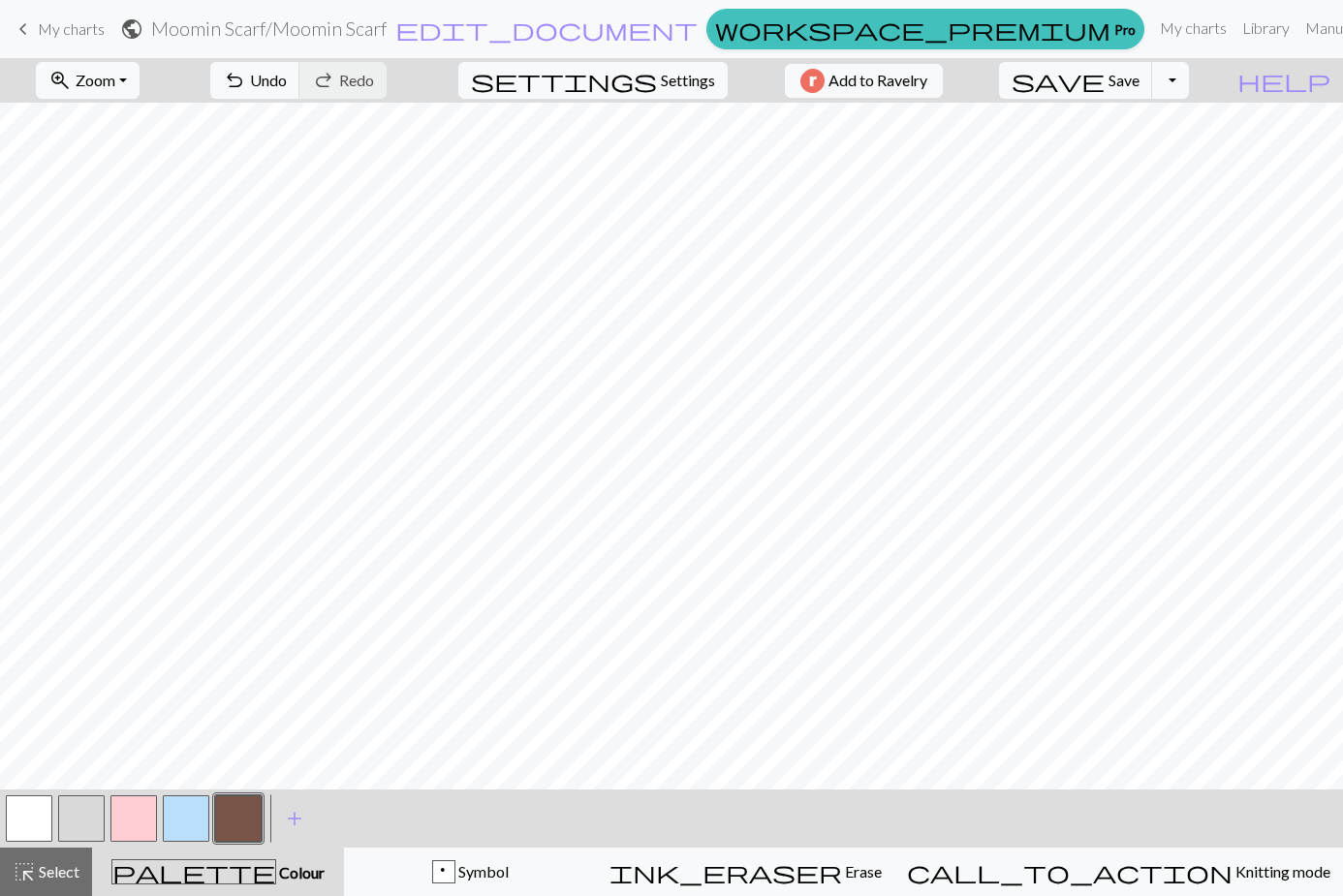 click at bounding box center (81, 819) 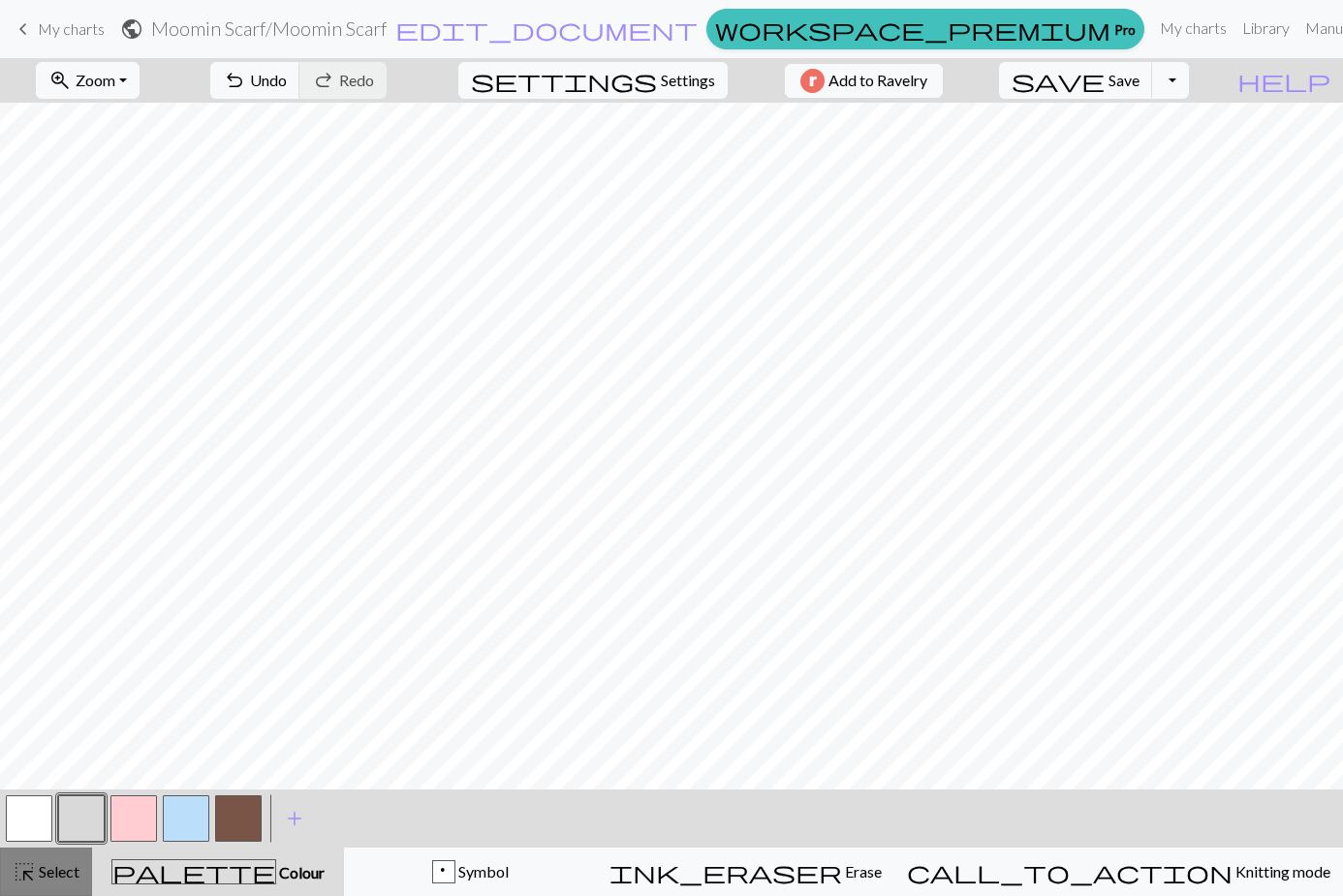 click on "Select" at bounding box center [57, 871] 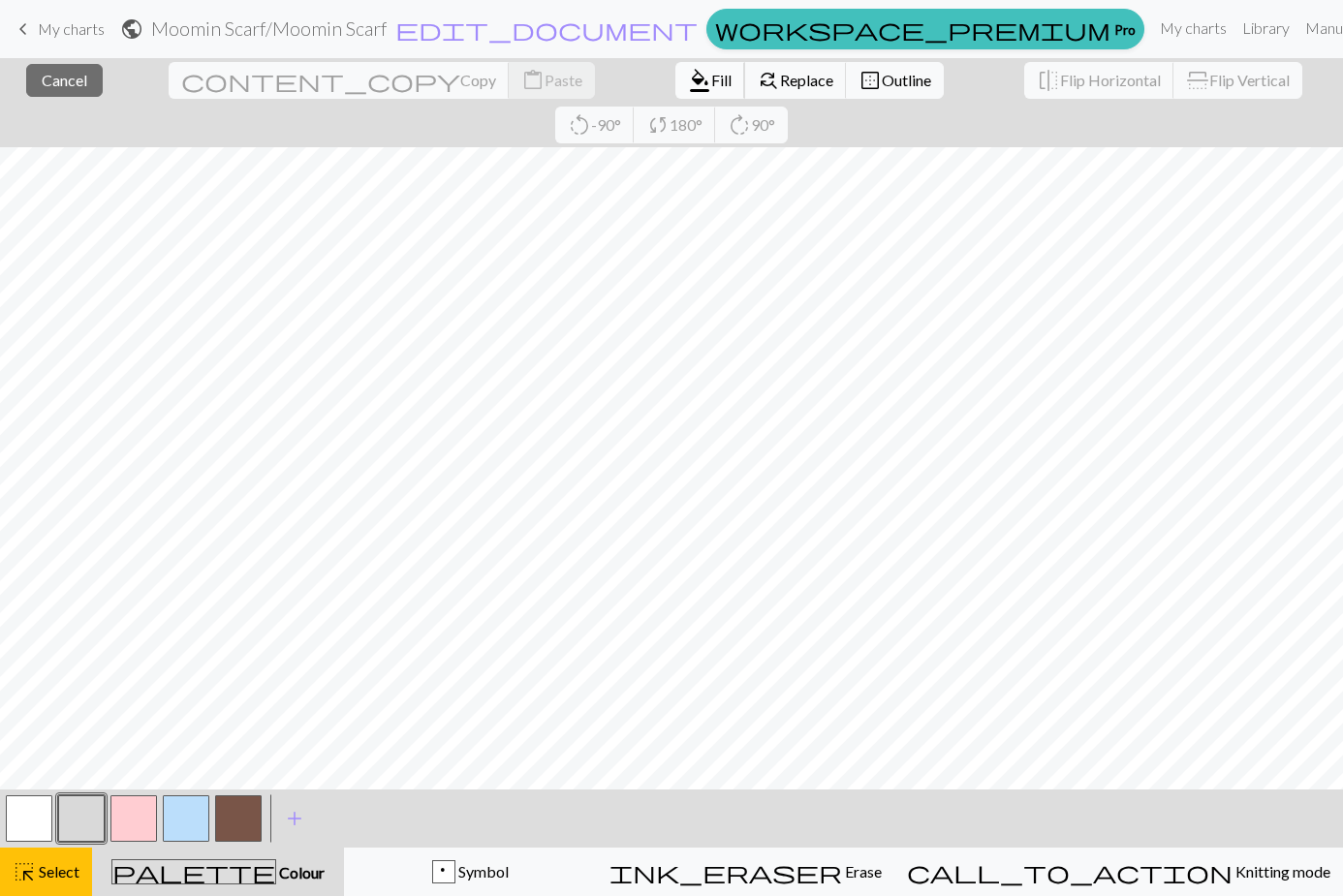 click on "format_color_fill  Fill" at bounding box center (710, 80) 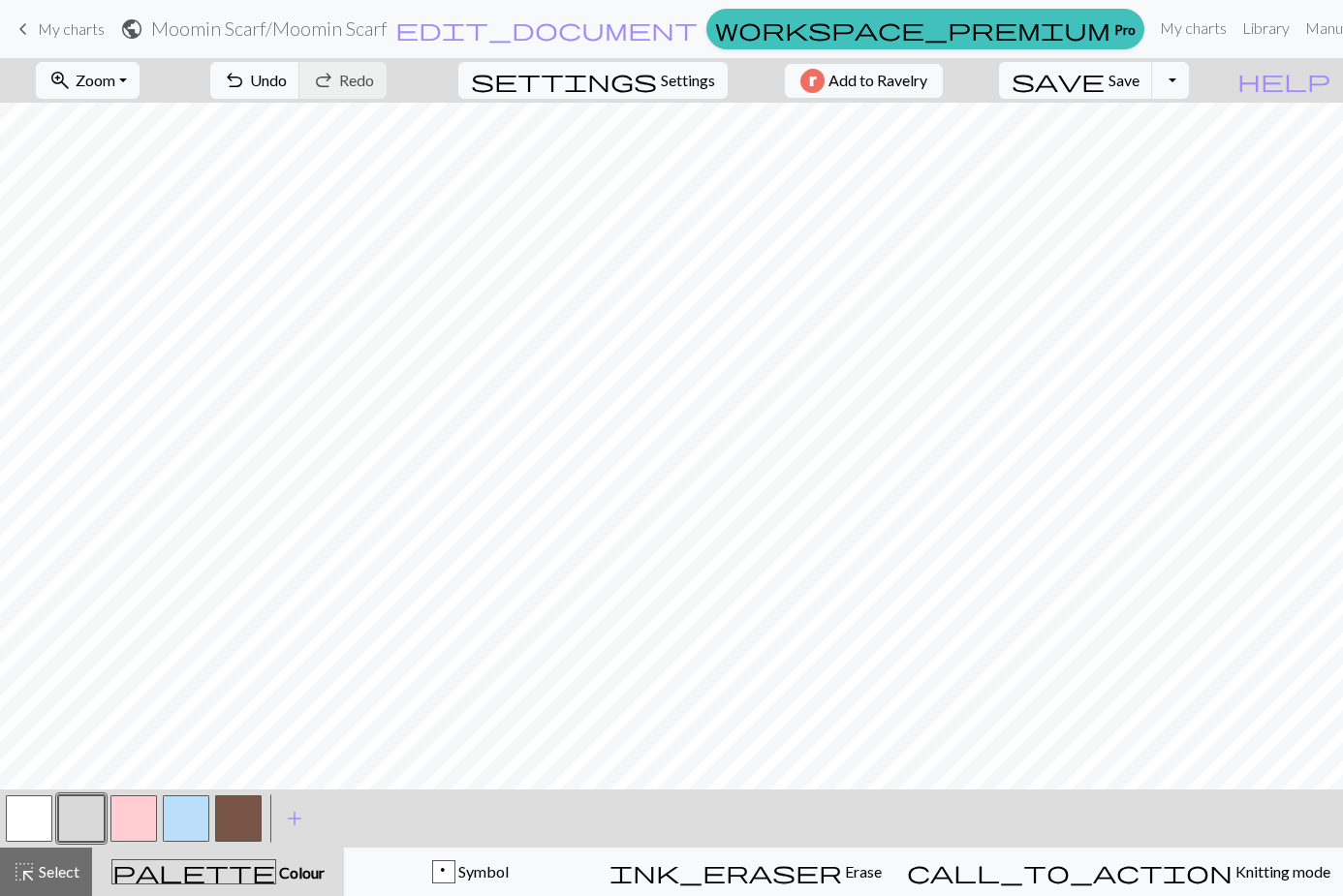 click at bounding box center [238, 819] 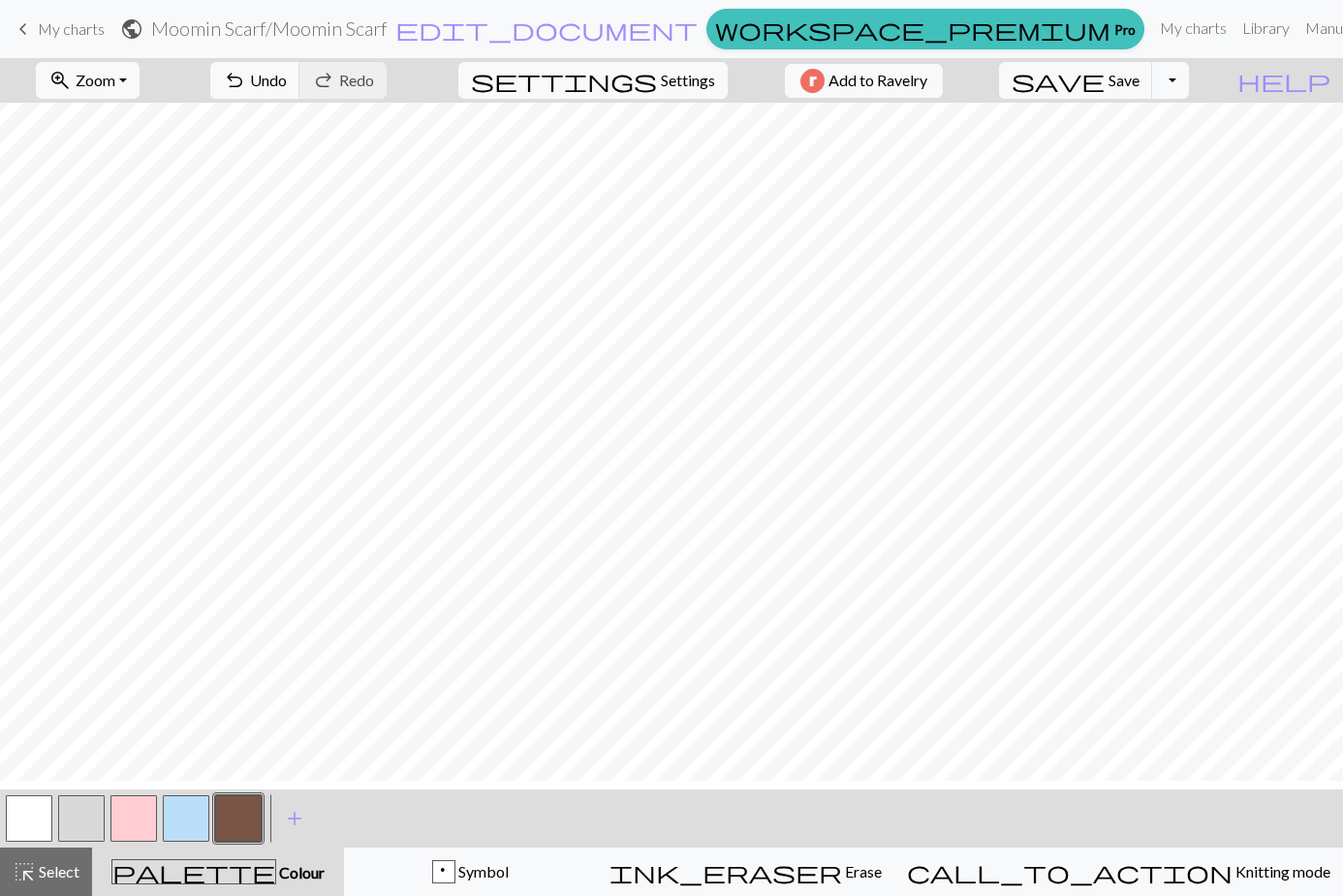 scroll, scrollTop: 204, scrollLeft: 0, axis: vertical 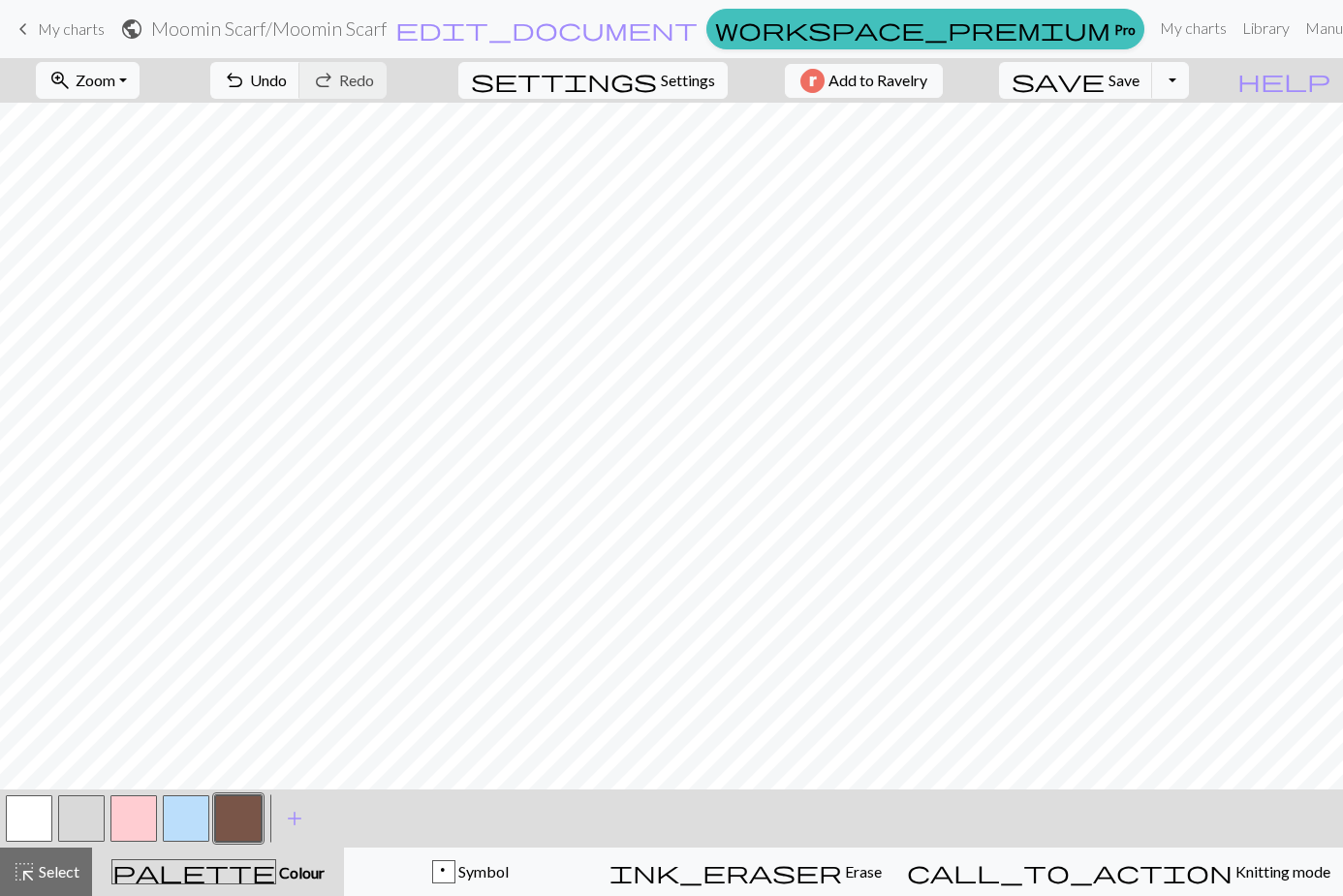 click at bounding box center [81, 819] 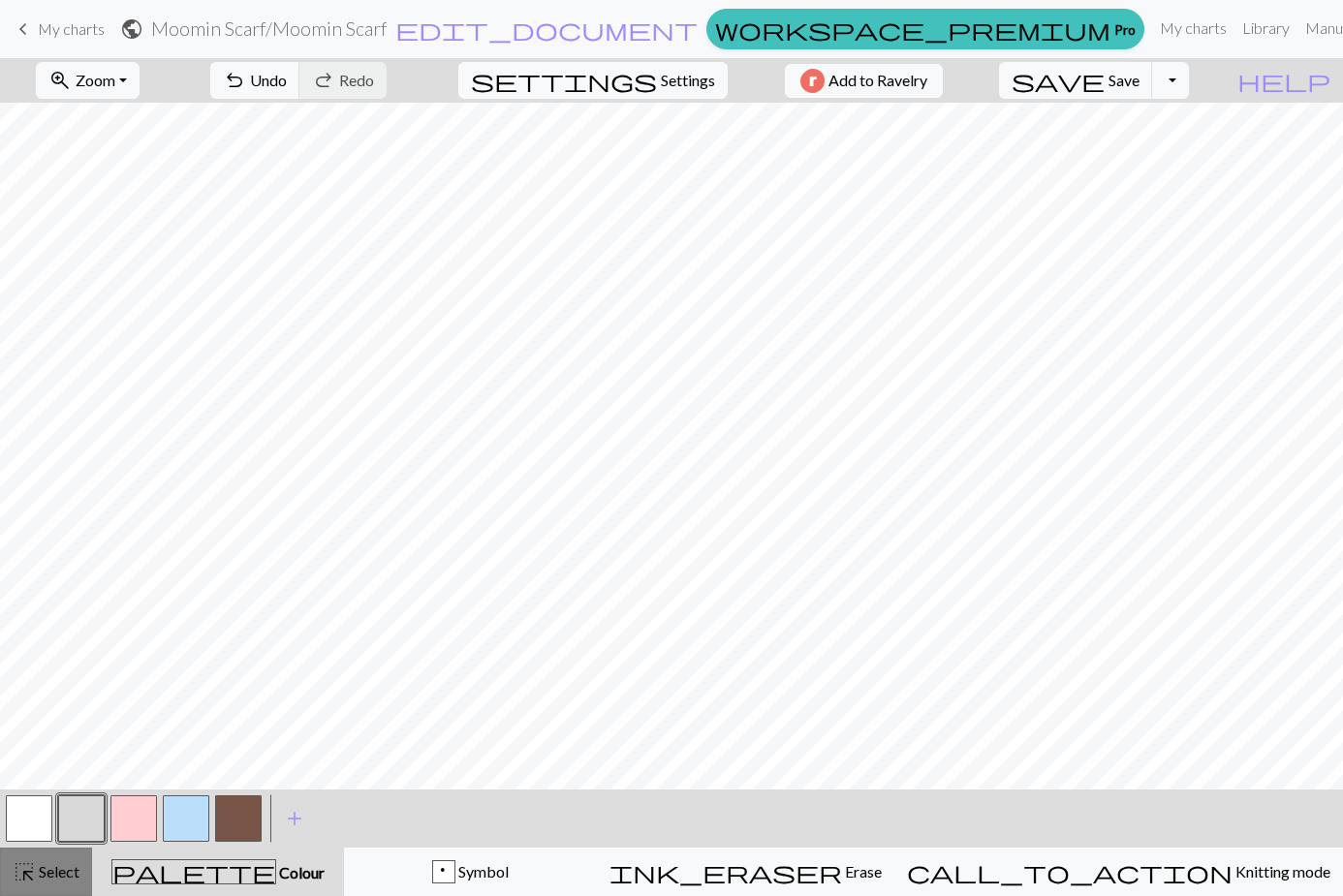 click on "Select" at bounding box center [57, 871] 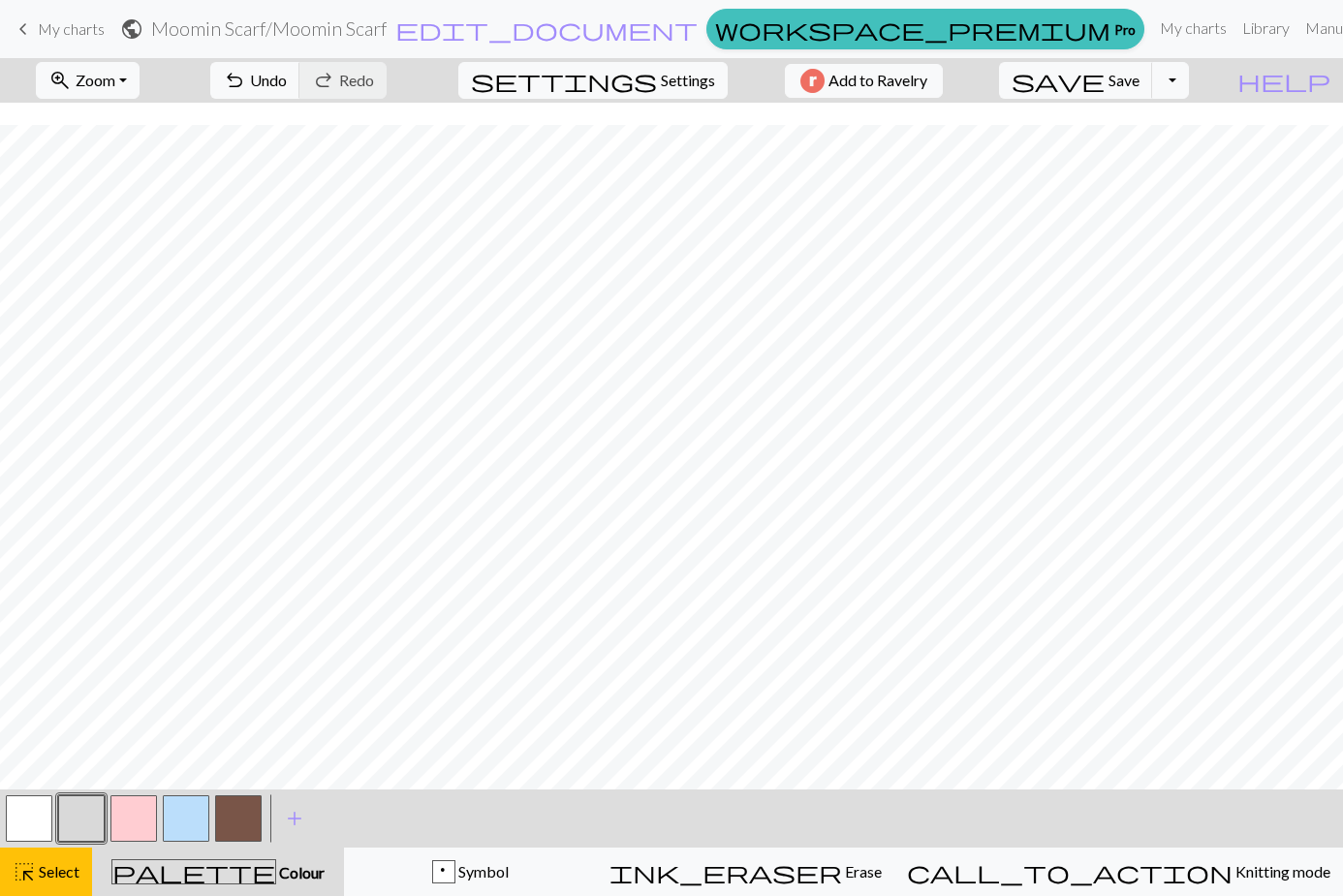 scroll, scrollTop: 373, scrollLeft: 0, axis: vertical 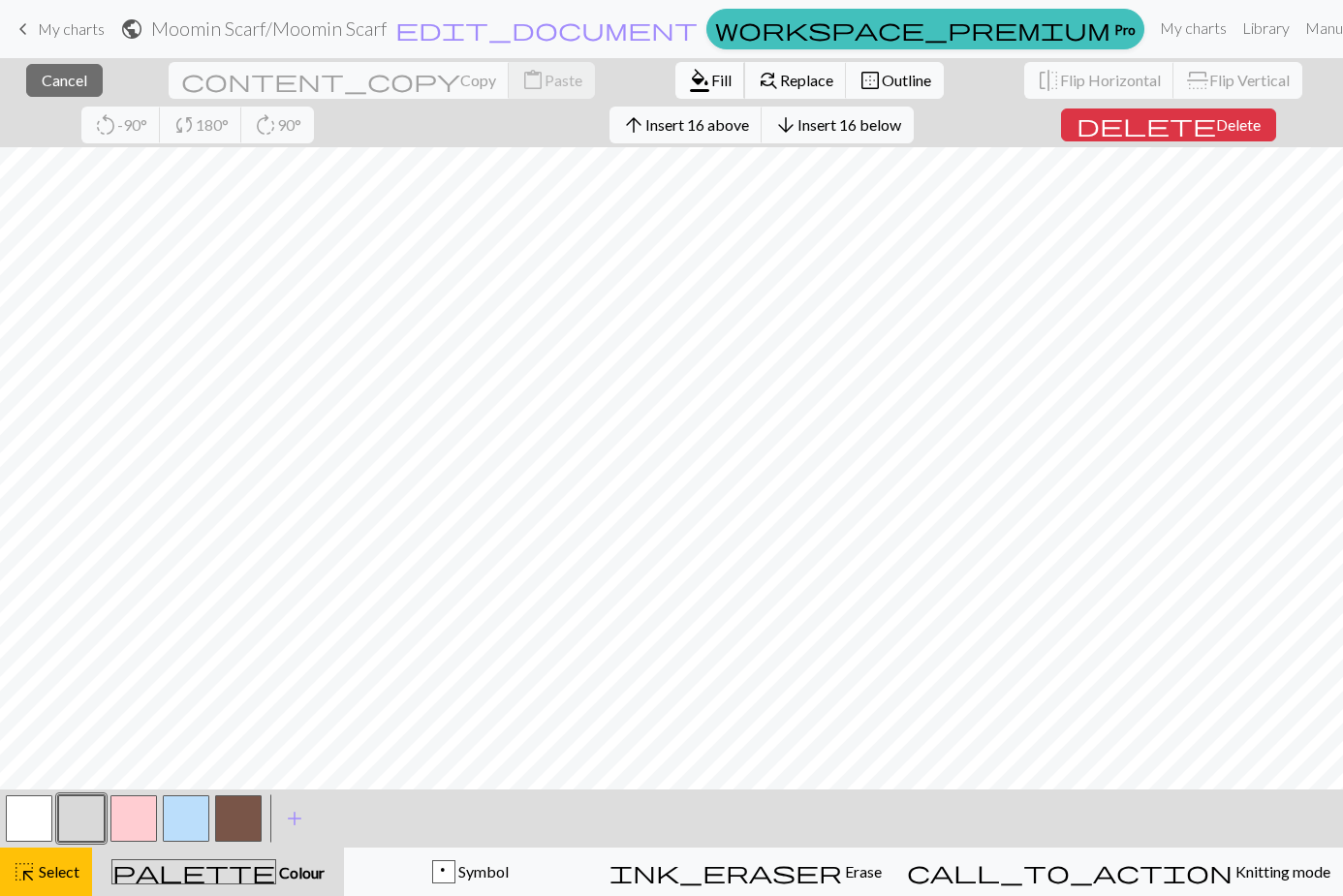 click on "Fill" at bounding box center (721, 79) 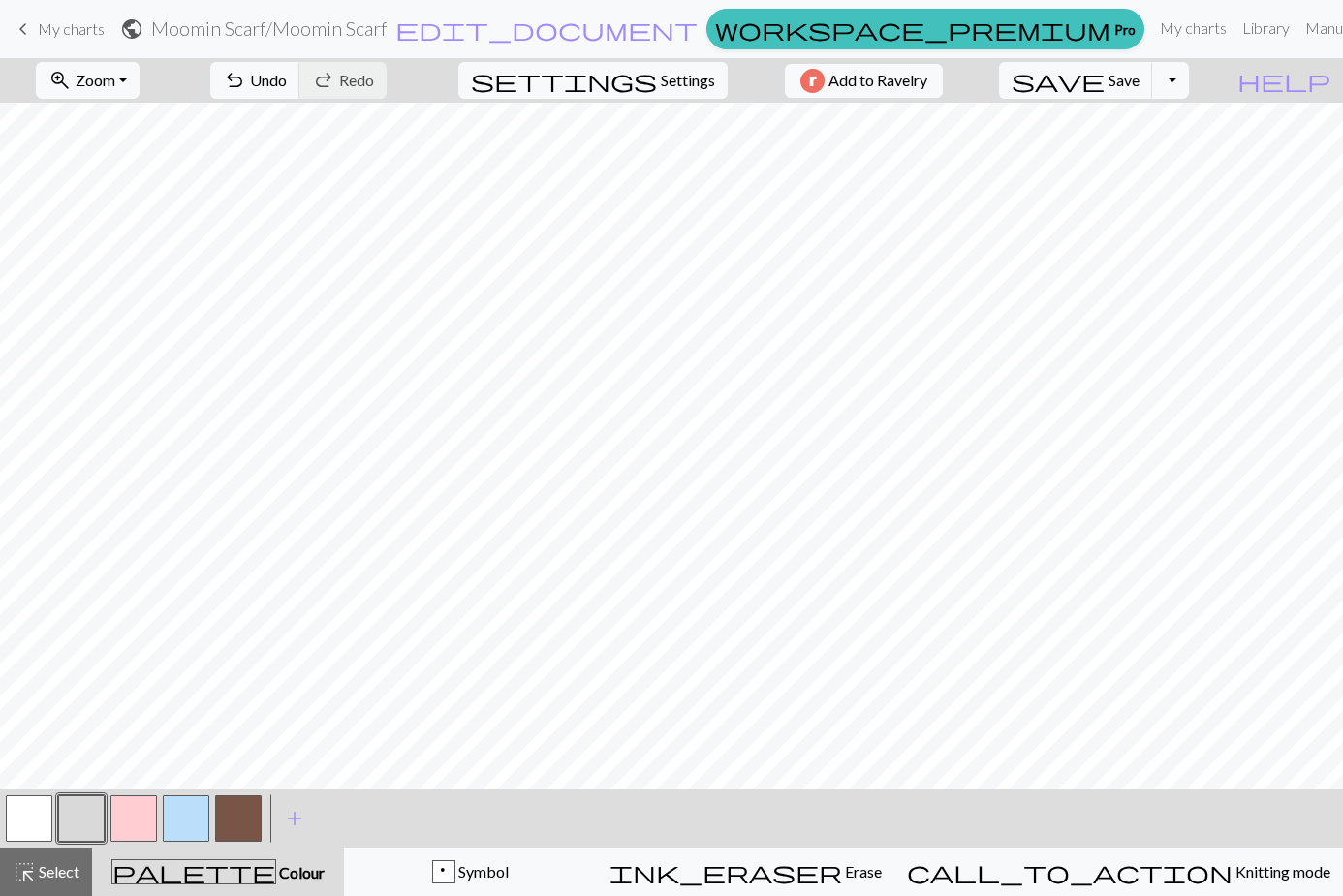click at bounding box center (238, 819) 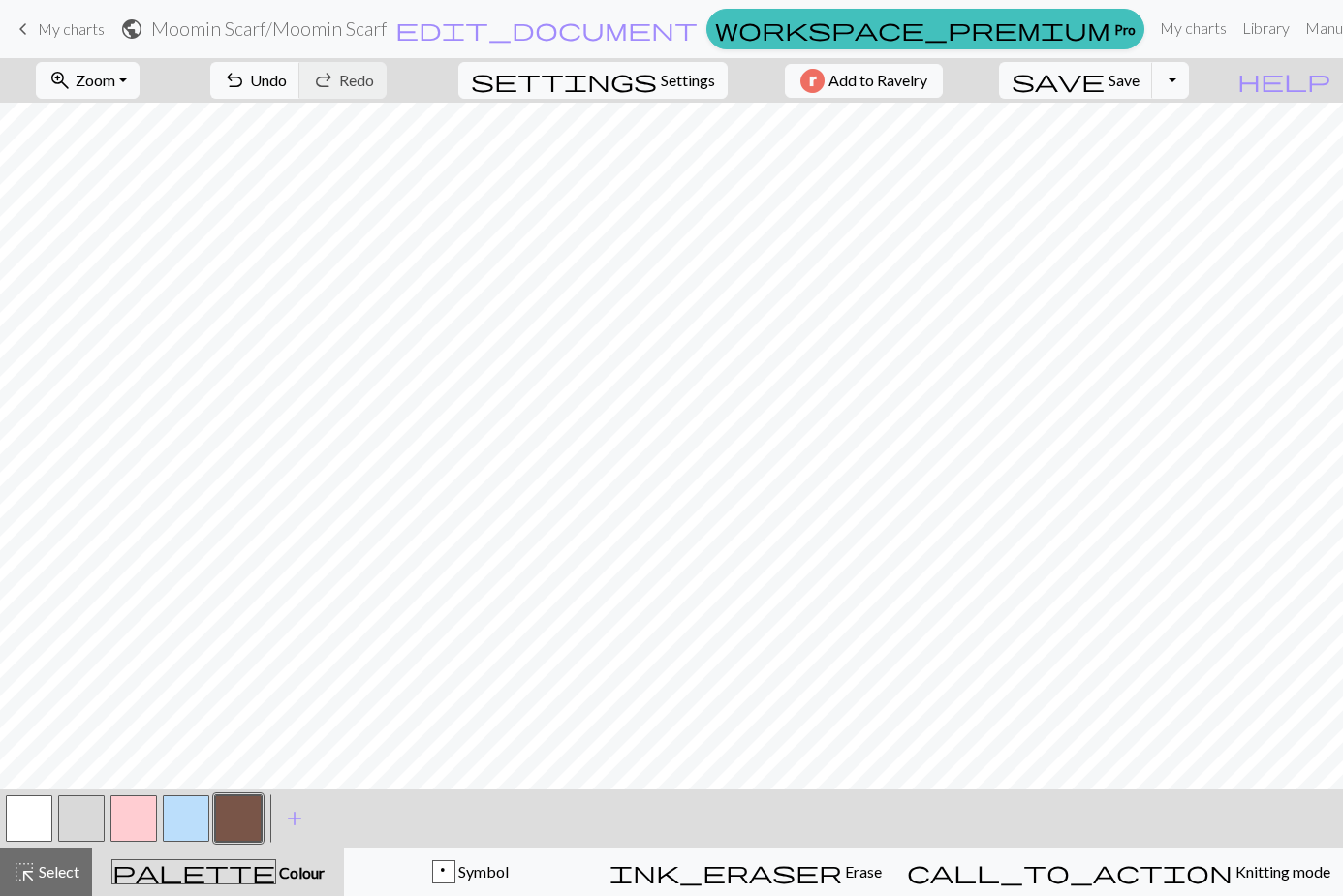 click at bounding box center [186, 819] 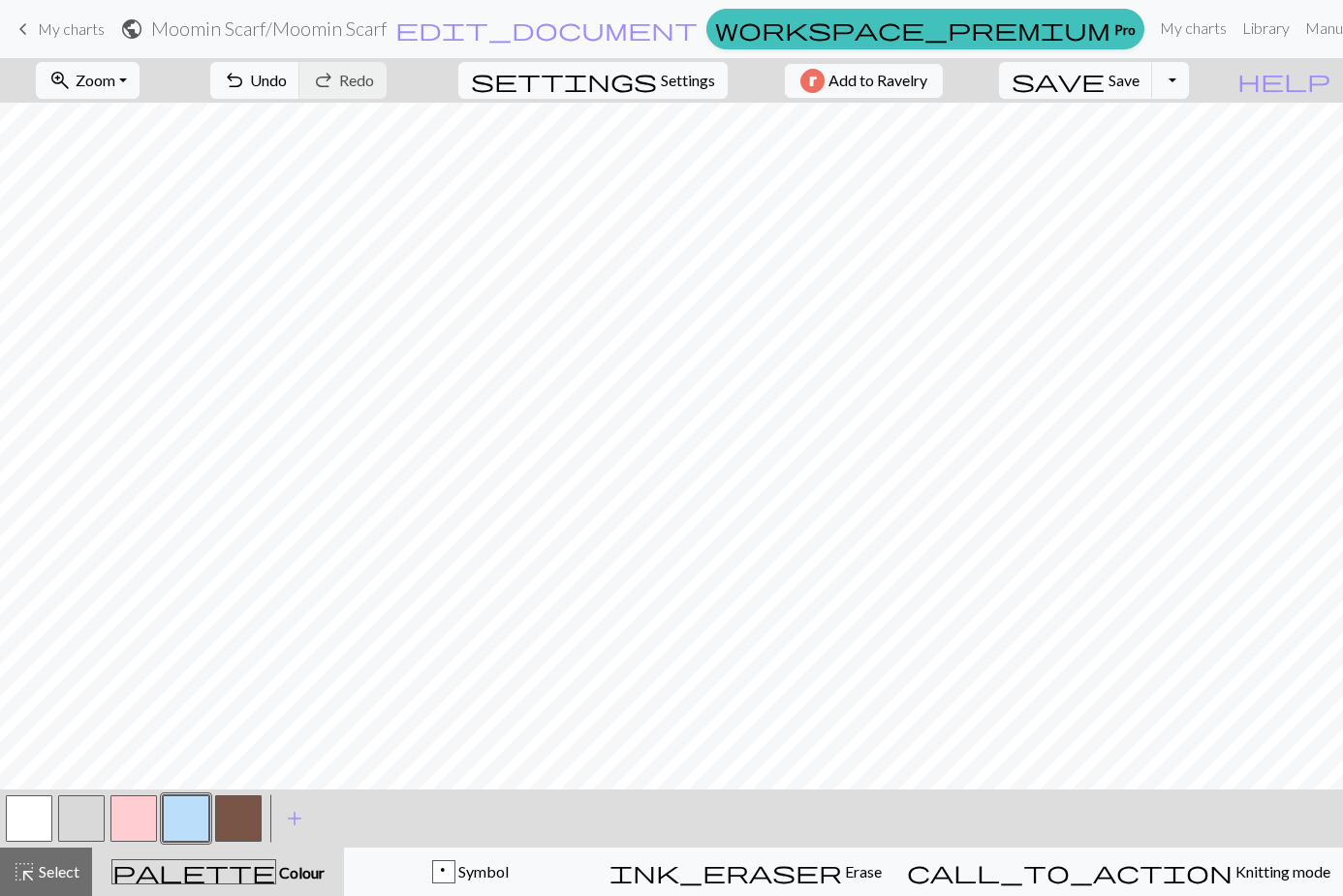 scroll, scrollTop: 350, scrollLeft: 0, axis: vertical 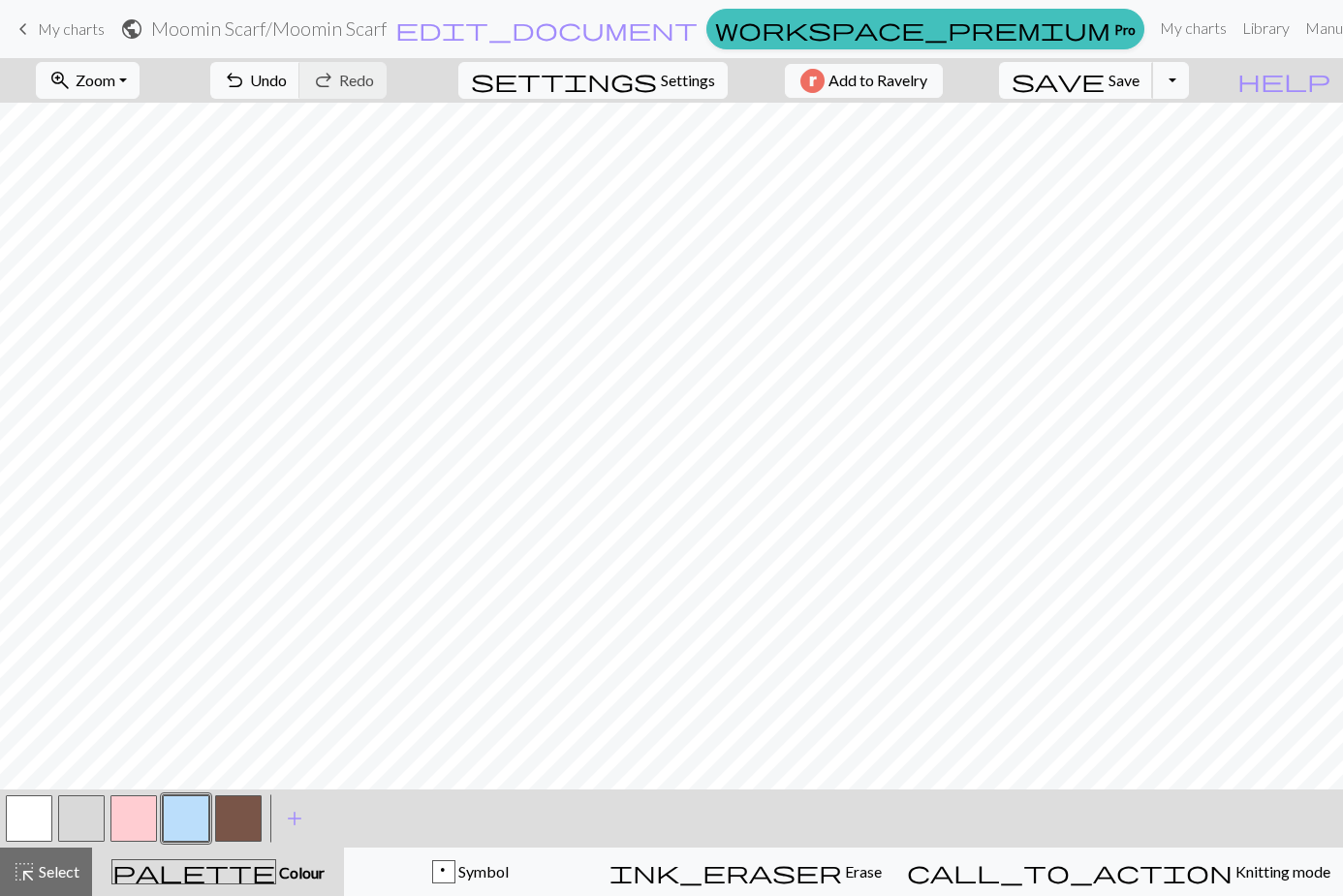 click on "Save" at bounding box center (1124, 79) 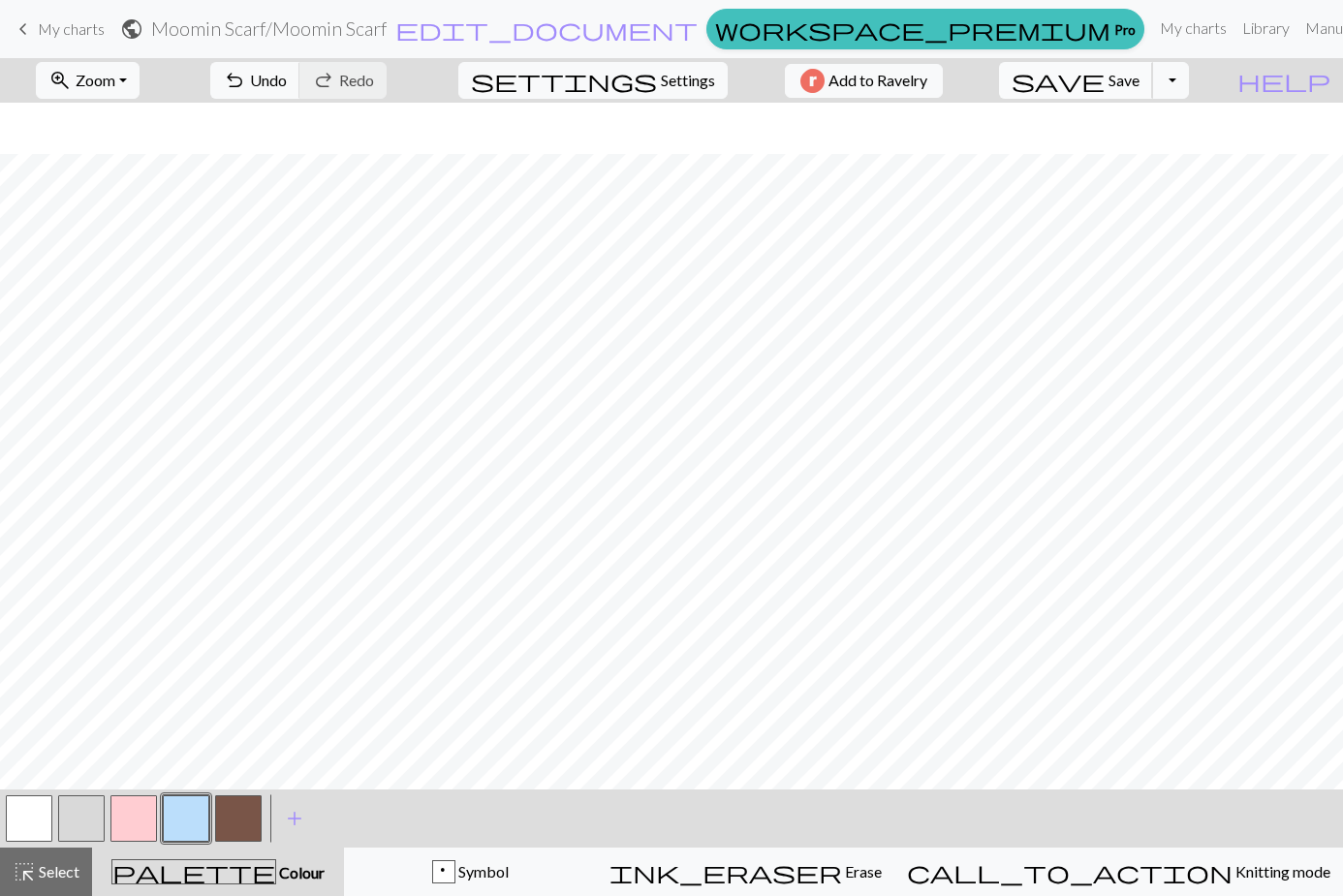 scroll, scrollTop: 351, scrollLeft: 0, axis: vertical 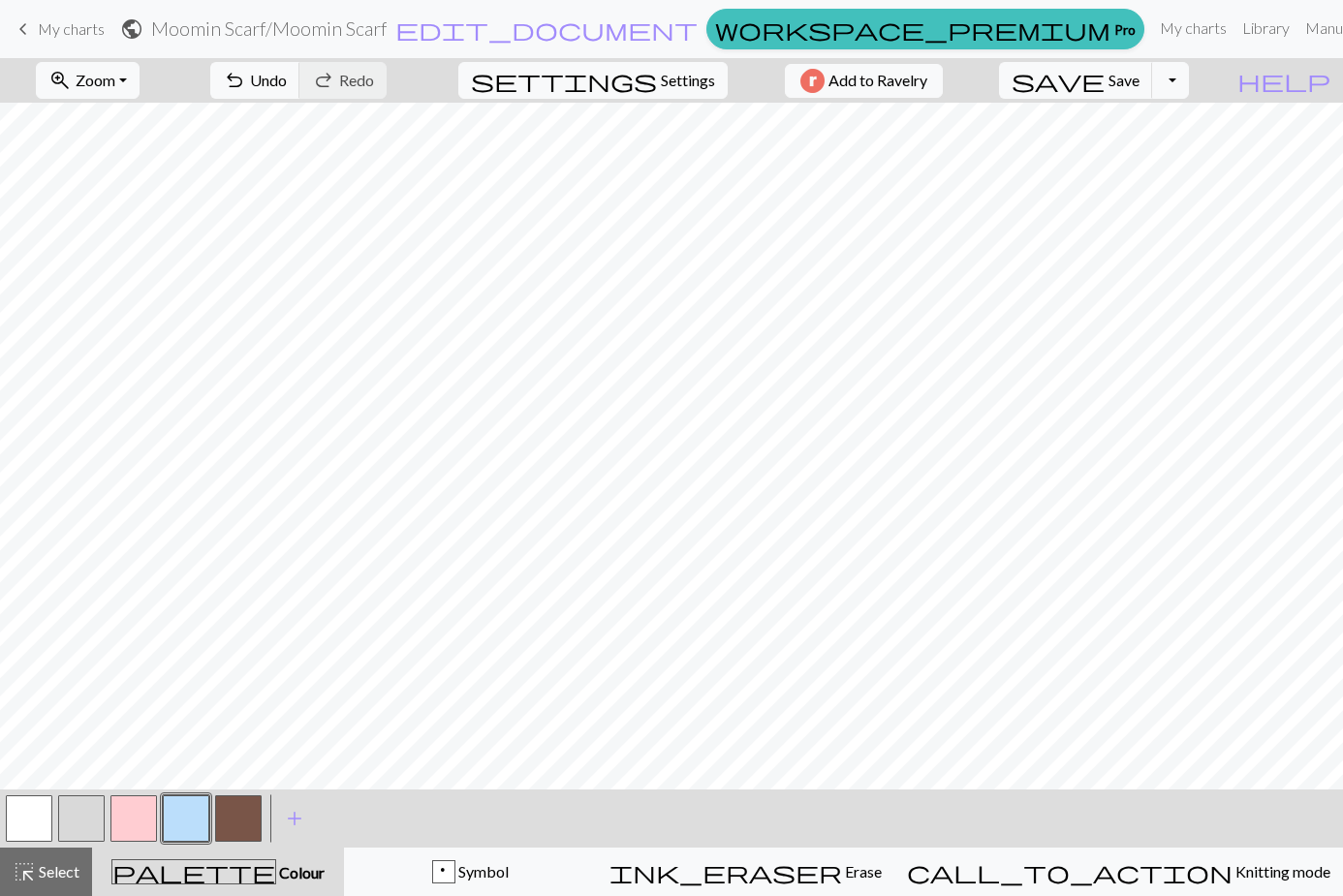 click at bounding box center [238, 819] 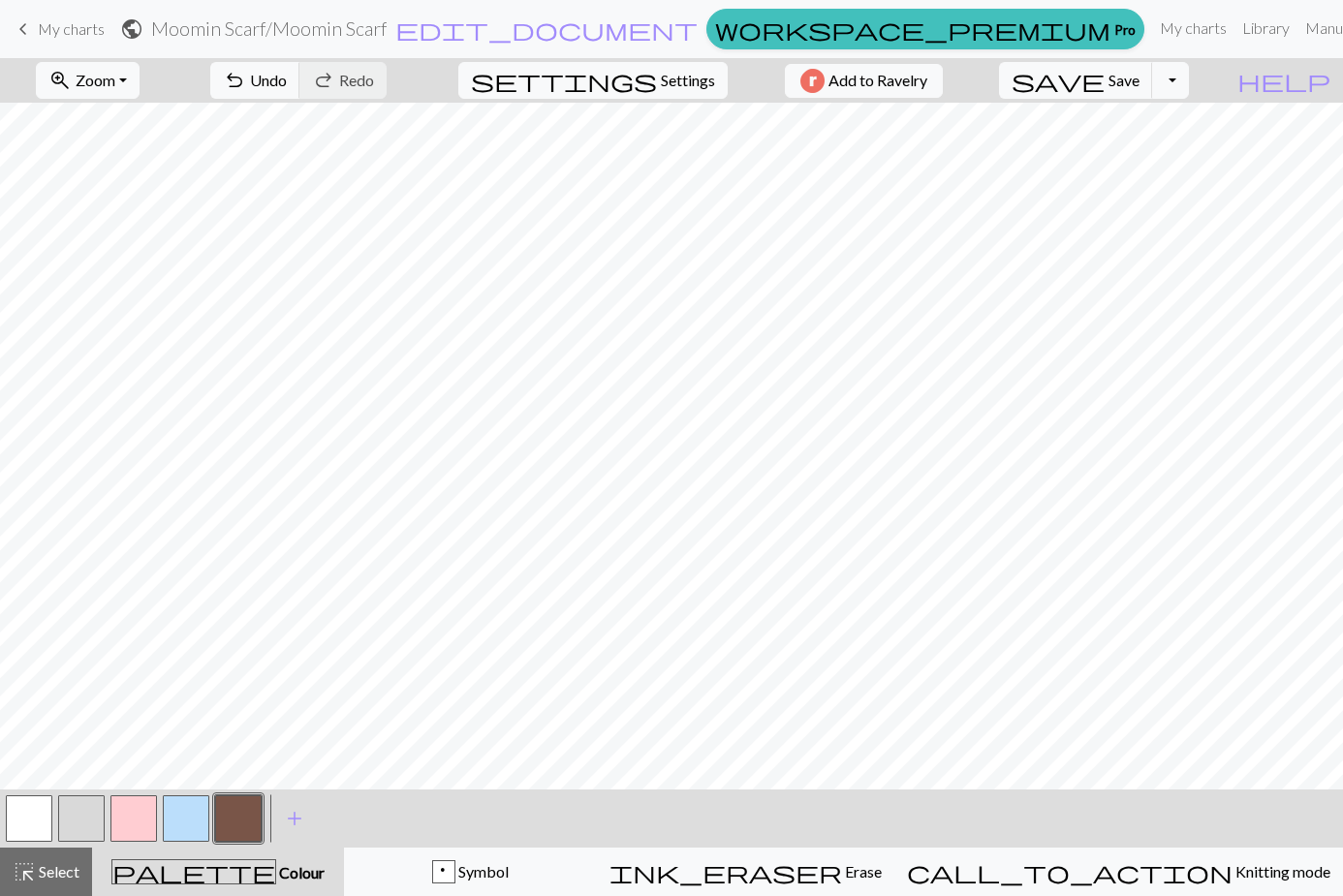 click at bounding box center (186, 819) 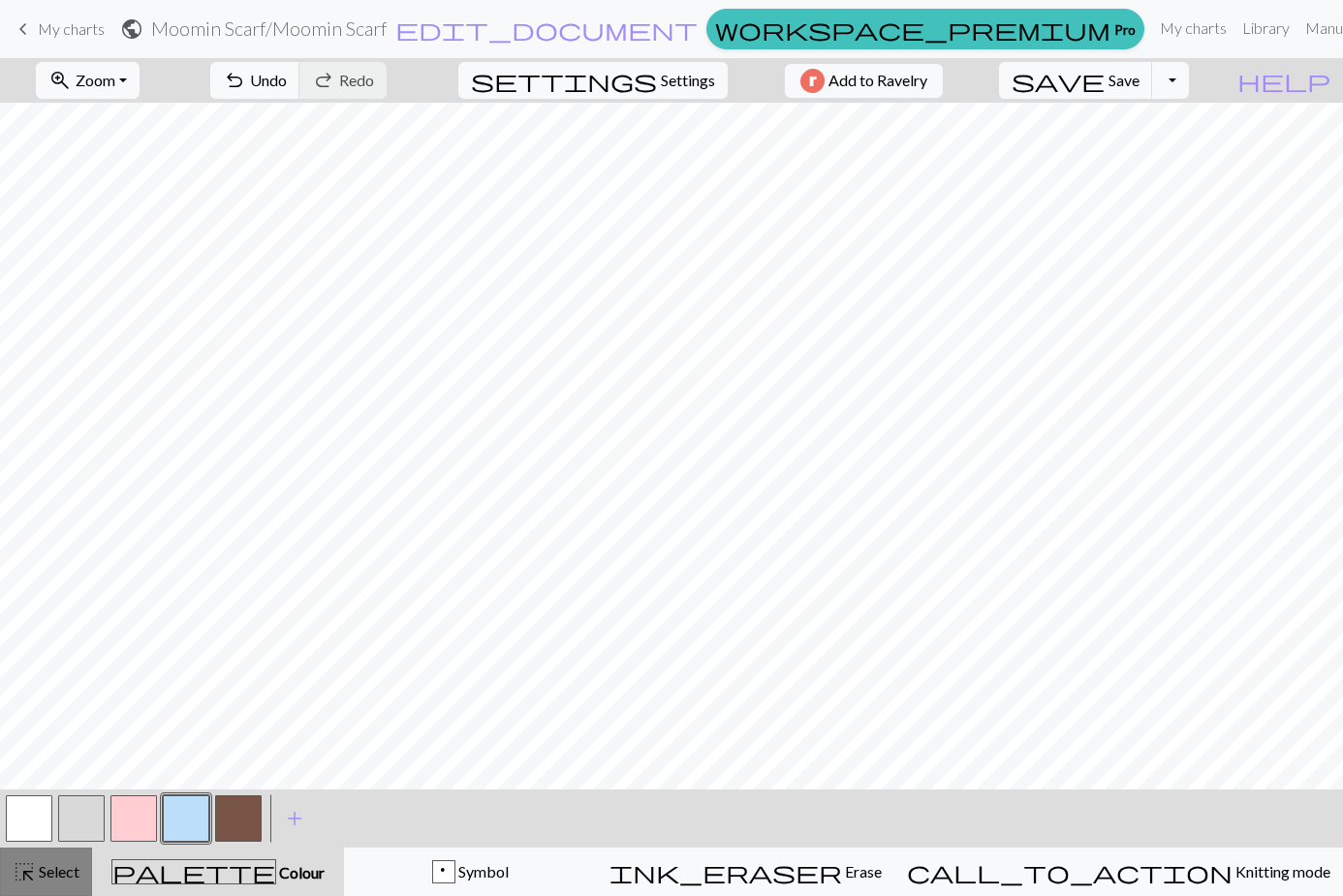 click on "highlight_alt" at bounding box center (24, 872) 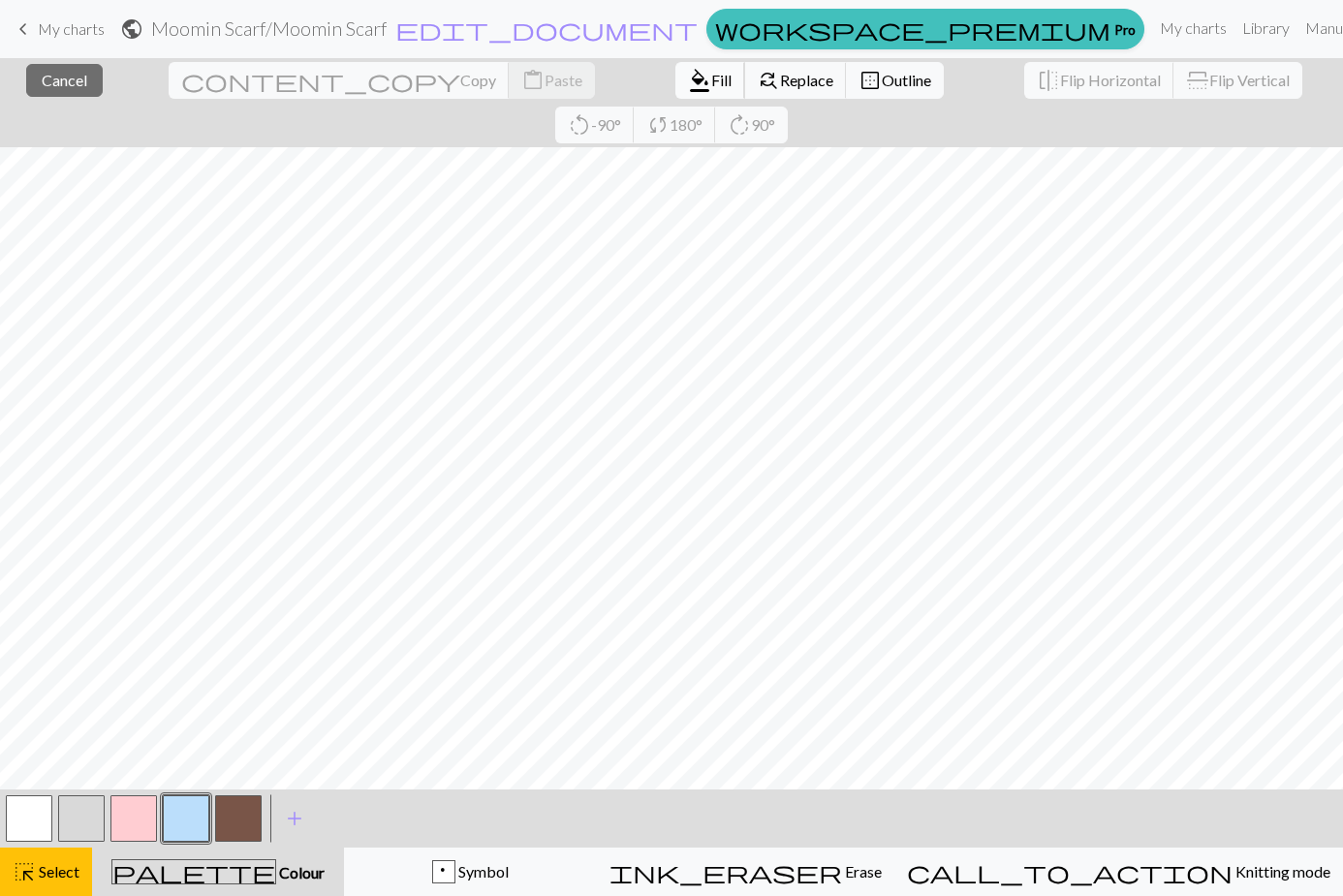 click on "Fill" at bounding box center (721, 79) 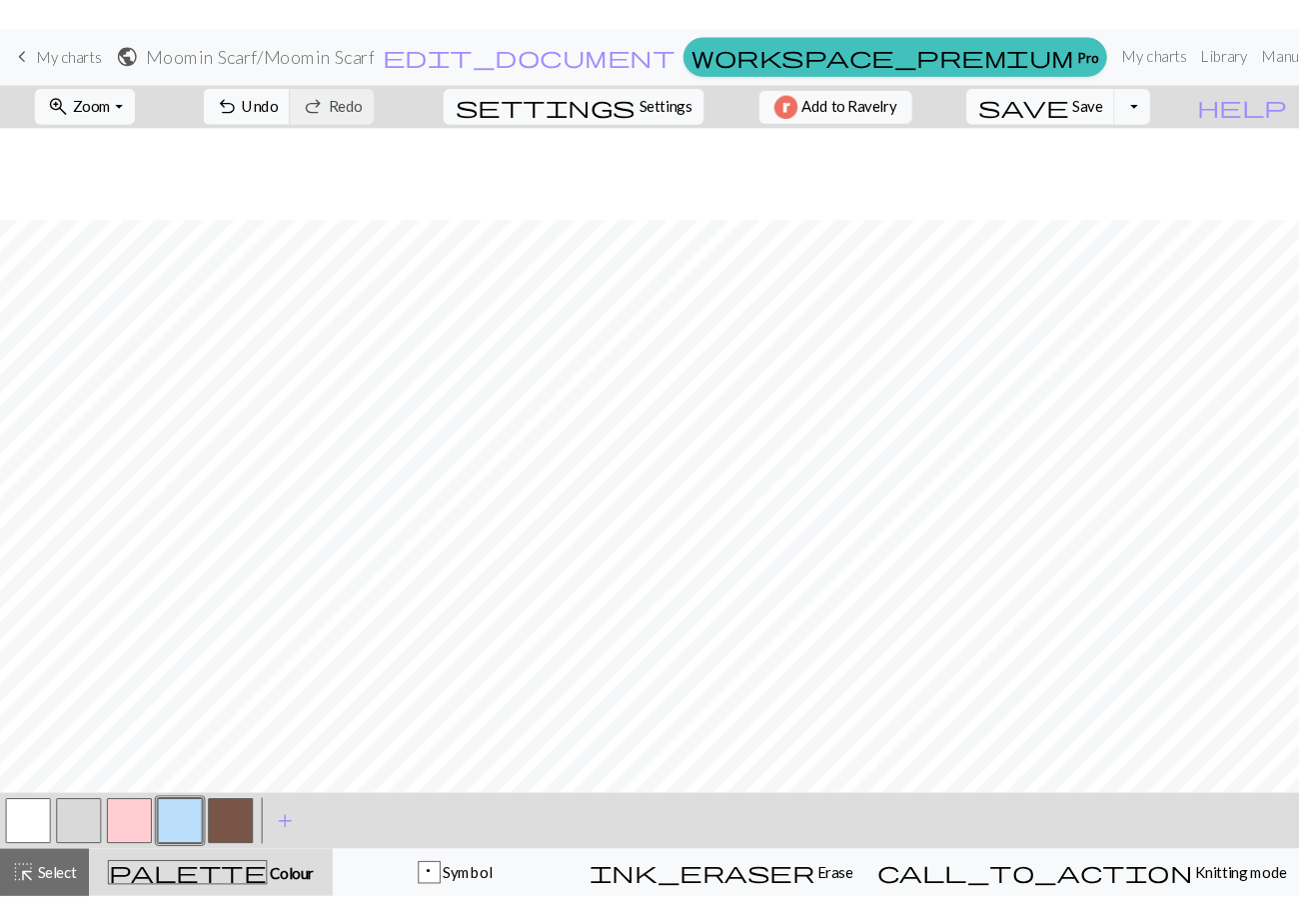 scroll, scrollTop: 345, scrollLeft: 0, axis: vertical 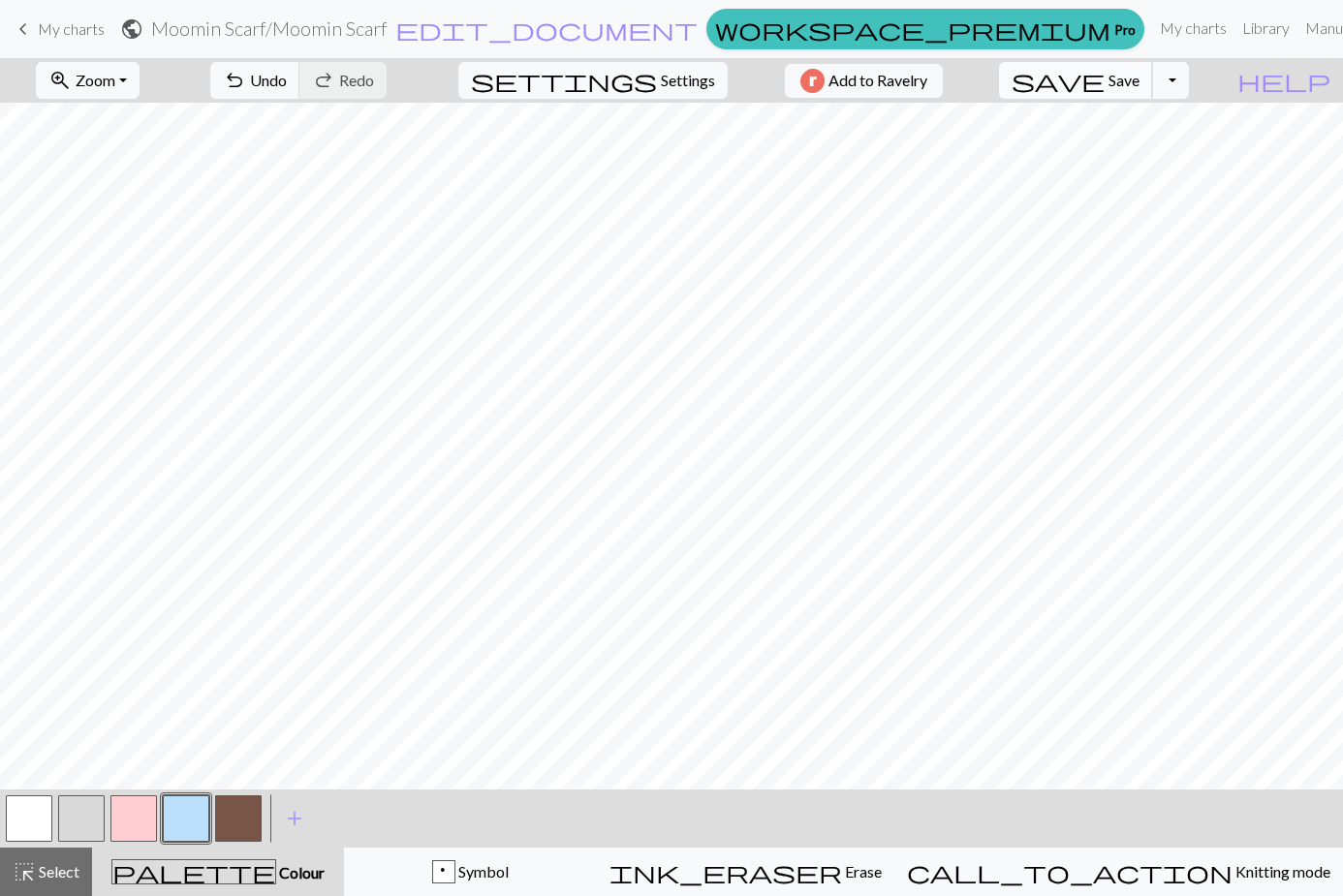 click on "save" at bounding box center (1058, 80) 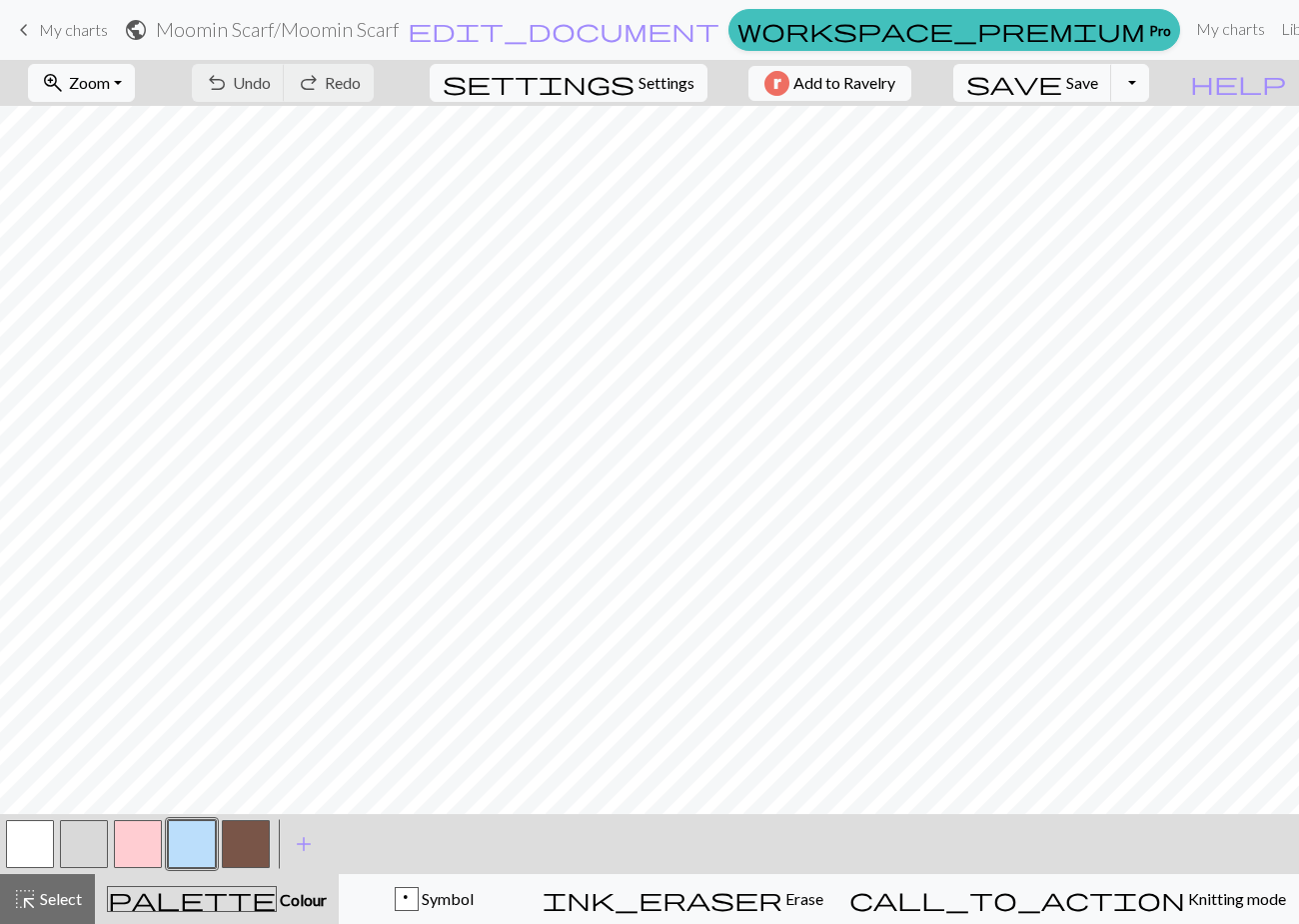 click at bounding box center [246, 844] 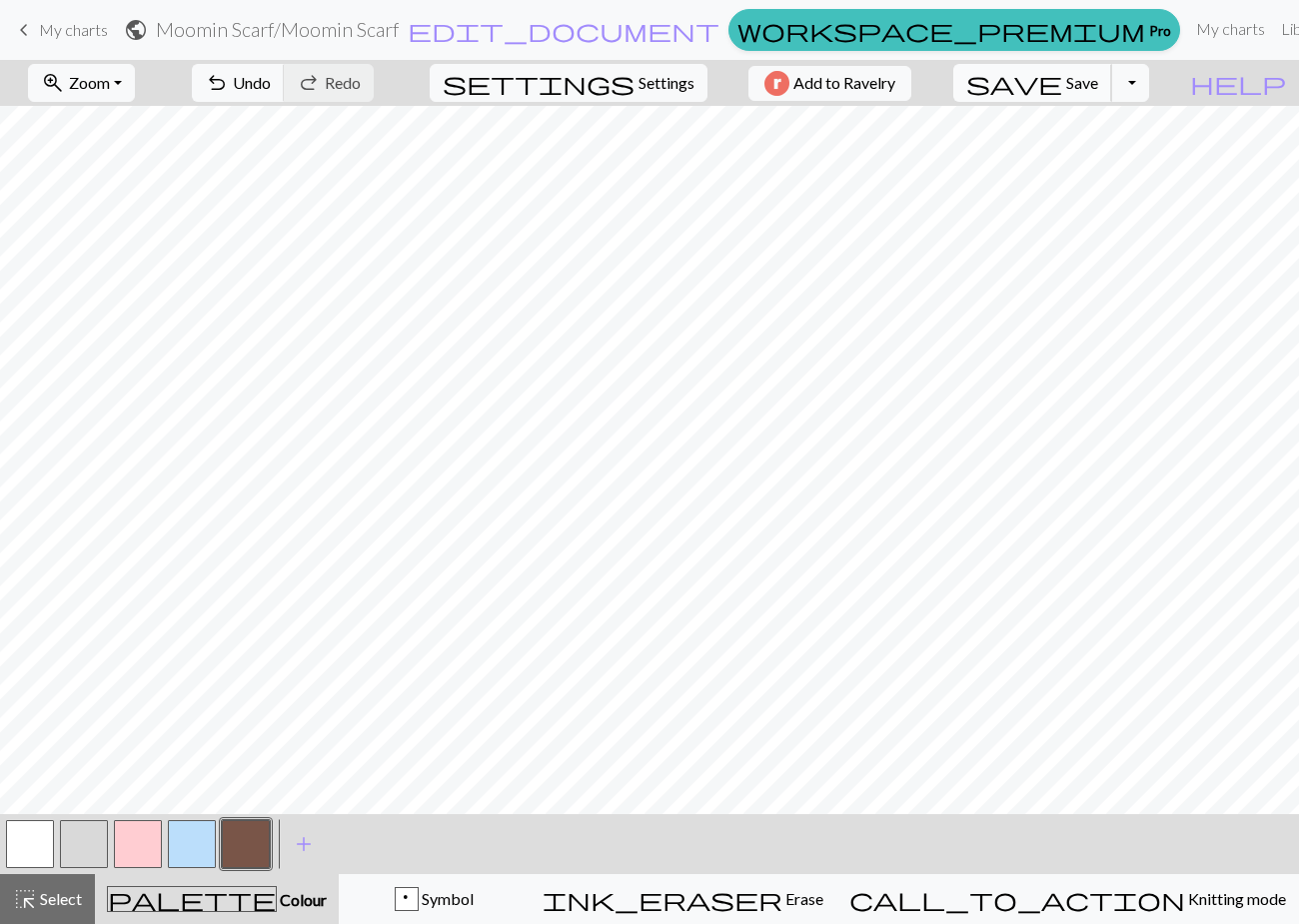 click on "Save" at bounding box center [1082, 82] 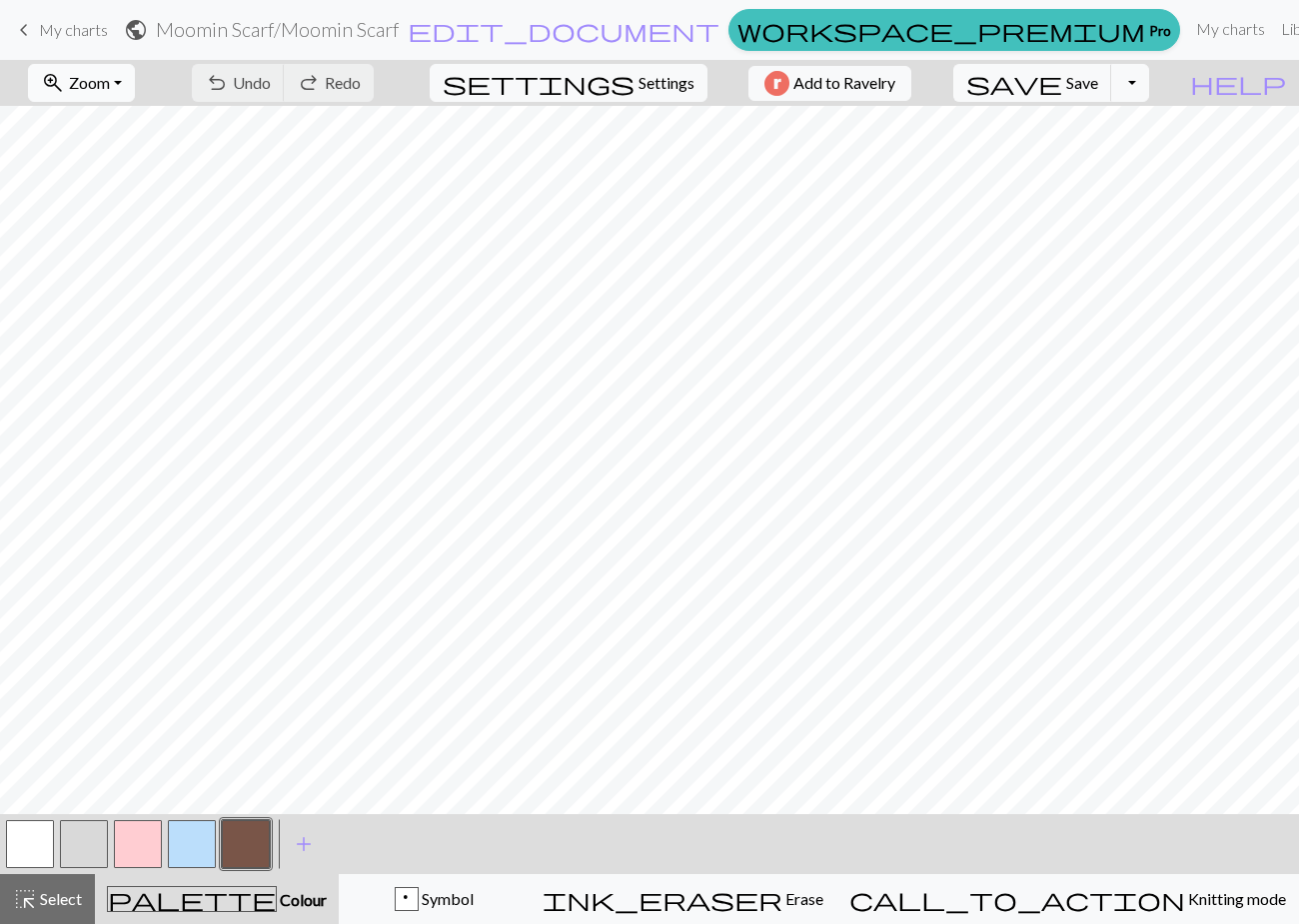 click on "zoom_in Zoom Zoom" at bounding box center (81, 83) 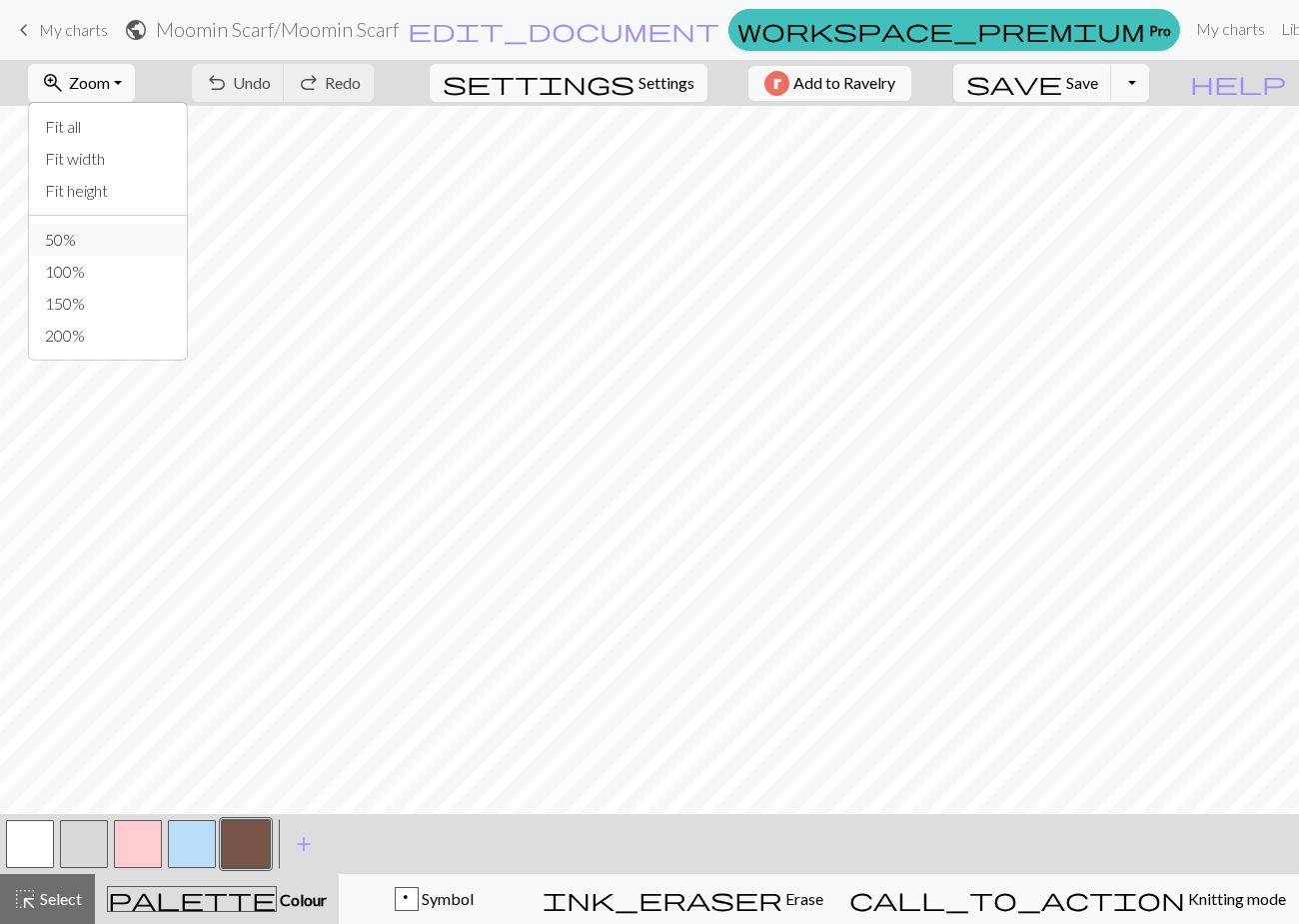 click on "50%" at bounding box center (108, 240) 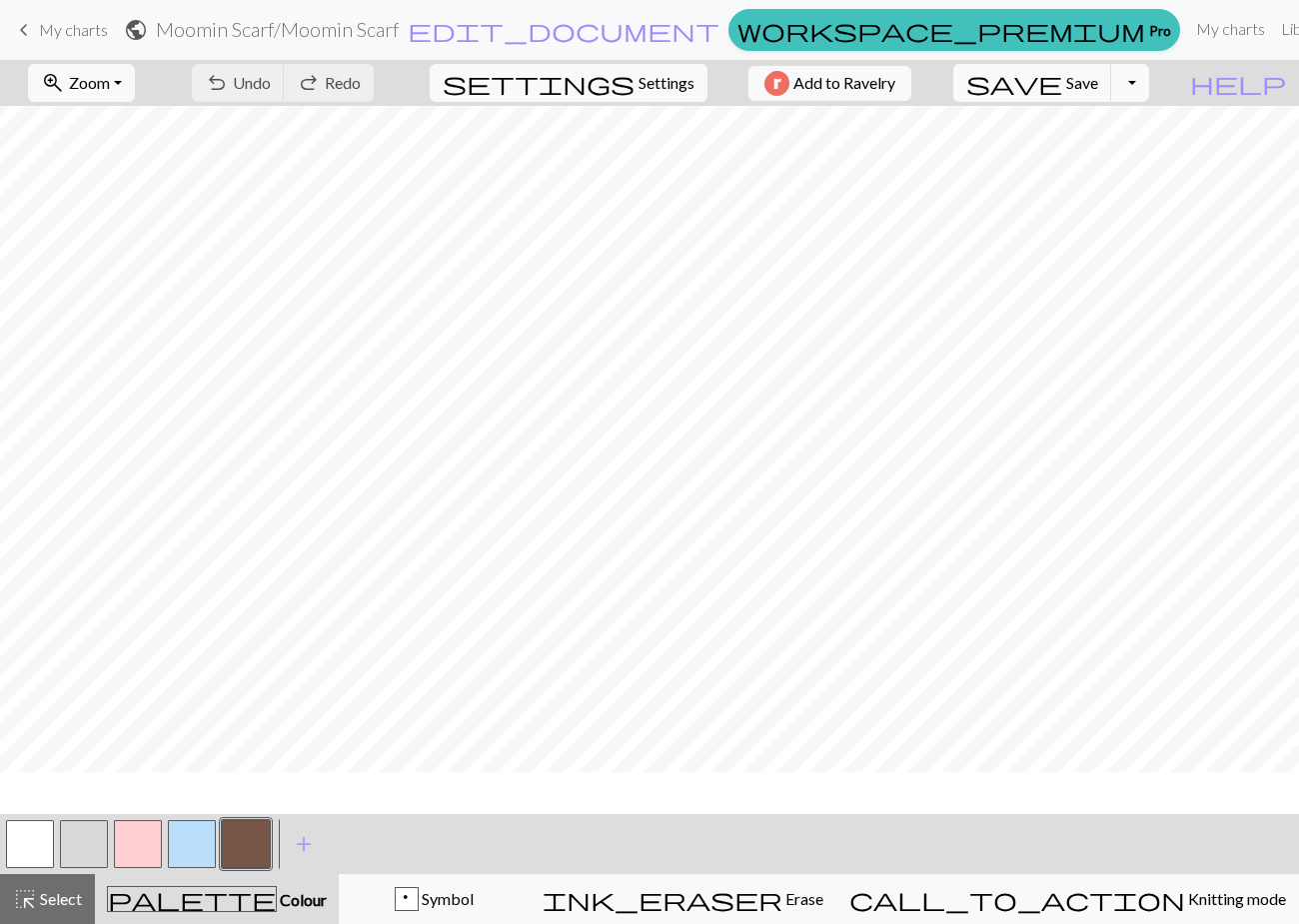 scroll, scrollTop: 852, scrollLeft: 0, axis: vertical 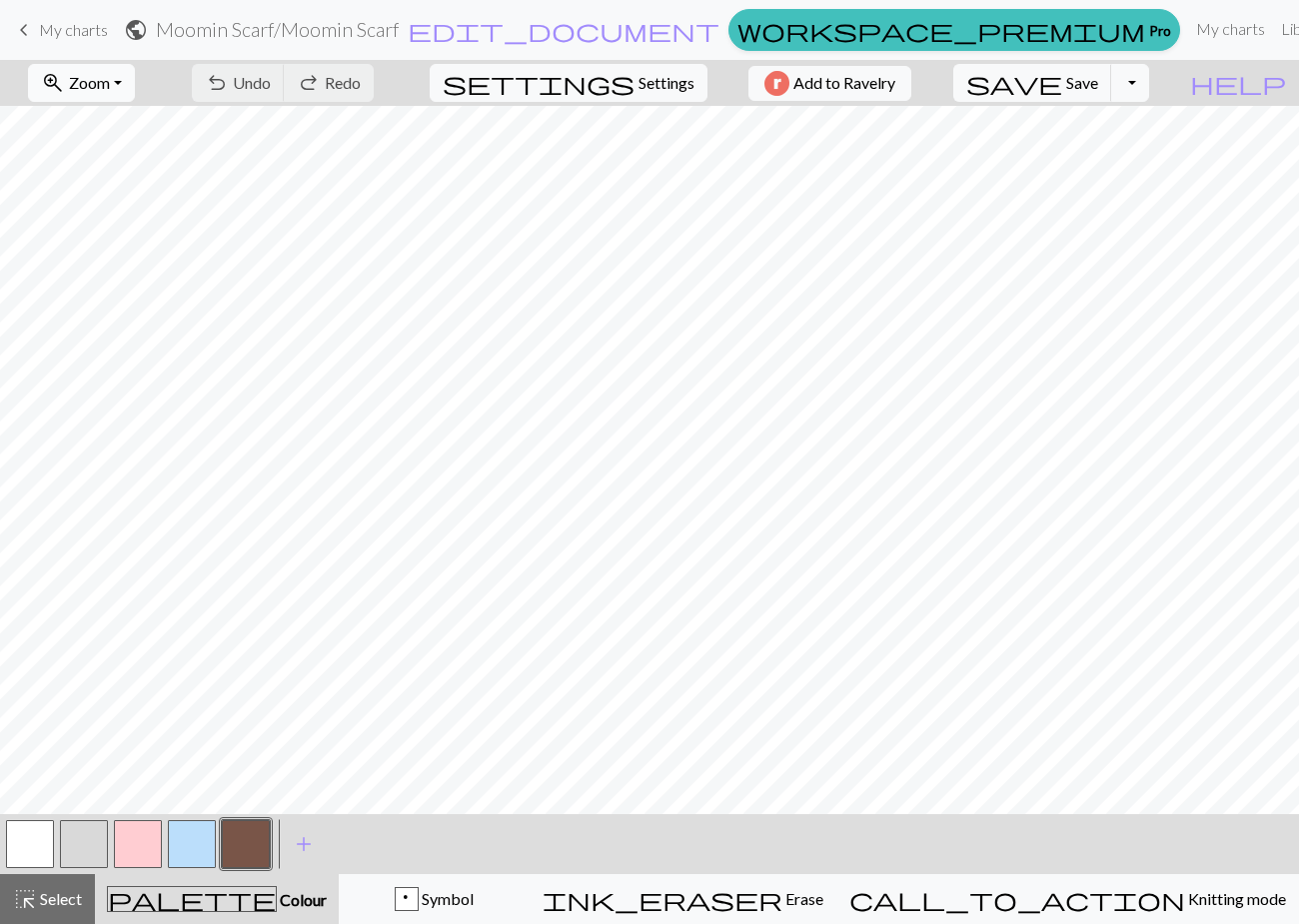 click on "Zoom" at bounding box center [89, 82] 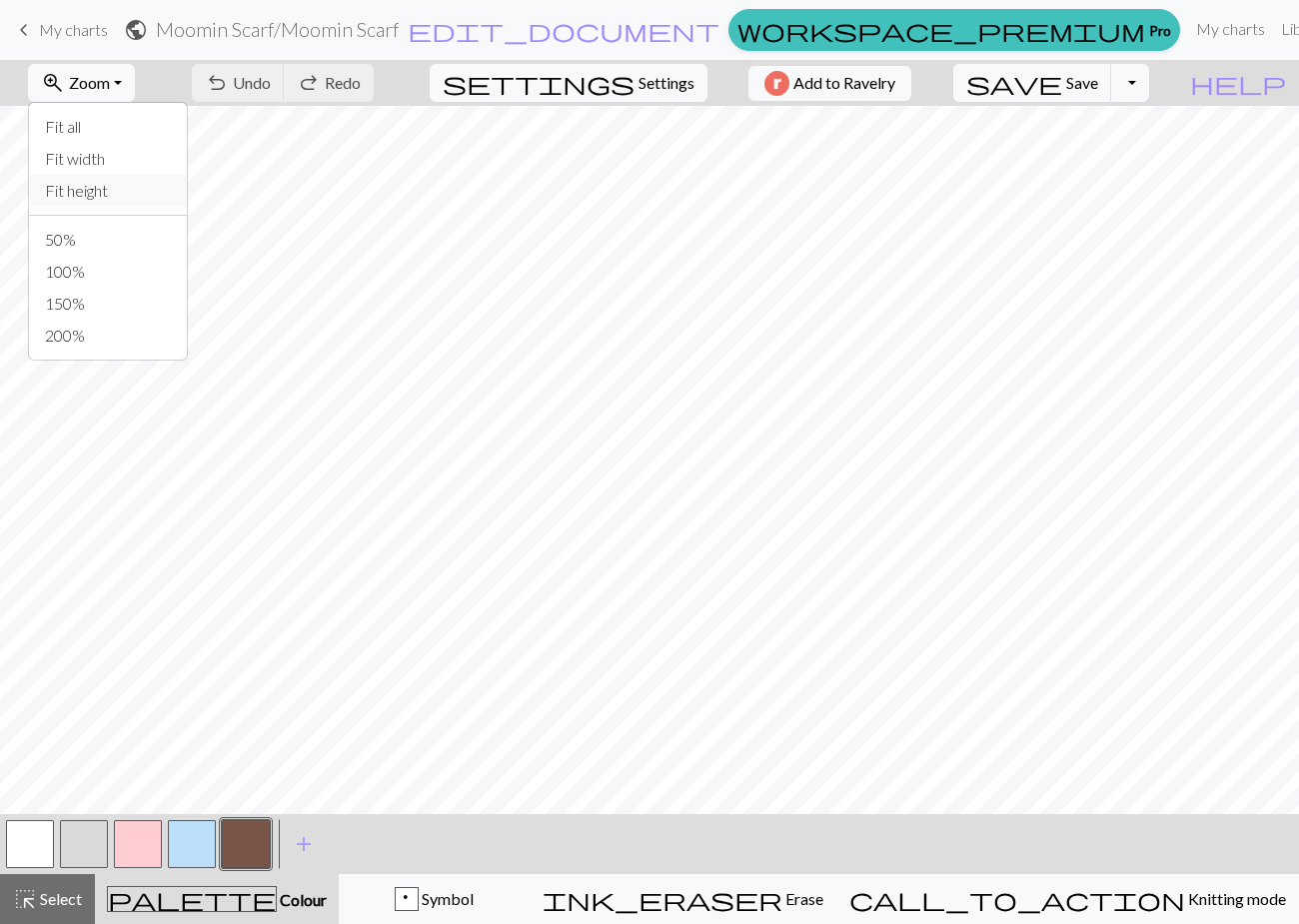 click on "Fit height" at bounding box center [108, 191] 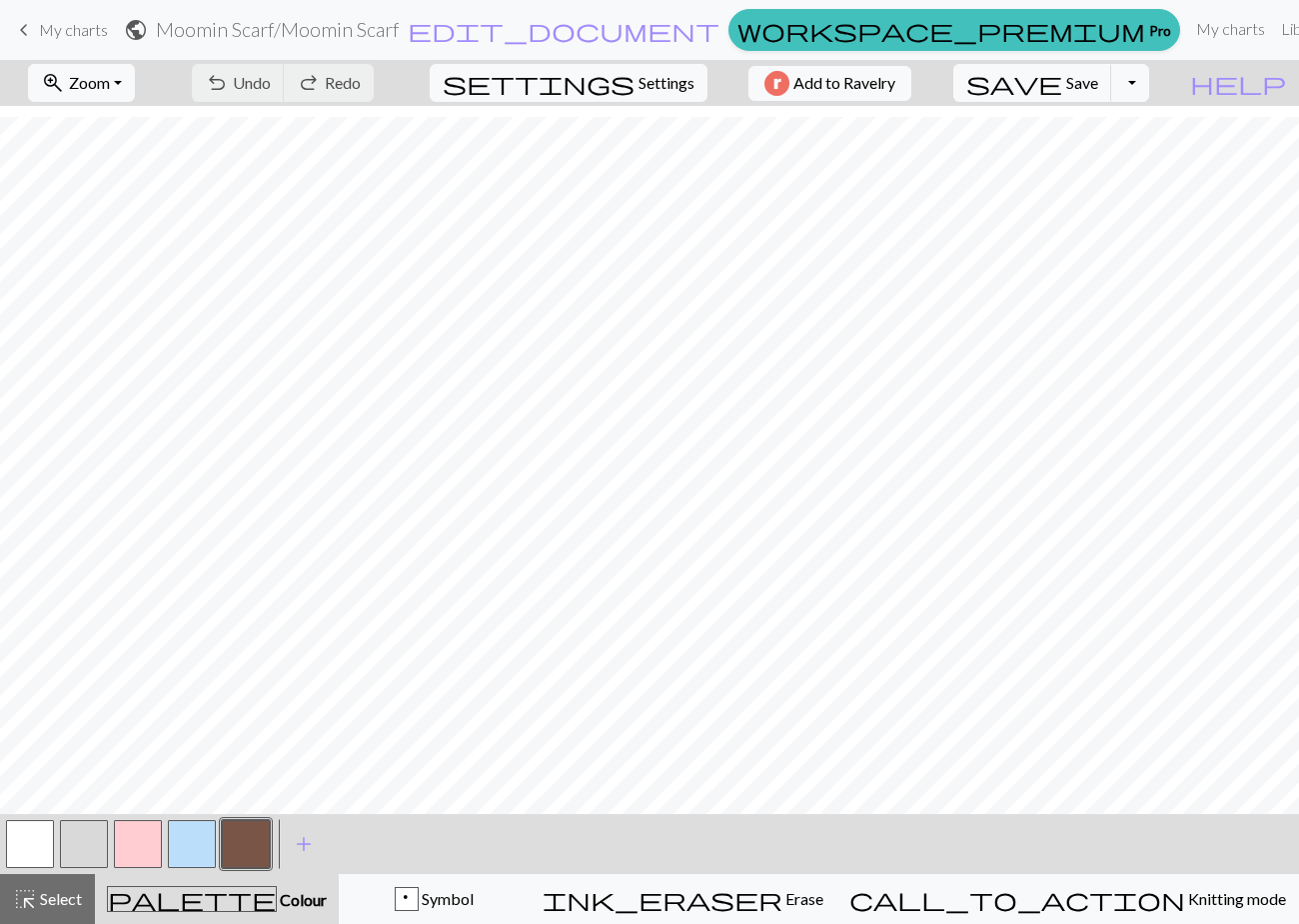 scroll, scrollTop: 1040, scrollLeft: 0, axis: vertical 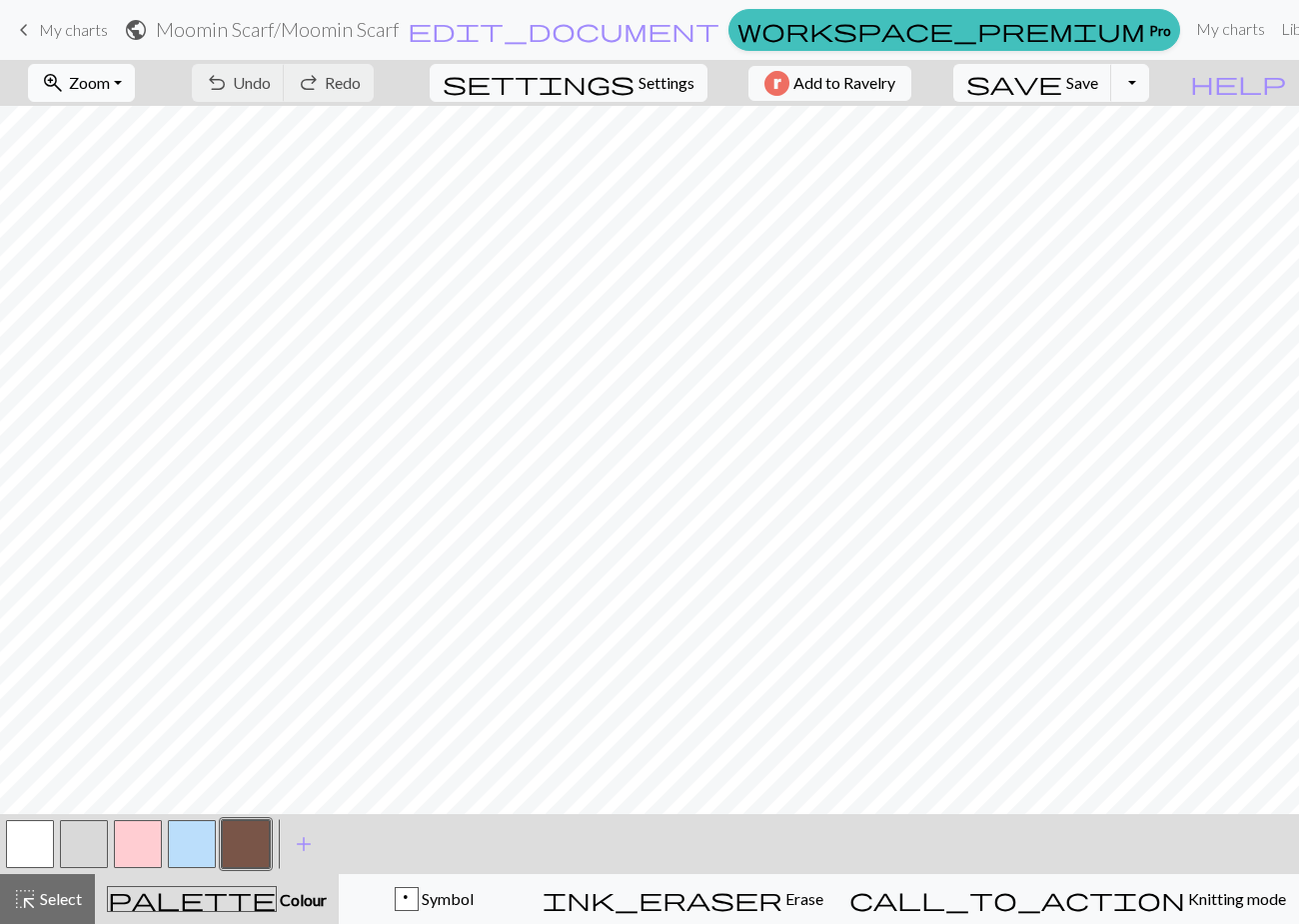 click on "Zoom" at bounding box center [89, 82] 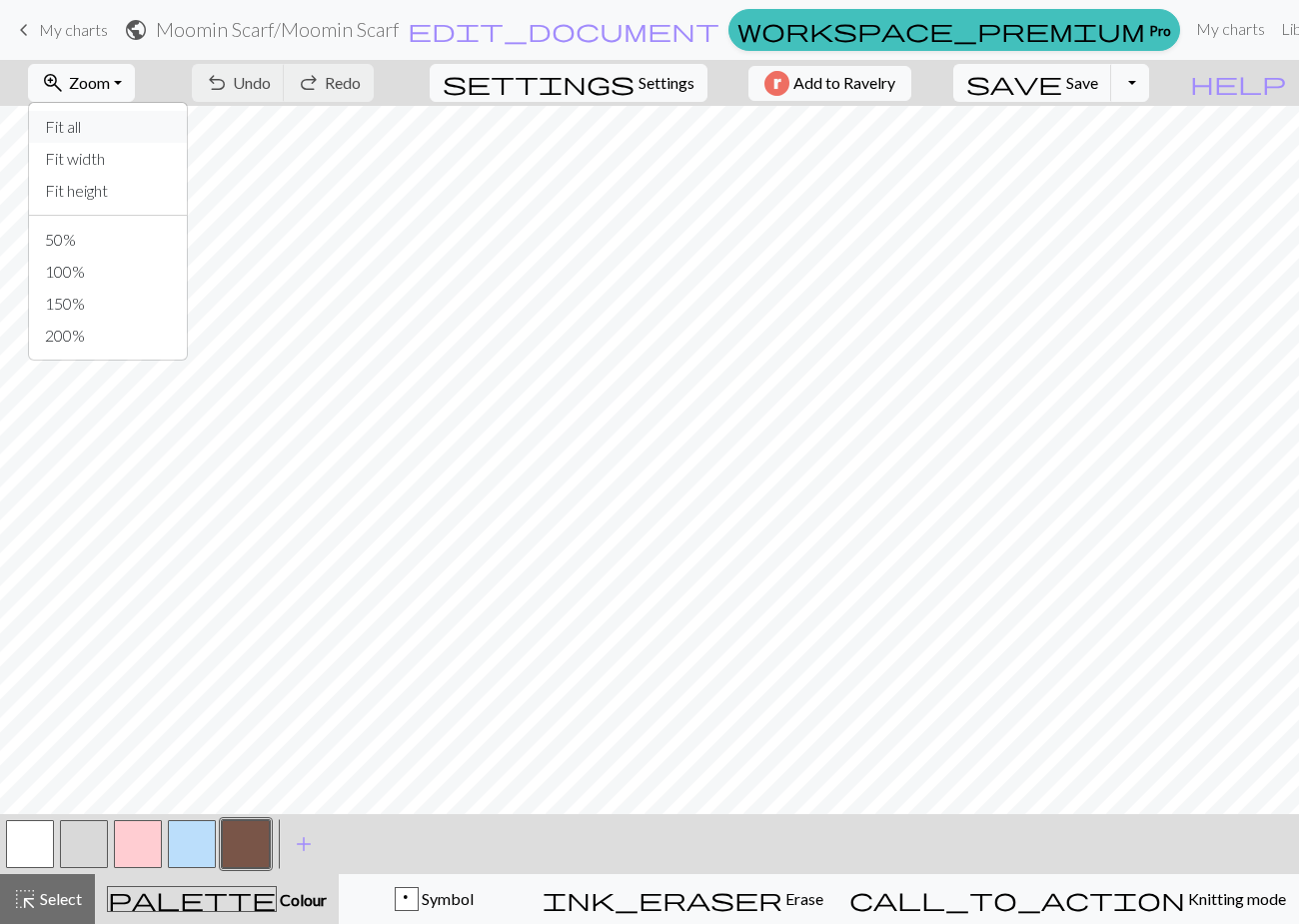 click on "Fit all" at bounding box center (108, 127) 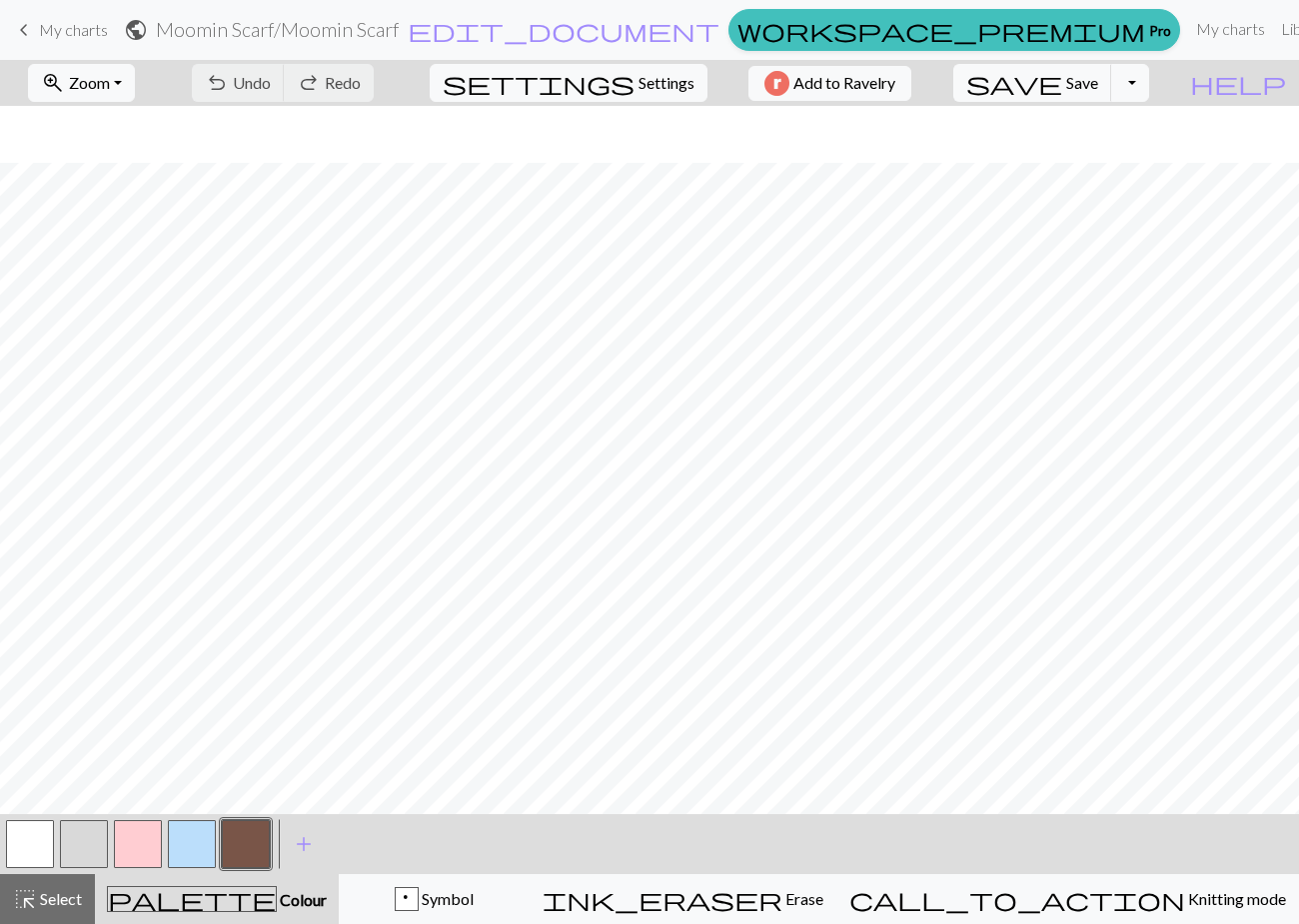 scroll, scrollTop: 1020, scrollLeft: 0, axis: vertical 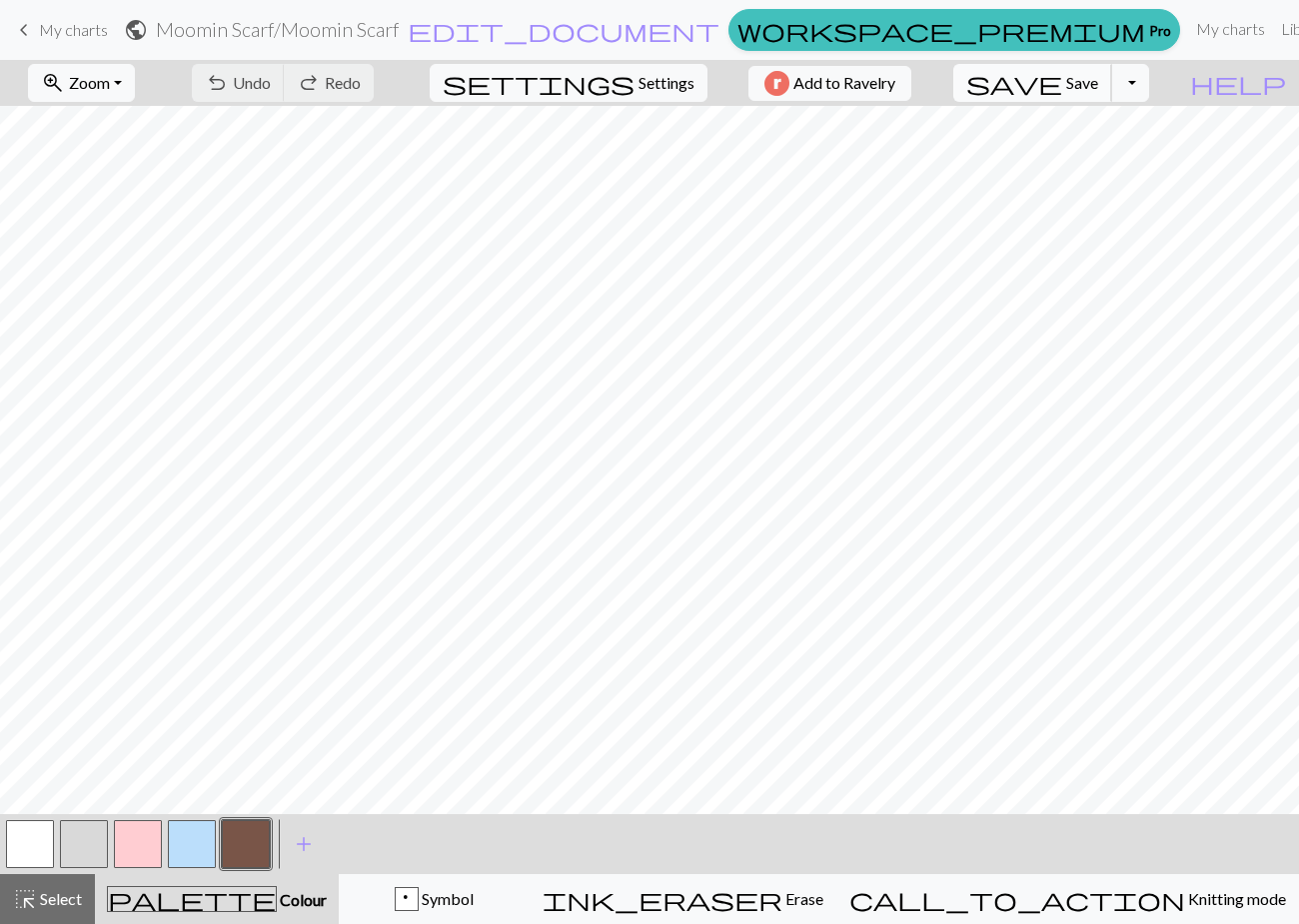 click on "save" at bounding box center (1014, 83) 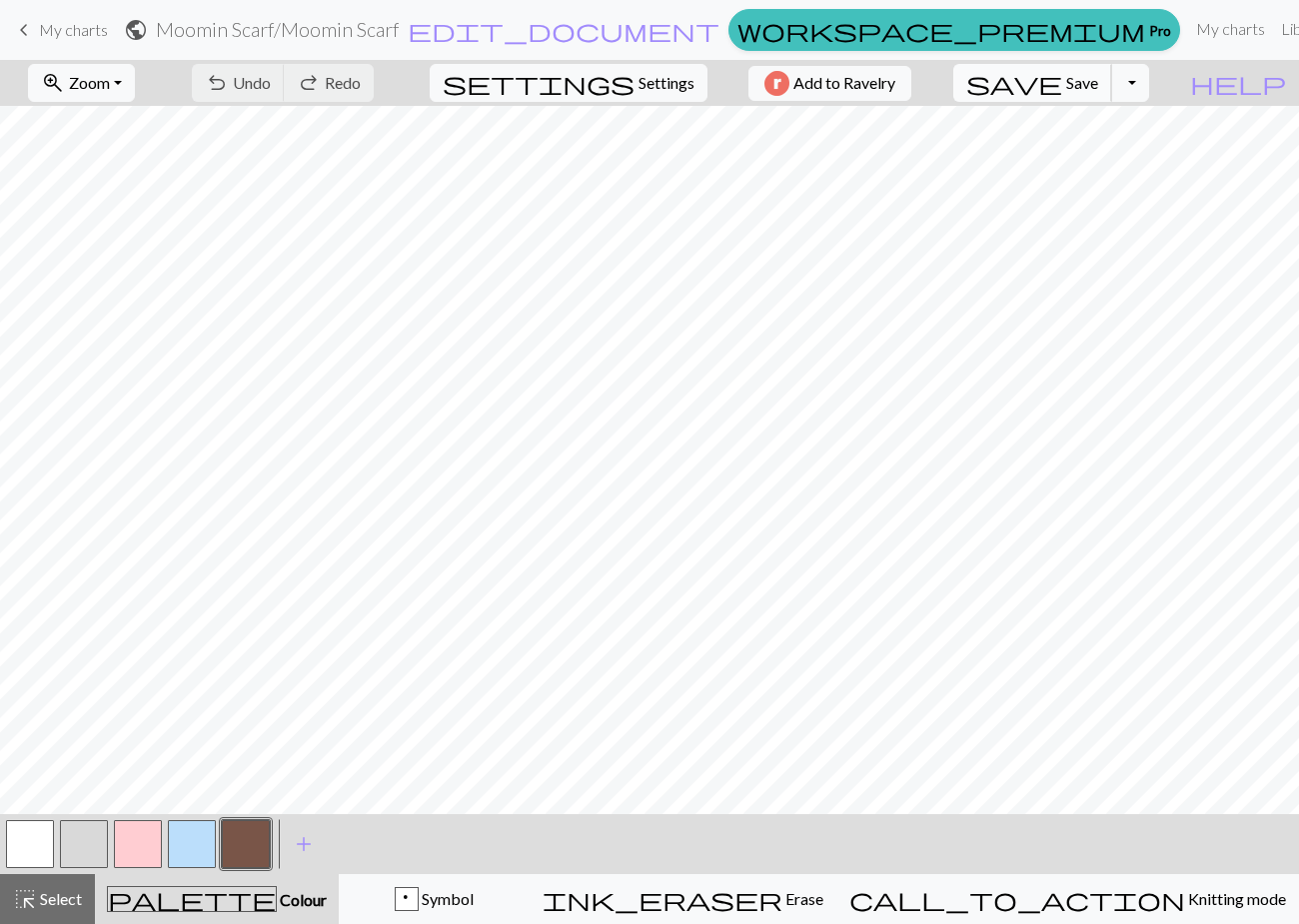 scroll, scrollTop: 7, scrollLeft: 0, axis: vertical 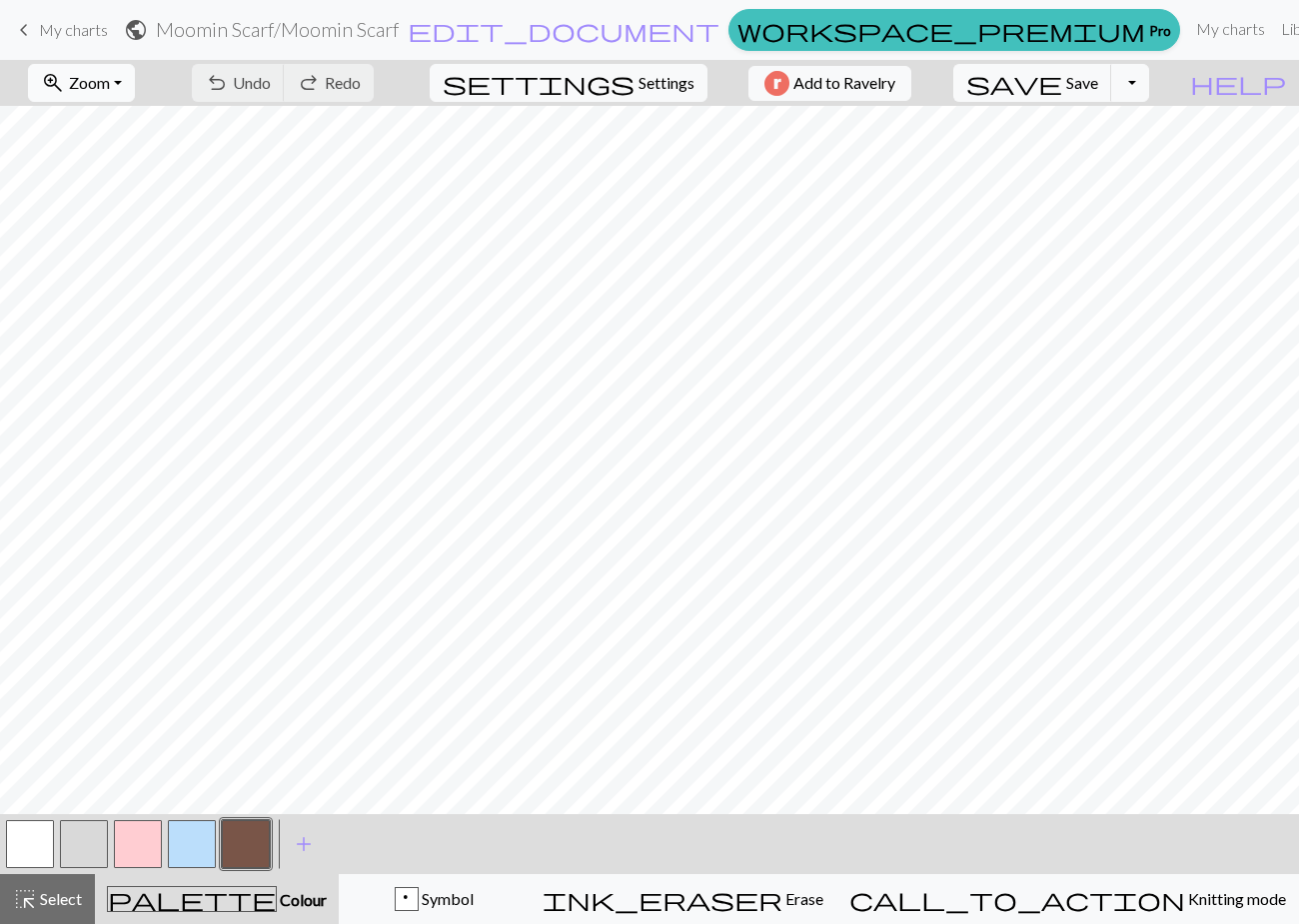click on "zoom_in Zoom Zoom" at bounding box center (81, 83) 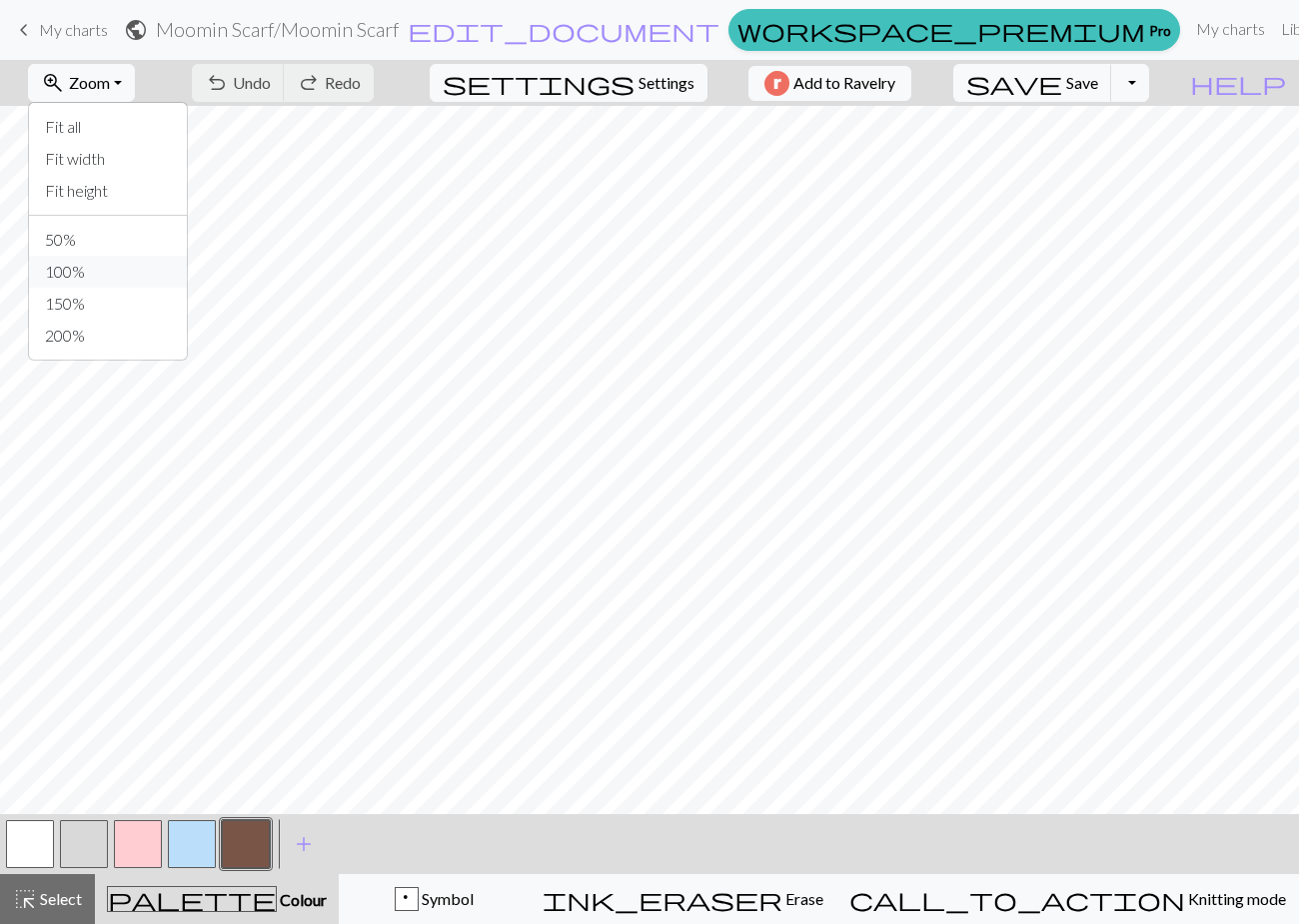 click on "100%" at bounding box center (108, 272) 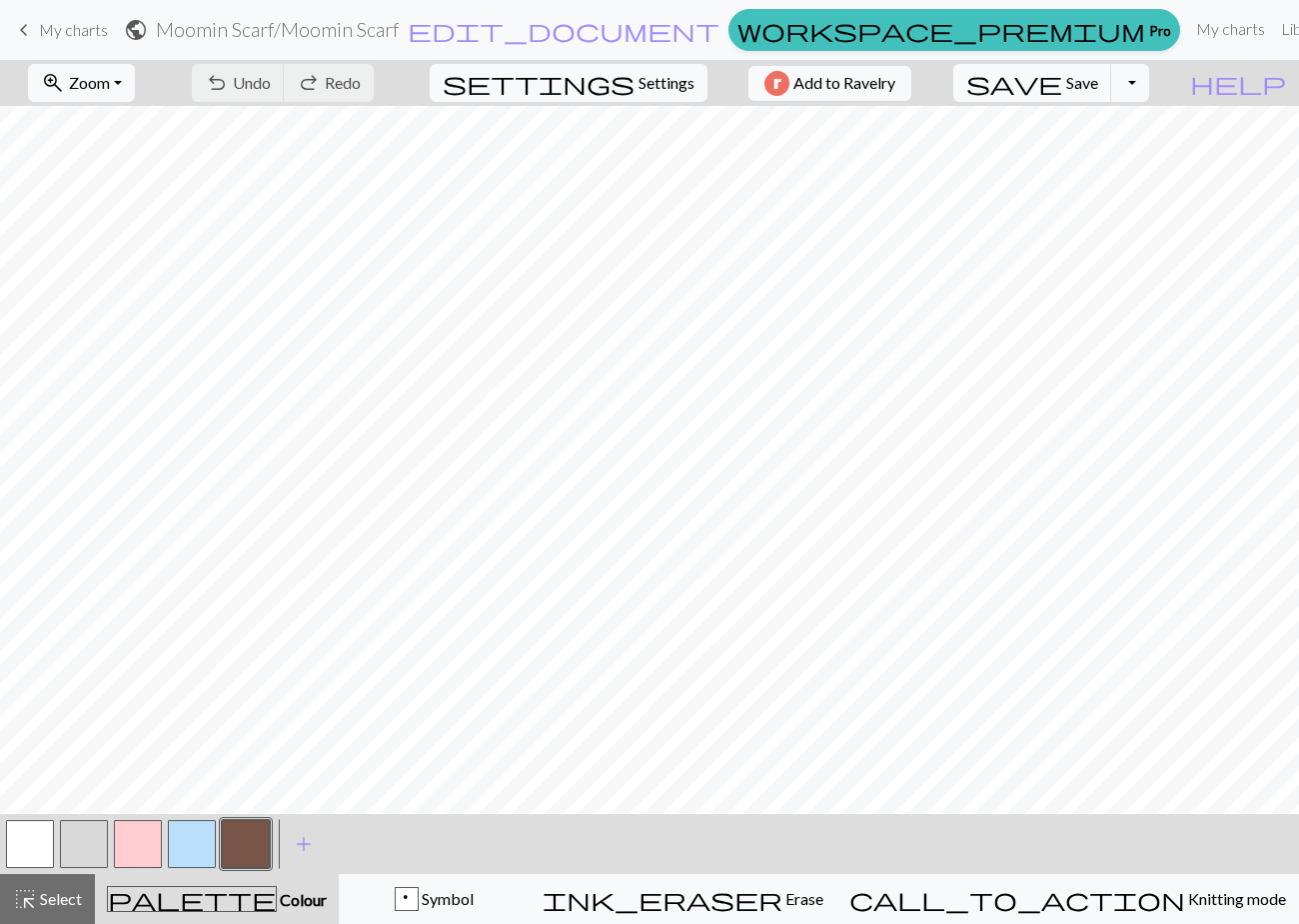 scroll, scrollTop: 325, scrollLeft: 0, axis: vertical 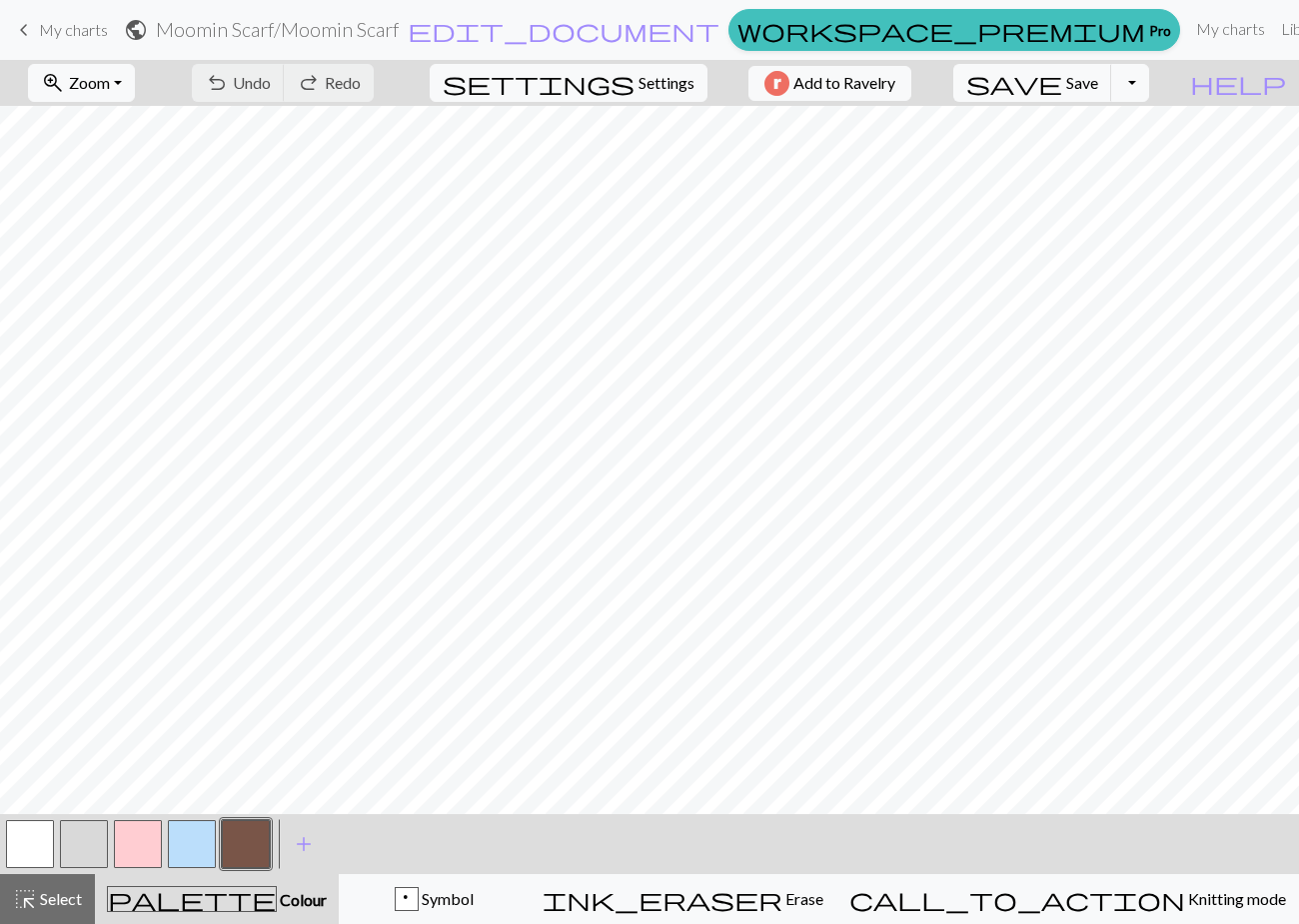 click at bounding box center (138, 844) 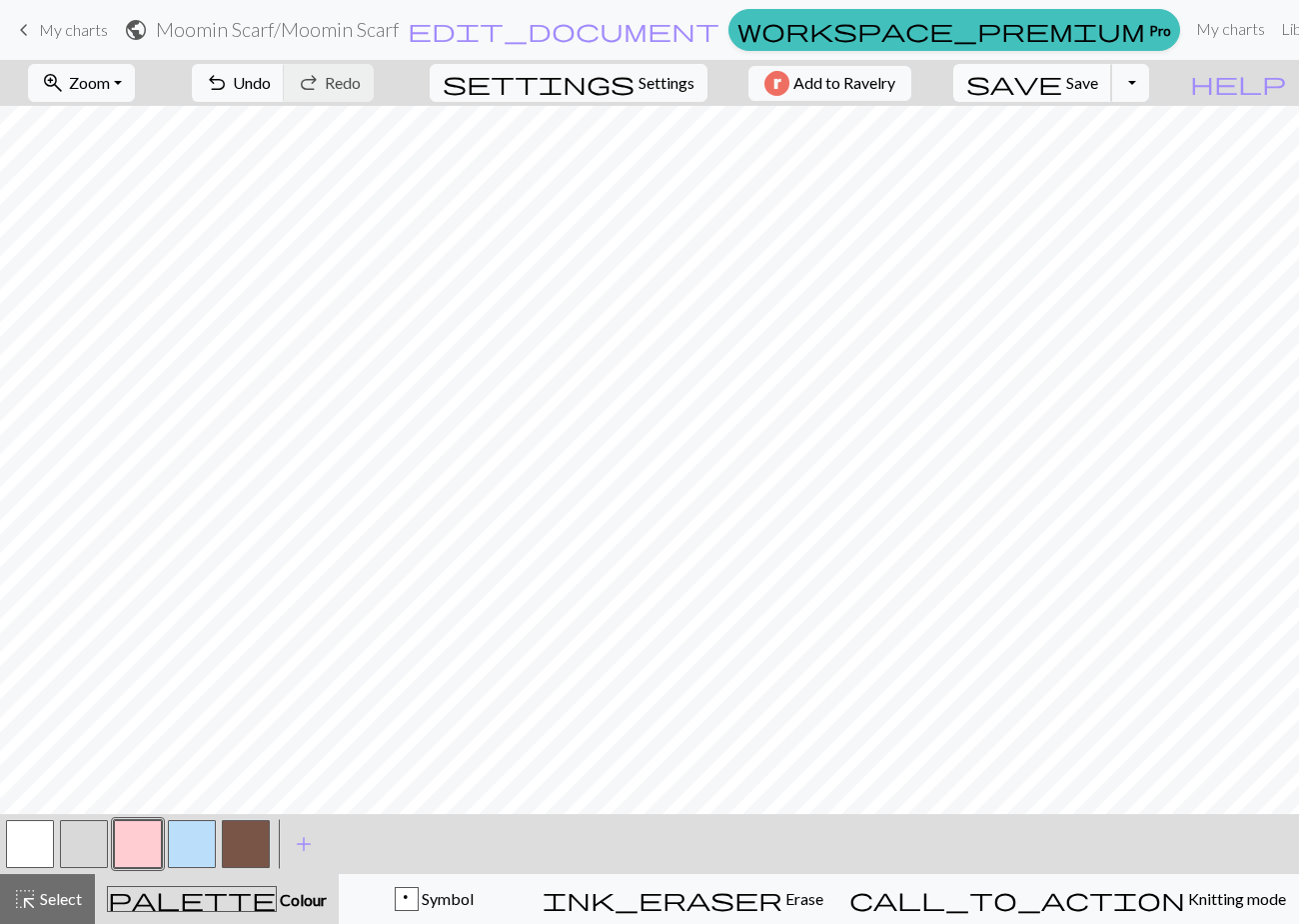 click on "save Save Save" at bounding box center [1032, 83] 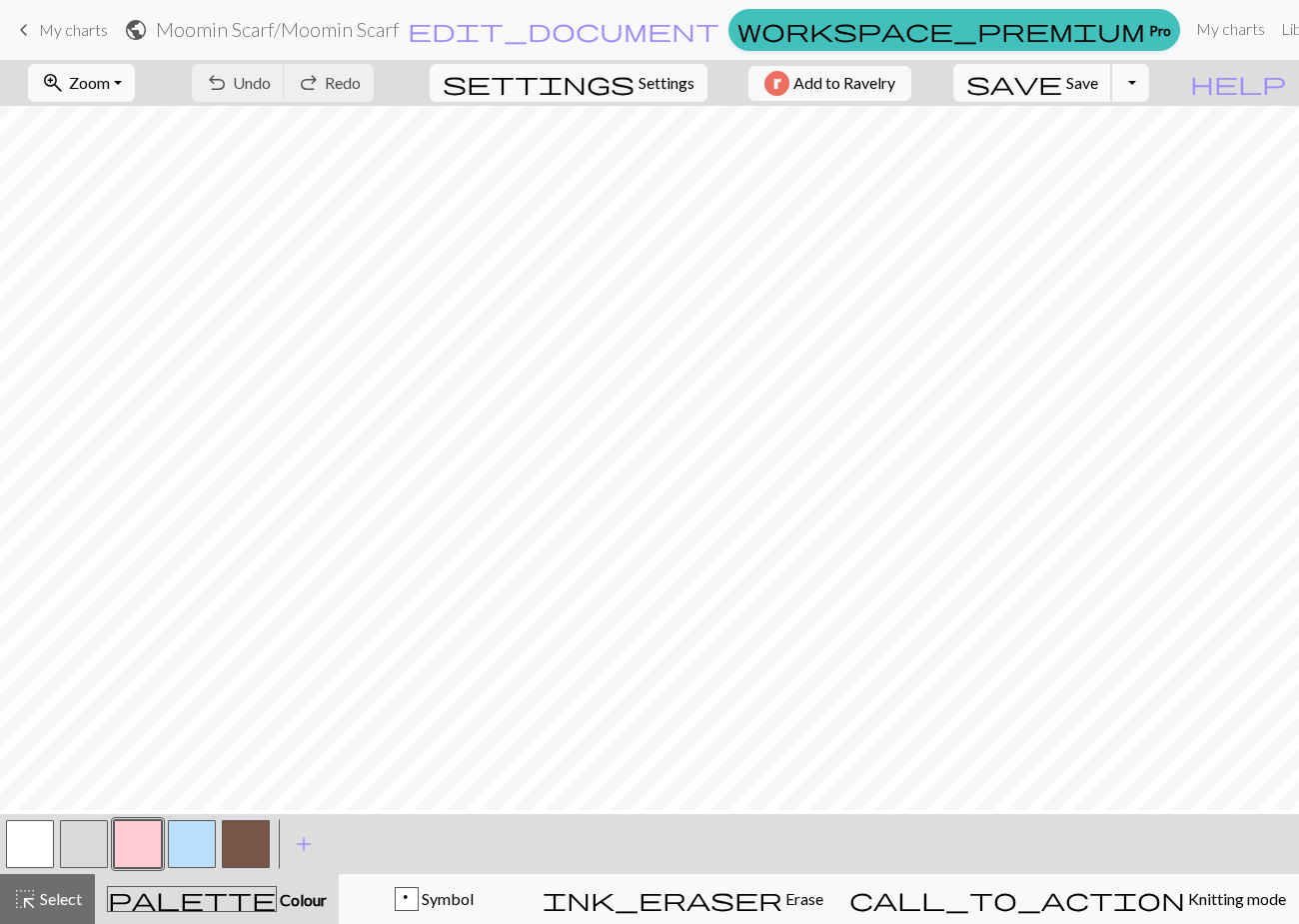 scroll, scrollTop: 372, scrollLeft: 0, axis: vertical 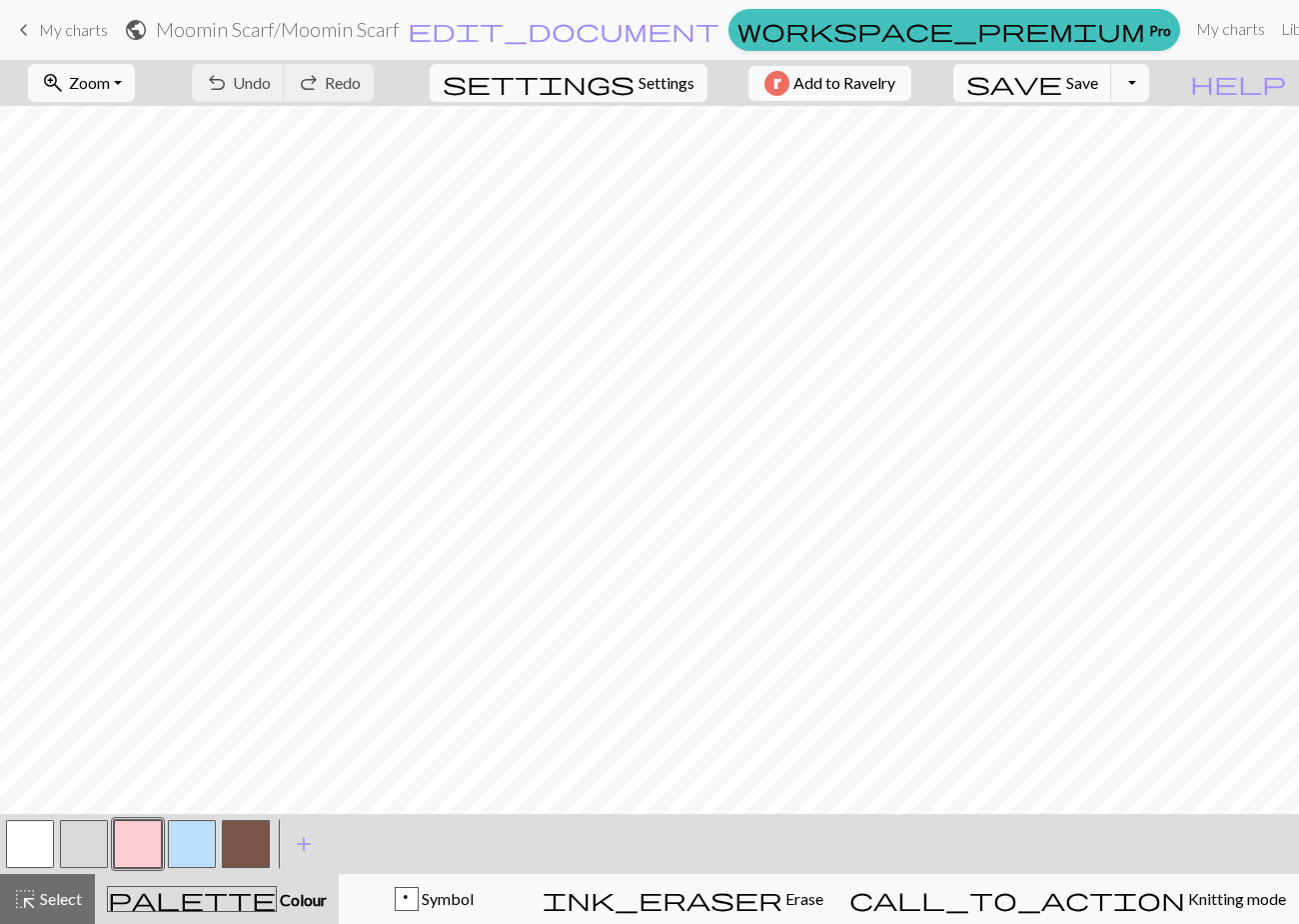 click at bounding box center (192, 844) 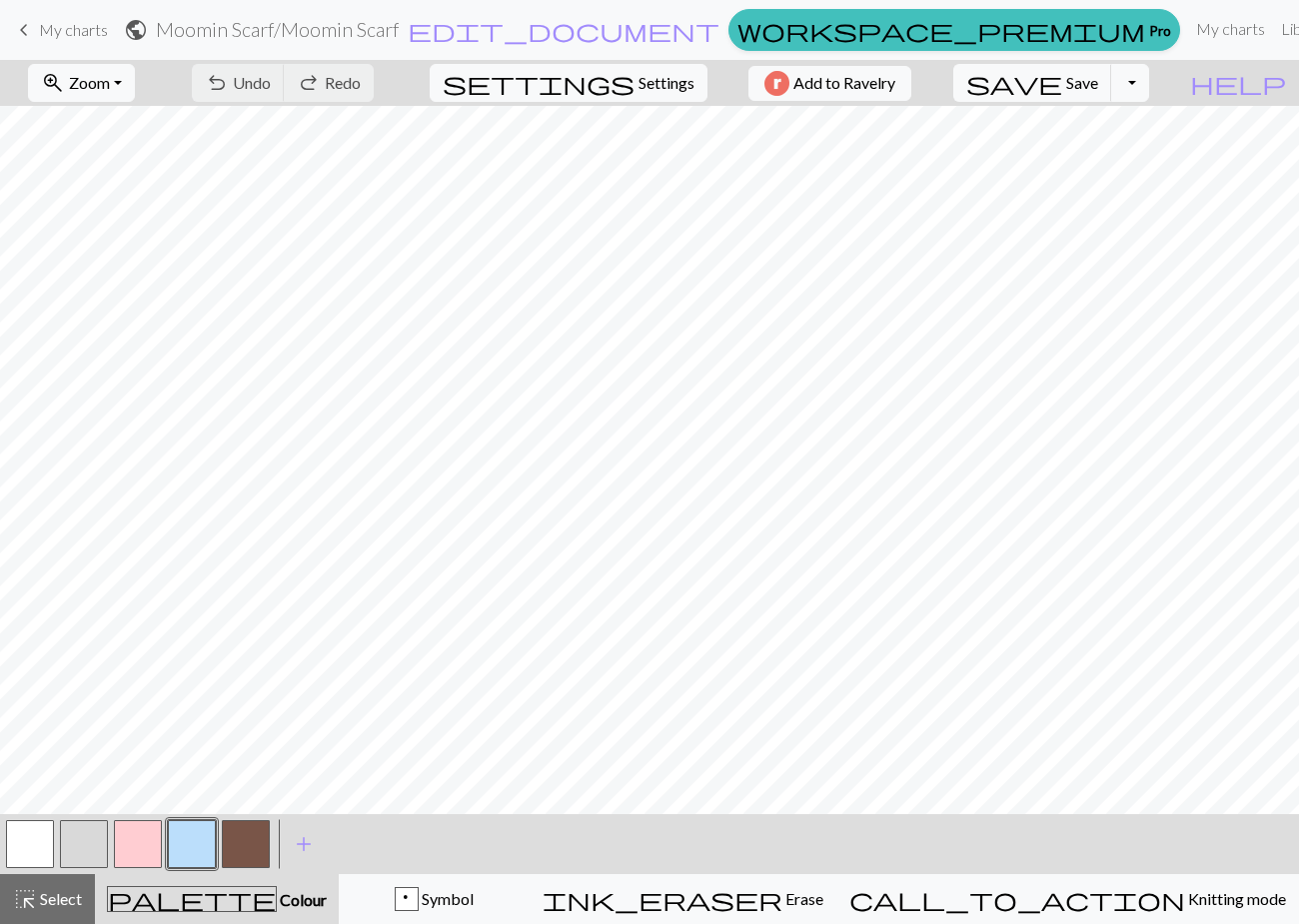 scroll, scrollTop: 22, scrollLeft: 0, axis: vertical 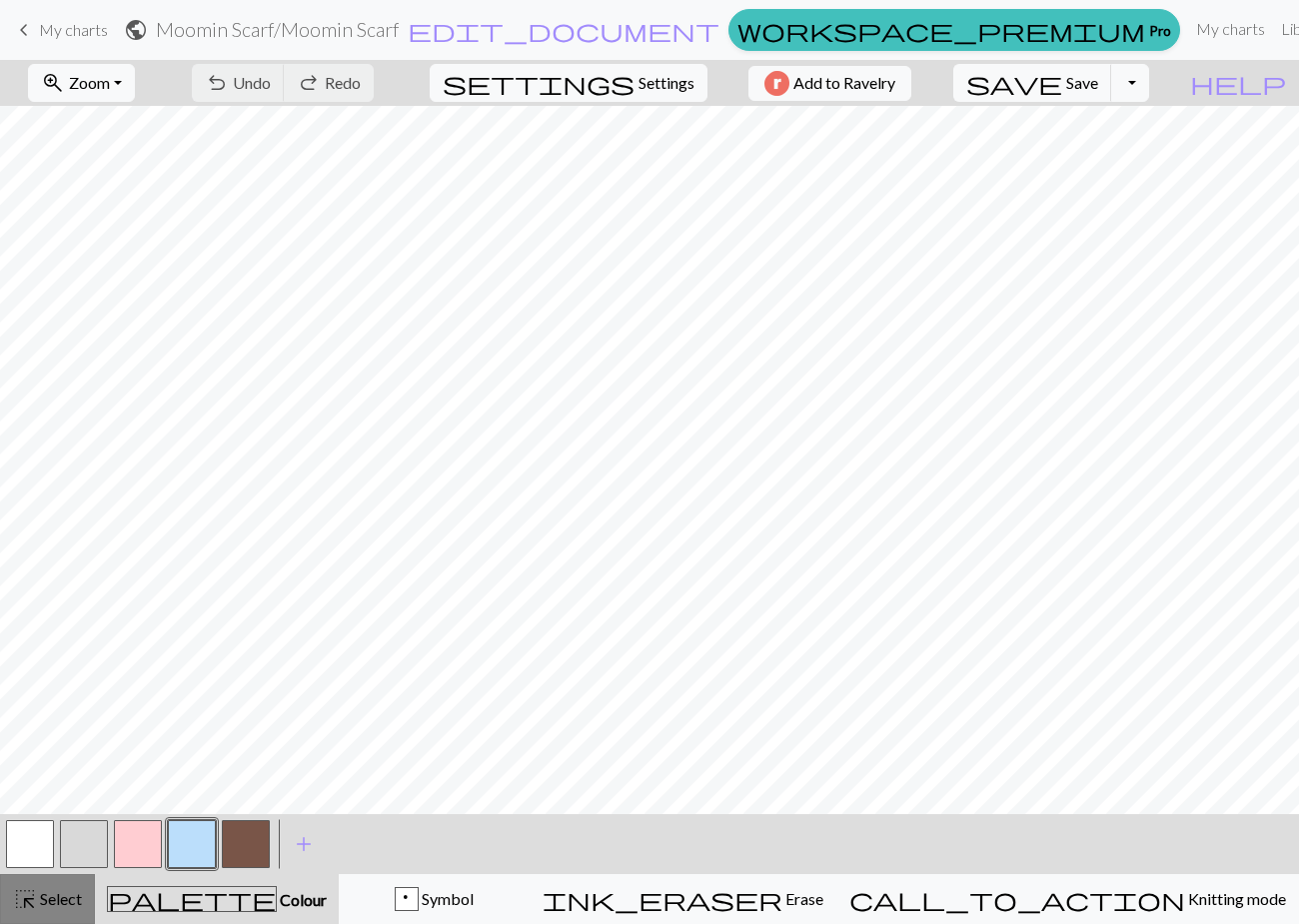 click on "Select" at bounding box center [59, 898] 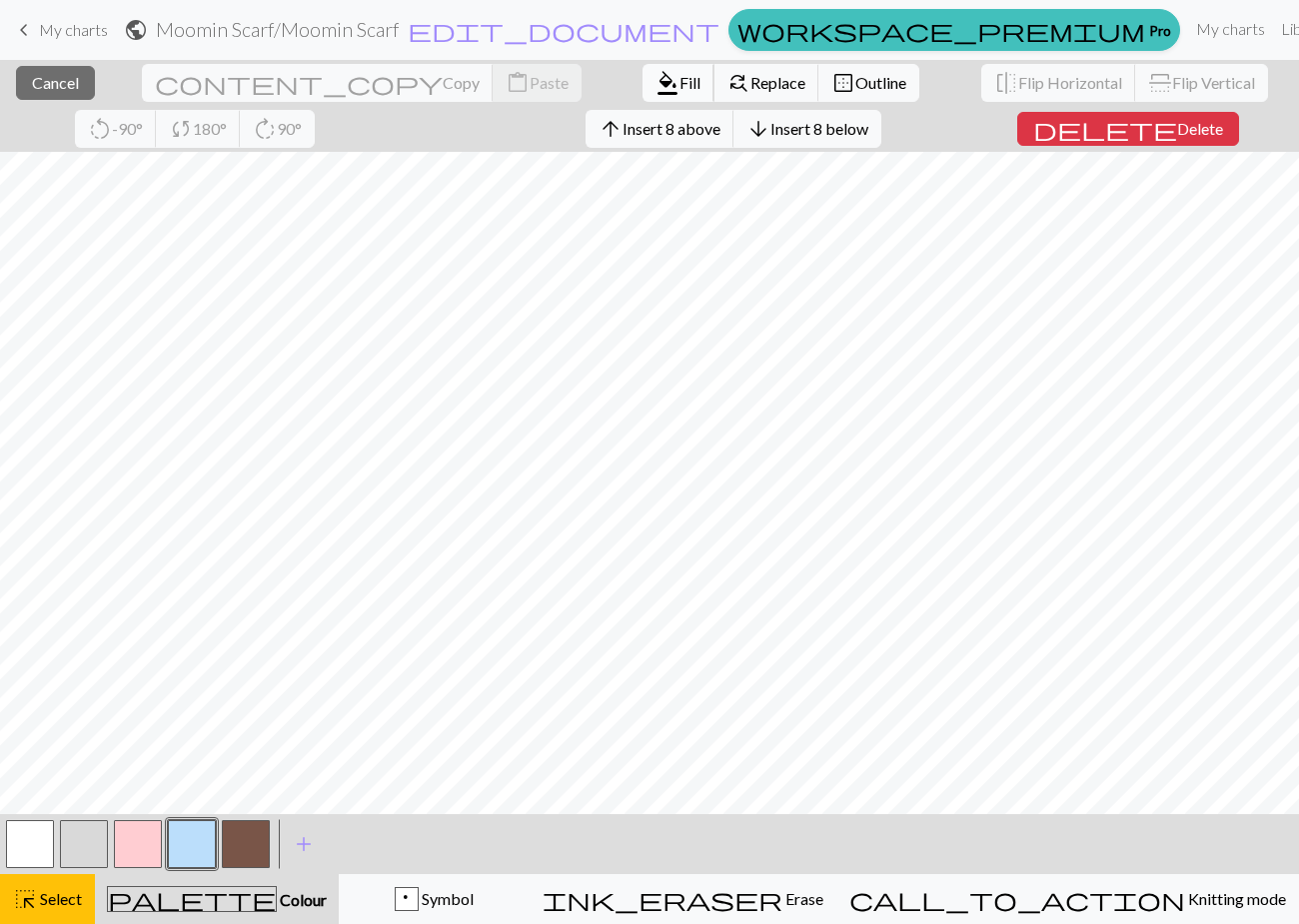click on "Fill" at bounding box center [689, 82] 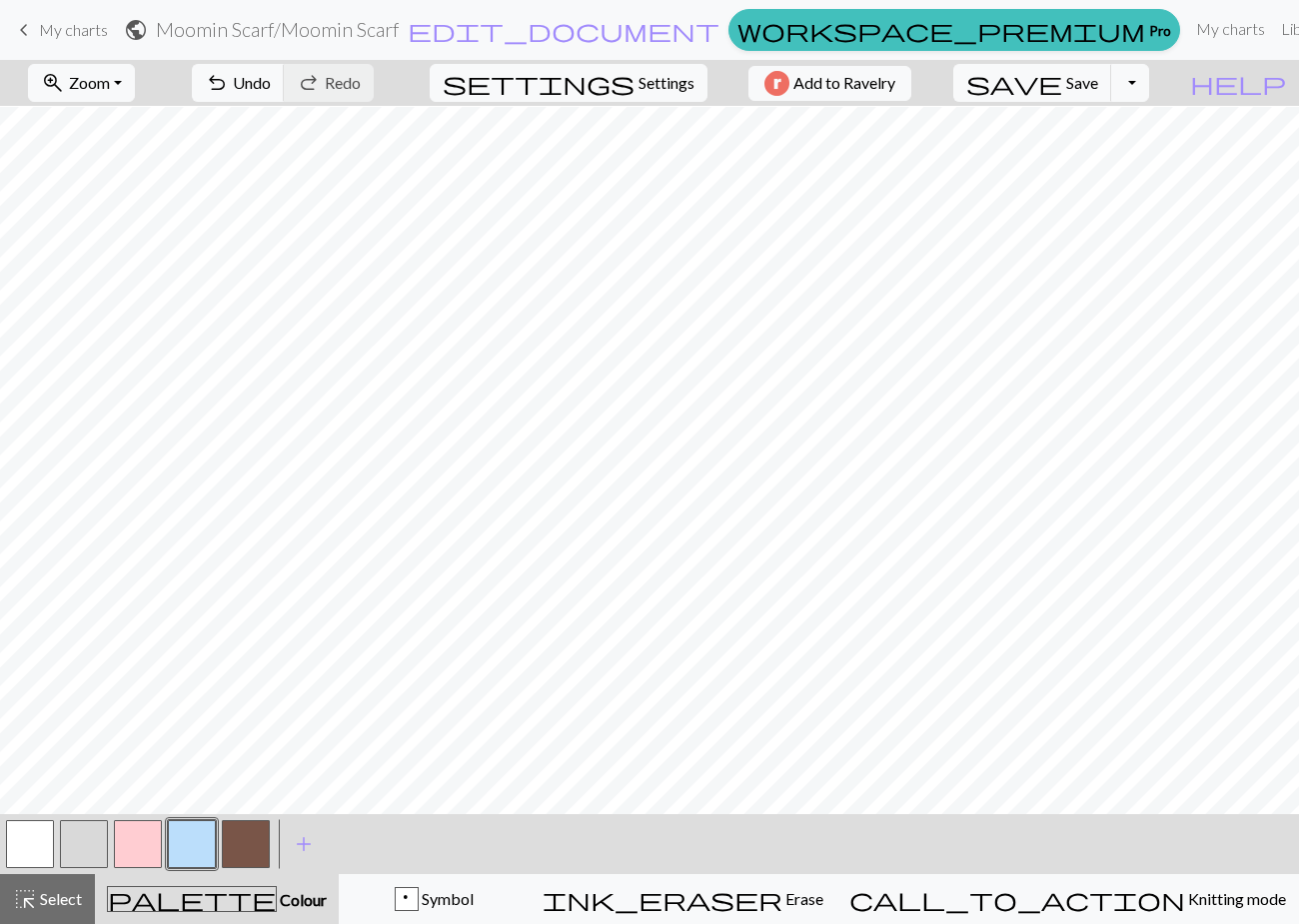 scroll, scrollTop: 302, scrollLeft: 0, axis: vertical 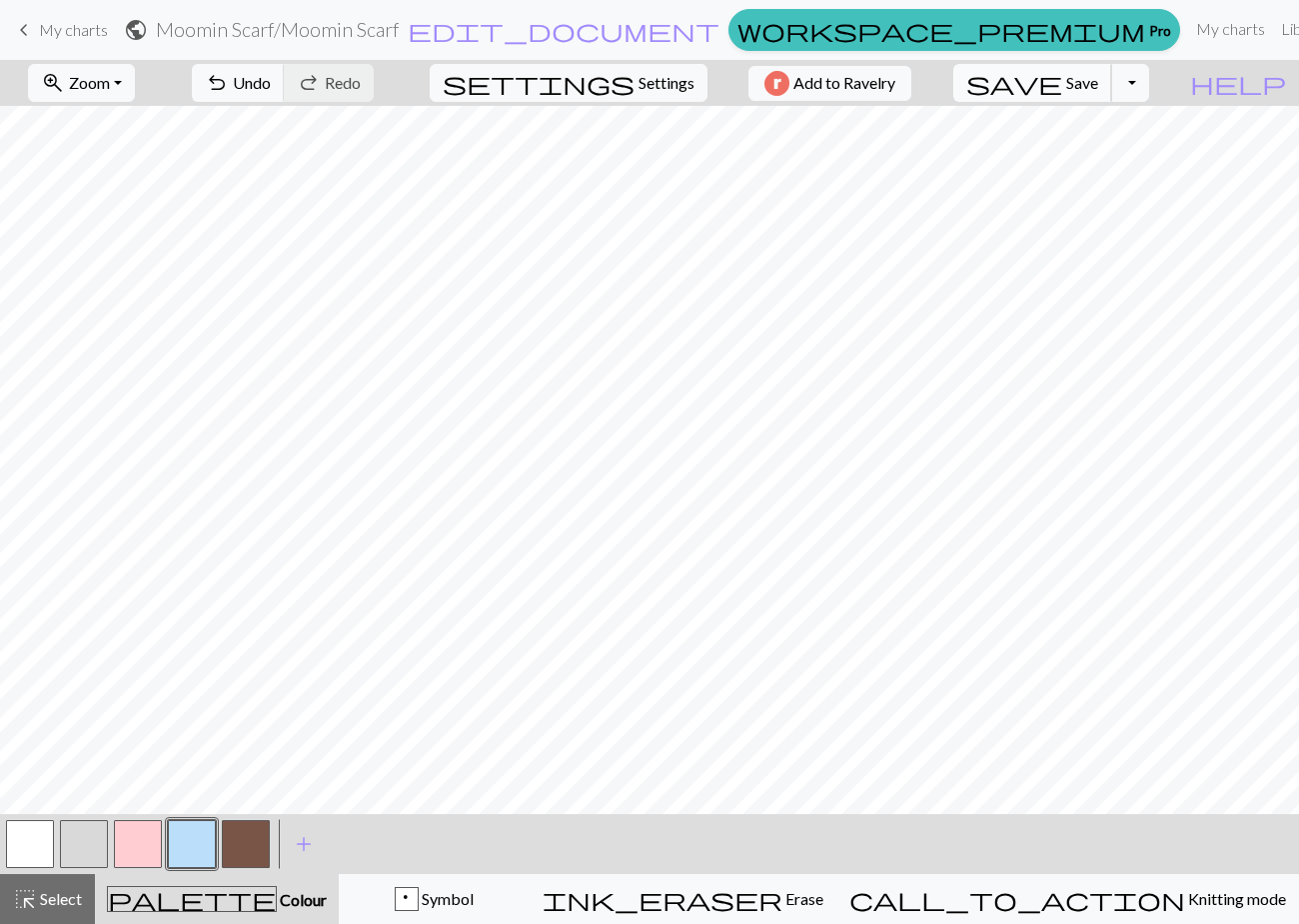 click on "Save" at bounding box center (1082, 82) 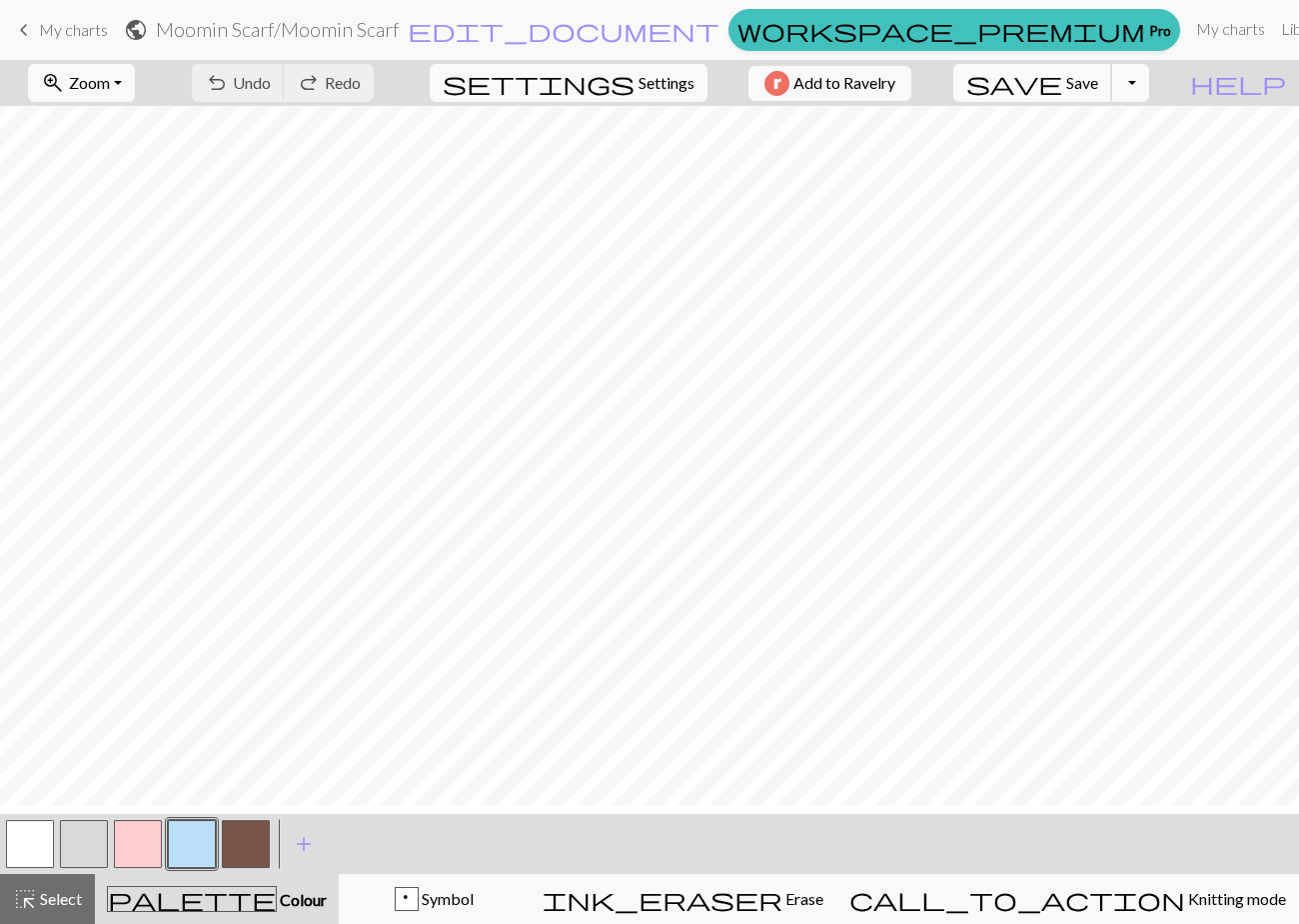 scroll, scrollTop: 486, scrollLeft: 0, axis: vertical 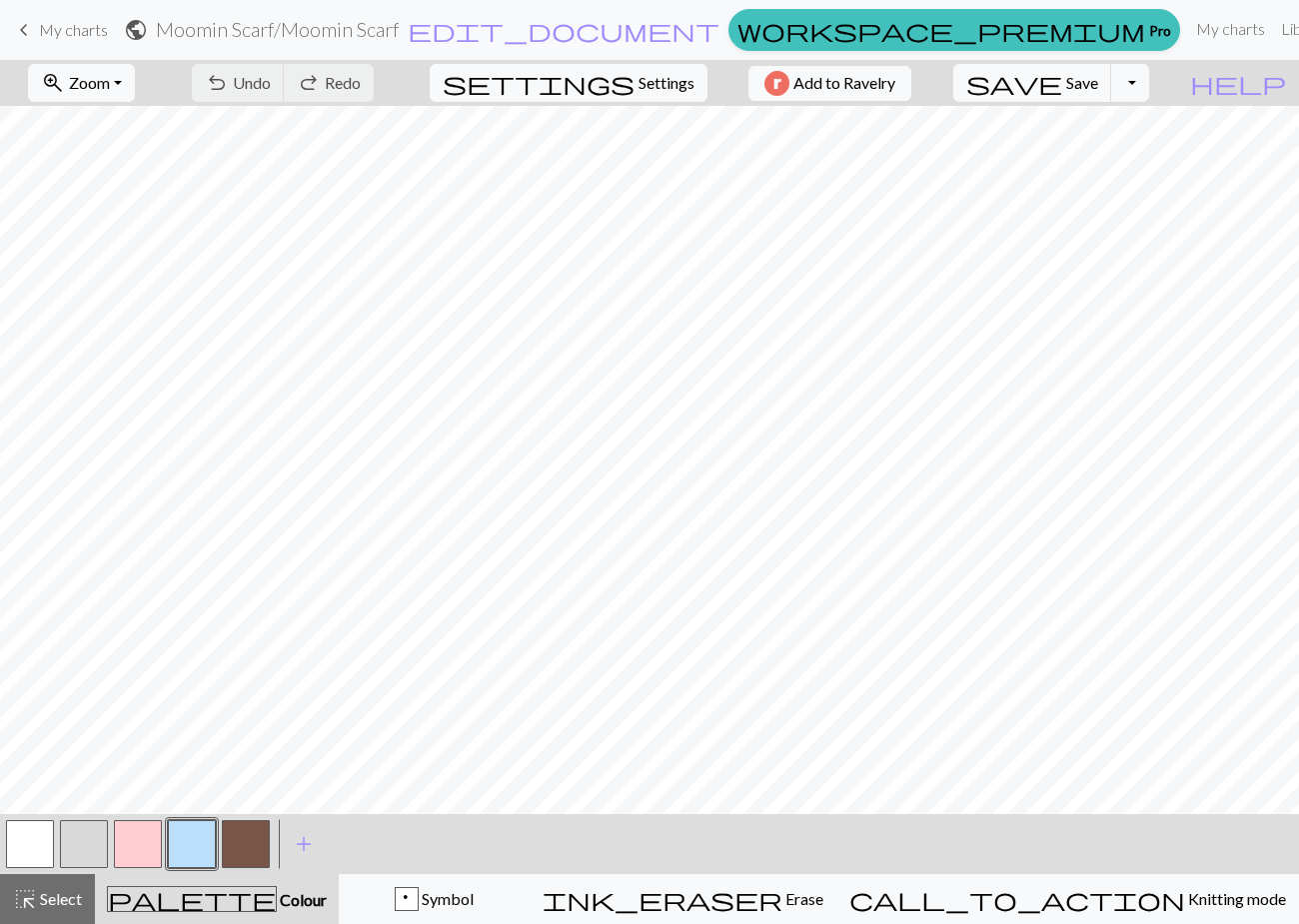 click at bounding box center [246, 844] 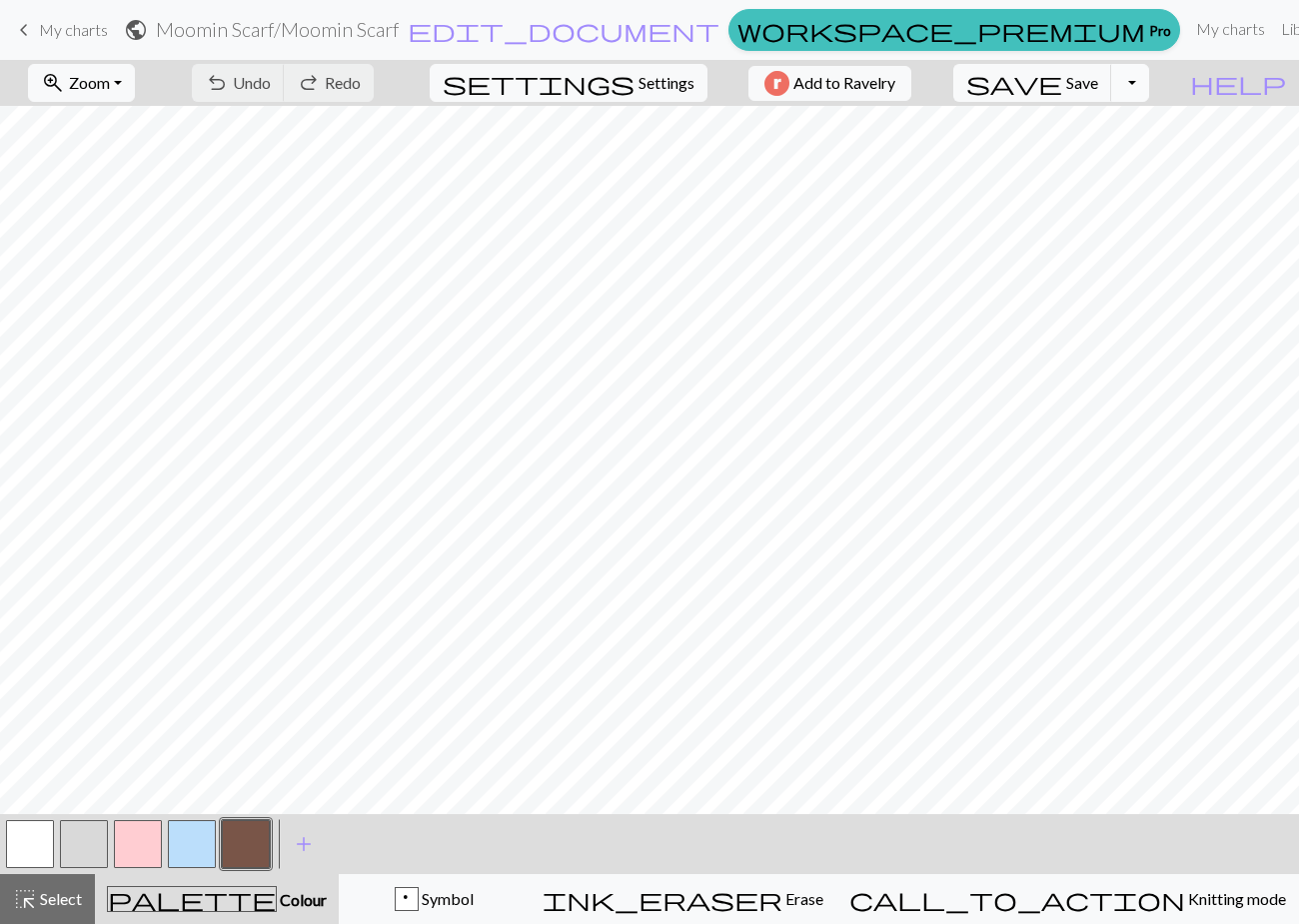 click on "Toggle Dropdown" at bounding box center (1130, 83) 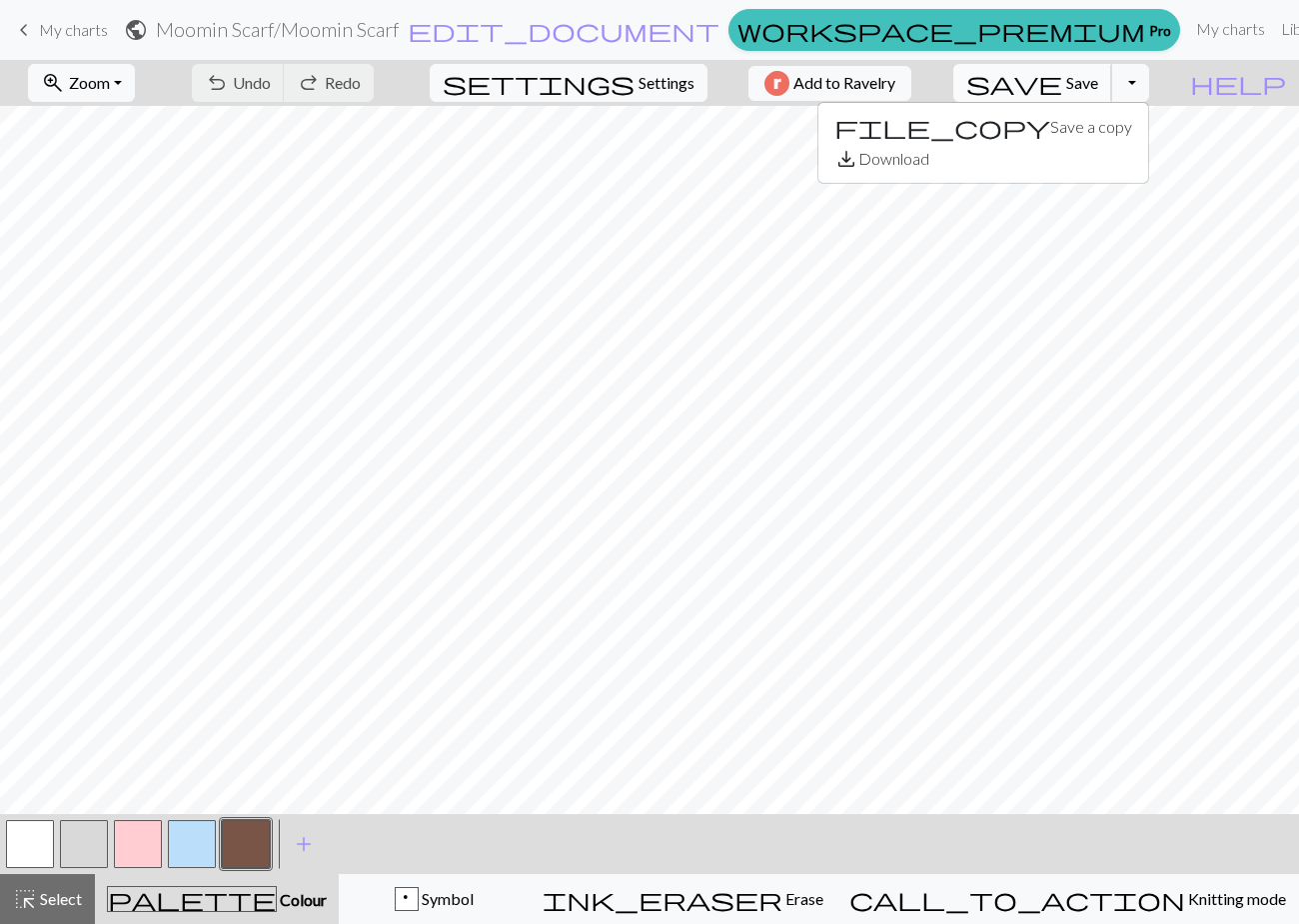 click on "Save" at bounding box center [1082, 82] 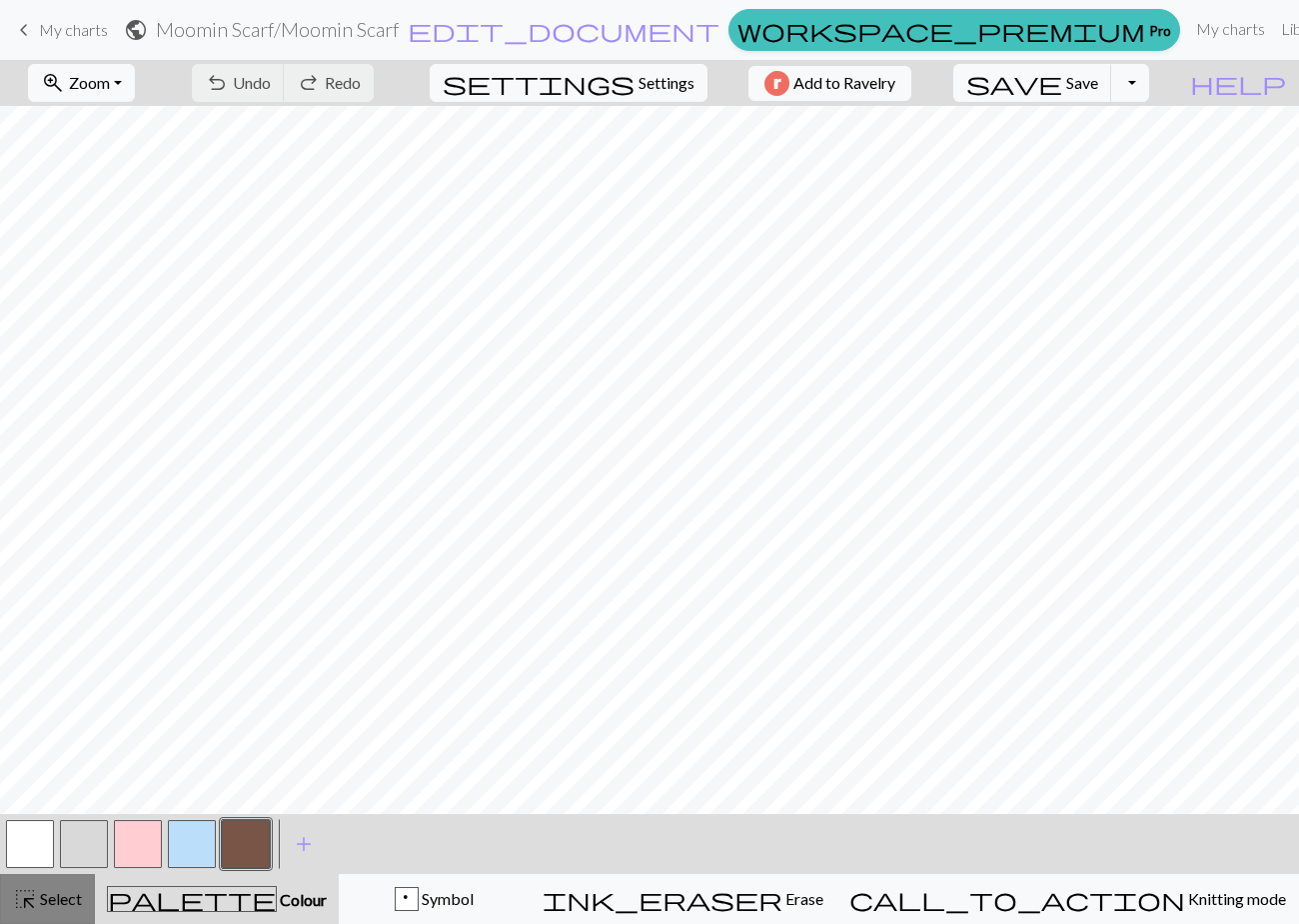 click on "Select" at bounding box center (59, 898) 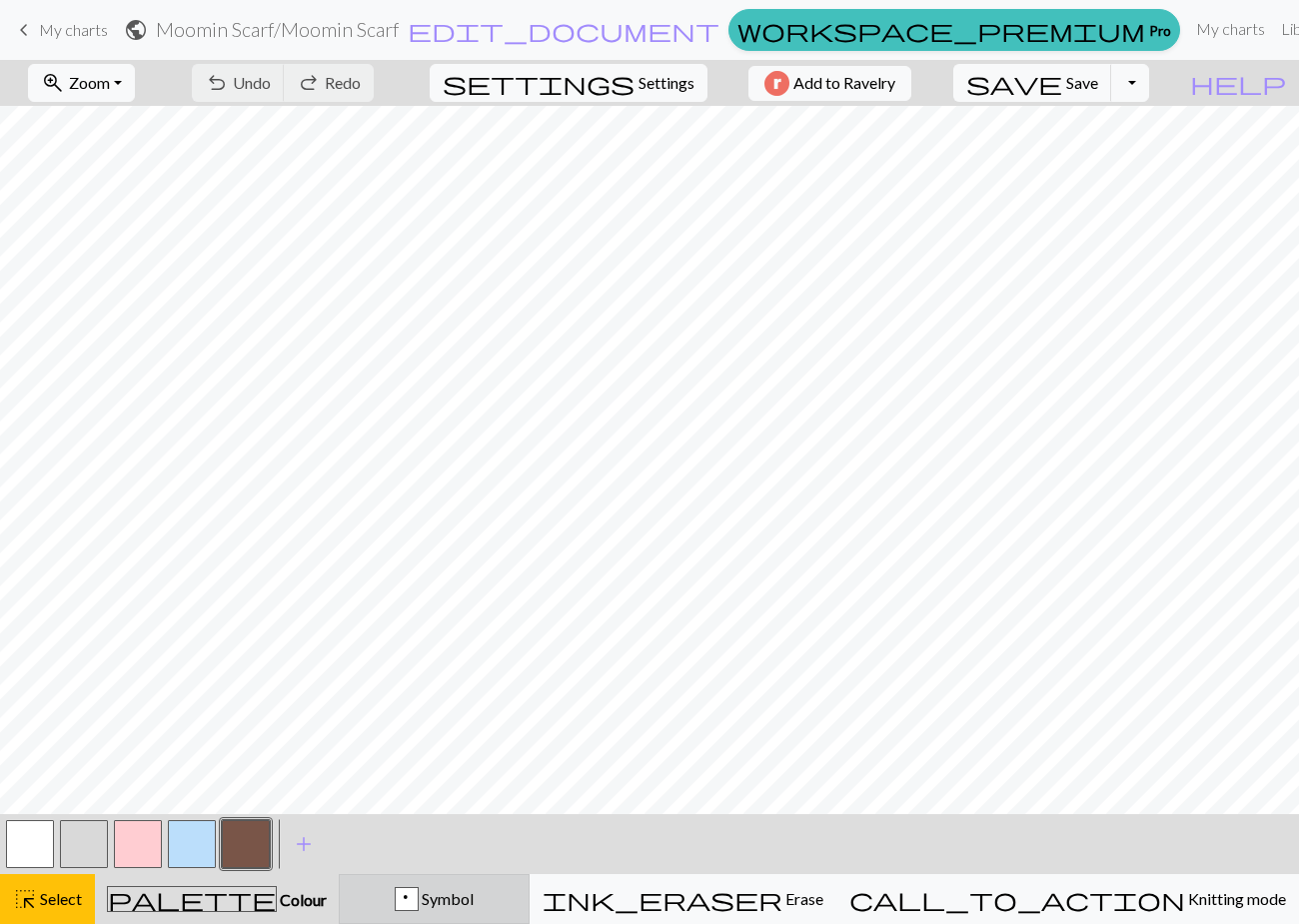 click on "p" at bounding box center (407, 900) 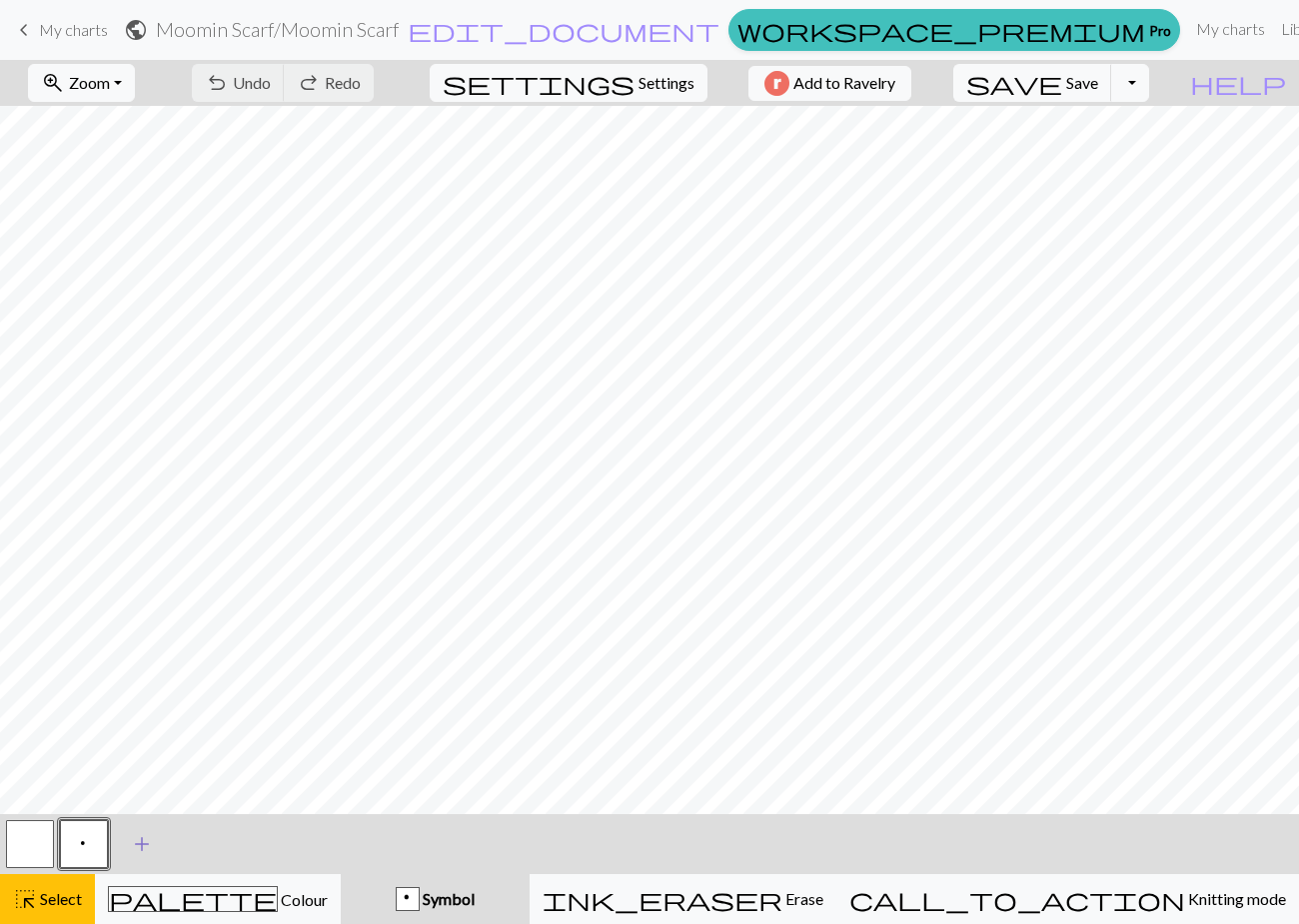 click on "add" at bounding box center [142, 844] 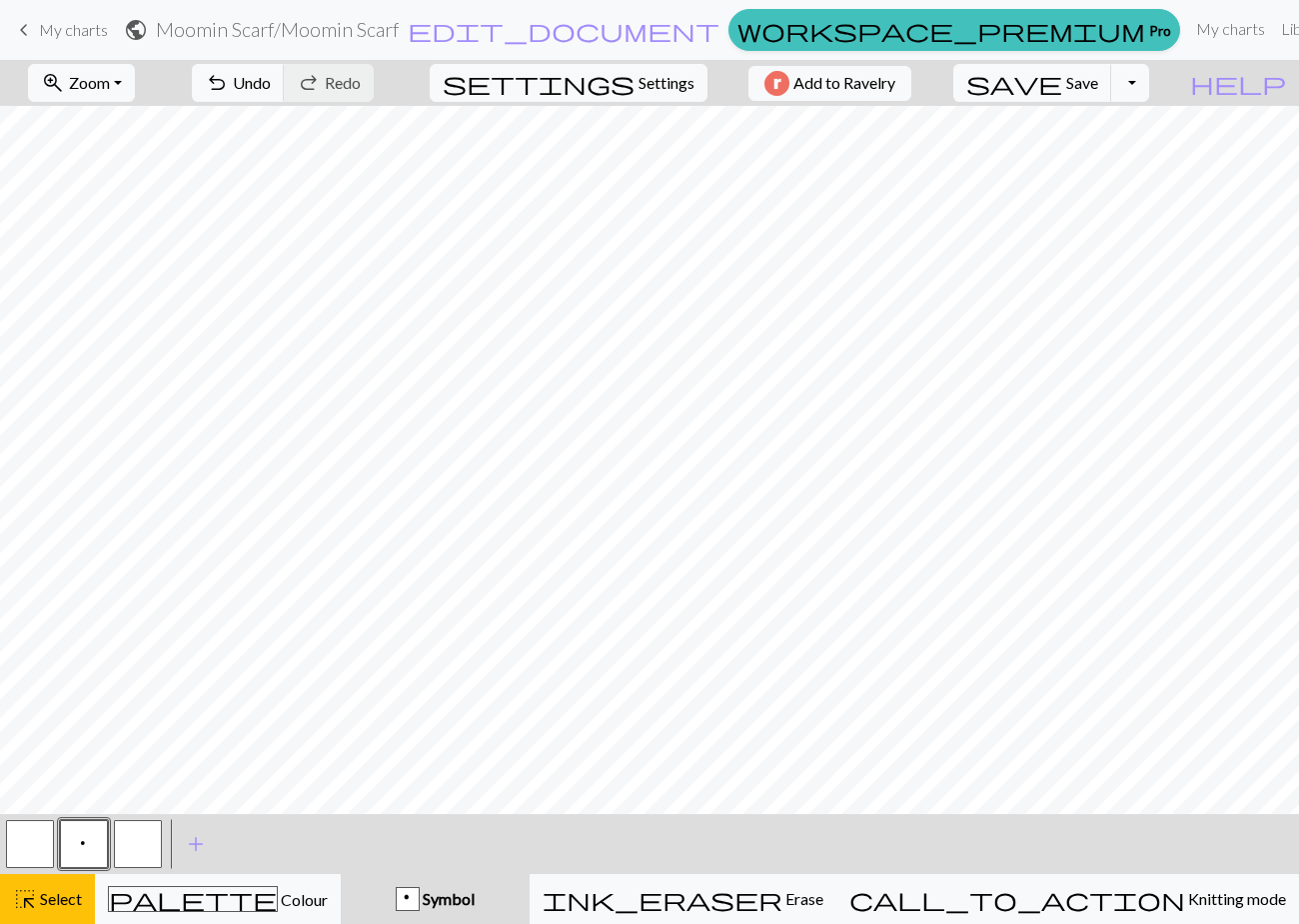 type 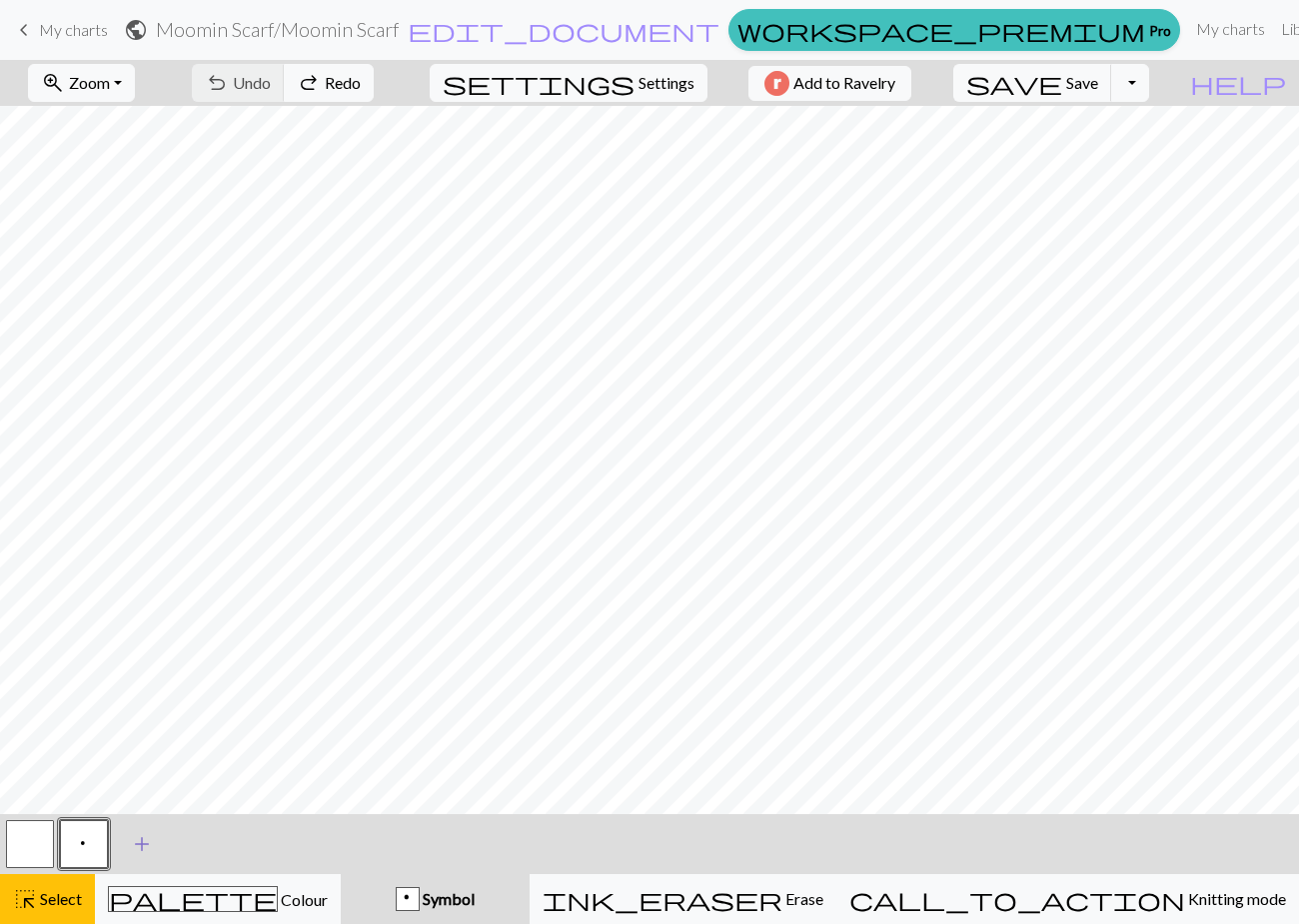 scroll, scrollTop: 585, scrollLeft: 0, axis: vertical 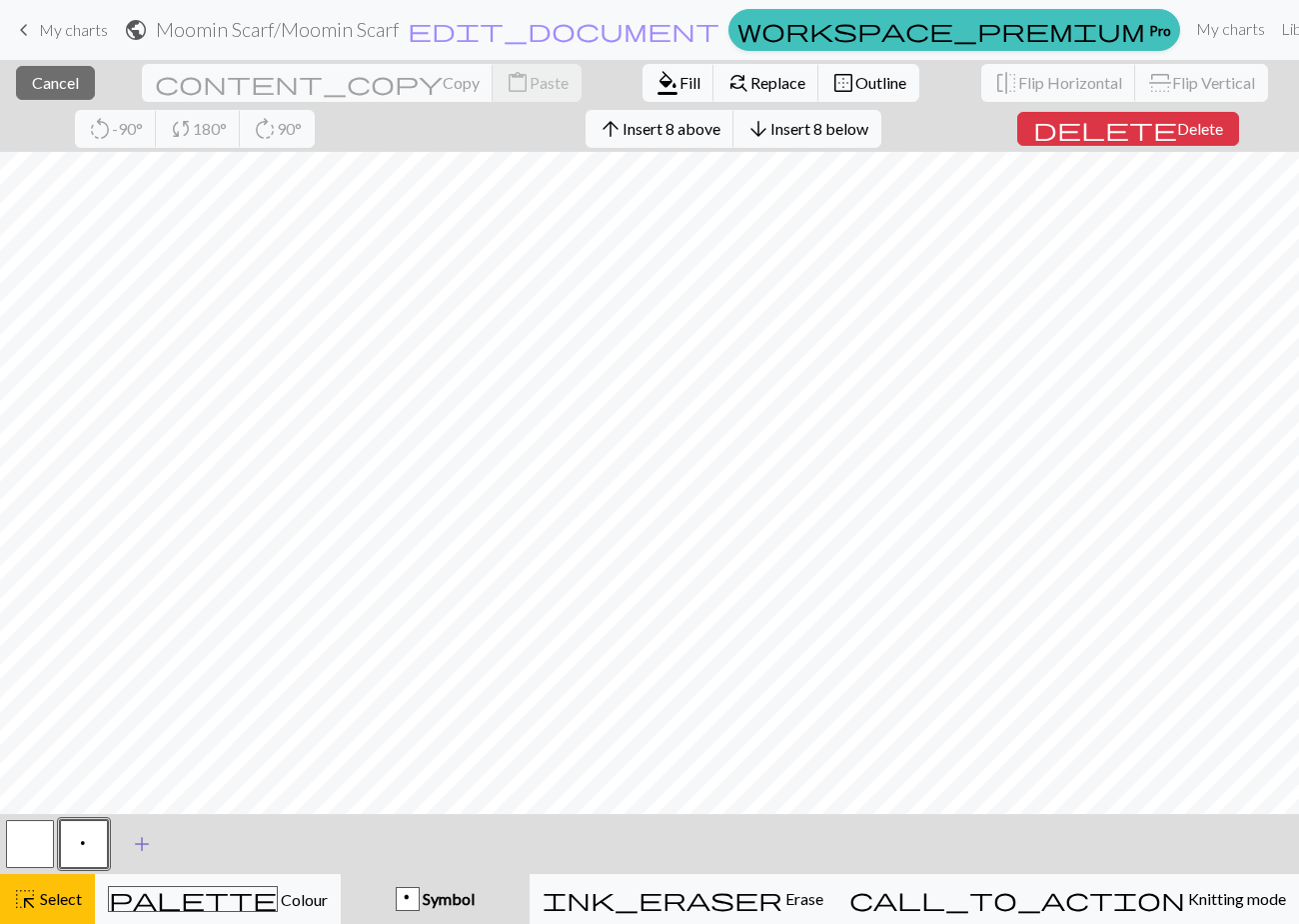 click on "add" at bounding box center (142, 844) 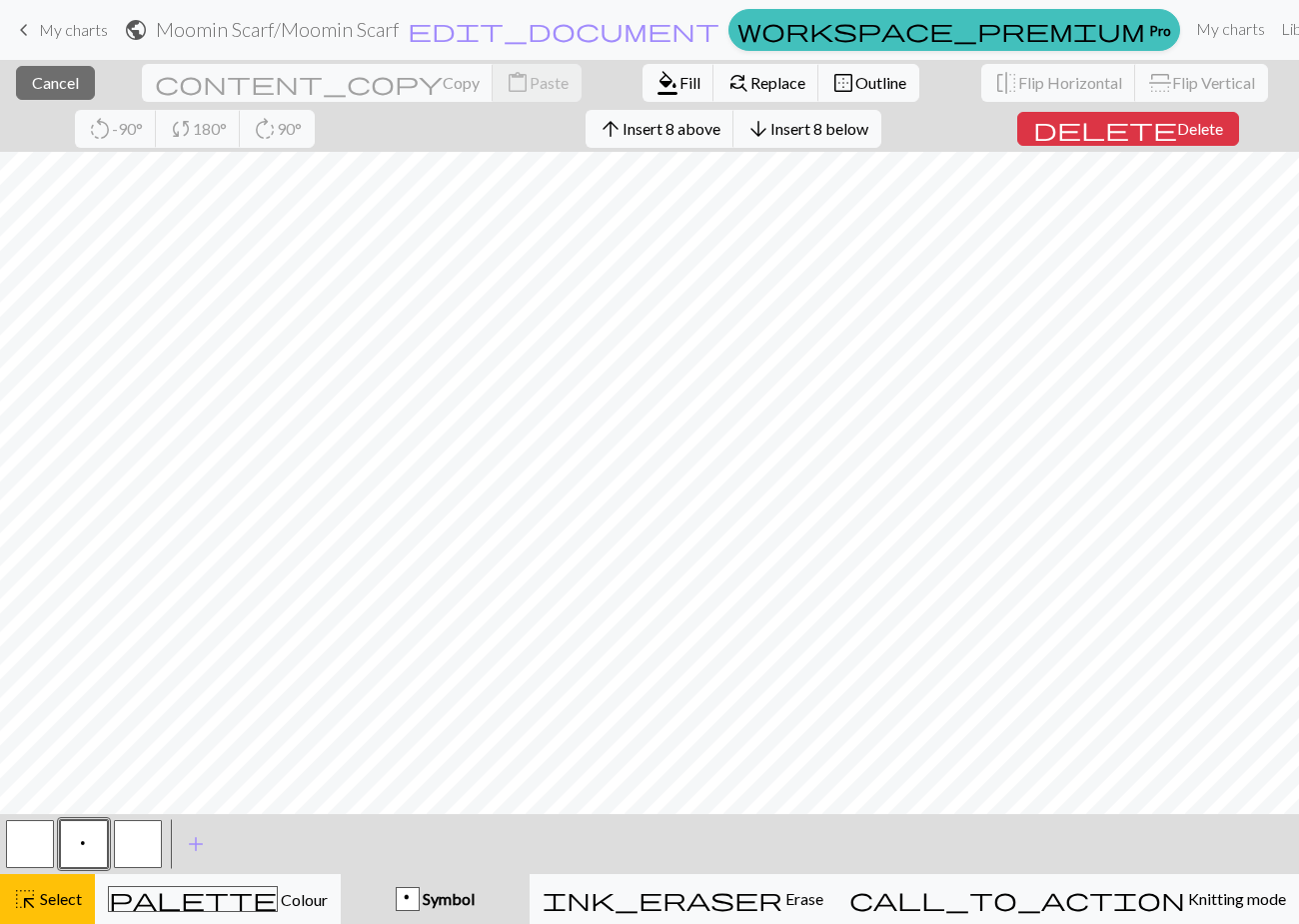 click at bounding box center [138, 844] 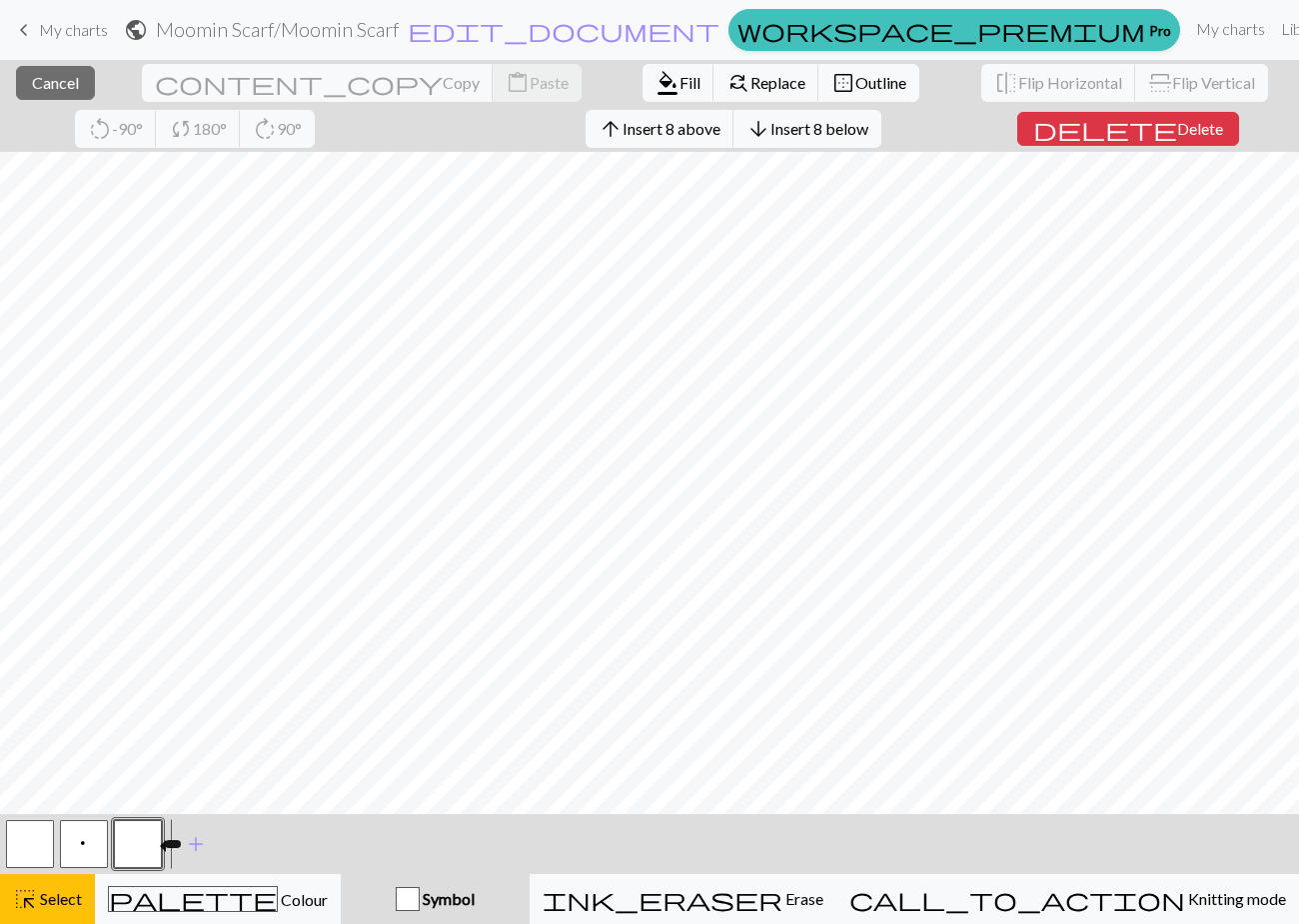 type 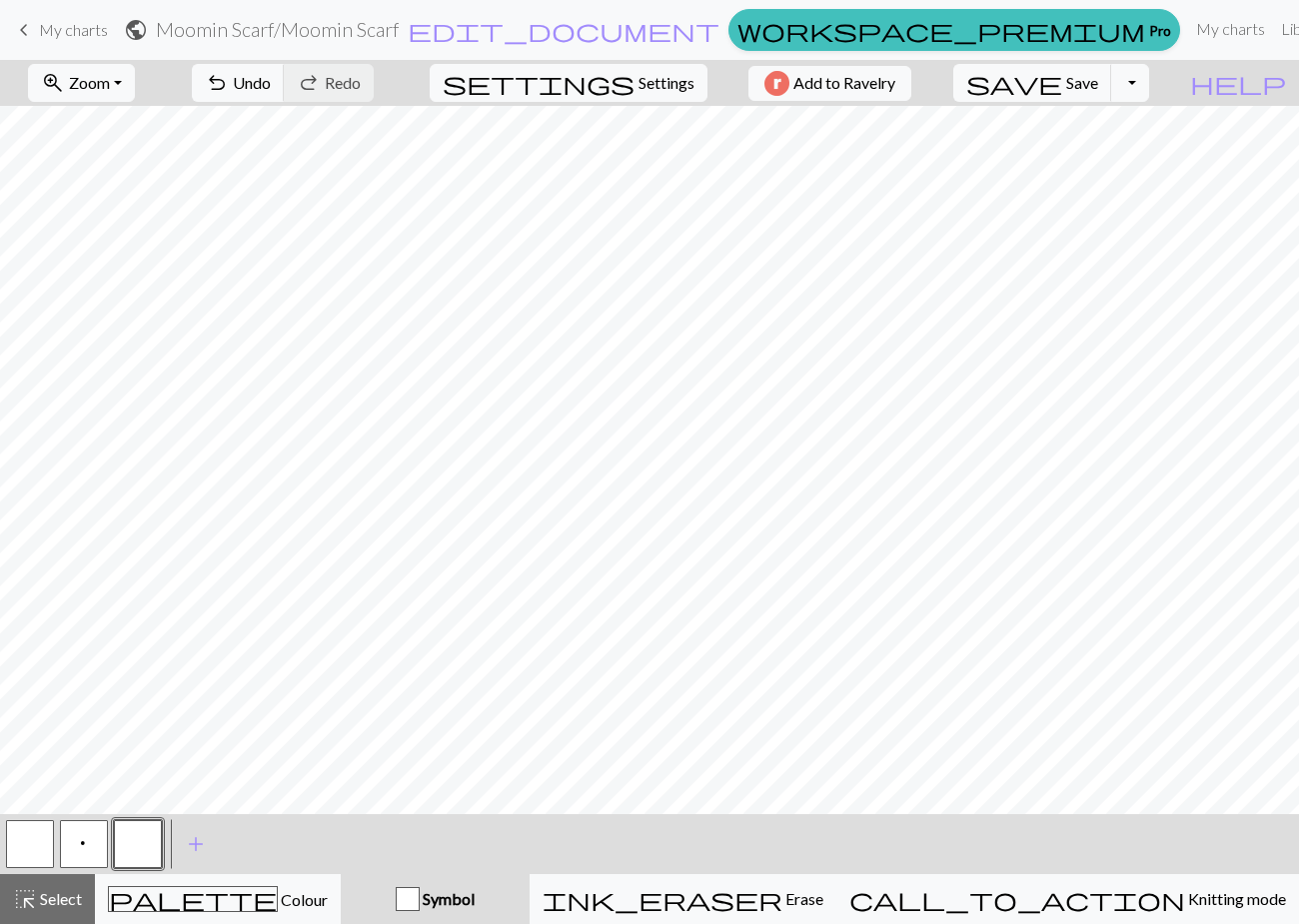 click at bounding box center (138, 844) 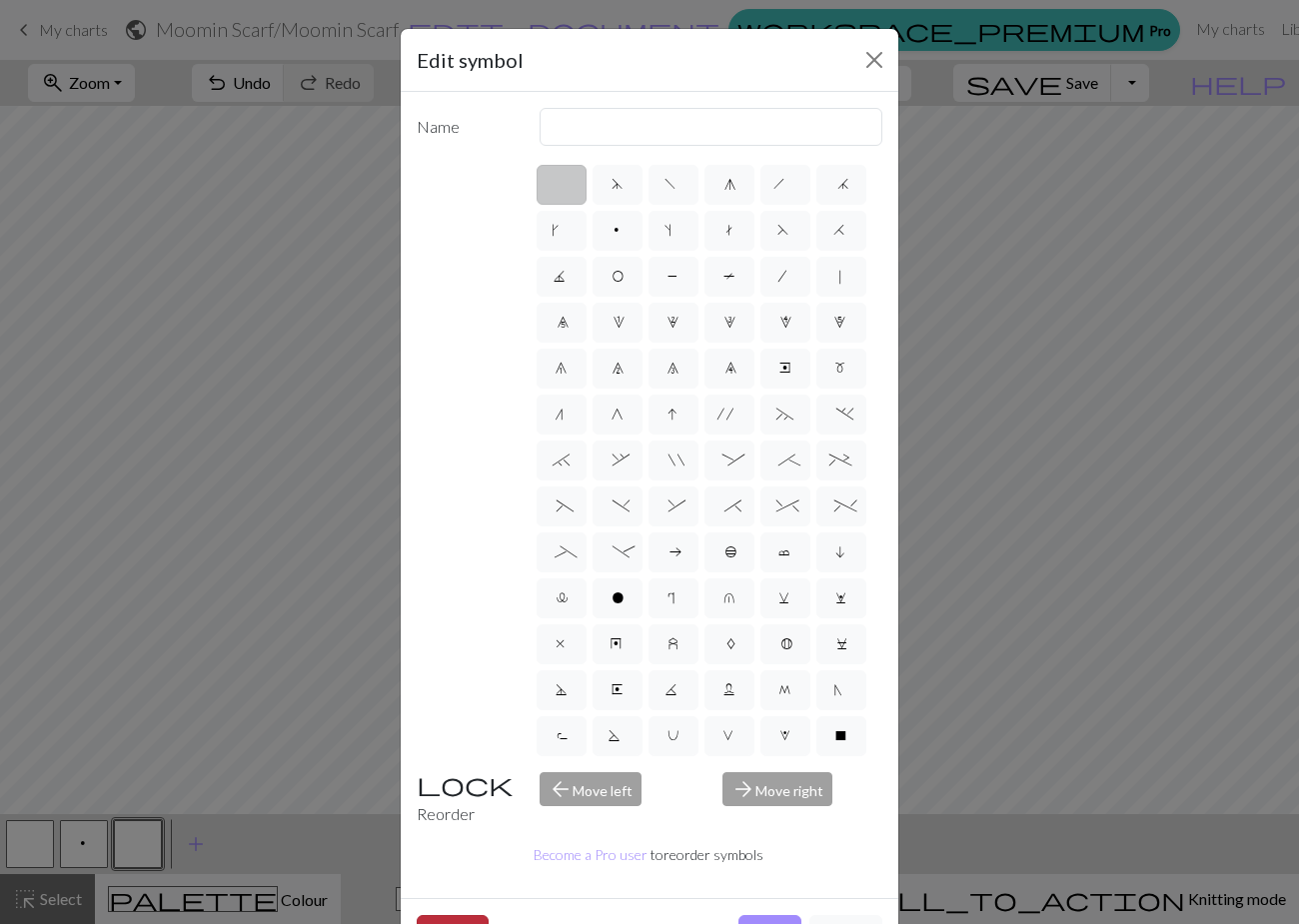 click on "Delete" at bounding box center (453, 934) 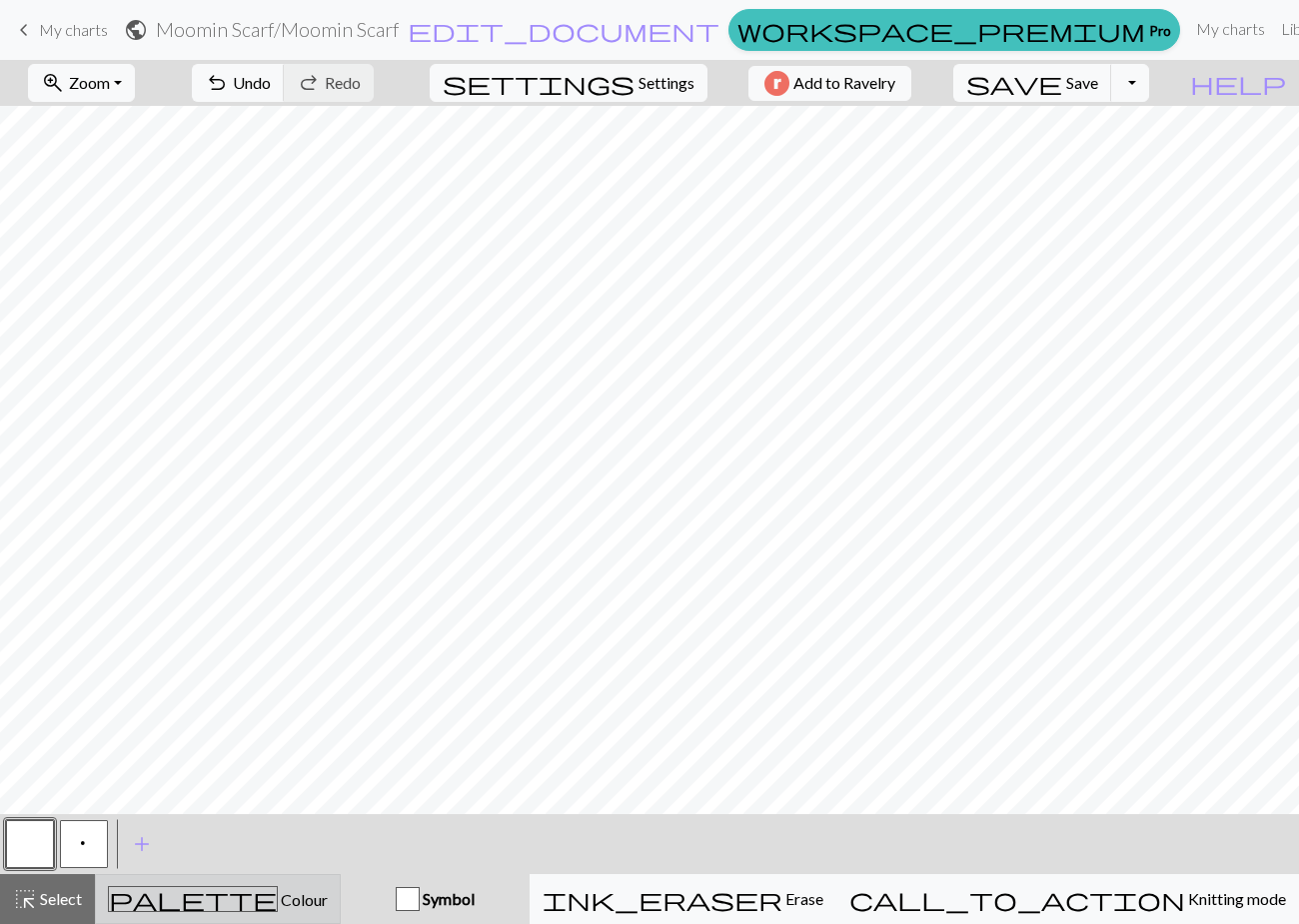 click on "palette   Colour   Colour" at bounding box center [218, 899] 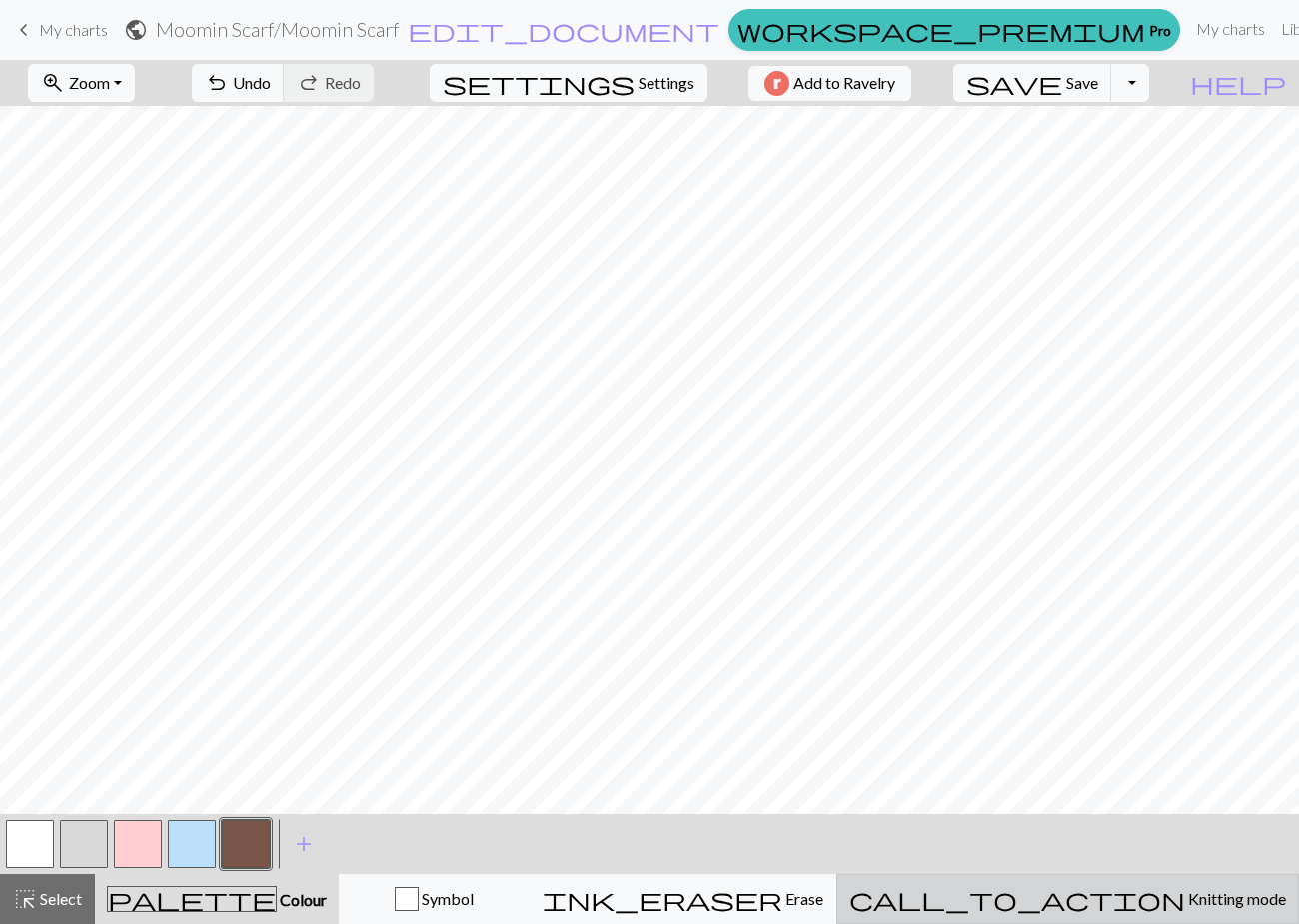 click on "Knitting mode" at bounding box center (1235, 898) 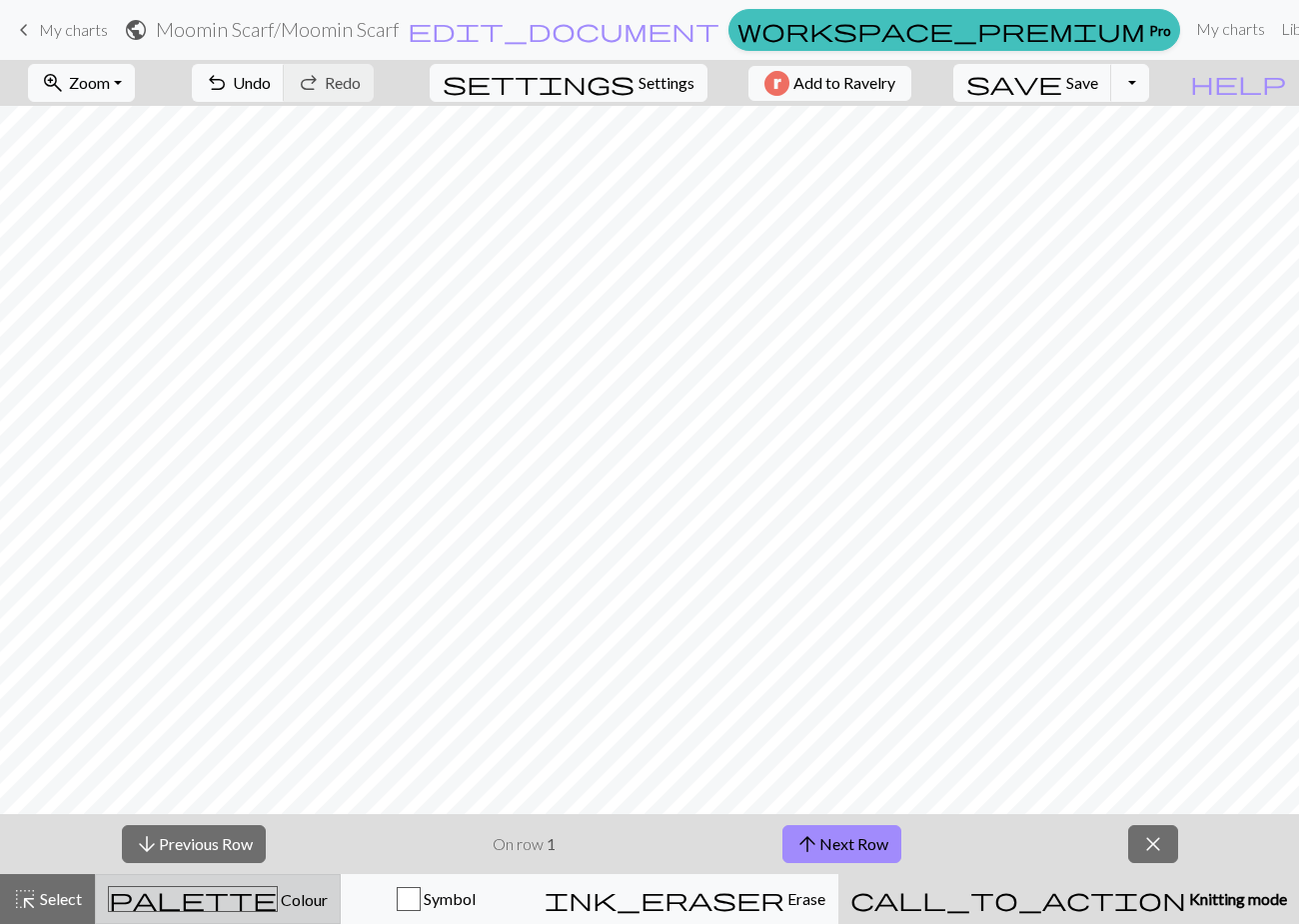 click on "Colour" at bounding box center [303, 899] 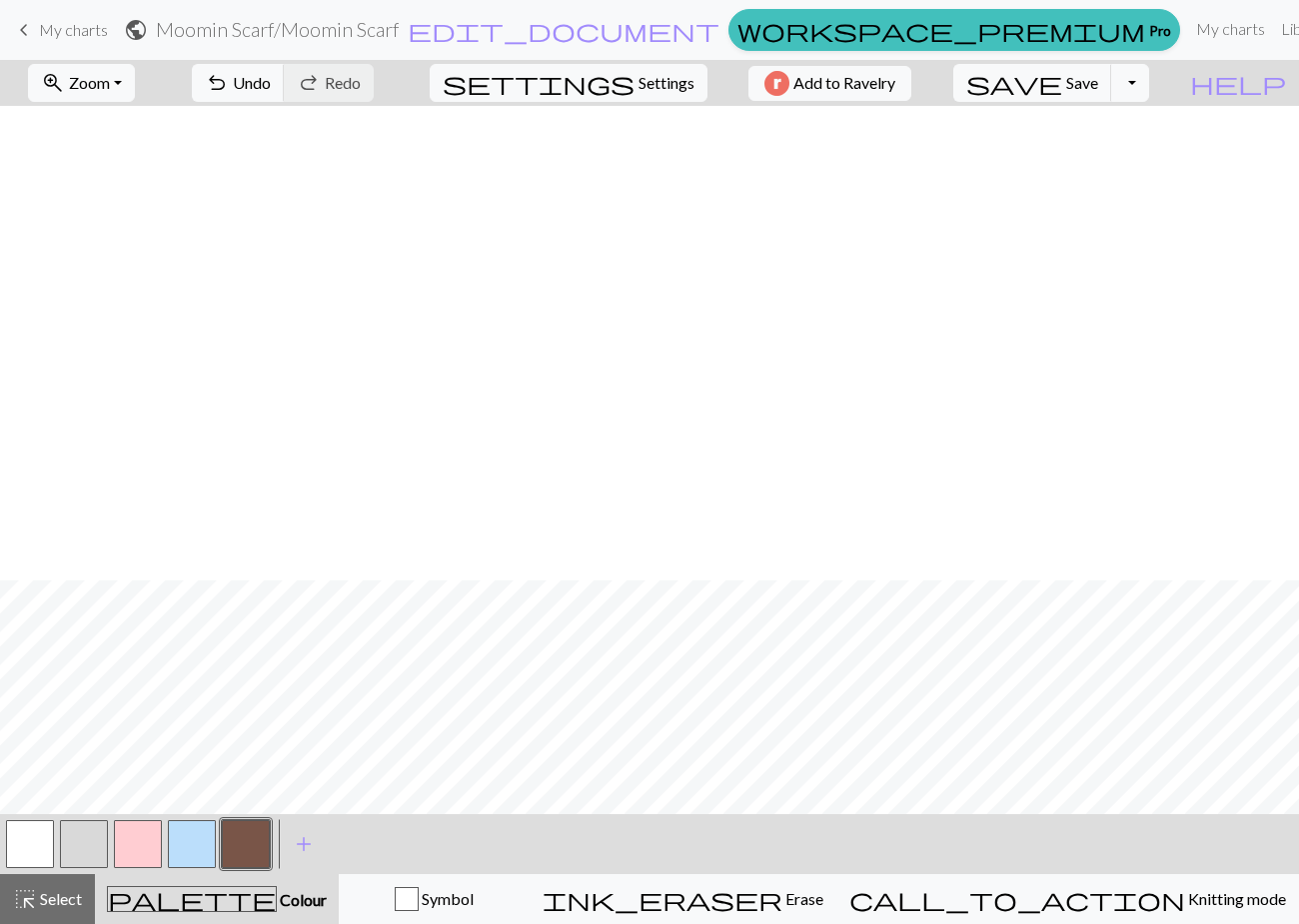 scroll, scrollTop: 1266, scrollLeft: 0, axis: vertical 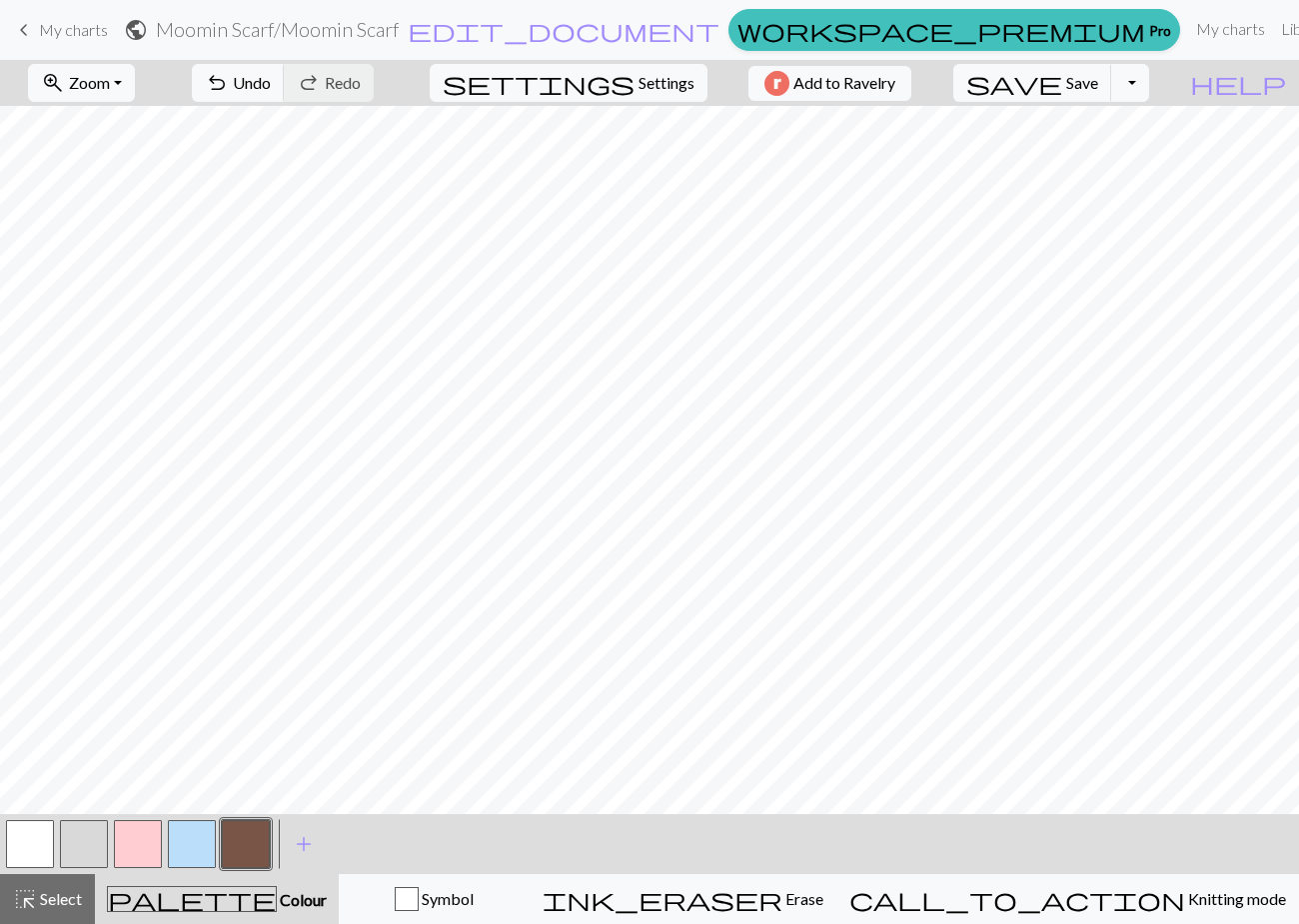 click on "zoom_in Zoom Zoom Fit all Fit width Fit height 50% 100% 150% 200%" at bounding box center [81, 83] 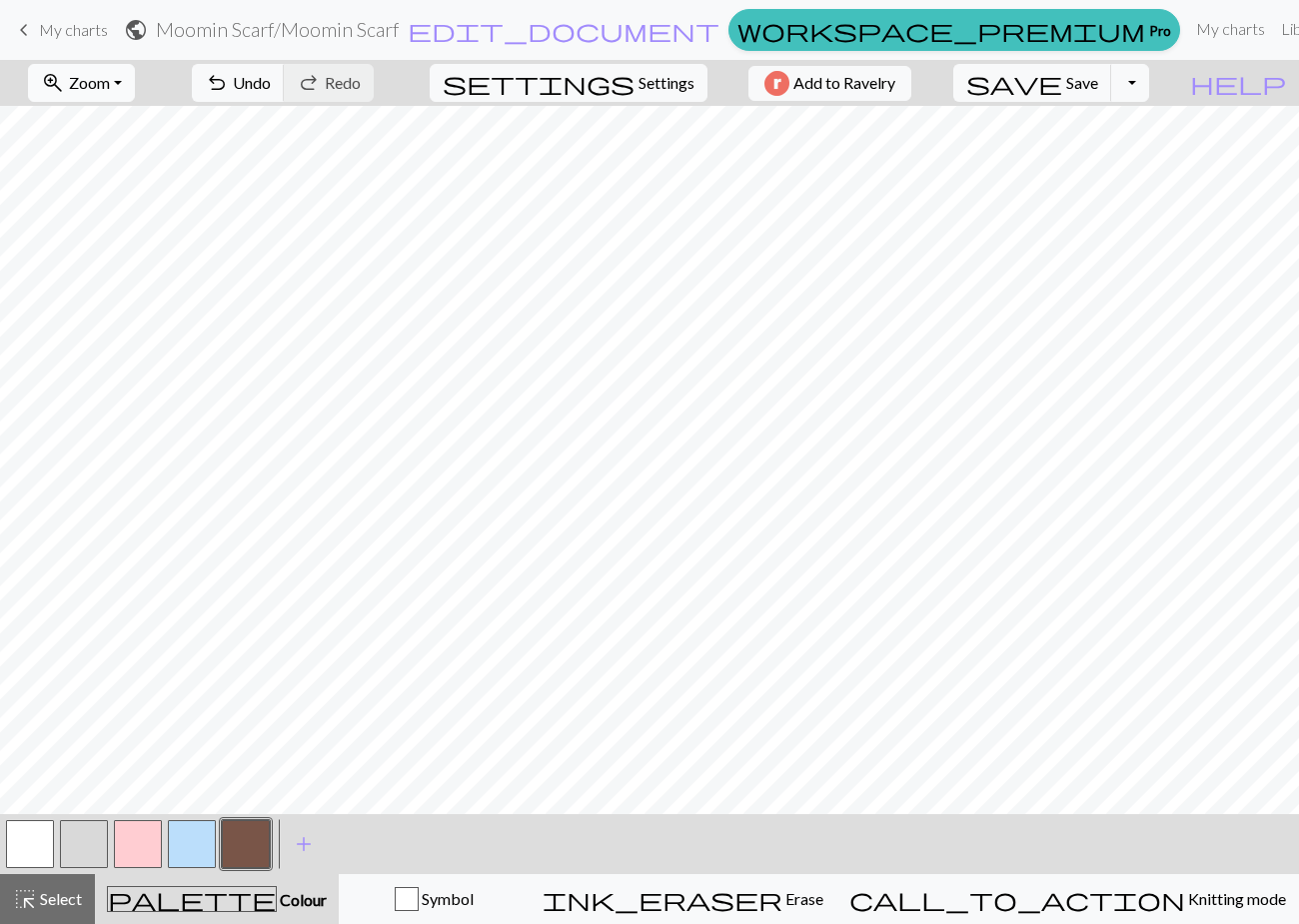 click on "zoom_in Zoom Zoom" at bounding box center [81, 83] 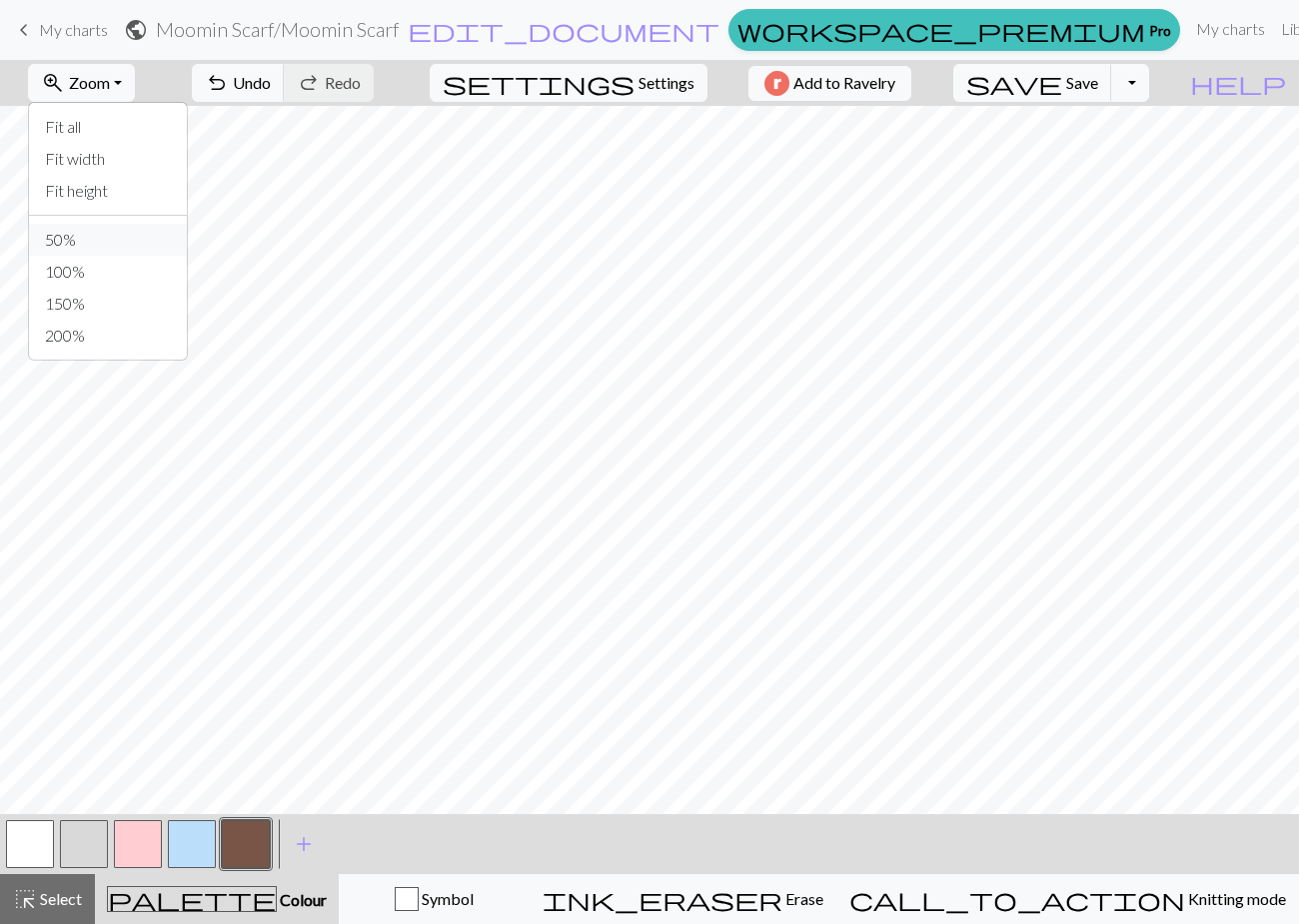 click on "50%" at bounding box center (108, 240) 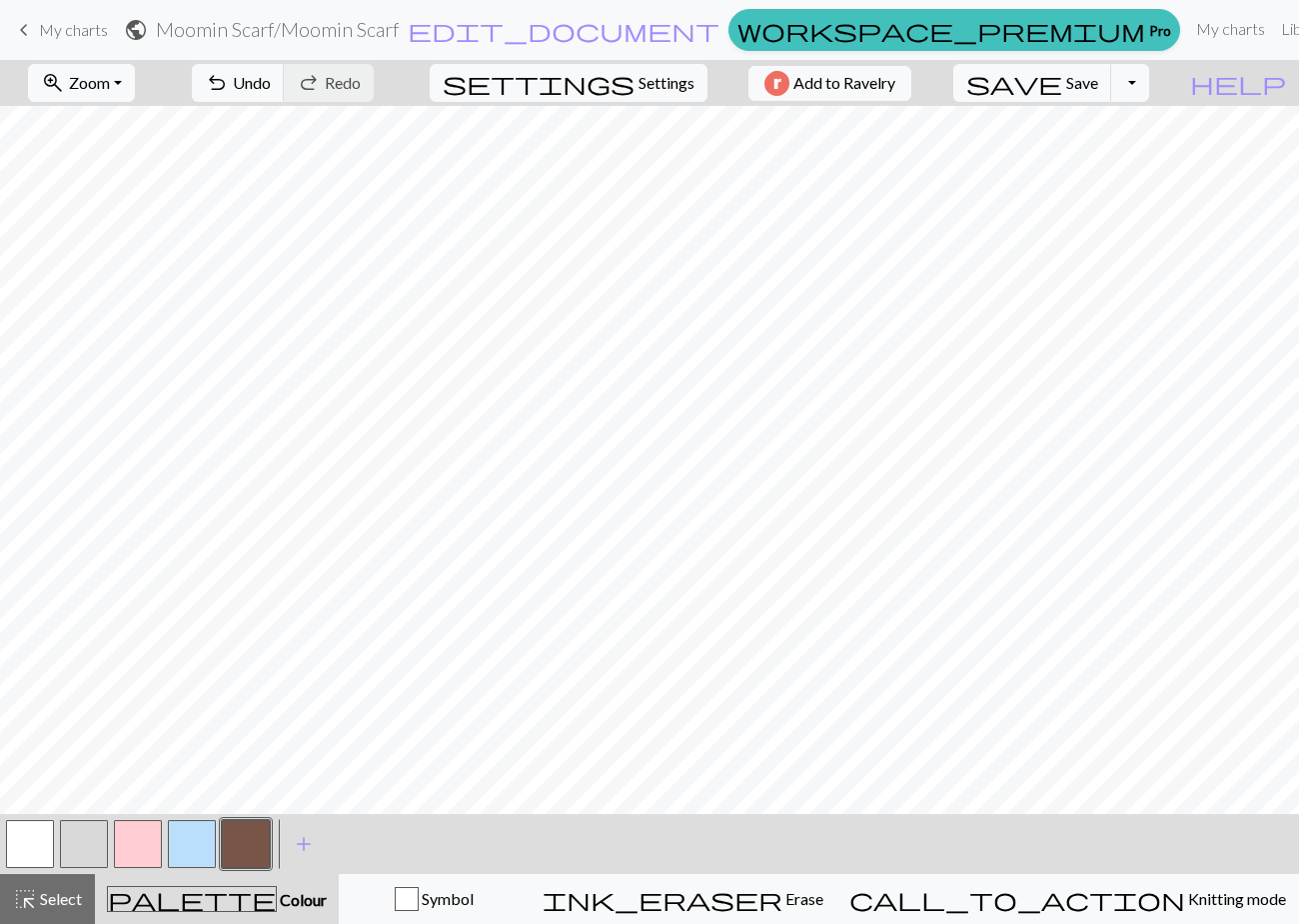 scroll, scrollTop: 0, scrollLeft: 0, axis: both 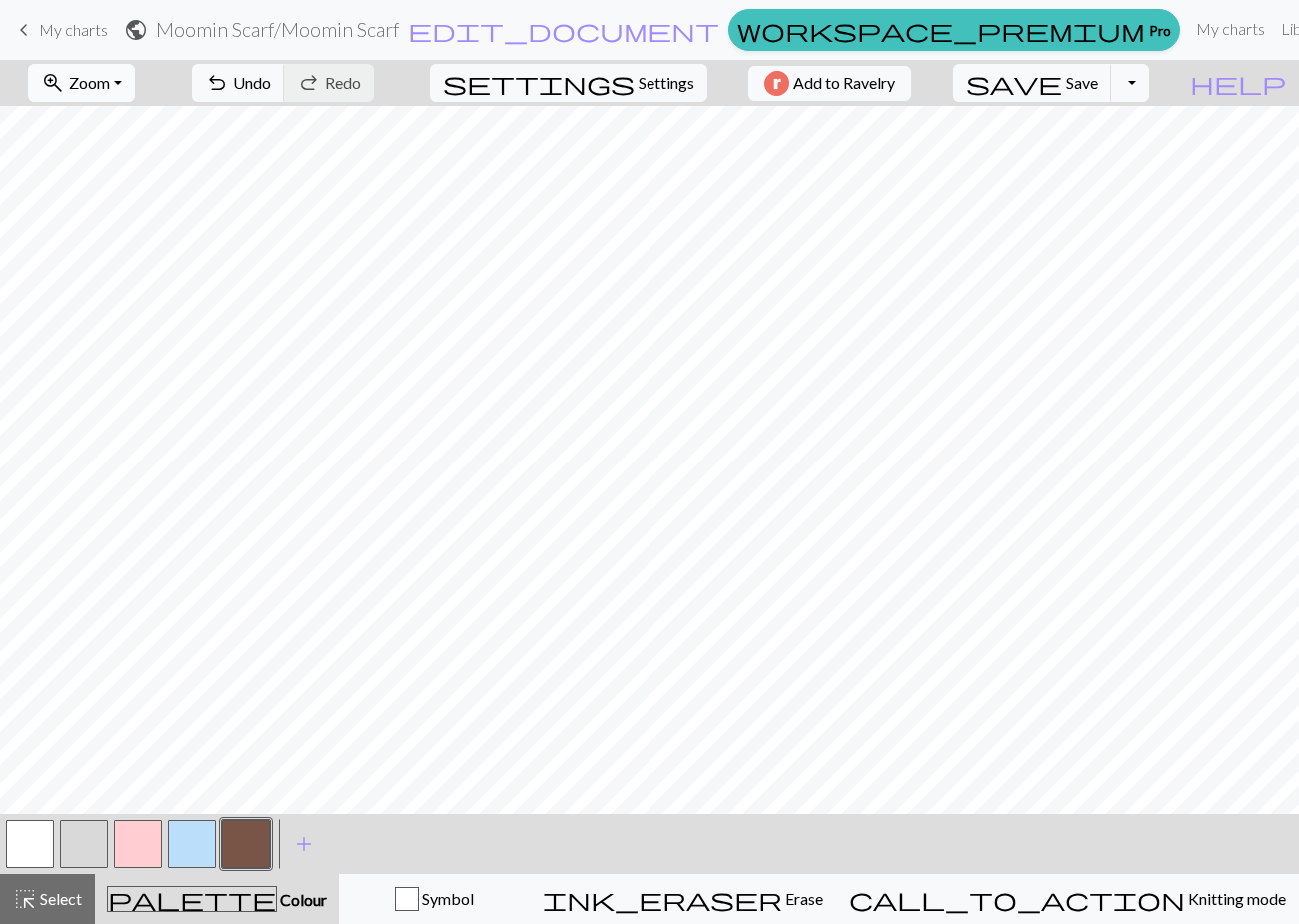 click on "zoom_in Zoom Zoom" at bounding box center [81, 83] 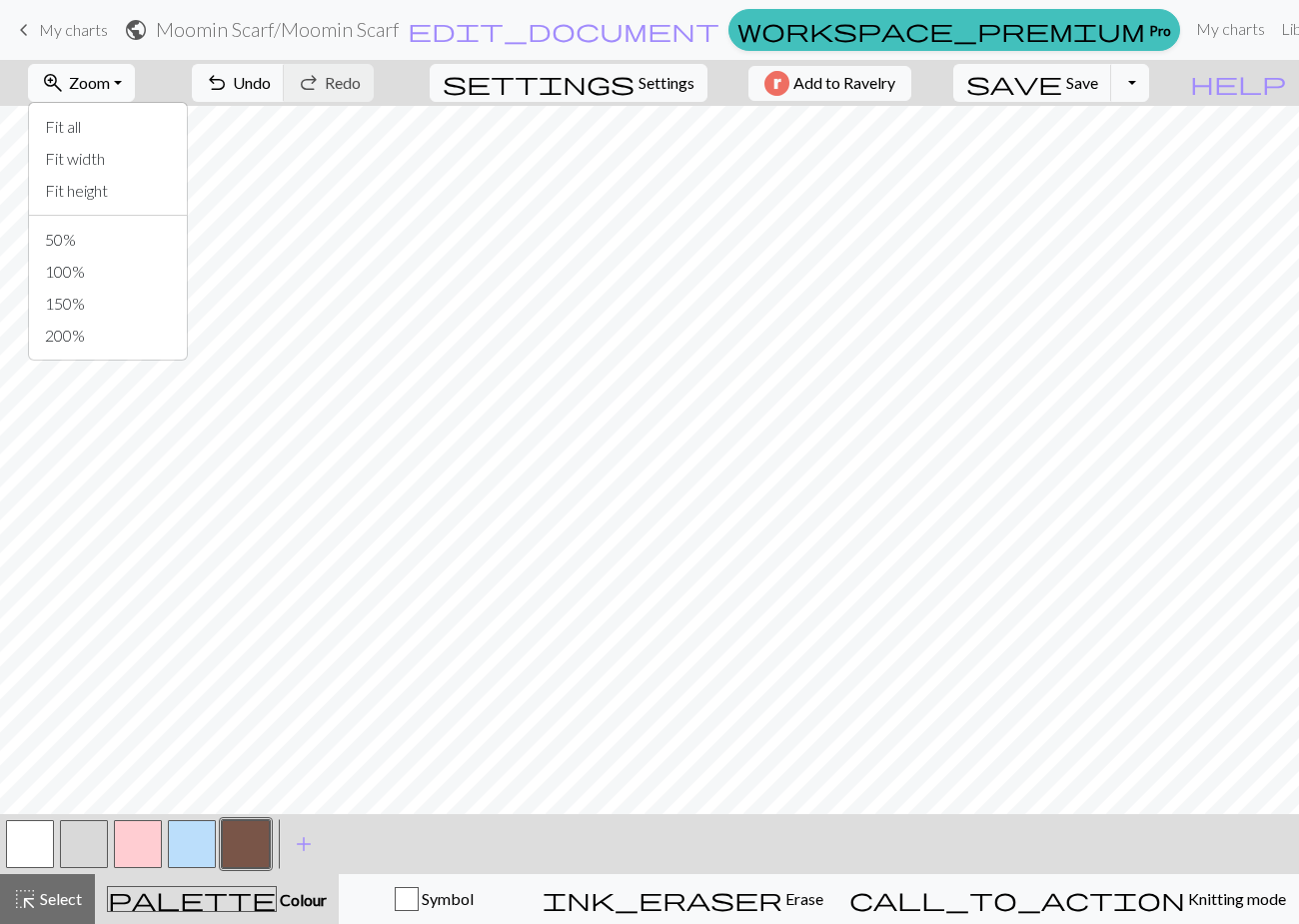 click on "Zoom" at bounding box center [89, 82] 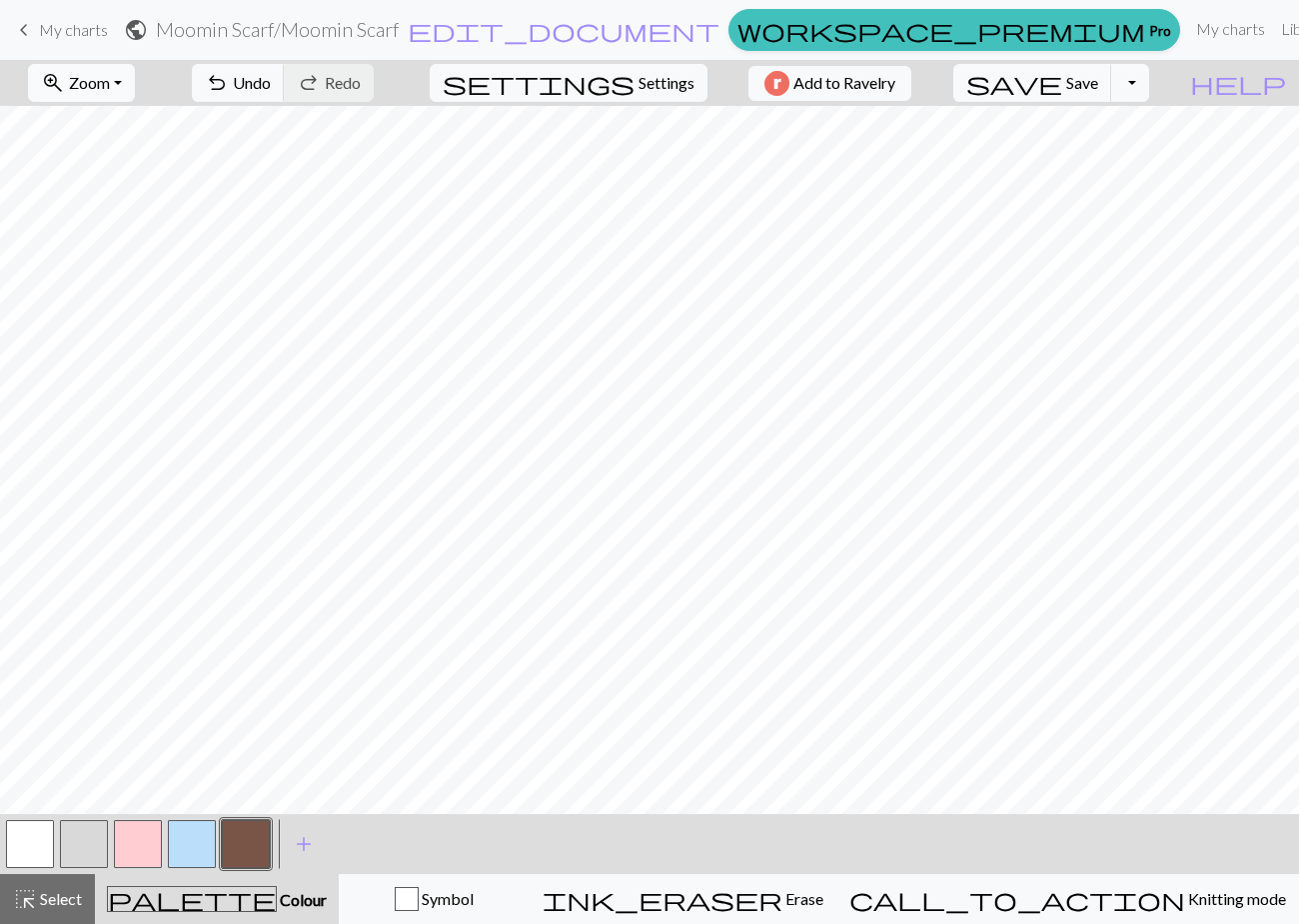 click on "Zoom" at bounding box center [89, 82] 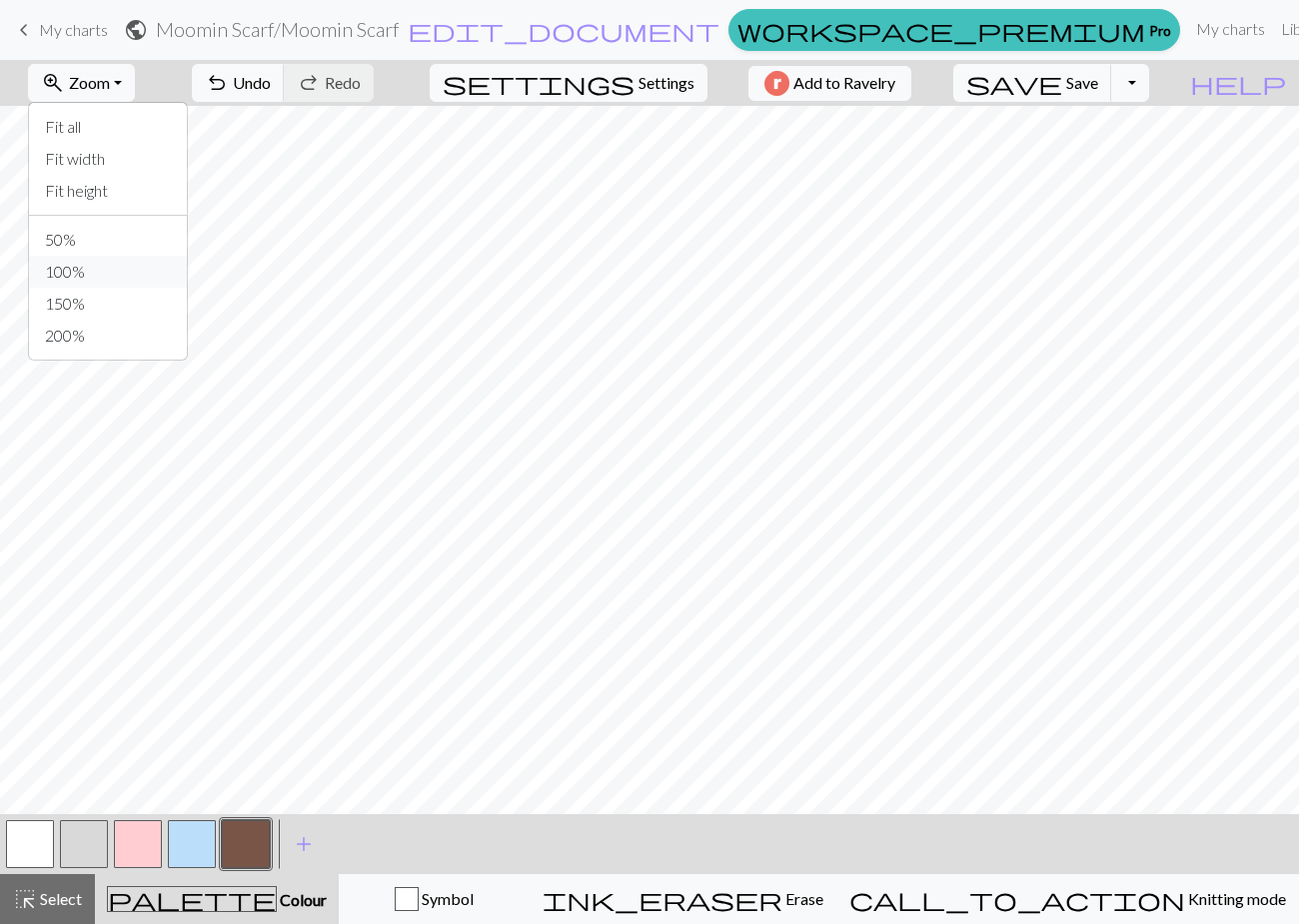 click on "100%" at bounding box center [108, 272] 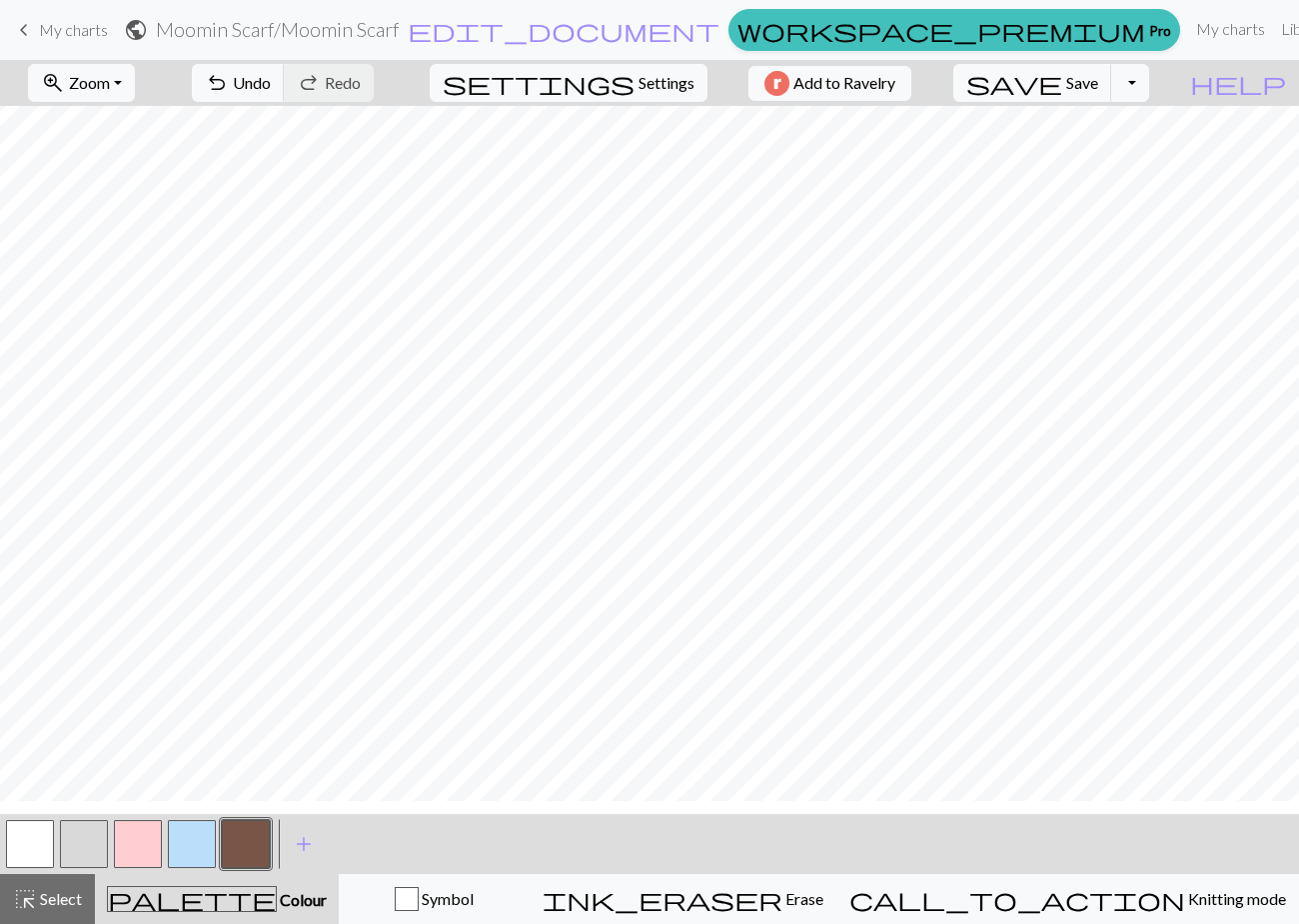 scroll, scrollTop: 176, scrollLeft: 0, axis: vertical 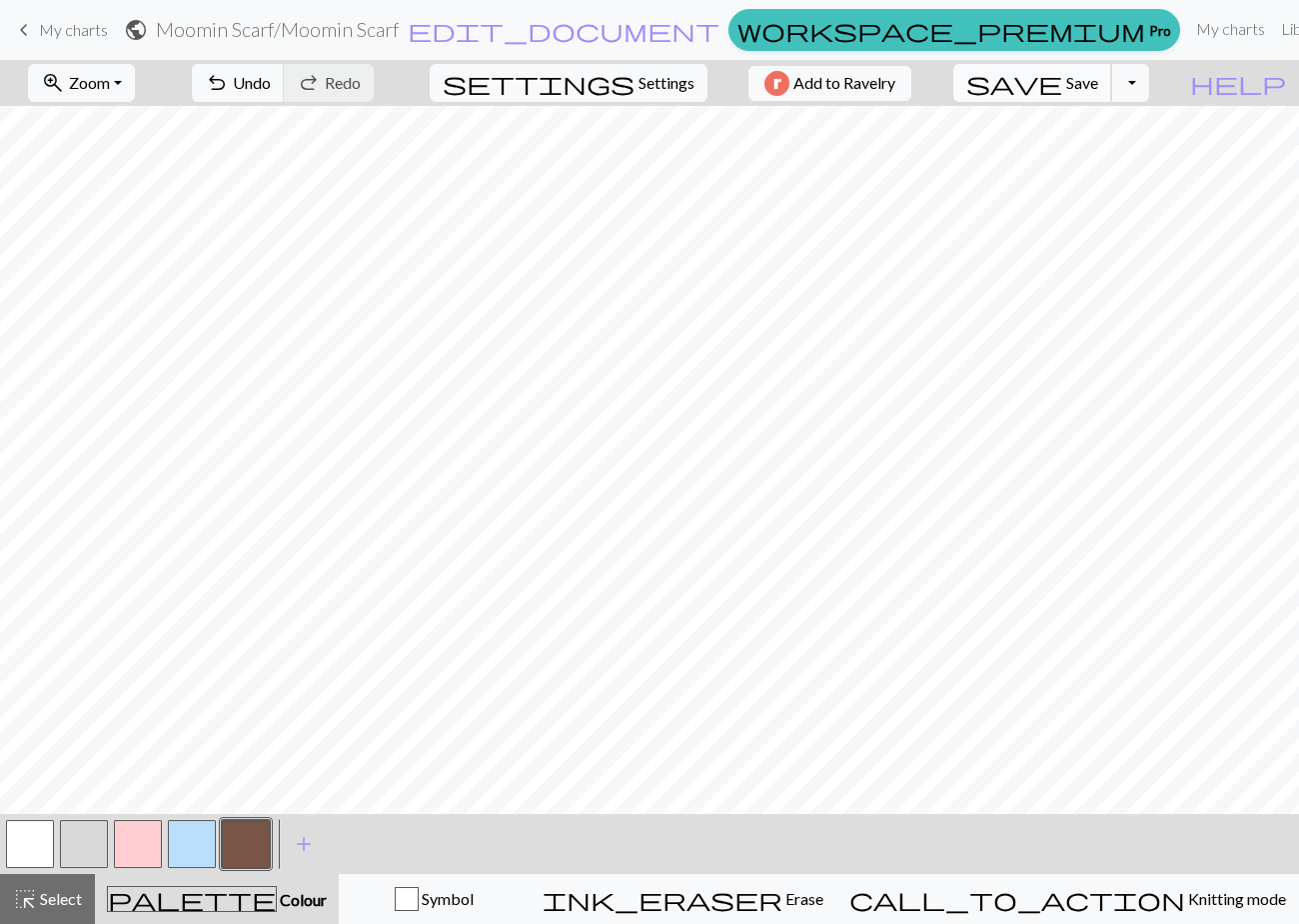 click on "save" at bounding box center [1014, 83] 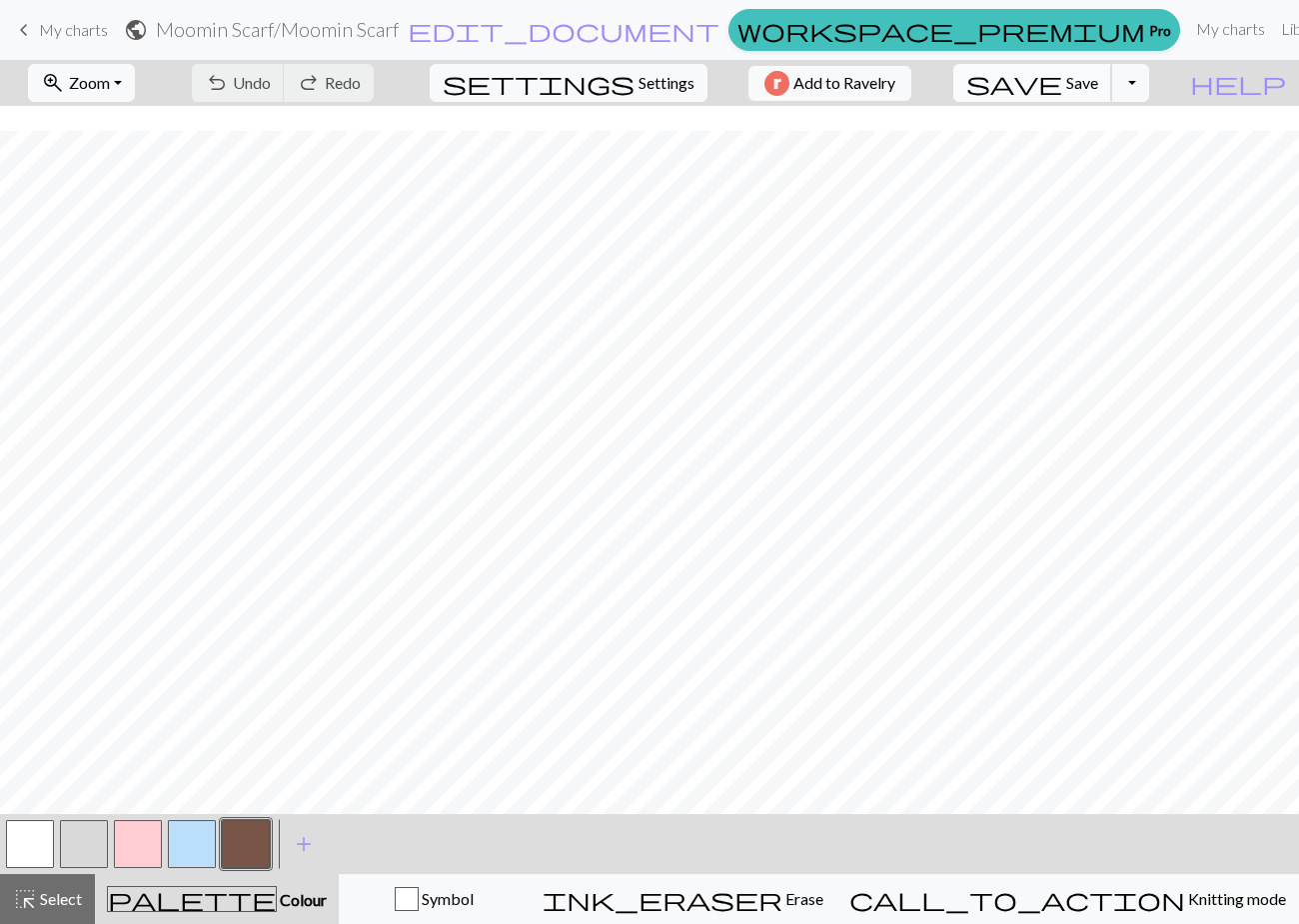 scroll, scrollTop: 533, scrollLeft: 0, axis: vertical 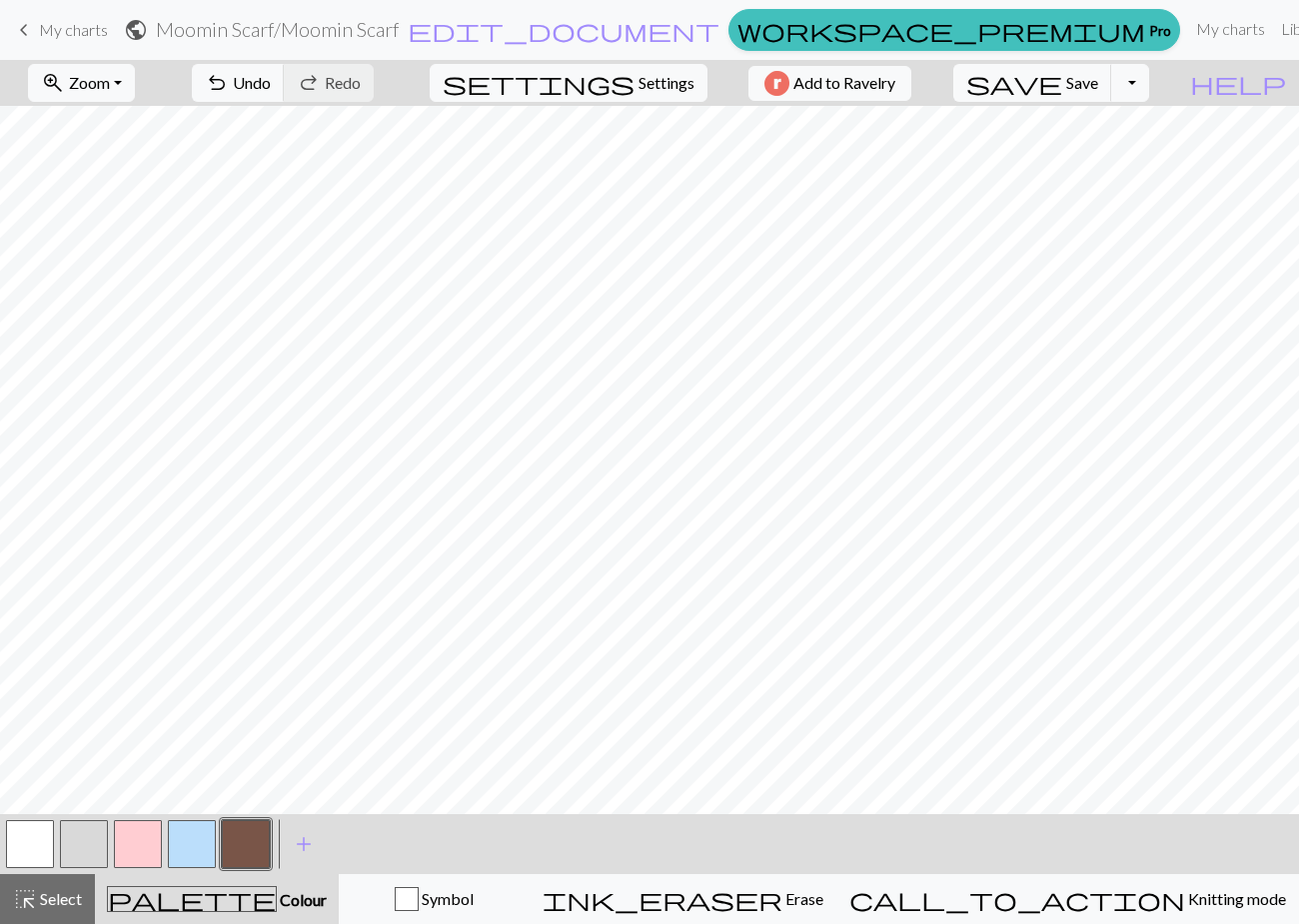 click at bounding box center [192, 844] 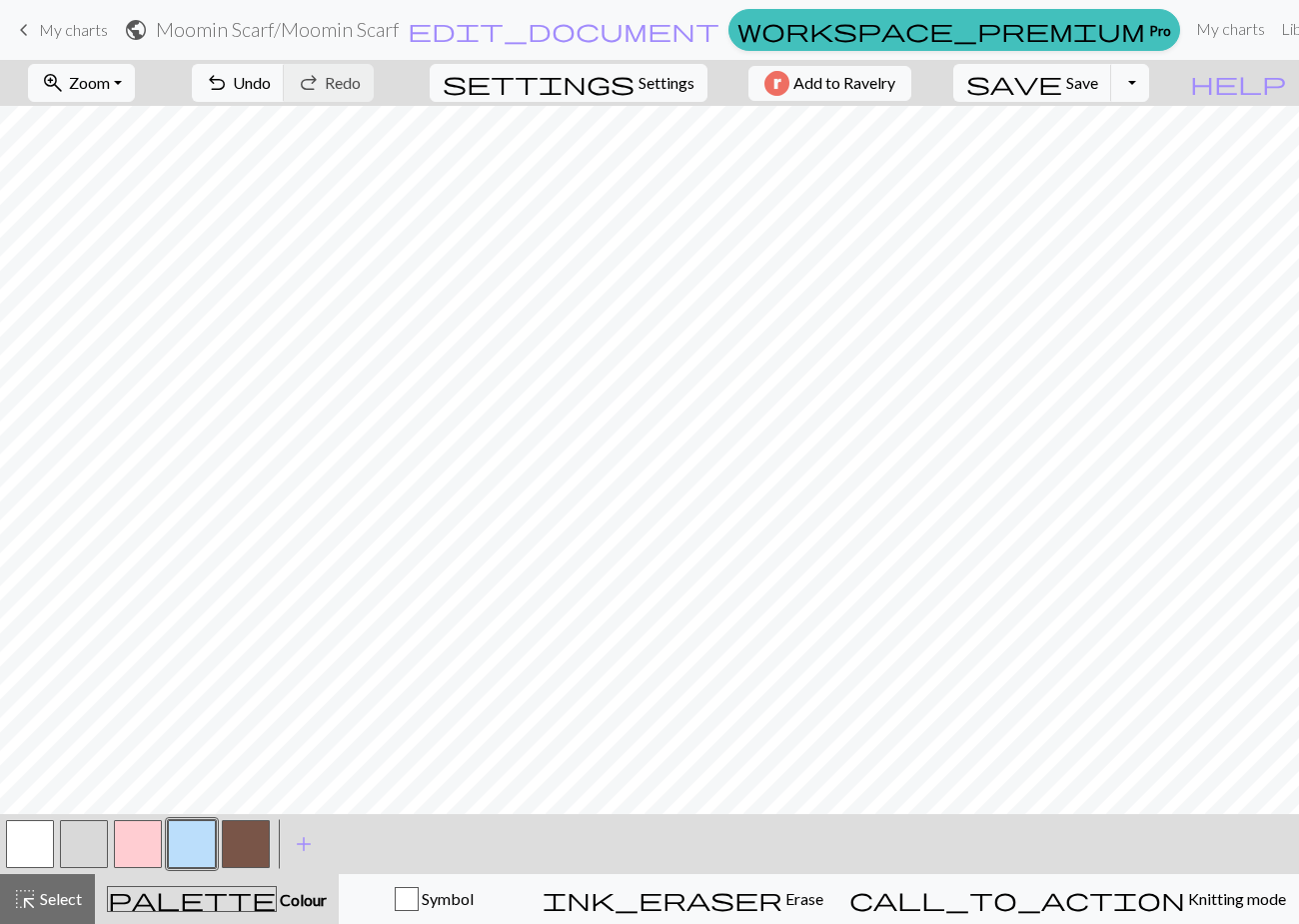 click at bounding box center (246, 844) 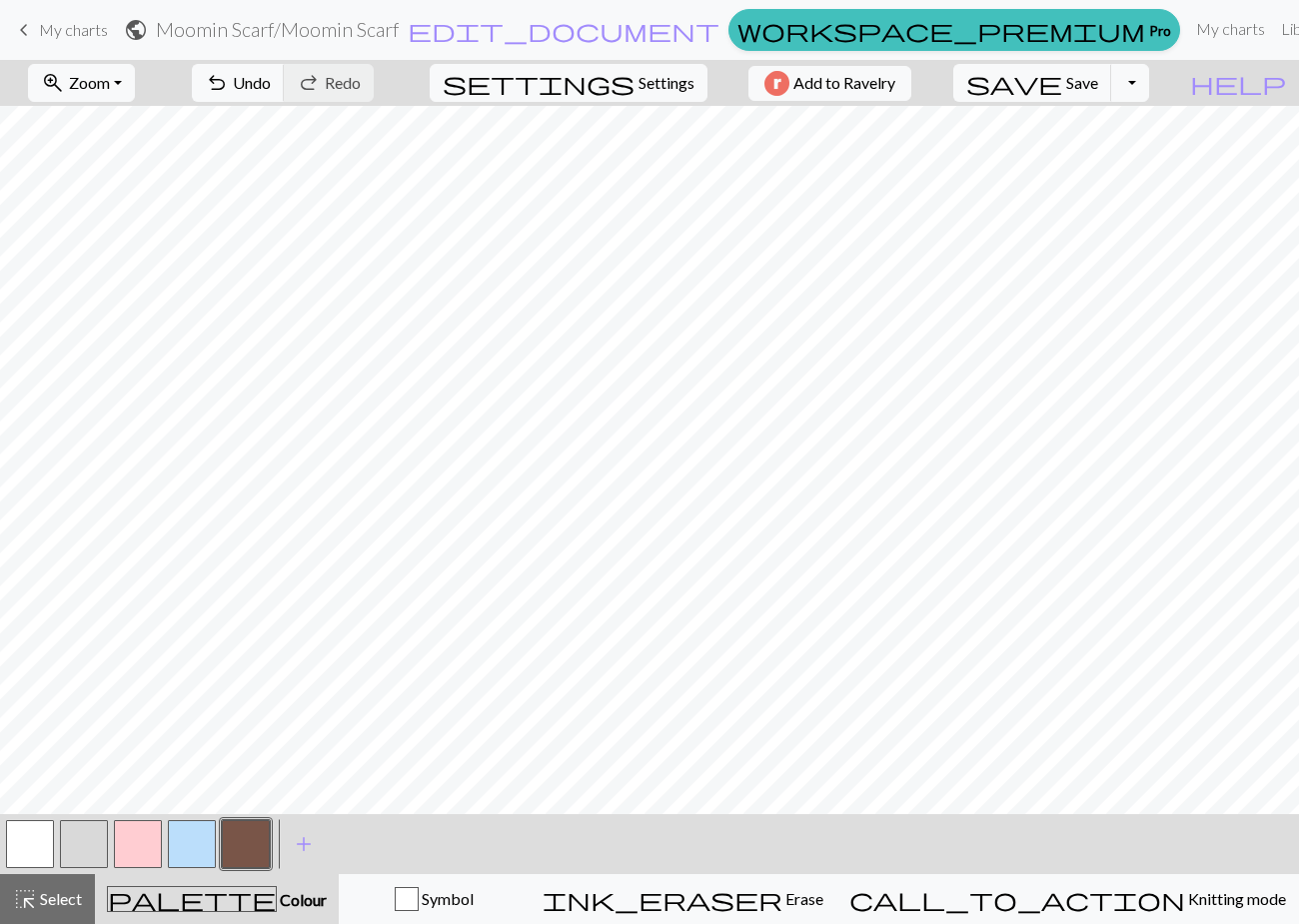 click at bounding box center (192, 844) 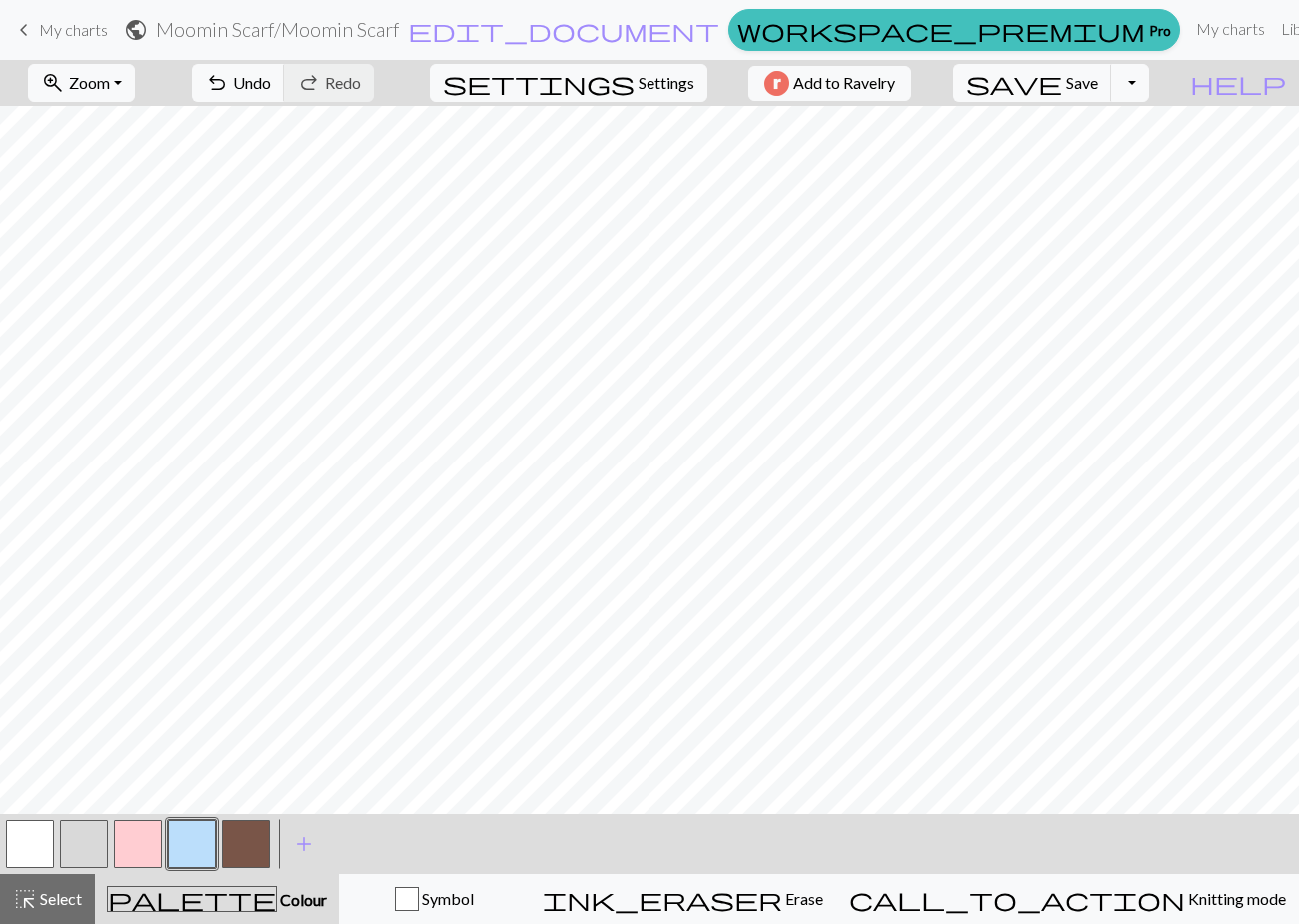click at bounding box center (246, 844) 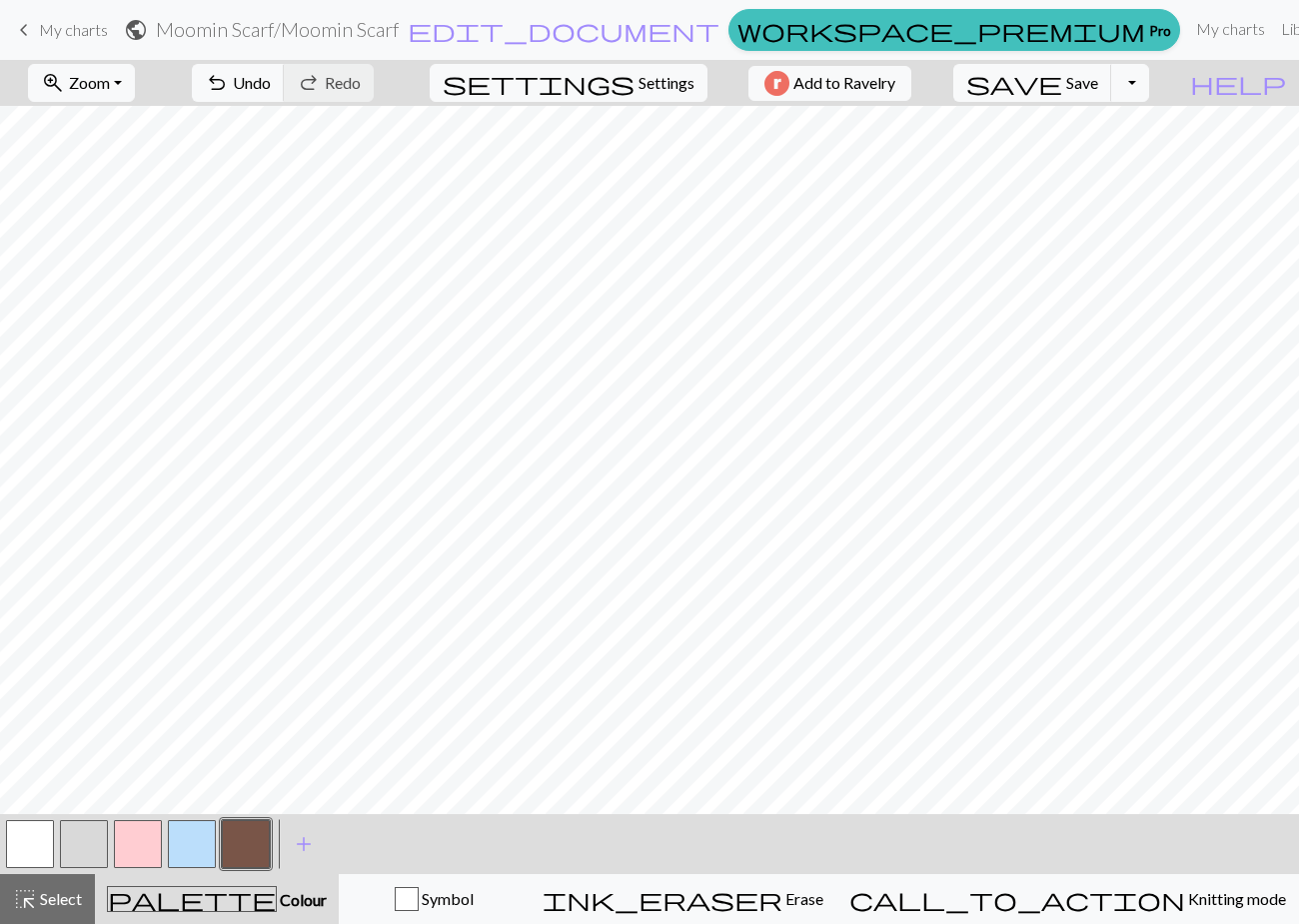click at bounding box center [192, 844] 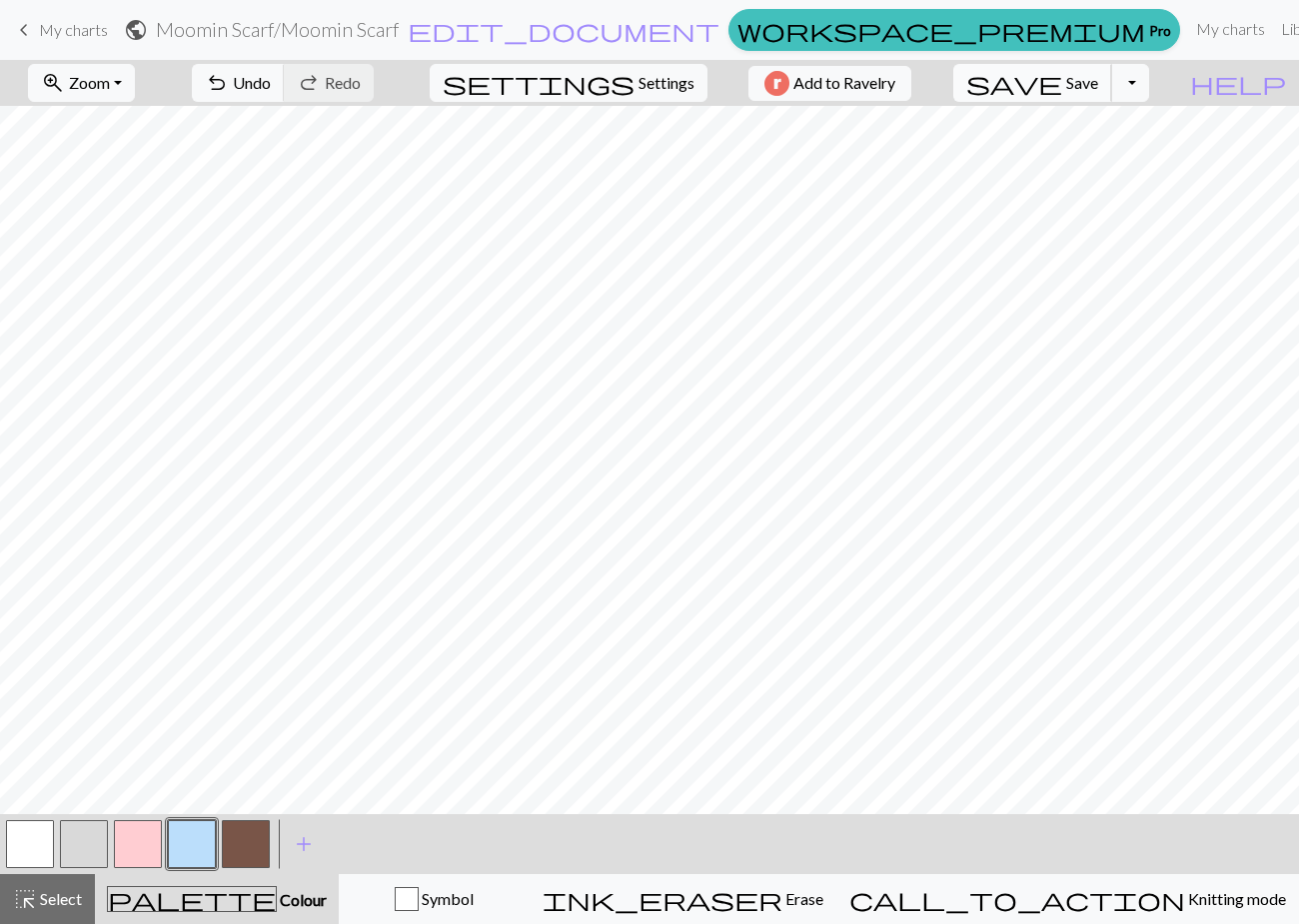 click on "save" at bounding box center (1014, 83) 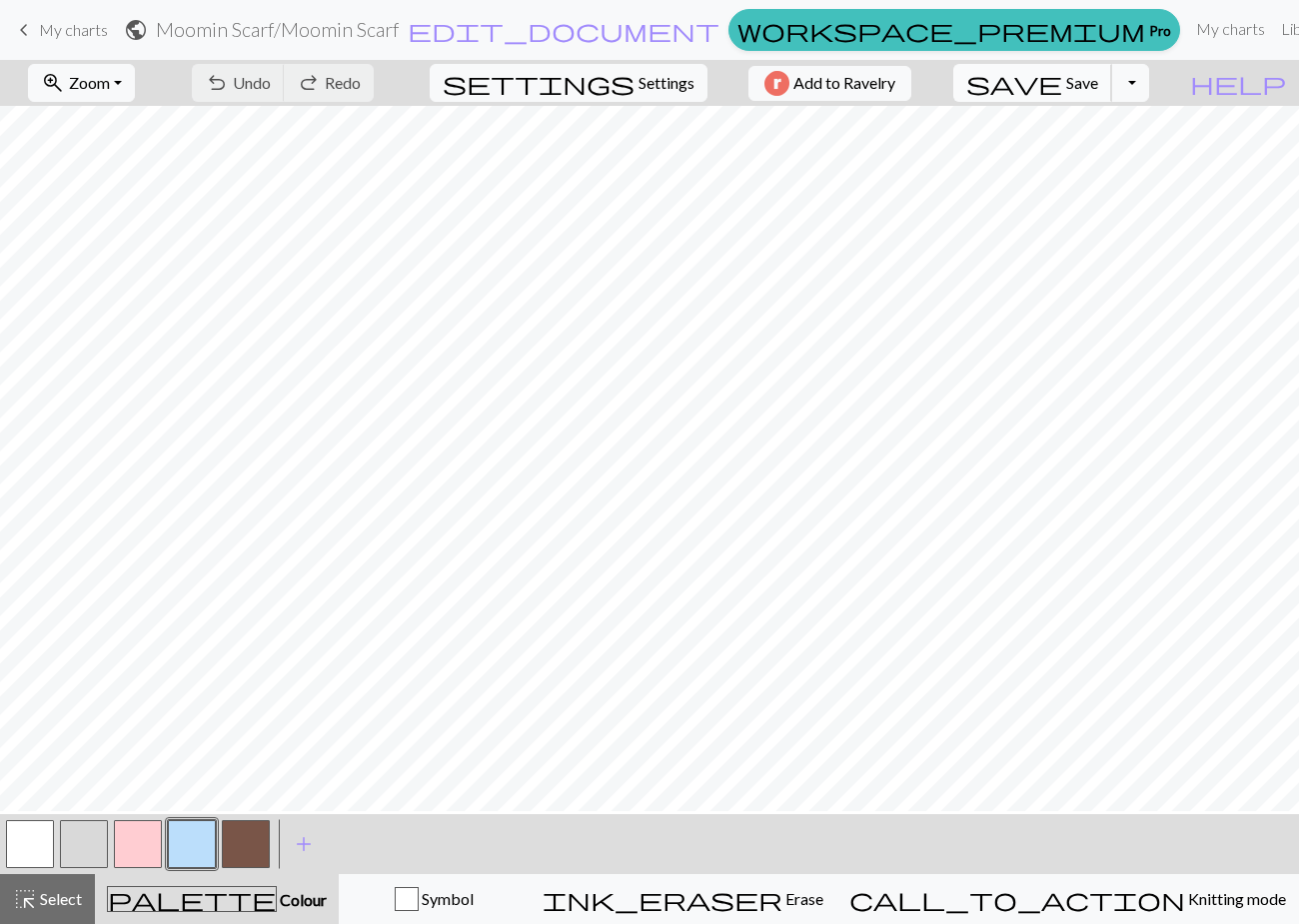 scroll, scrollTop: 394, scrollLeft: 0, axis: vertical 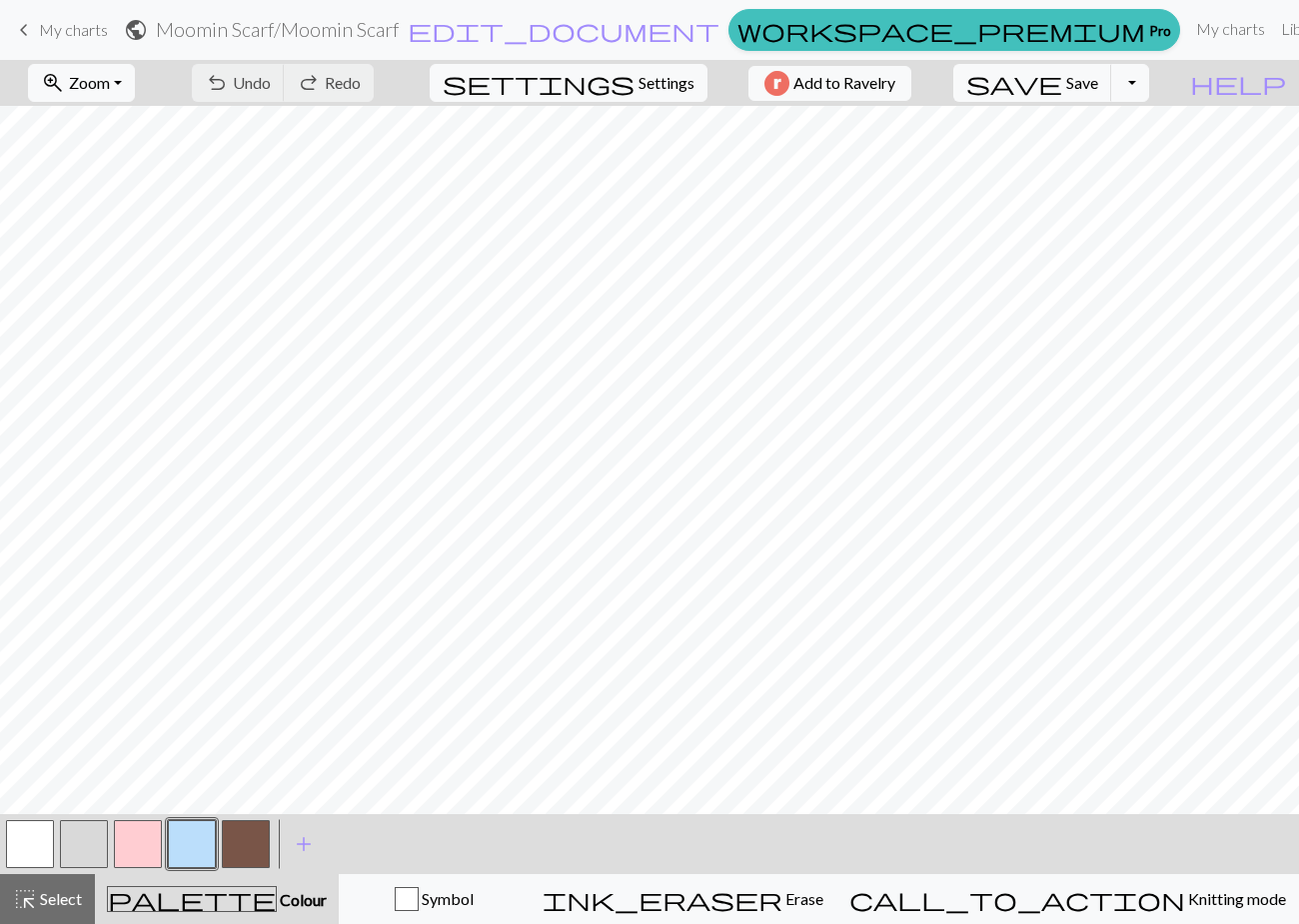 click at bounding box center (246, 844) 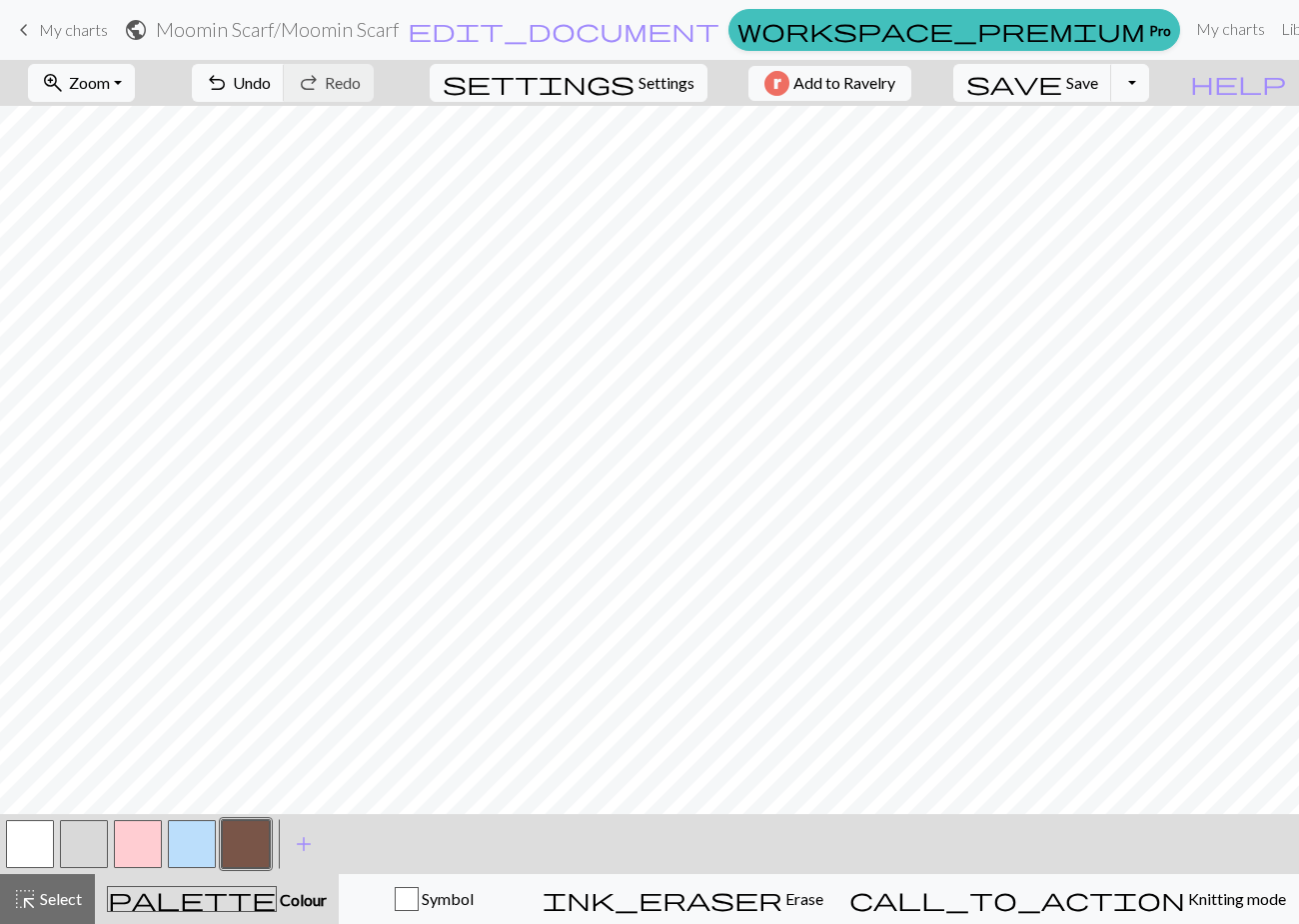 click at bounding box center [192, 844] 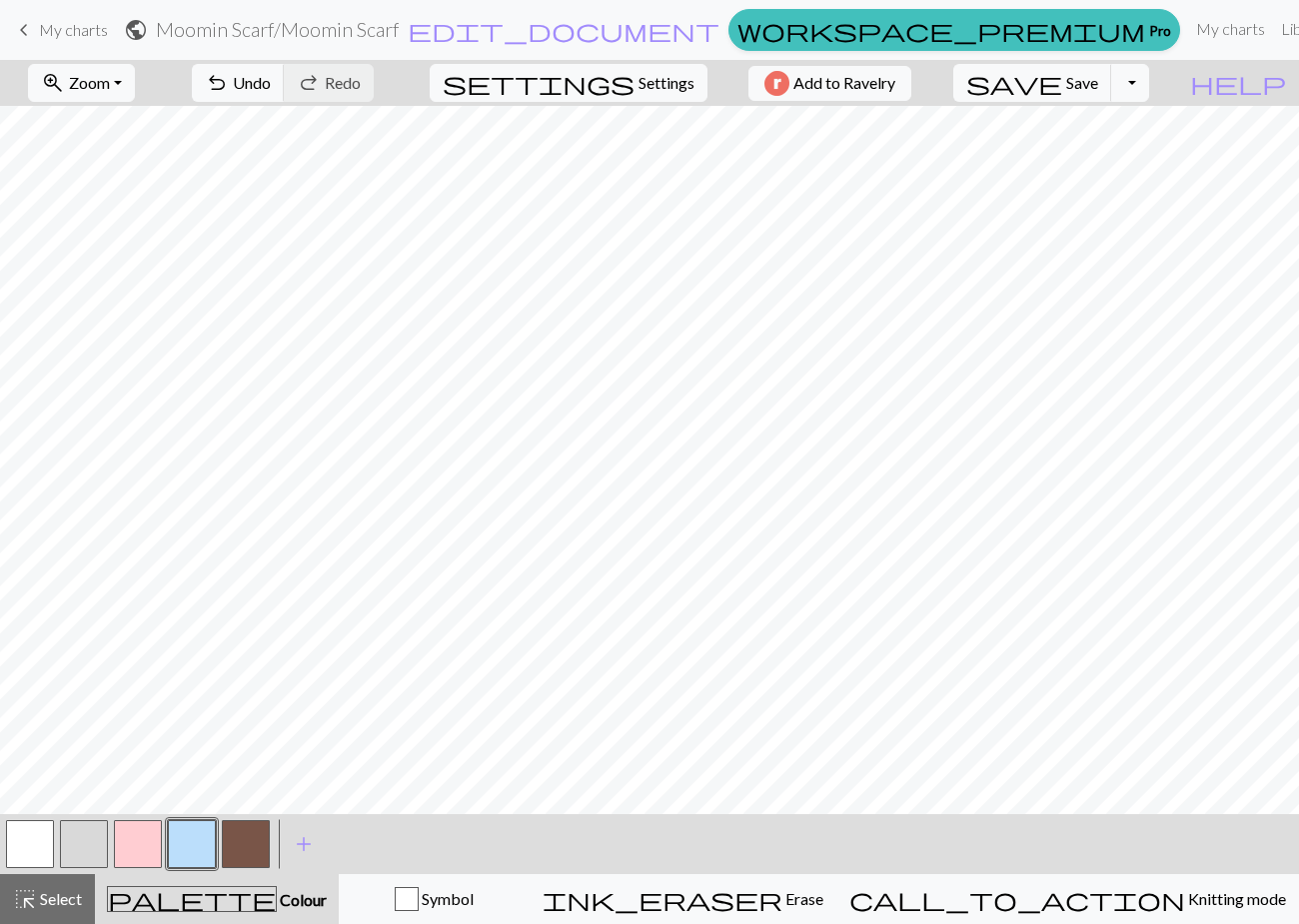 click at bounding box center (246, 844) 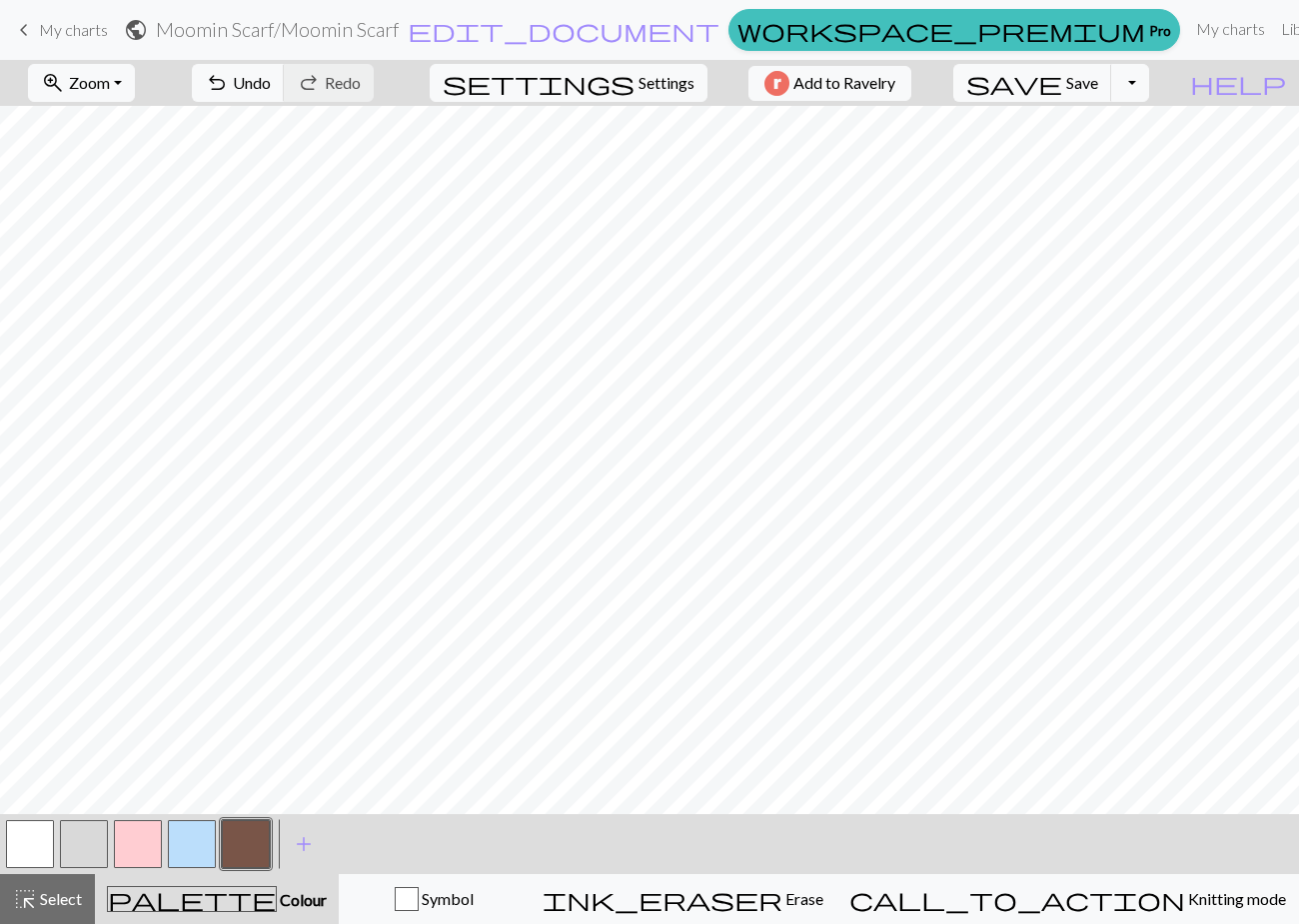click at bounding box center (192, 844) 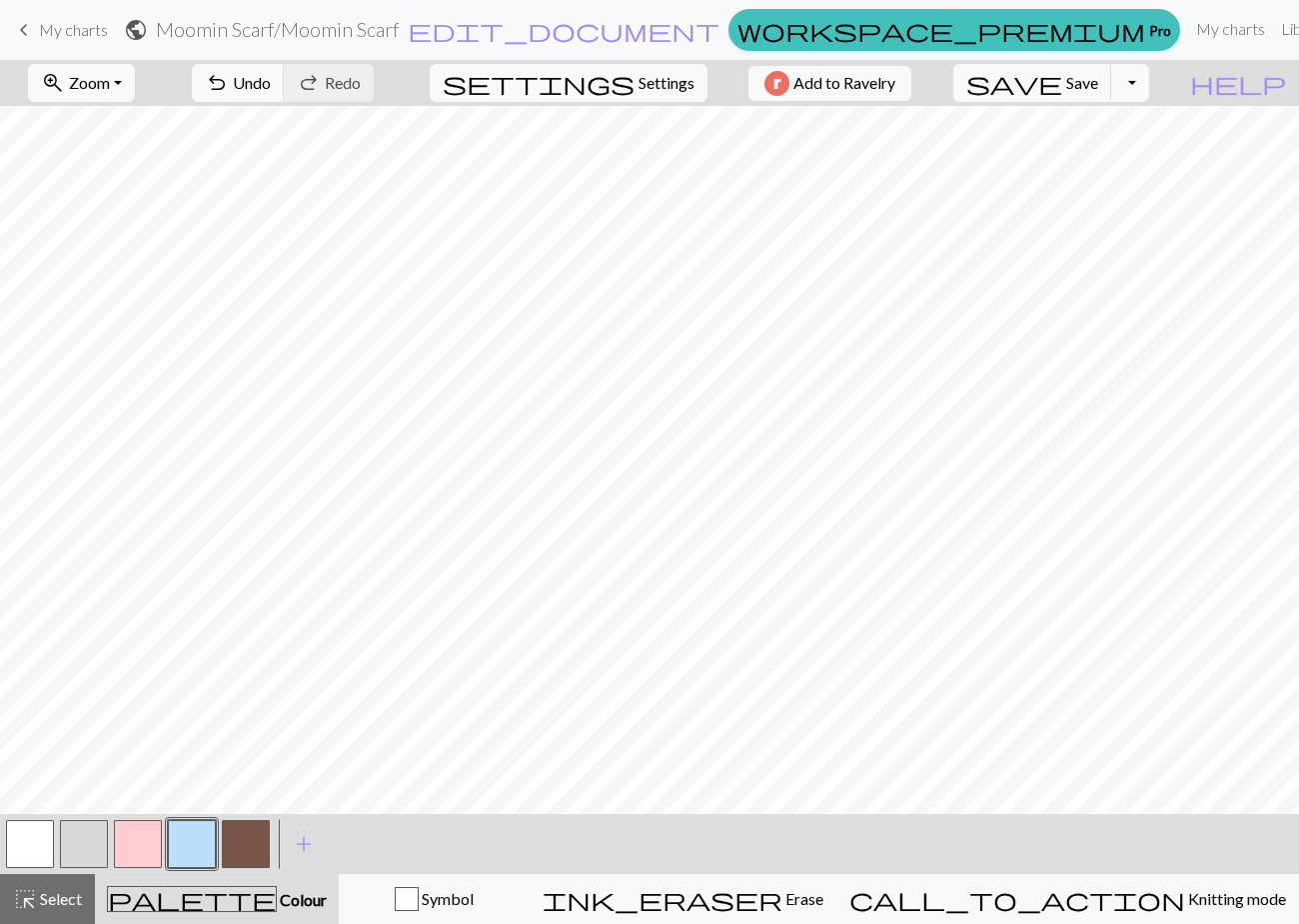 click at bounding box center (246, 844) 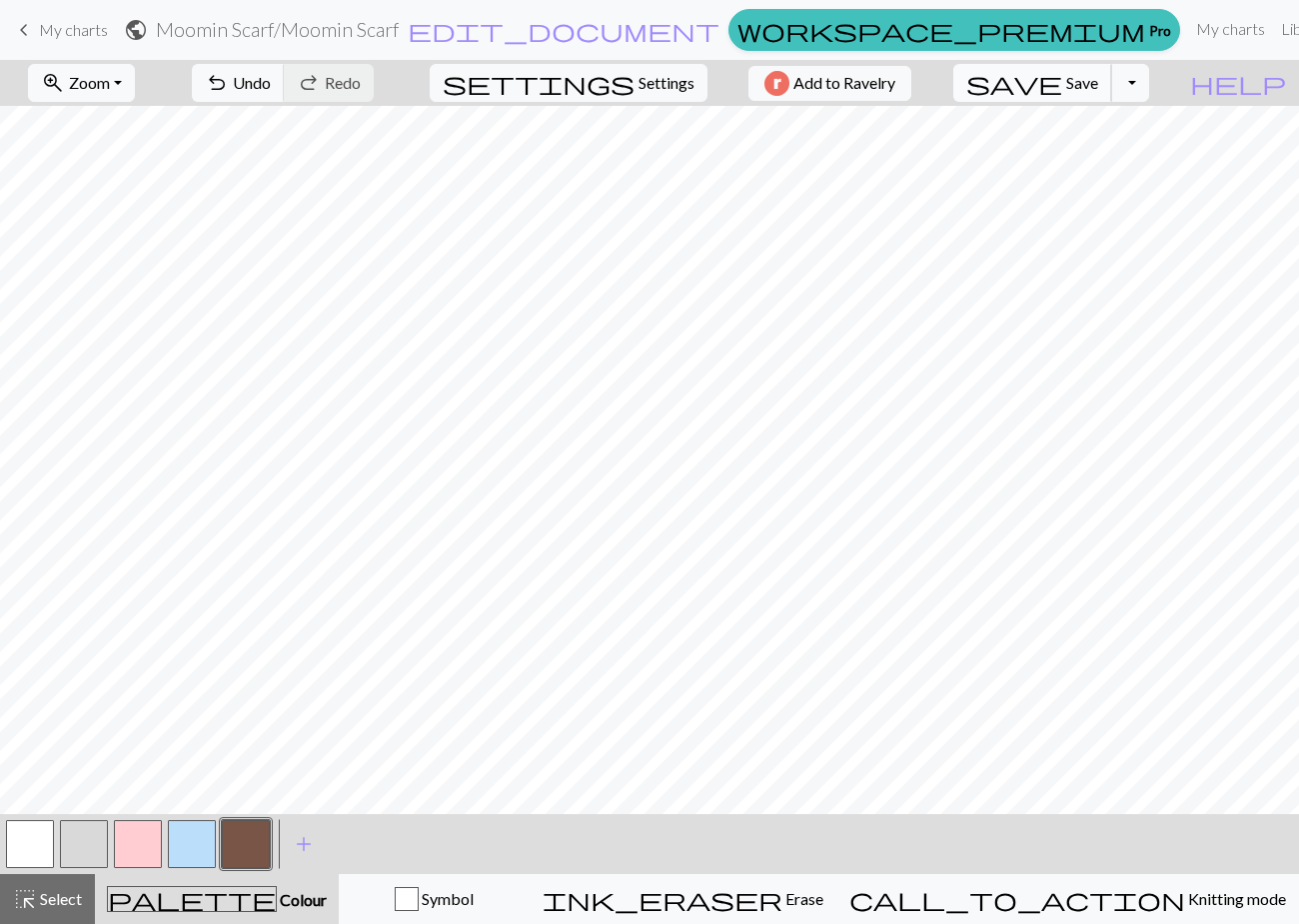 click on "Save" at bounding box center [1082, 82] 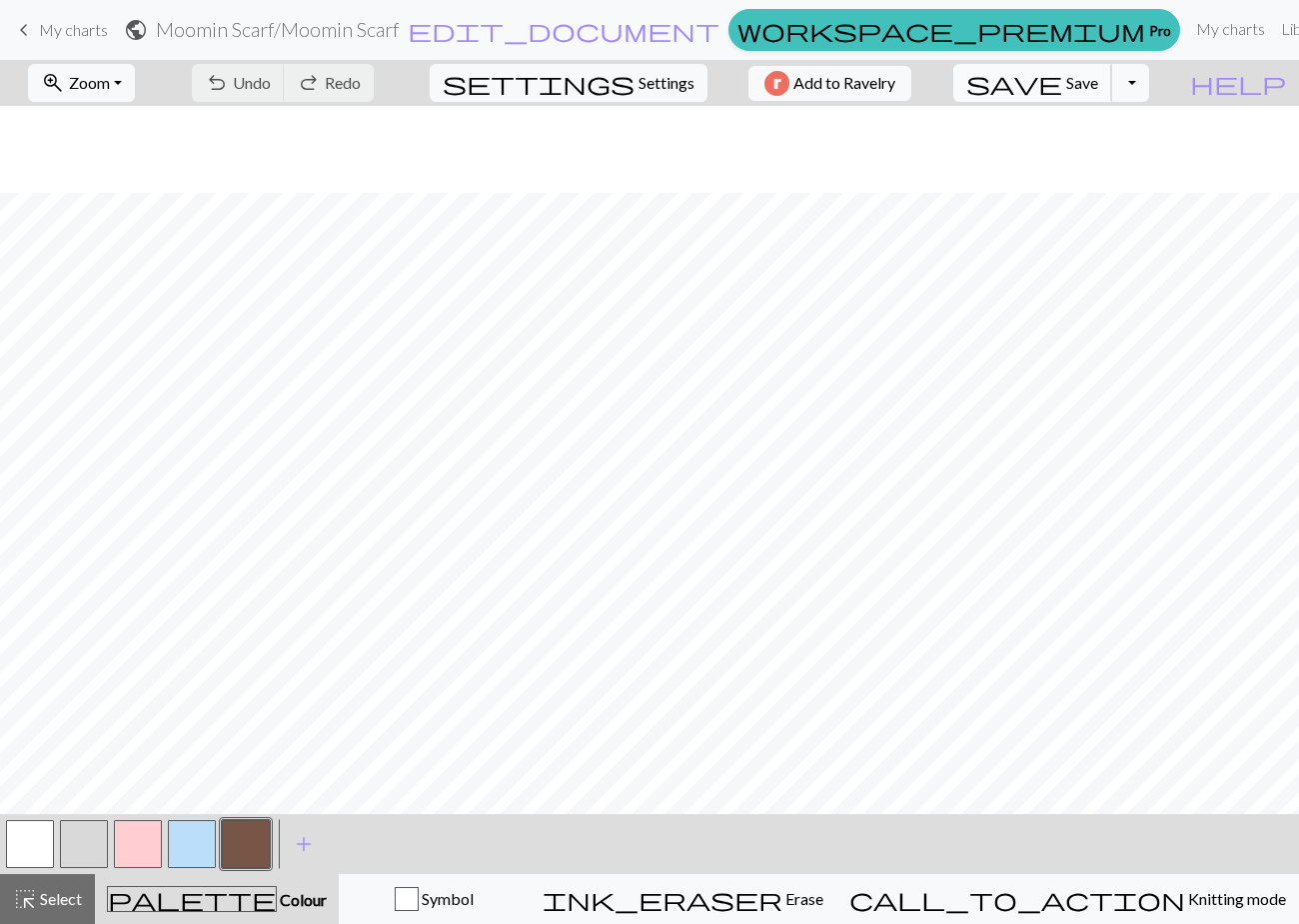 scroll, scrollTop: 313, scrollLeft: 0, axis: vertical 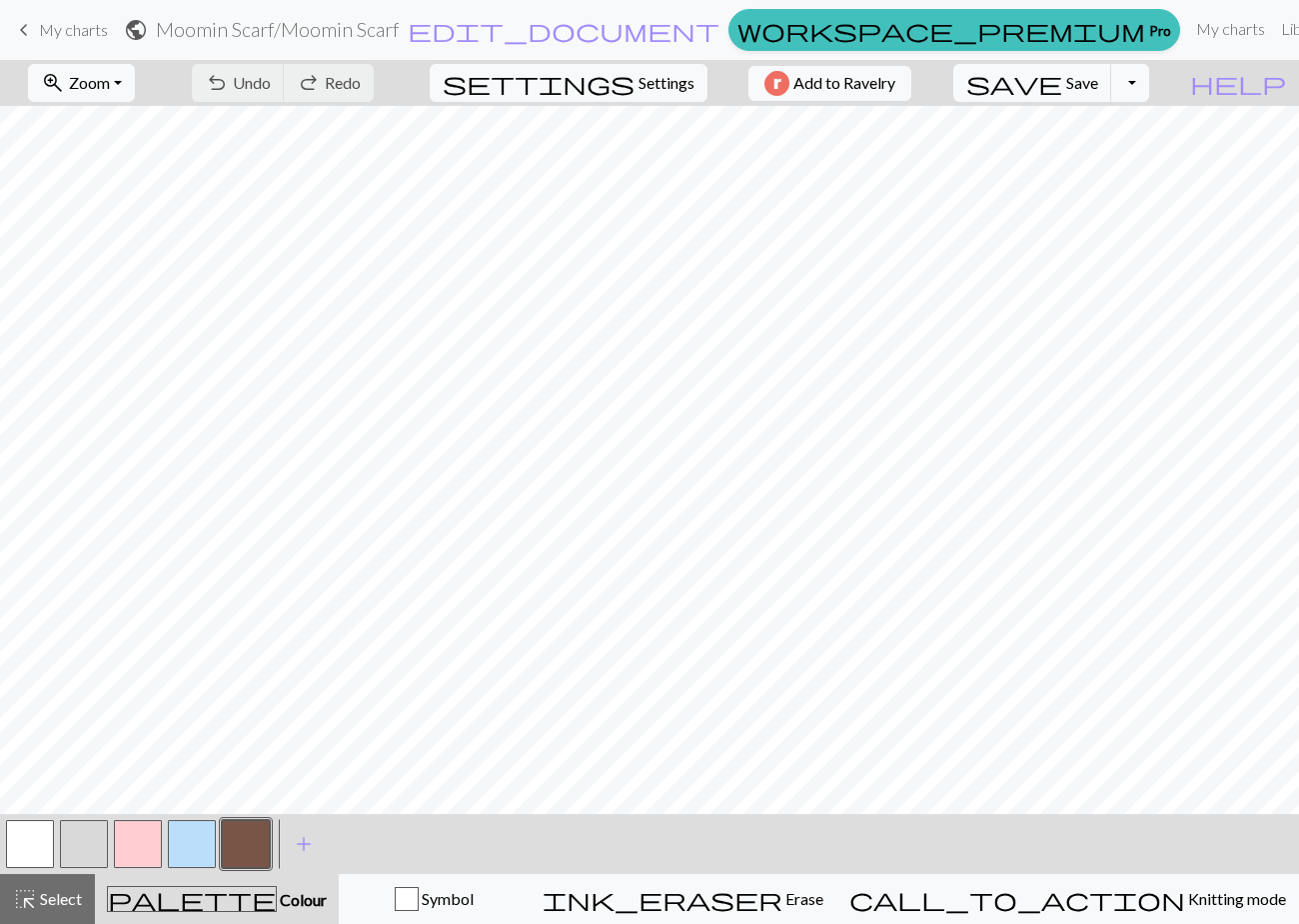 click at bounding box center (192, 844) 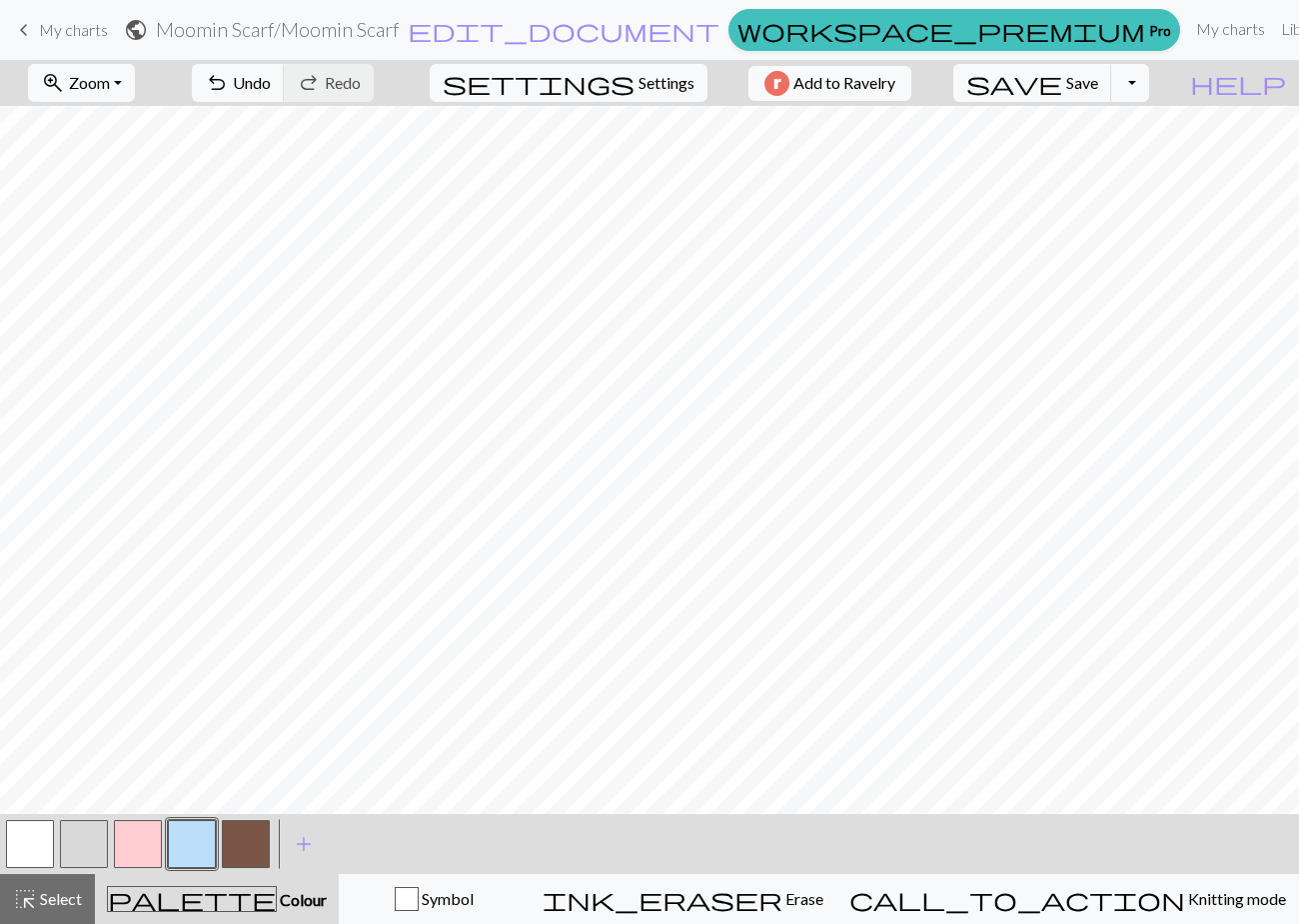 click at bounding box center (246, 844) 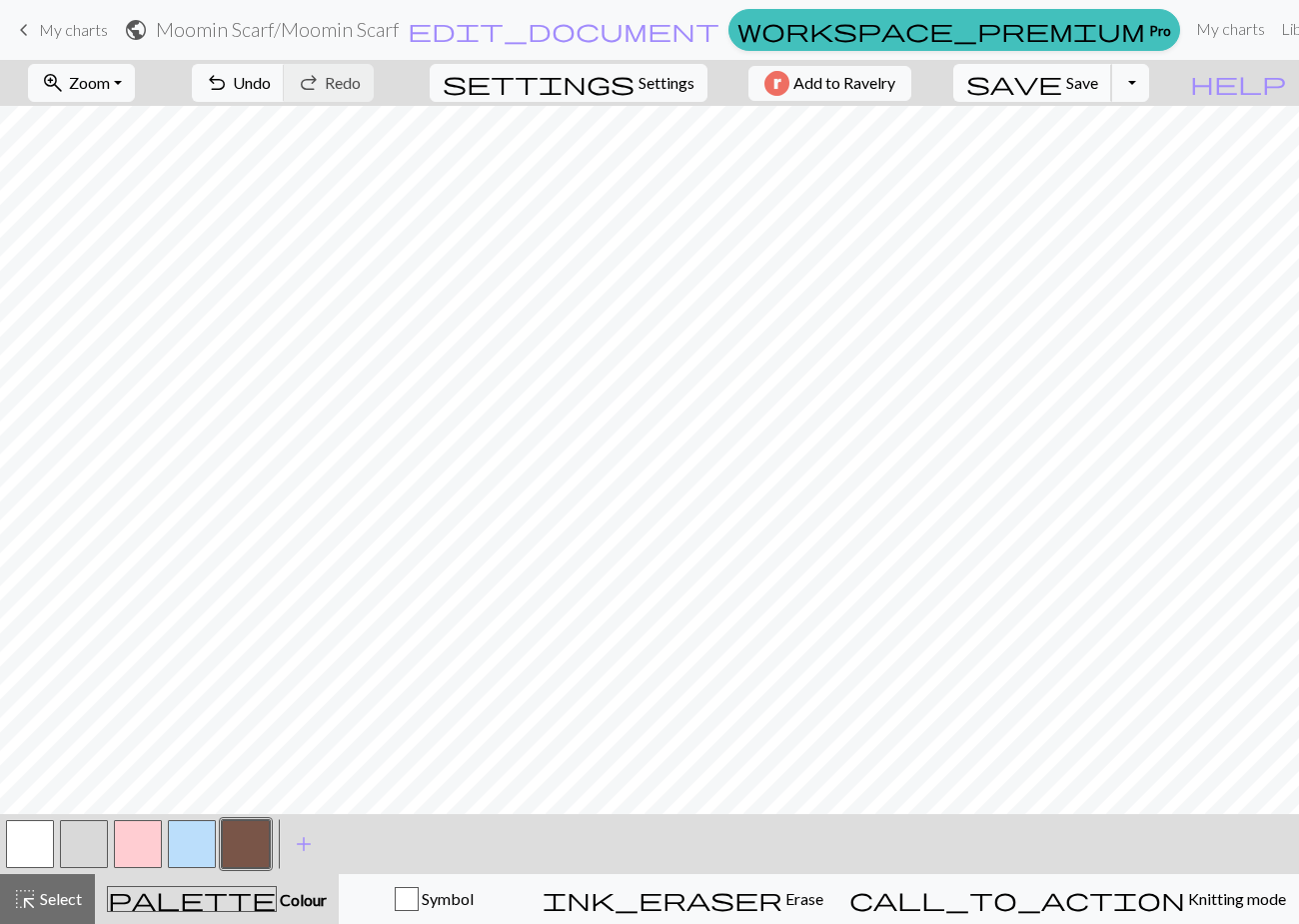 click on "save" at bounding box center [1014, 83] 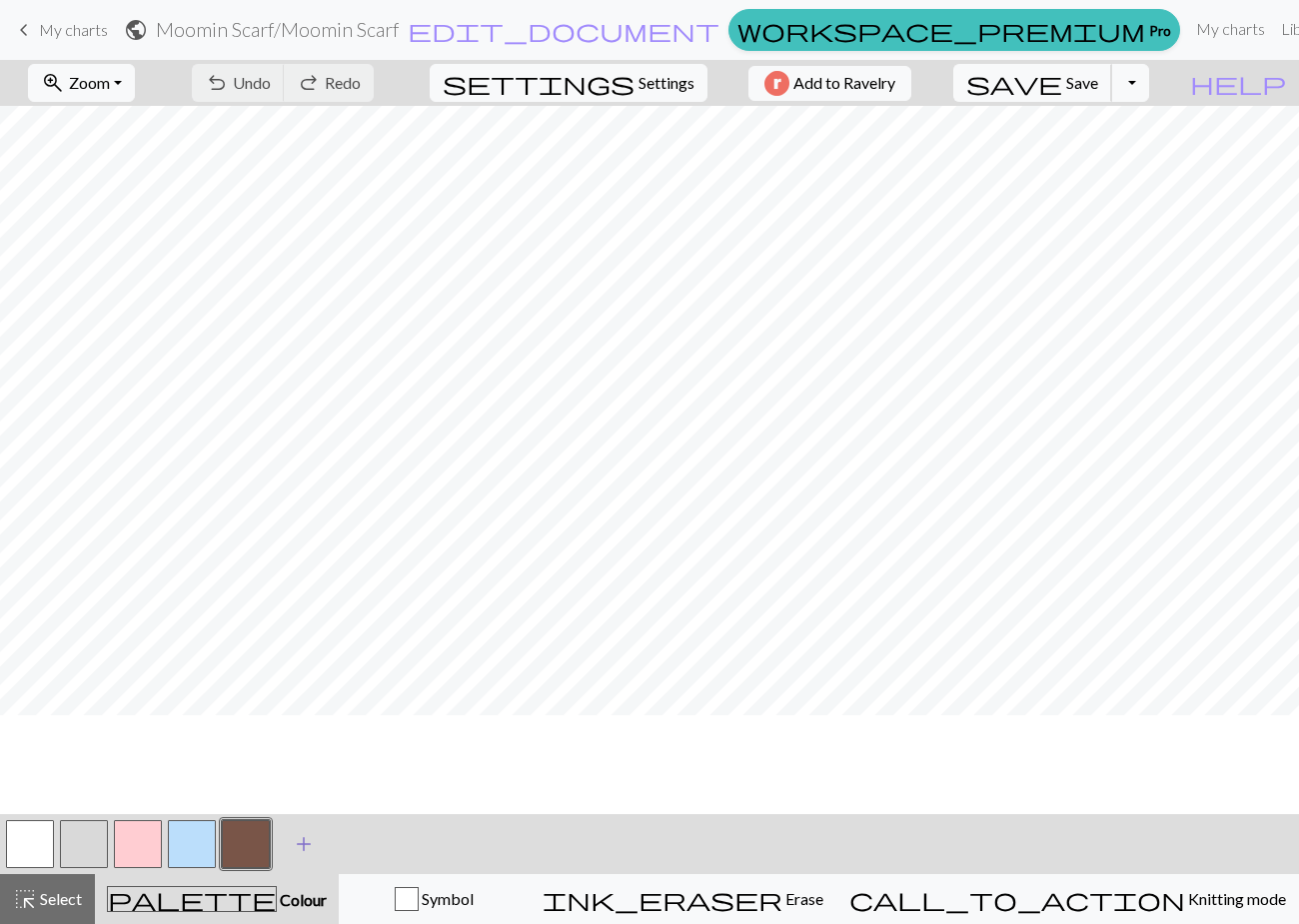 scroll, scrollTop: 0, scrollLeft: 0, axis: both 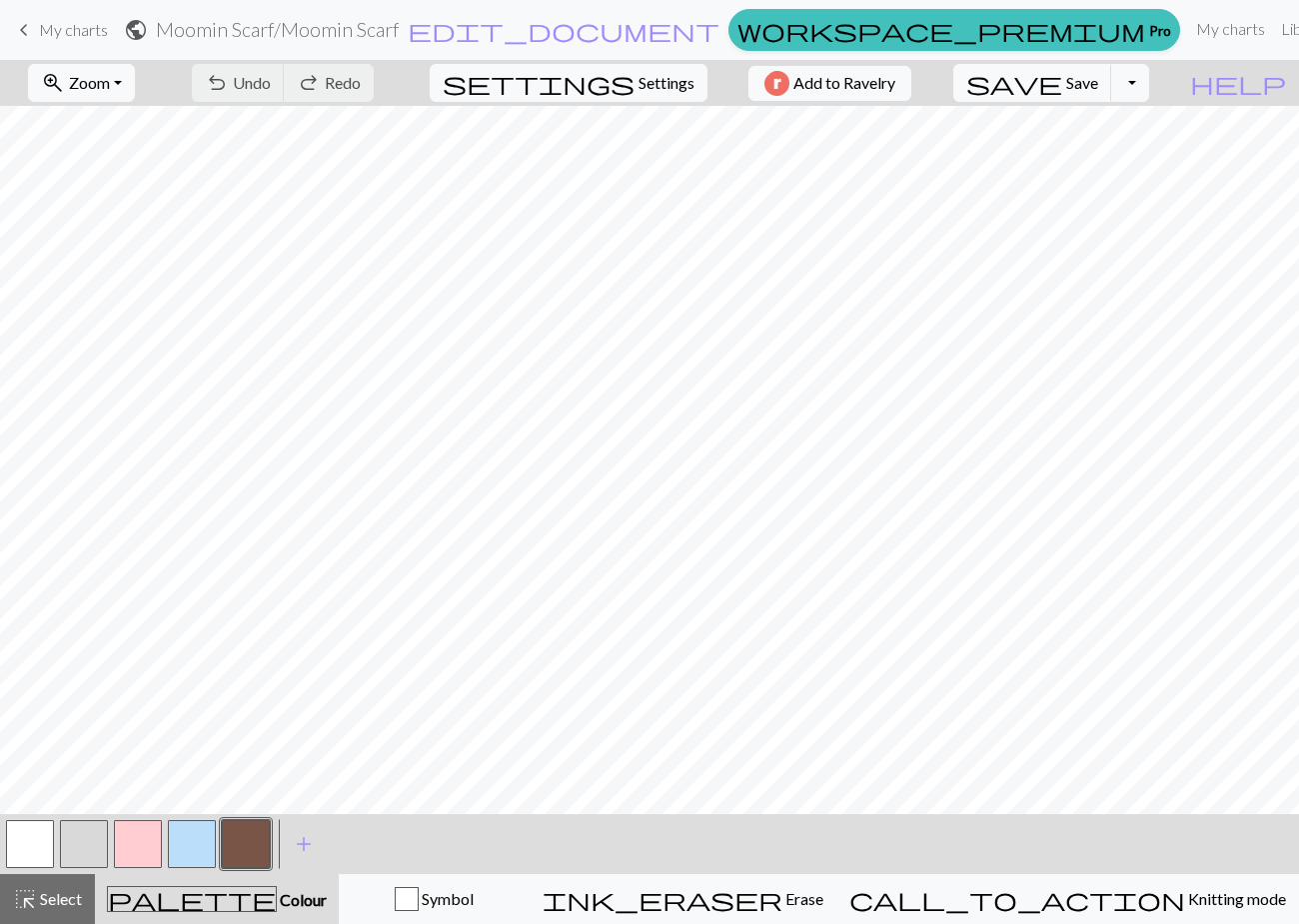 click at bounding box center (138, 844) 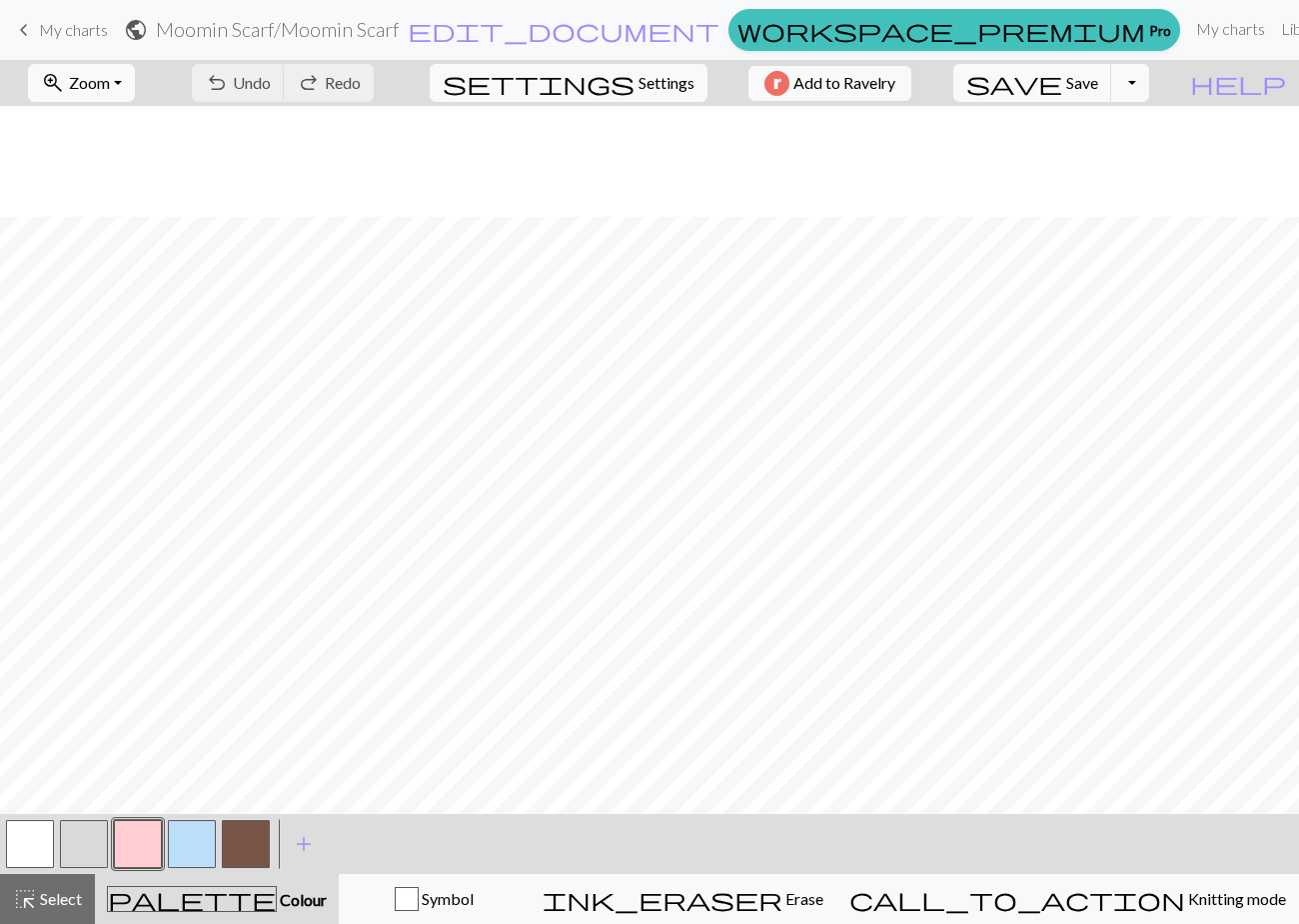 scroll, scrollTop: 153, scrollLeft: 0, axis: vertical 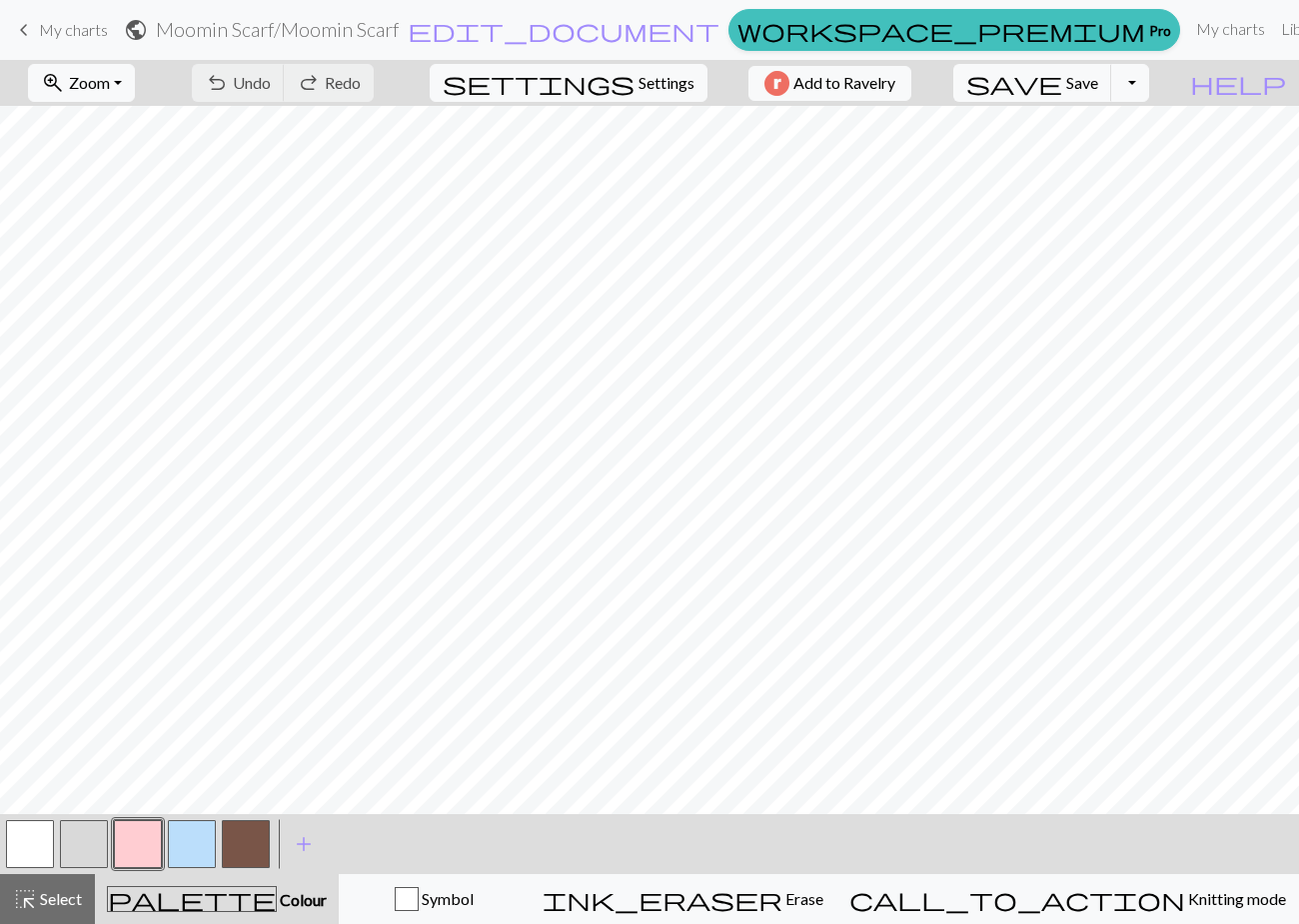 click at bounding box center [30, 844] 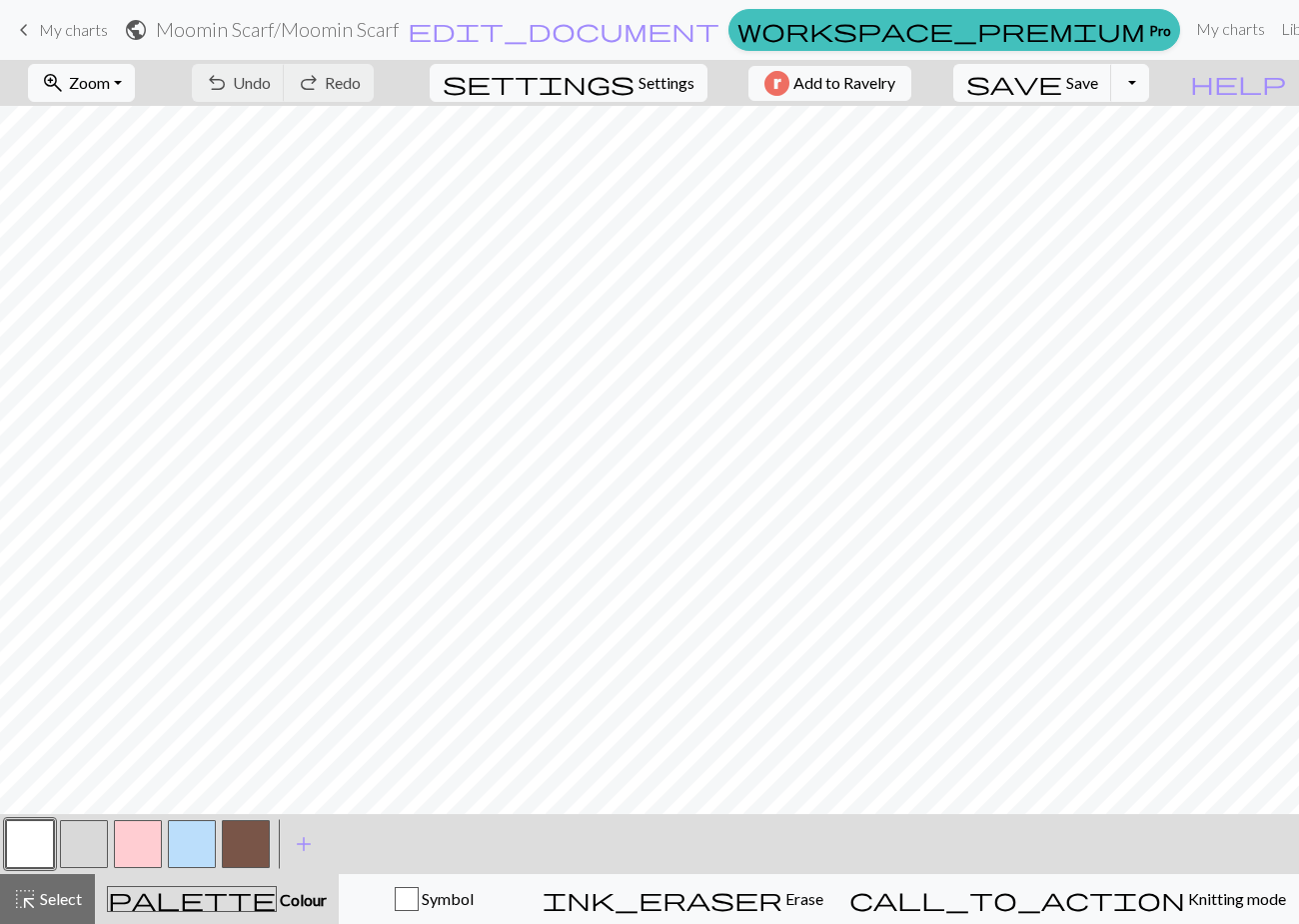 scroll, scrollTop: 0, scrollLeft: 0, axis: both 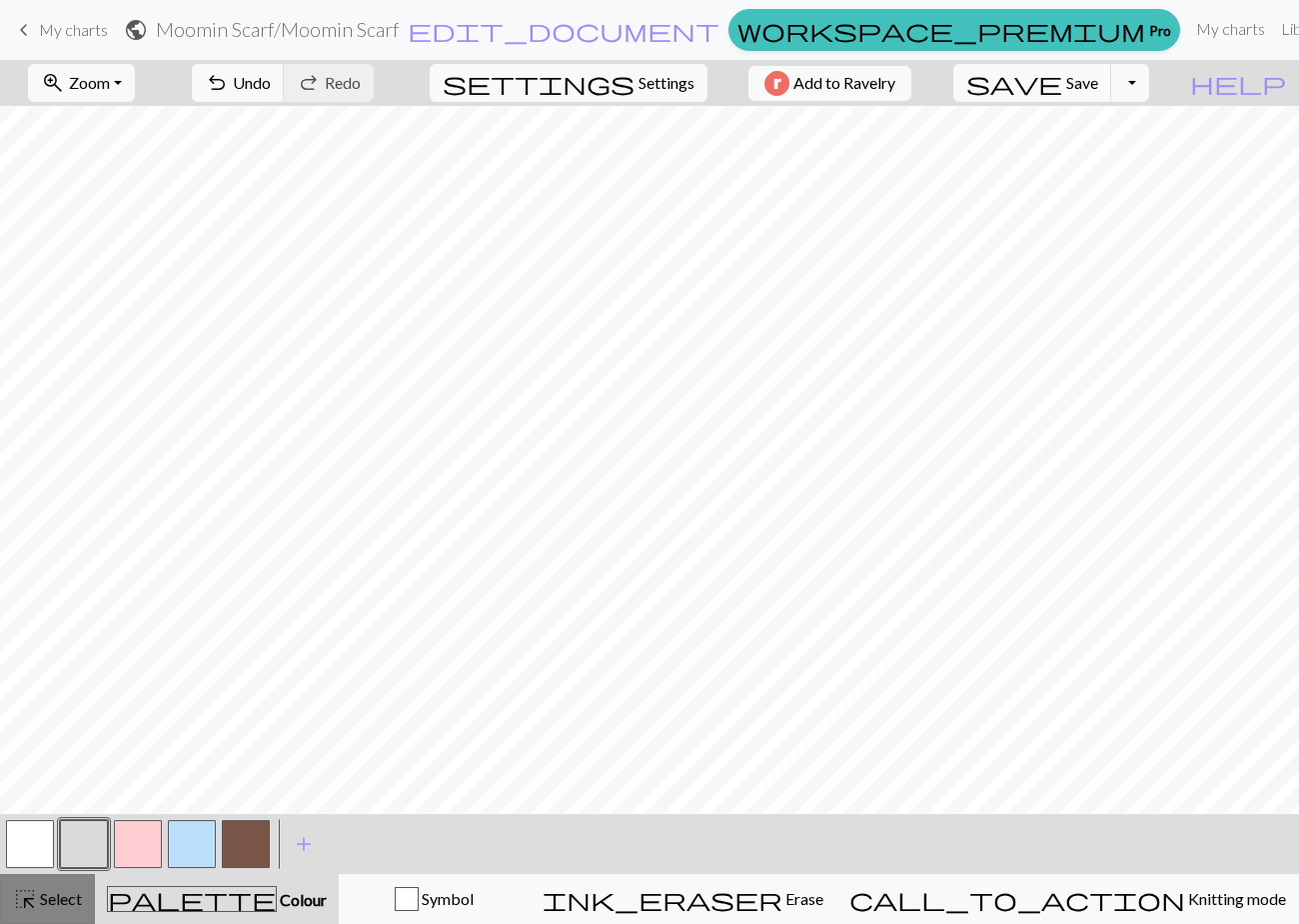 click on "Select" at bounding box center (59, 898) 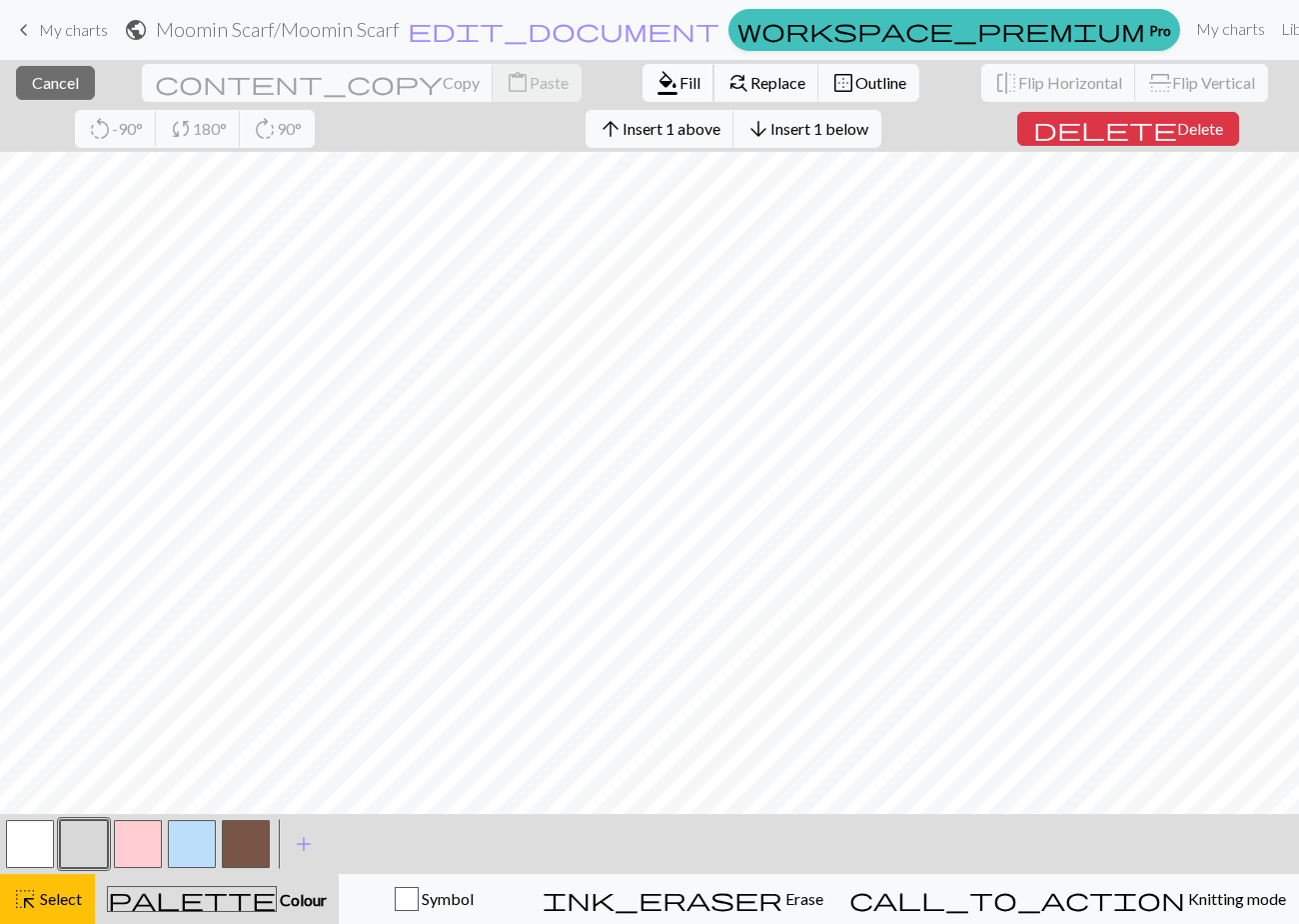click on "Fill" at bounding box center [689, 82] 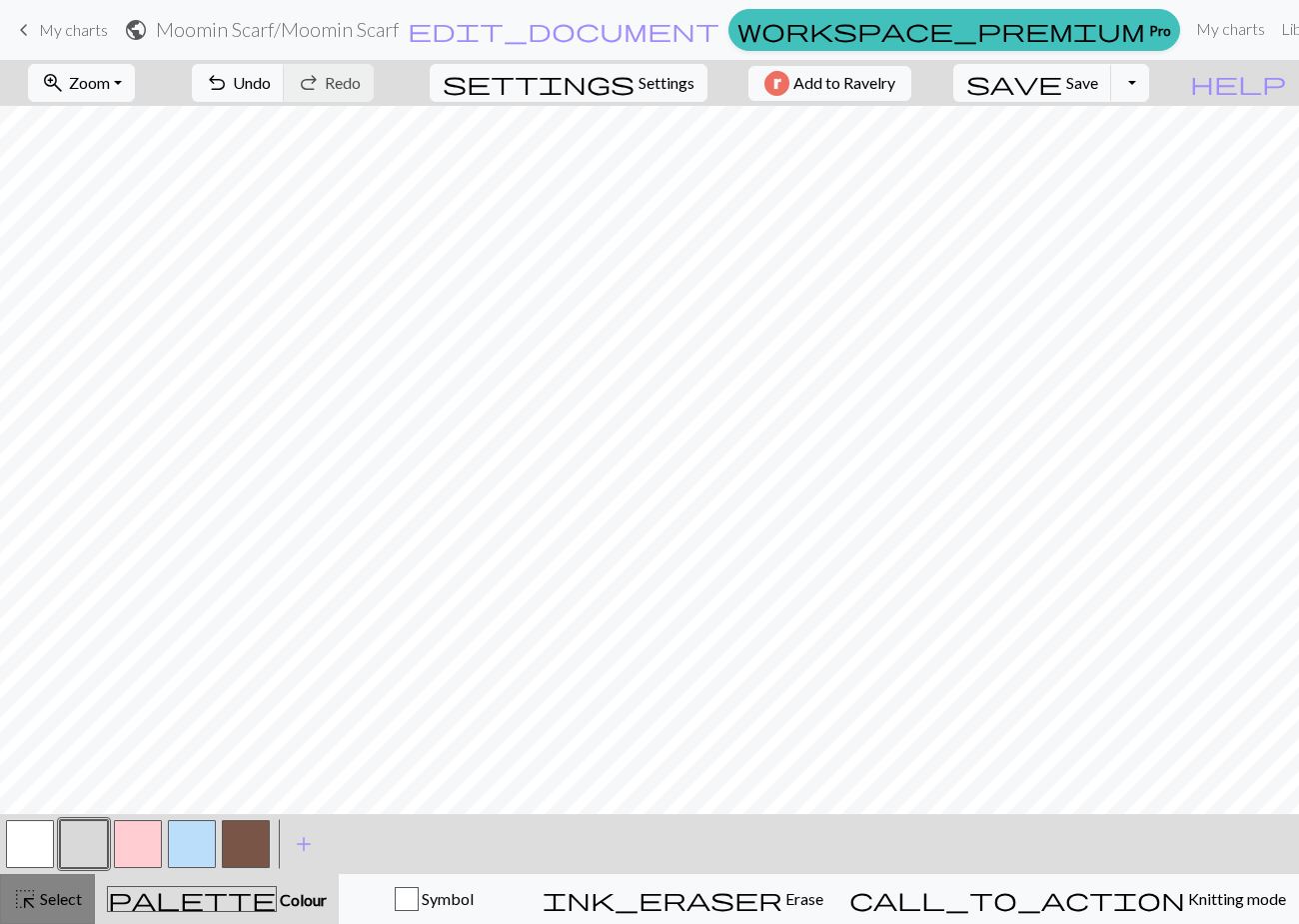 click on "Select" at bounding box center (59, 898) 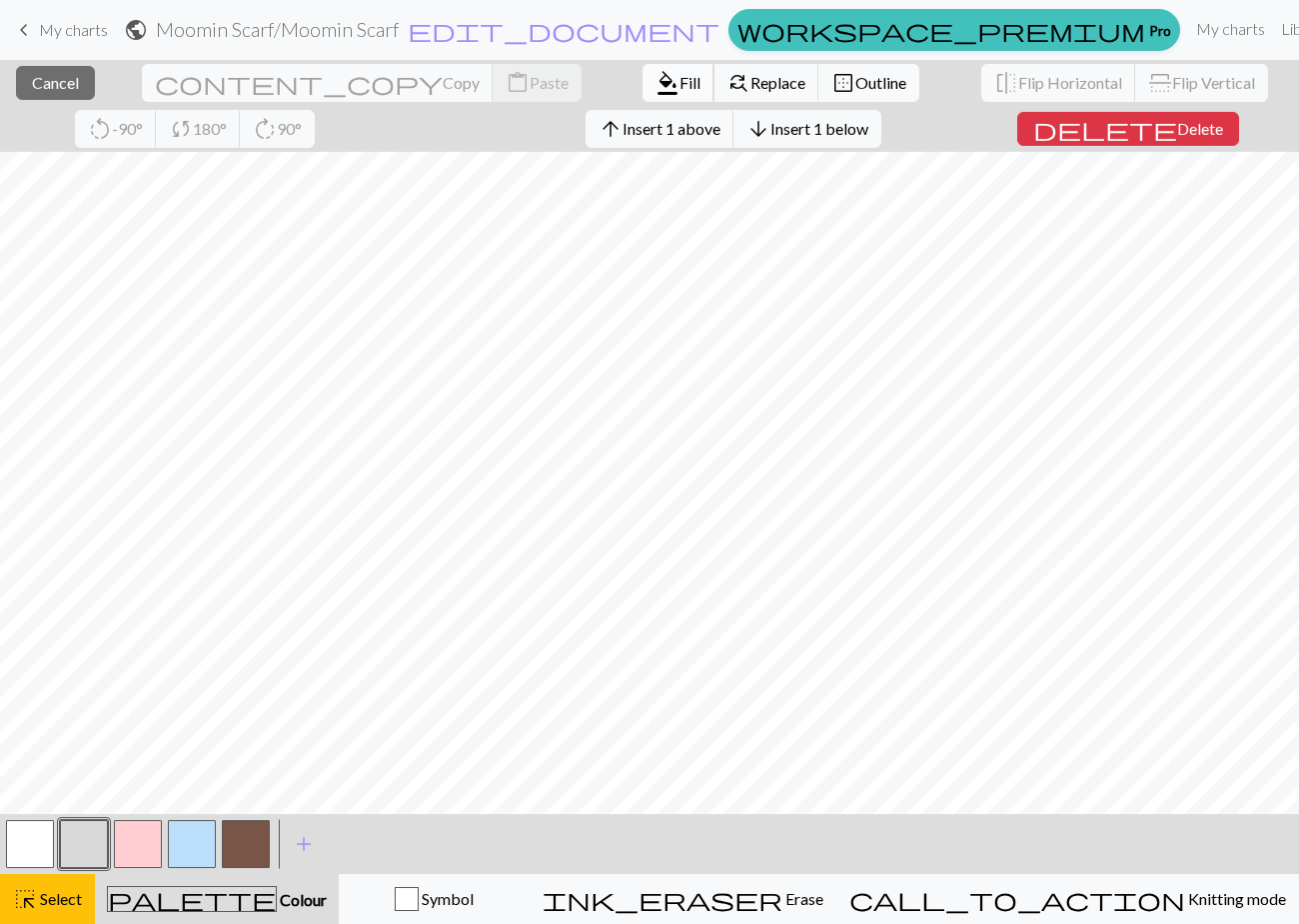 click on "Fill" at bounding box center [689, 82] 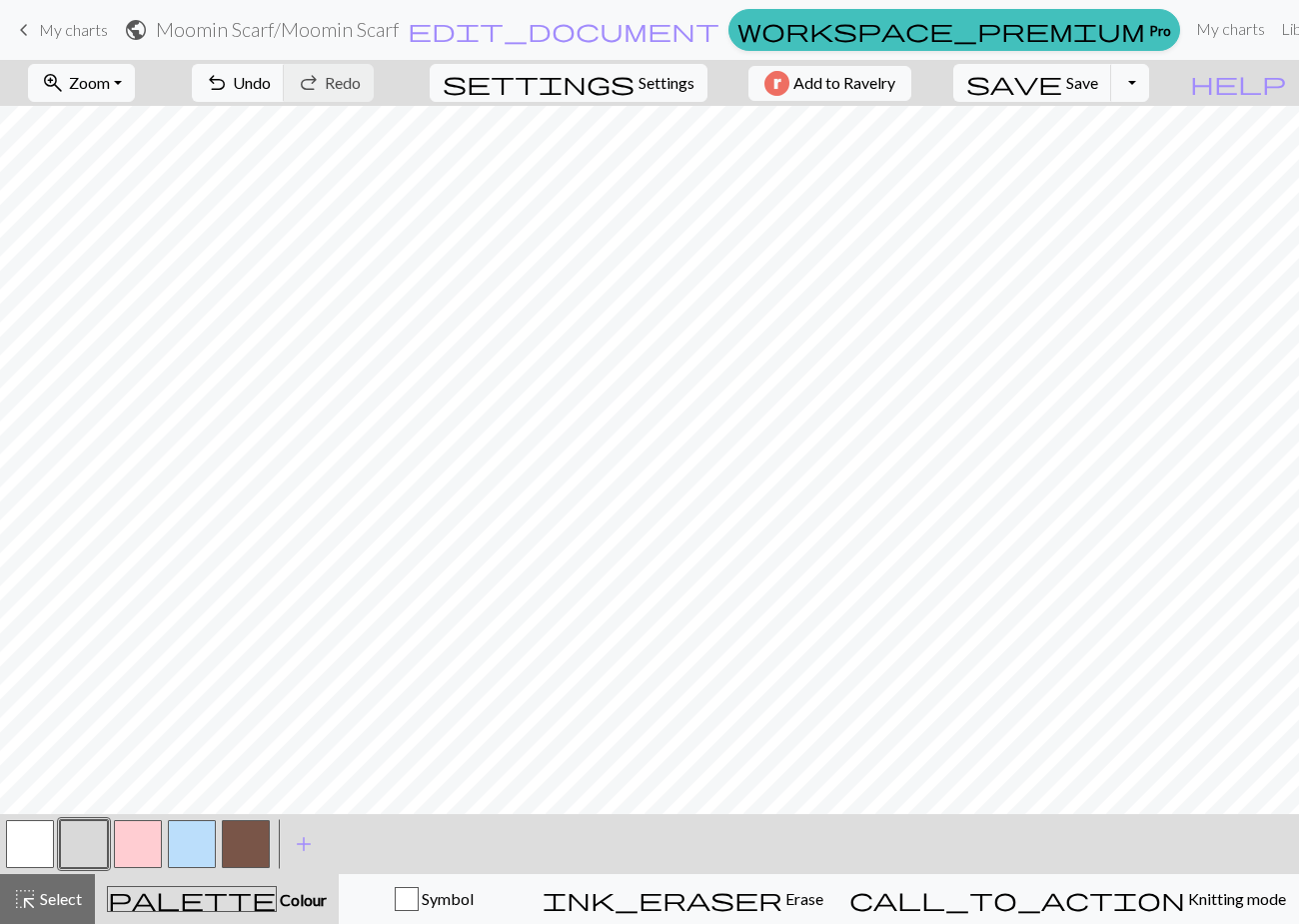 click at bounding box center [30, 844] 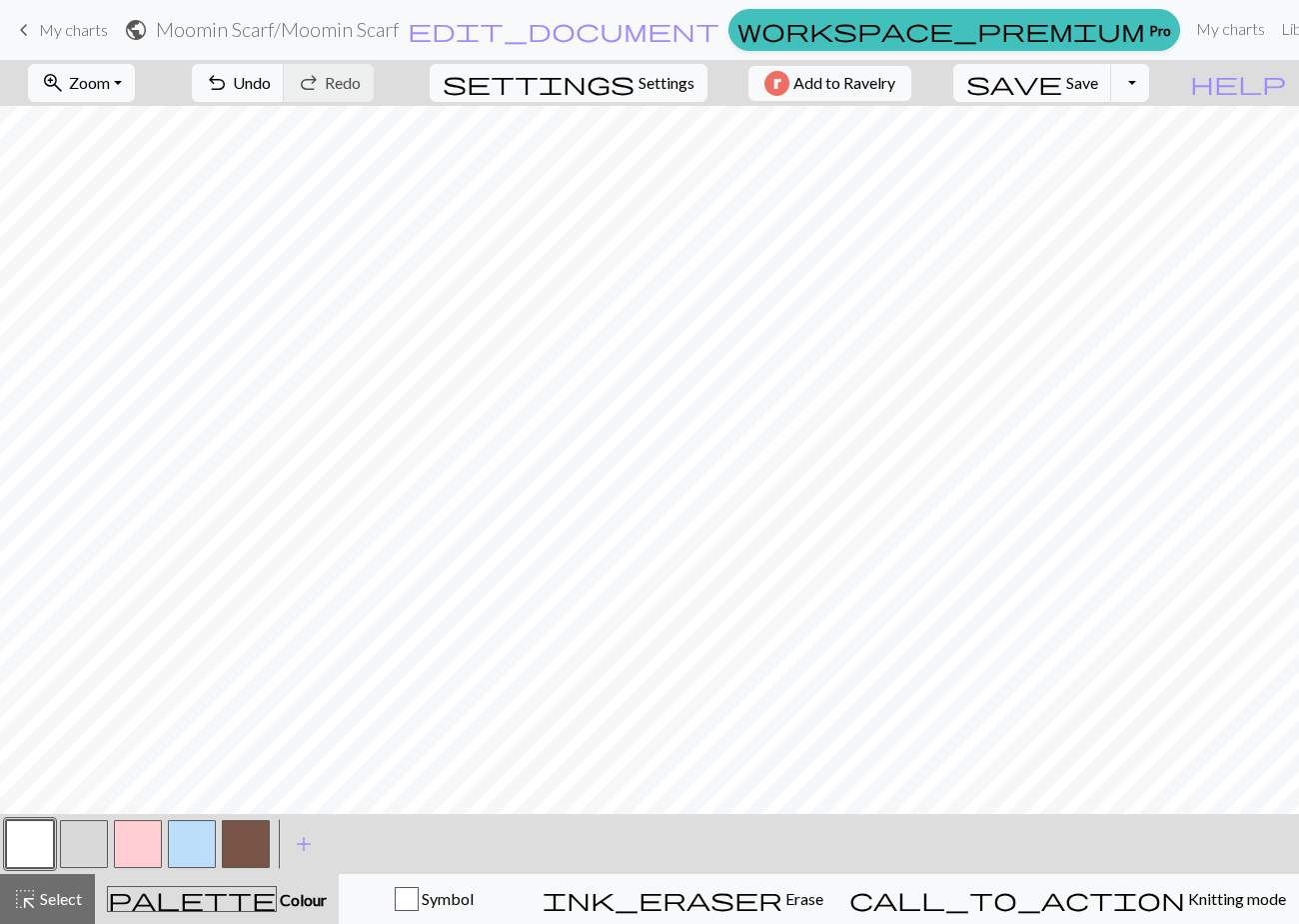 click at bounding box center (84, 844) 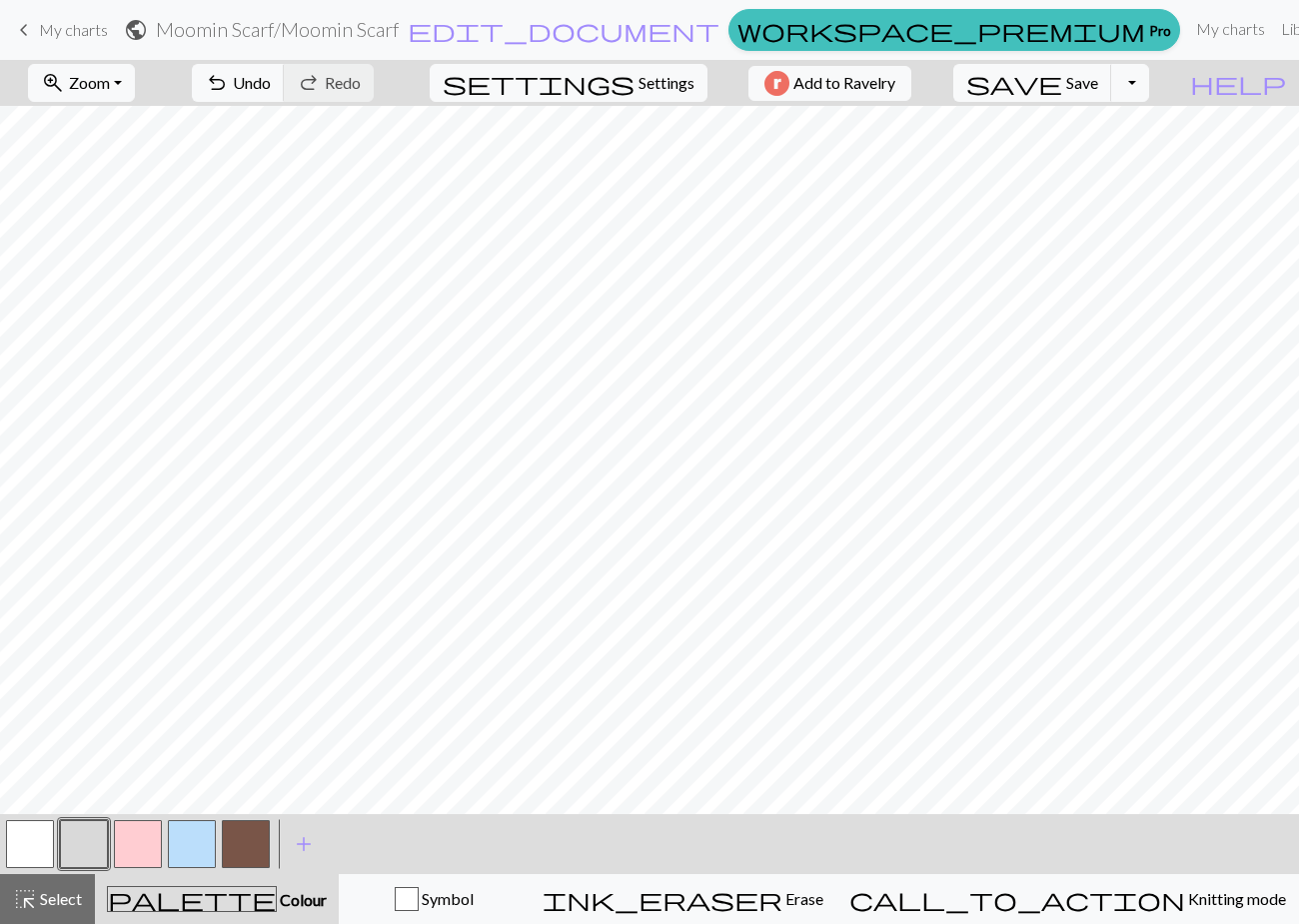 click at bounding box center [30, 844] 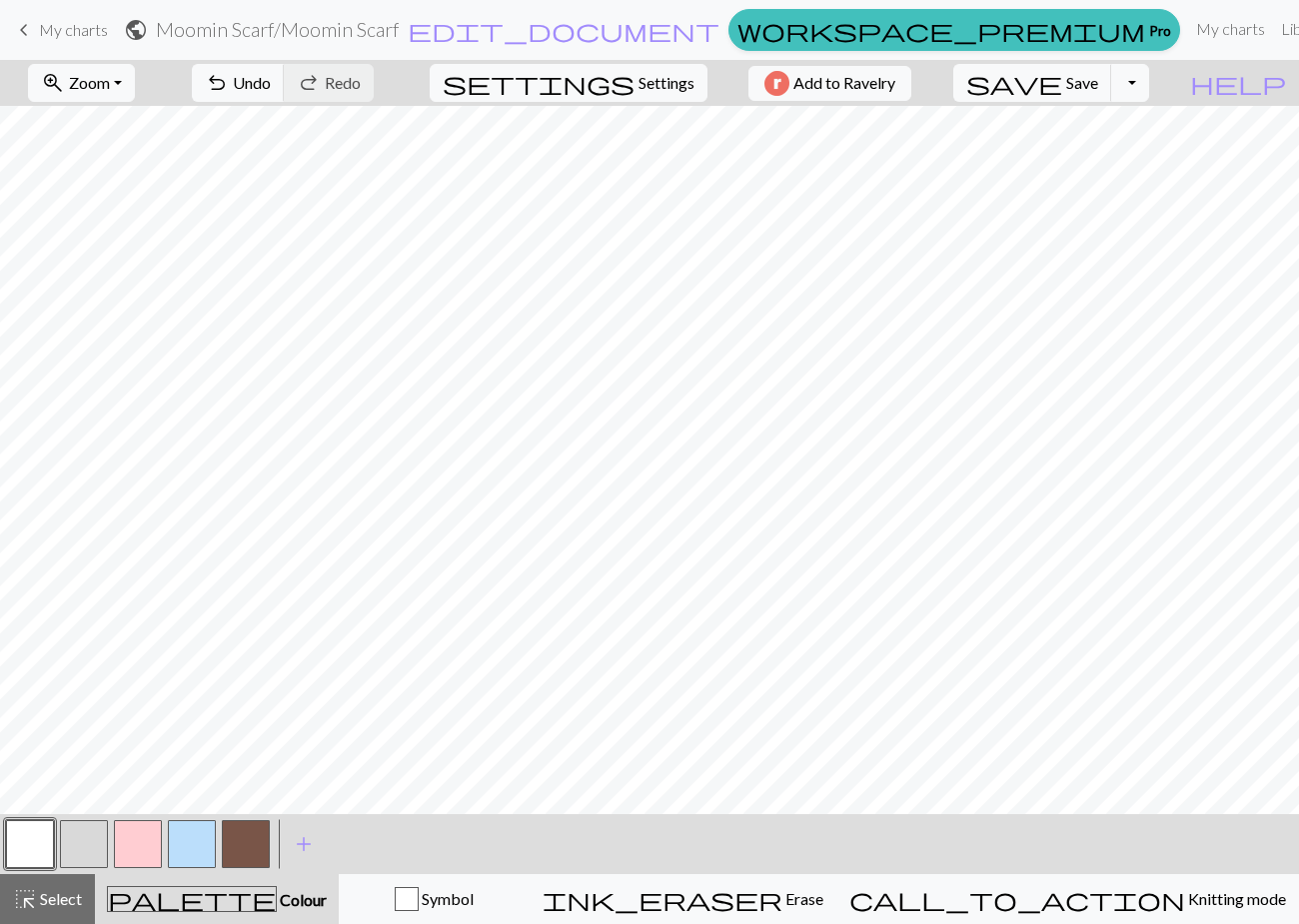 click at bounding box center (84, 844) 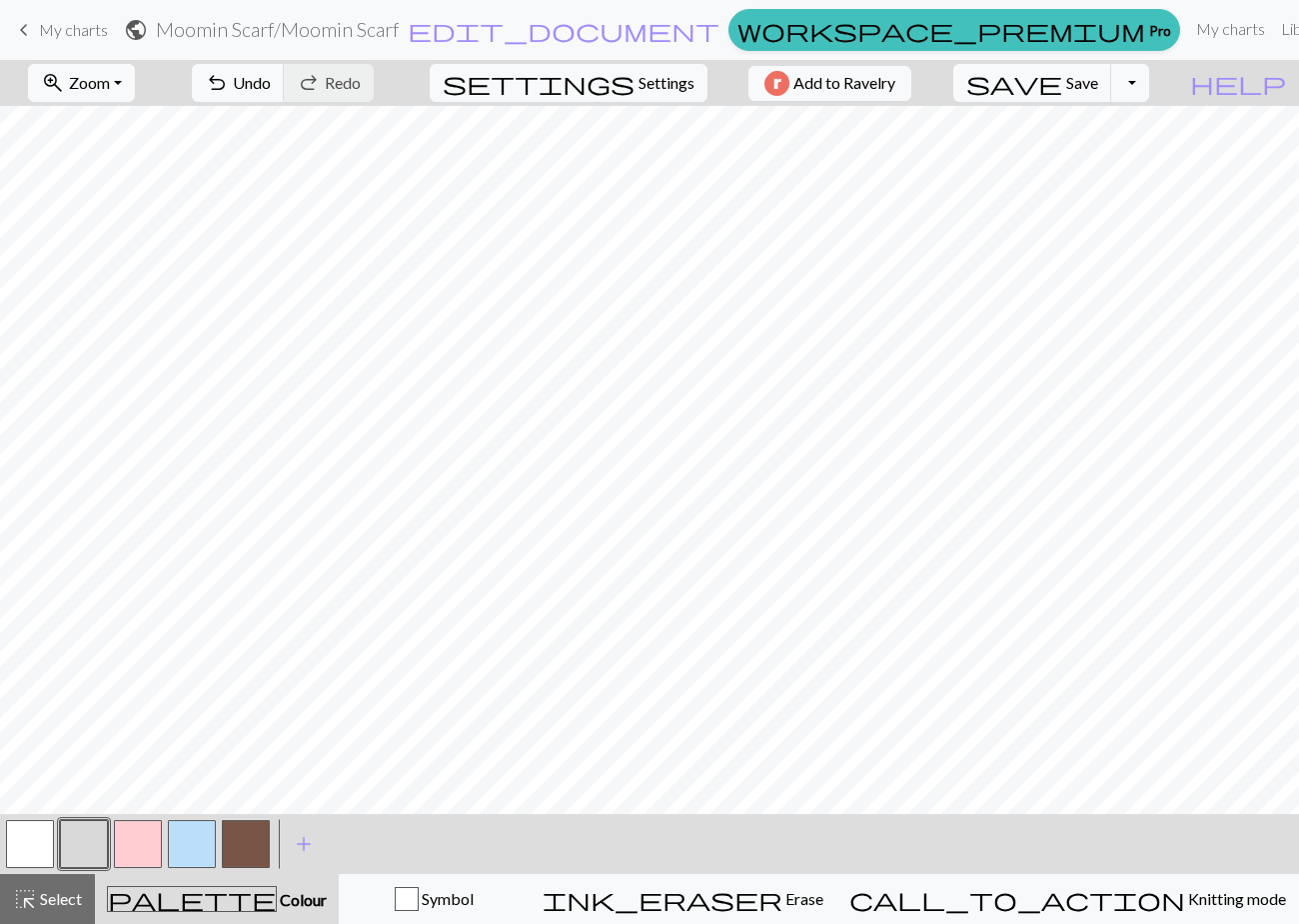click at bounding box center (30, 844) 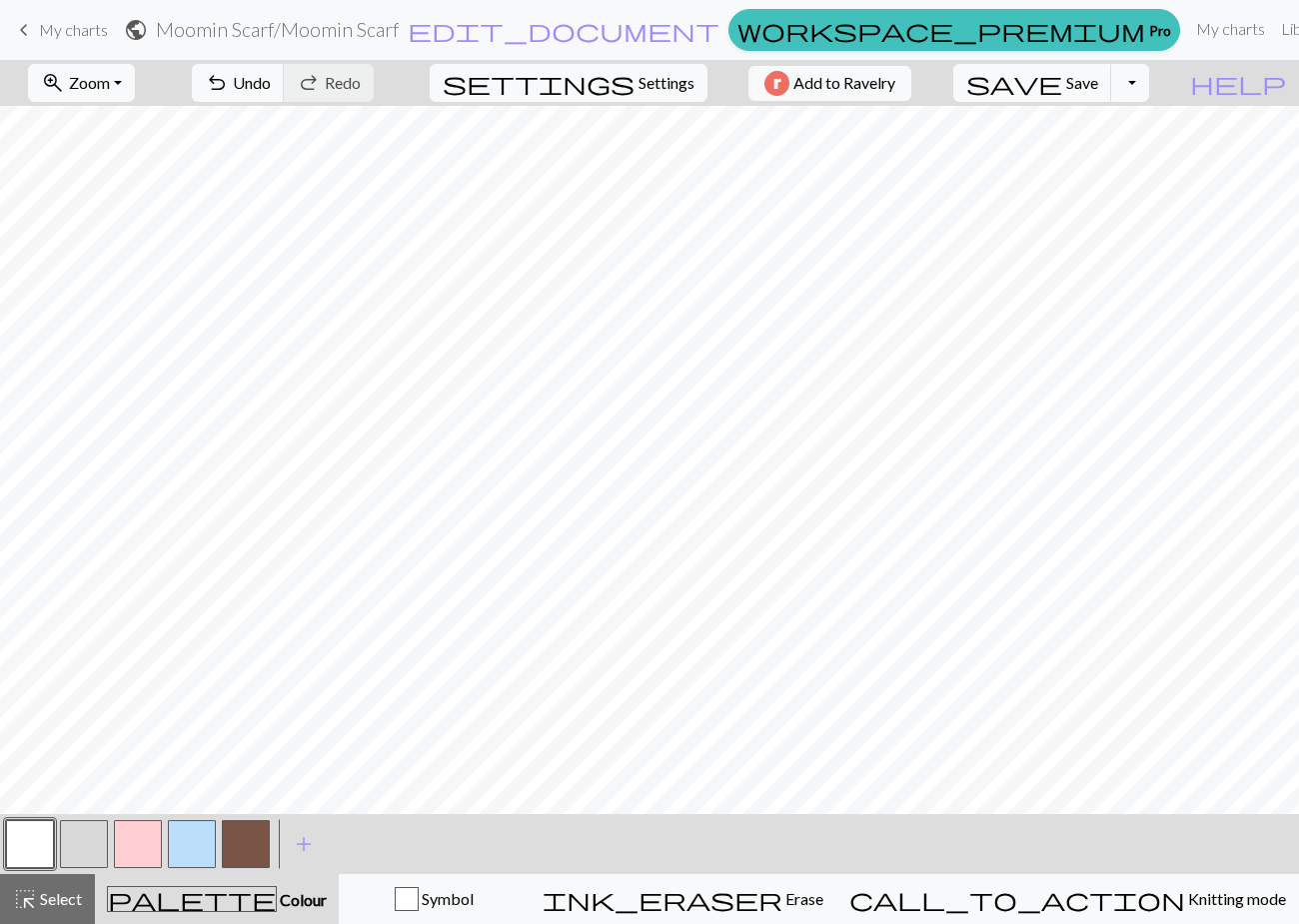 click at bounding box center (84, 844) 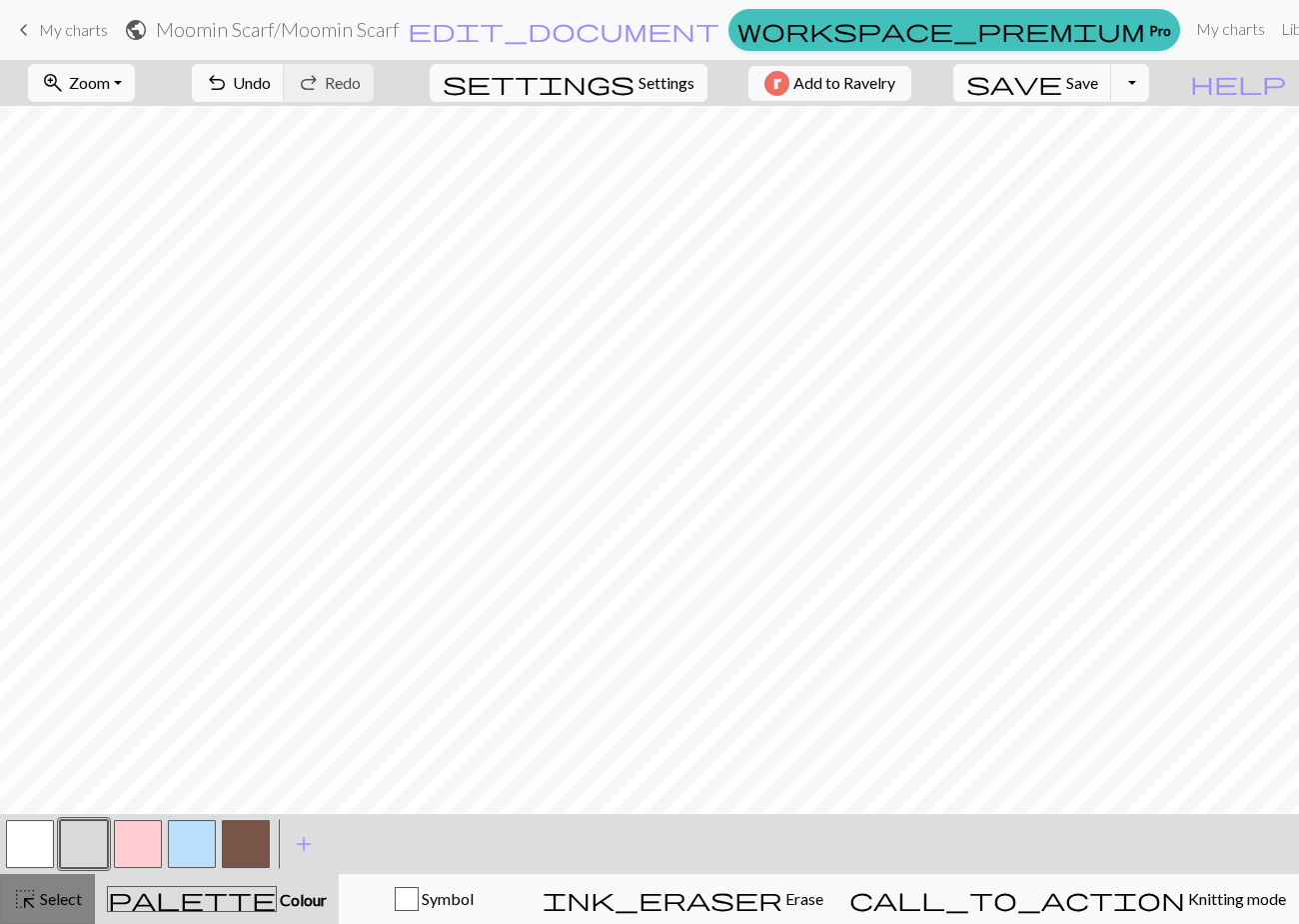 click on "Select" at bounding box center [59, 898] 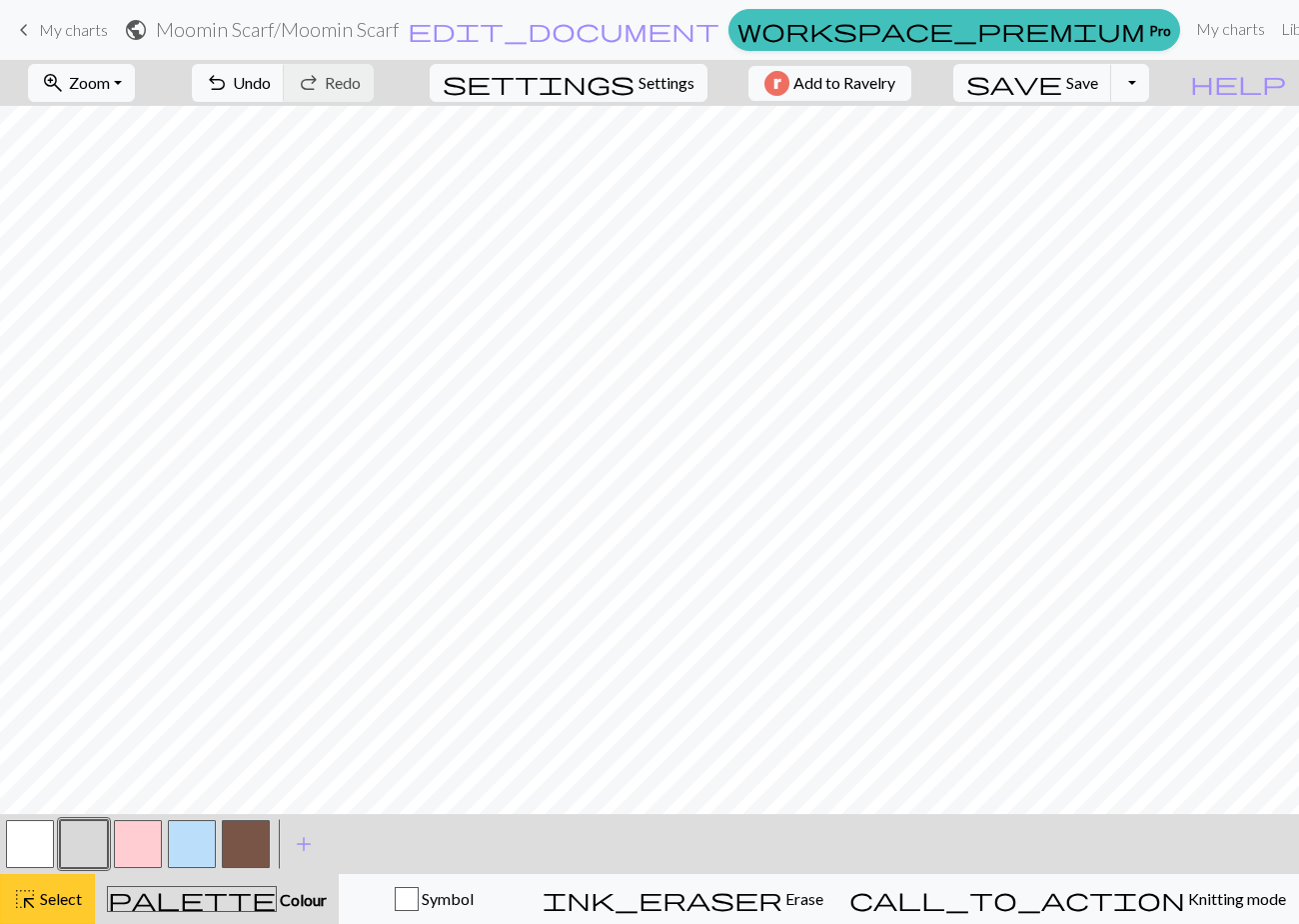 click on "Select" at bounding box center [59, 898] 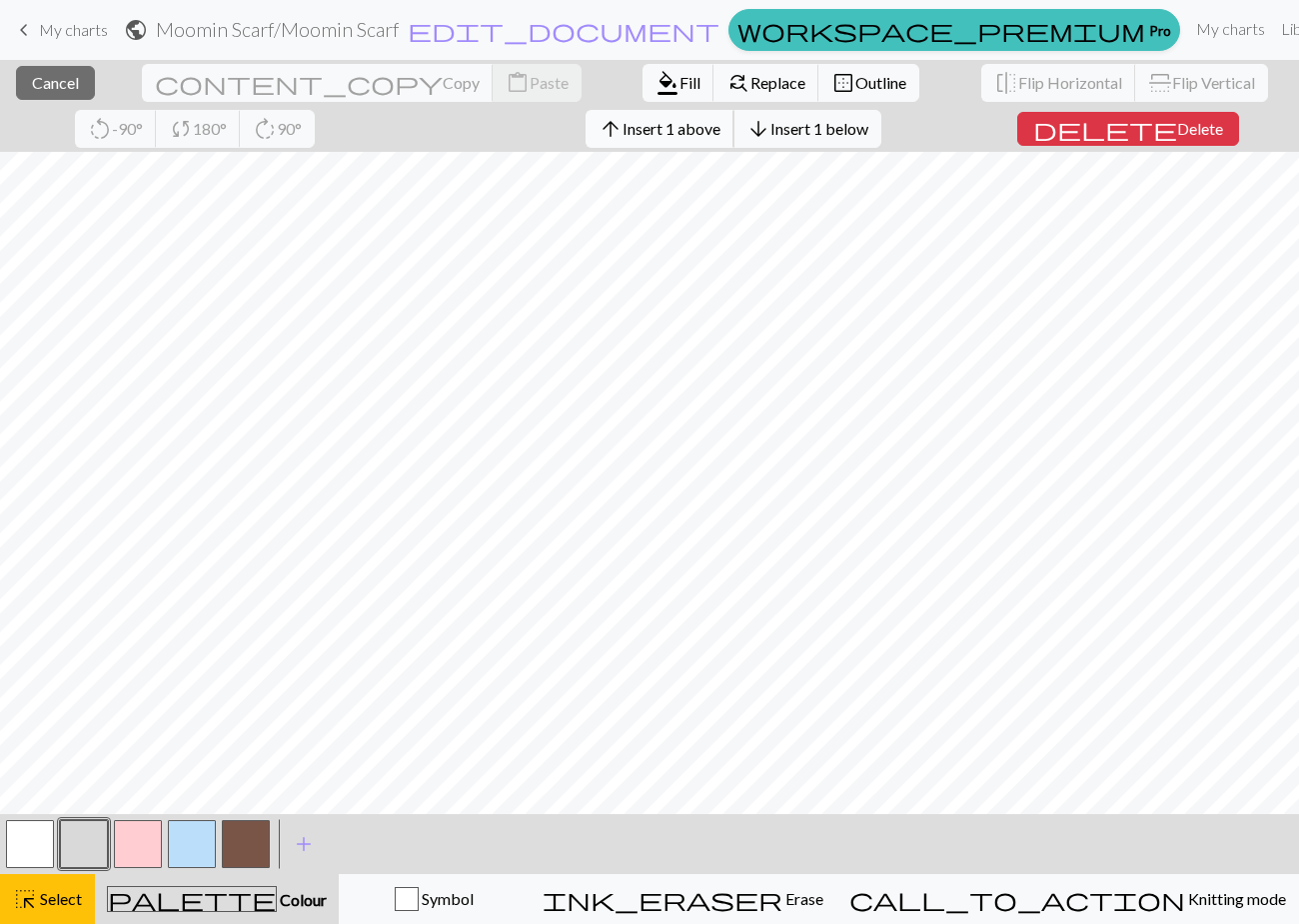 click on "Insert 1 above" at bounding box center (671, 128) 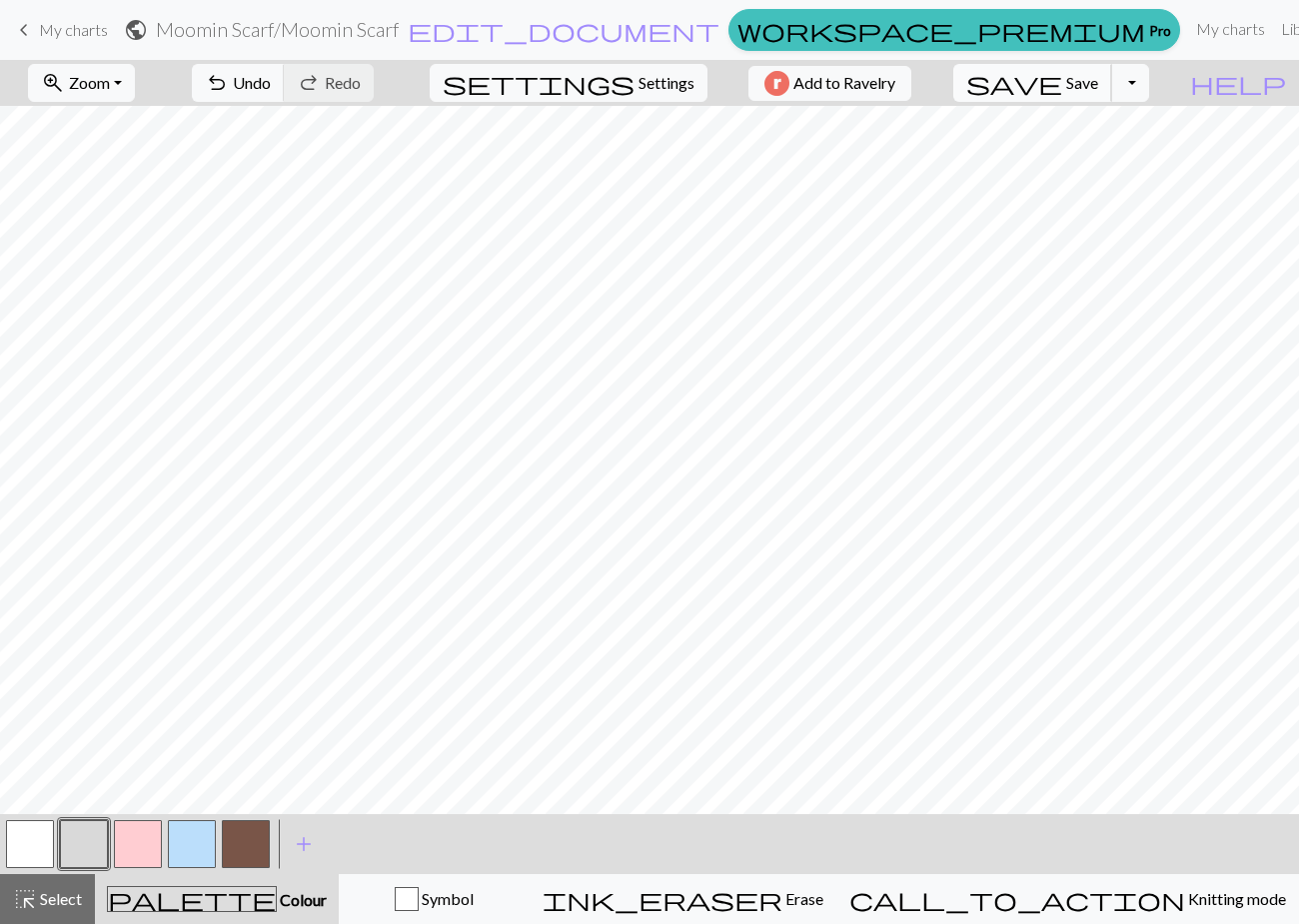 click on "save Save Save" at bounding box center [1032, 83] 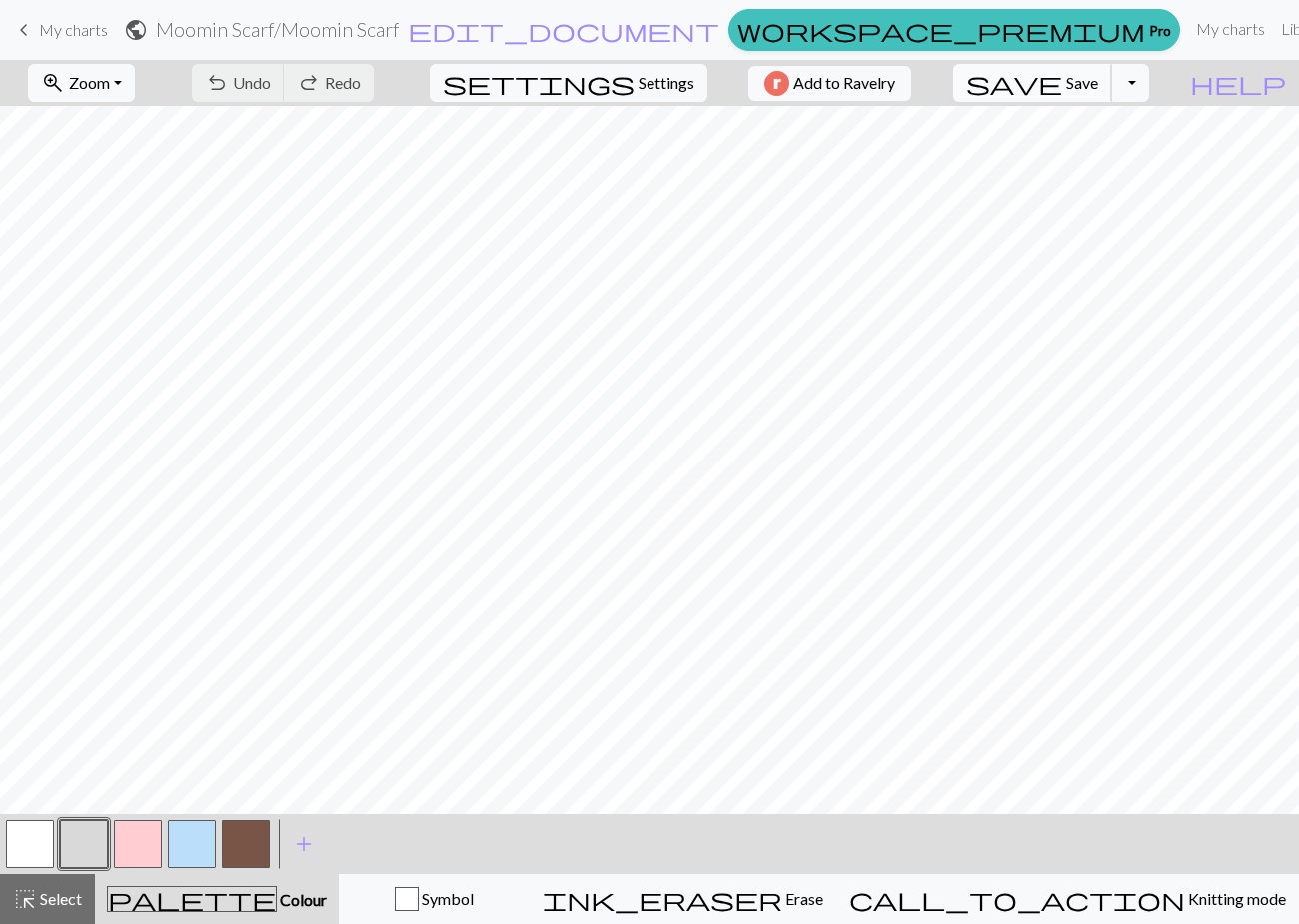 click on "save" at bounding box center [1014, 83] 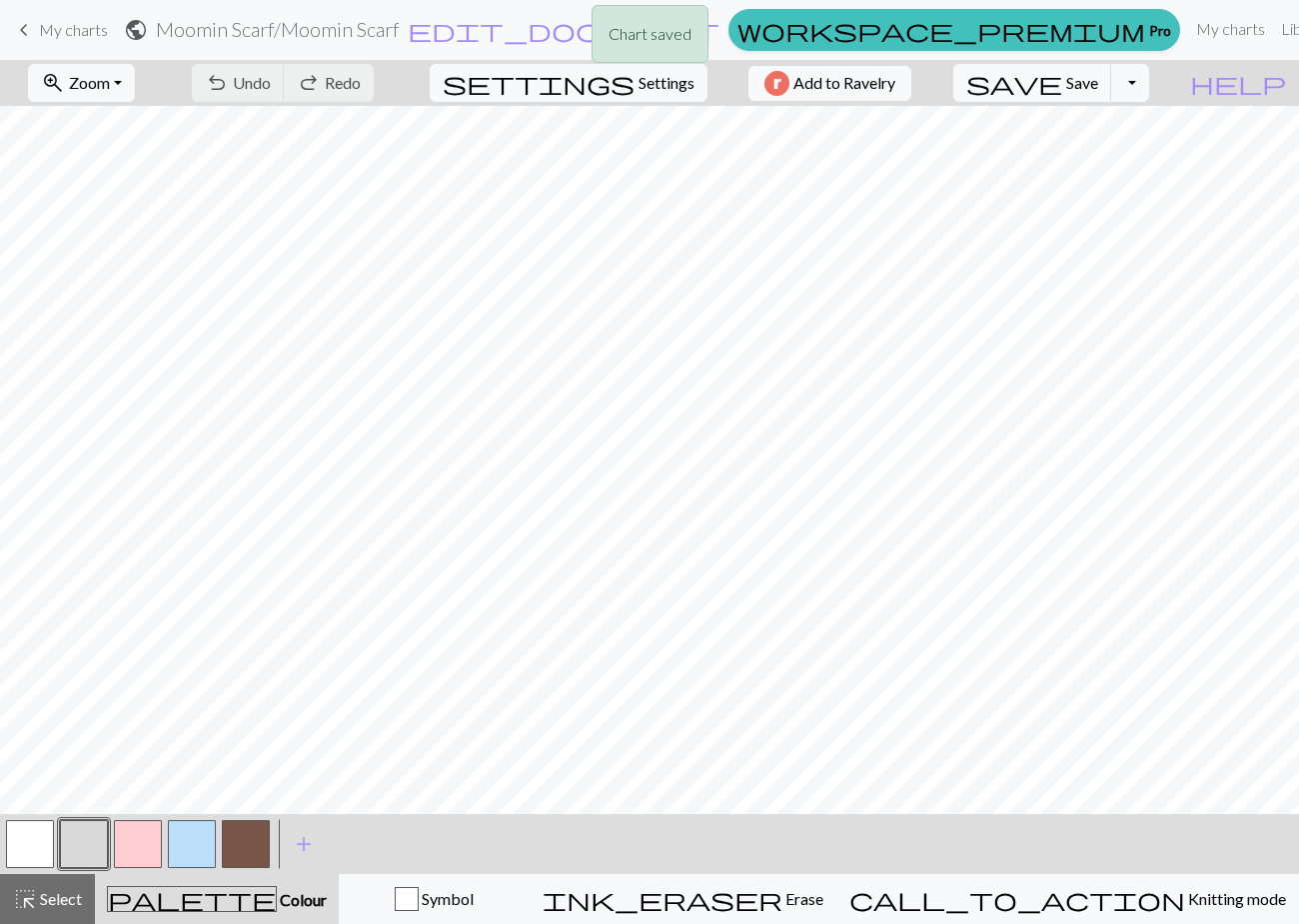 click on "Chart saved" at bounding box center (650, 39) 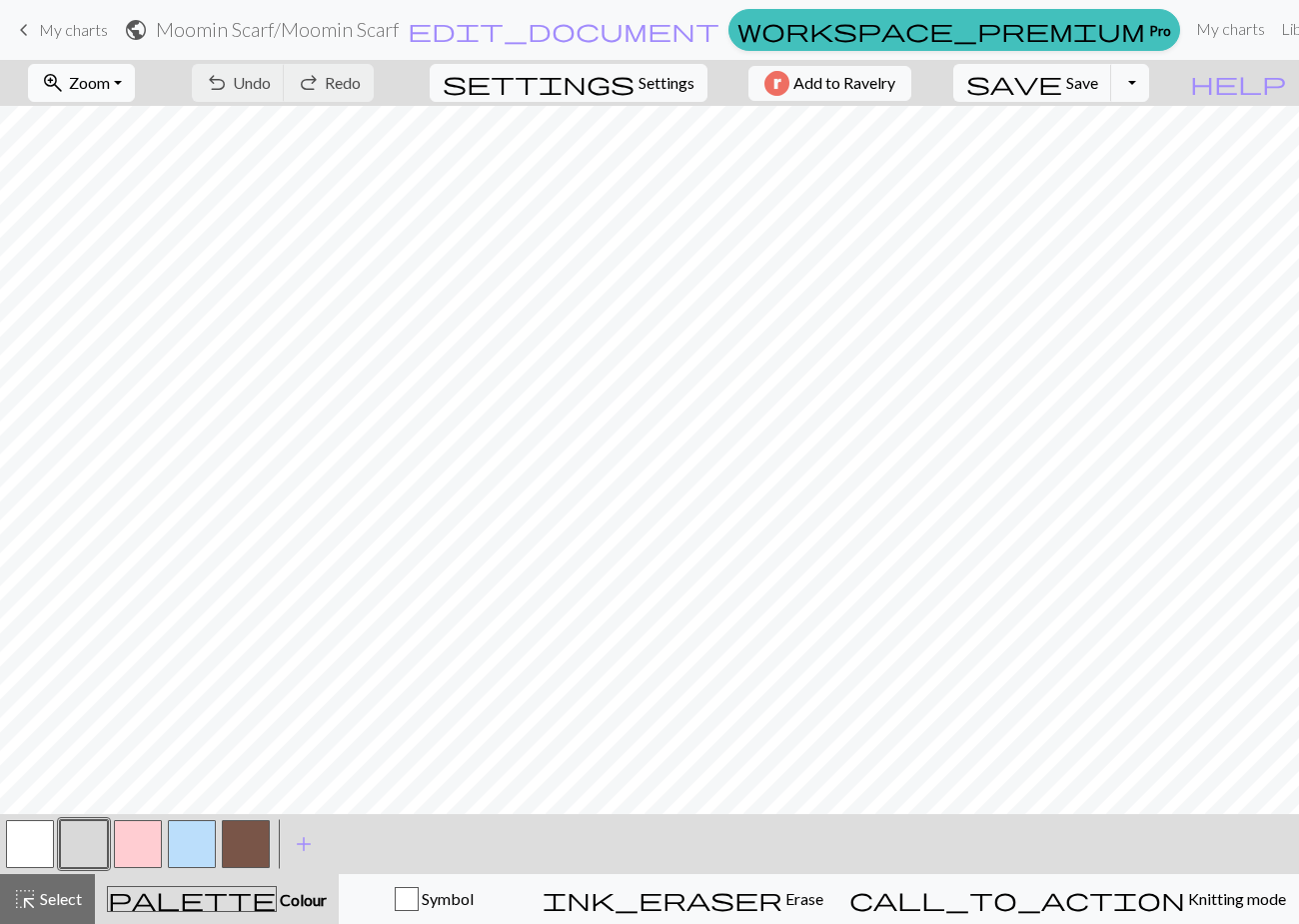 click on "zoom_in Zoom Zoom" at bounding box center [81, 83] 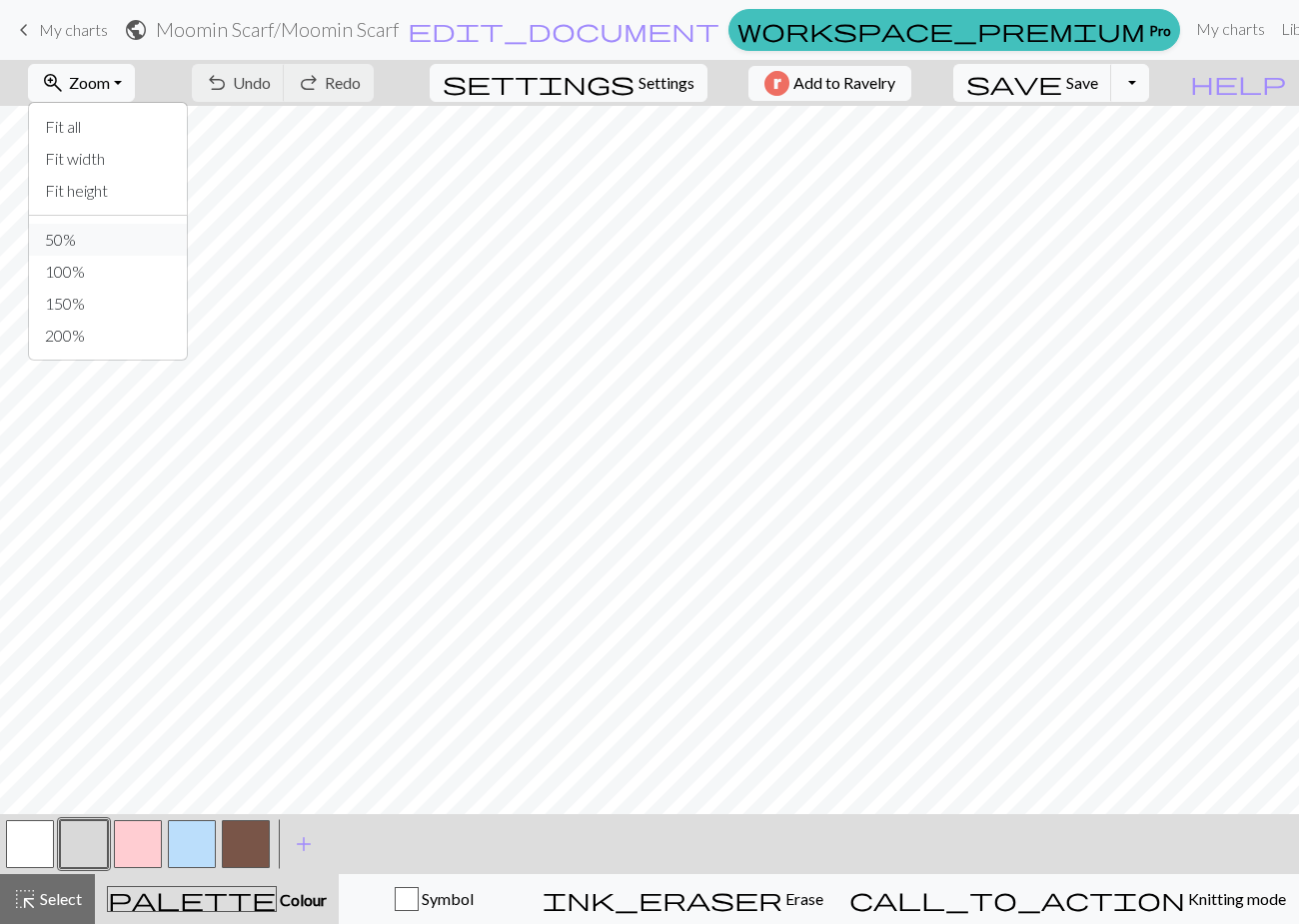 click on "50%" at bounding box center [108, 240] 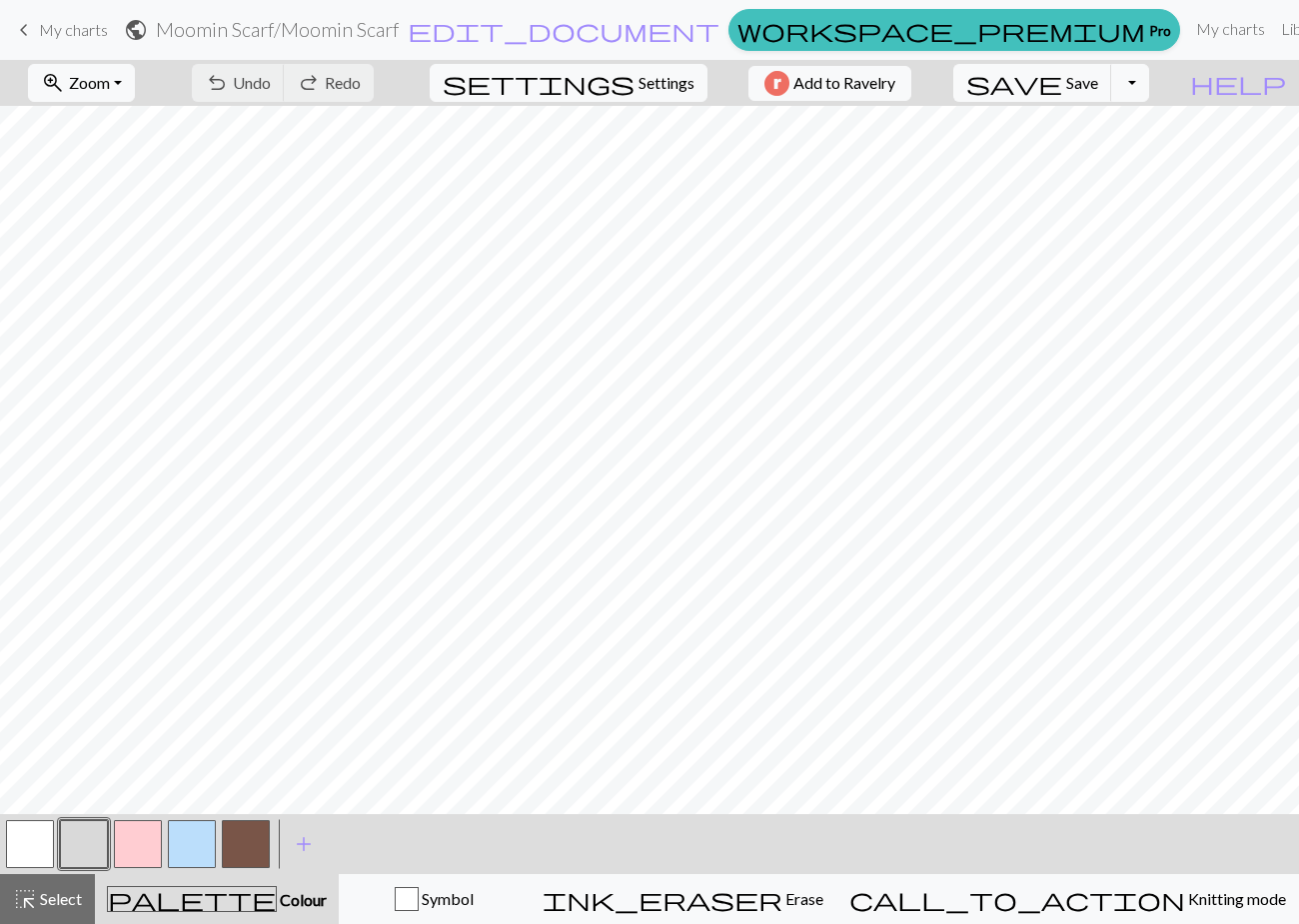 click at bounding box center (30, 844) 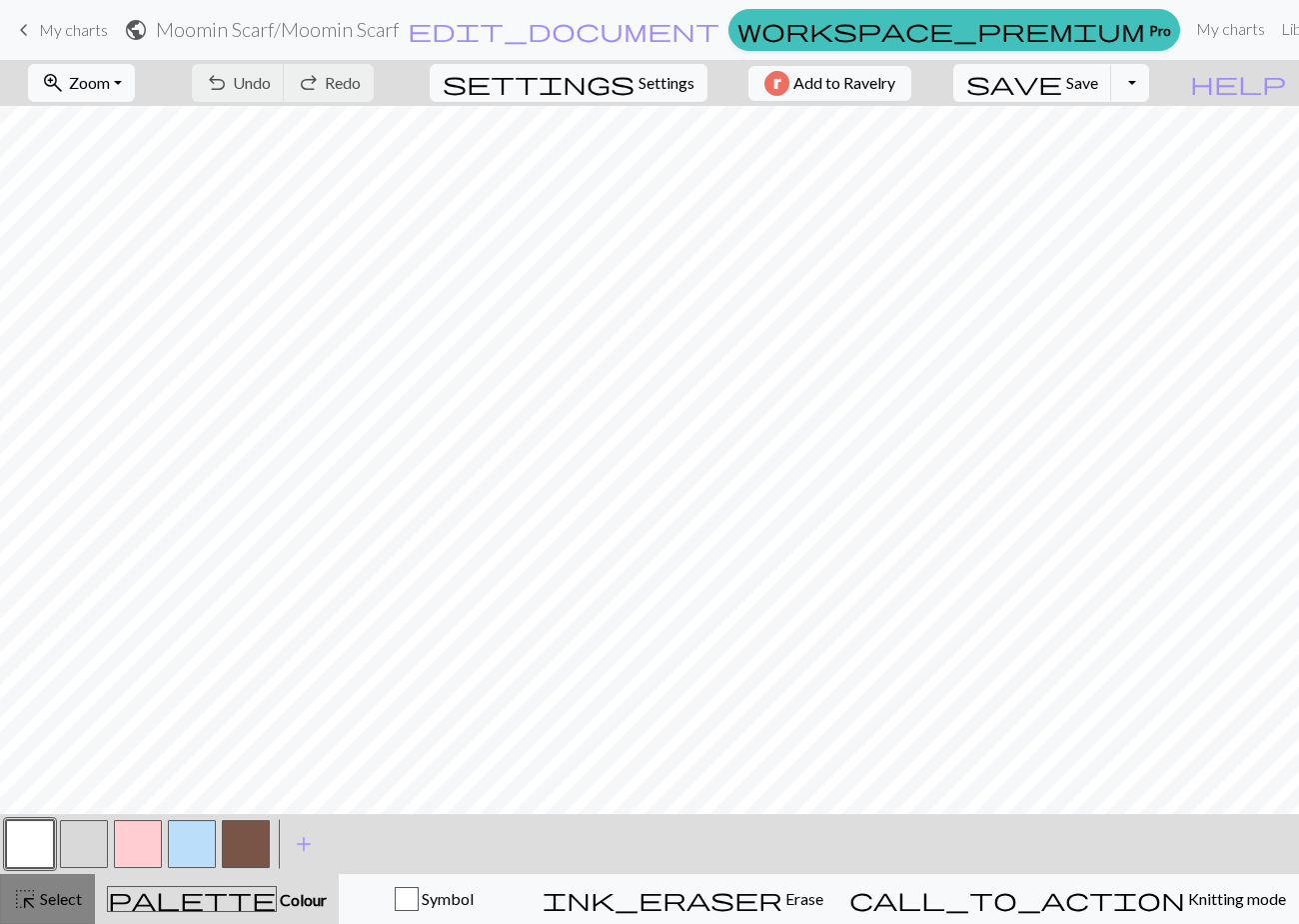 click on "Select" at bounding box center (59, 898) 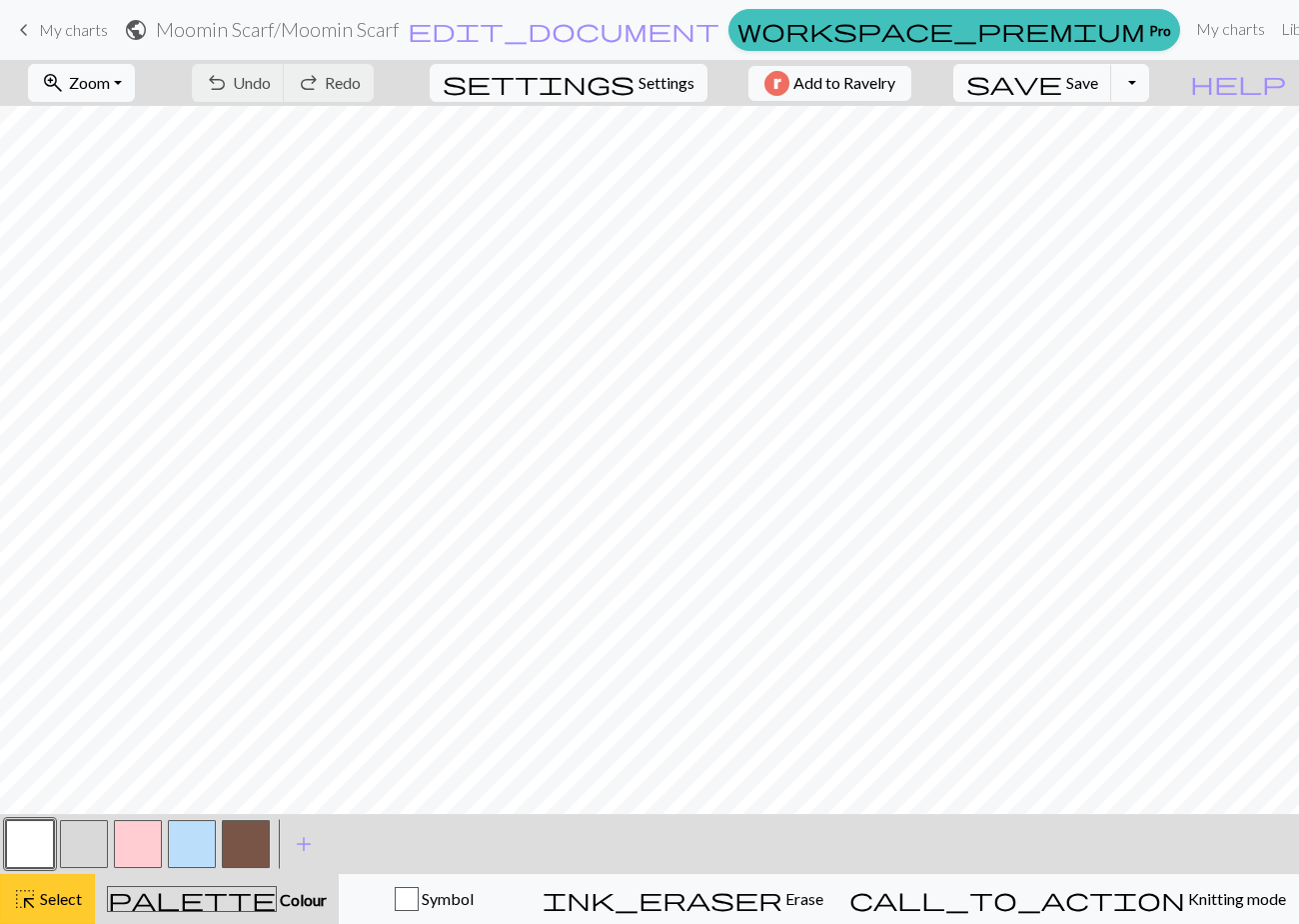 click on "Select" at bounding box center (59, 898) 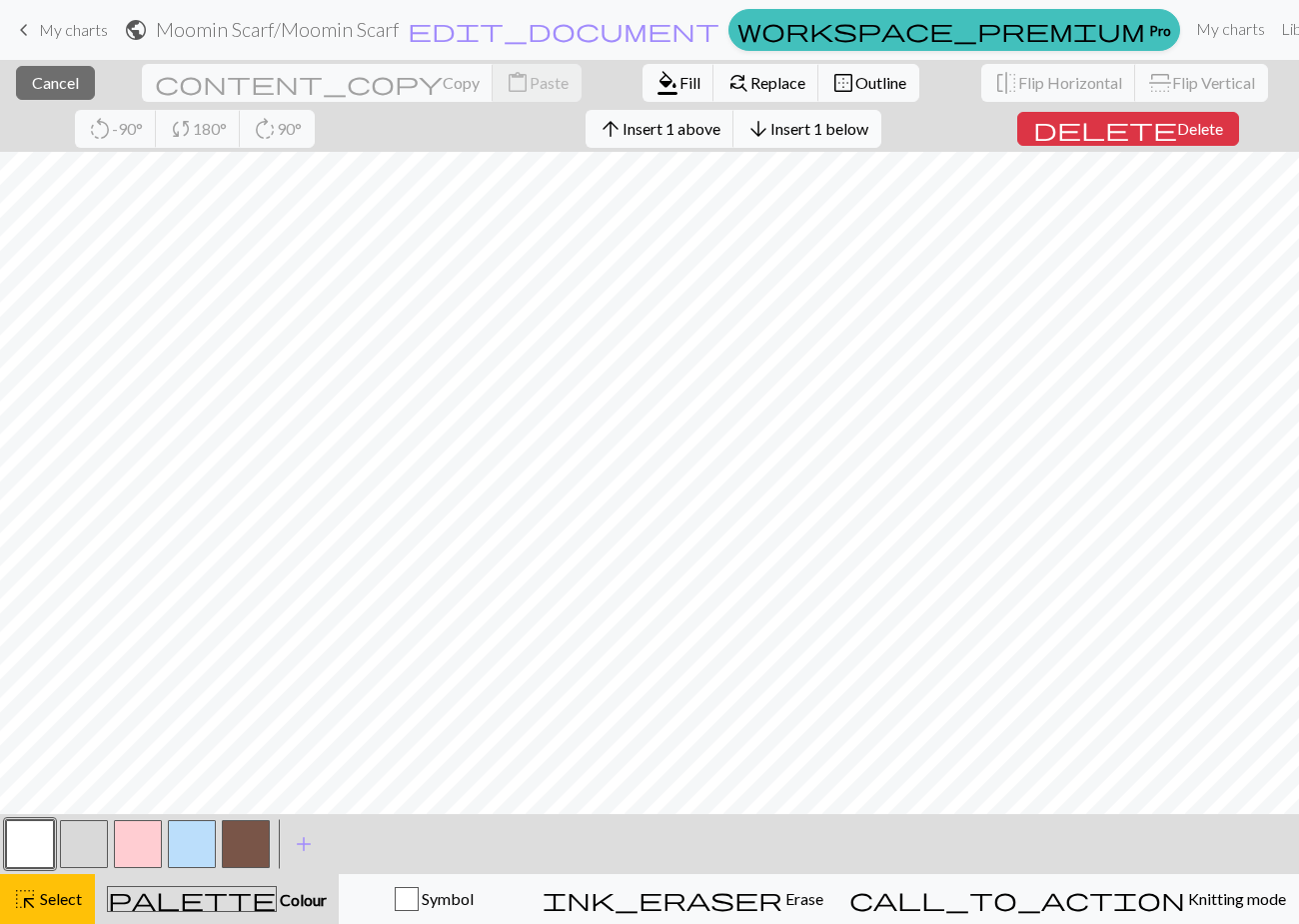 click on "arrow_downward" at bounding box center [758, 129] 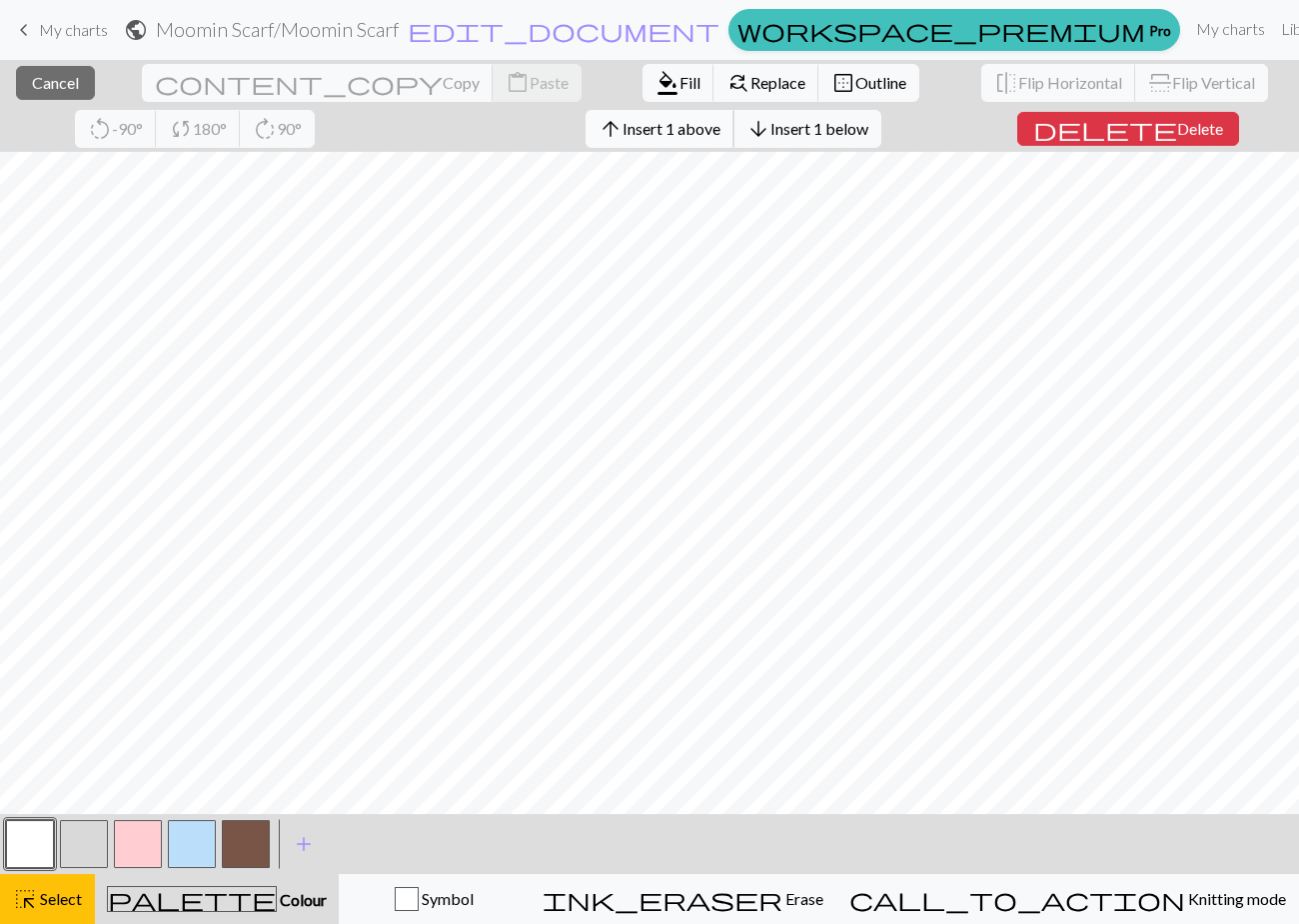click on "Insert 1 above" at bounding box center (671, 128) 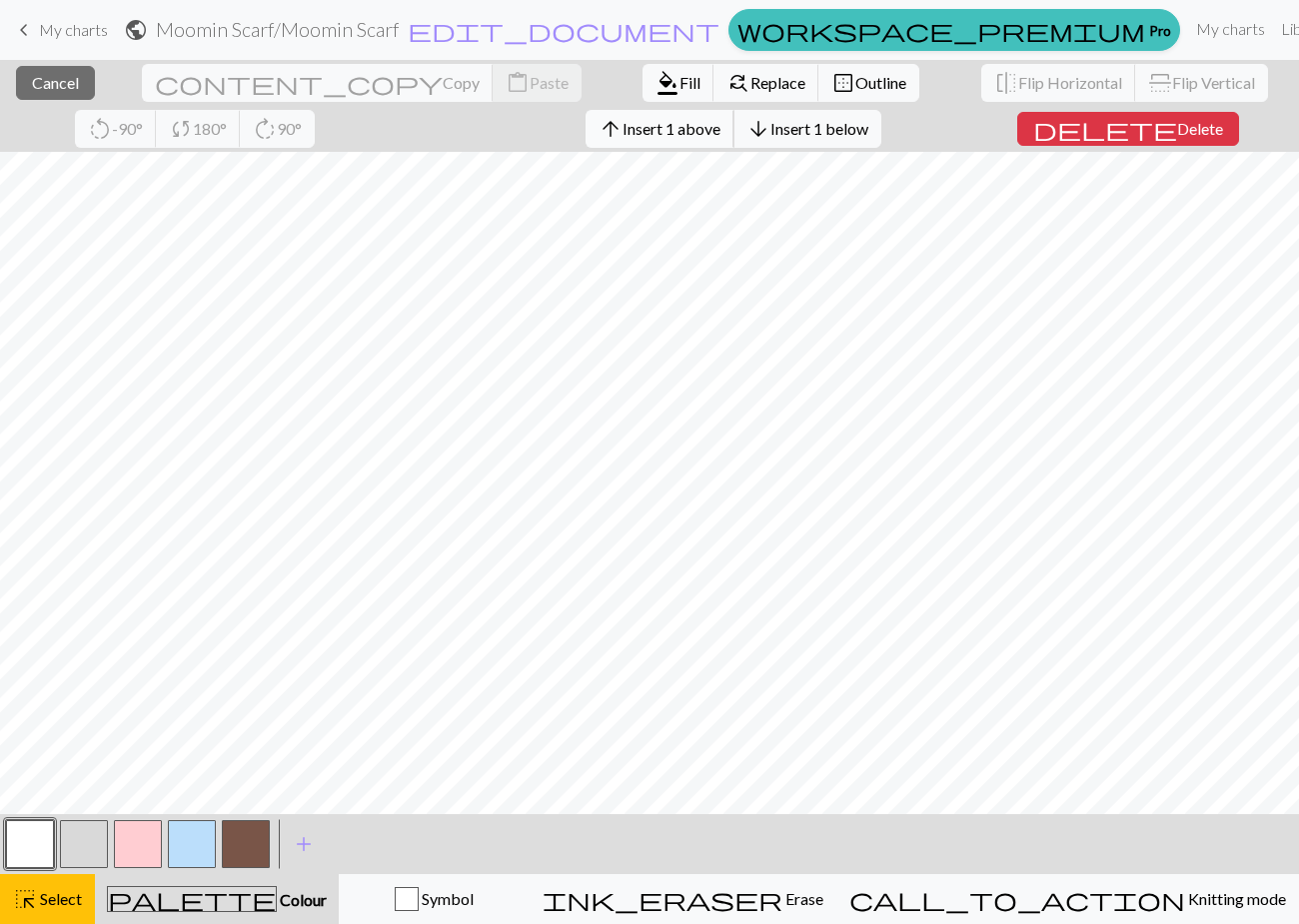click on "Insert 1 above" at bounding box center (671, 128) 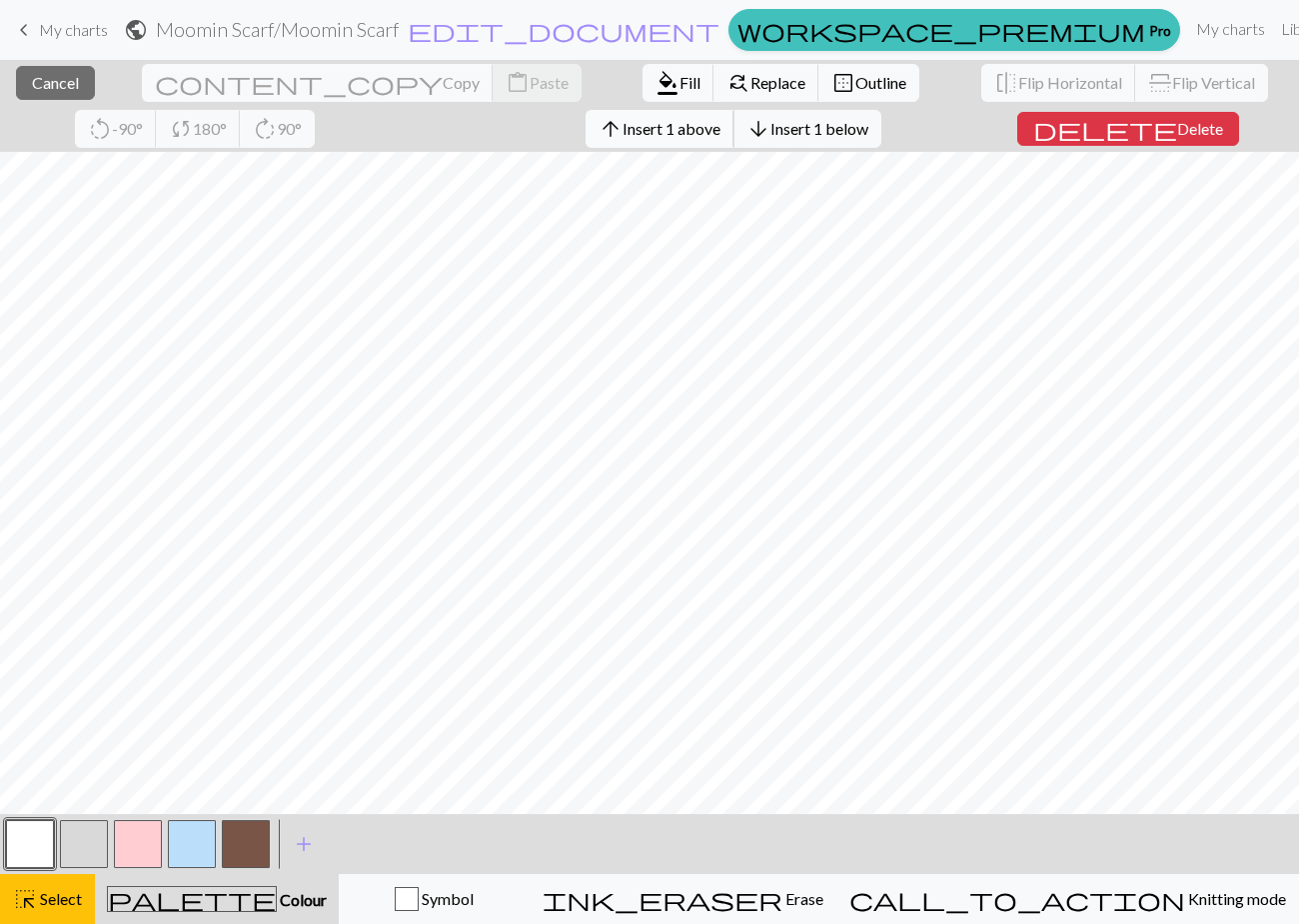 click on "Insert 1 above" at bounding box center [671, 128] 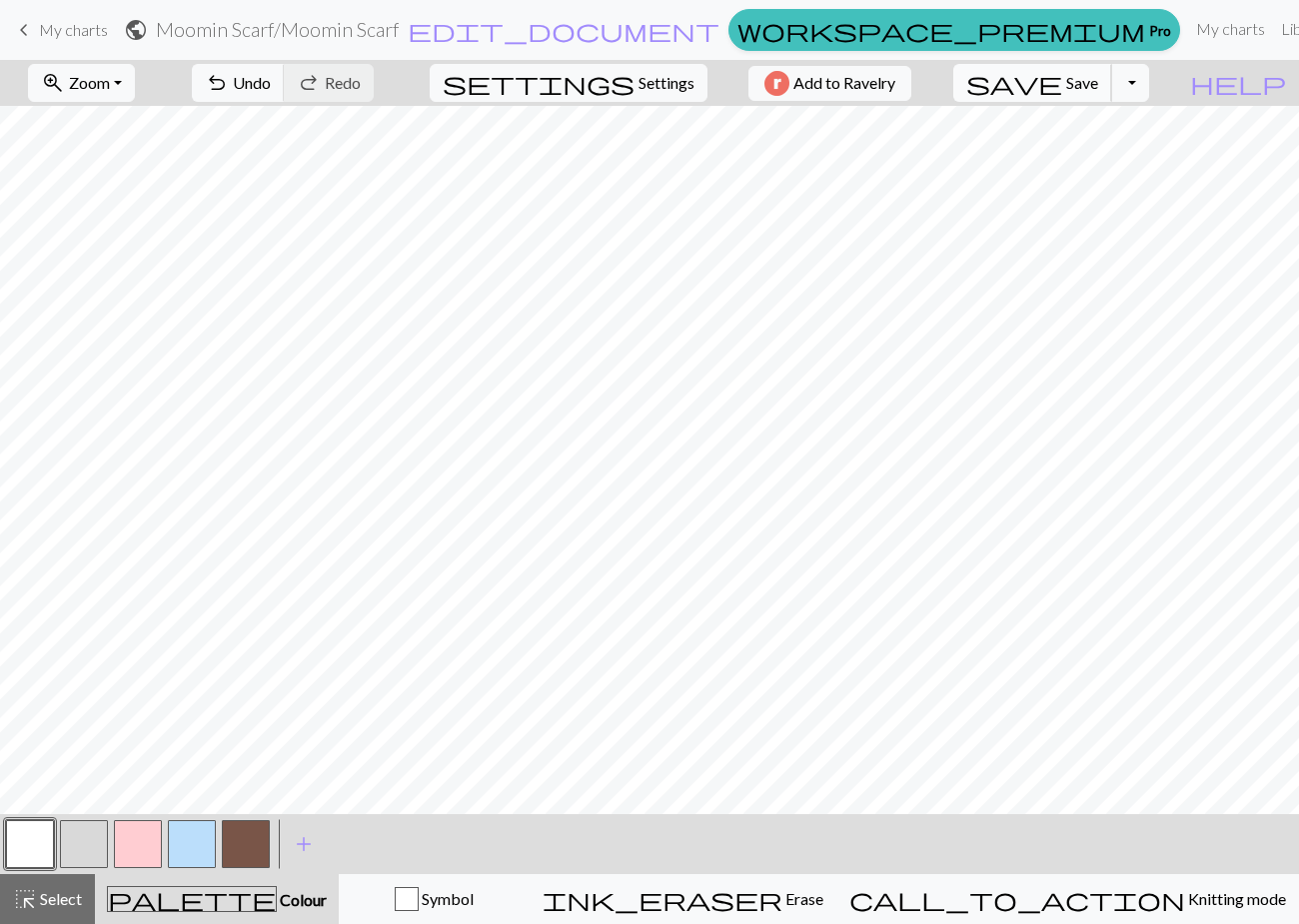 click on "save Save Save" at bounding box center (1032, 83) 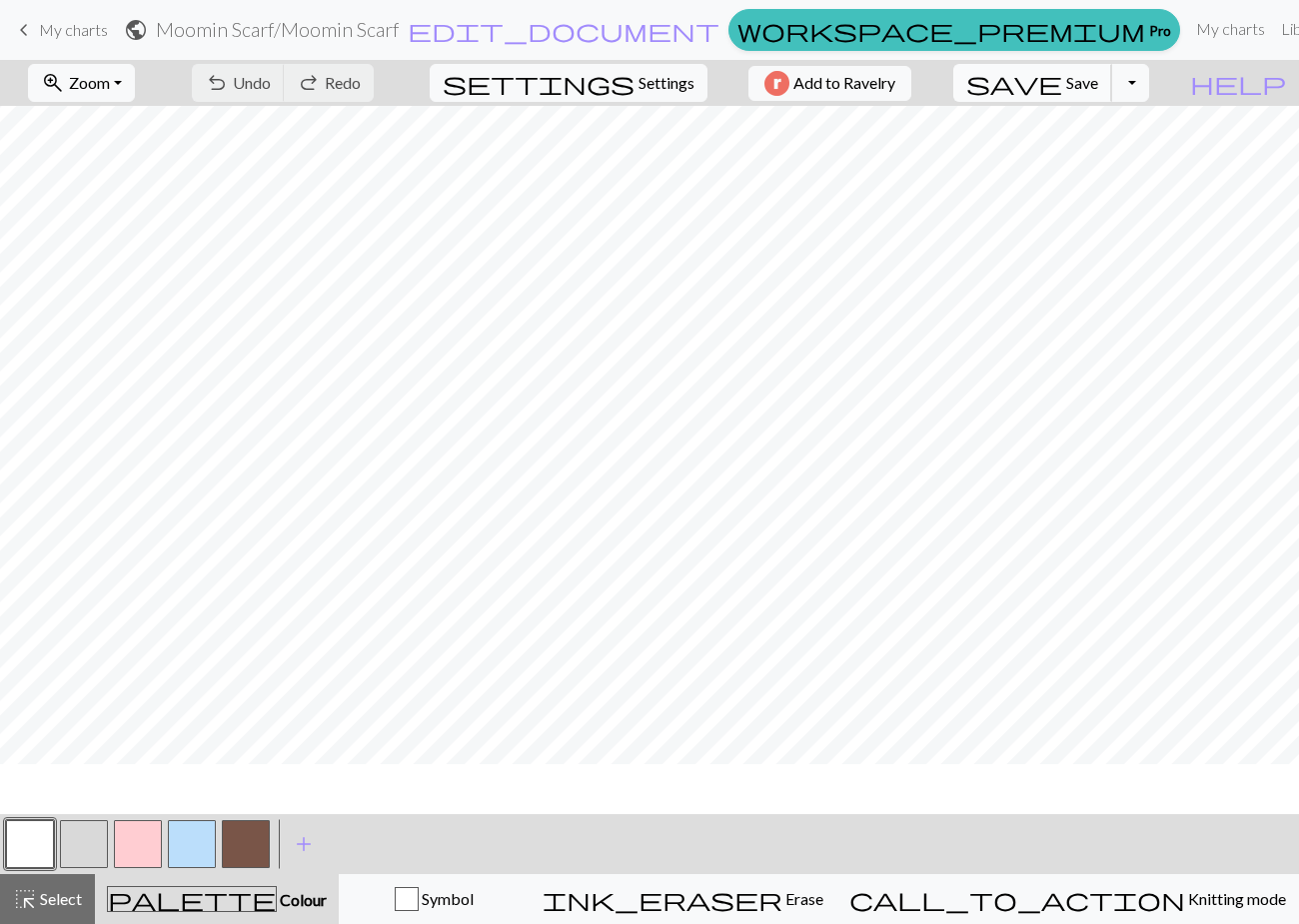 scroll, scrollTop: 88, scrollLeft: 0, axis: vertical 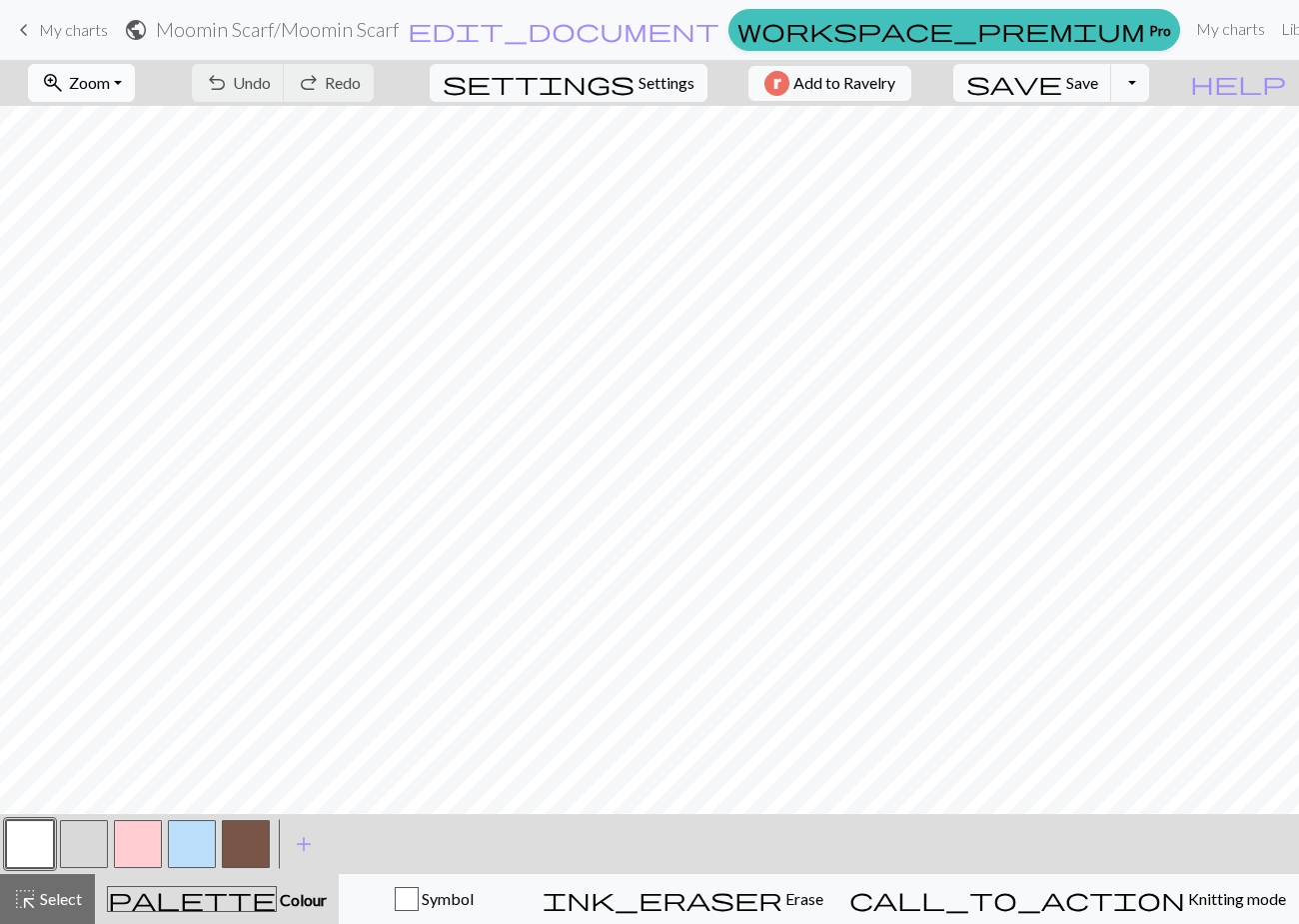 click on "zoom_in Zoom Zoom" at bounding box center [81, 83] 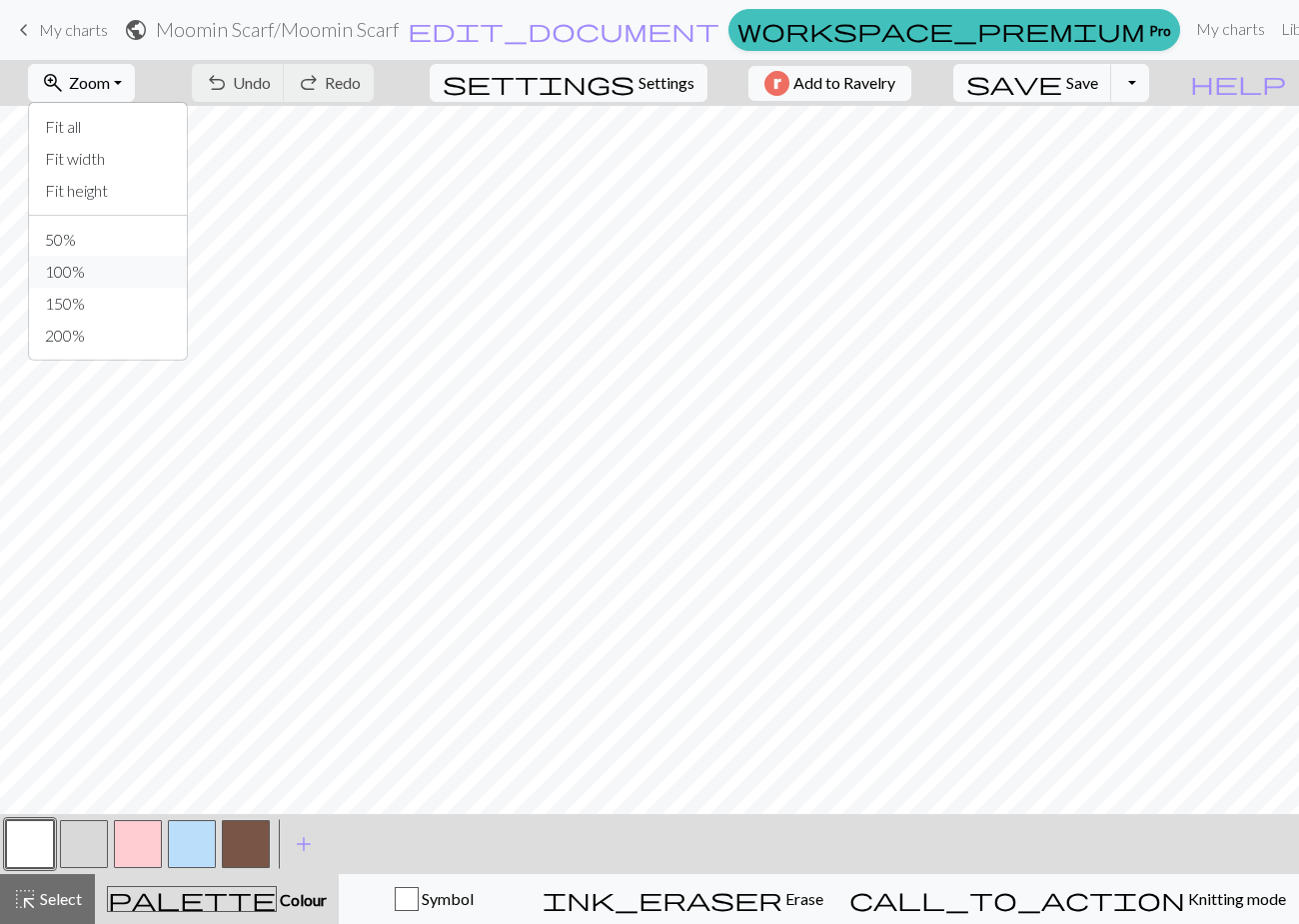 click on "100%" at bounding box center (108, 272) 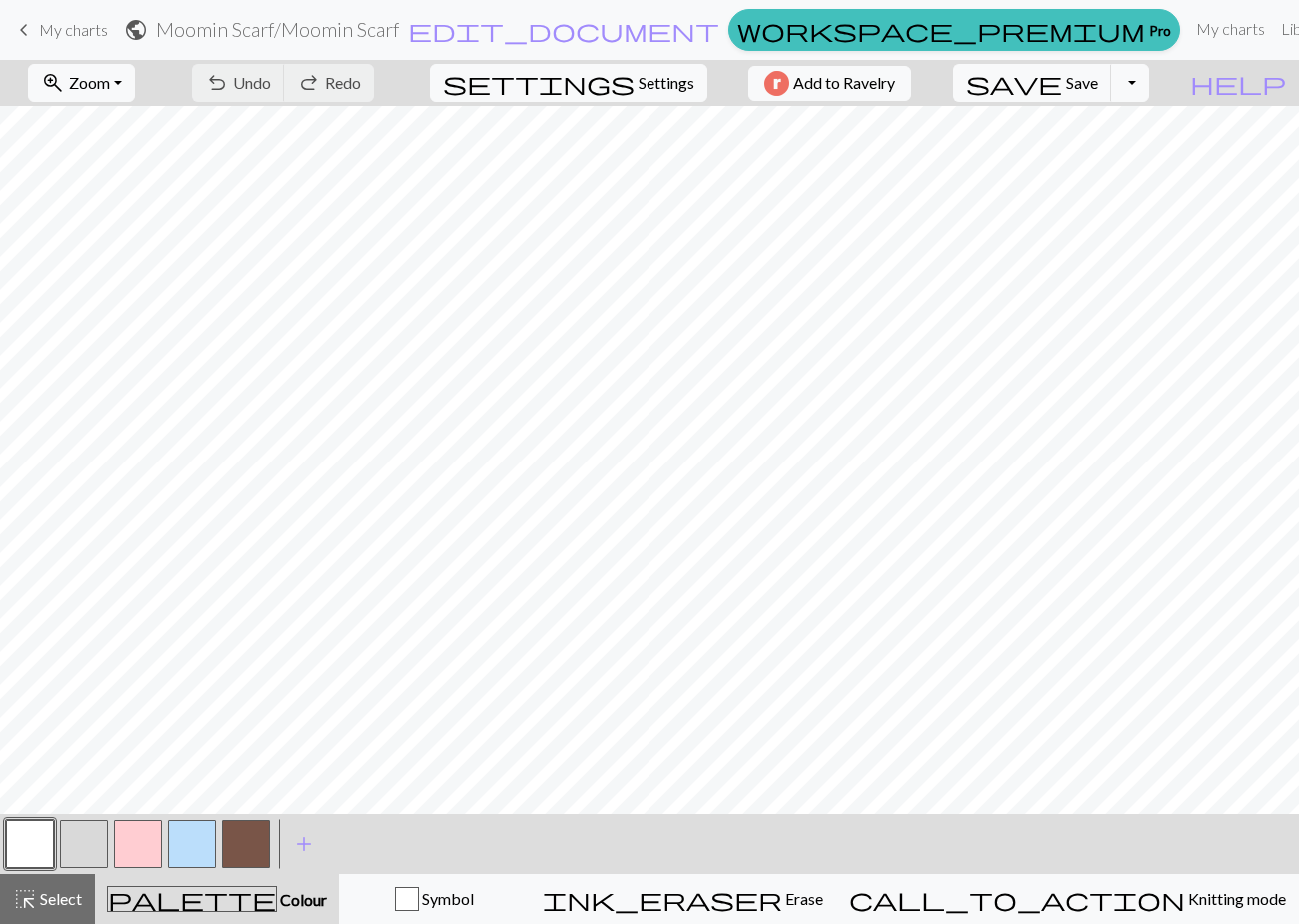 scroll, scrollTop: 308, scrollLeft: 0, axis: vertical 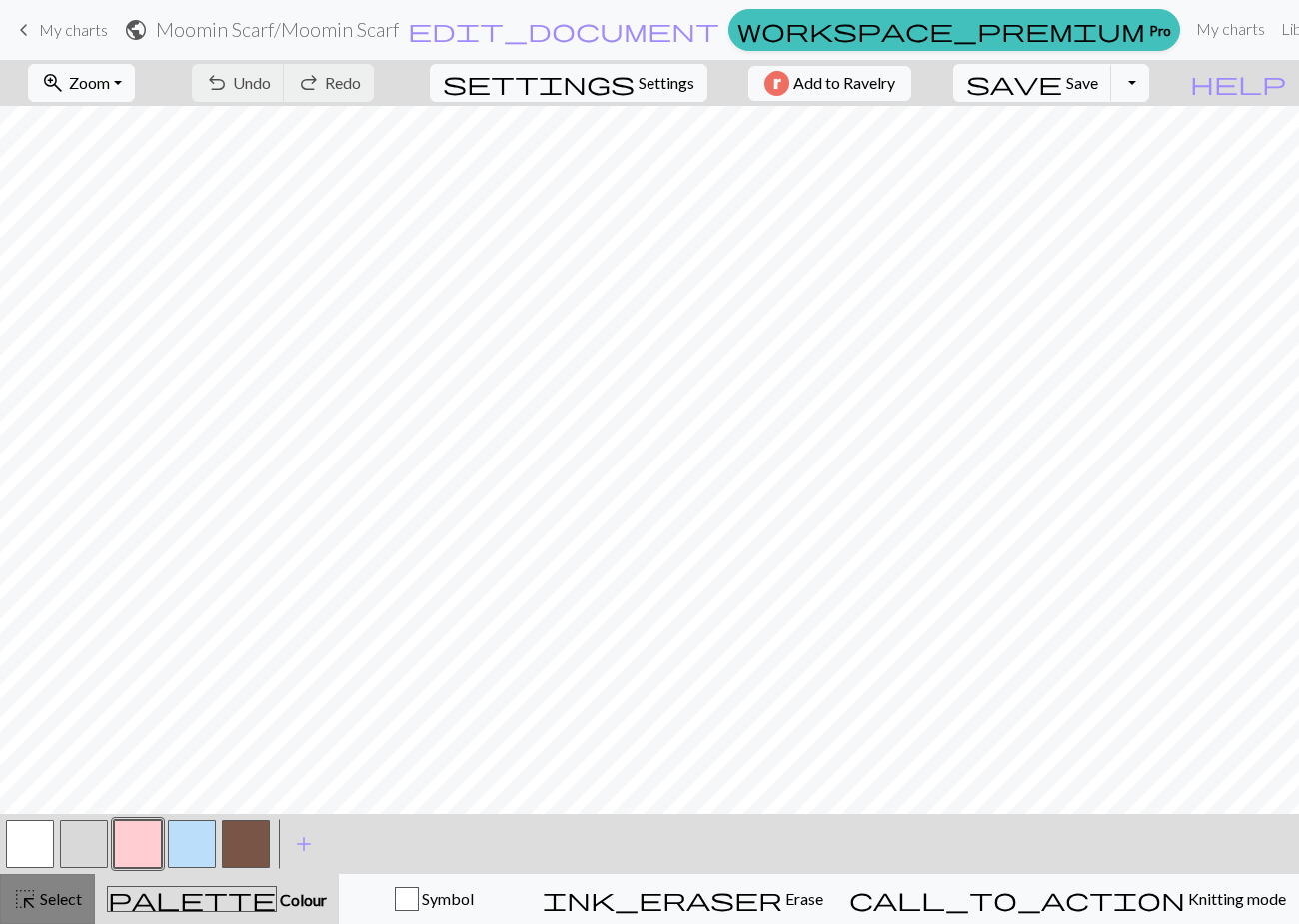 click on "Select" at bounding box center (59, 898) 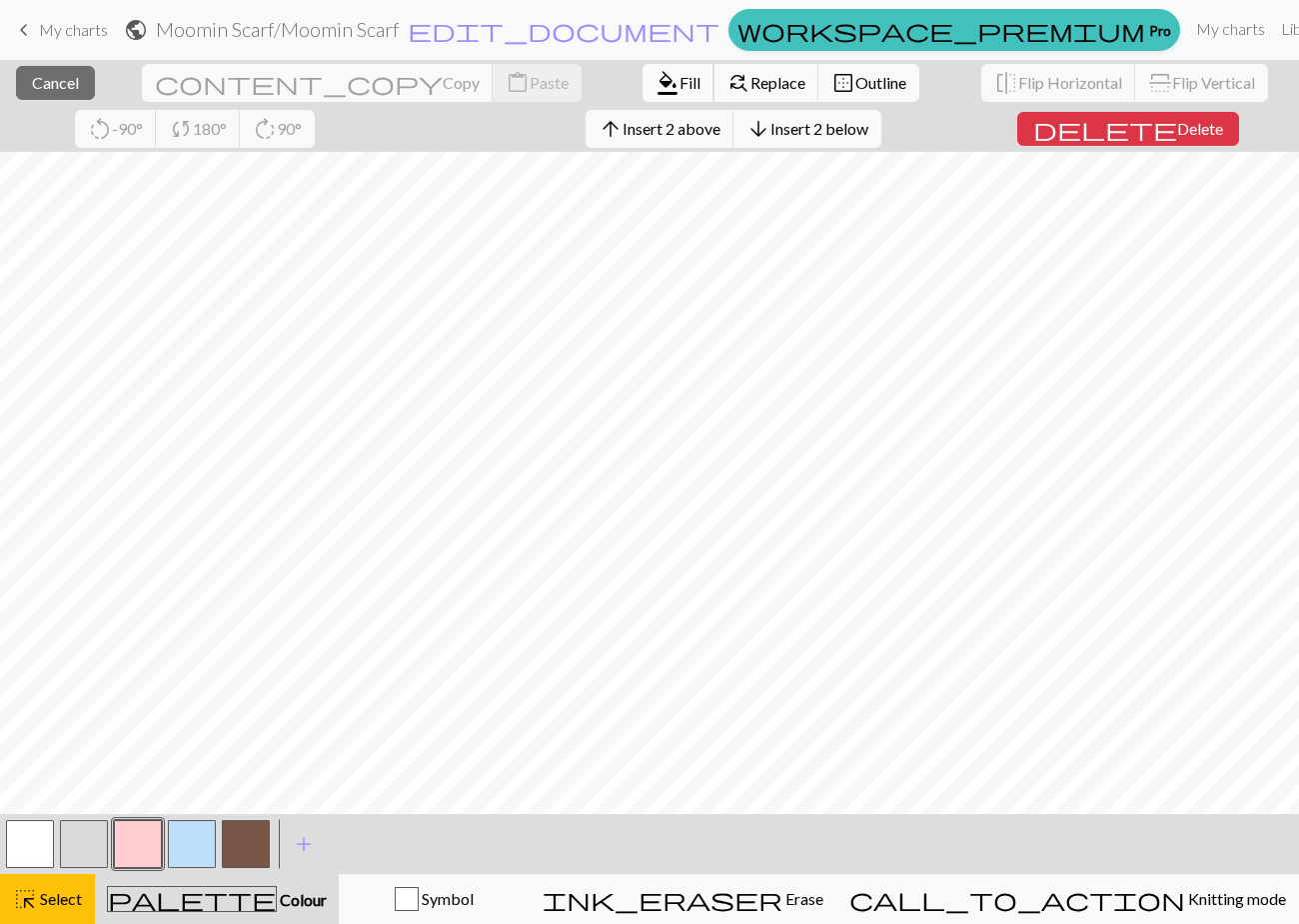 click on "Fill" at bounding box center (689, 82) 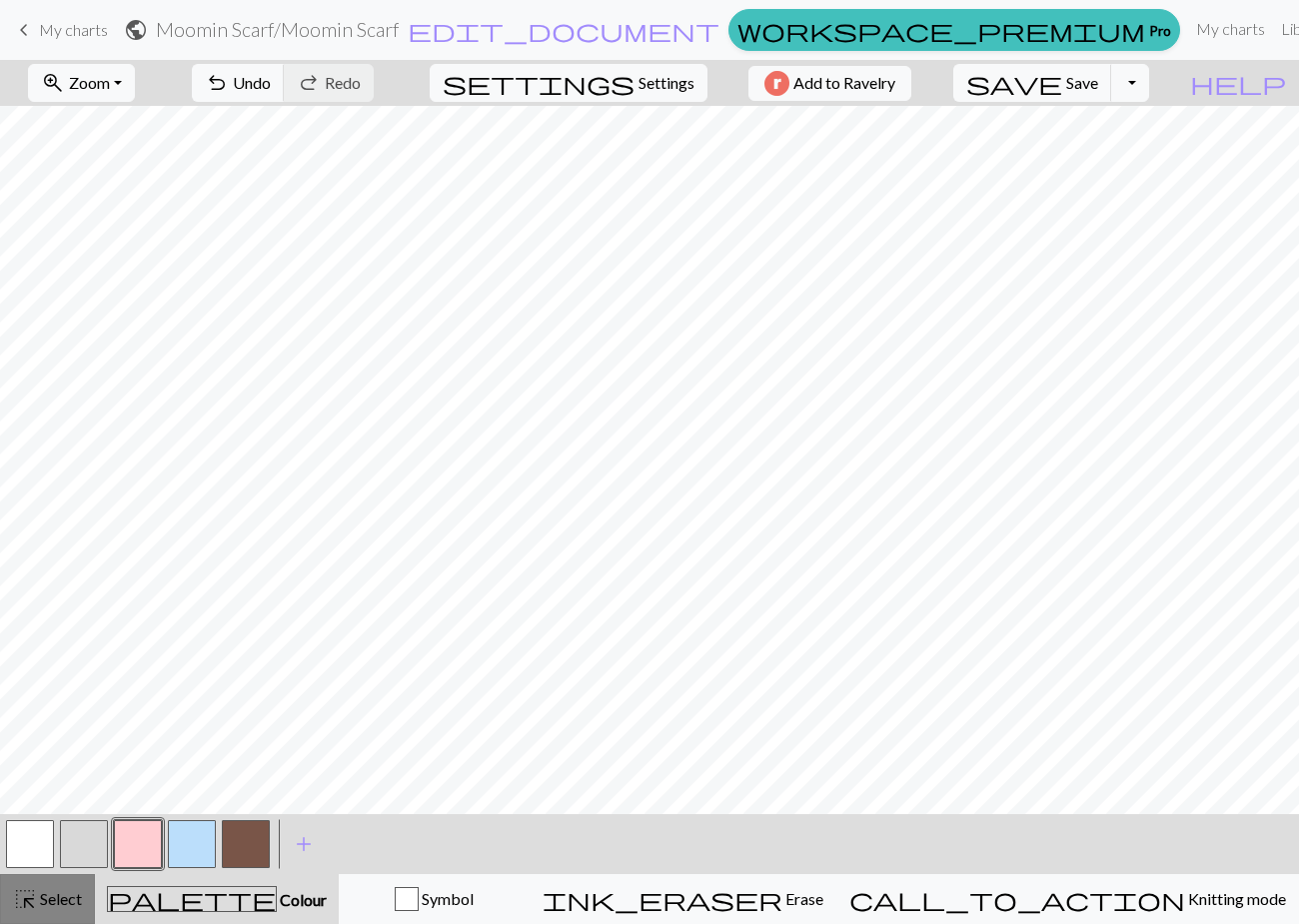 click on "highlight_alt   Select   Select" at bounding box center [47, 899] 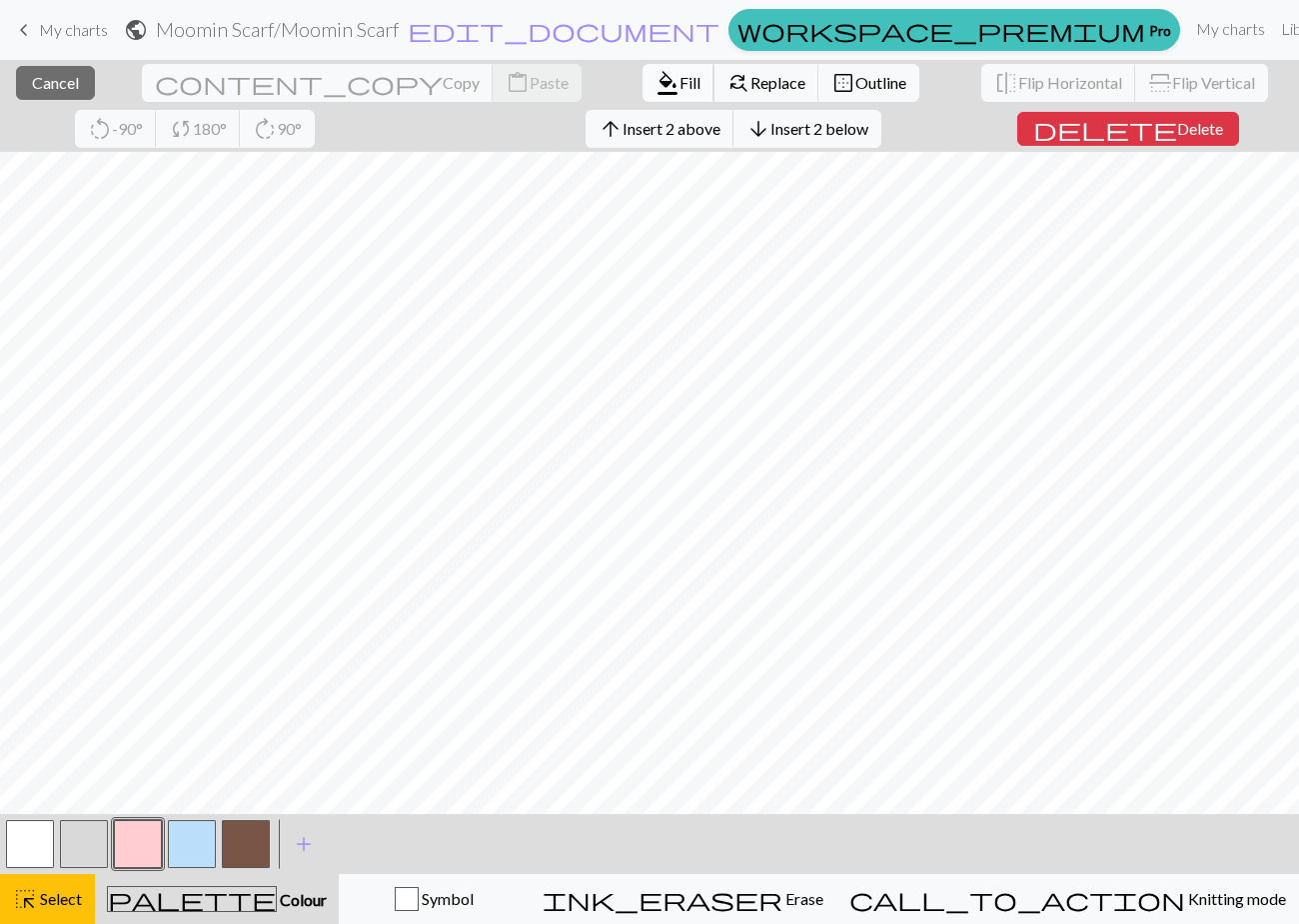 click on "Fill" at bounding box center (689, 82) 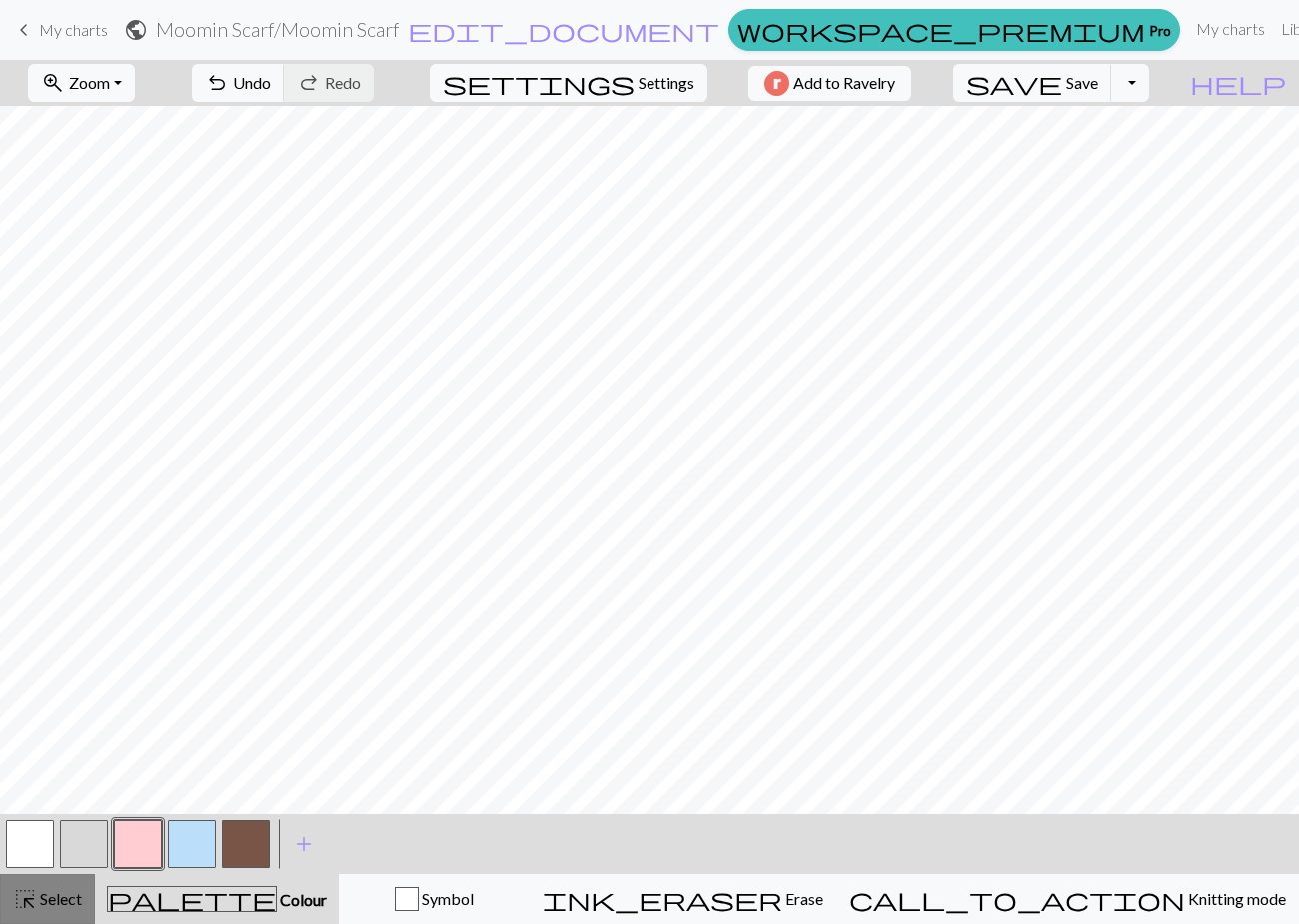 click on "highlight_alt   Select   Select" at bounding box center (47, 899) 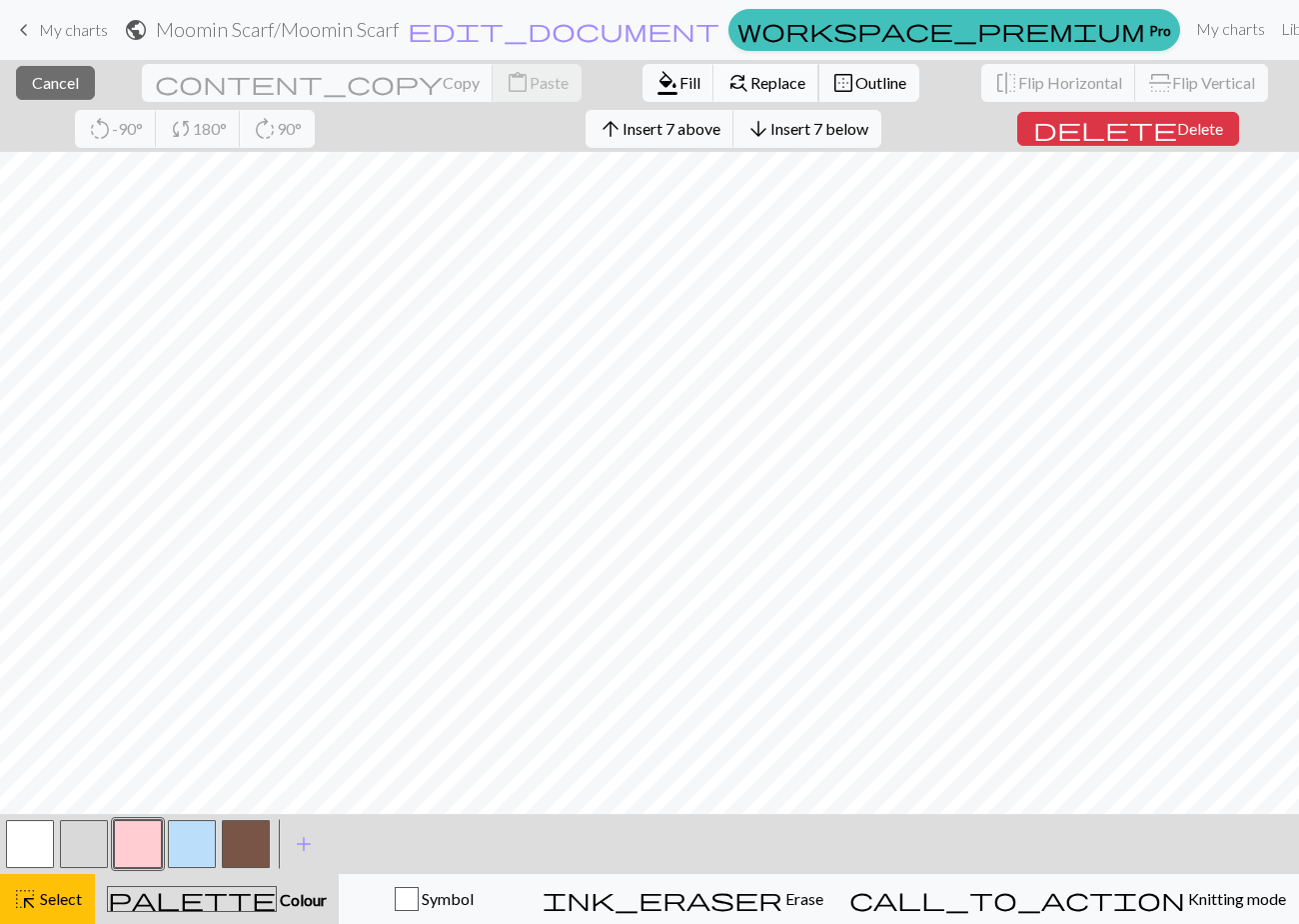click on "find_replace" at bounding box center [738, 83] 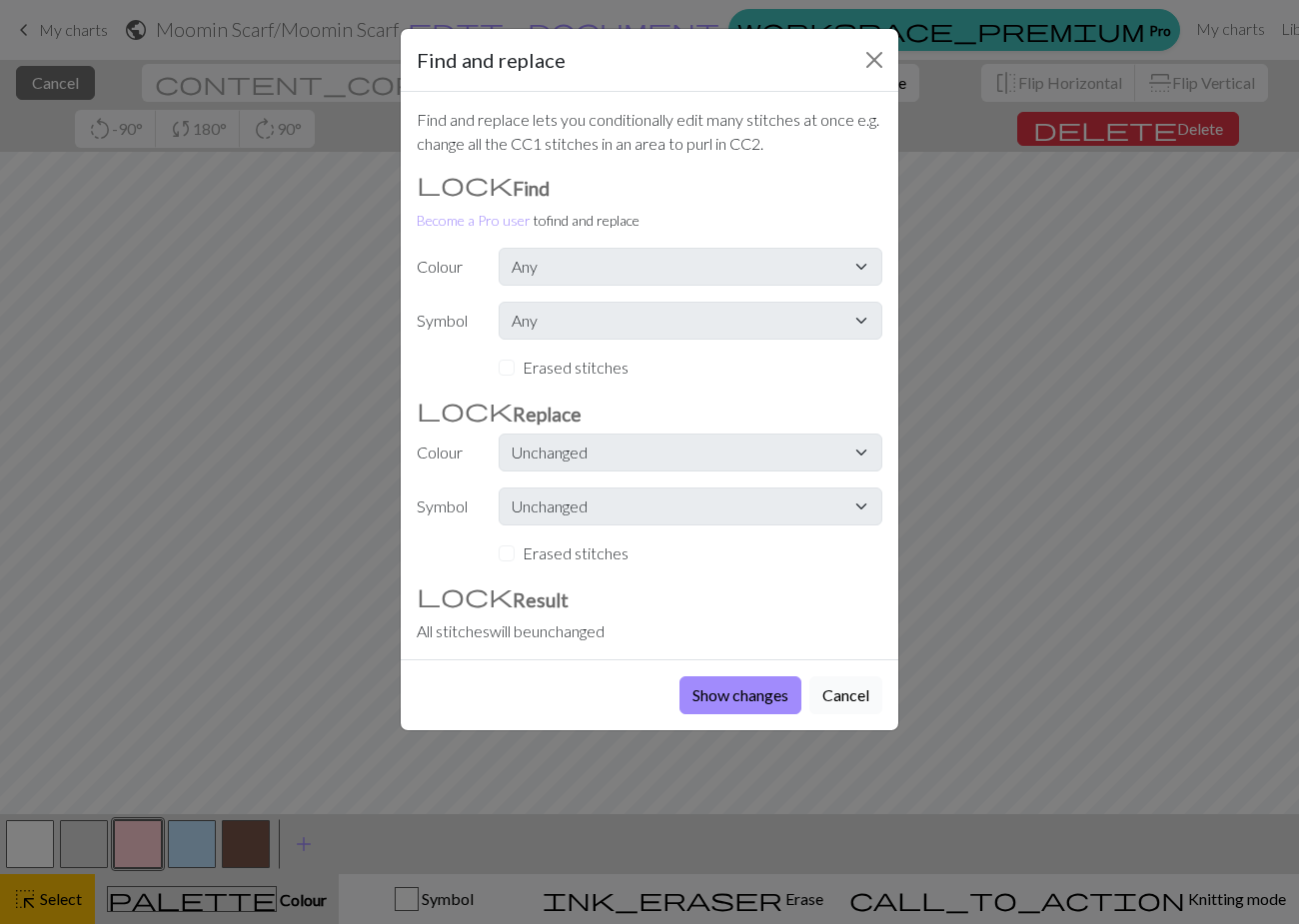 click on "Cancel" at bounding box center [845, 695] 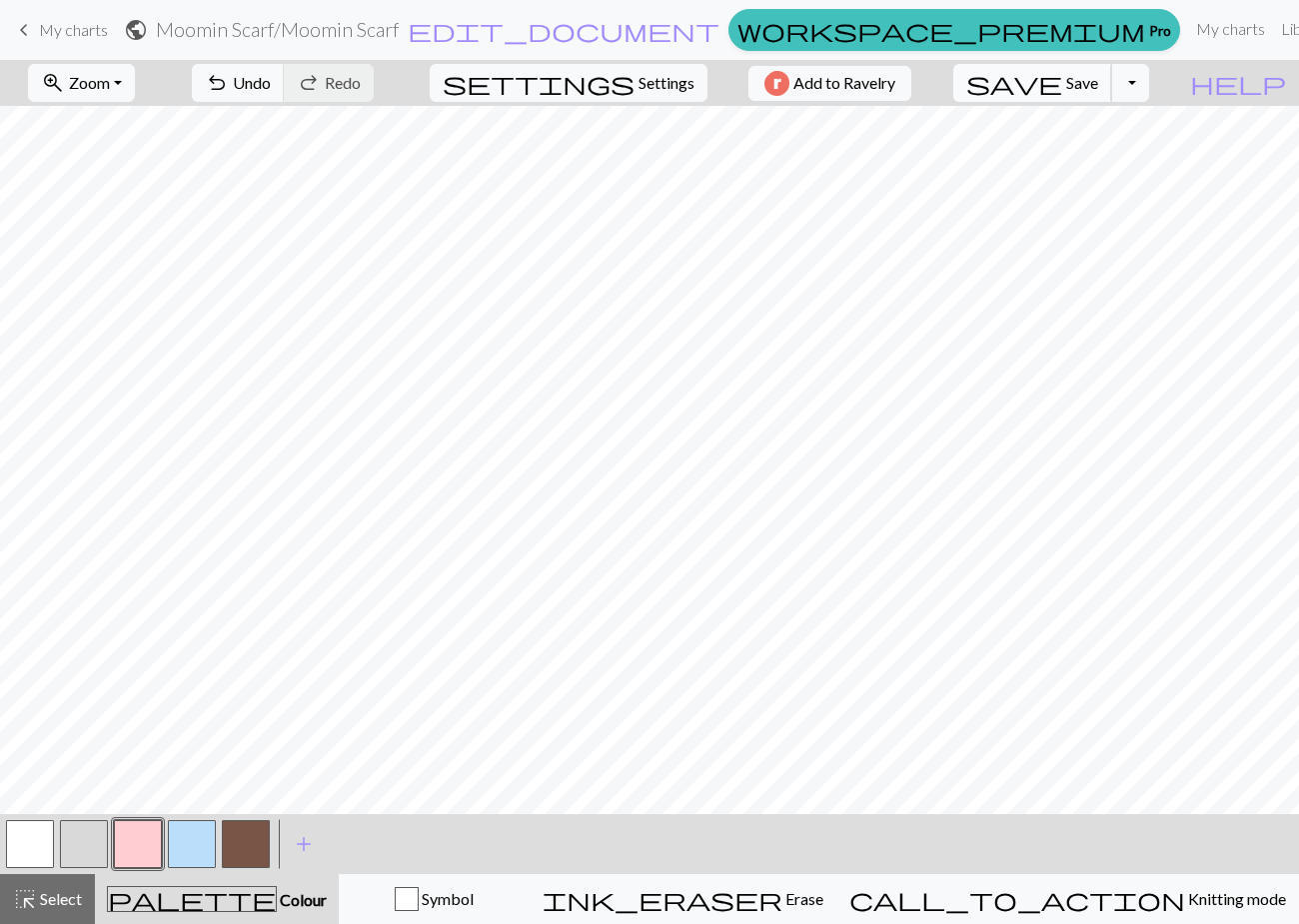 click on "Save" at bounding box center (1082, 82) 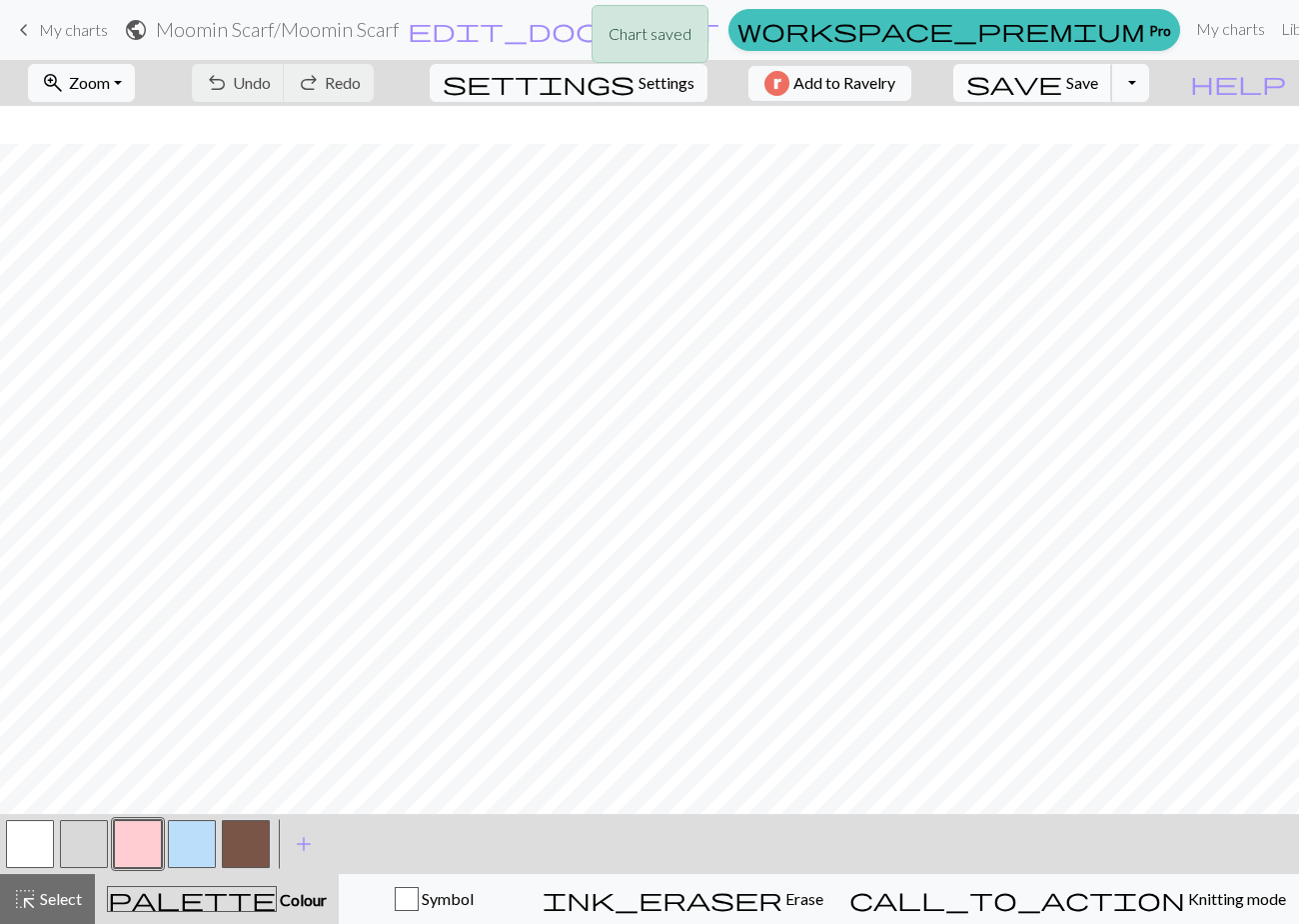scroll, scrollTop: 3138, scrollLeft: 0, axis: vertical 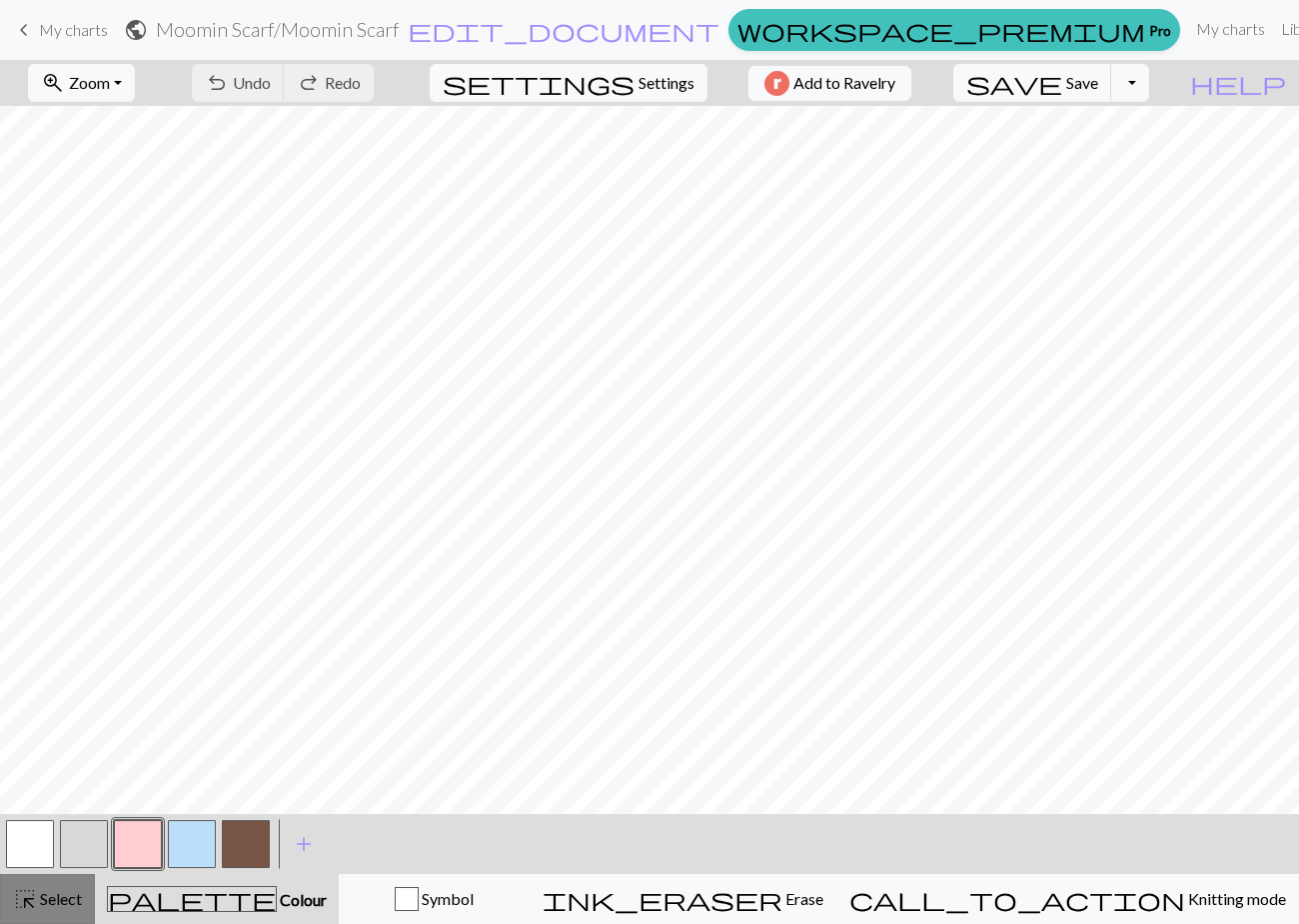 click on "Select" at bounding box center [59, 898] 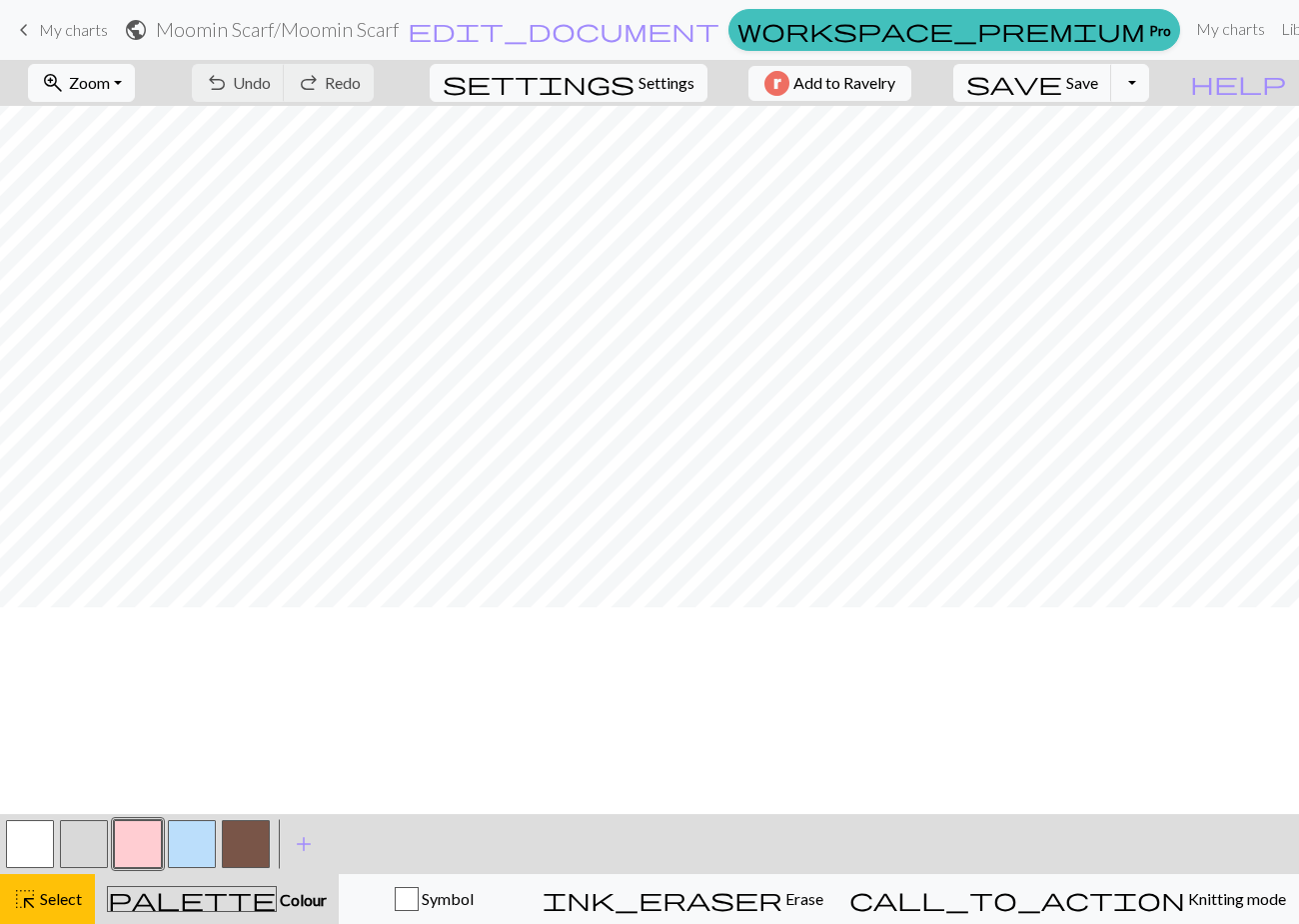 scroll, scrollTop: 405, scrollLeft: 0, axis: vertical 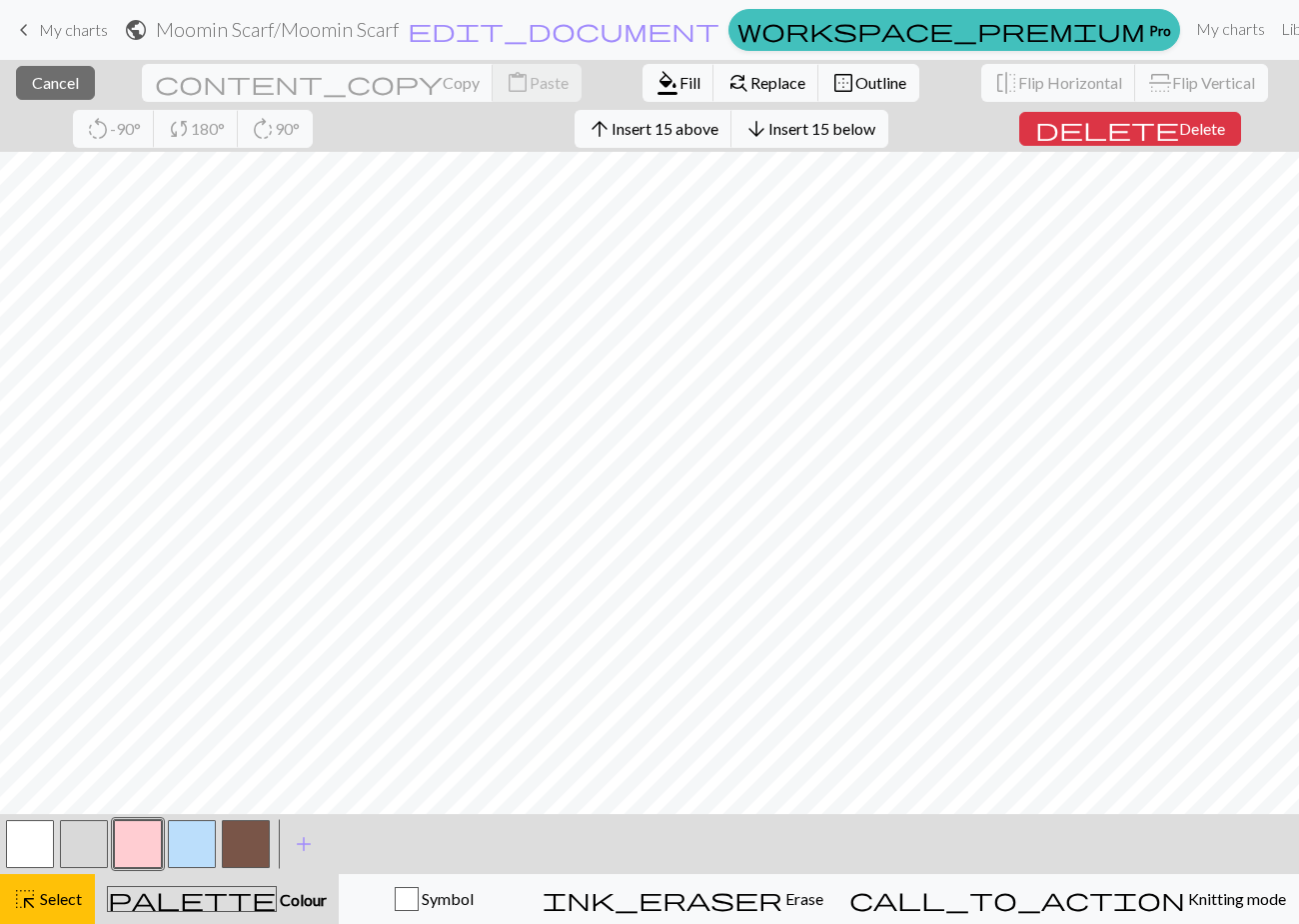 click at bounding box center [192, 844] 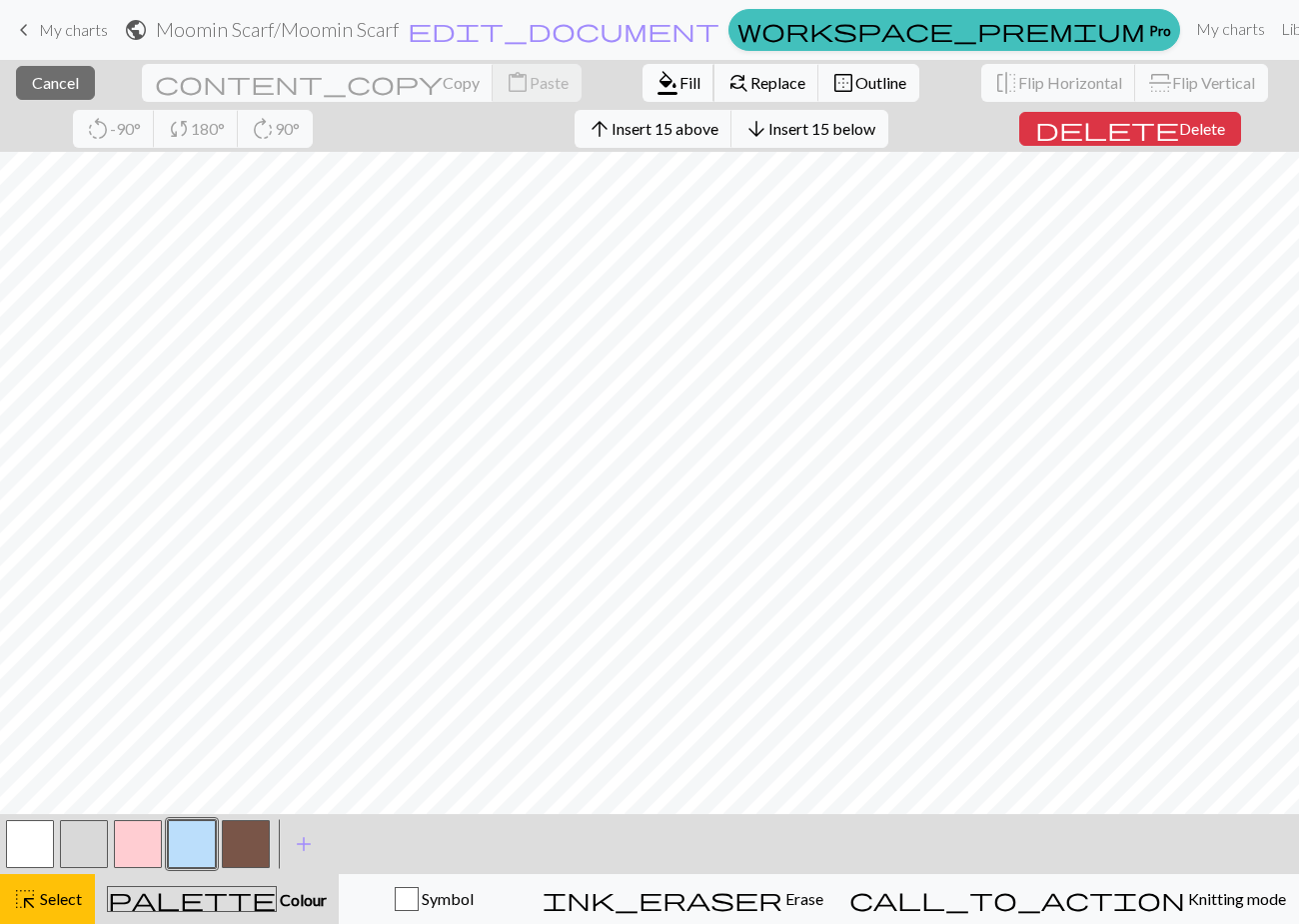 click on "format_color_fill  Fill" at bounding box center [678, 83] 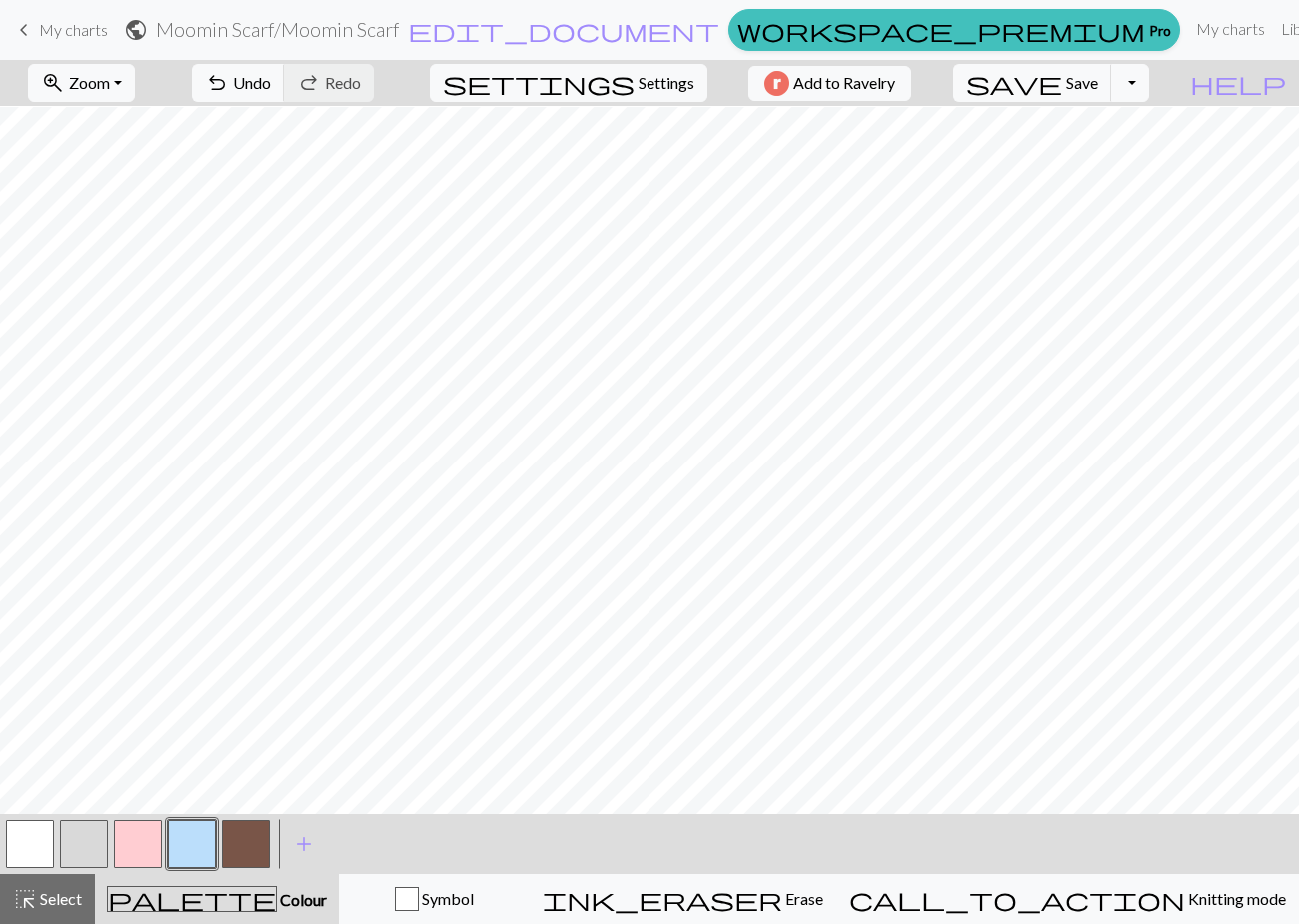 scroll, scrollTop: 717, scrollLeft: 0, axis: vertical 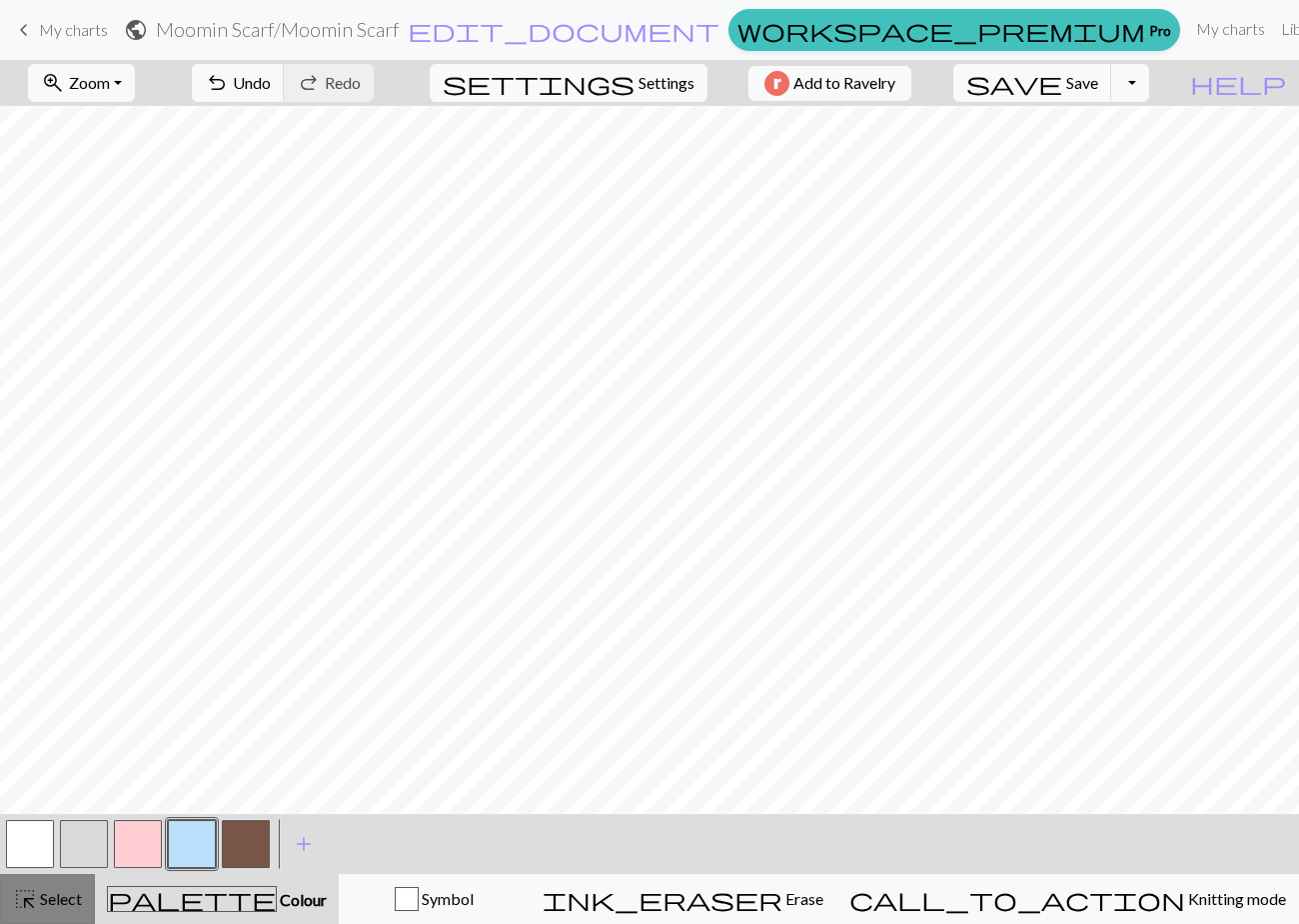 click on "Select" at bounding box center (59, 898) 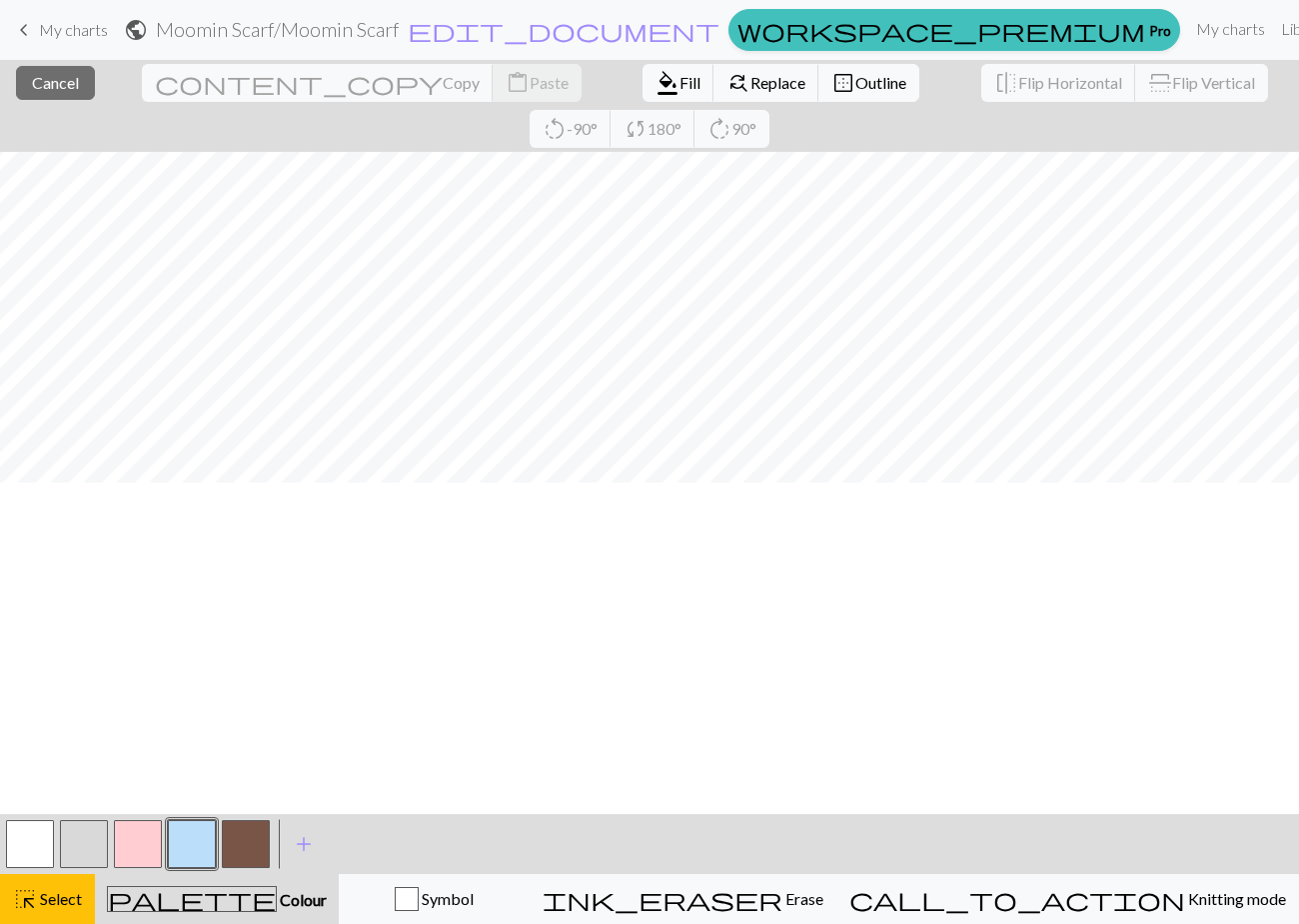 scroll, scrollTop: 0, scrollLeft: 0, axis: both 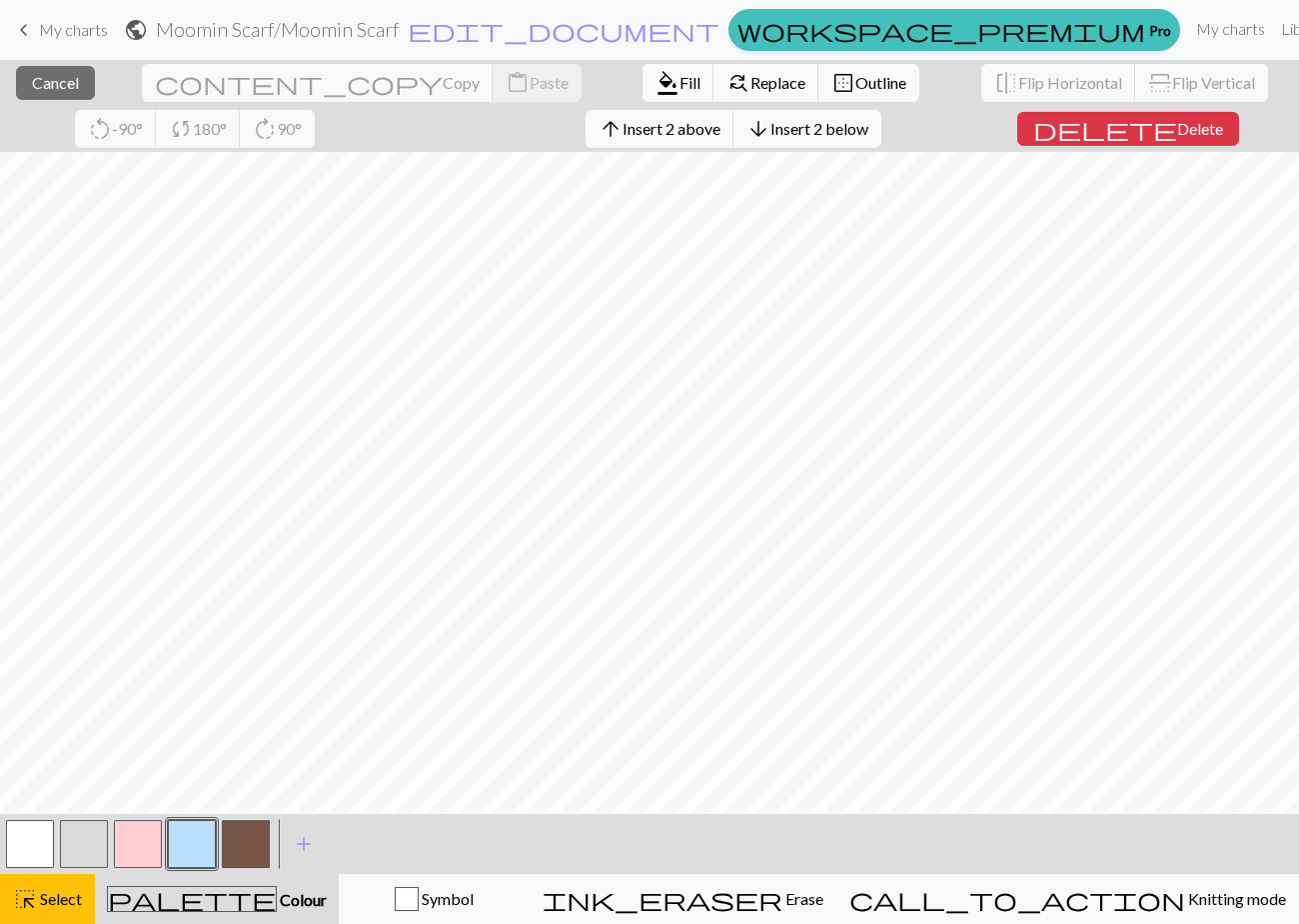 drag, startPoint x: 276, startPoint y: 879, endPoint x: 149, endPoint y: 860, distance: 128.41339 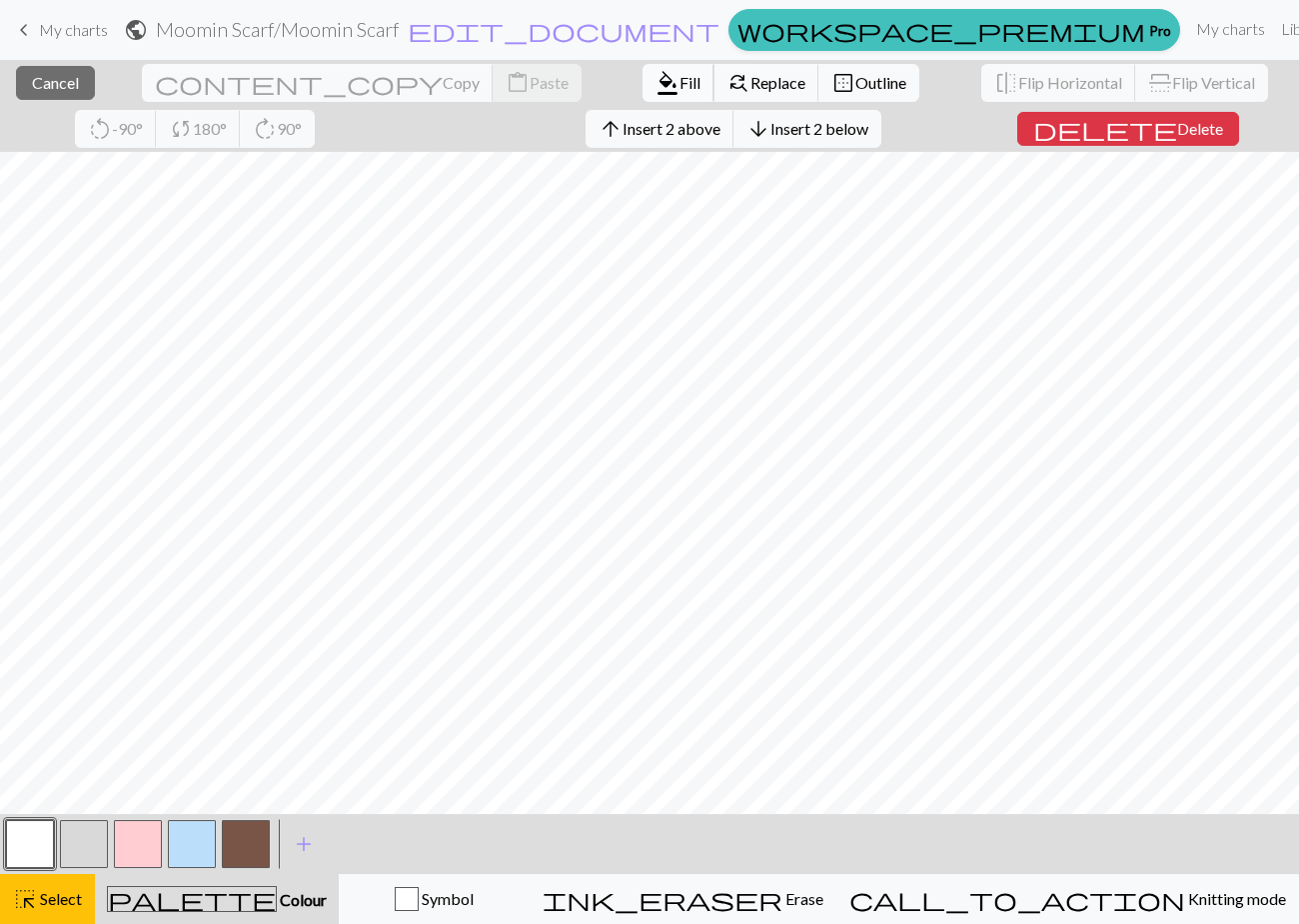 click on "Fill" at bounding box center [689, 82] 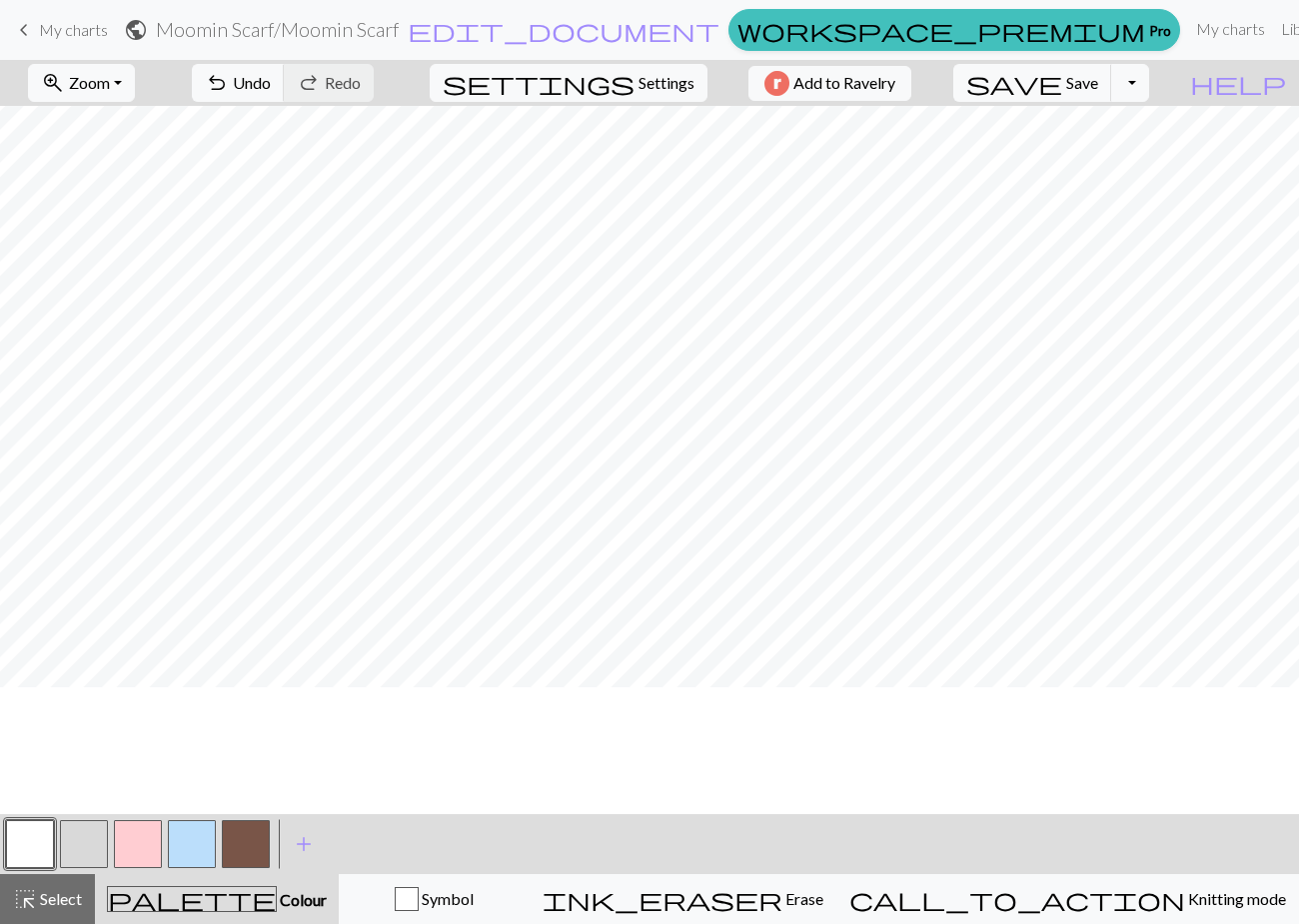 scroll, scrollTop: 0, scrollLeft: 0, axis: both 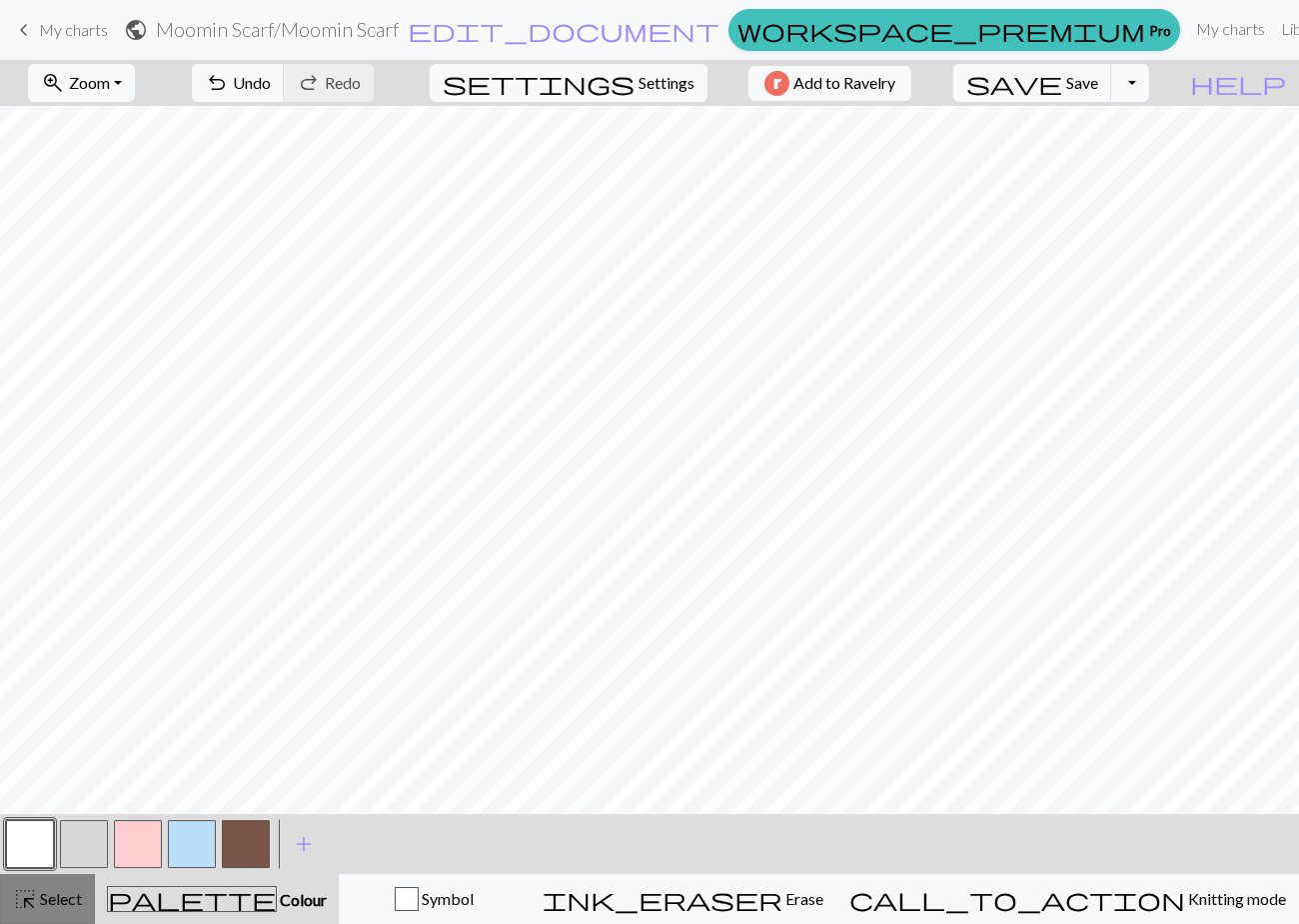 click on "Select" at bounding box center (59, 898) 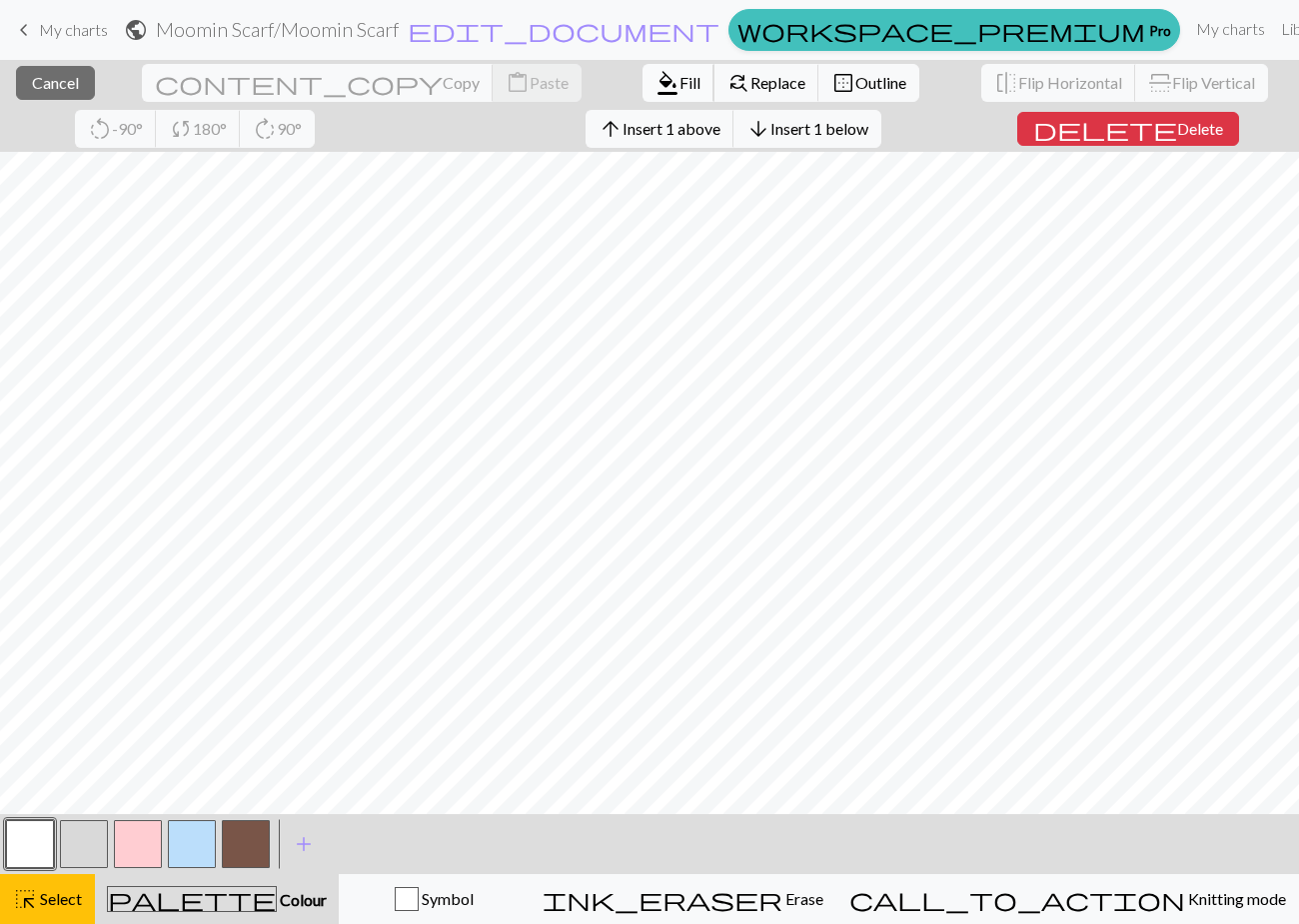 click on "Fill" at bounding box center (689, 82) 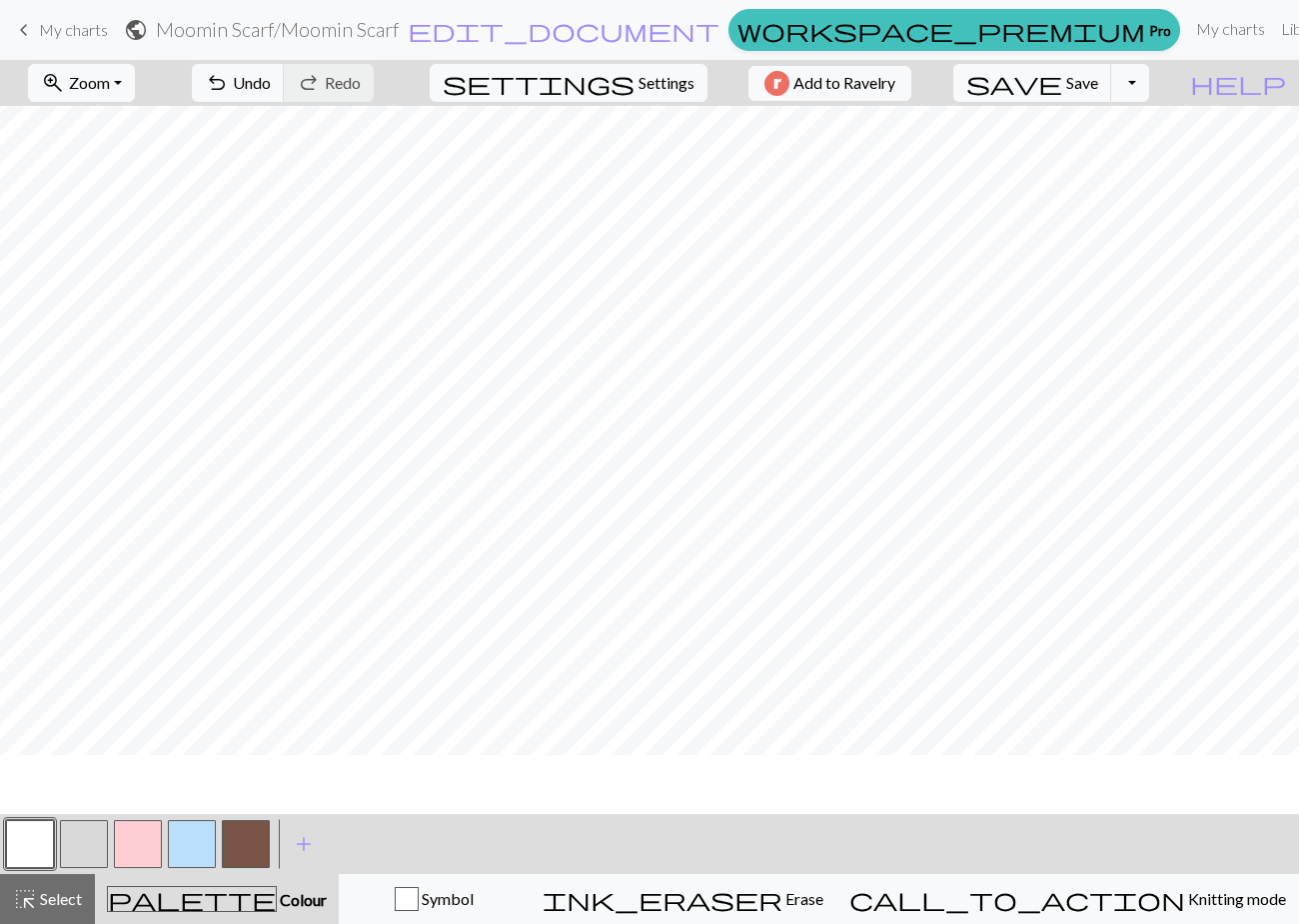 scroll, scrollTop: 0, scrollLeft: 0, axis: both 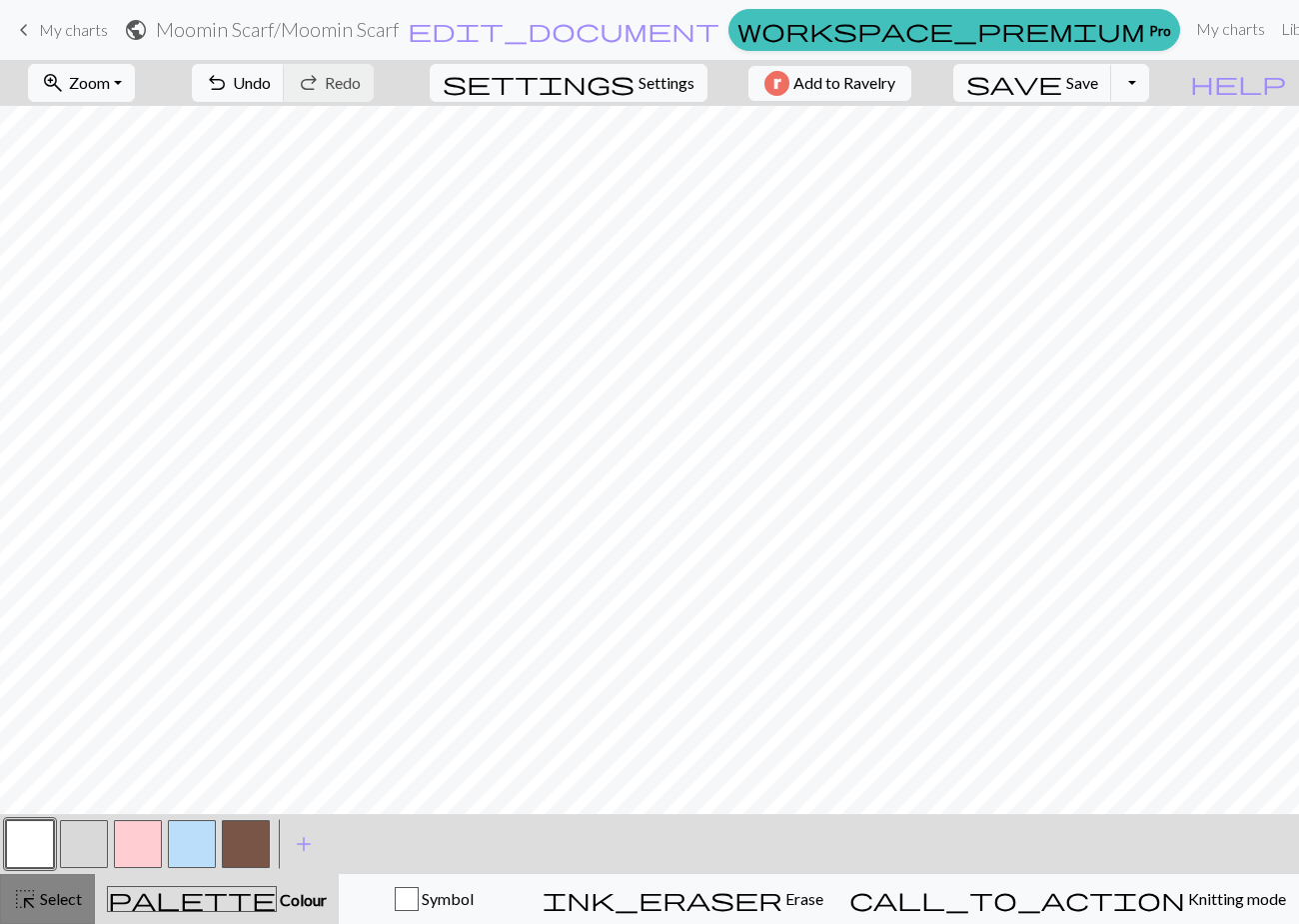 click on "Select" at bounding box center (59, 898) 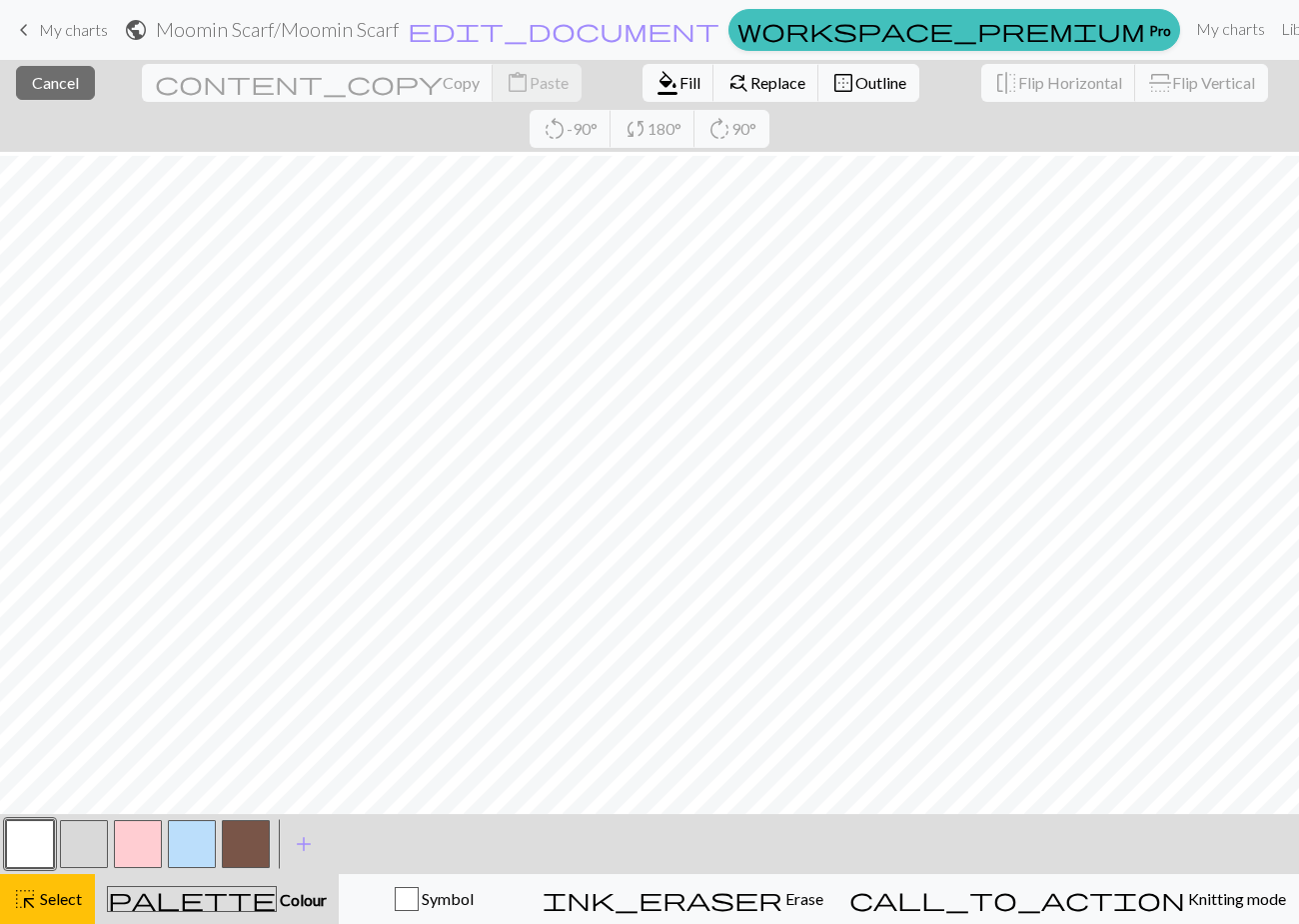 scroll, scrollTop: 207, scrollLeft: 0, axis: vertical 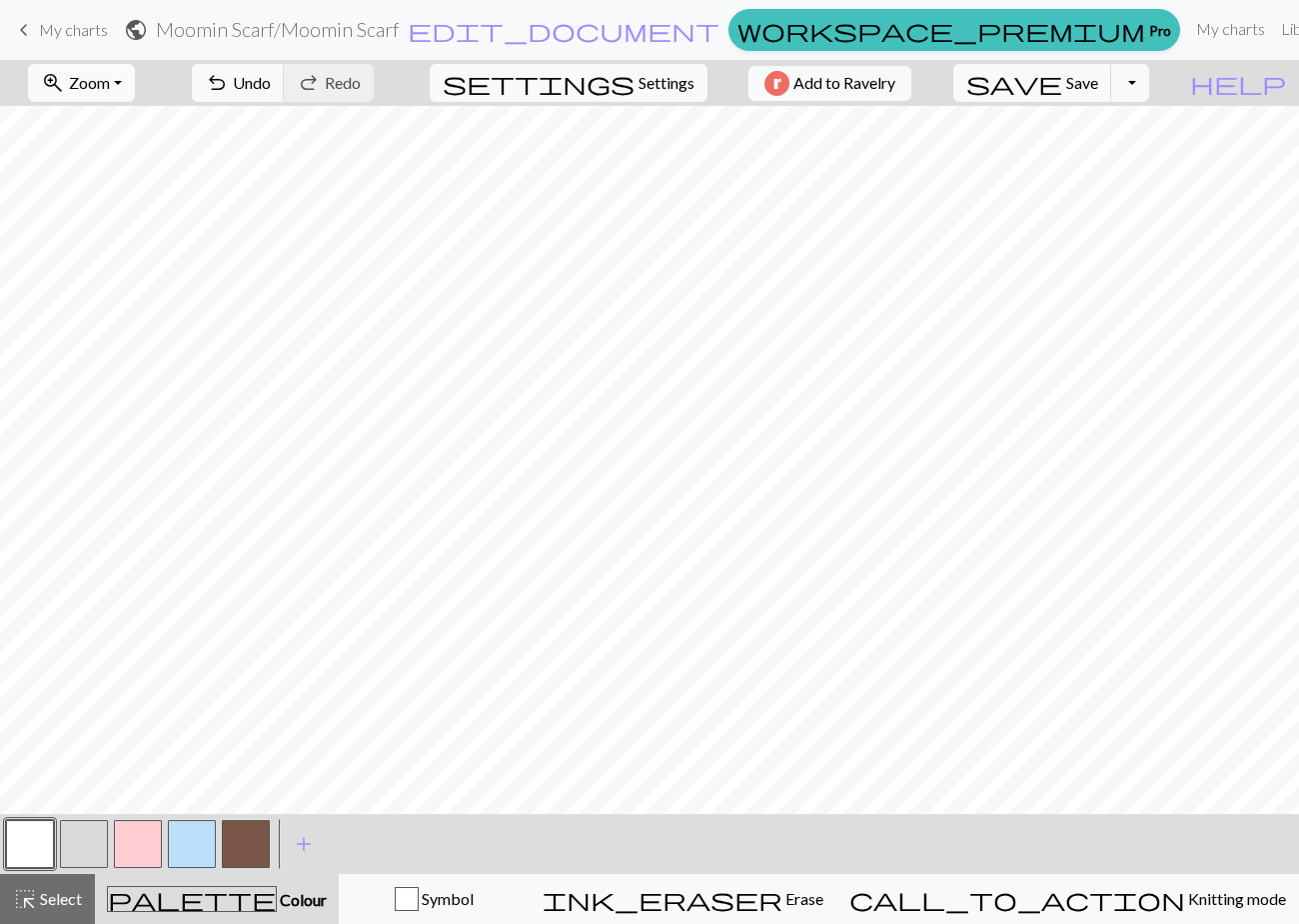 click on "zoom_in Zoom Zoom" at bounding box center [81, 83] 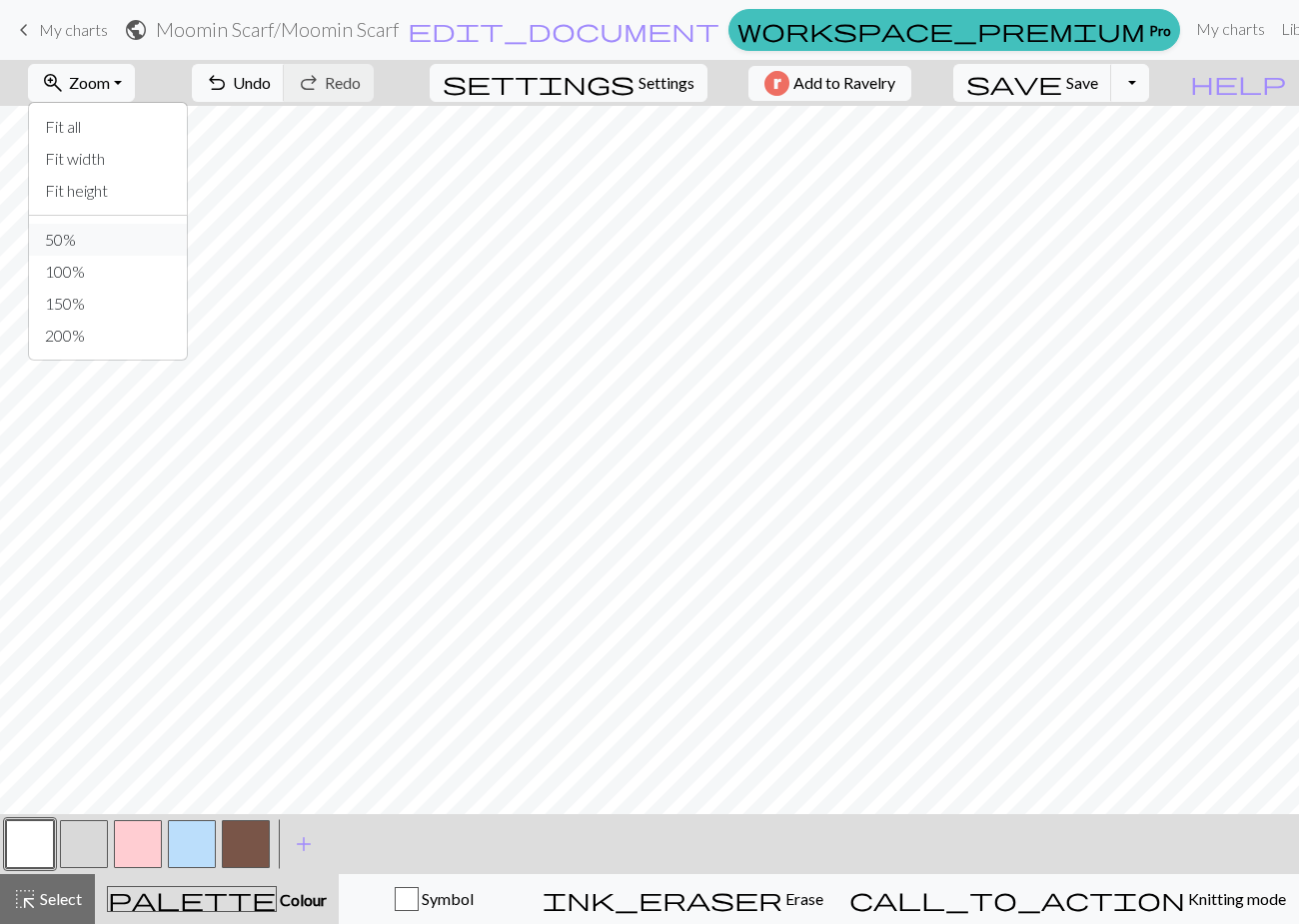 click on "50%" at bounding box center (108, 240) 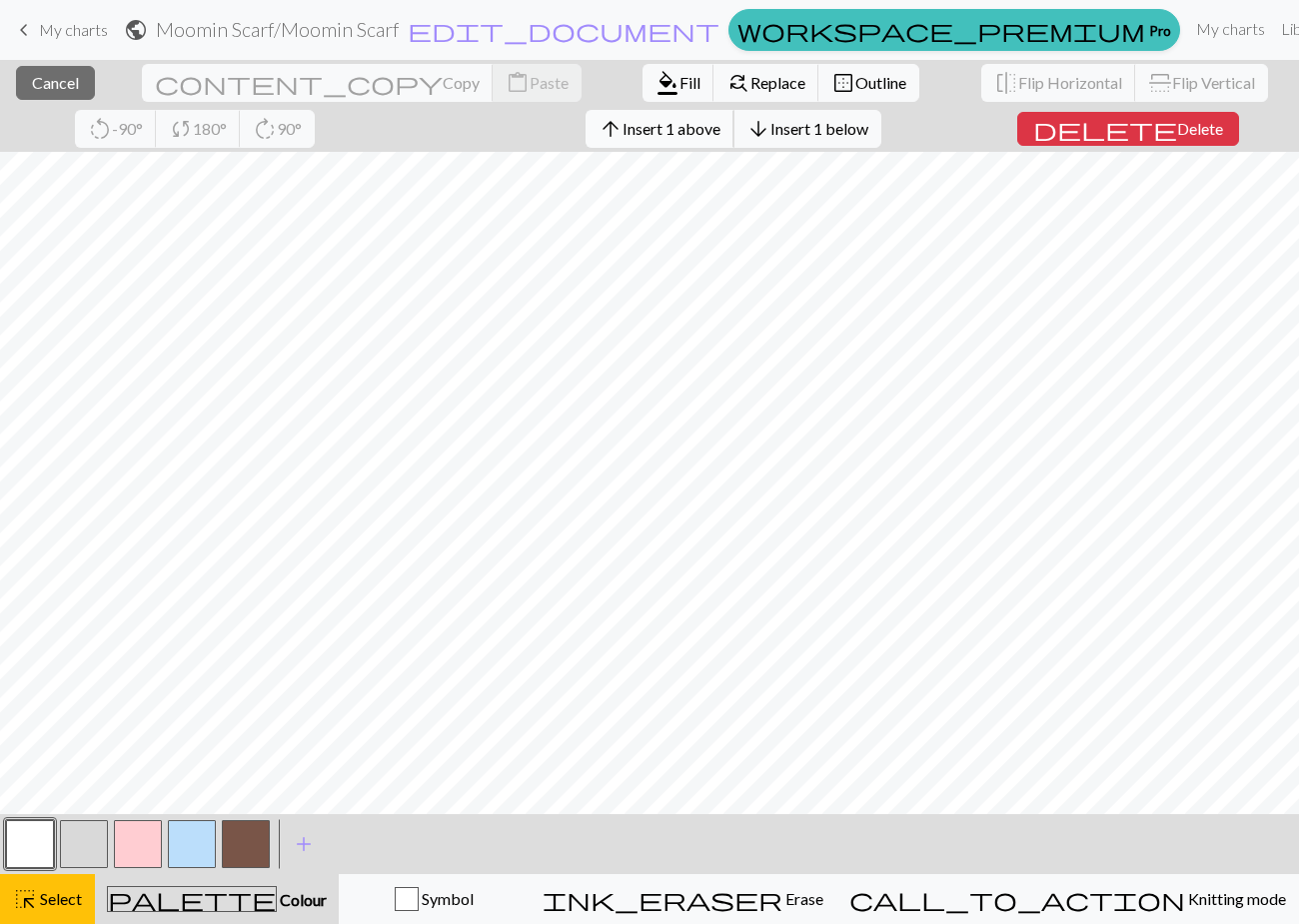 click on "Insert 1 above" at bounding box center (671, 128) 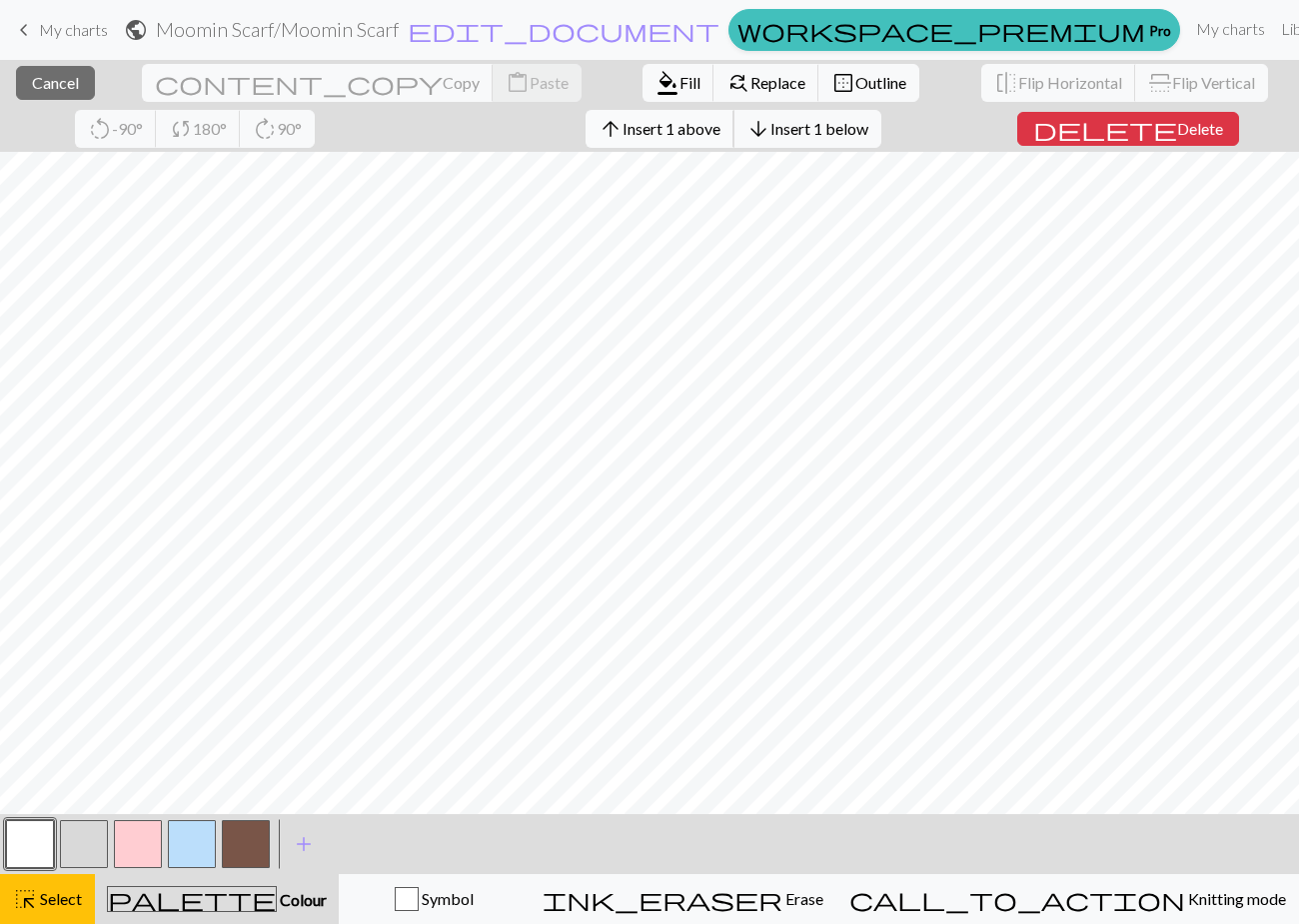 click on "Insert 1 above" at bounding box center (671, 128) 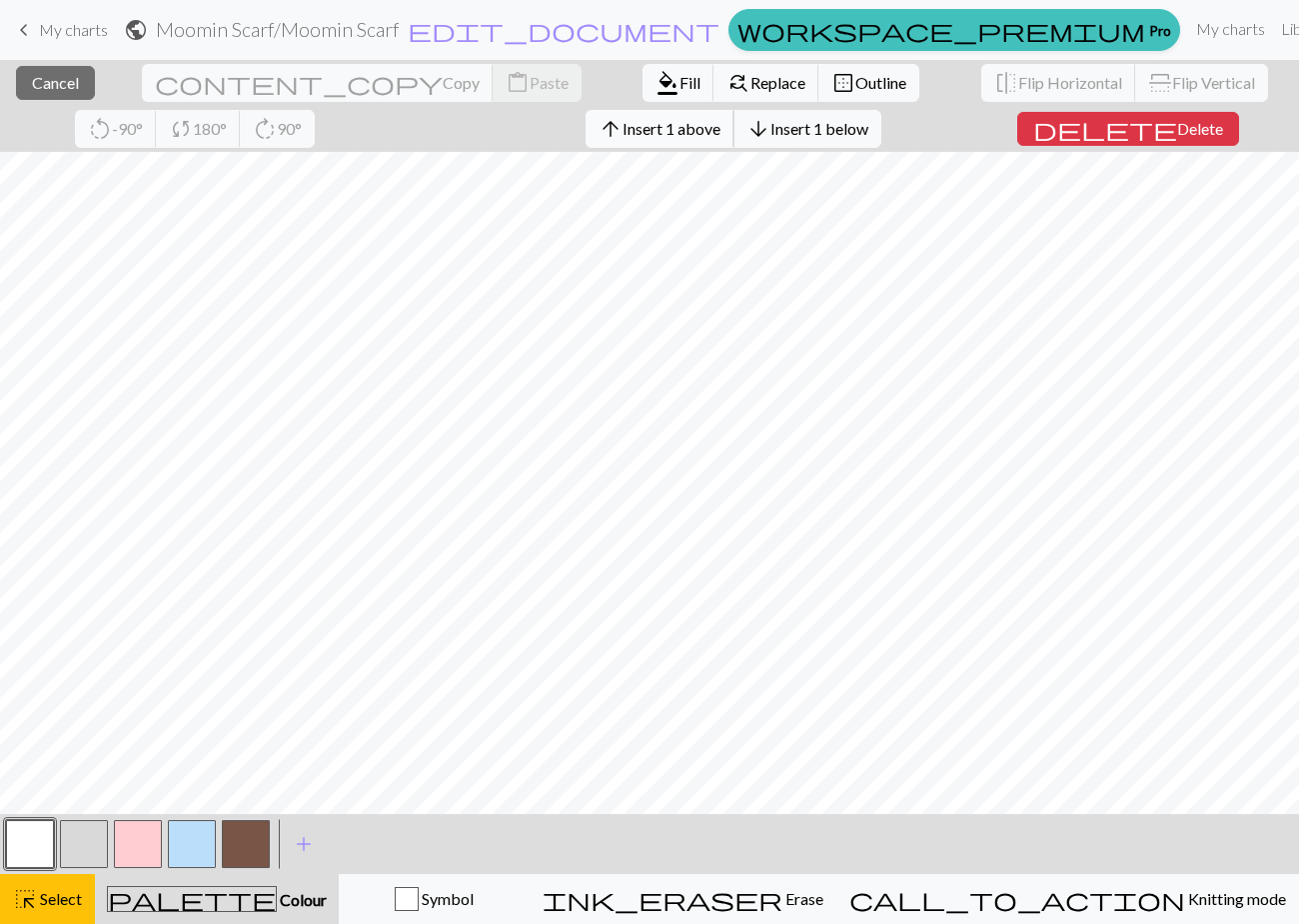 click on "Insert 1 above" at bounding box center [671, 128] 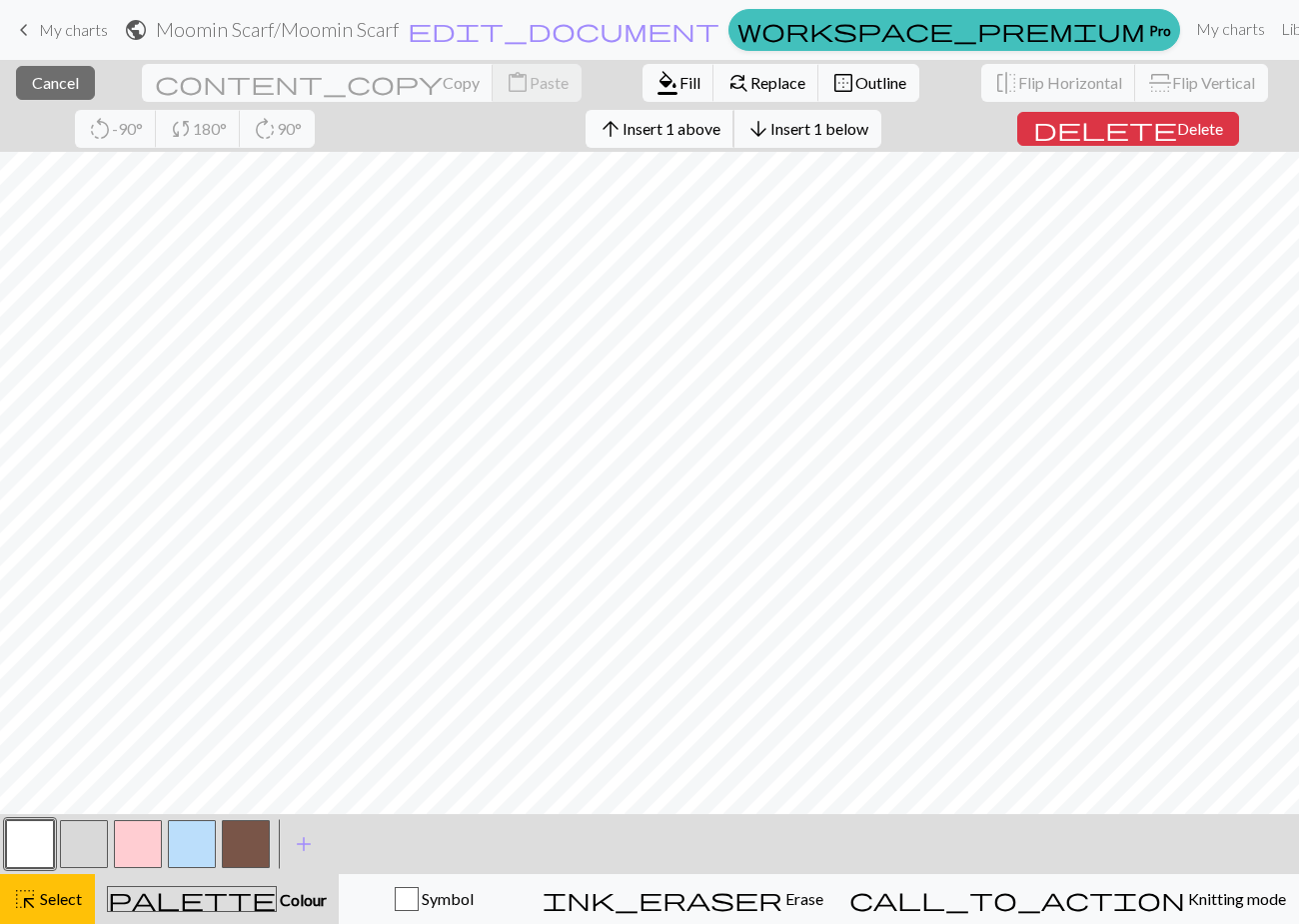 click on "Insert 1 above" at bounding box center [671, 128] 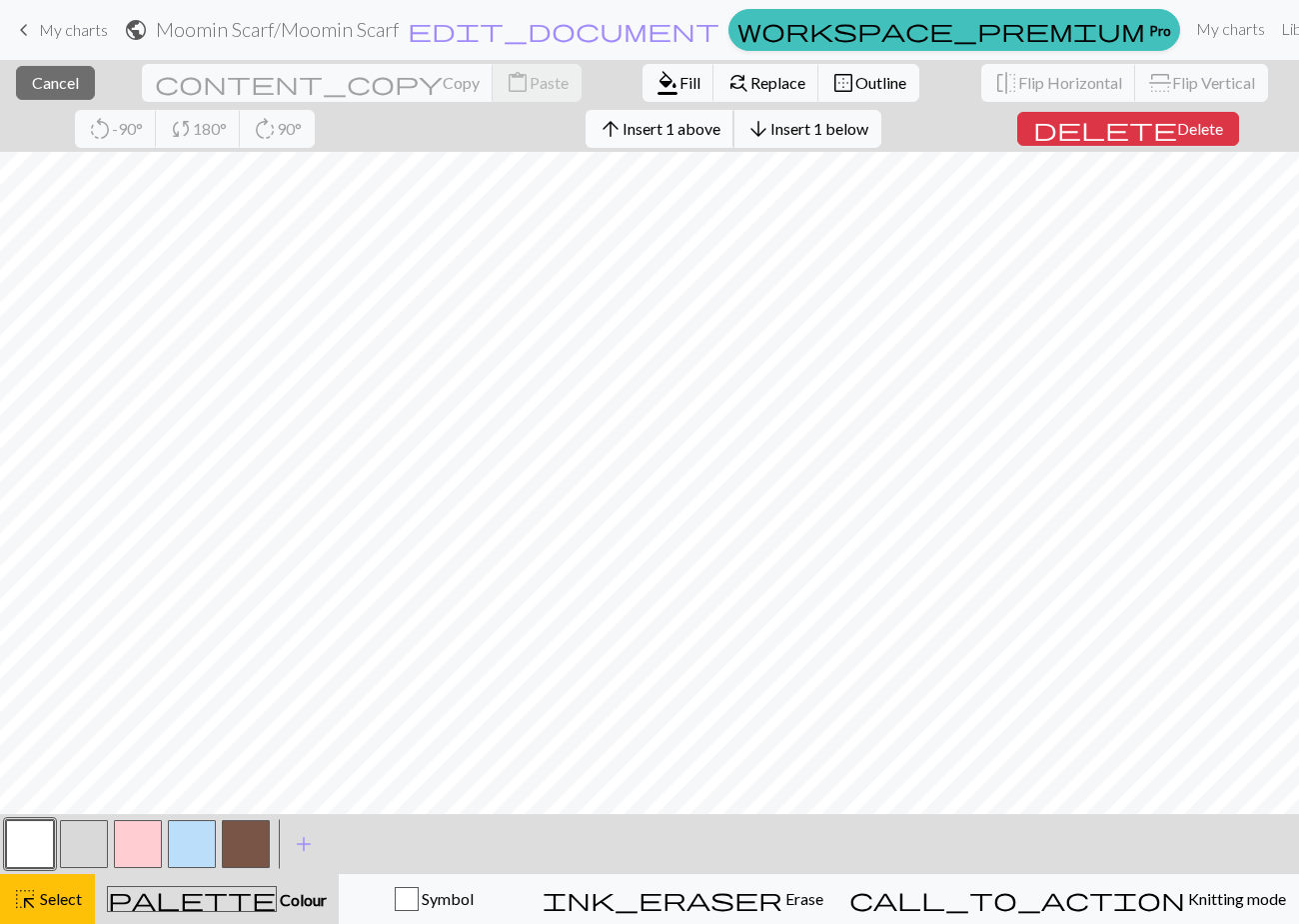 click on "Insert 1 above" at bounding box center [671, 128] 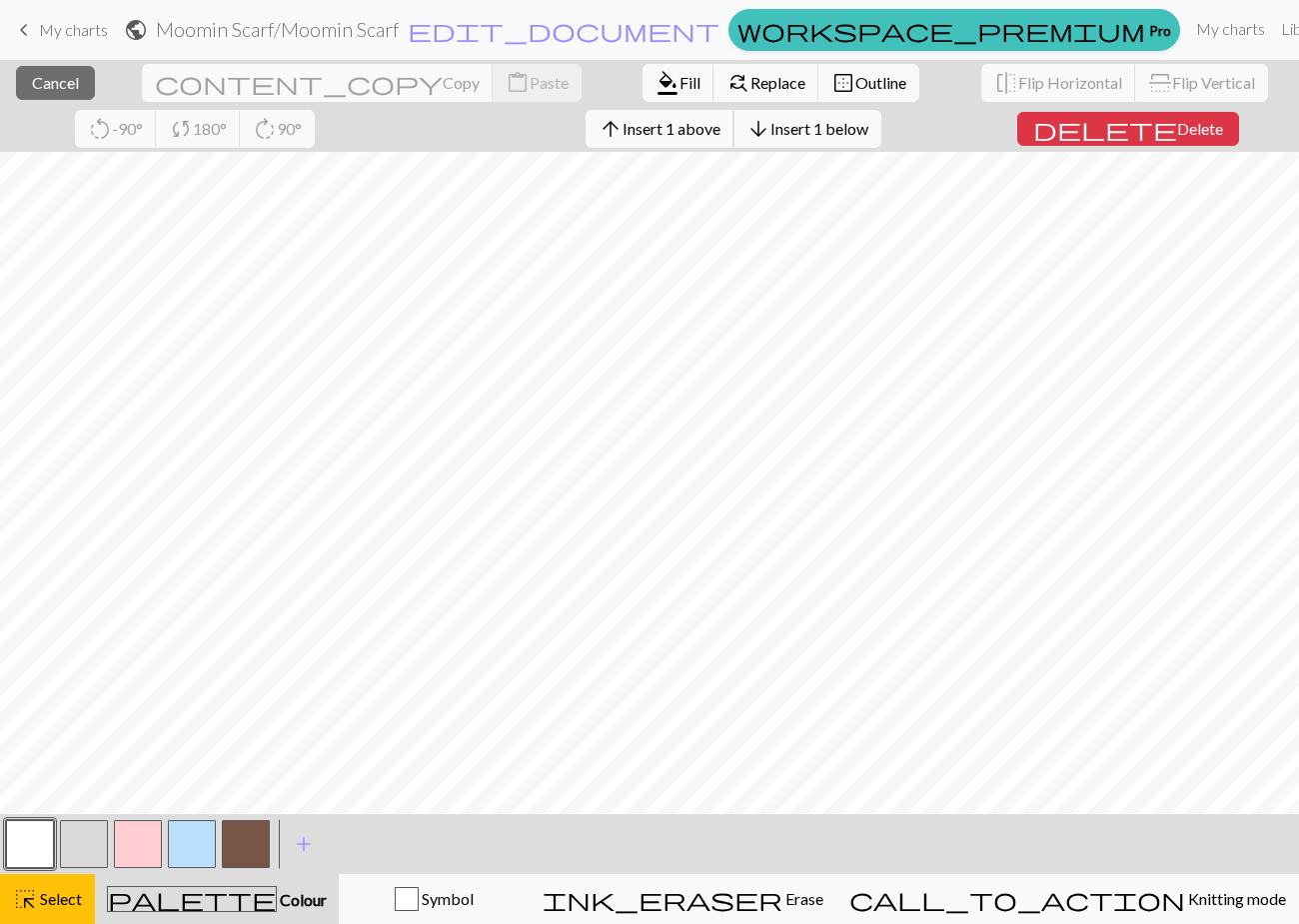 click on "arrow_upward  Insert 1 above" at bounding box center [659, 129] 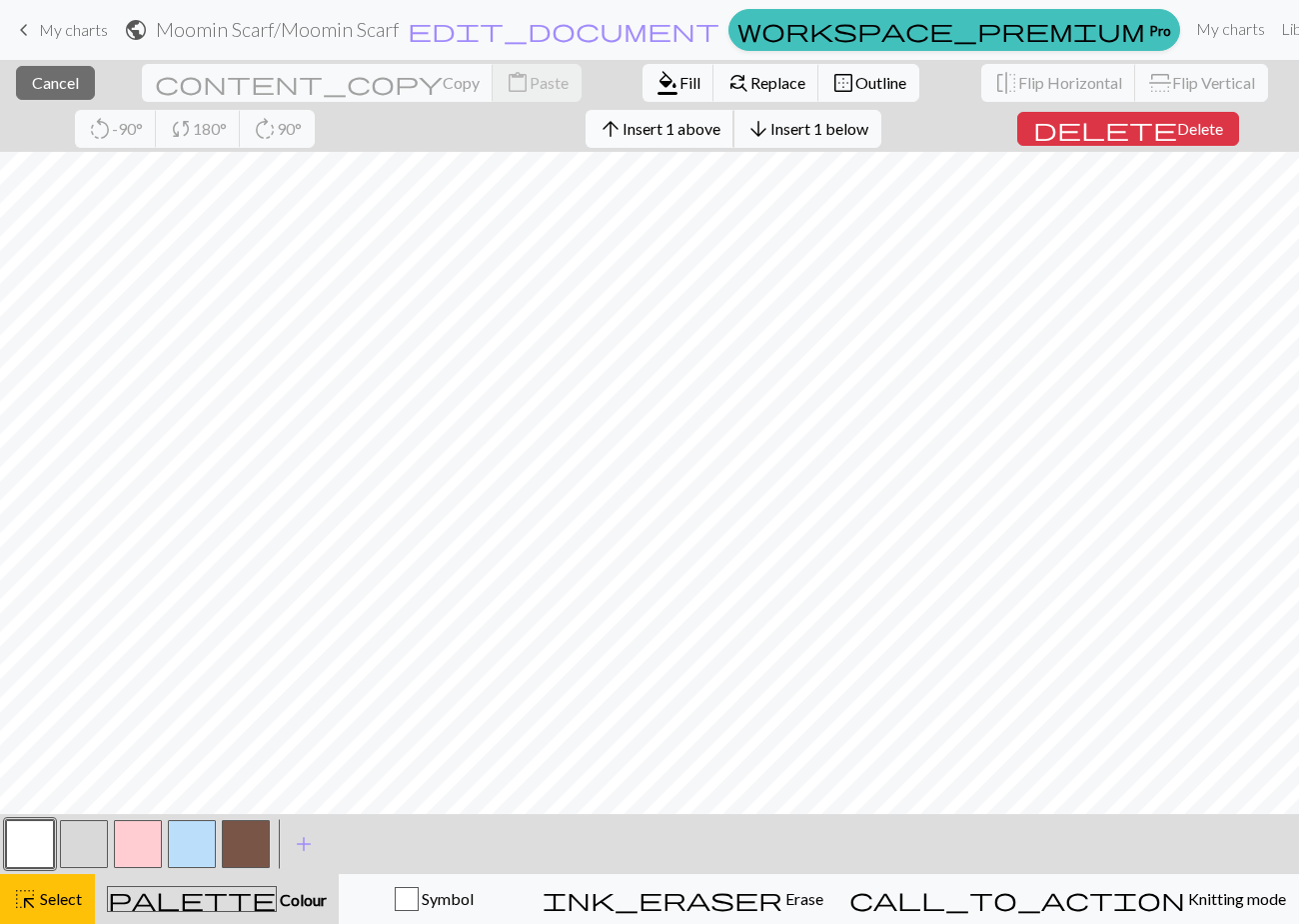 click on "Insert 1 above" at bounding box center (671, 128) 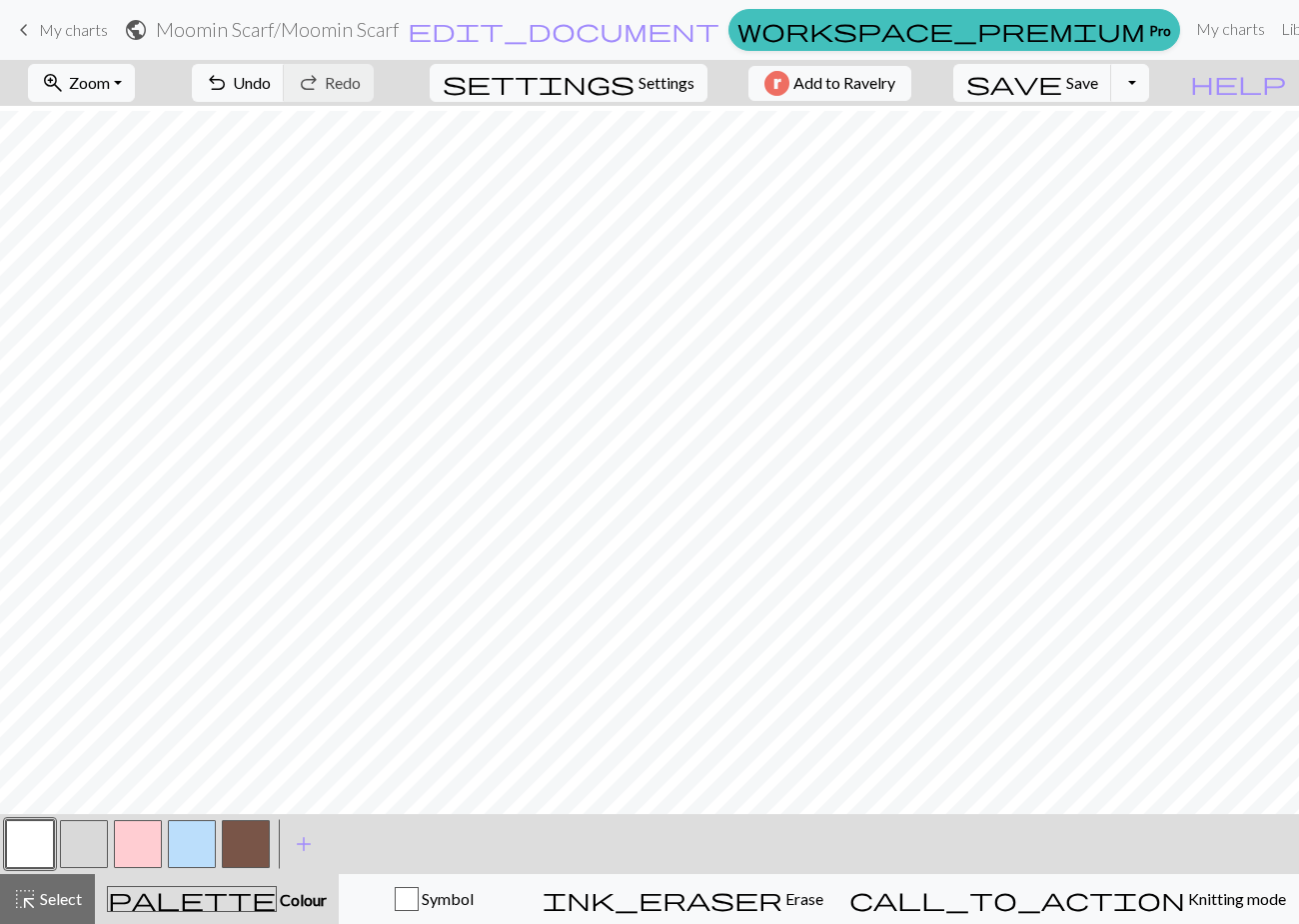 scroll, scrollTop: 240, scrollLeft: 0, axis: vertical 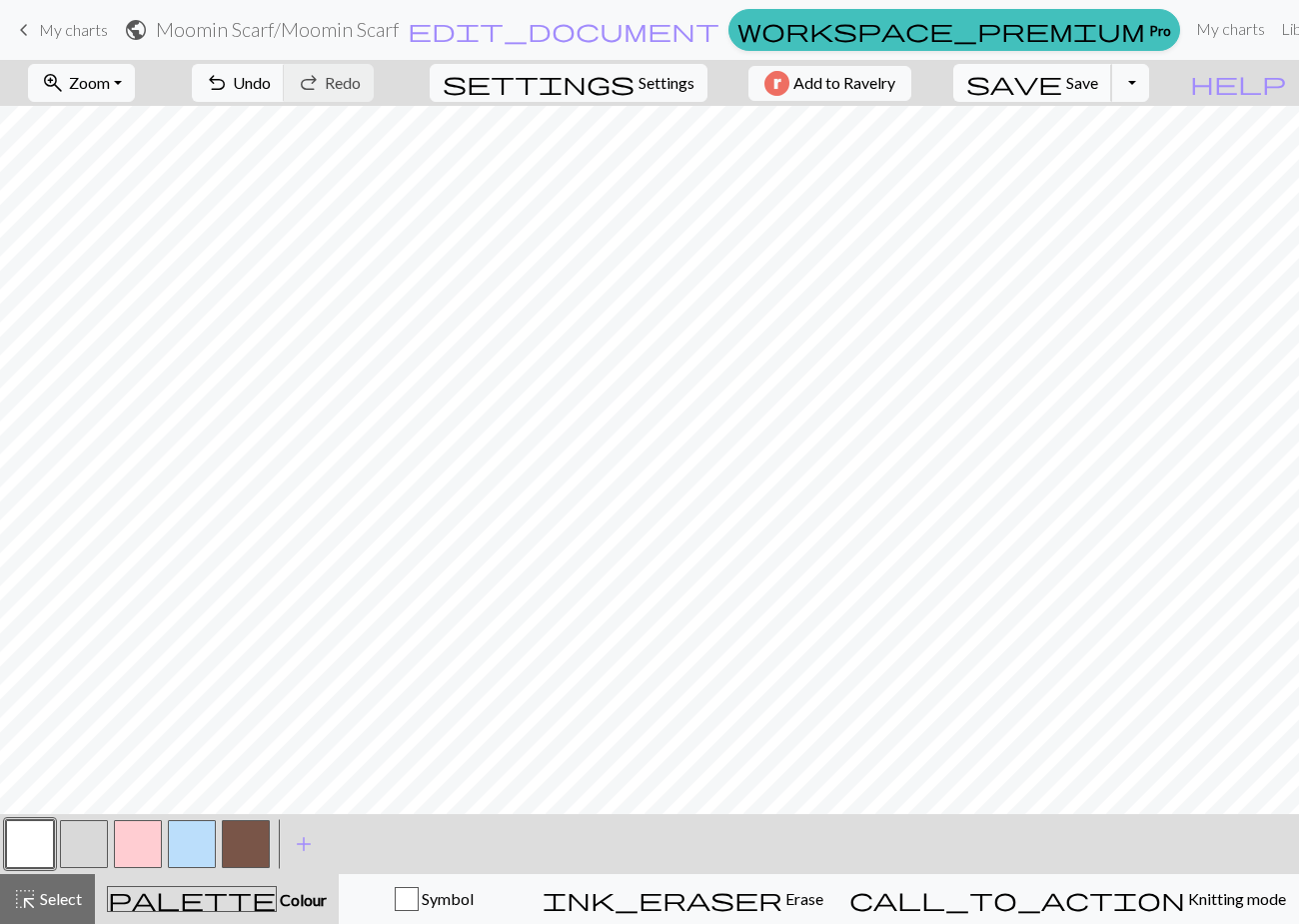 click on "Save" at bounding box center [1082, 82] 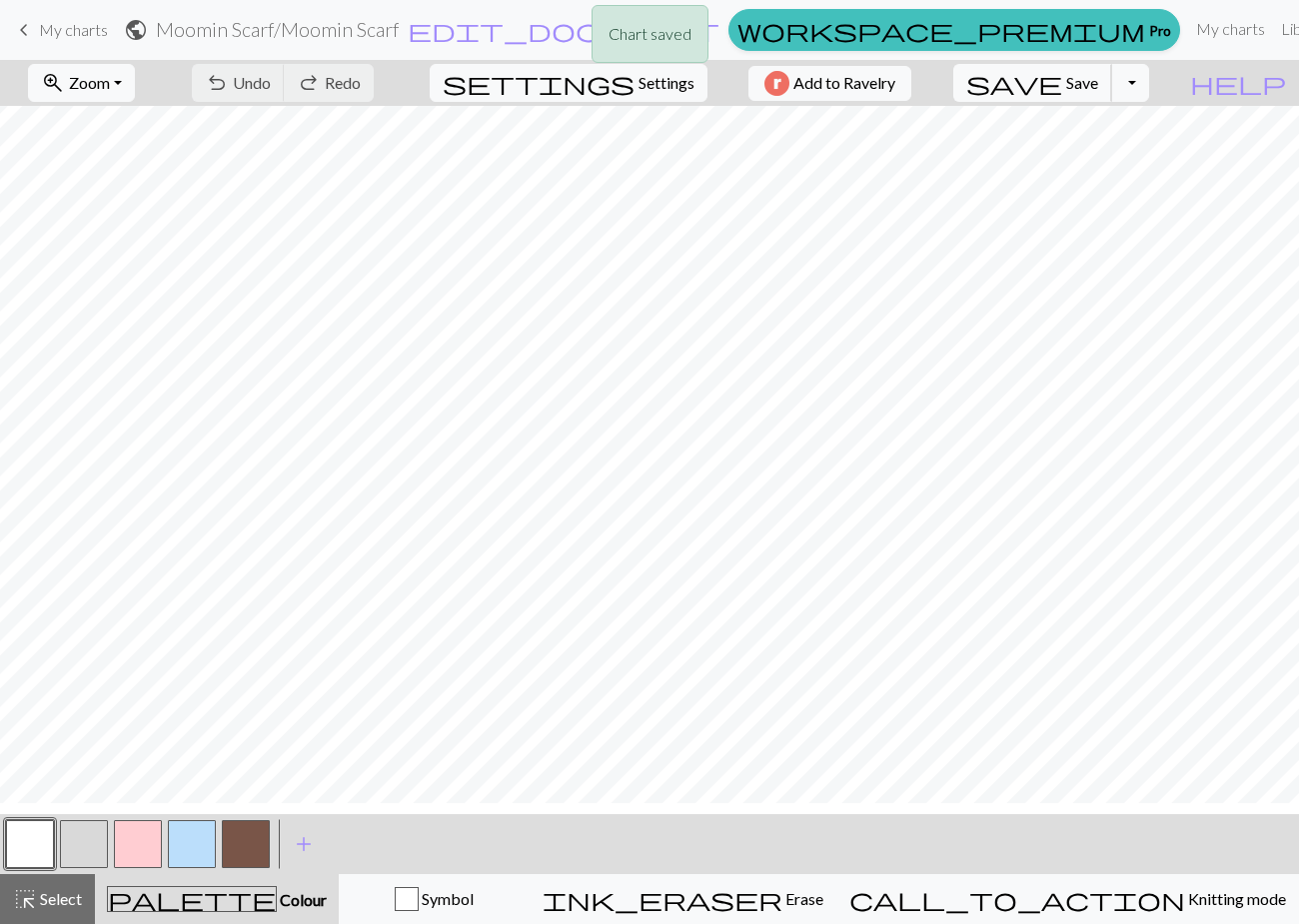 scroll, scrollTop: 48, scrollLeft: 0, axis: vertical 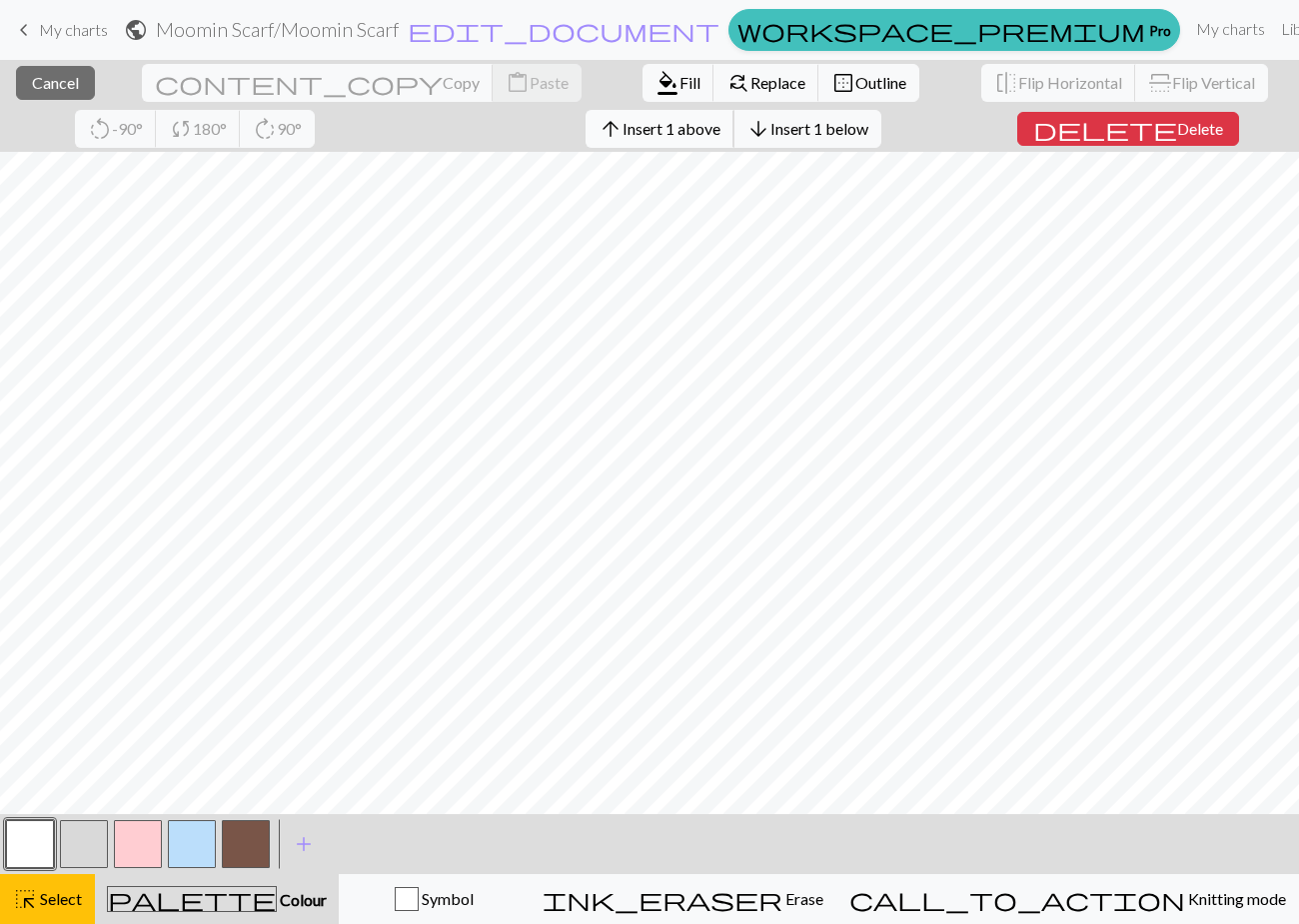 click on "Insert 1 above" at bounding box center (671, 128) 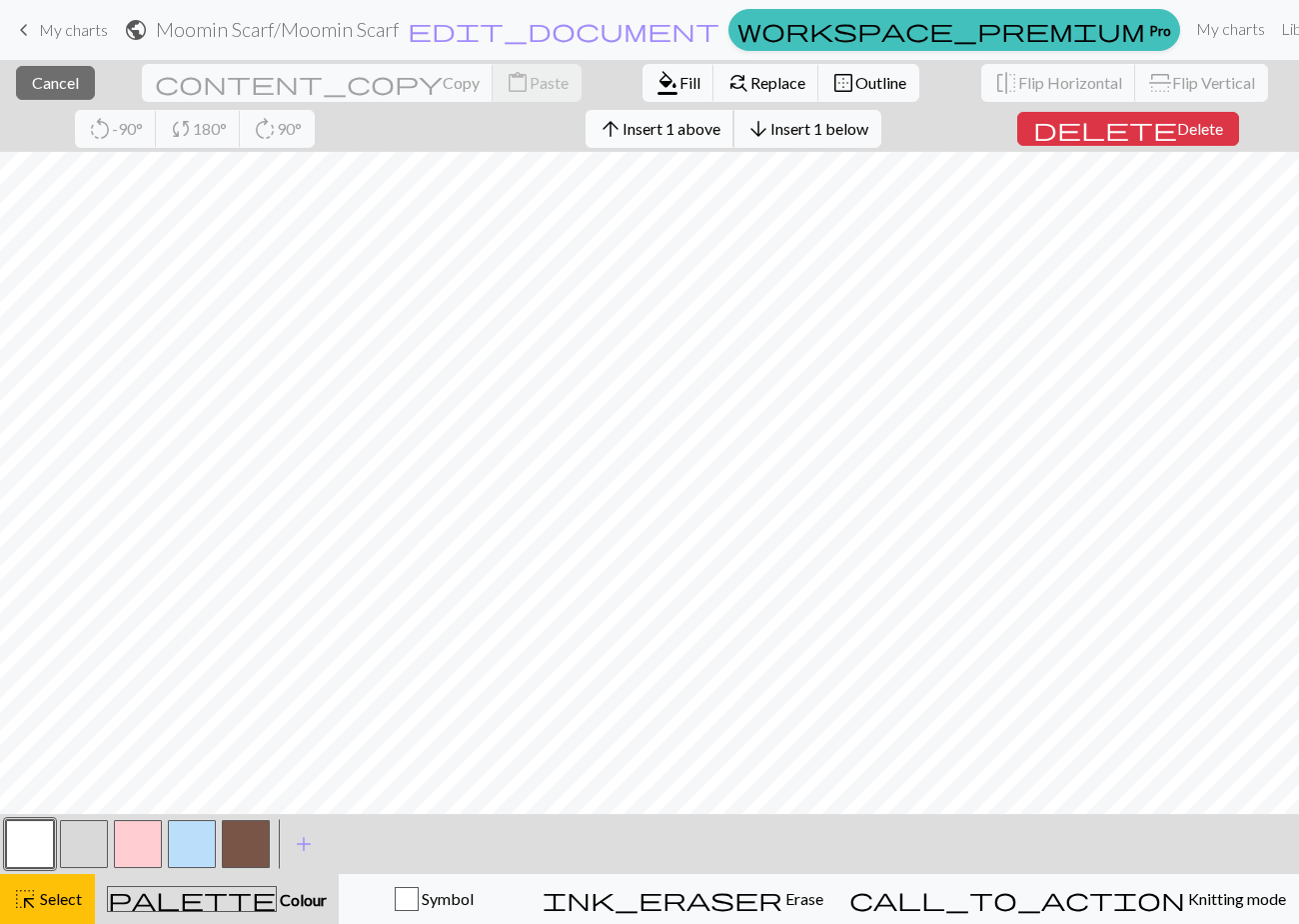 click on "arrow_upward  Insert 1 above" at bounding box center (659, 129) 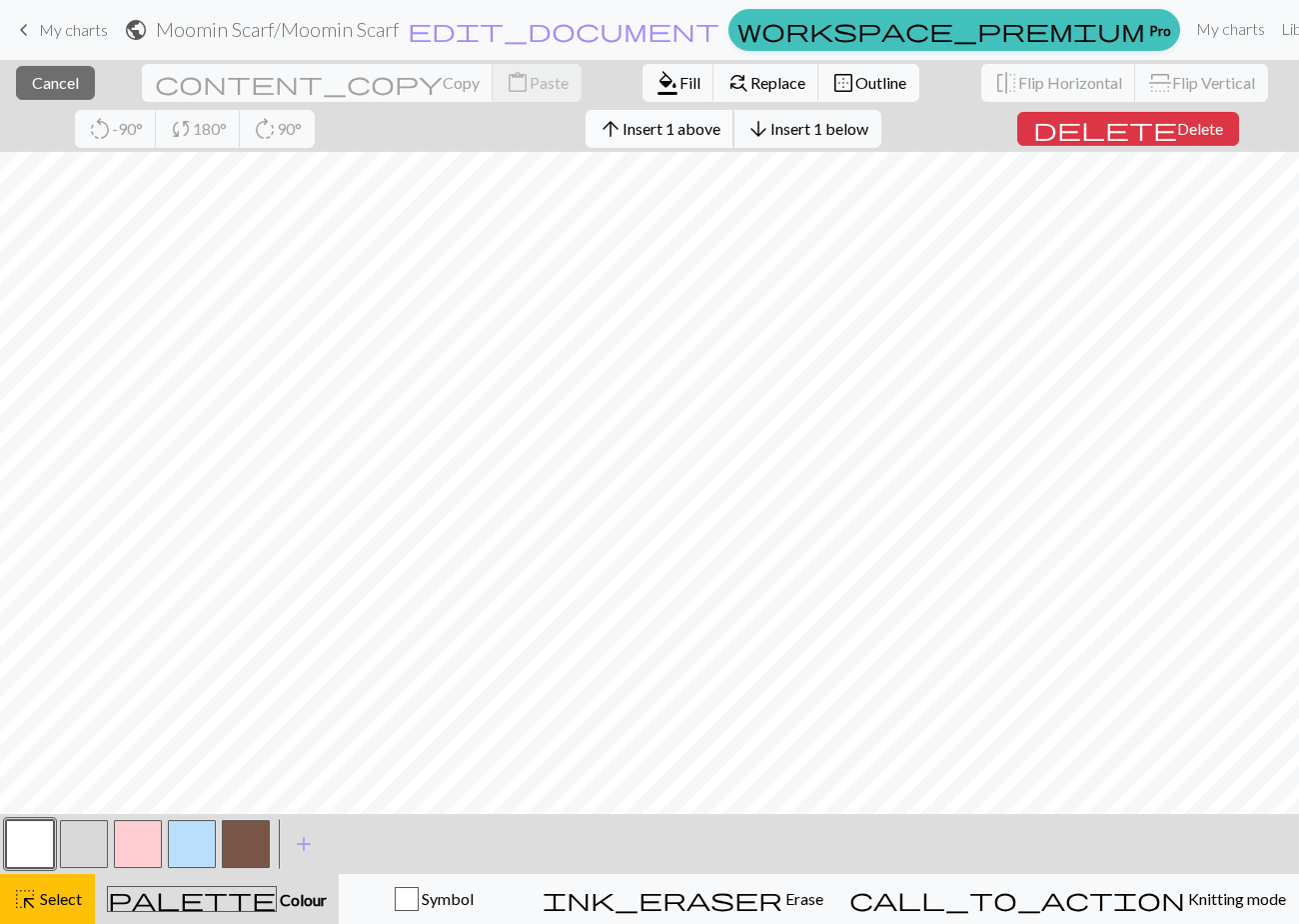 click on "Insert 1 above" at bounding box center [671, 128] 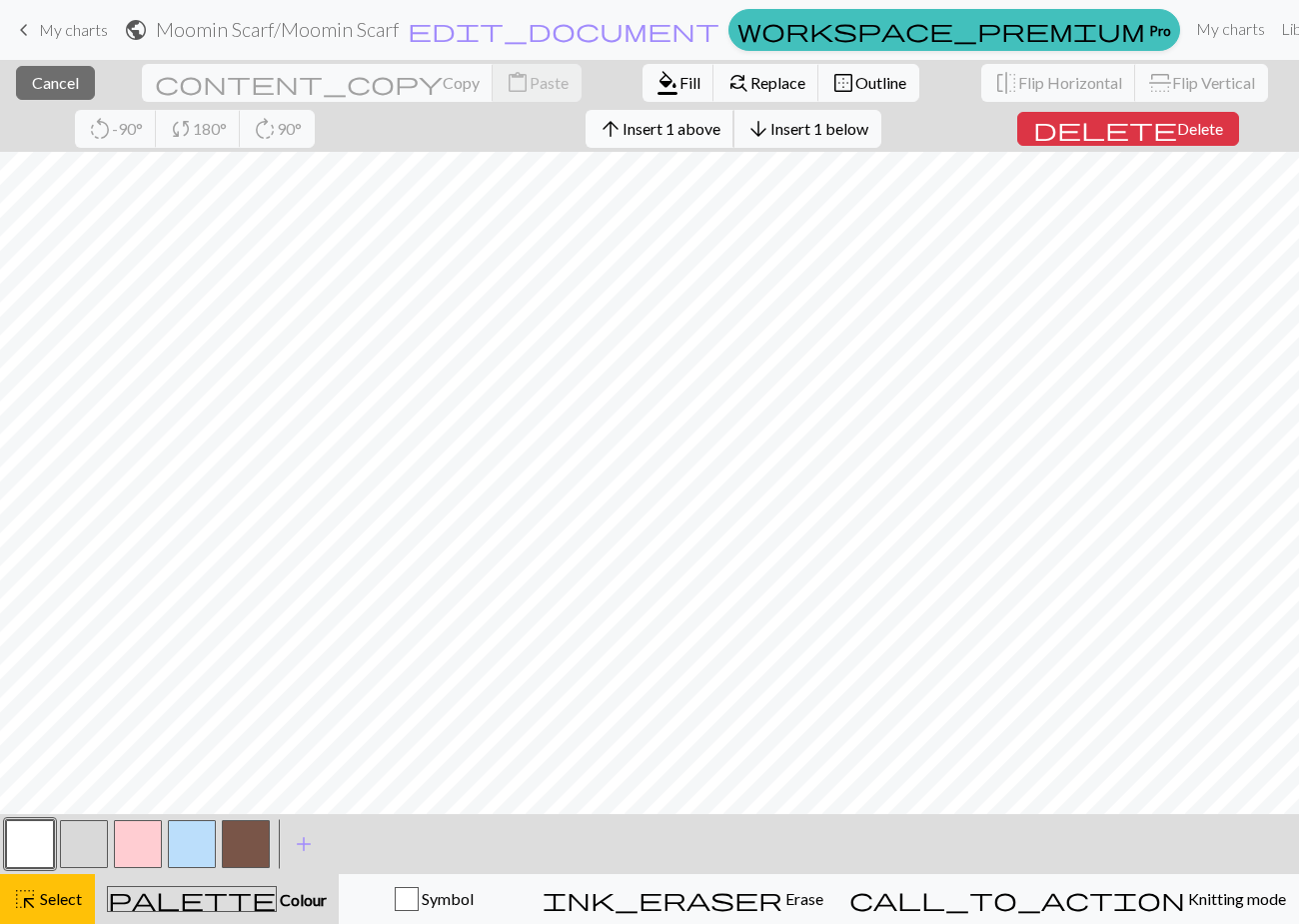 click on "Insert 1 above" at bounding box center [671, 128] 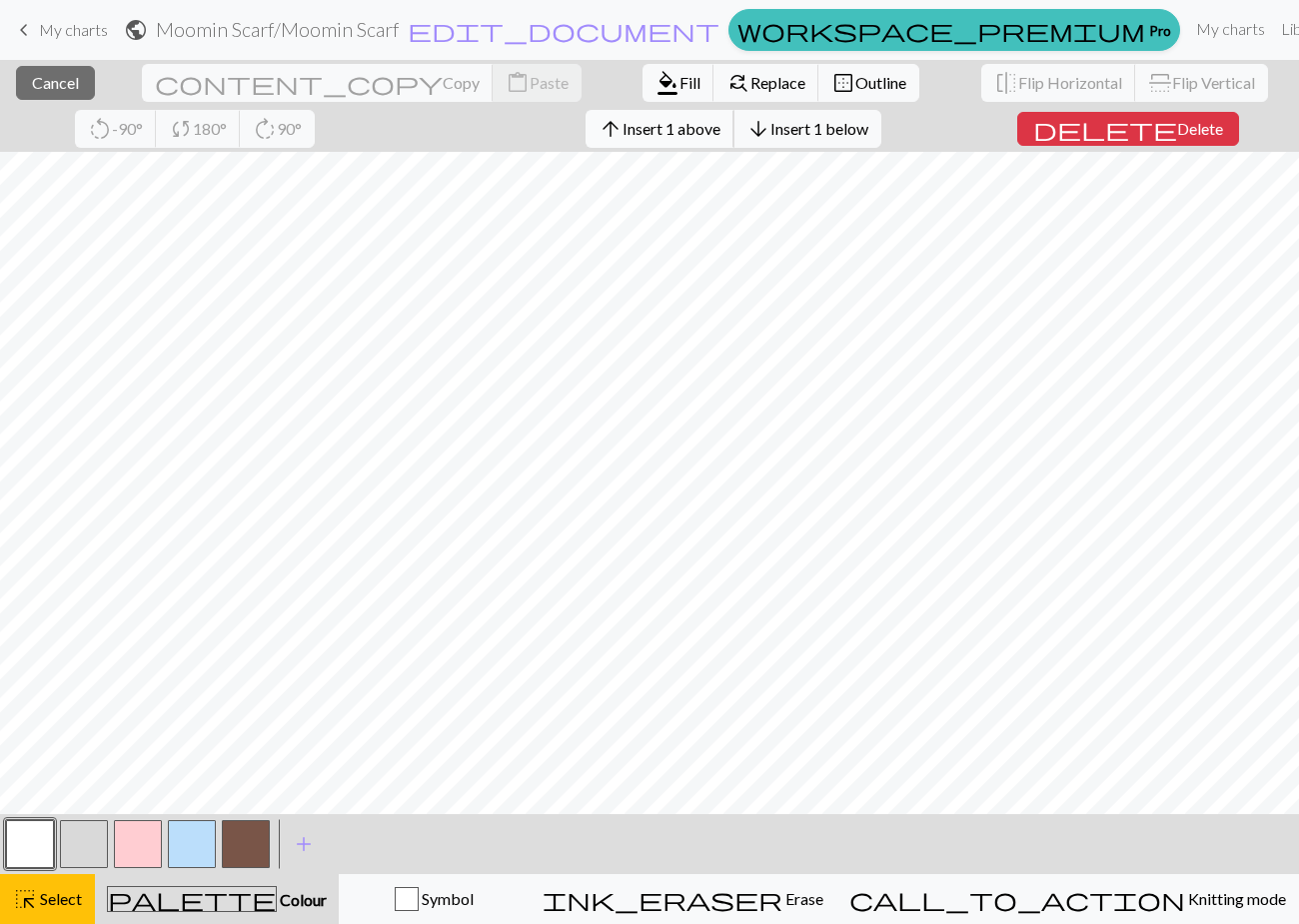 click on "Insert 1 above" at bounding box center [671, 128] 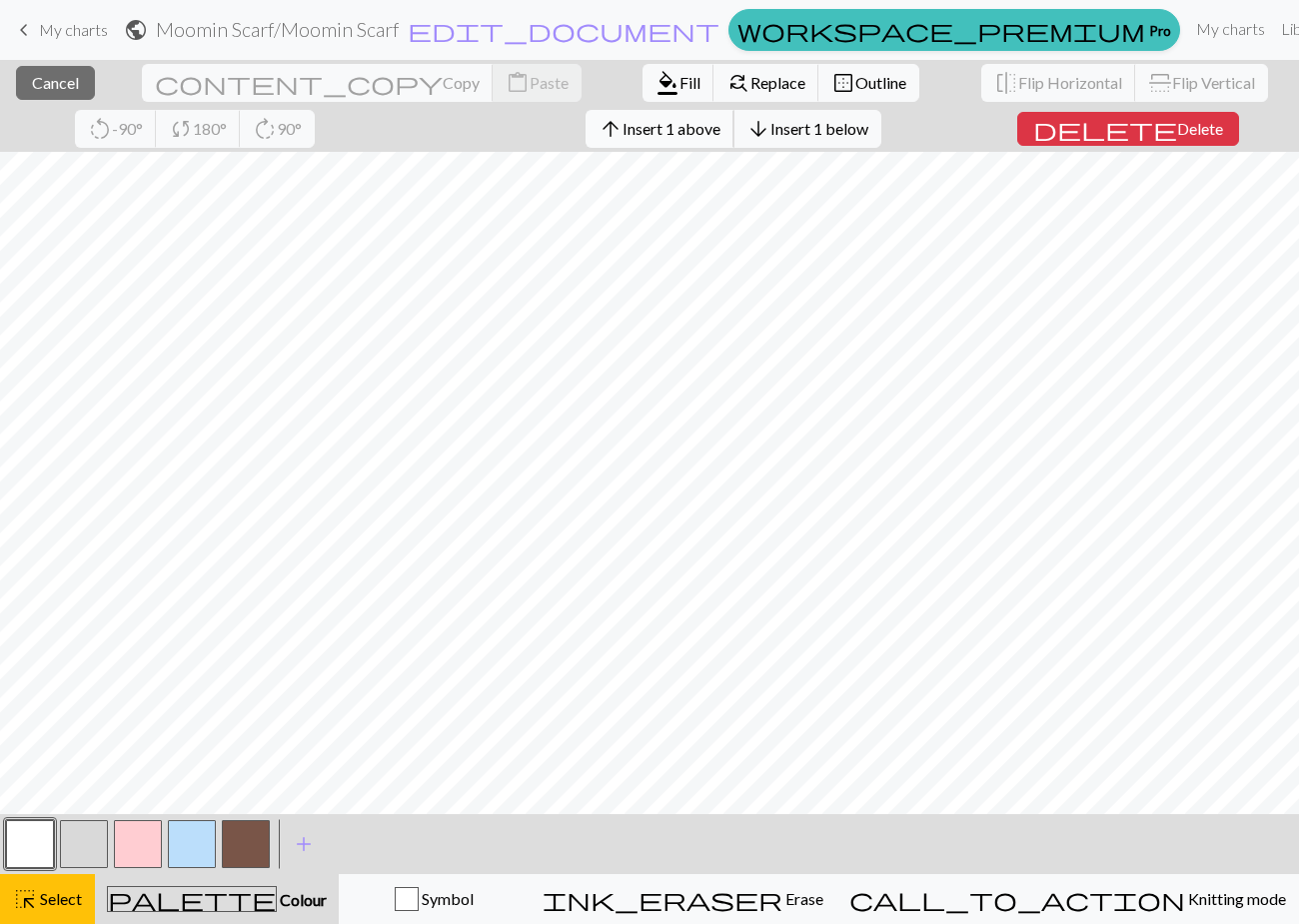 click on "Insert 1 above" at bounding box center [671, 128] 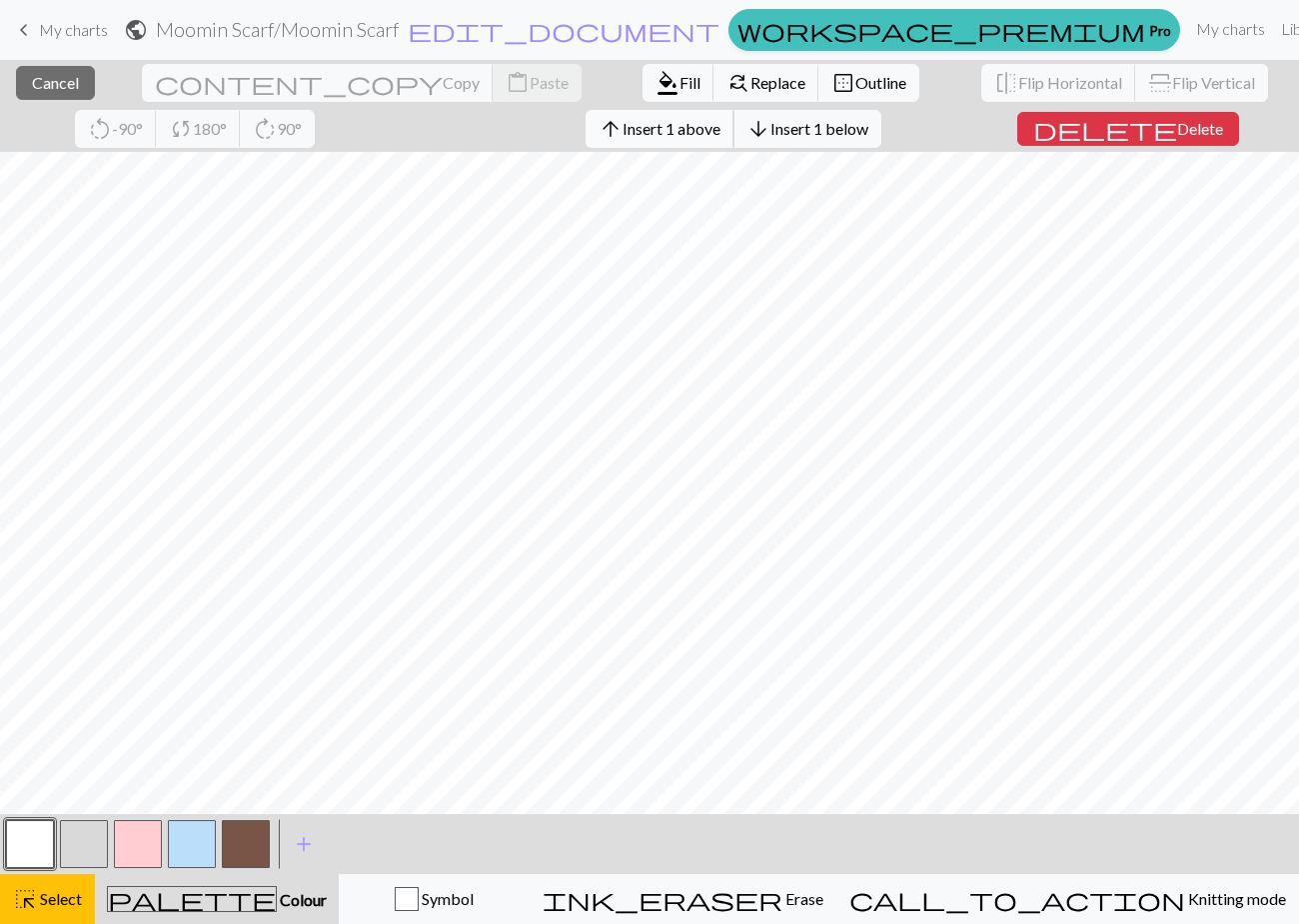 click on "arrow_upward  Insert 1 above" at bounding box center (659, 129) 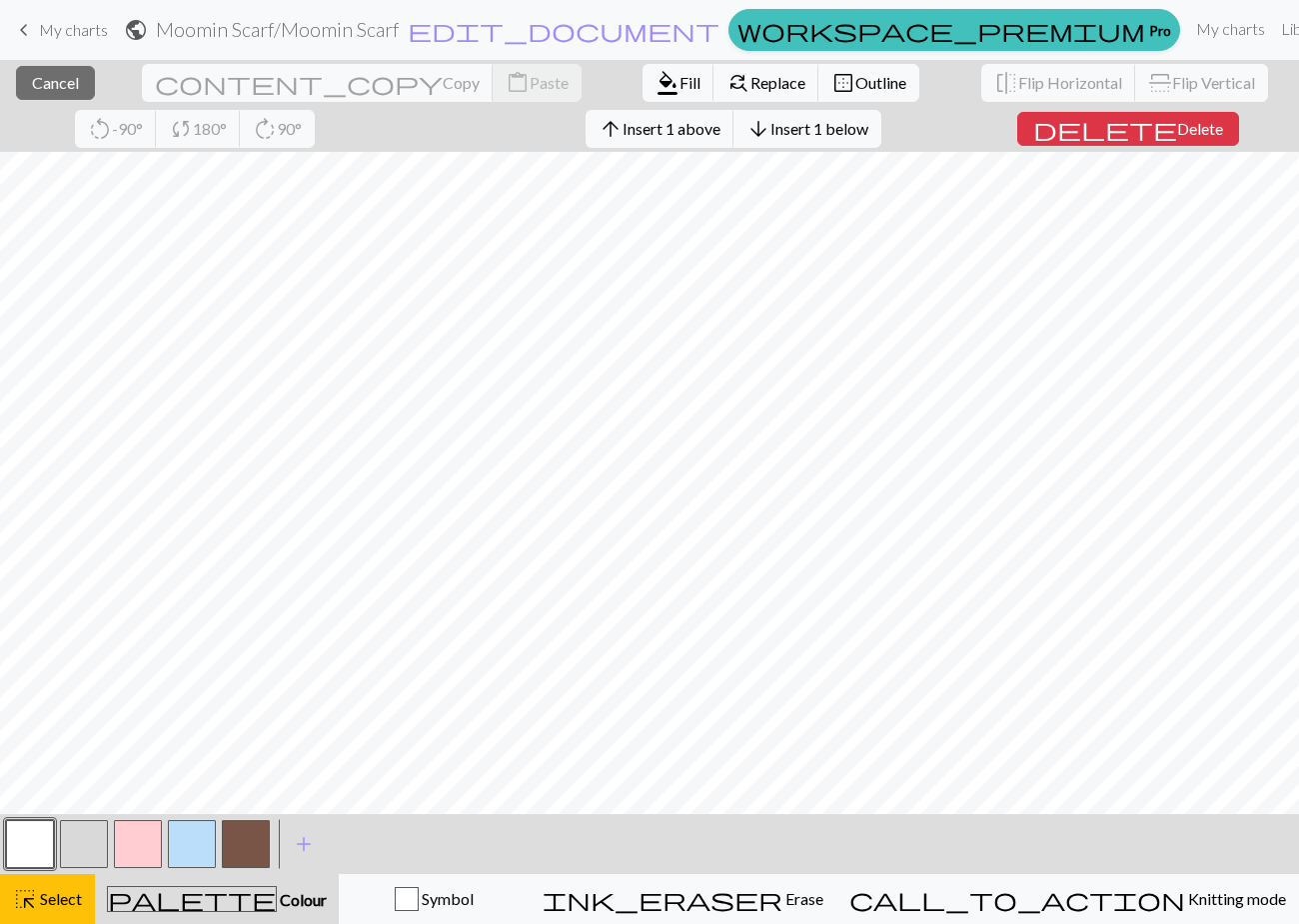 click on "arrow_upward  Insert 1 above arrow_downward Insert 1 below" at bounding box center [733, 129] 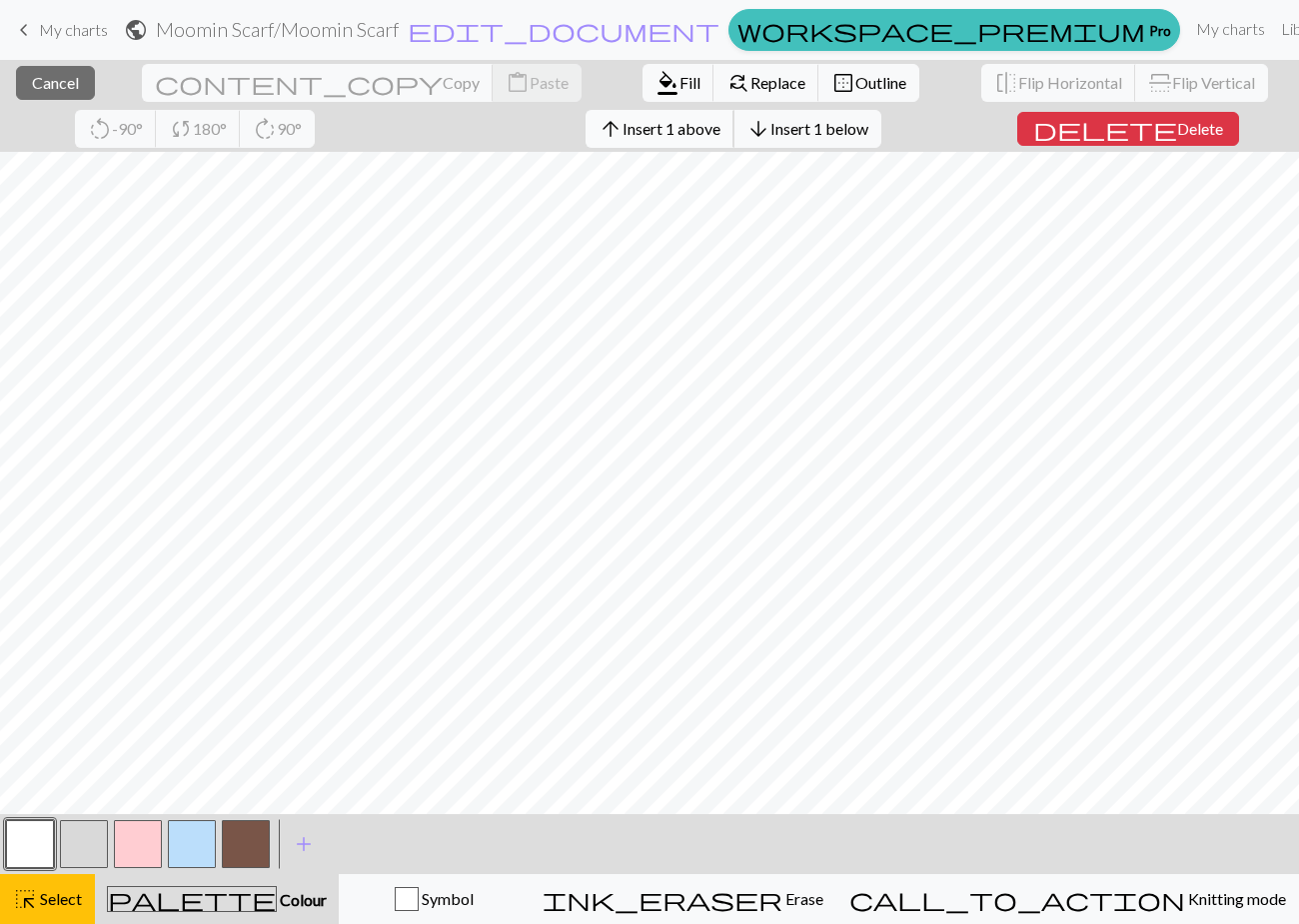 click on "Insert 1 above" at bounding box center [671, 128] 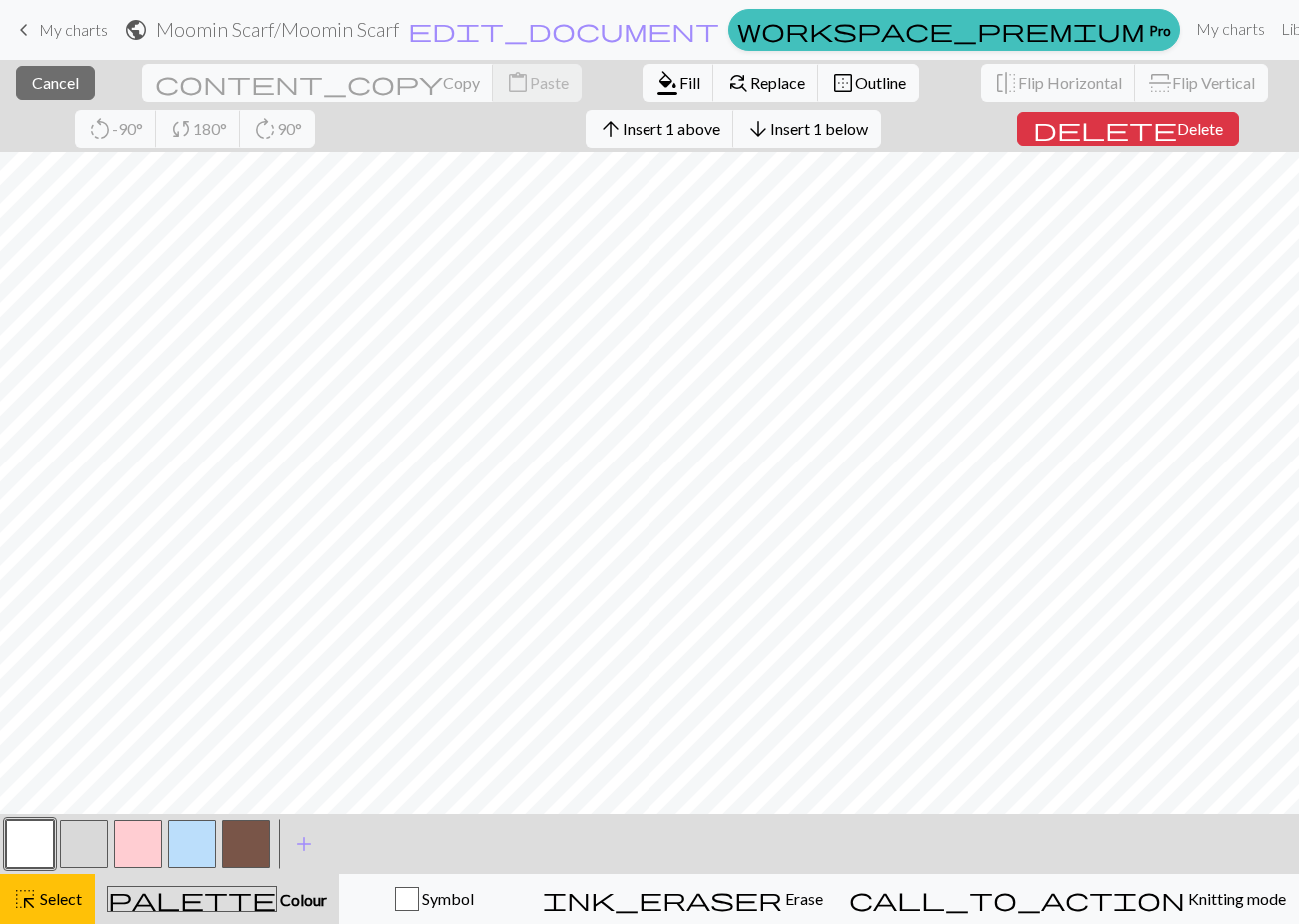 click on "arrow_upward  Insert 1 above arrow_downward Insert 1 below" at bounding box center [733, 129] 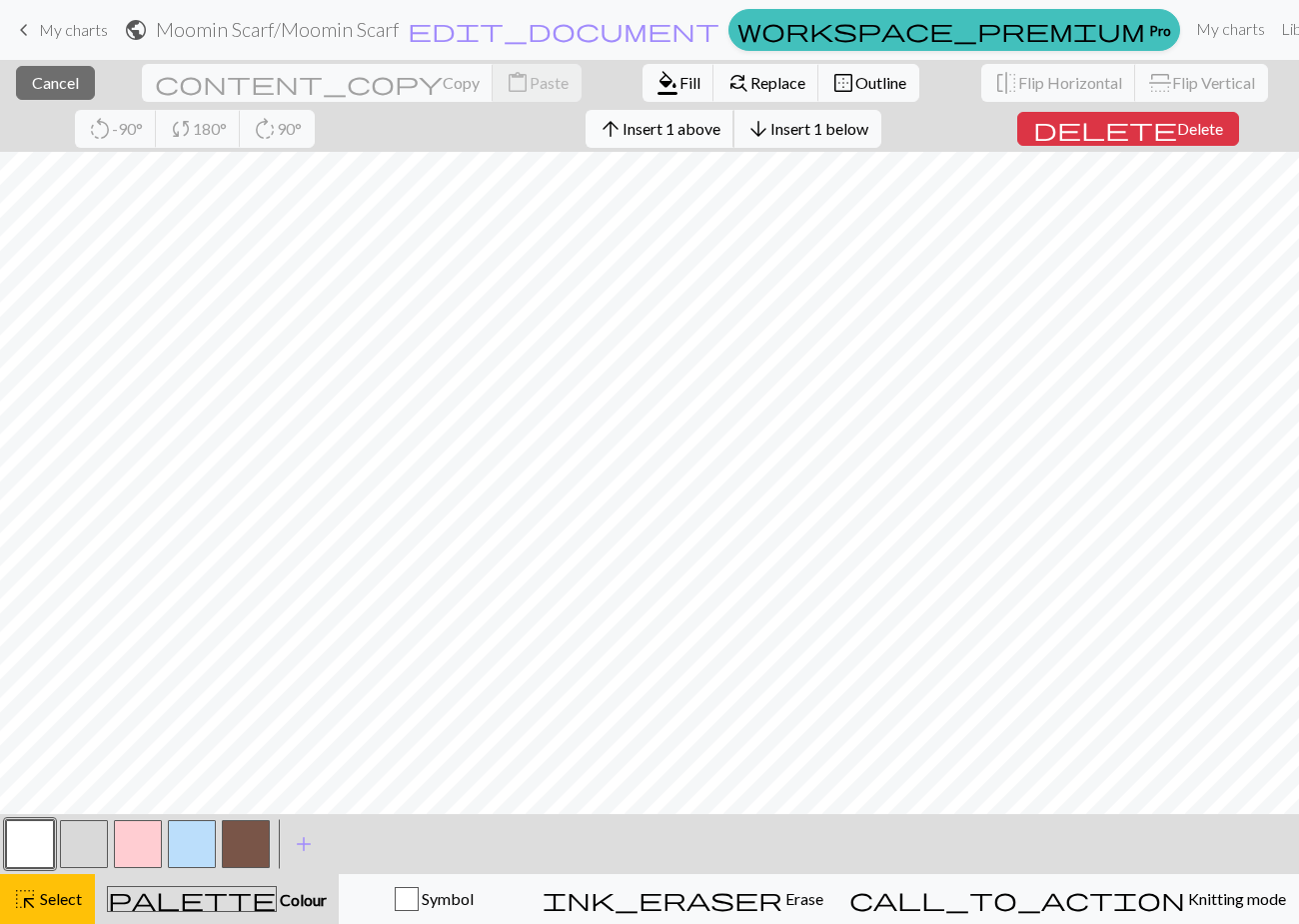 click on "Insert 1 above" at bounding box center (671, 128) 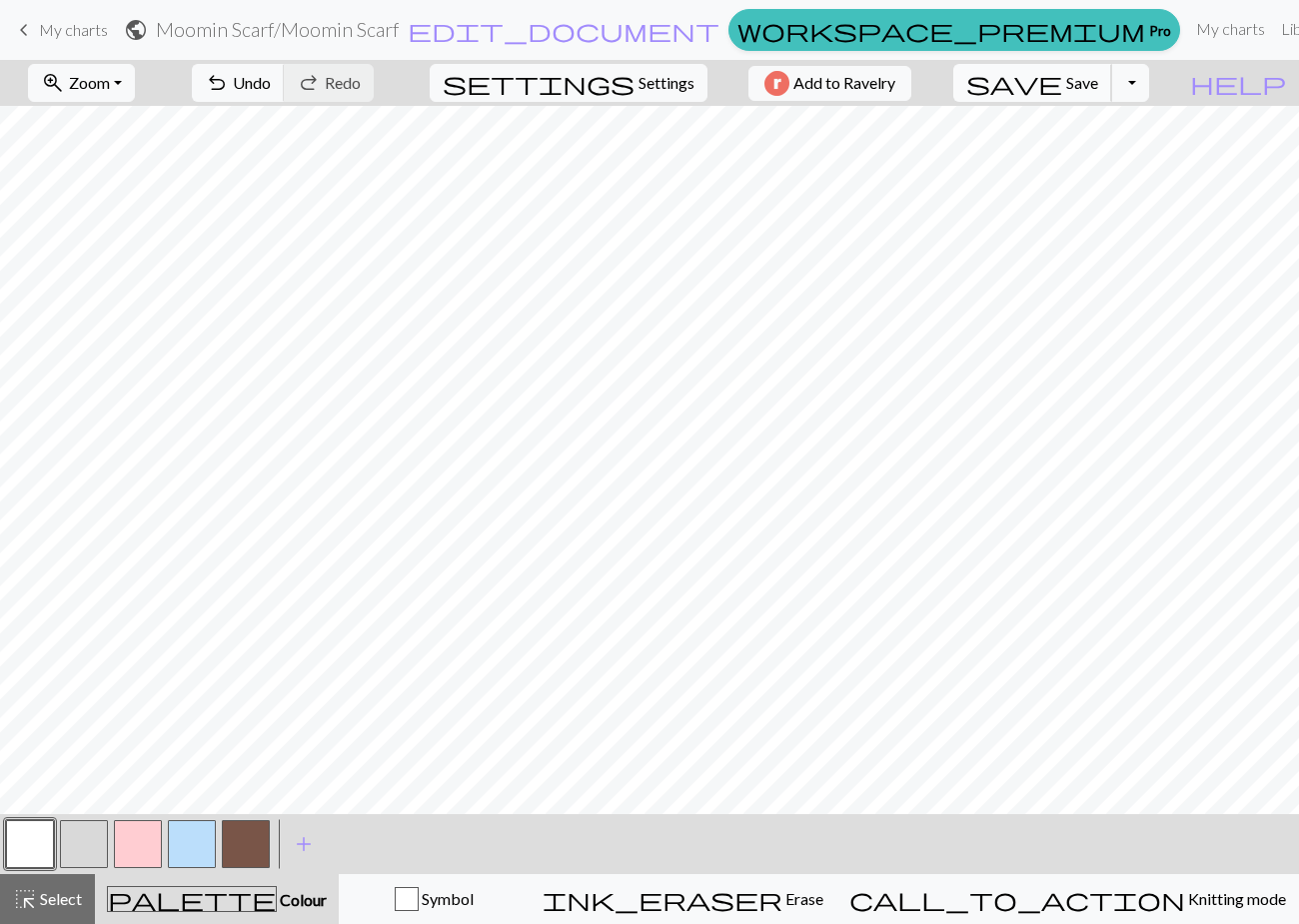 click on "save Save Save" at bounding box center [1032, 83] 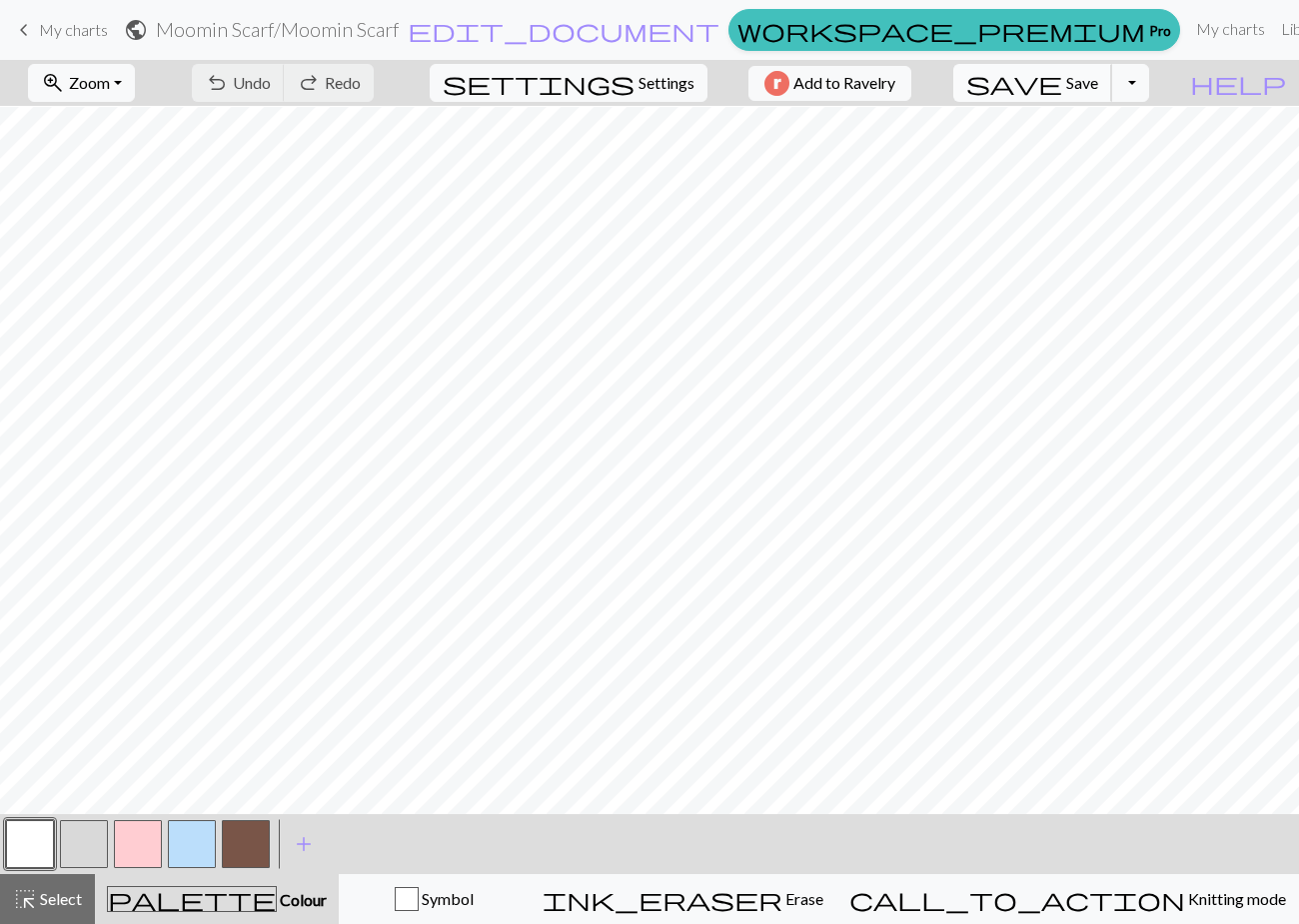 scroll, scrollTop: 919, scrollLeft: 0, axis: vertical 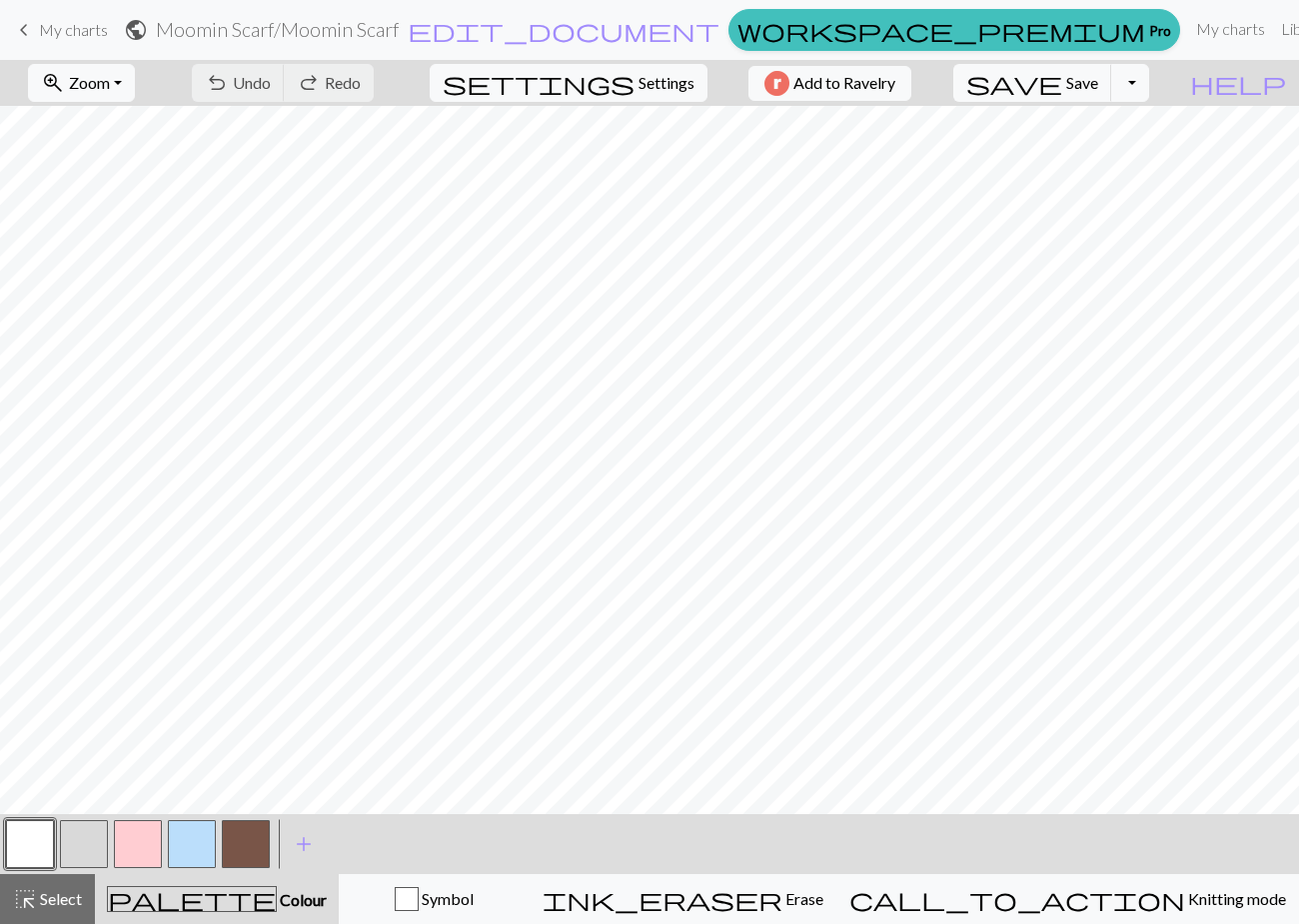 click at bounding box center [246, 844] 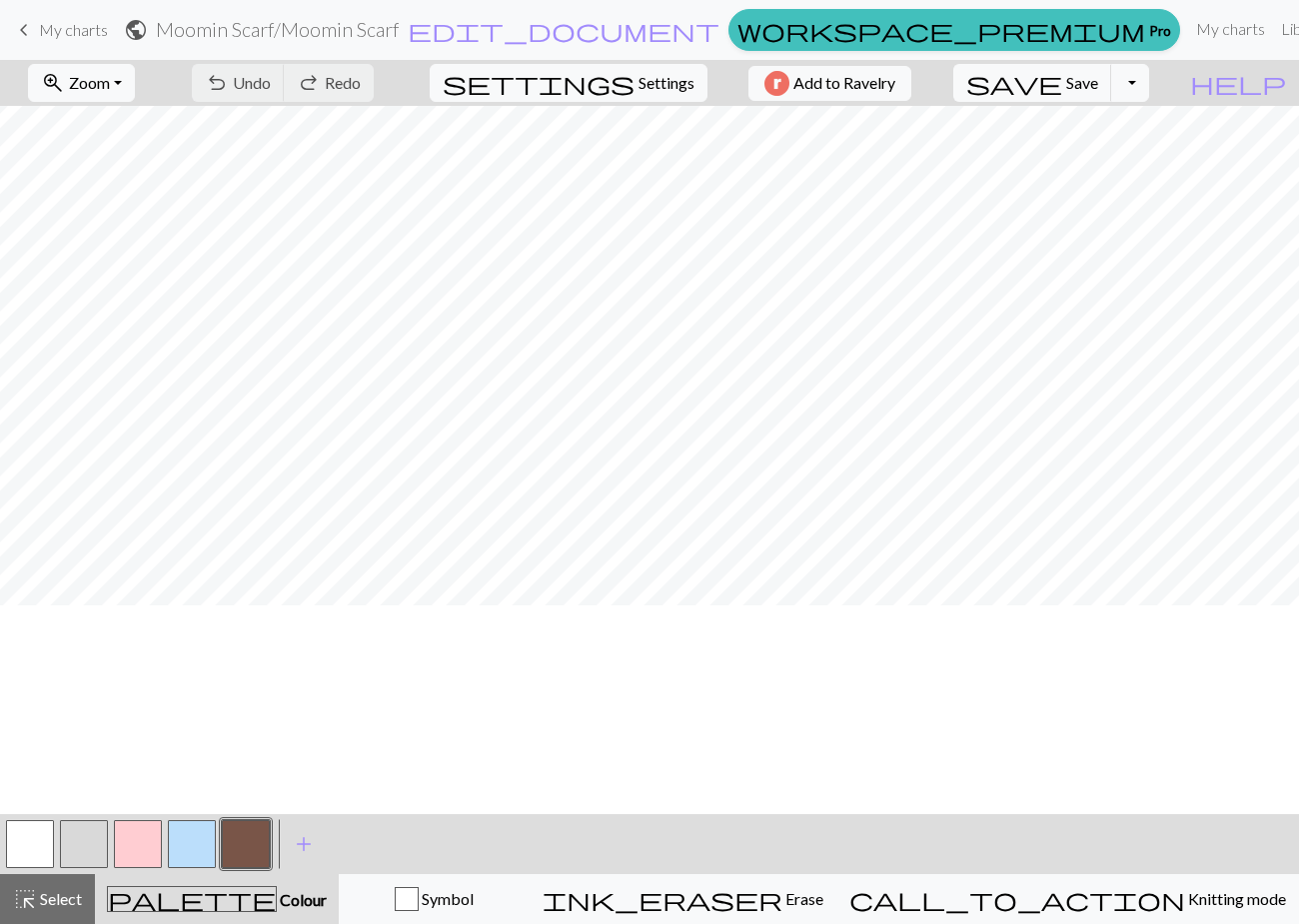 scroll, scrollTop: 793, scrollLeft: 0, axis: vertical 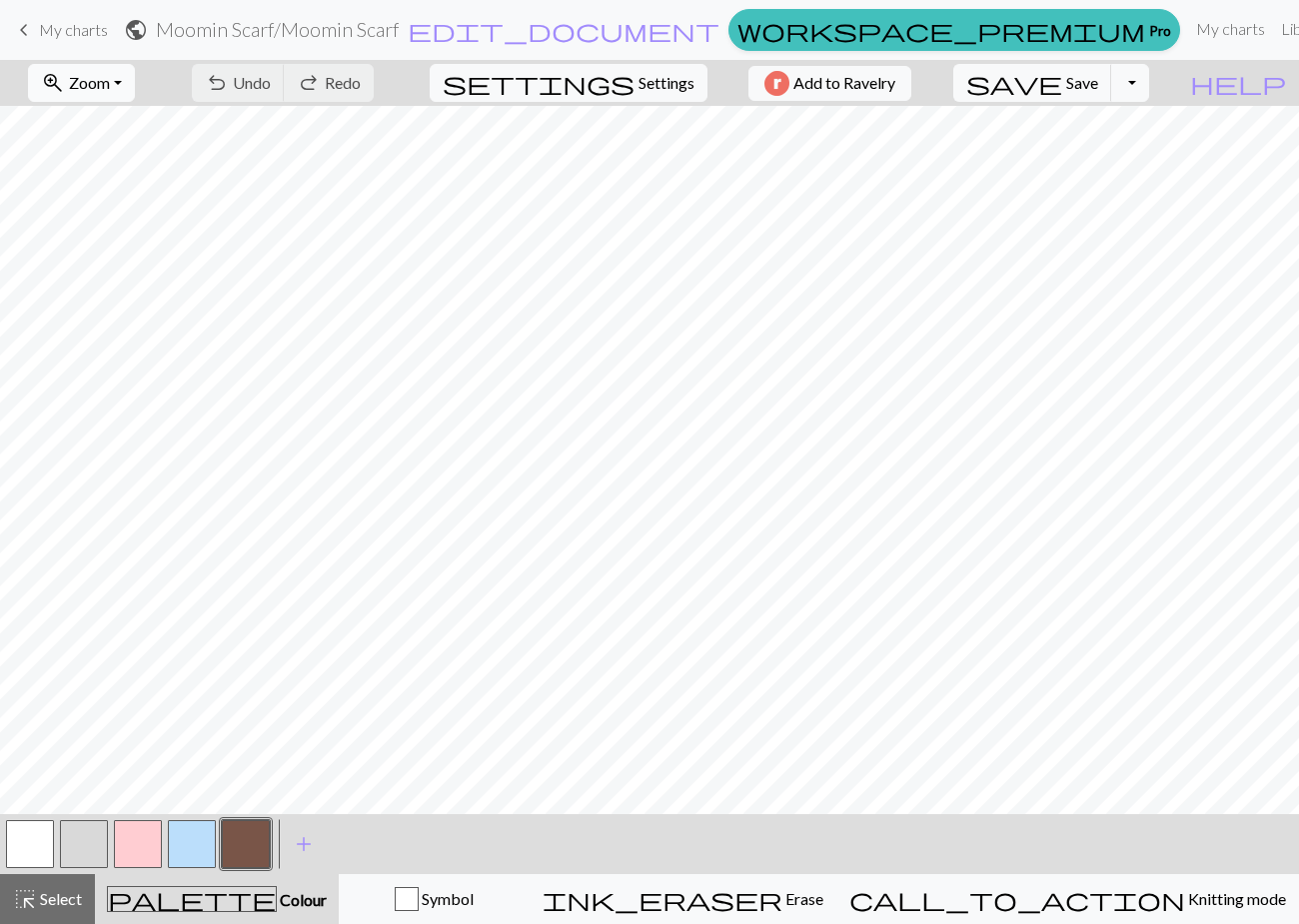 click on "Zoom" at bounding box center [89, 82] 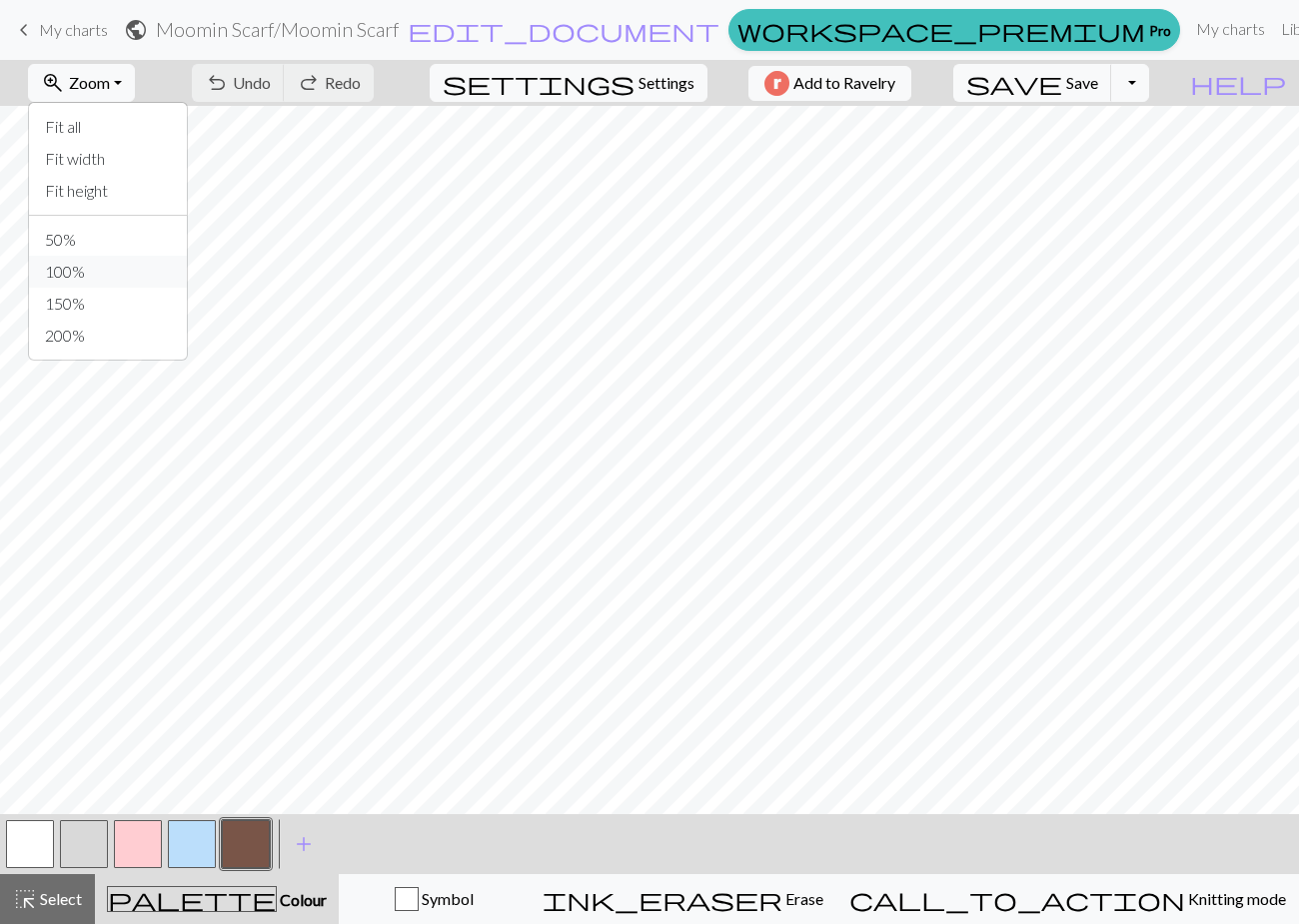 click on "100%" at bounding box center [108, 272] 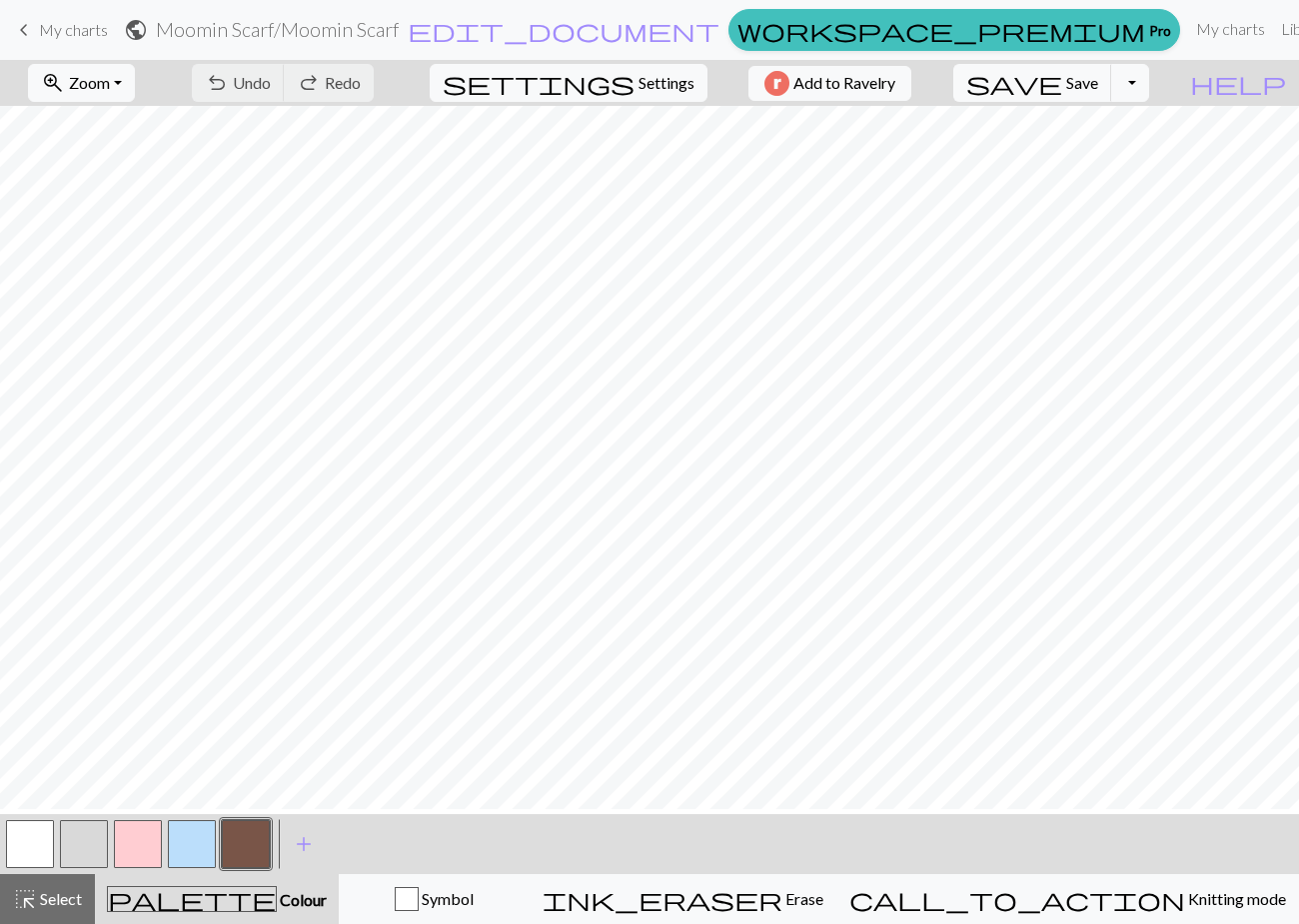 scroll, scrollTop: 1897, scrollLeft: 0, axis: vertical 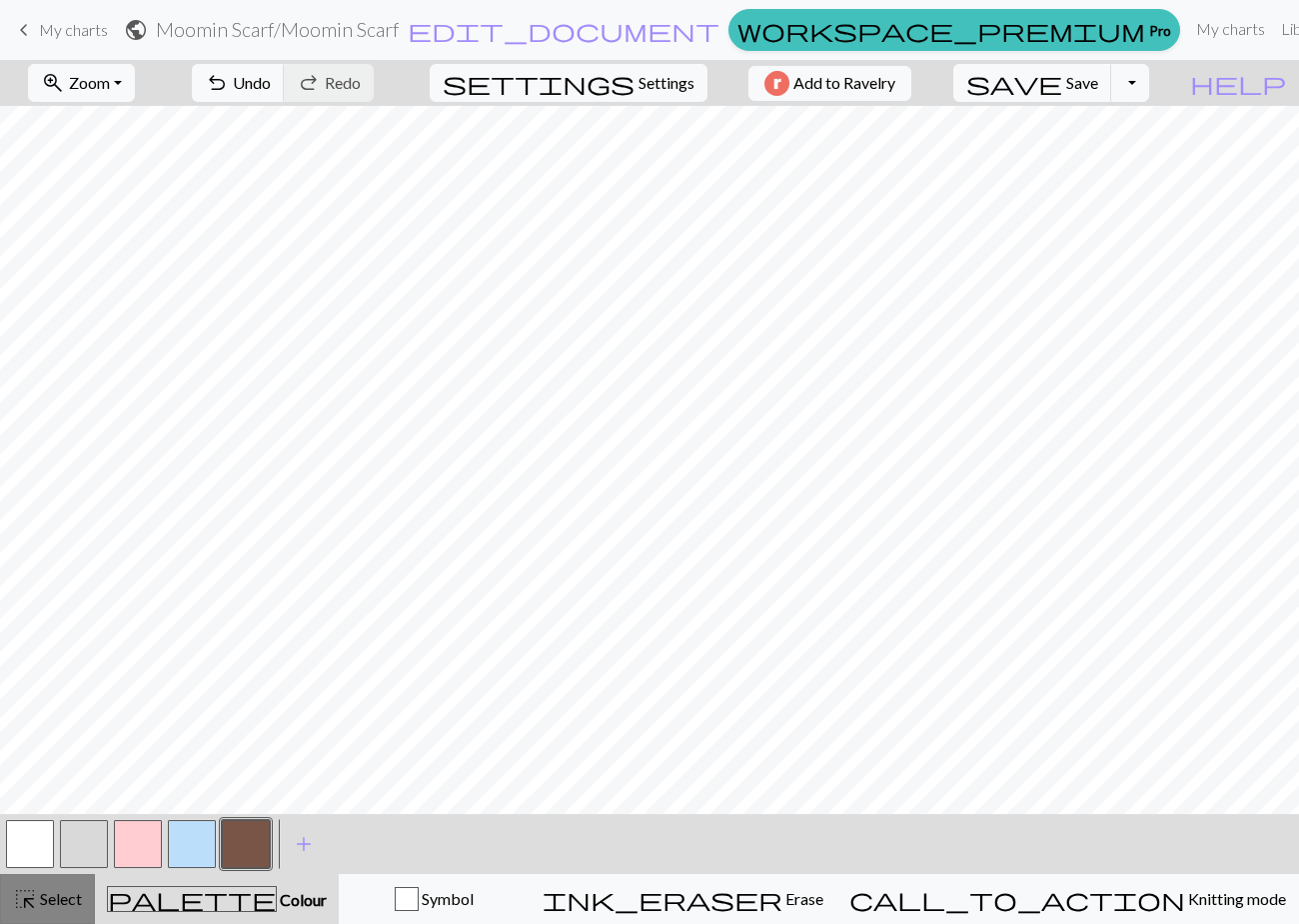 click on "highlight_alt   Select   Select" at bounding box center (47, 899) 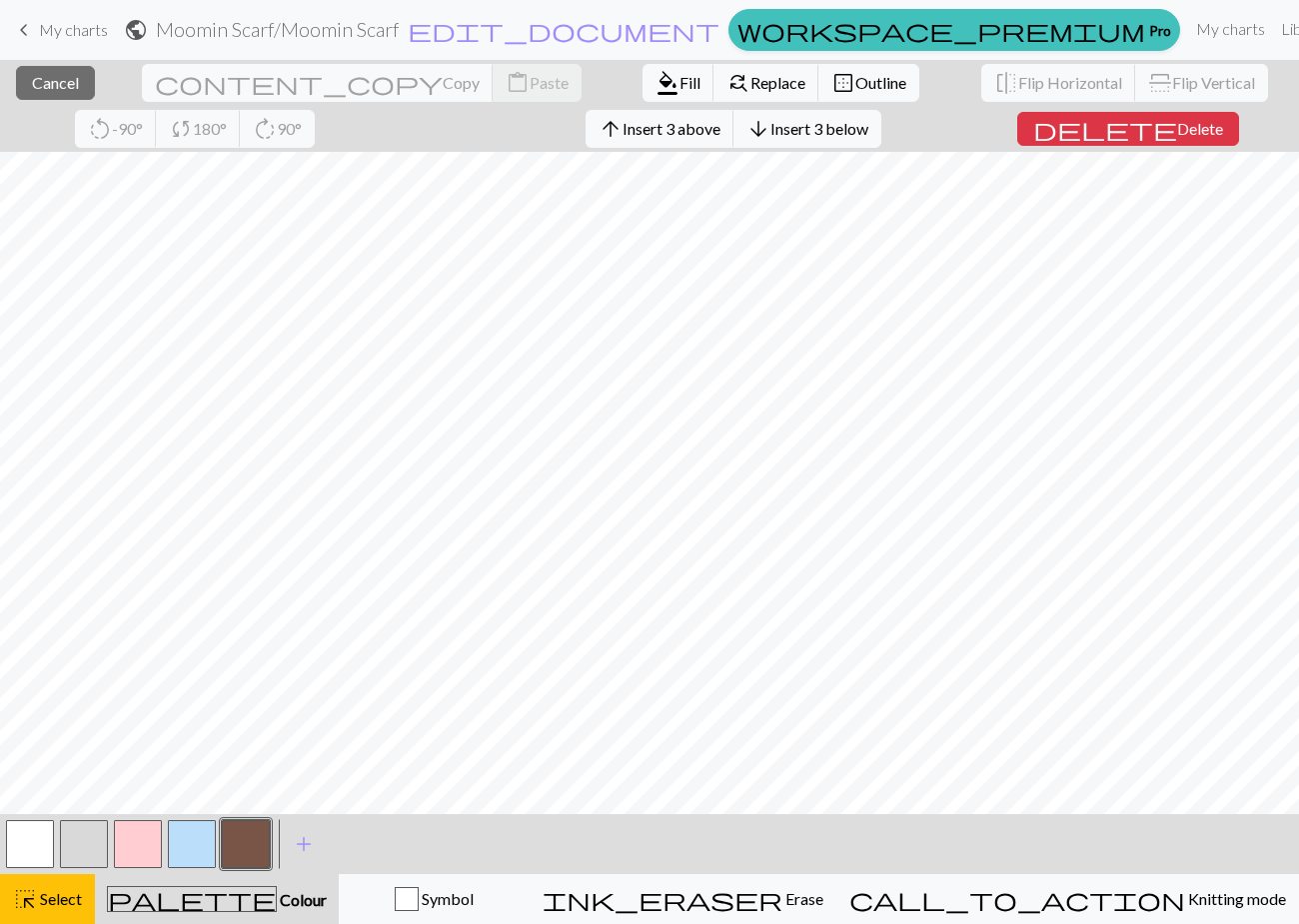 click at bounding box center [30, 844] 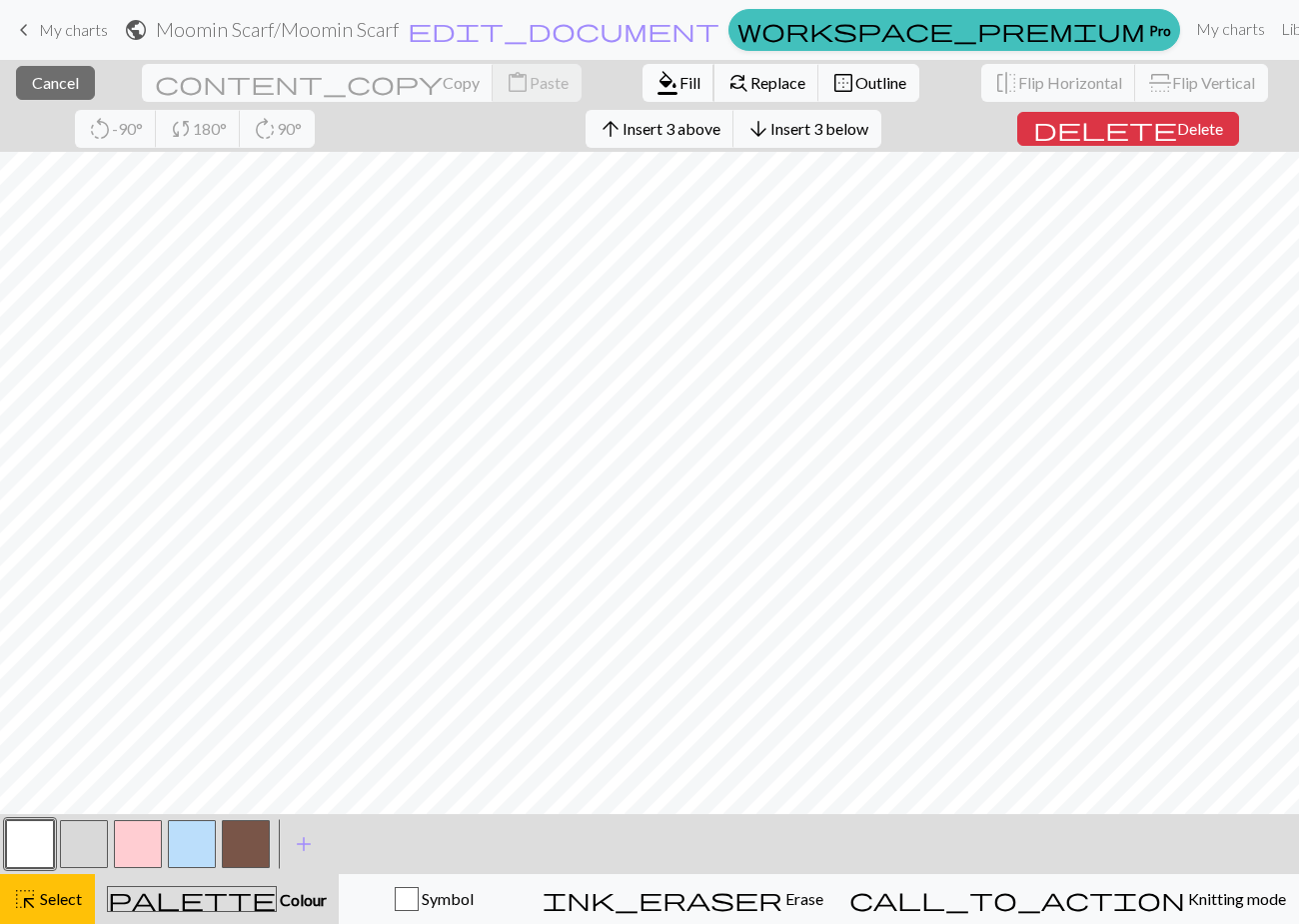 click on "Fill" at bounding box center (689, 82) 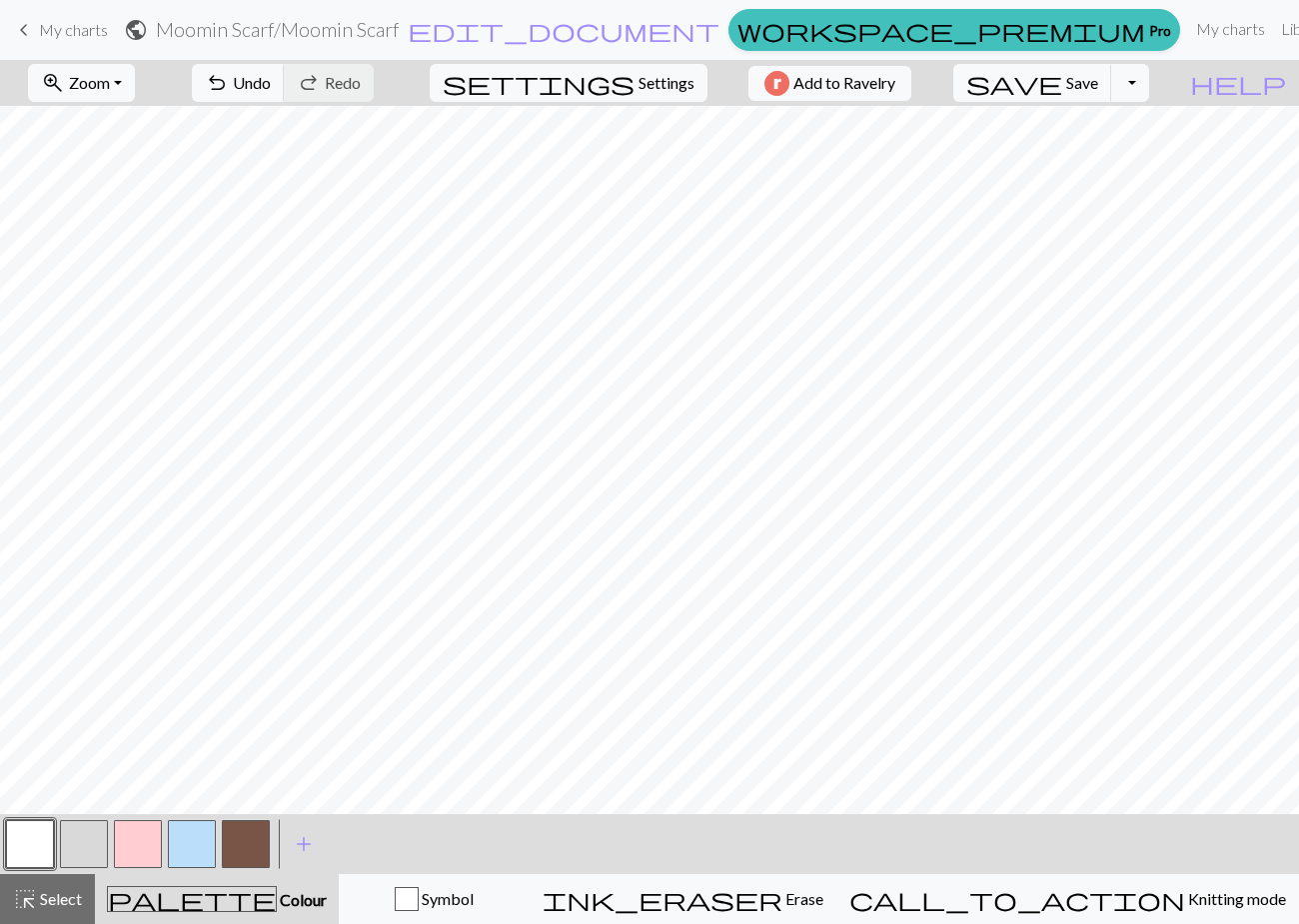 click at bounding box center [246, 844] 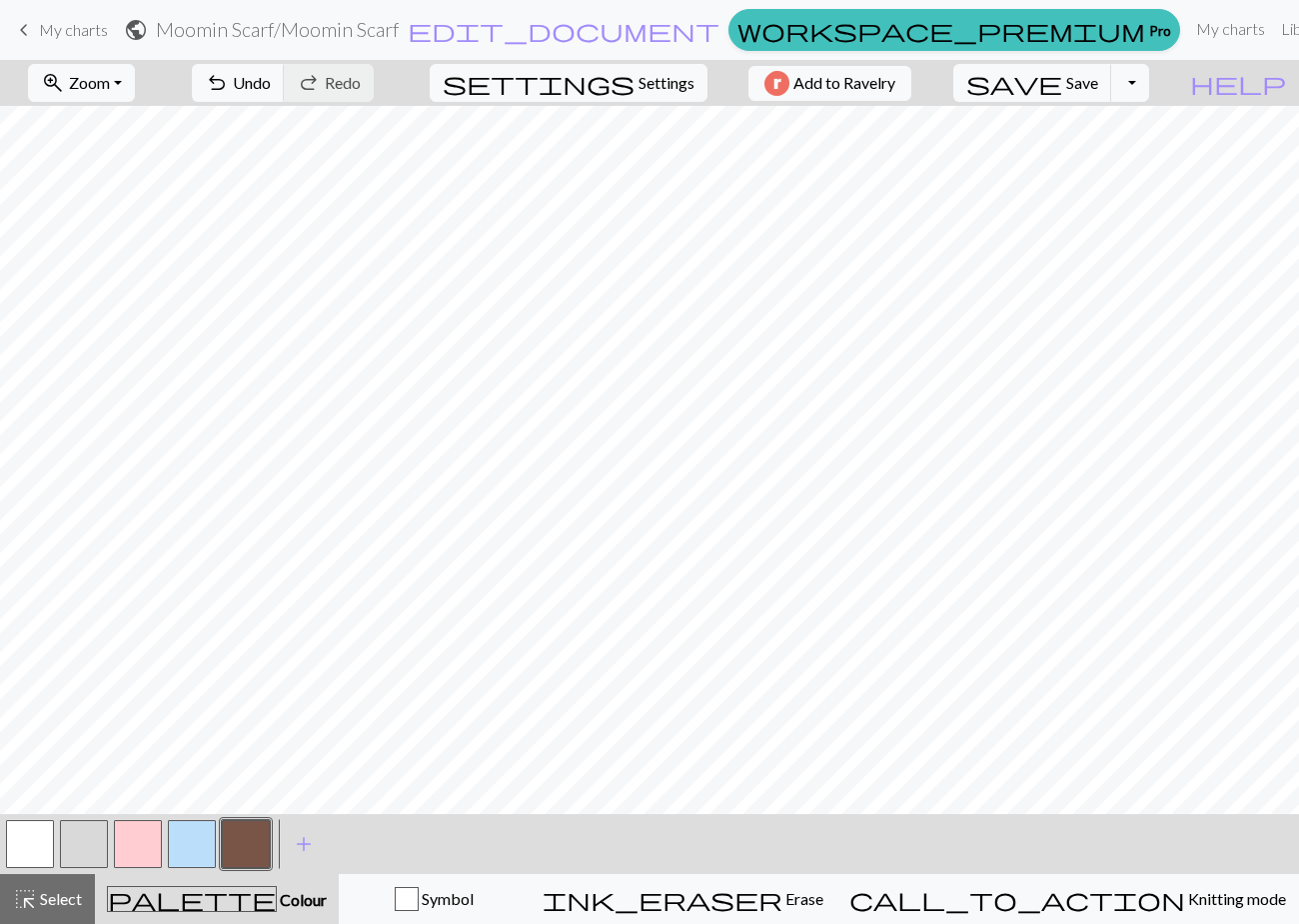 click at bounding box center [192, 844] 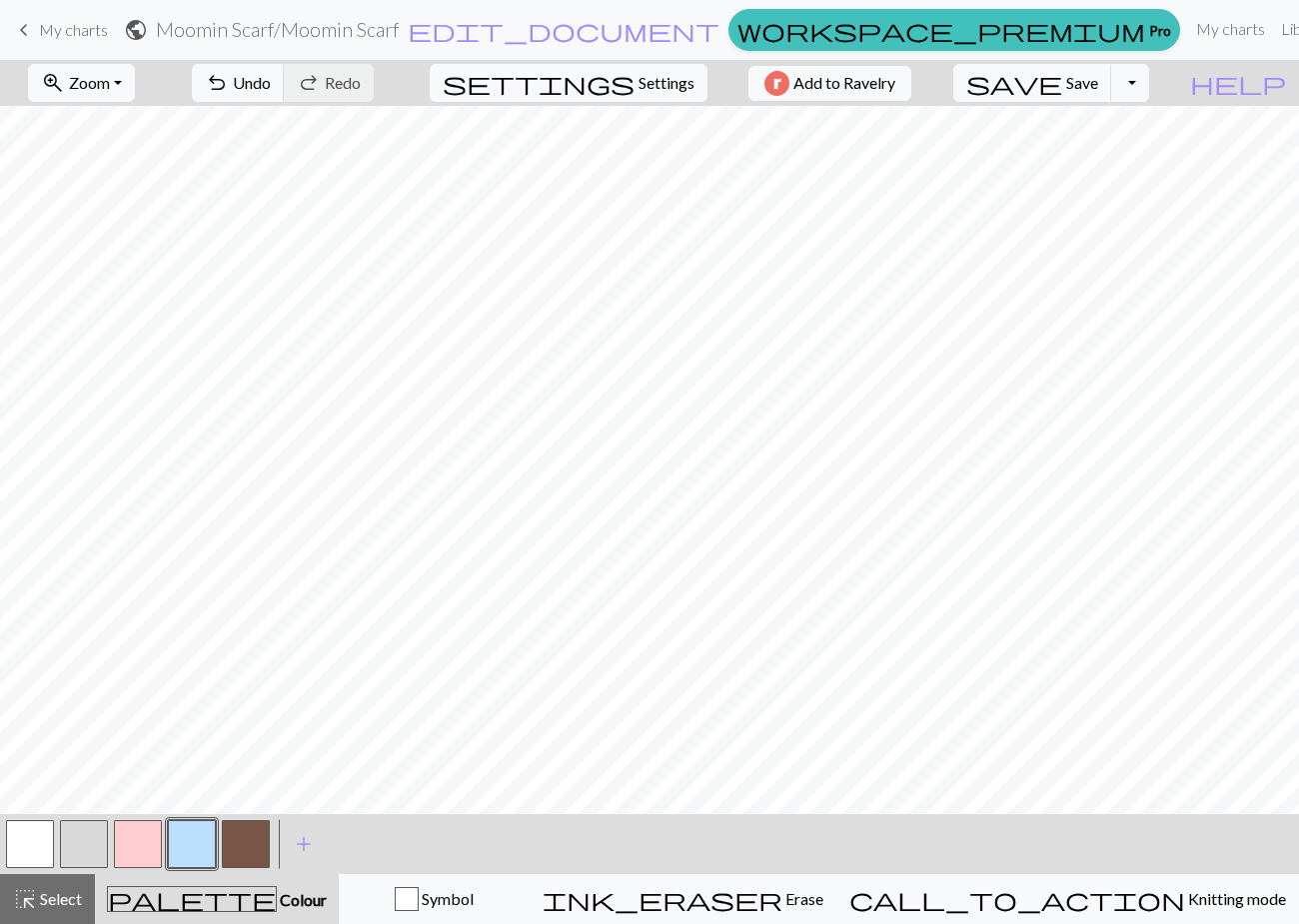 click at bounding box center [246, 844] 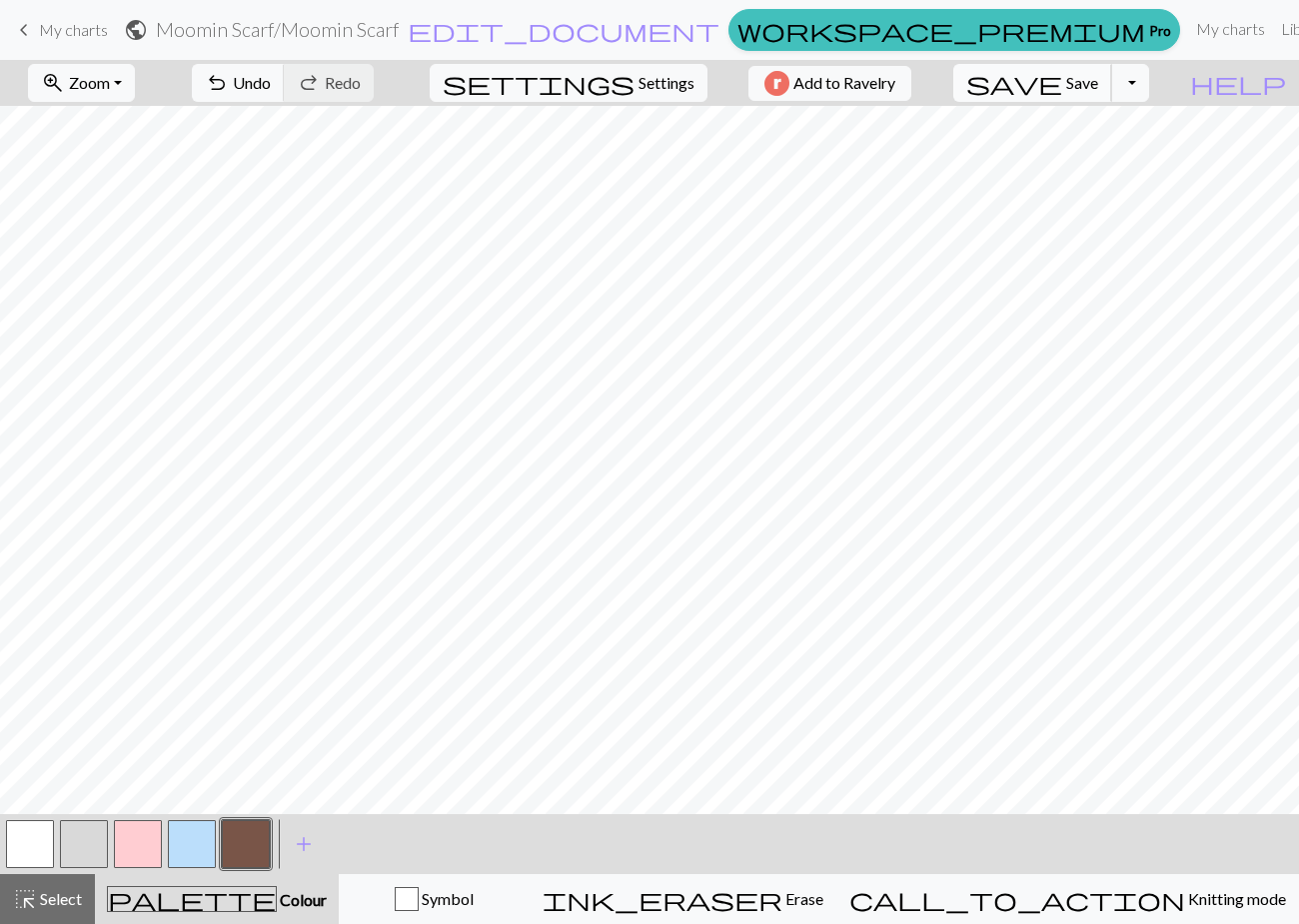 click on "Save" at bounding box center (1082, 82) 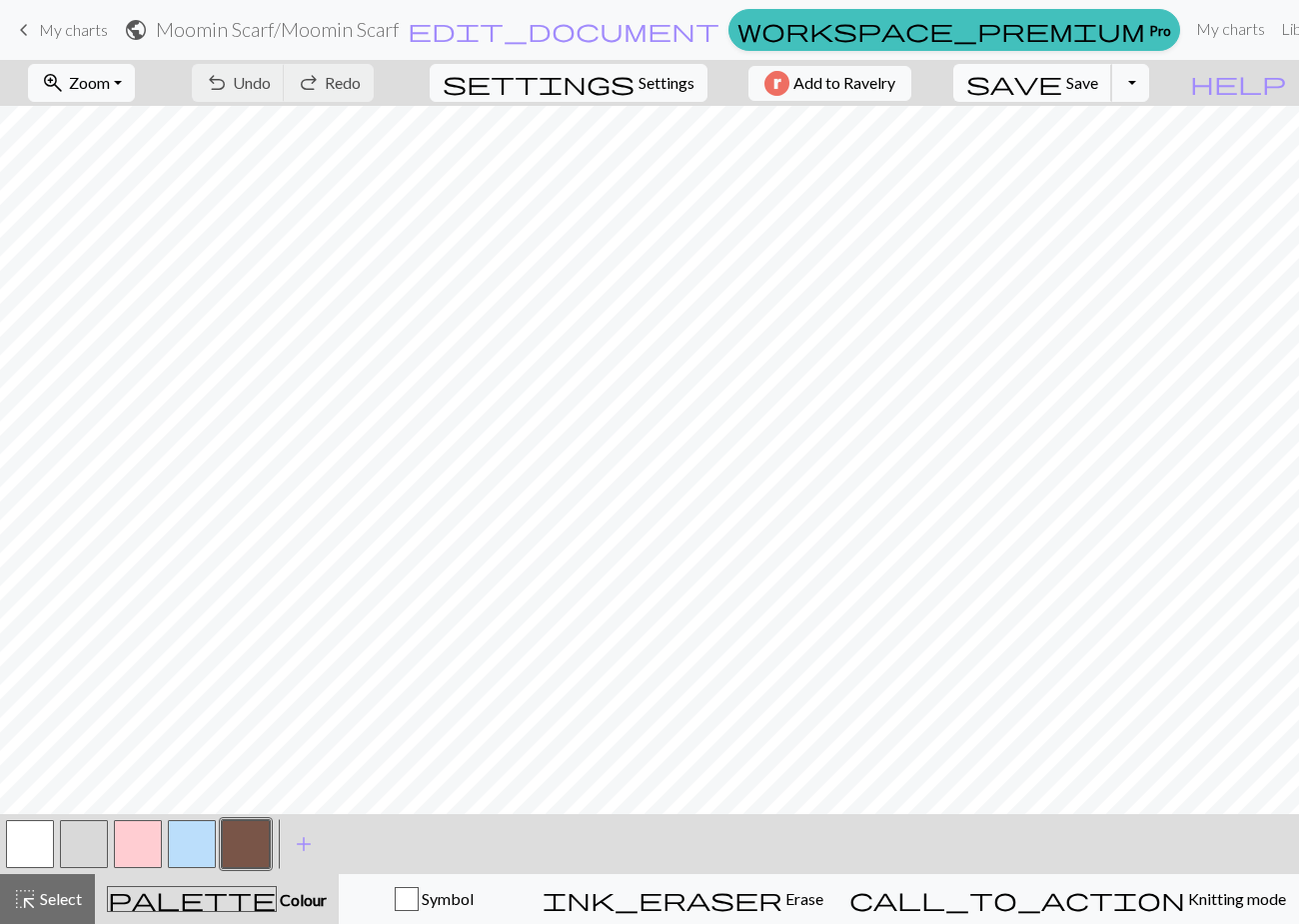 scroll, scrollTop: 2094, scrollLeft: 0, axis: vertical 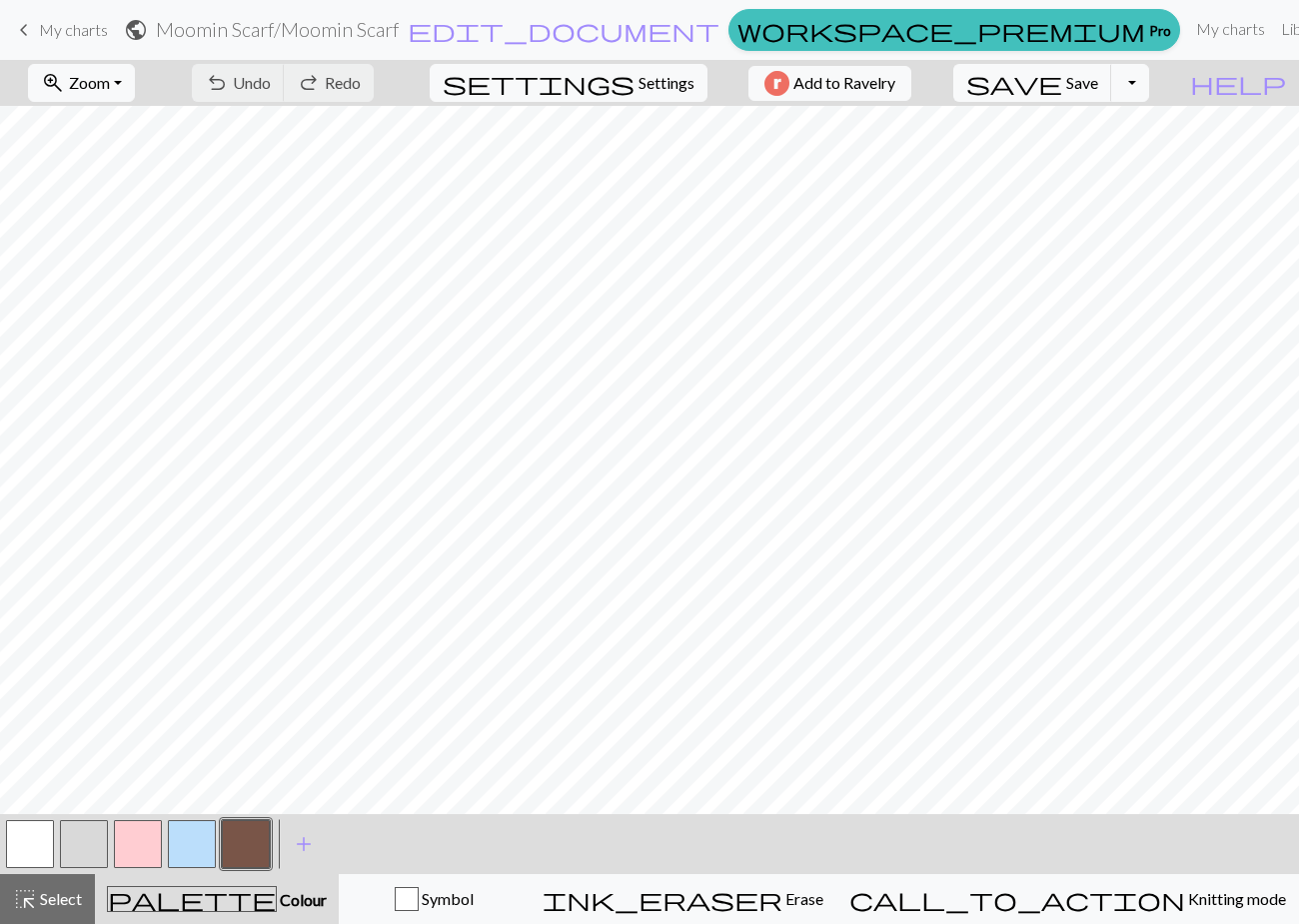 click at bounding box center [138, 844] 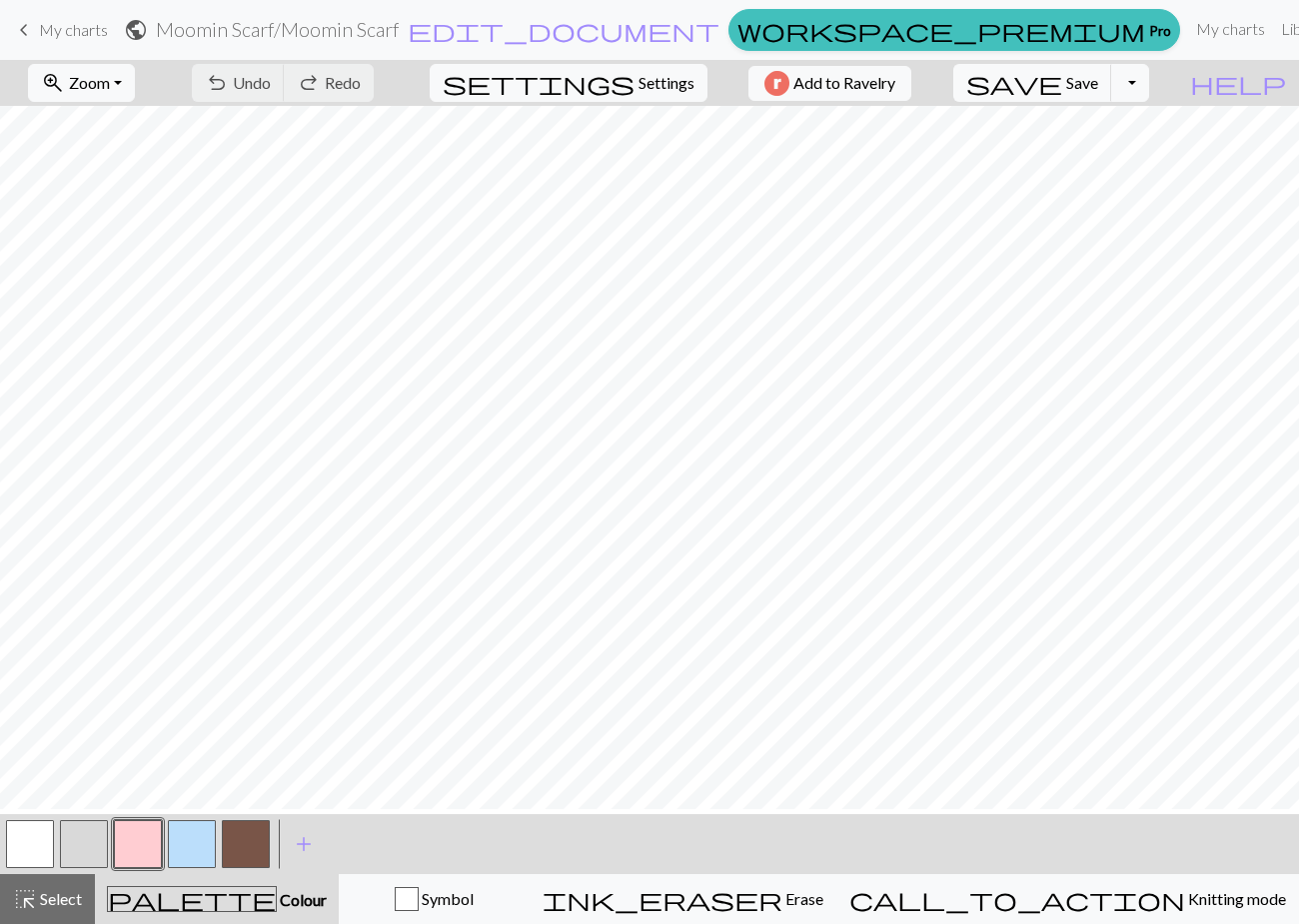 scroll, scrollTop: 1751, scrollLeft: 0, axis: vertical 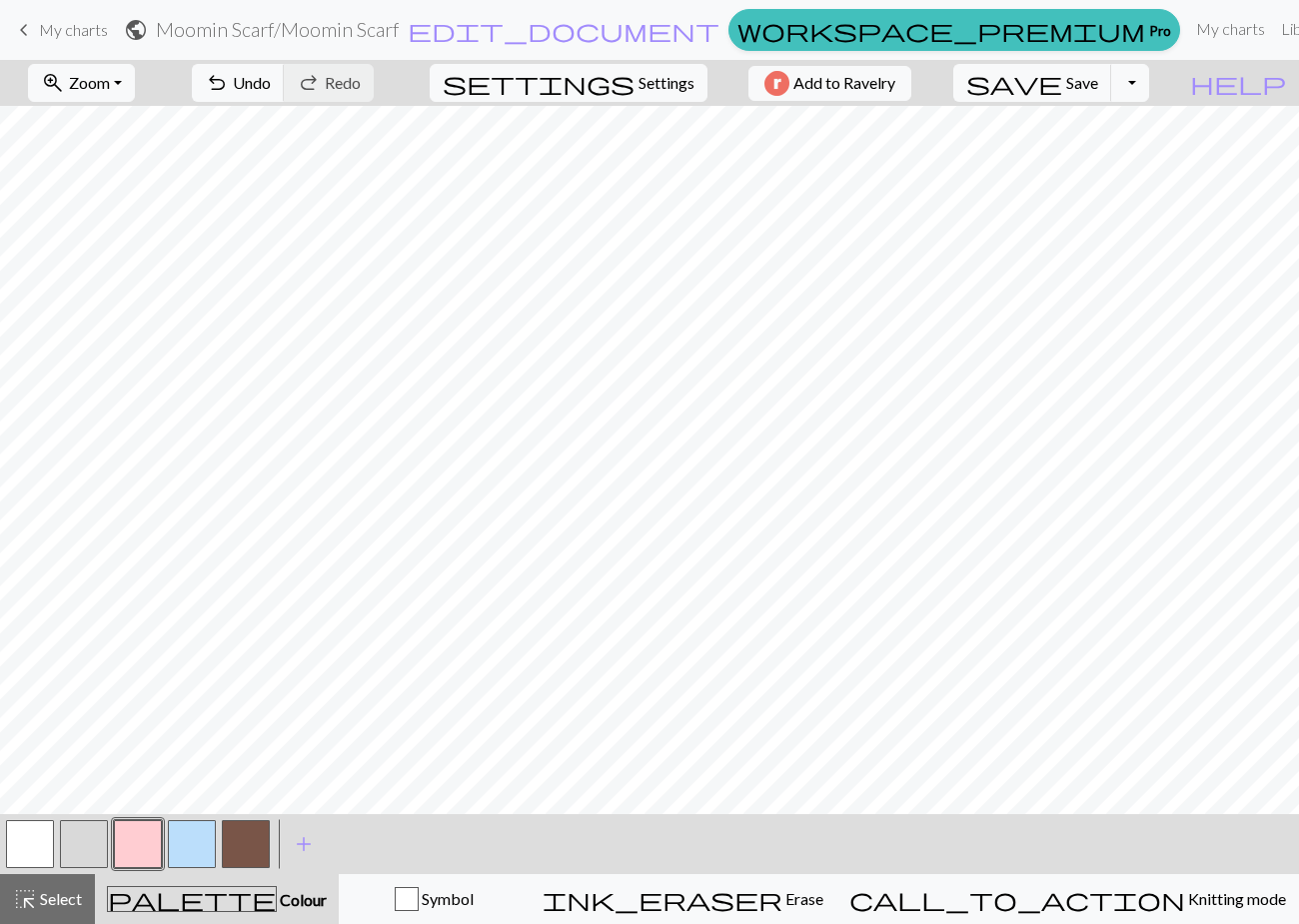 click at bounding box center [30, 844] 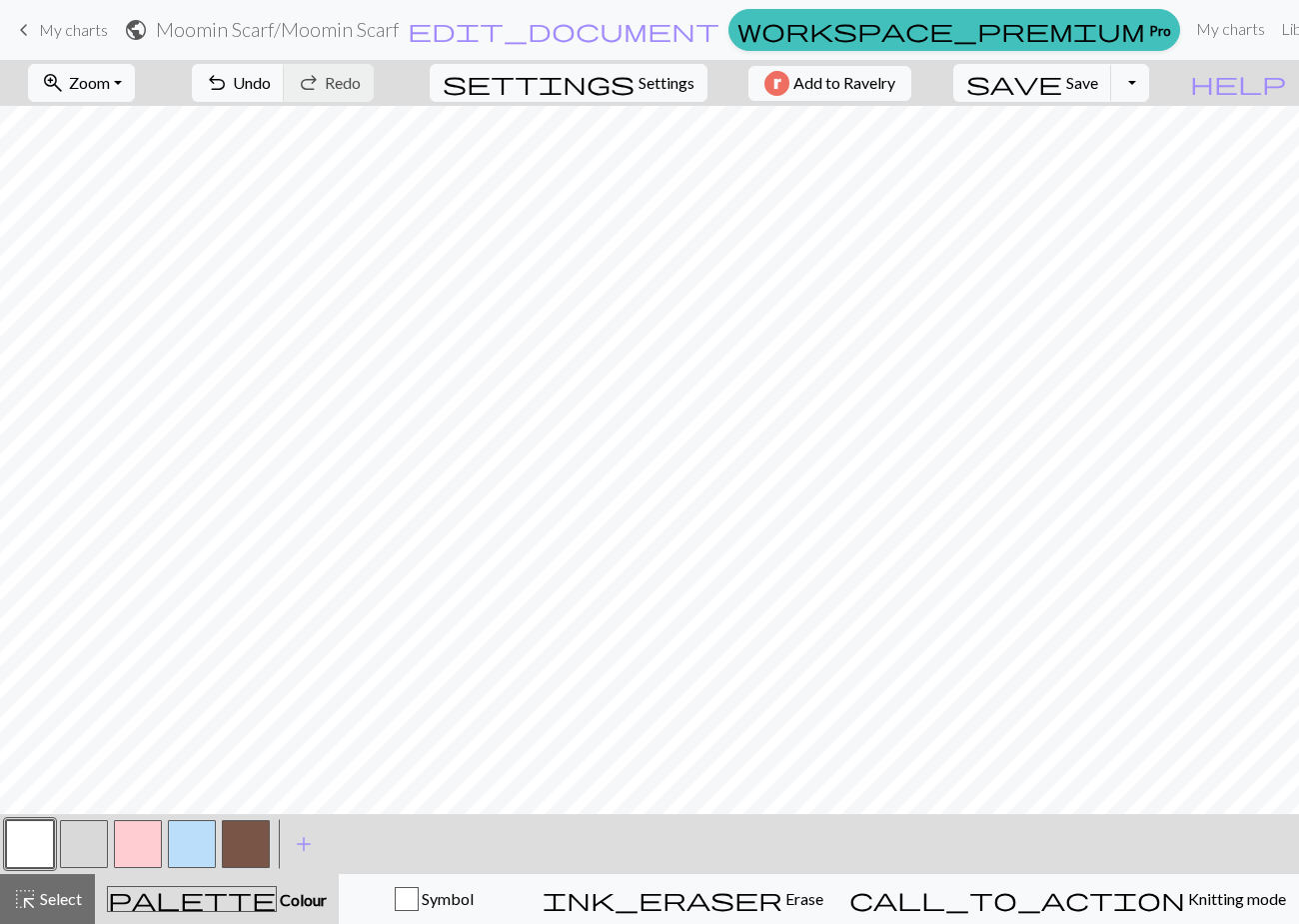 click at bounding box center (138, 844) 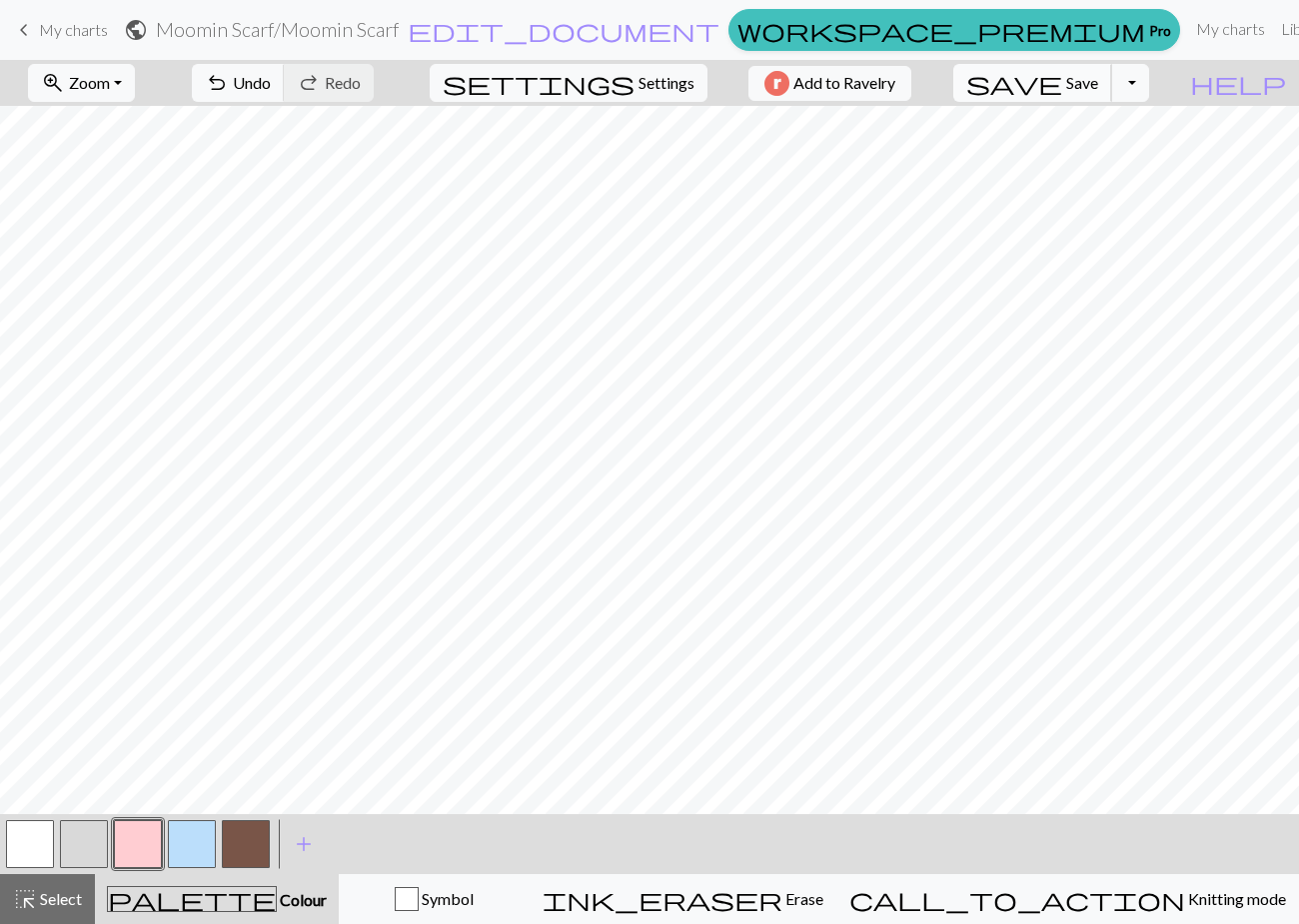 click on "save" at bounding box center [1014, 83] 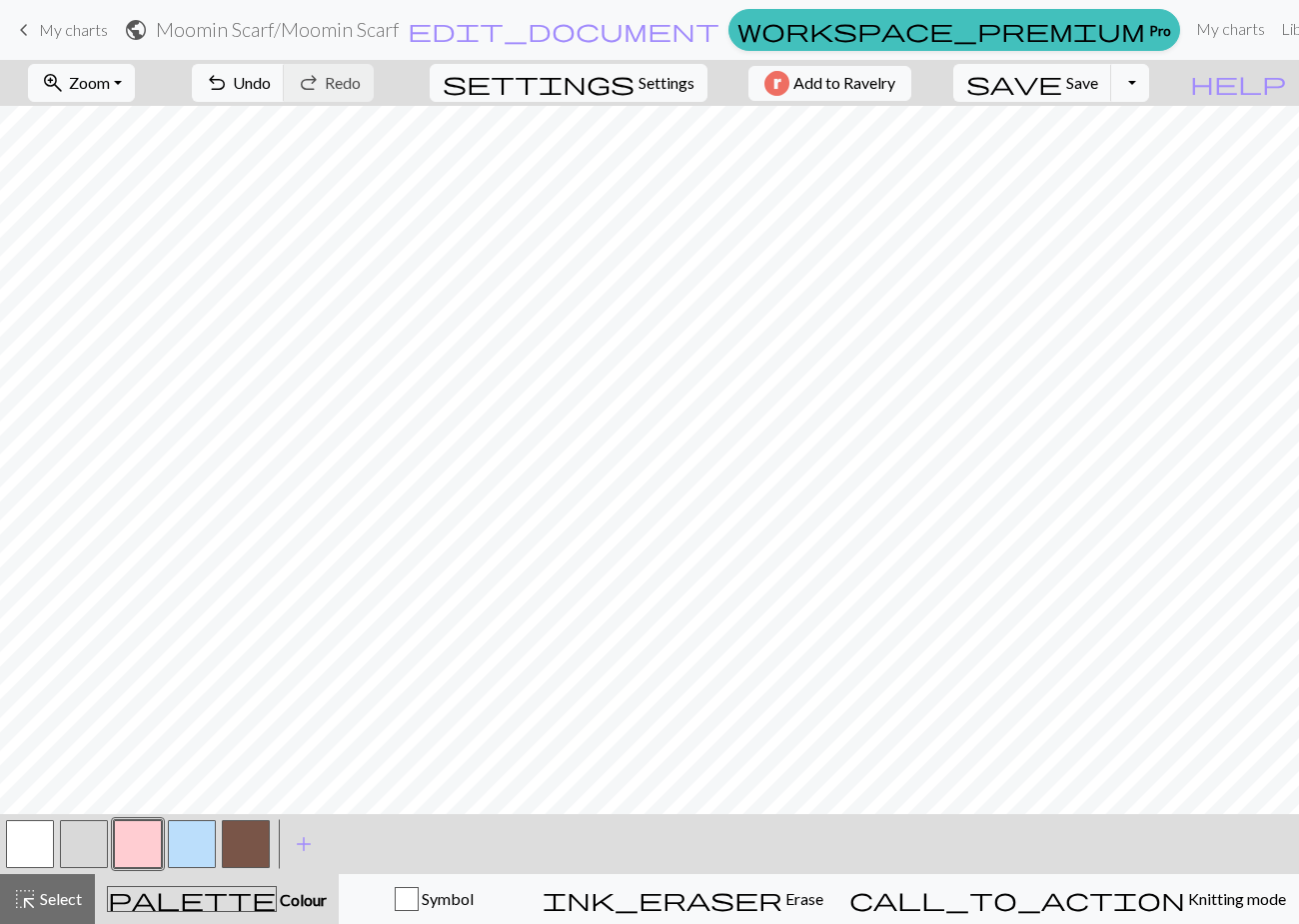 click at bounding box center [30, 844] 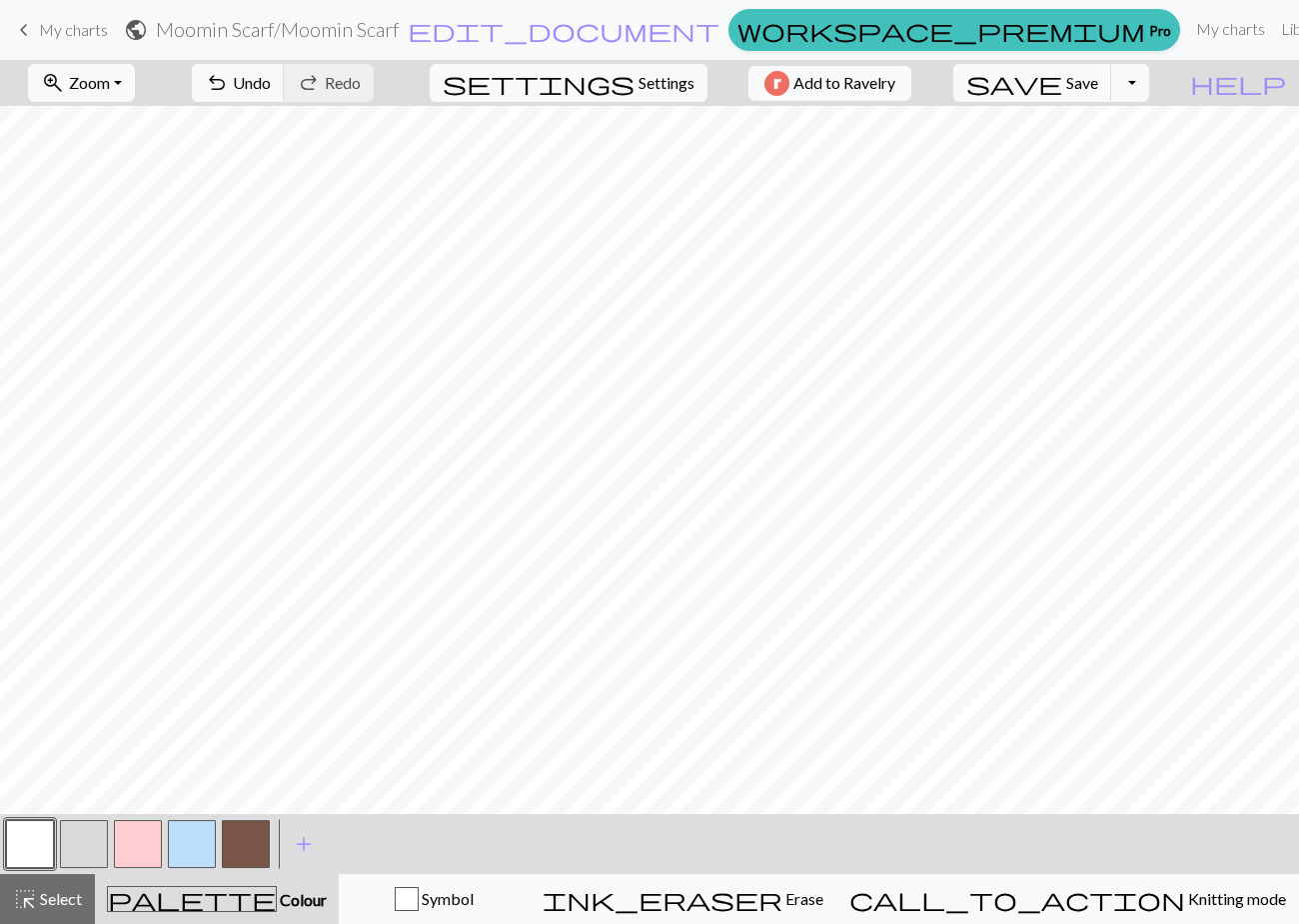 click at bounding box center (138, 844) 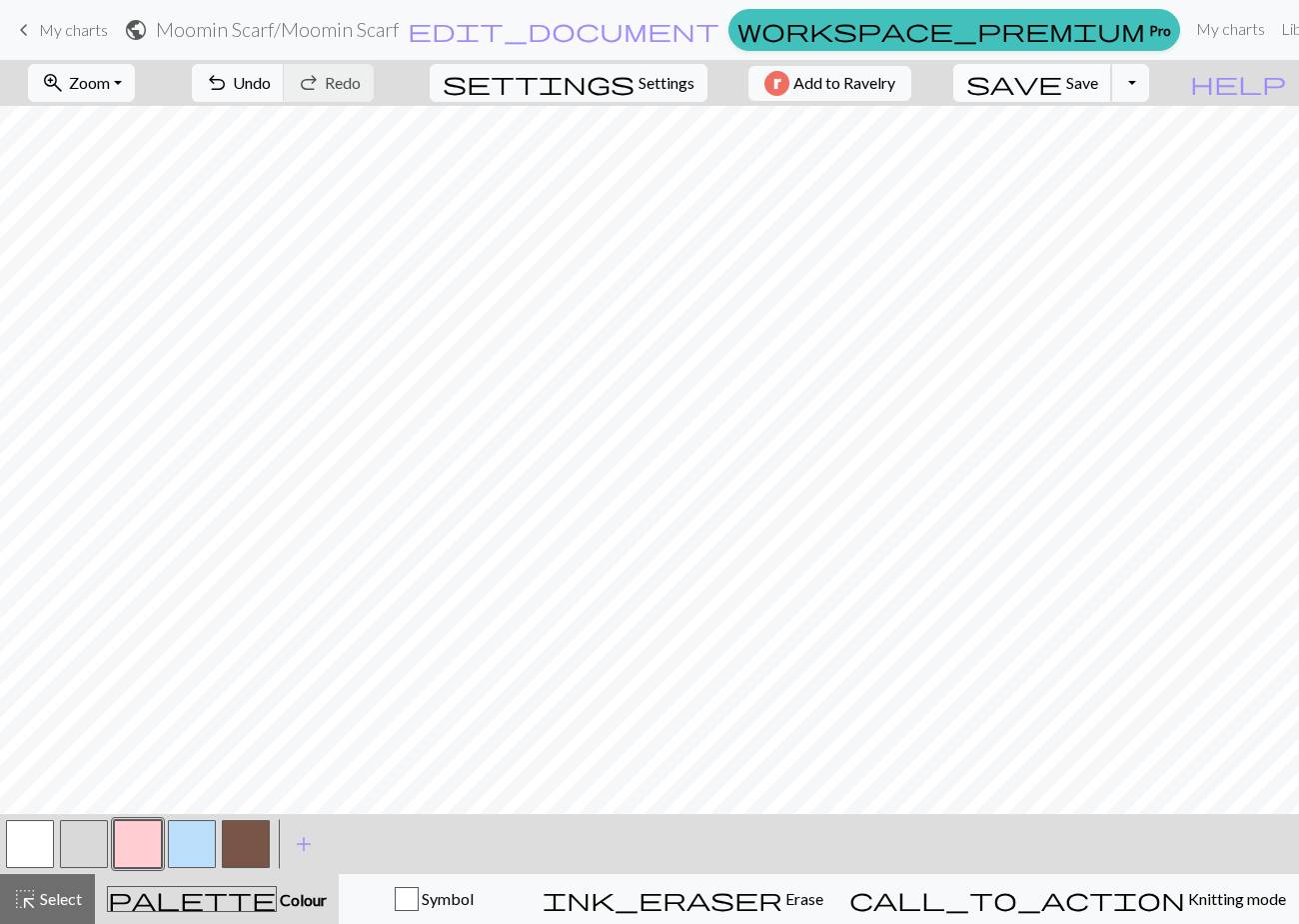 click on "save" at bounding box center (1014, 83) 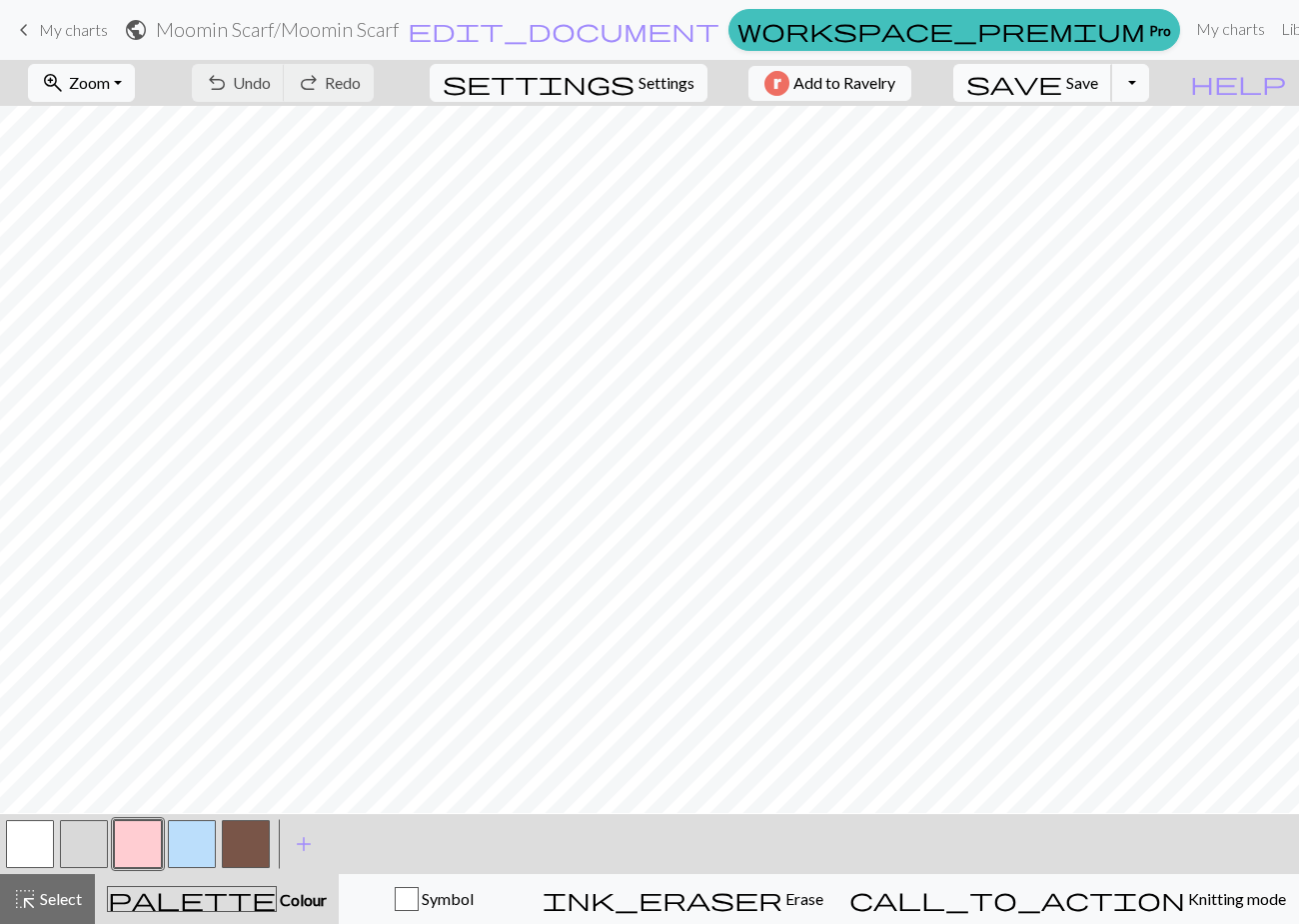 scroll, scrollTop: 2095, scrollLeft: 0, axis: vertical 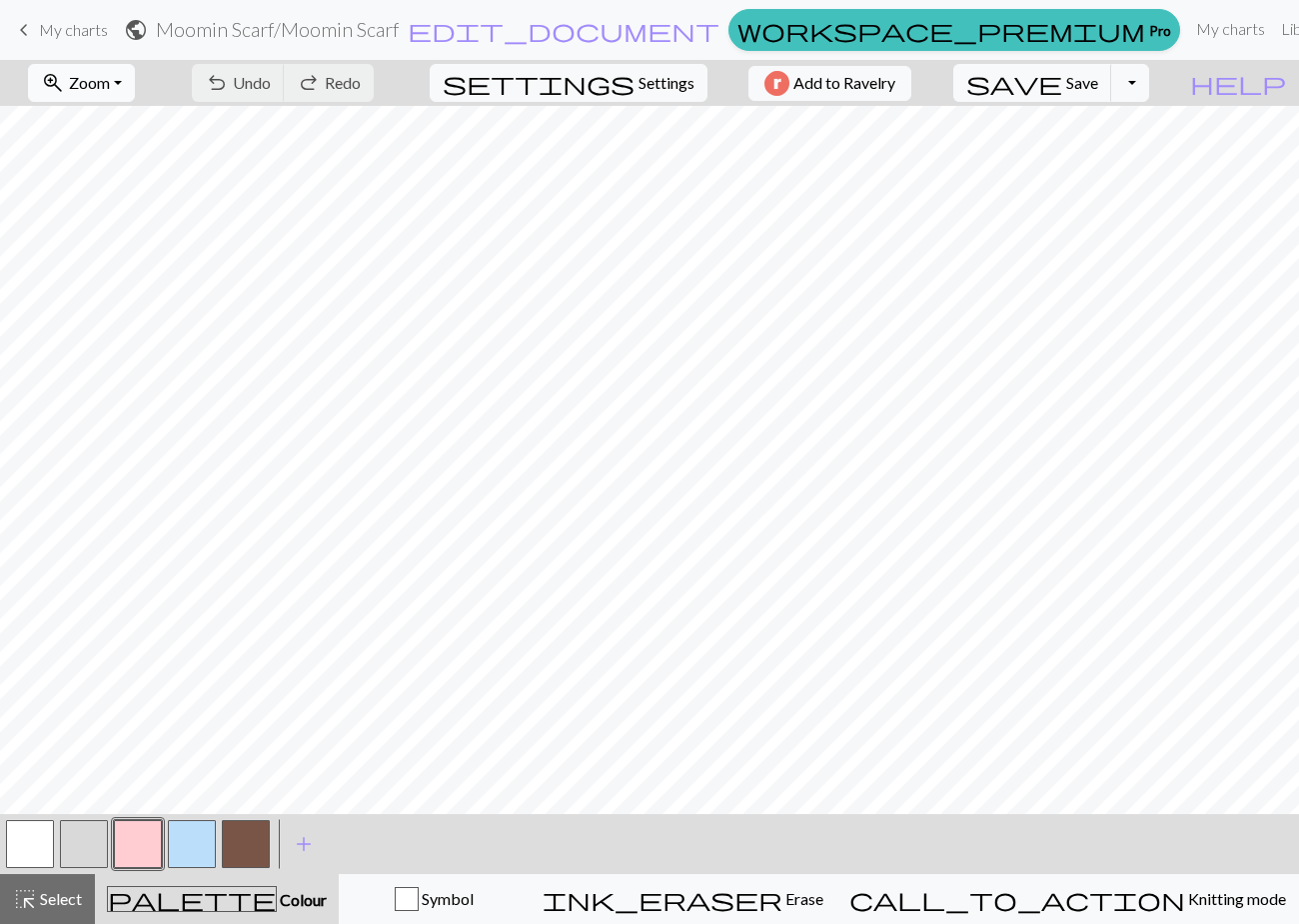 click on "zoom_in Zoom Zoom" at bounding box center [81, 83] 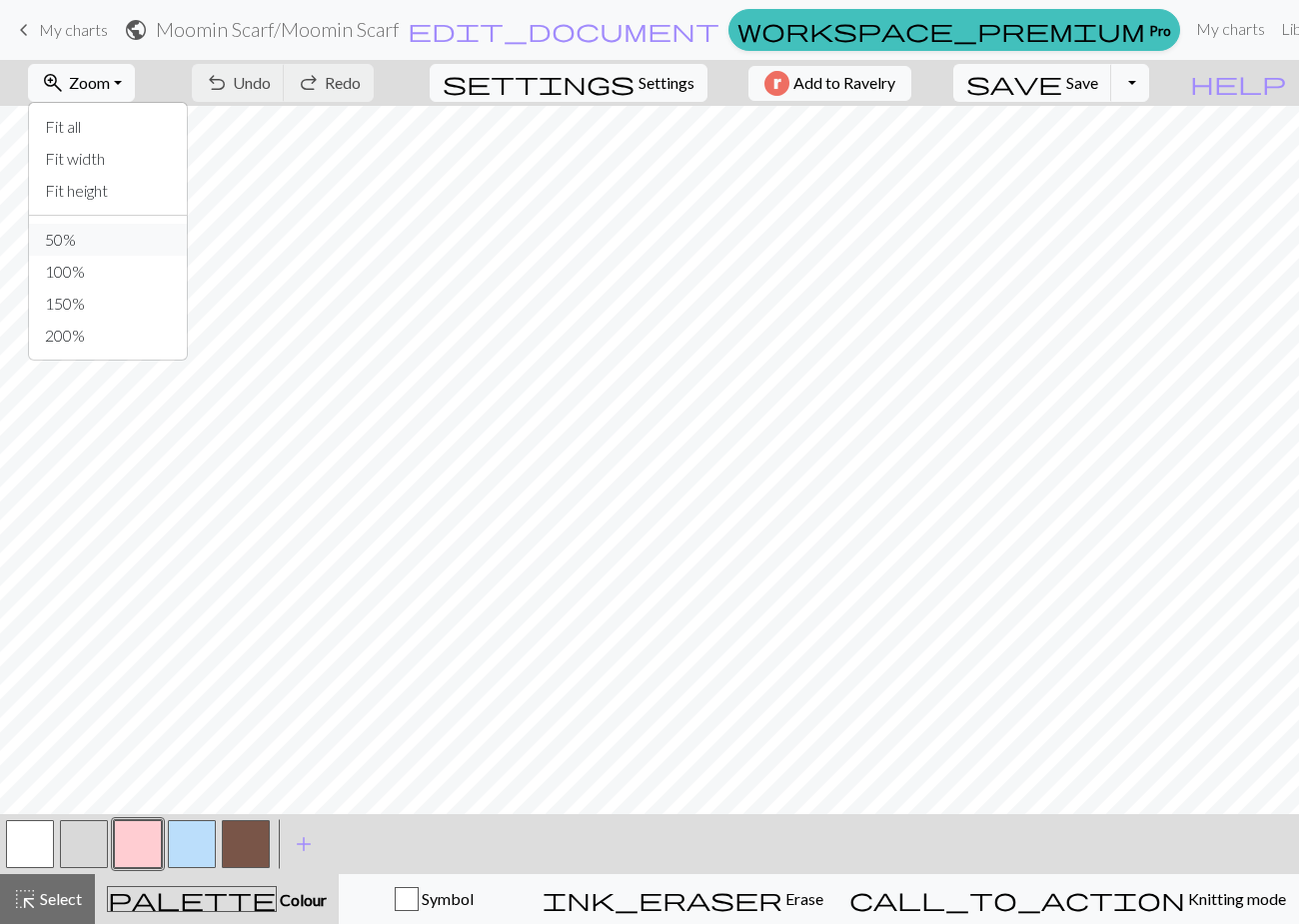 click on "50%" at bounding box center [108, 240] 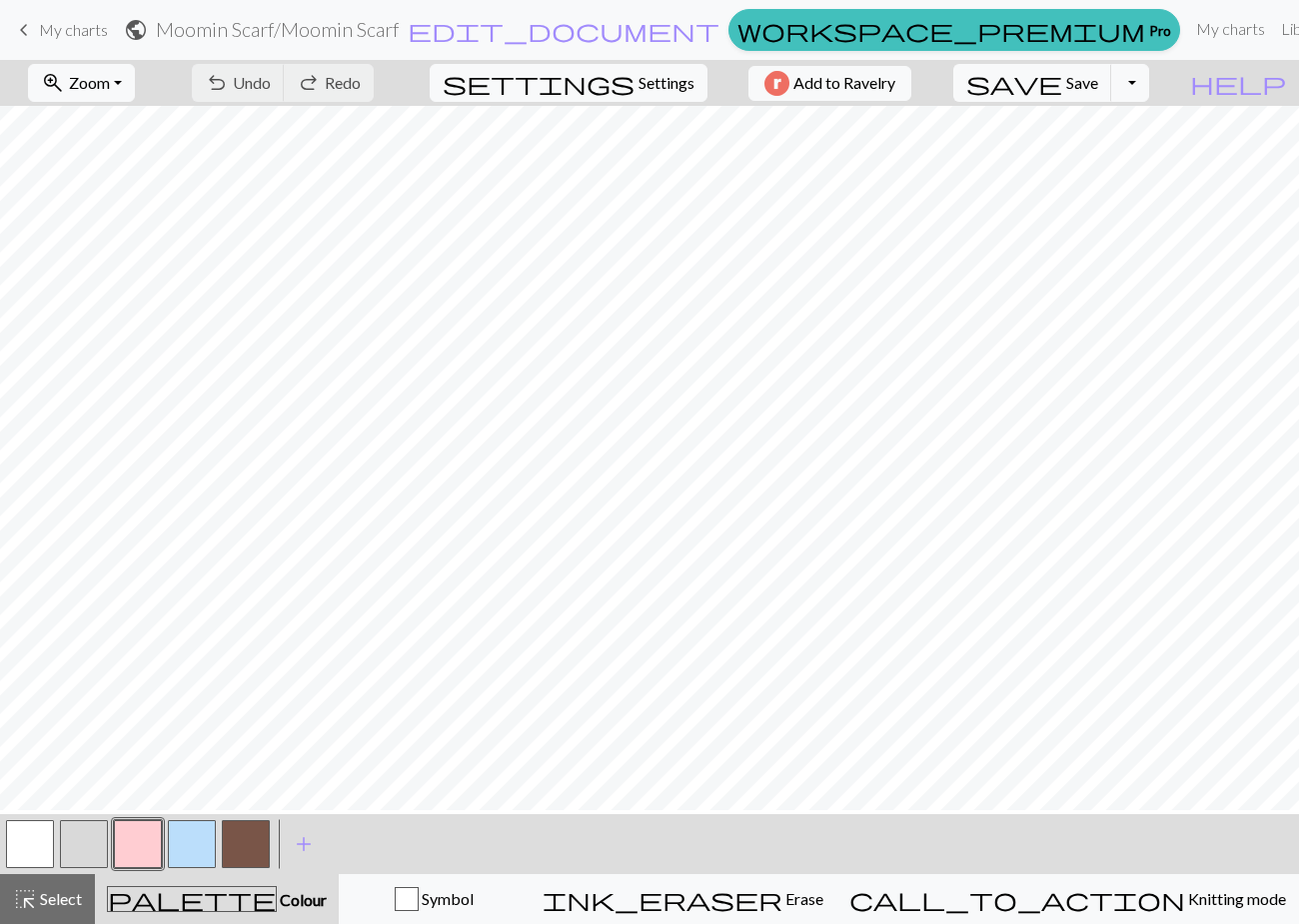 scroll, scrollTop: 729, scrollLeft: 0, axis: vertical 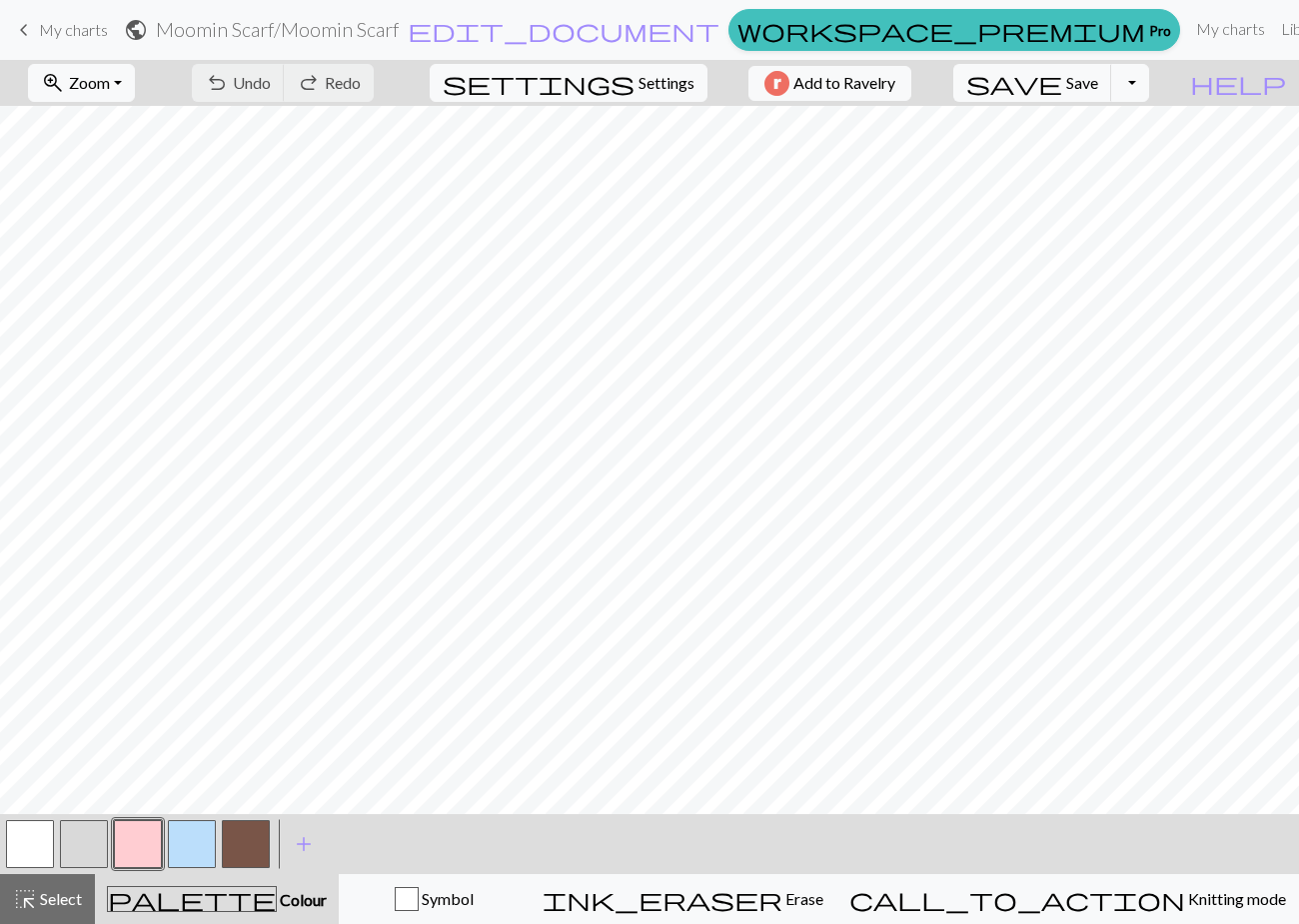 click at bounding box center (192, 844) 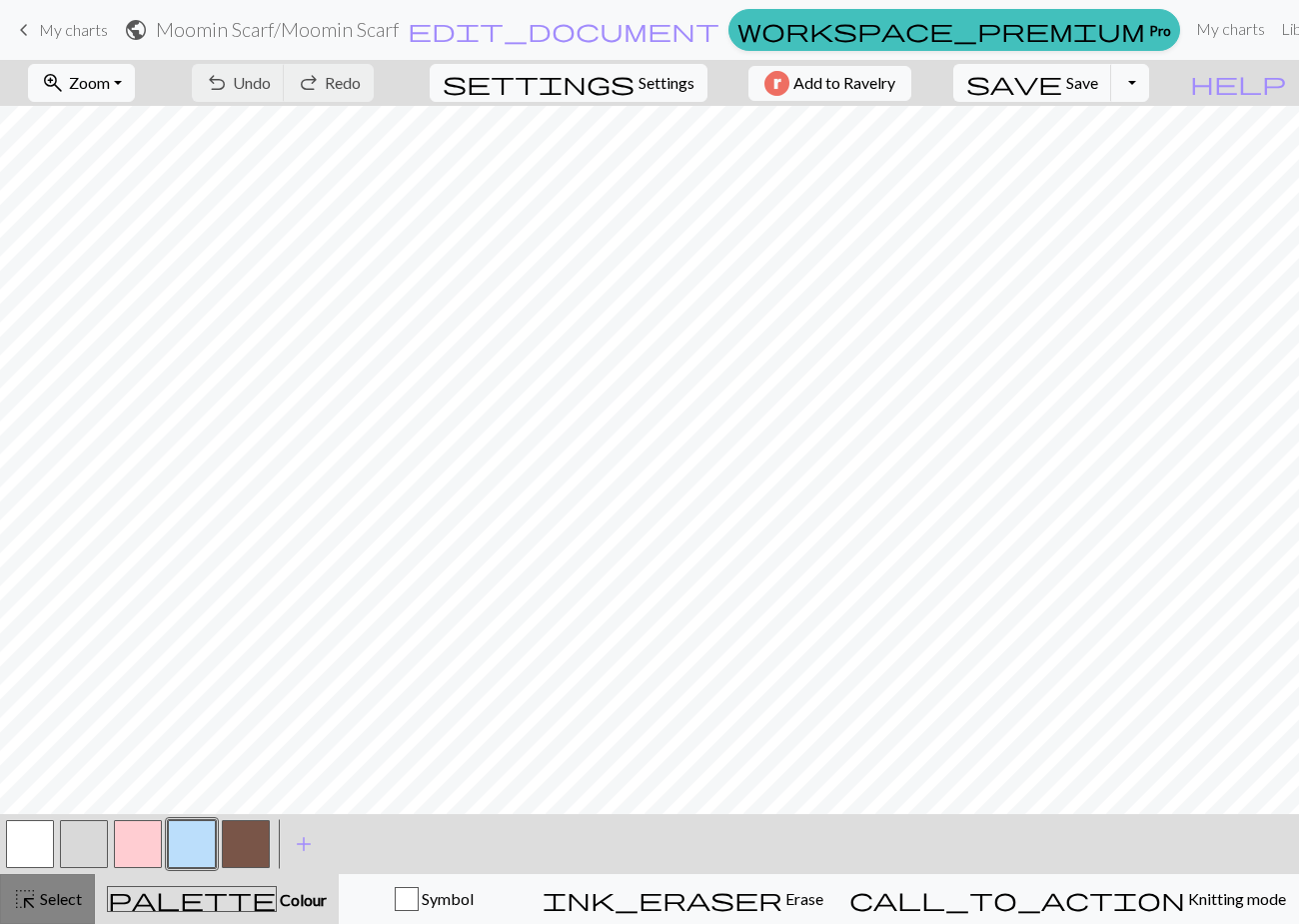 click on "Select" at bounding box center [59, 898] 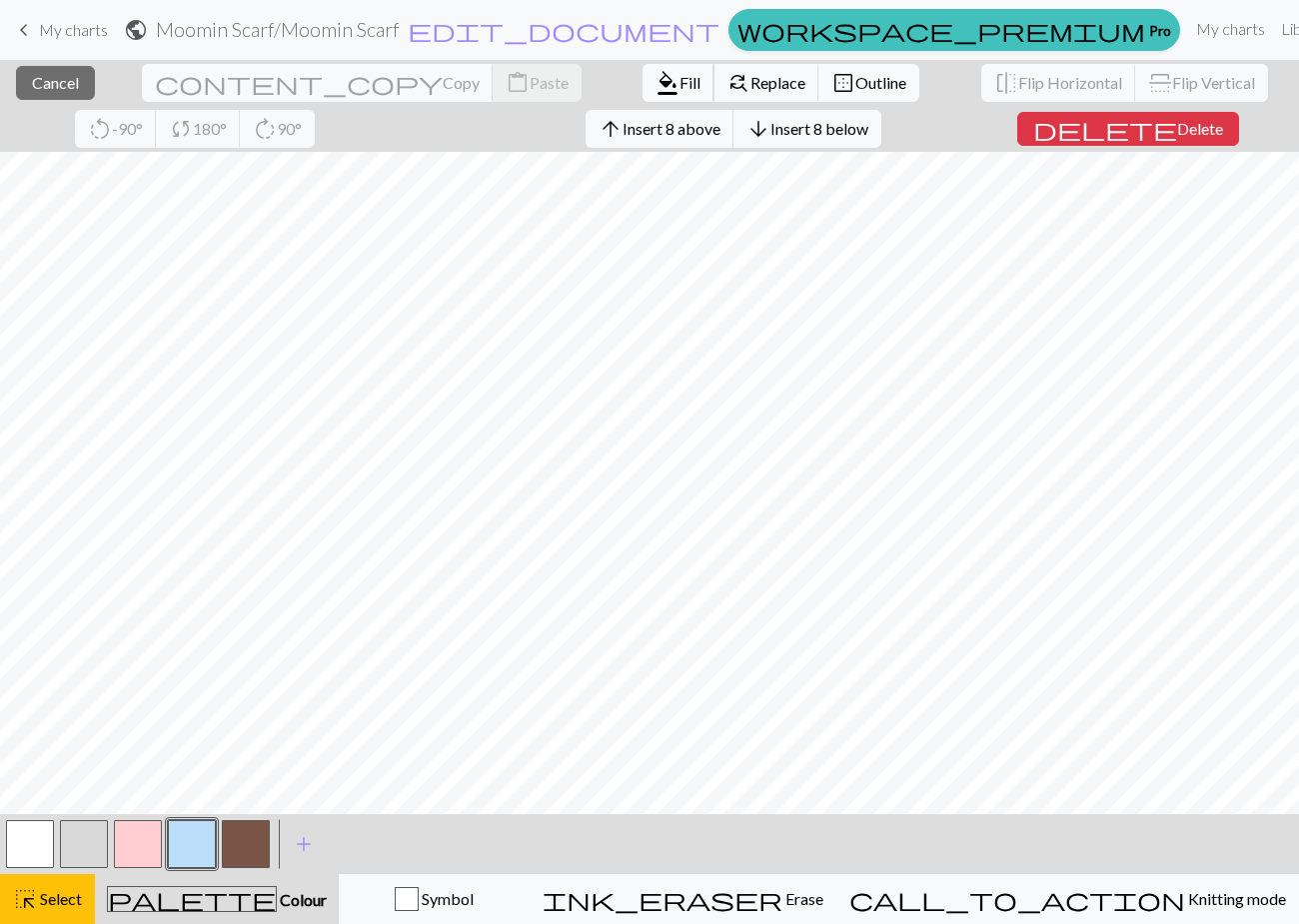 click on "Fill" at bounding box center (689, 82) 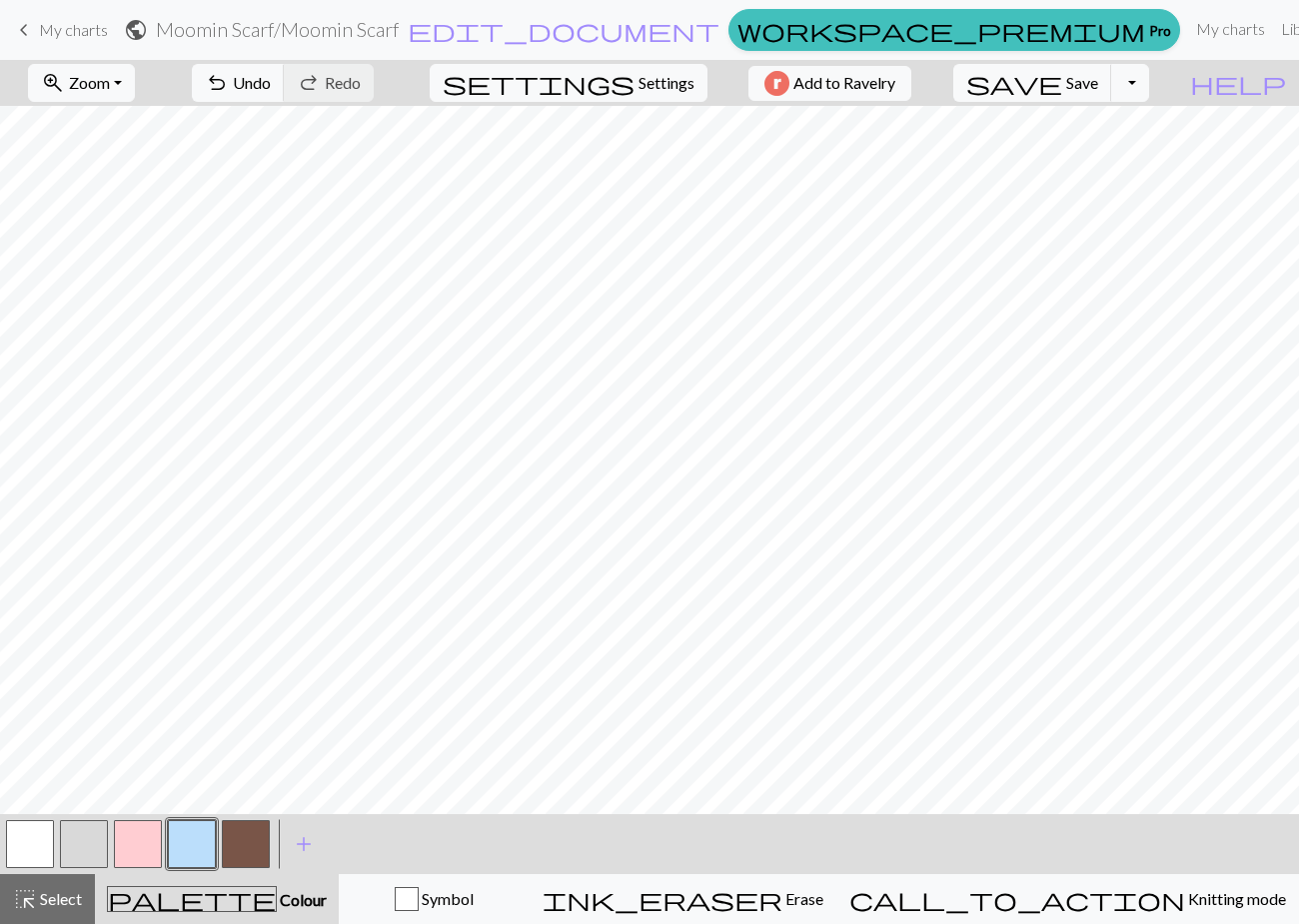 scroll, scrollTop: 851, scrollLeft: 0, axis: vertical 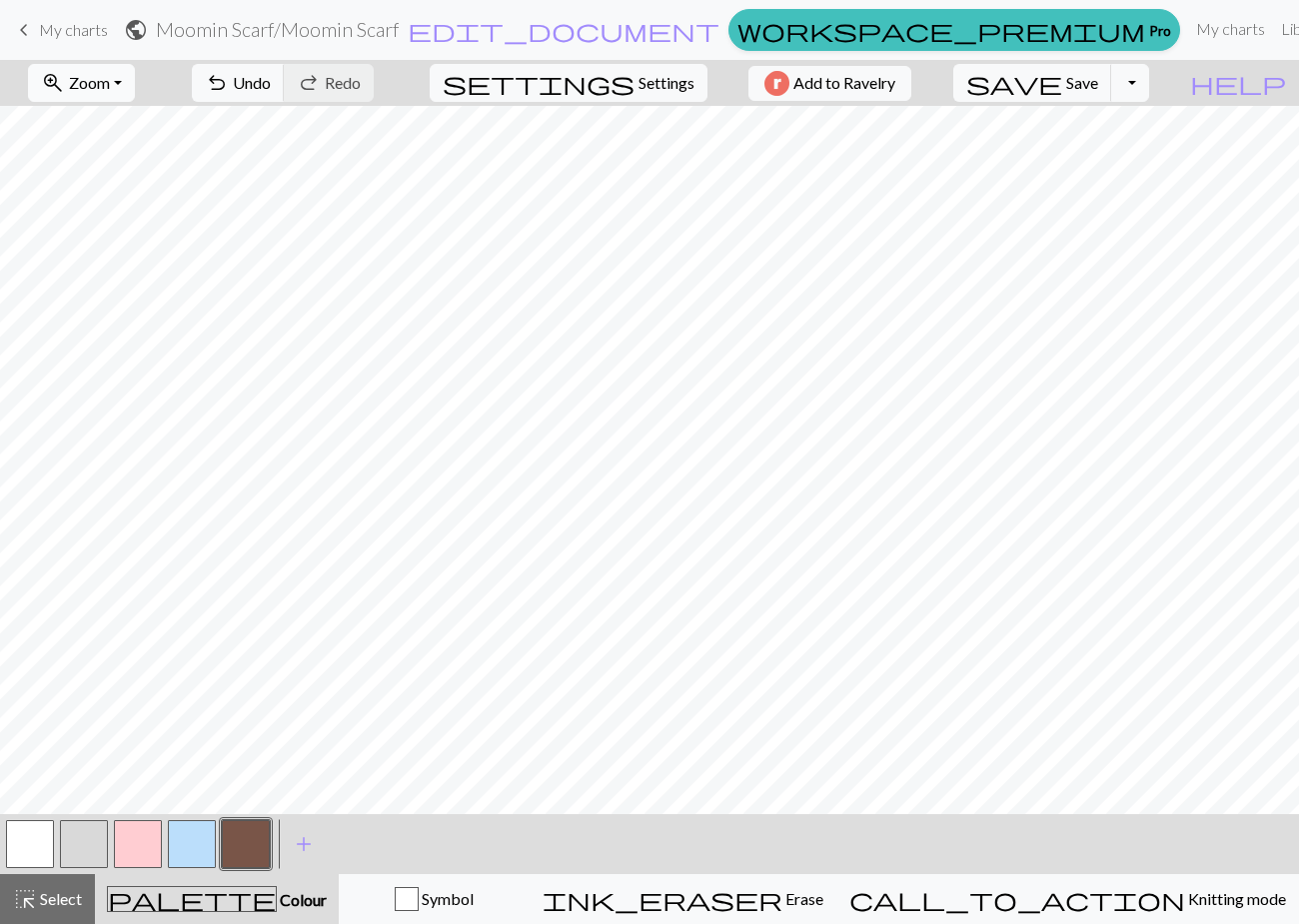 click on "Zoom" at bounding box center (89, 82) 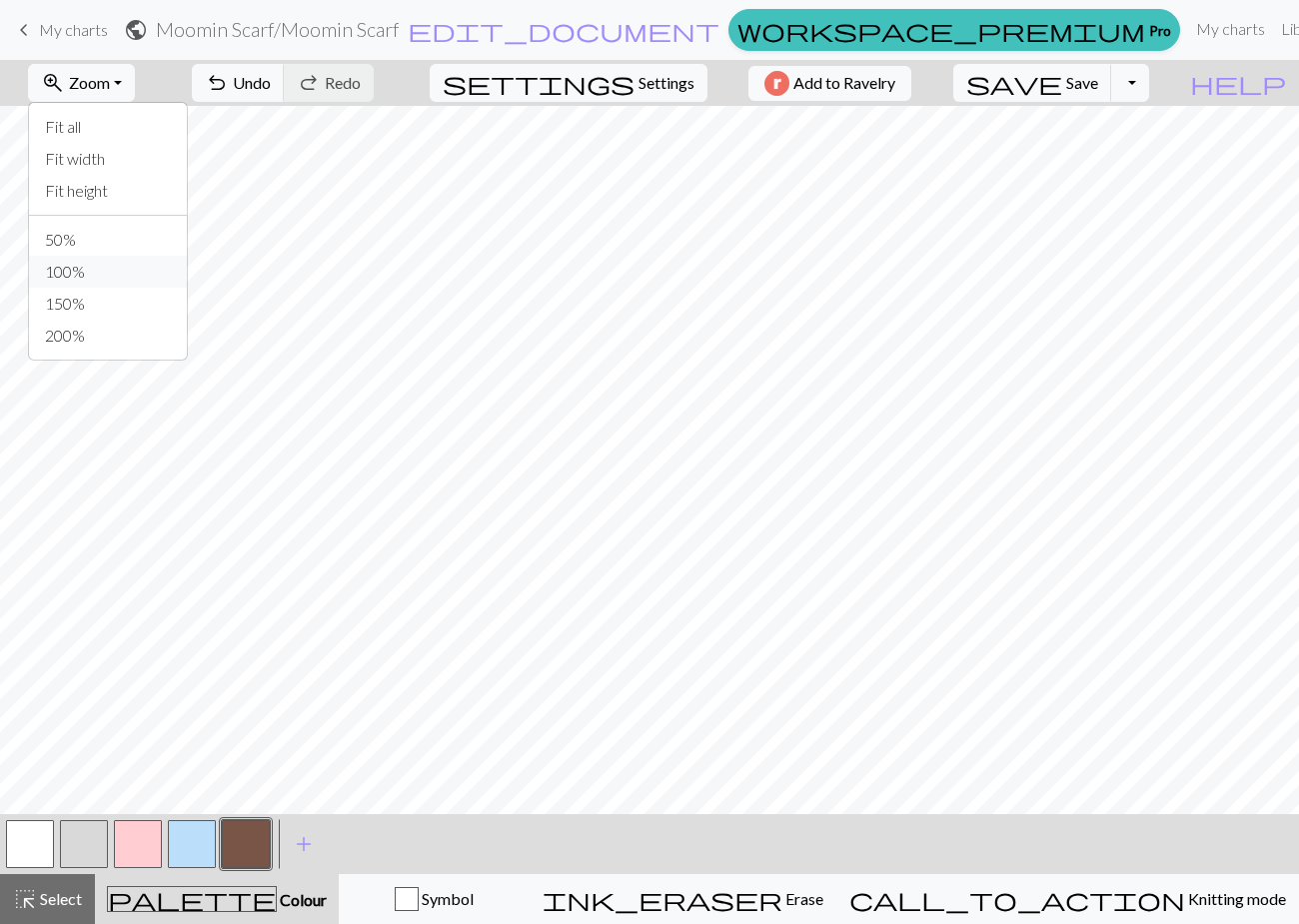click on "100%" at bounding box center (108, 272) 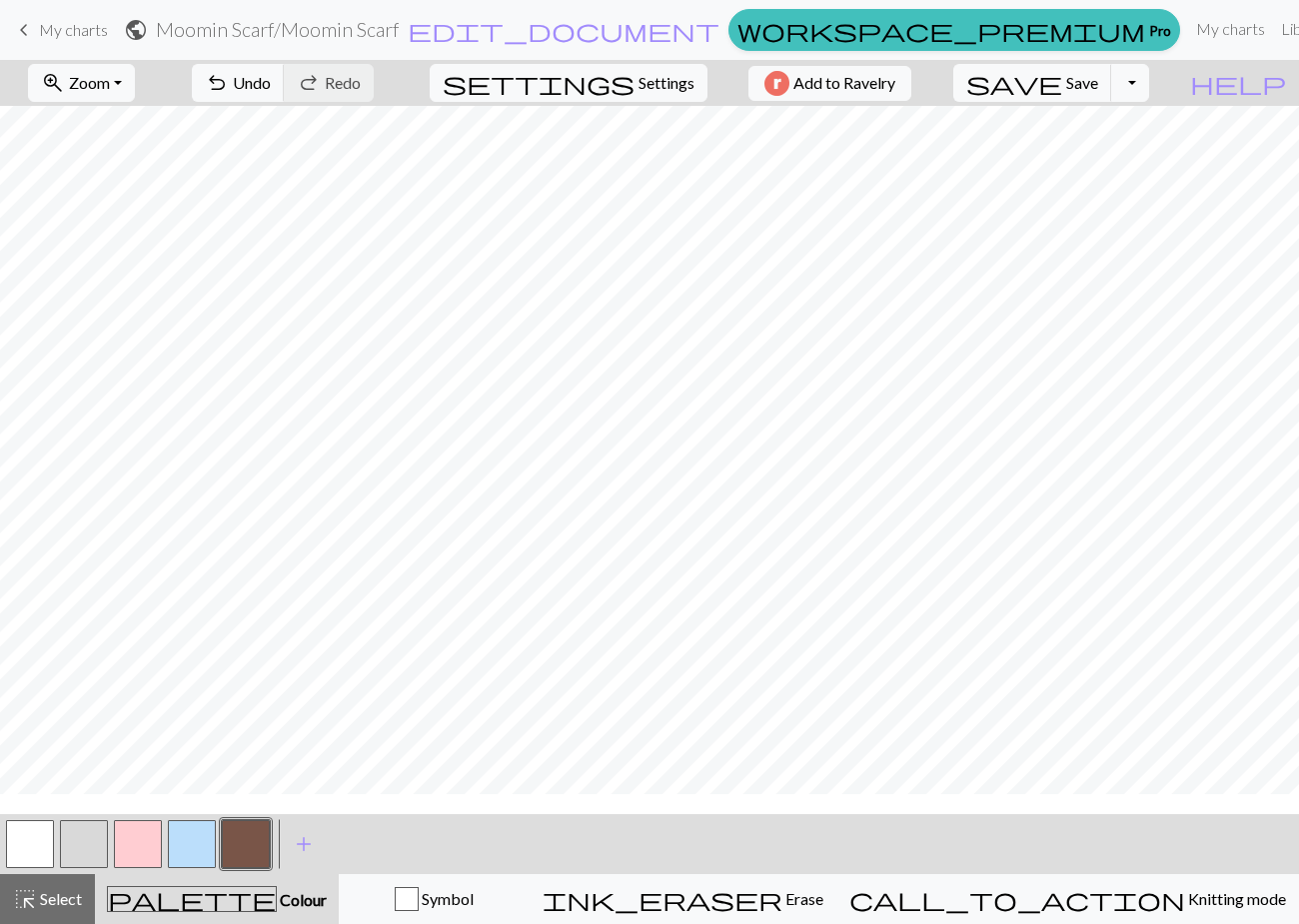 scroll, scrollTop: 1480, scrollLeft: 0, axis: vertical 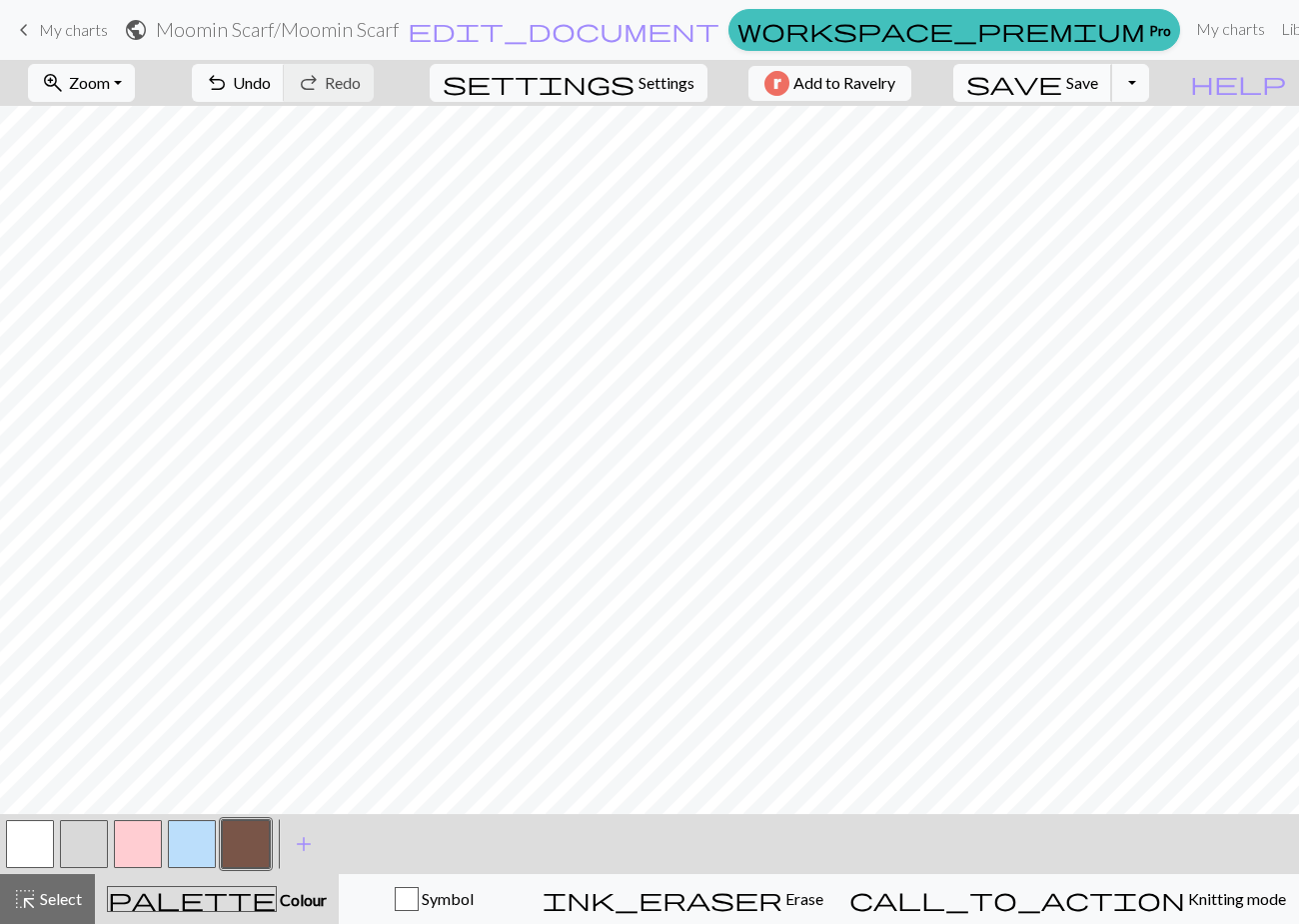 click on "save" at bounding box center [1014, 83] 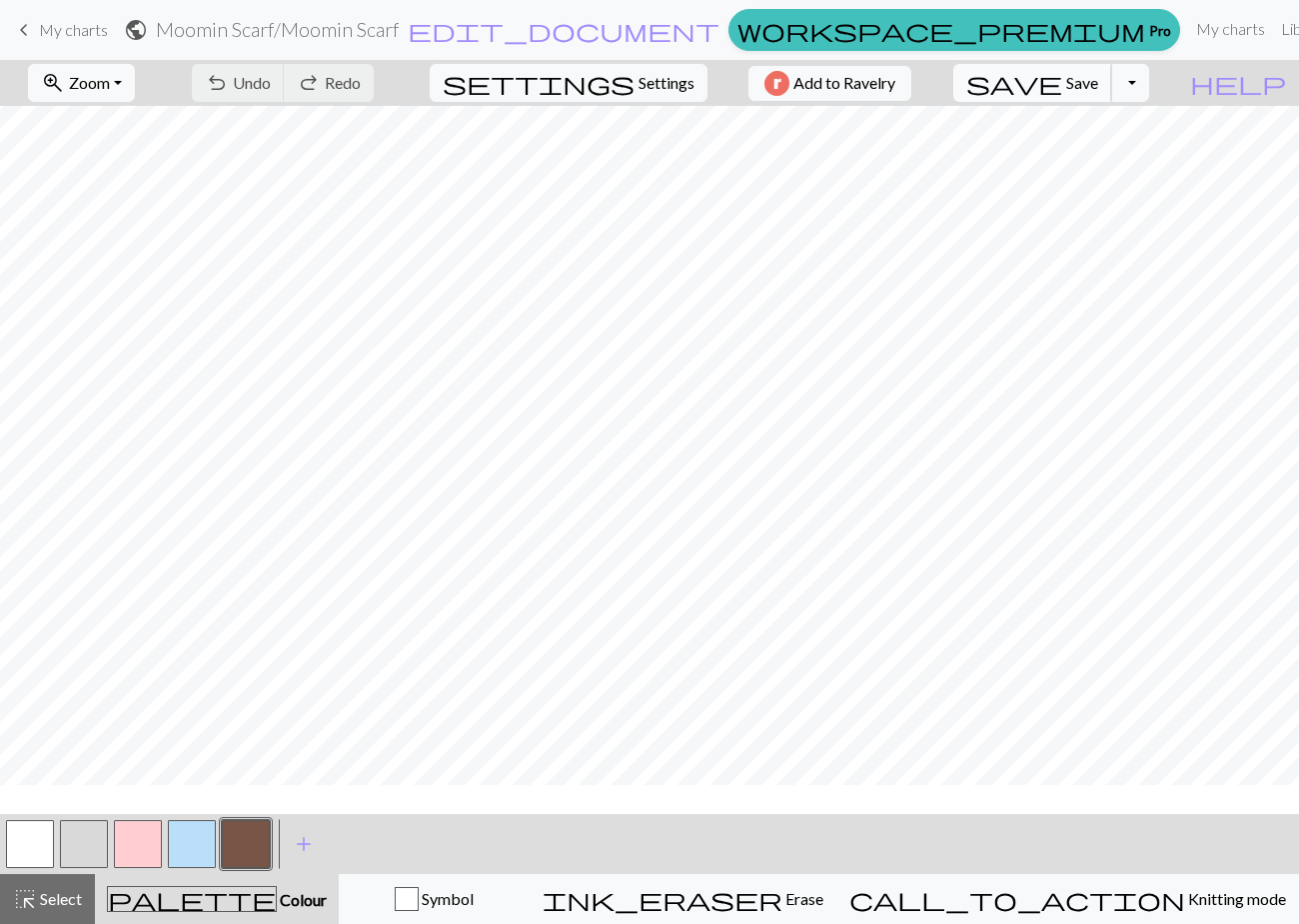 scroll, scrollTop: 1247, scrollLeft: 0, axis: vertical 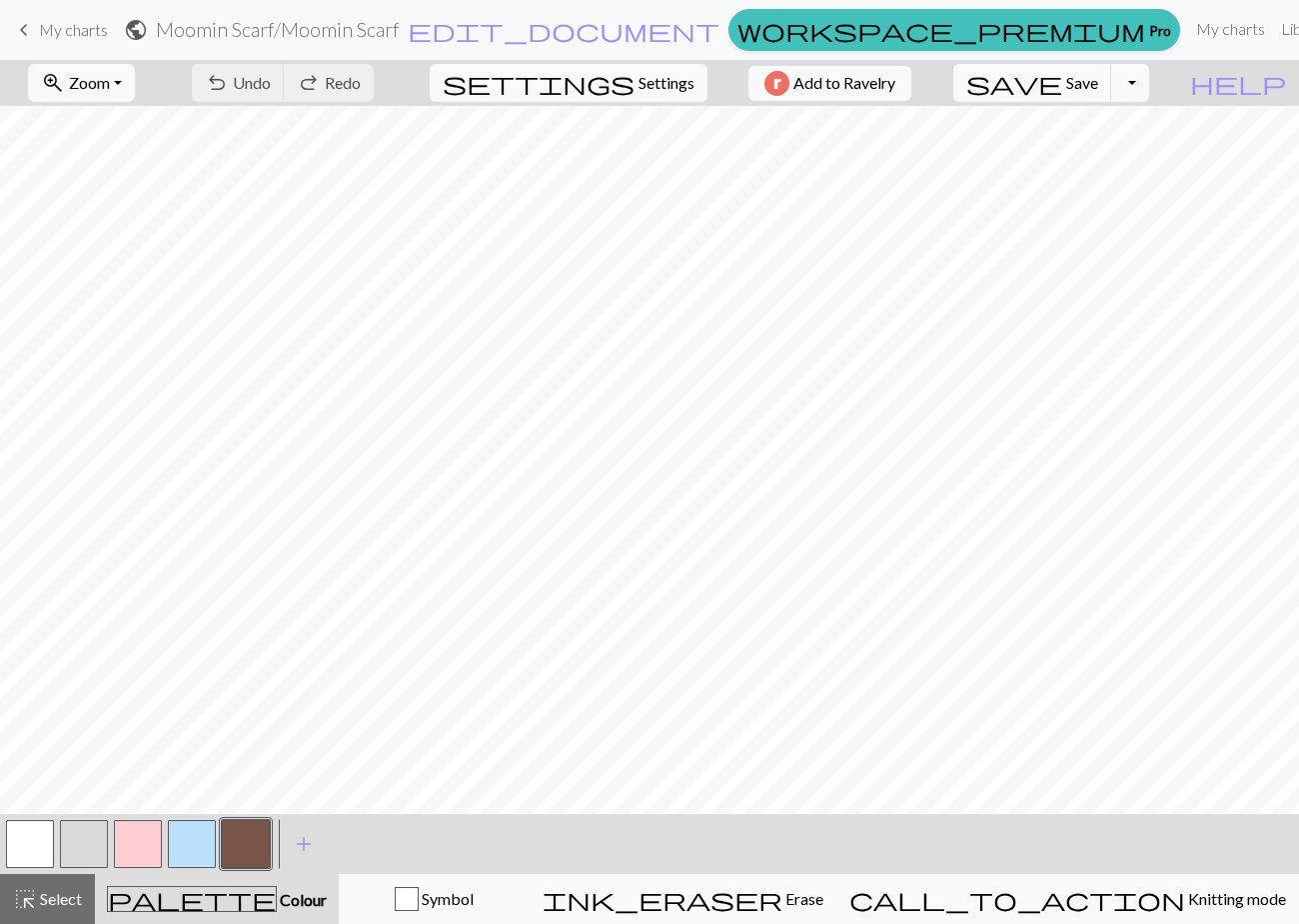 click at bounding box center [138, 844] 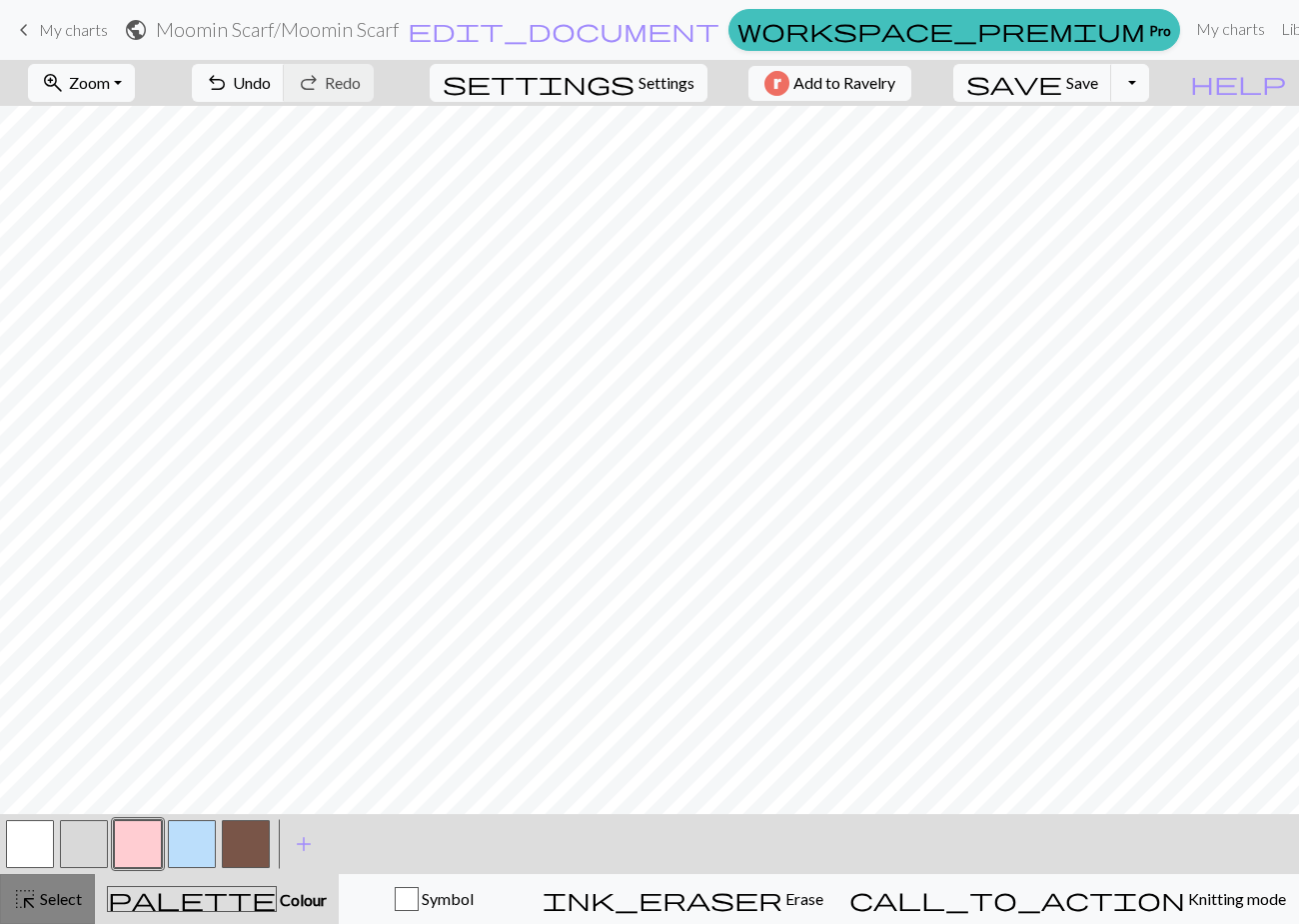 click on "Select" at bounding box center [59, 898] 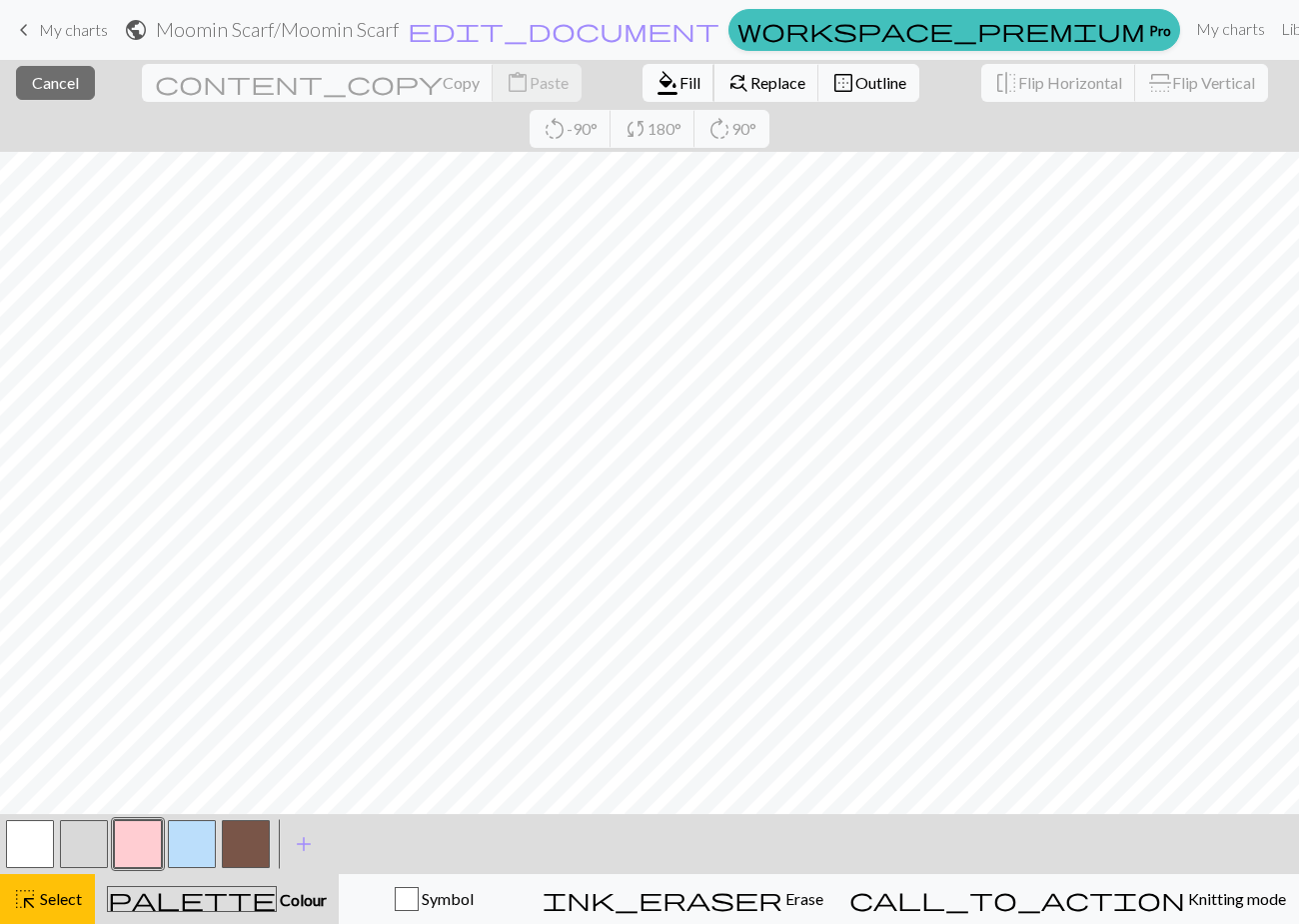 click on "Fill" at bounding box center [689, 82] 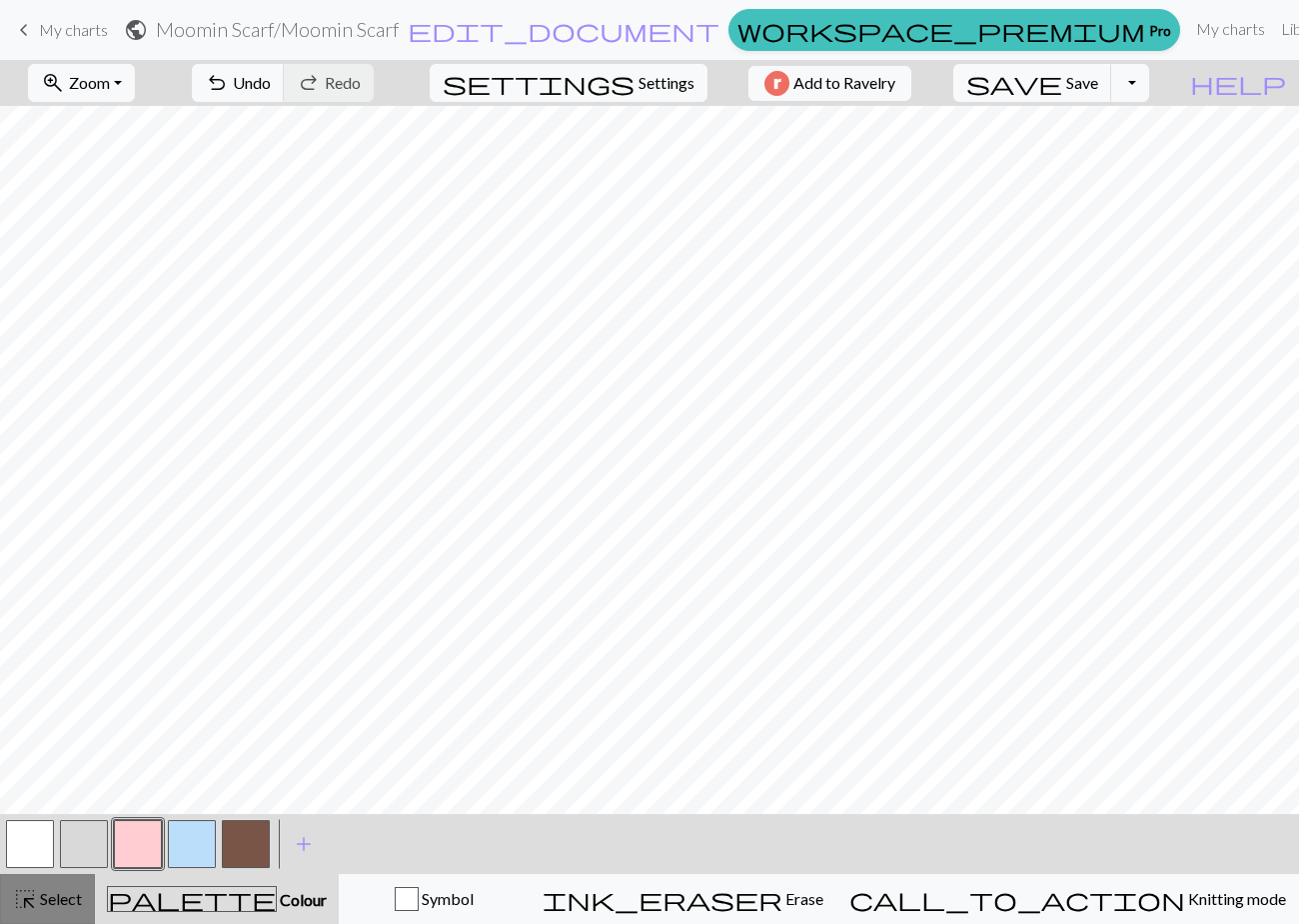 click on "Select" at bounding box center [59, 898] 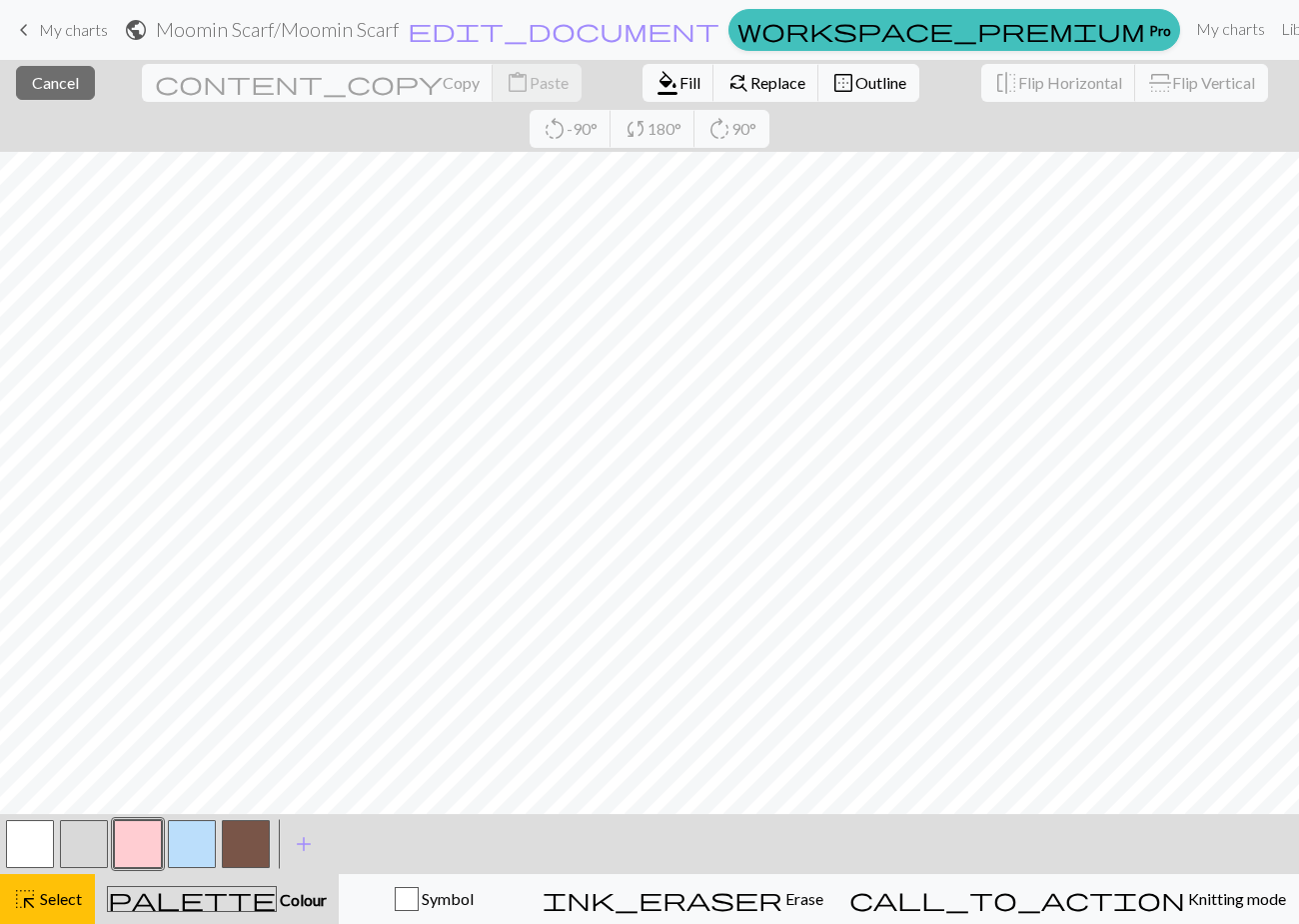 click on "format_color_fill  Fill find_replace  Replace border_outer  Outline" at bounding box center (780, 83) 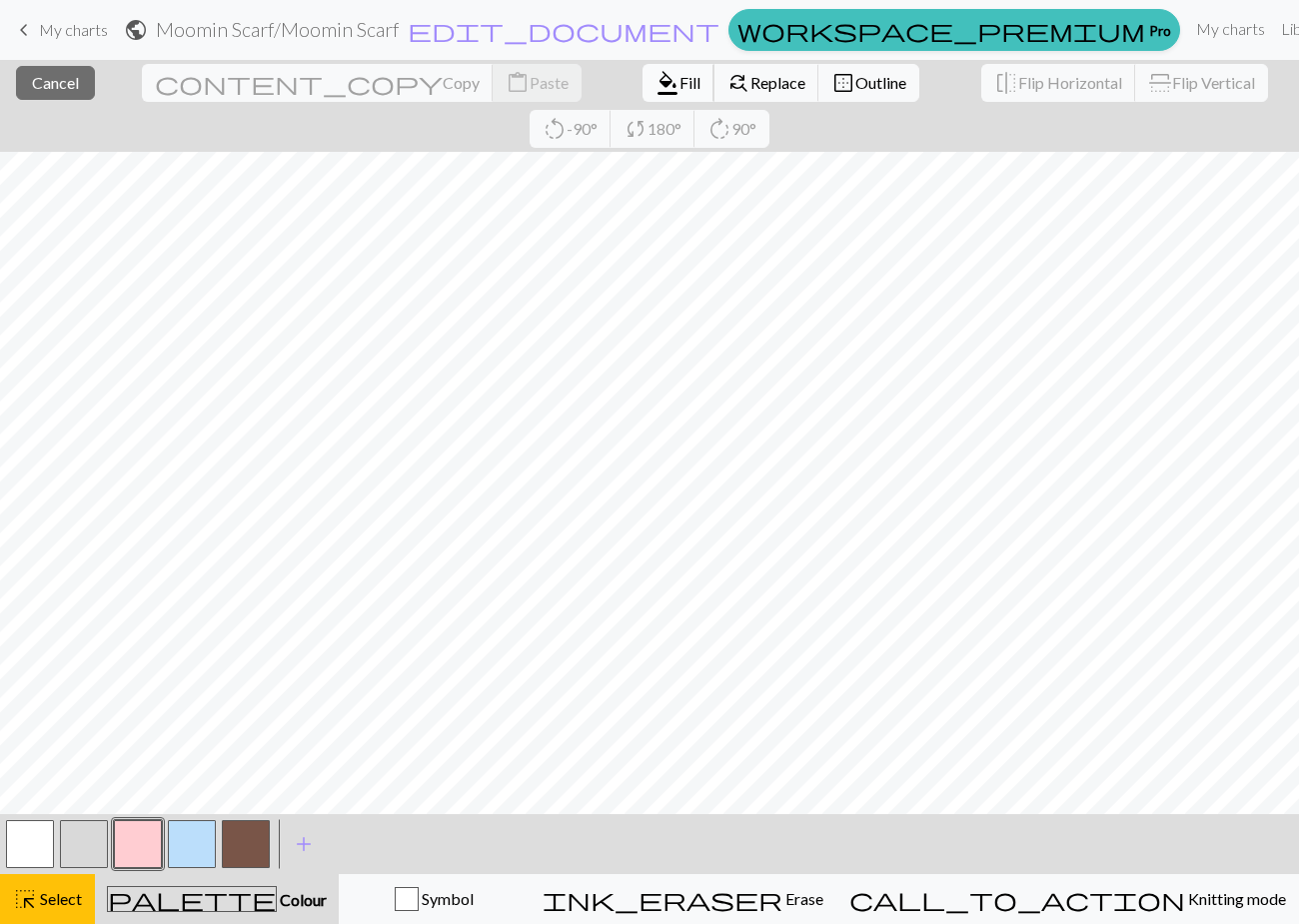 click on "format_color_fill" at bounding box center [667, 83] 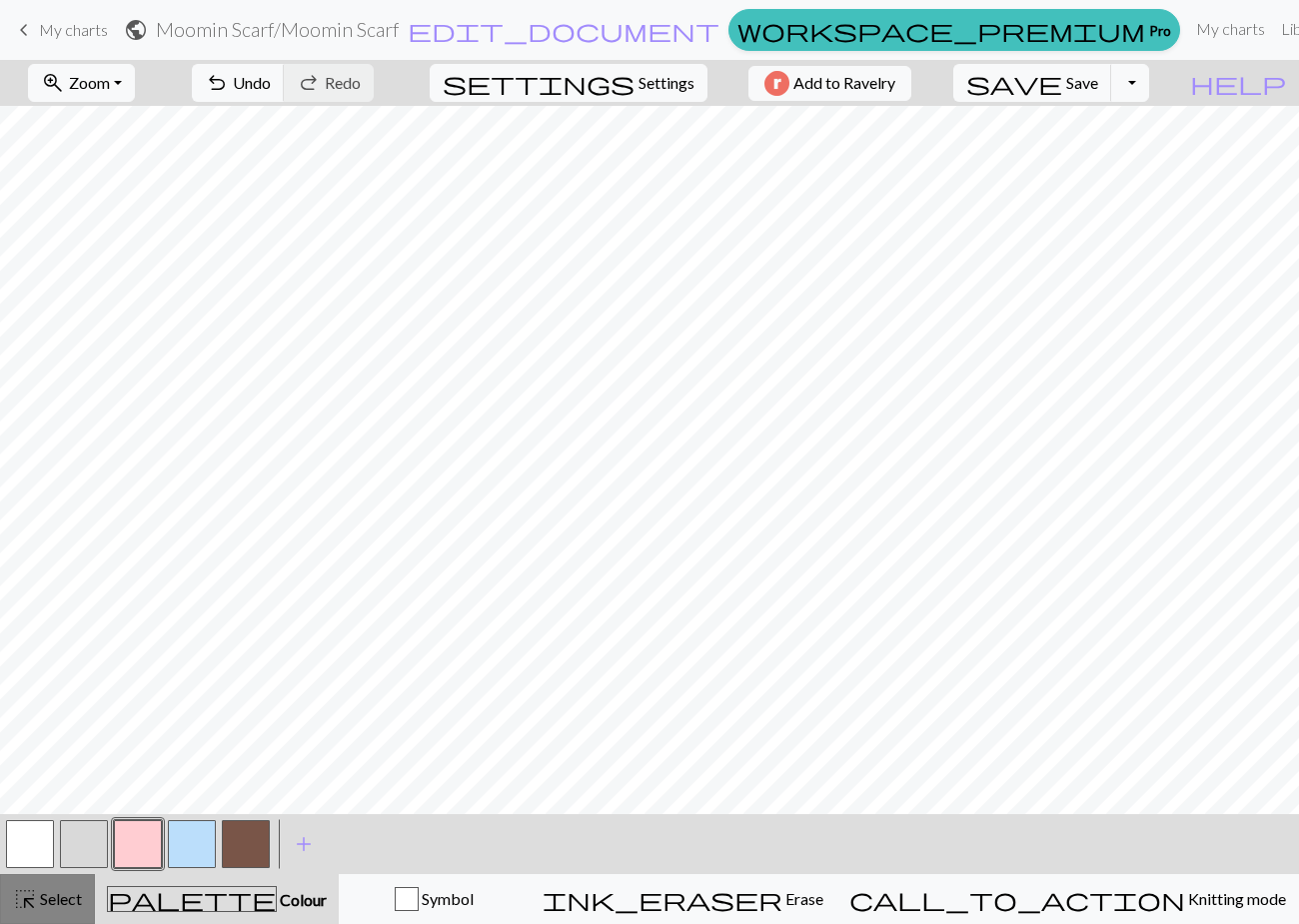 click on "highlight_alt   Select   Select" at bounding box center (47, 899) 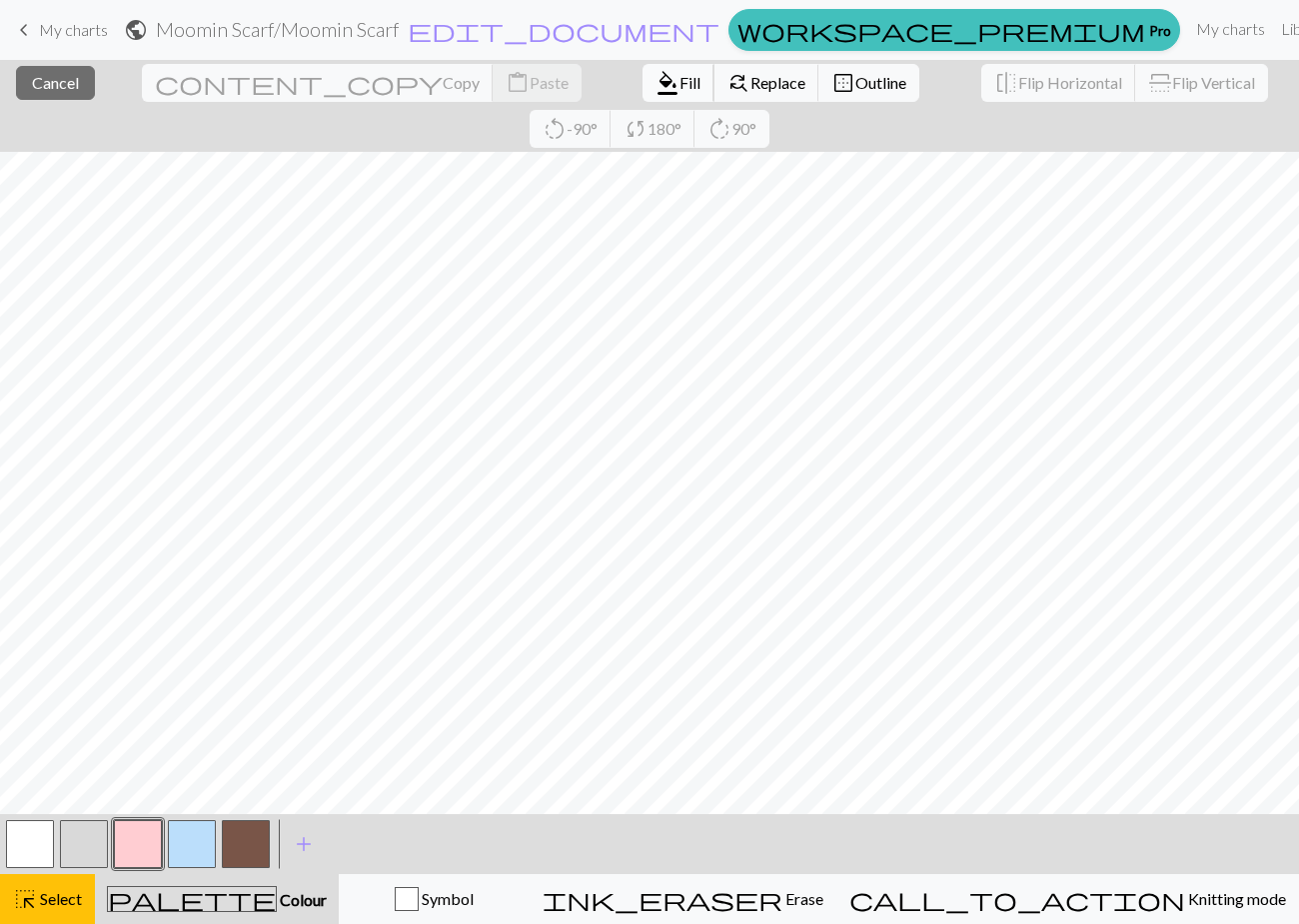 click on "Fill" at bounding box center [689, 82] 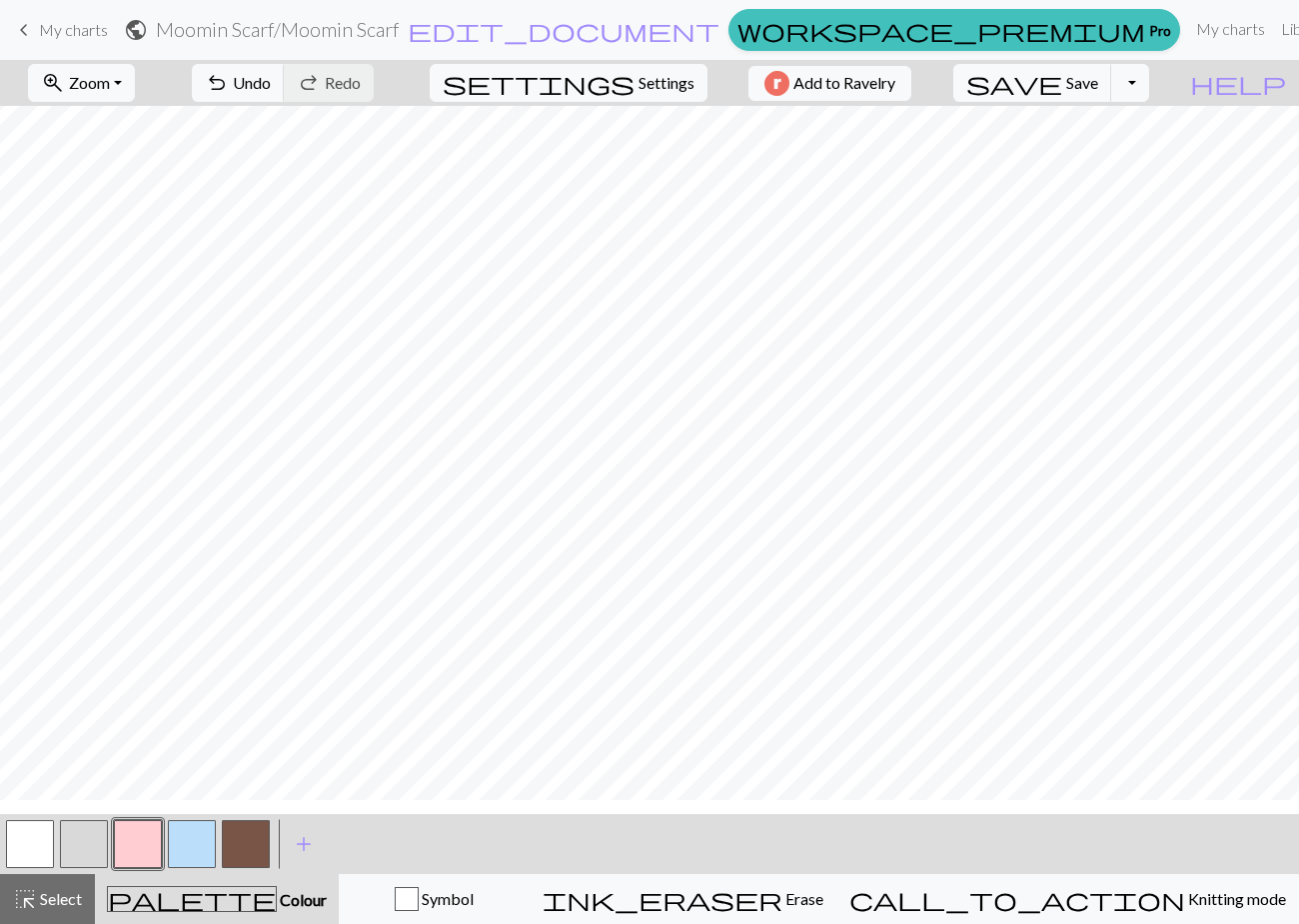 scroll, scrollTop: 992, scrollLeft: 0, axis: vertical 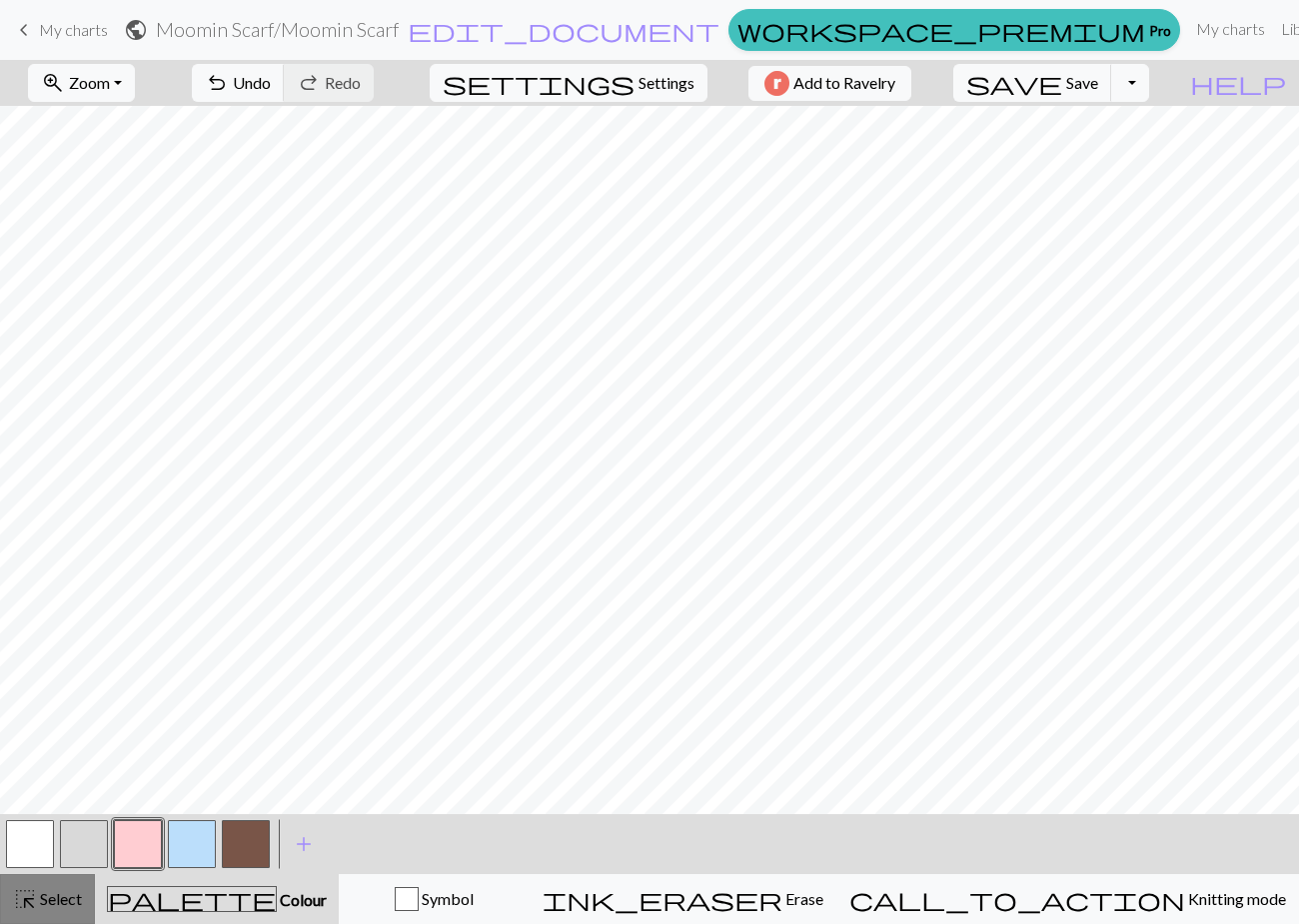 click on "Select" at bounding box center [59, 898] 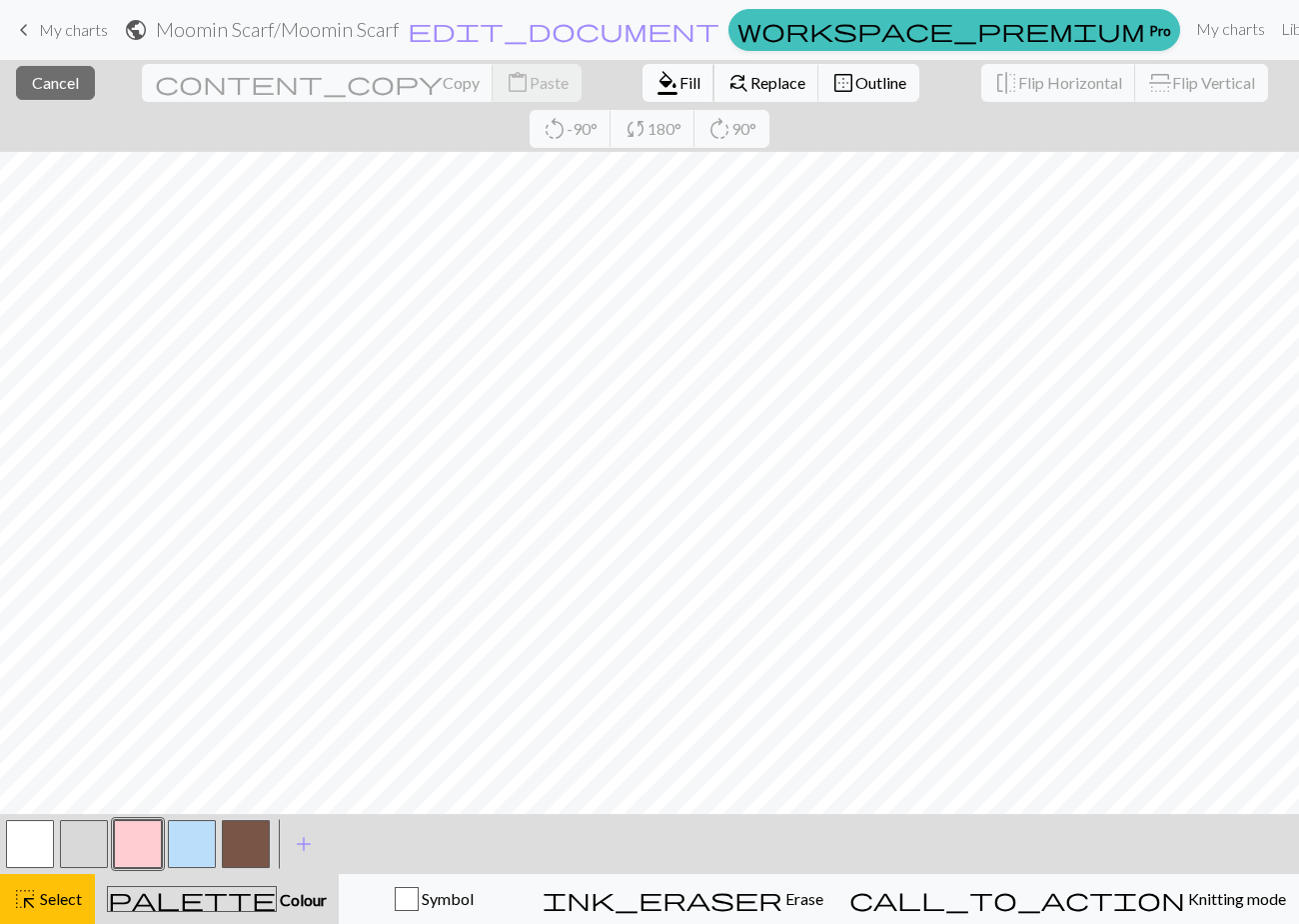 click on "Fill" at bounding box center (689, 82) 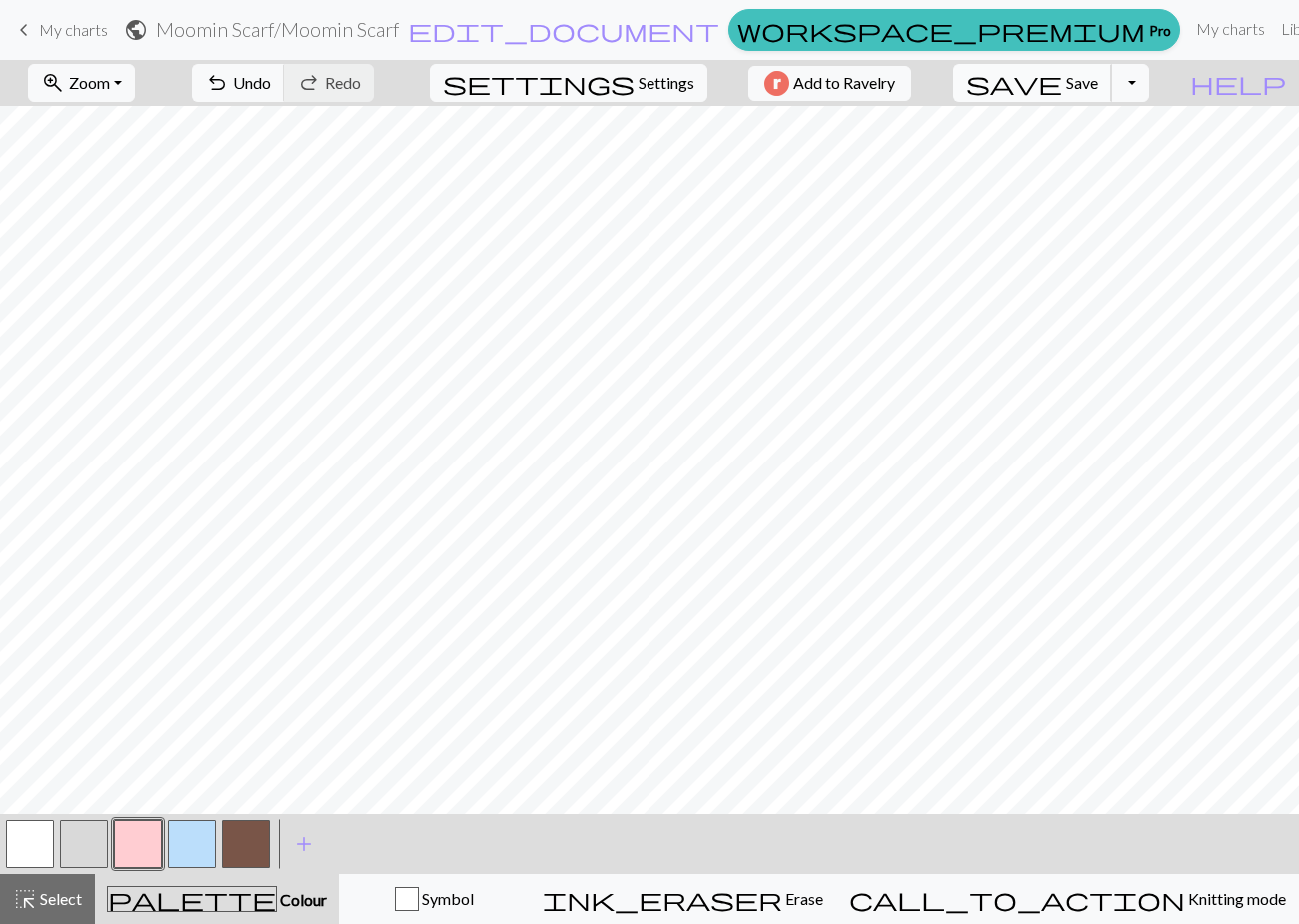 click on "Save" at bounding box center (1082, 82) 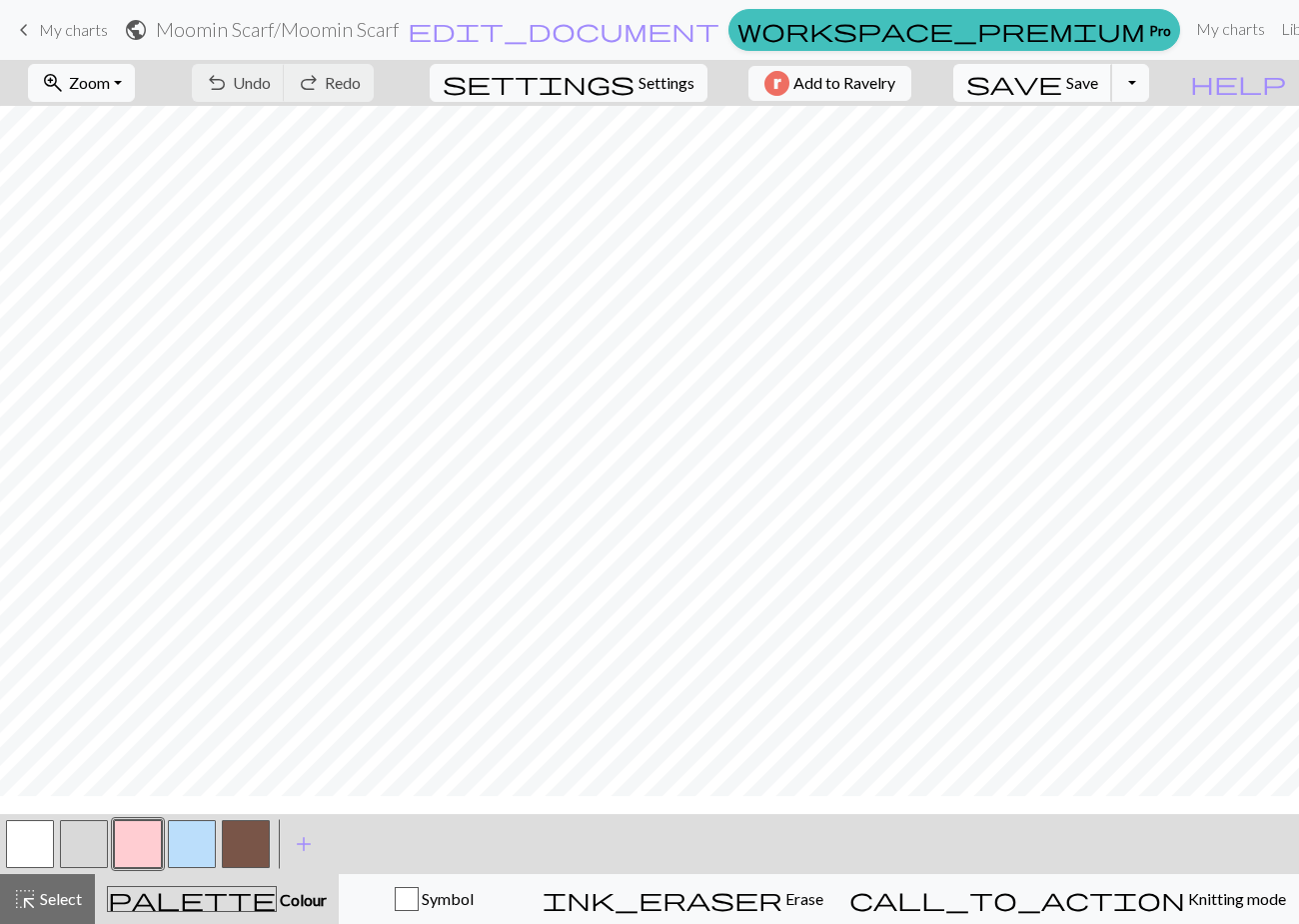 scroll, scrollTop: 847, scrollLeft: 0, axis: vertical 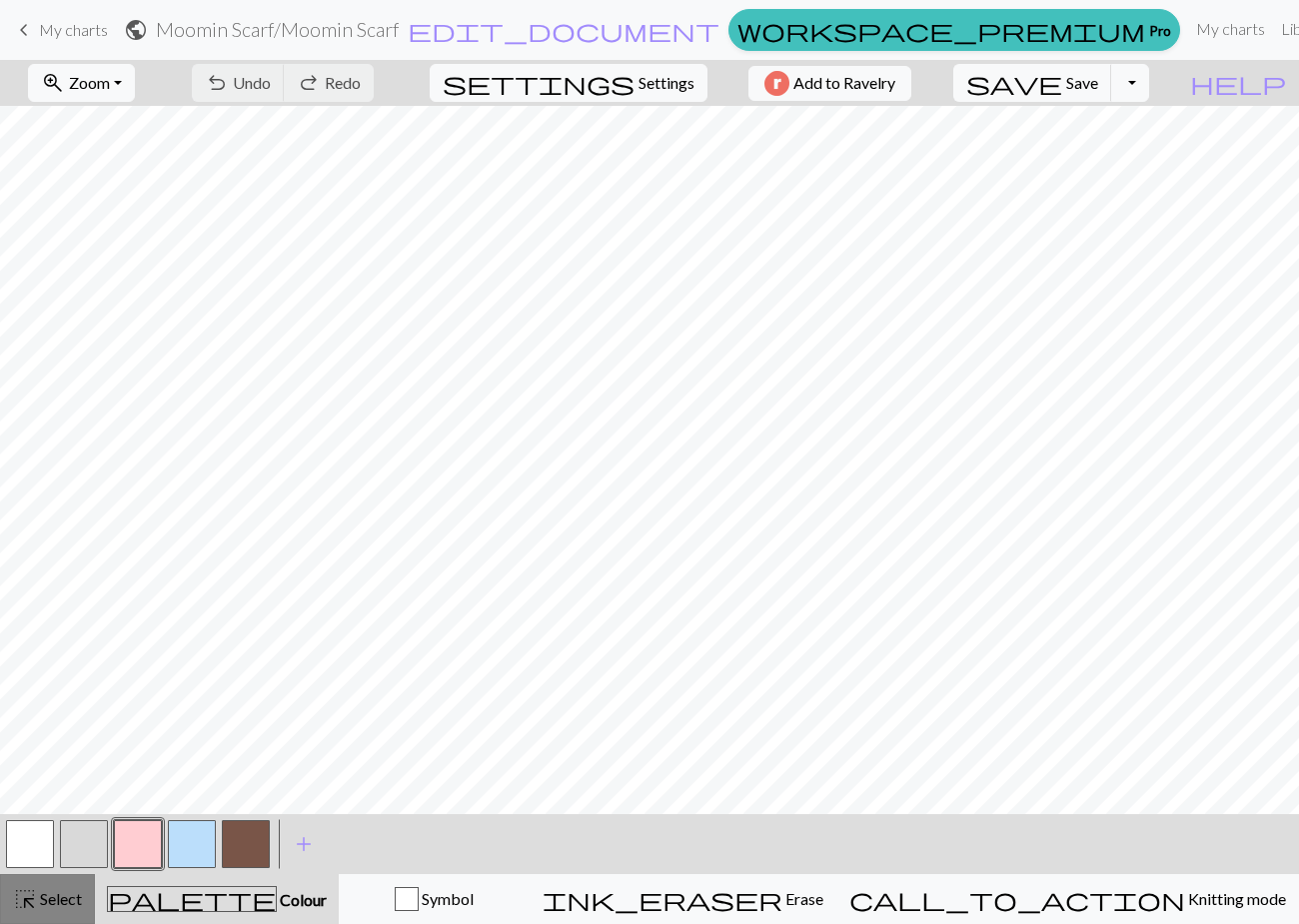 click on "Select" at bounding box center (59, 898) 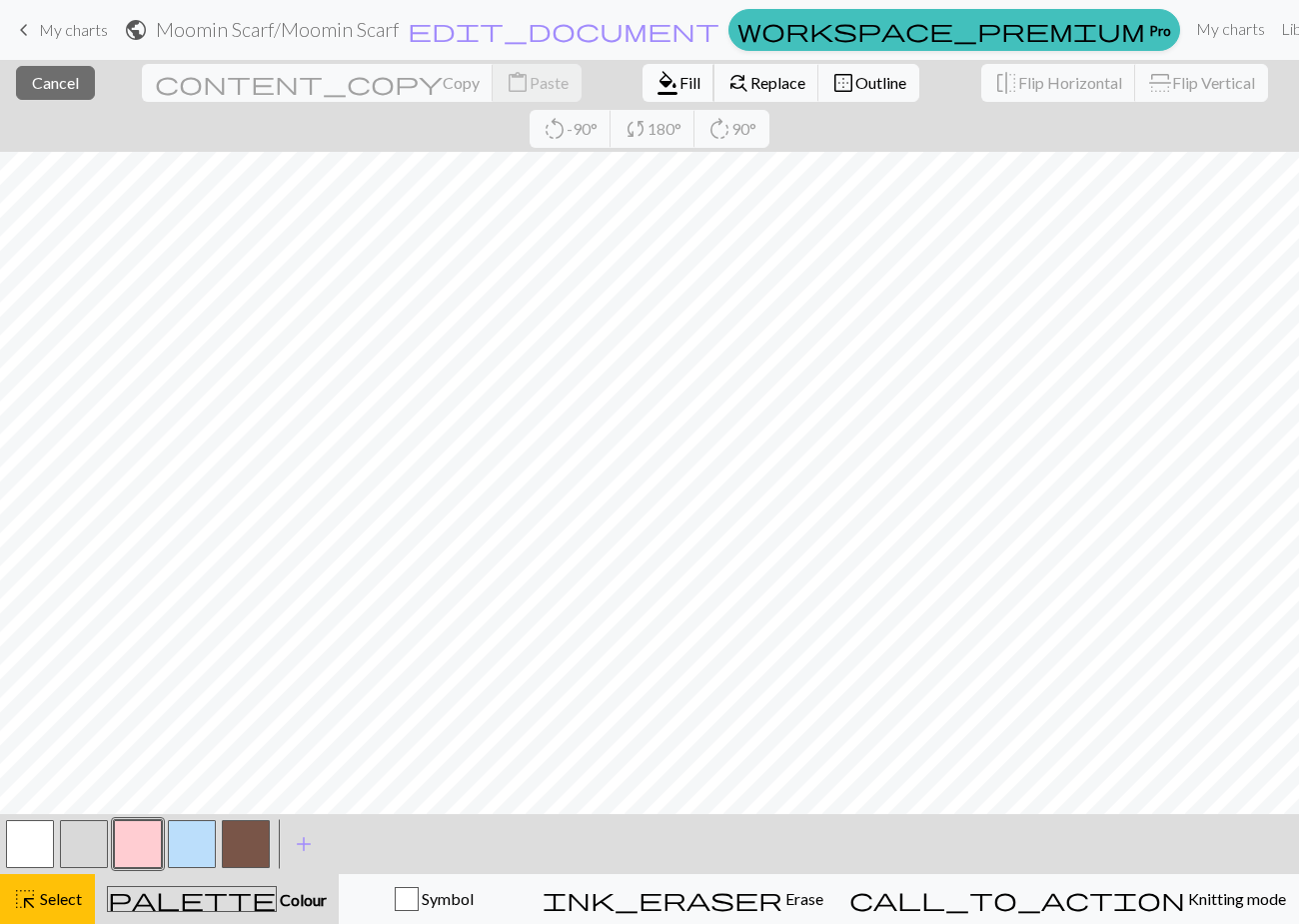 click on "Fill" at bounding box center [689, 82] 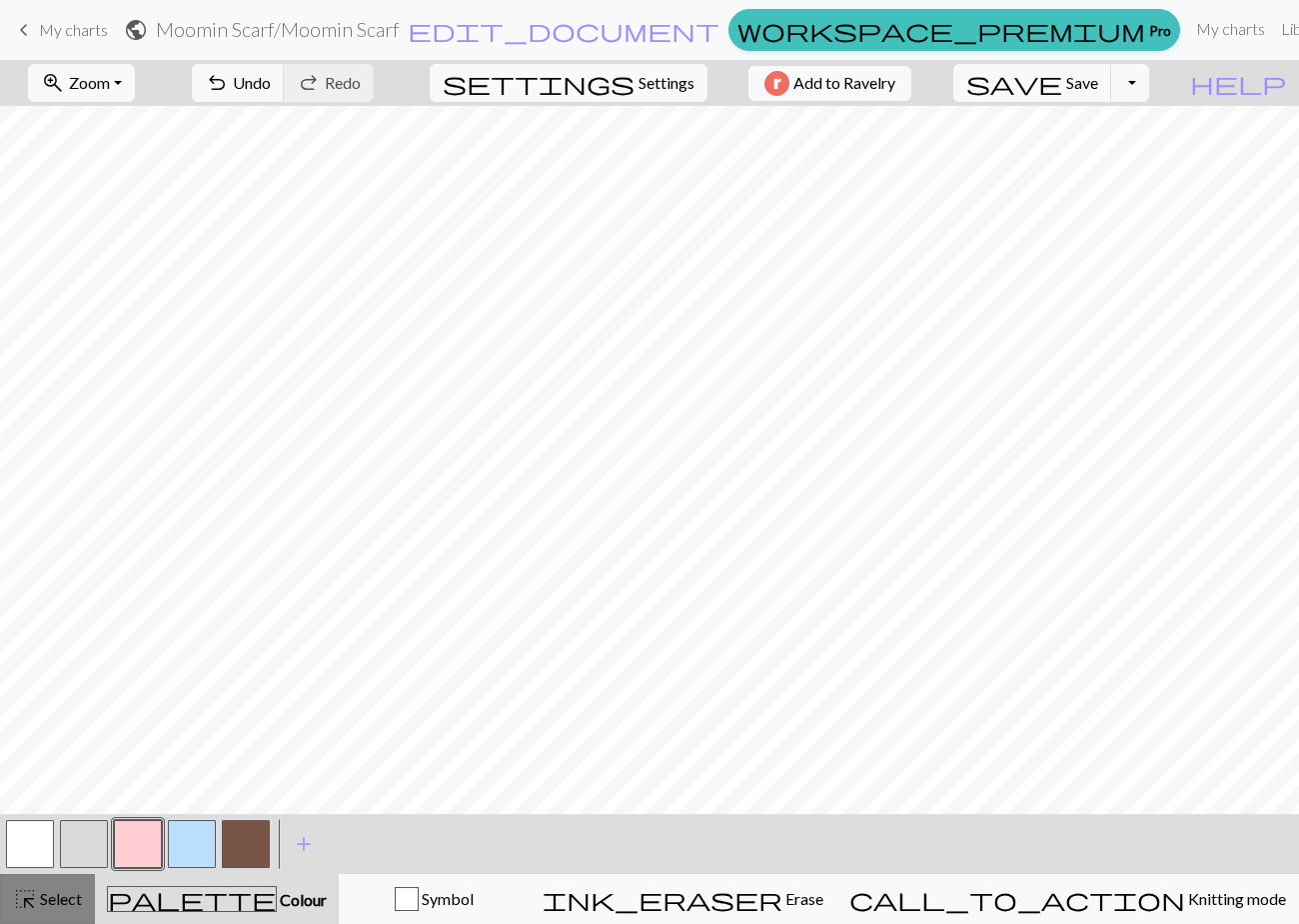 click on "highlight_alt" at bounding box center (25, 899) 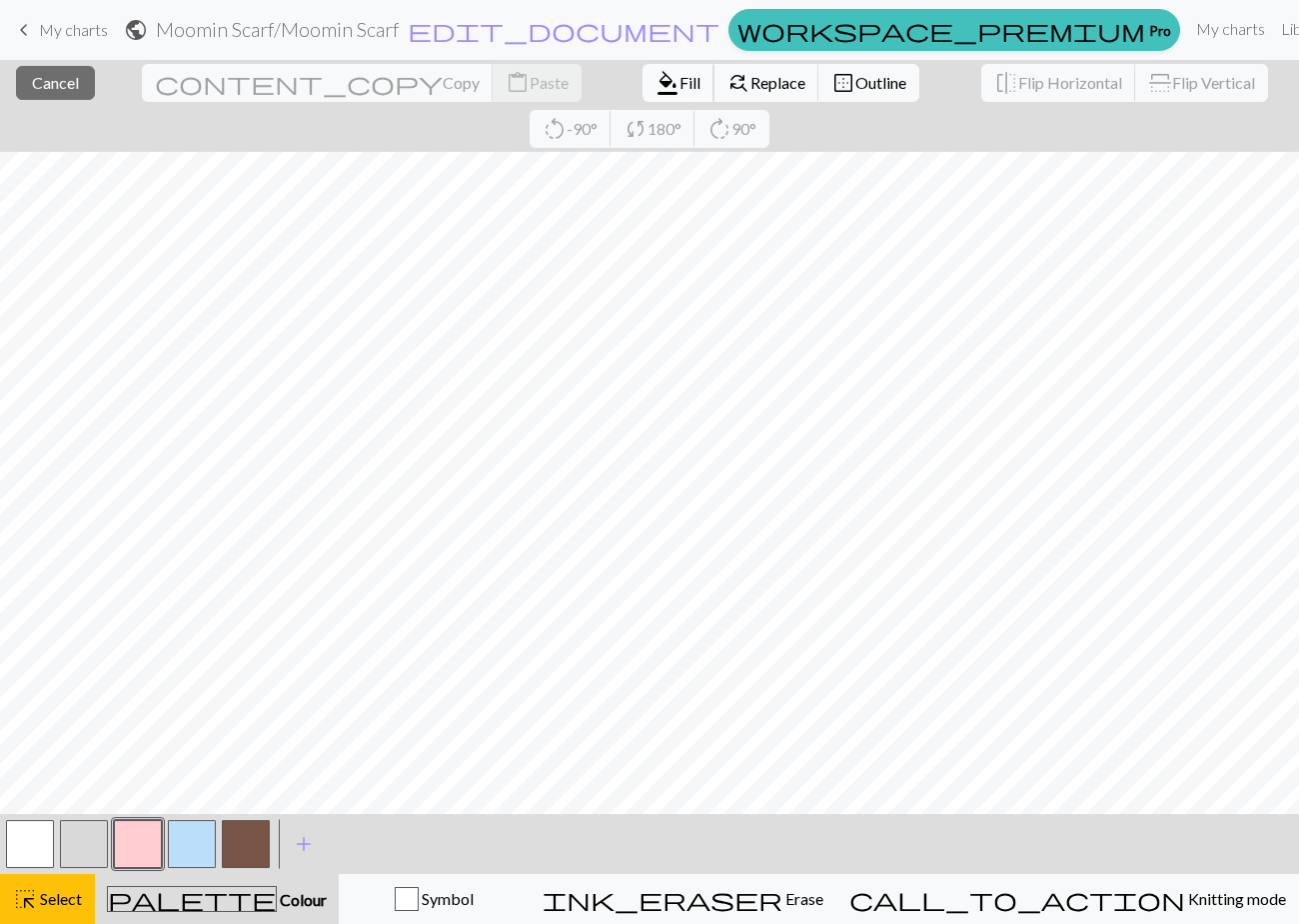 click on "format_color_fill  Fill" at bounding box center [678, 83] 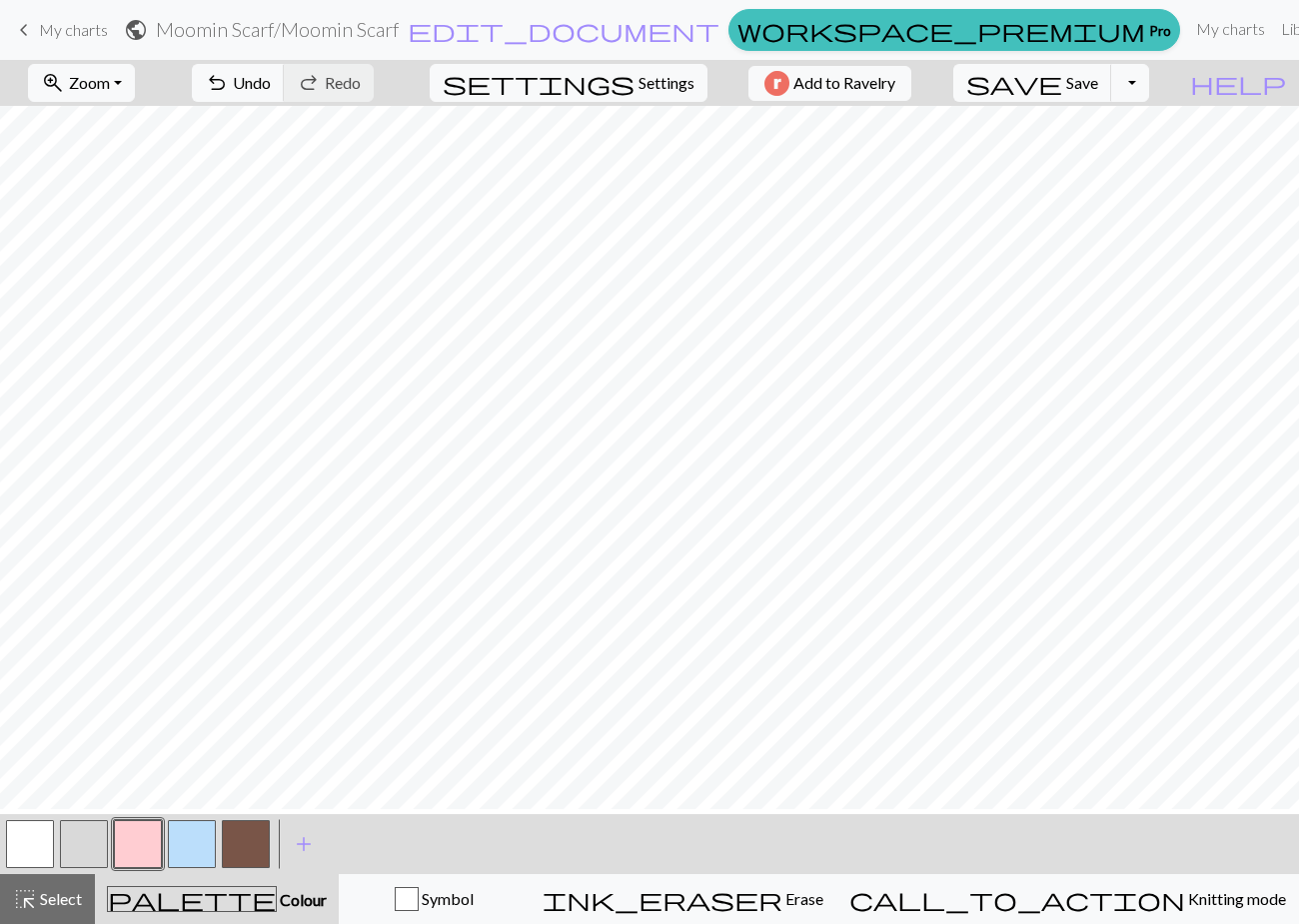 scroll, scrollTop: 668, scrollLeft: 0, axis: vertical 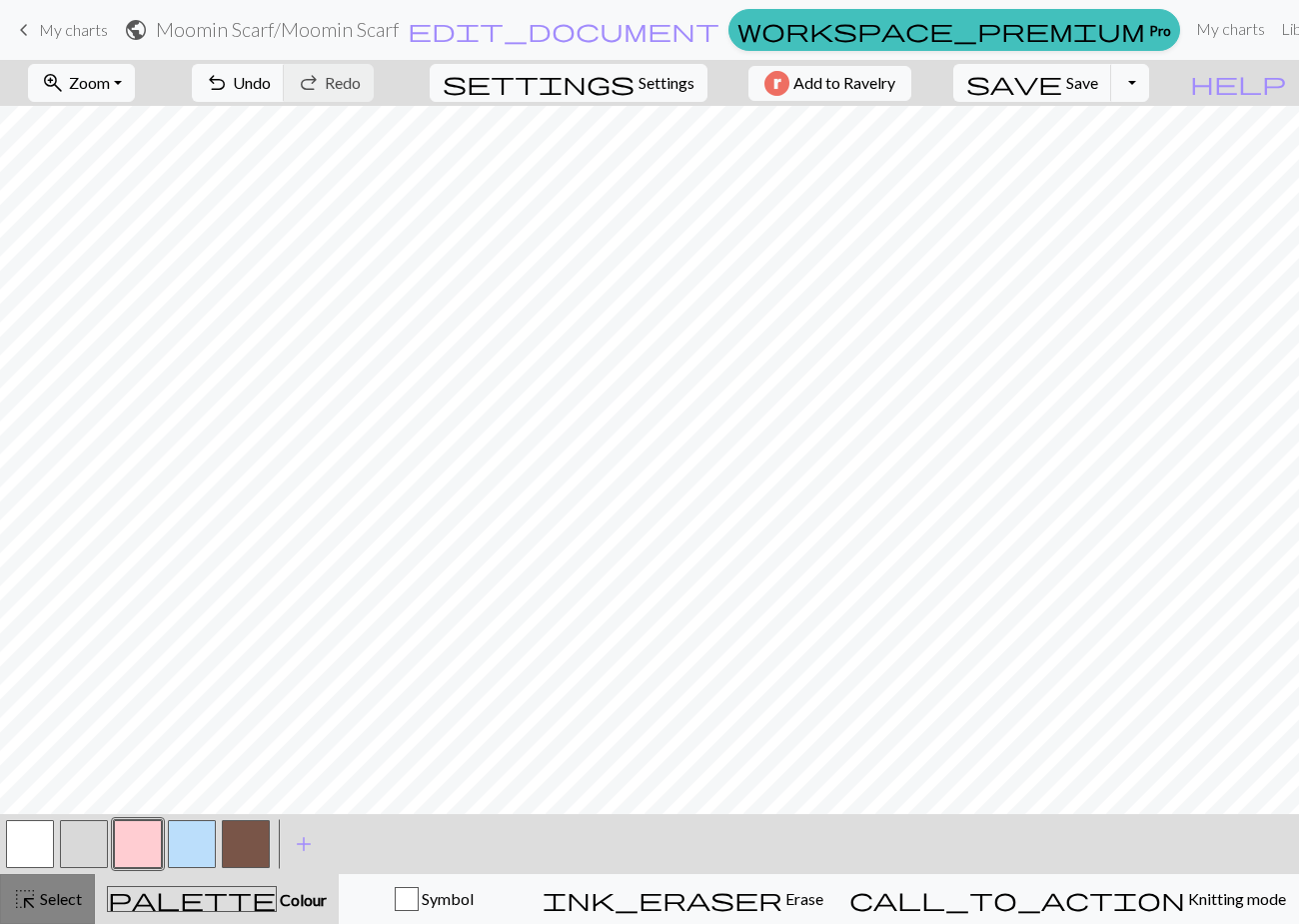 click on "Select" at bounding box center [59, 898] 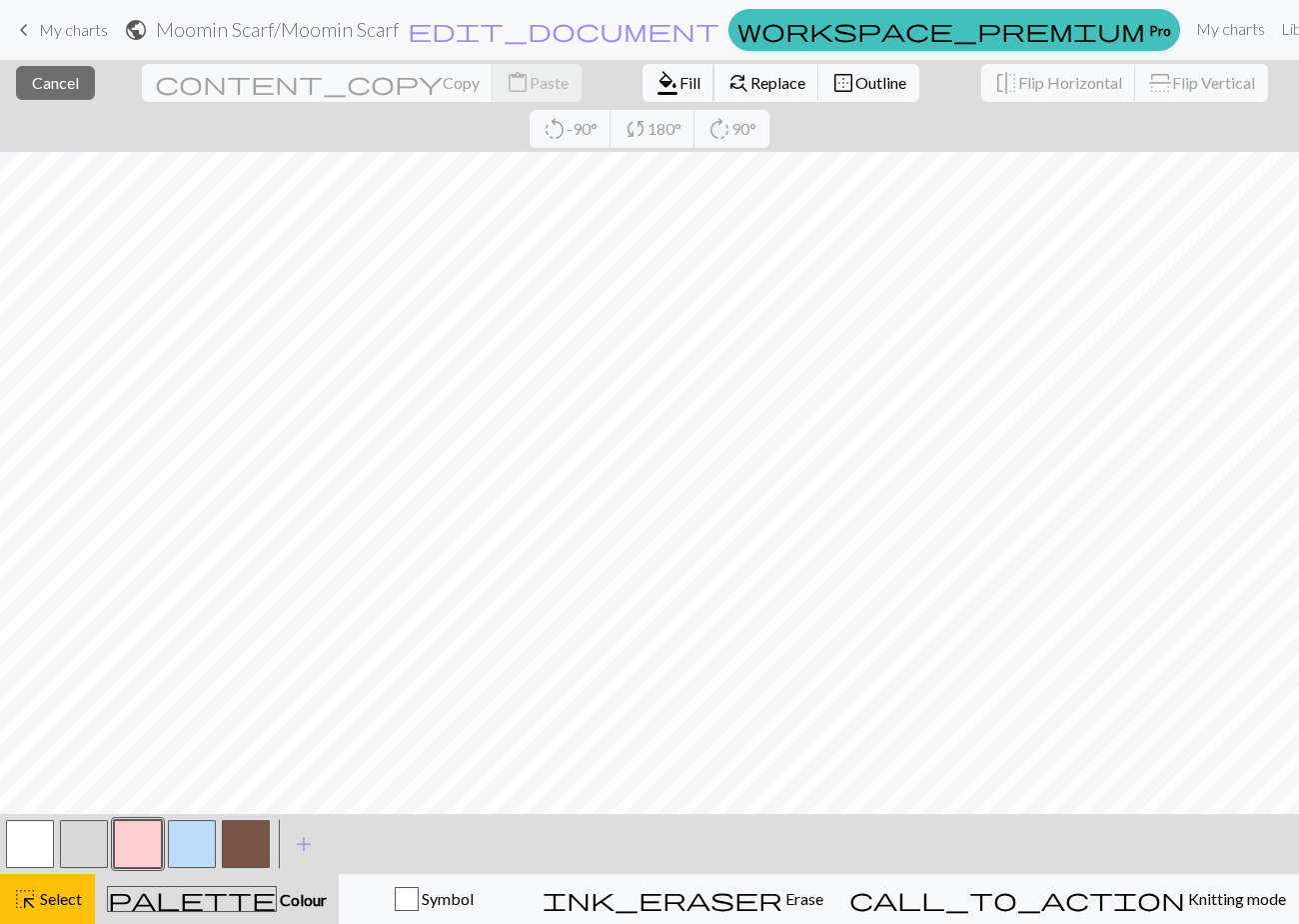 click on "Fill" at bounding box center [689, 82] 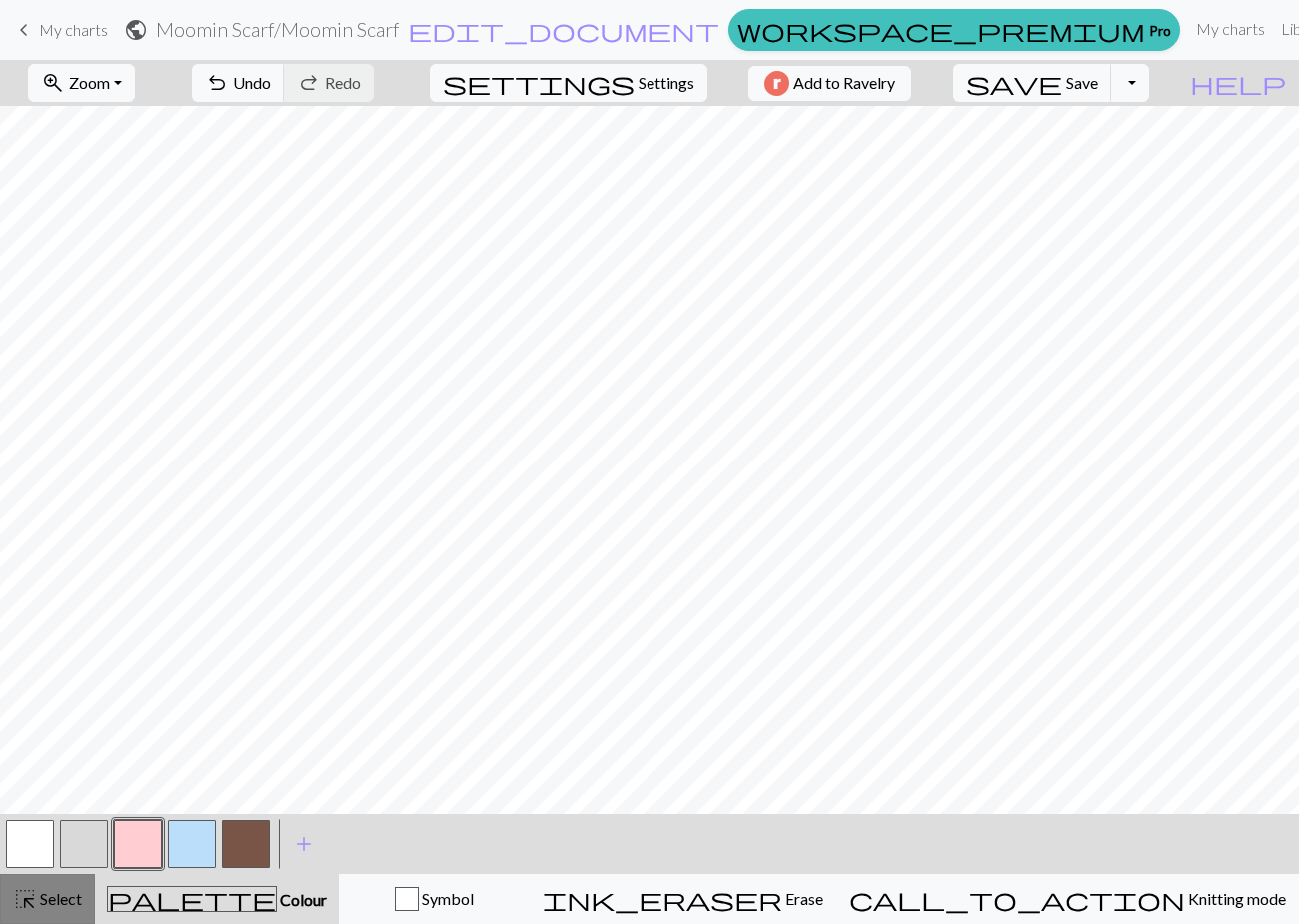 click on "Select" at bounding box center (59, 898) 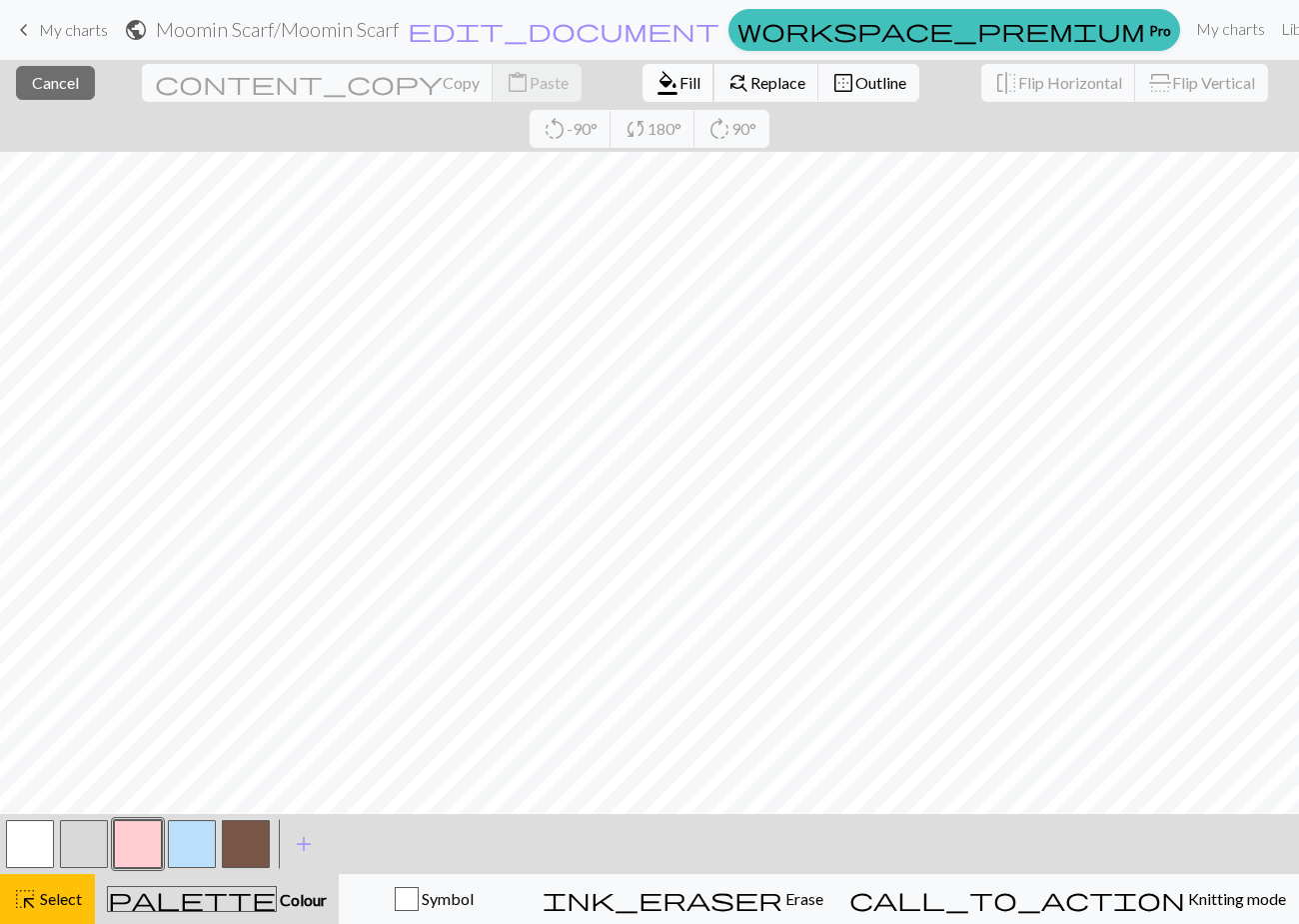 click on "format_color_fill  Fill" at bounding box center (678, 83) 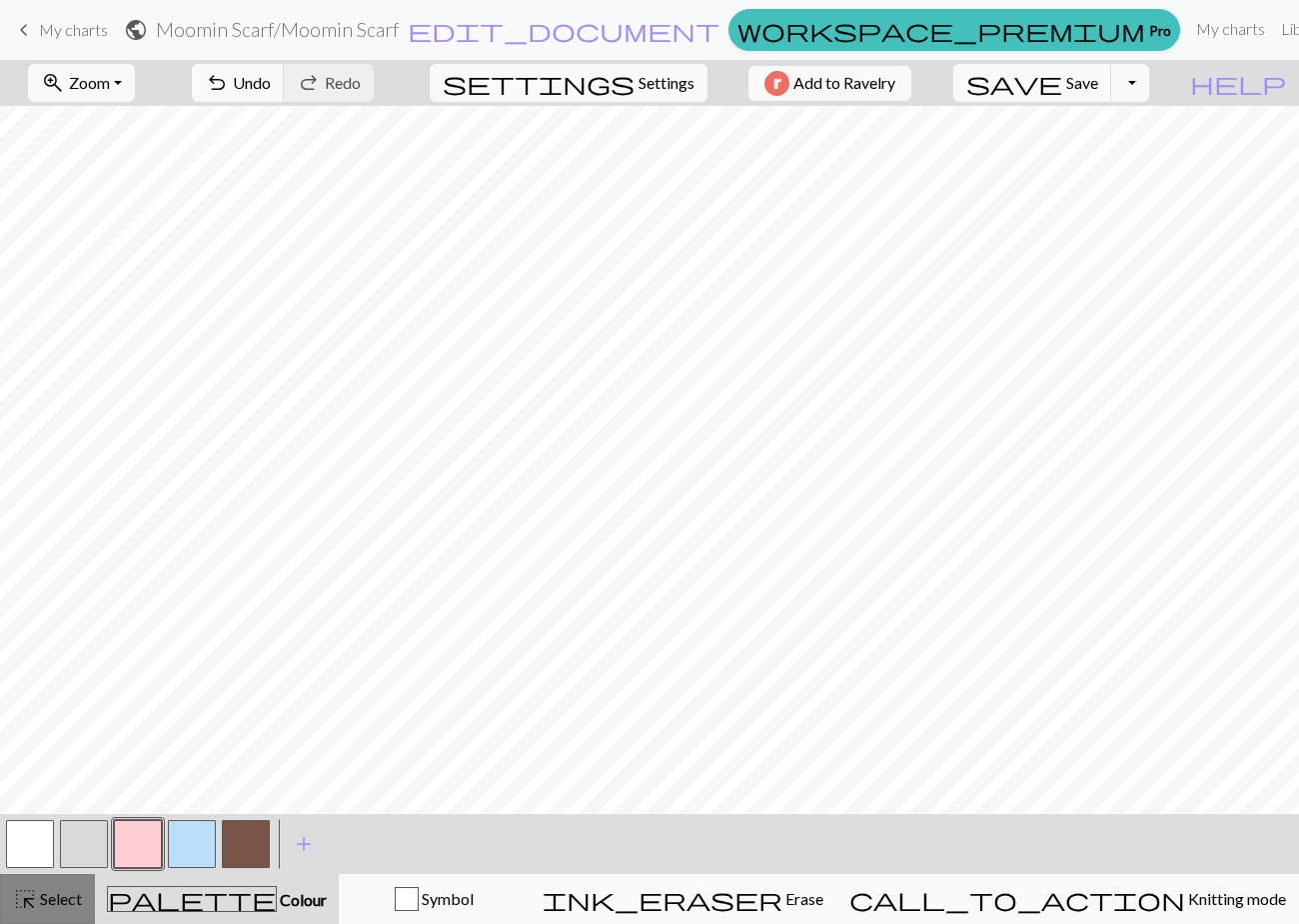 click on "Select" at bounding box center (59, 898) 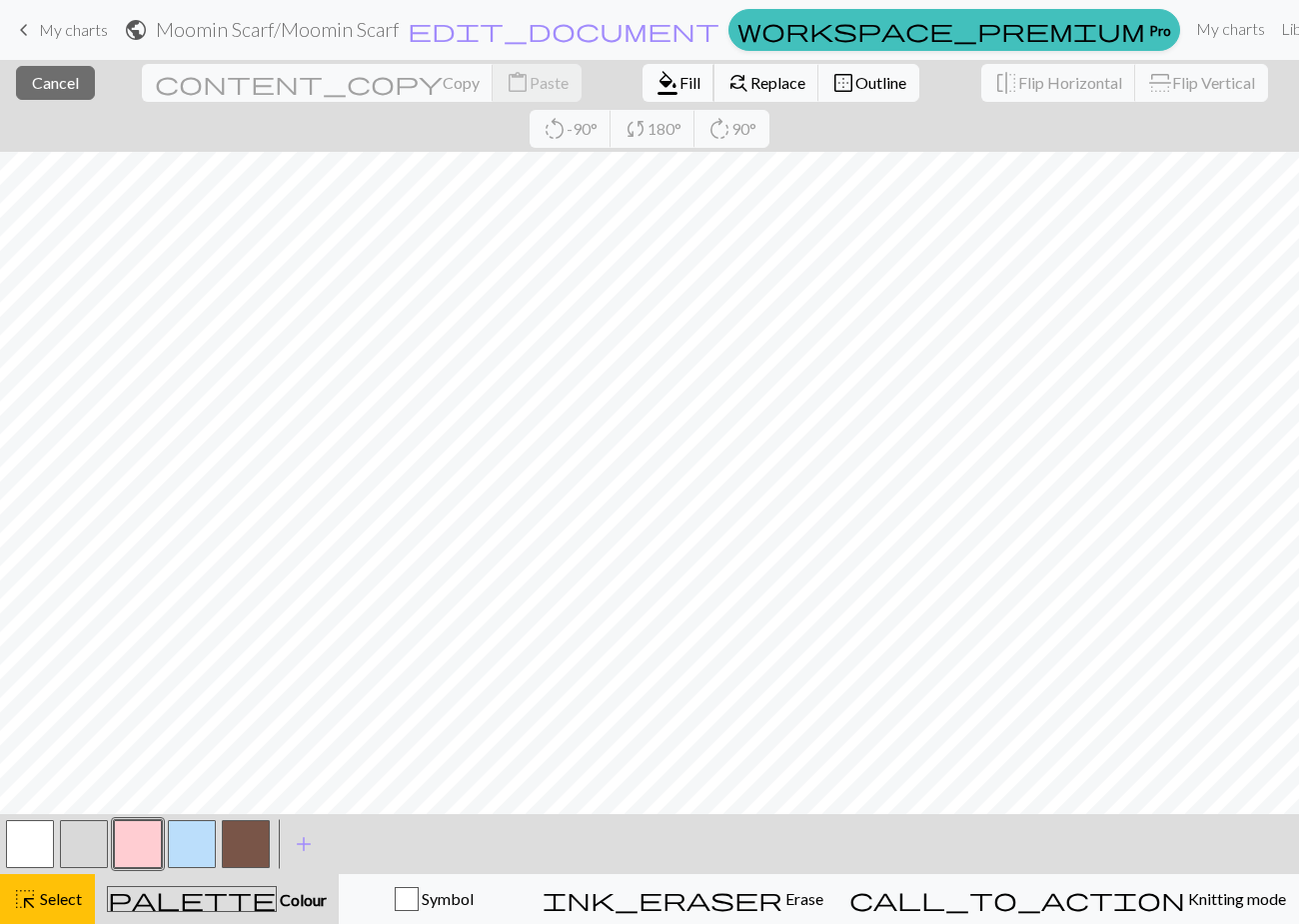 click on "Fill" at bounding box center (689, 82) 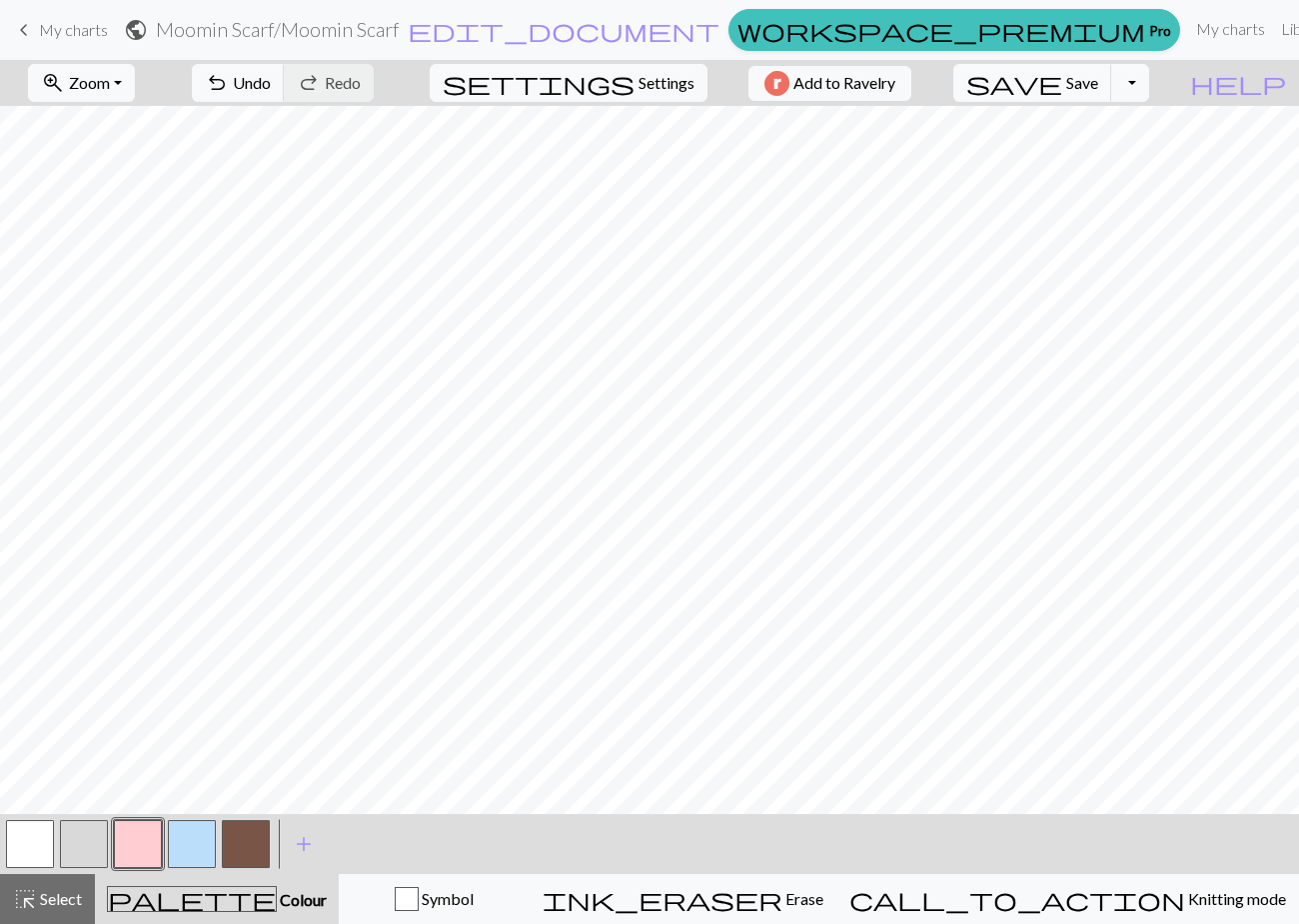 click at bounding box center (30, 844) 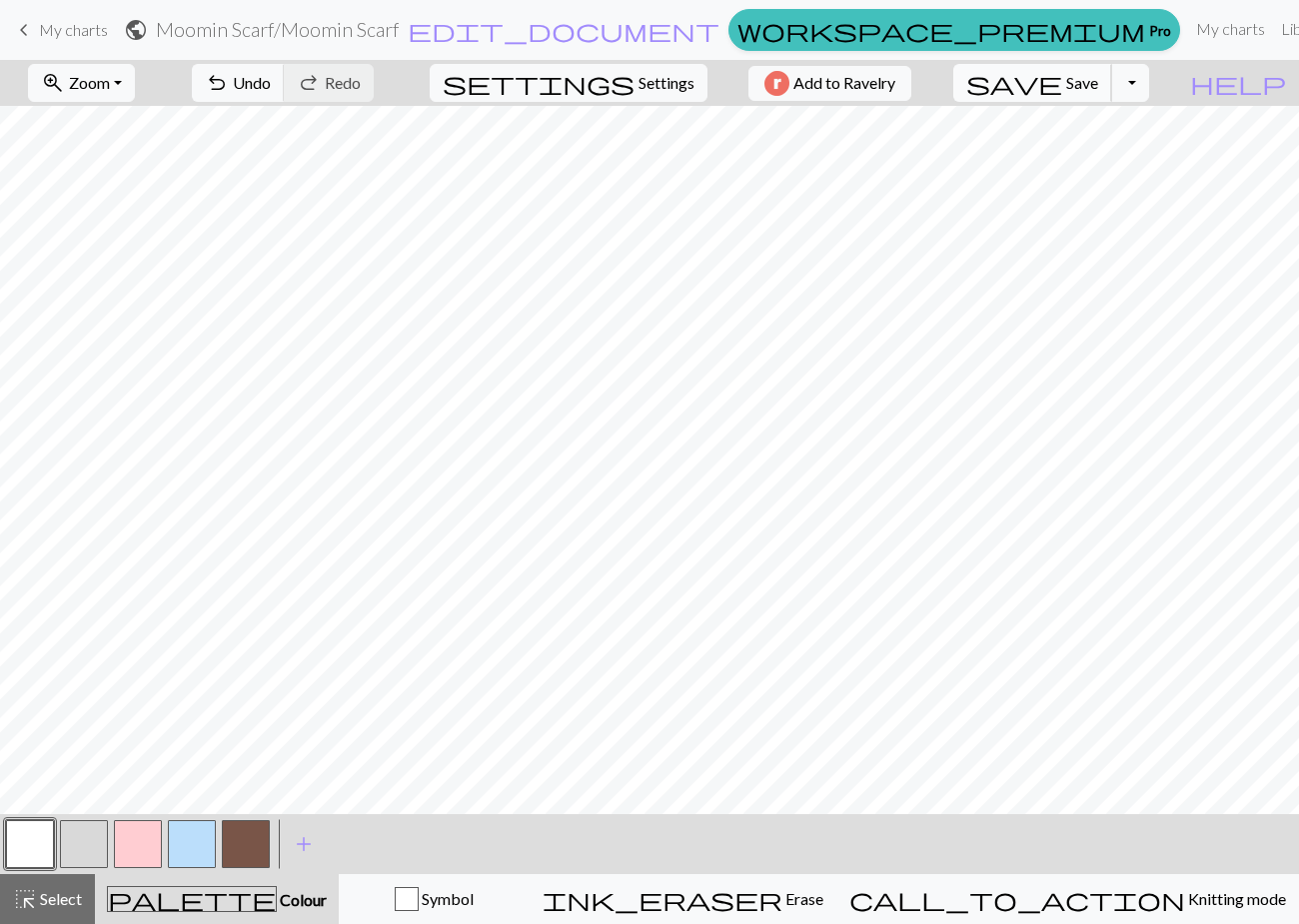 click on "save" at bounding box center (1014, 83) 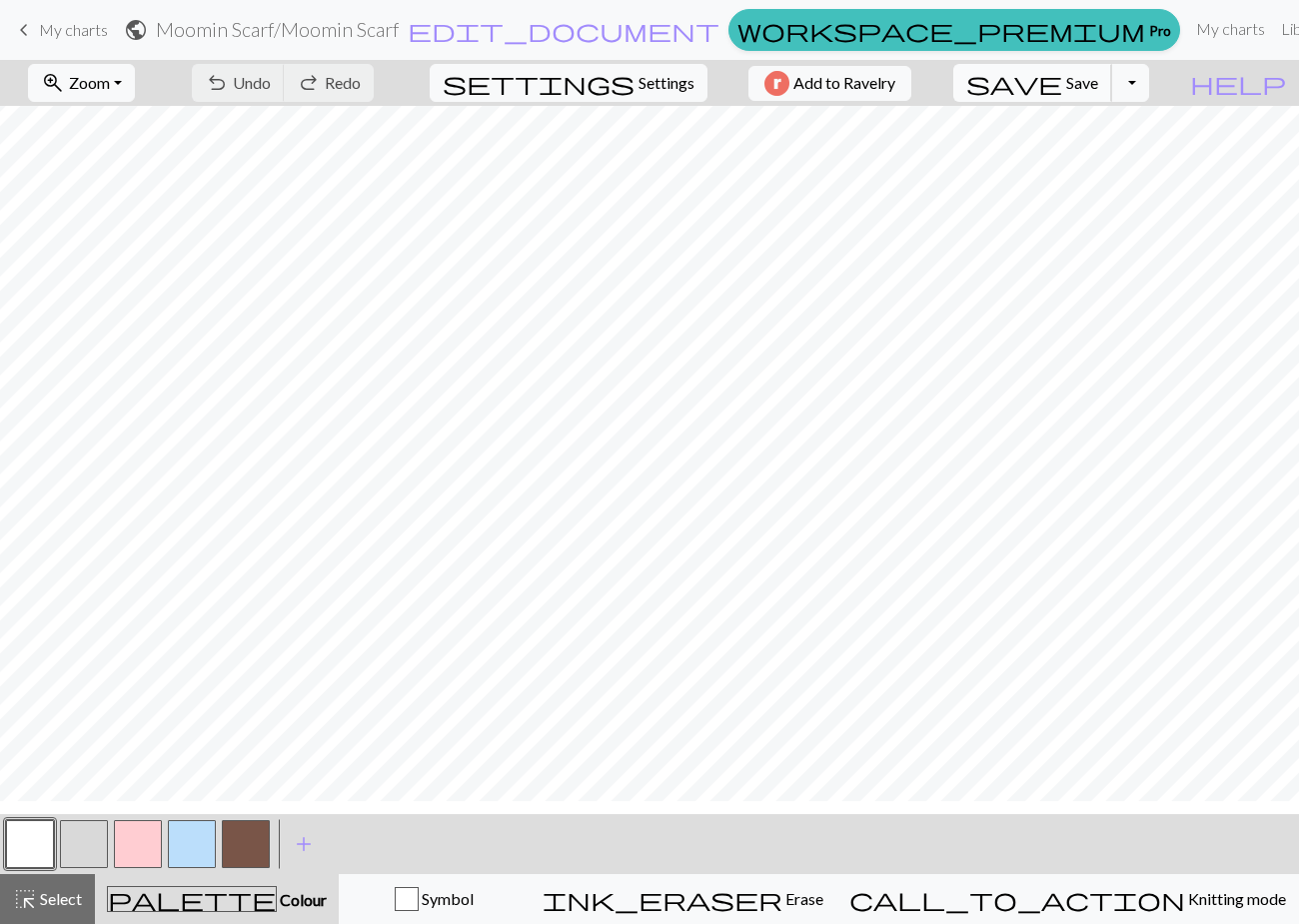 scroll, scrollTop: 793, scrollLeft: 0, axis: vertical 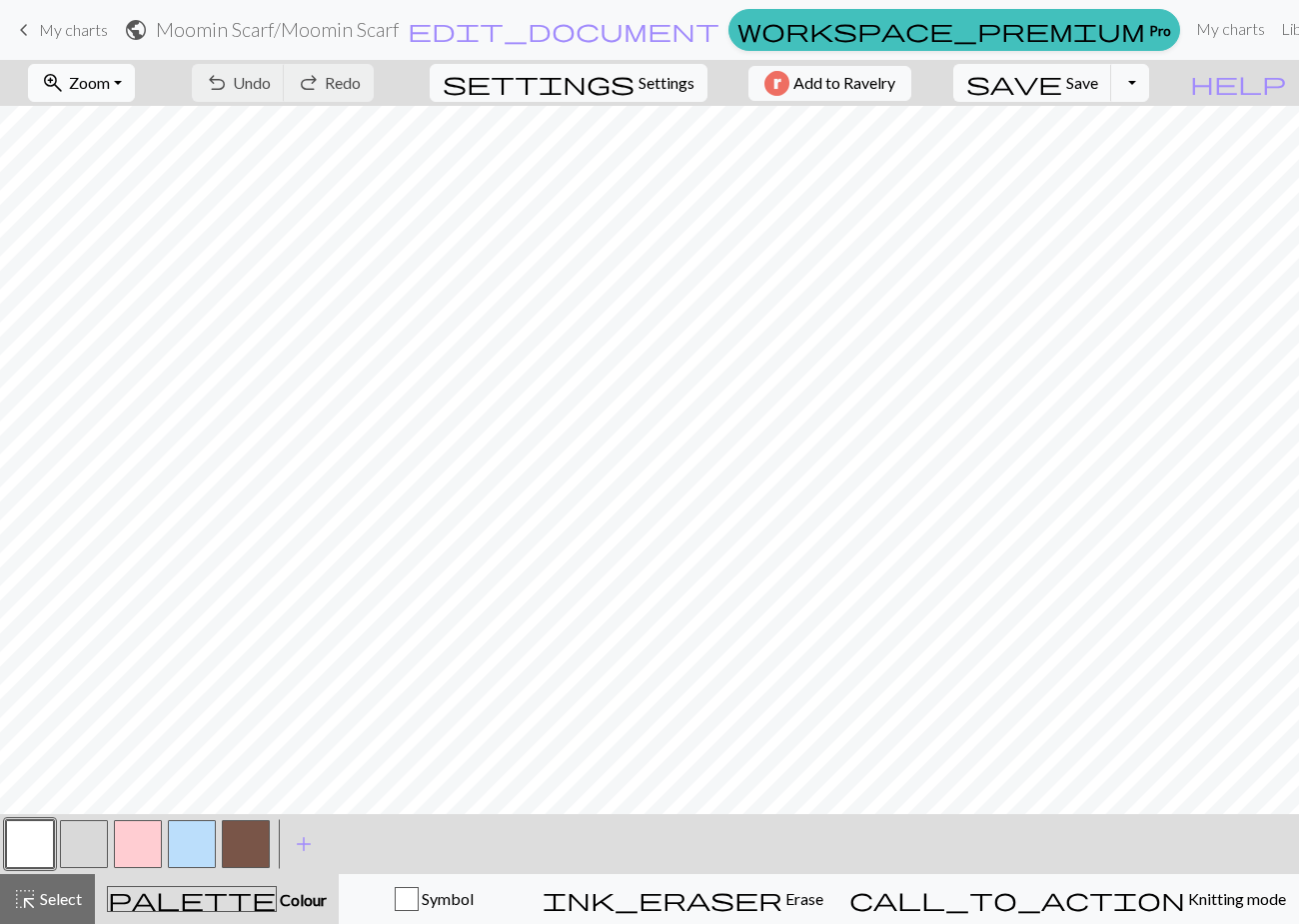 click on "Zoom" at bounding box center (89, 82) 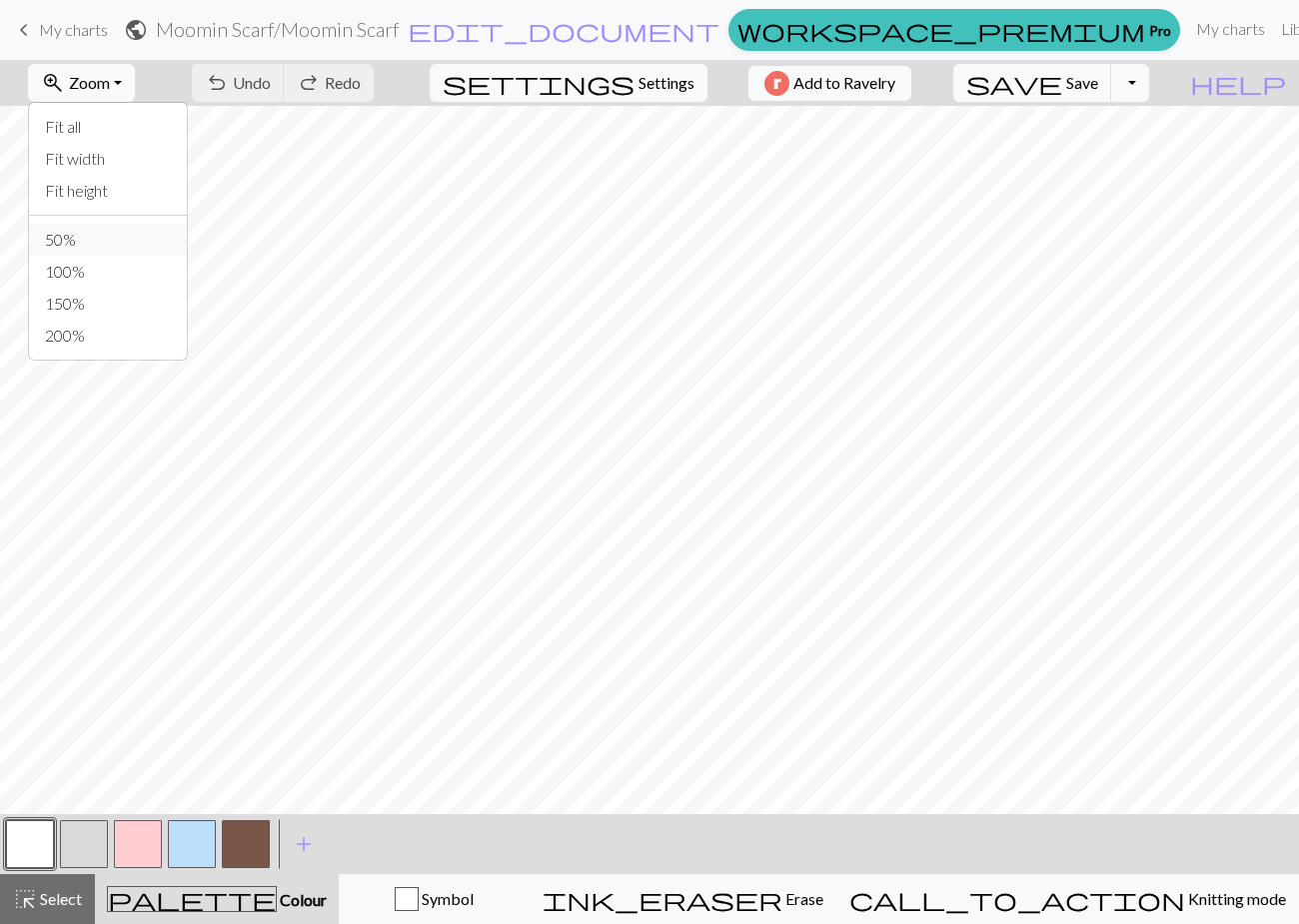 click on "50%" at bounding box center [108, 240] 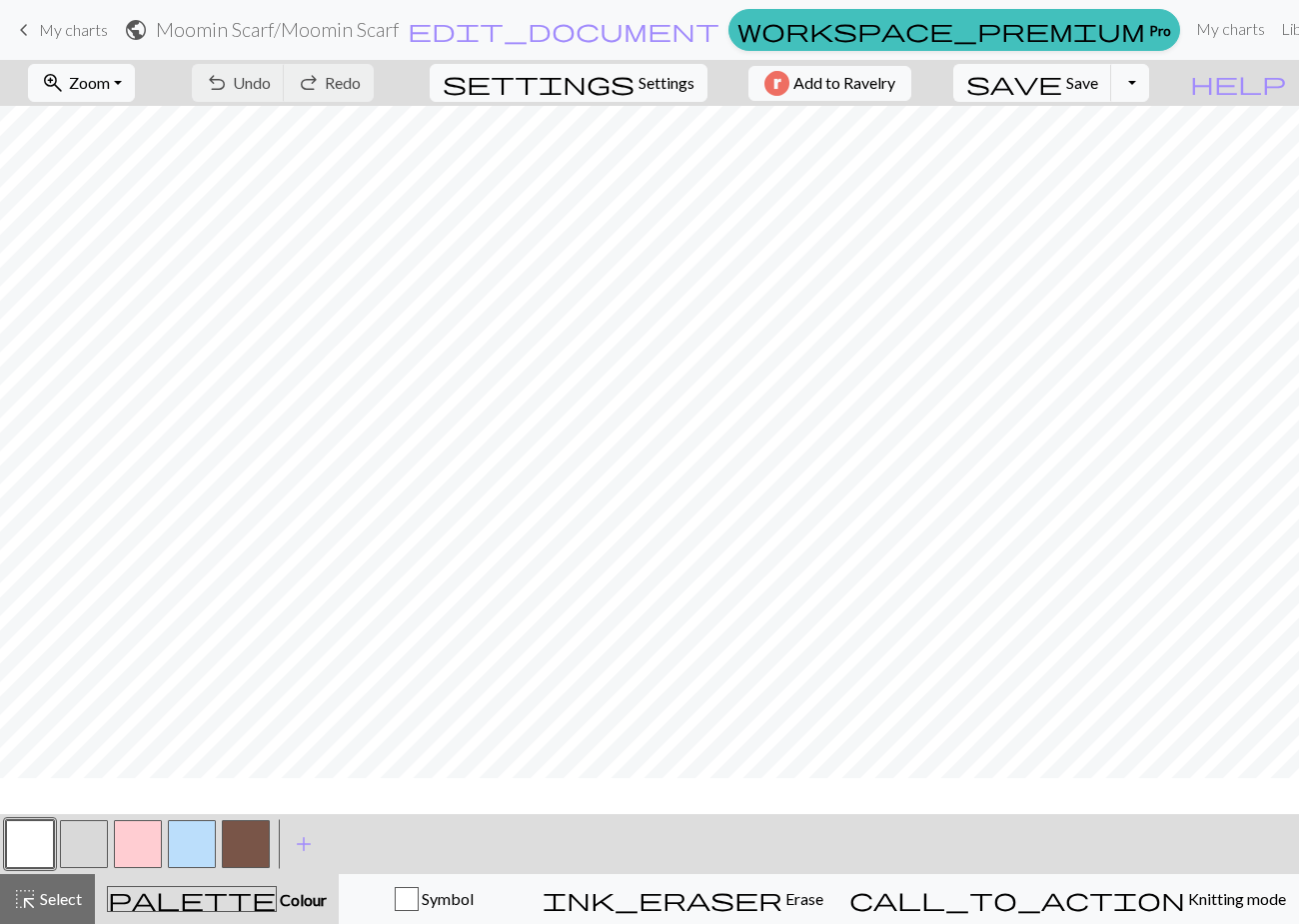 scroll, scrollTop: 0, scrollLeft: 0, axis: both 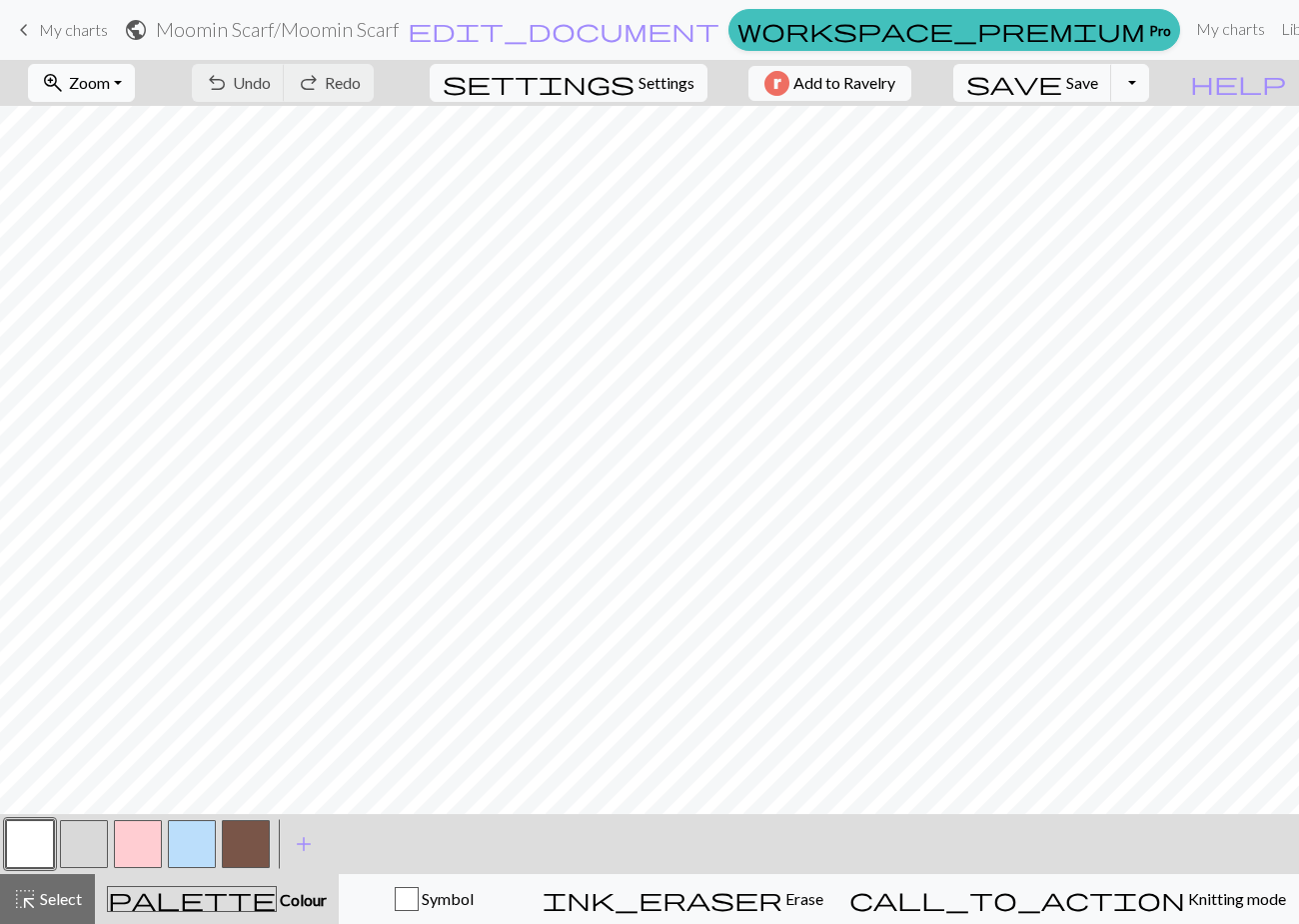 click on "zoom_in Zoom Zoom" at bounding box center (81, 83) 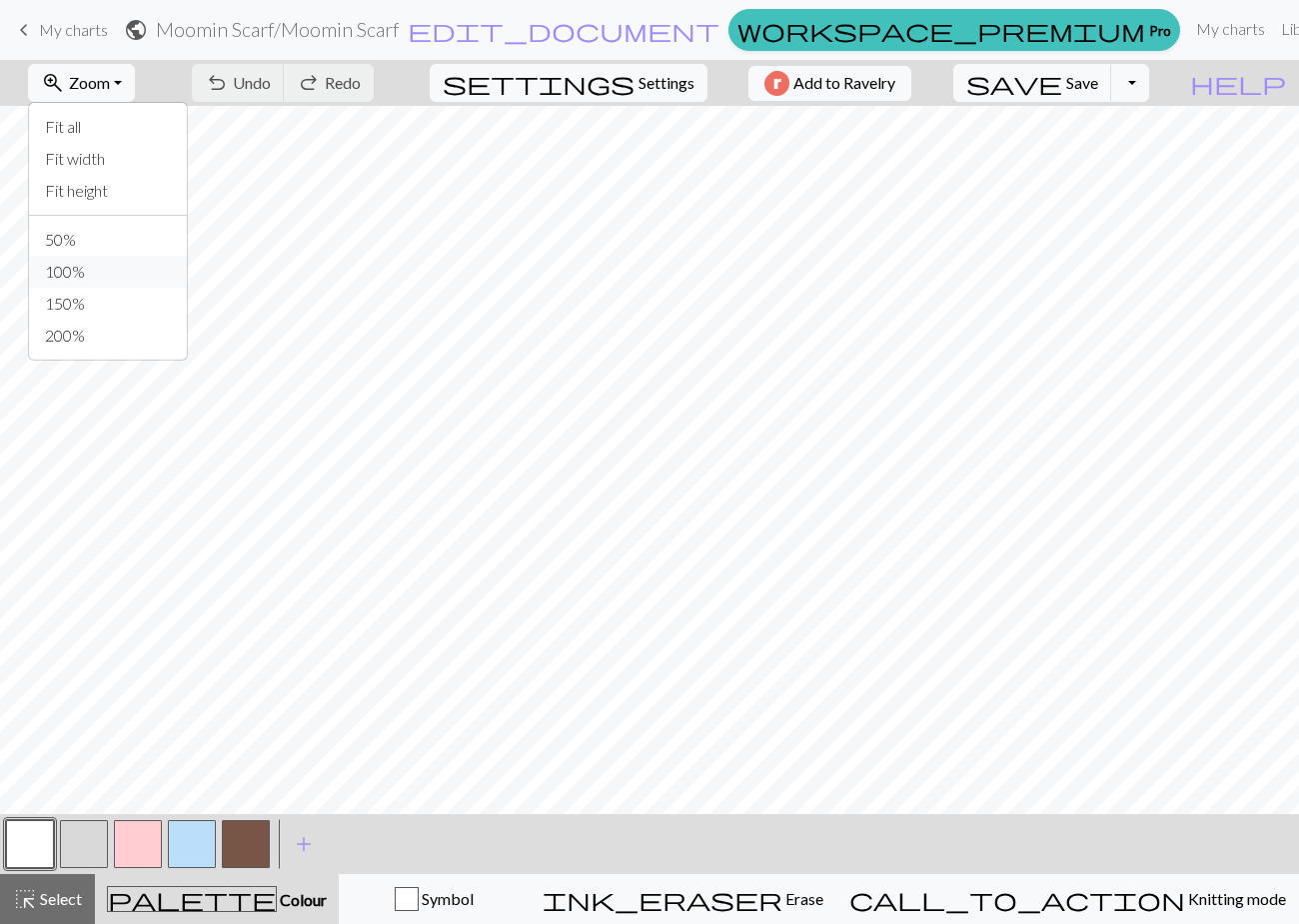 click on "100%" at bounding box center [108, 272] 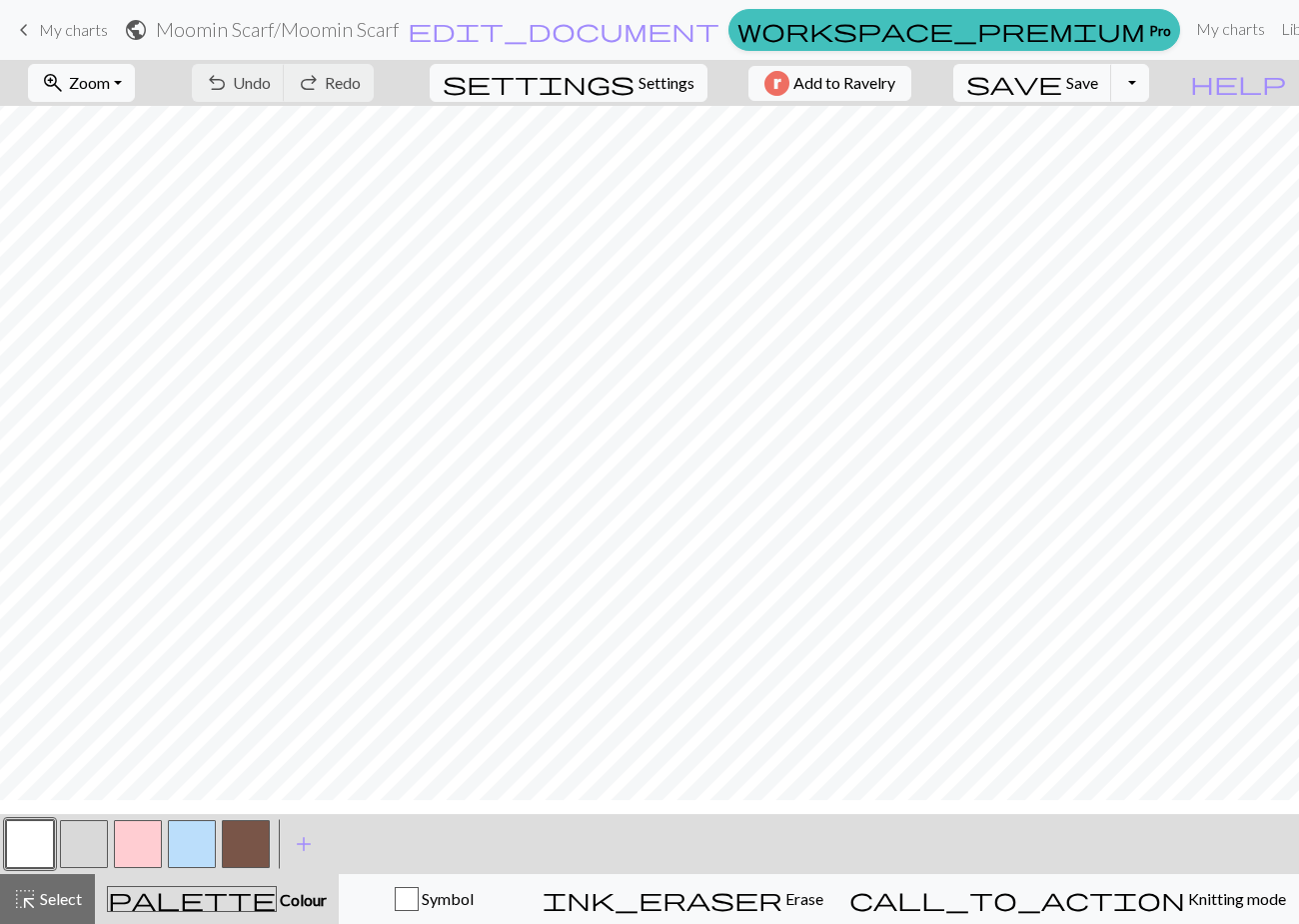 scroll, scrollTop: 1003, scrollLeft: 0, axis: vertical 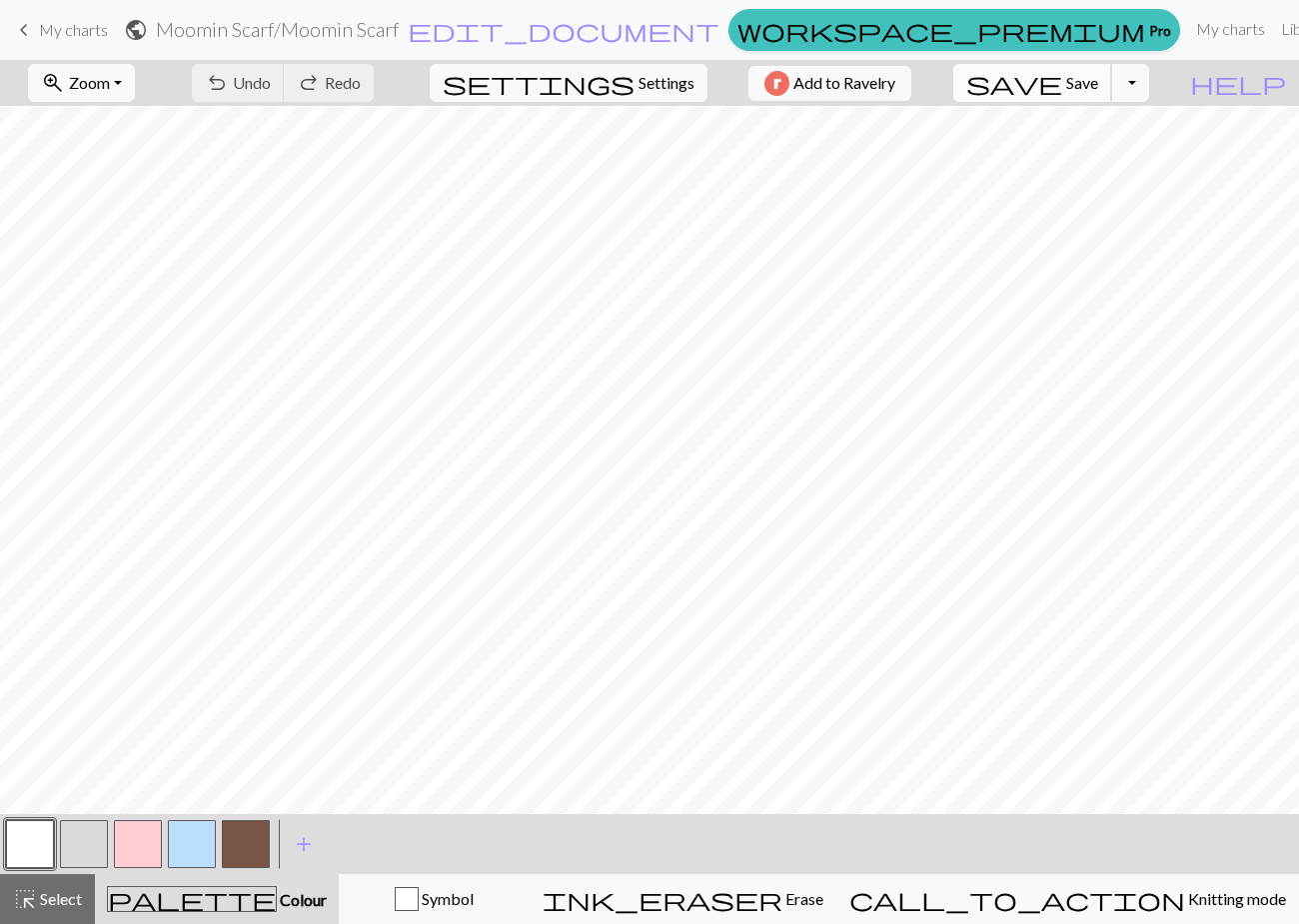click on "Save" at bounding box center (1082, 82) 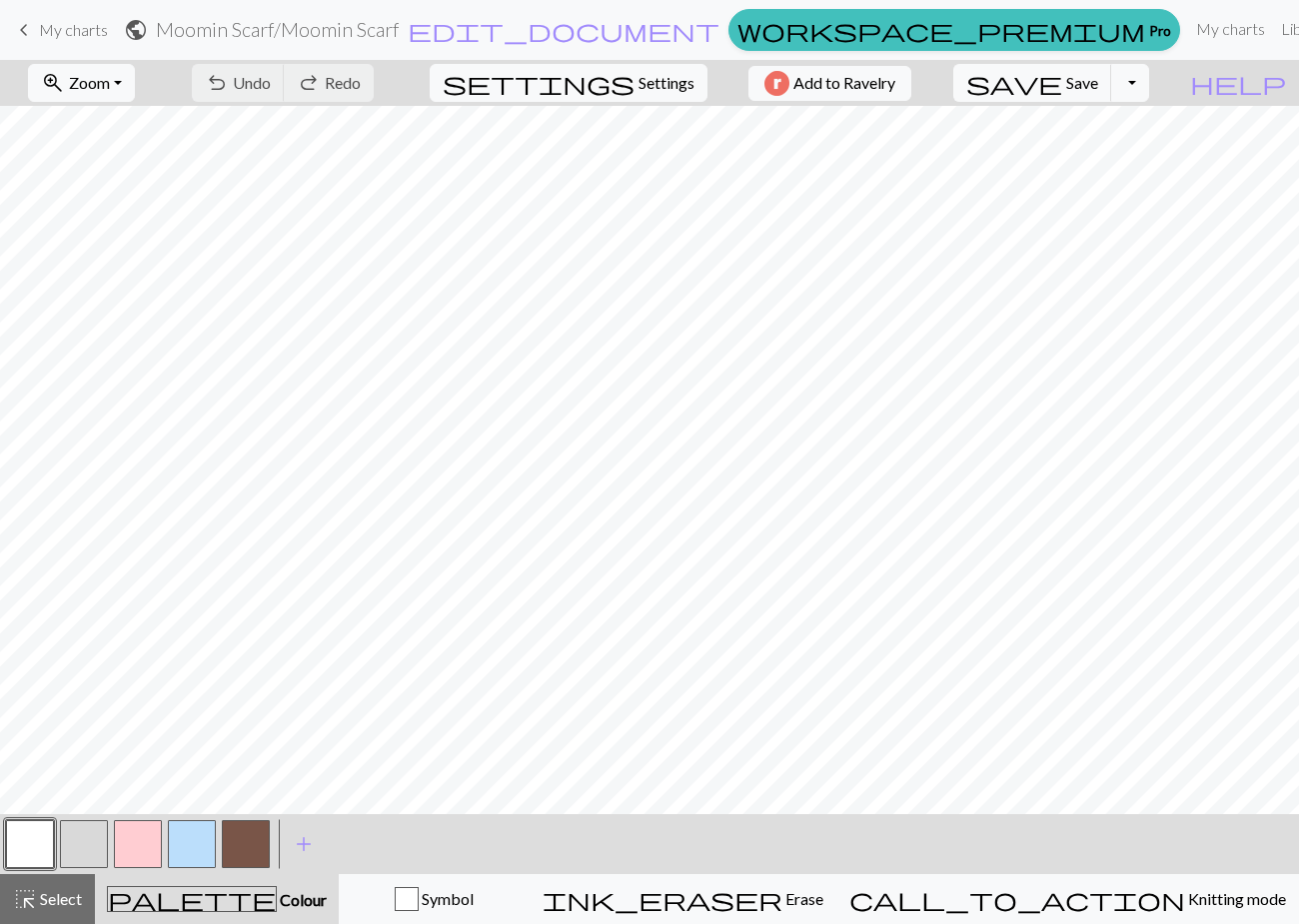 click at bounding box center [138, 844] 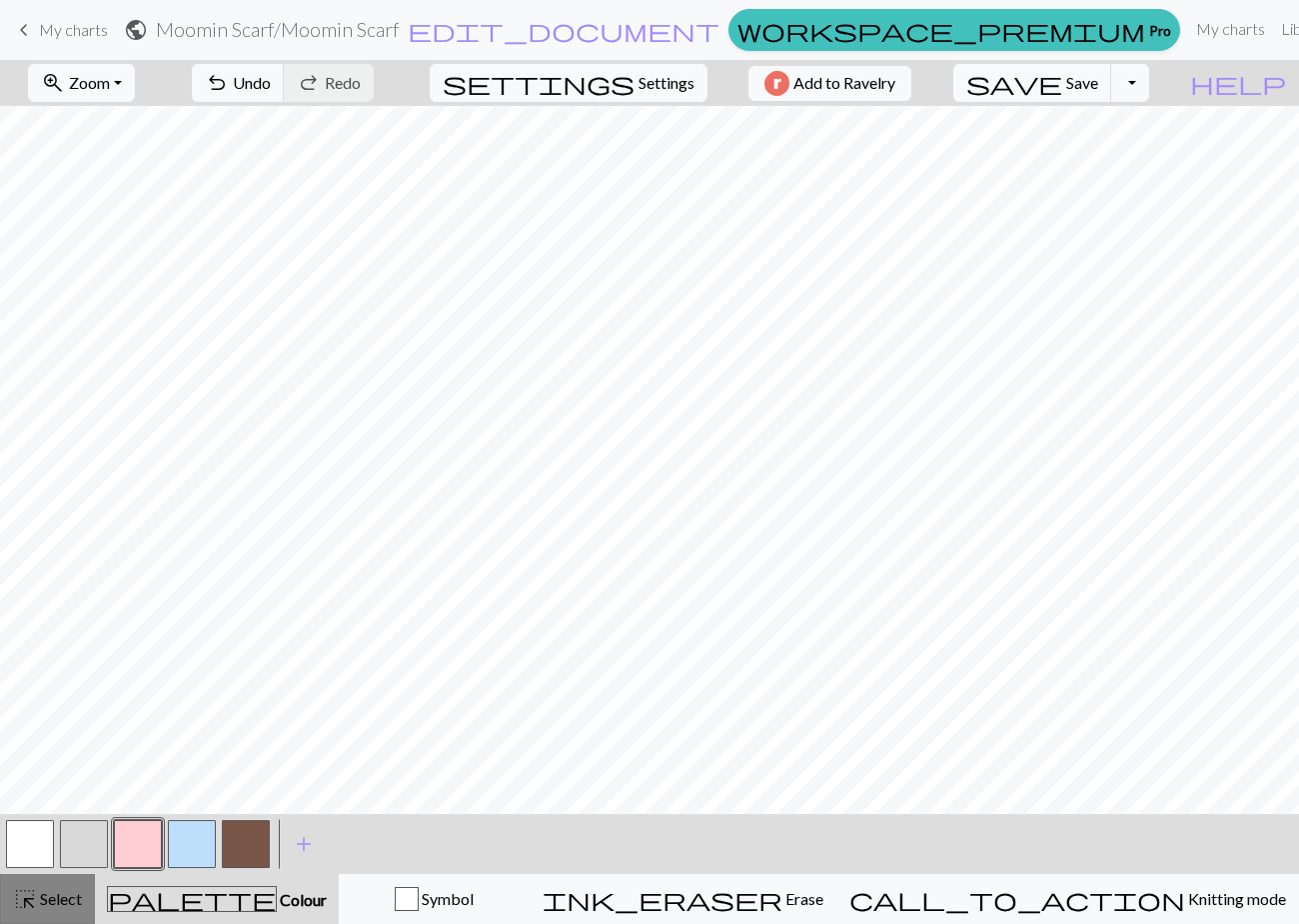click on "Select" at bounding box center (59, 898) 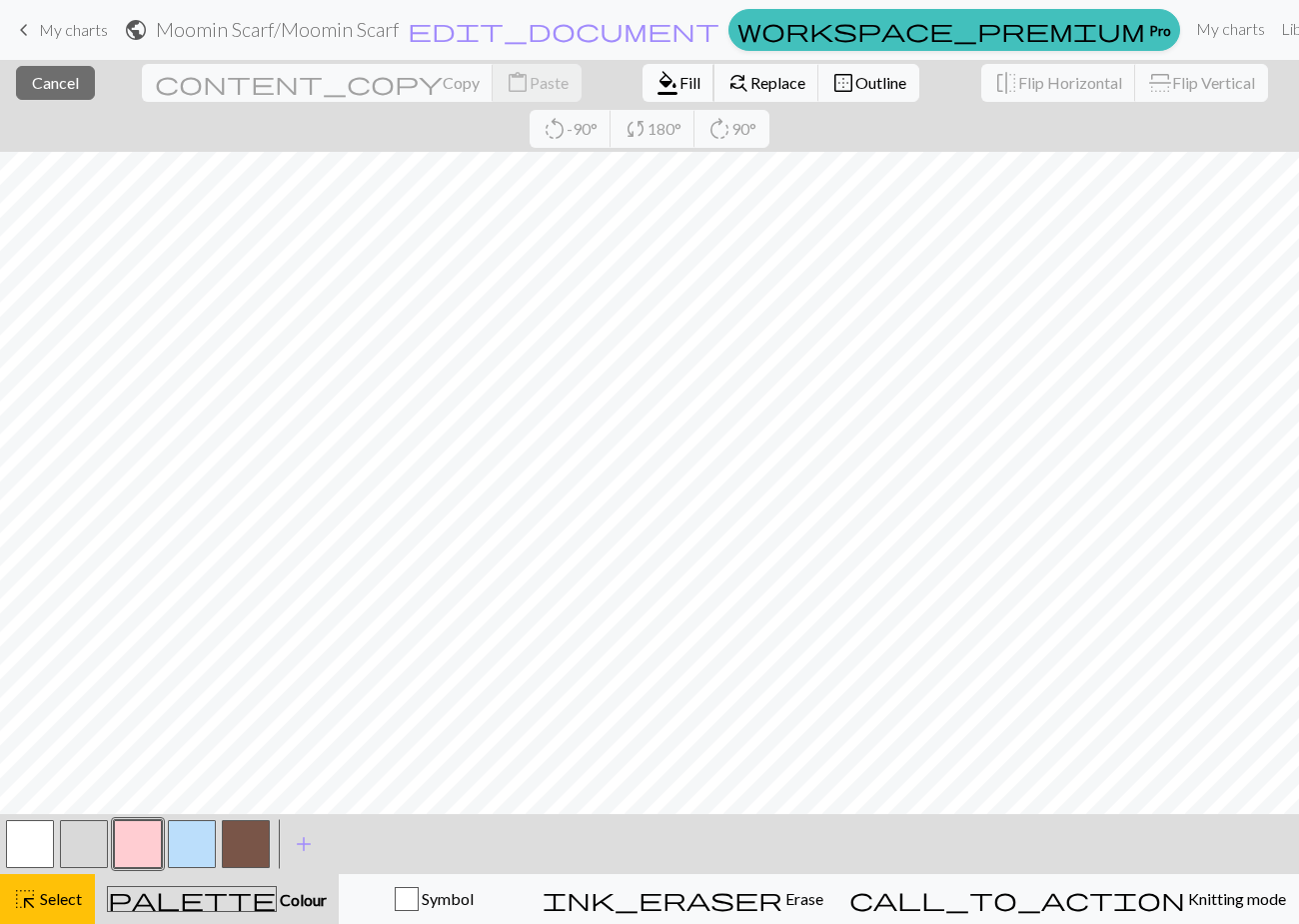 click on "Fill" at bounding box center [689, 82] 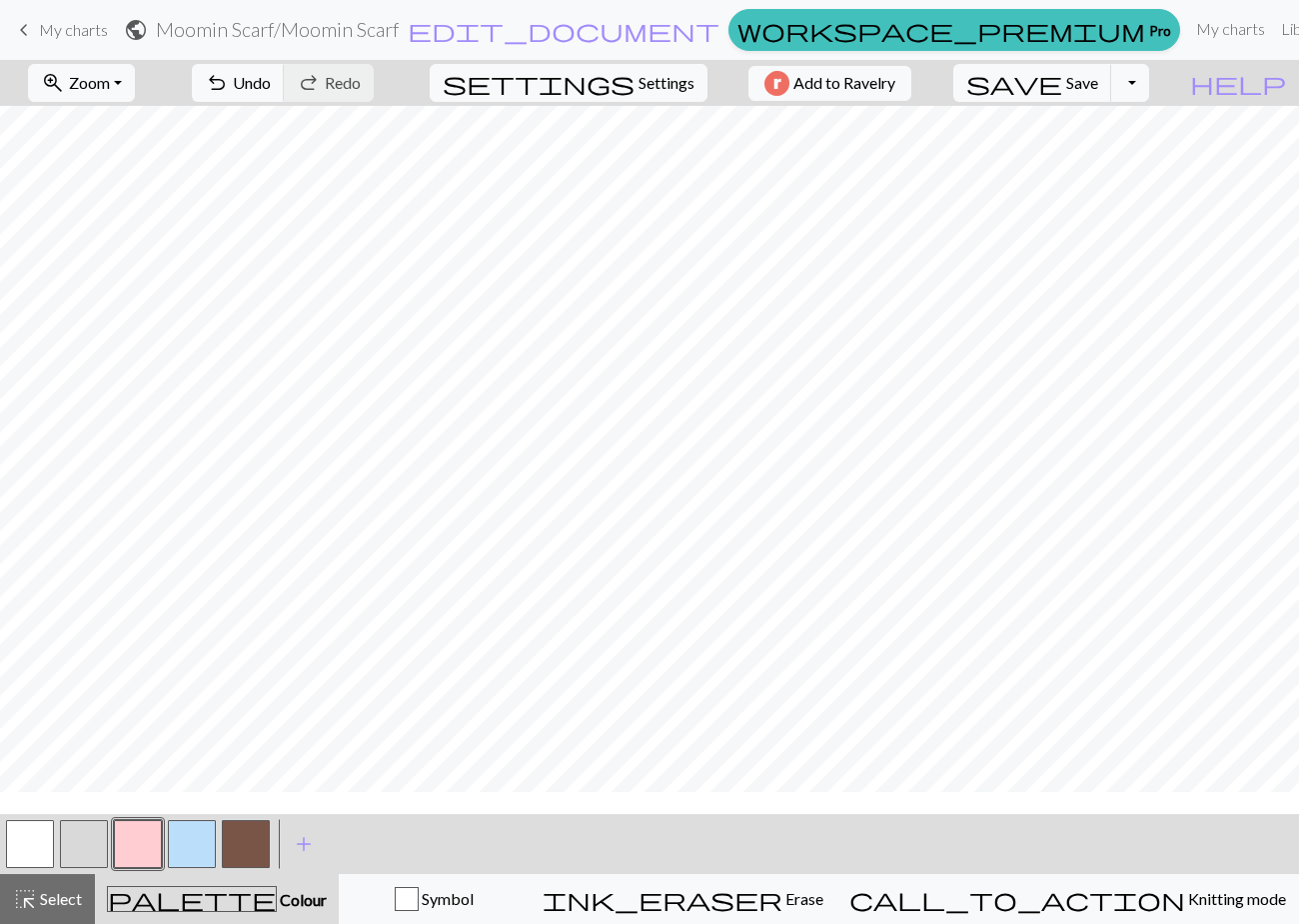 scroll, scrollTop: 0, scrollLeft: 0, axis: both 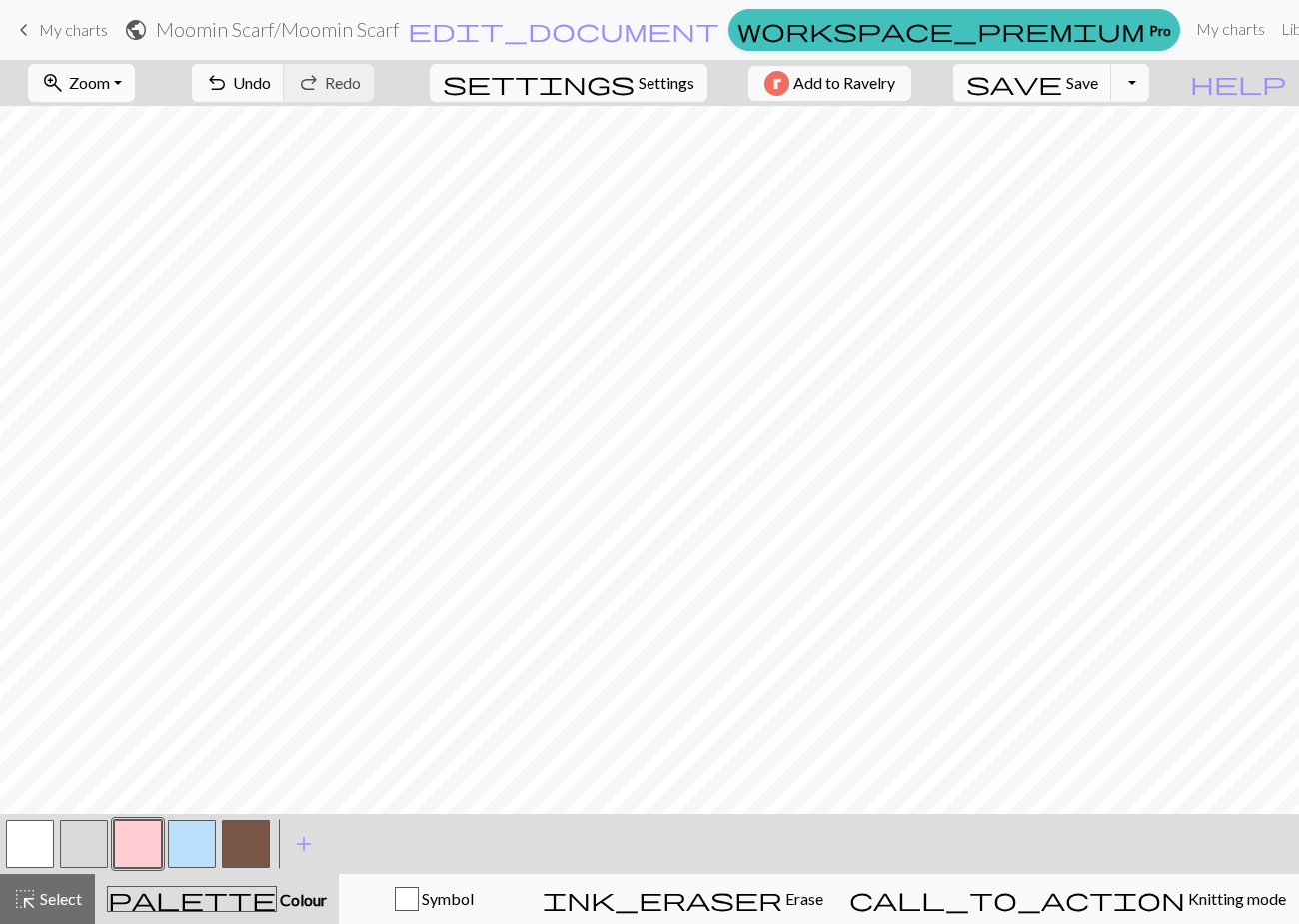 click on "zoom_in Zoom Zoom" at bounding box center (81, 83) 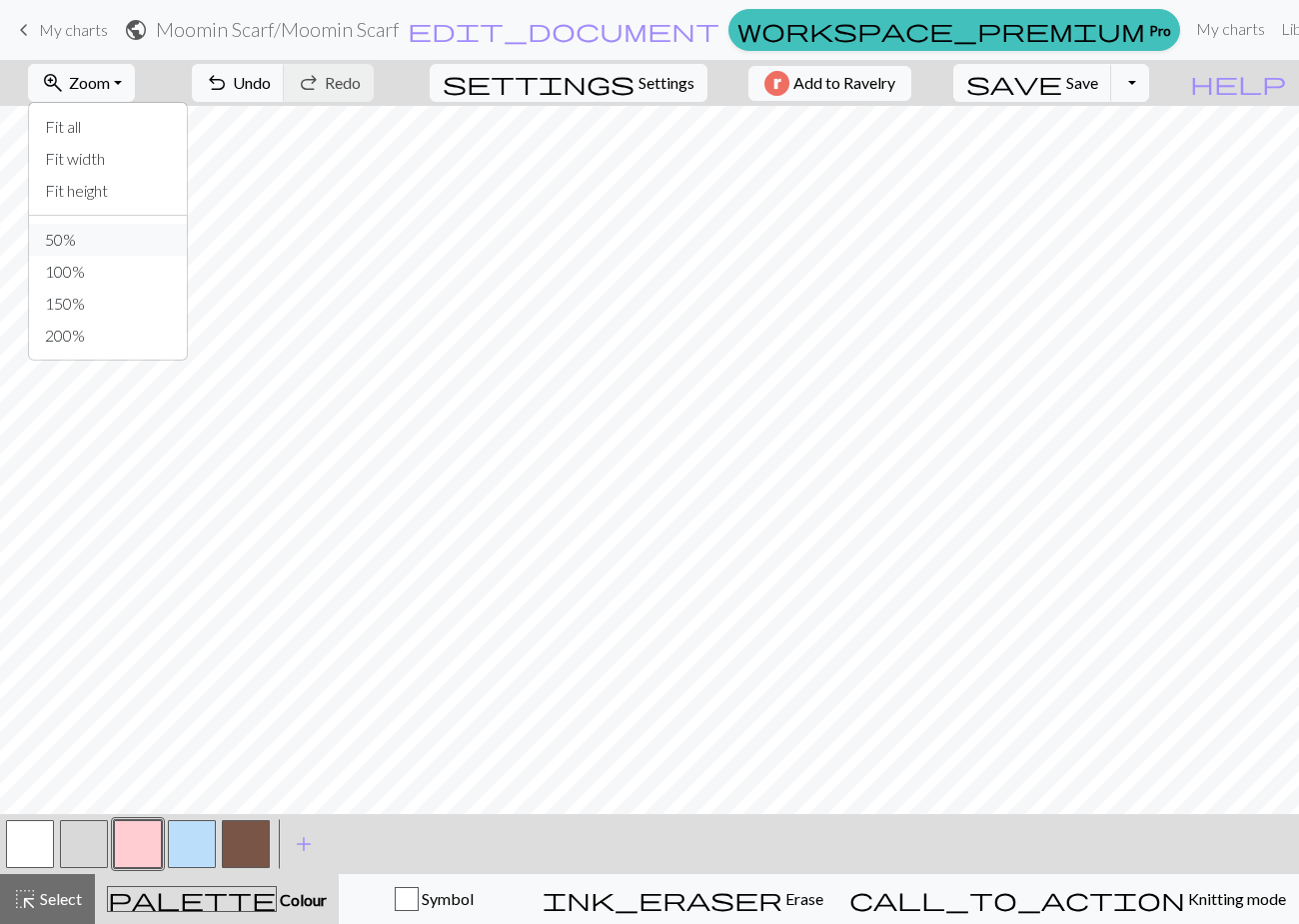 click on "50%" at bounding box center (108, 240) 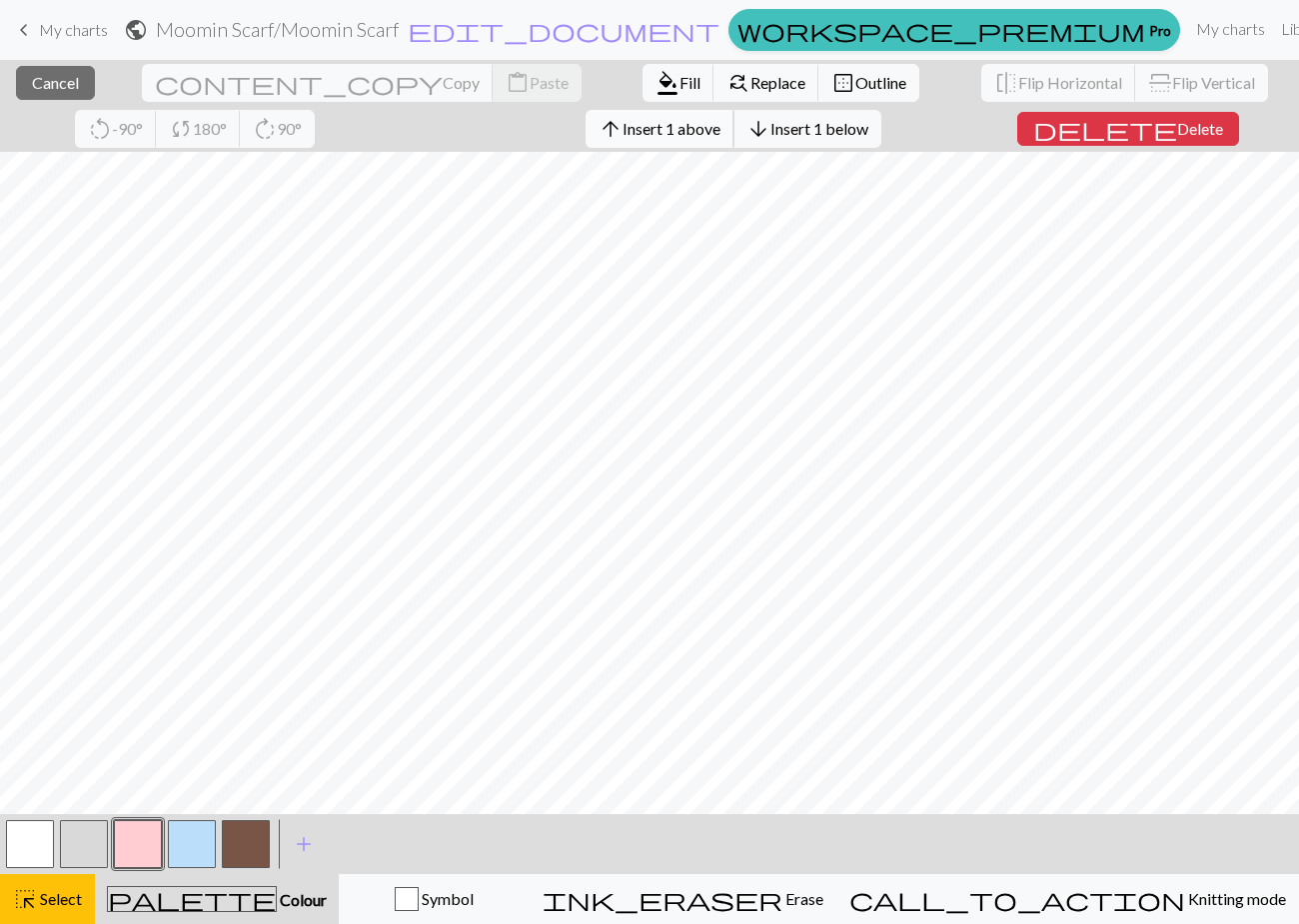 click on "Insert 1 above" at bounding box center [671, 128] 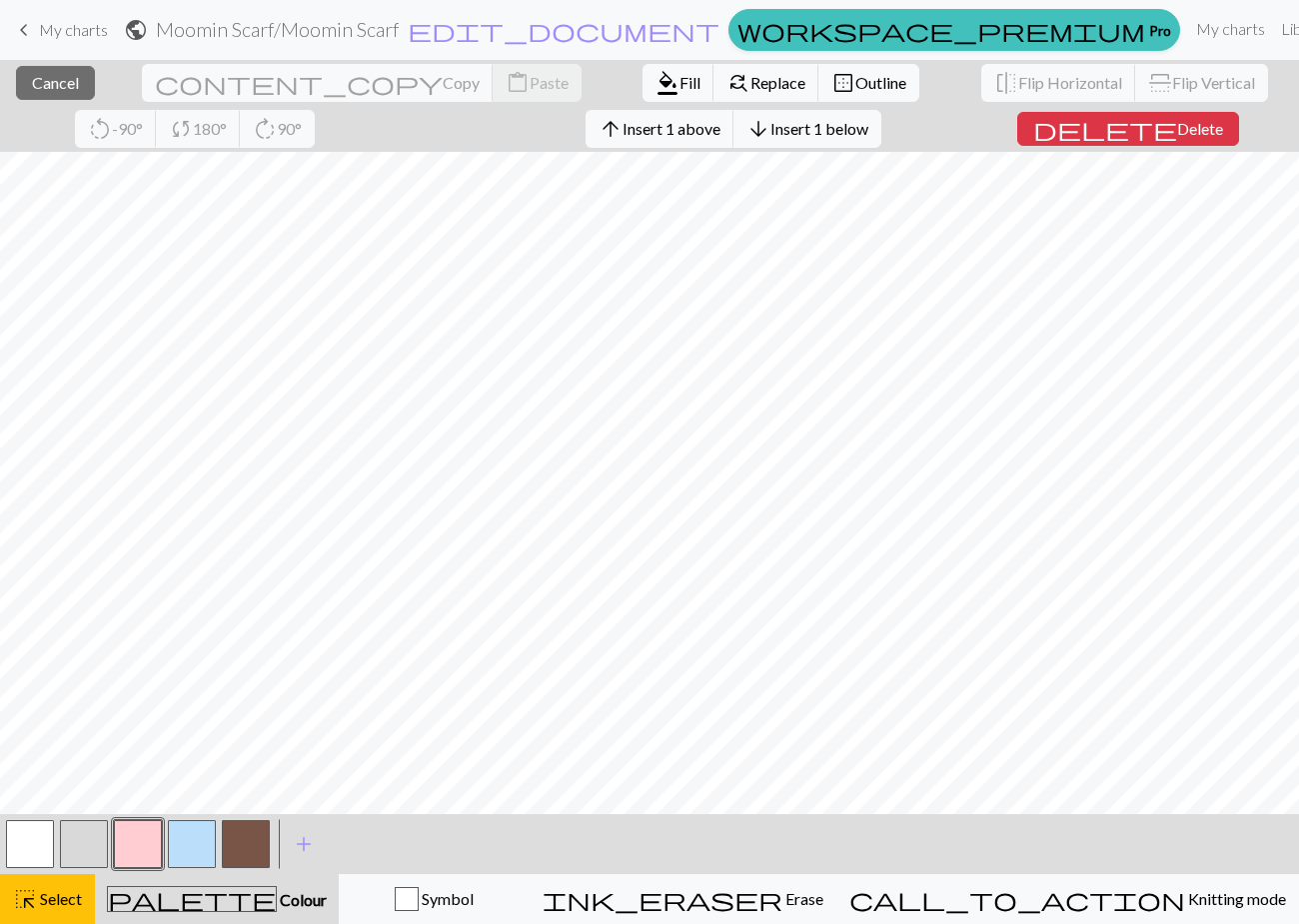 click on "arrow_upward  Insert 1 above arrow_downward Insert 1 below" at bounding box center (733, 129) 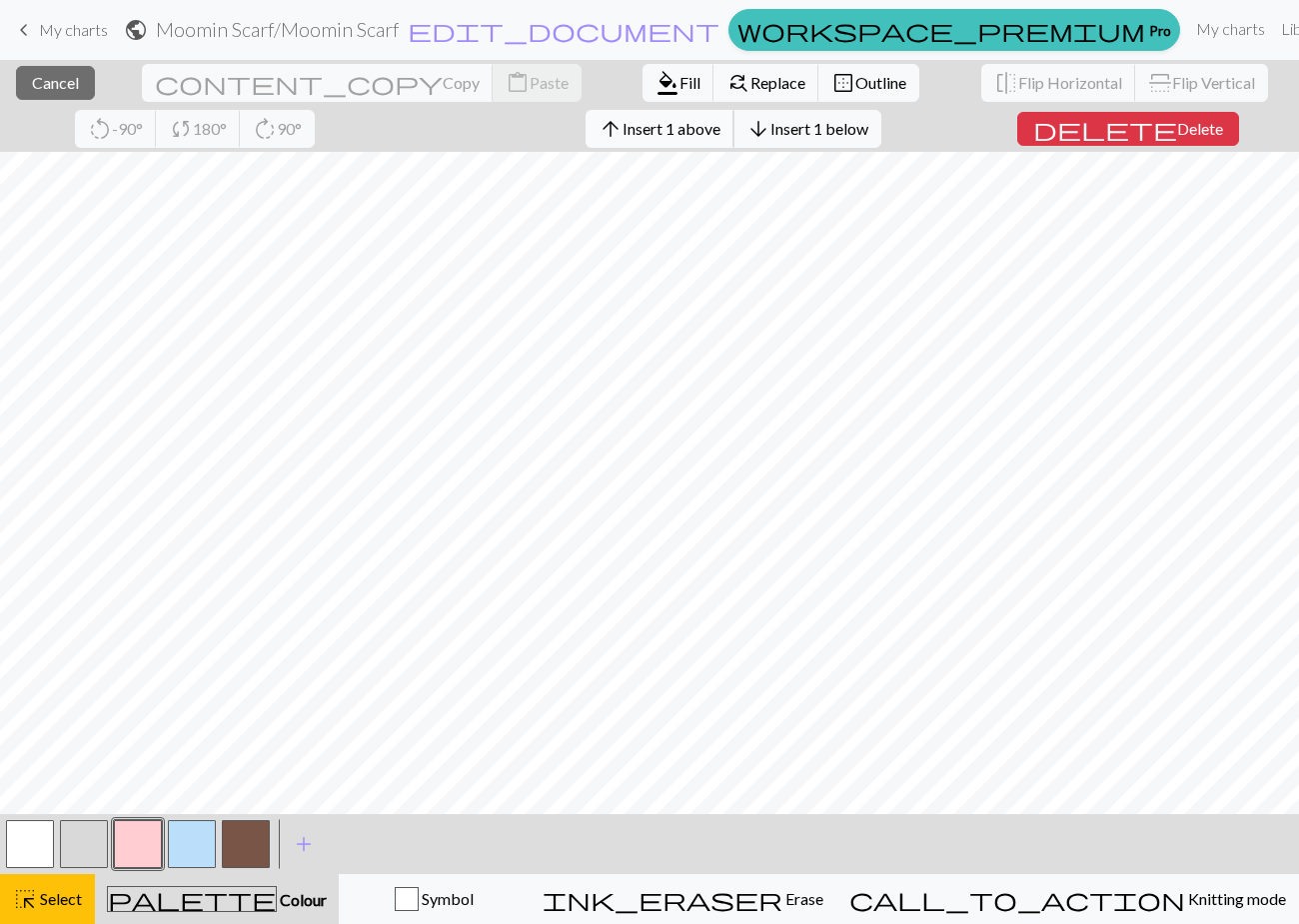 click on "Insert 1 above" at bounding box center (671, 128) 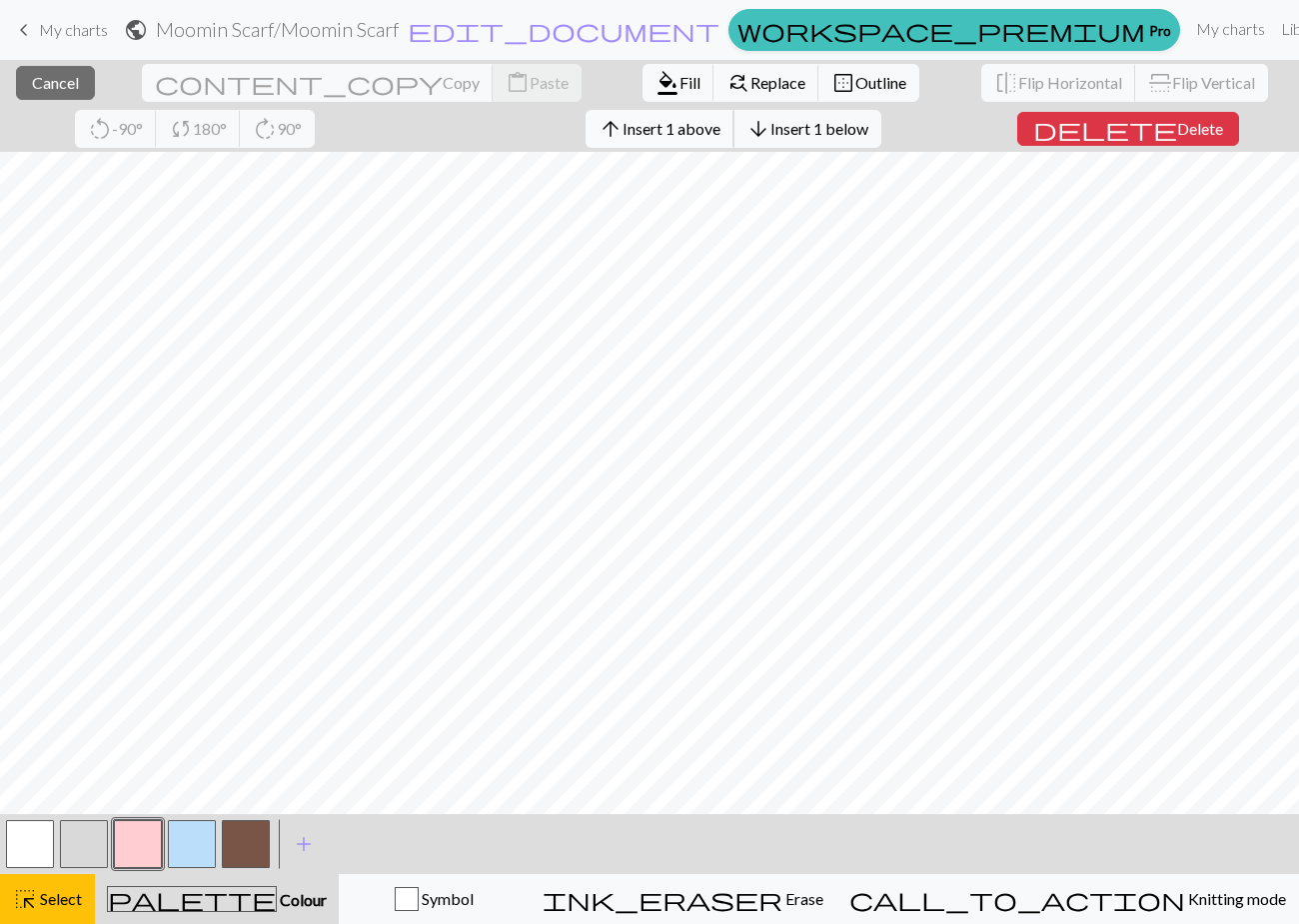 click on "Insert 1 above" at bounding box center (671, 128) 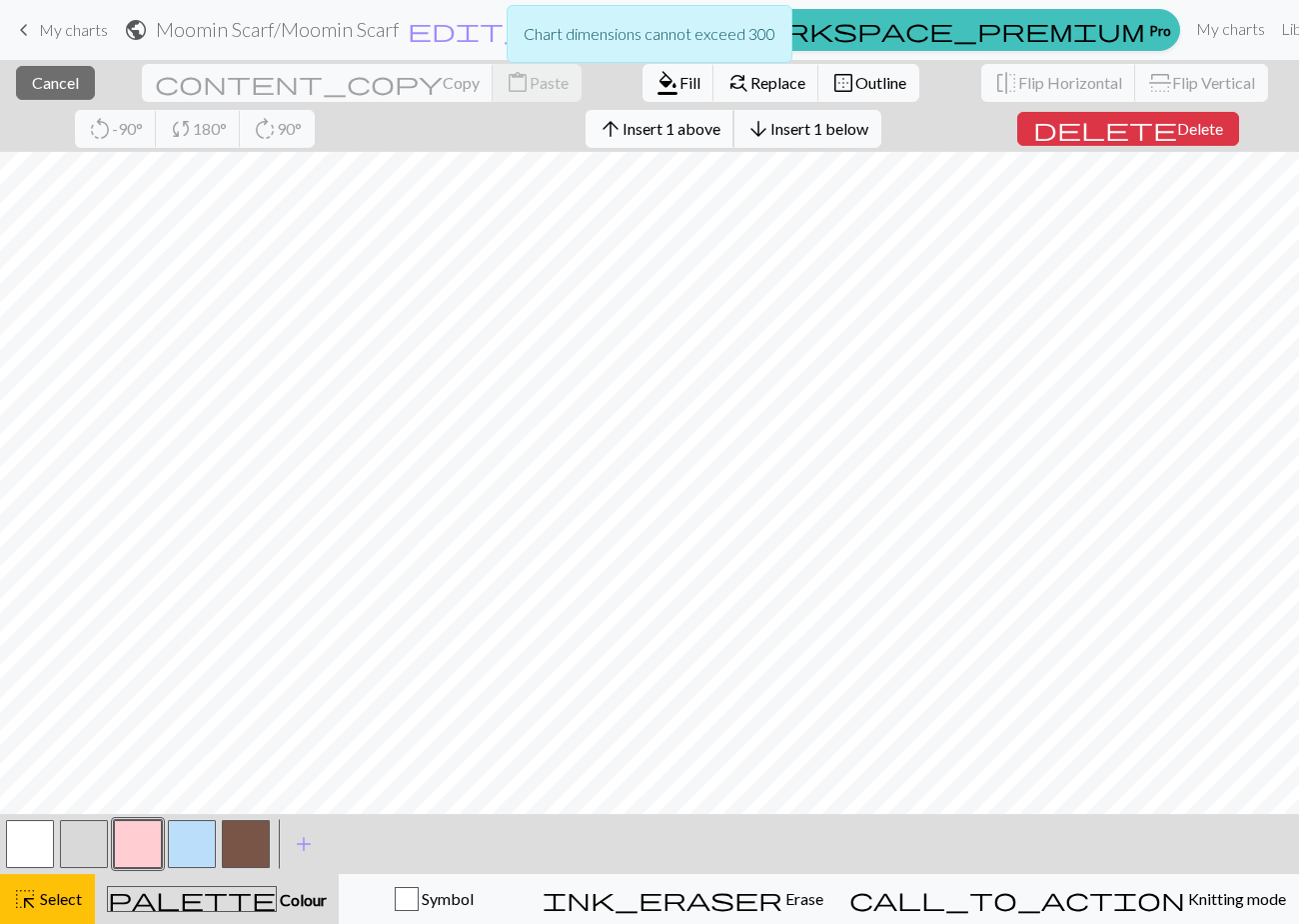 click on "arrow_upward  Insert 1 above" at bounding box center (659, 129) 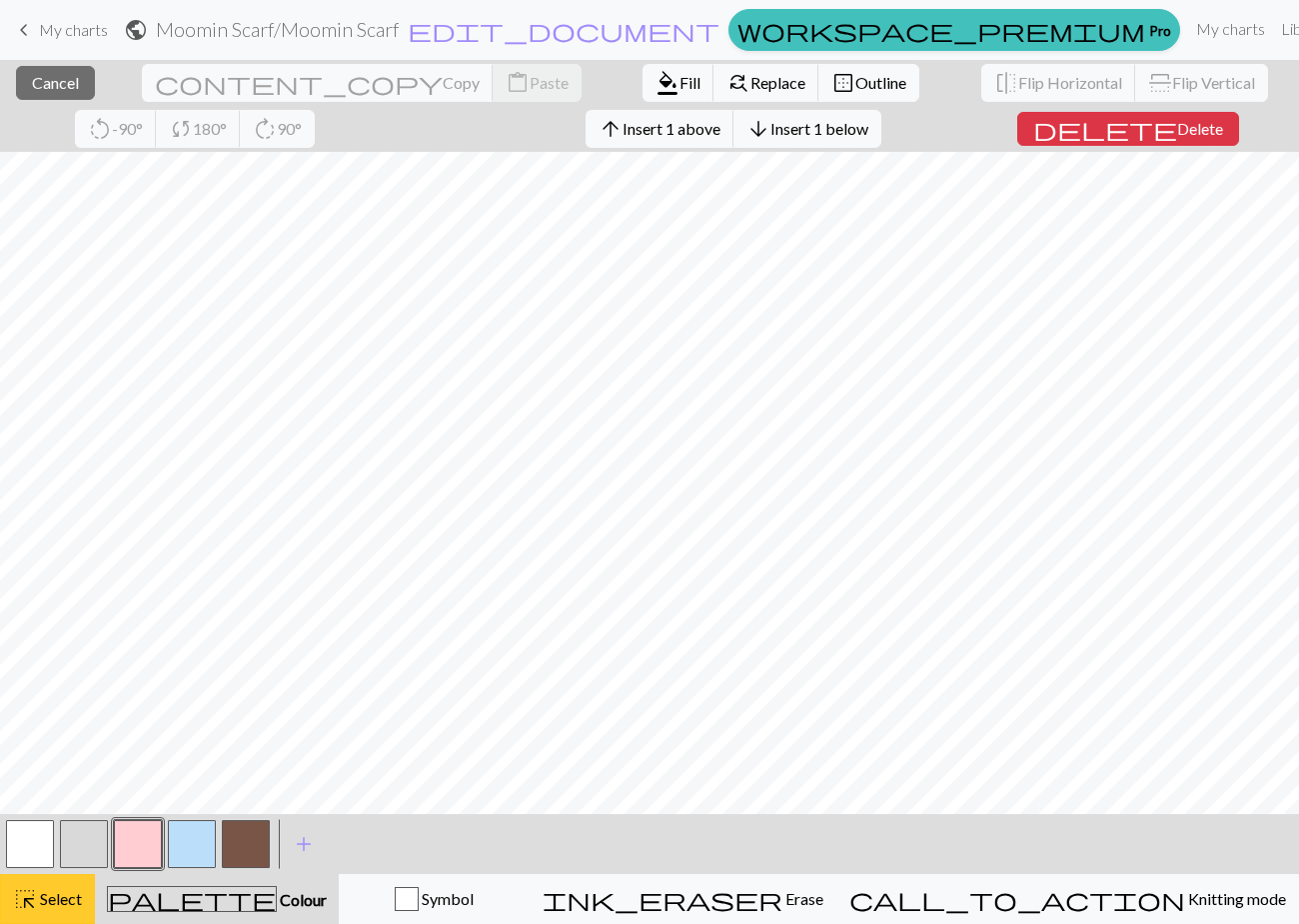 click on "Select" at bounding box center [59, 898] 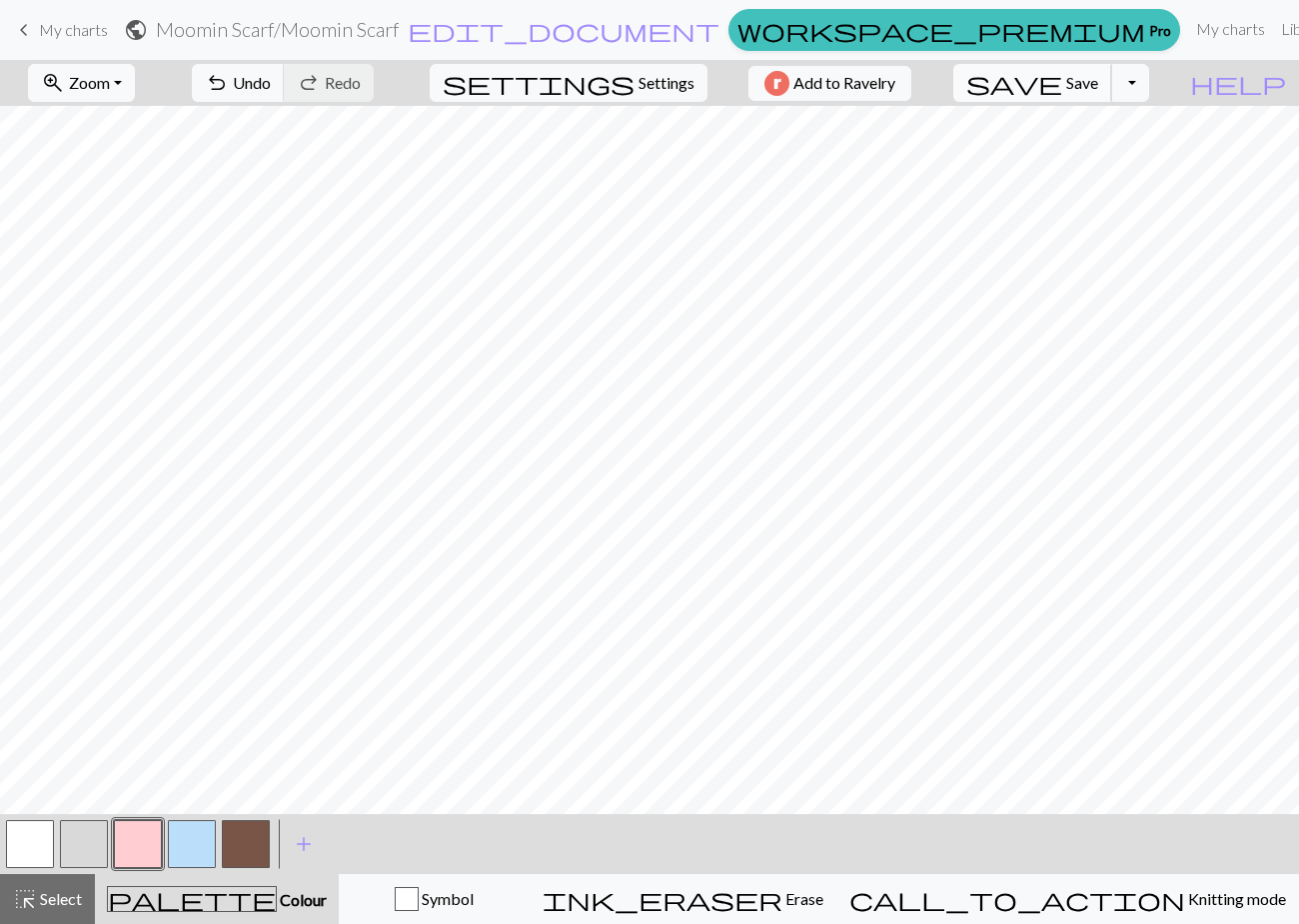 click on "Save" at bounding box center [1082, 82] 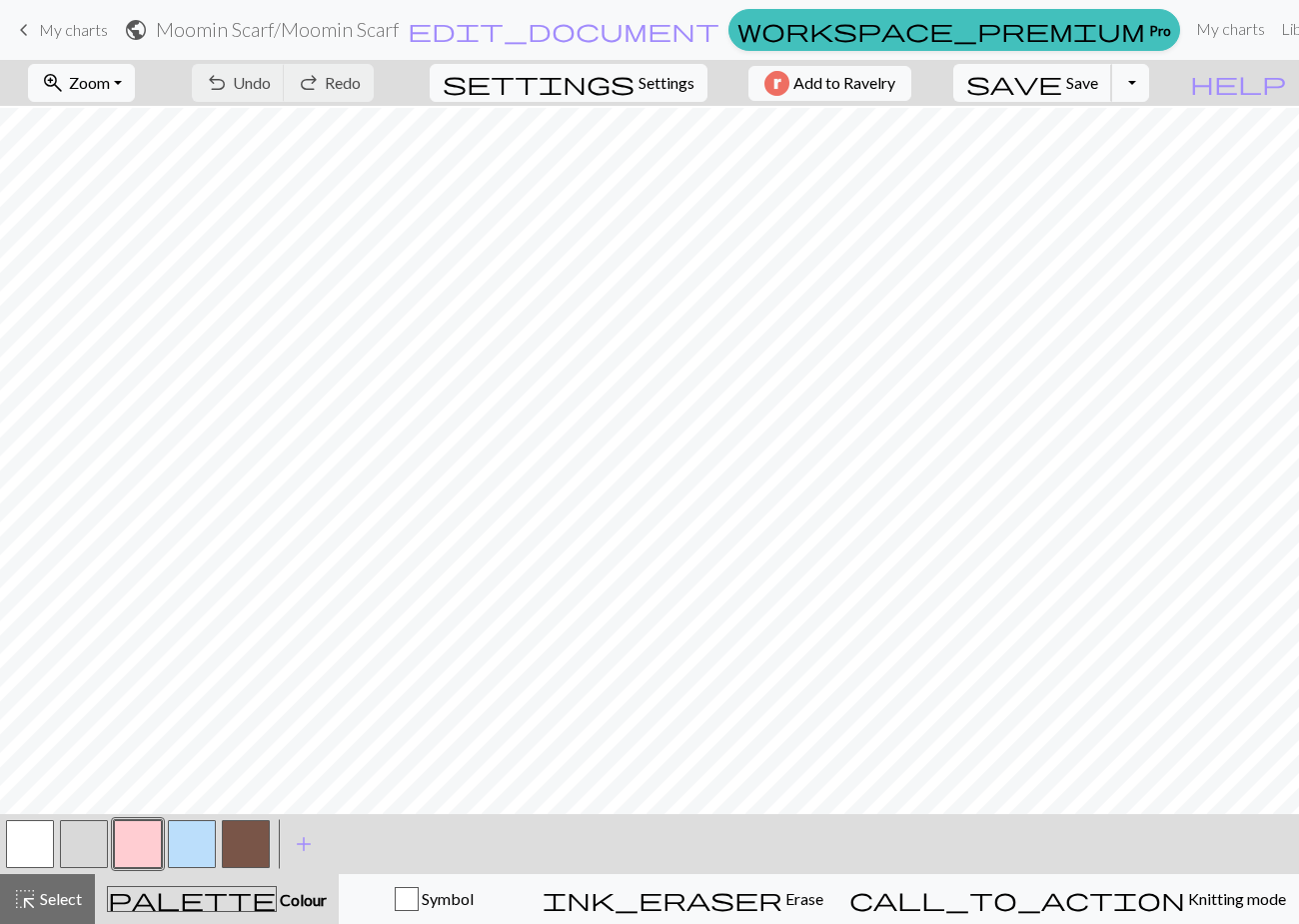 scroll, scrollTop: 441, scrollLeft: 0, axis: vertical 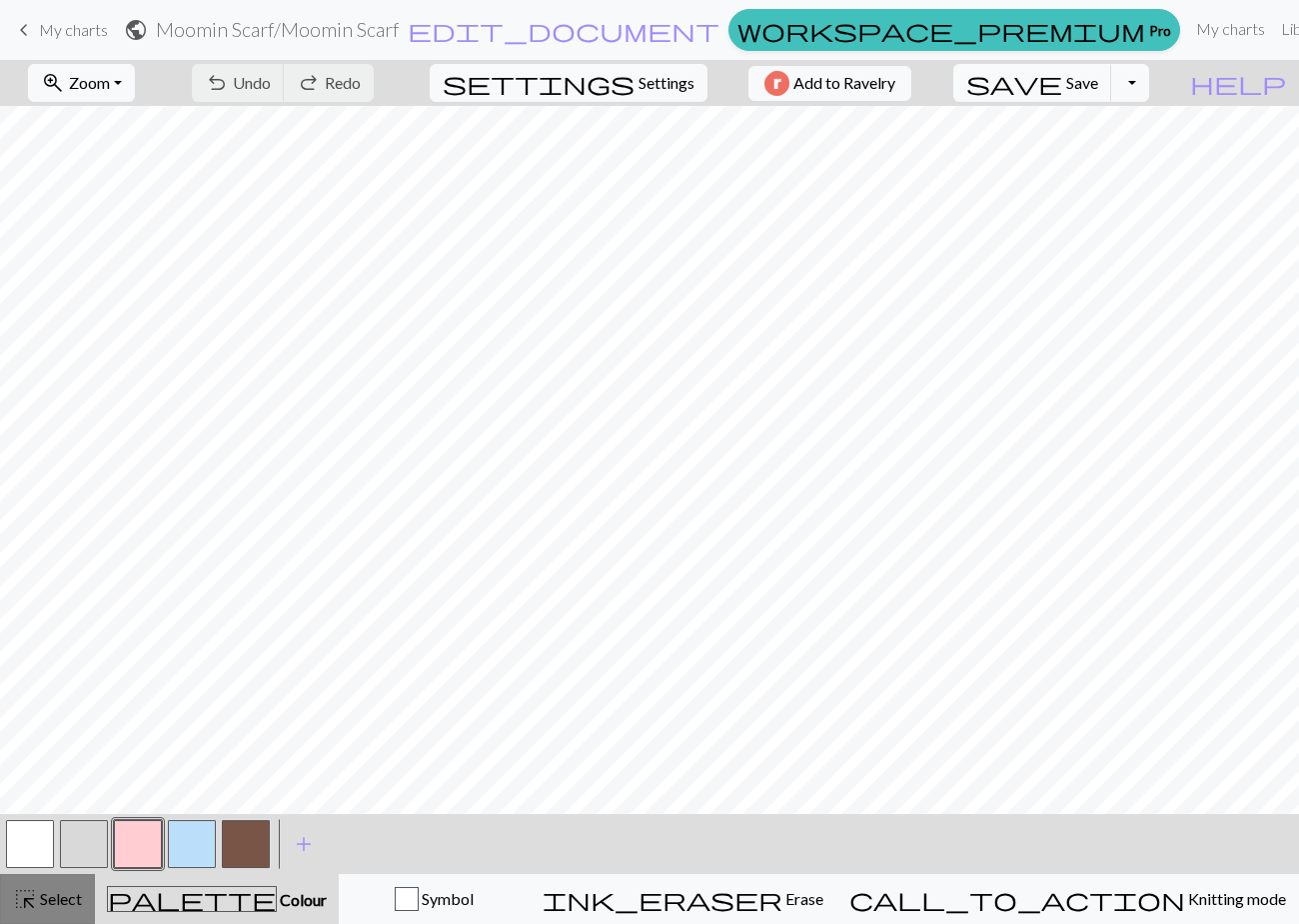 click on "Select" at bounding box center [59, 898] 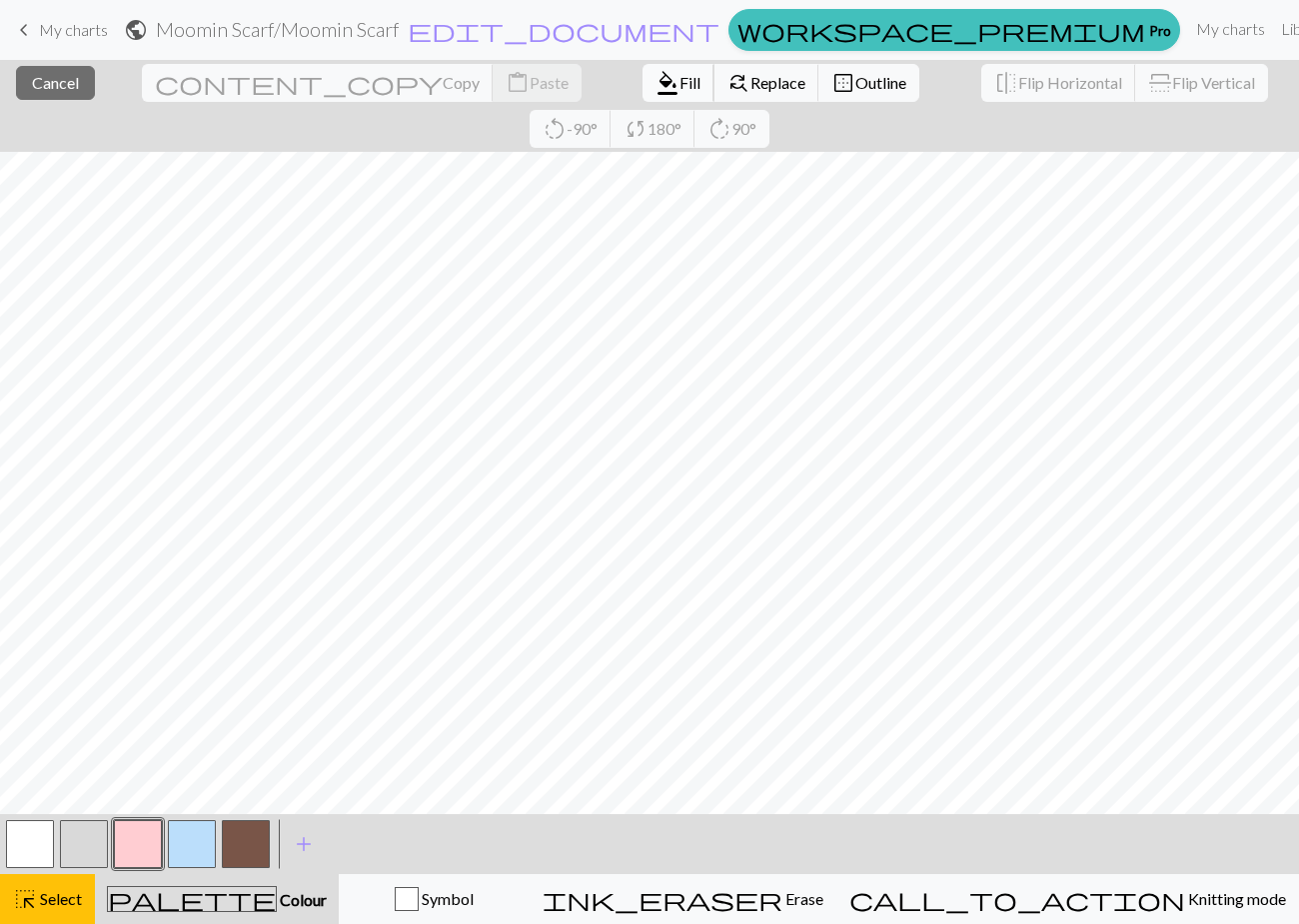 click on "format_color_fill" at bounding box center [667, 83] 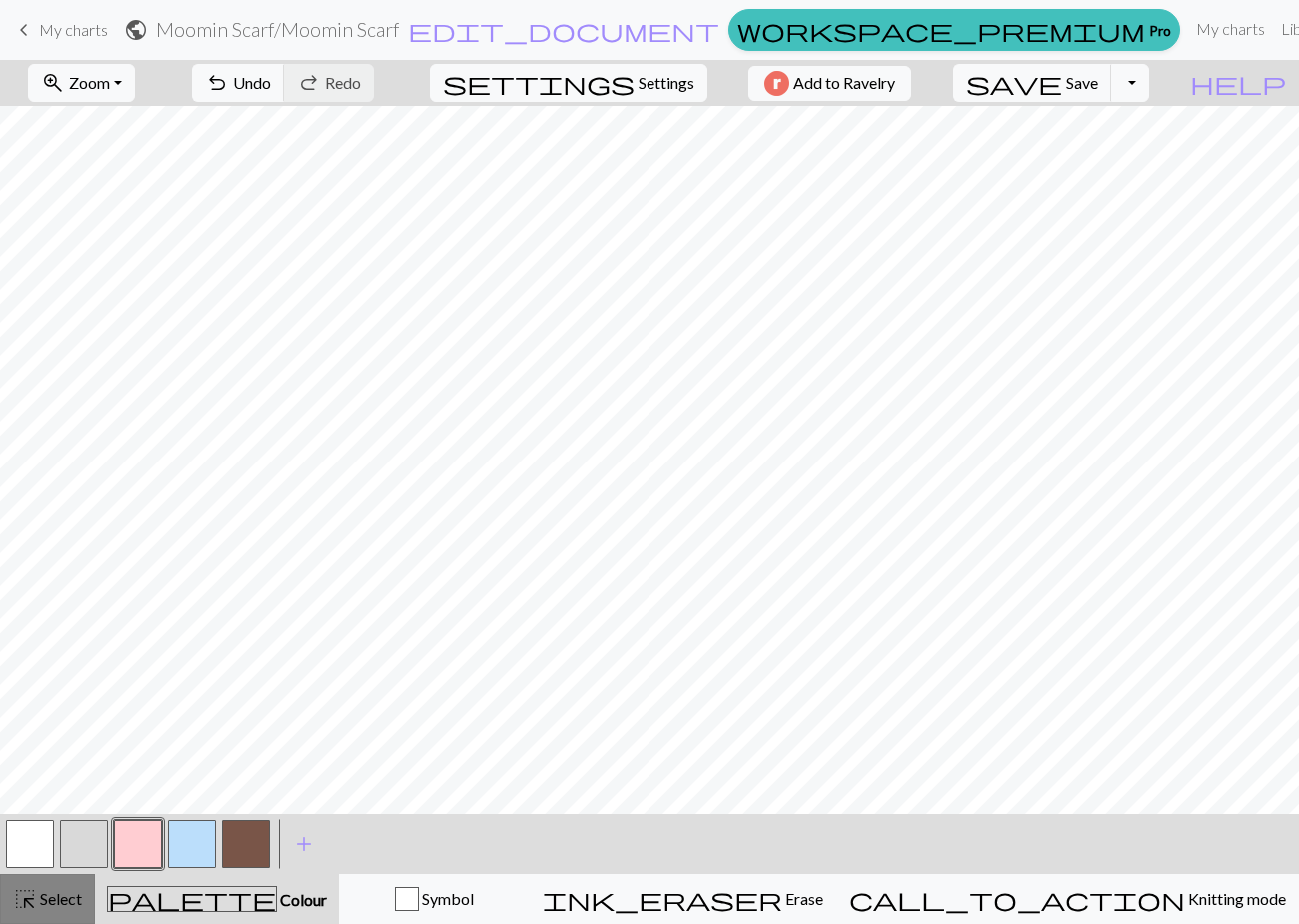 click on "Select" at bounding box center (59, 898) 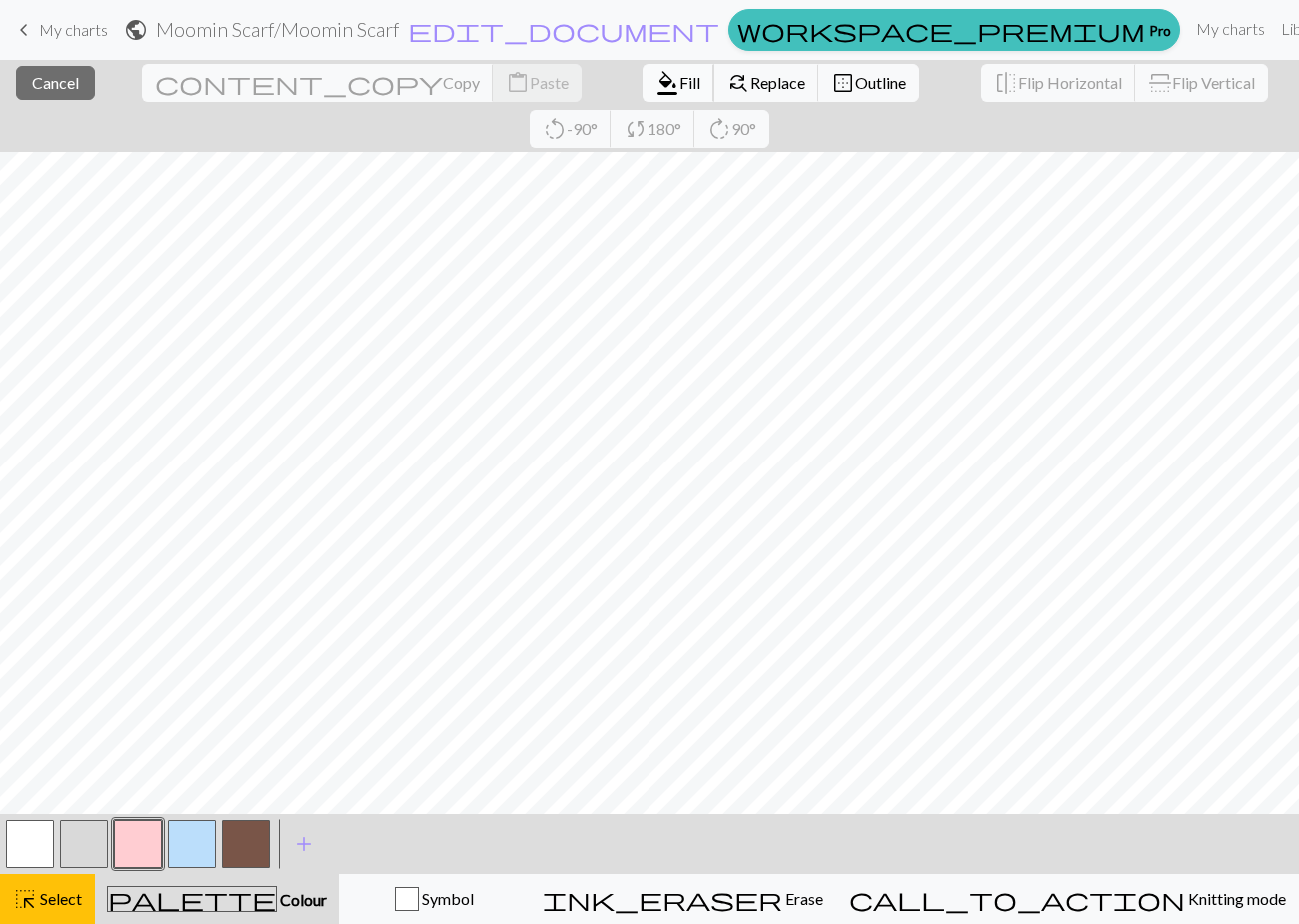 click on "format_color_fill" at bounding box center (667, 83) 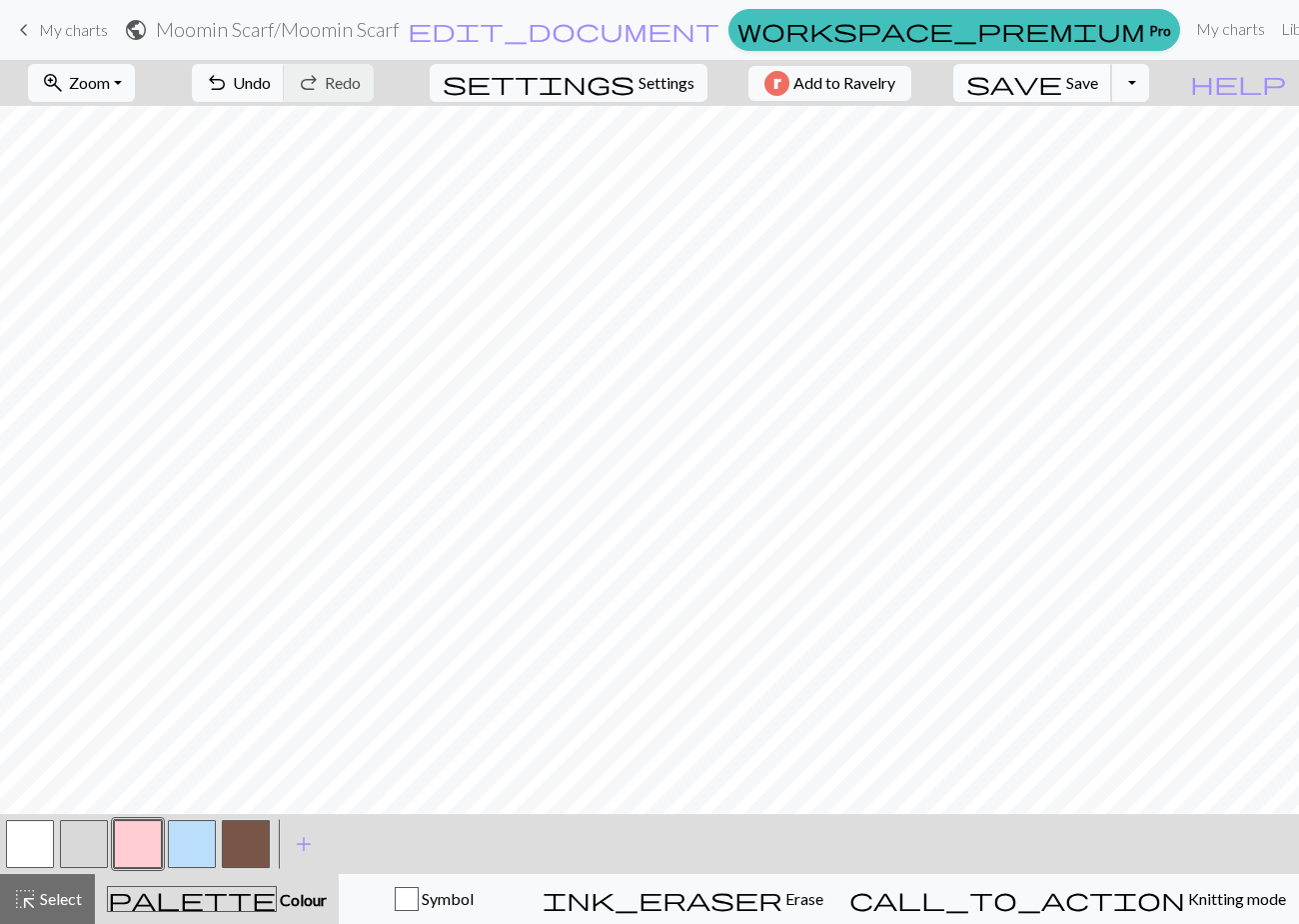 click on "Save" at bounding box center [1082, 82] 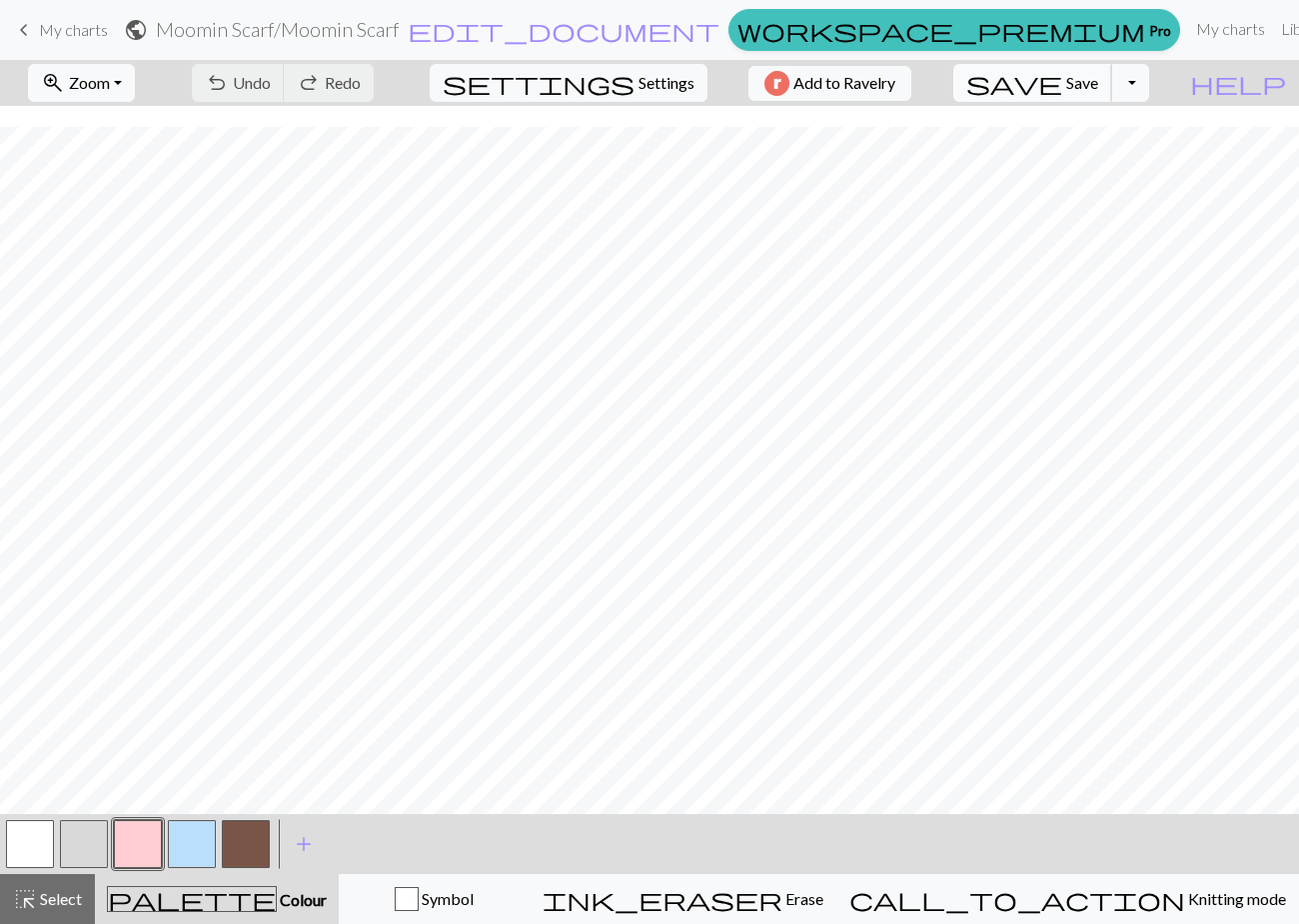 scroll, scrollTop: 1997, scrollLeft: 0, axis: vertical 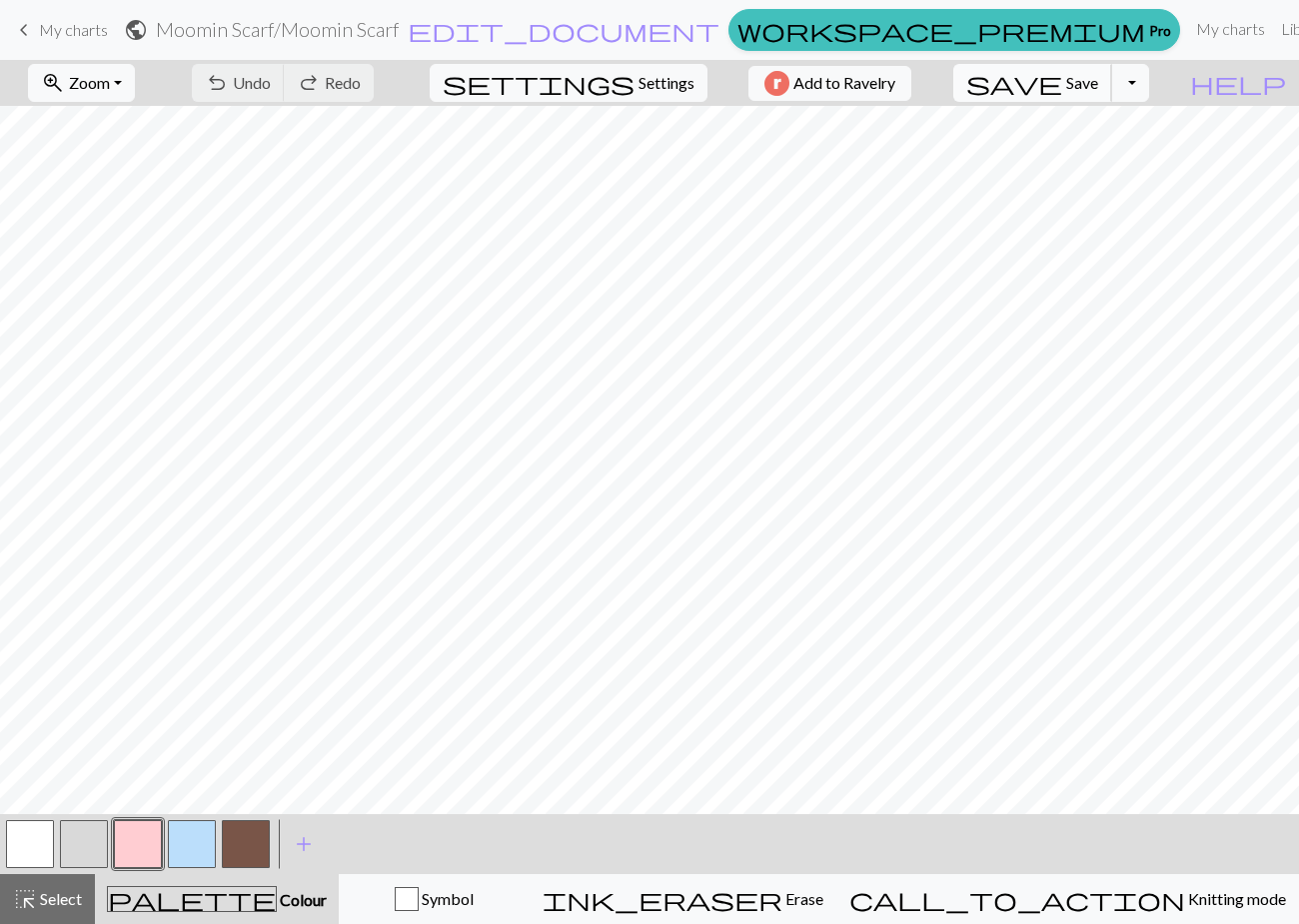 click on "save Save Save" at bounding box center (1032, 83) 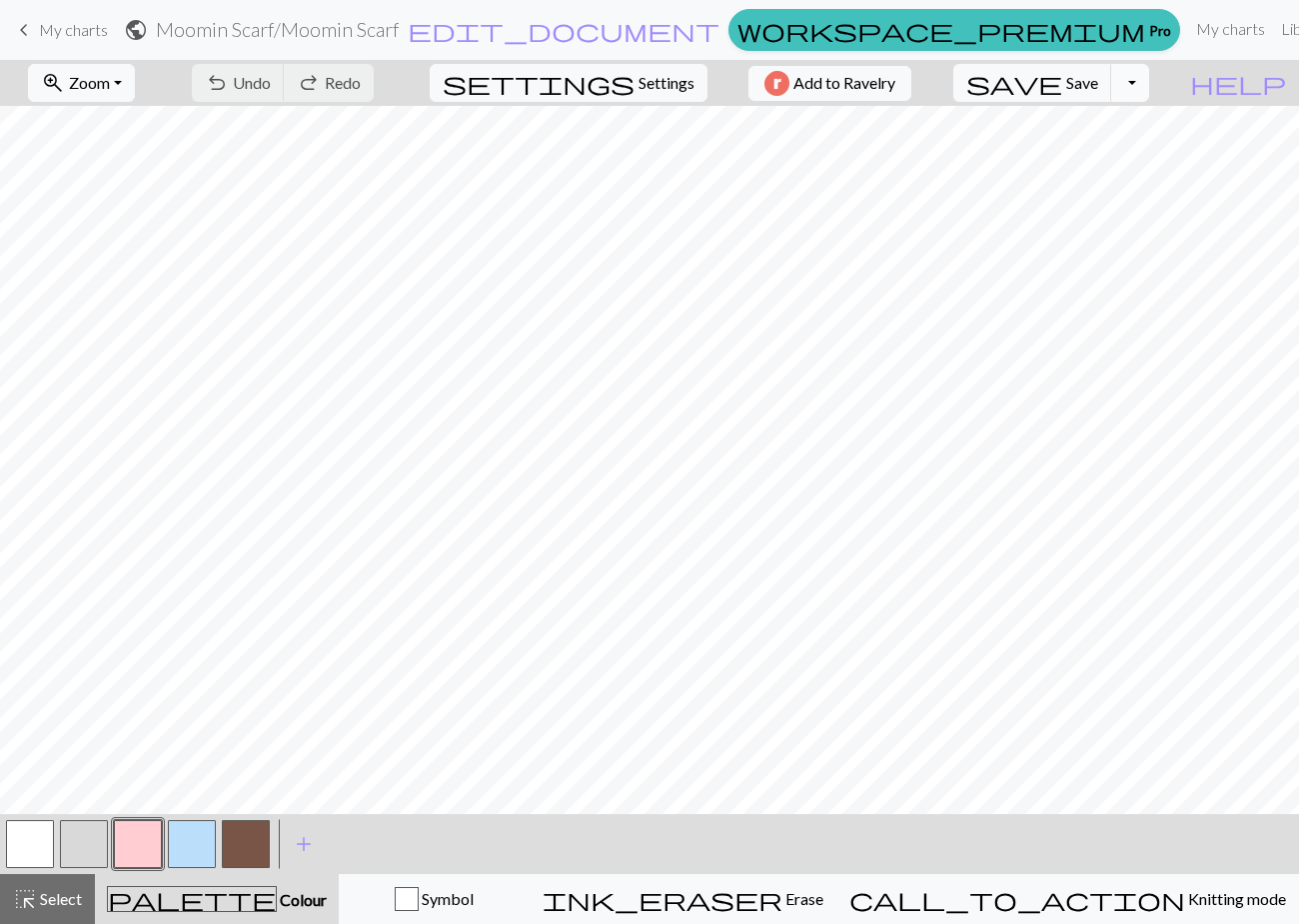 scroll, scrollTop: 479, scrollLeft: 0, axis: vertical 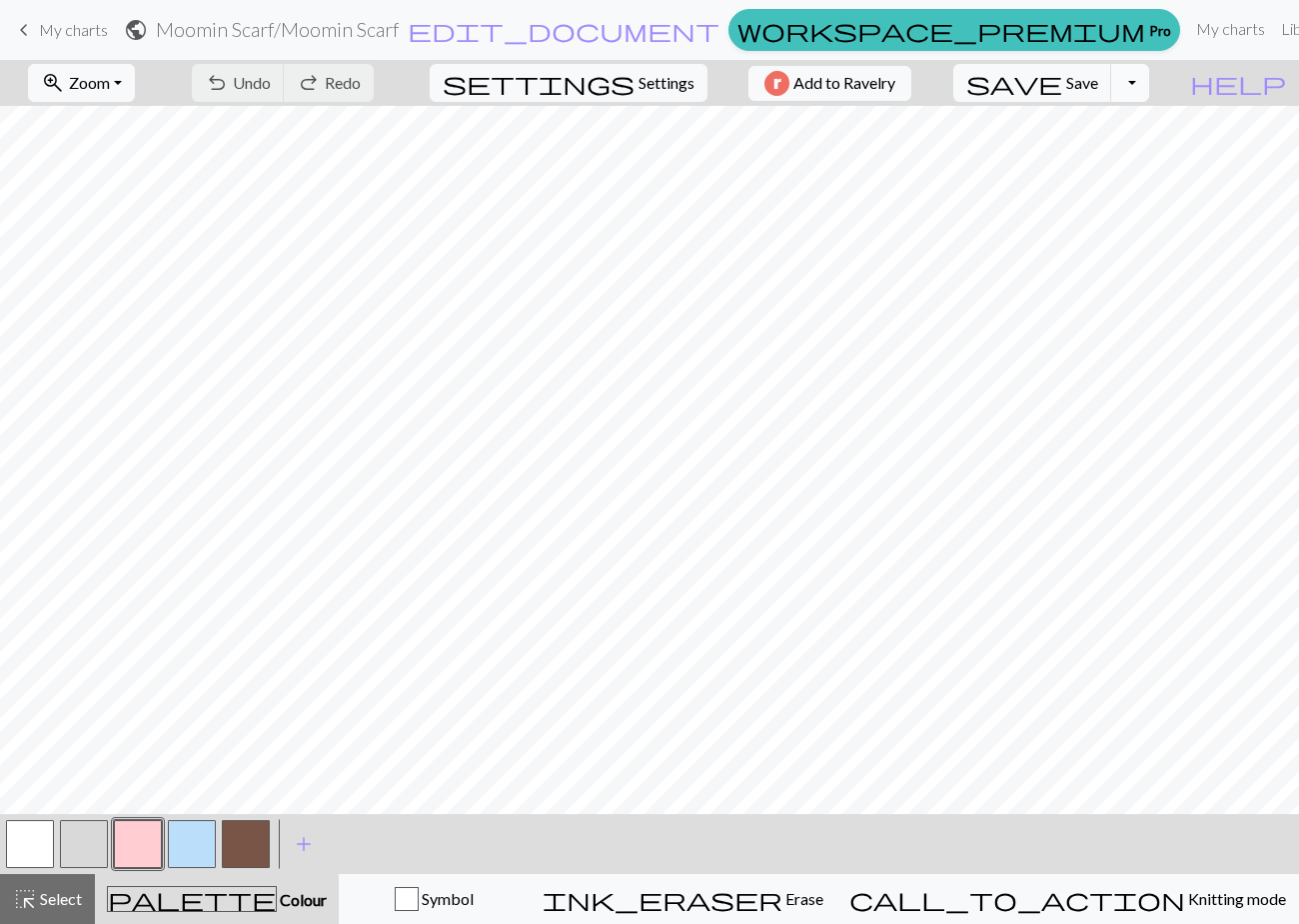 click on "Toggle Dropdown" at bounding box center (1130, 83) 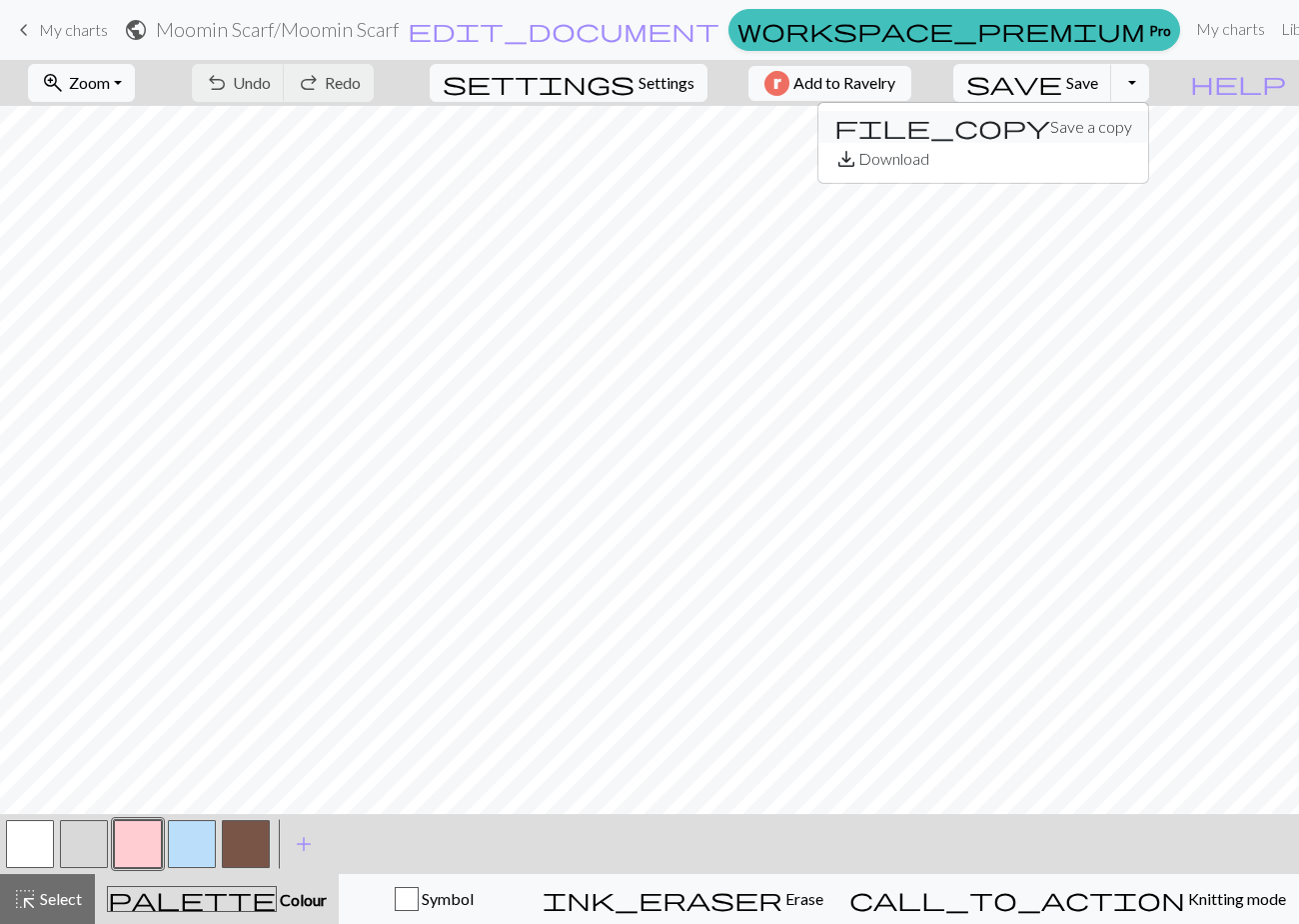 click on "file_copy  Save a copy" at bounding box center [983, 127] 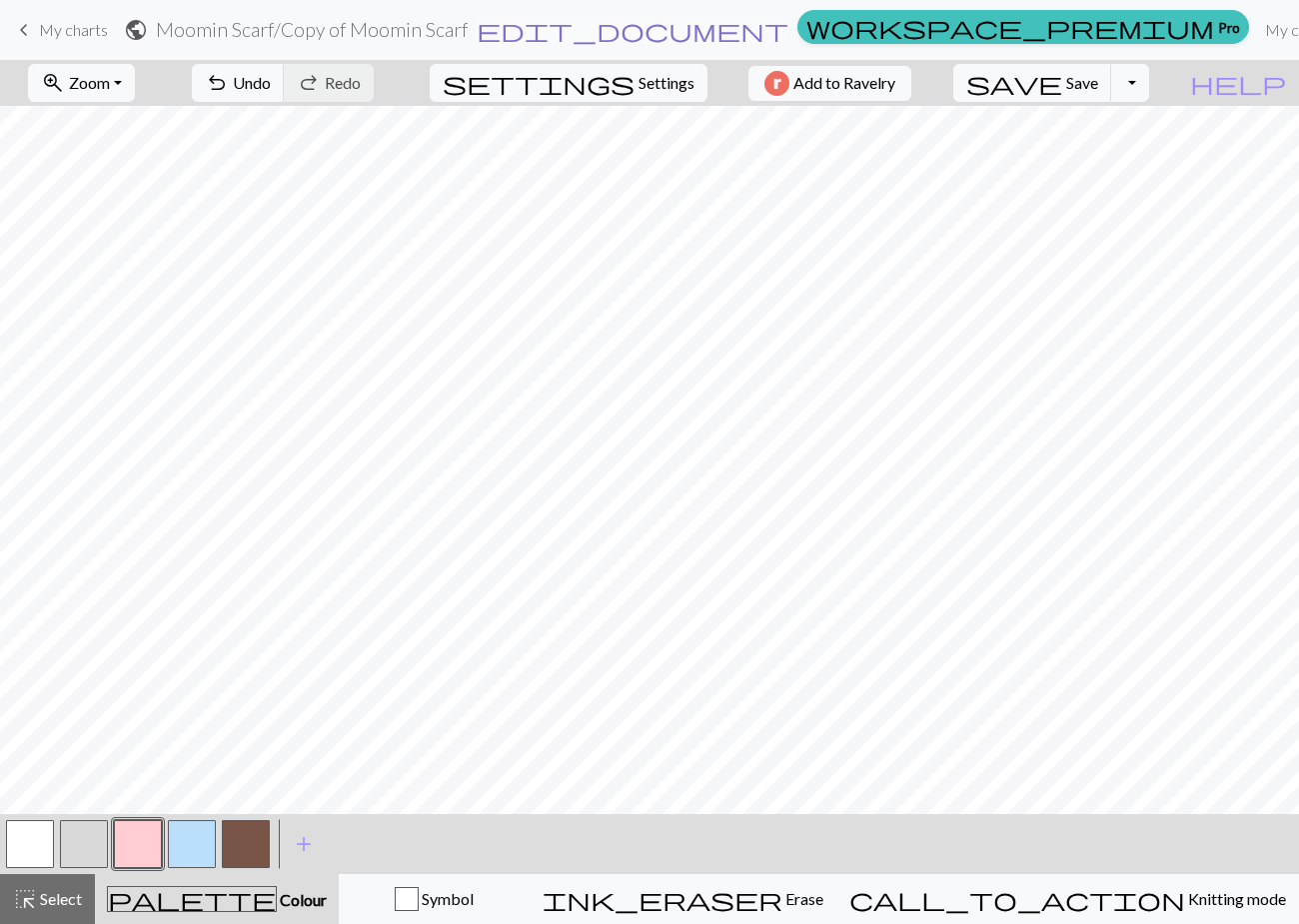 click on "edit_document" at bounding box center (633, 30) 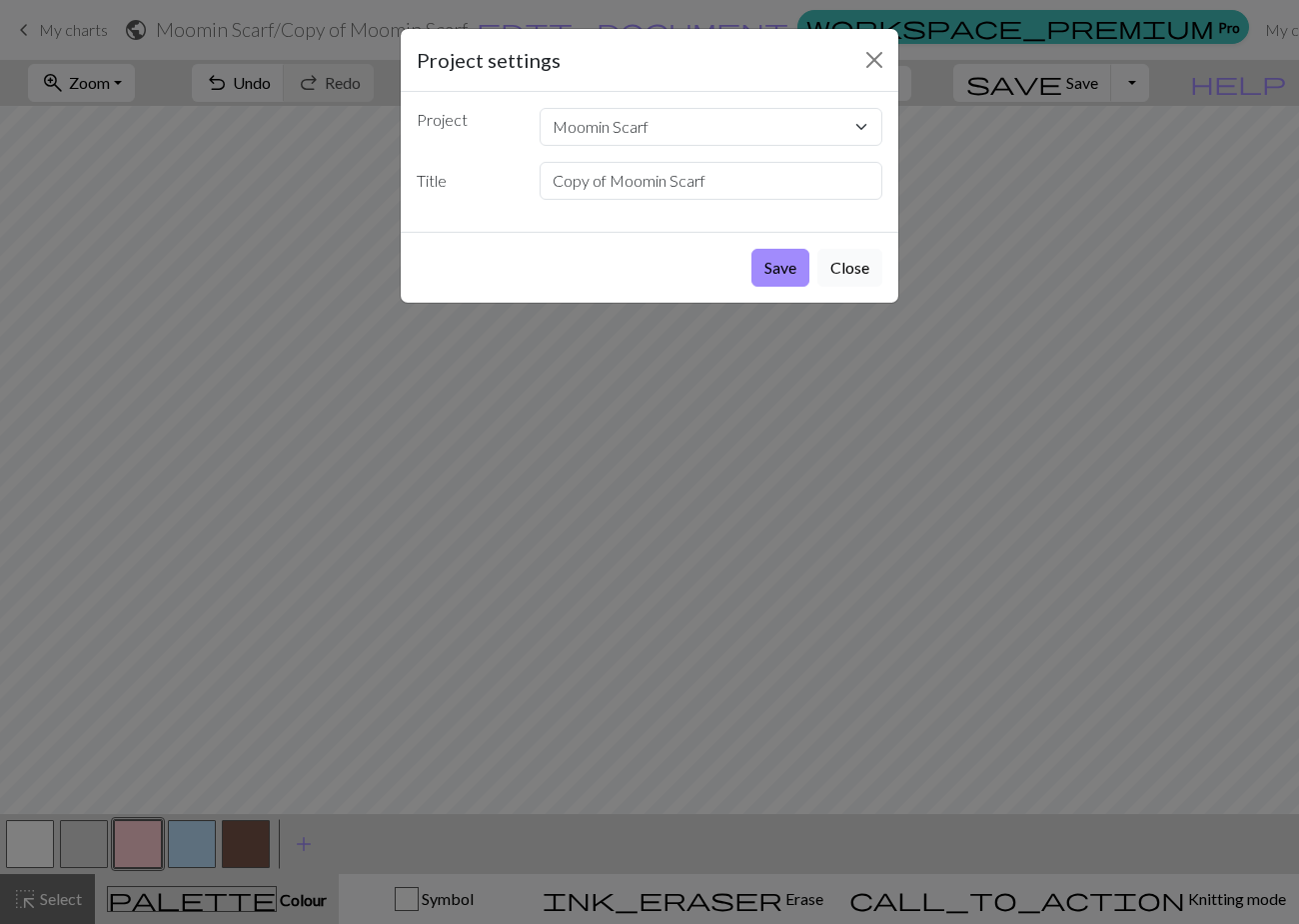 click on "Close" at bounding box center (849, 268) 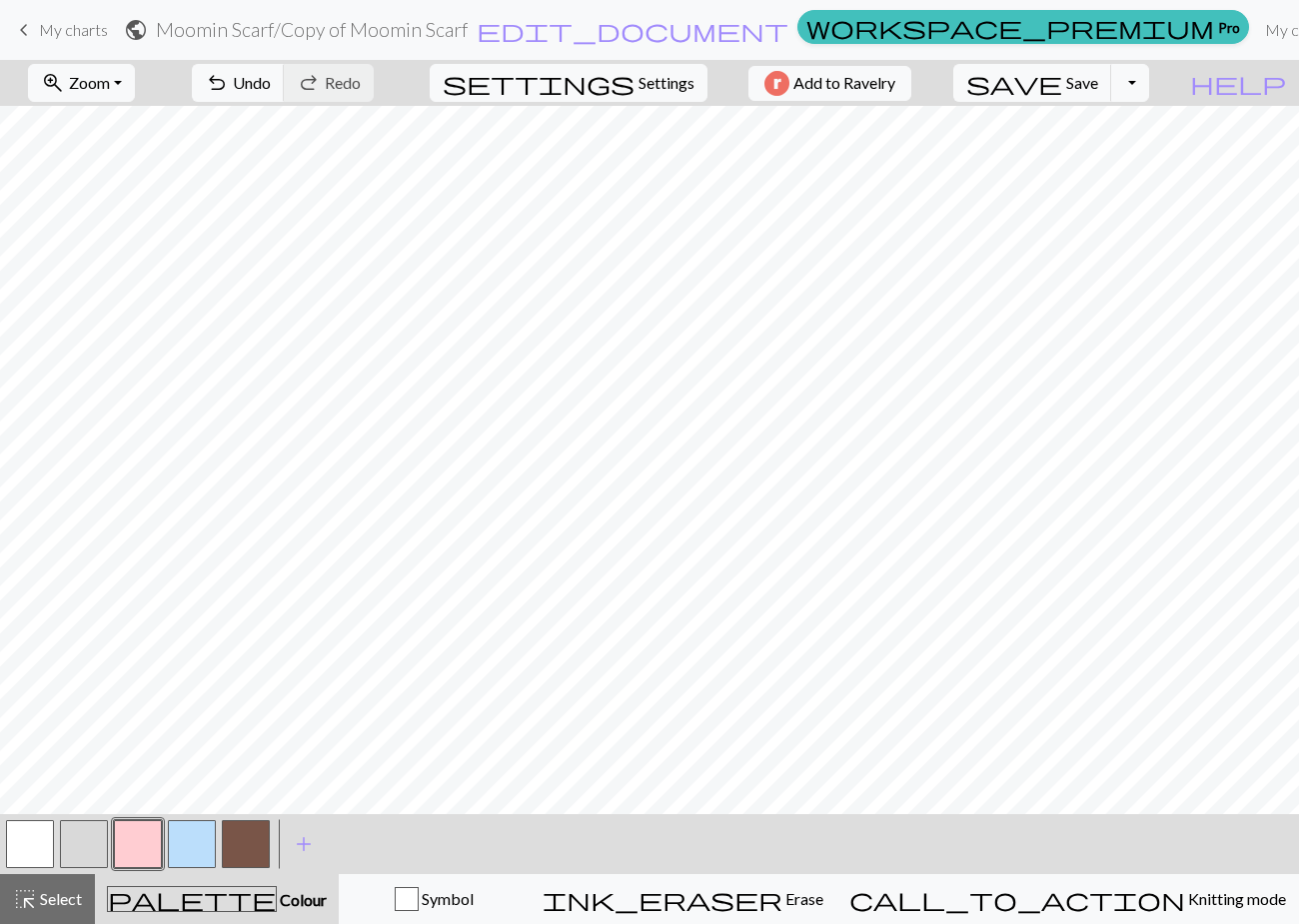 click on "keyboard_arrow_left" at bounding box center [24, 30] 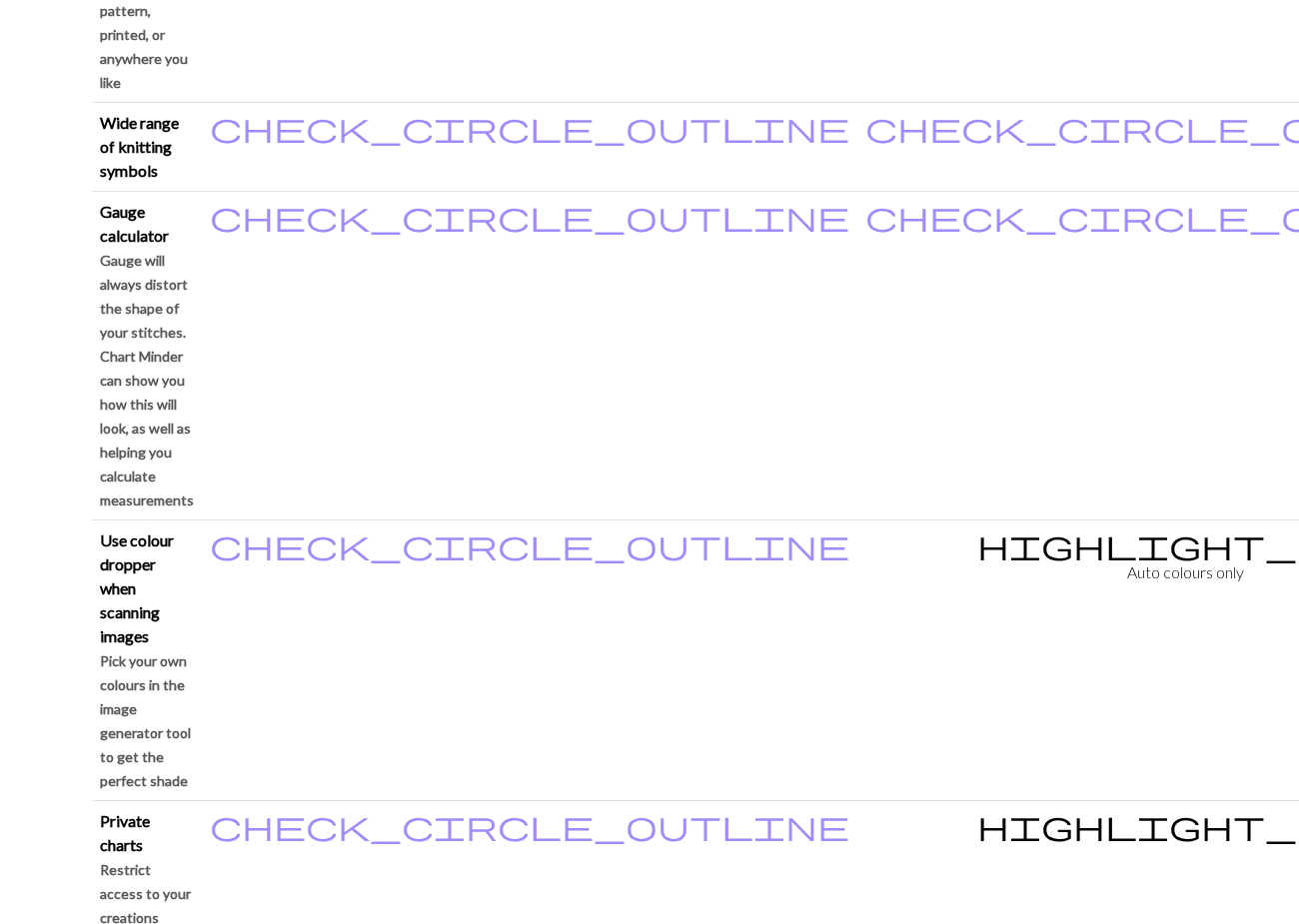 scroll, scrollTop: 1781, scrollLeft: 0, axis: vertical 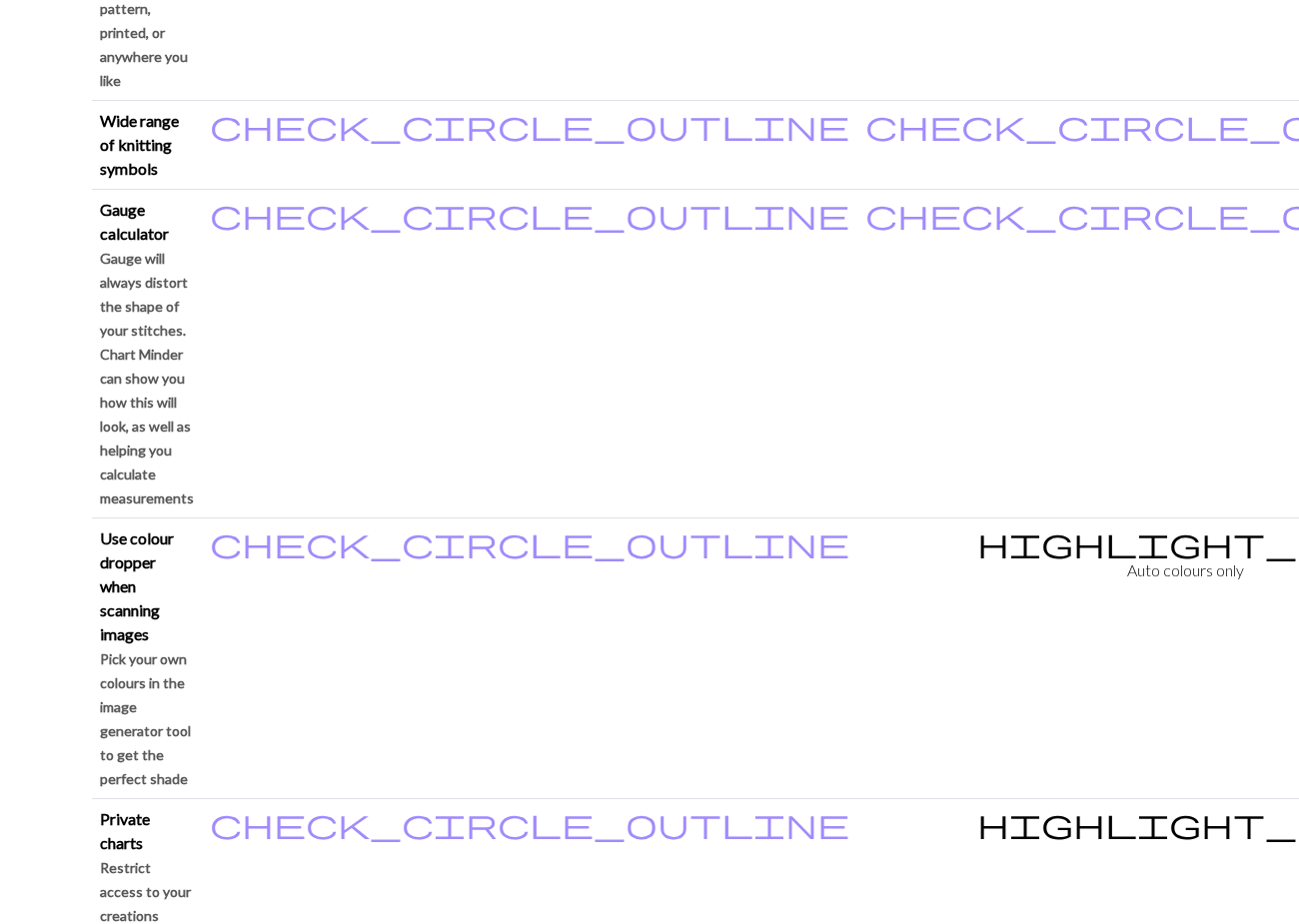 click on "Continue to free version" at bounding box center (1029, 3683) 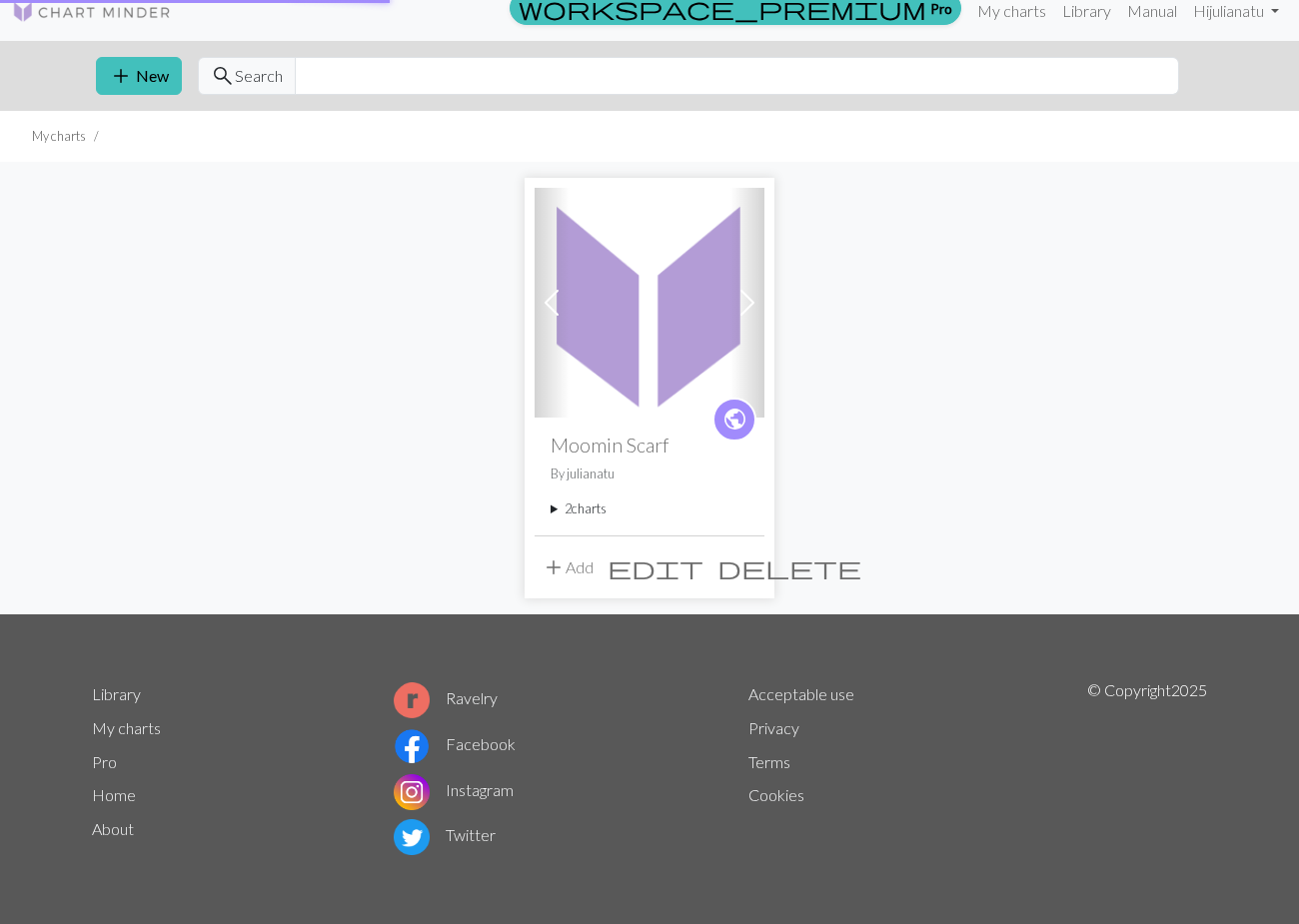 scroll, scrollTop: 0, scrollLeft: 0, axis: both 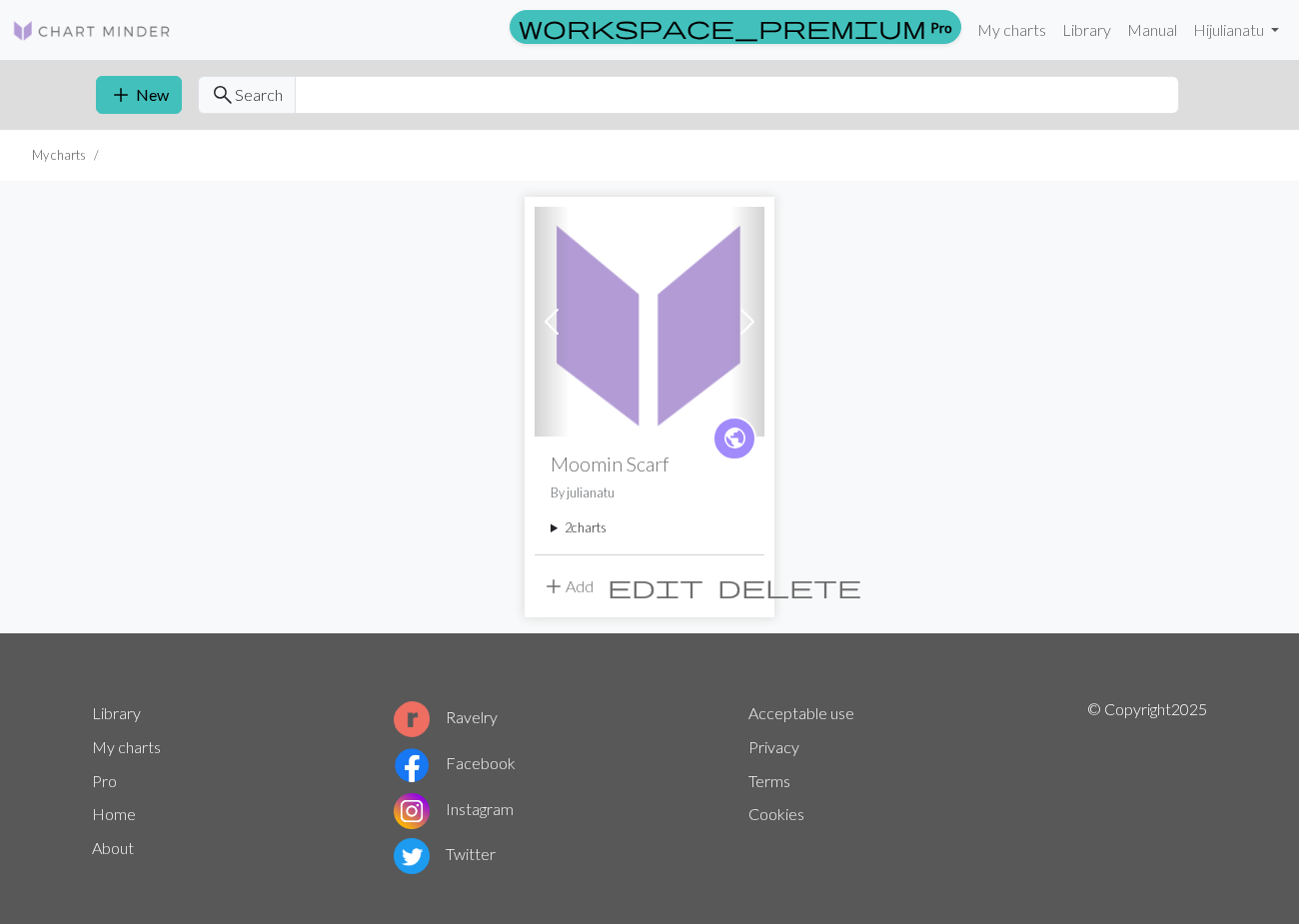 click on "2  charts" at bounding box center (650, 527) 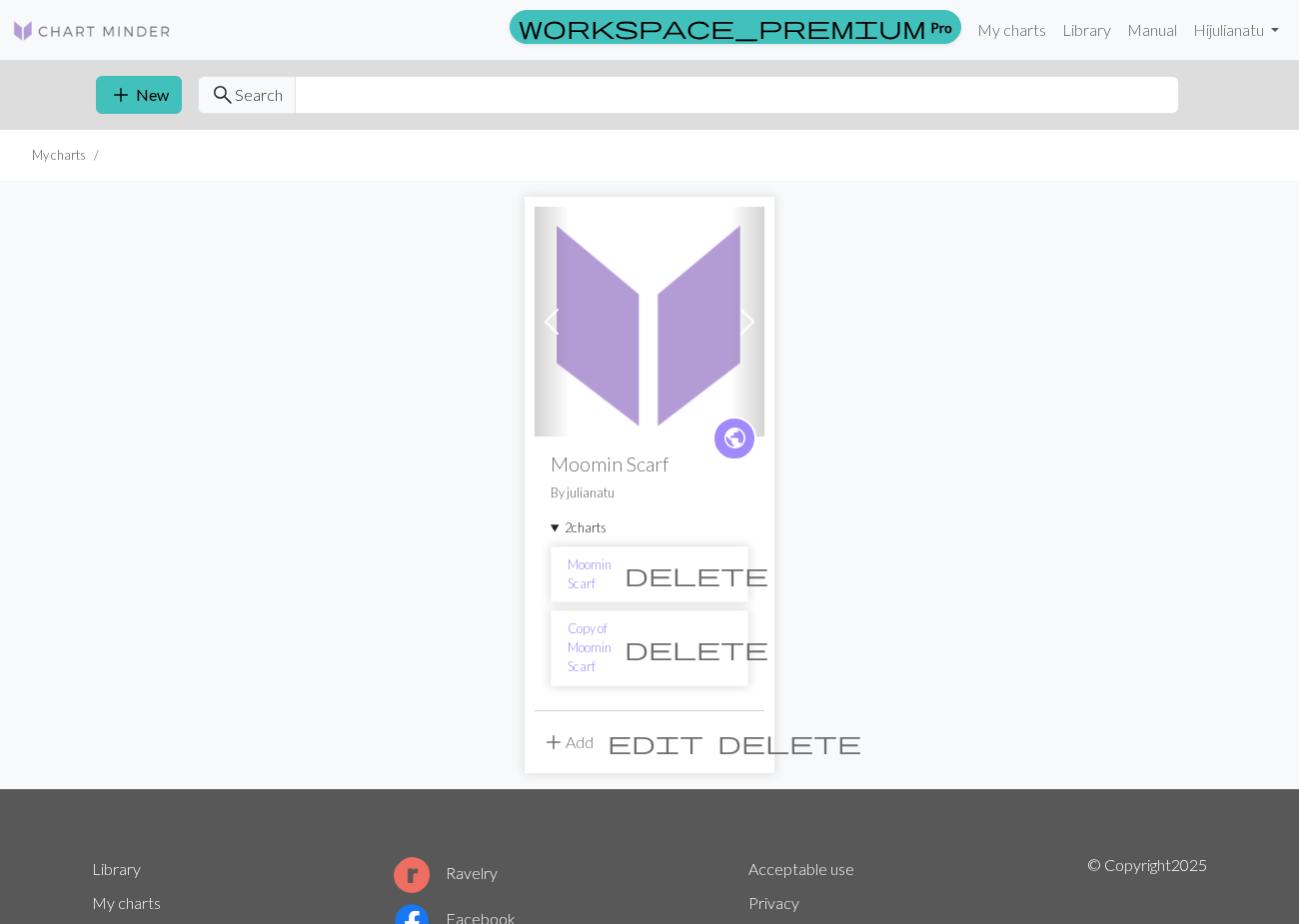 click on "delete" at bounding box center [696, 648] 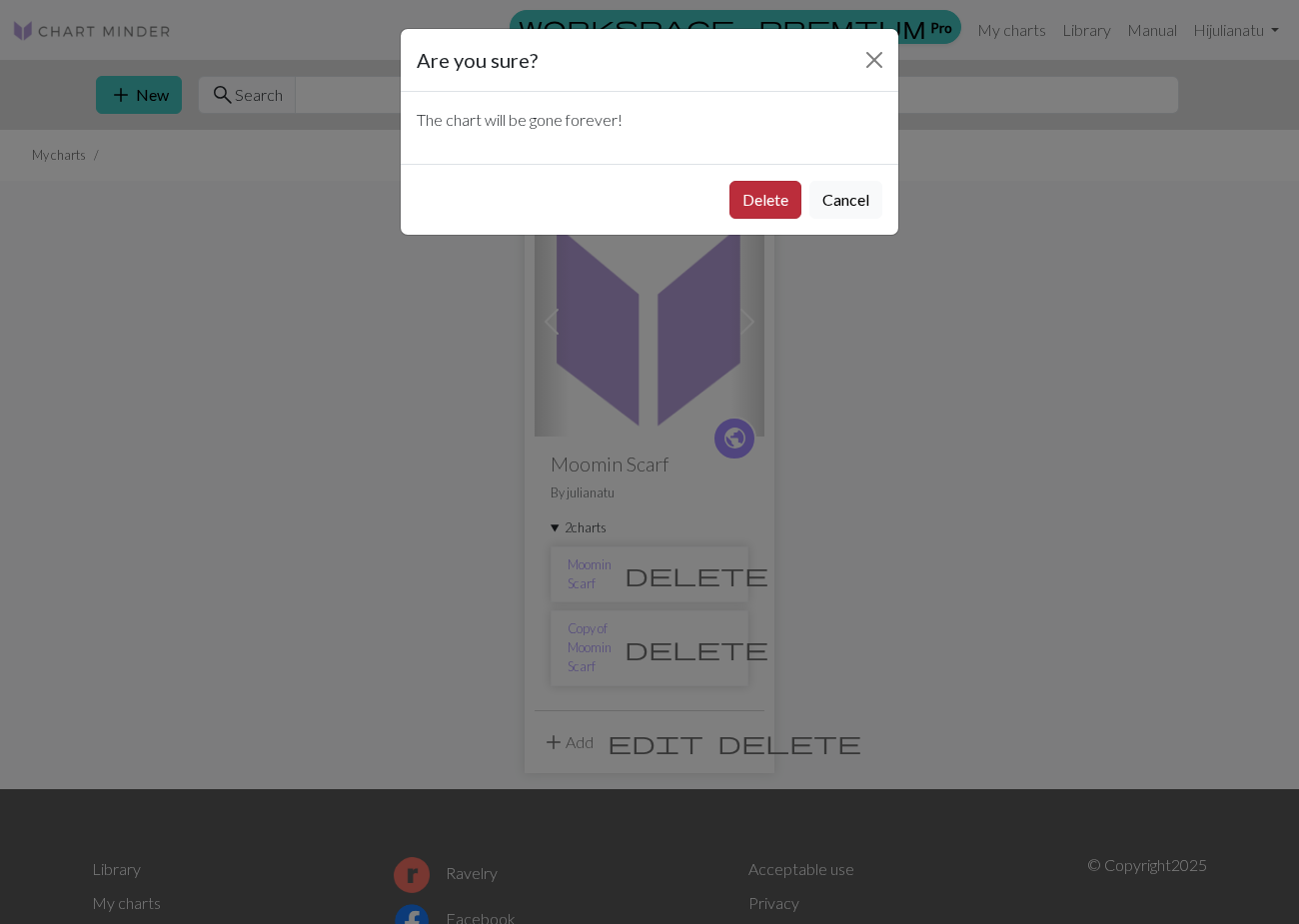 click on "Delete" at bounding box center [765, 200] 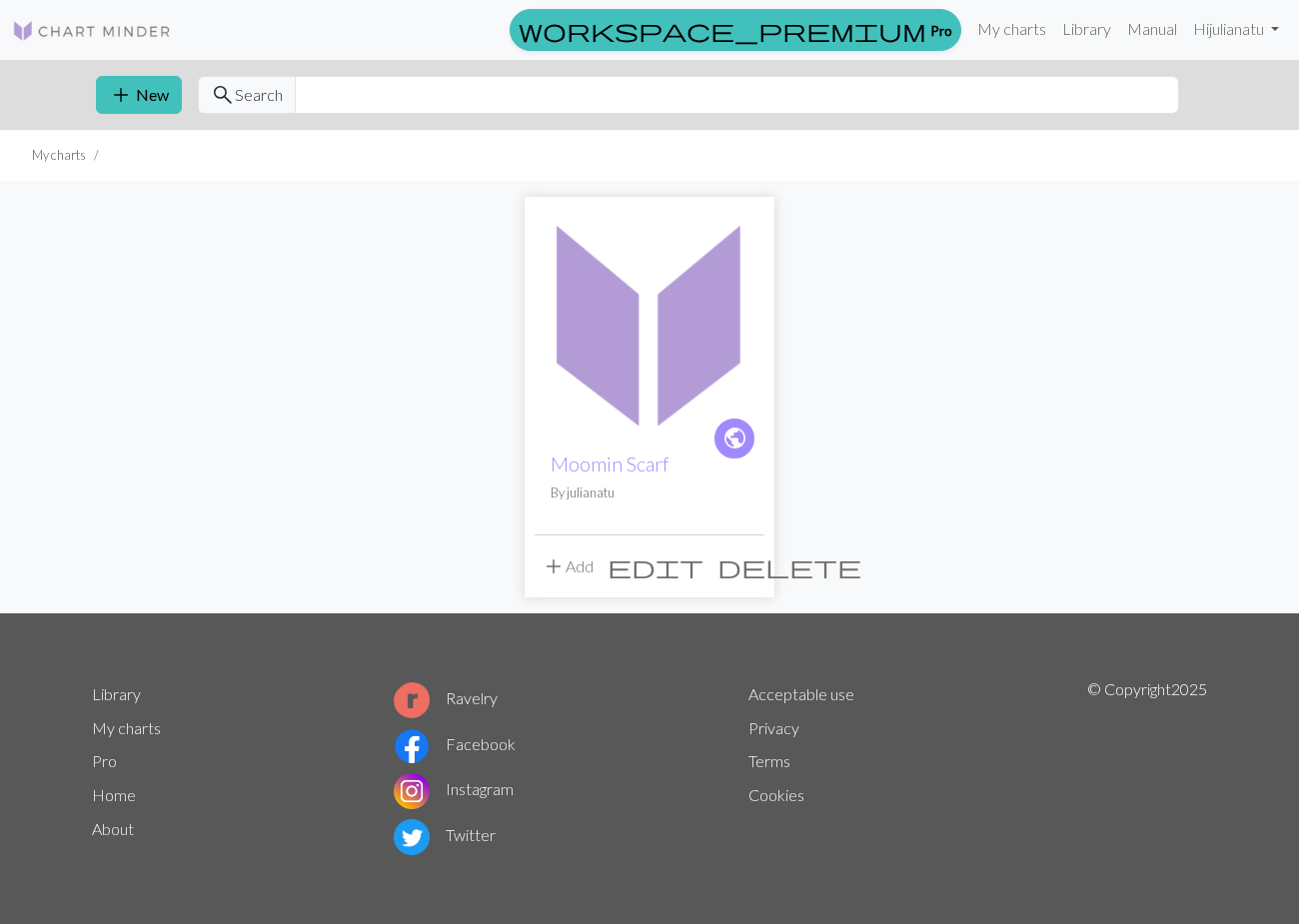 scroll, scrollTop: 0, scrollLeft: 0, axis: both 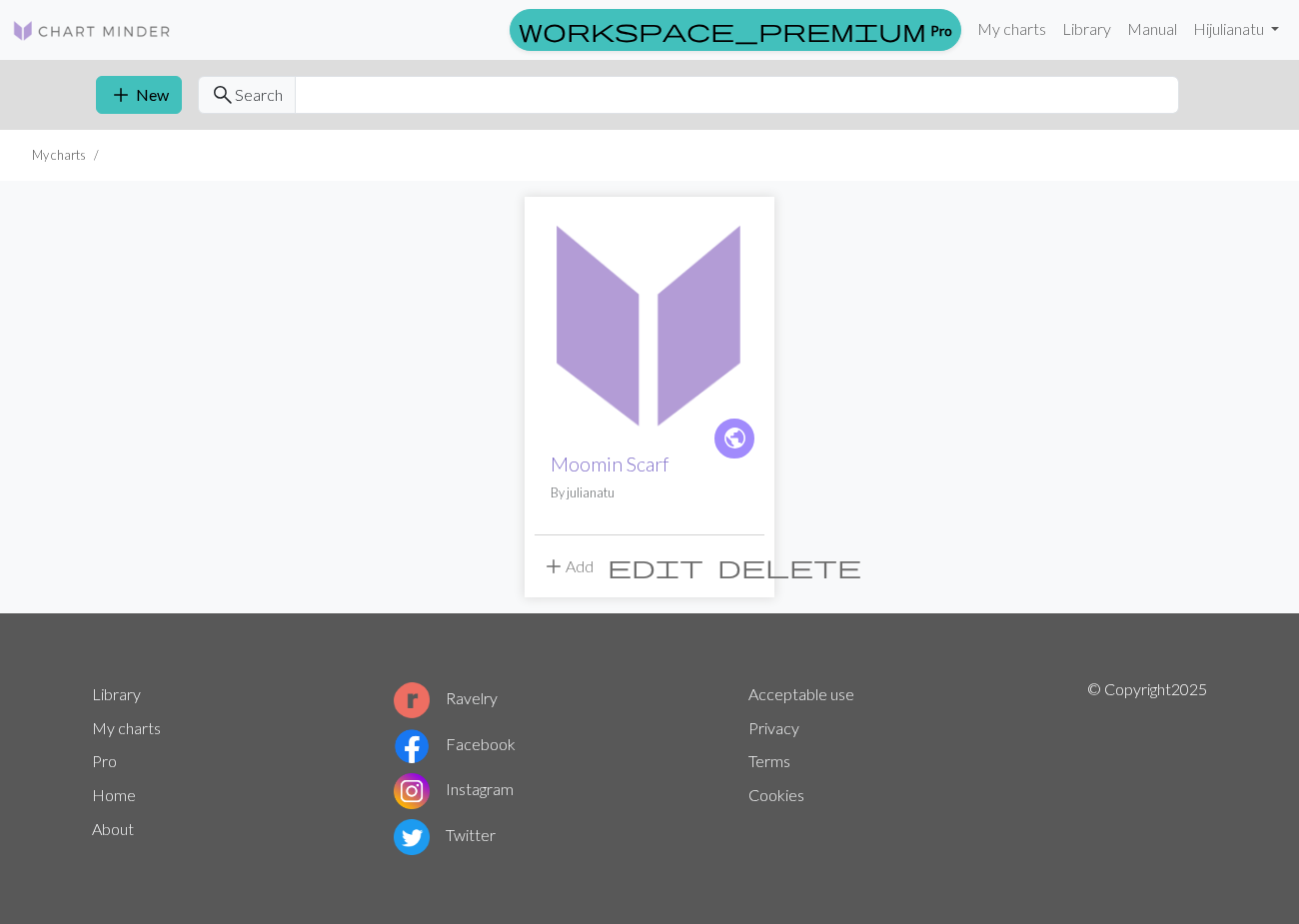 click on "Moomin Scarf" at bounding box center (610, 463) 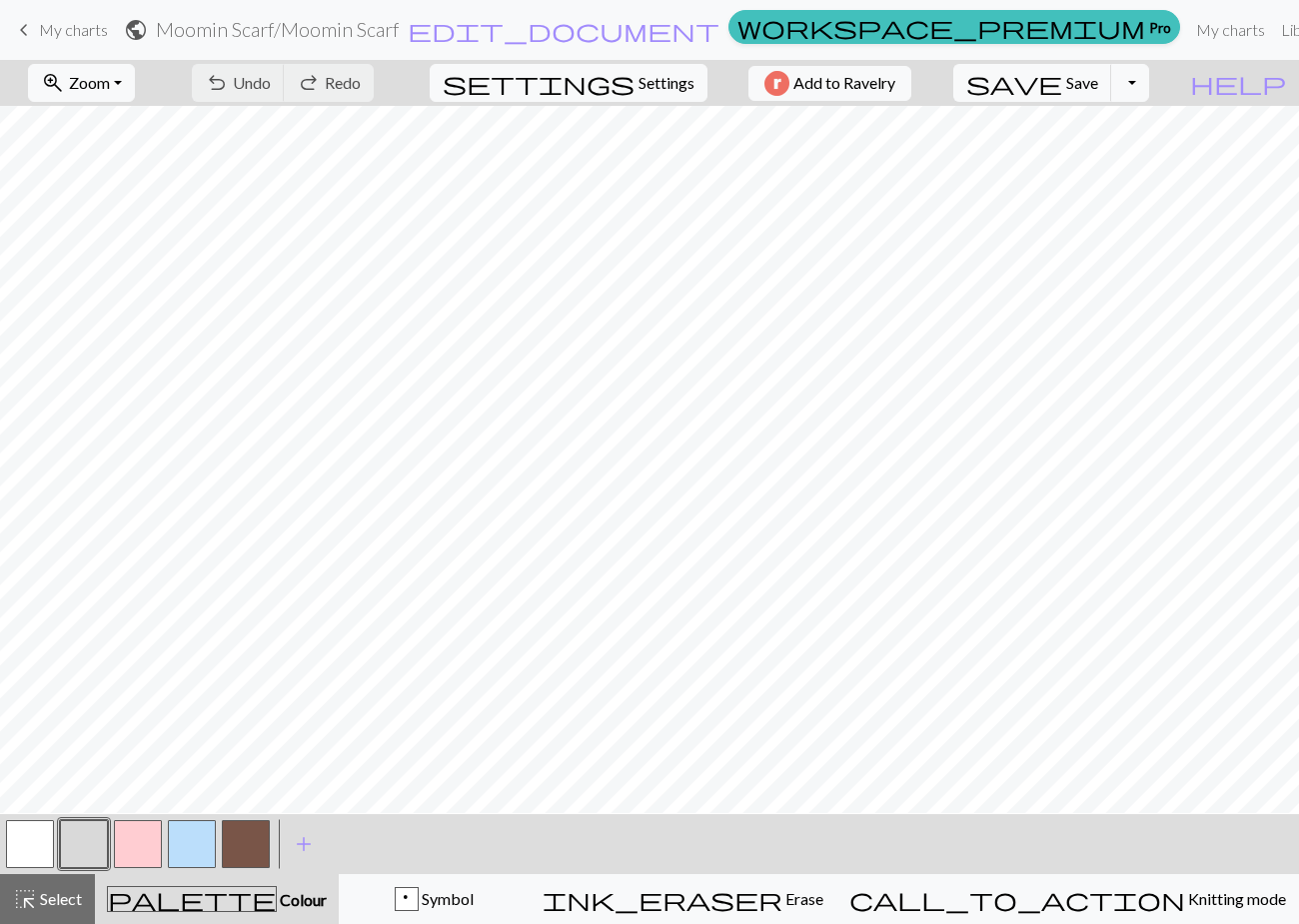 scroll, scrollTop: 1350, scrollLeft: 0, axis: vertical 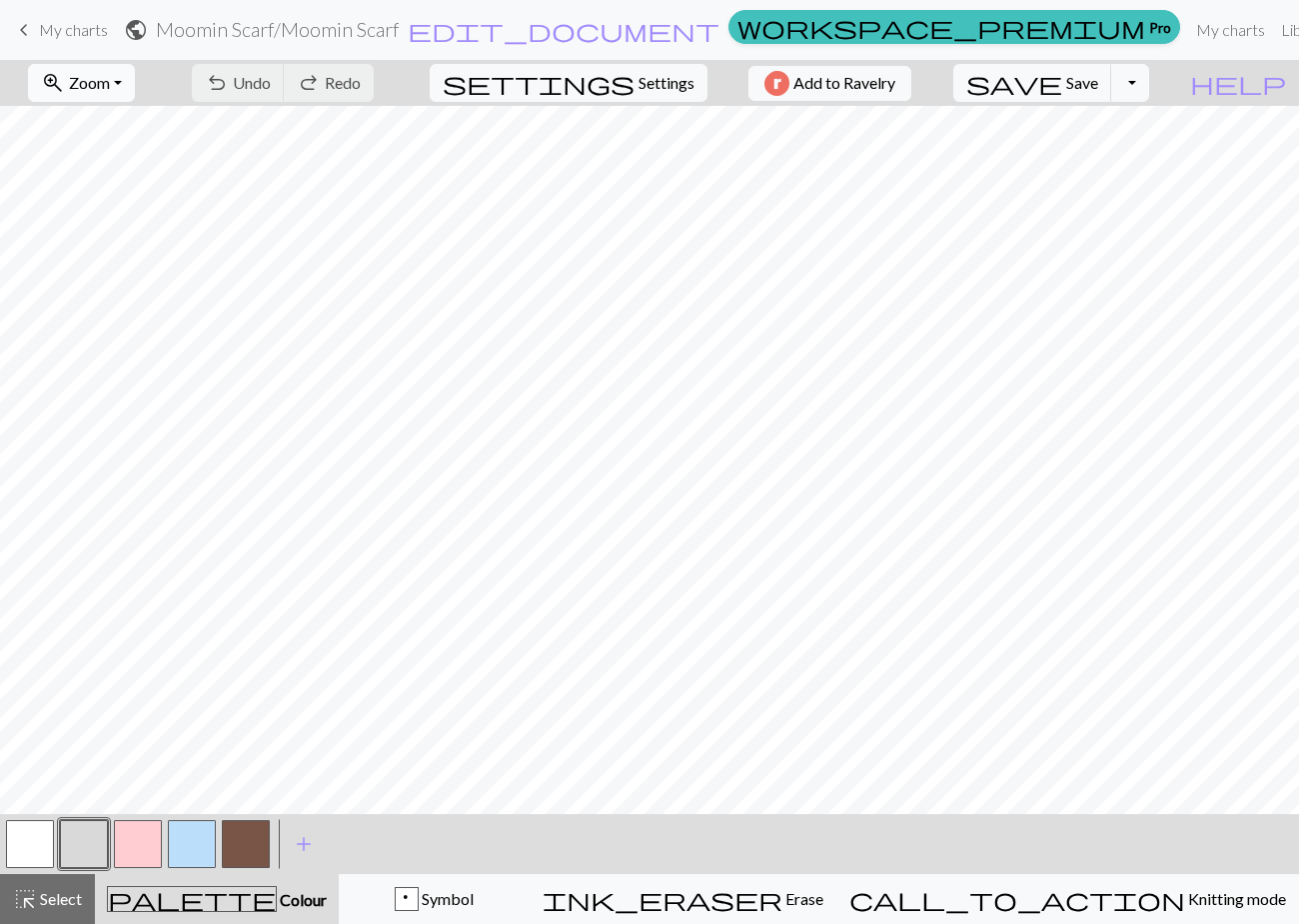 click on "zoom_in Zoom Zoom" at bounding box center [81, 83] 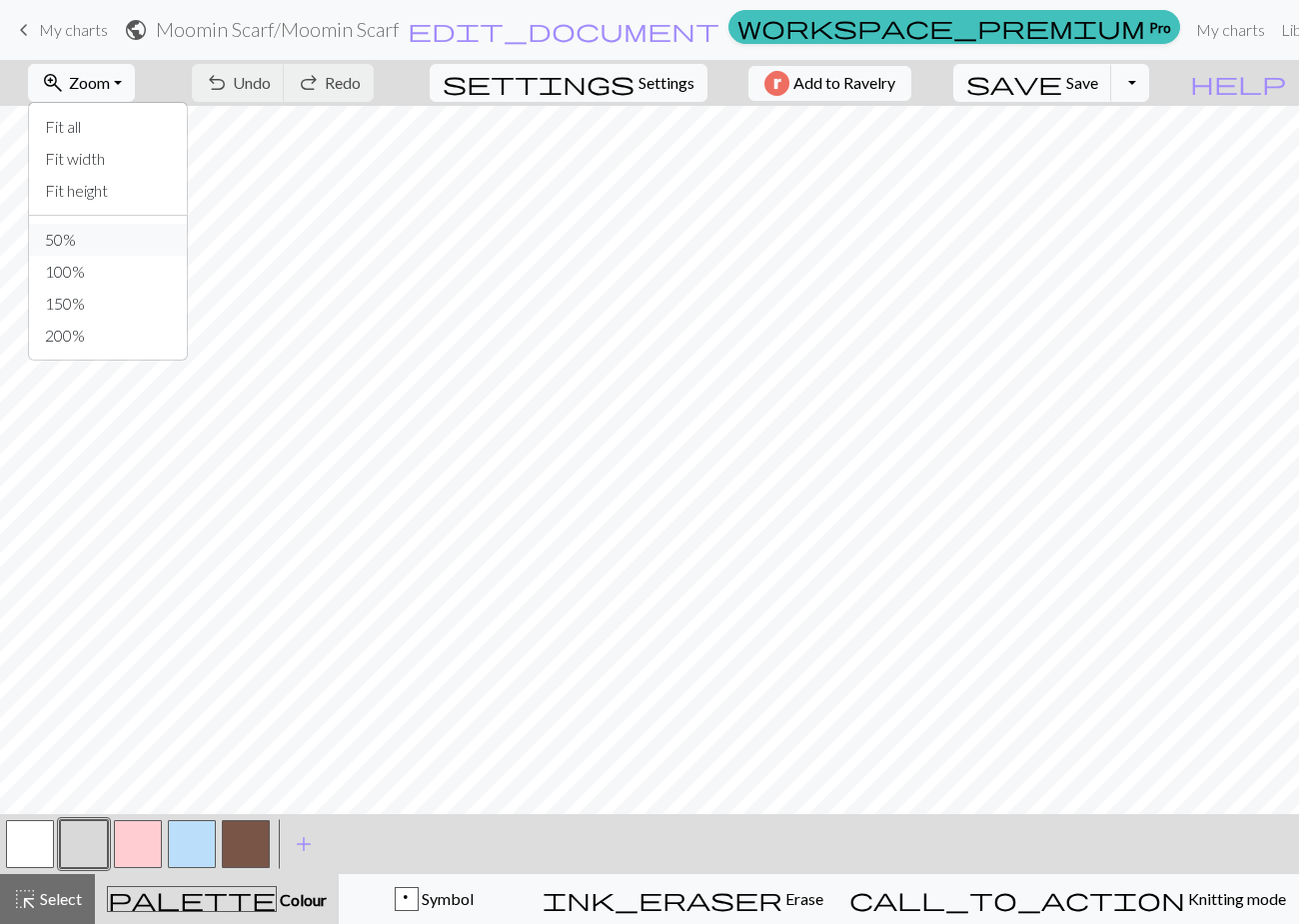 click on "50%" at bounding box center (108, 240) 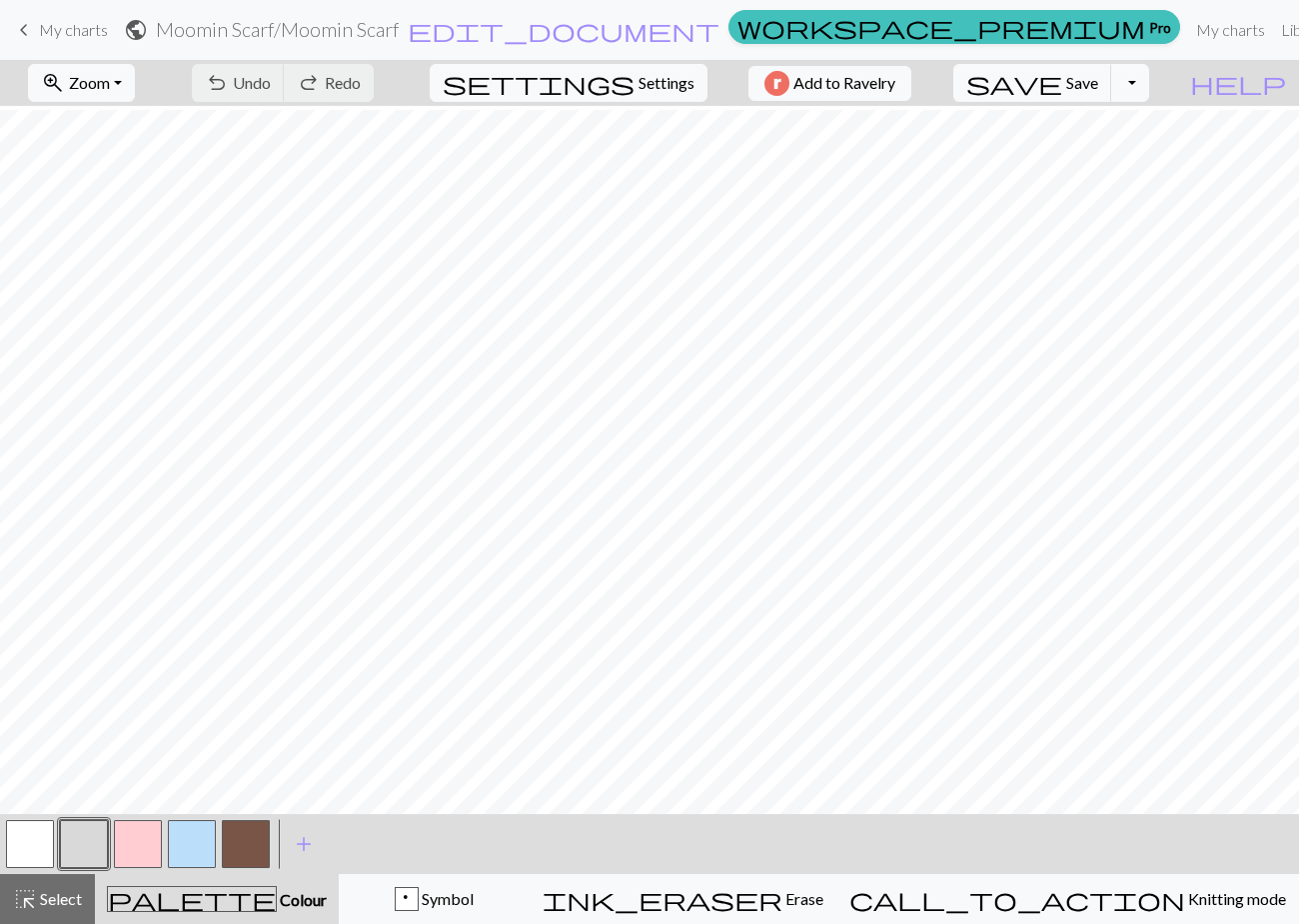 scroll, scrollTop: 504, scrollLeft: 0, axis: vertical 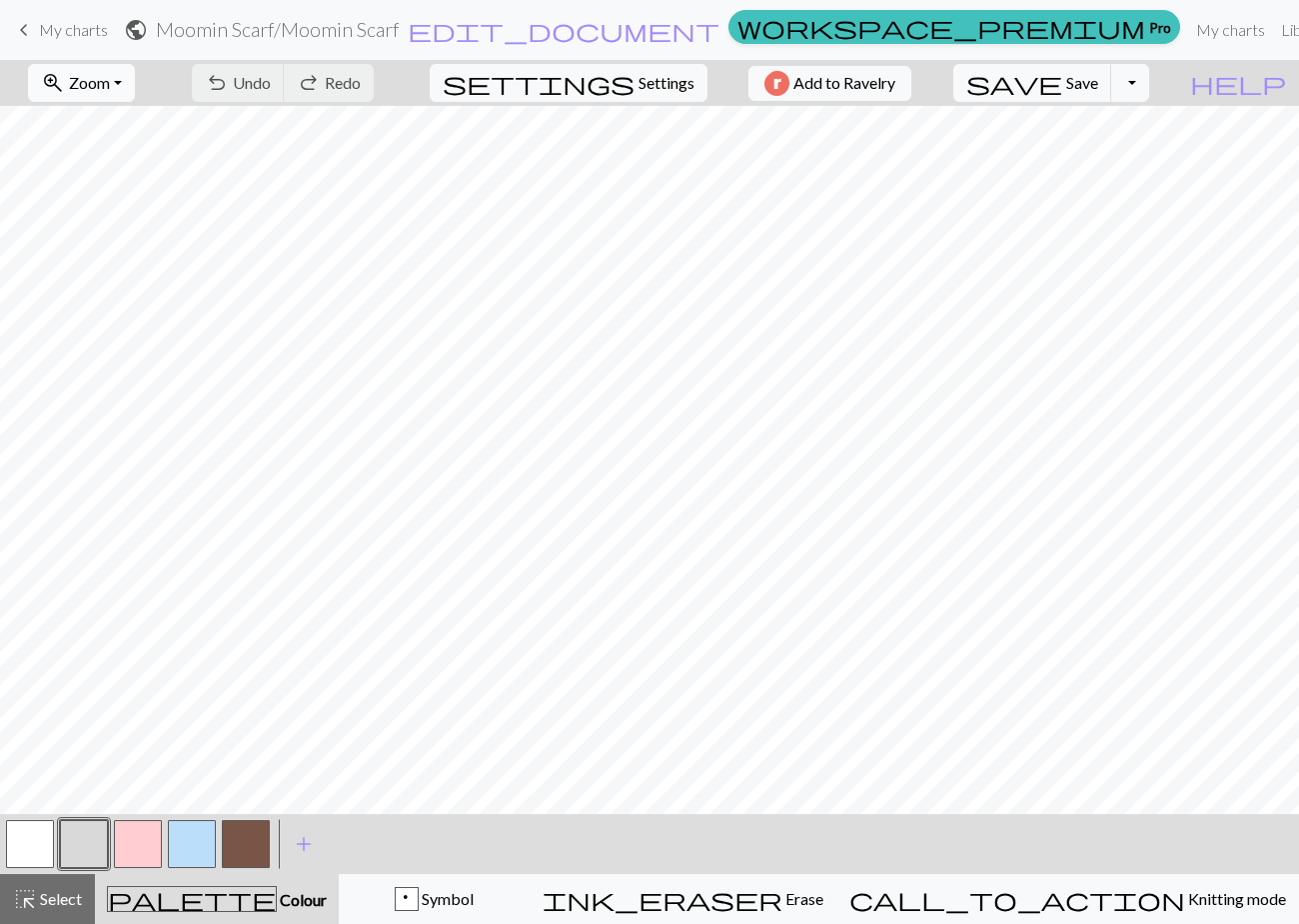 click on "zoom_in Zoom Zoom" at bounding box center [81, 83] 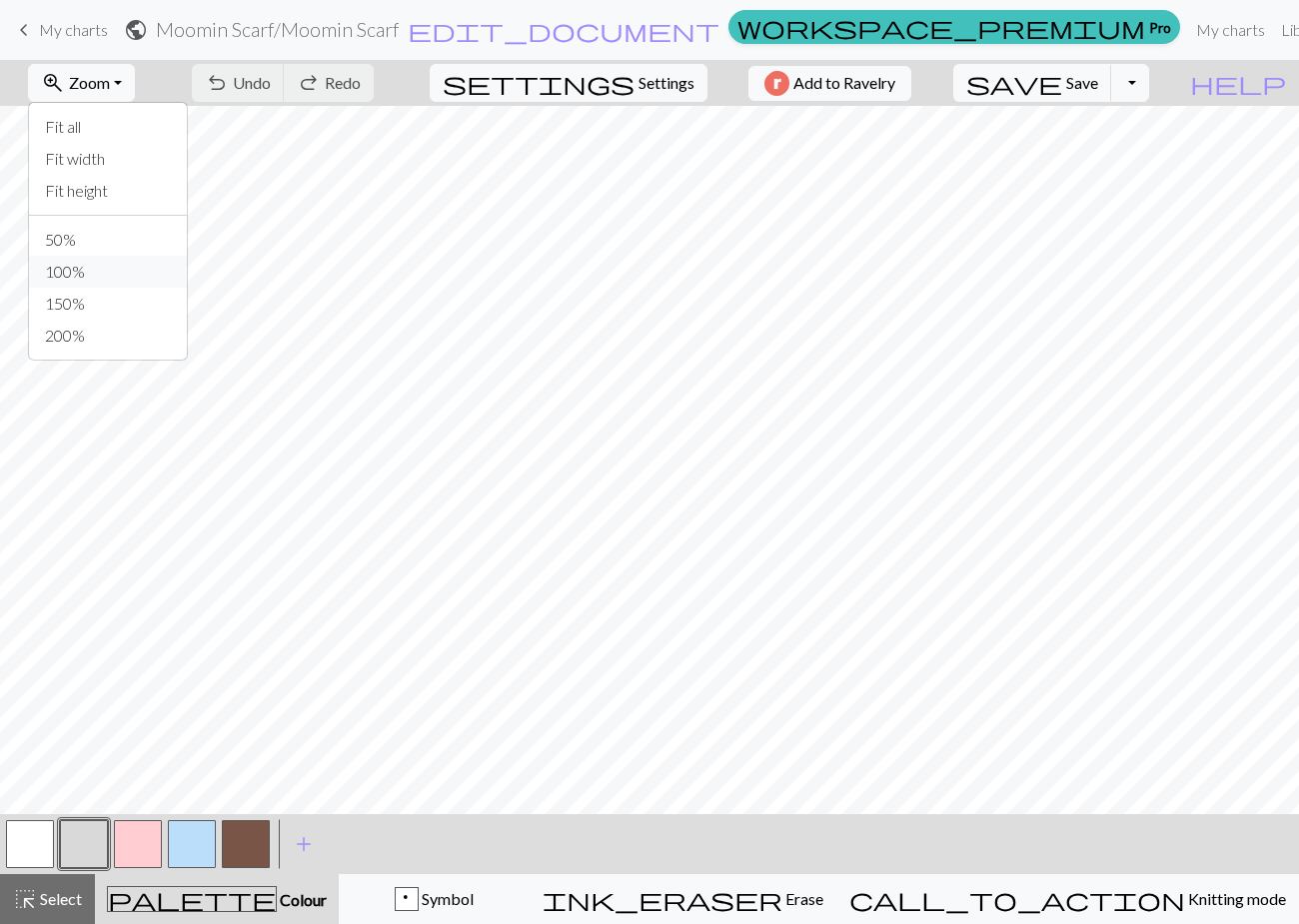 click on "100%" at bounding box center [108, 272] 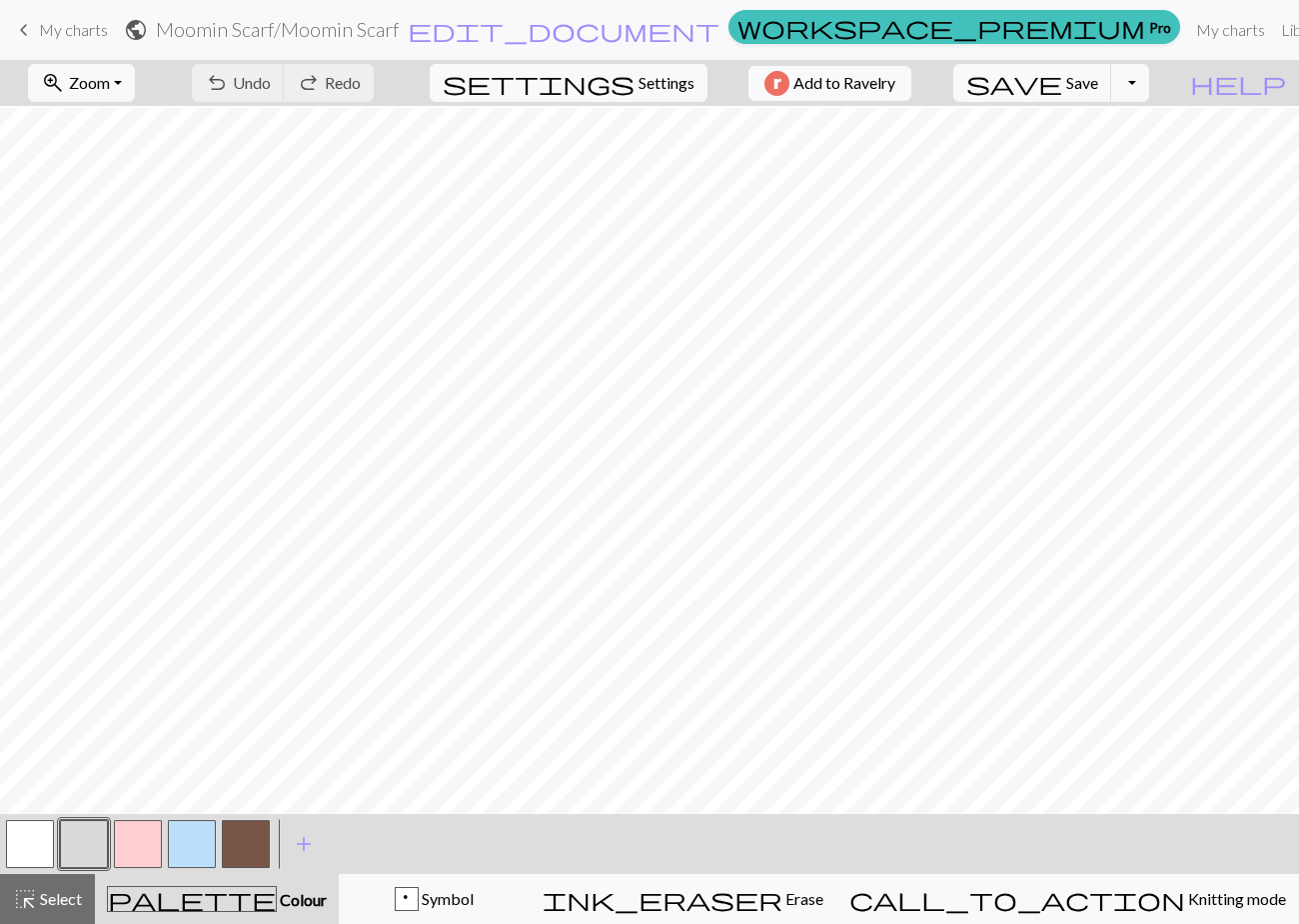 scroll, scrollTop: 1441, scrollLeft: 0, axis: vertical 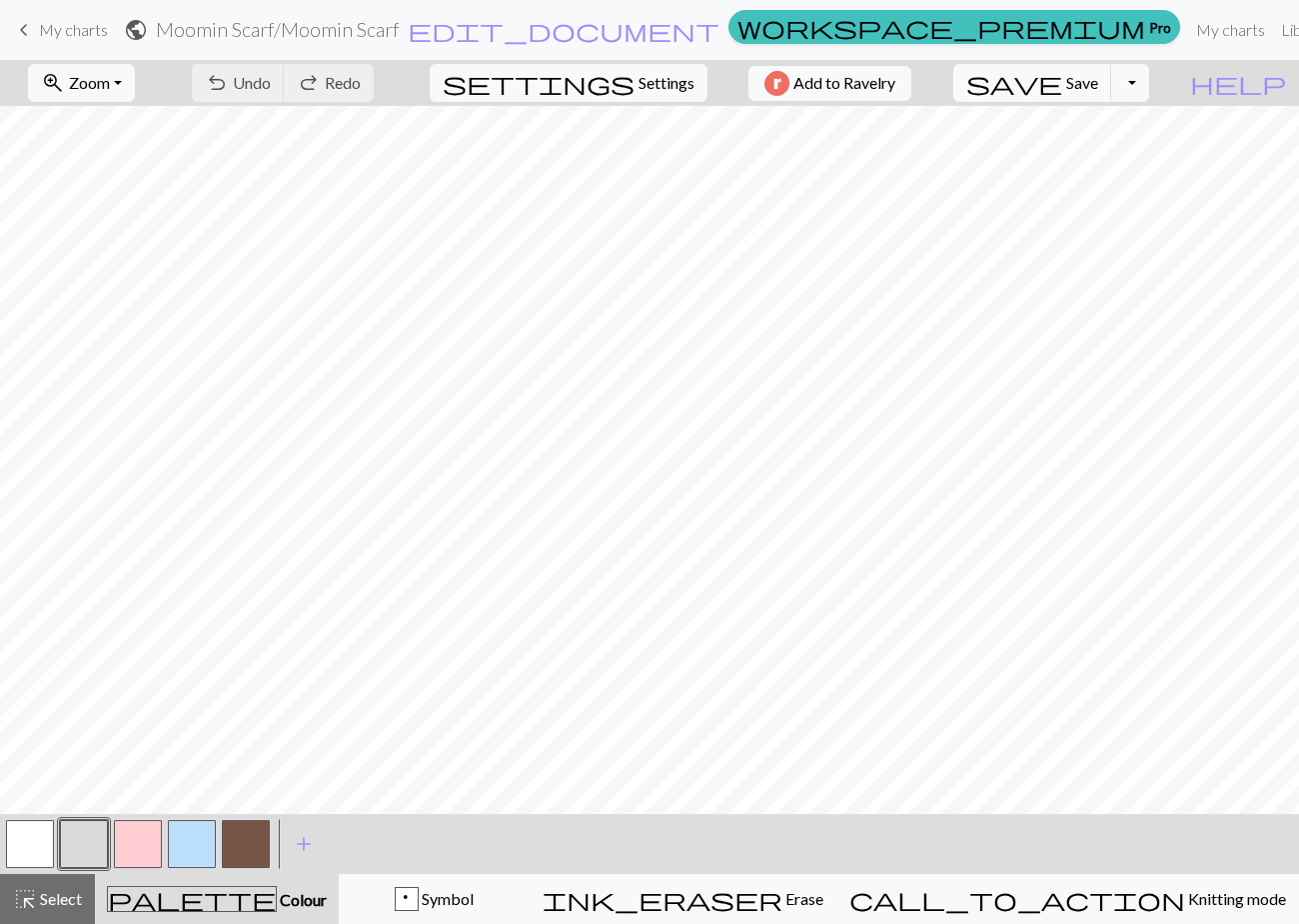 click at bounding box center (138, 844) 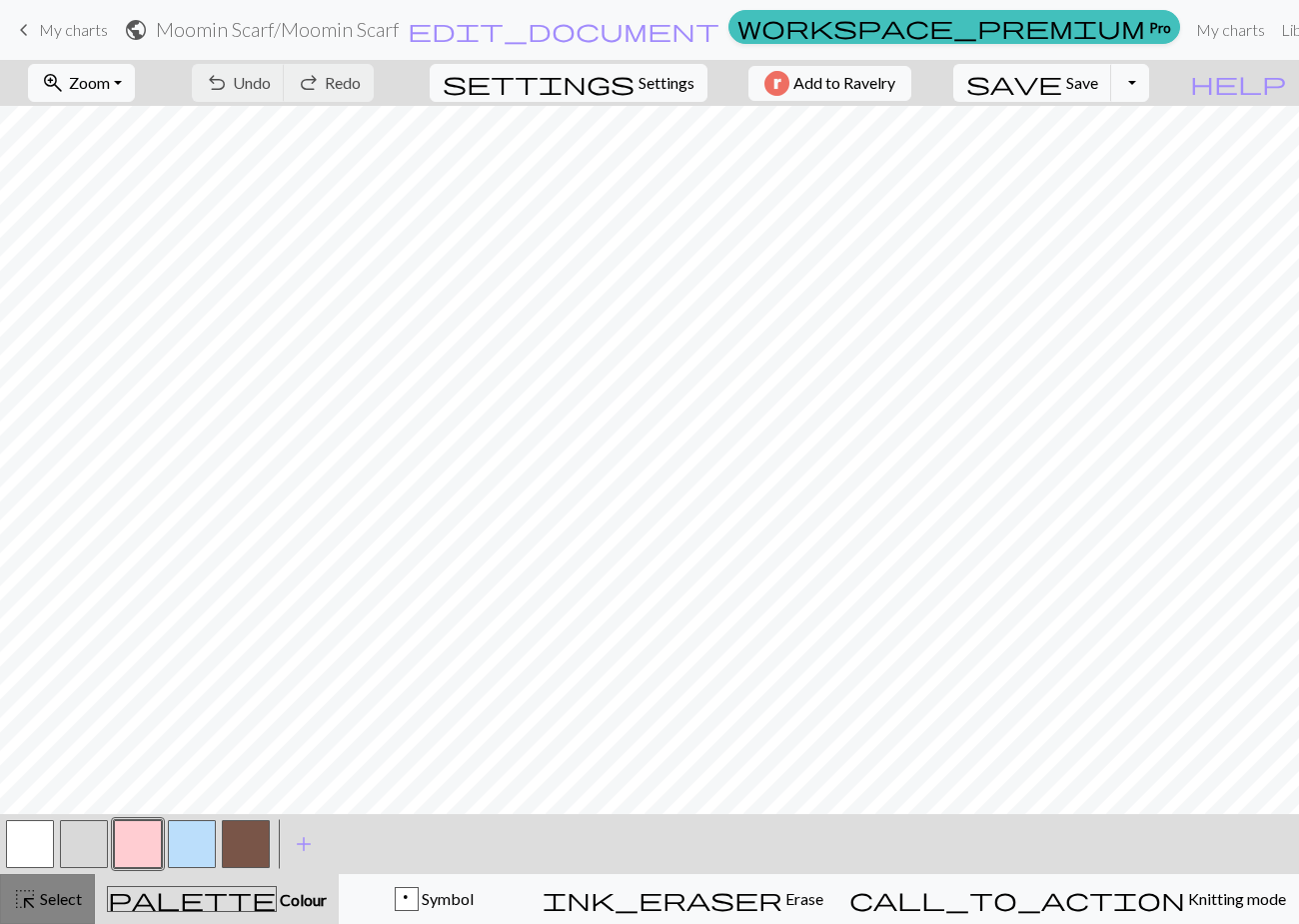click on "Select" at bounding box center [59, 898] 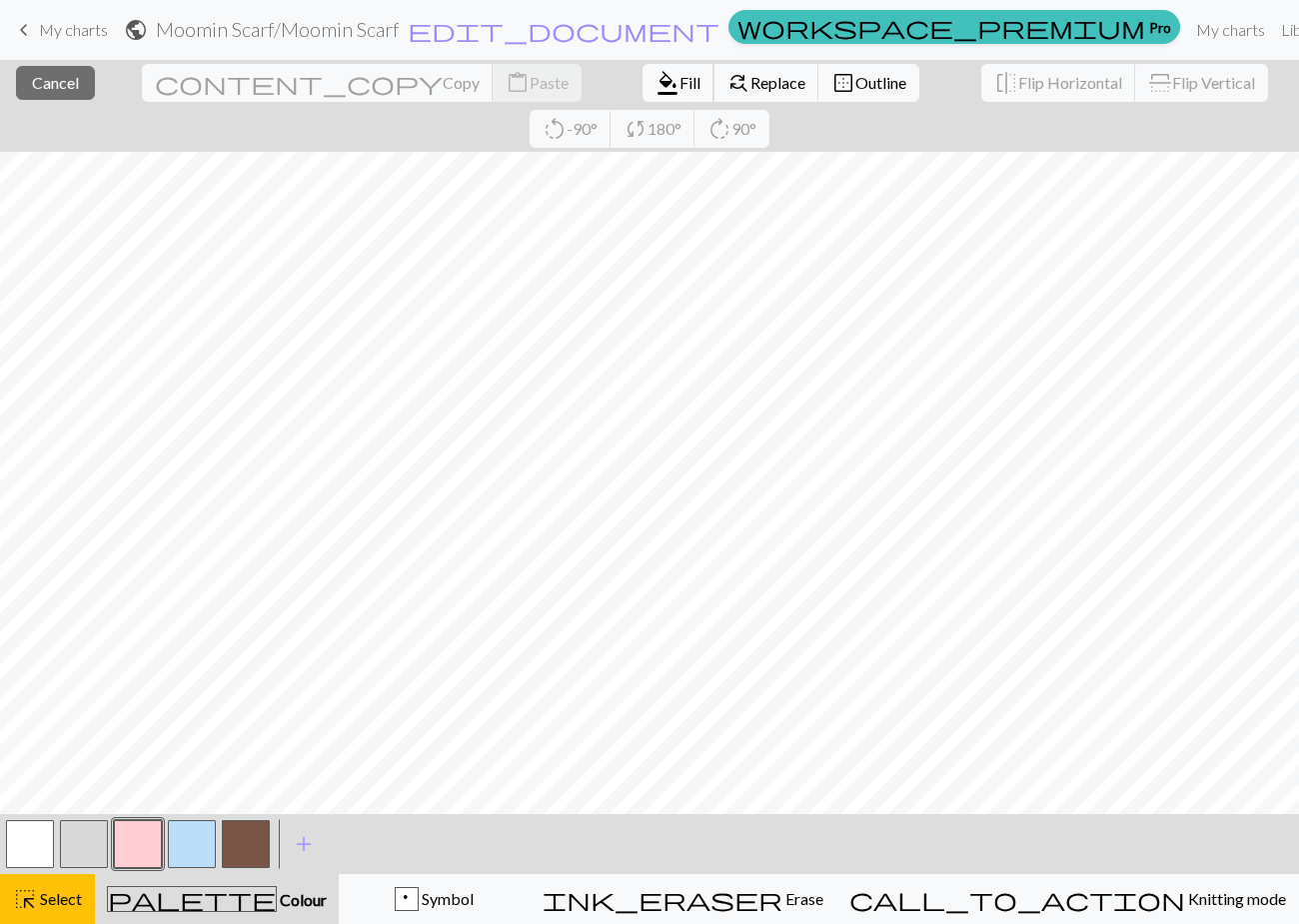 click on "format_color_fill" at bounding box center [667, 83] 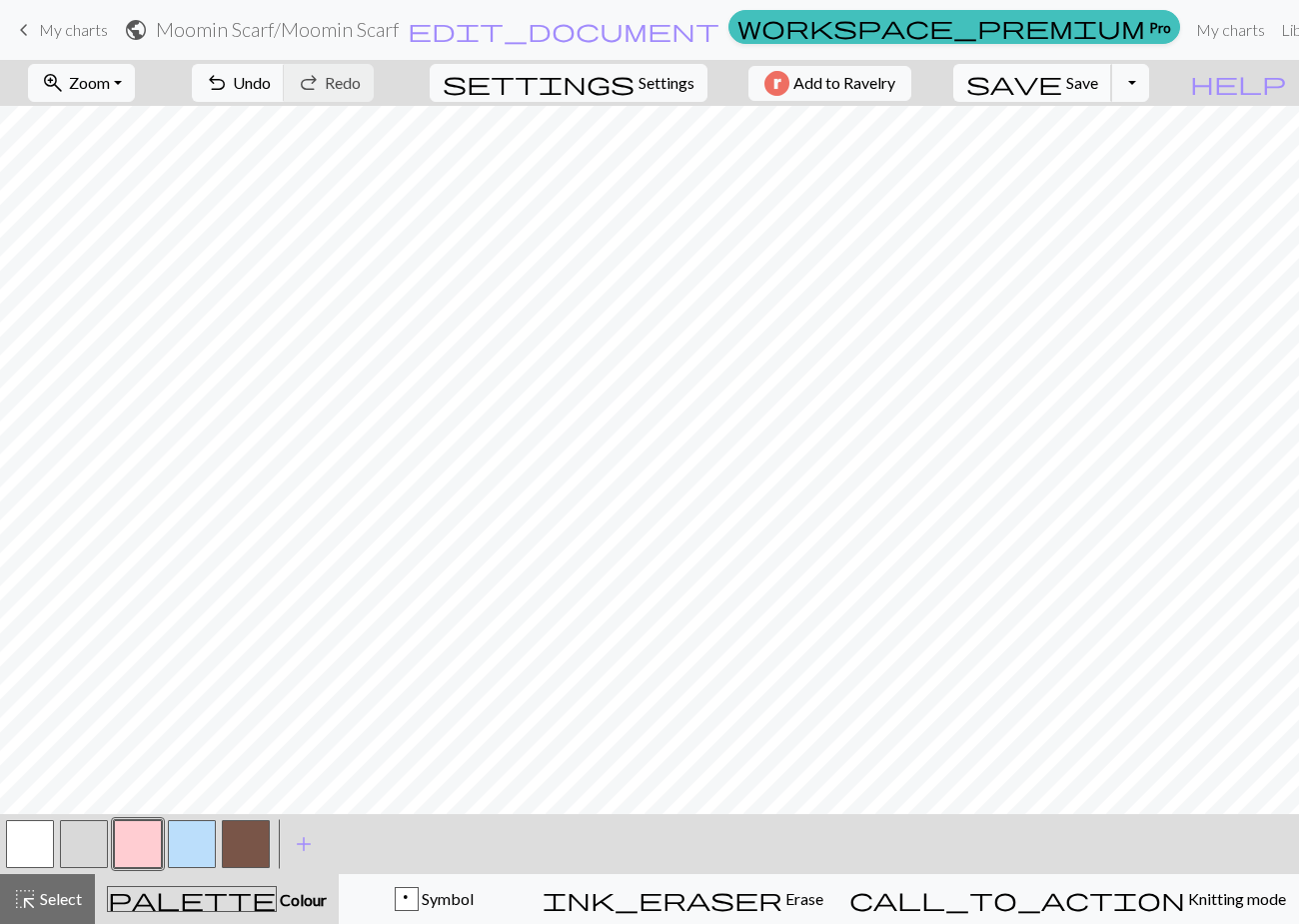 click on "save" at bounding box center [1014, 83] 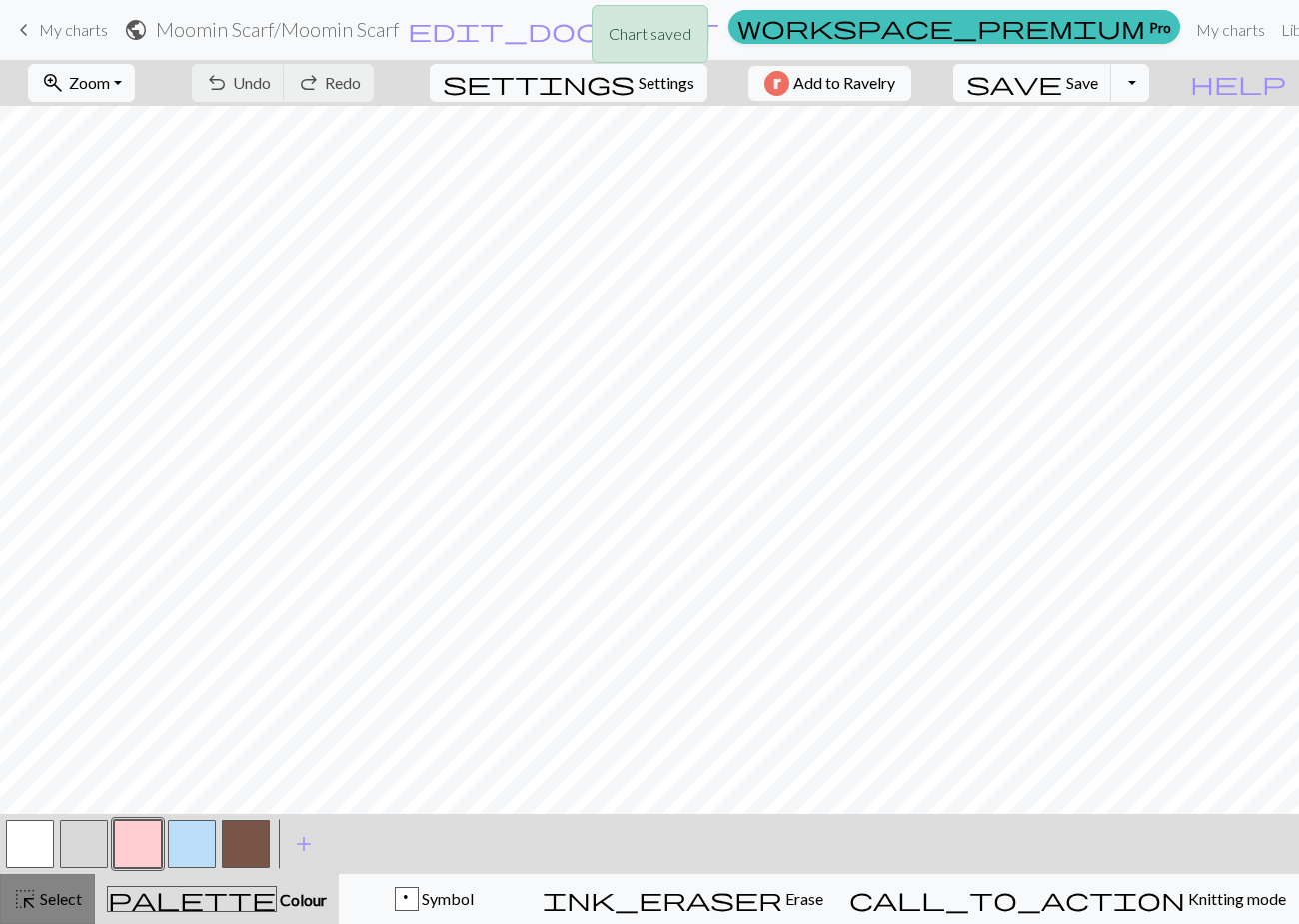 click on "highlight_alt   Select   Select" at bounding box center [47, 899] 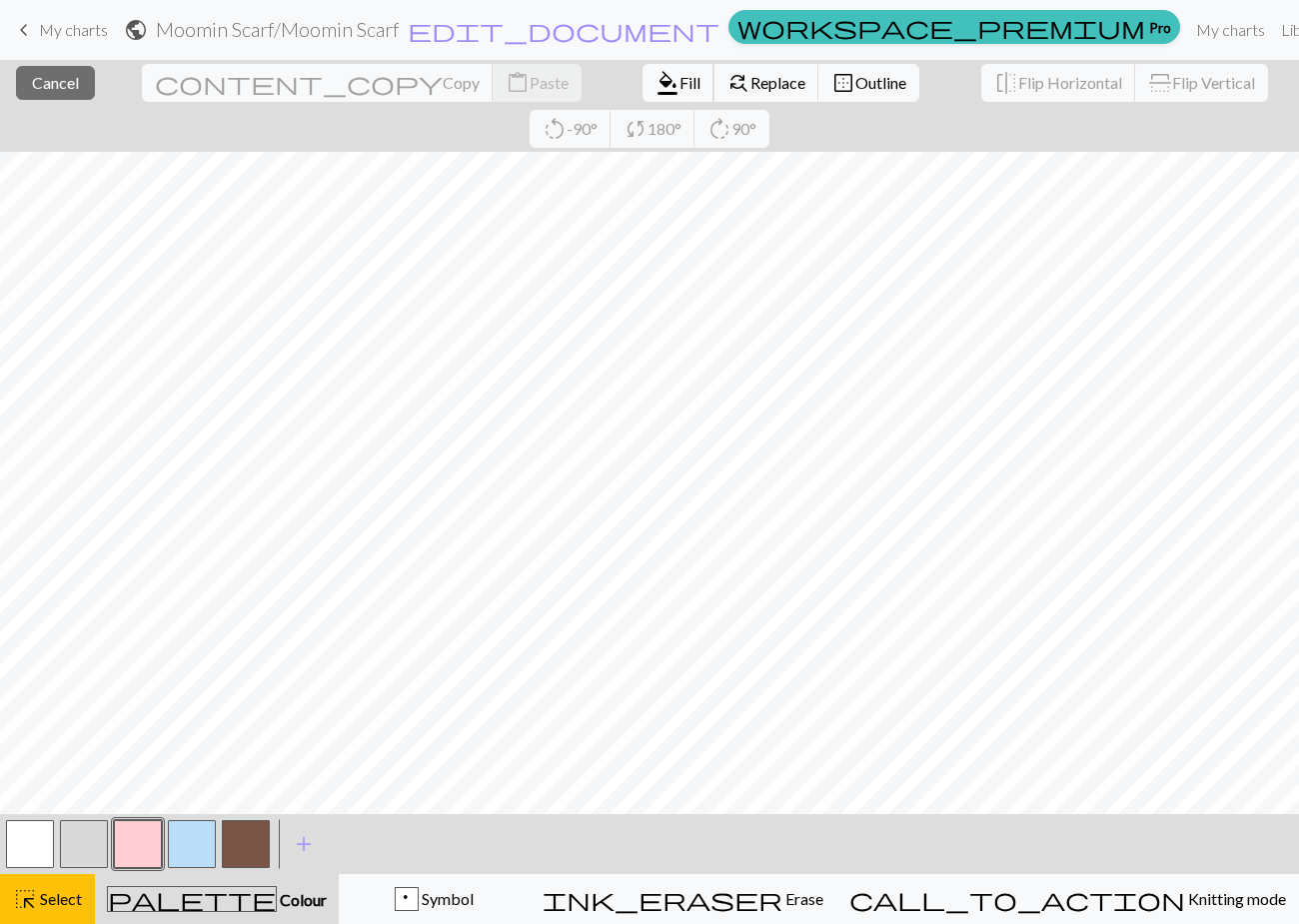 click on "Fill" at bounding box center [689, 82] 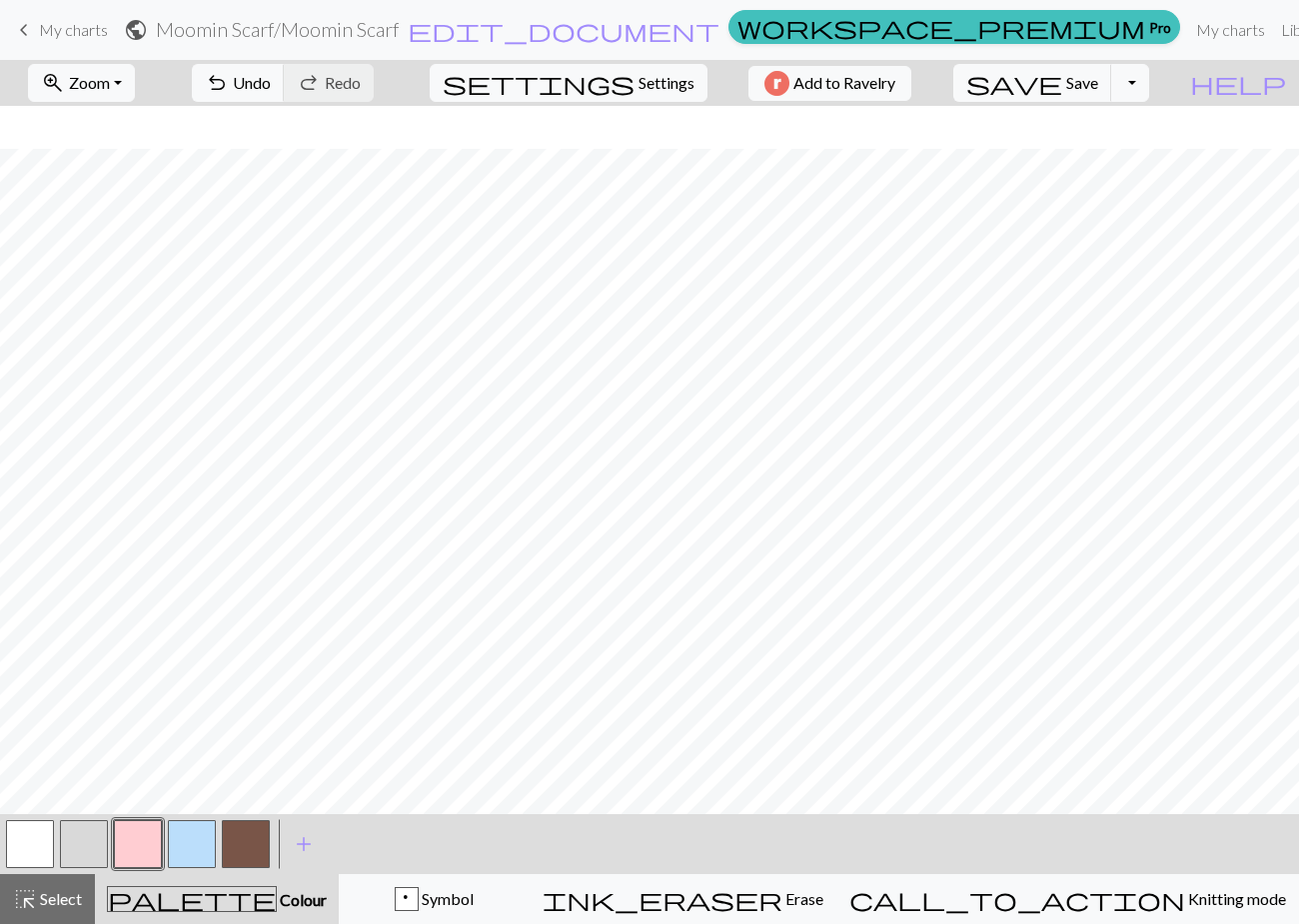 scroll, scrollTop: 1241, scrollLeft: 0, axis: vertical 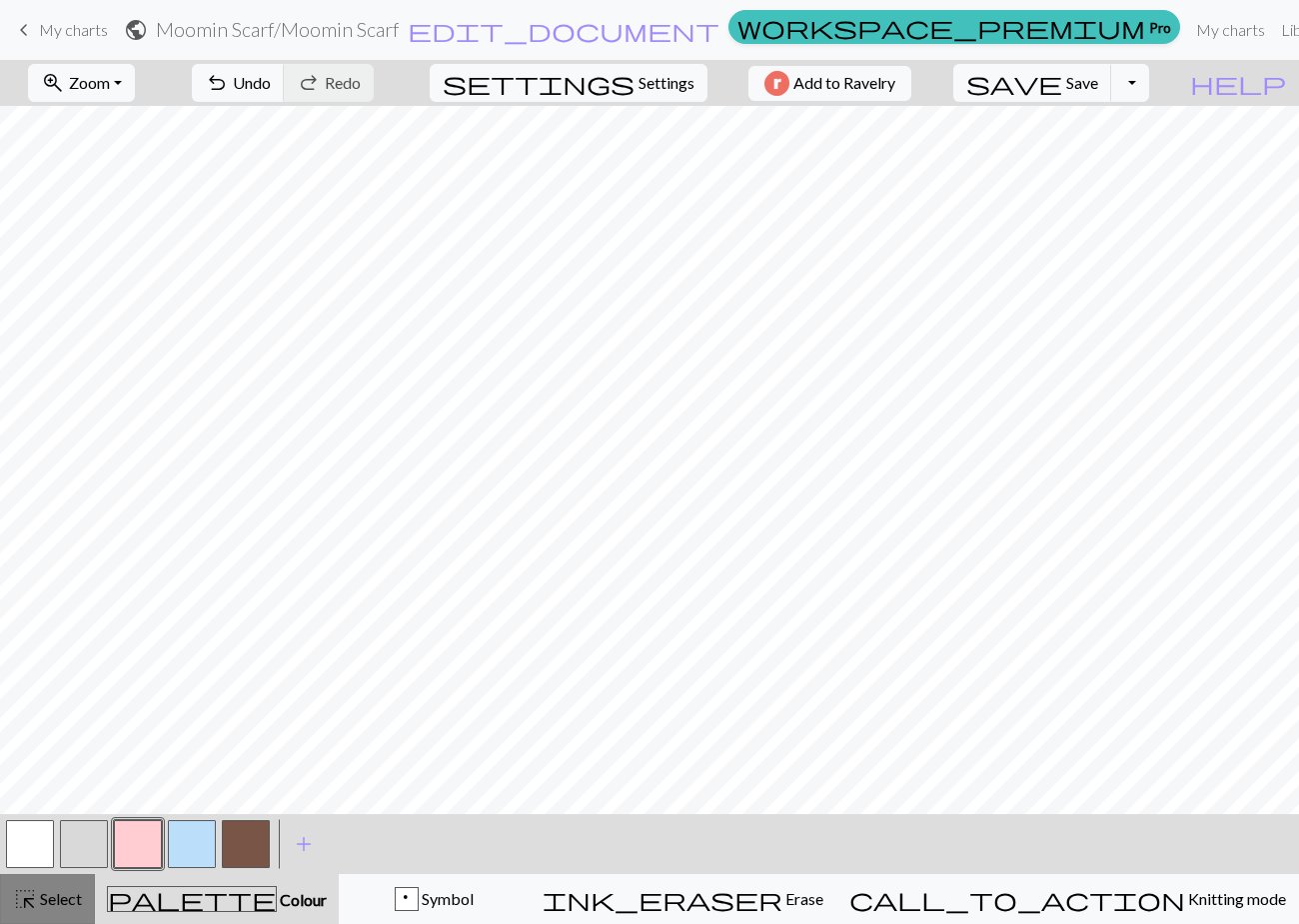 click on "highlight_alt" at bounding box center [25, 899] 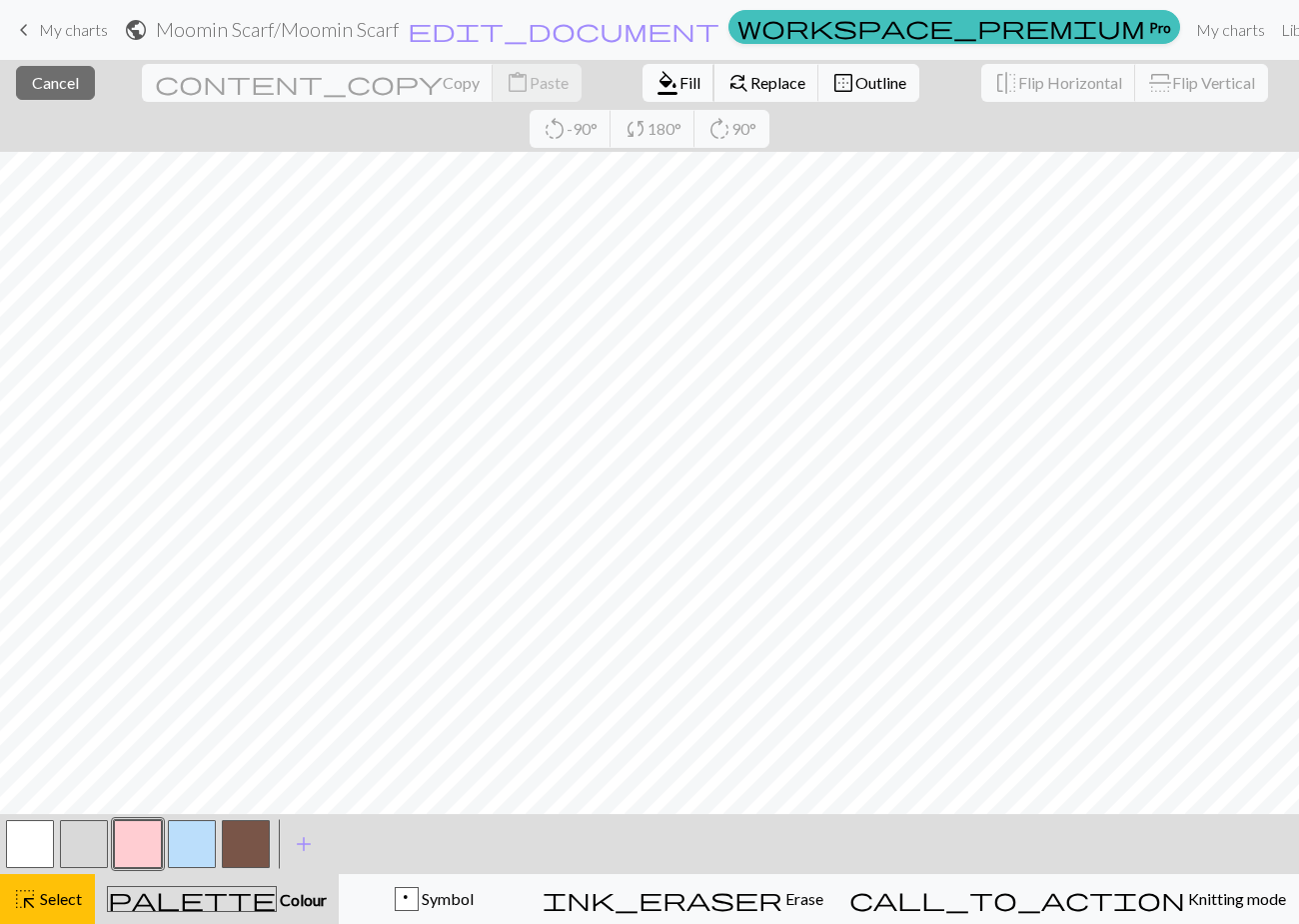 click on "Fill" at bounding box center (689, 82) 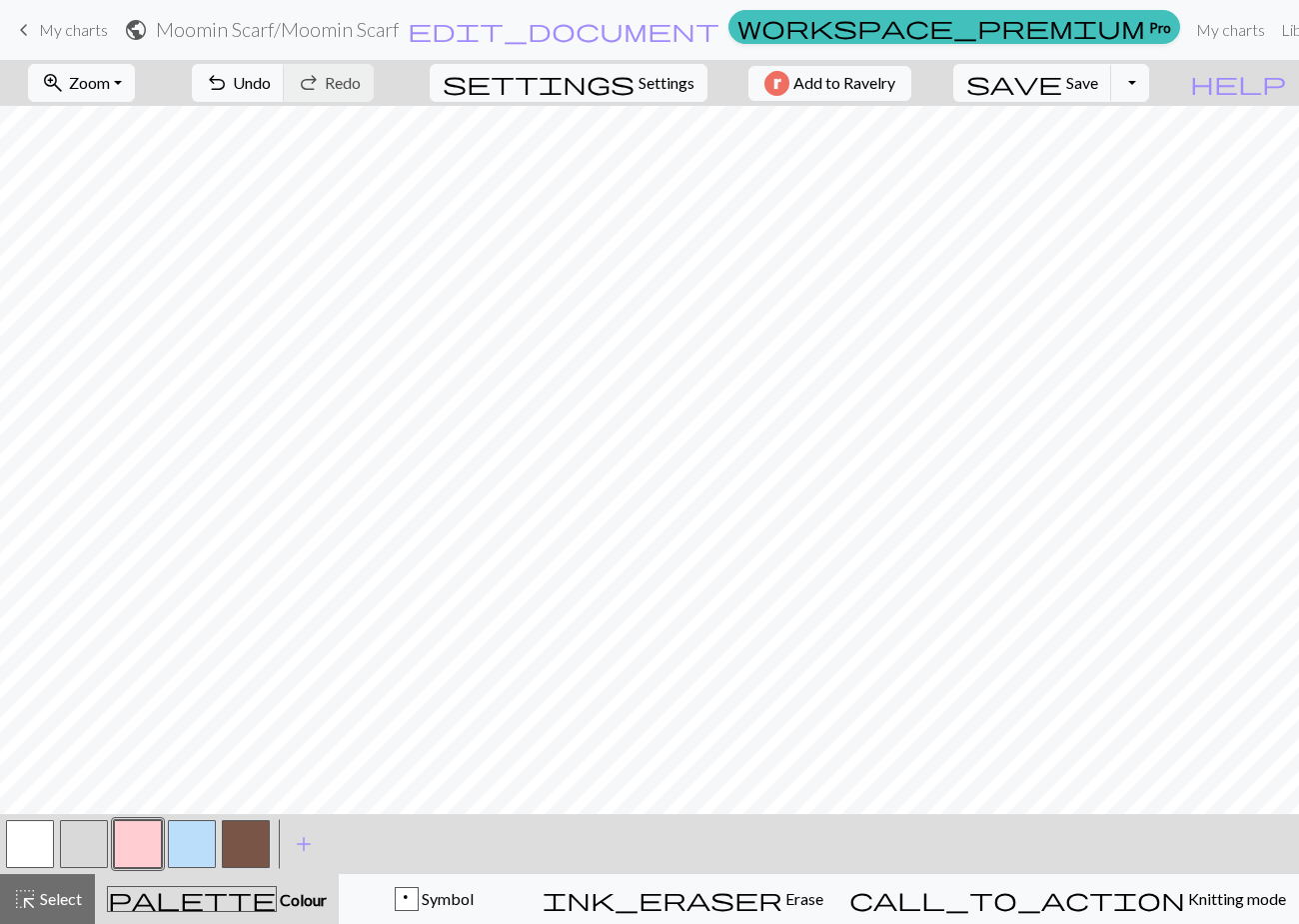 scroll, scrollTop: 1199, scrollLeft: 0, axis: vertical 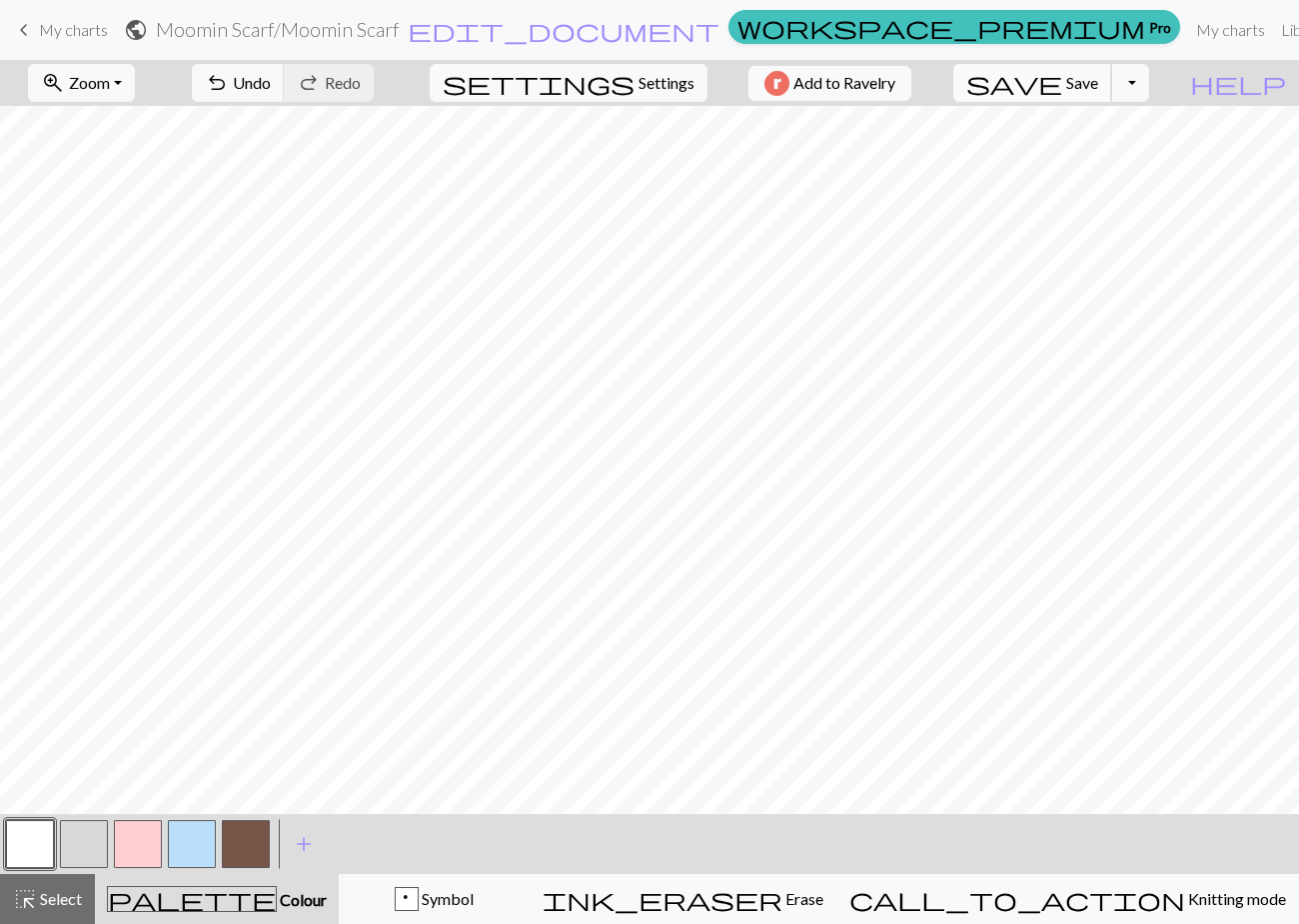 click on "Save" at bounding box center (1082, 82) 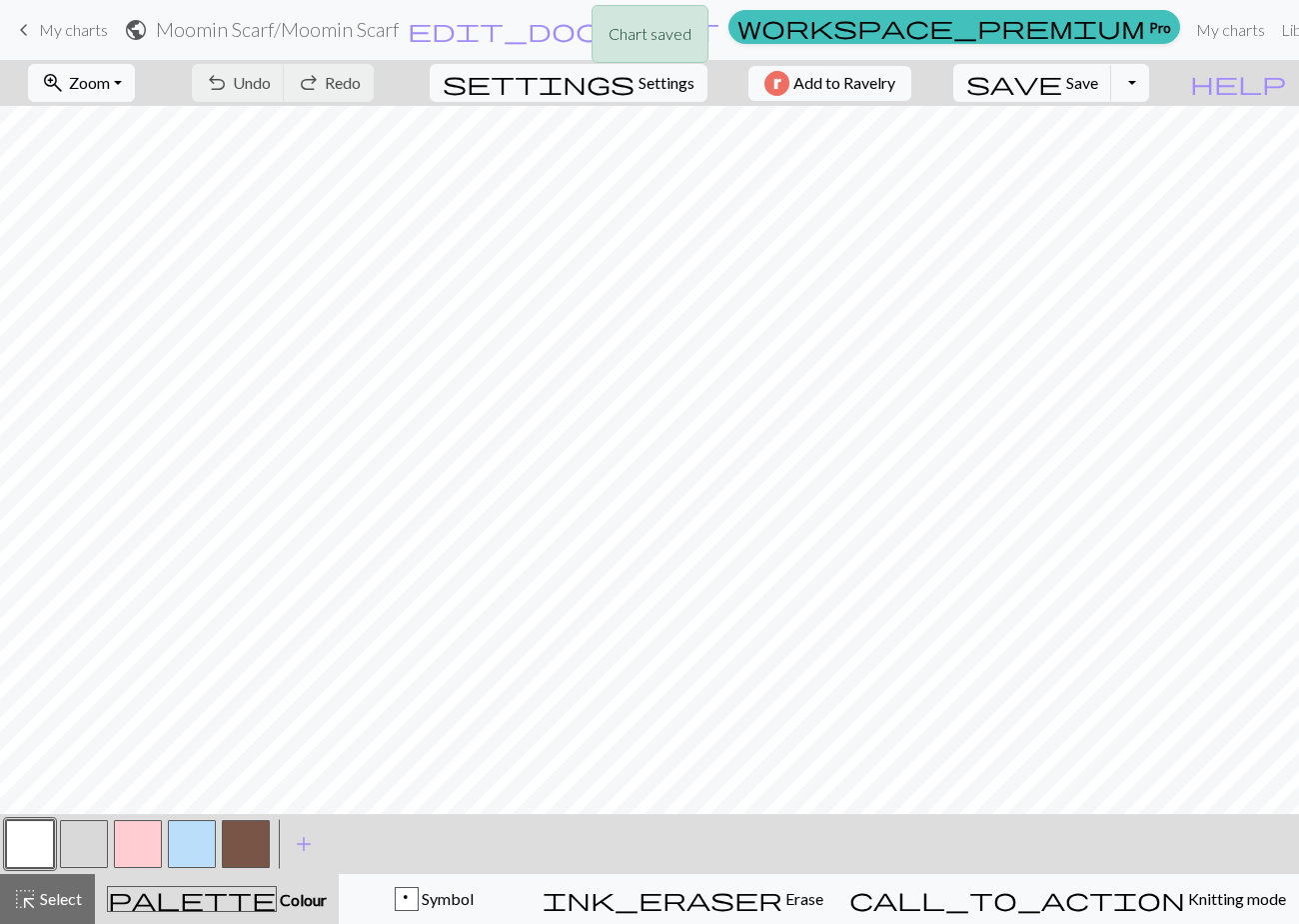 click at bounding box center [138, 844] 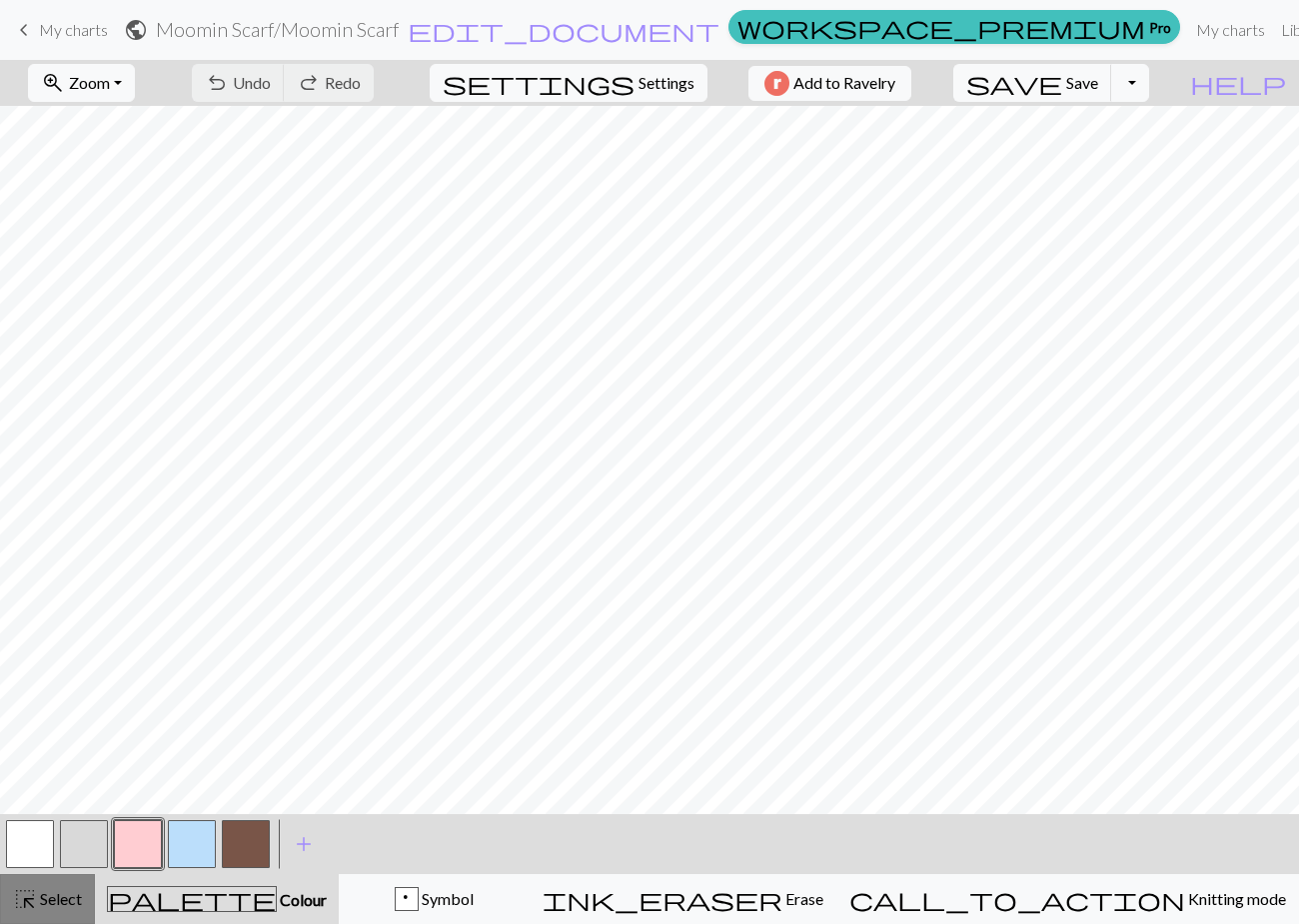 click on "Select" at bounding box center [59, 898] 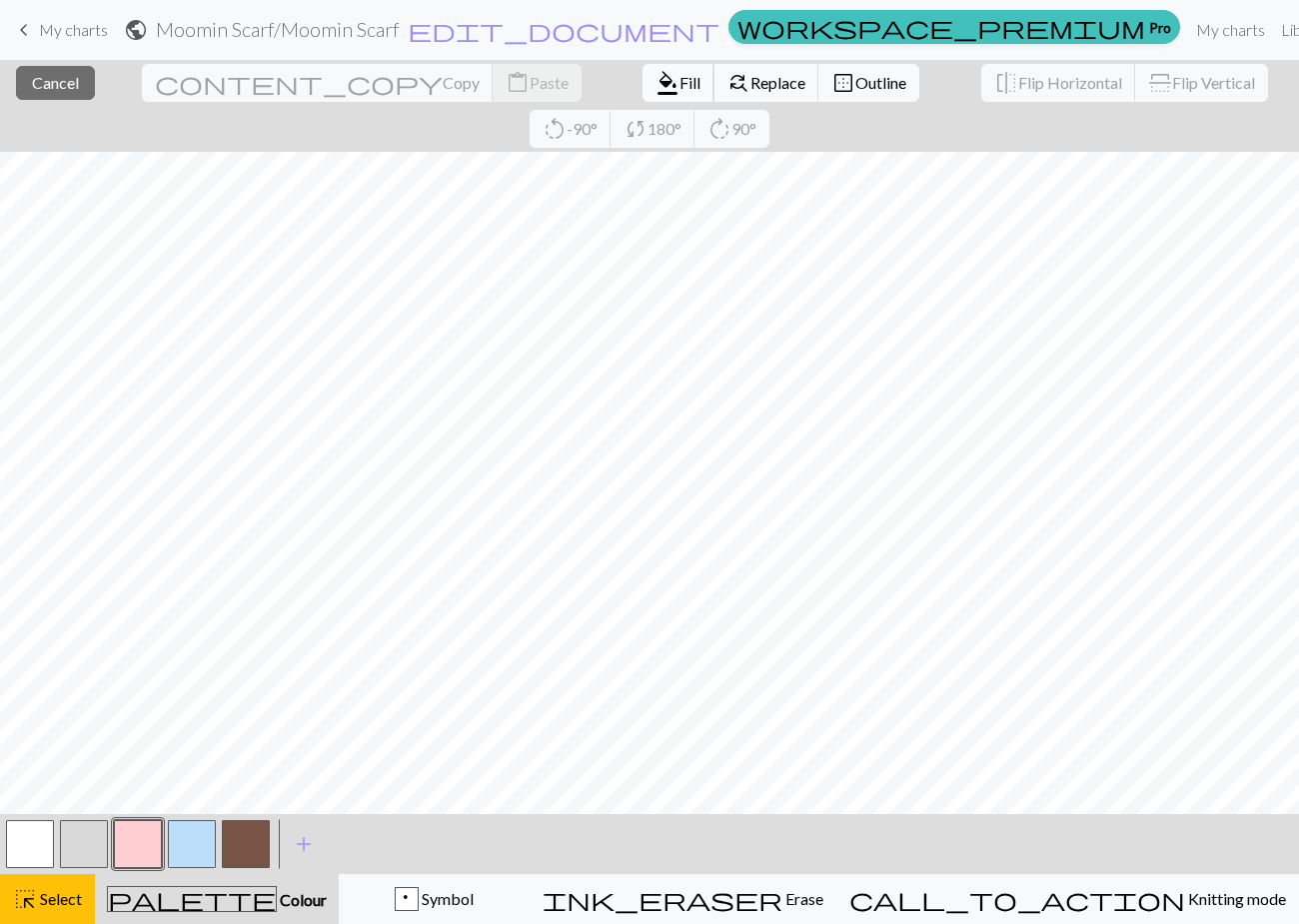 click on "Fill" at bounding box center [689, 82] 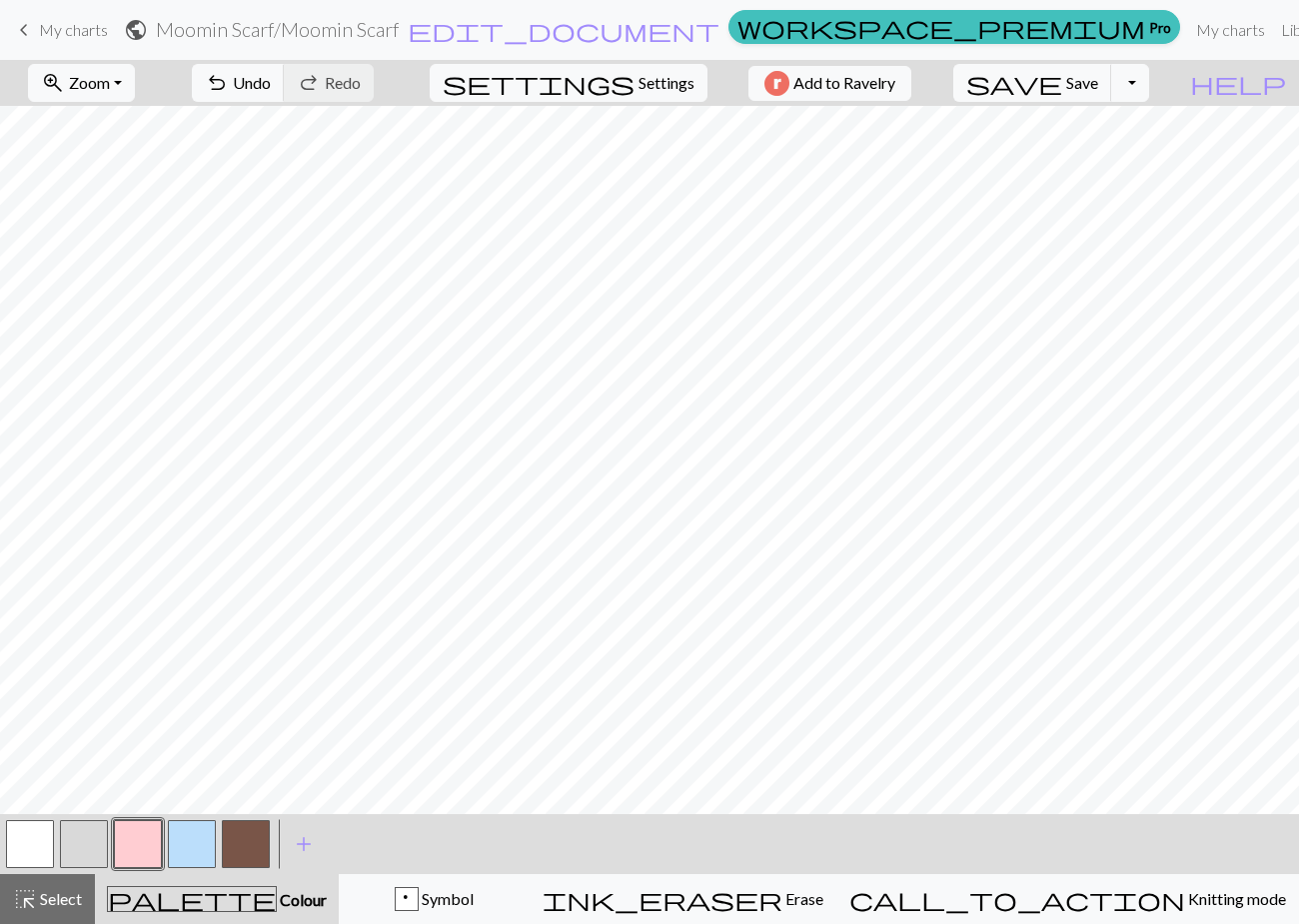 click at bounding box center (30, 844) 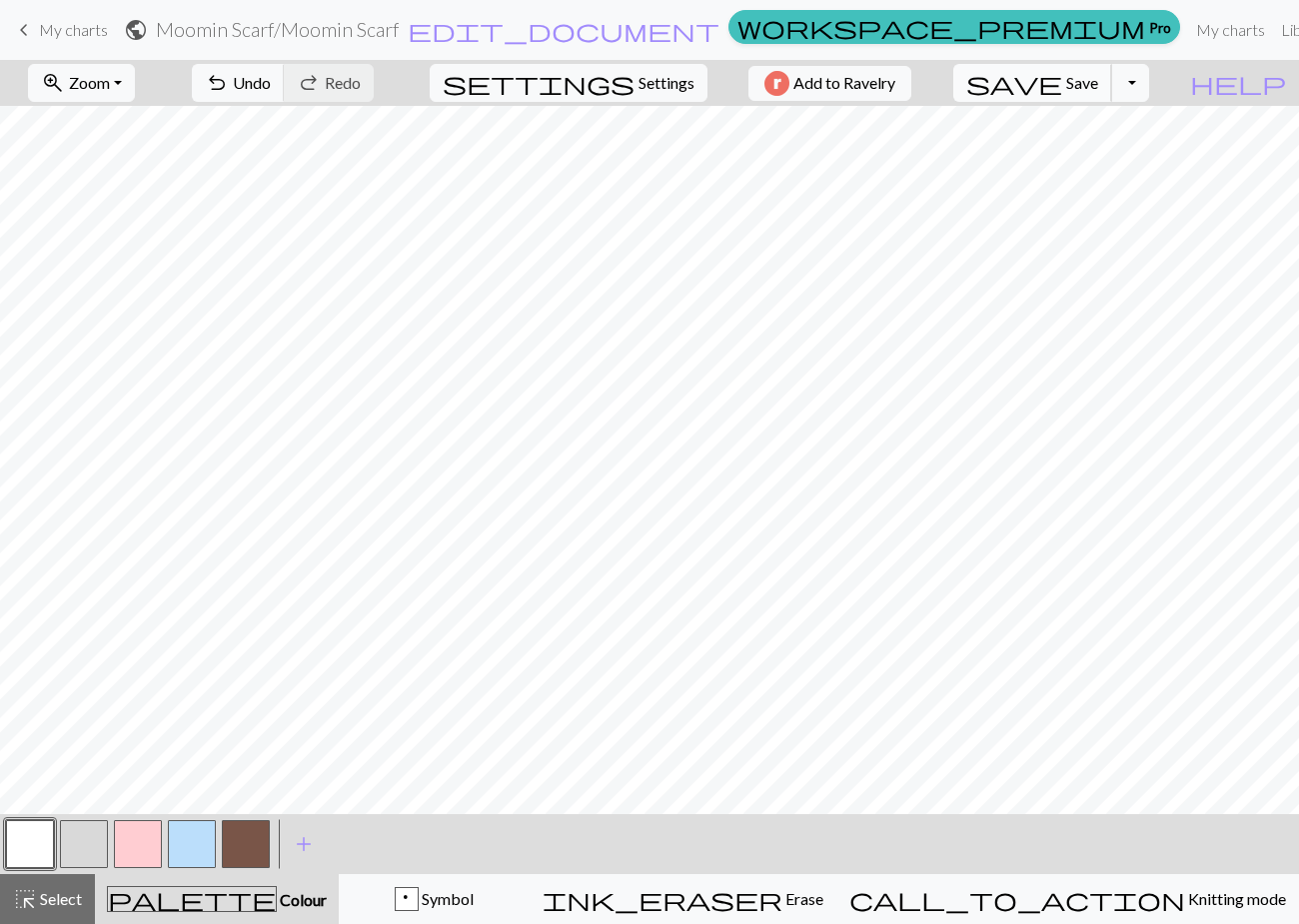 click on "Save" at bounding box center (1082, 82) 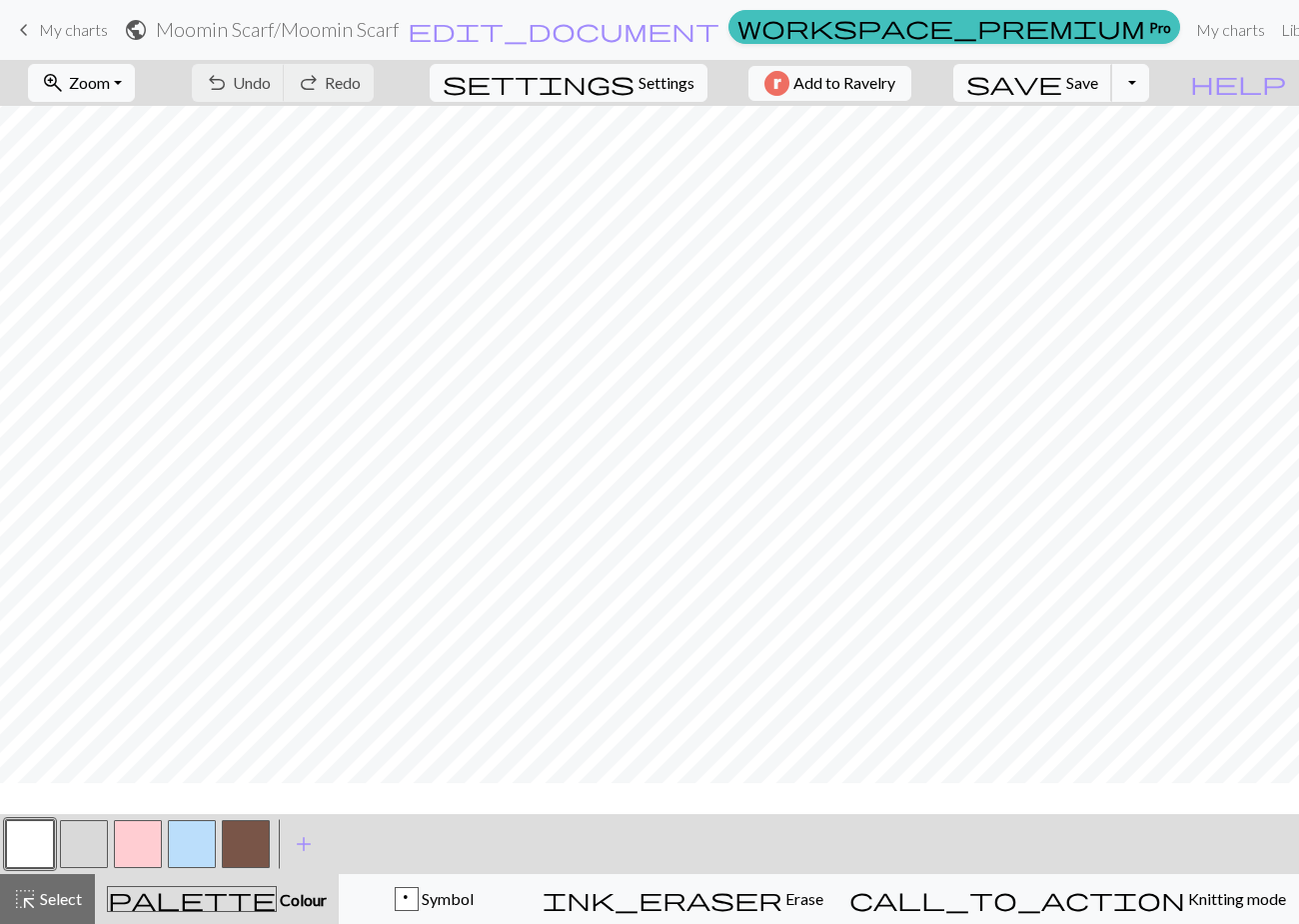 scroll, scrollTop: 1066, scrollLeft: 0, axis: vertical 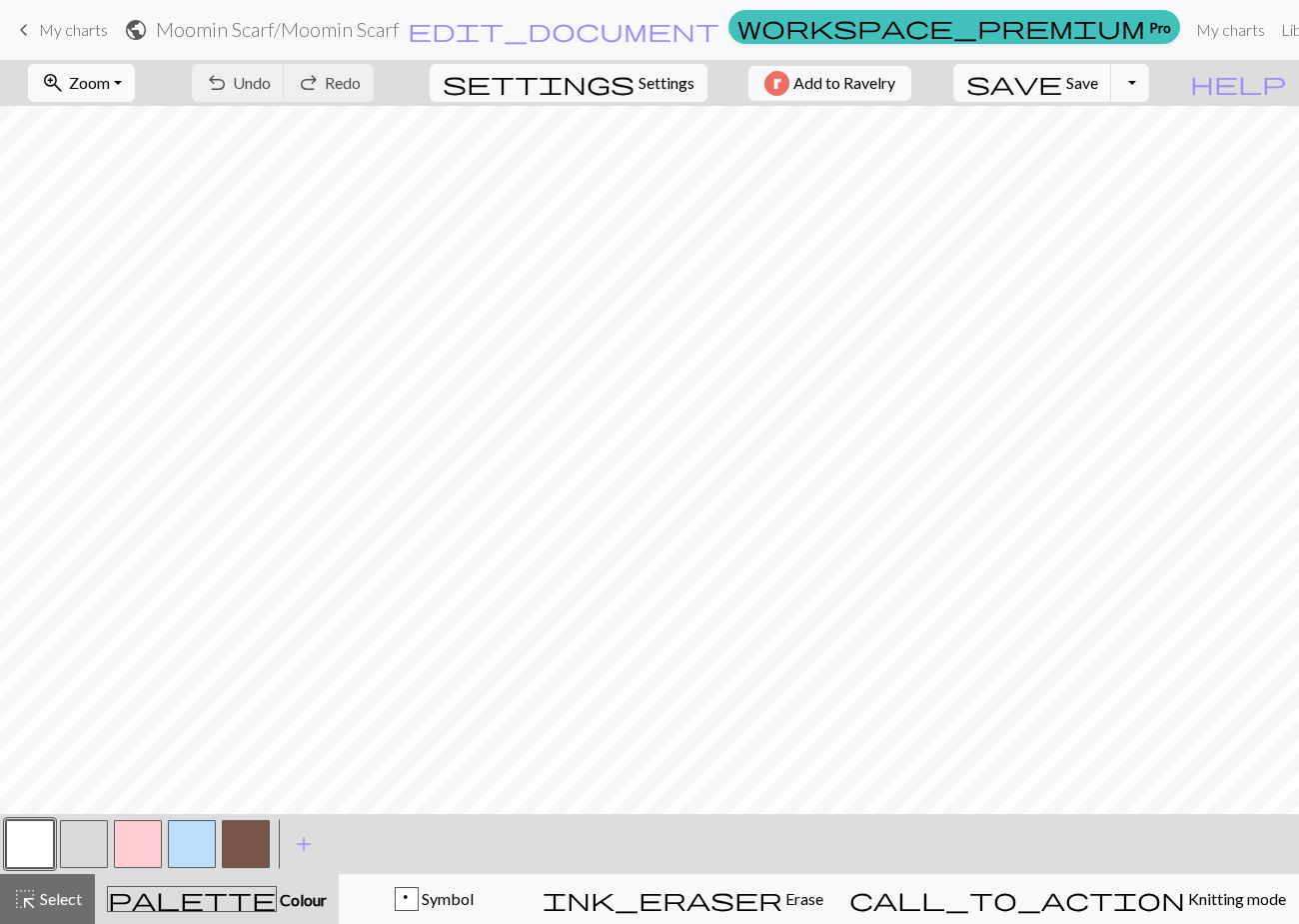 click on "Zoom" at bounding box center [89, 82] 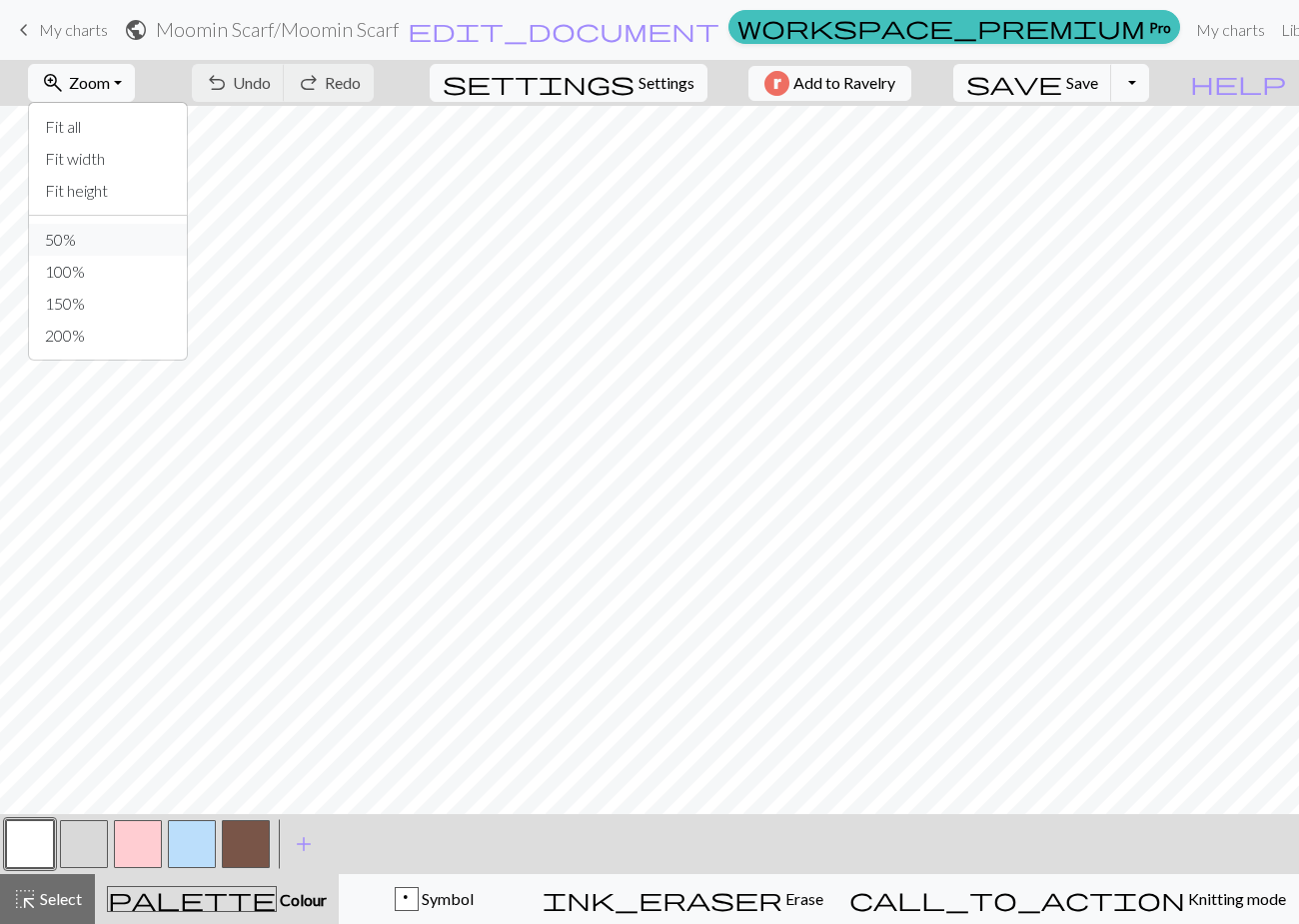 click on "50%" at bounding box center (108, 240) 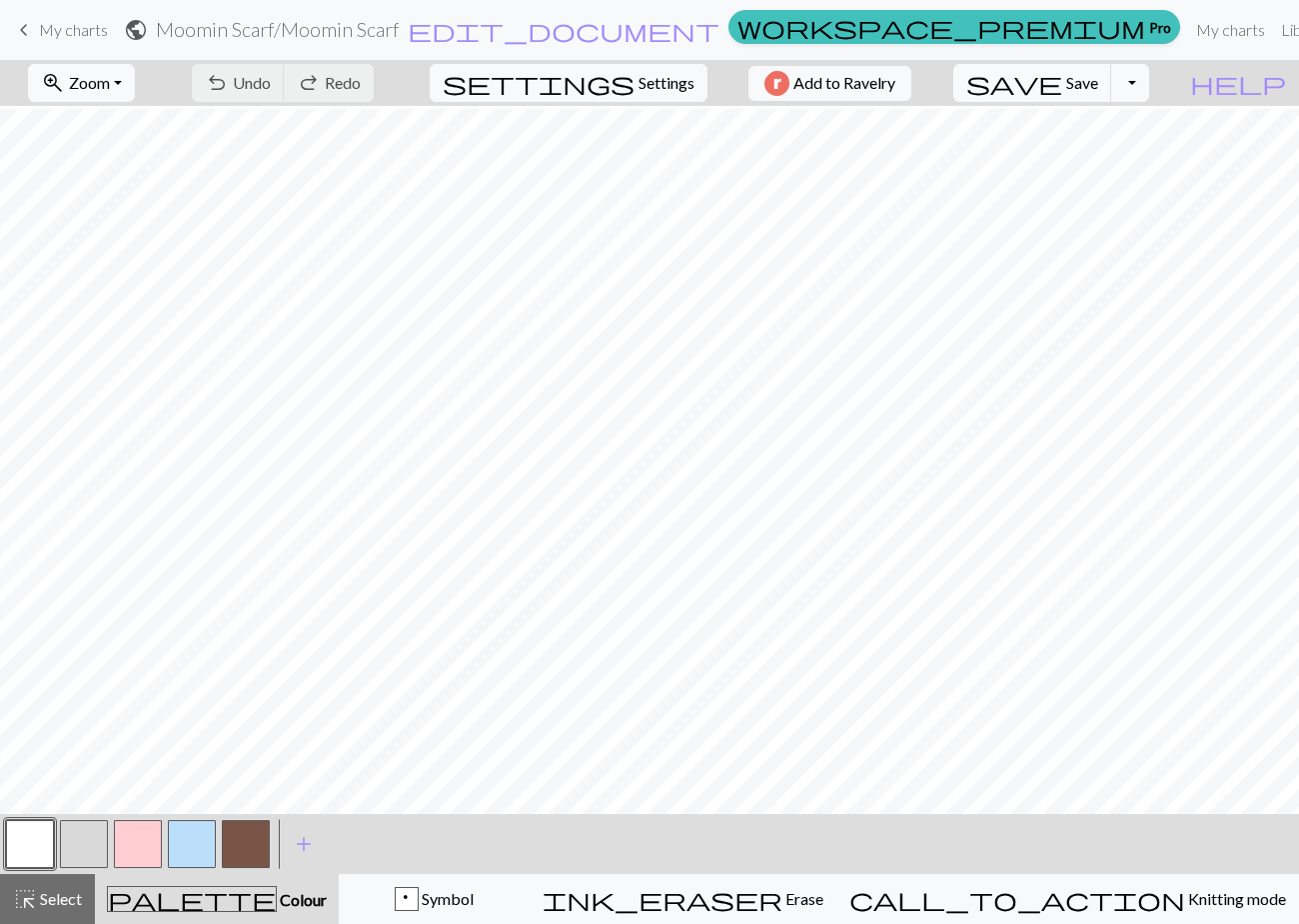 scroll, scrollTop: 214, scrollLeft: 0, axis: vertical 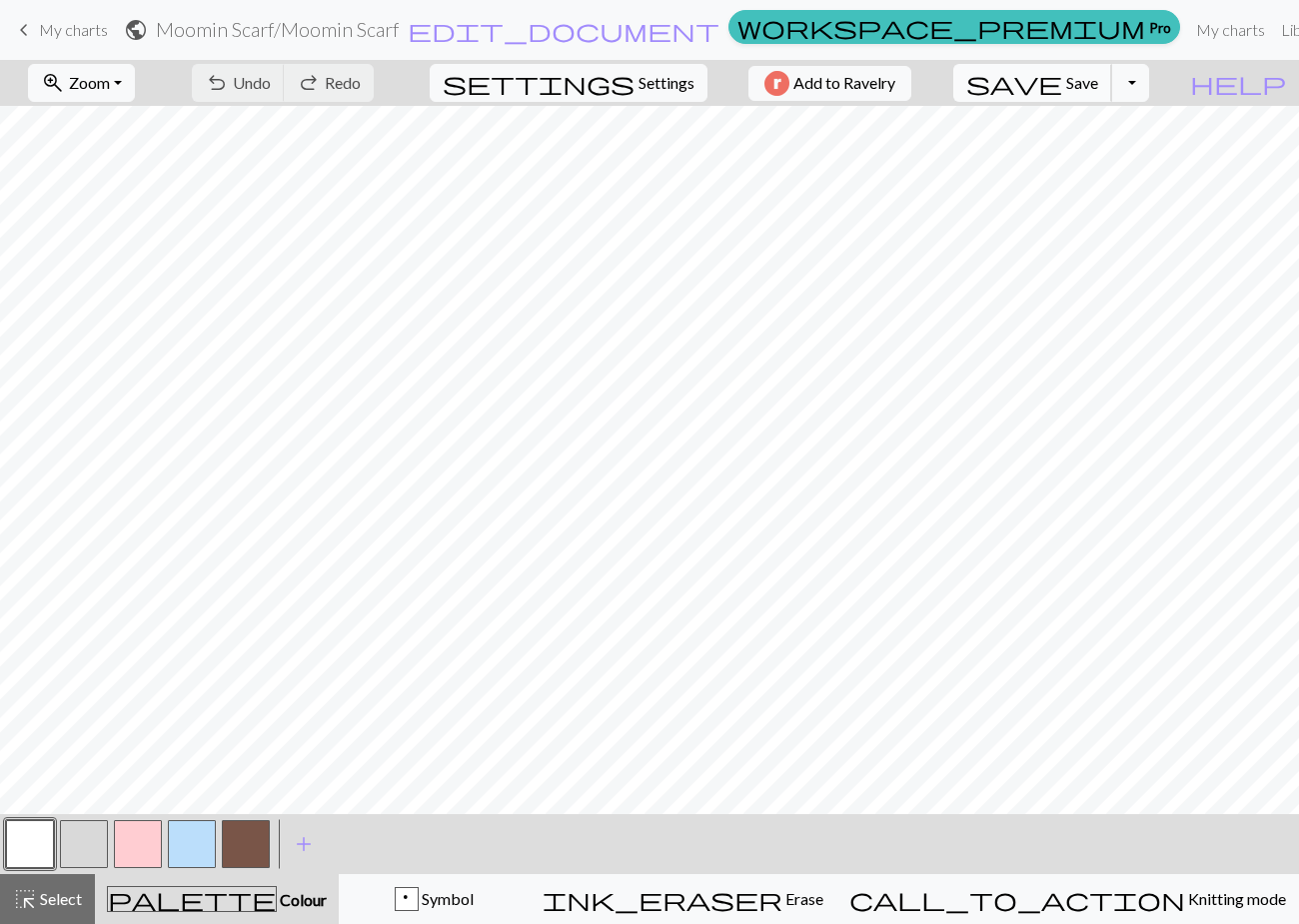 click on "save" at bounding box center (1014, 83) 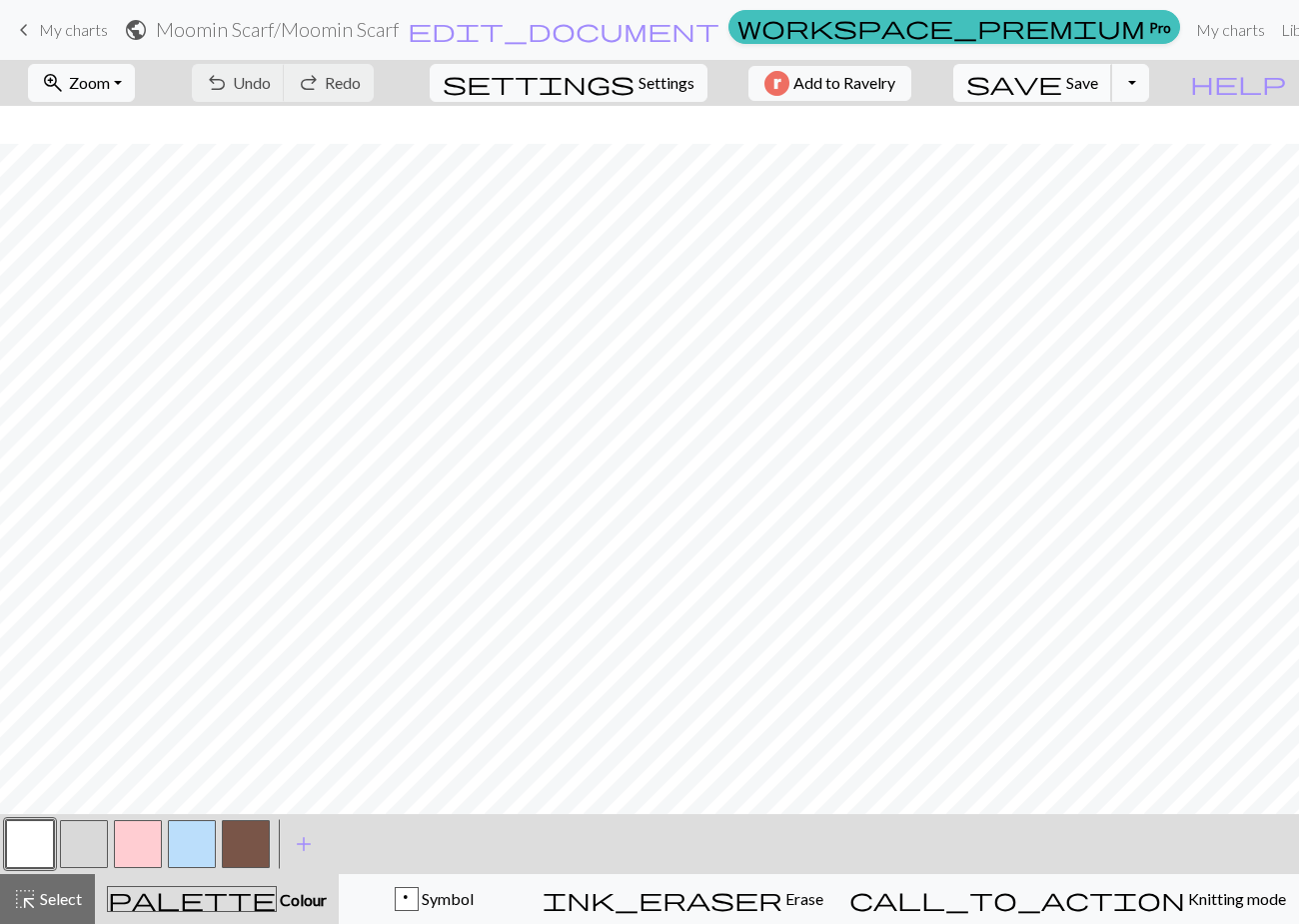 scroll, scrollTop: 279, scrollLeft: 0, axis: vertical 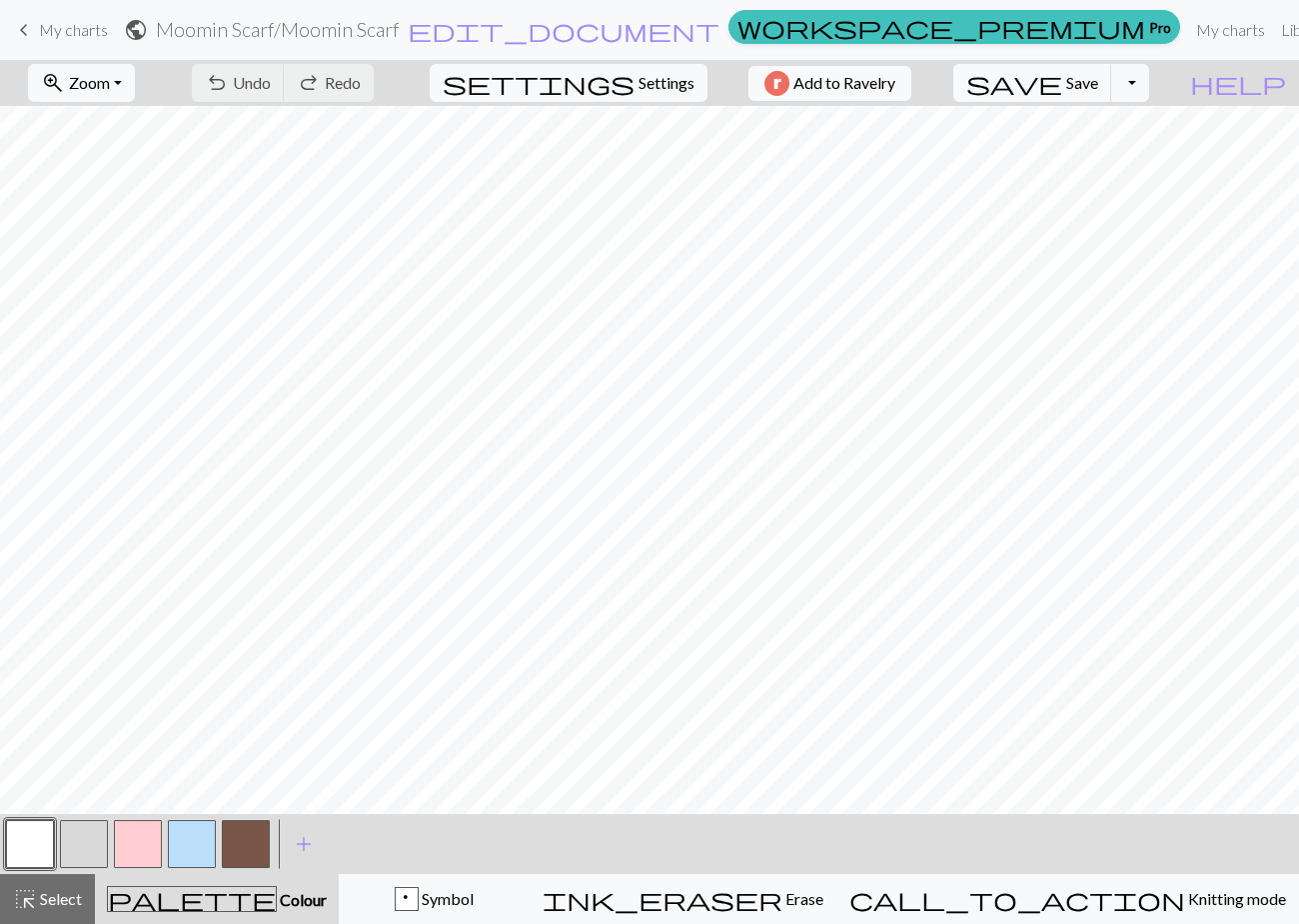 click at bounding box center [138, 844] 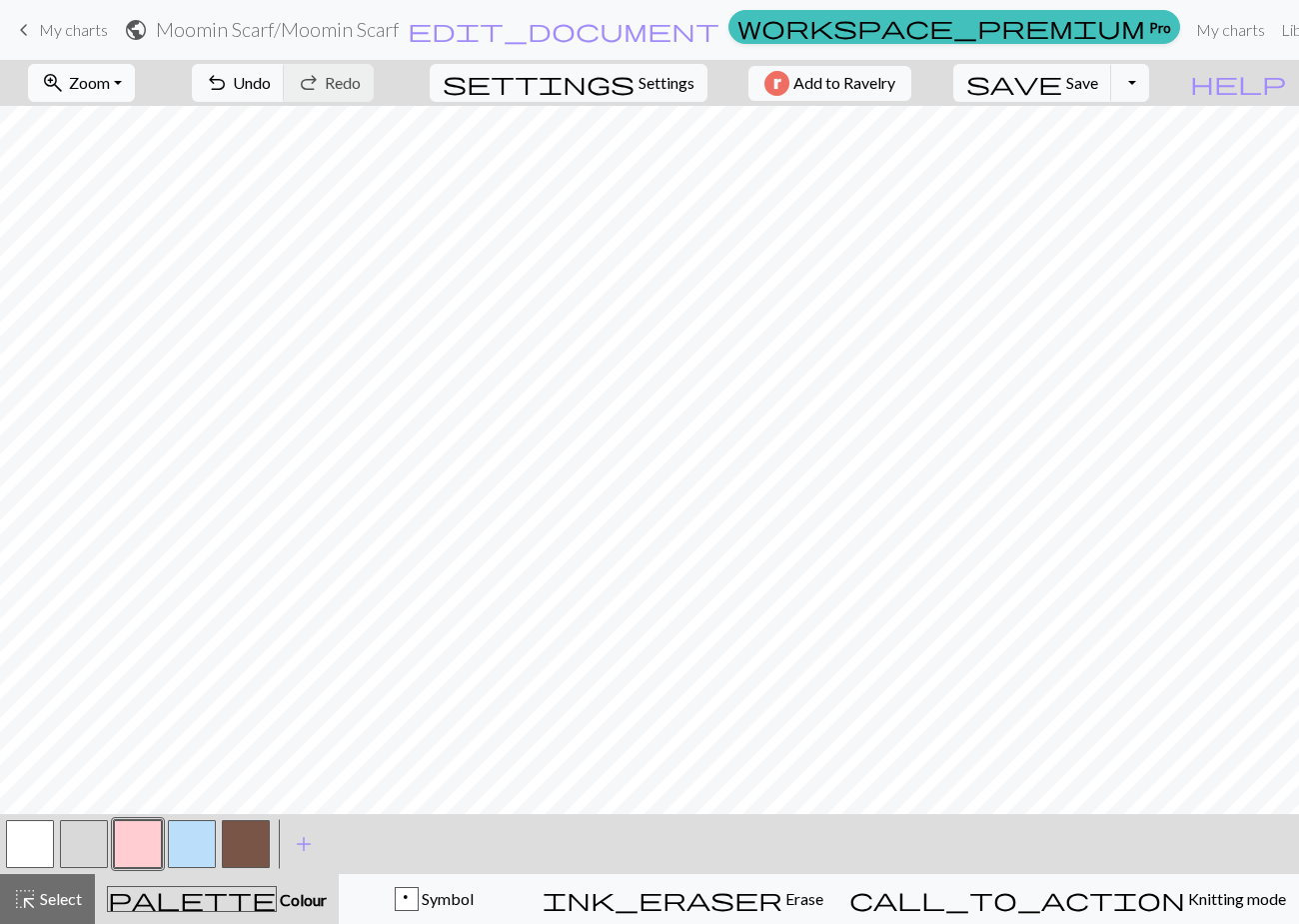 click on "Zoom" at bounding box center (89, 82) 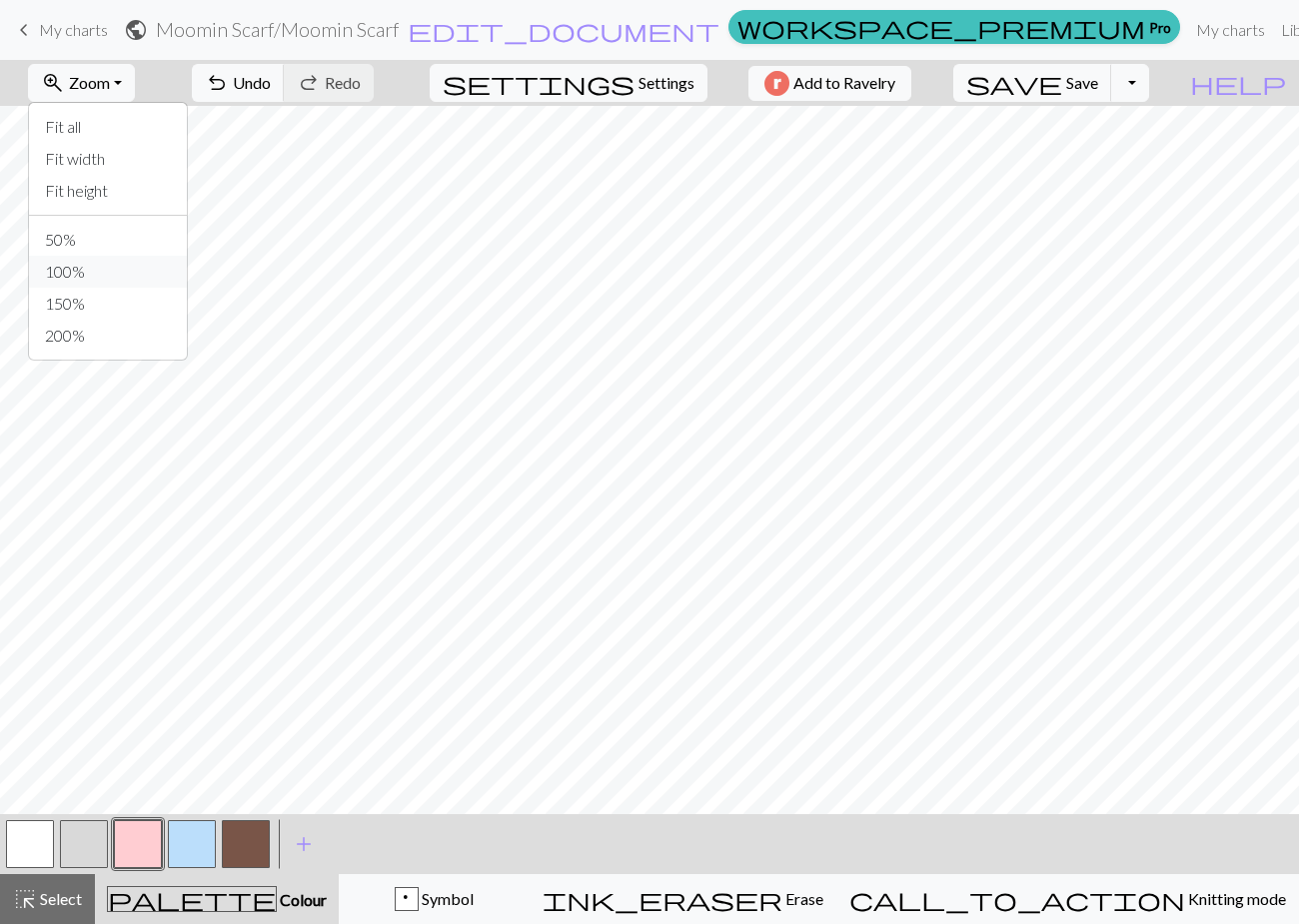 click on "100%" at bounding box center (108, 272) 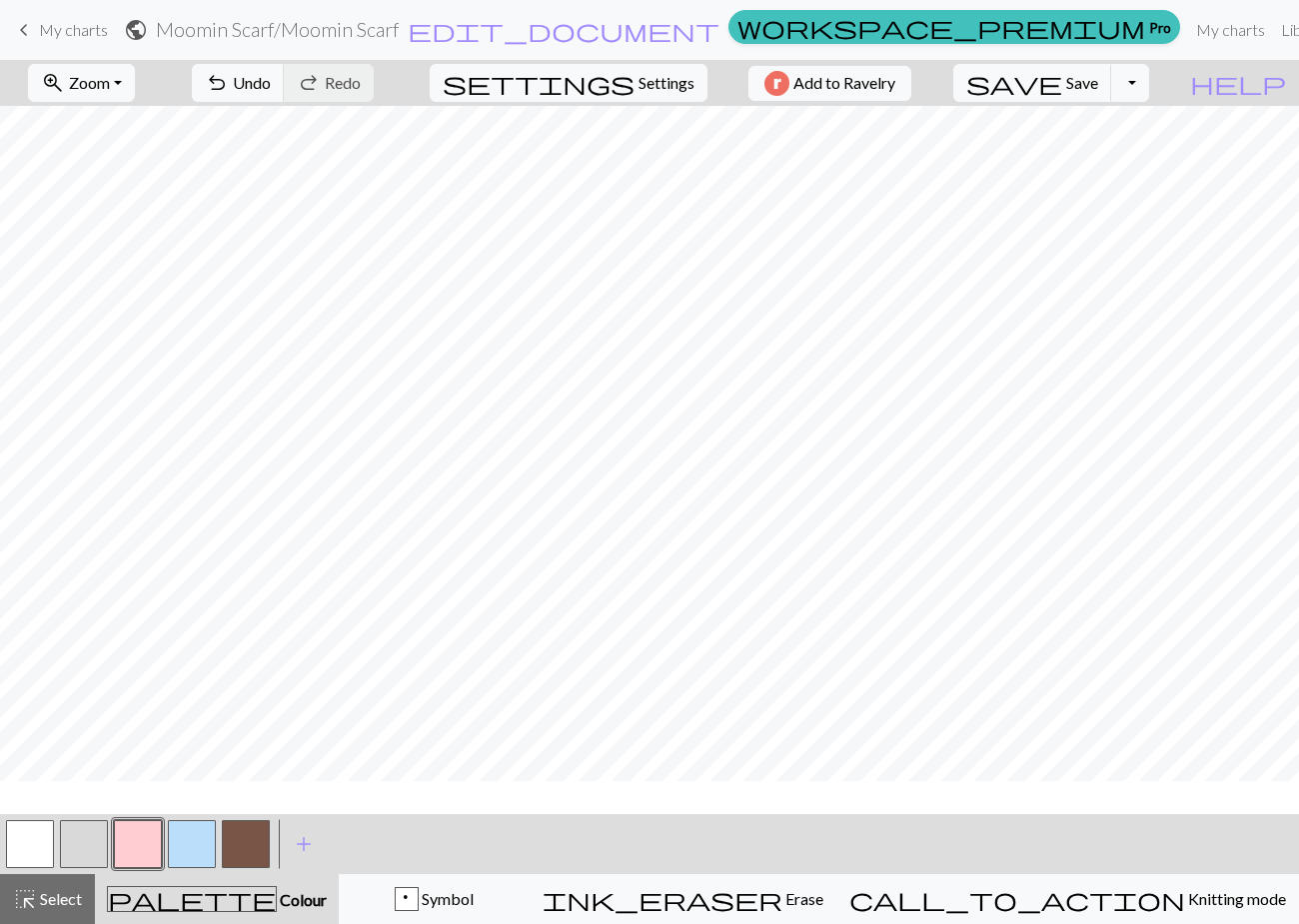 scroll, scrollTop: 874, scrollLeft: 0, axis: vertical 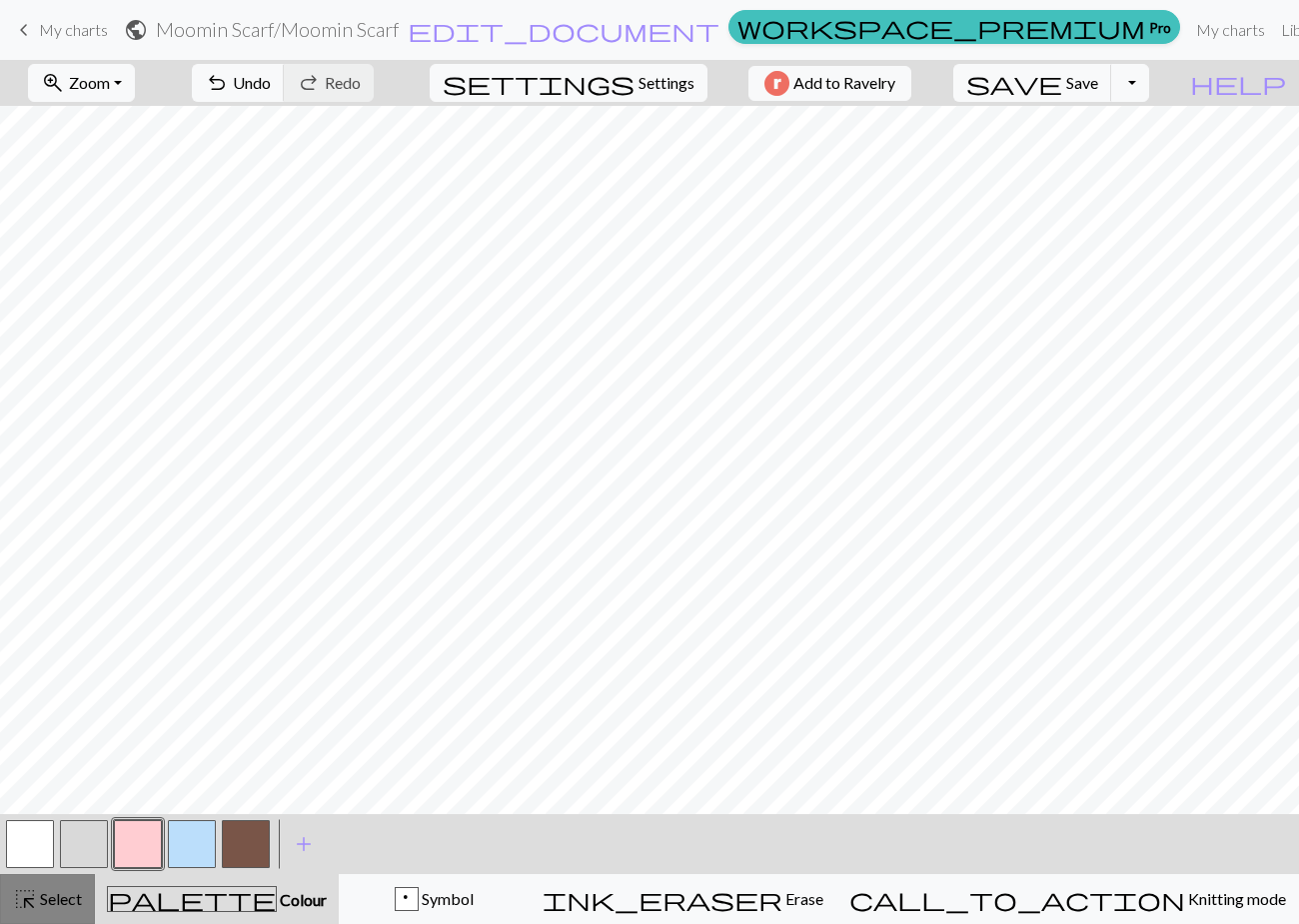 click on "highlight_alt   Select   Select" at bounding box center [47, 899] 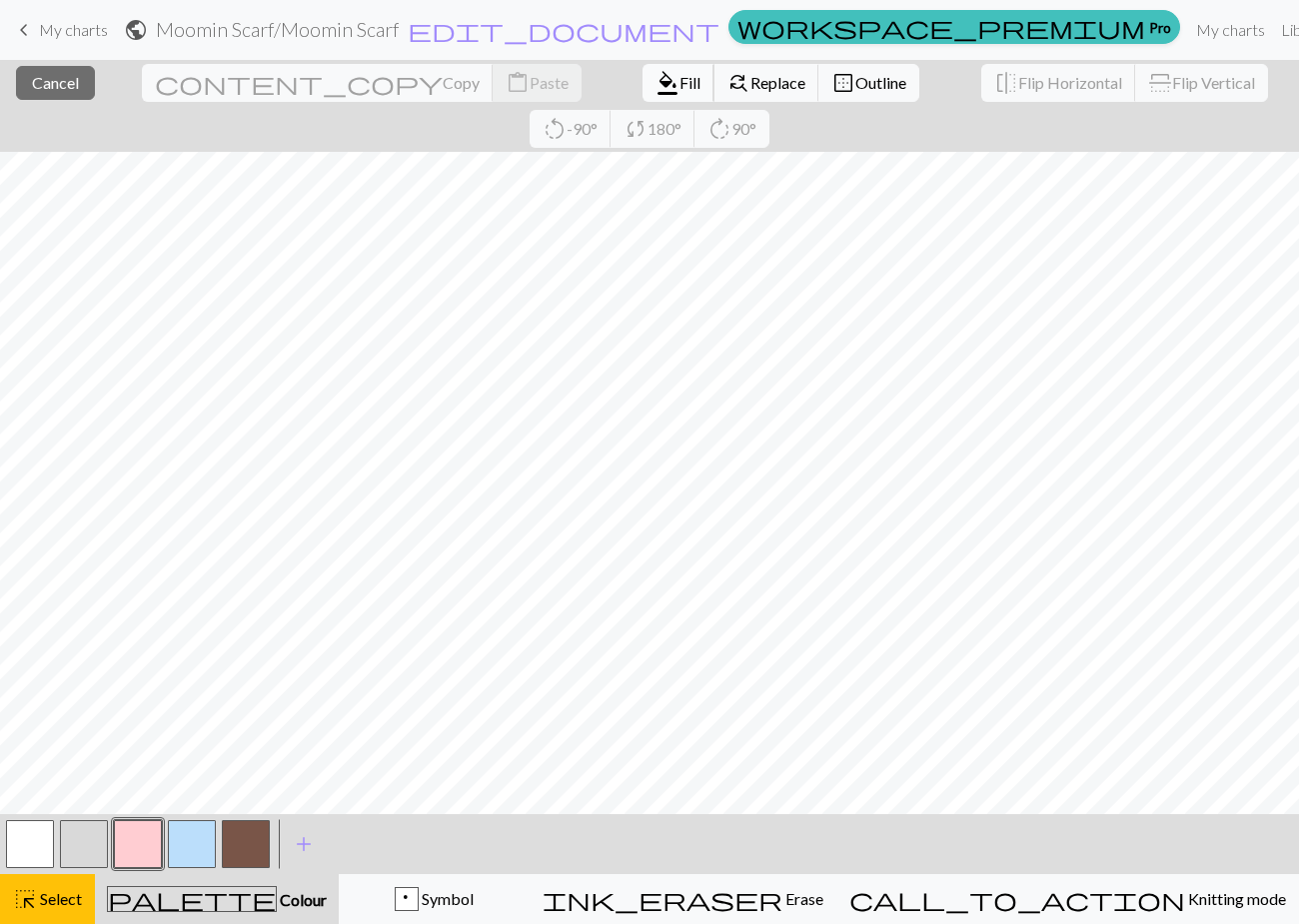 click on "Fill" at bounding box center (689, 82) 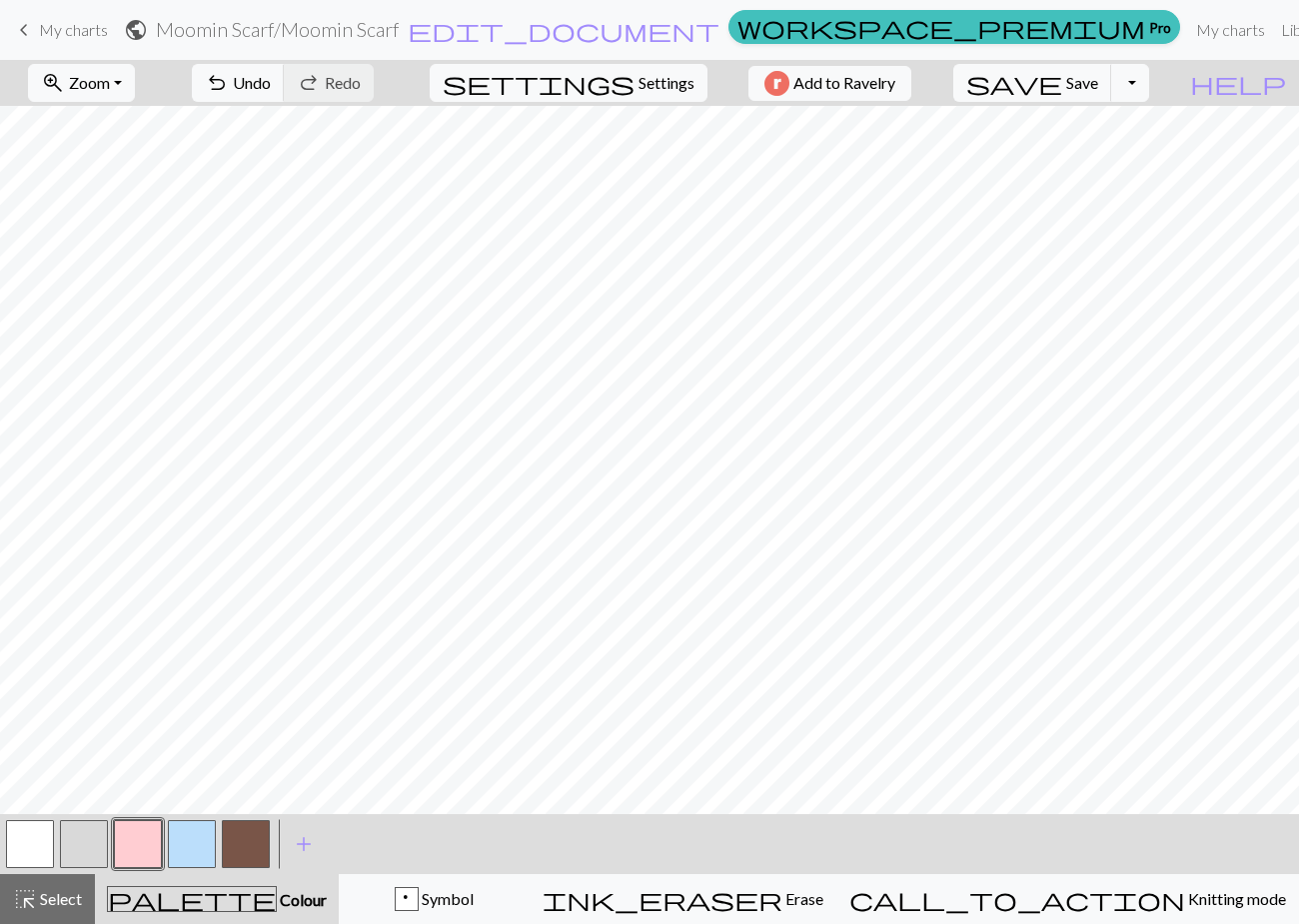 scroll, scrollTop: 893, scrollLeft: 0, axis: vertical 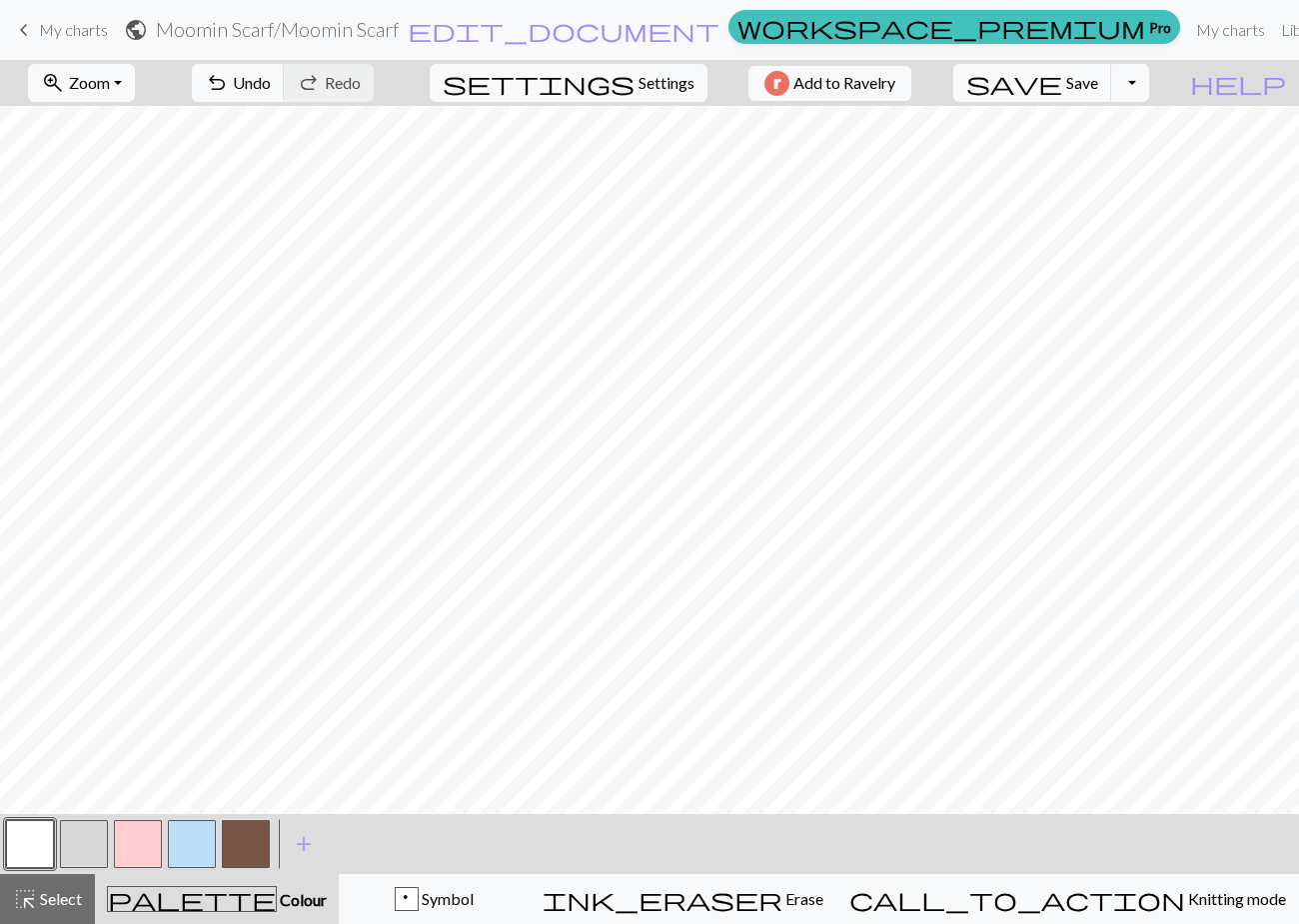 click at bounding box center [138, 844] 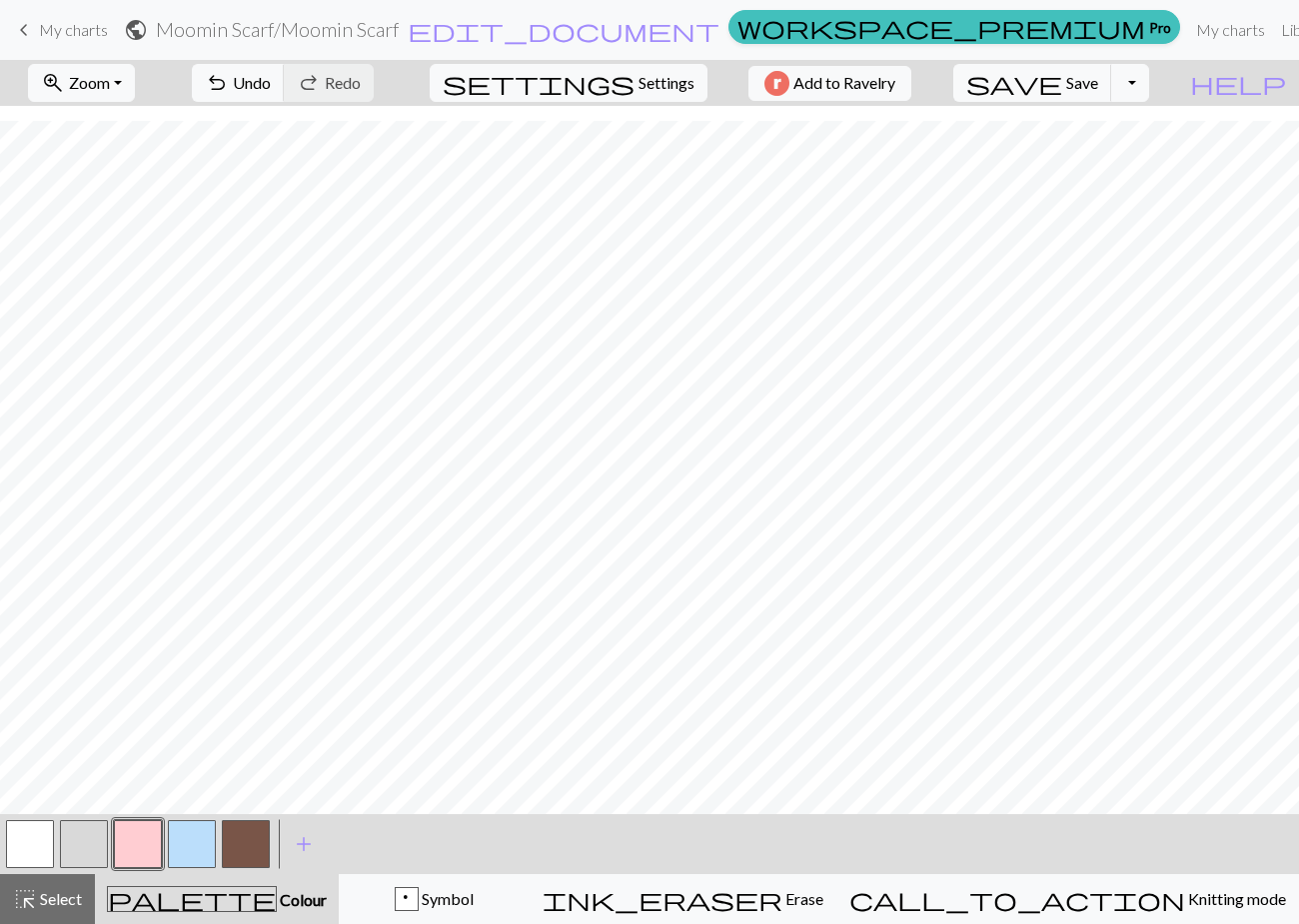scroll, scrollTop: 776, scrollLeft: 0, axis: vertical 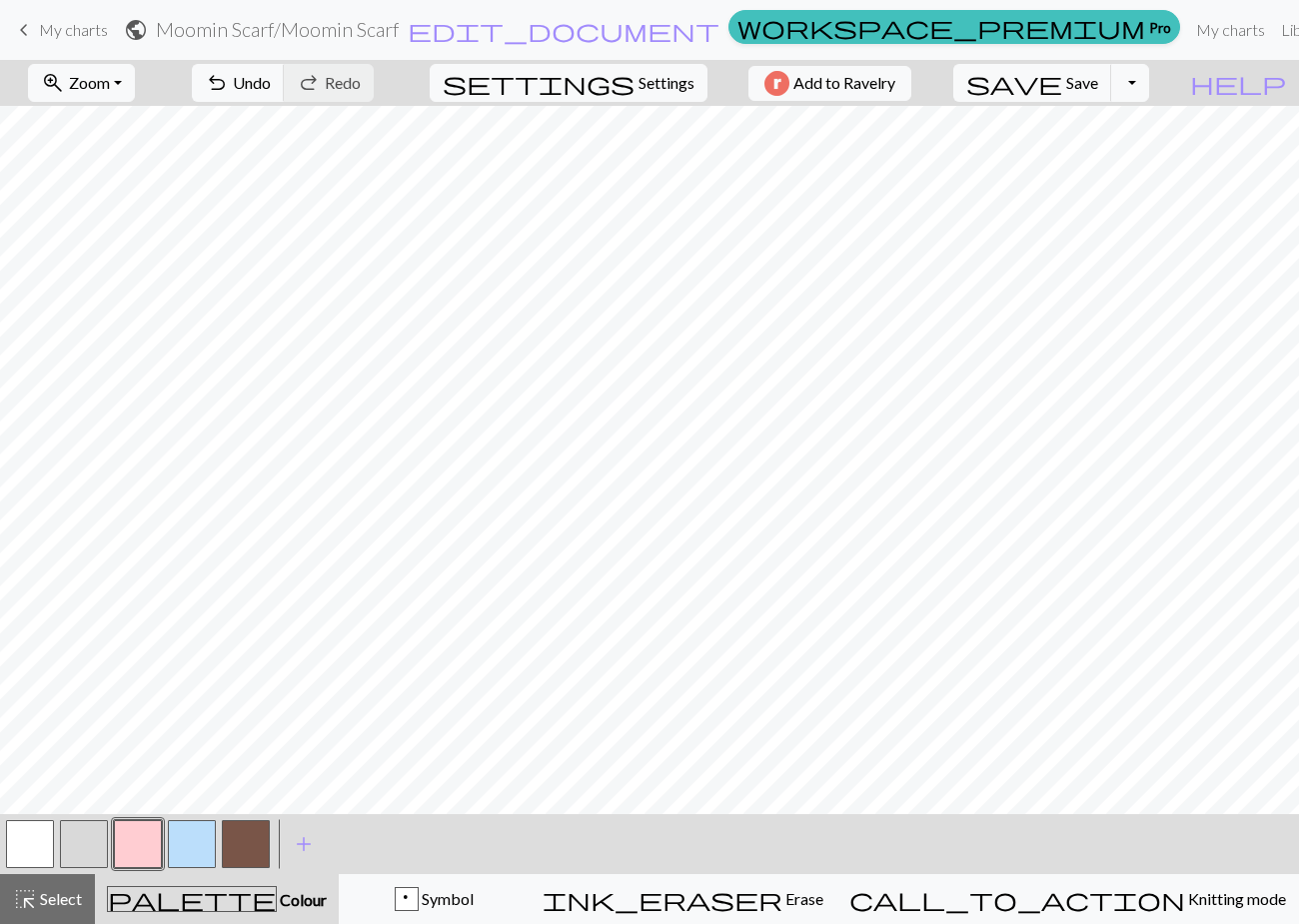 click at bounding box center [30, 844] 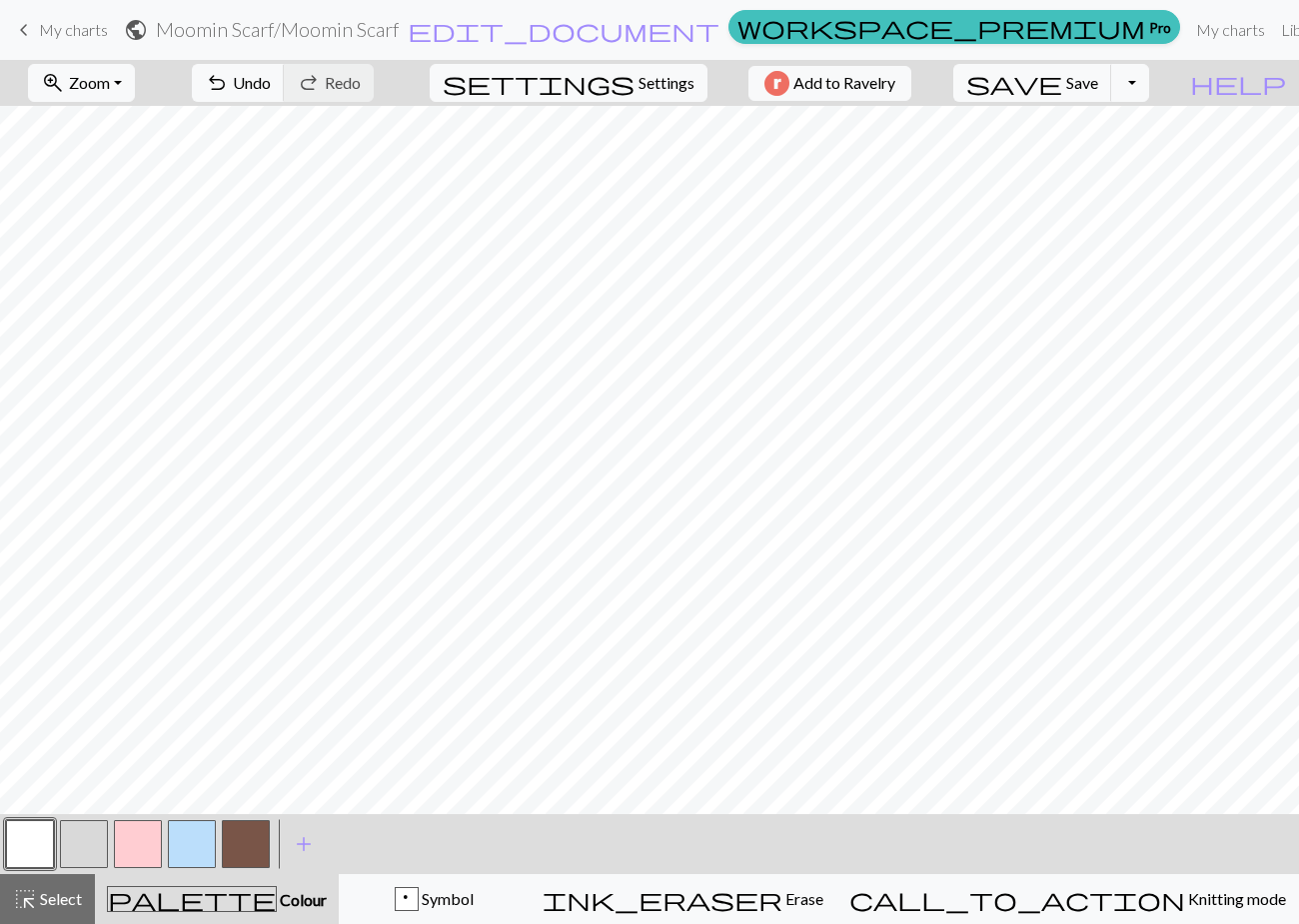 click at bounding box center (138, 844) 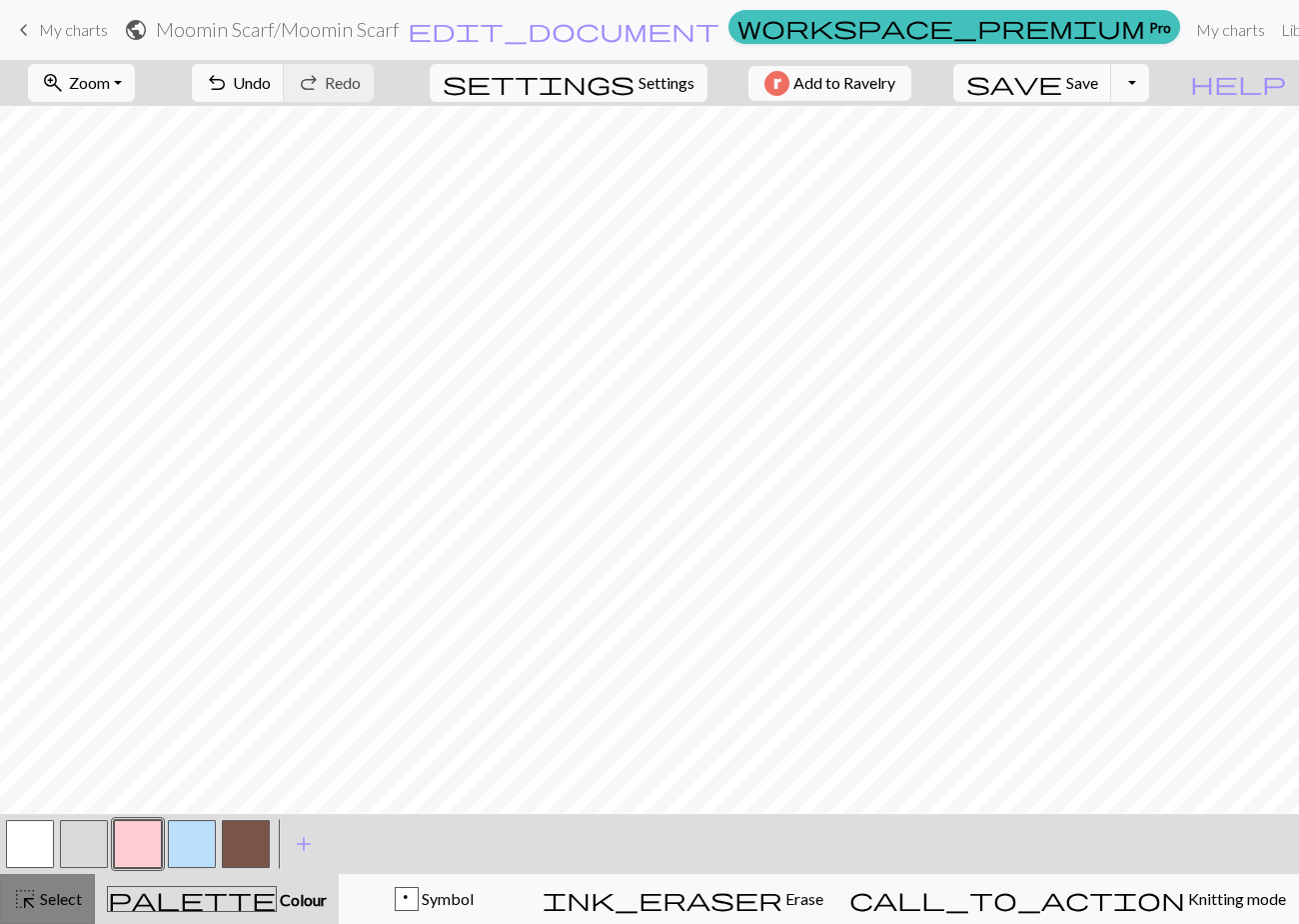 click on "highlight_alt   Select   Select" at bounding box center [47, 899] 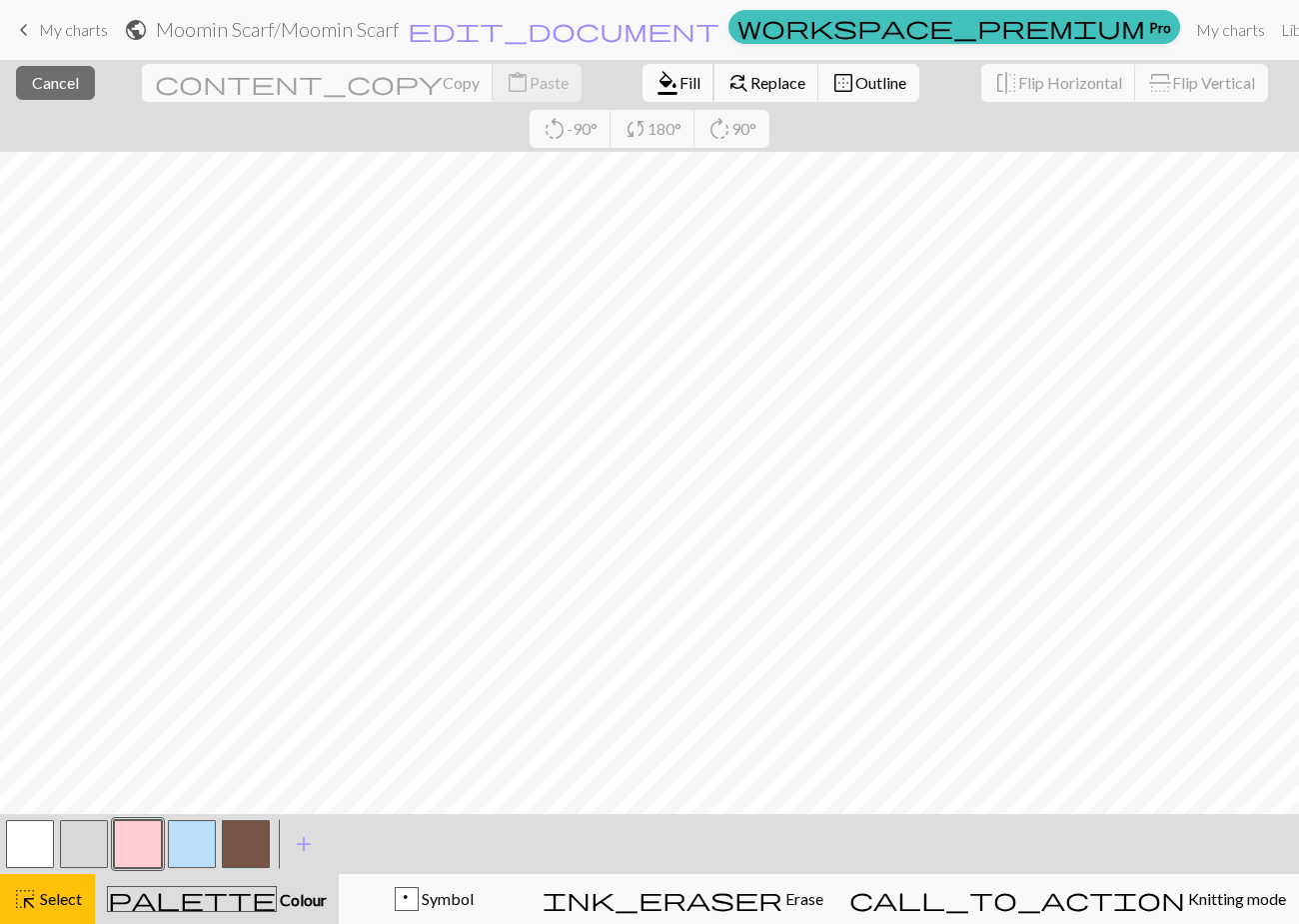 click on "Fill" at bounding box center (689, 82) 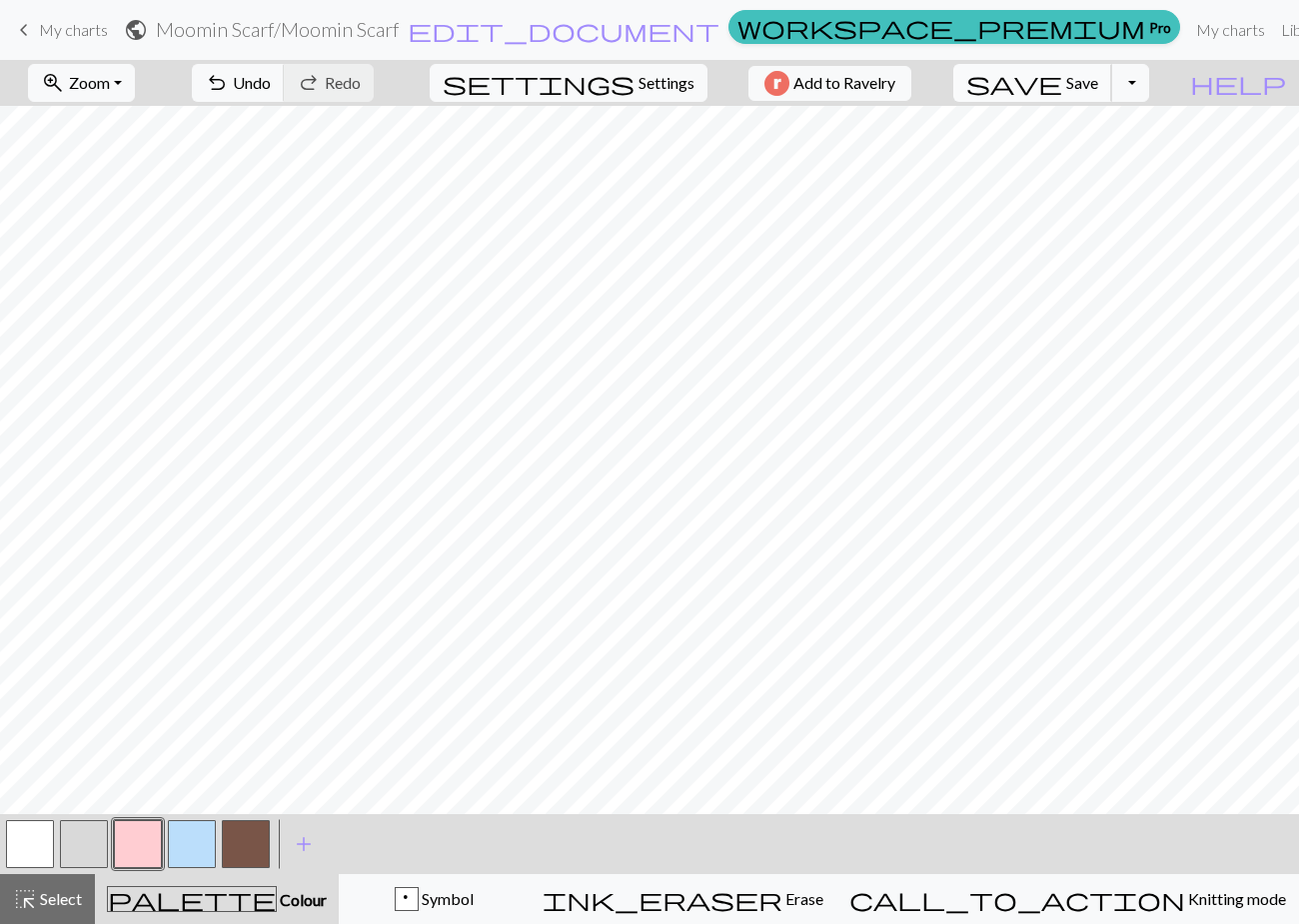 click on "save Save Save" at bounding box center (1032, 83) 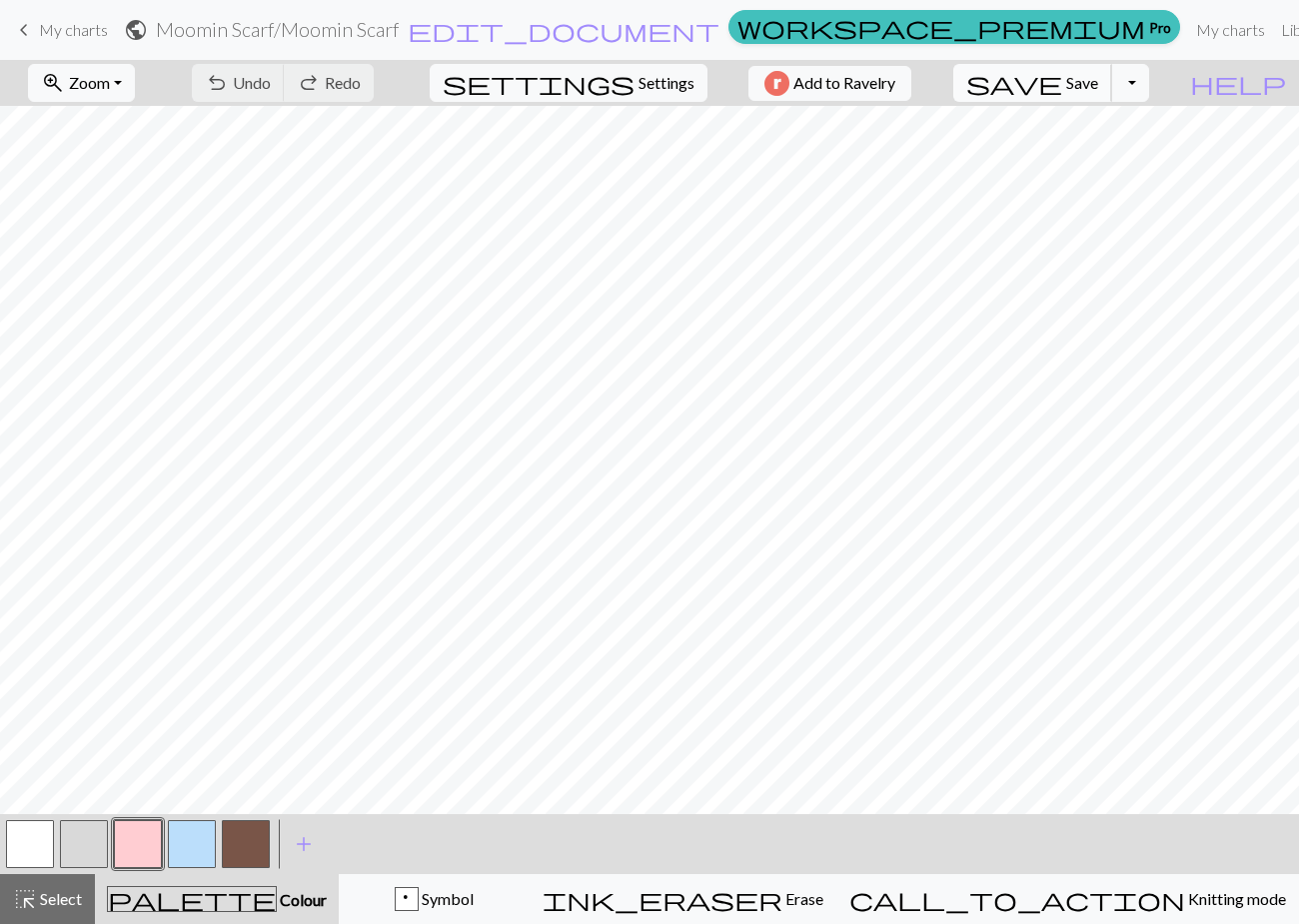scroll, scrollTop: 1028, scrollLeft: 0, axis: vertical 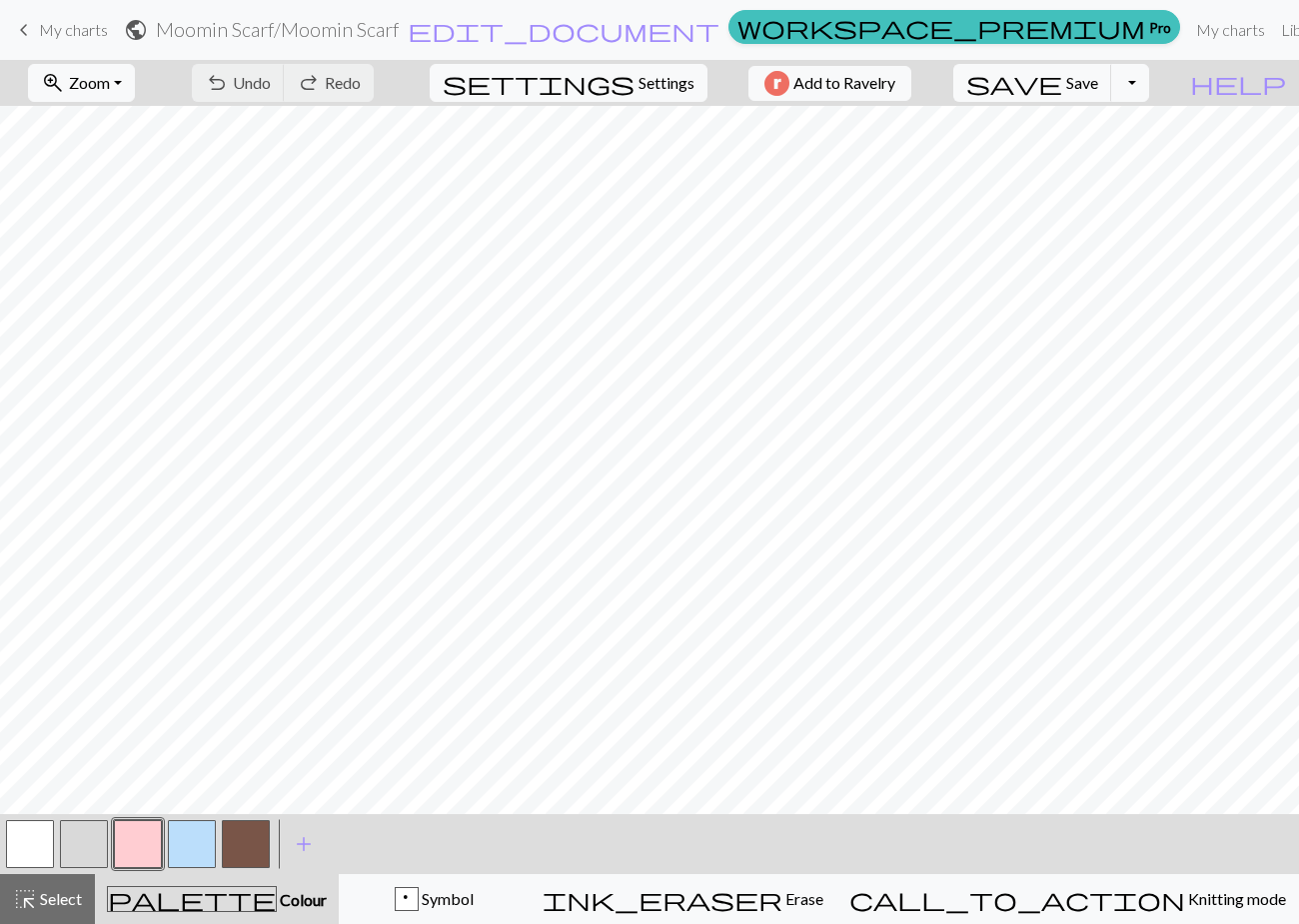 click at bounding box center [30, 844] 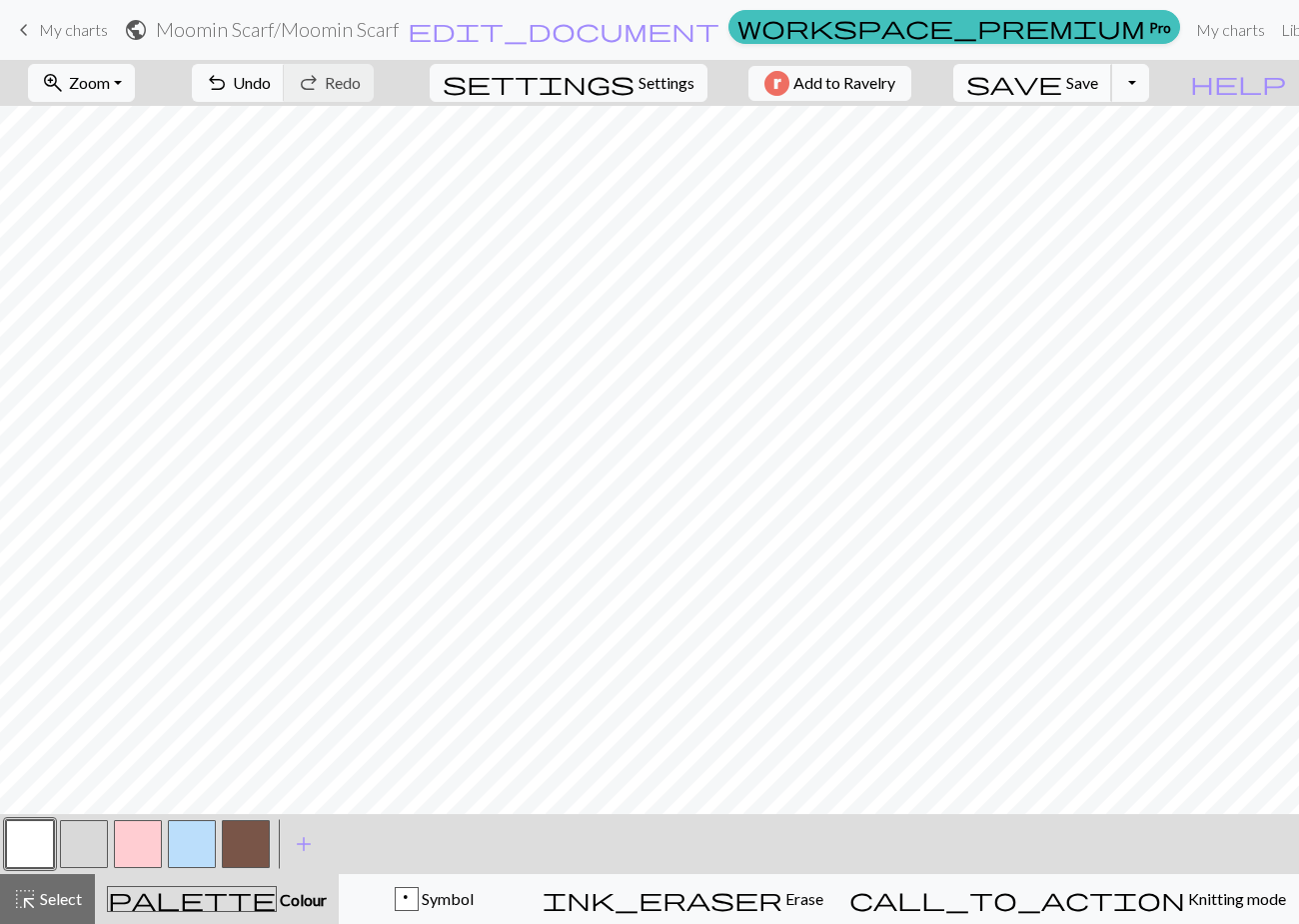 click on "save" at bounding box center [1014, 83] 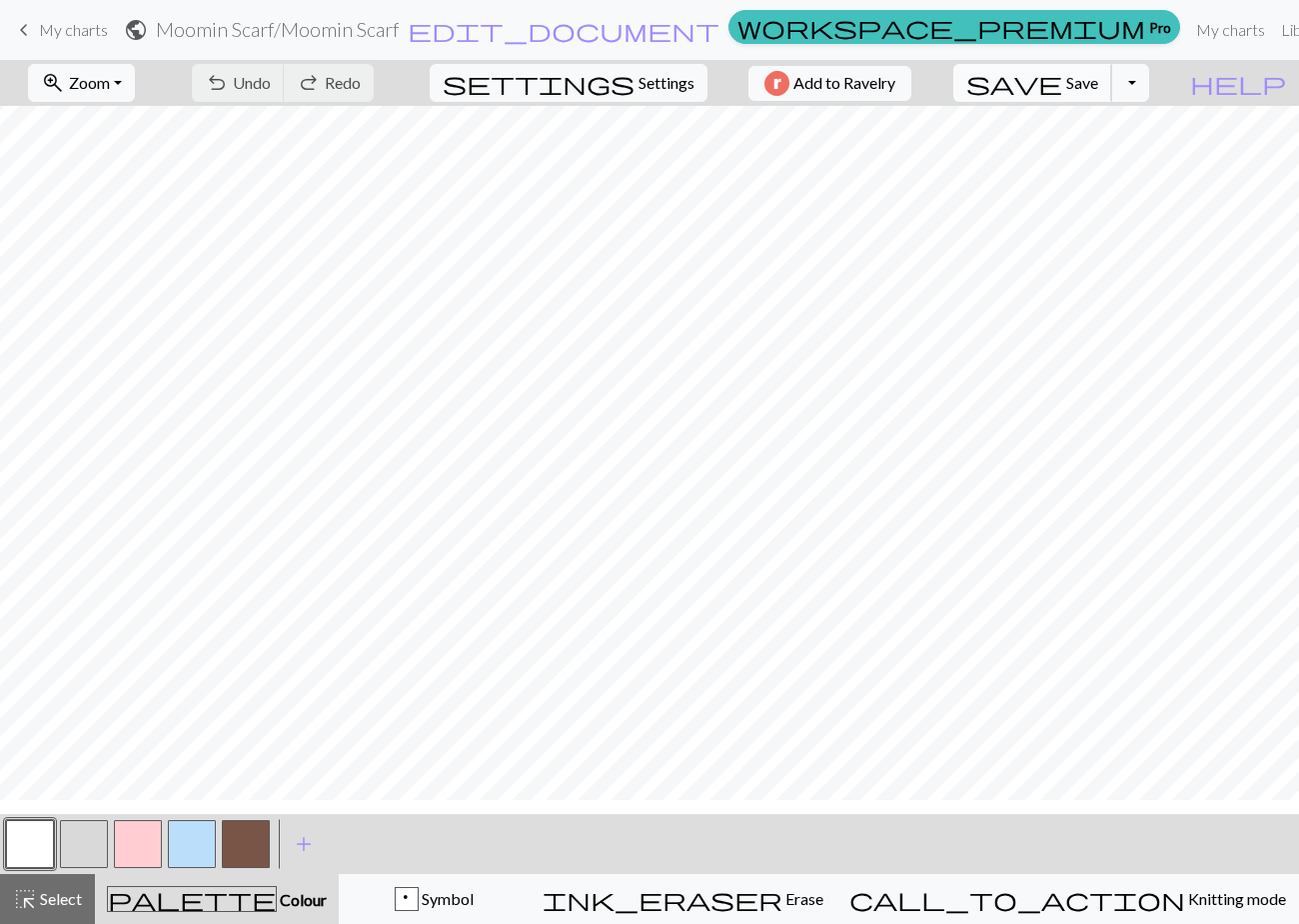 scroll, scrollTop: 685, scrollLeft: 0, axis: vertical 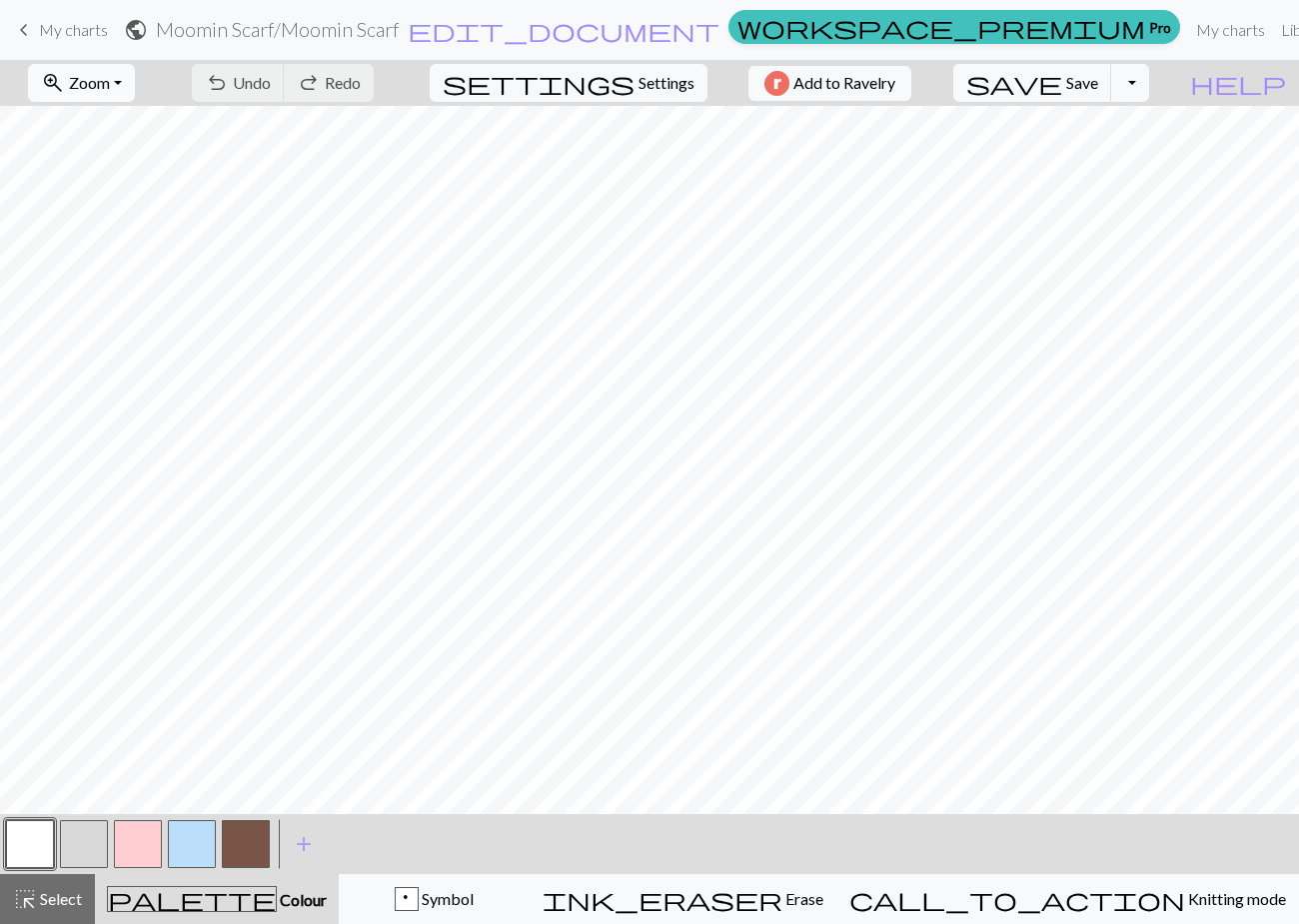 click on "zoom_in Zoom Zoom" at bounding box center (81, 83) 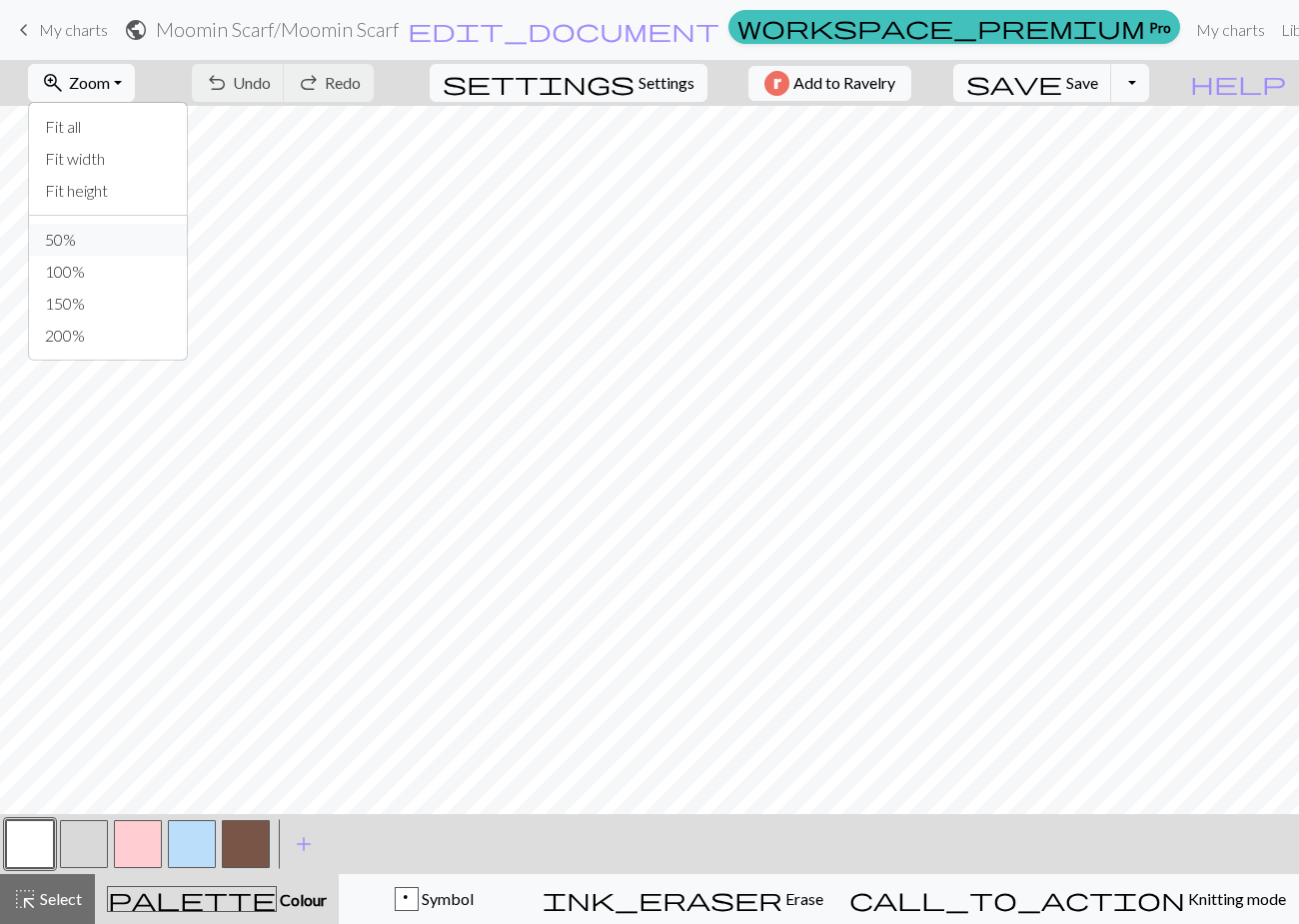 click on "50%" at bounding box center [108, 240] 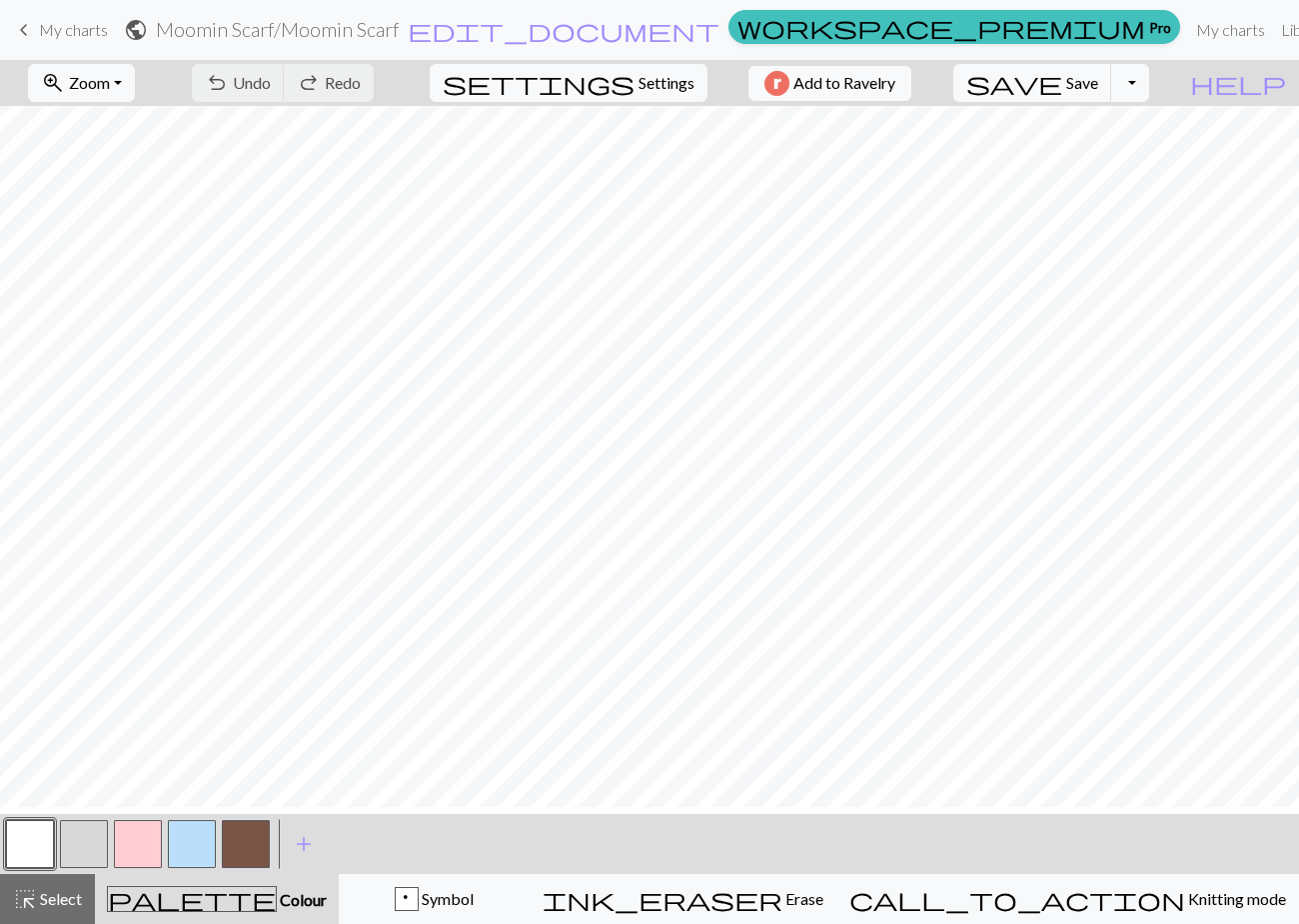scroll, scrollTop: 270, scrollLeft: 0, axis: vertical 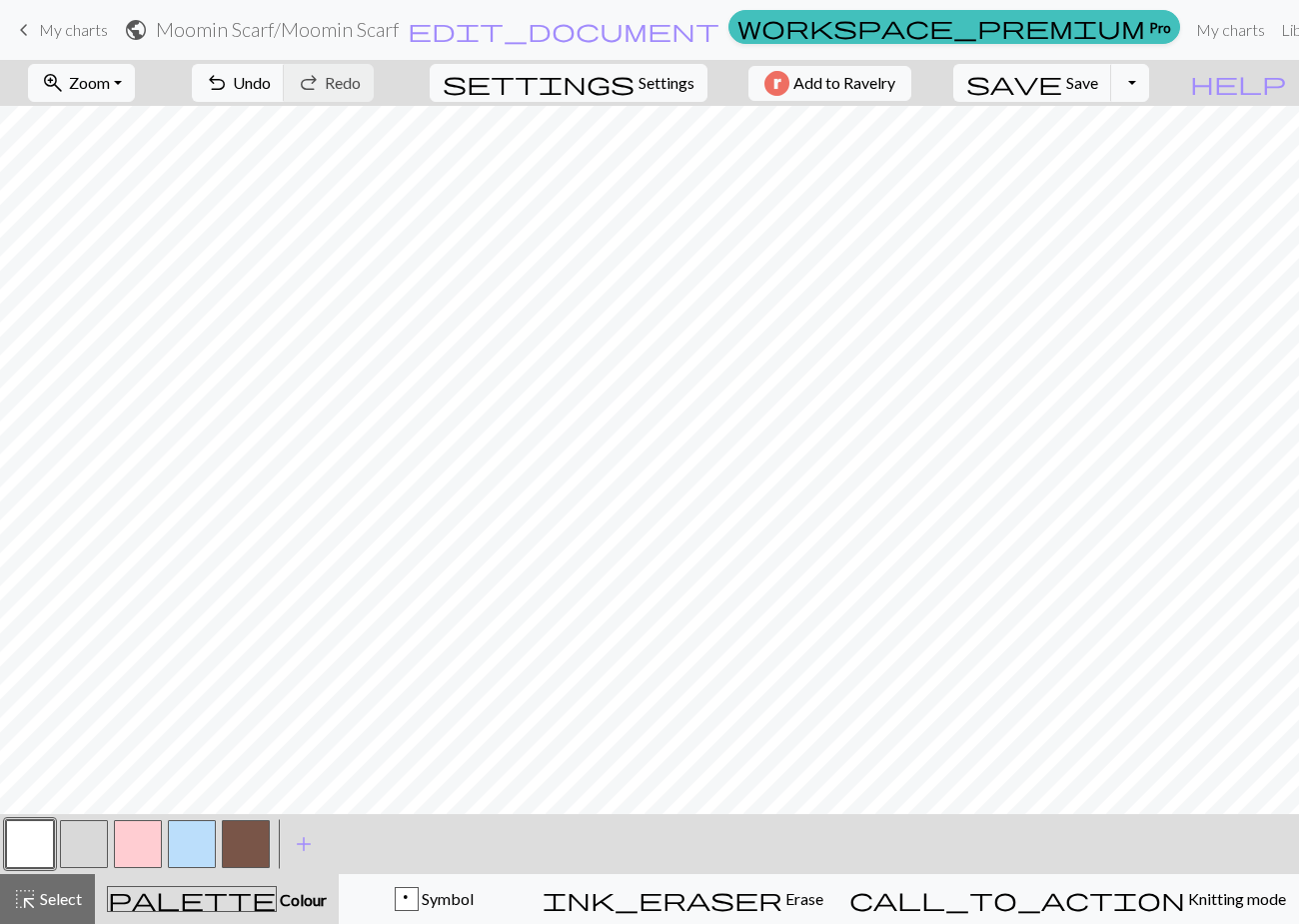 click at bounding box center [138, 844] 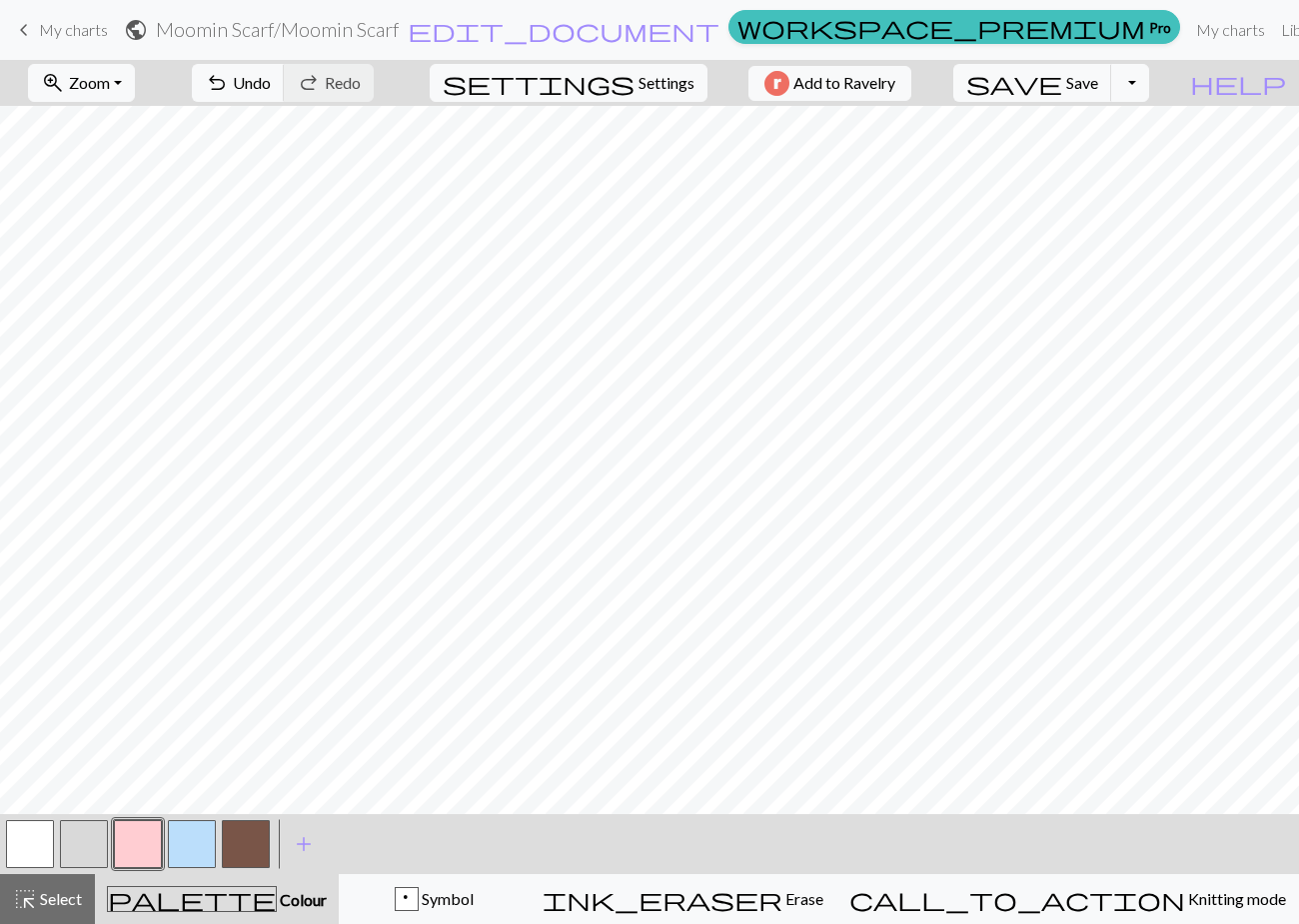 click at bounding box center [30, 844] 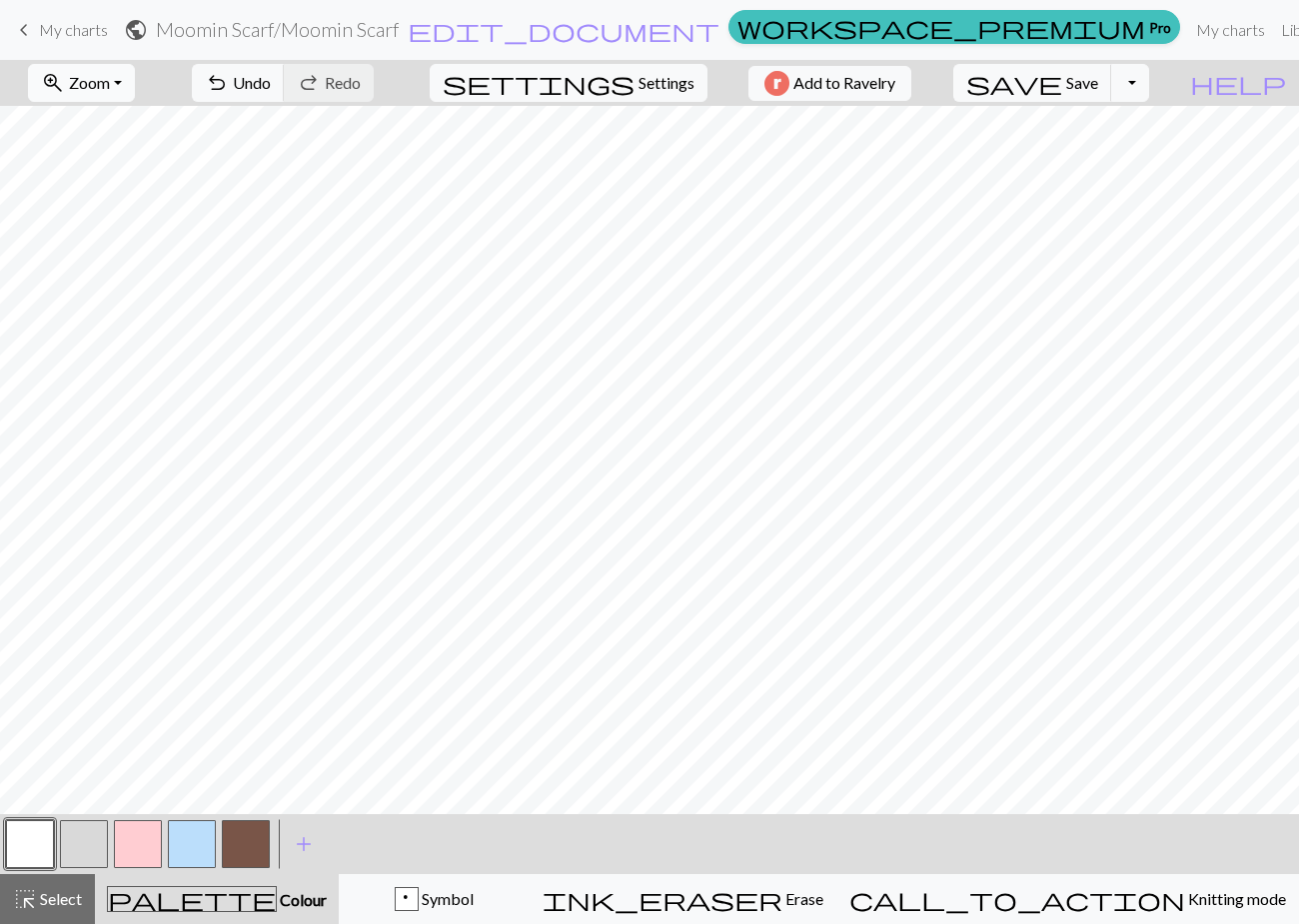click on "zoom_in Zoom Zoom" at bounding box center [81, 83] 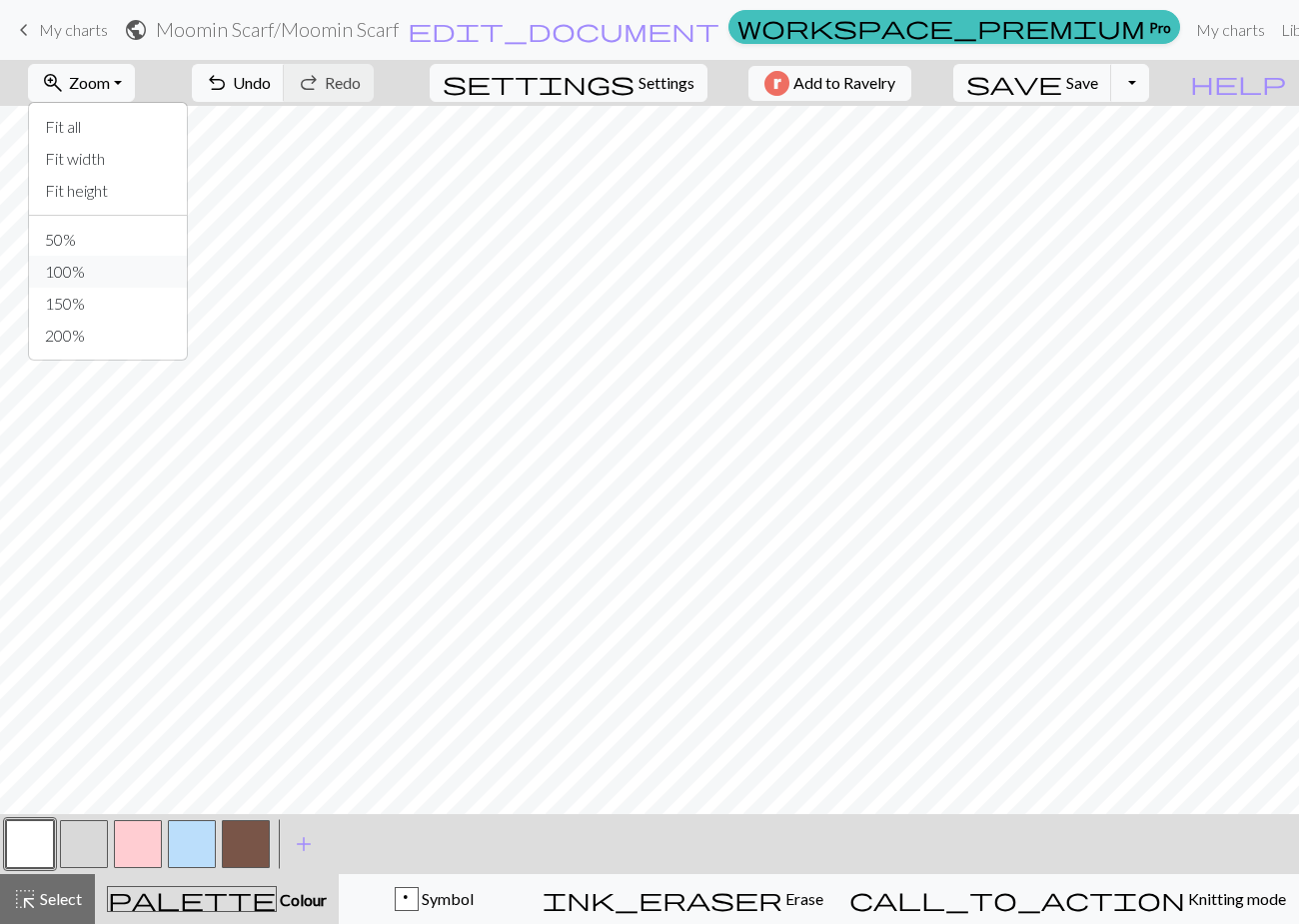 click on "100%" at bounding box center [108, 272] 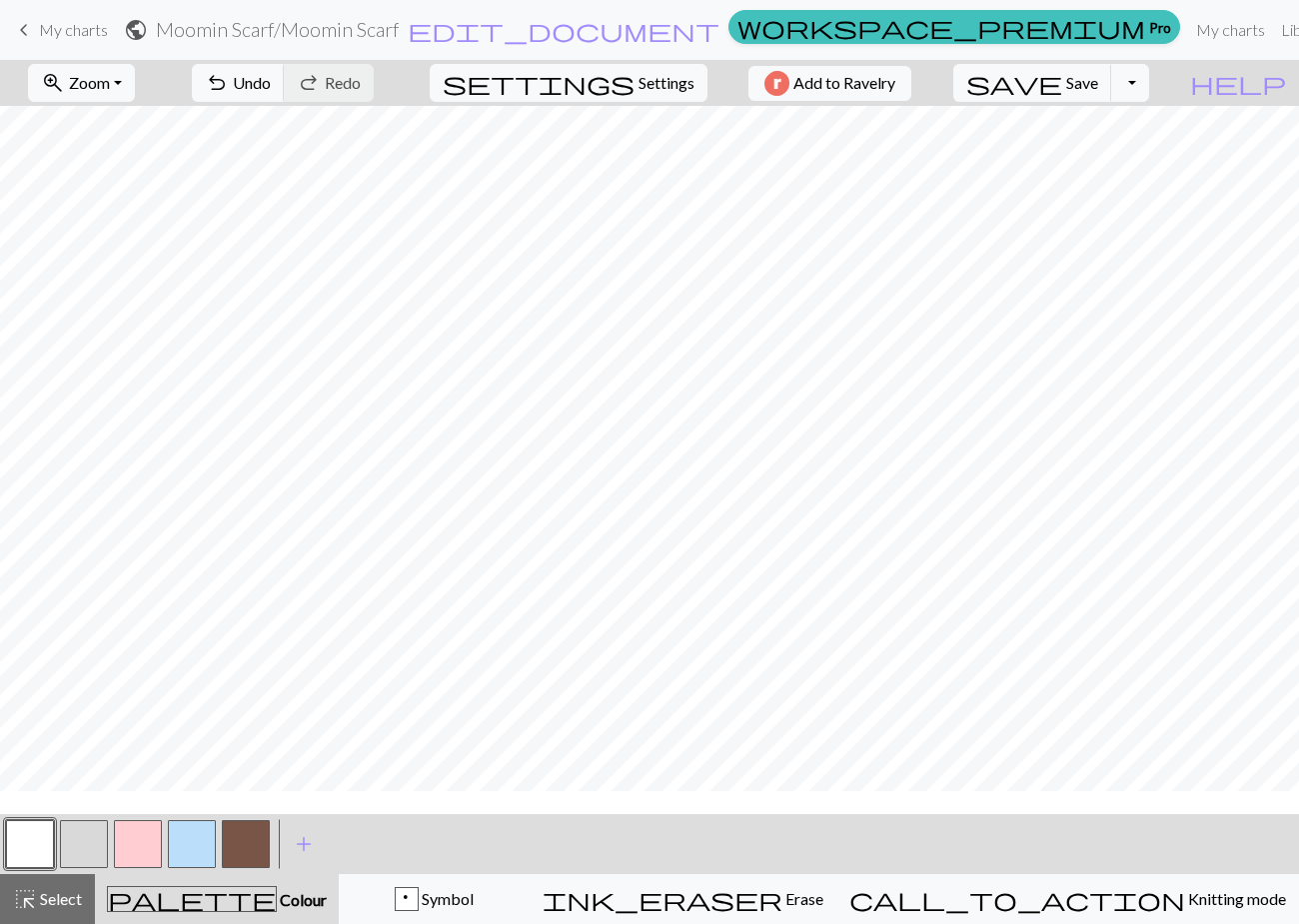 scroll, scrollTop: 630, scrollLeft: 0, axis: vertical 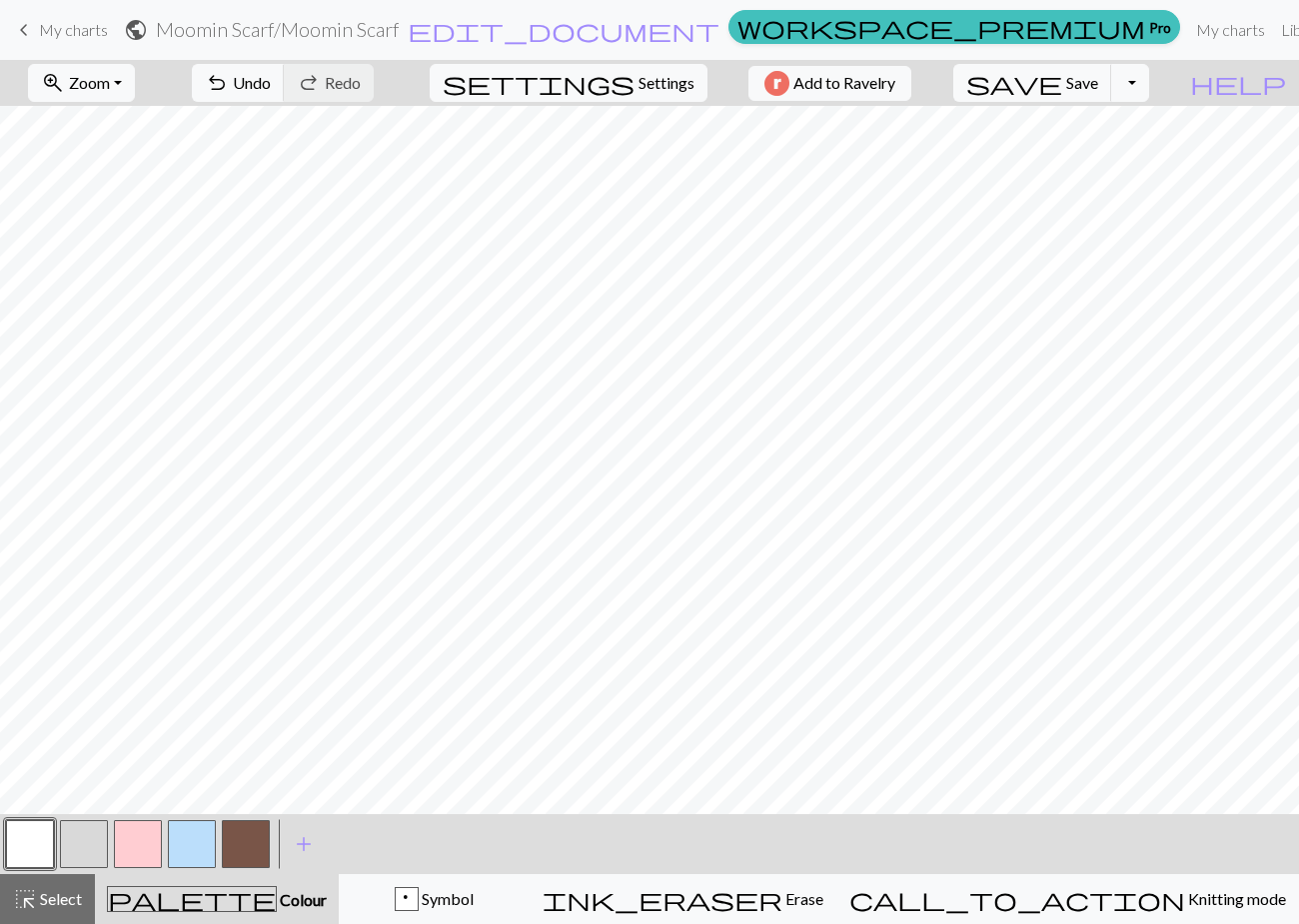 click at bounding box center [138, 844] 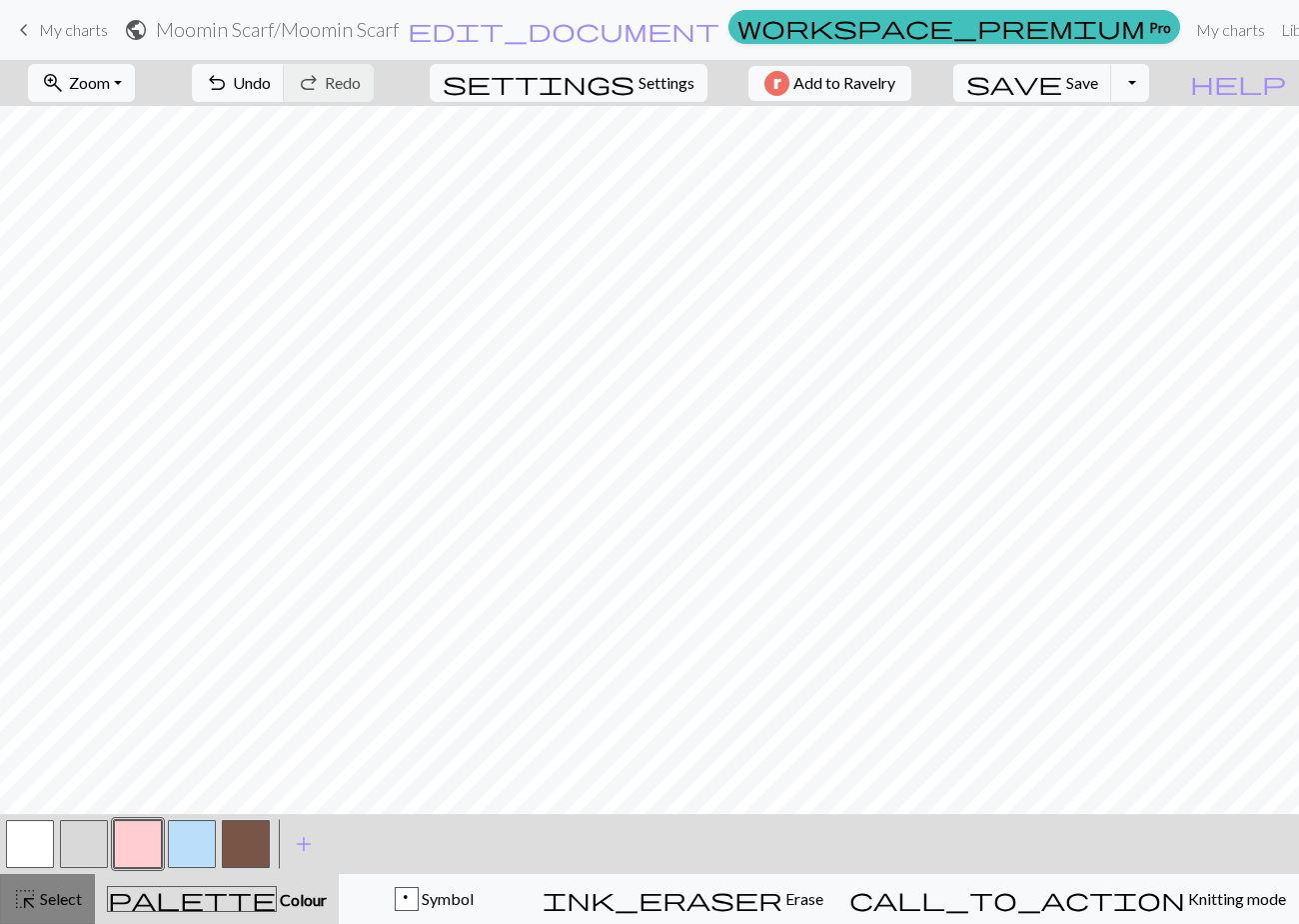 click on "Select" at bounding box center (59, 898) 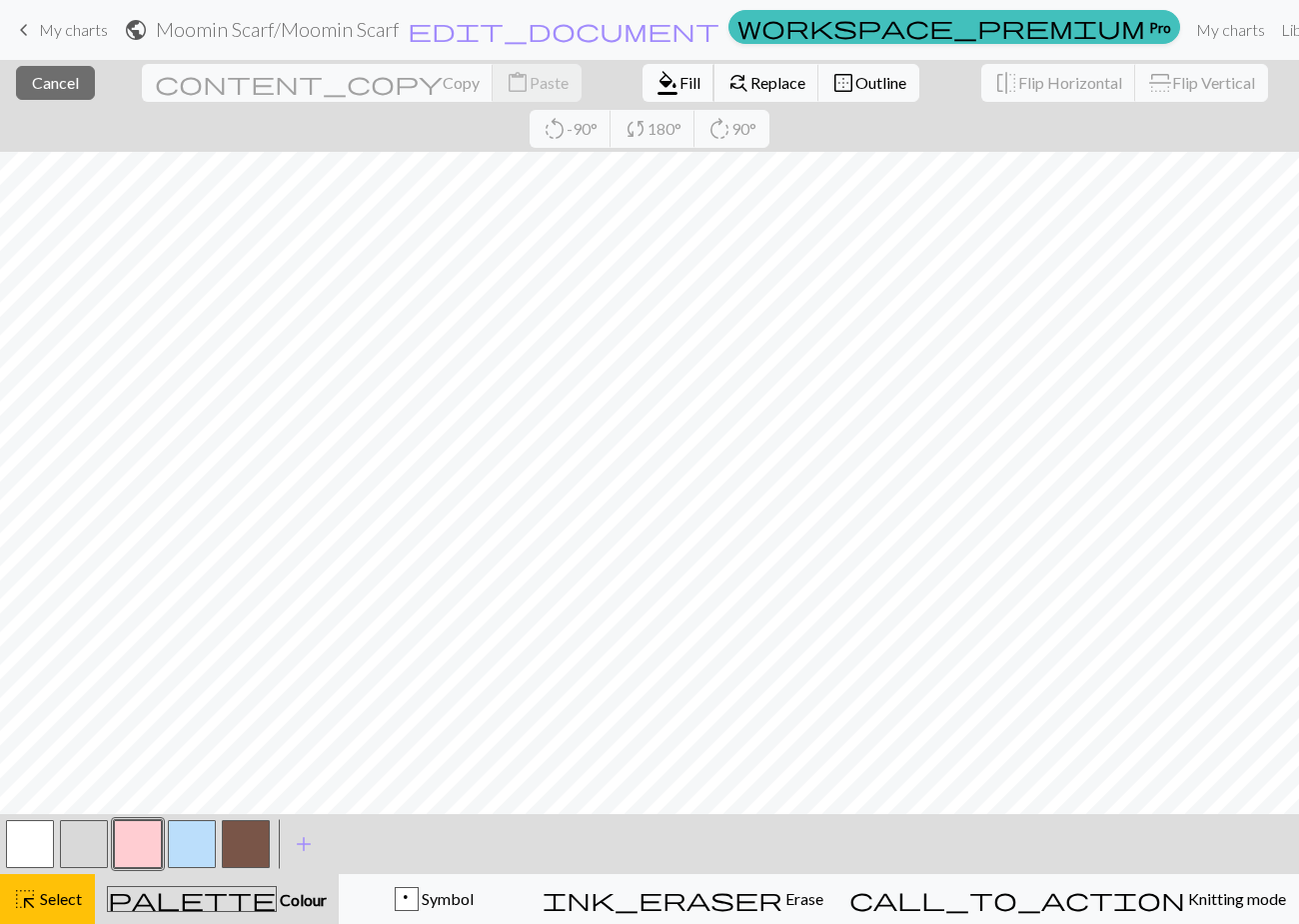 click on "format_color_fill" at bounding box center [667, 83] 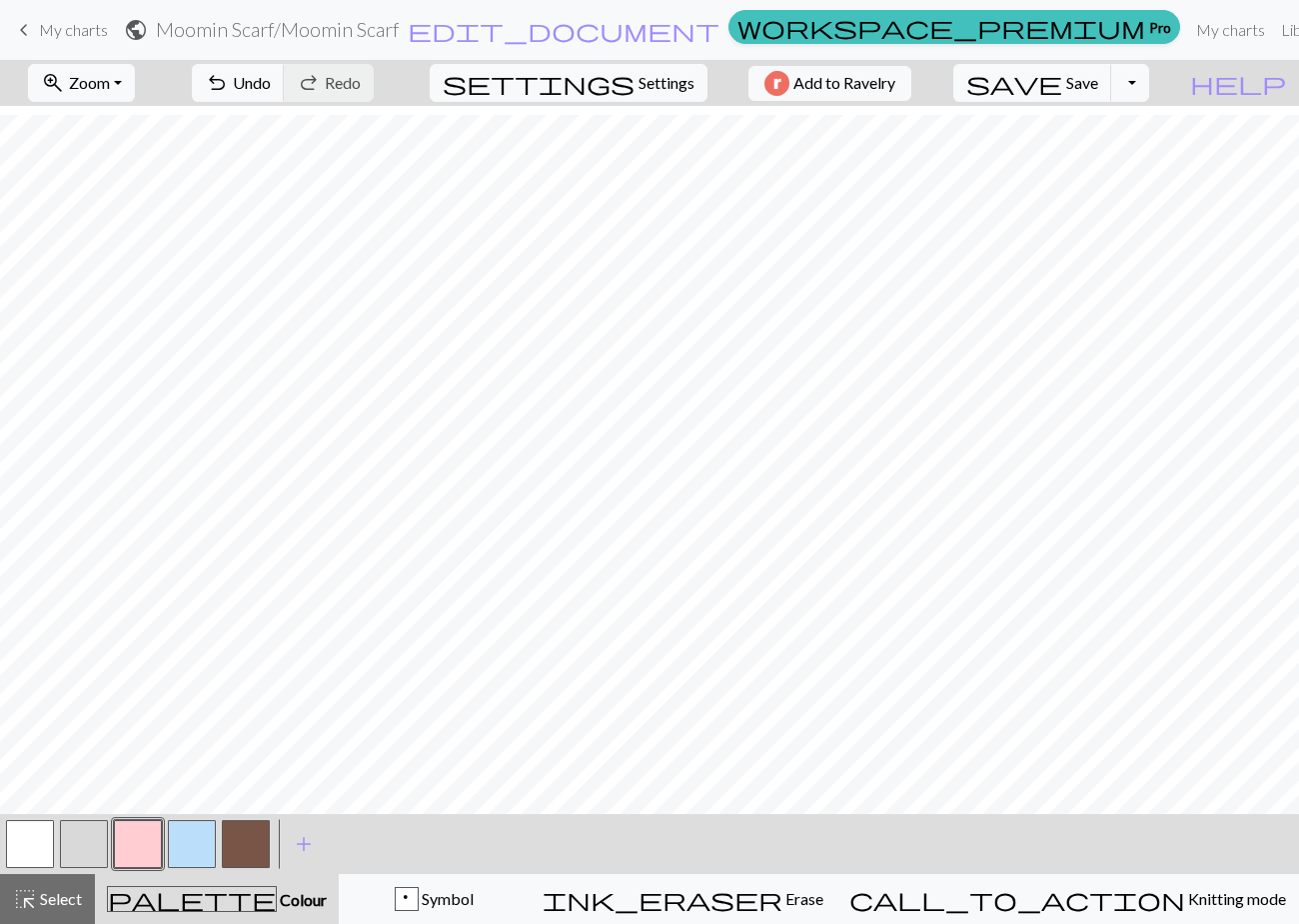 scroll, scrollTop: 640, scrollLeft: 0, axis: vertical 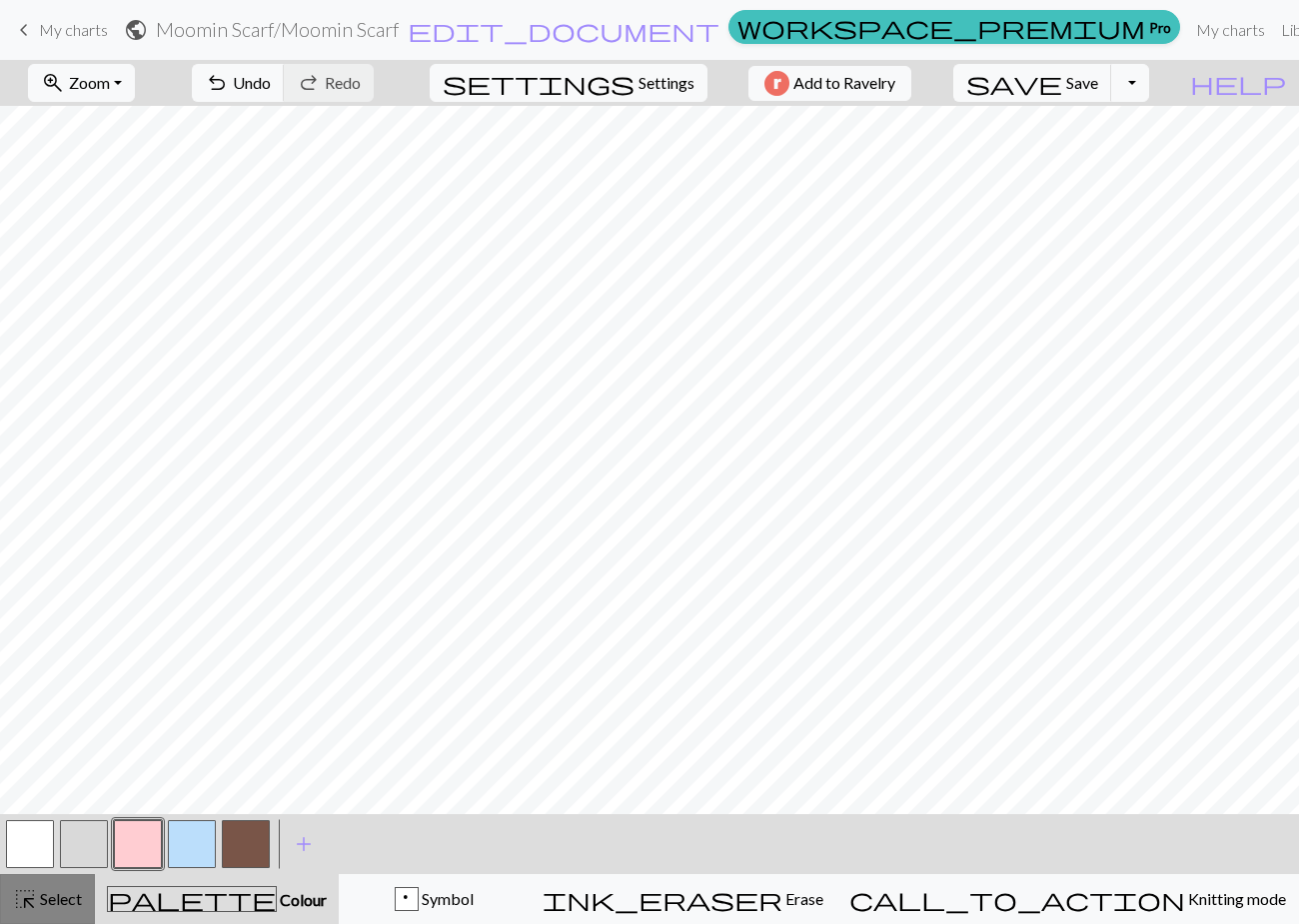 click on "Select" at bounding box center (59, 898) 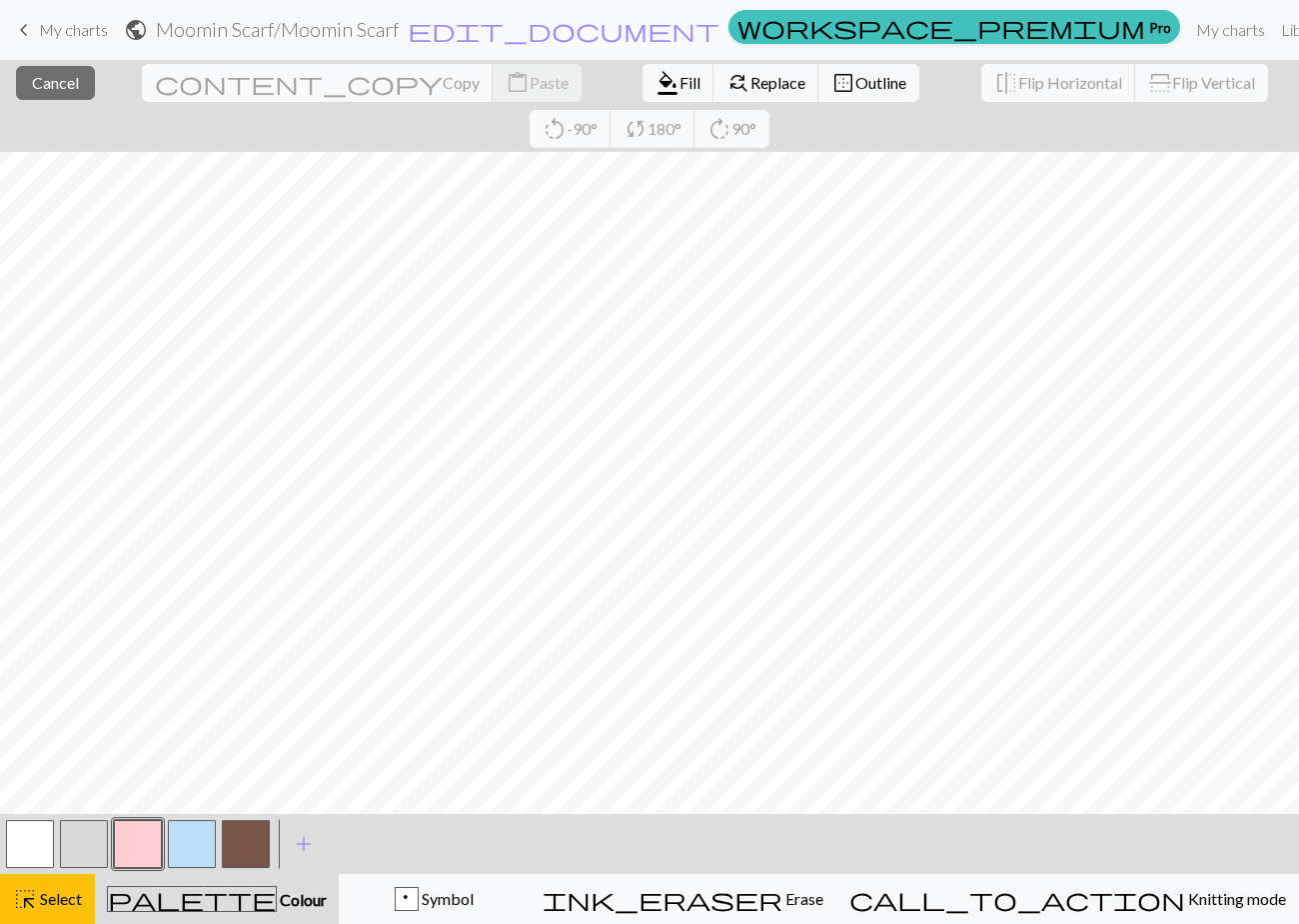 scroll, scrollTop: 379, scrollLeft: 0, axis: vertical 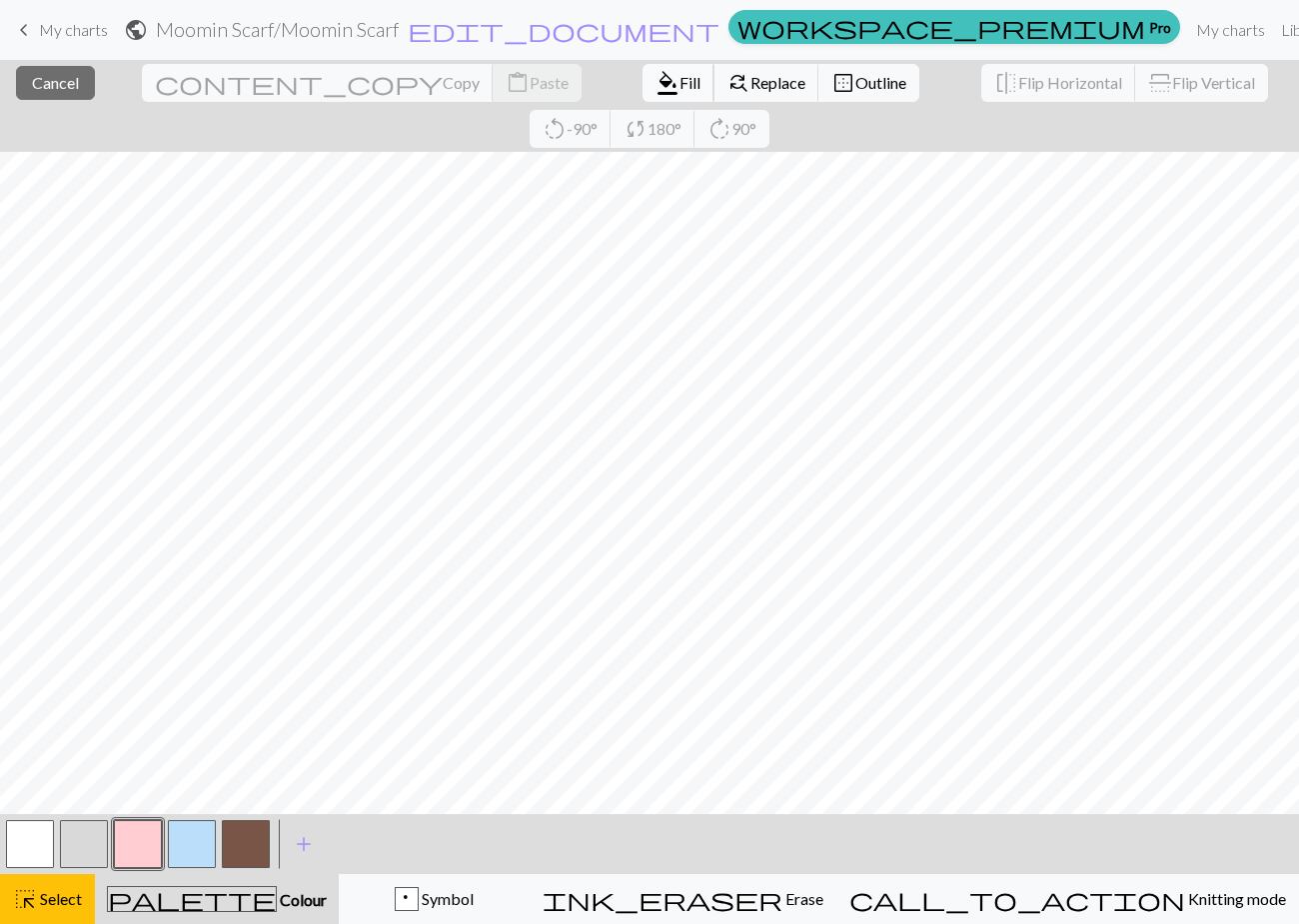 click on "Fill" at bounding box center (689, 82) 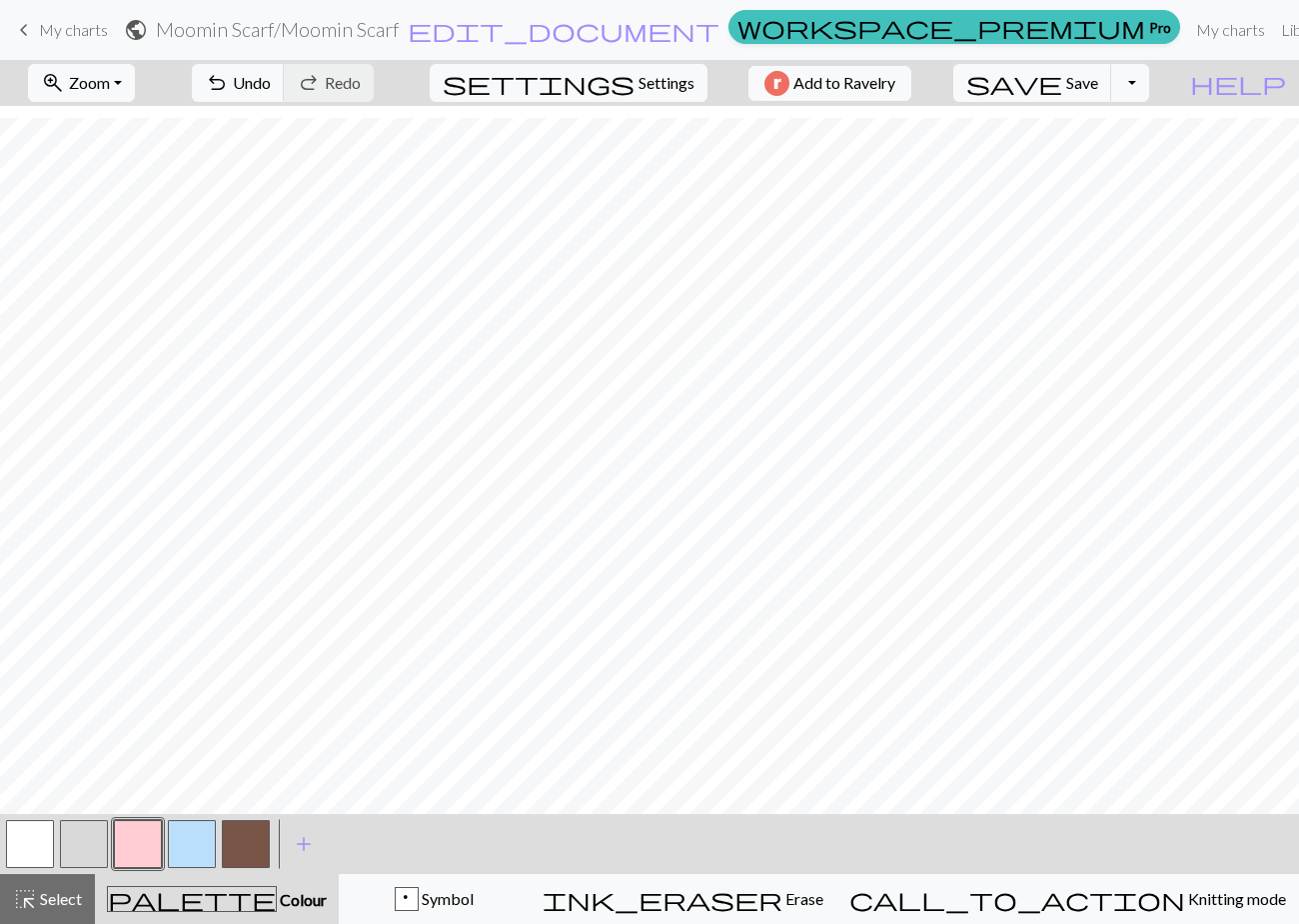 scroll, scrollTop: 473, scrollLeft: 0, axis: vertical 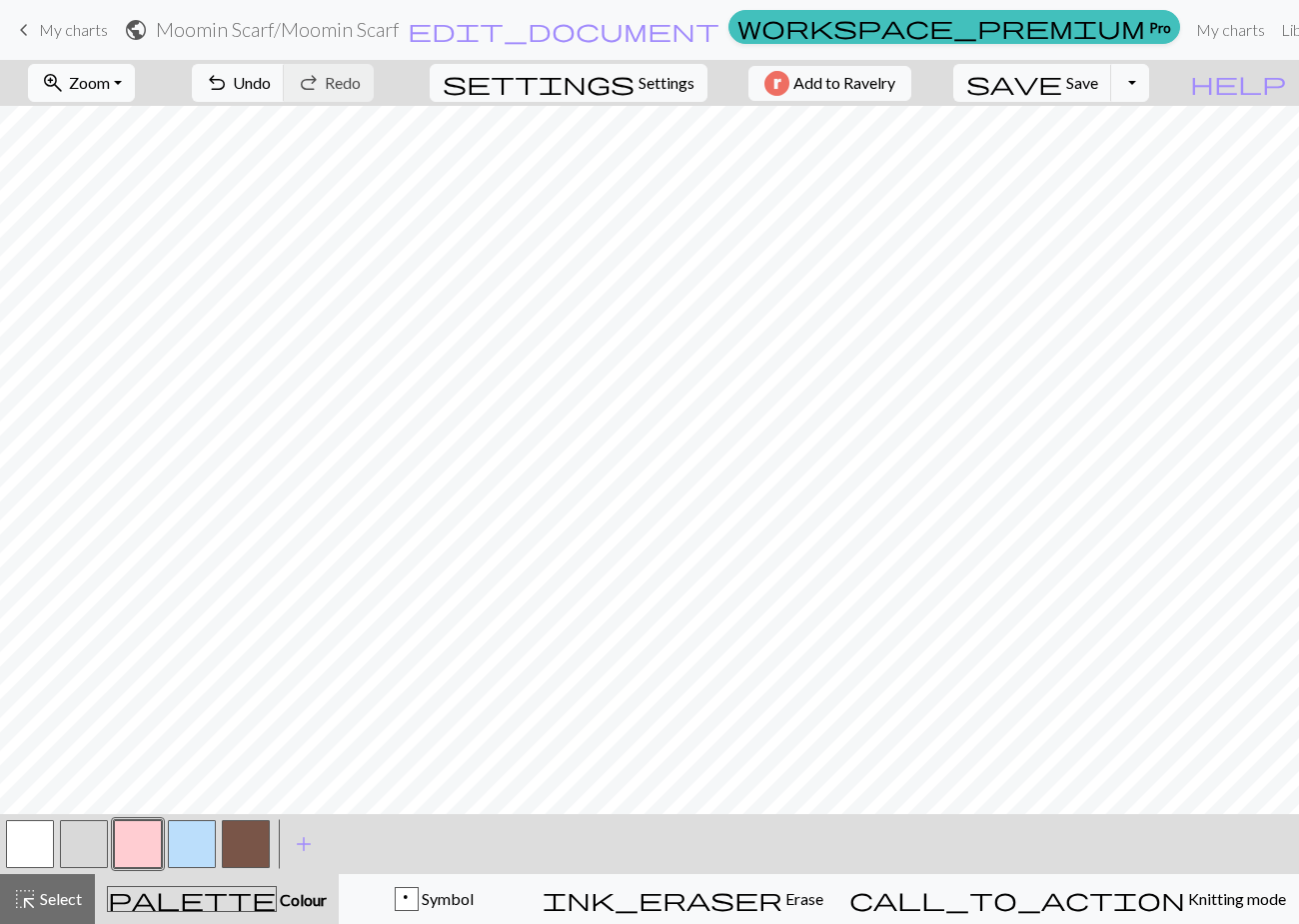 click on "Zoom" at bounding box center (89, 82) 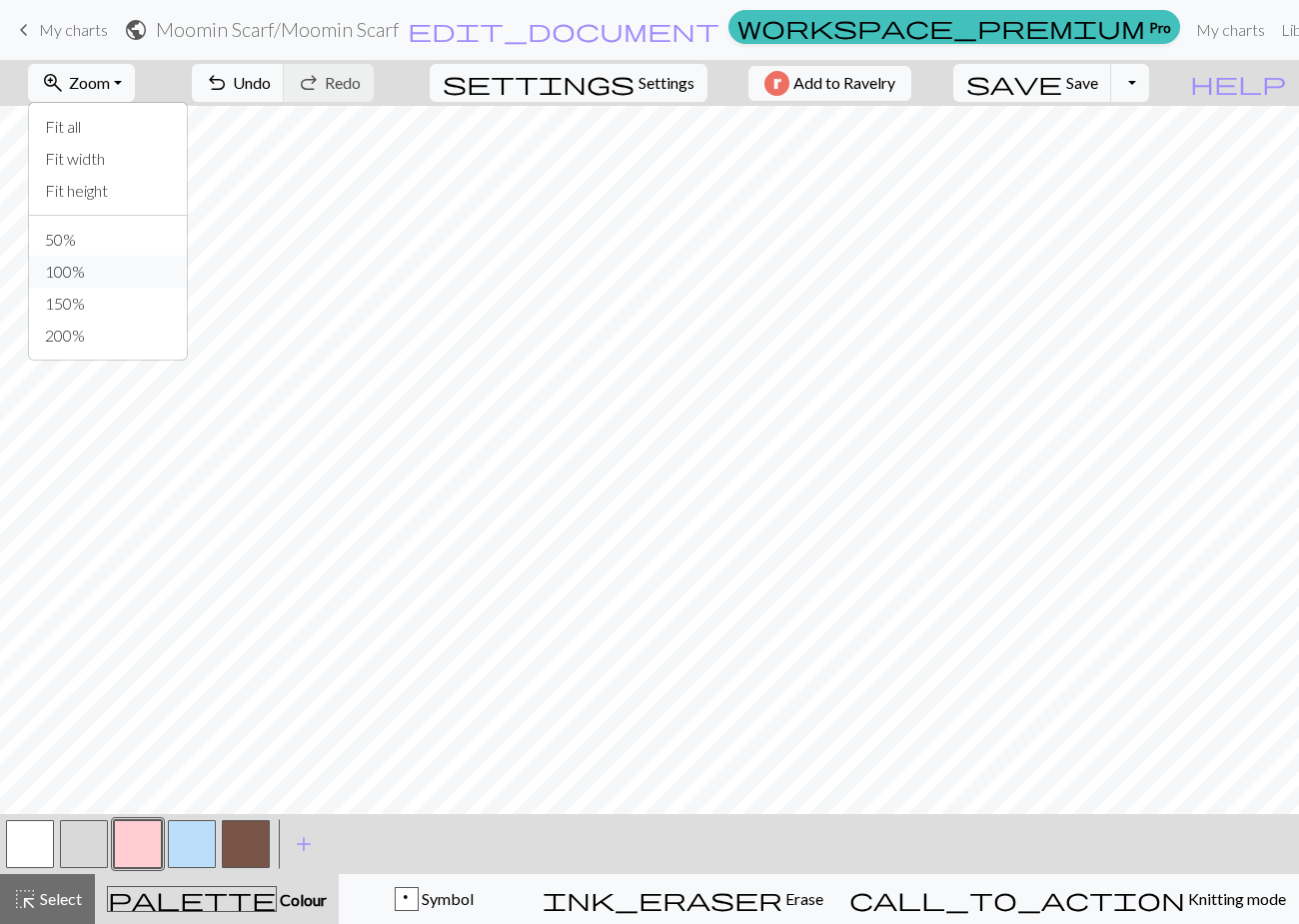 click on "100%" at bounding box center (108, 272) 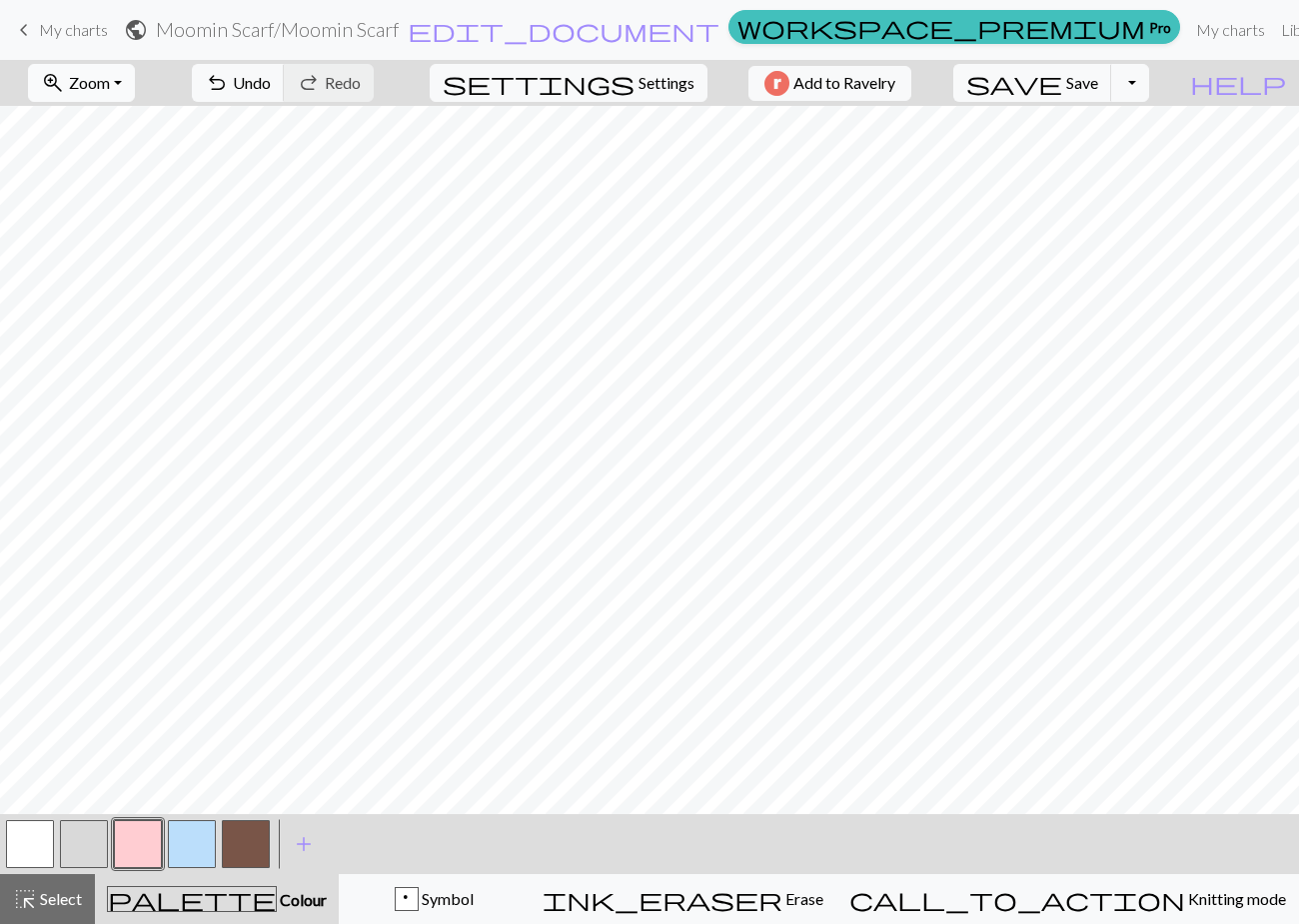 click on "zoom_in Zoom Zoom" at bounding box center (81, 83) 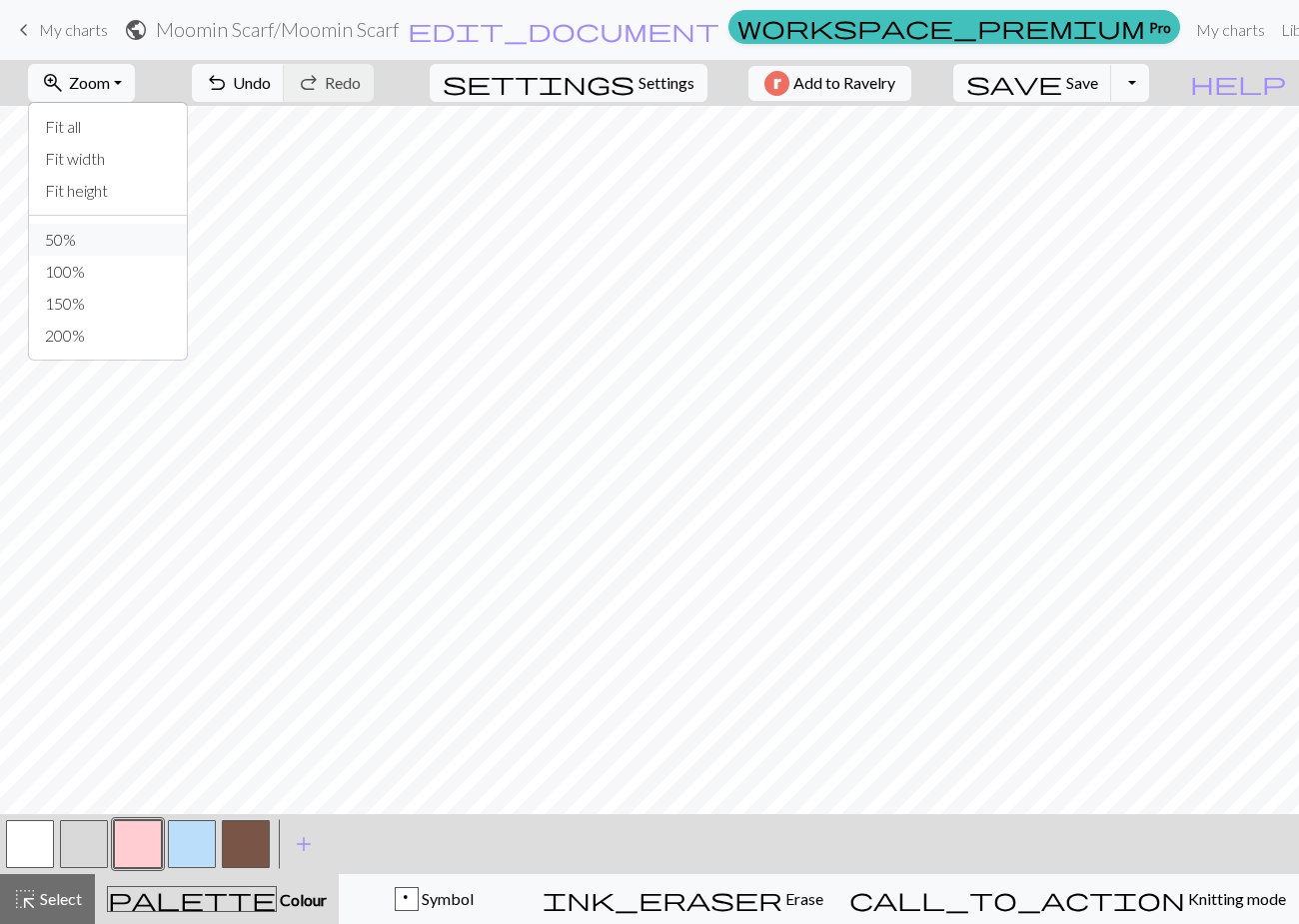 click on "50%" at bounding box center [108, 240] 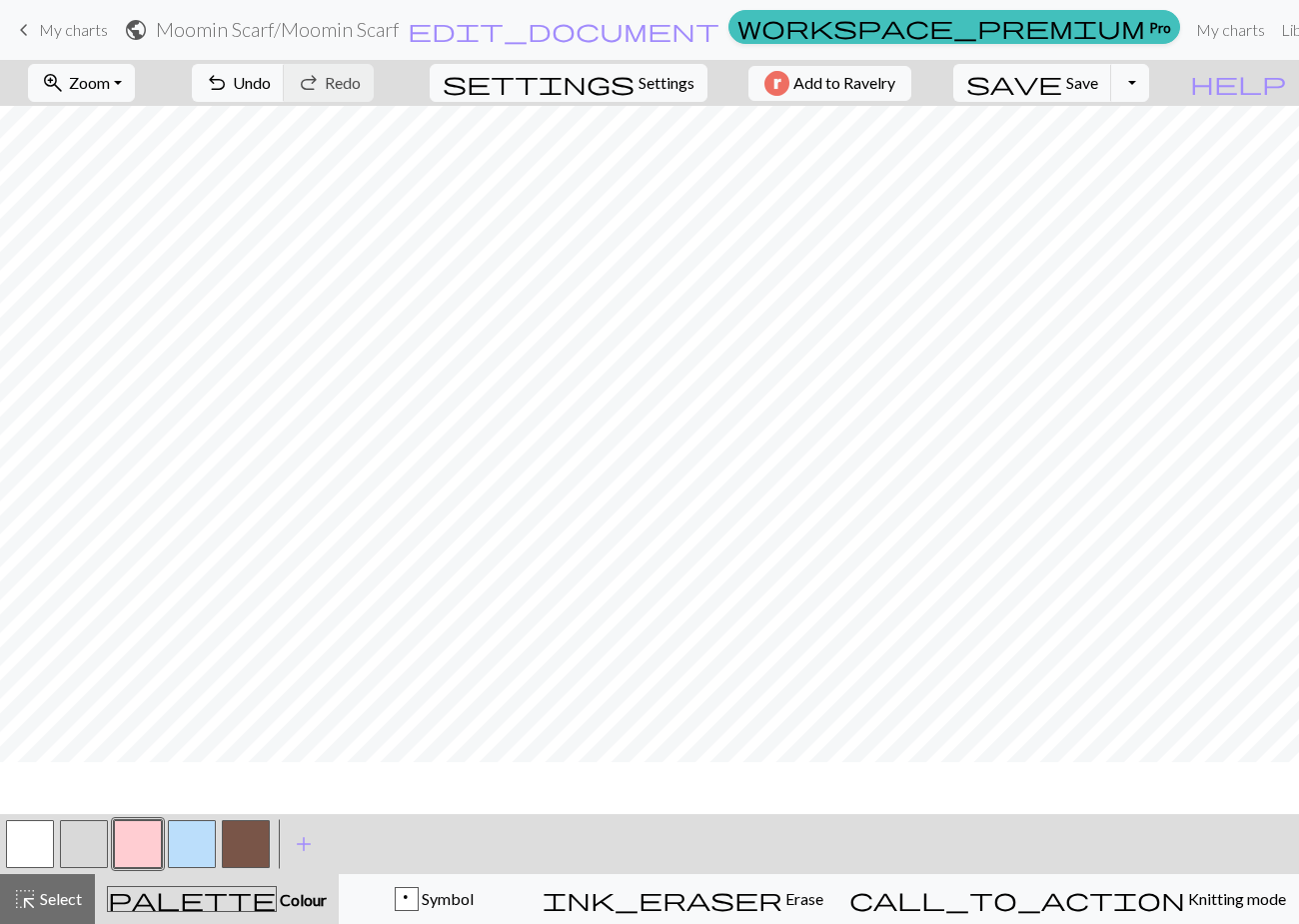 scroll, scrollTop: 174, scrollLeft: 0, axis: vertical 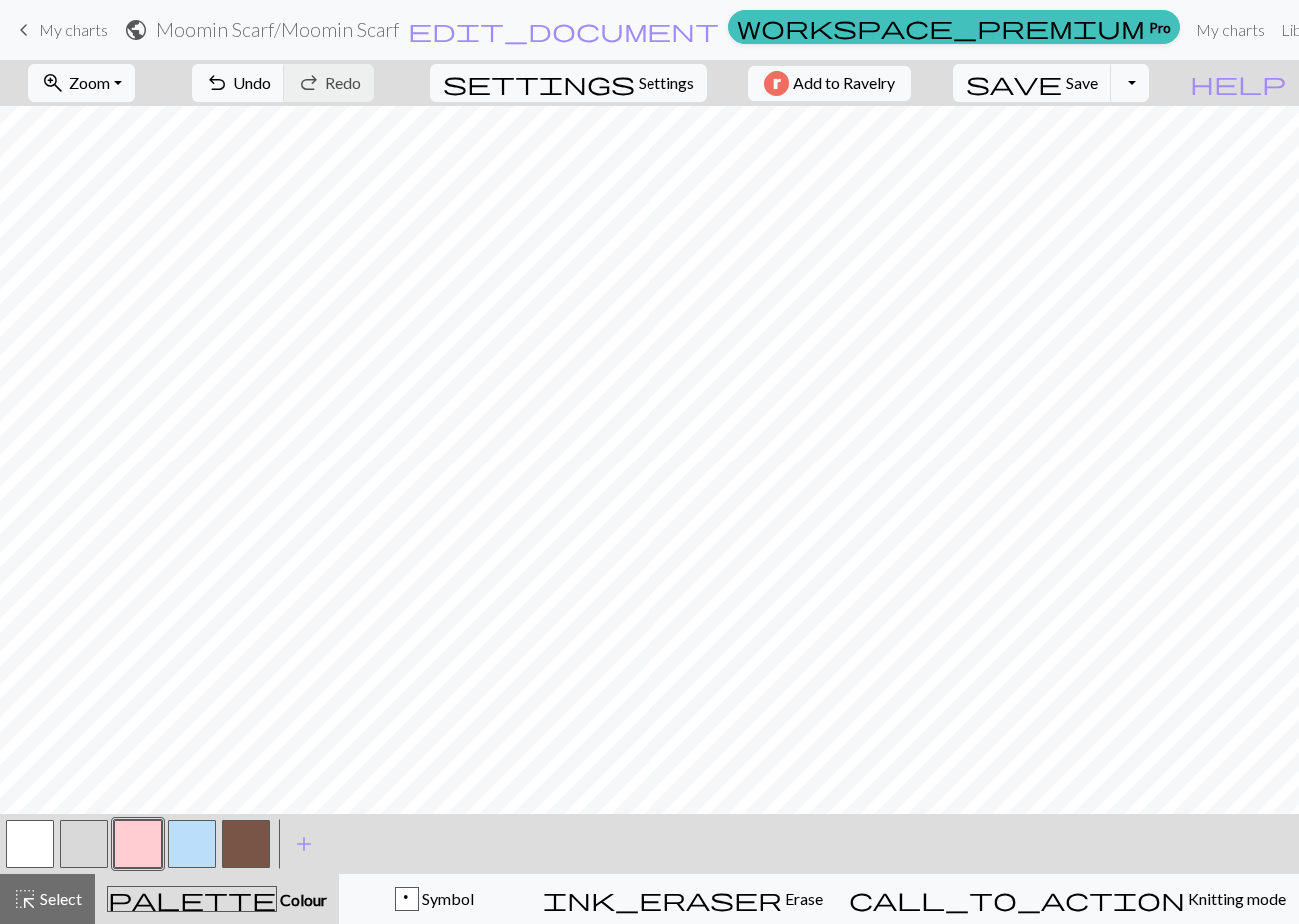 click at bounding box center (30, 844) 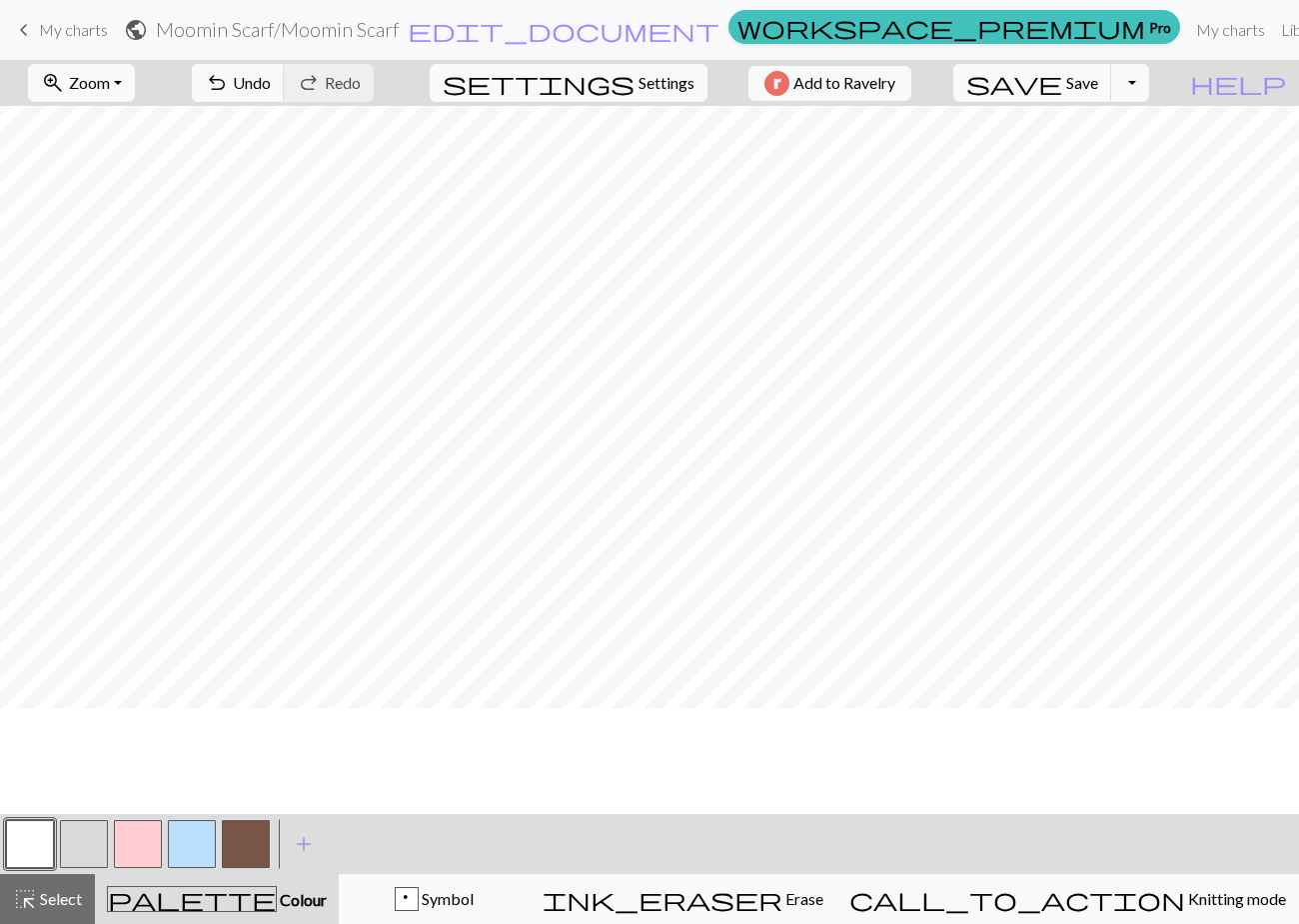 scroll, scrollTop: 401, scrollLeft: 0, axis: vertical 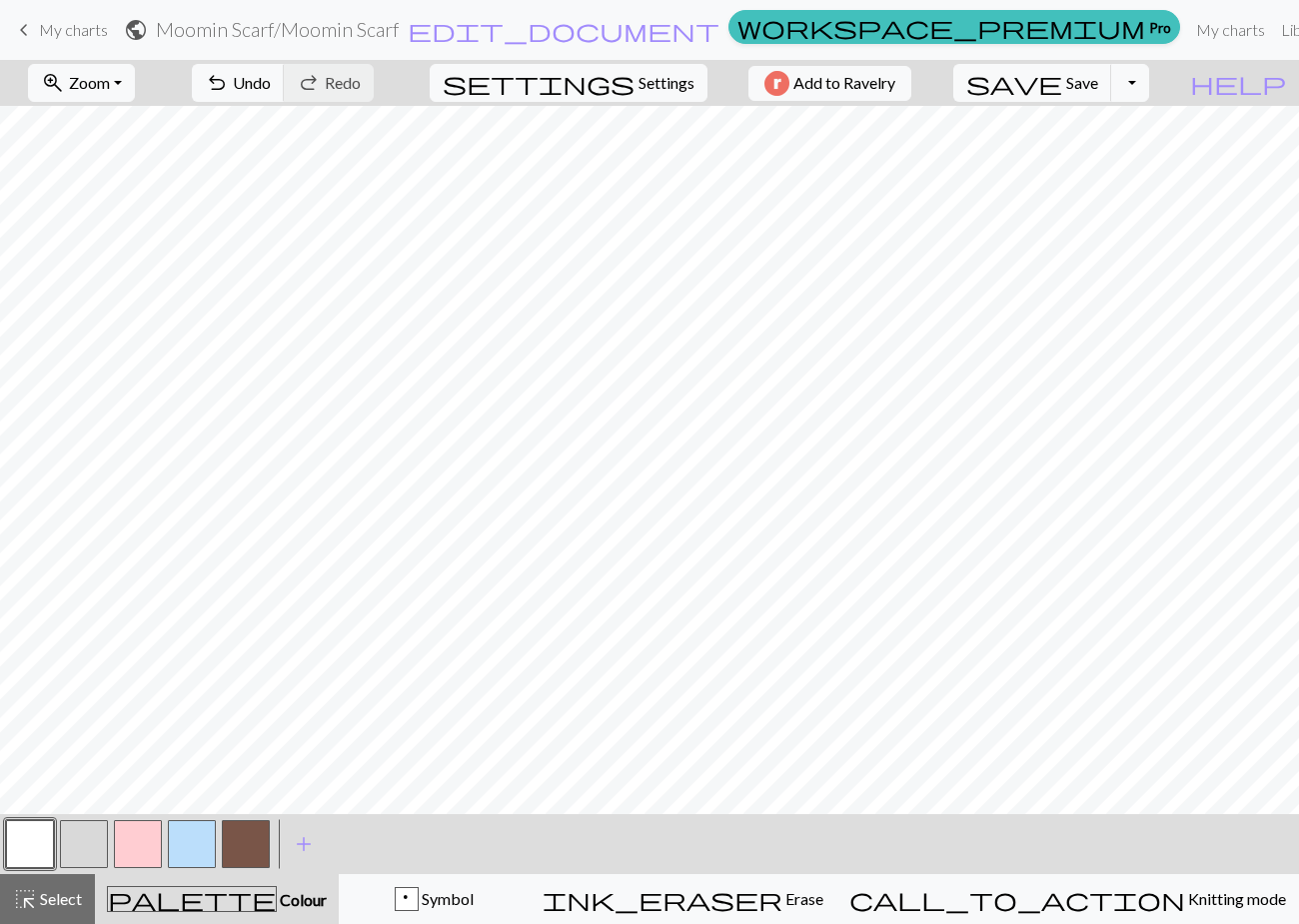 click at bounding box center [138, 844] 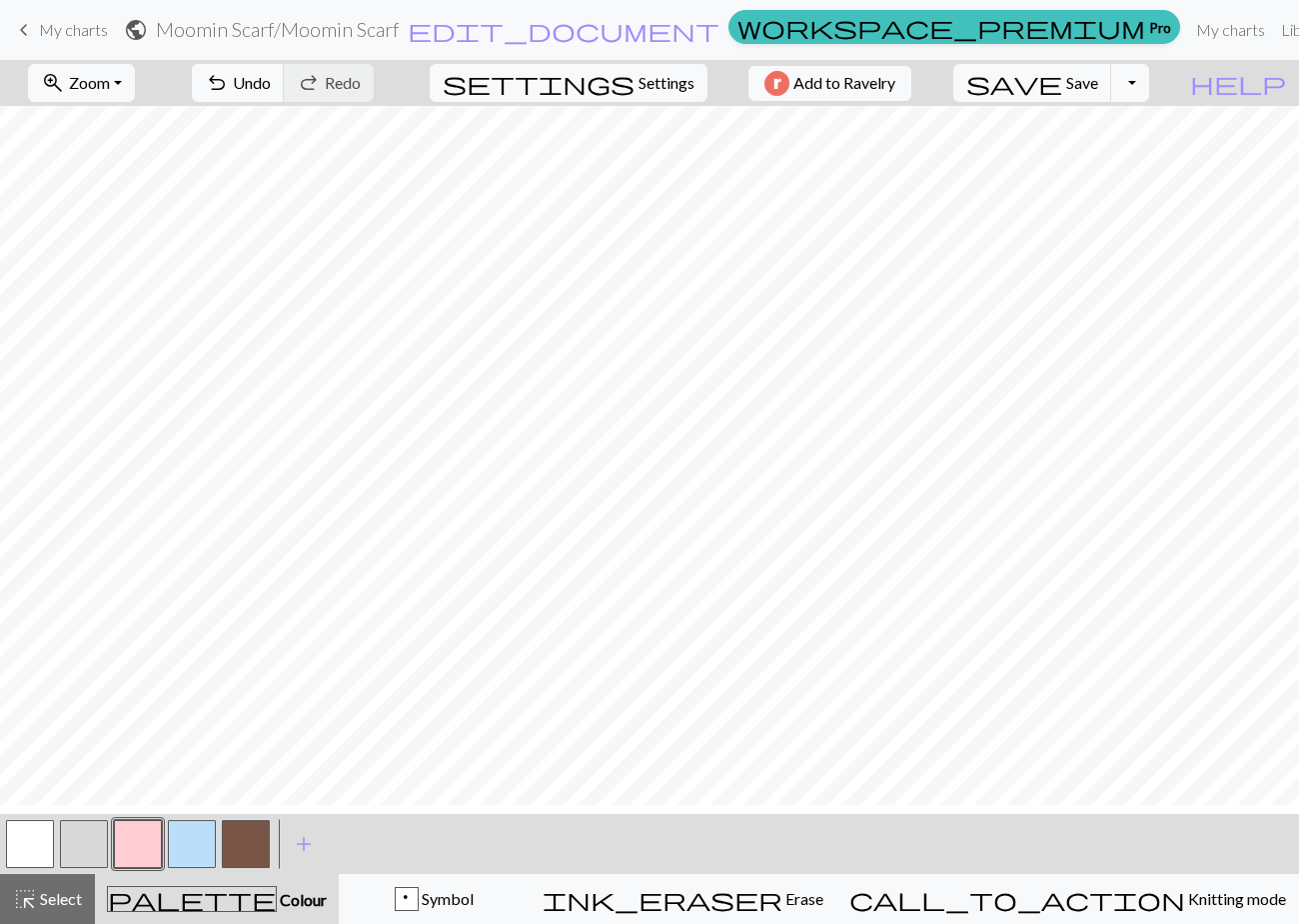scroll, scrollTop: 242, scrollLeft: 0, axis: vertical 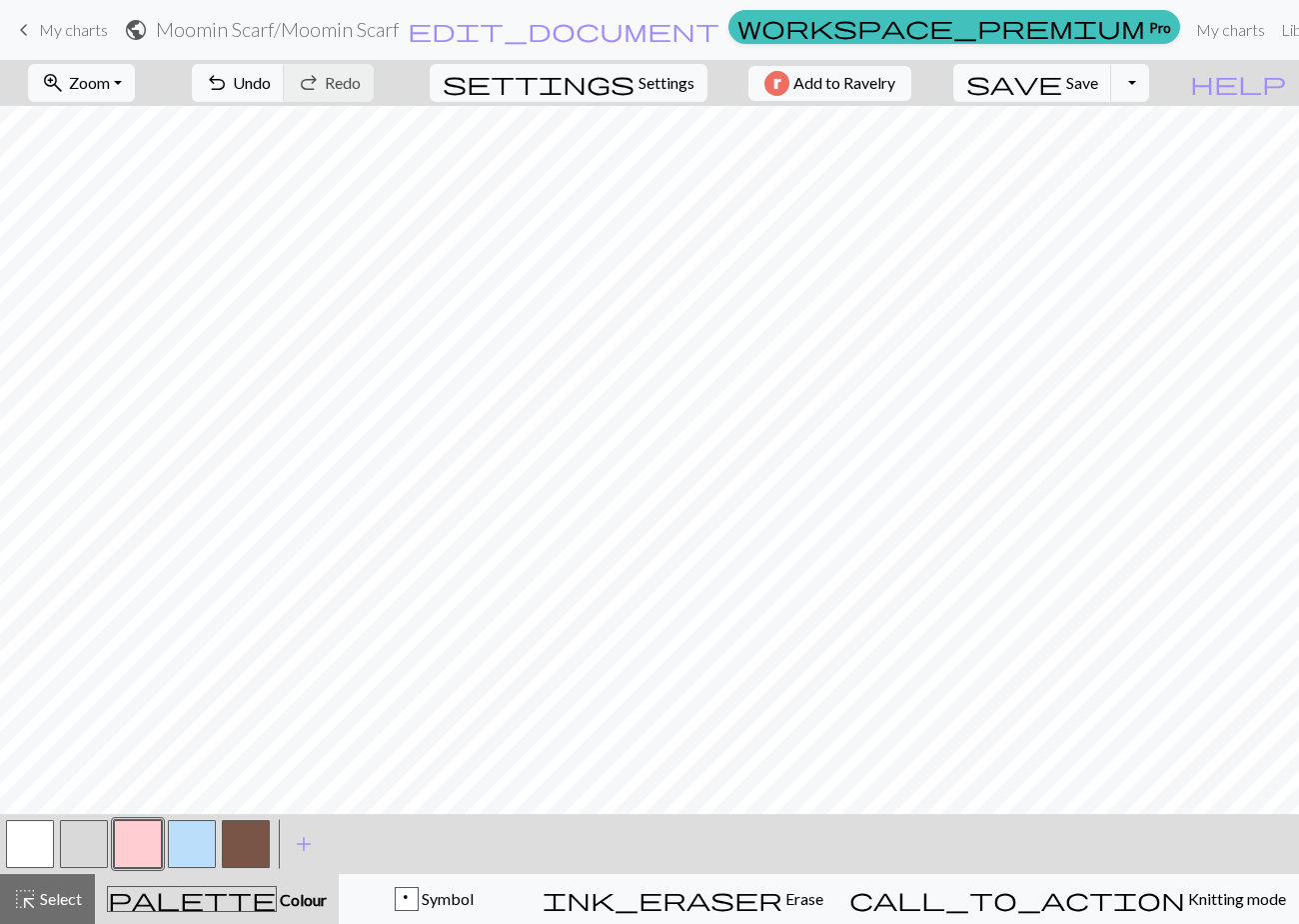 click at bounding box center [30, 844] 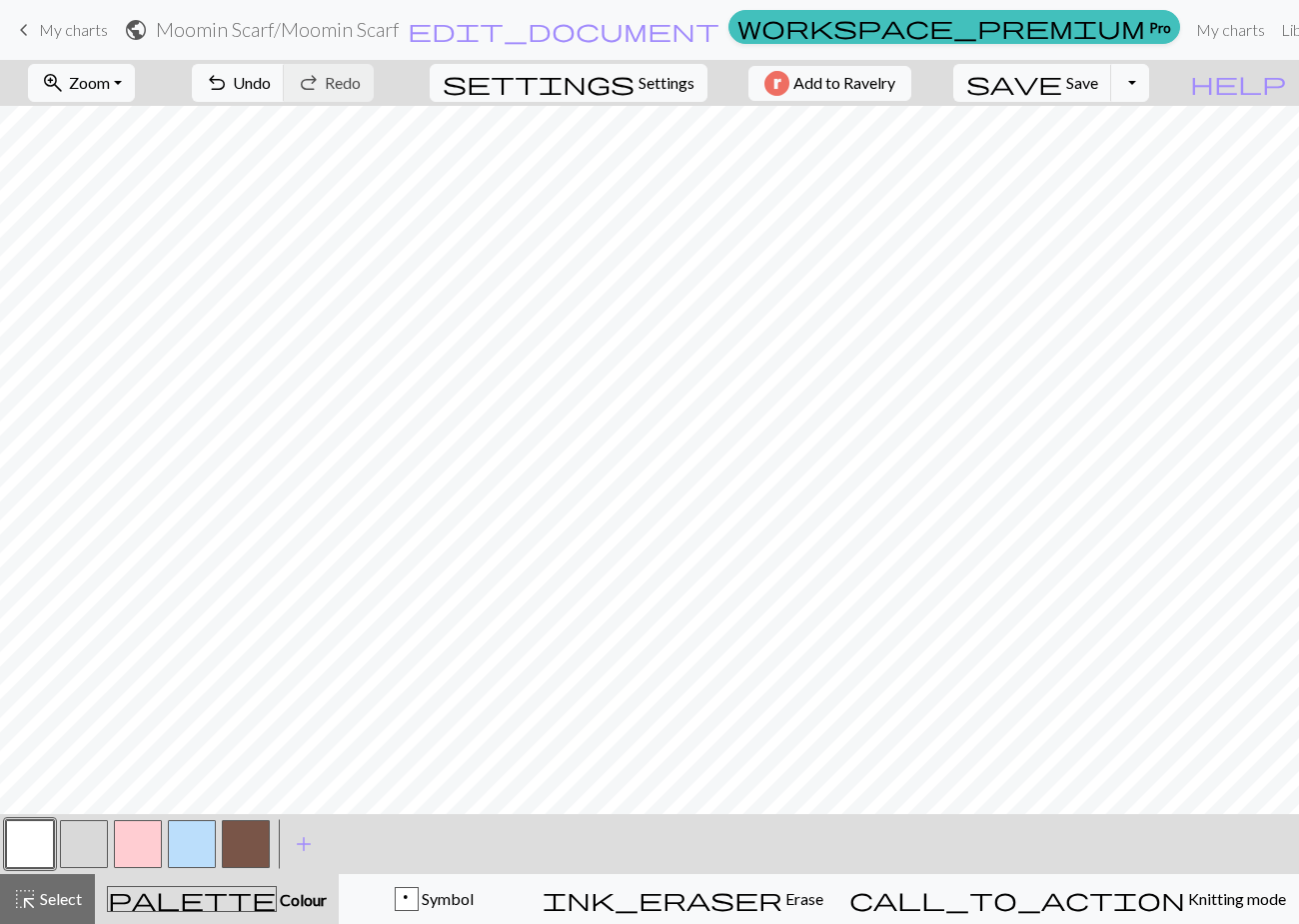 click at bounding box center (138, 844) 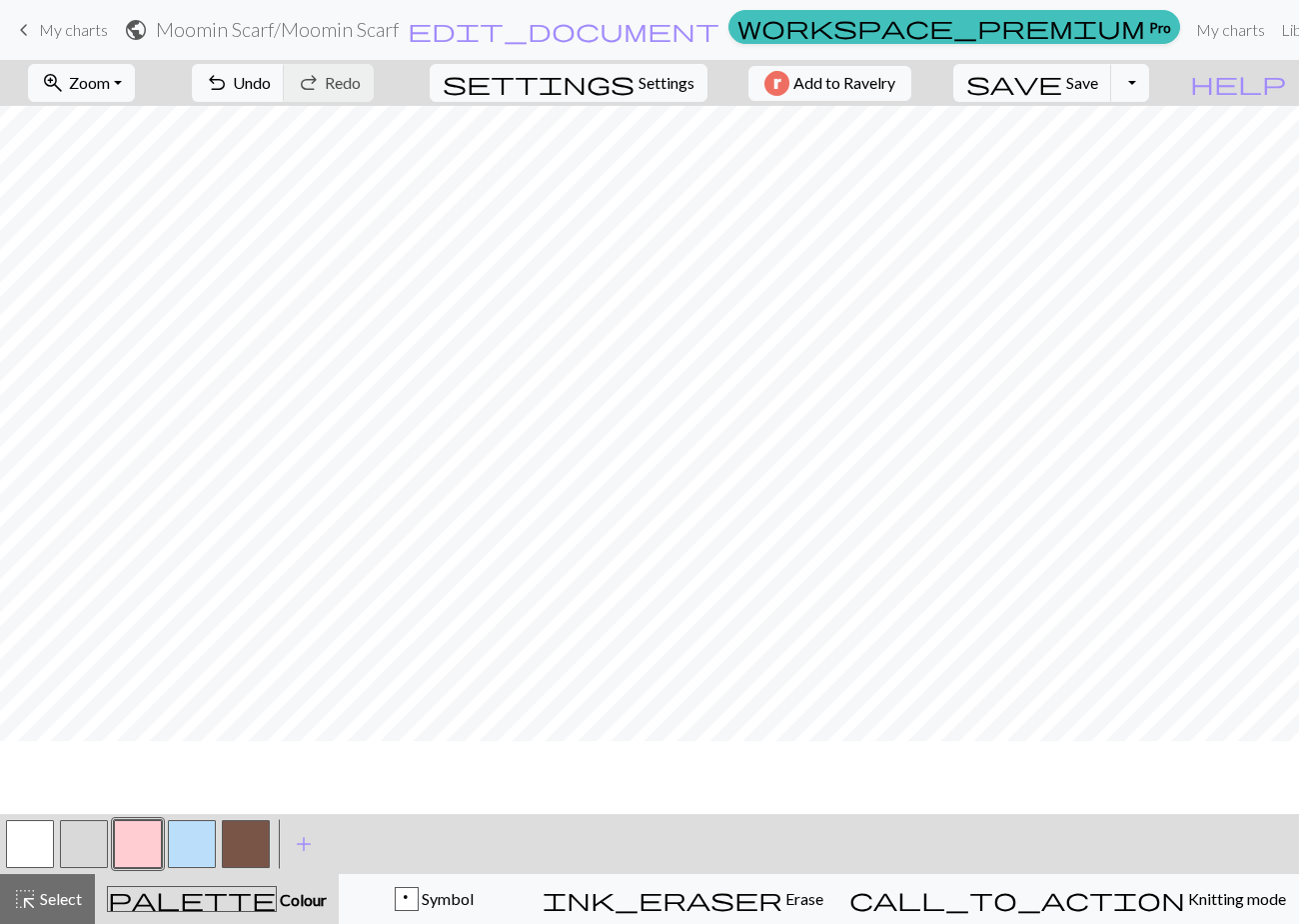 scroll, scrollTop: 159, scrollLeft: 0, axis: vertical 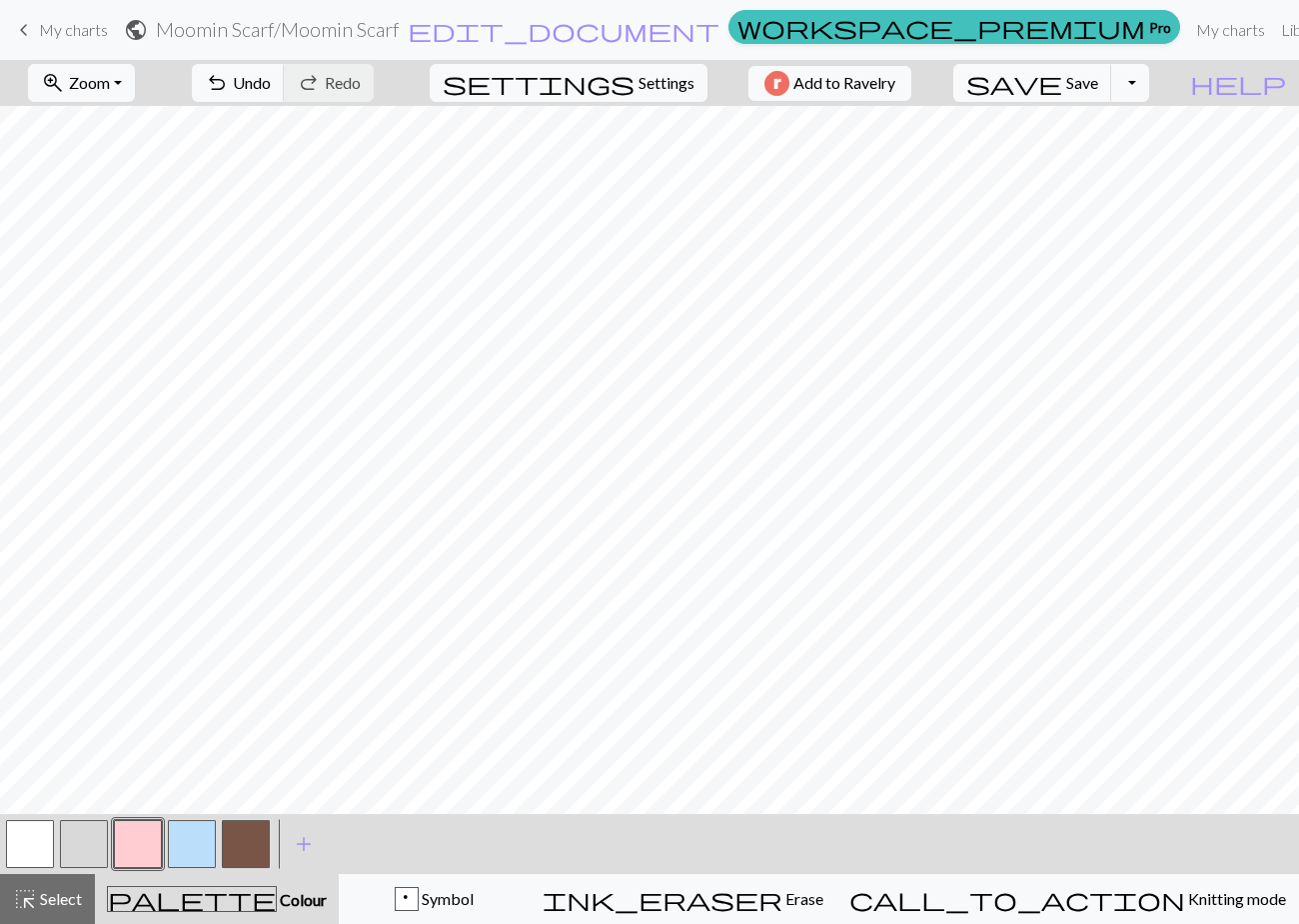 click at bounding box center (30, 844) 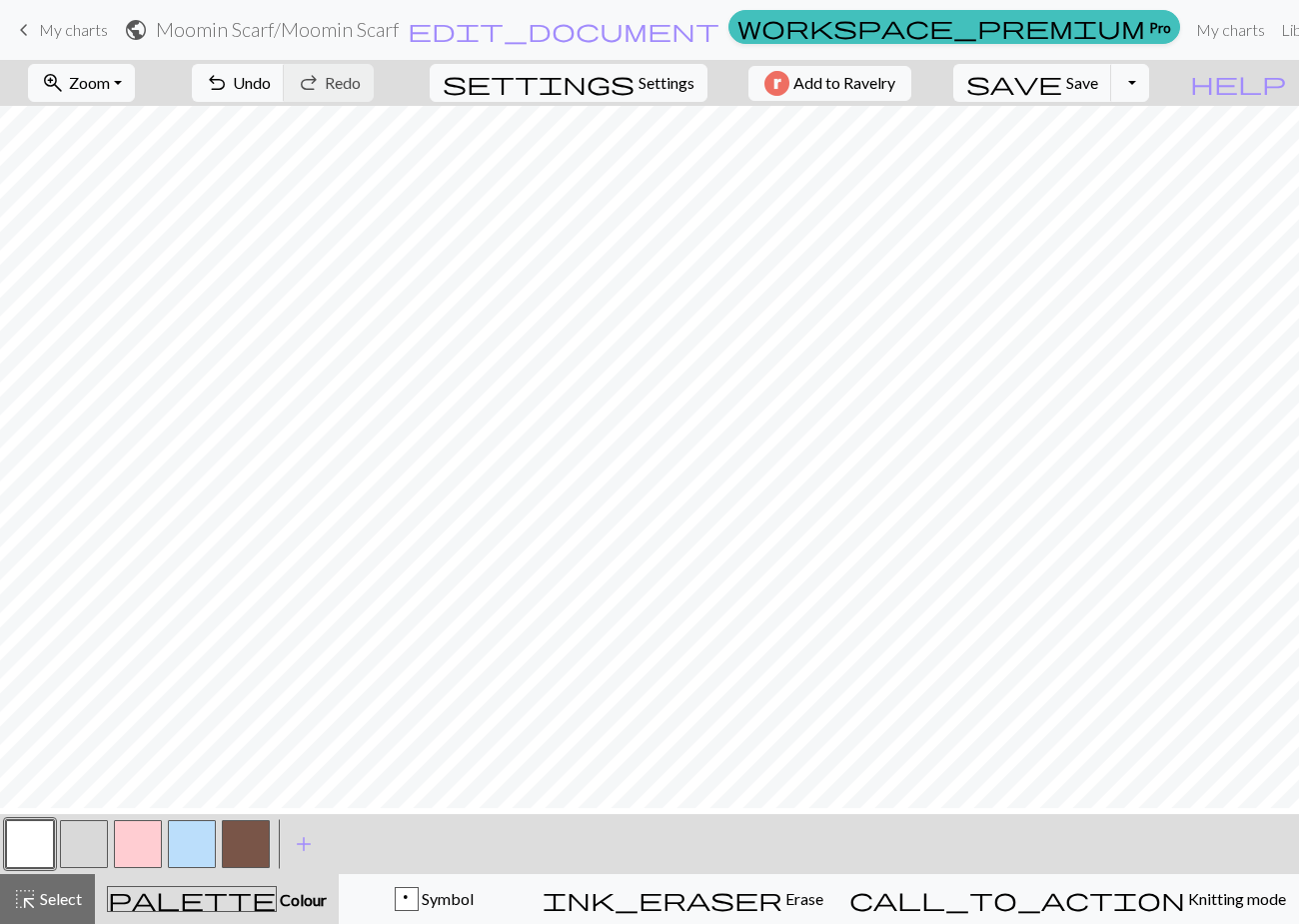 scroll, scrollTop: 195, scrollLeft: 0, axis: vertical 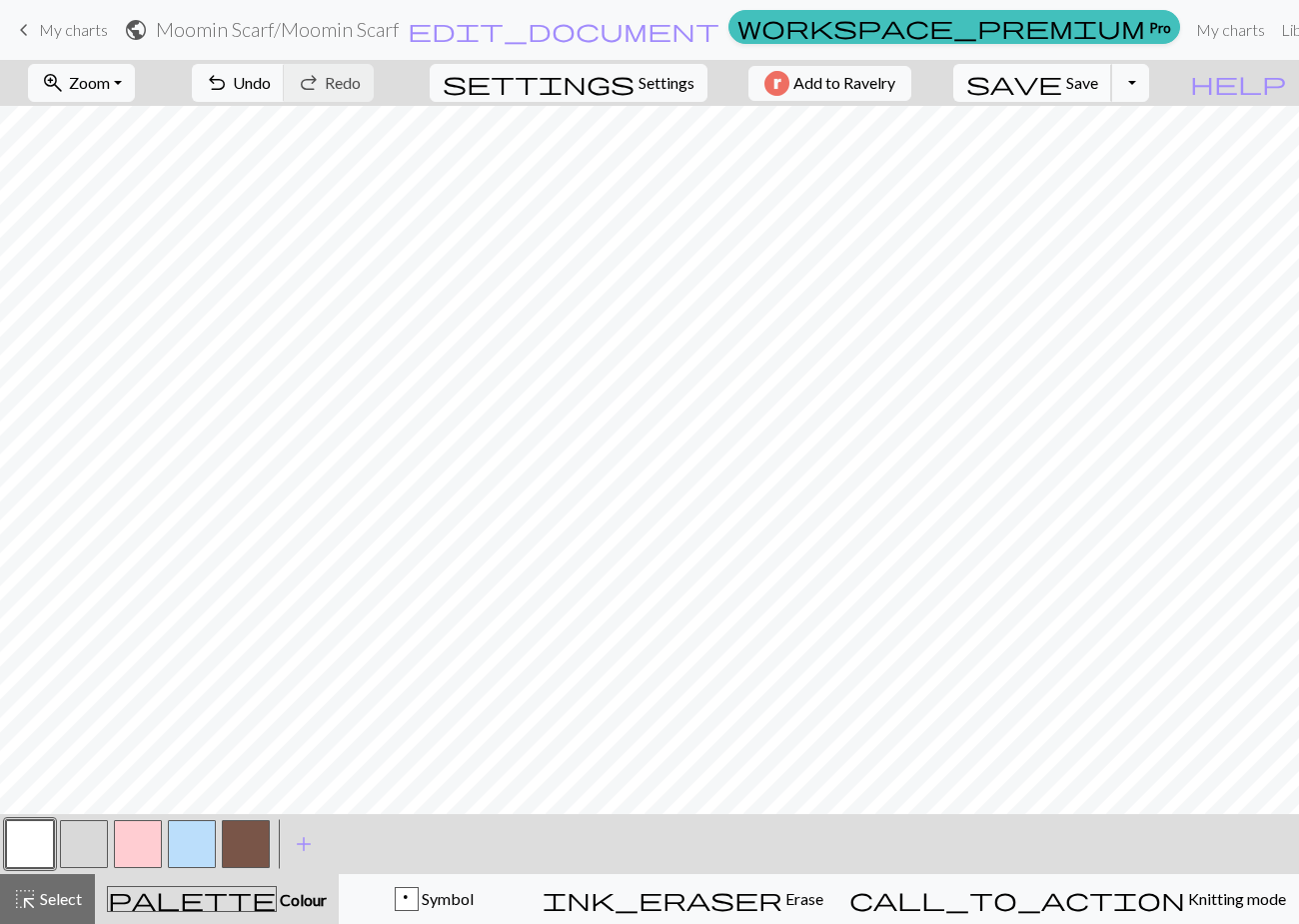 click on "Save" at bounding box center [1082, 82] 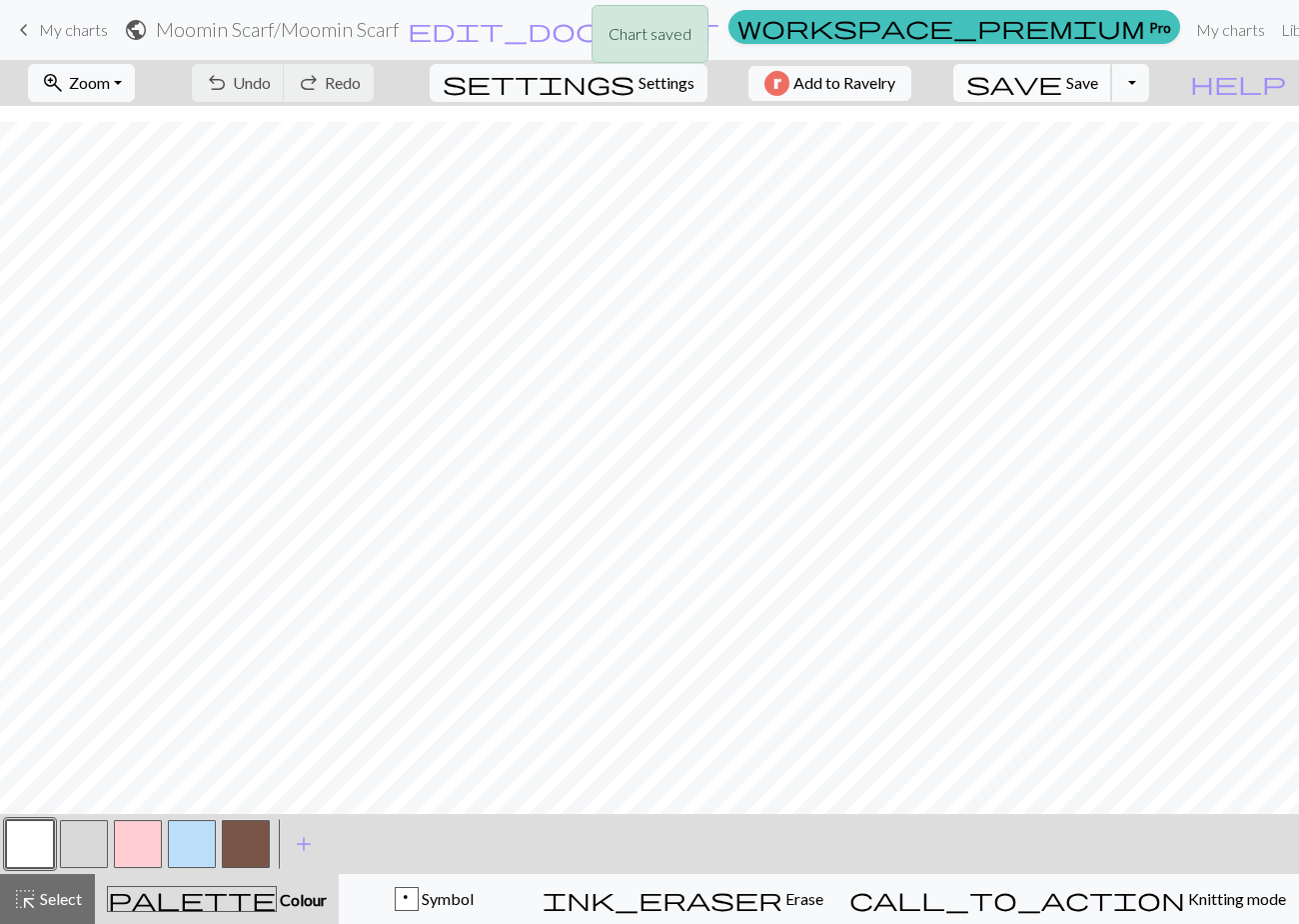 scroll, scrollTop: 445, scrollLeft: 0, axis: vertical 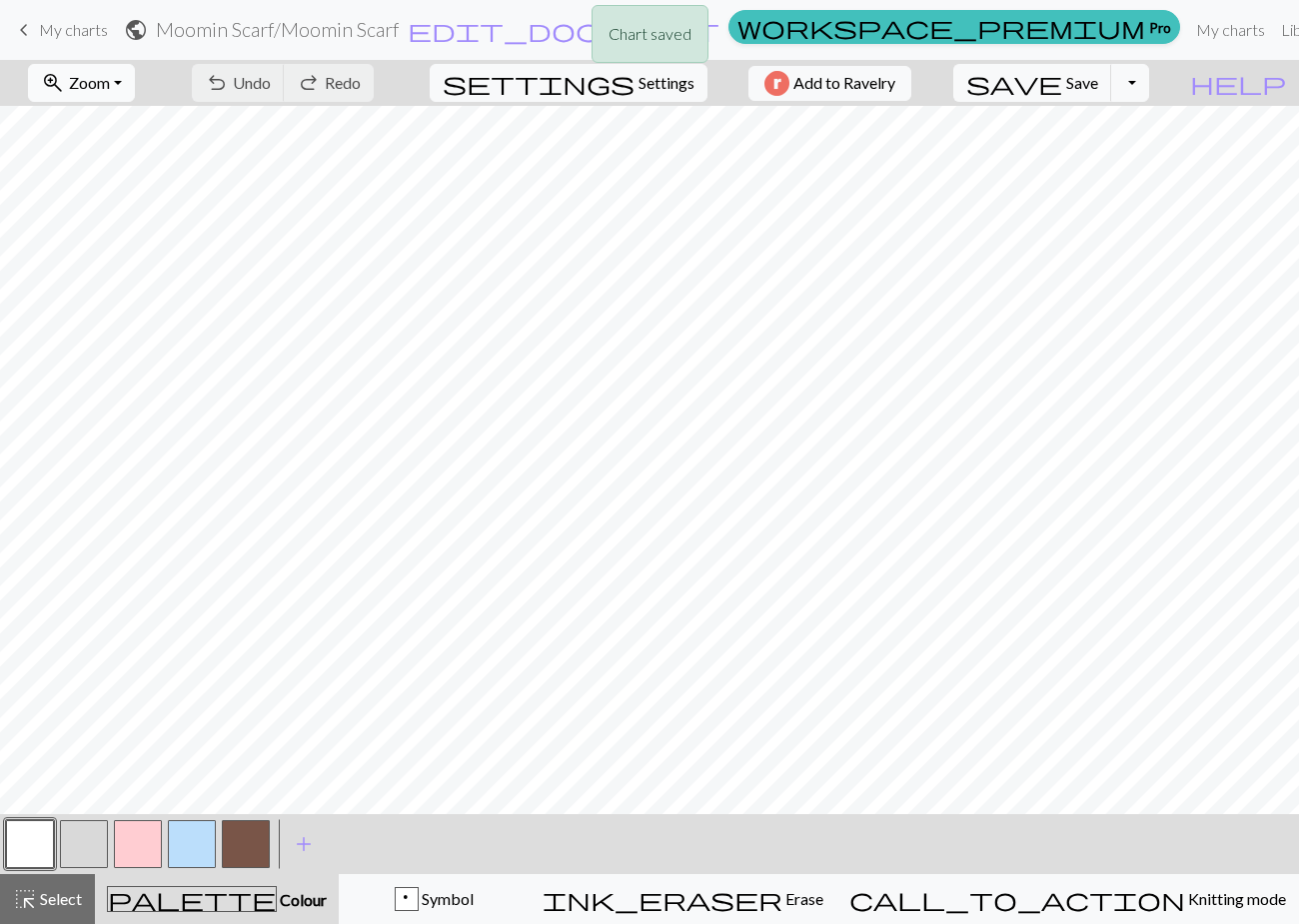 click on "Zoom" at bounding box center (89, 82) 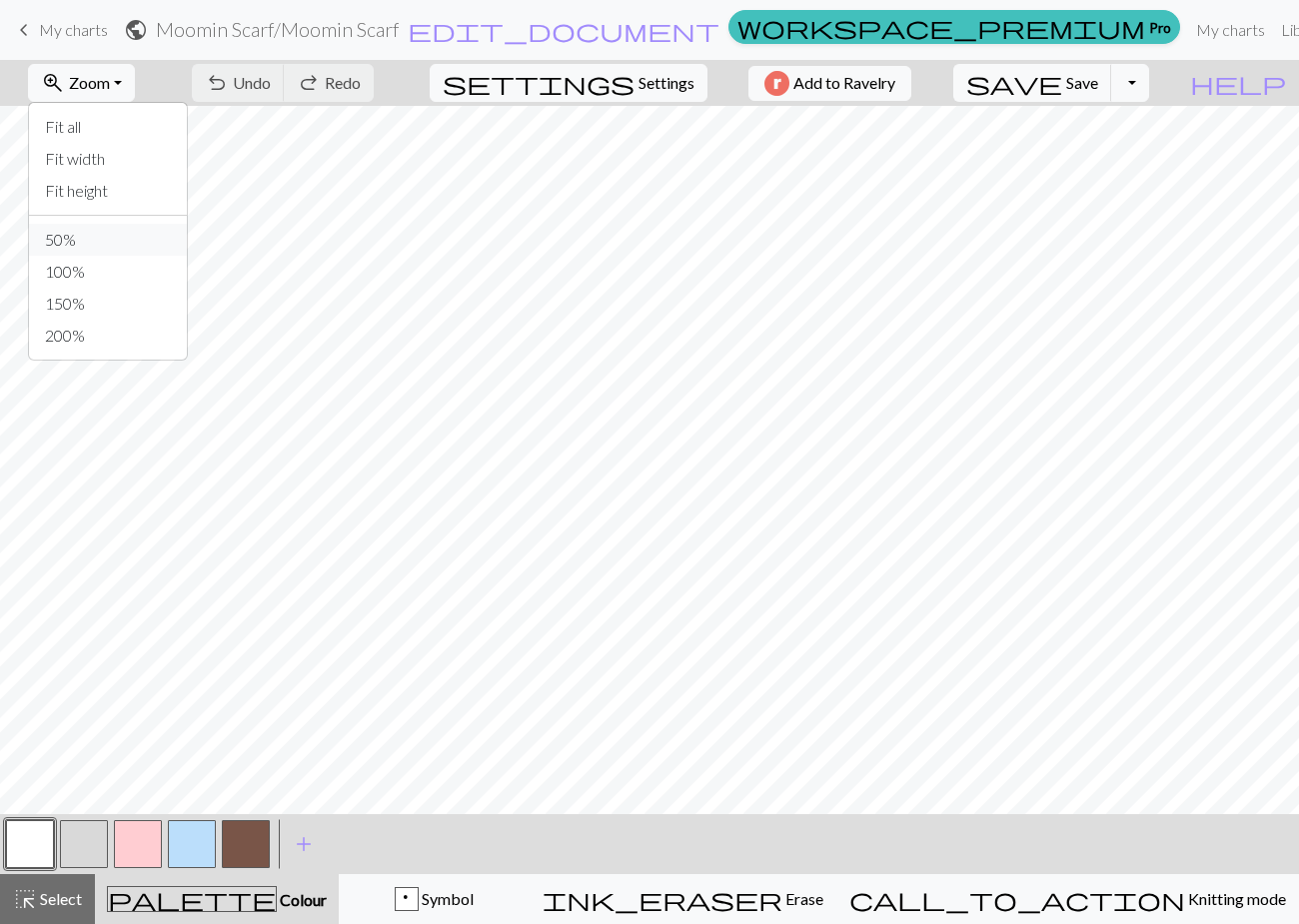 click on "50%" at bounding box center (108, 240) 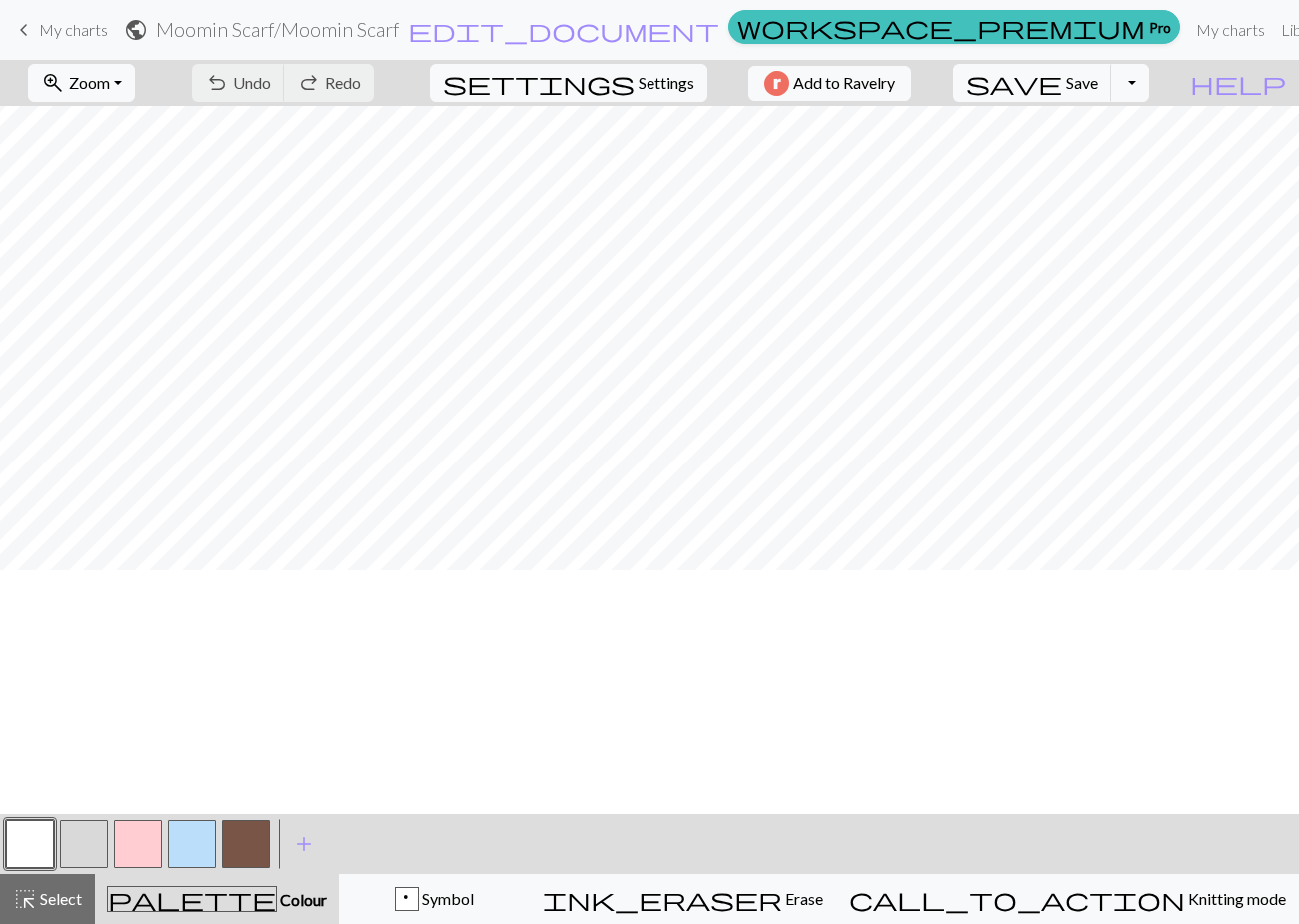 scroll, scrollTop: 0, scrollLeft: 0, axis: both 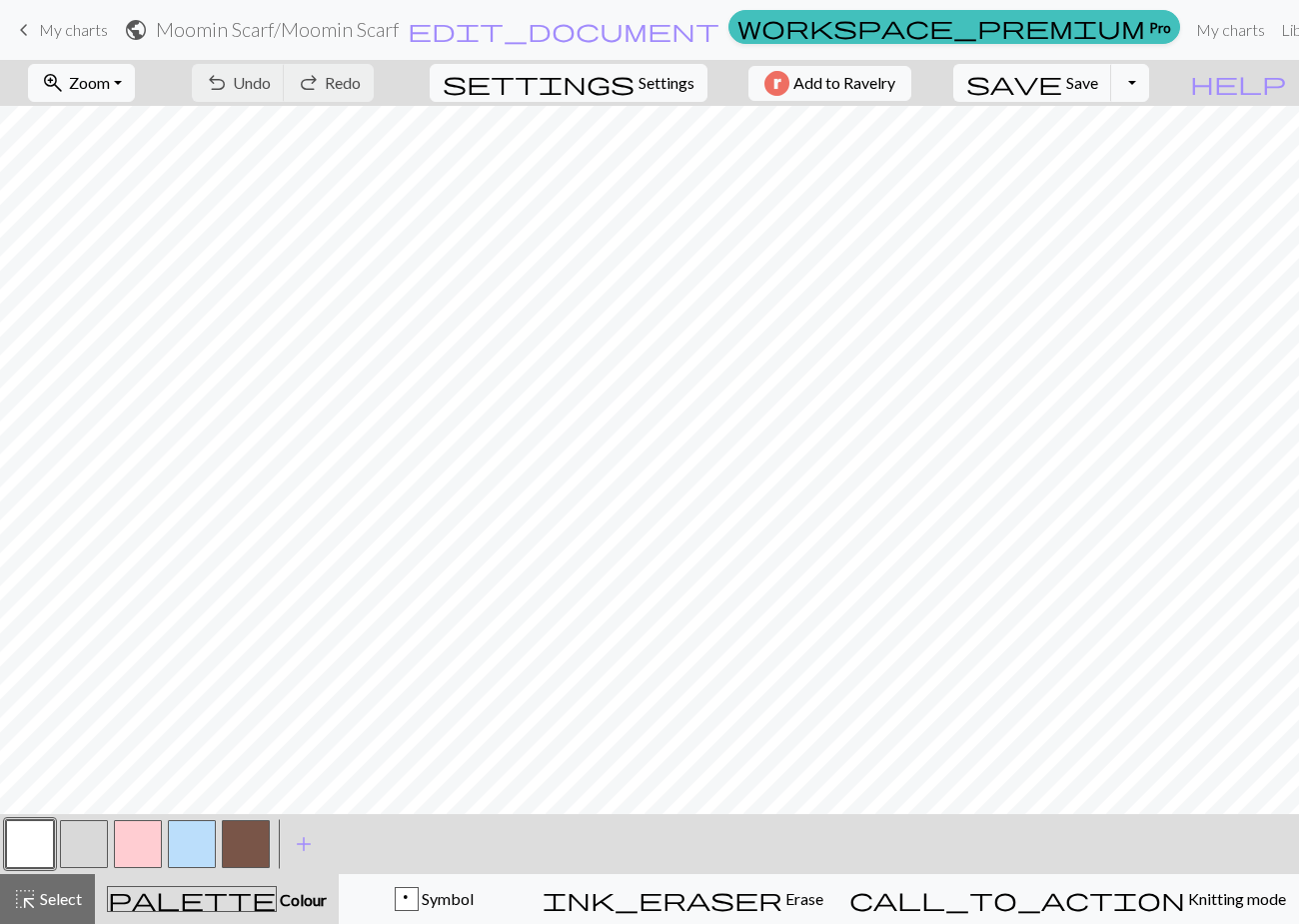 click at bounding box center (138, 844) 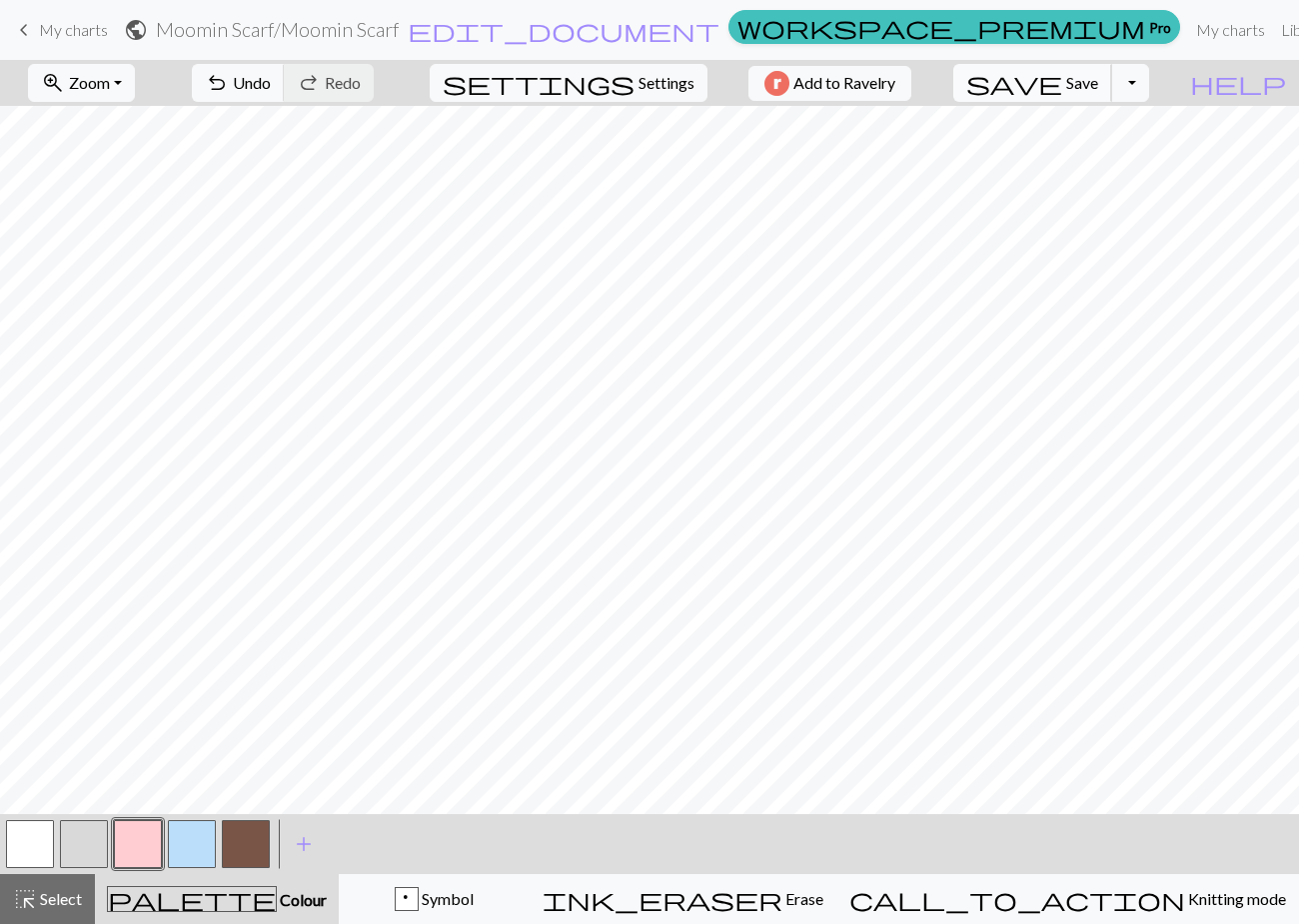 click on "save" at bounding box center (1014, 83) 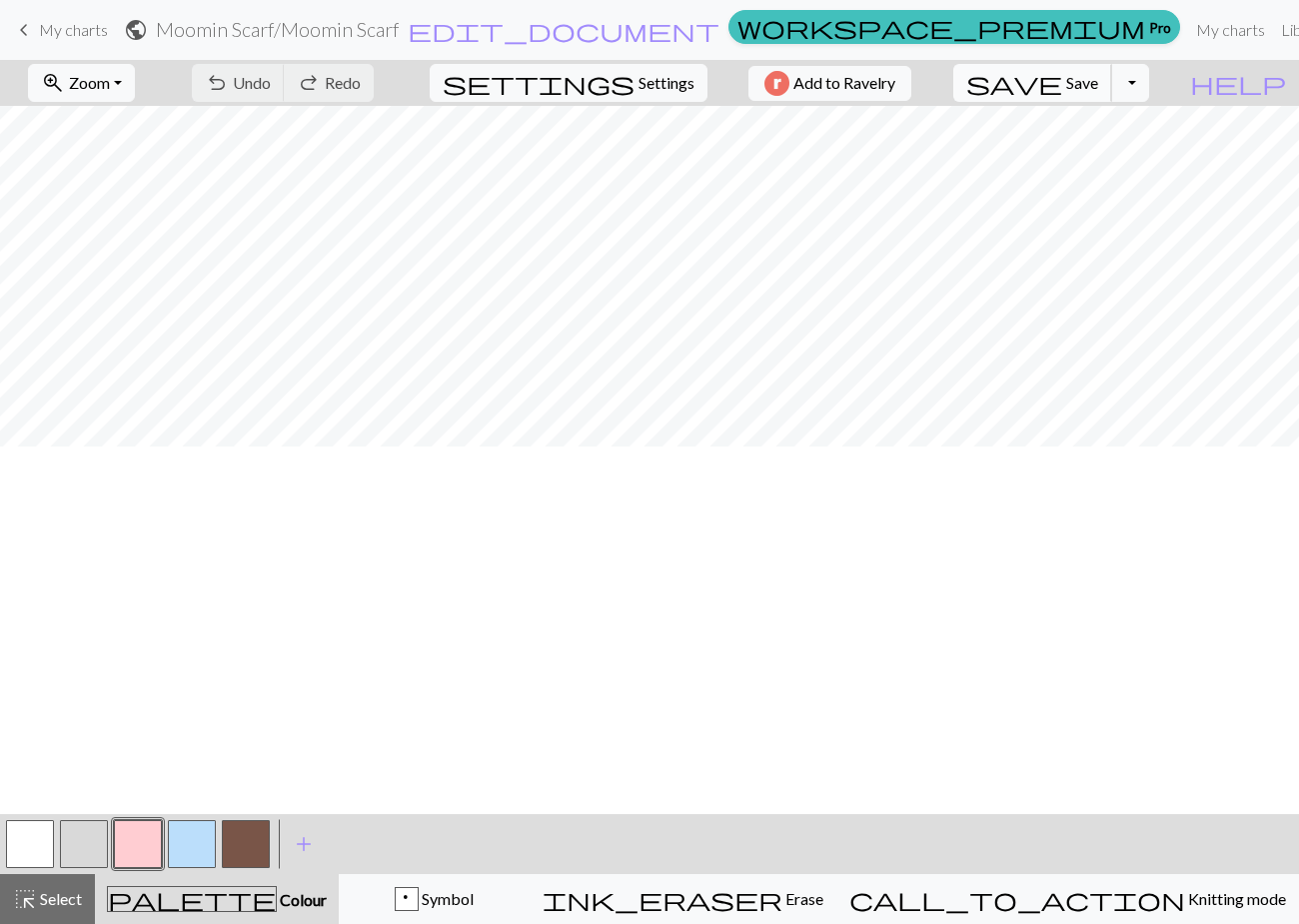 scroll, scrollTop: 0, scrollLeft: 0, axis: both 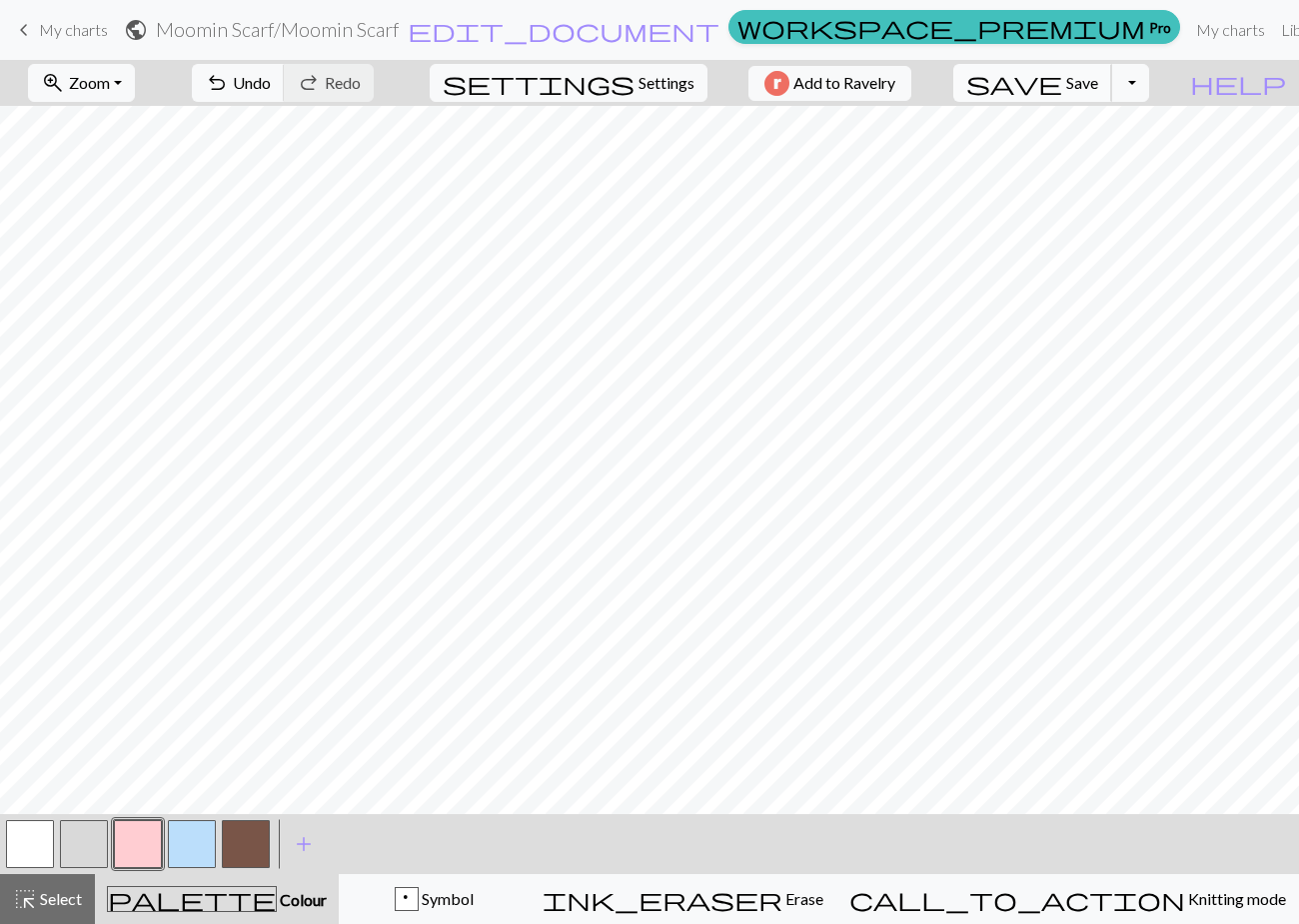 click on "save" at bounding box center [1014, 83] 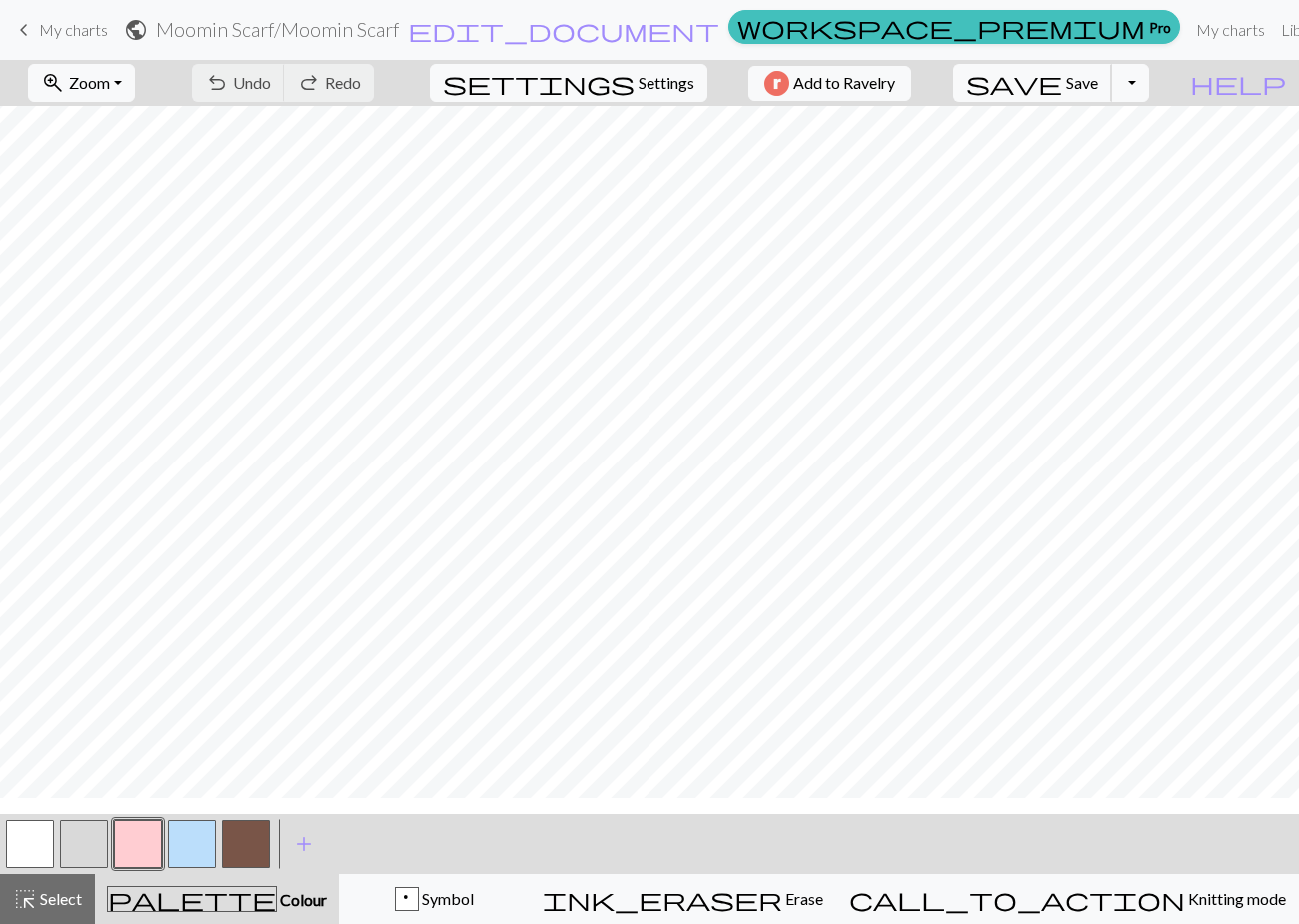 scroll, scrollTop: 0, scrollLeft: 0, axis: both 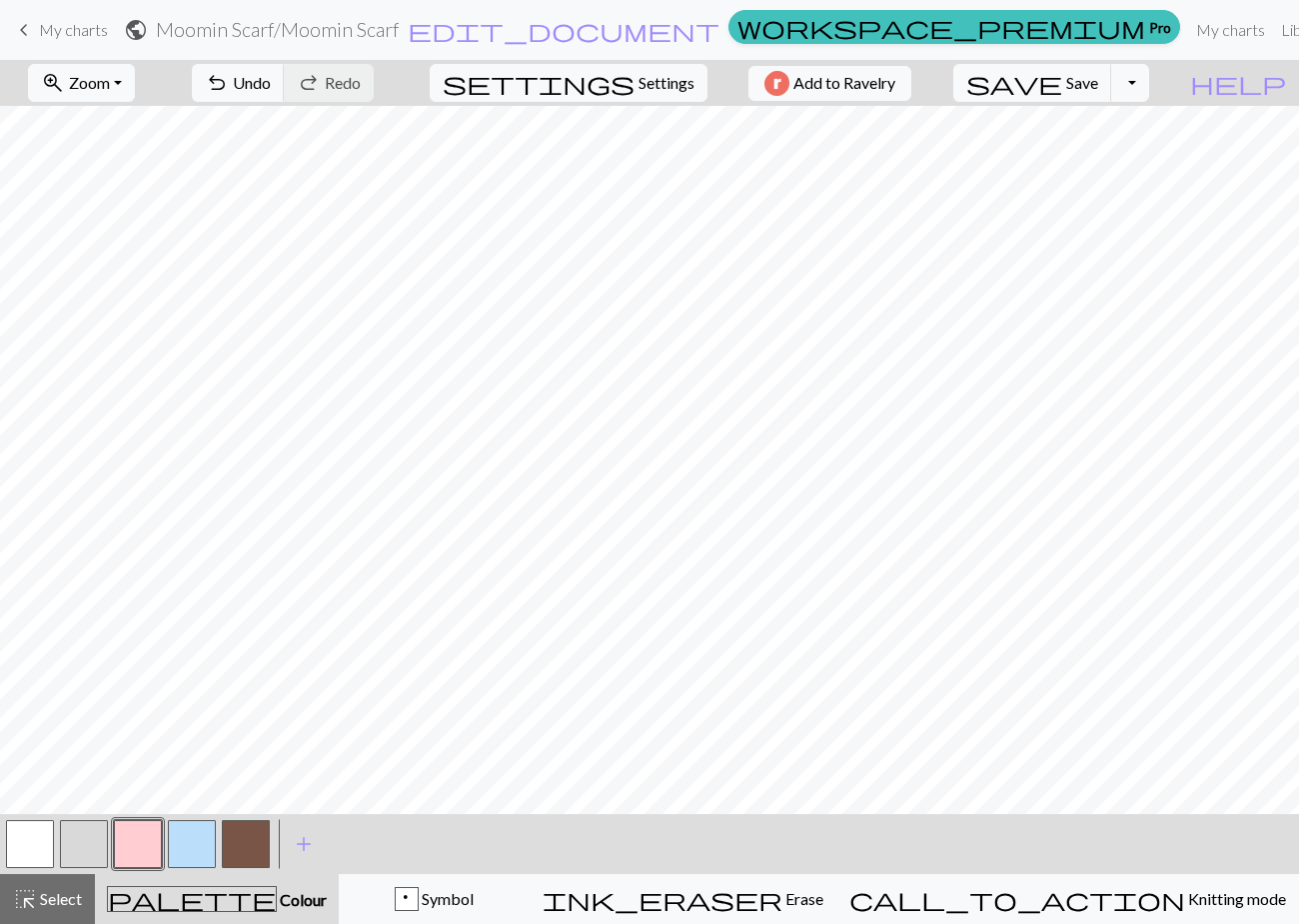 click at bounding box center (192, 844) 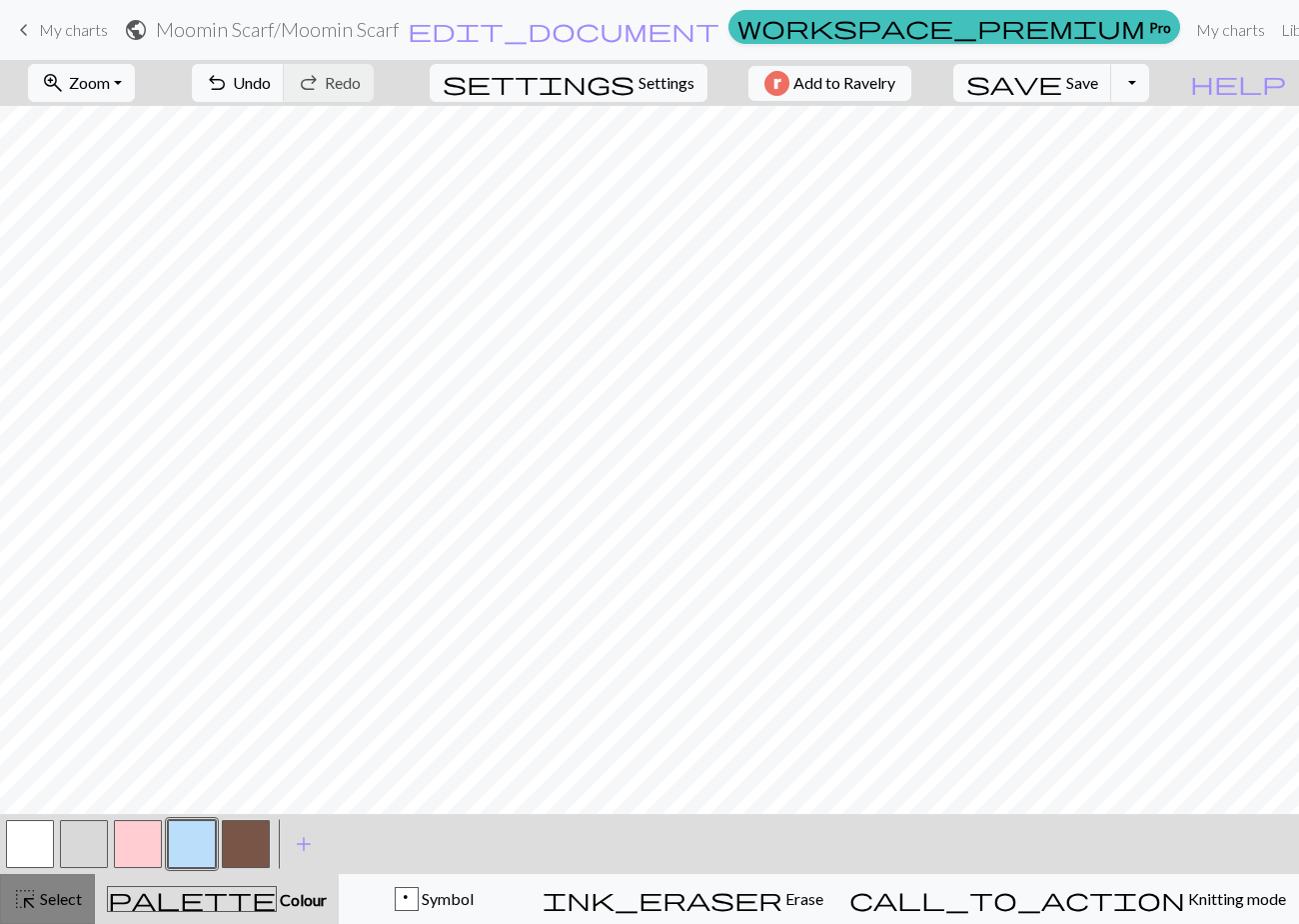 click on "Select" at bounding box center (59, 898) 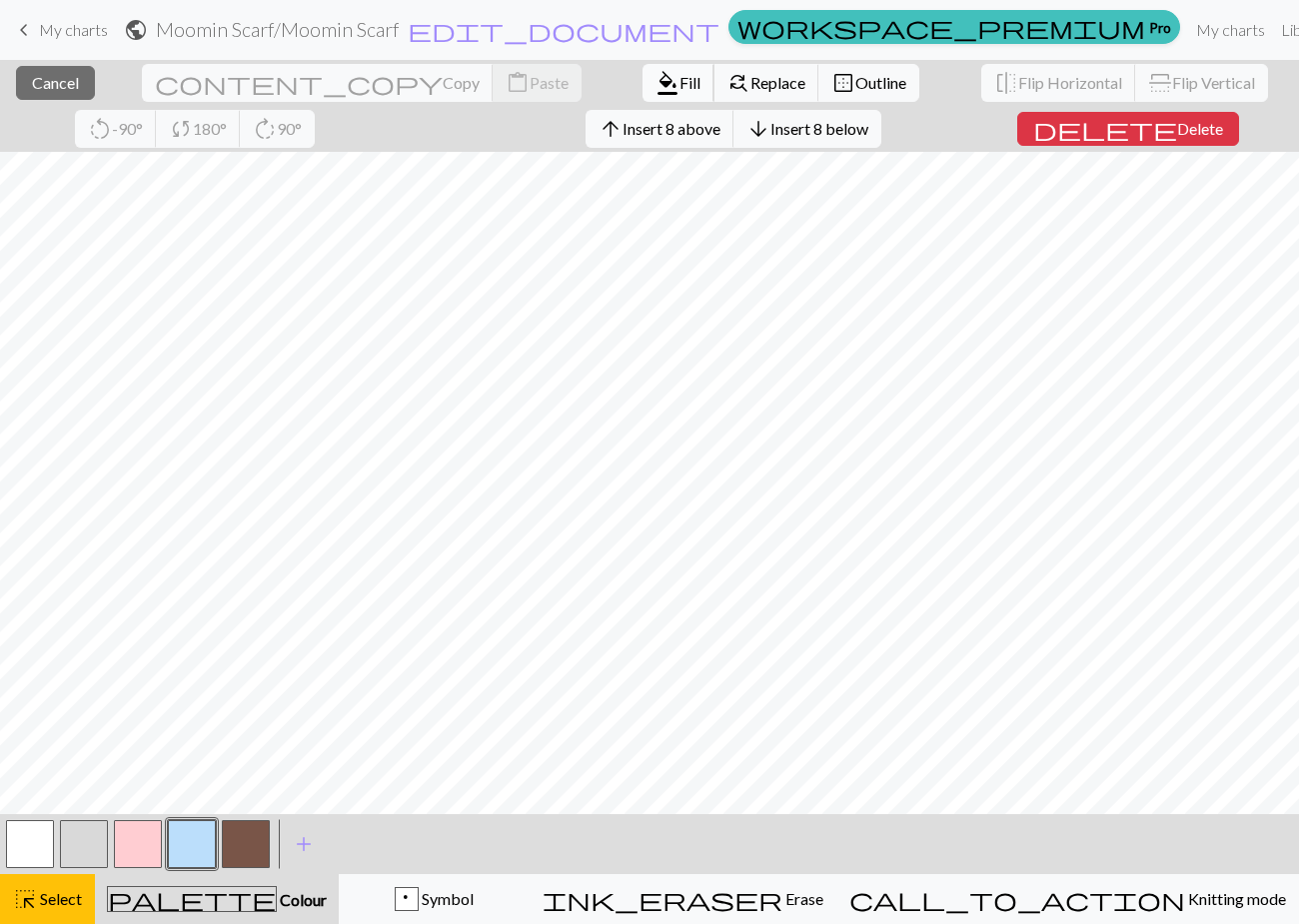 click on "Fill" at bounding box center (689, 82) 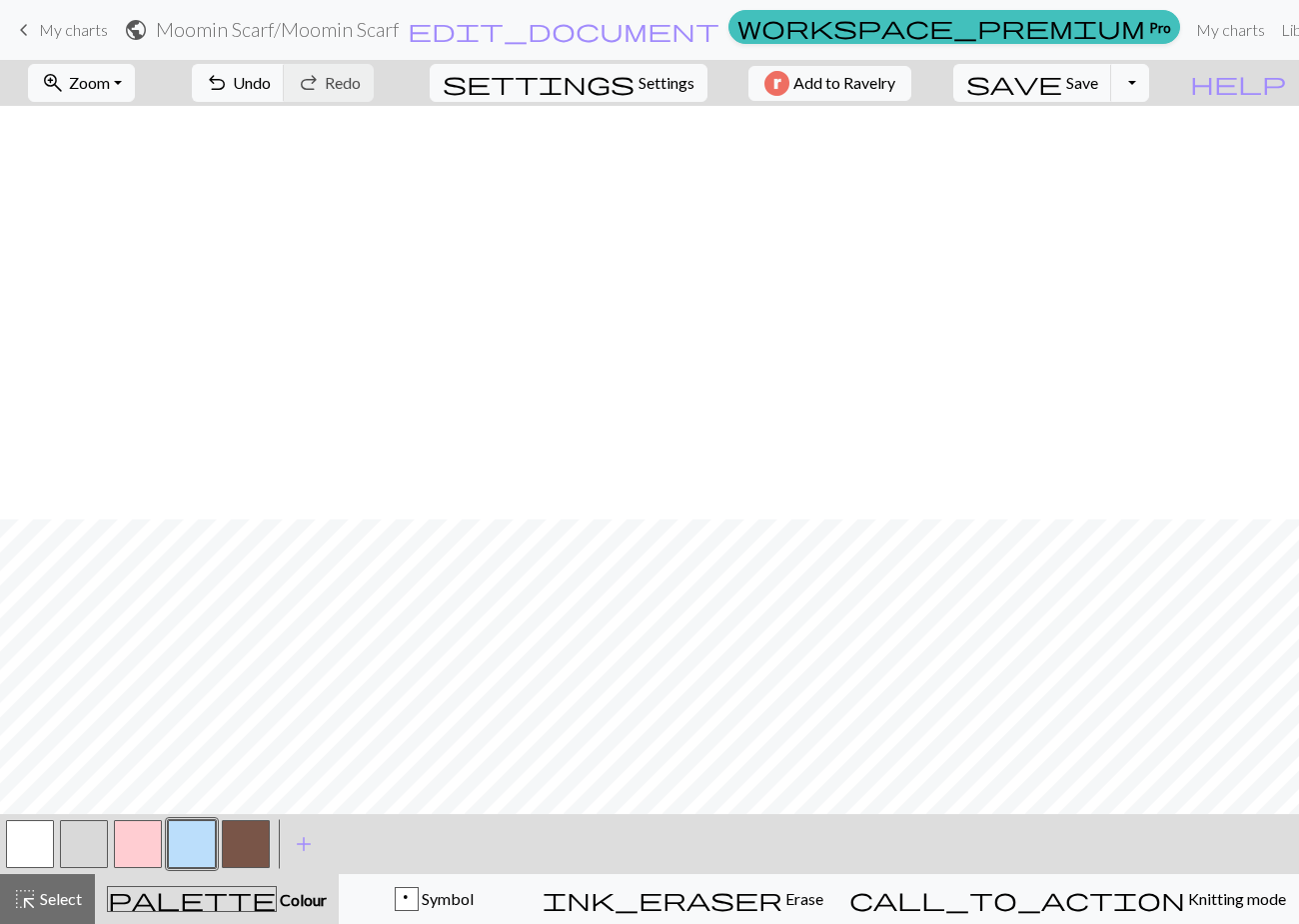 scroll, scrollTop: 2358, scrollLeft: 0, axis: vertical 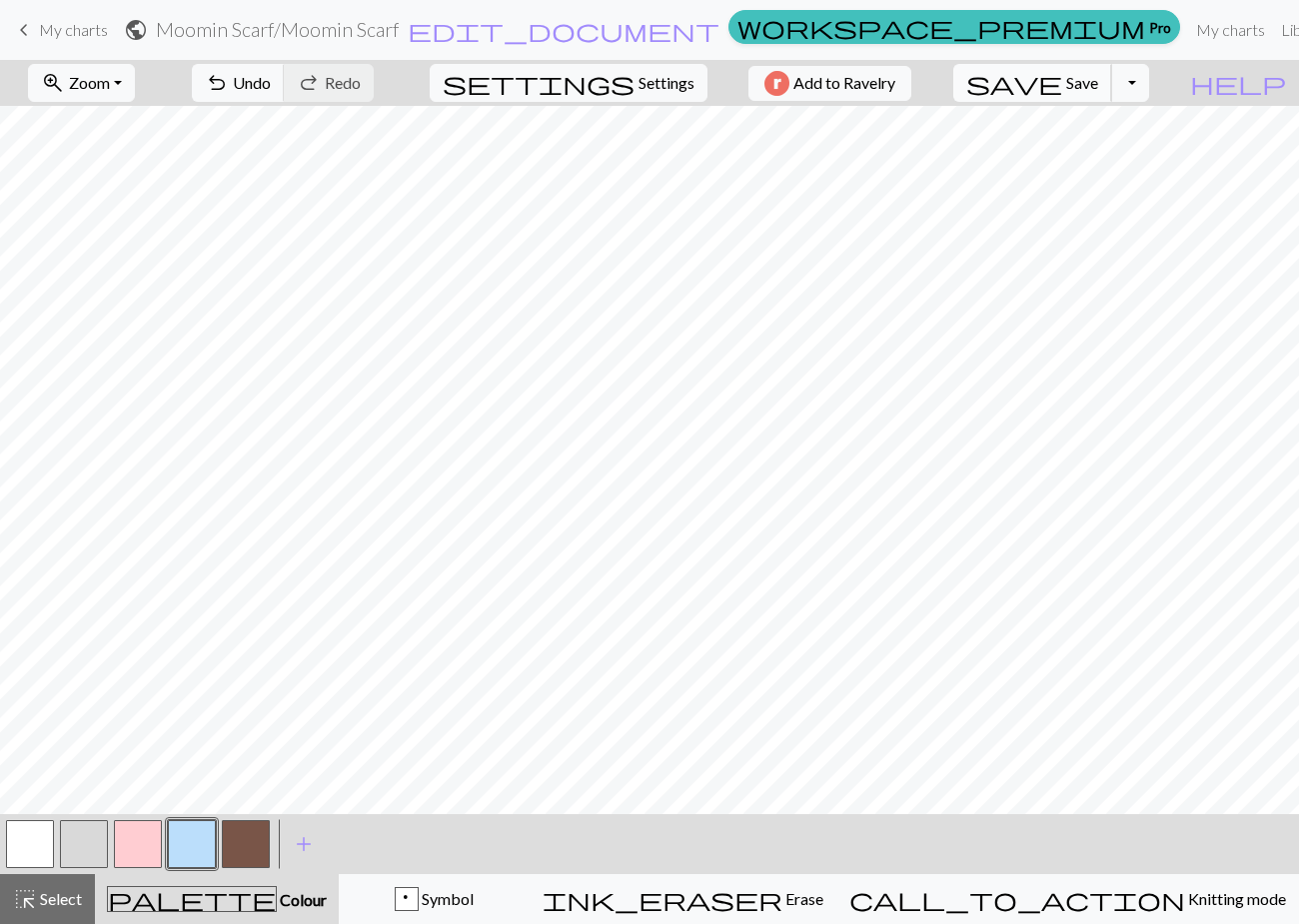 click on "save" at bounding box center [1014, 83] 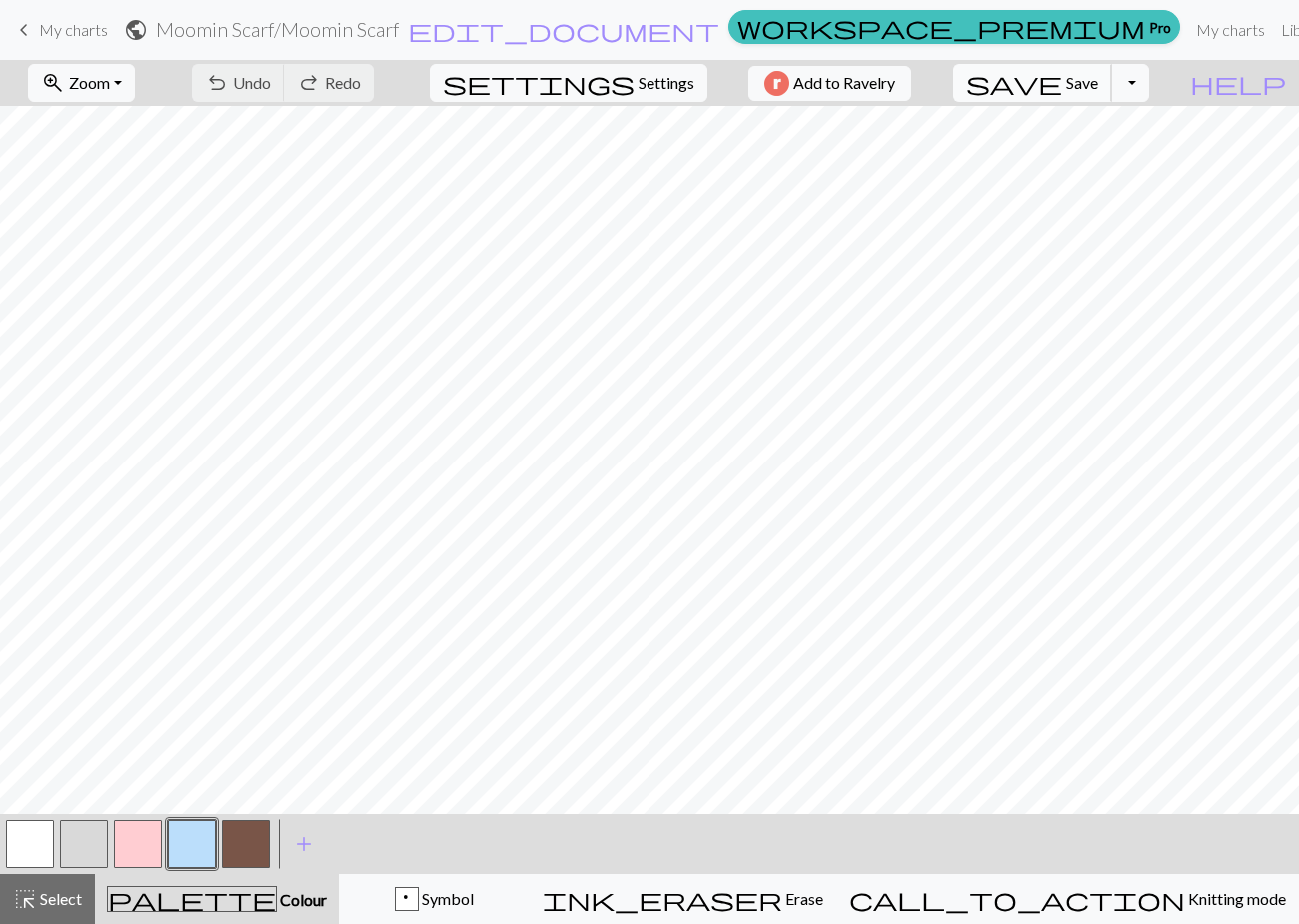 scroll, scrollTop: 0, scrollLeft: 0, axis: both 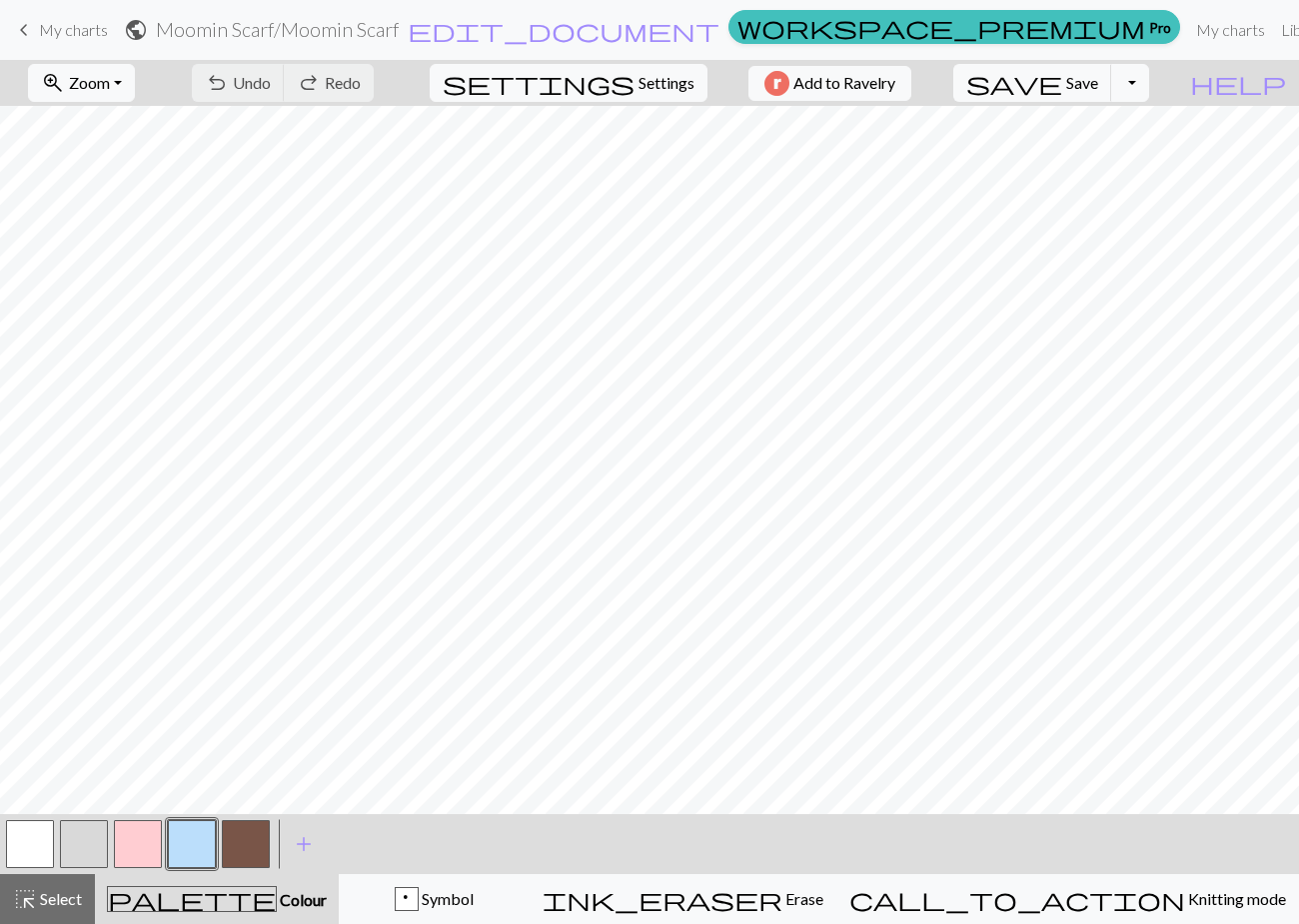 click at bounding box center (246, 844) 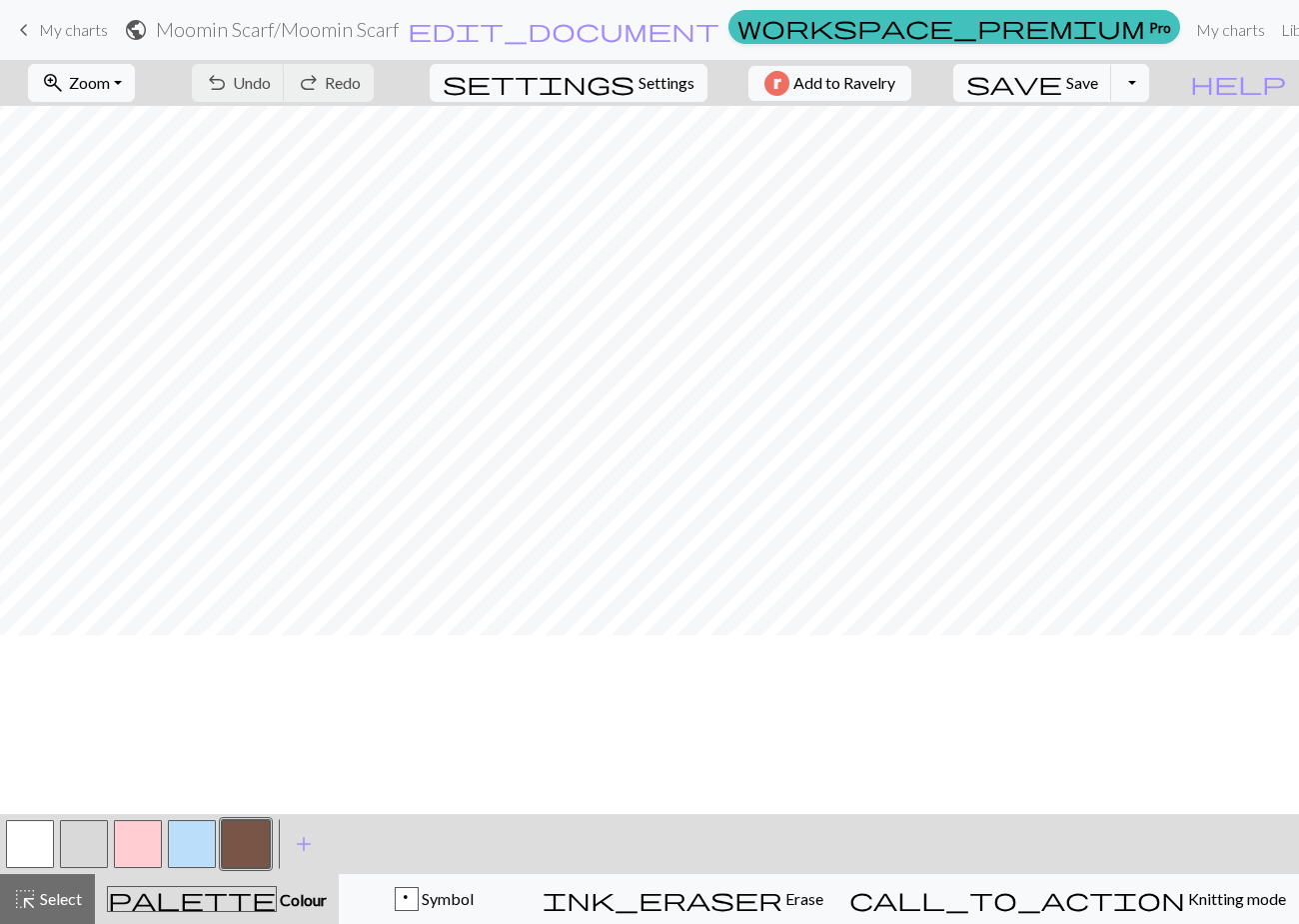 scroll, scrollTop: 0, scrollLeft: 0, axis: both 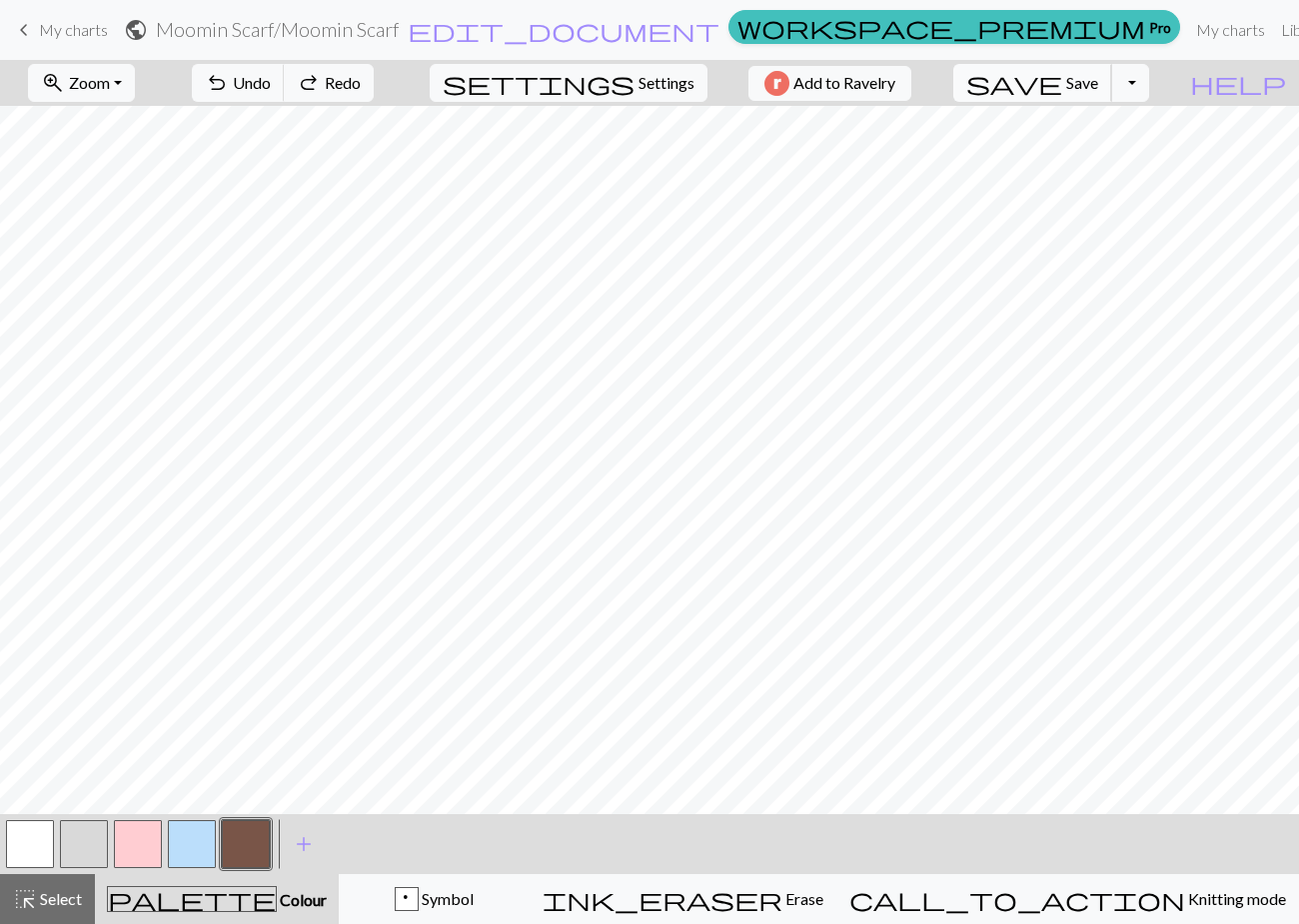 click on "save" at bounding box center (1014, 83) 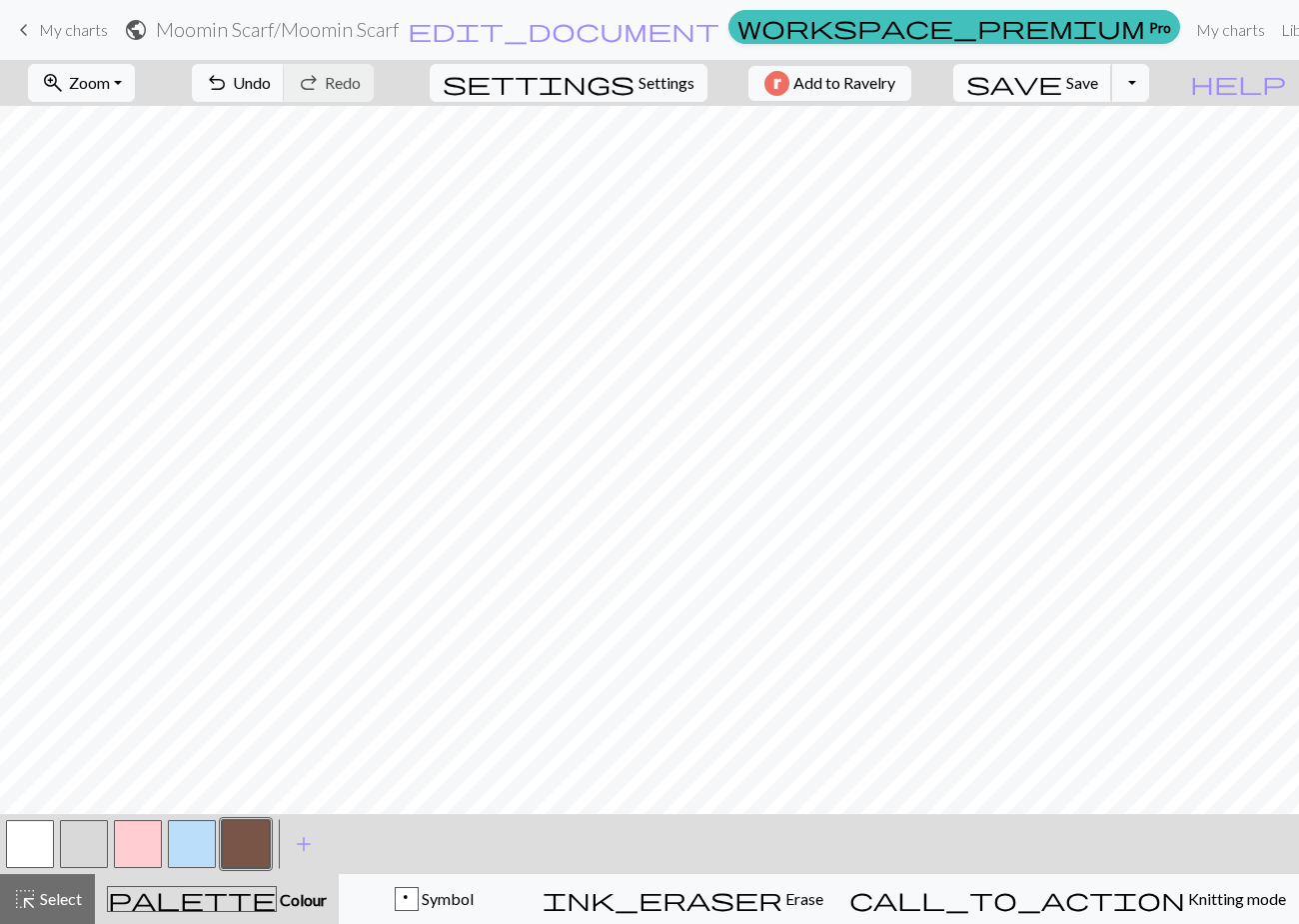 click on "Save" at bounding box center [1082, 82] 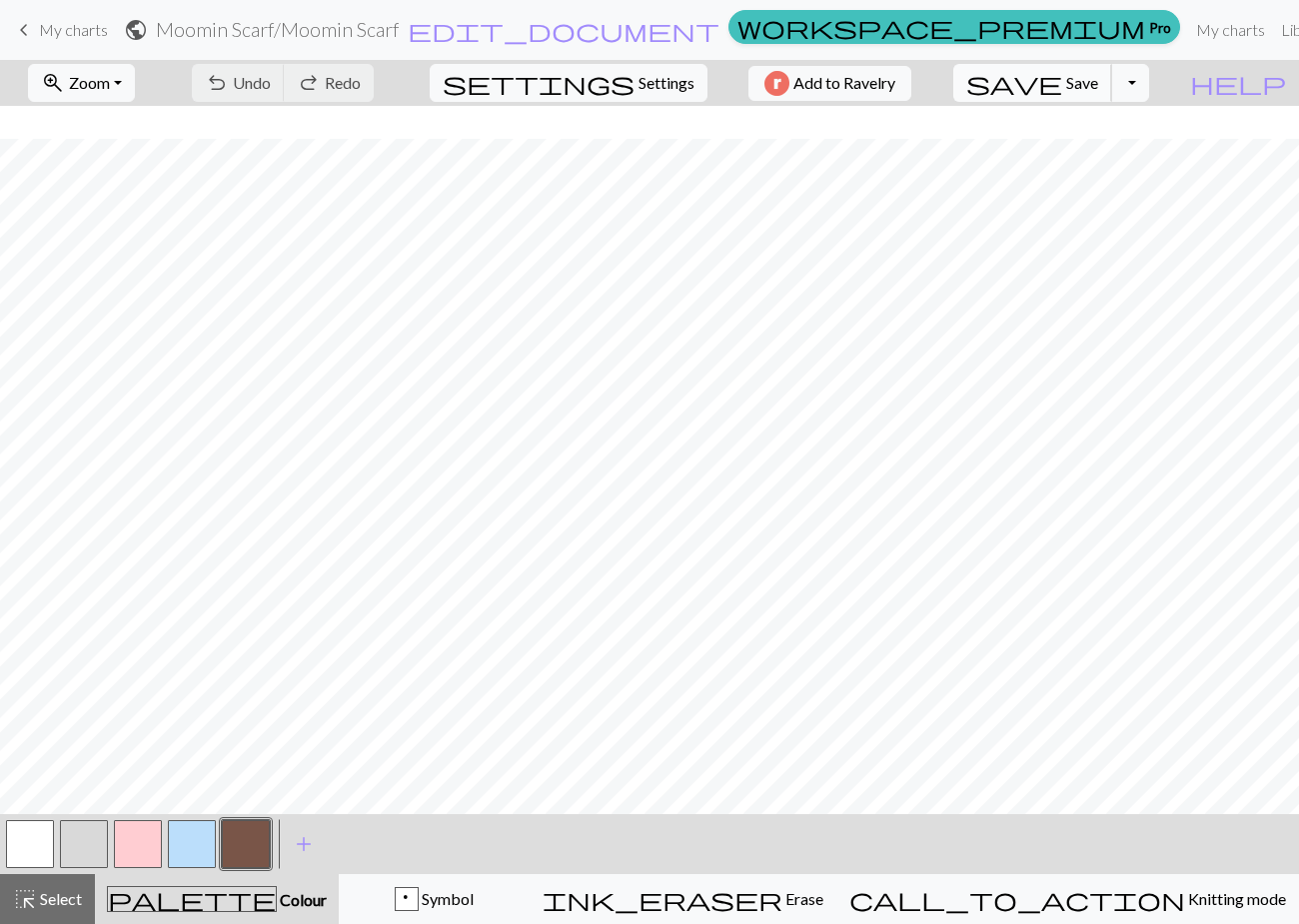 scroll, scrollTop: 704, scrollLeft: 0, axis: vertical 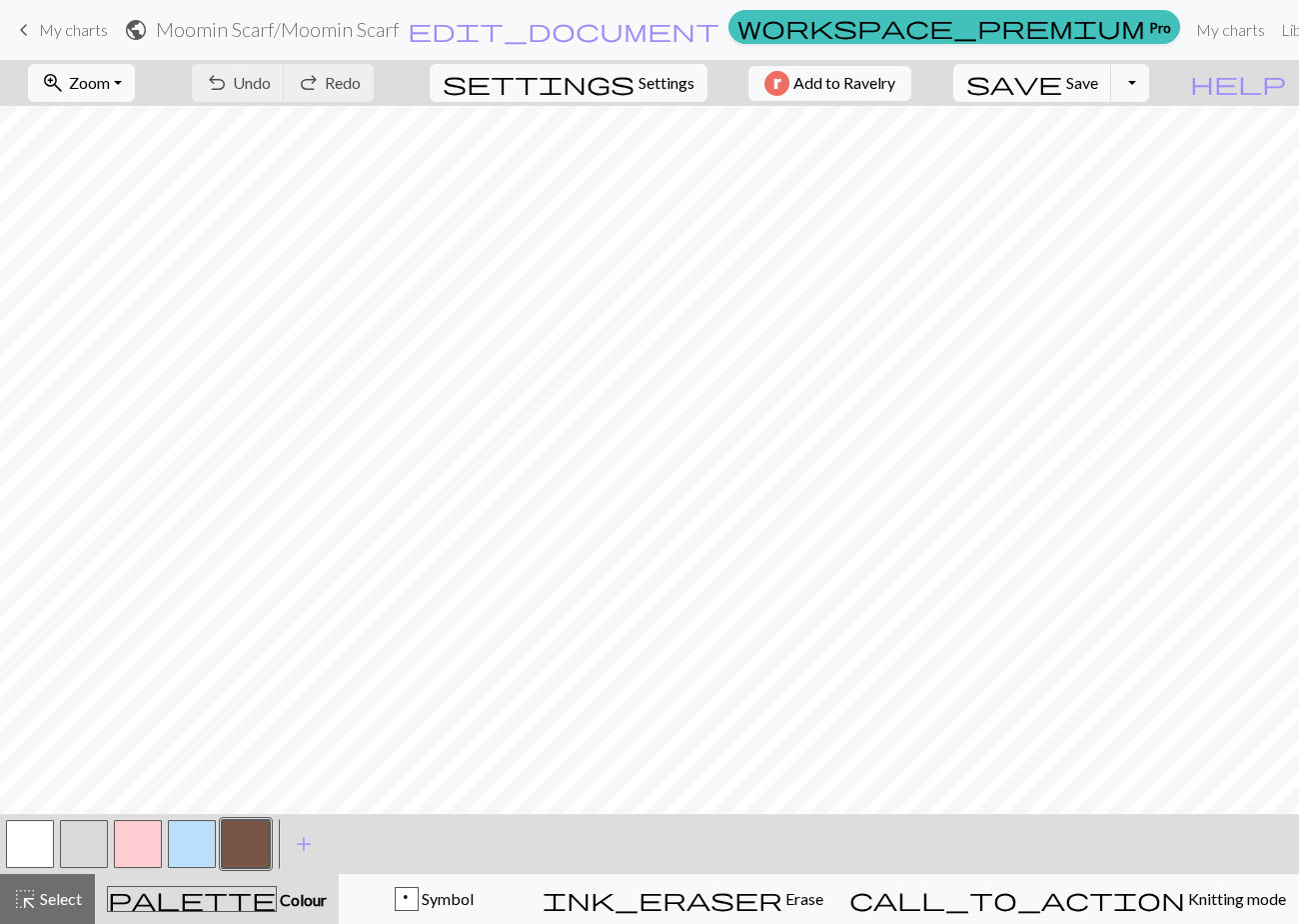 click at bounding box center (138, 844) 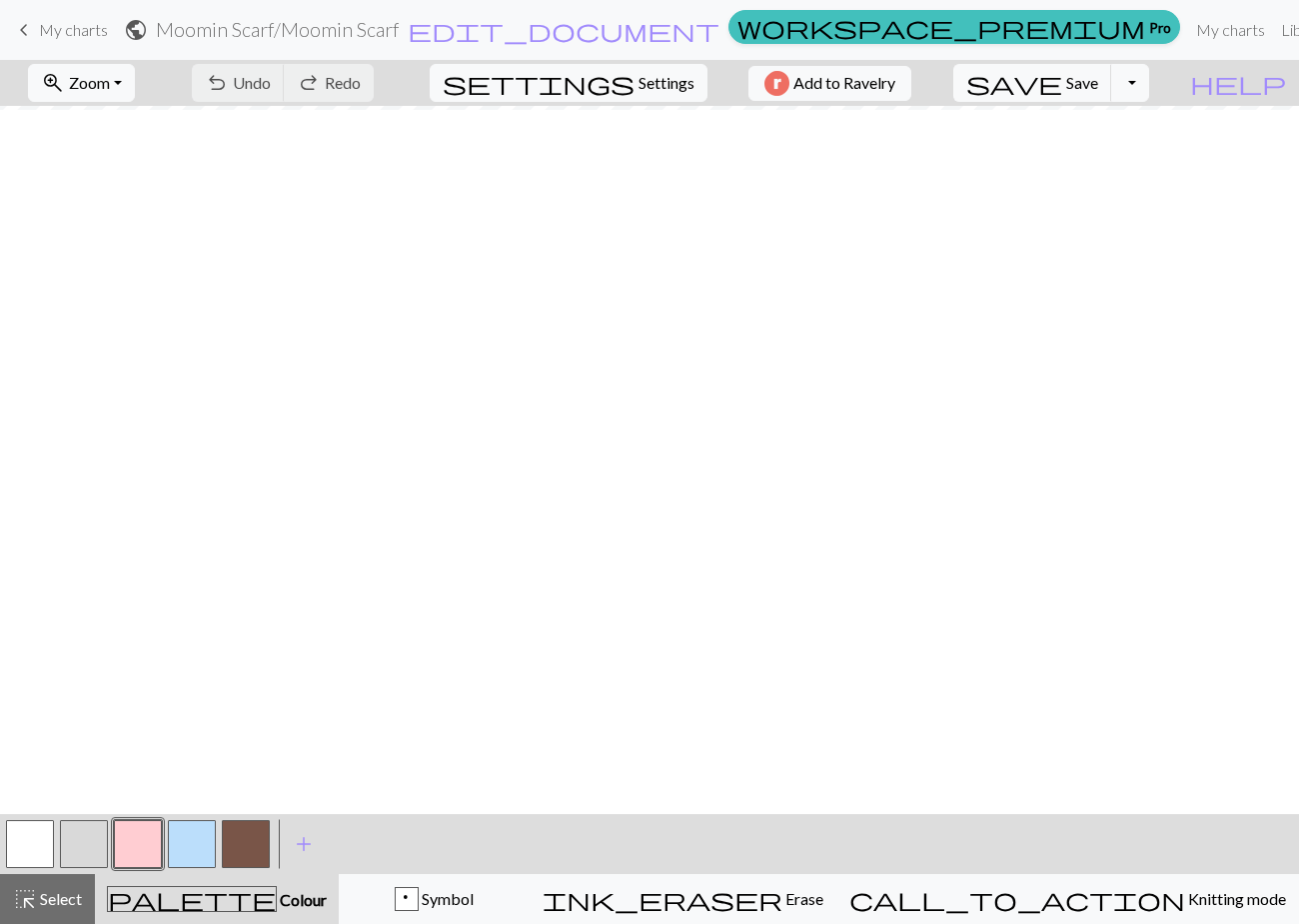 scroll, scrollTop: 0, scrollLeft: 0, axis: both 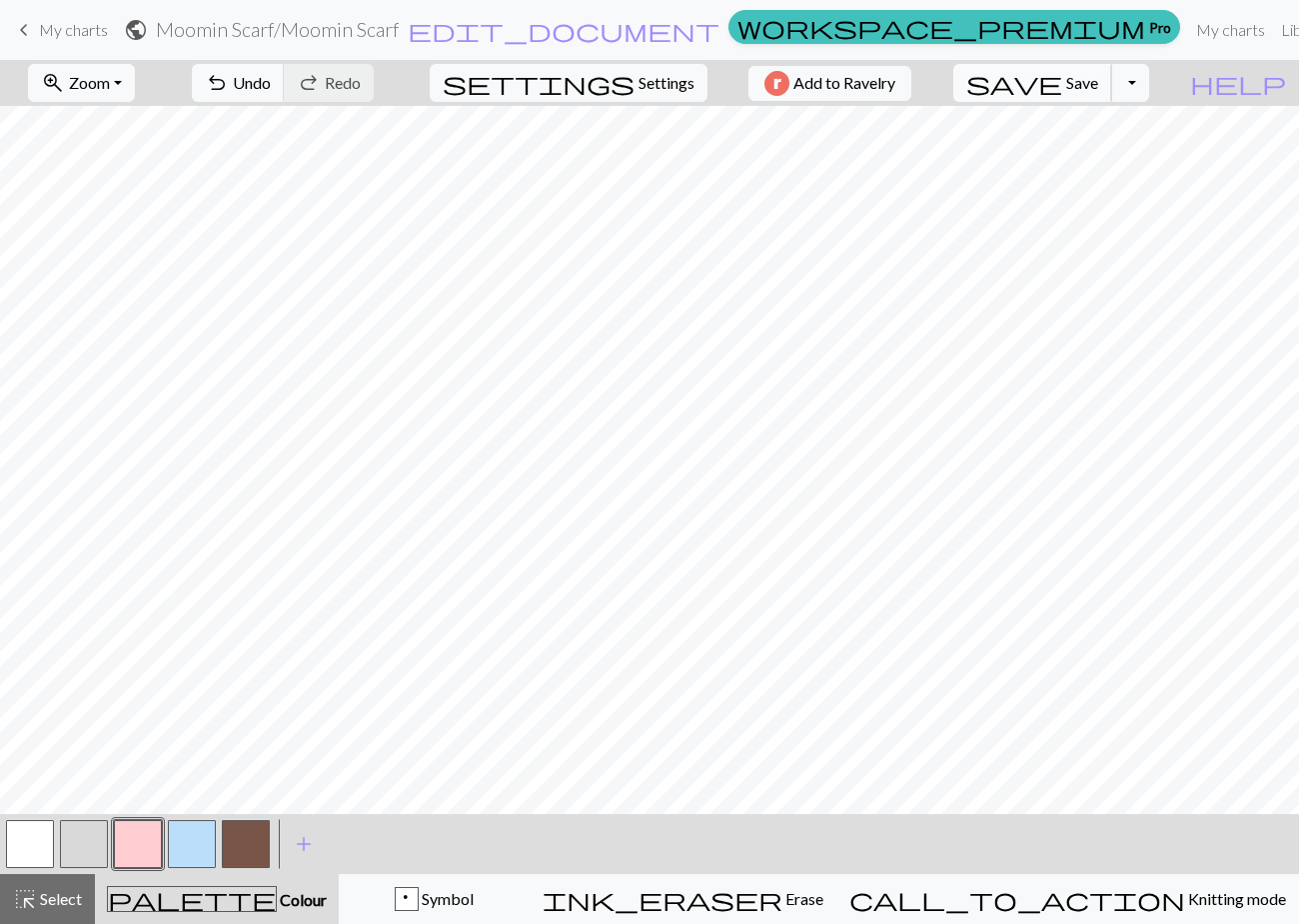 click on "save" at bounding box center [1014, 83] 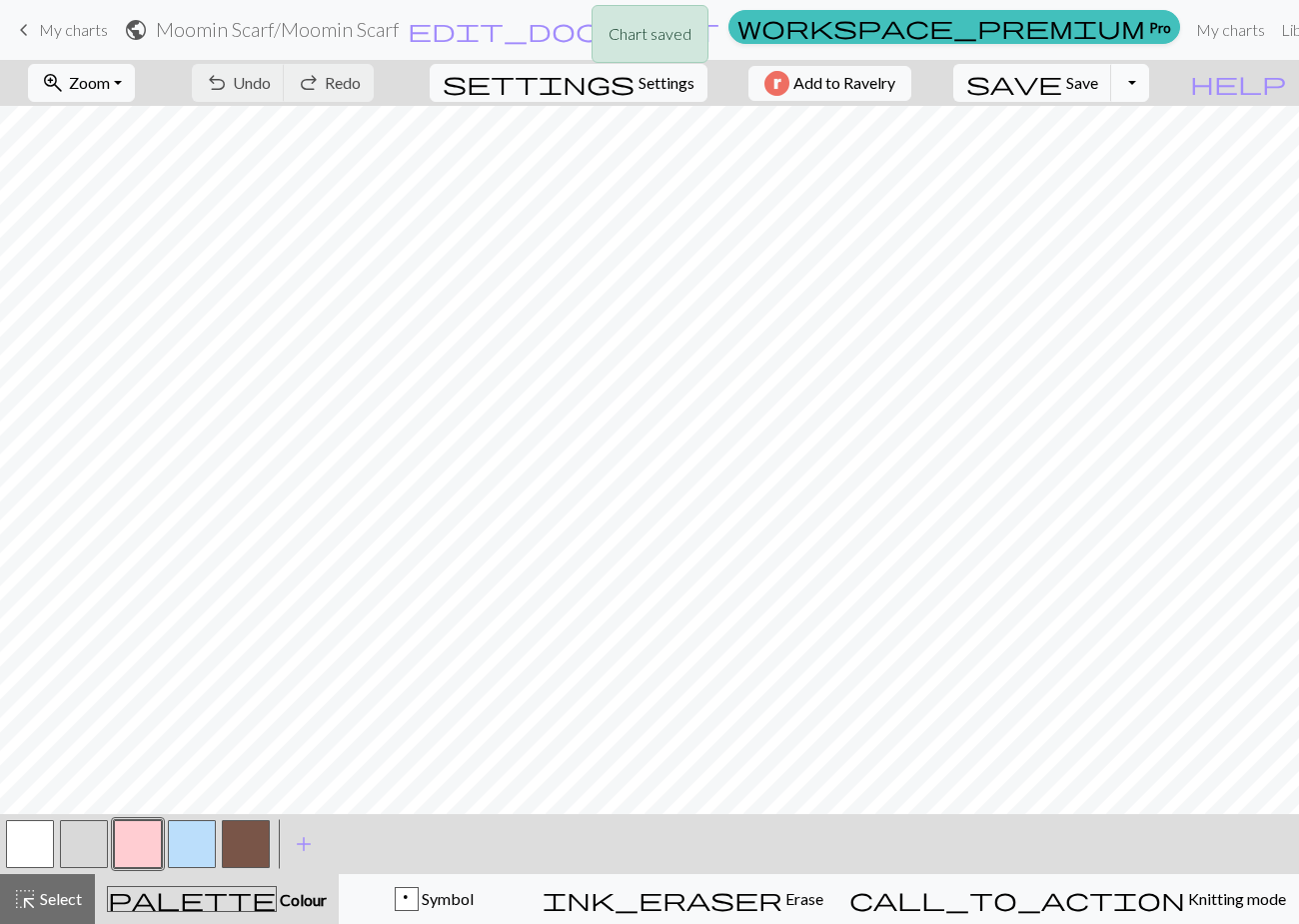 click on "Toggle Dropdown" at bounding box center [1130, 83] 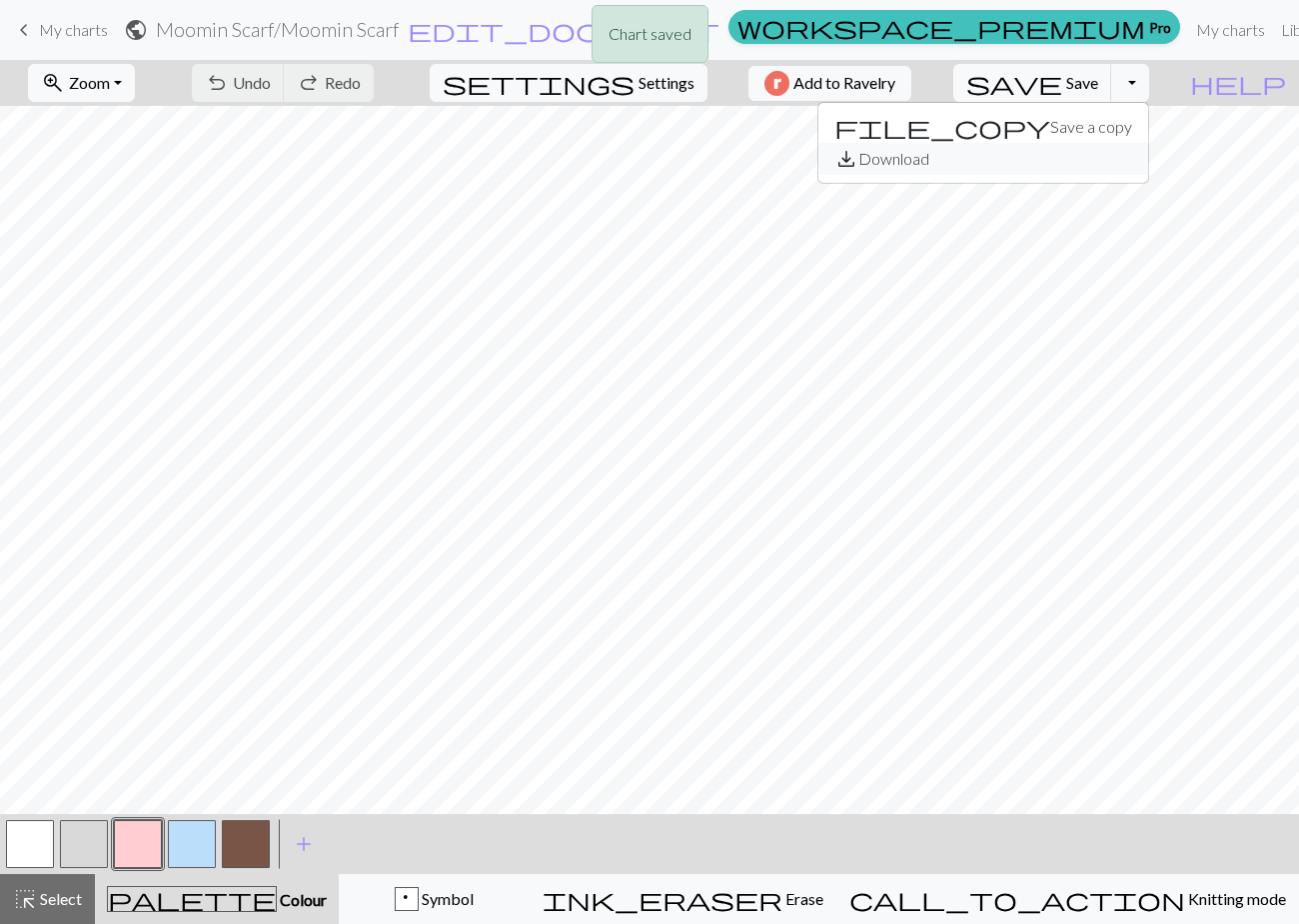 click on "save_alt  Download" at bounding box center (983, 159) 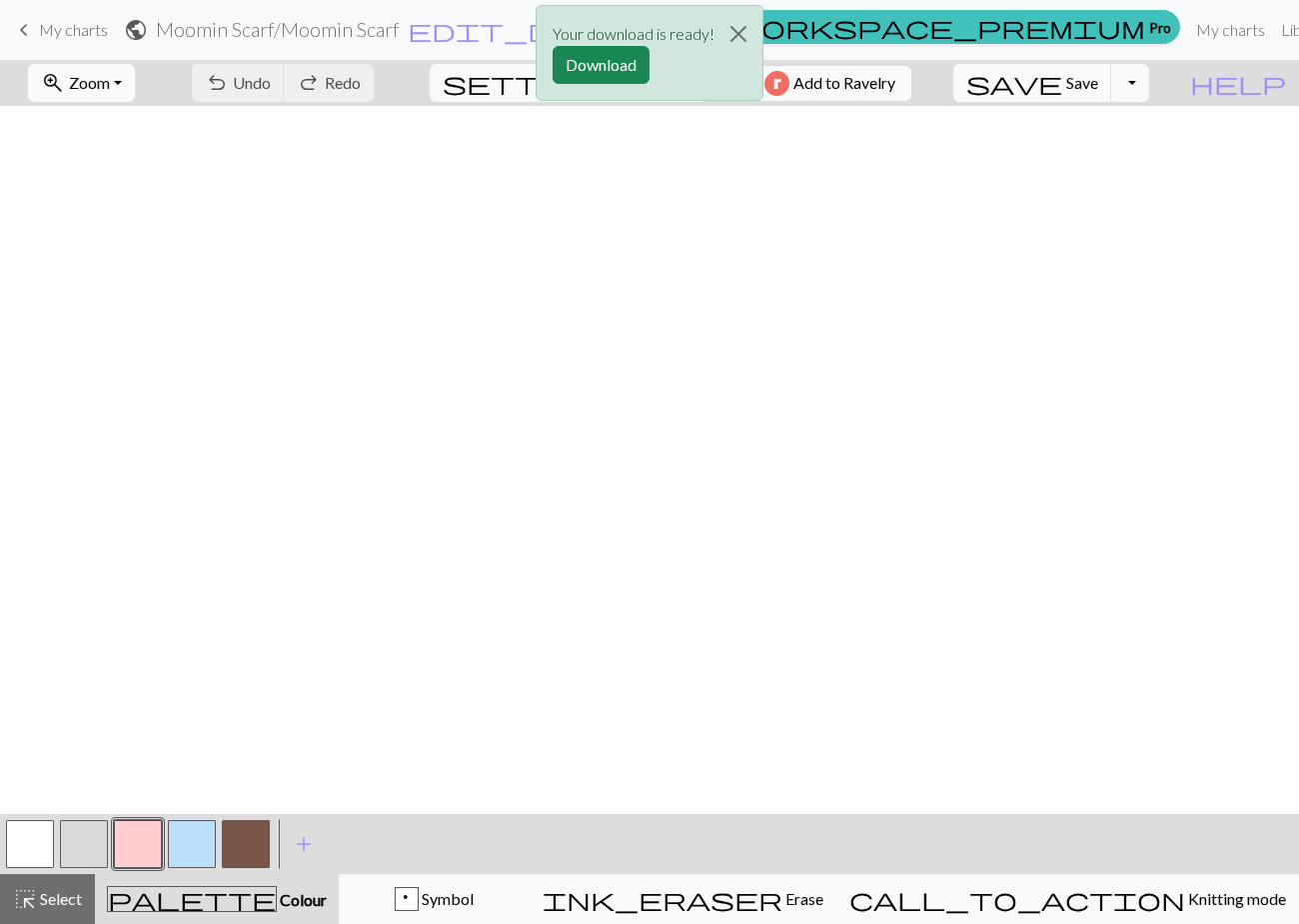 scroll, scrollTop: 0, scrollLeft: 0, axis: both 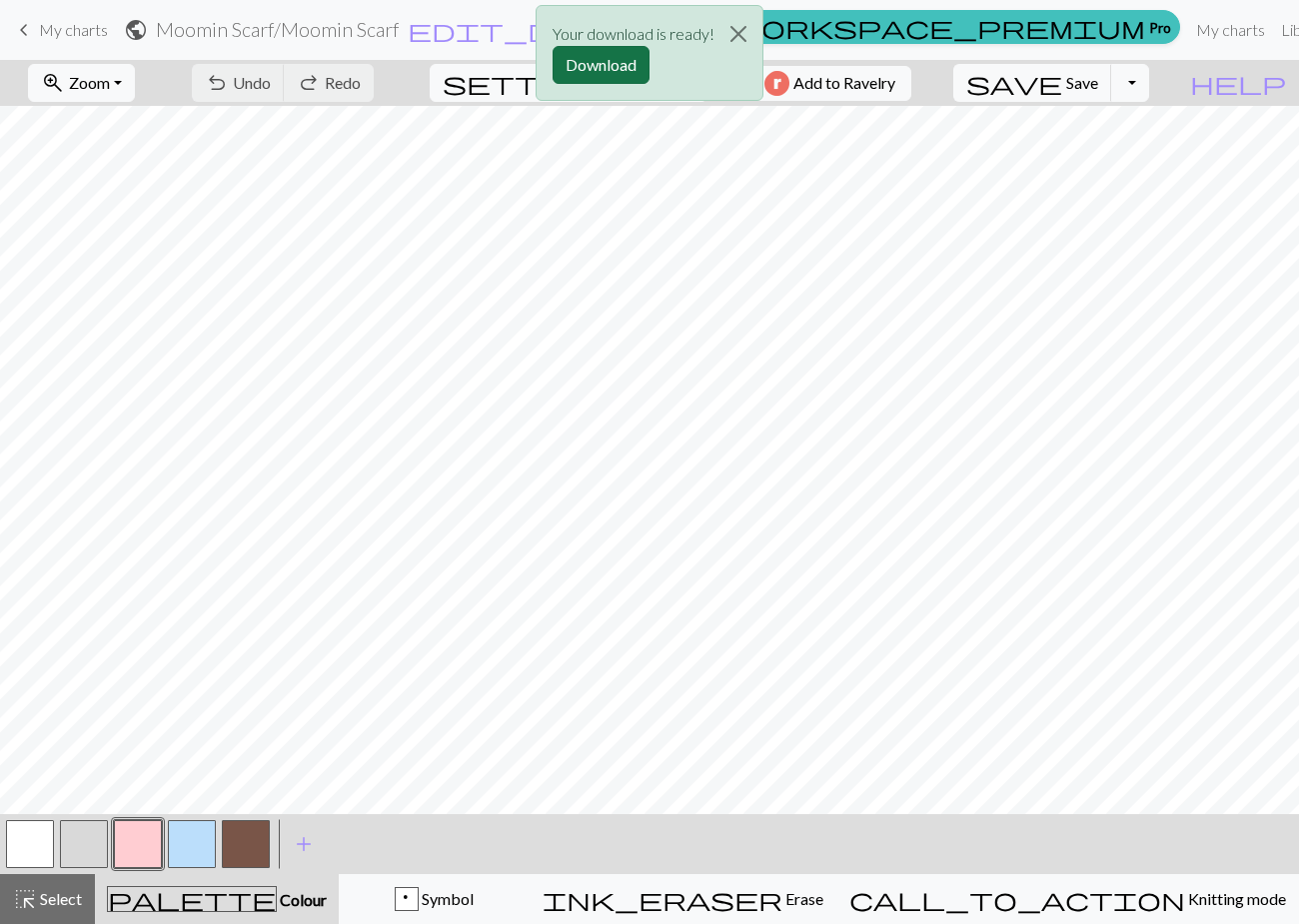 click on "Download" at bounding box center [601, 65] 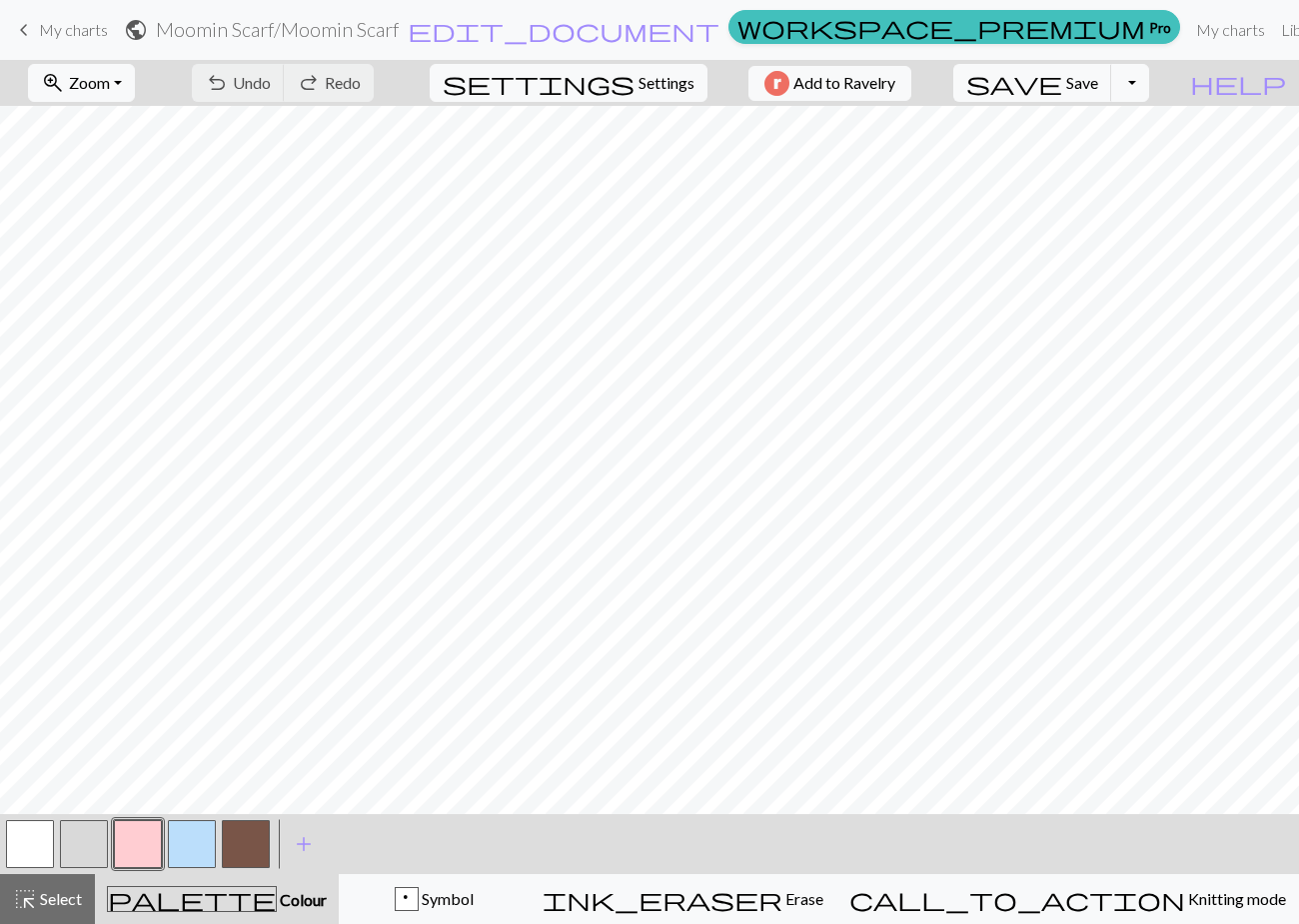 scroll, scrollTop: 1787, scrollLeft: 0, axis: vertical 